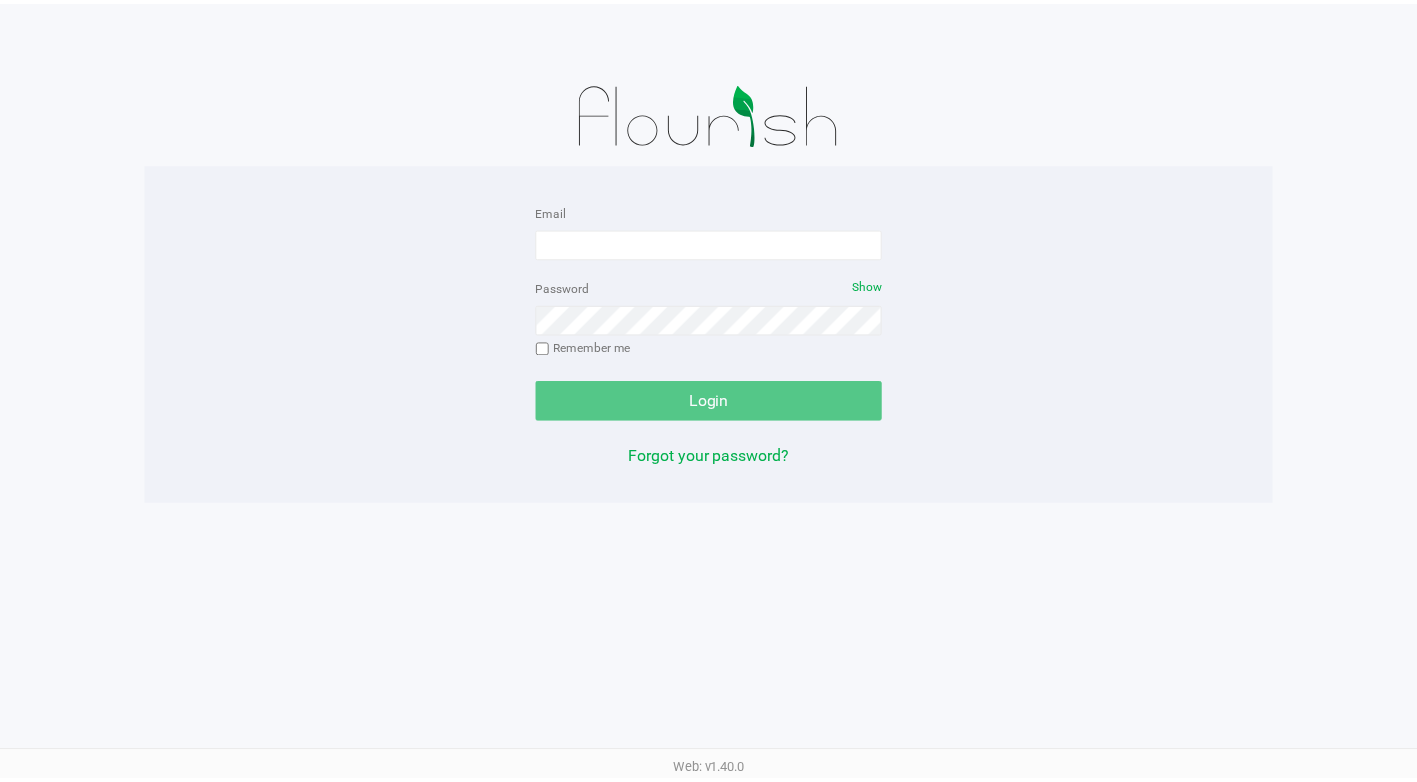 scroll, scrollTop: 0, scrollLeft: 0, axis: both 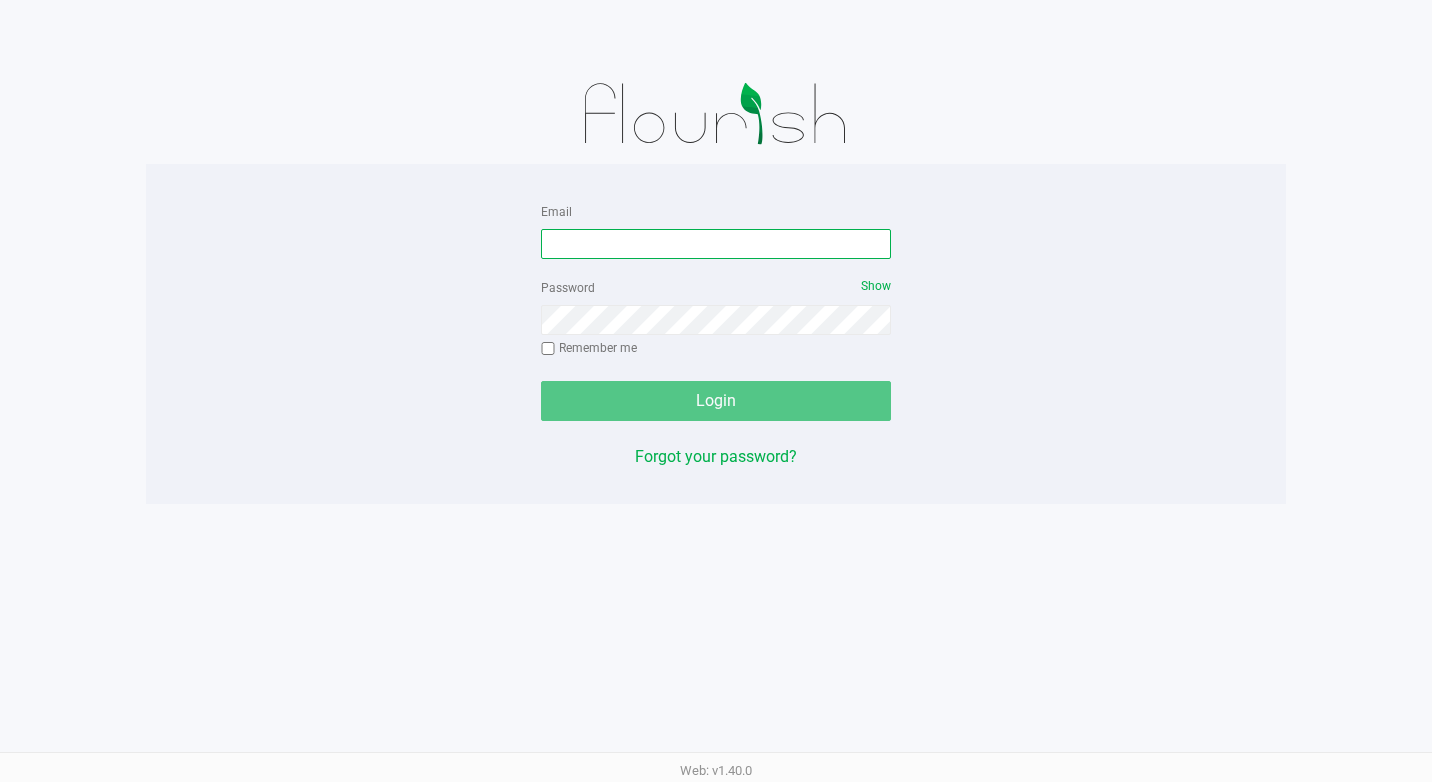 click on "Email" at bounding box center [716, 244] 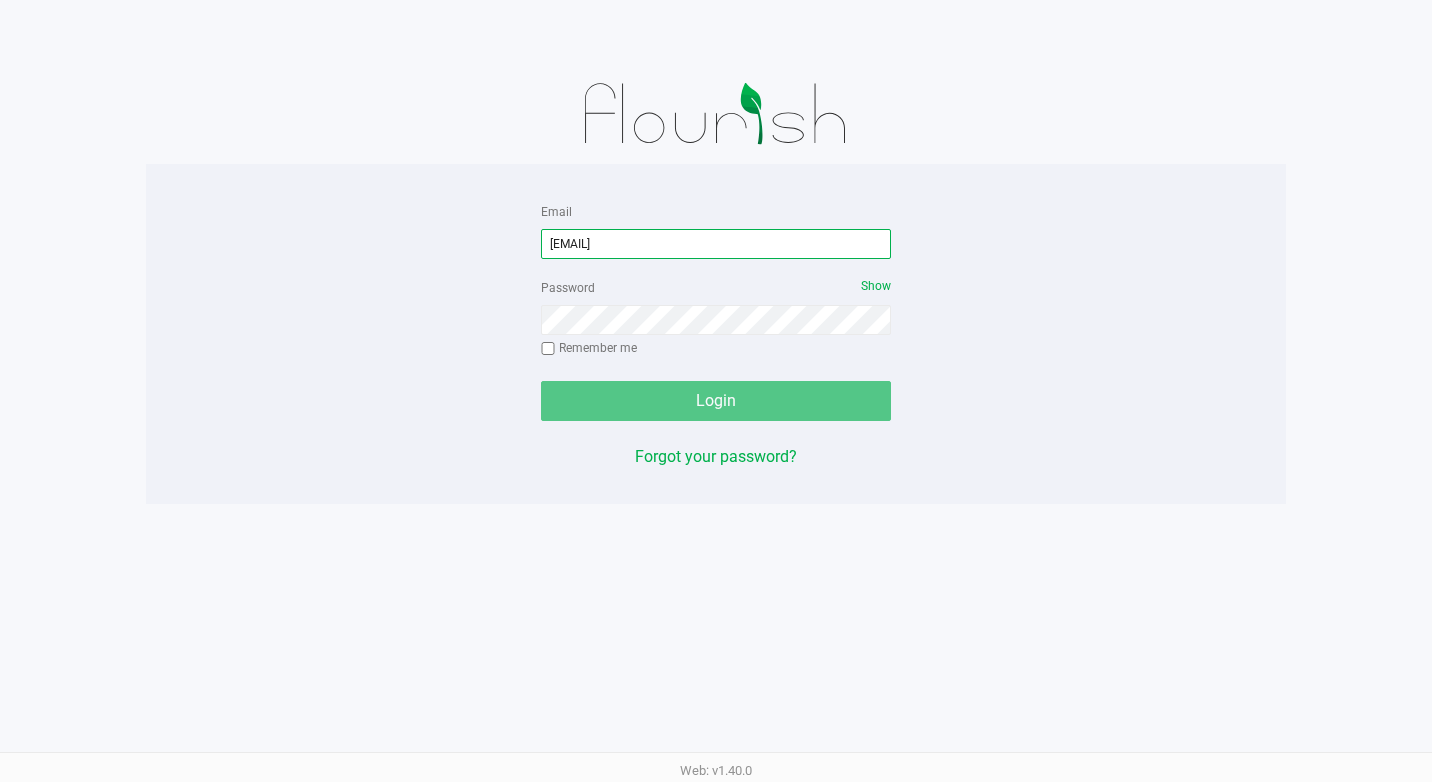 type on "[EMAIL]" 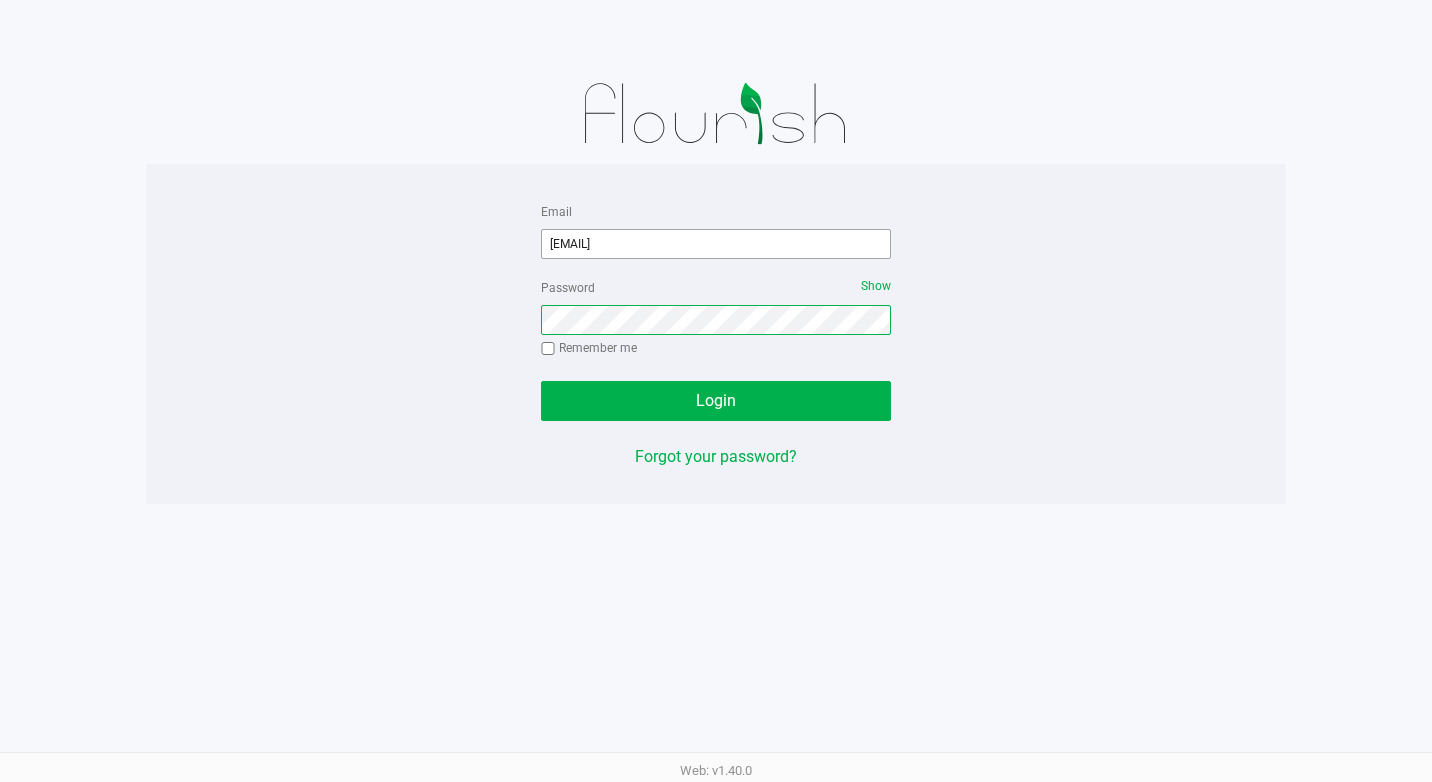 click on "Login" 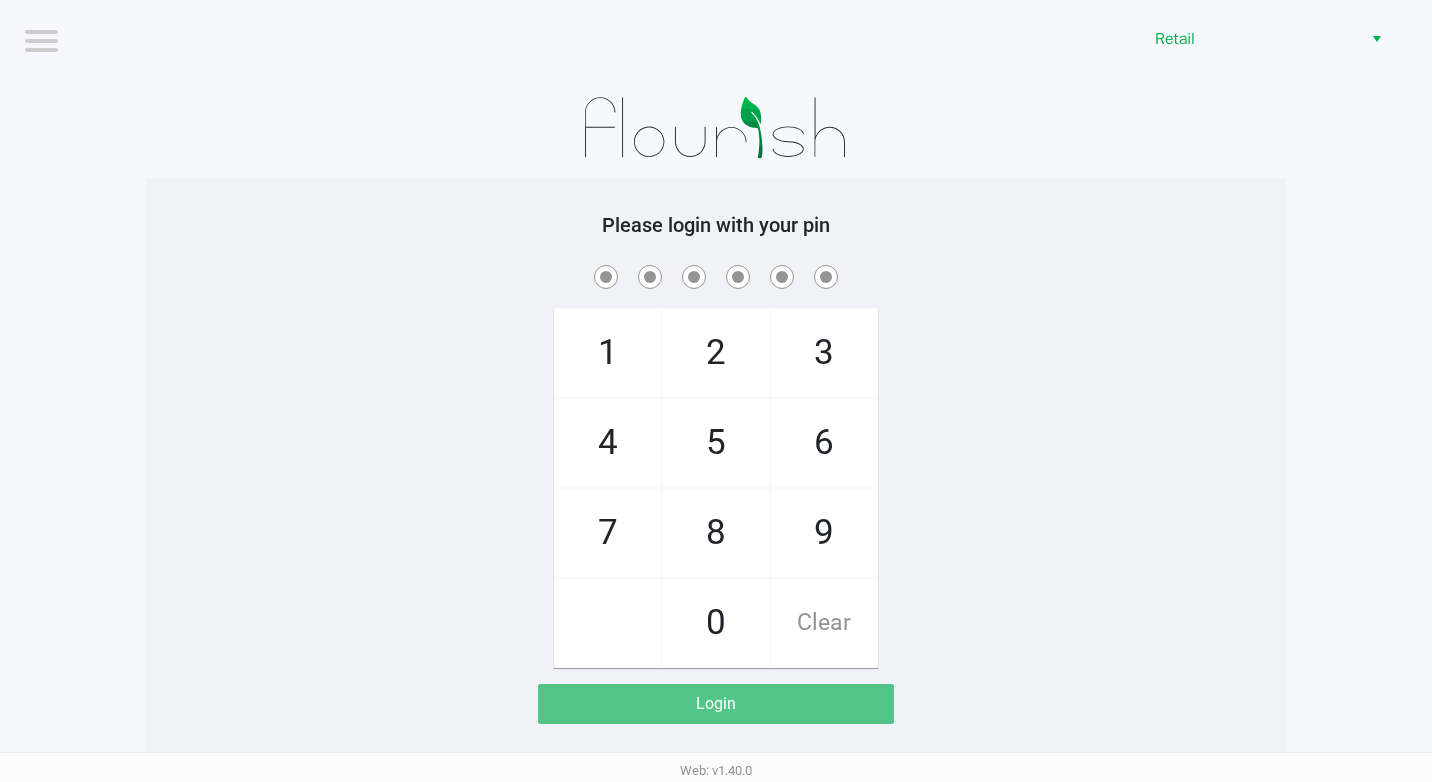 click on "9" 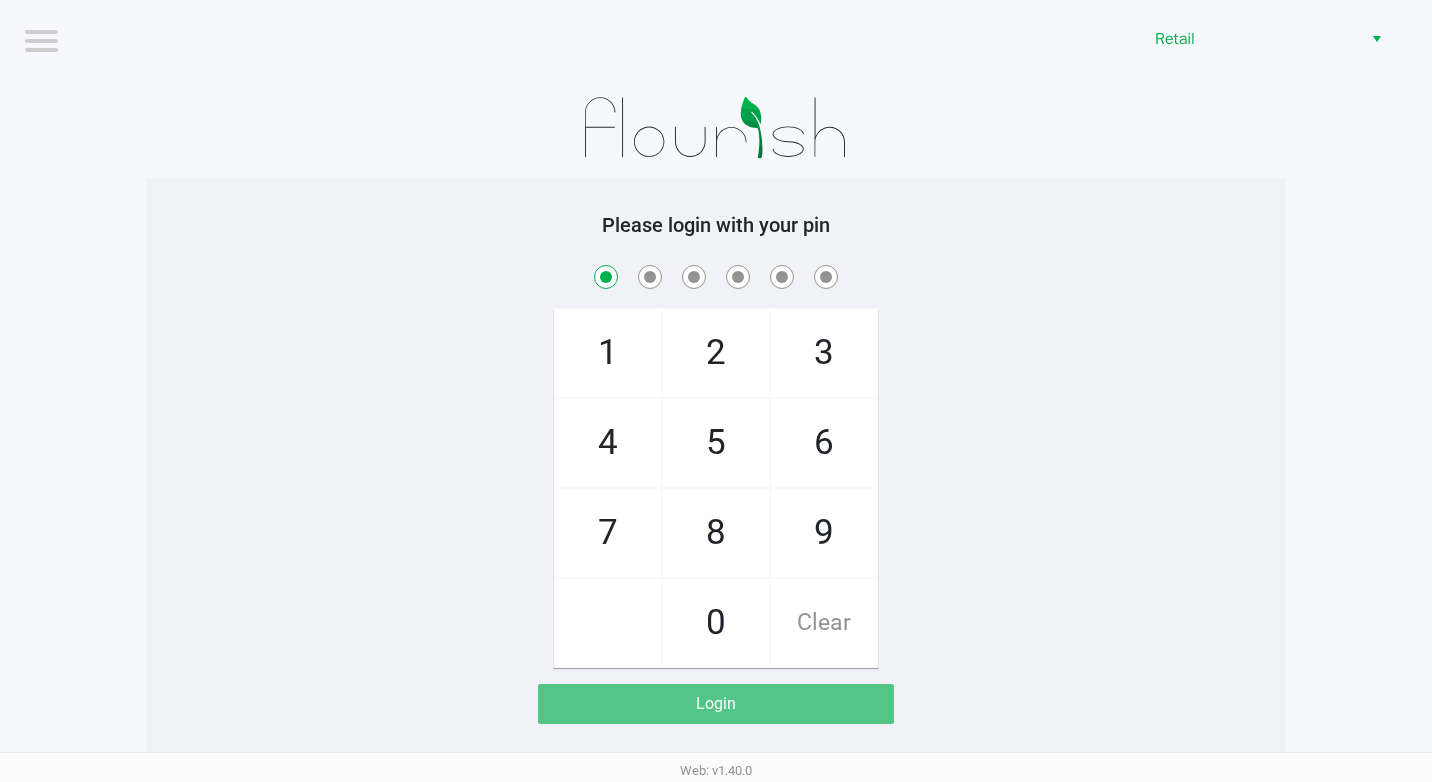 checkbox on "true" 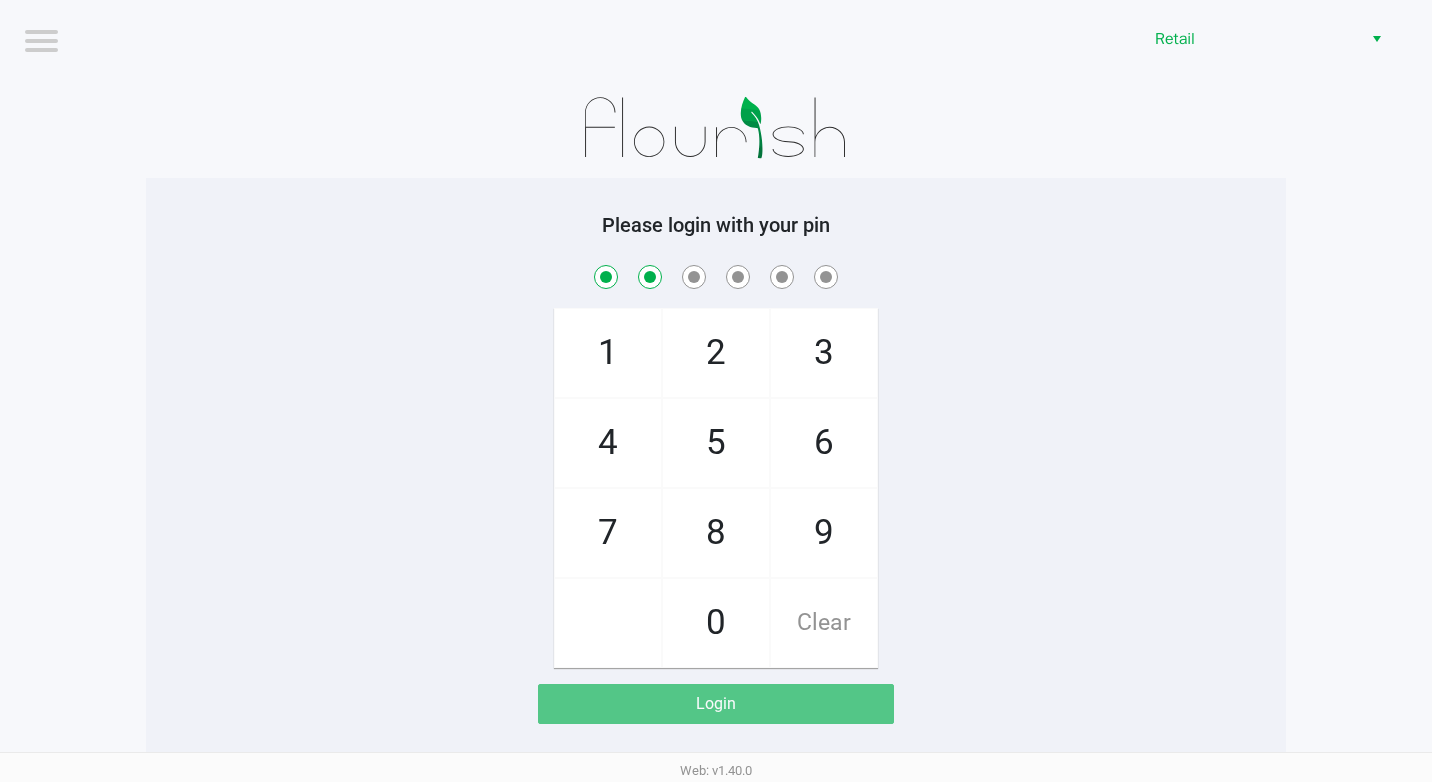 checkbox on "true" 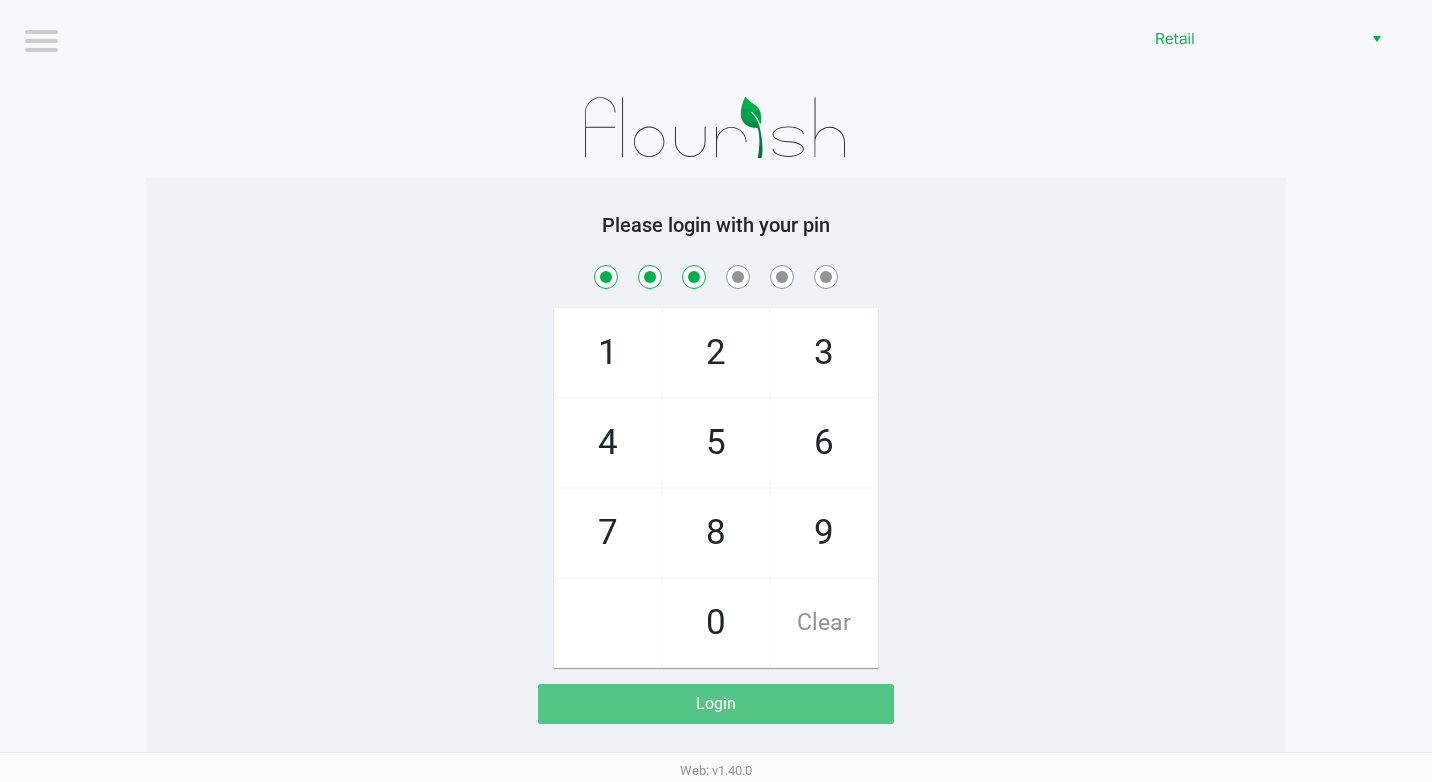 checkbox on "true" 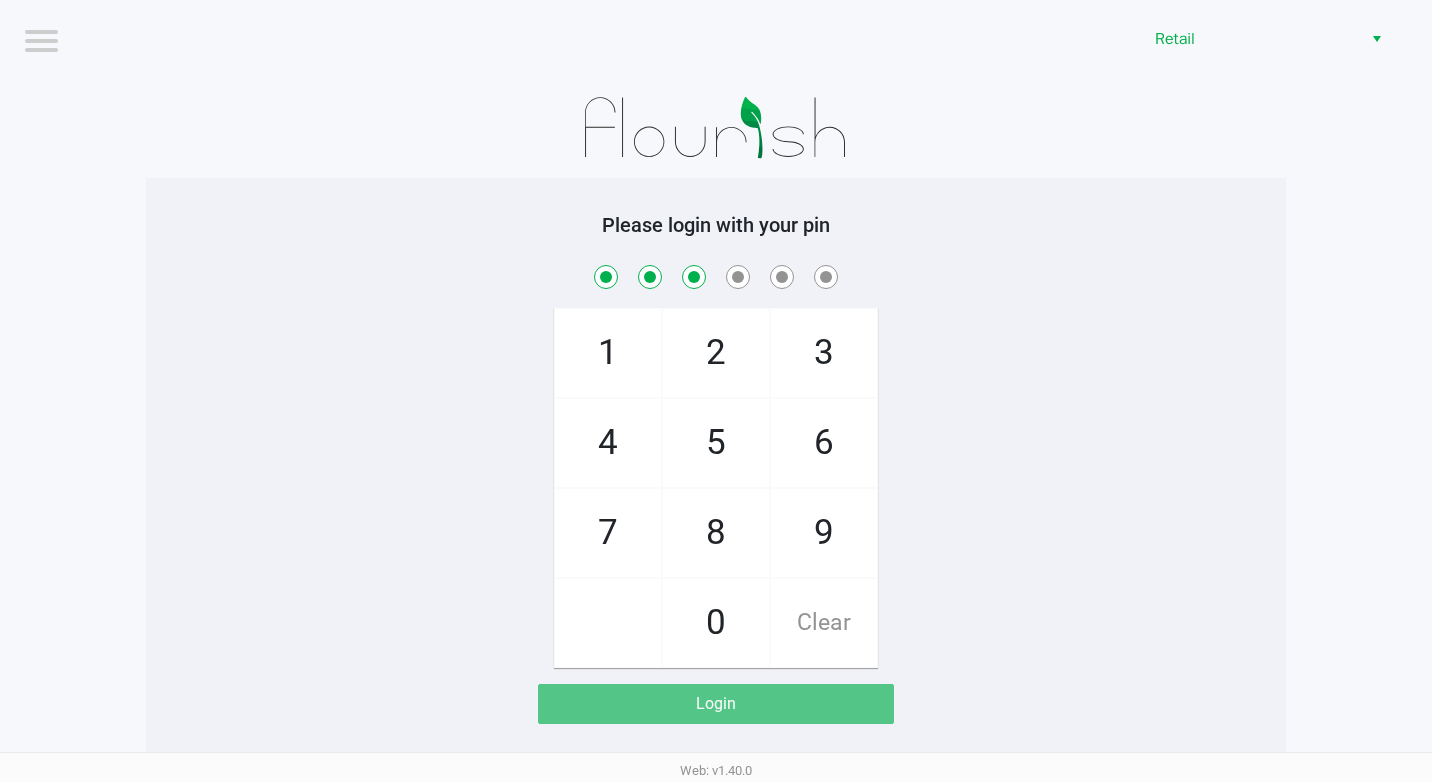 drag, startPoint x: 808, startPoint y: 505, endPoint x: 715, endPoint y: 611, distance: 141.01419 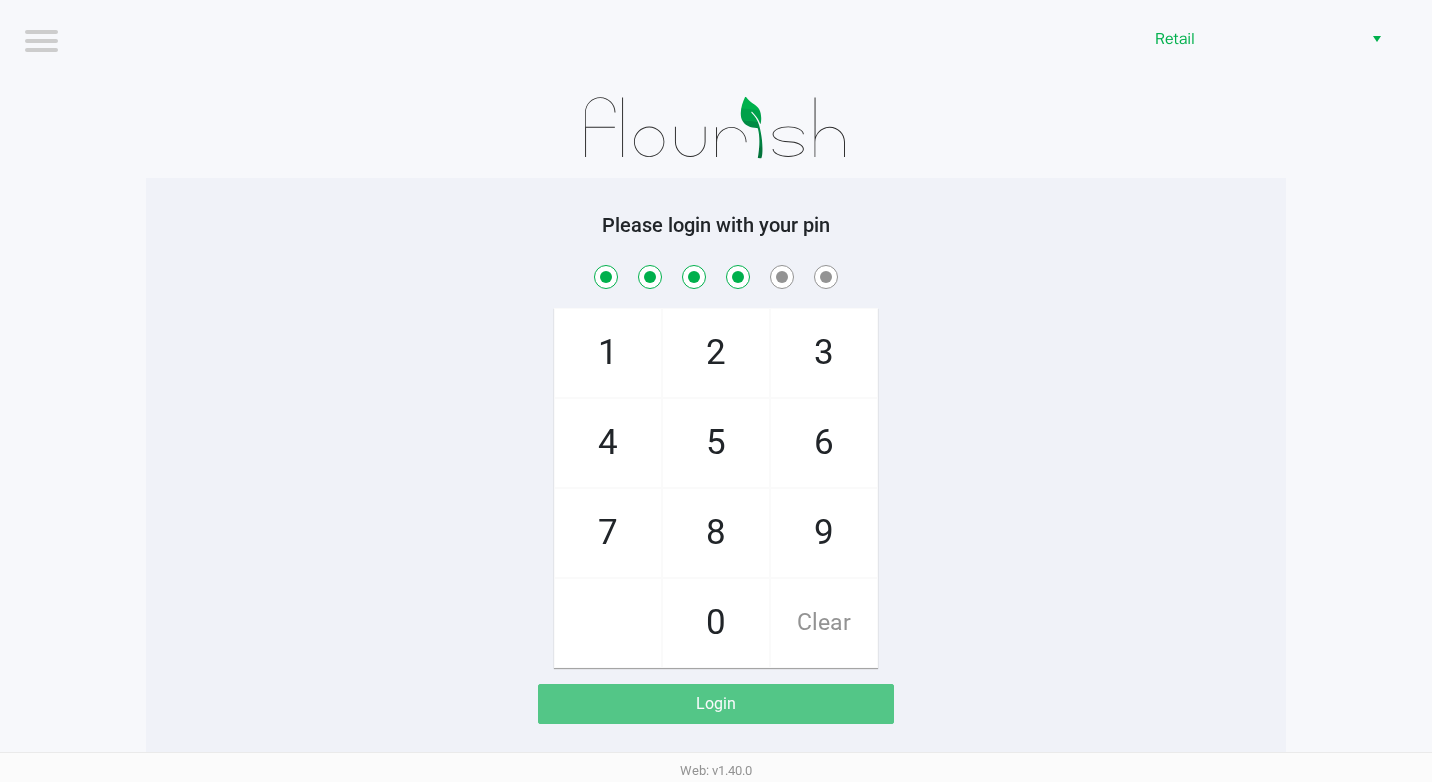 checkbox on "true" 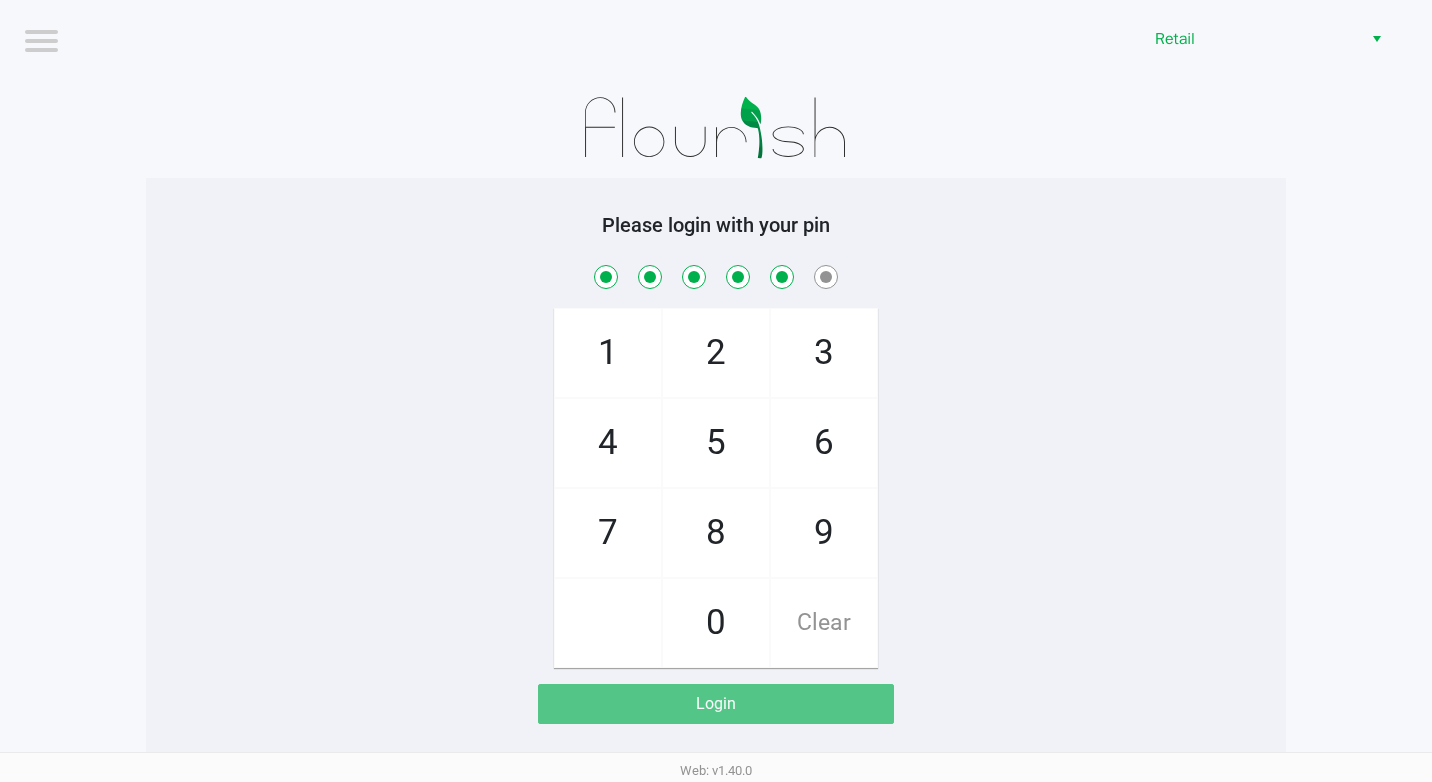 checkbox on "true" 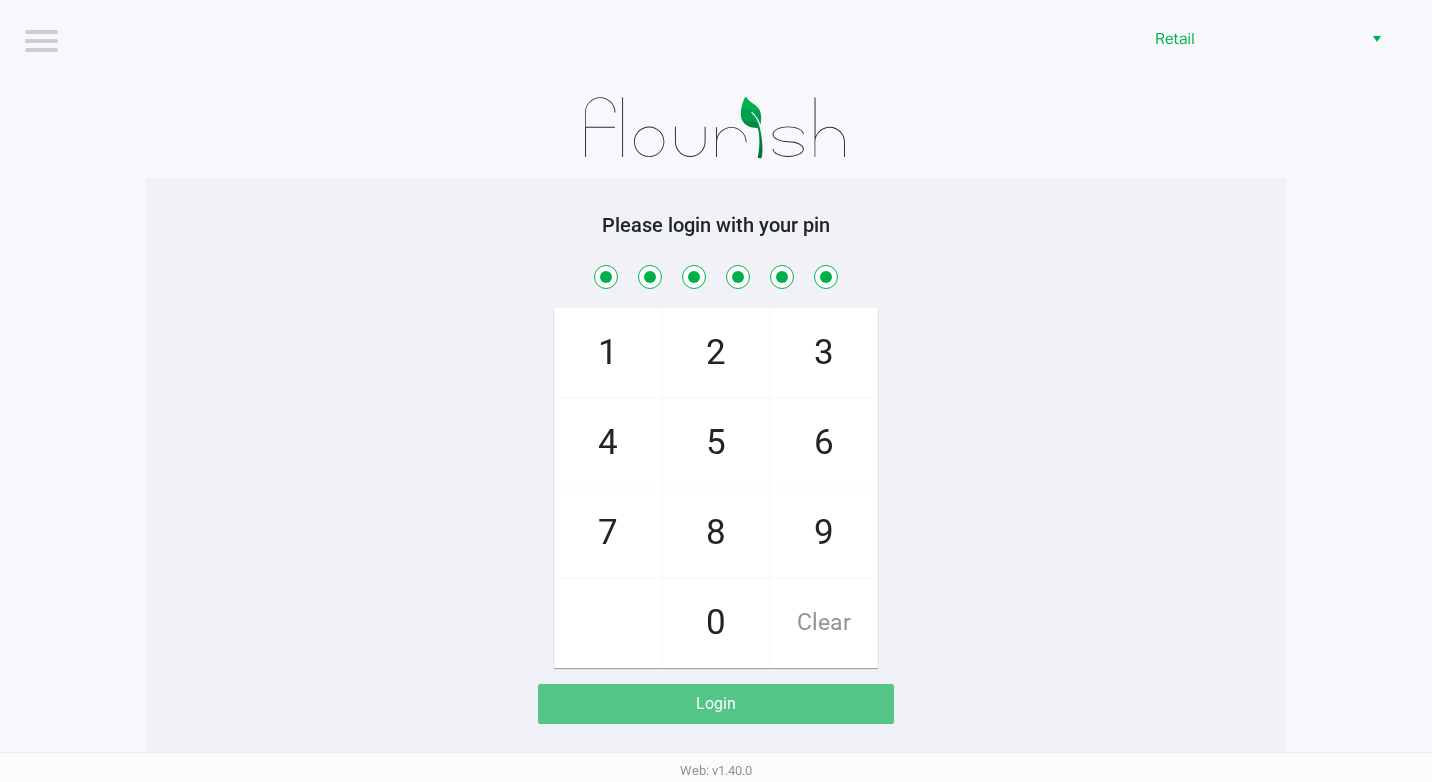 checkbox on "true" 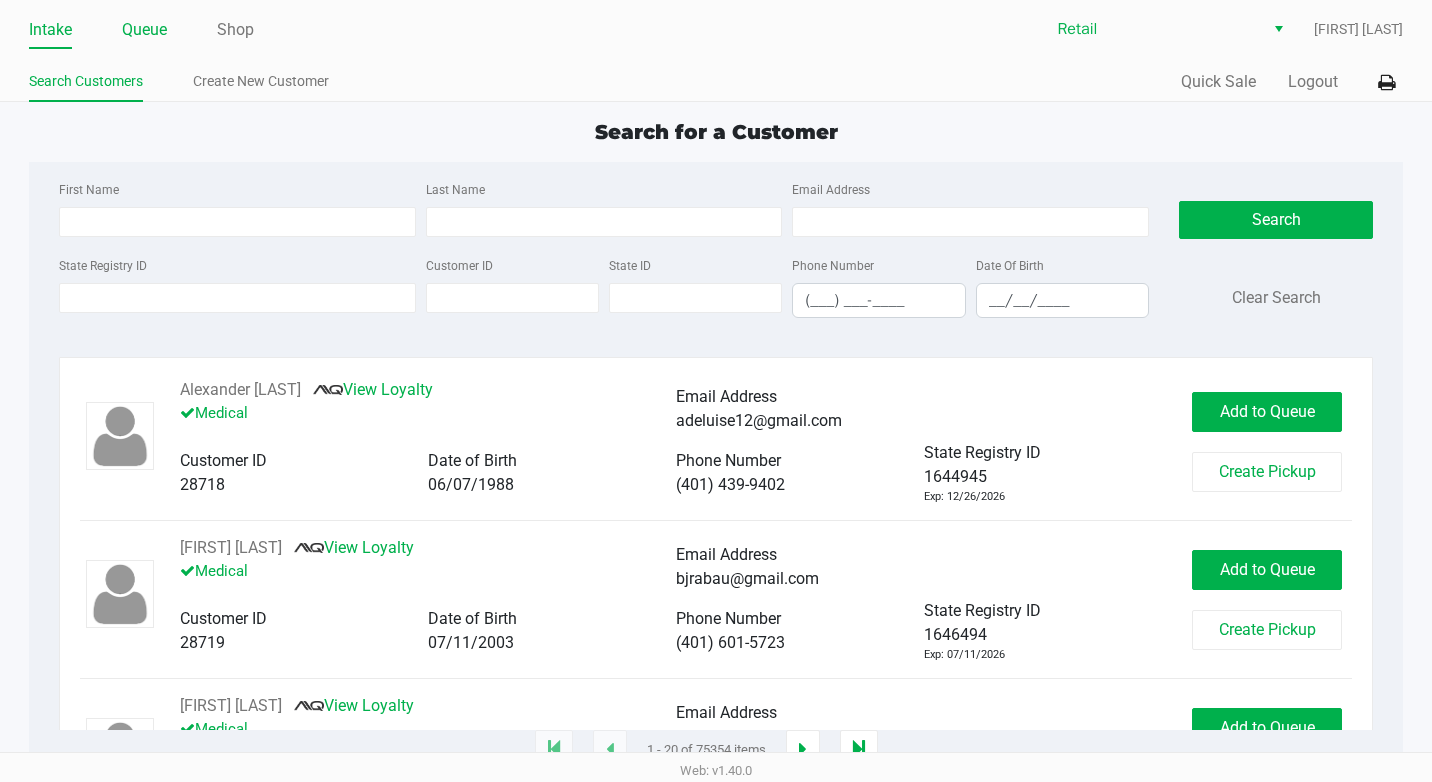 click on "Queue" 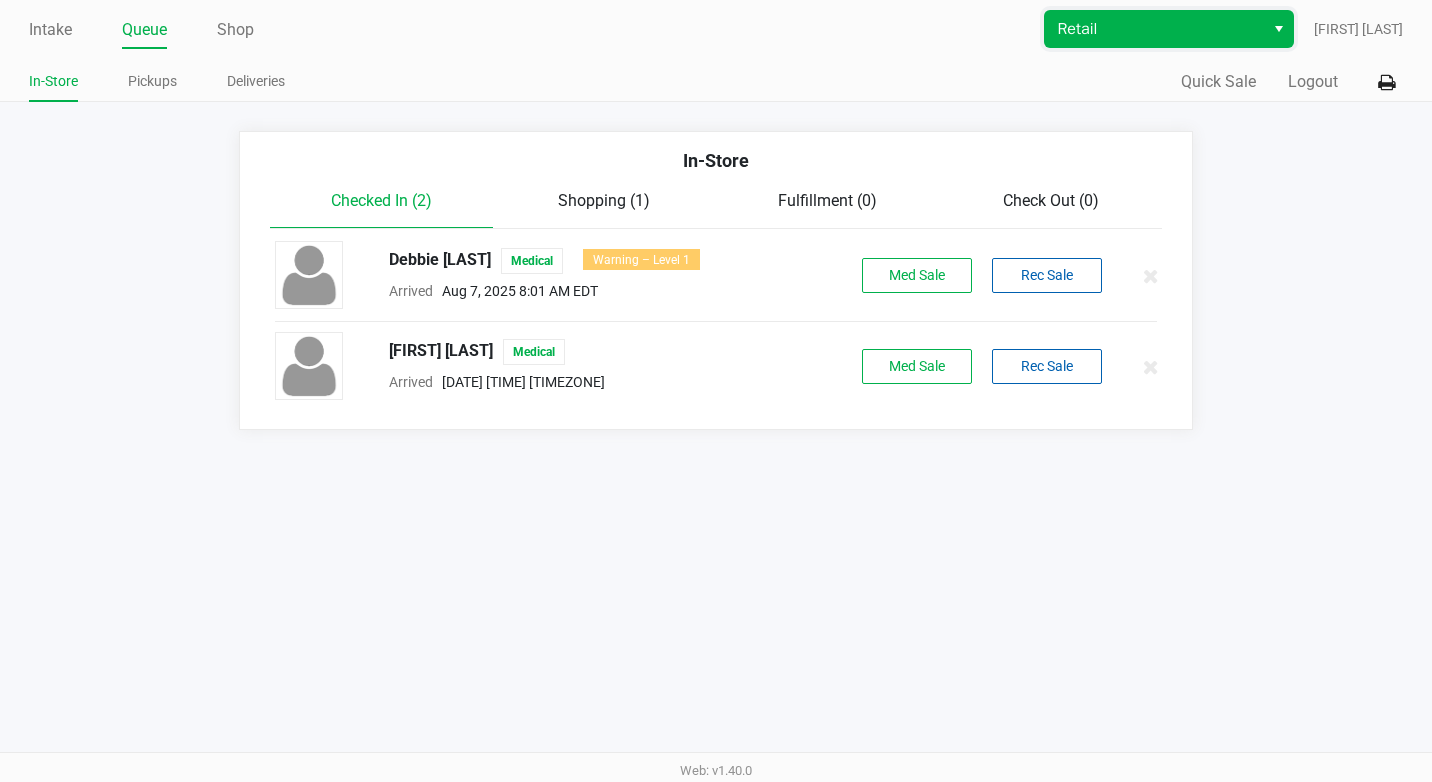 click on "Retail" at bounding box center (1154, 29) 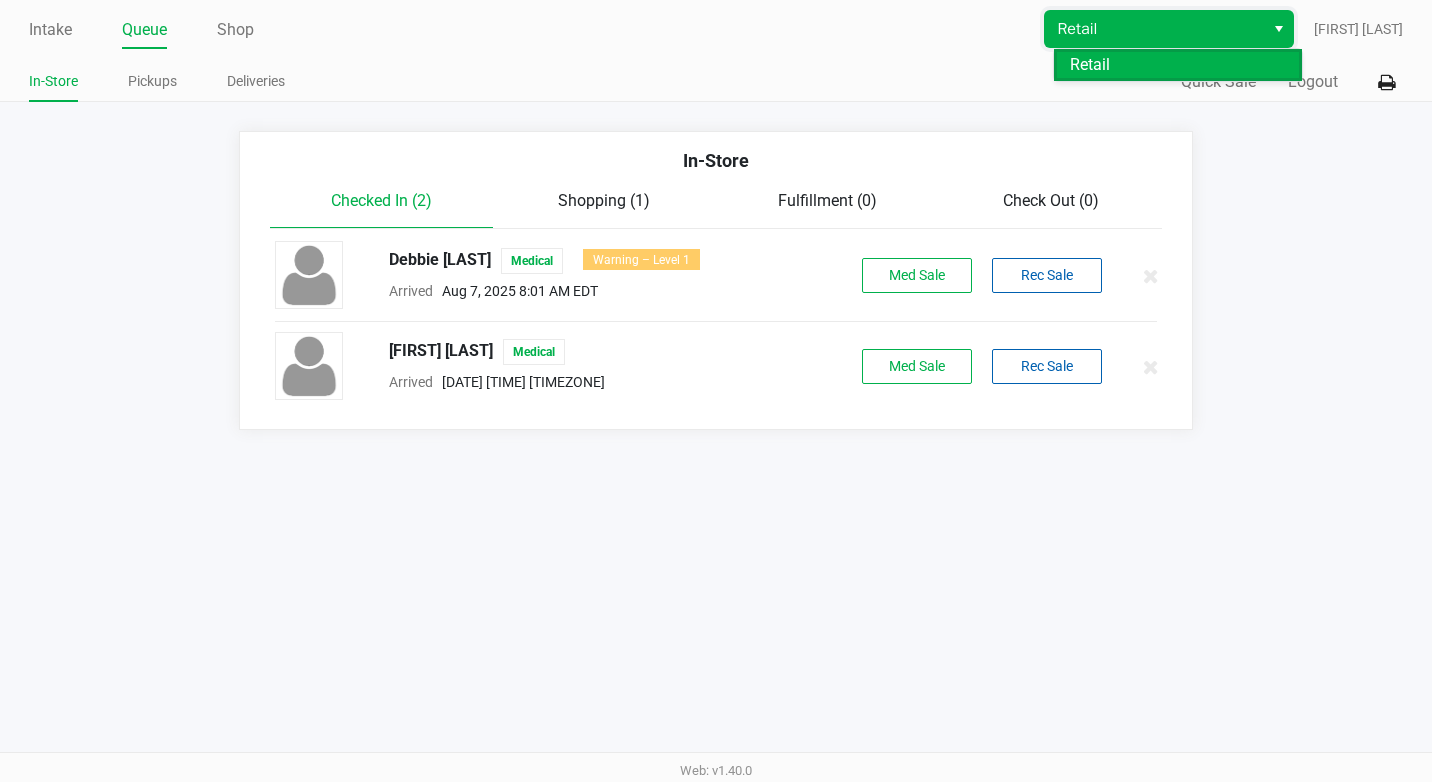 click on "Retail" at bounding box center [1154, 29] 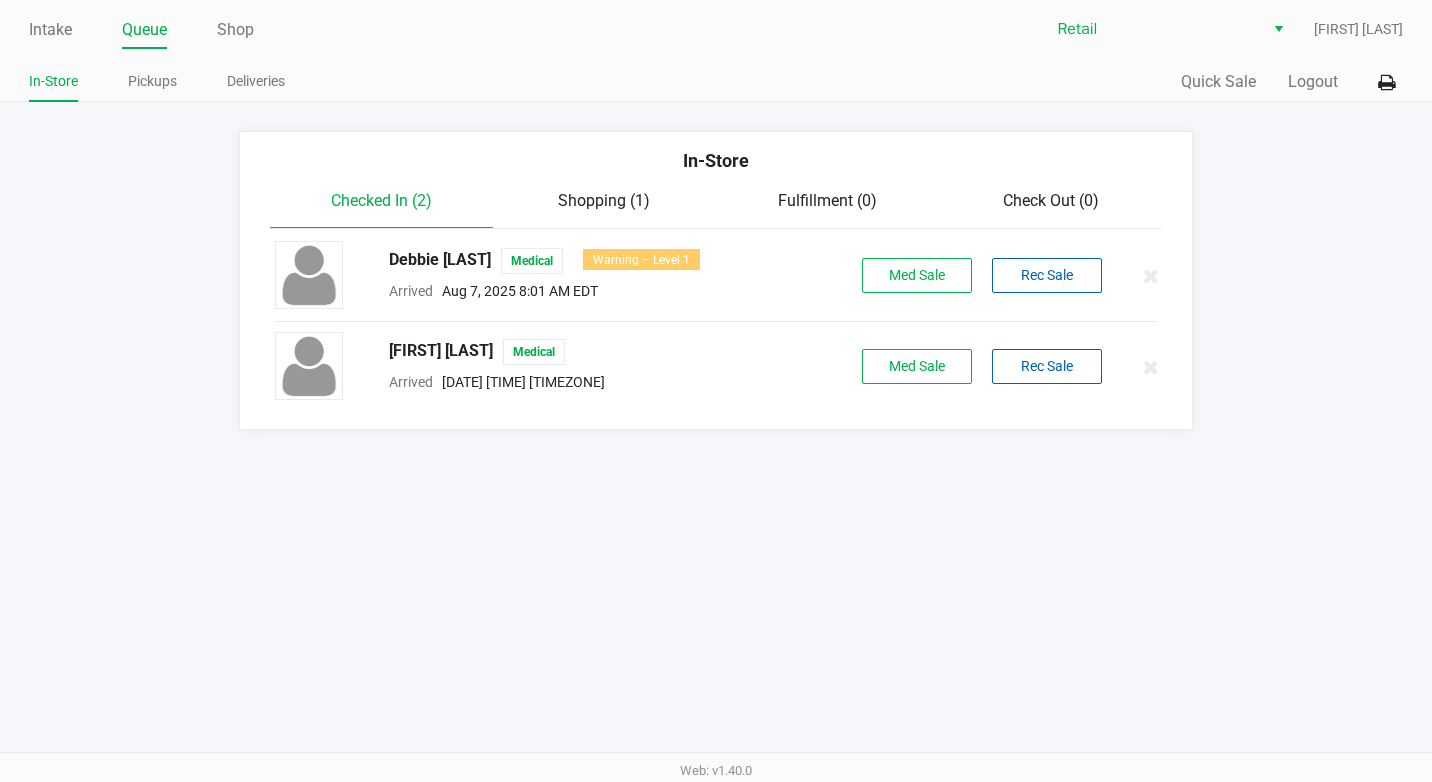 click on "In-Store   Checked In (2)   Shopping (1)   Fulfillment (0)   Check Out (0)   [FIRST] [LAST]   Medical   Warning – Level 1  Arrived  &nbsp;   [DATE] [TIME] [TIMEZONE]   Med Sale   Rec Sale   [FIRST] [LAST]   Medical  Arrived  &nbsp;   [DATE] [TIME] [TIMEZONE]   Med Sale   Rec Sale" 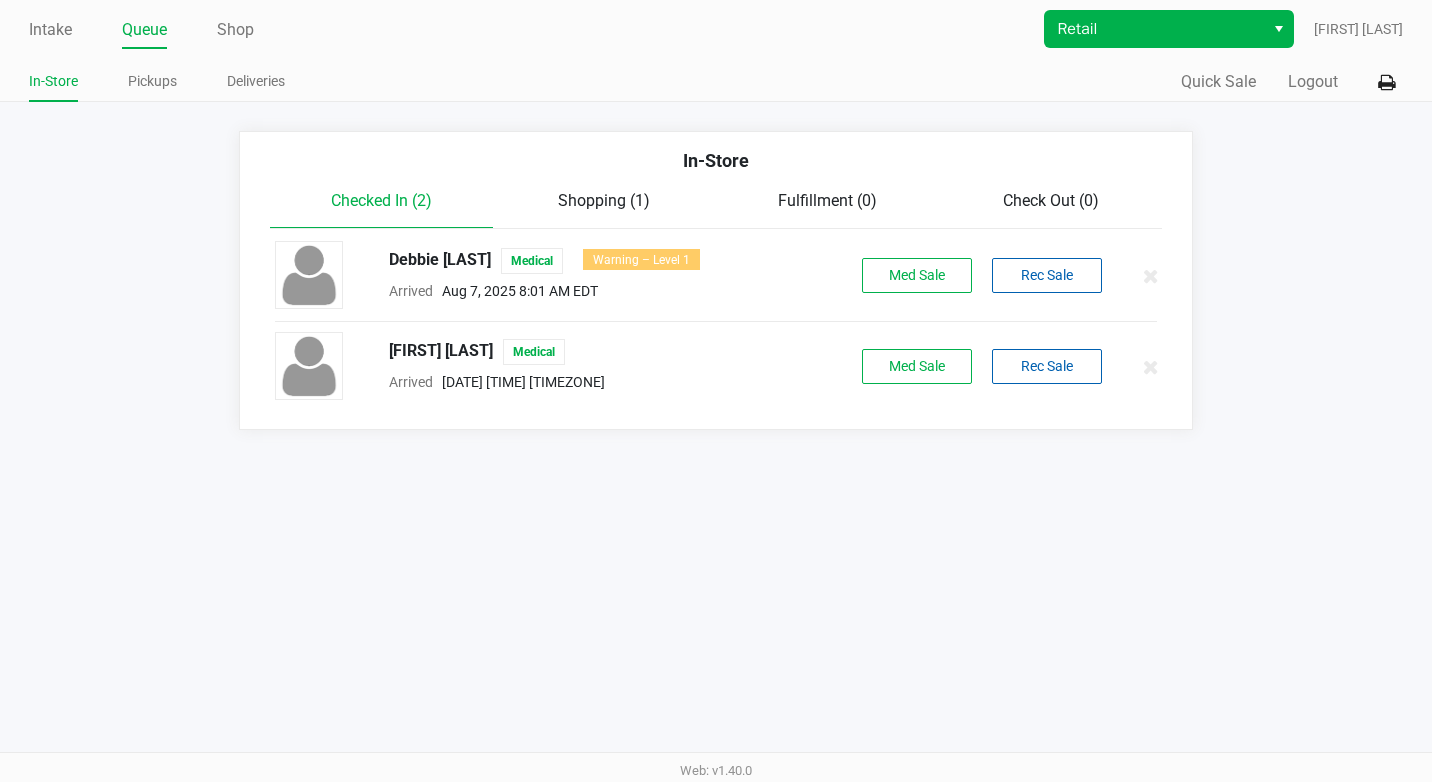 click at bounding box center [1279, 29] 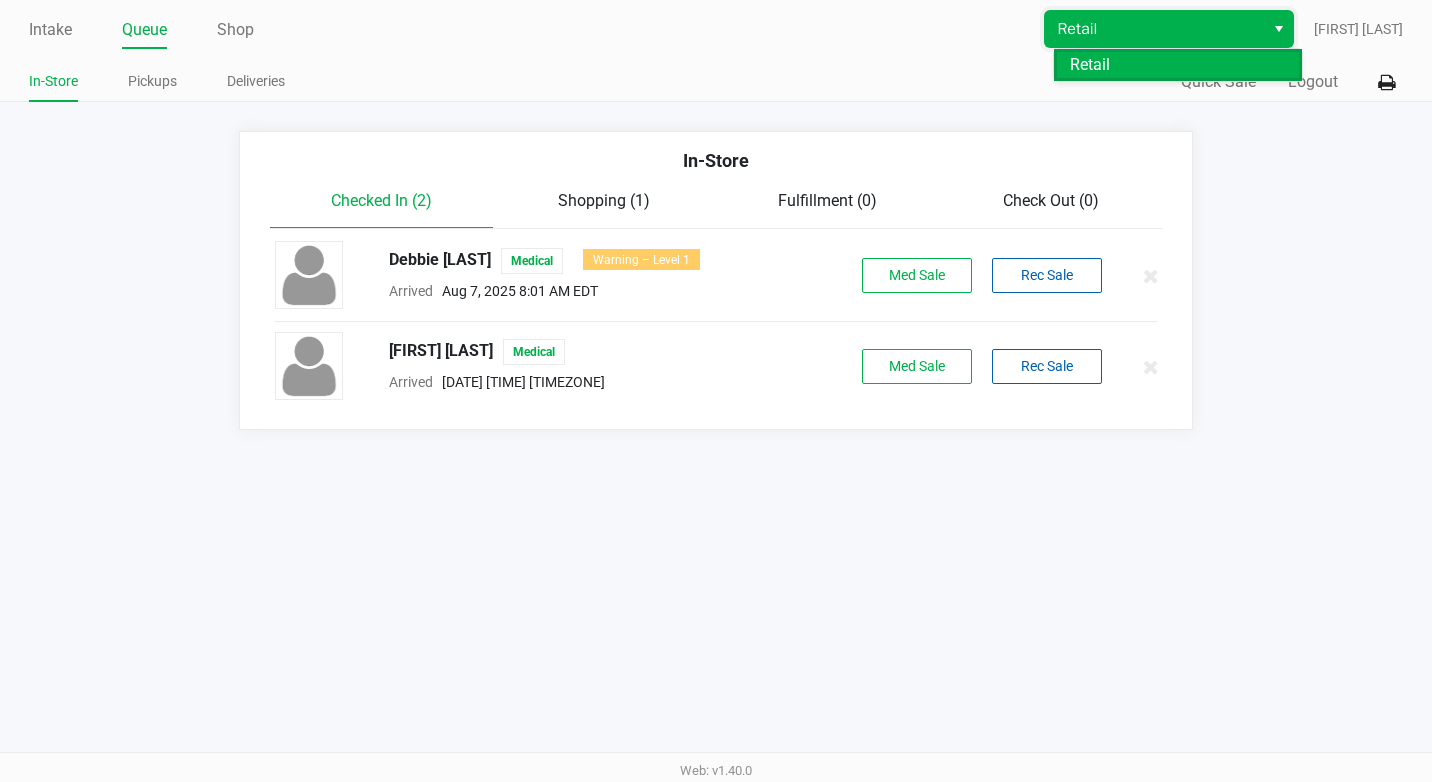click at bounding box center [1279, 29] 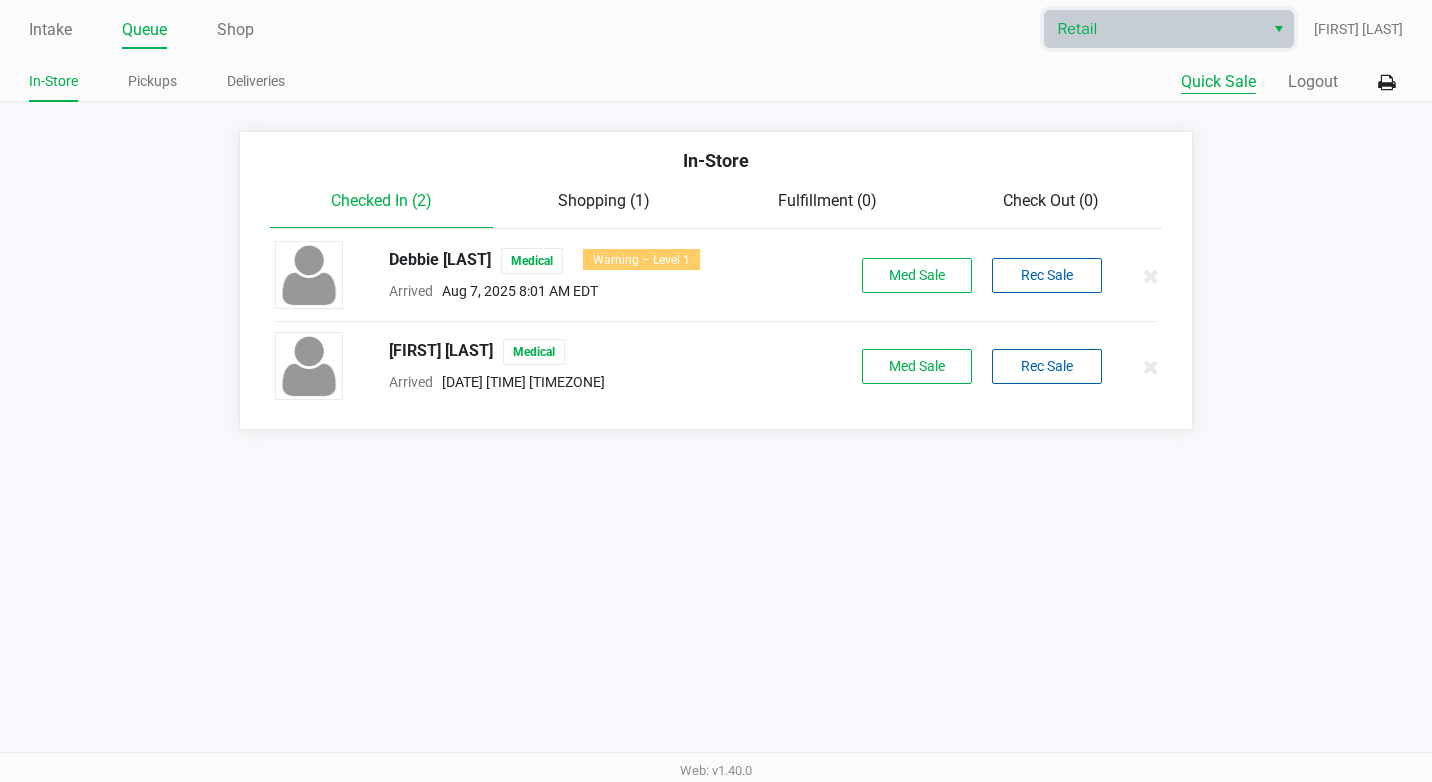 click on "Quick Sale" 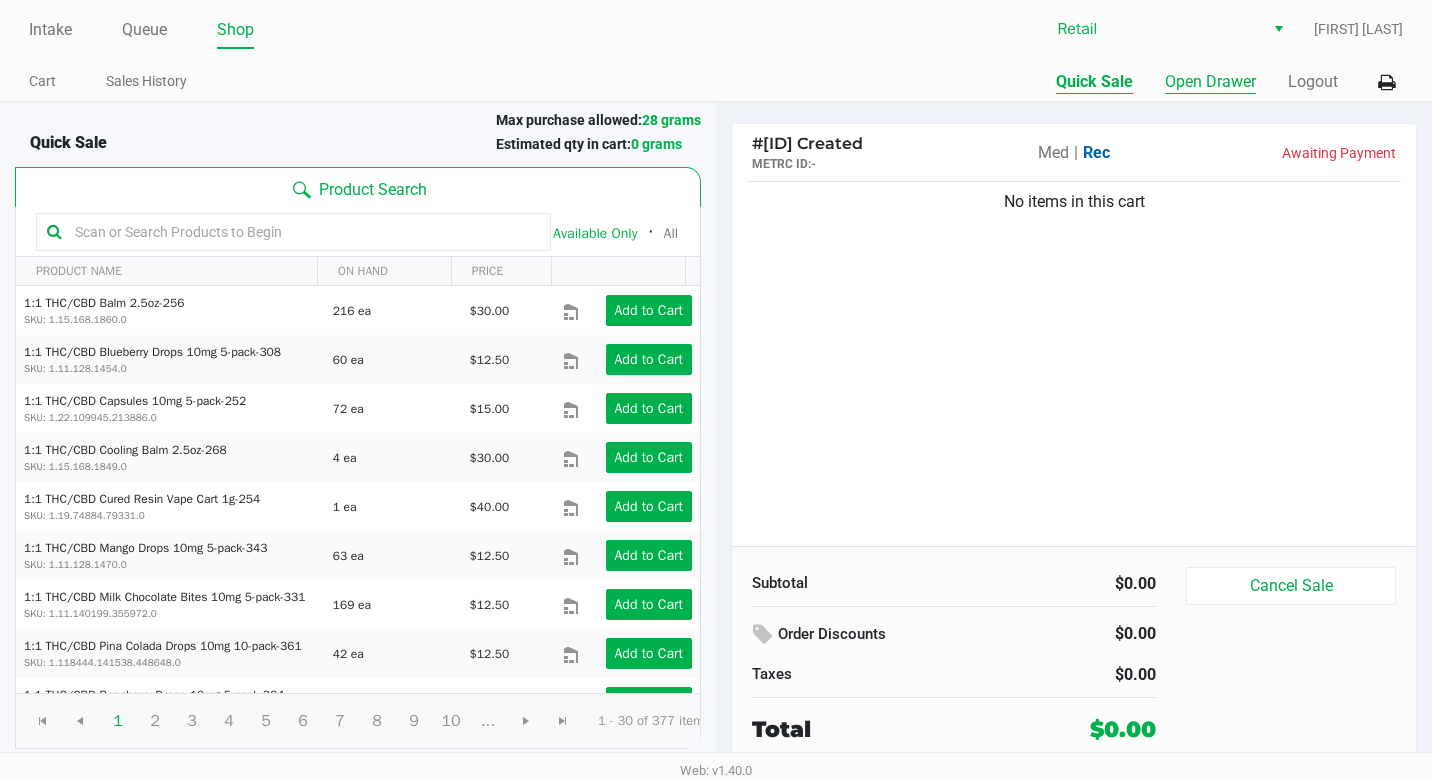 click on "Open Drawer" 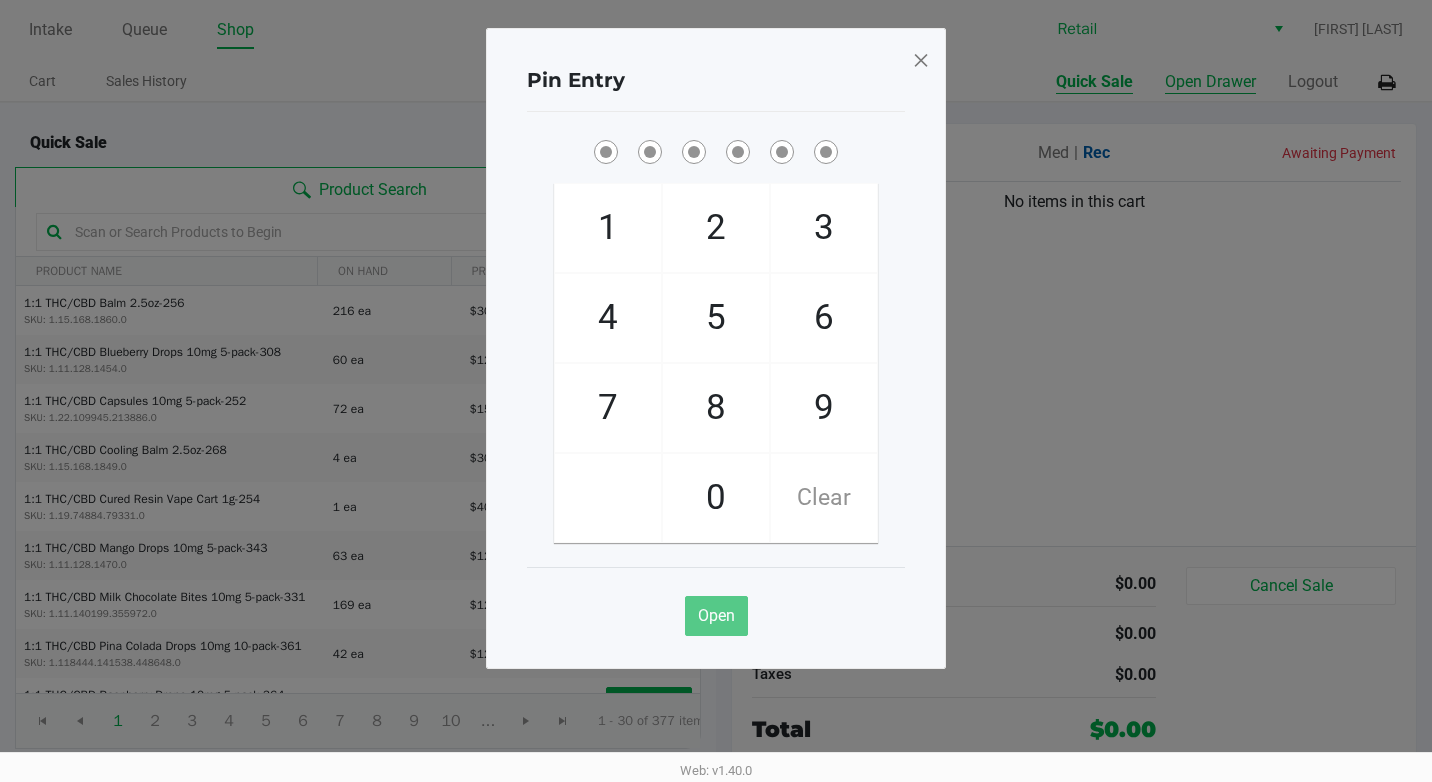 type 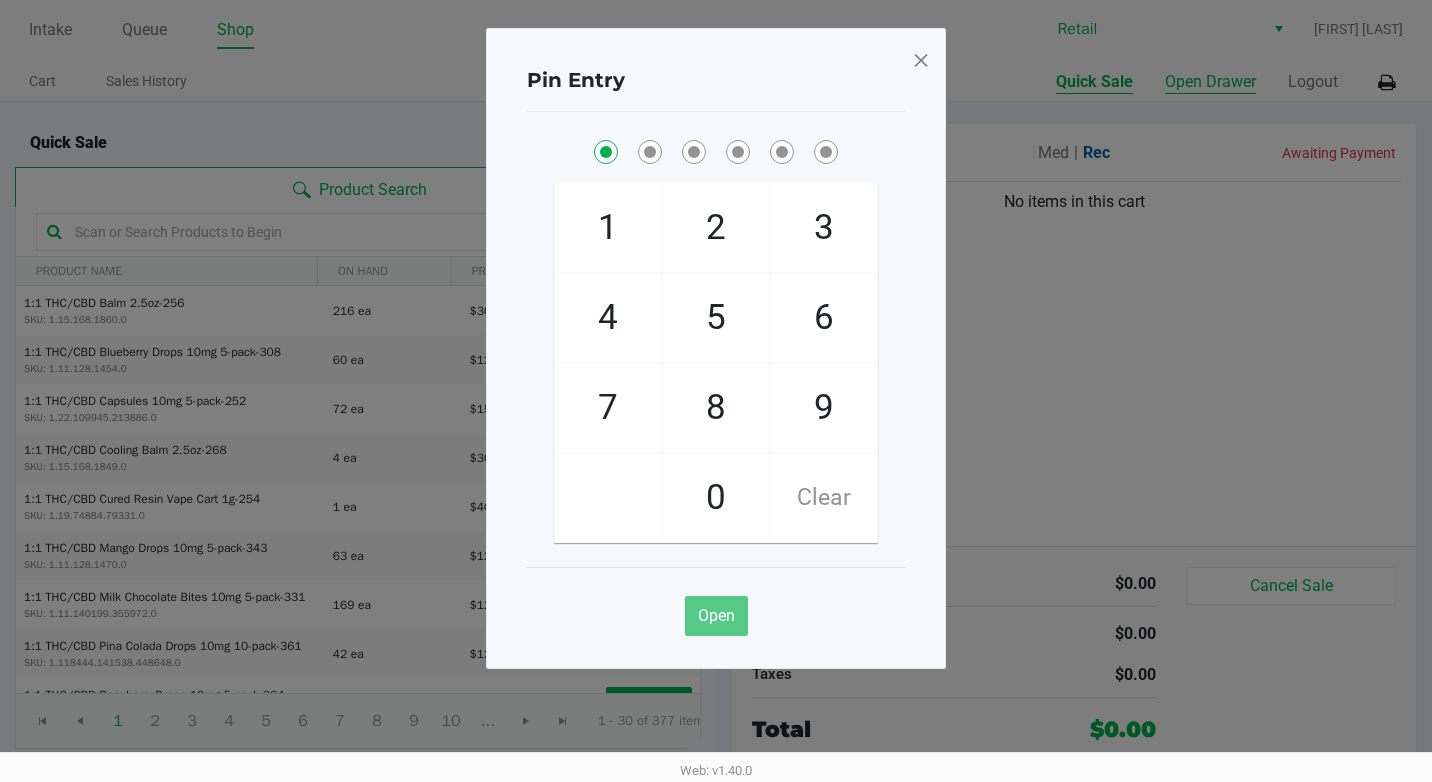 checkbox on "true" 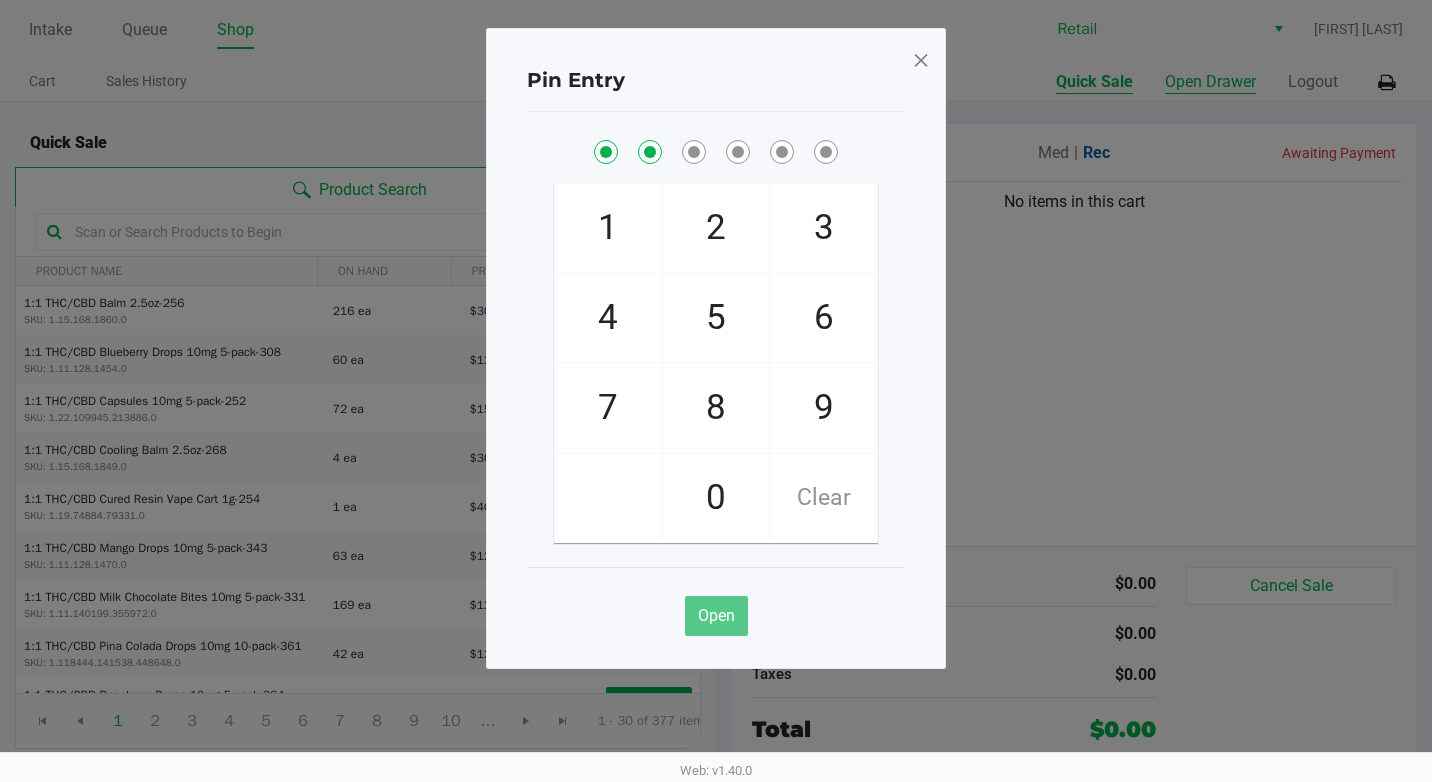 checkbox on "true" 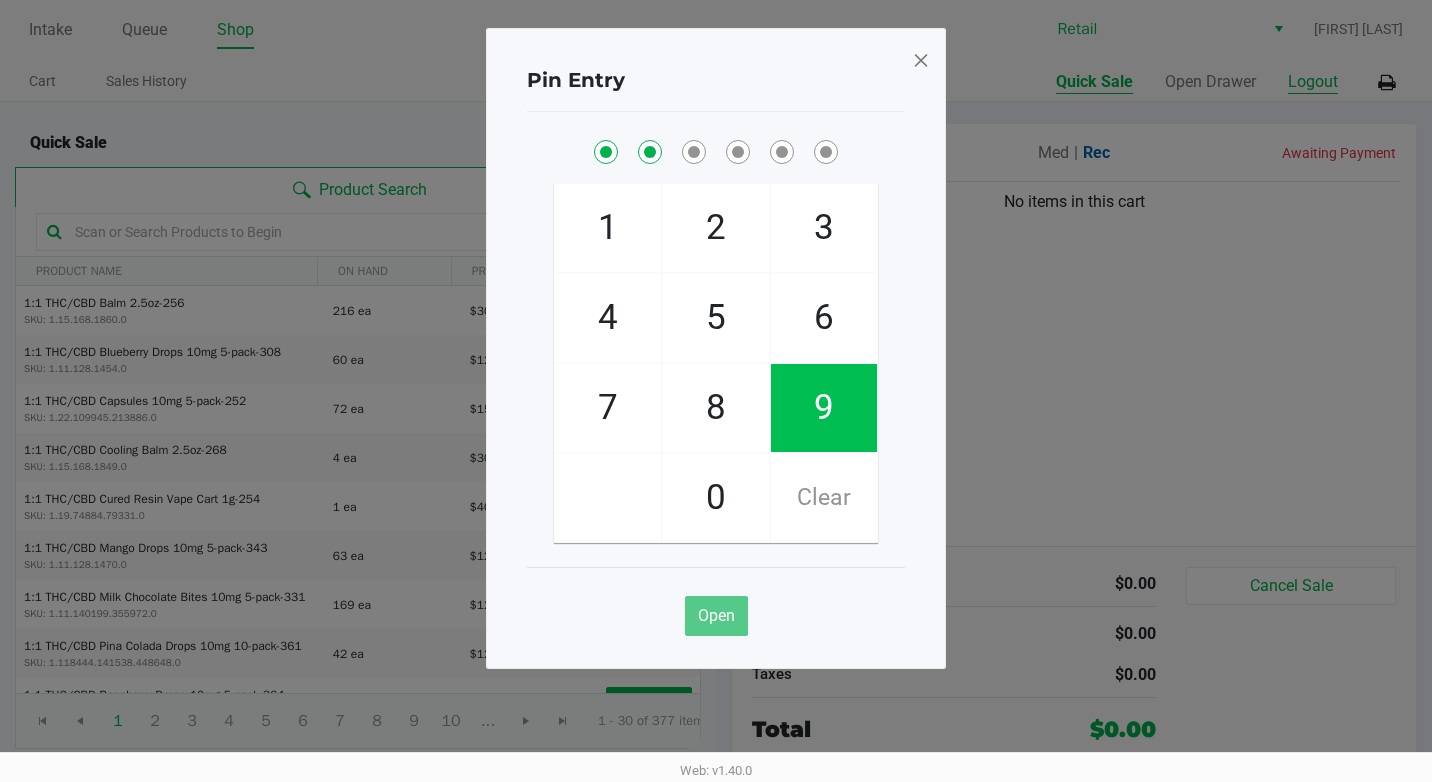 type 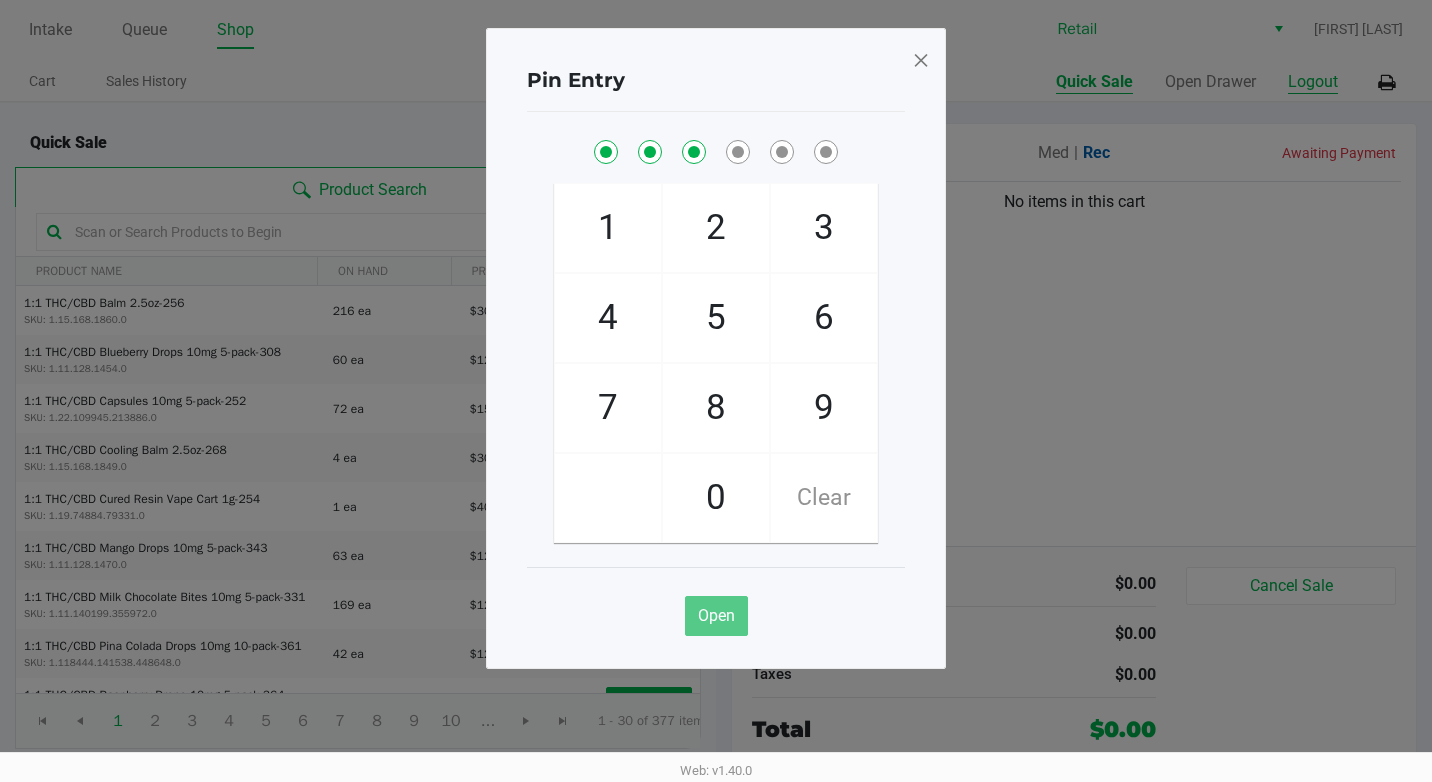 checkbox on "true" 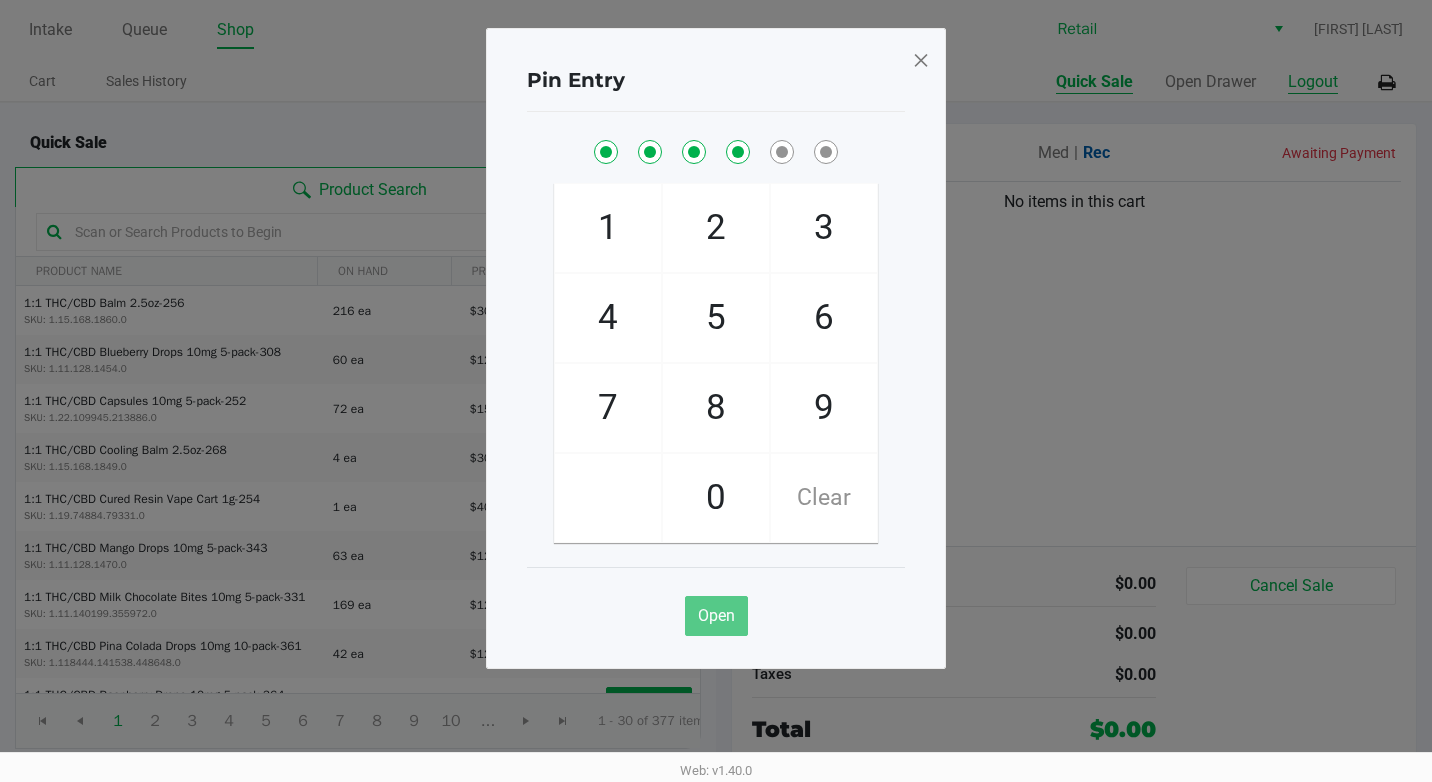 checkbox on "true" 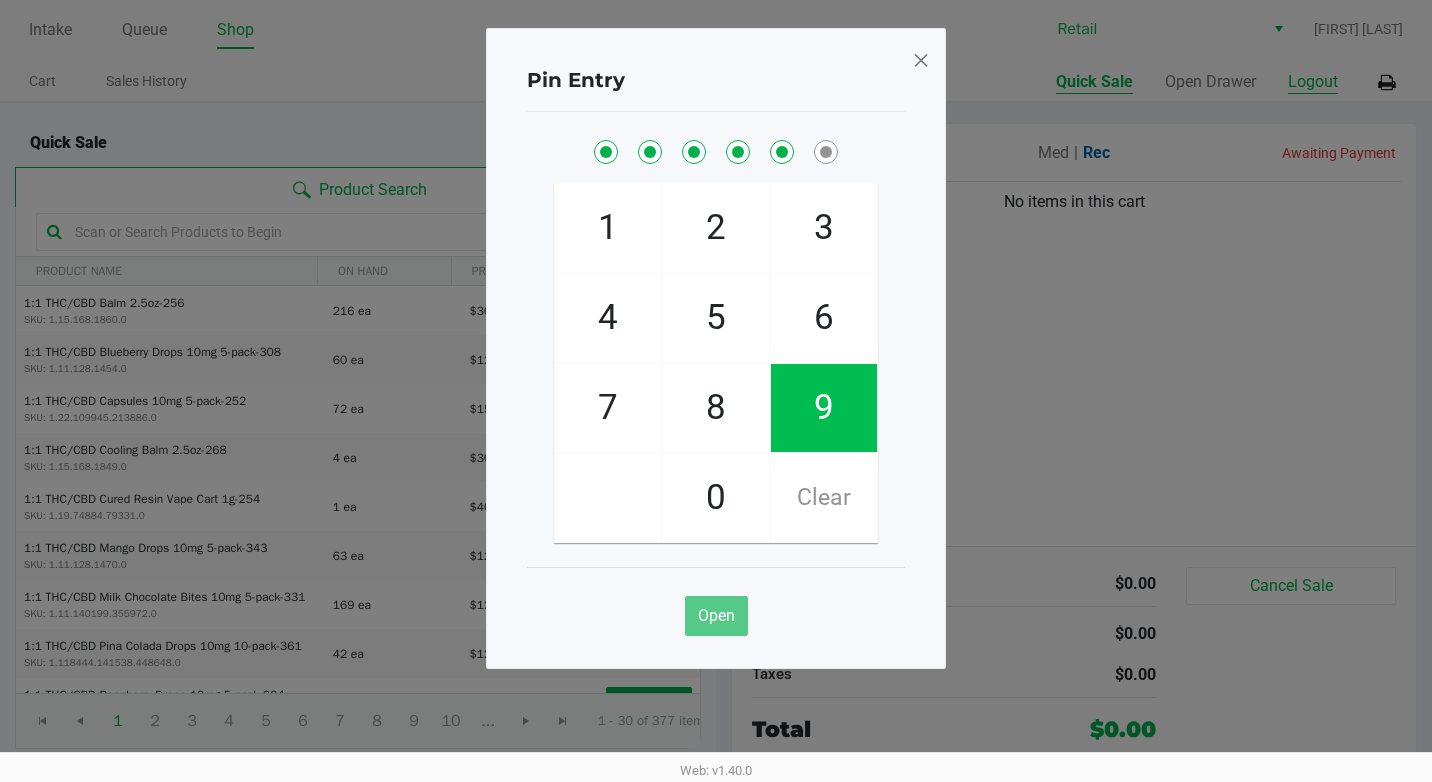 checkbox on "true" 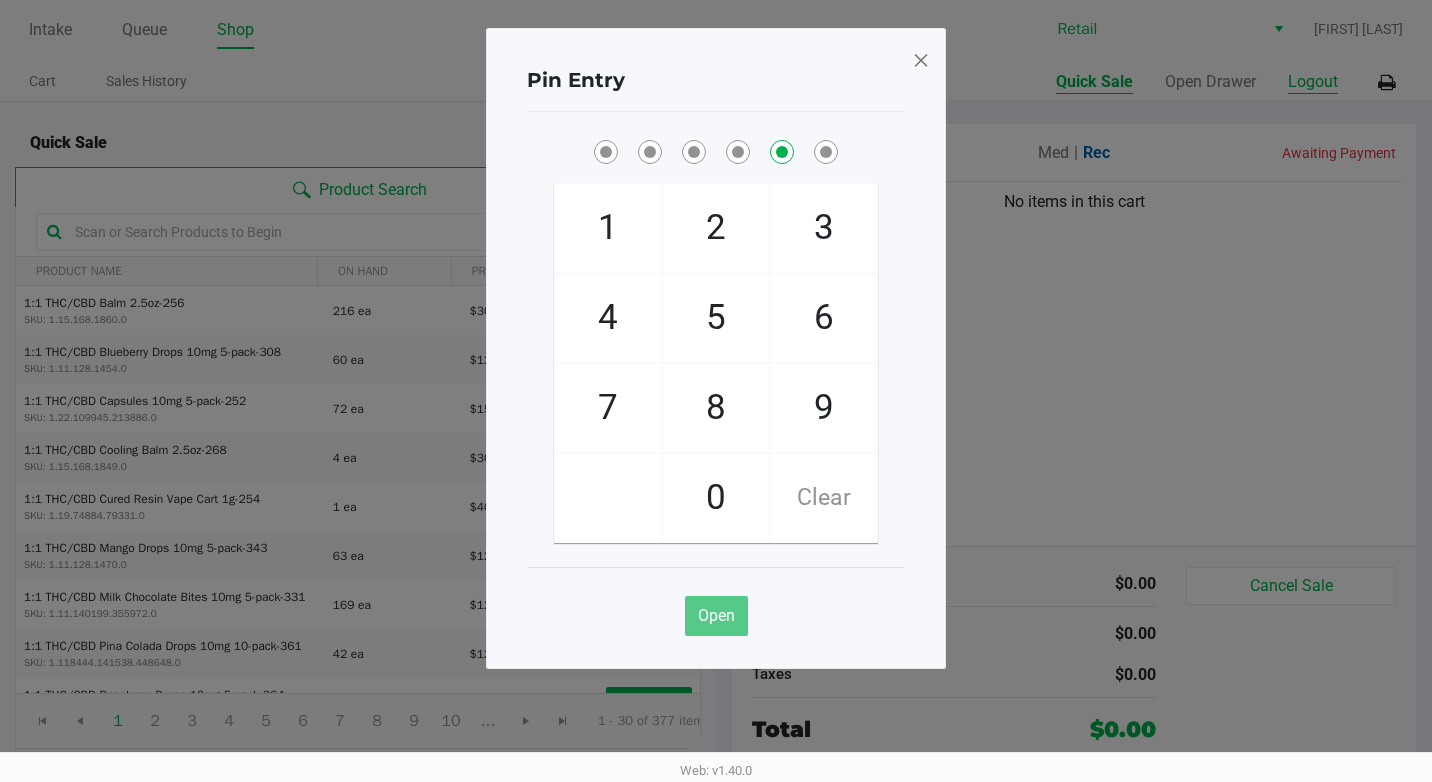 checkbox on "false" 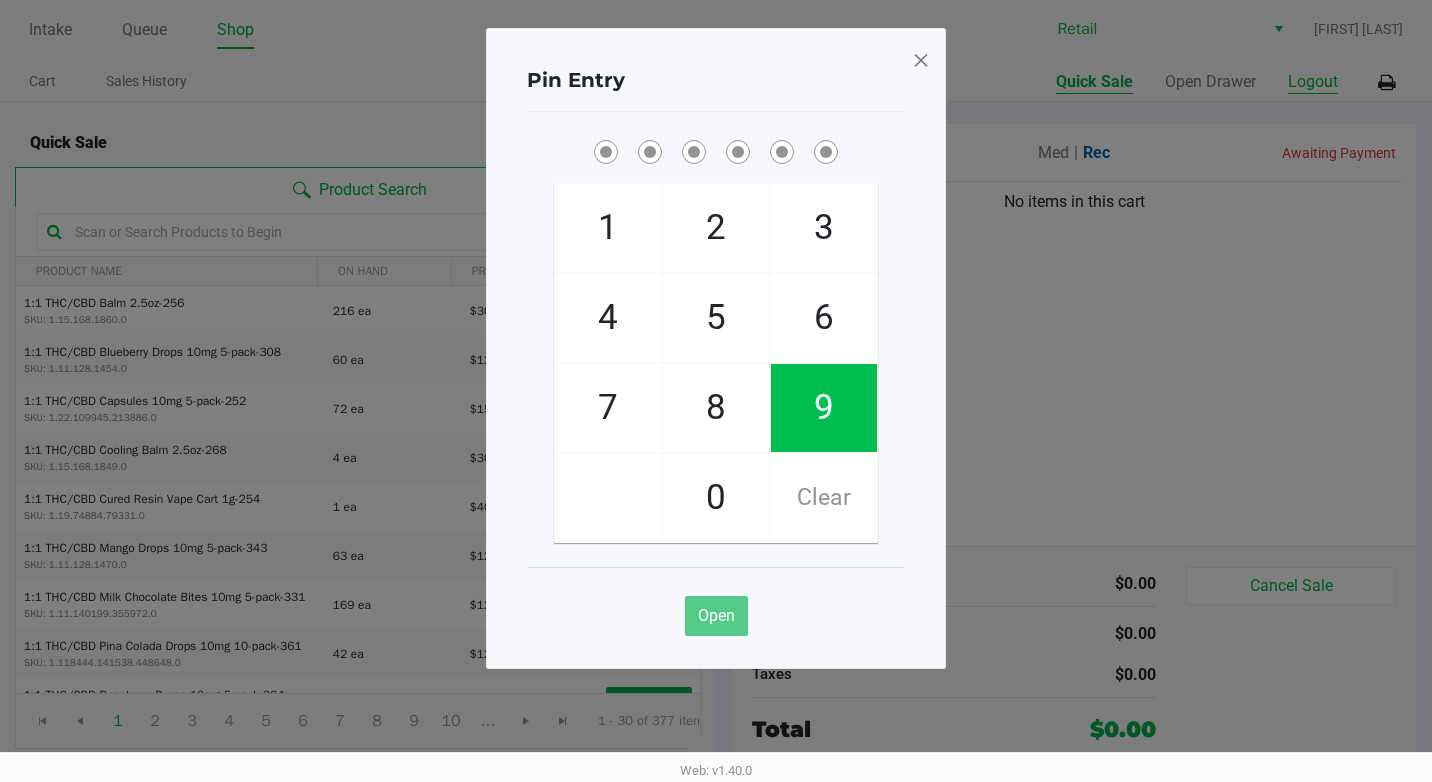 checkbox on "true" 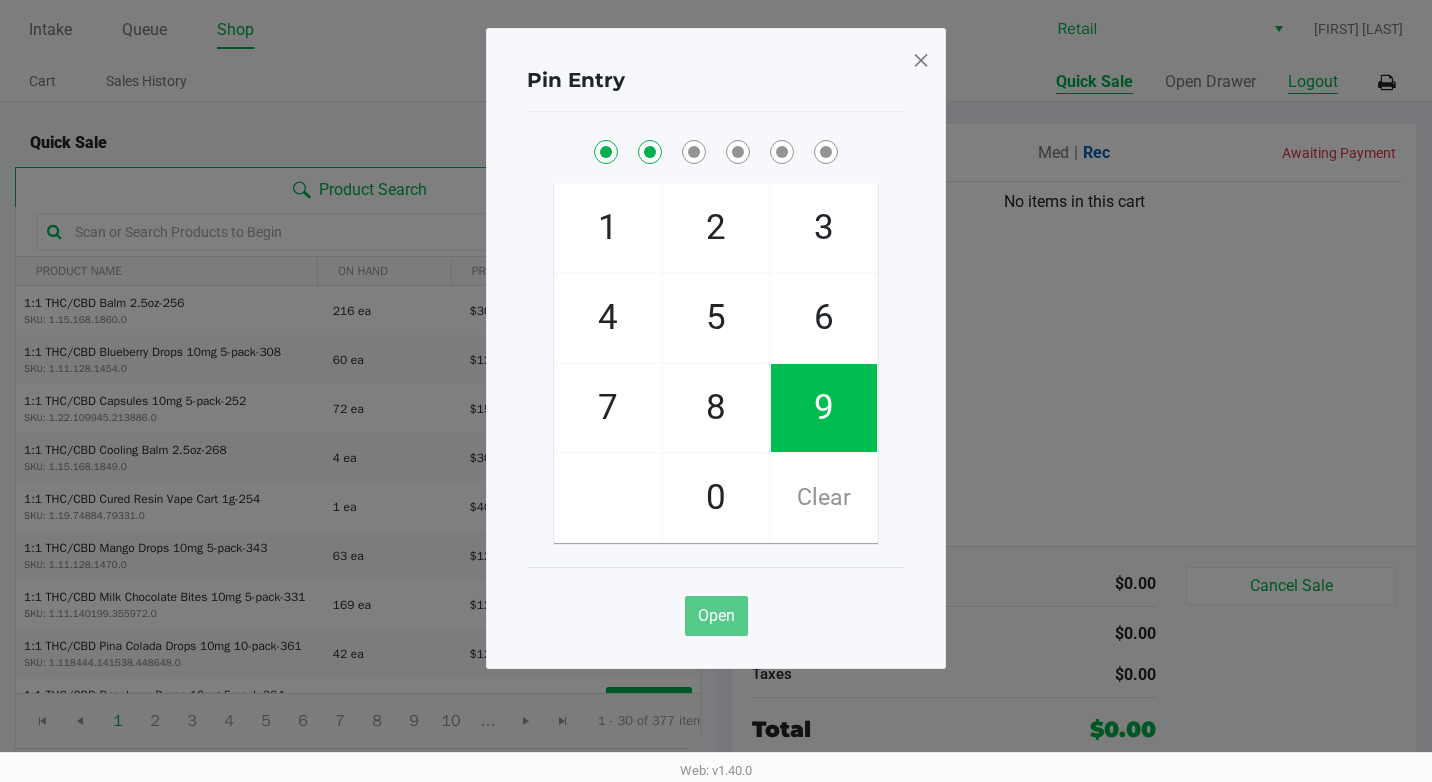 checkbox on "true" 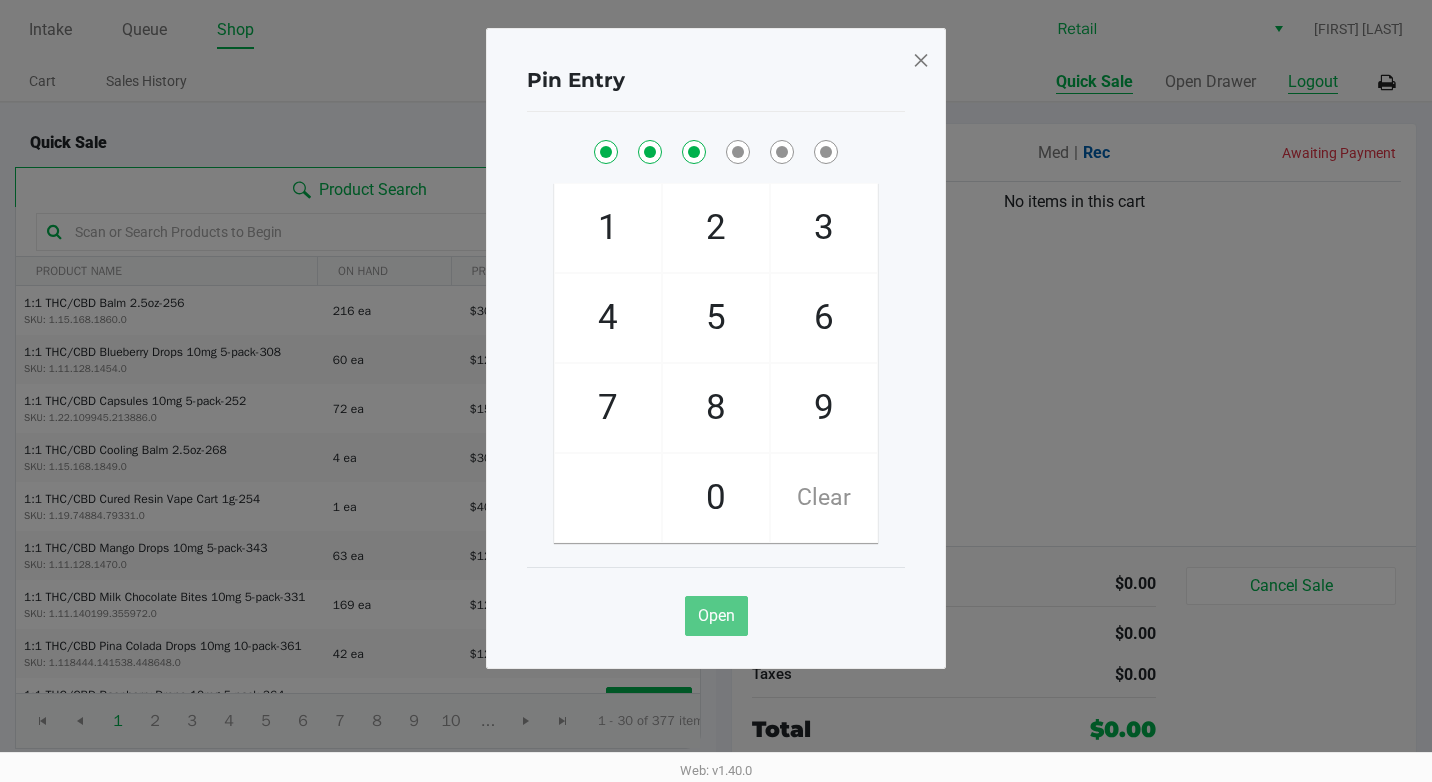 checkbox on "true" 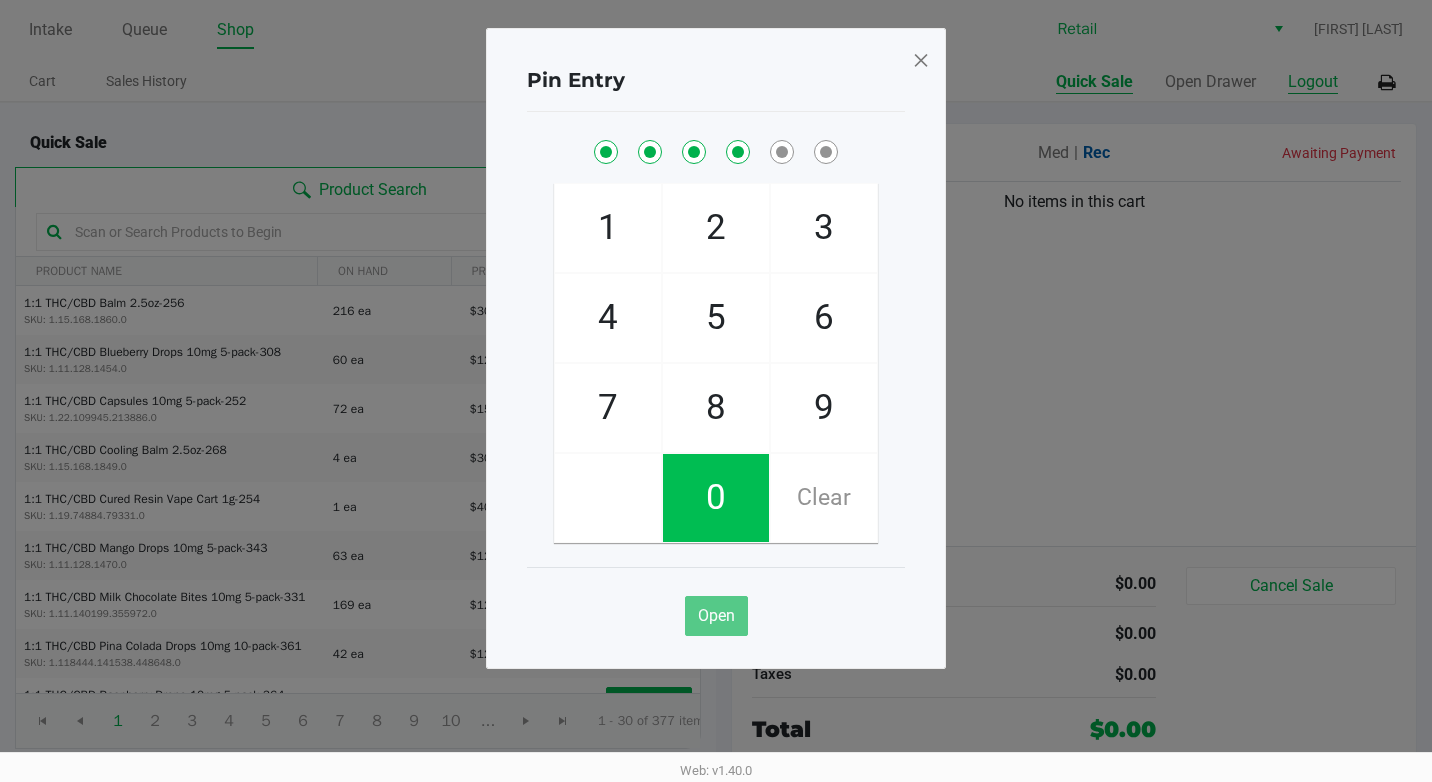 checkbox on "true" 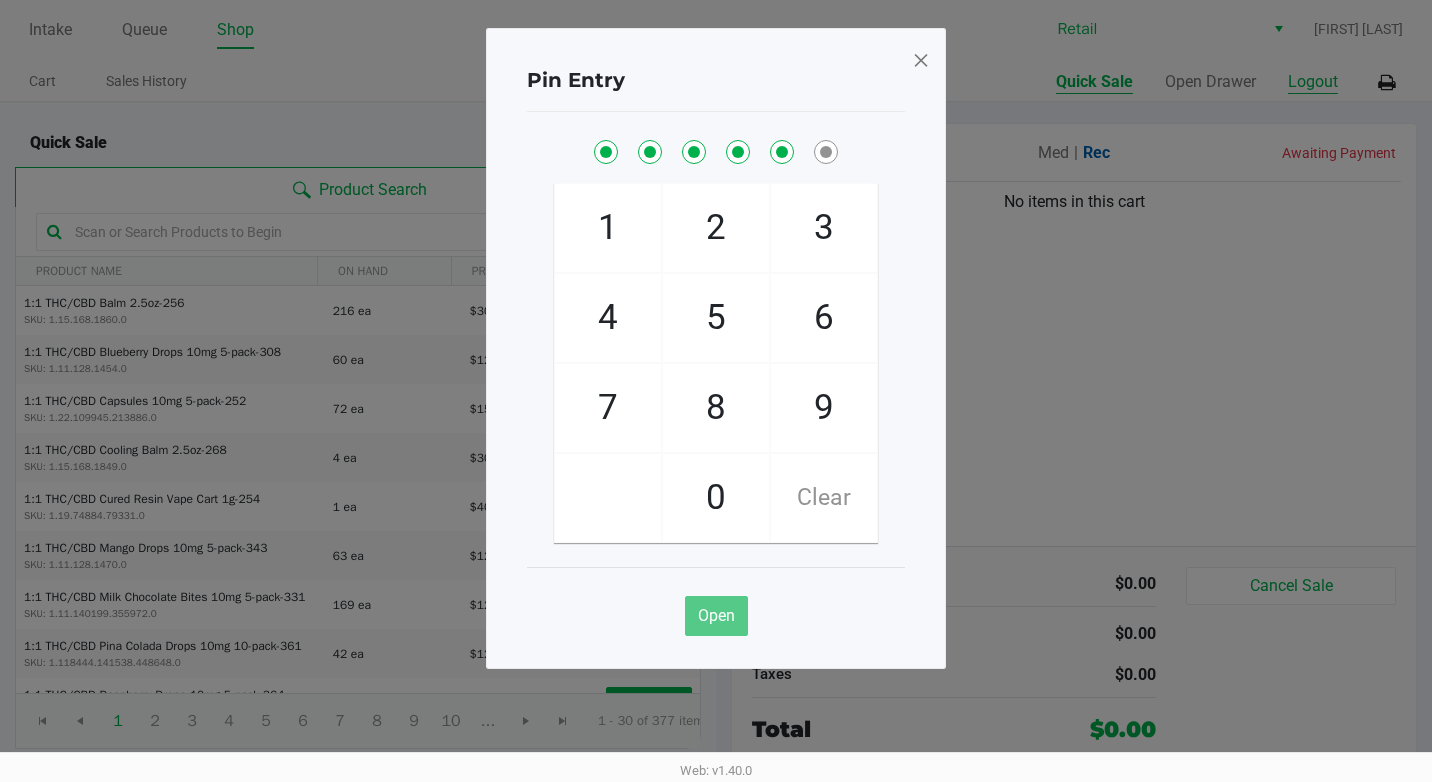 checkbox on "true" 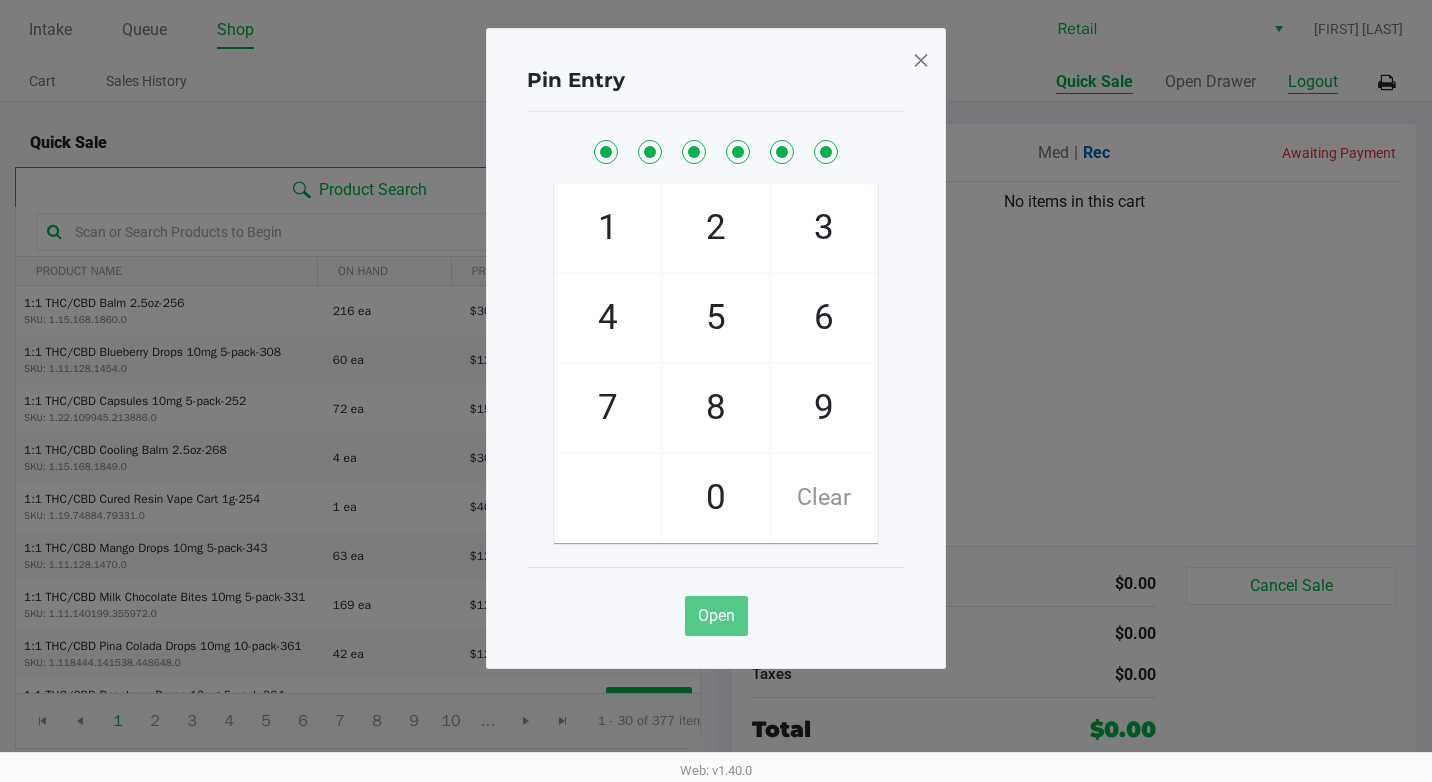 checkbox on "true" 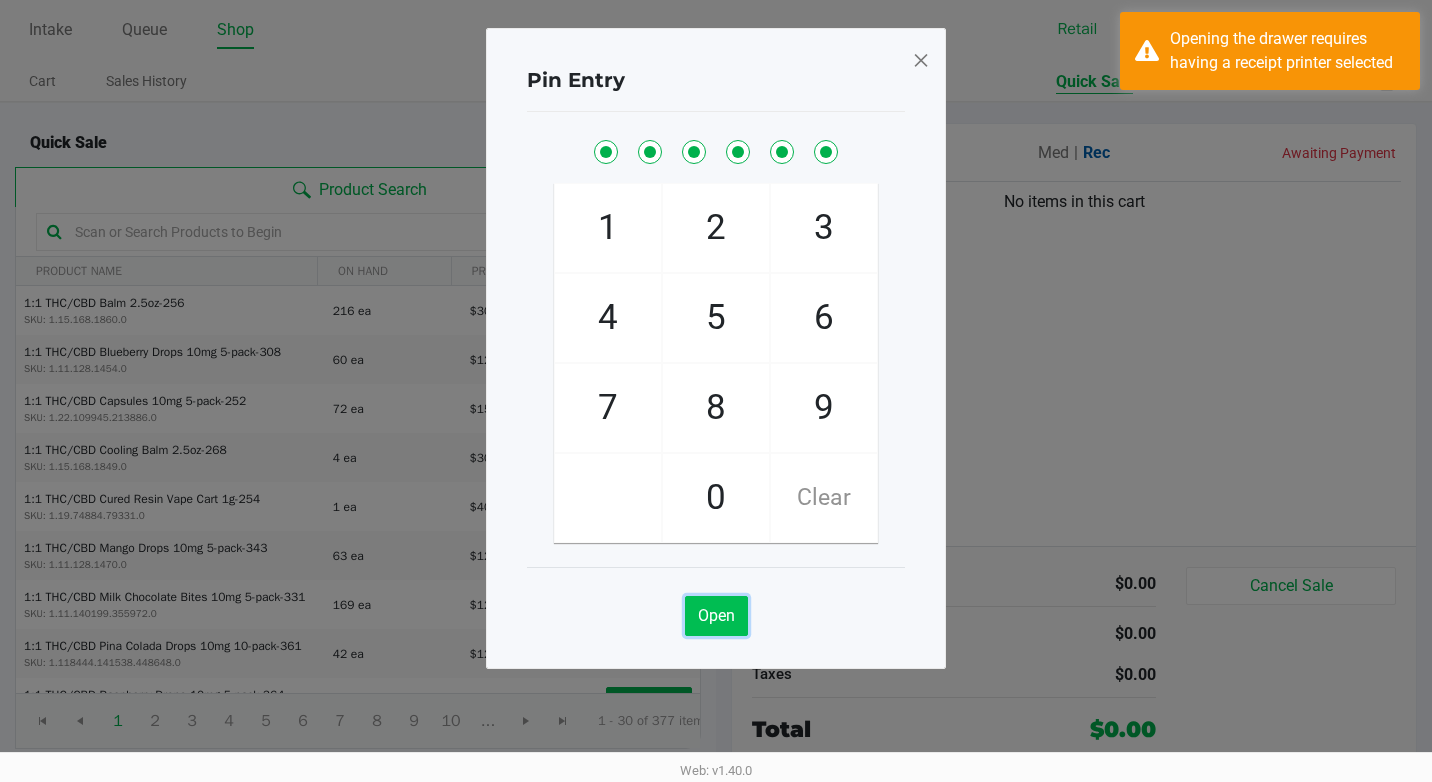click on "Open" 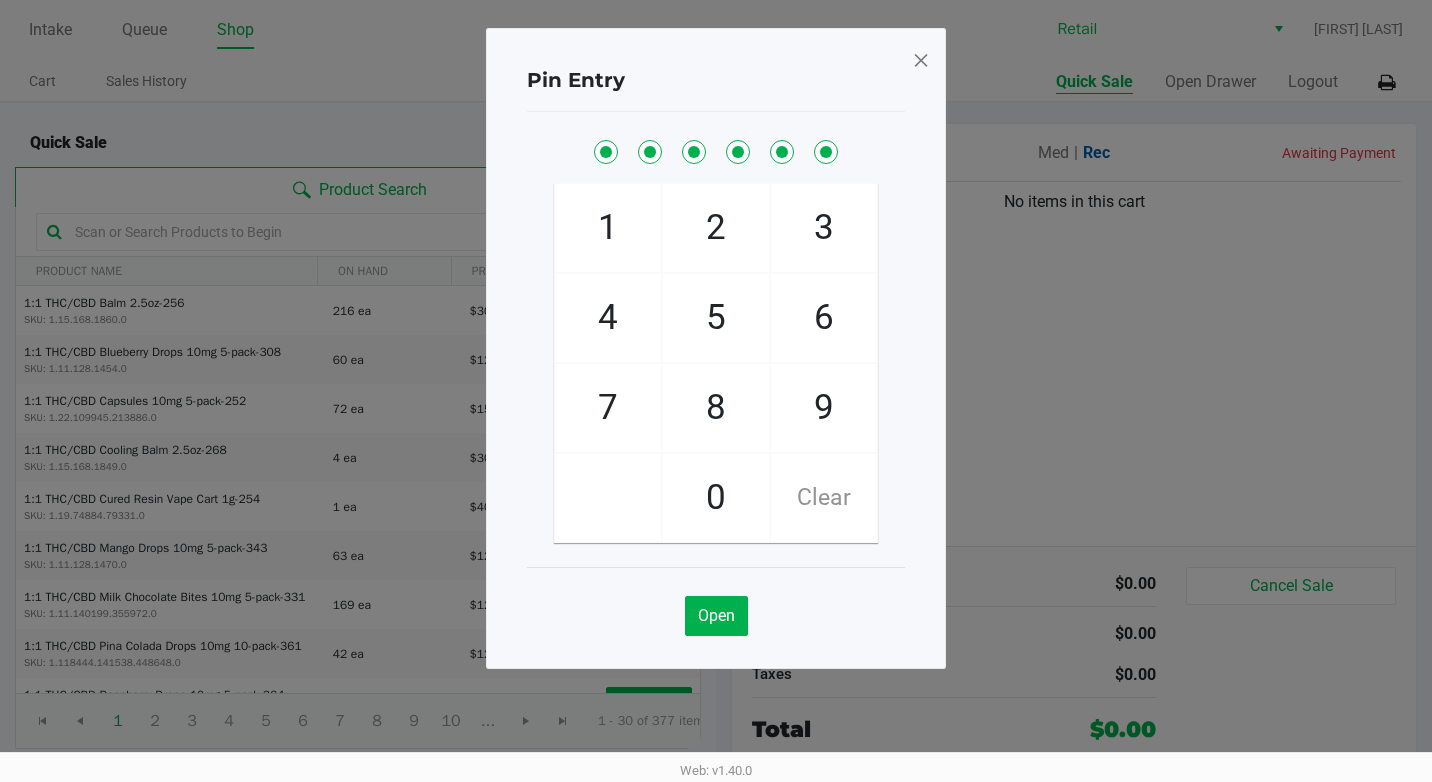 click on "Pin Entry  1   4   7       2   5   8   0   3   6   9   Clear   Open" 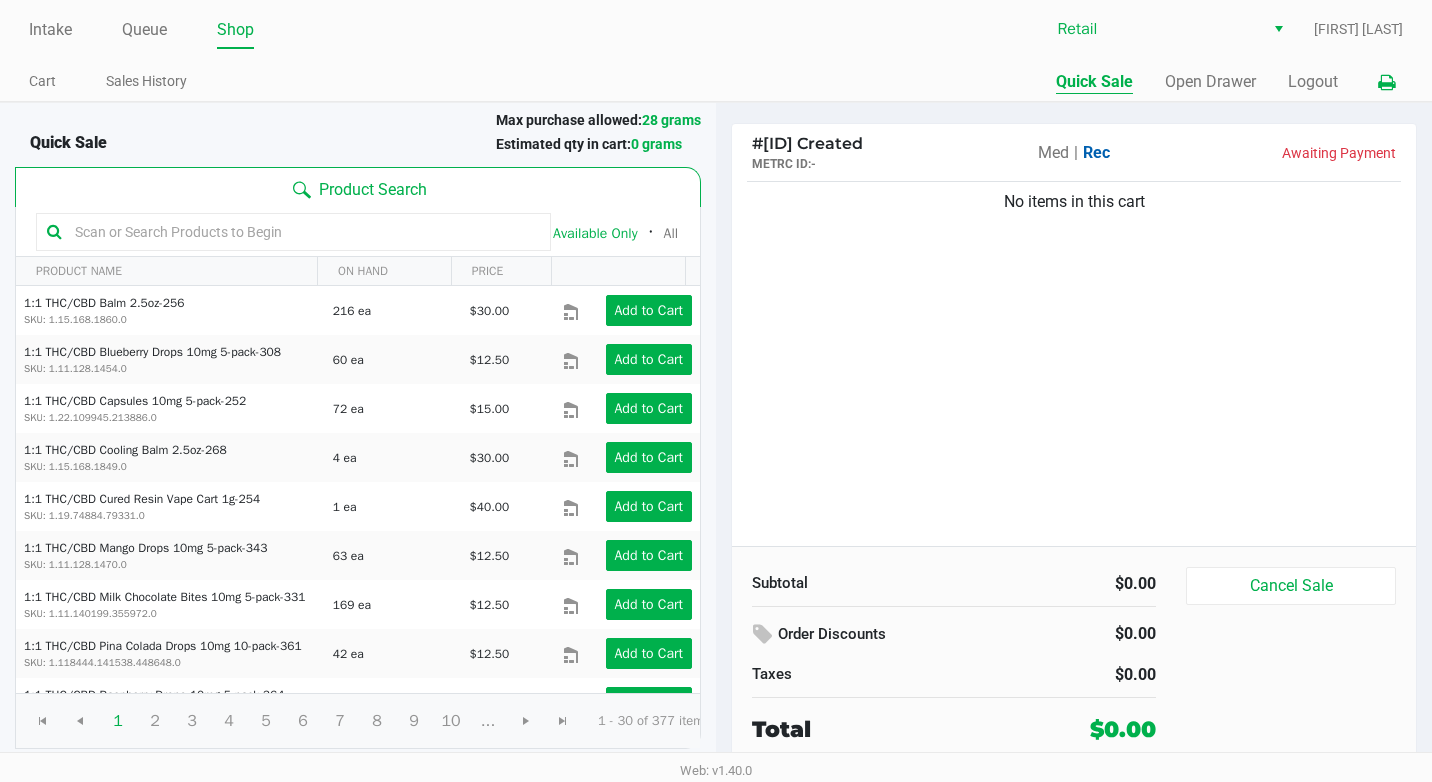 click 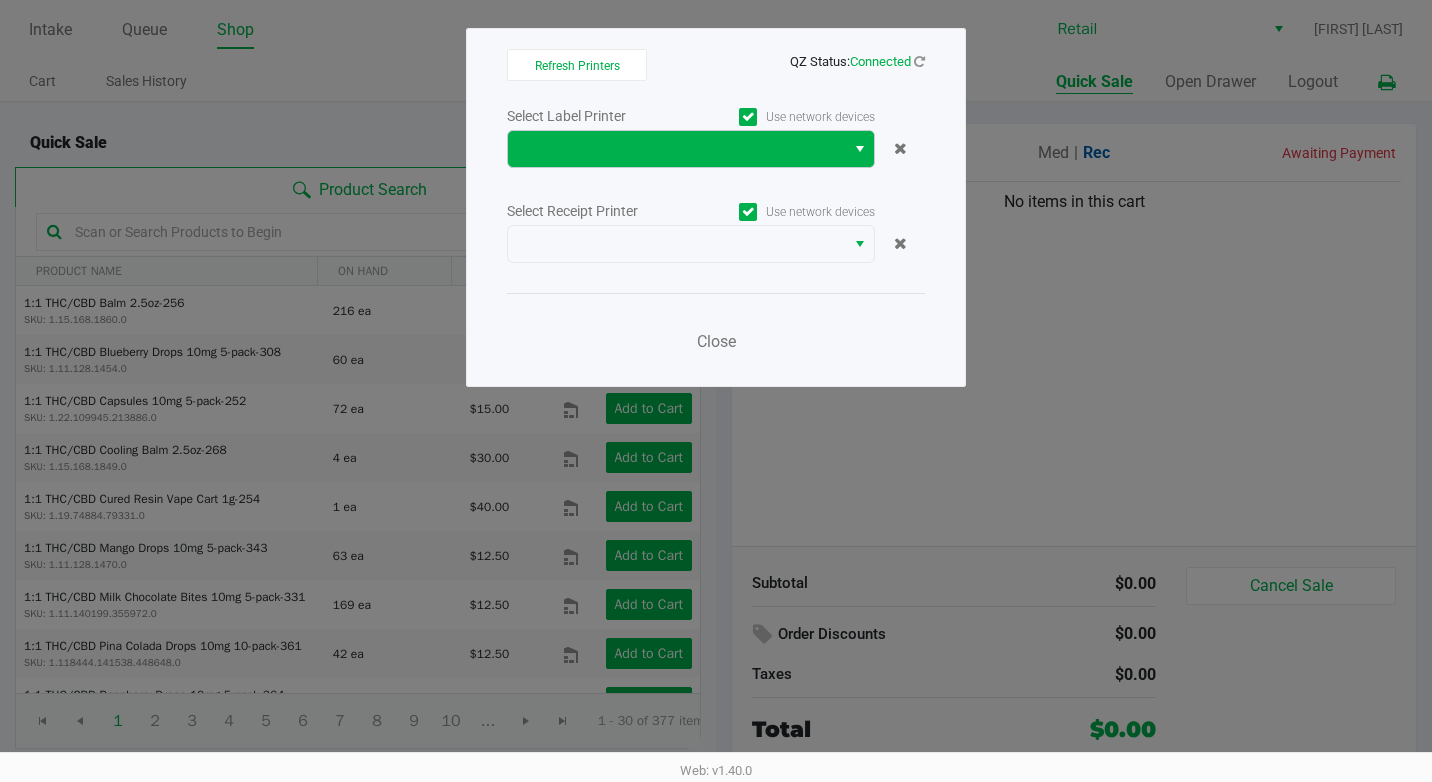 click at bounding box center [859, 149] 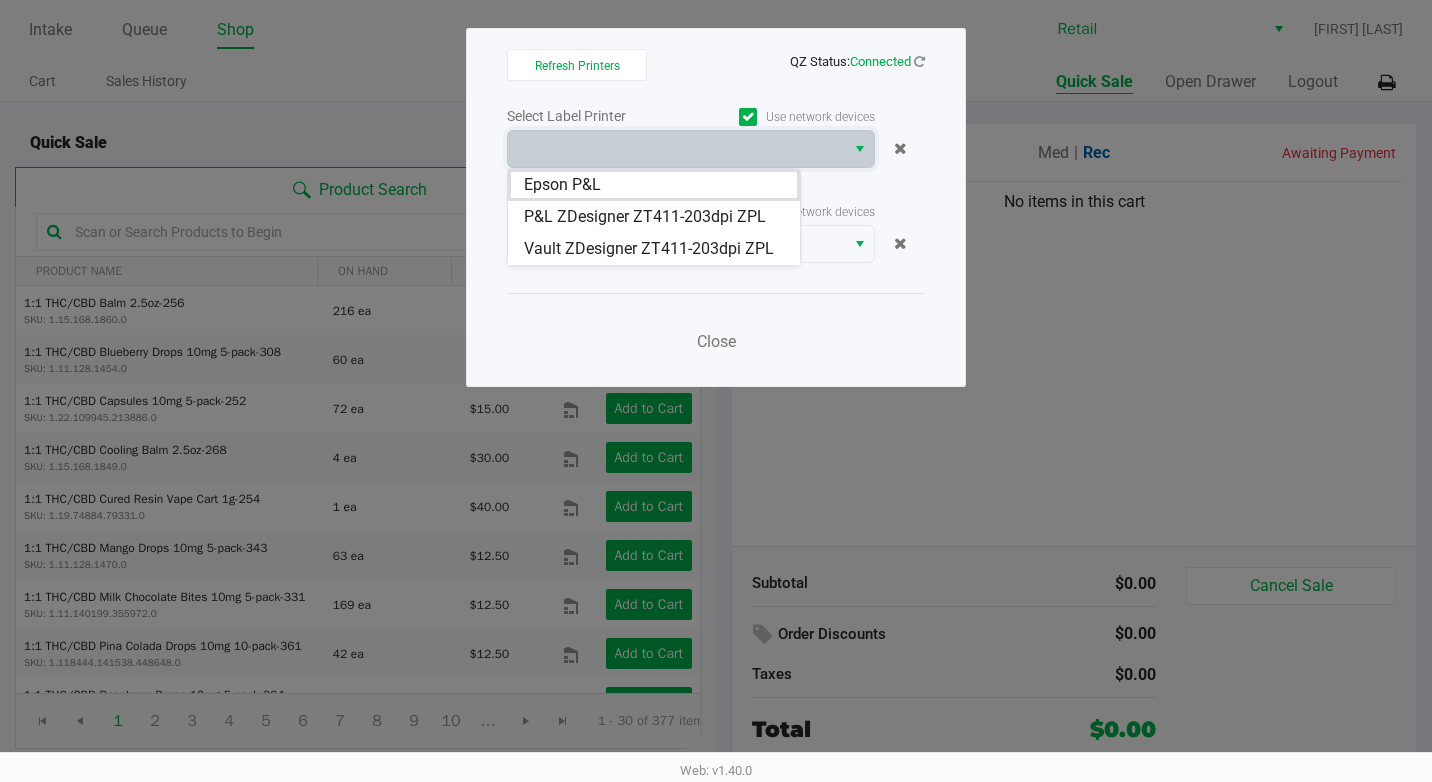 click 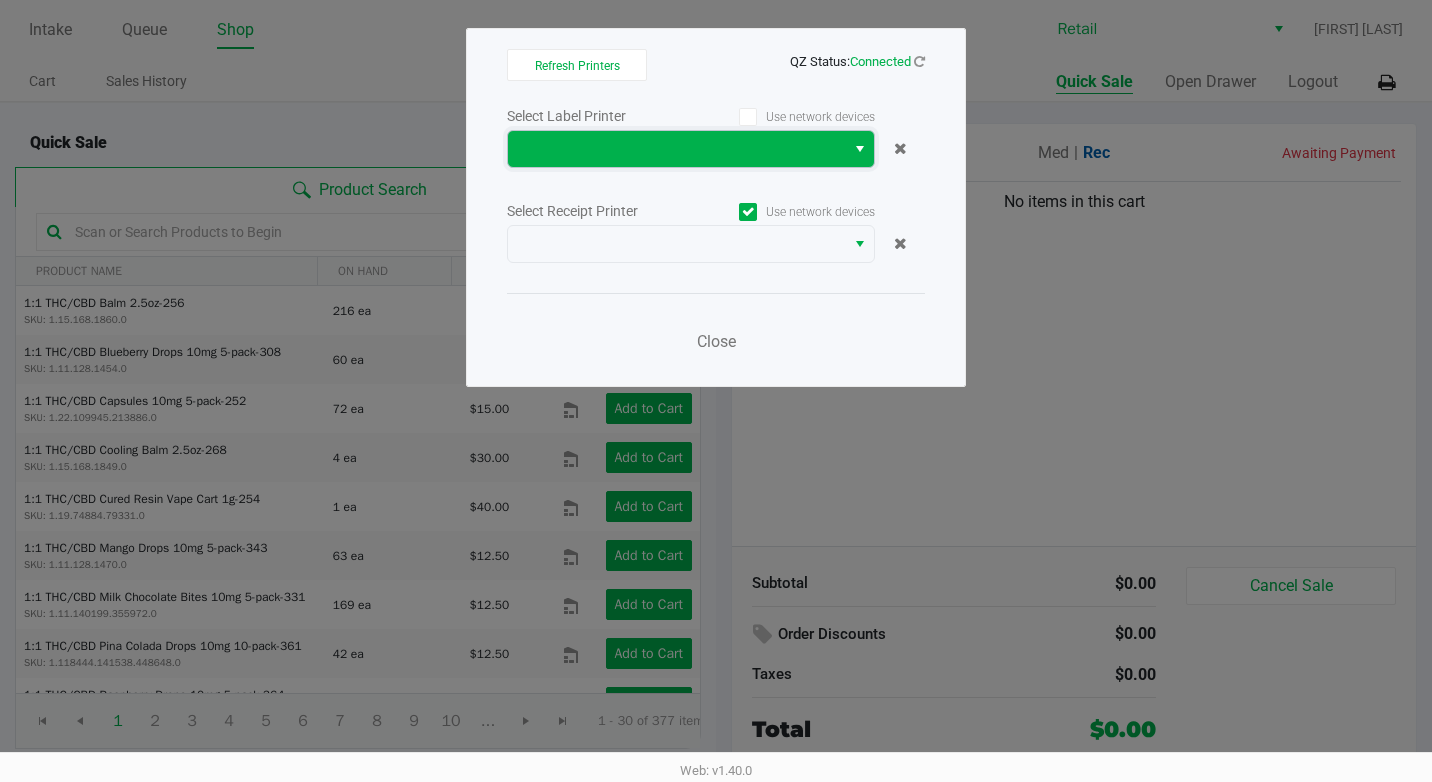 click at bounding box center (676, 149) 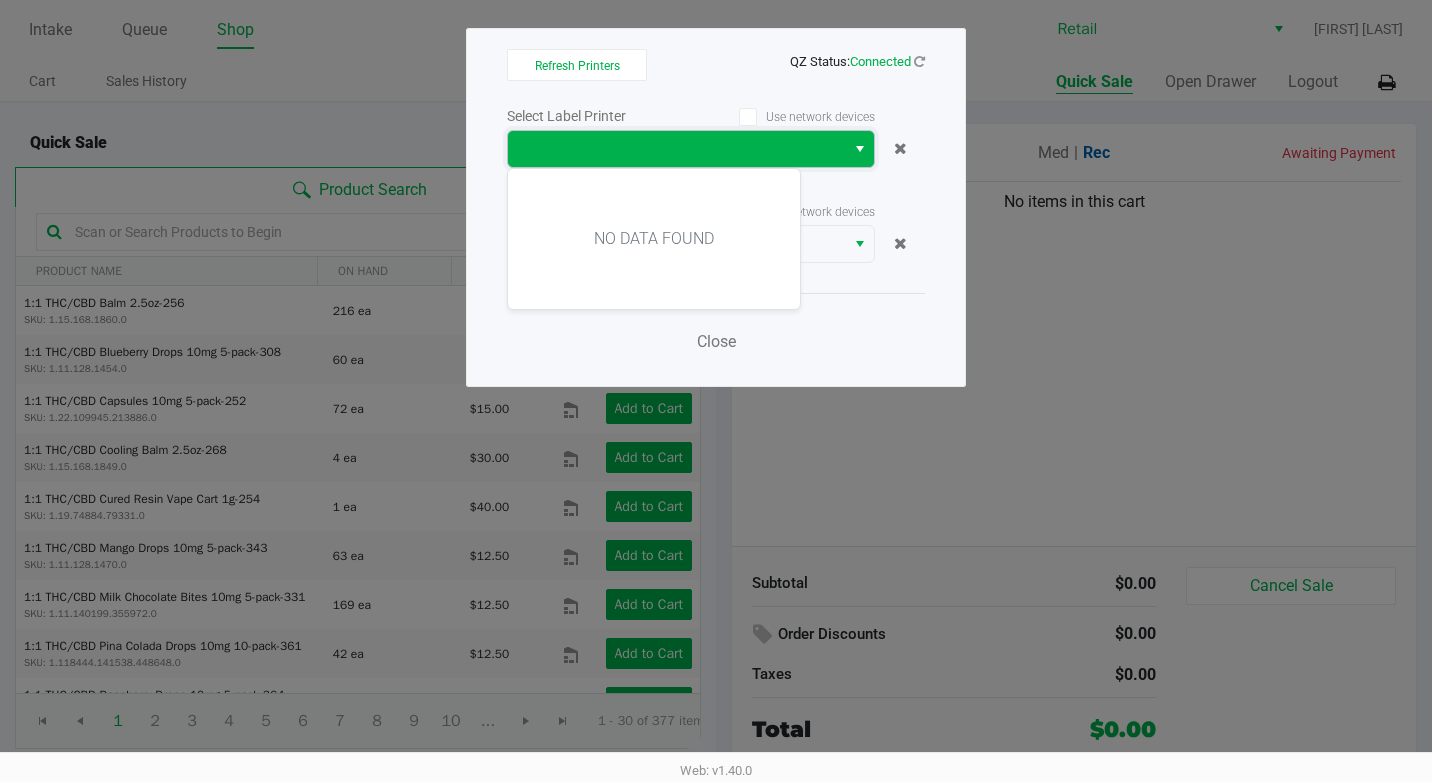 click at bounding box center (676, 149) 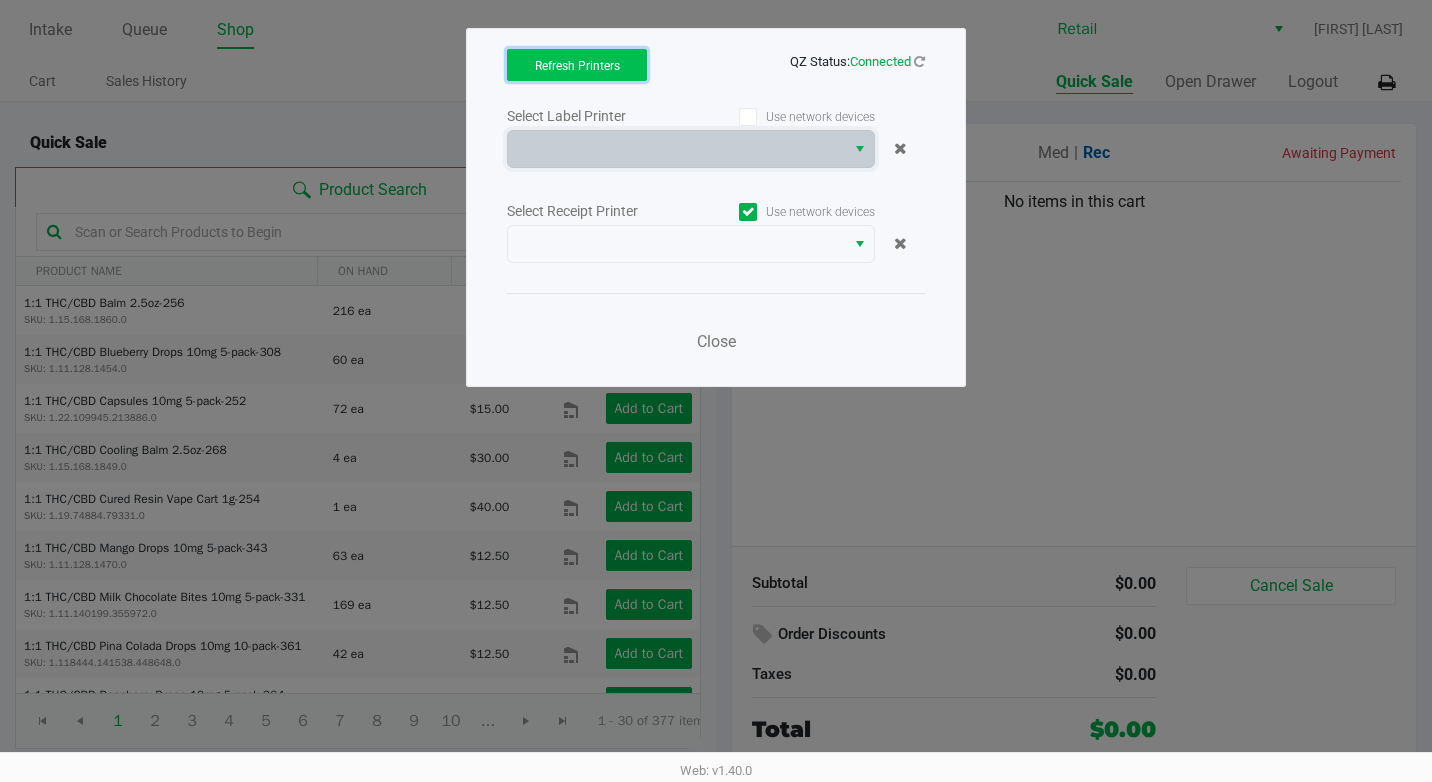 click on "Refresh Printers" 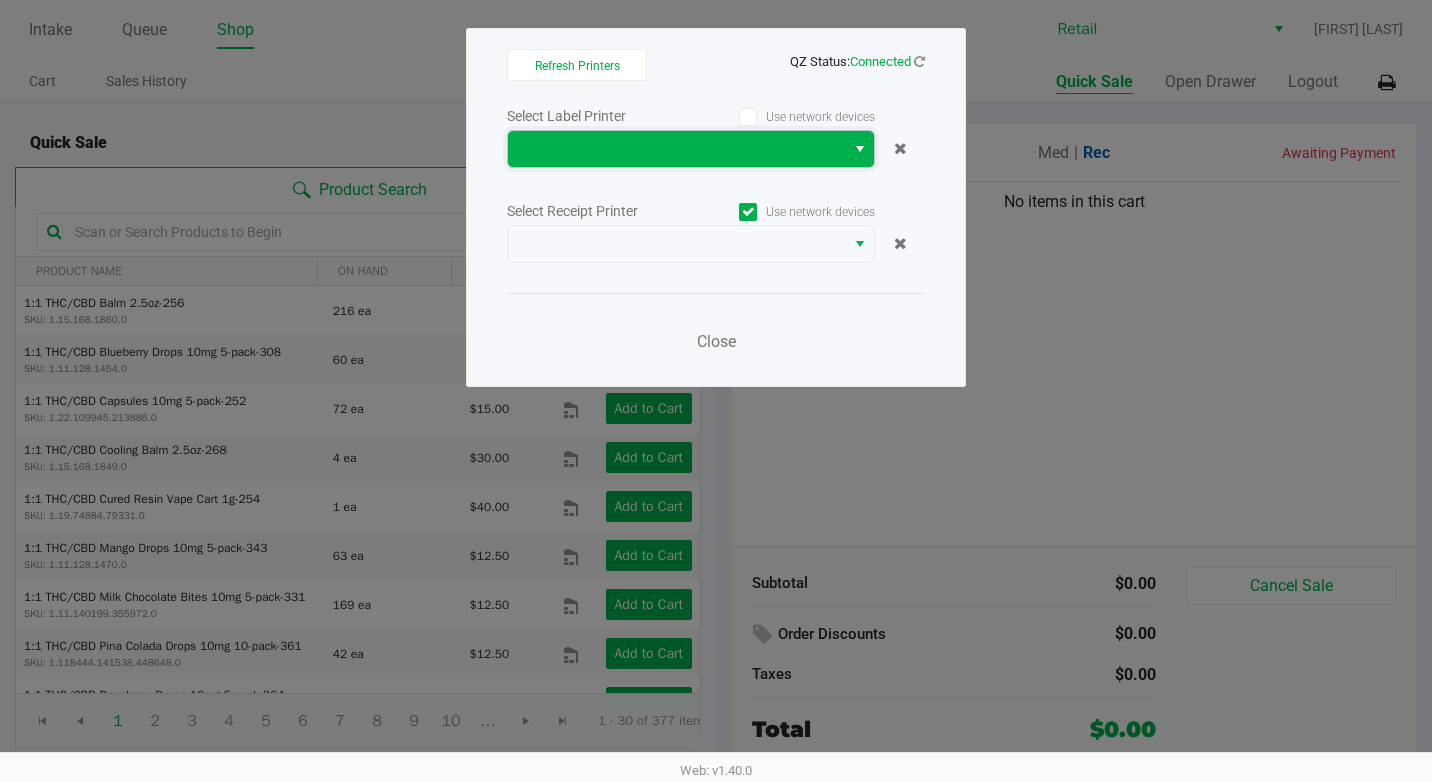 click at bounding box center [676, 149] 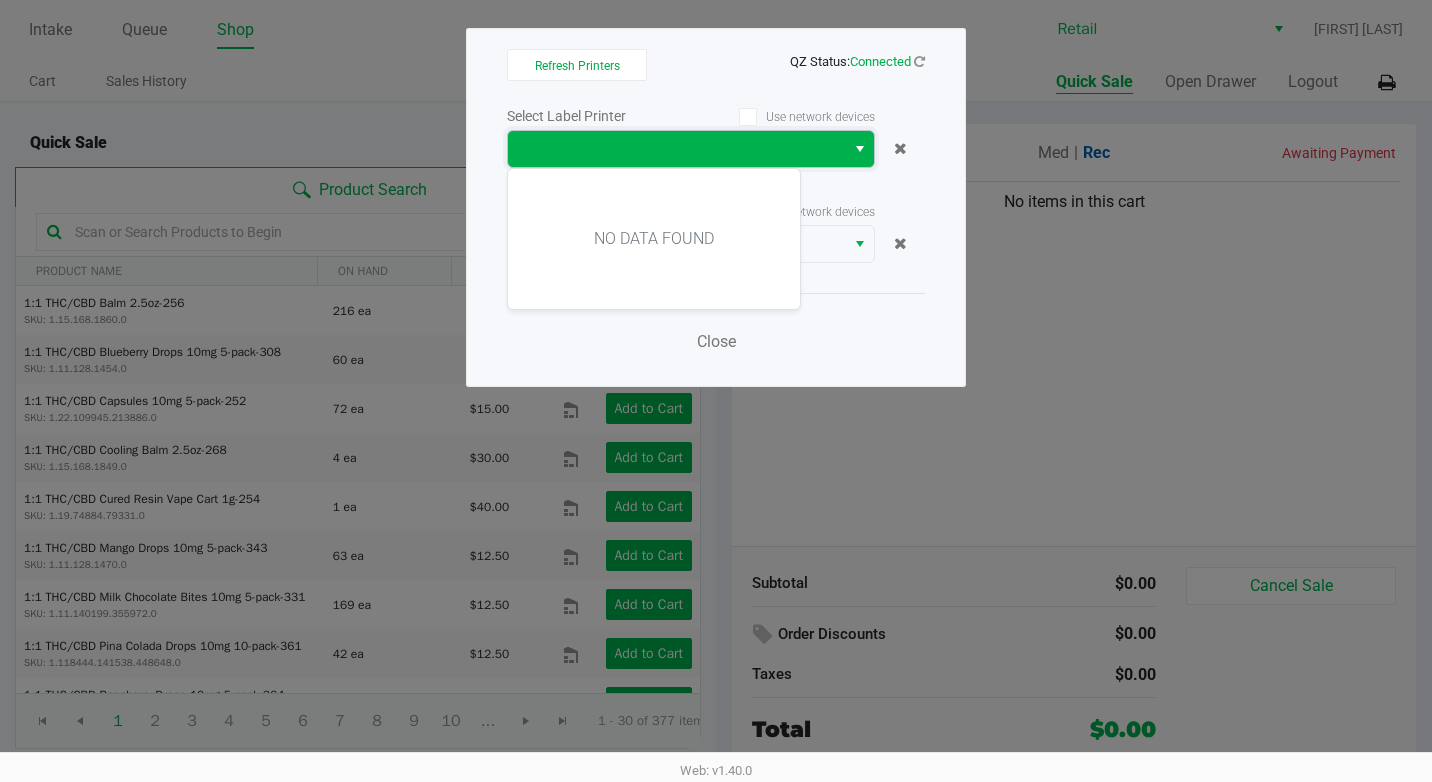 click at bounding box center [676, 149] 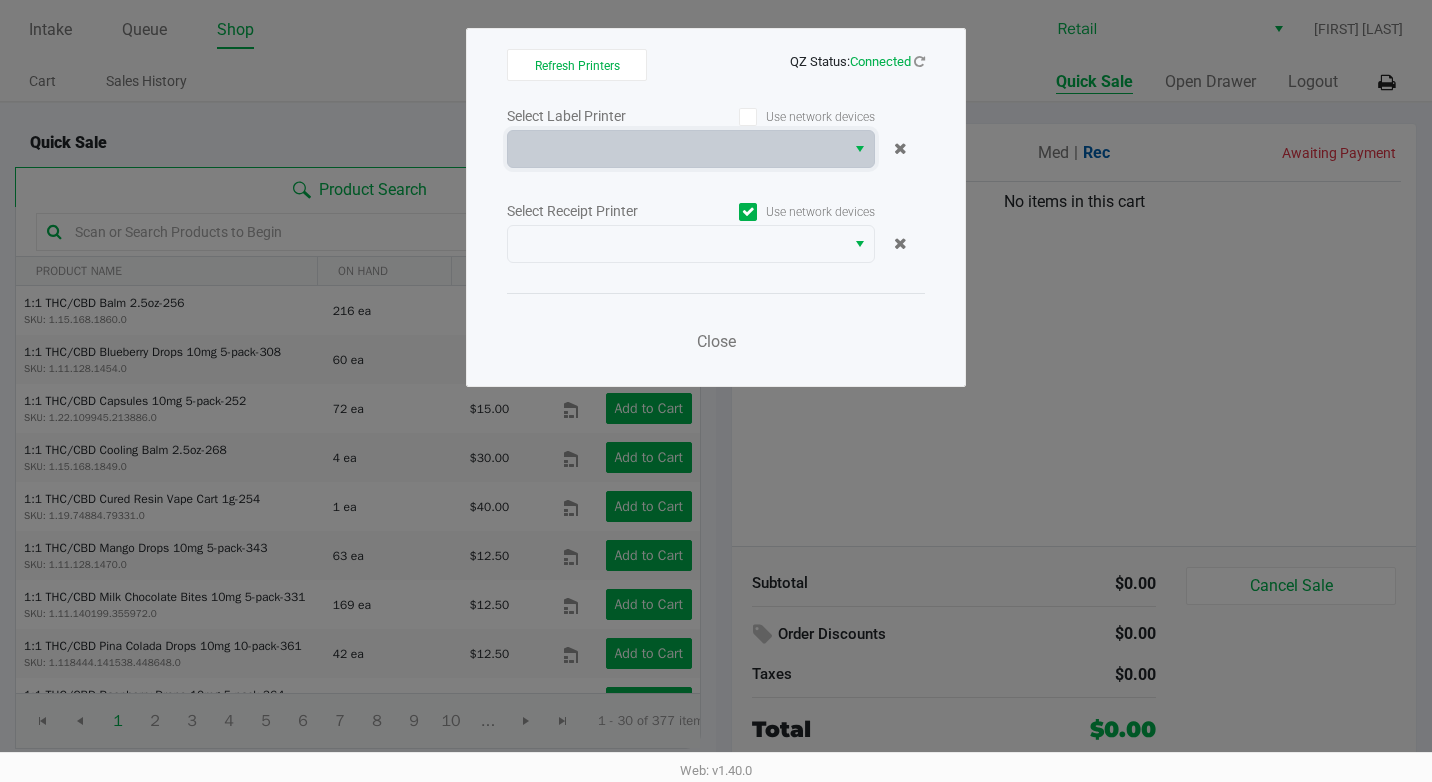 click on "Use network devices" 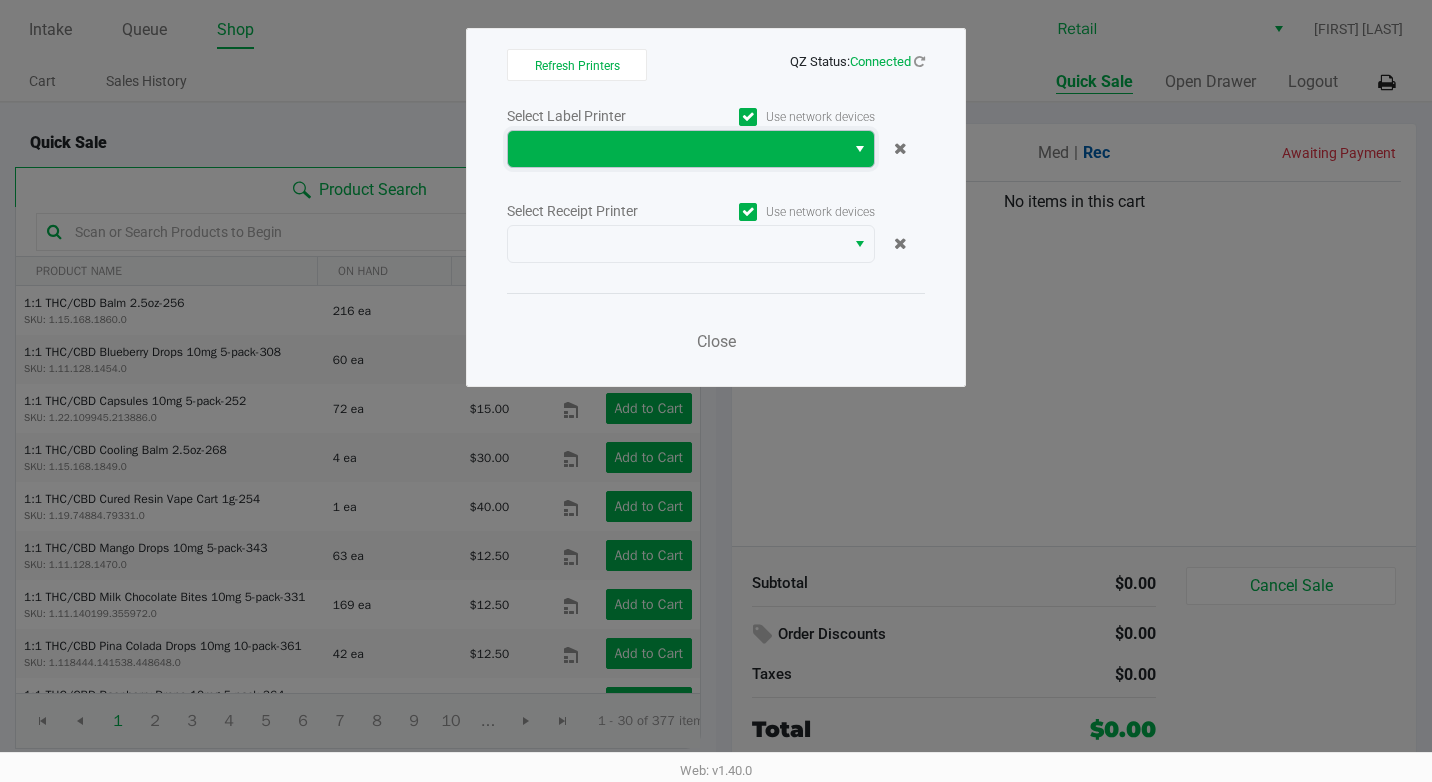 click at bounding box center [676, 149] 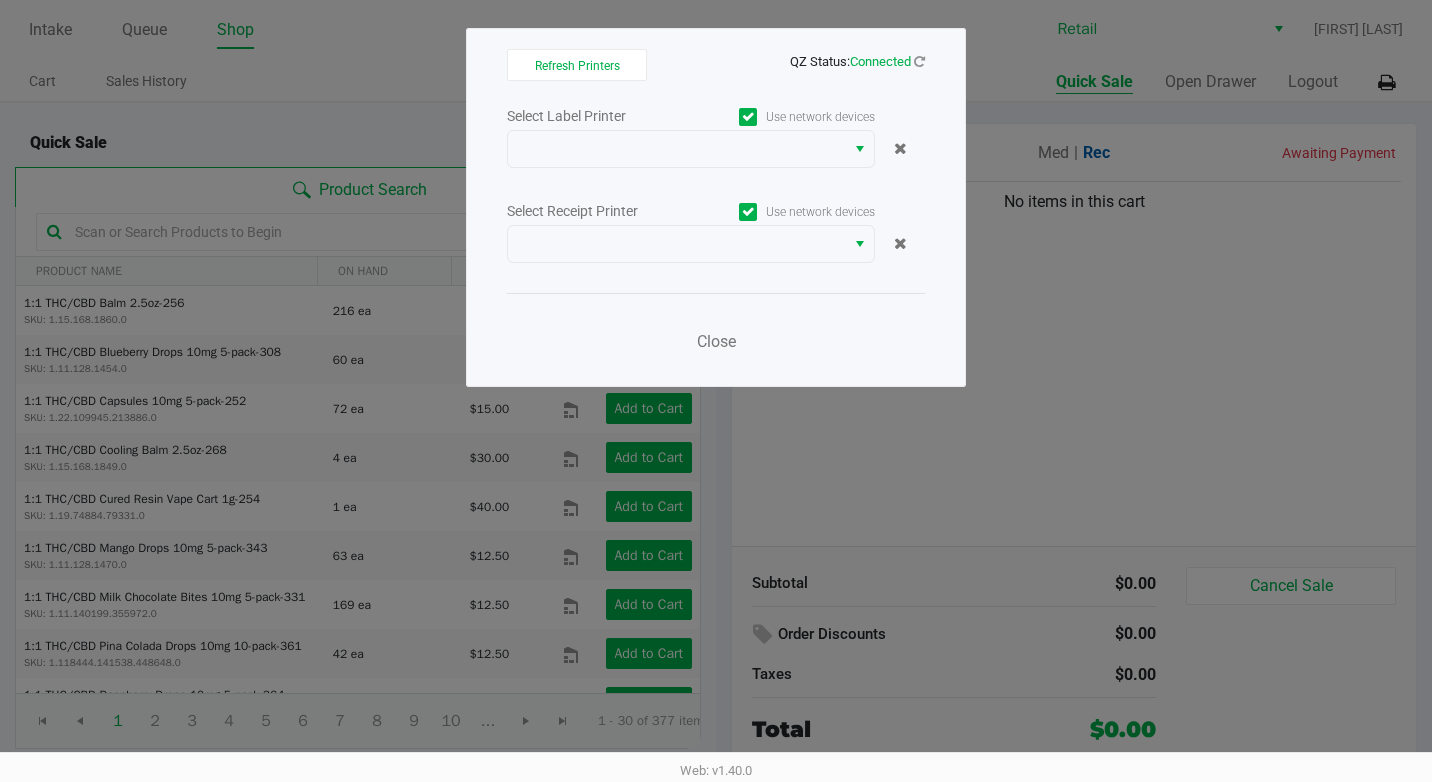 drag, startPoint x: 953, startPoint y: 209, endPoint x: 858, endPoint y: 204, distance: 95.131485 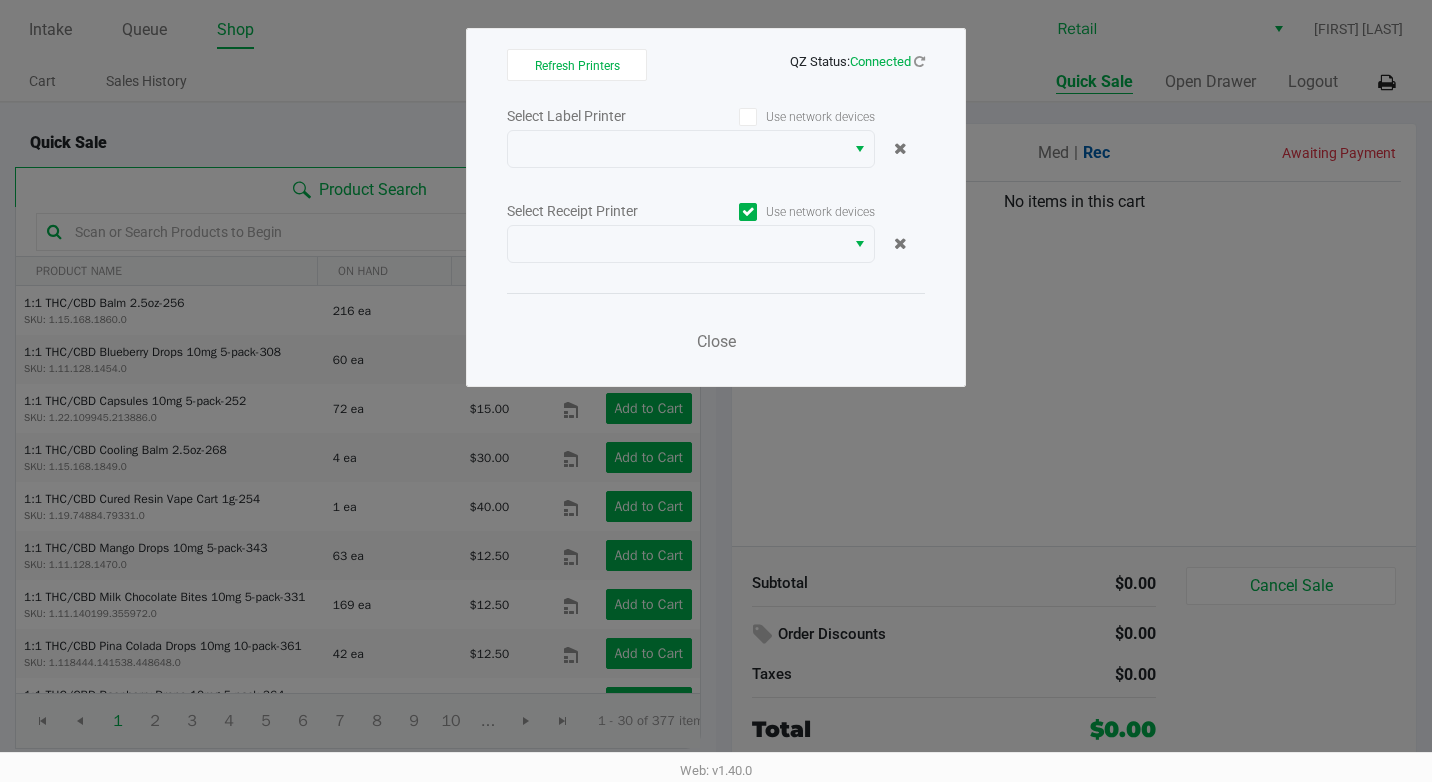 click 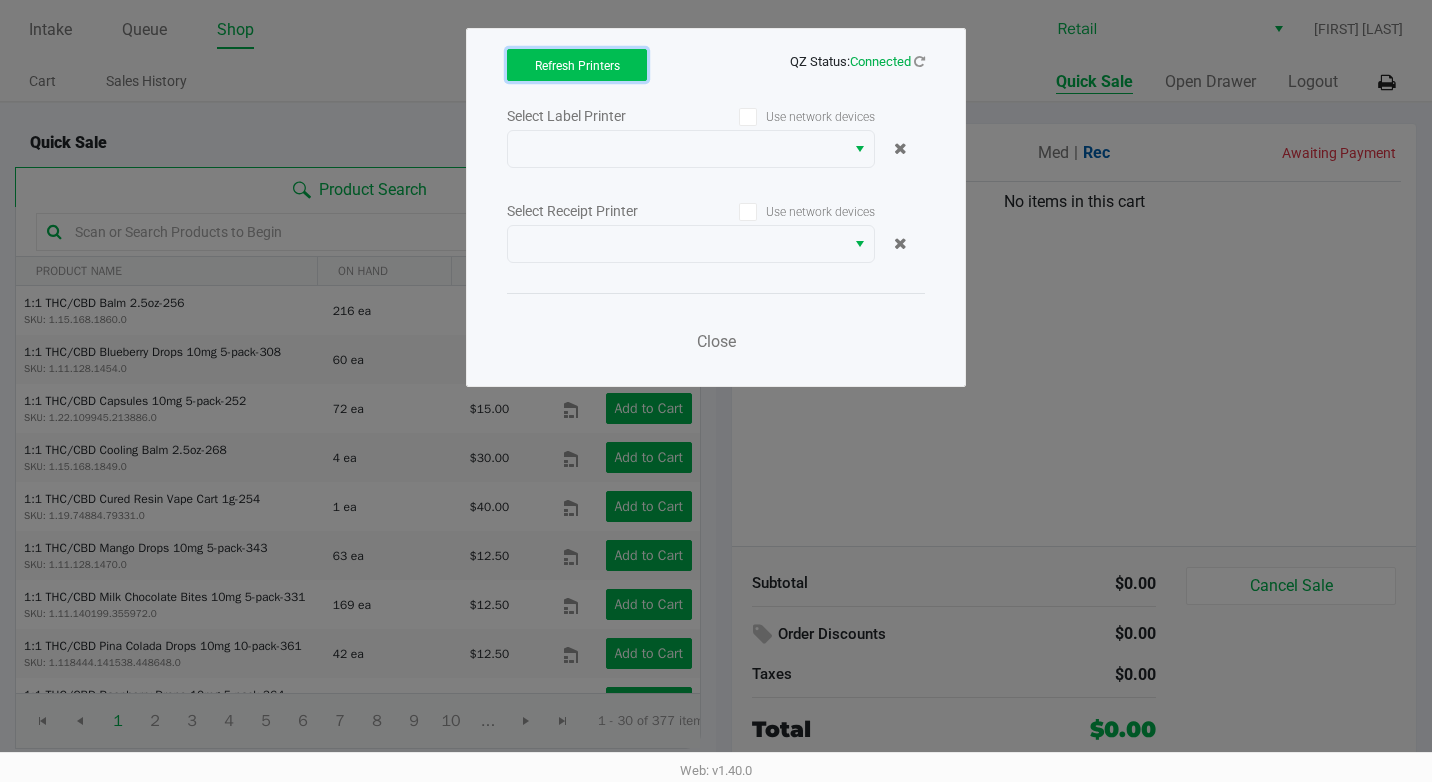 click on "Refresh Printers" 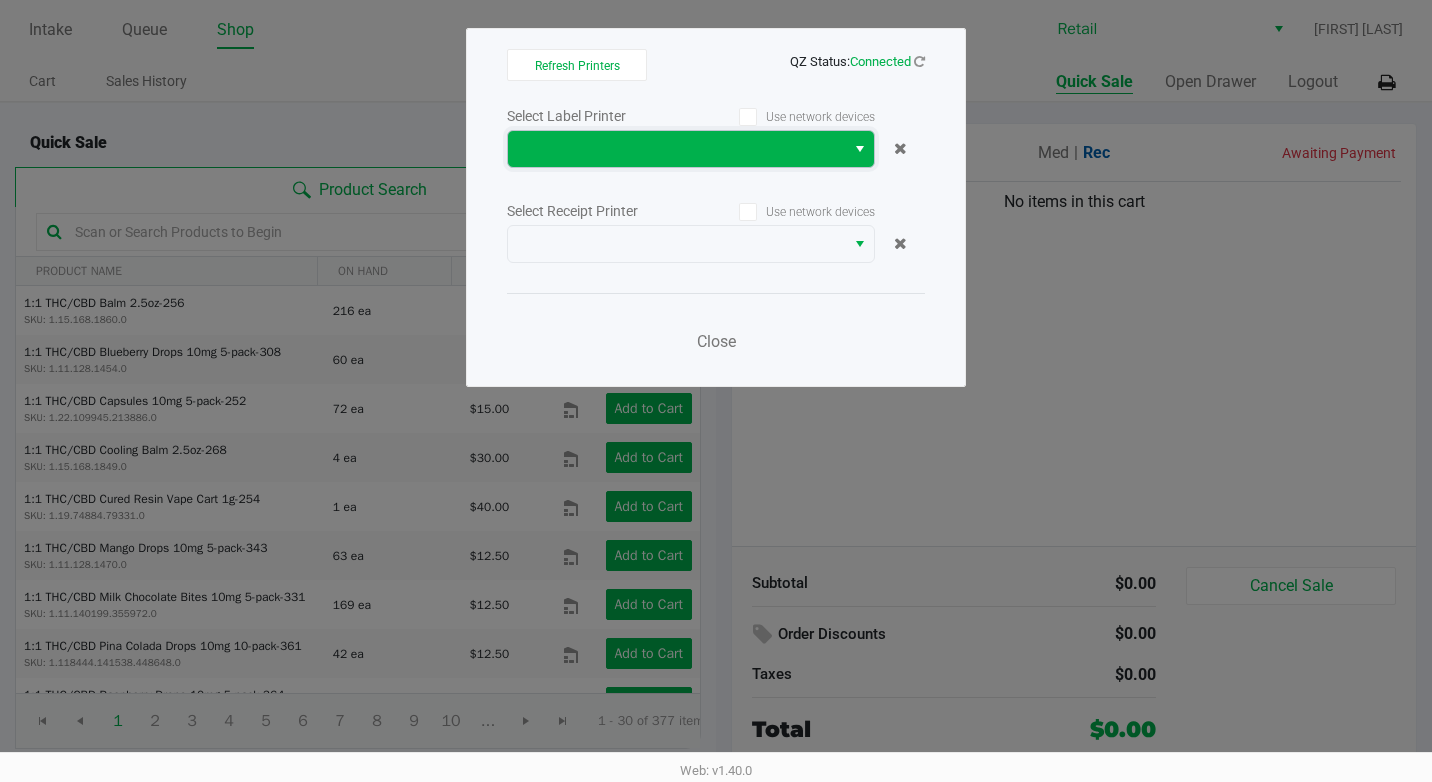 click at bounding box center (676, 149) 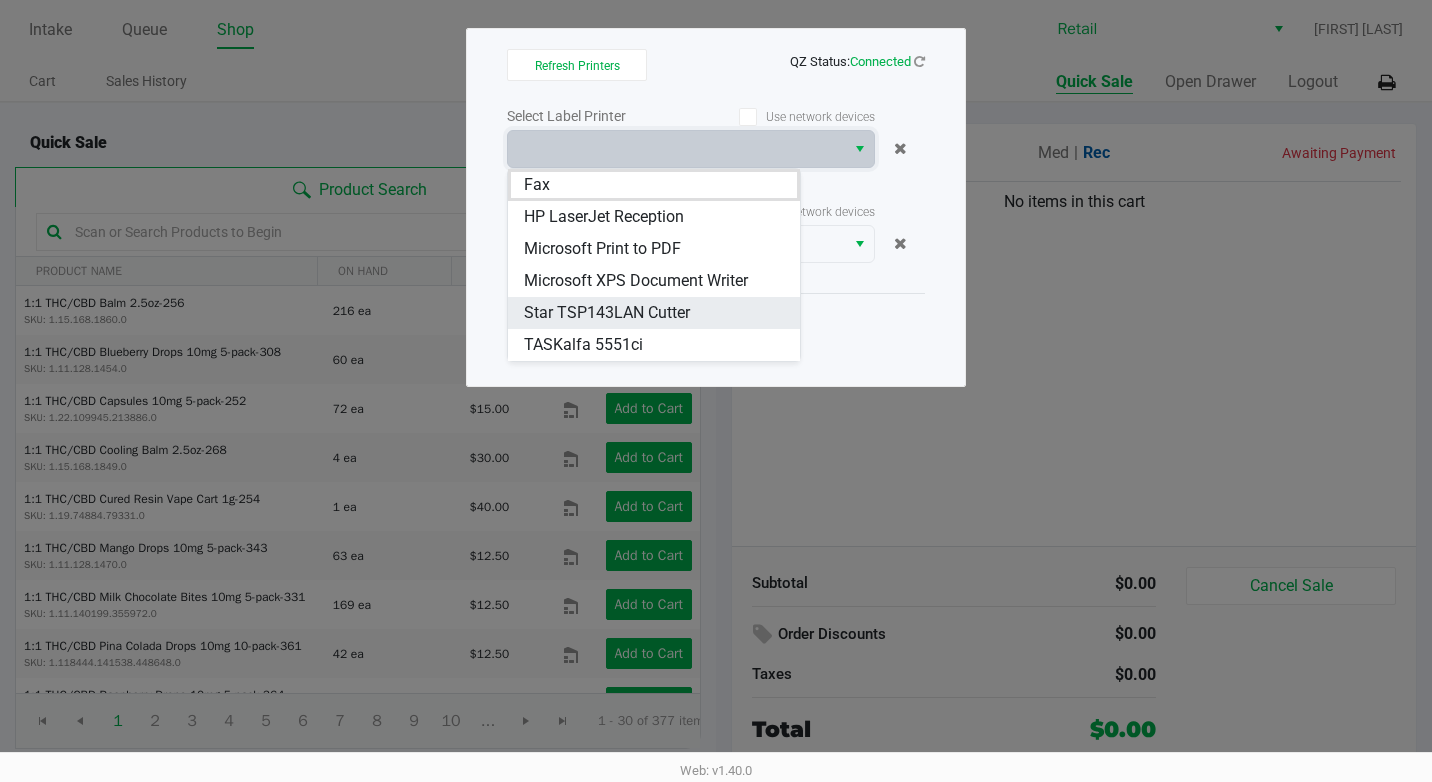 click on "Star TSP143LAN Cutter" at bounding box center (607, 313) 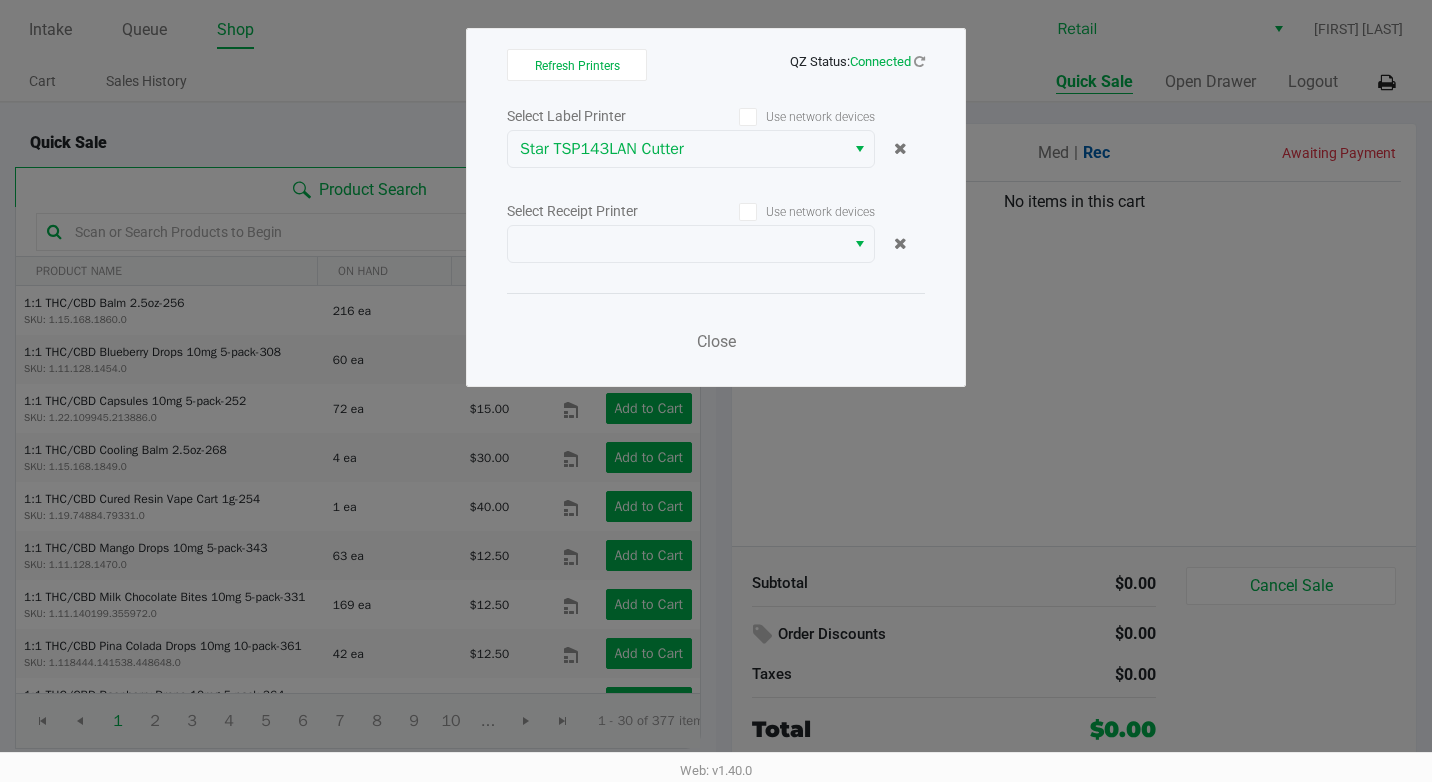 click on "Close" 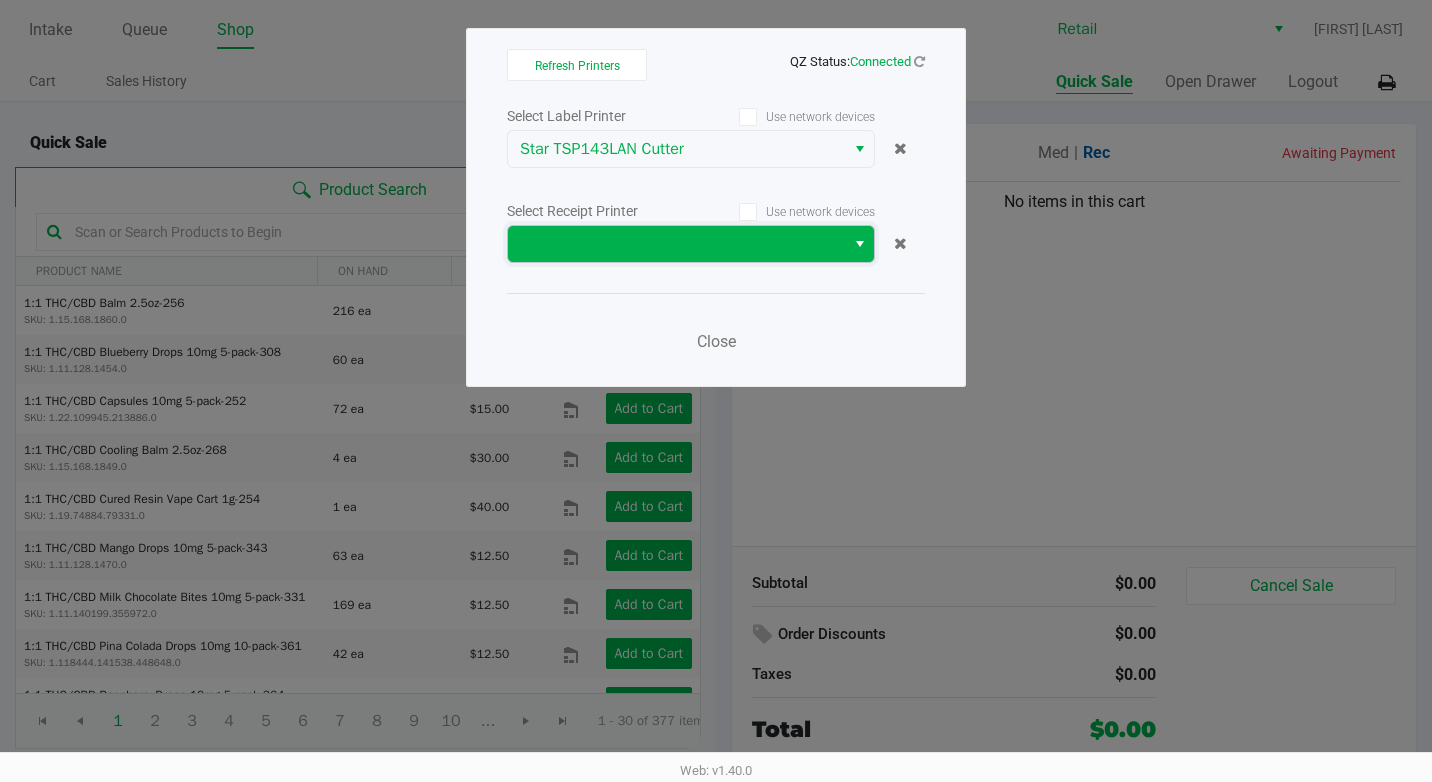 click at bounding box center (676, 244) 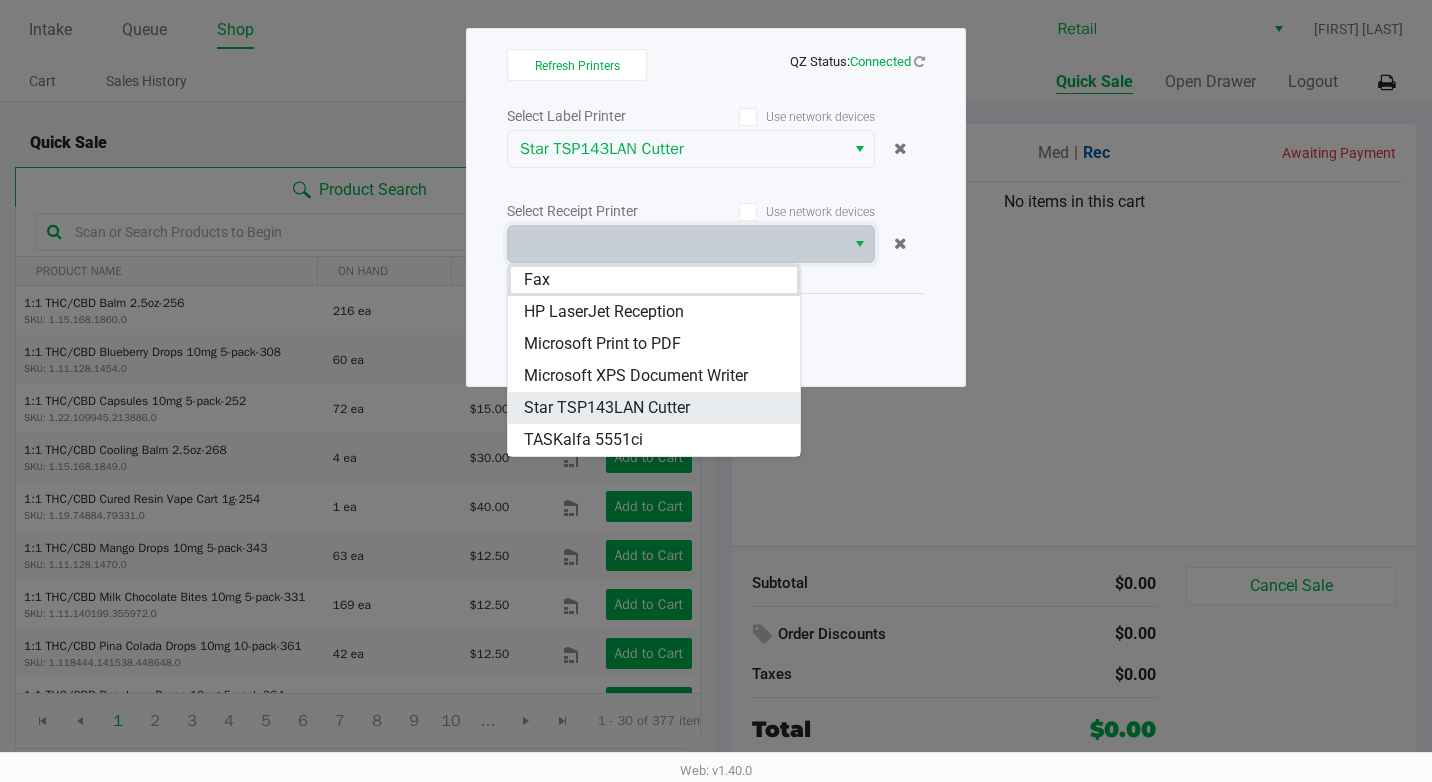 click on "Star TSP143LAN Cutter" at bounding box center [607, 408] 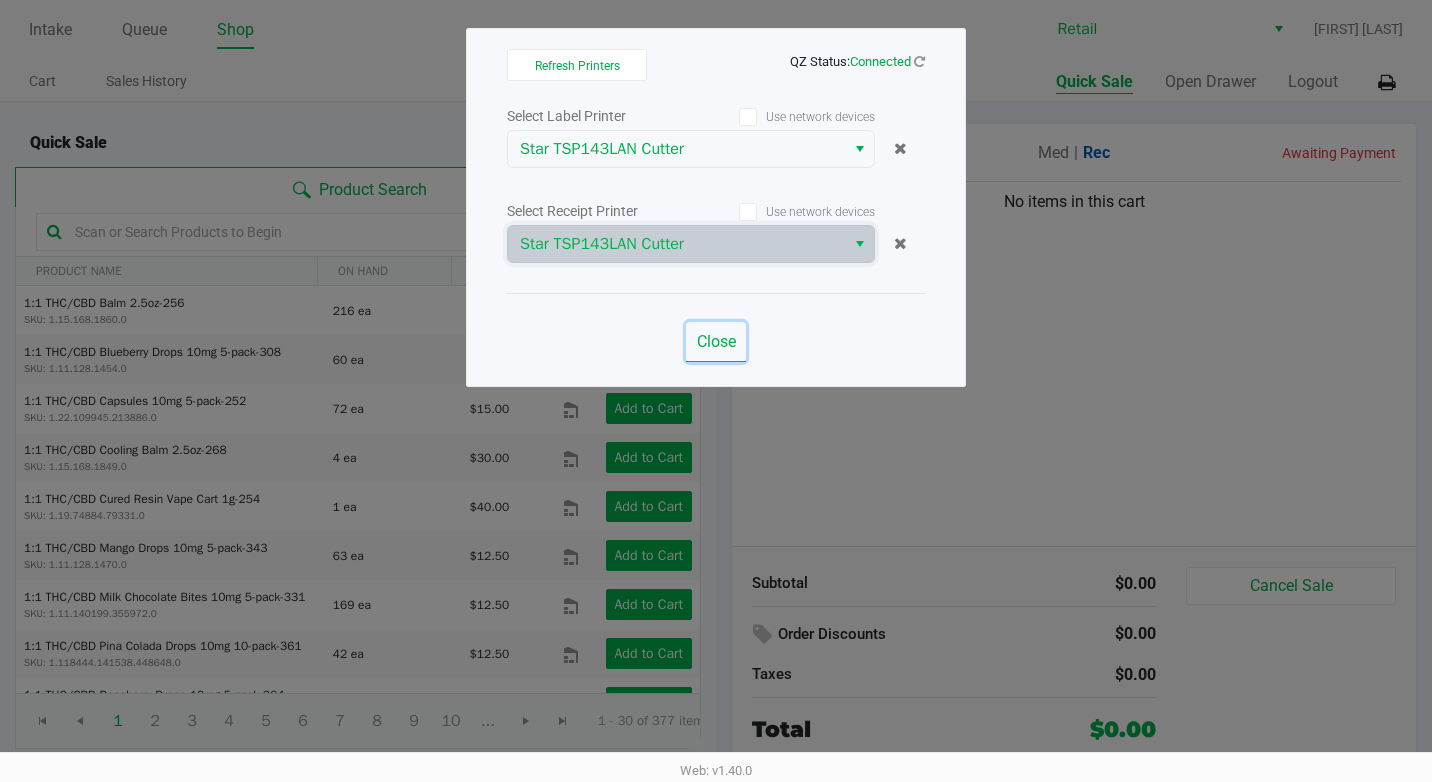 click on "Close" 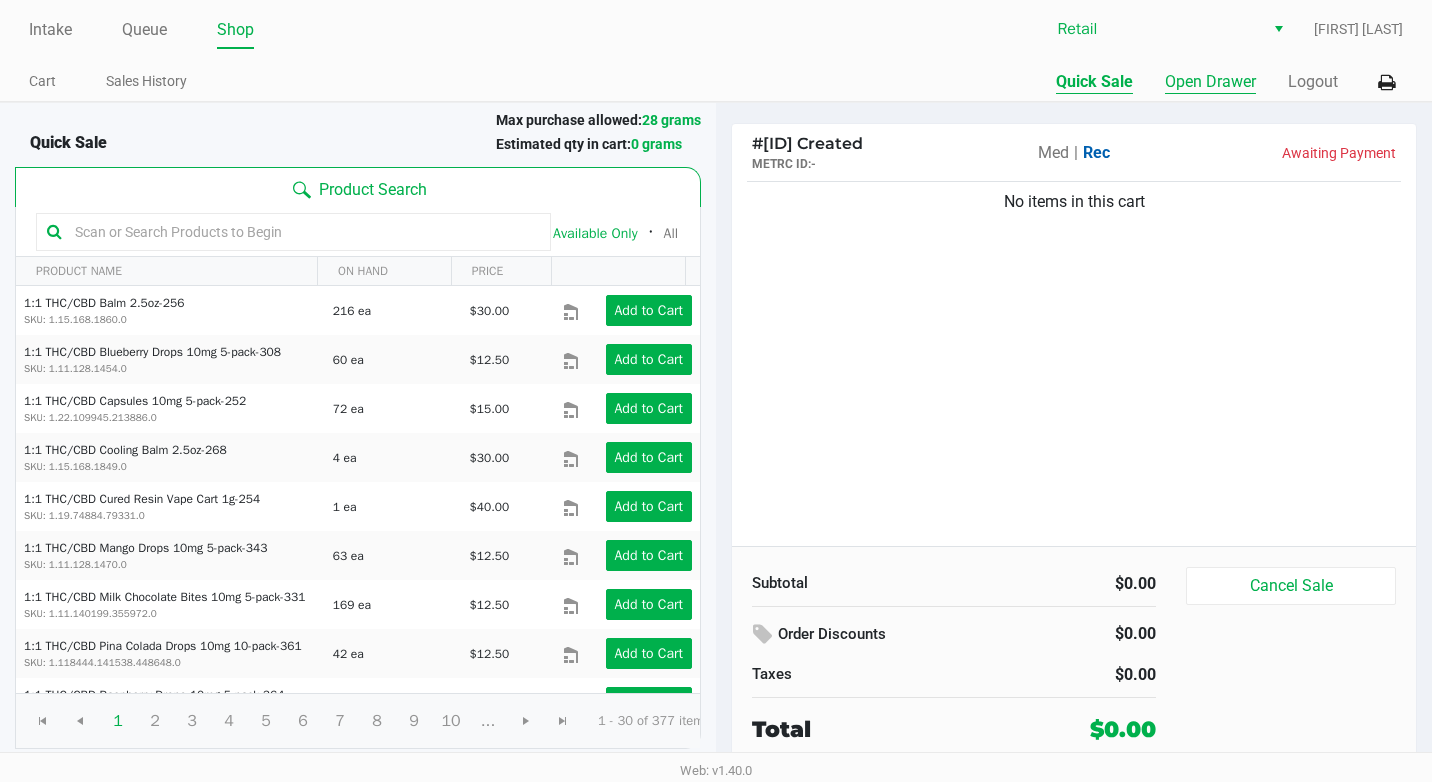 click on "Open Drawer" 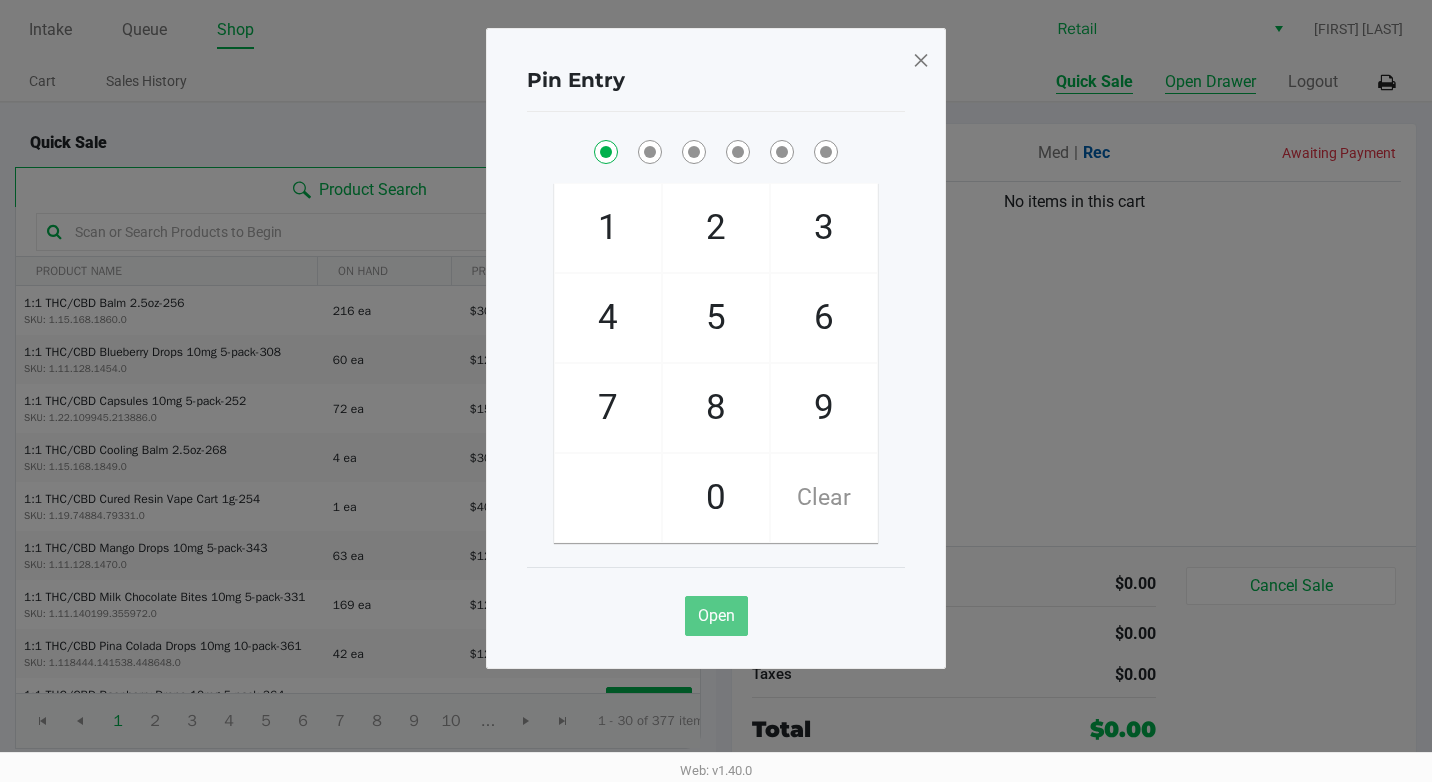 checkbox on "true" 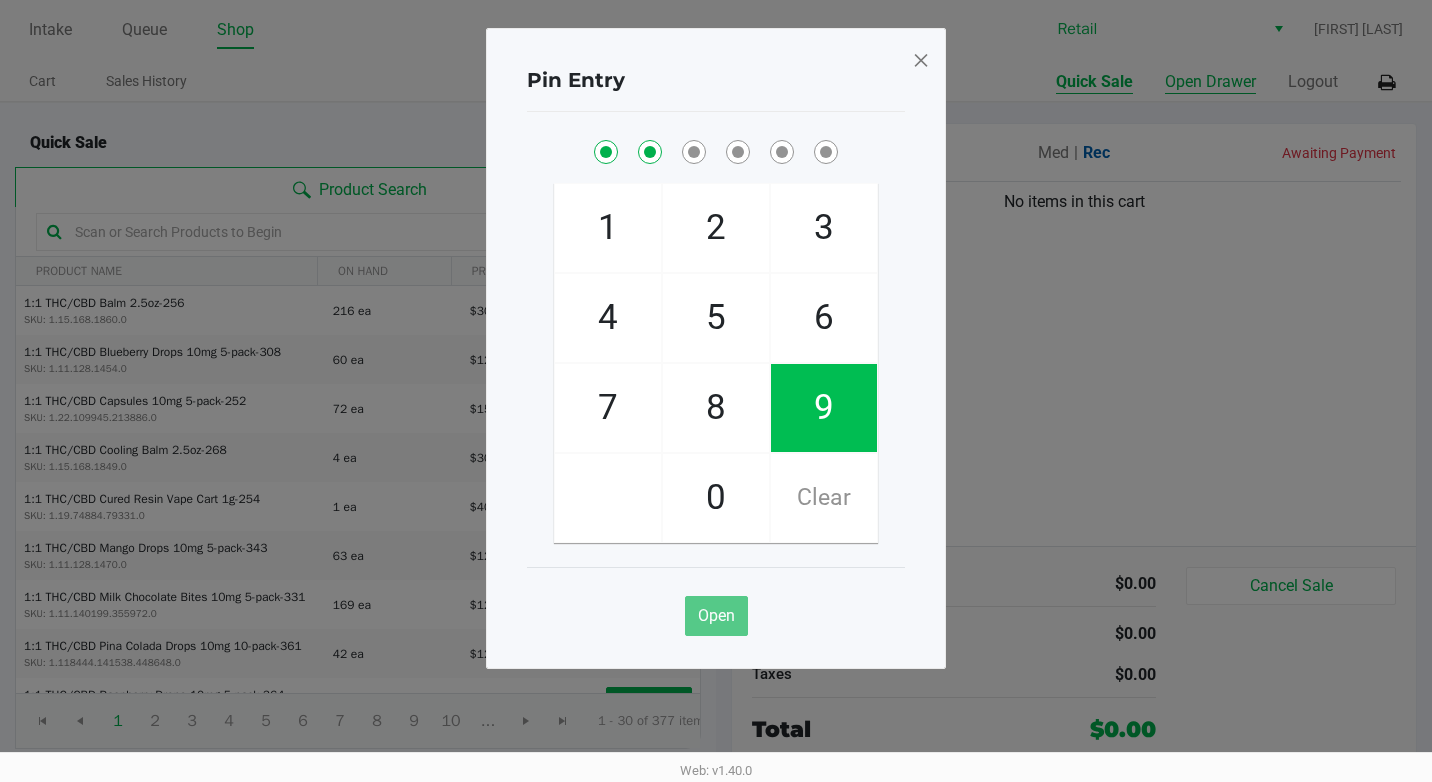 checkbox on "true" 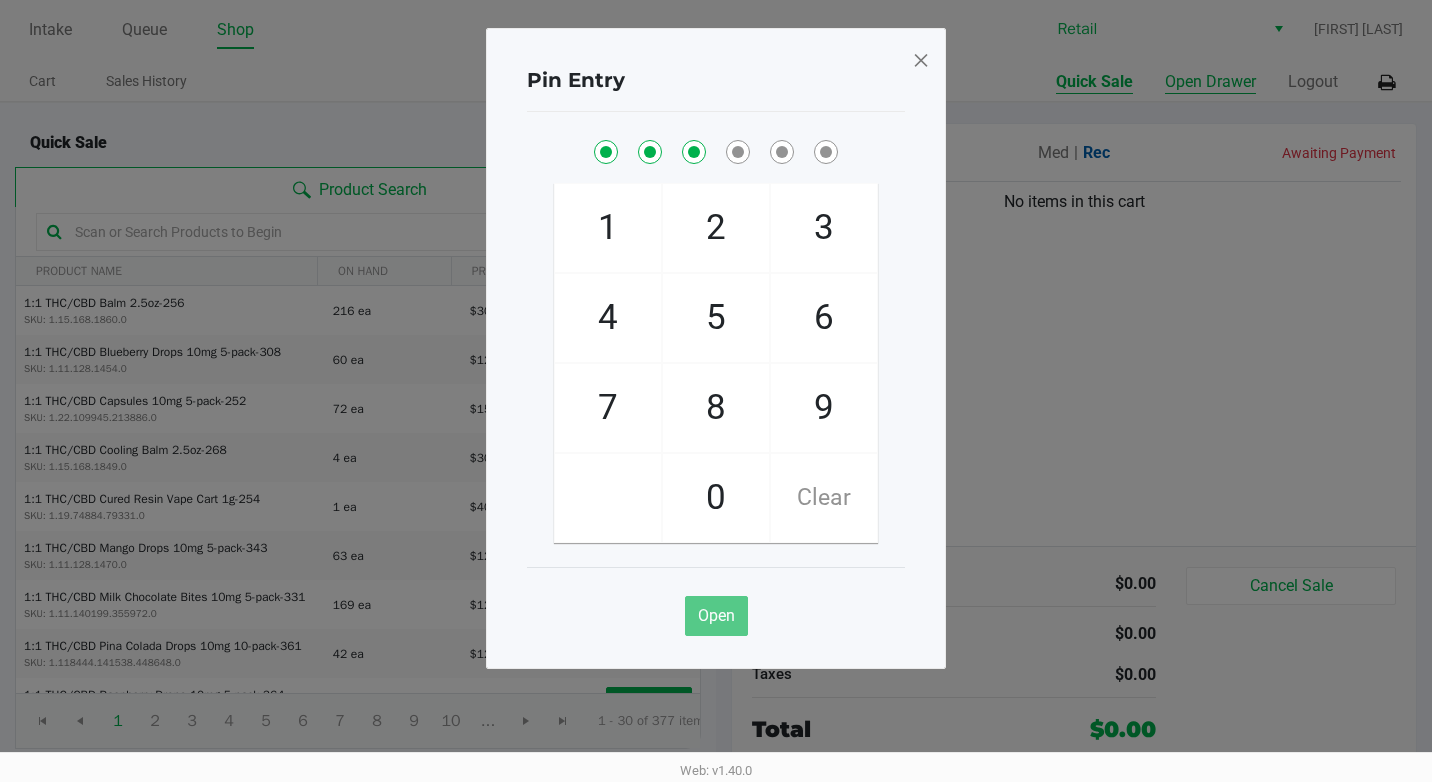 checkbox on "true" 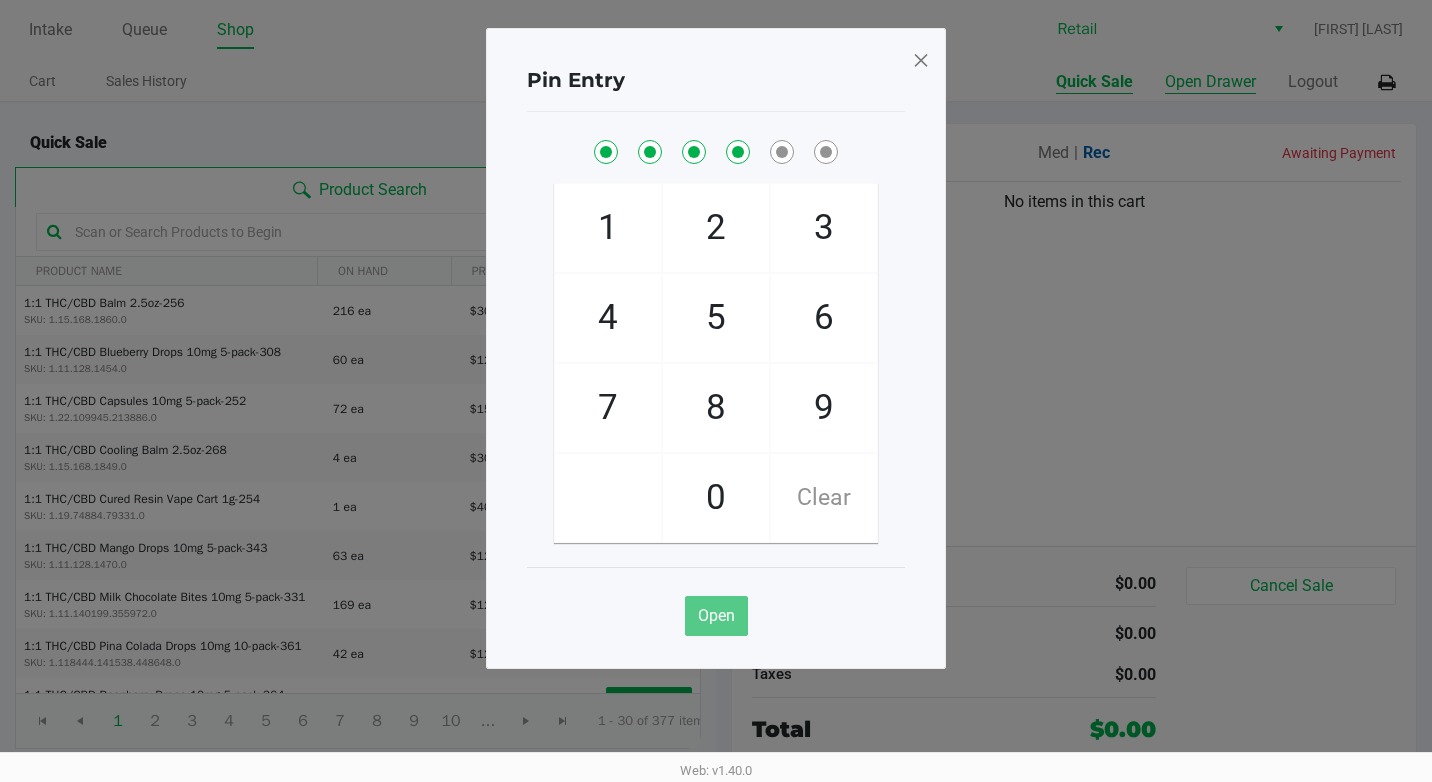 checkbox on "true" 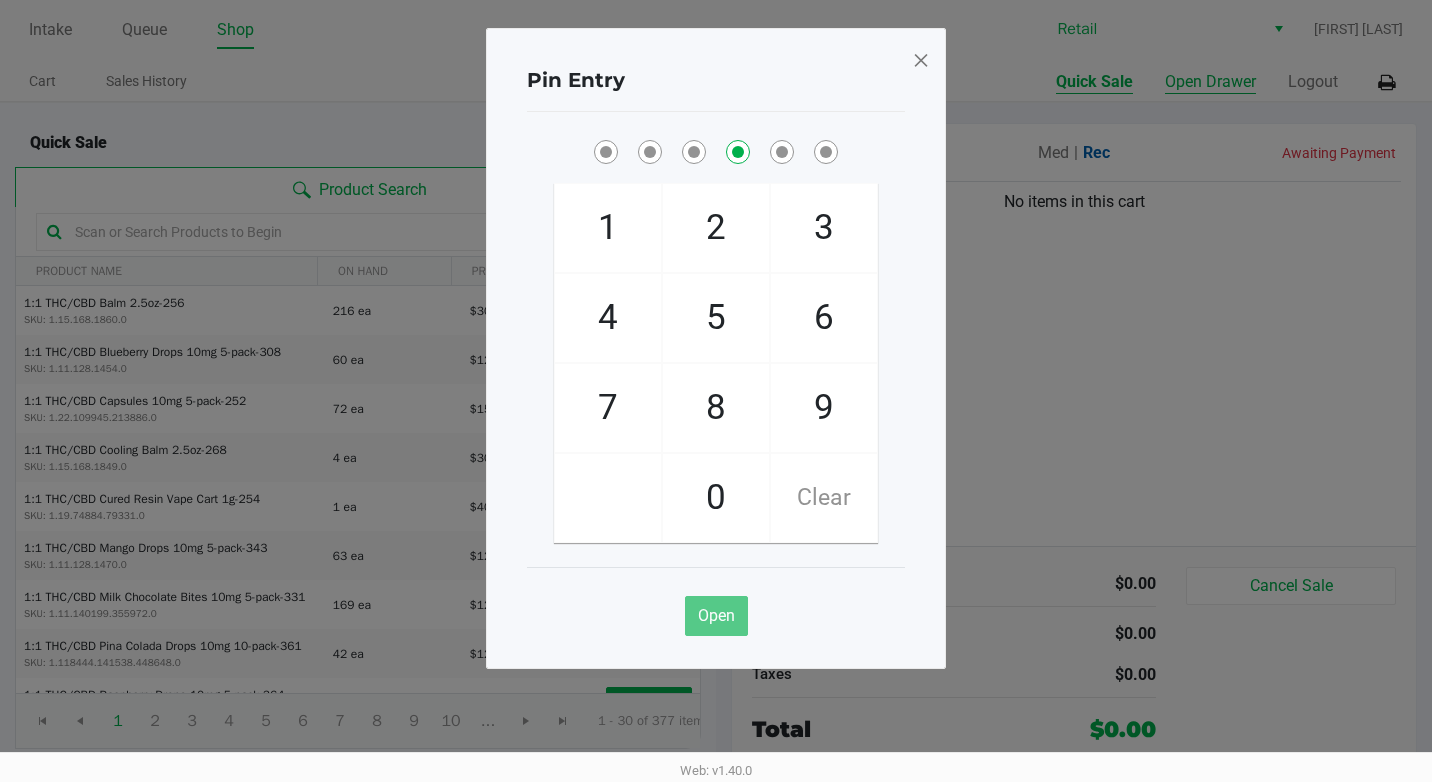 checkbox on "false" 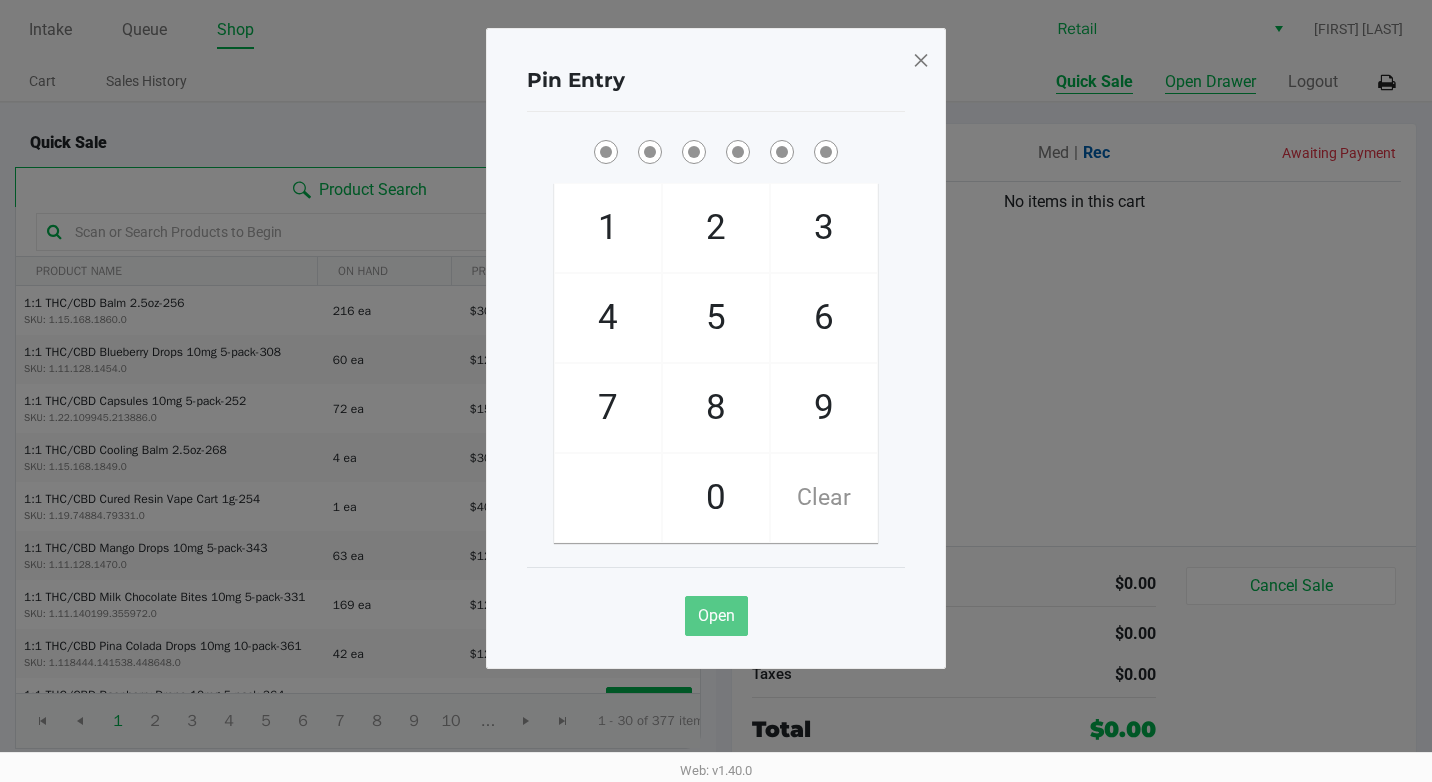 checkbox on "true" 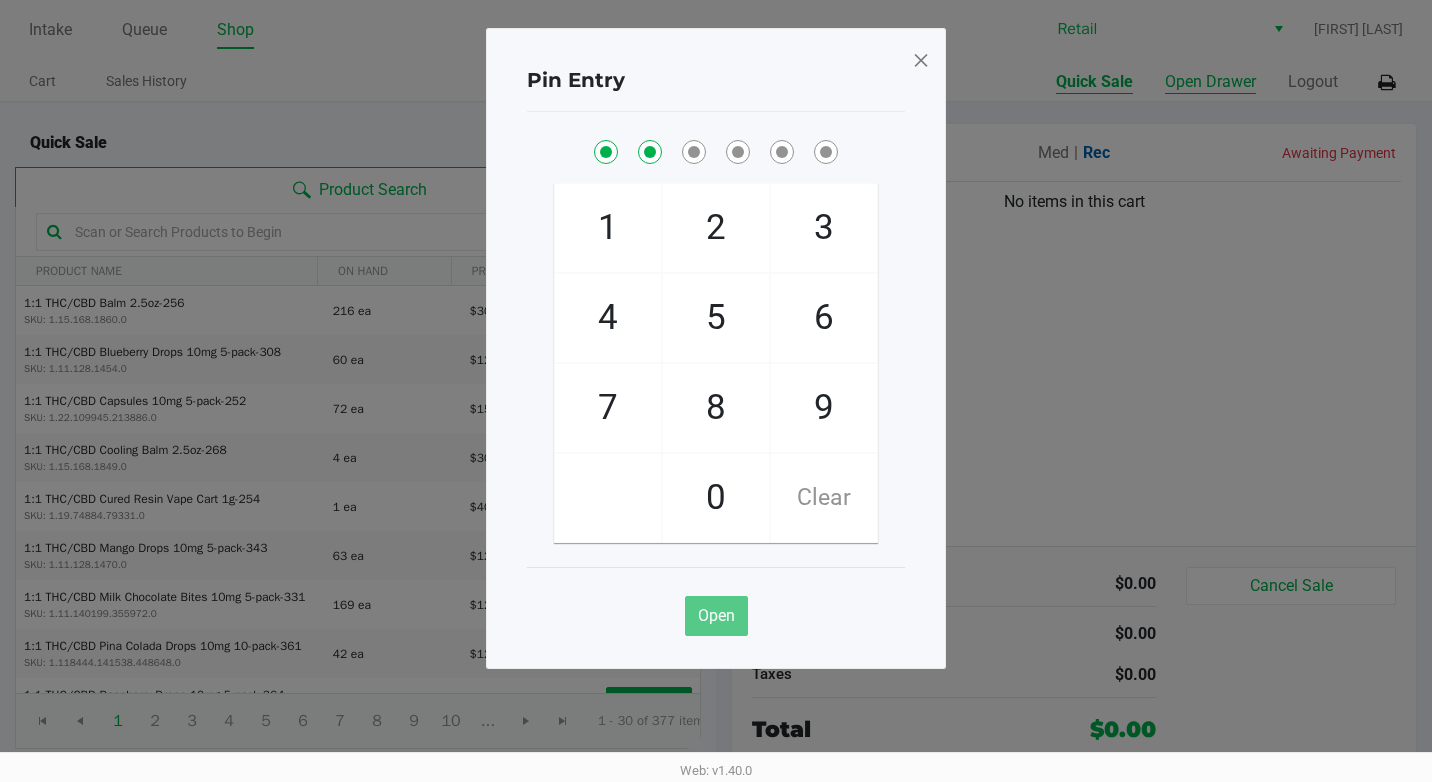 checkbox on "true" 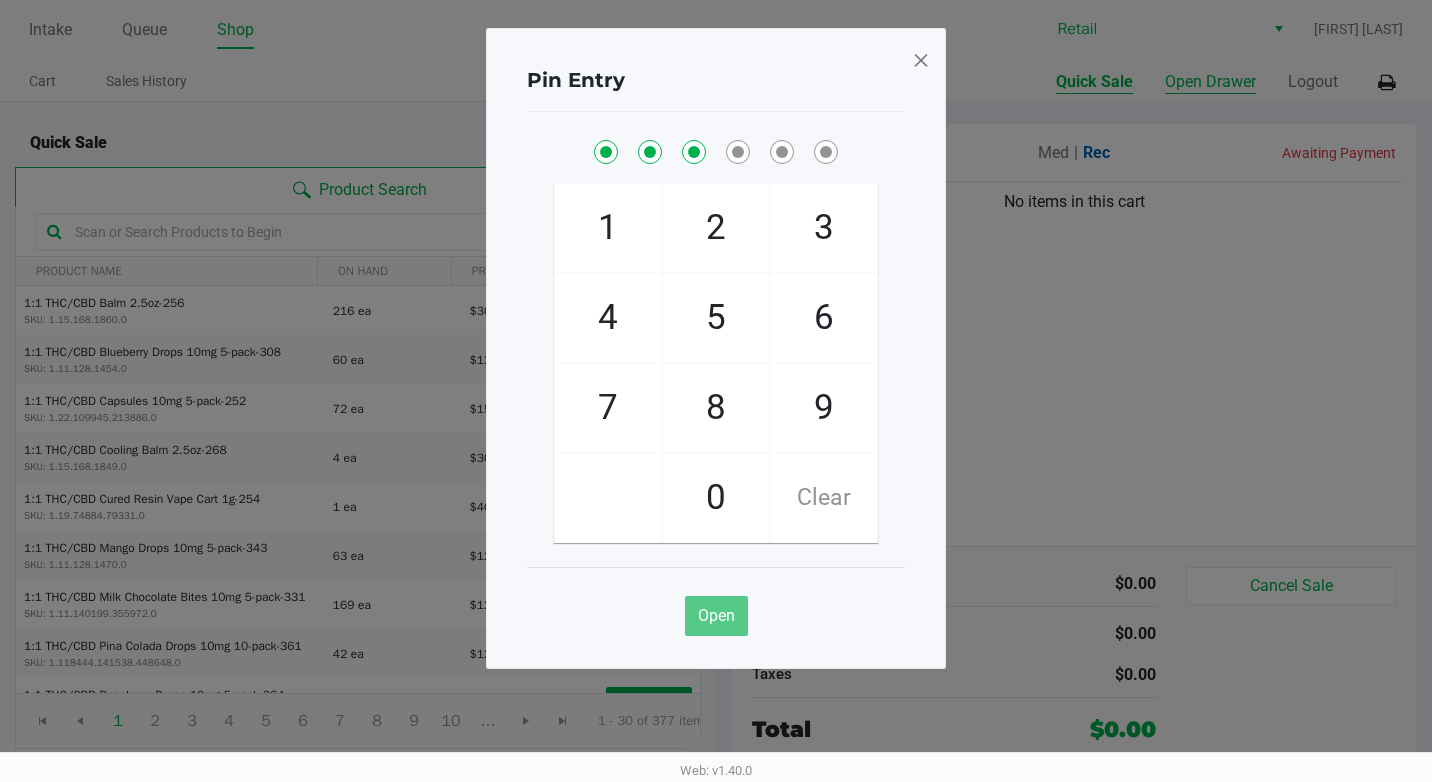 checkbox on "true" 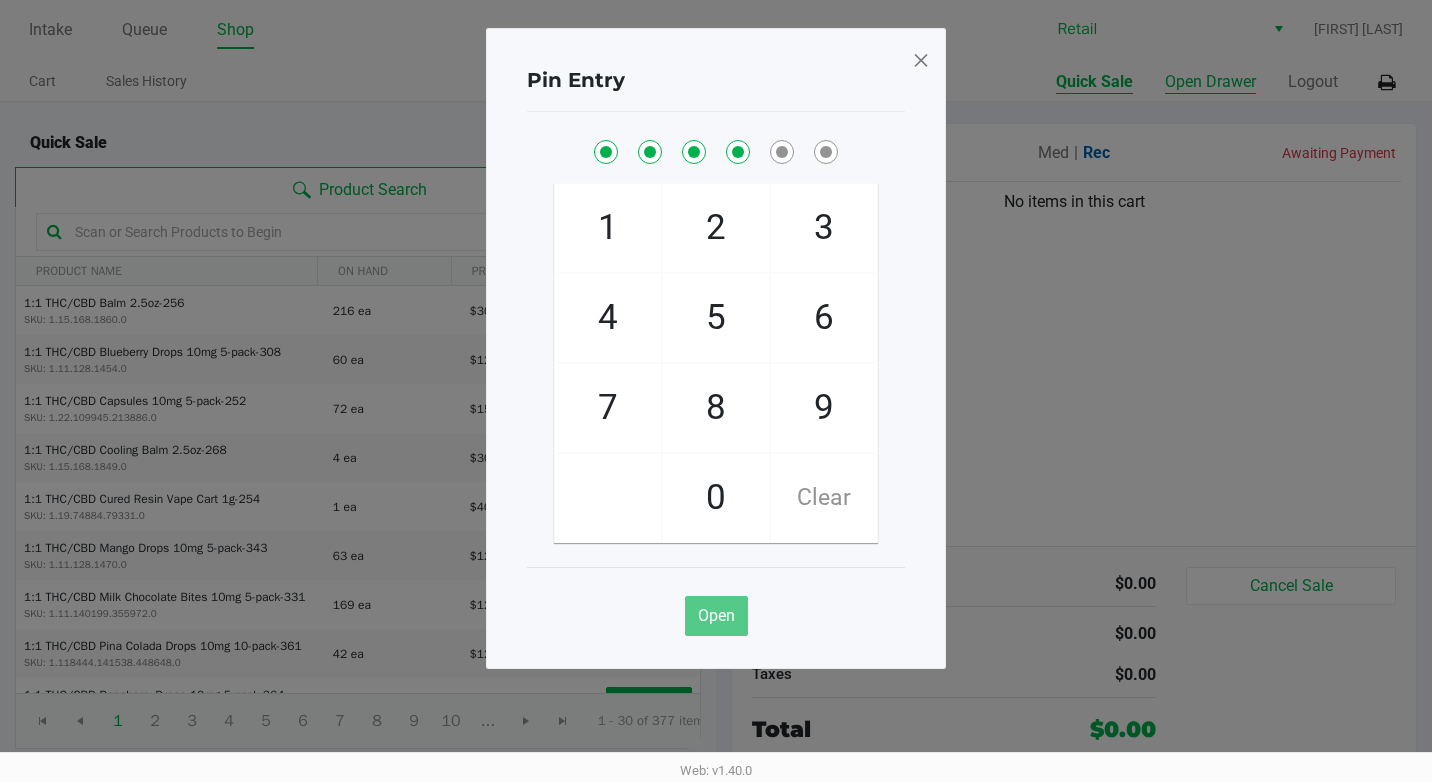 checkbox on "true" 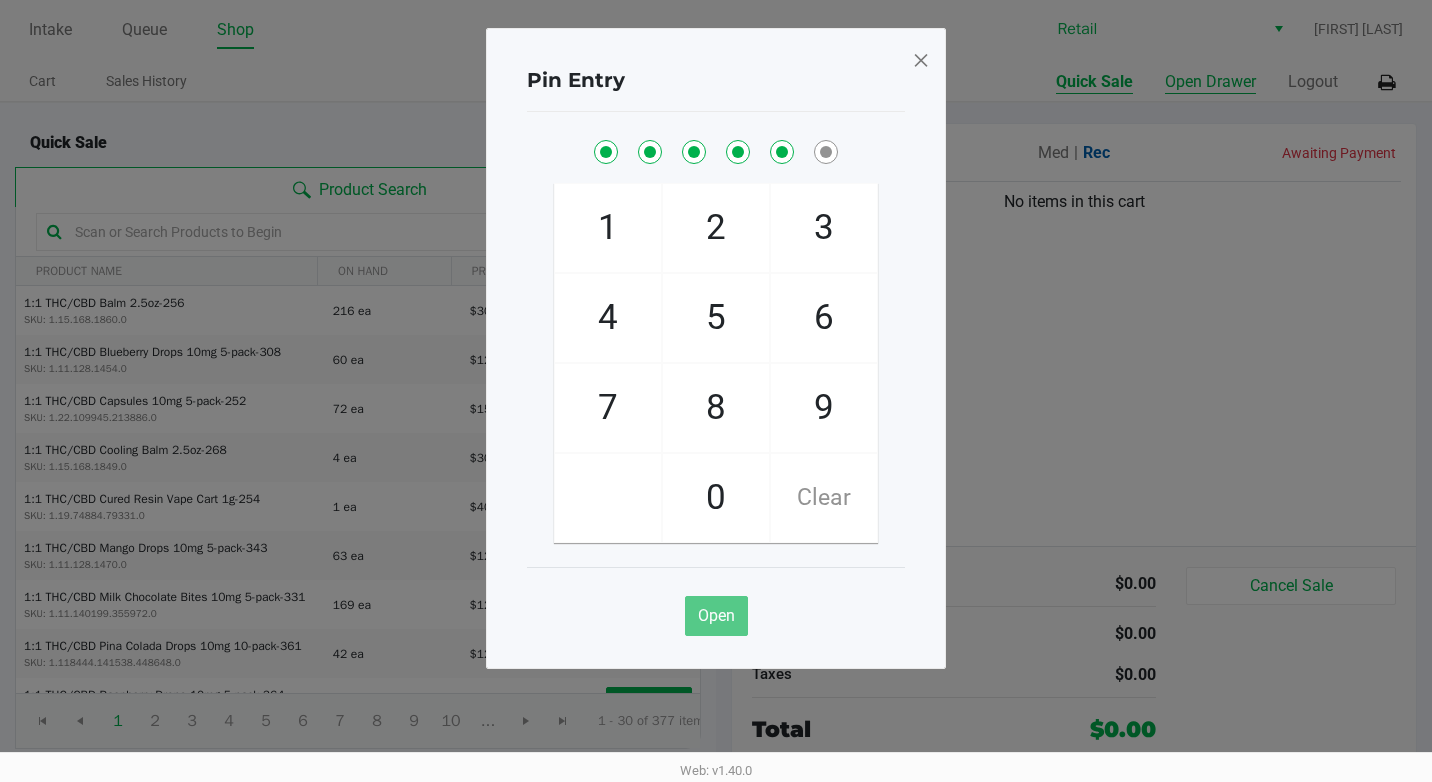 checkbox on "true" 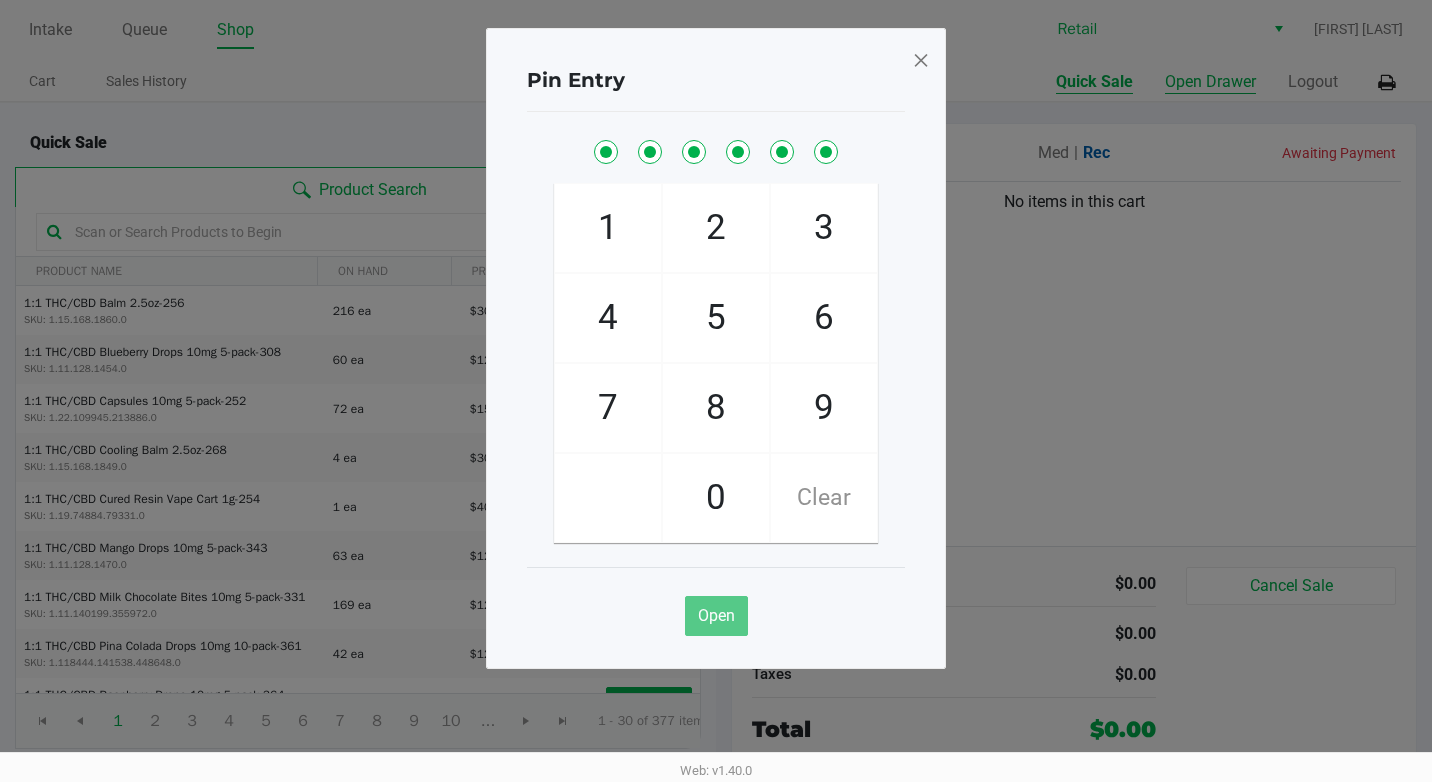 checkbox on "true" 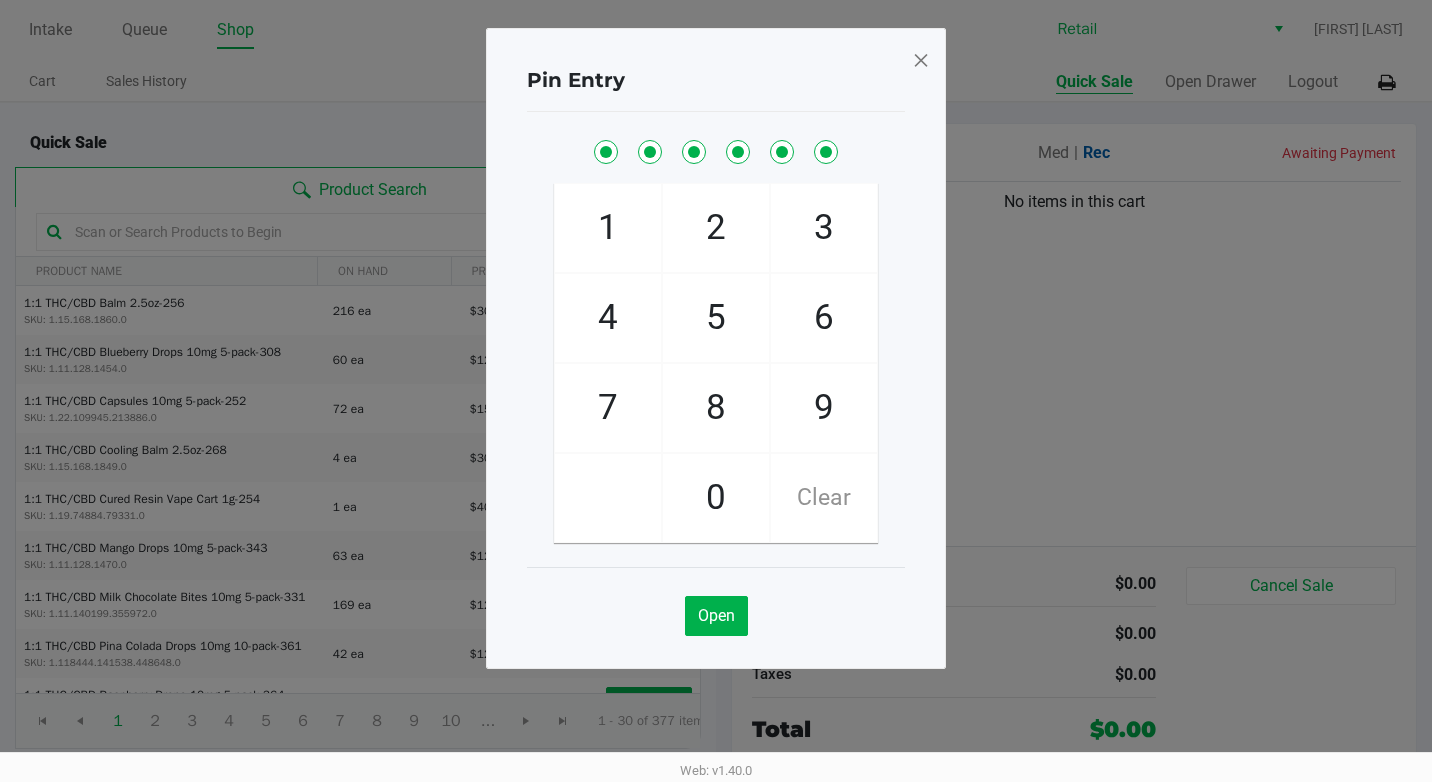 click 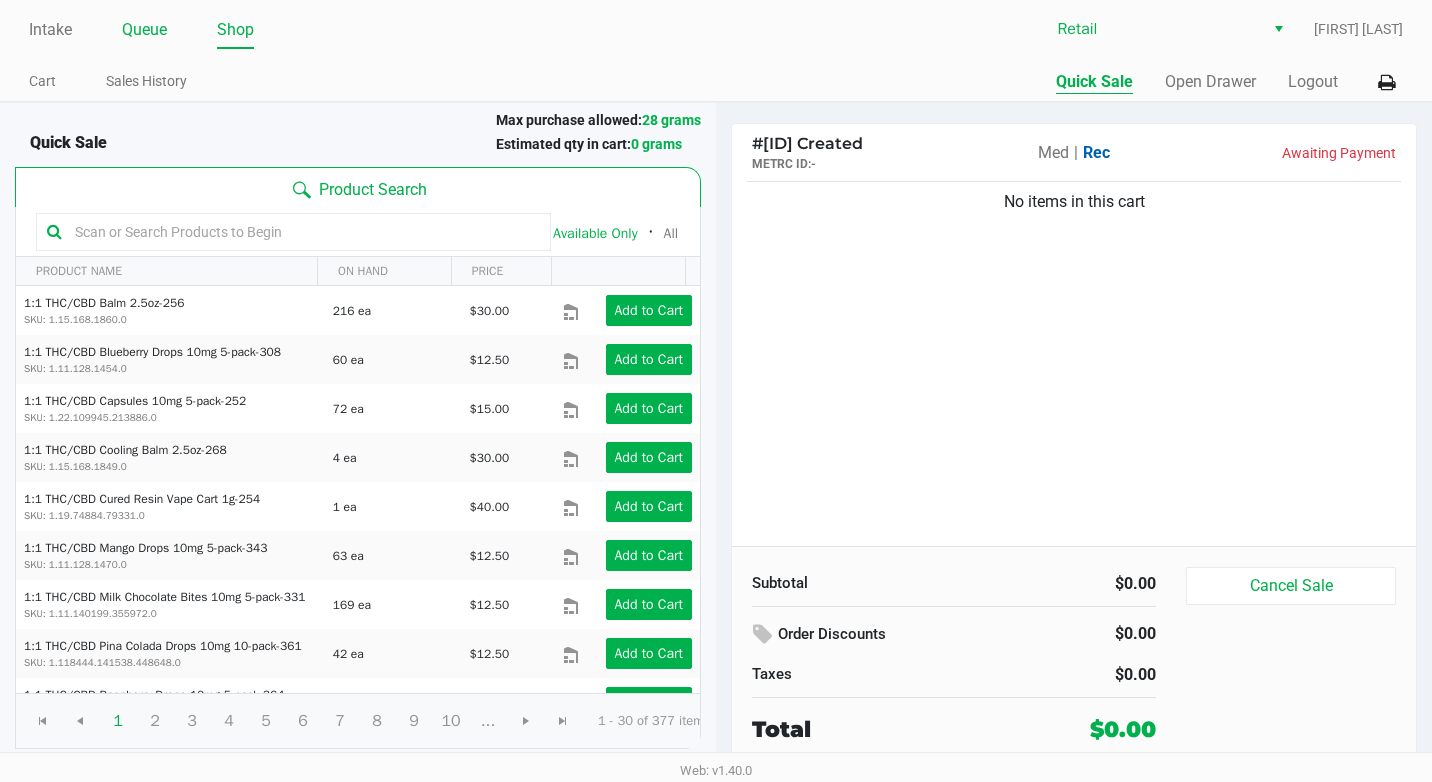 click on "Queue" 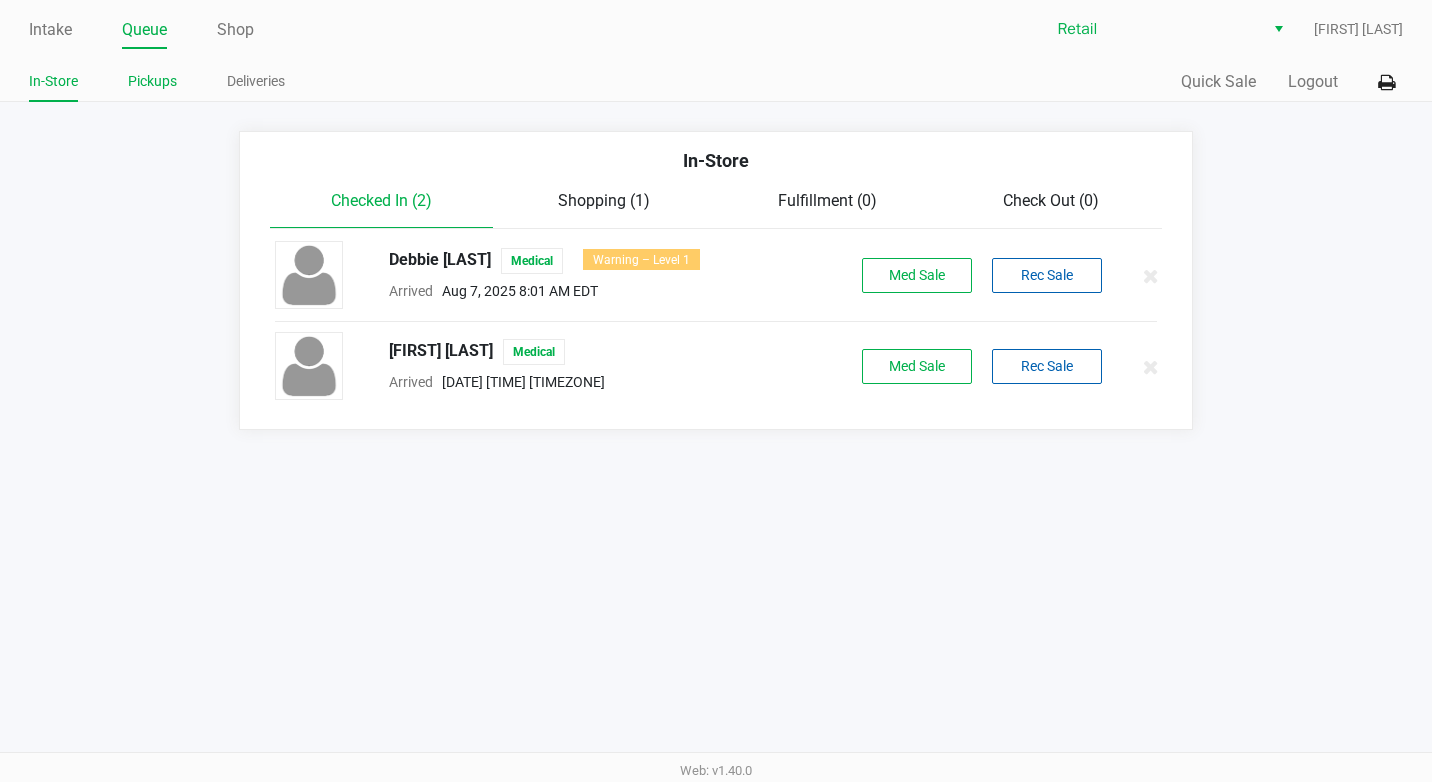 click on "Pickups" 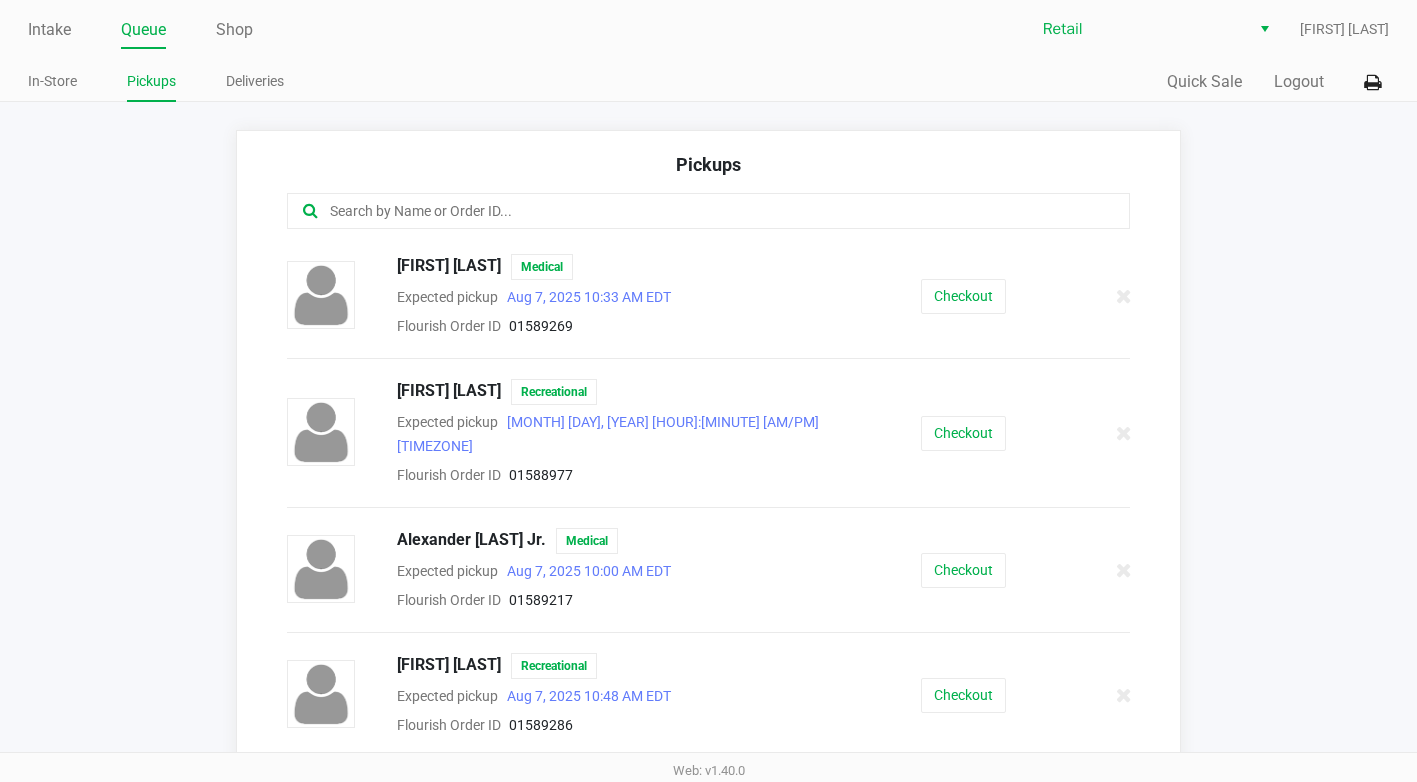 click on "Pickups Alexa [LAST] Medical Expected pickup Aug 7, 2025 10:33 AM EDT Flourish Order ID 01589269 Checkout Alexander [LAST] Recreational Expected pickup Aug 7, 2025 7:05 AM EDT Flourish Order ID 01588977 Checkout Alexander [LAST] Jr. Medical Expected pickup Aug 7, 2025 10:00 AM EDT Flourish Order ID 01589217 Checkout Alexxys [LAST] Recreational Expected pickup Aug 7, 2025 10:48 AM EDT Flourish Order ID 01589286 Checkout Angela [LAST] Medical Expected pickup Aug 7, 2025 7:43 AM EDT Flourish Order ID 01589025 Checkout Anthony [LAST] KEEP Recreational Expected pickup Aug 7, 2025 9:18 AM EDT Flourish Order ID 01589139 Checkout Aquarius [LAST] Recreational Expected pickup Aug 7, 2025 8:49 AM EDT Flourish Order ID 01589097 Checkout Ariana [LAST] Recreational Expected pickup Aug 7, 2025 9:40 AM EDT Flourish Order ID 01589184 Checkout Medical" 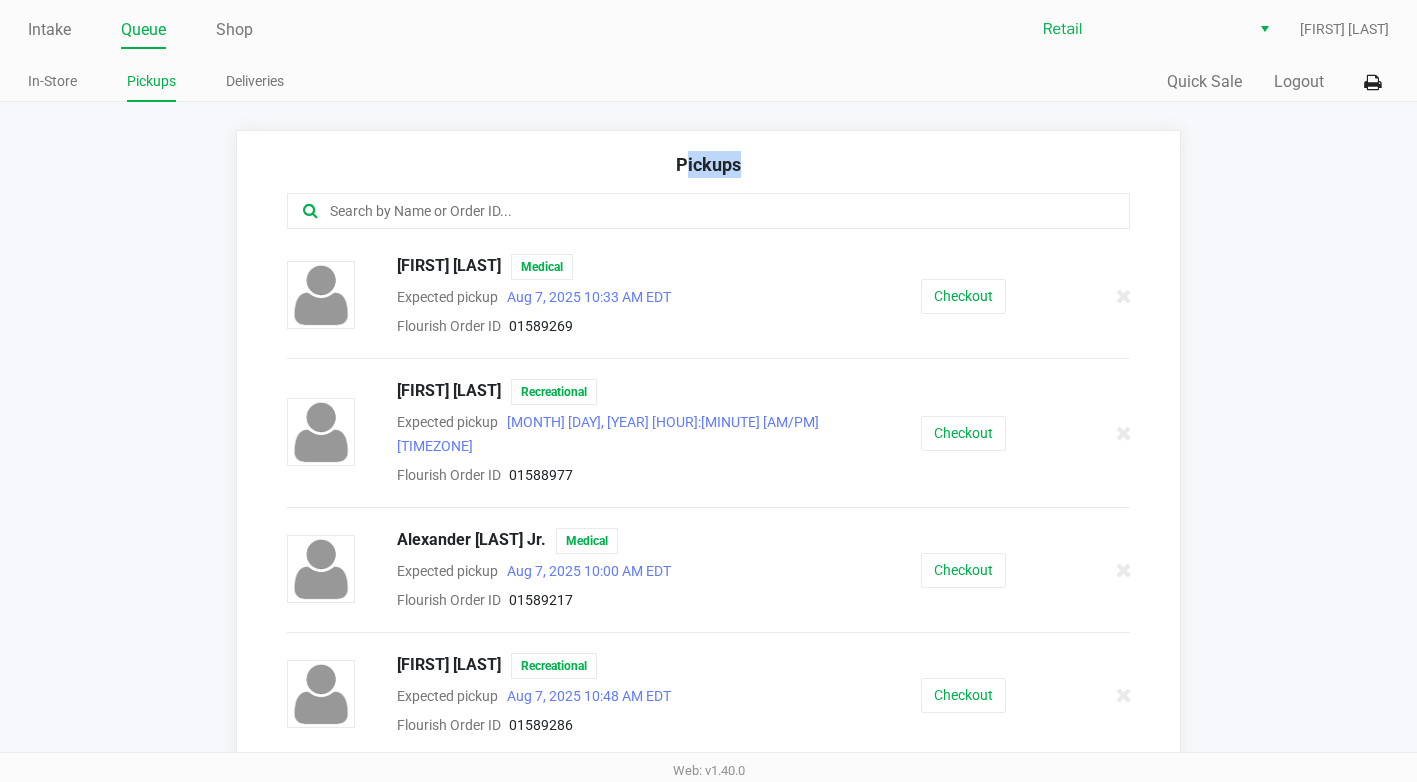 click 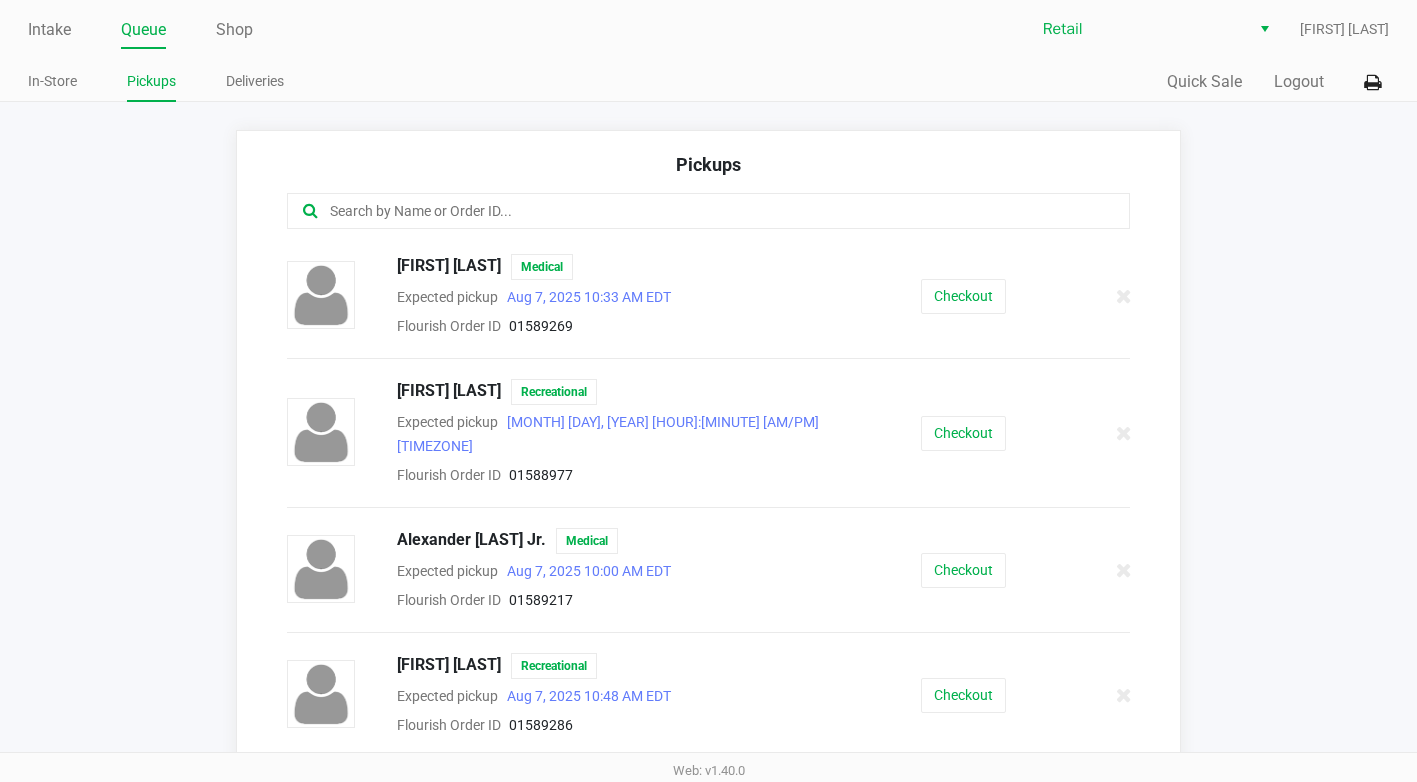 click 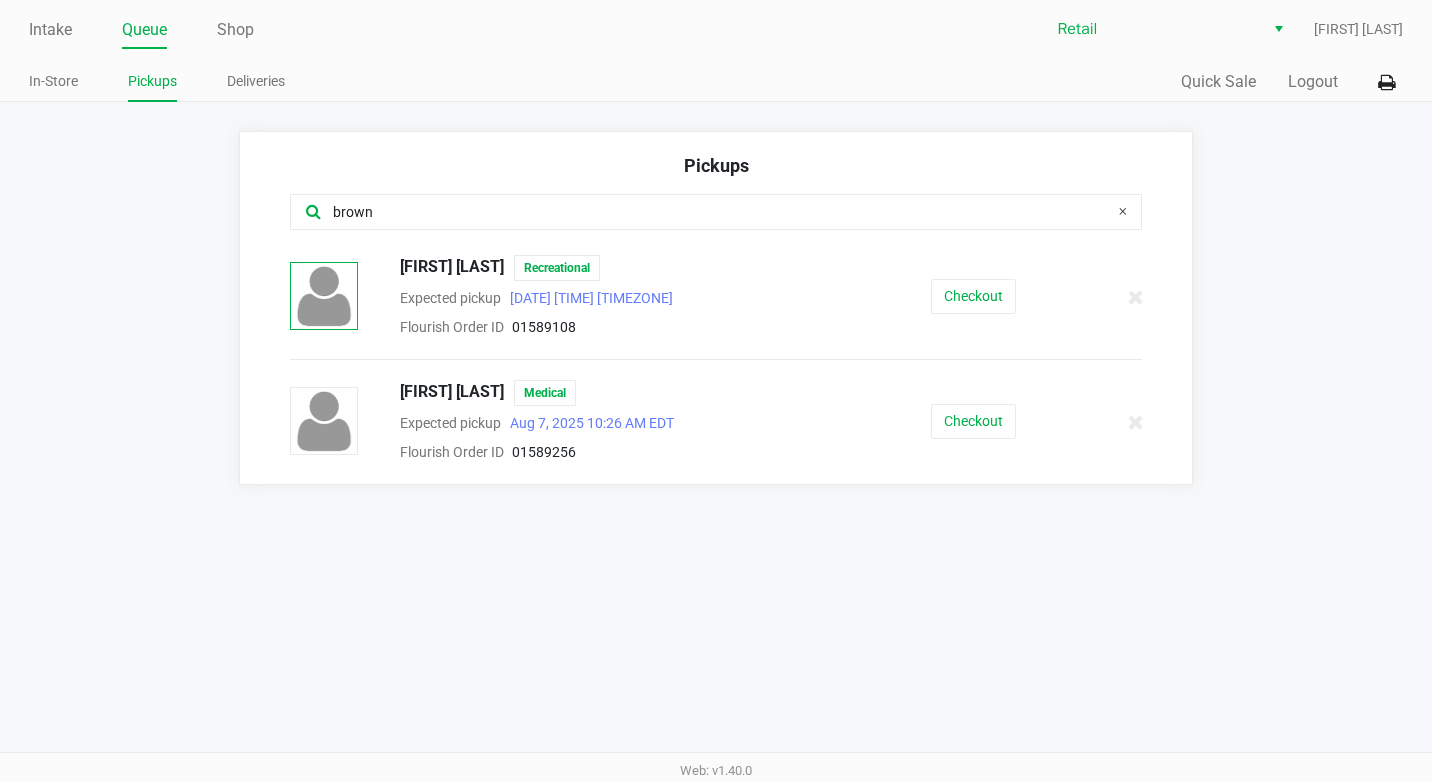 type on "brown" 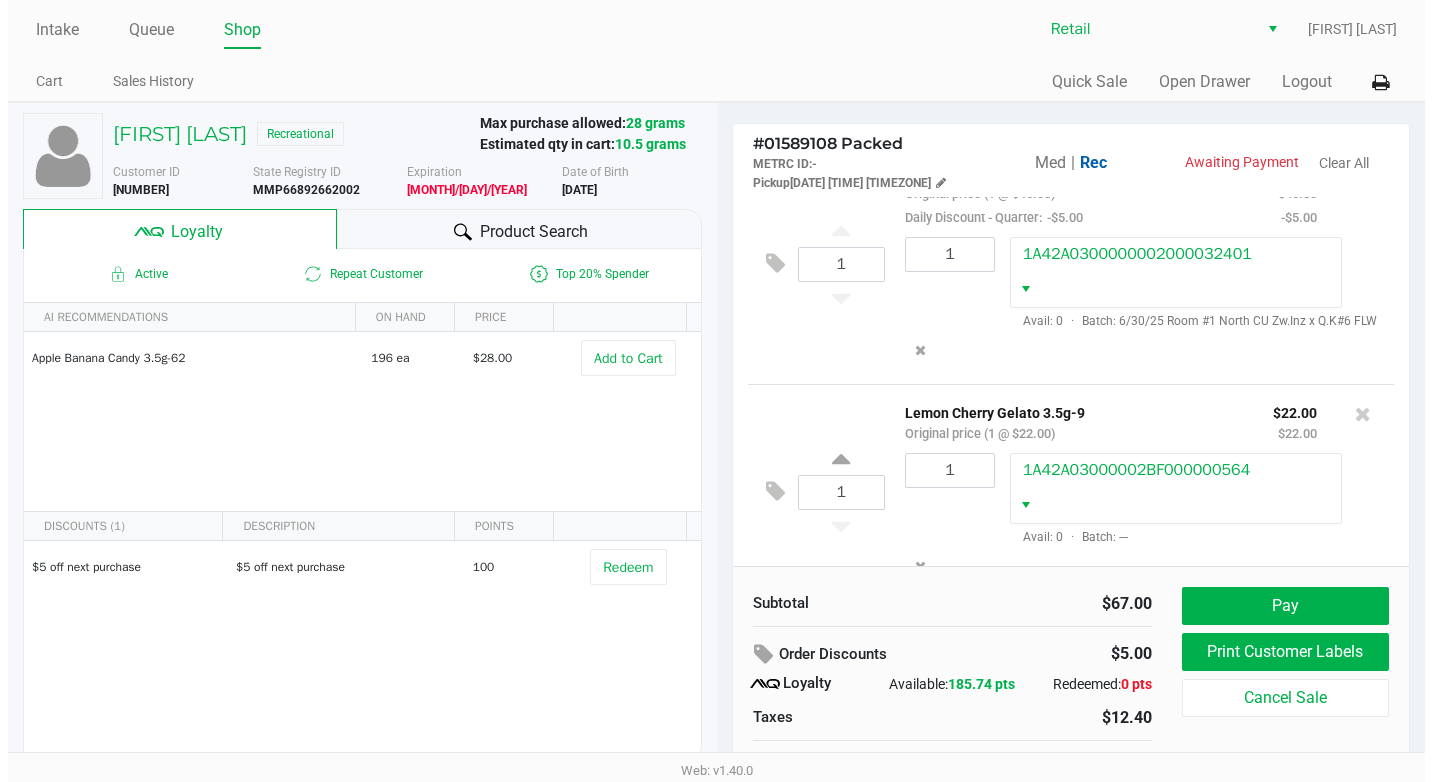 scroll, scrollTop: 100, scrollLeft: 0, axis: vertical 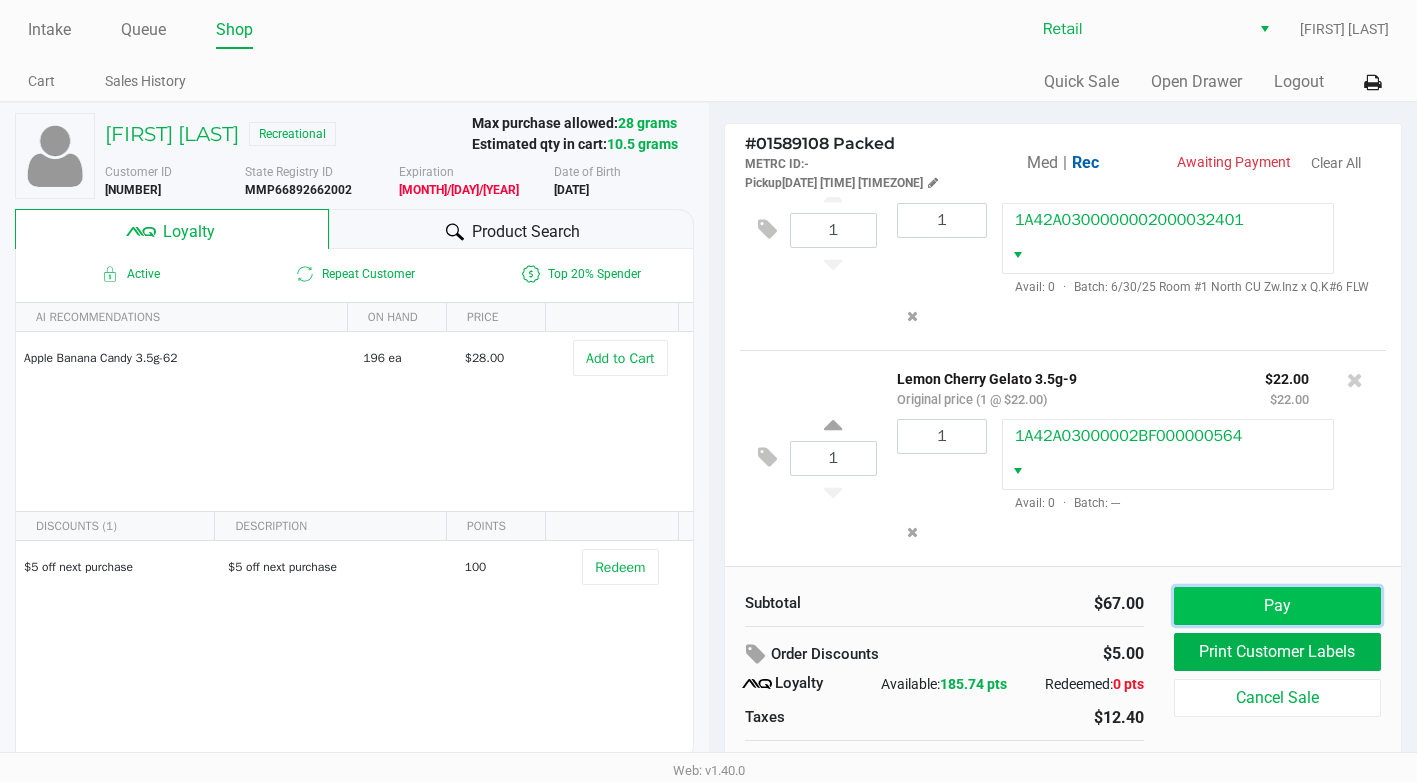 click on "Pay" 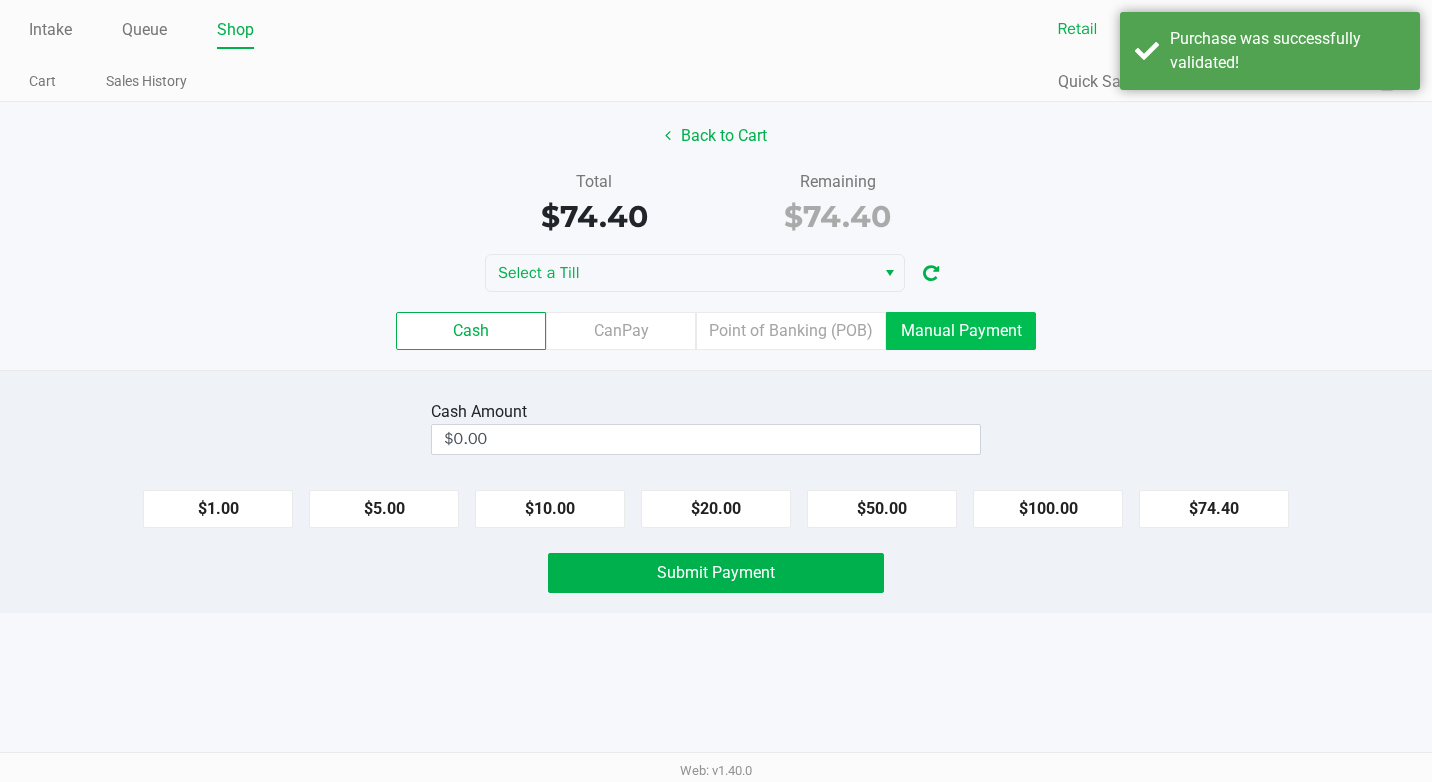click on "Manual Payment" 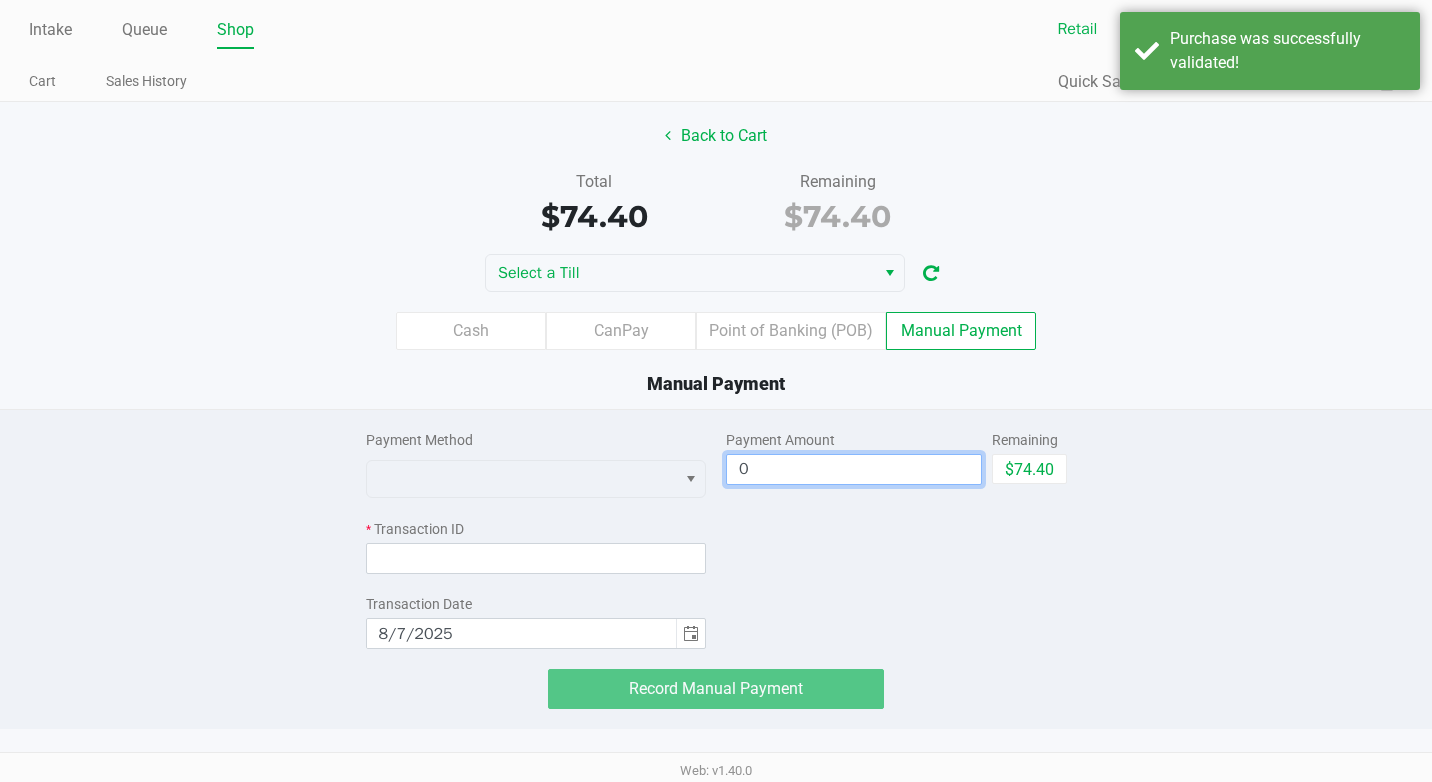 click on "0" at bounding box center (854, 469) 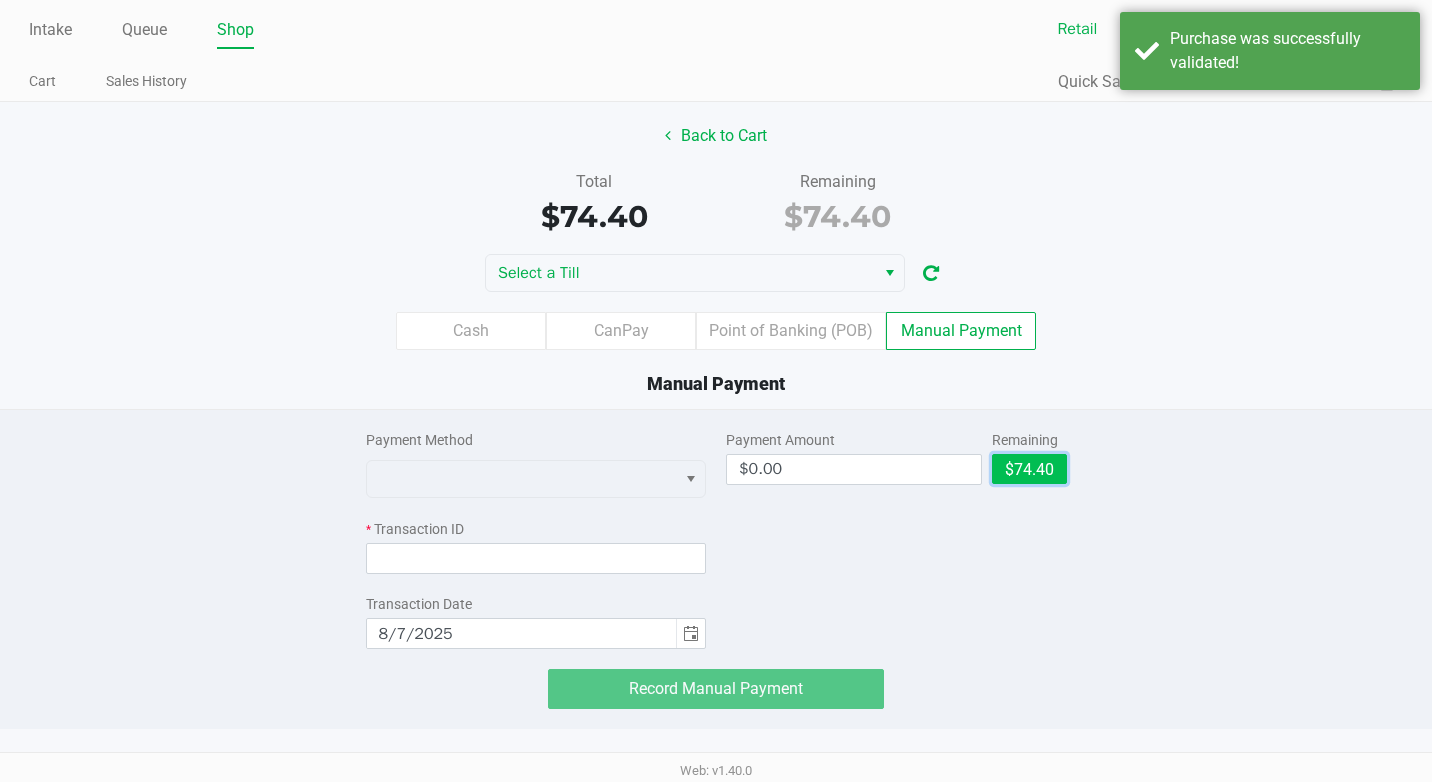 click on "$74.40" 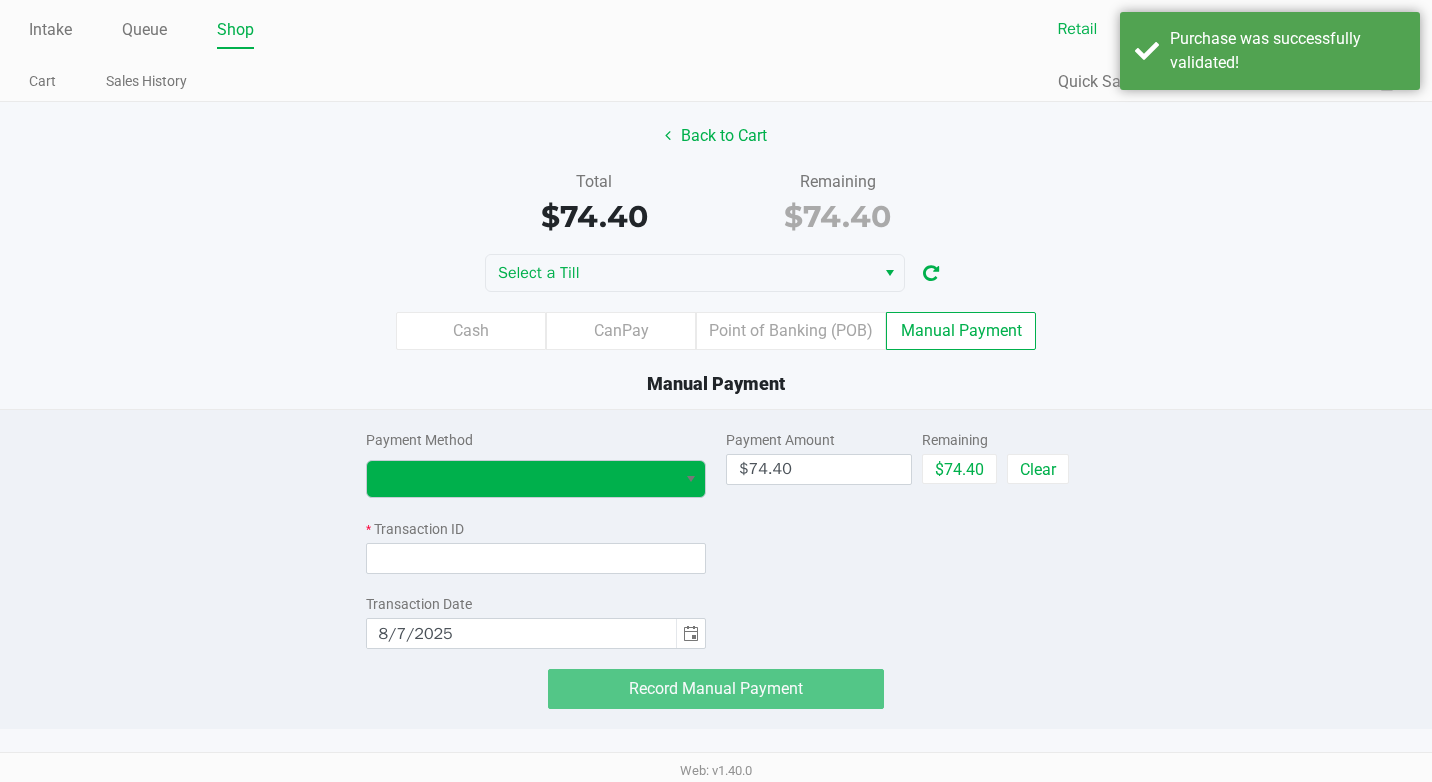 drag, startPoint x: 615, startPoint y: 456, endPoint x: 617, endPoint y: 471, distance: 15.132746 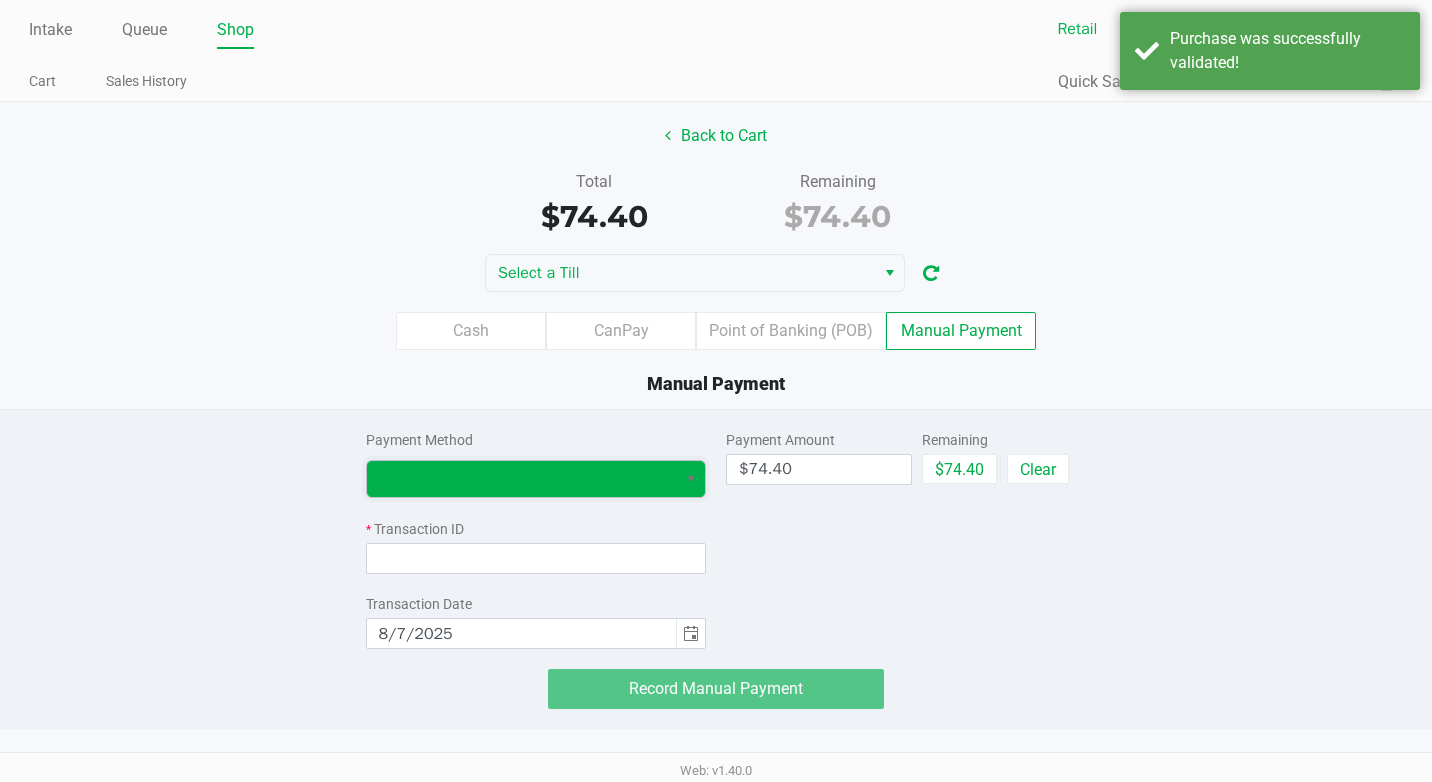click at bounding box center [522, 479] 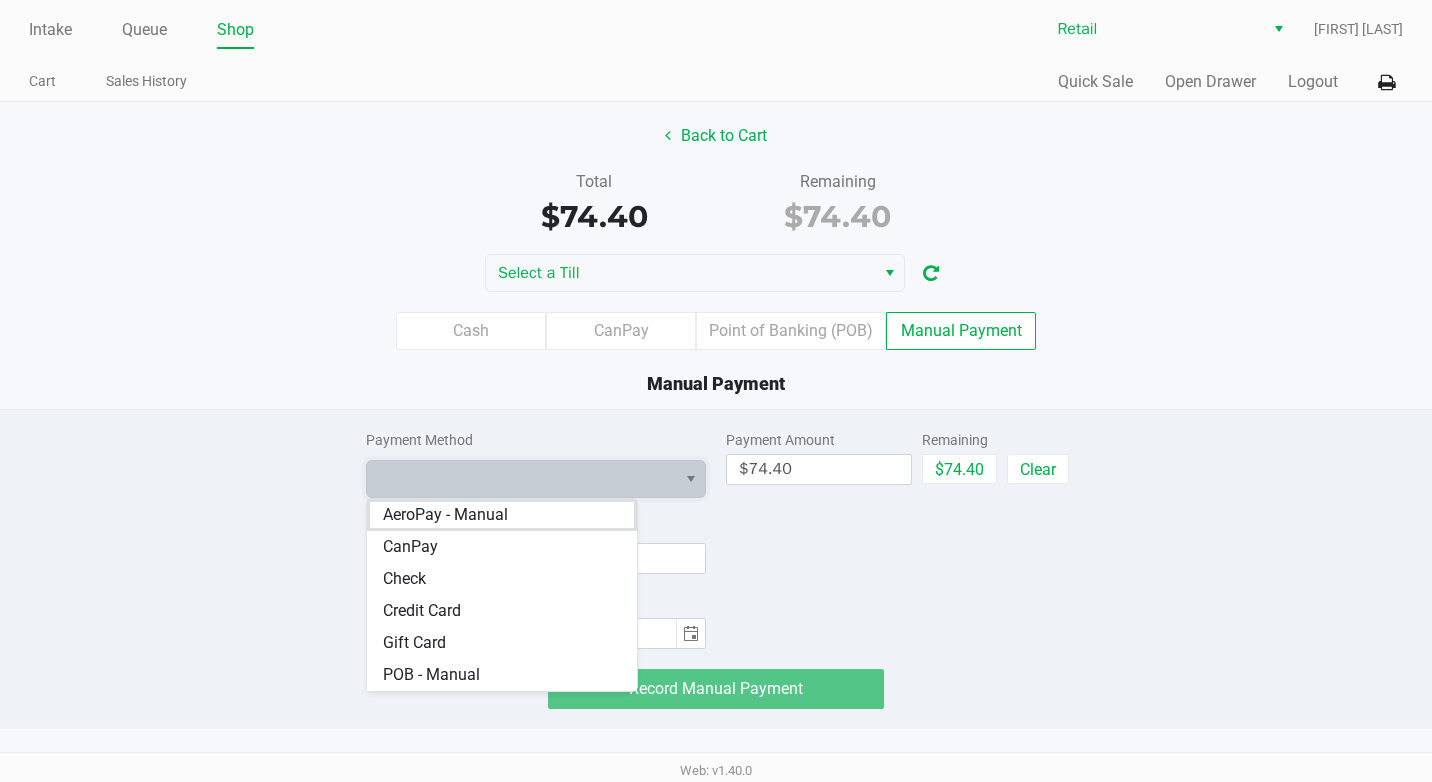 click on "Credit Card" at bounding box center (502, 611) 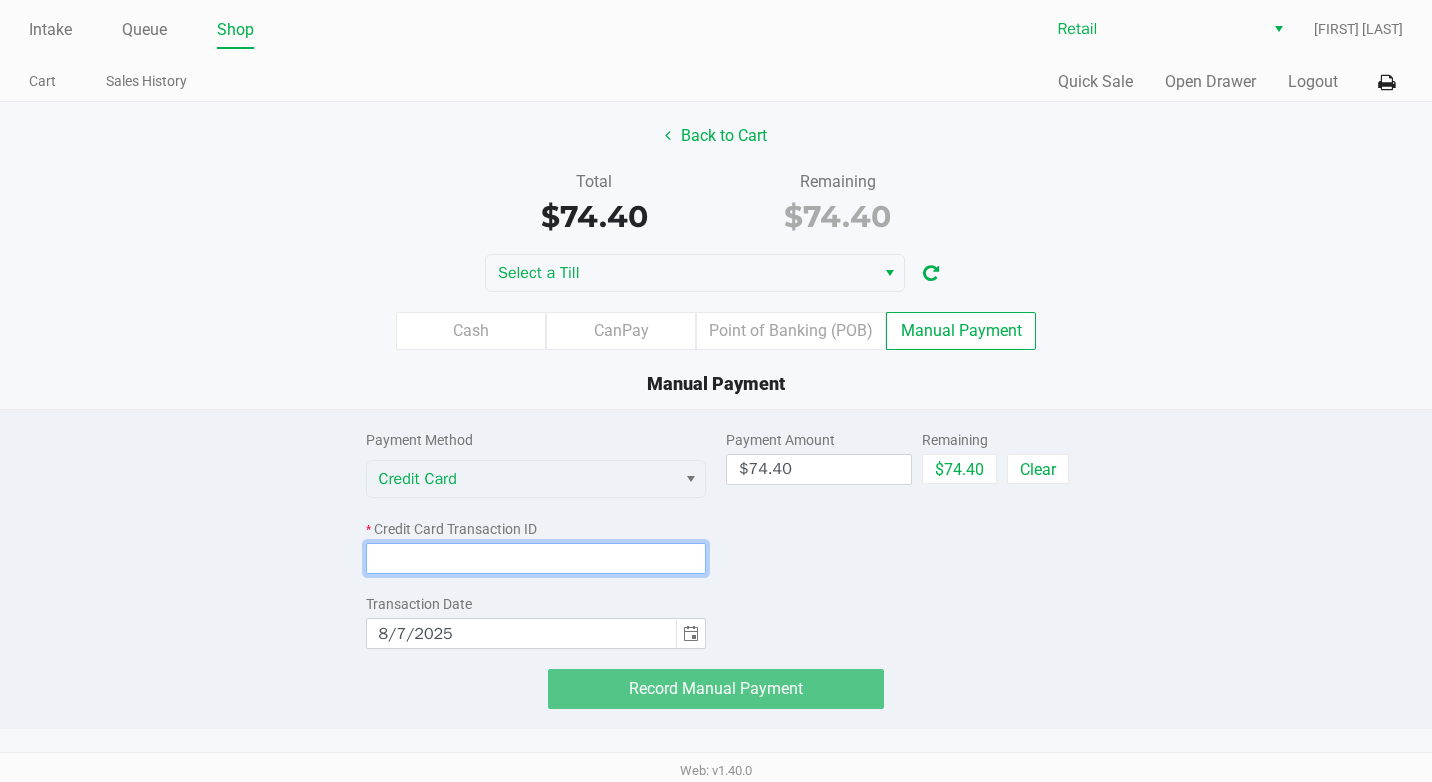 click 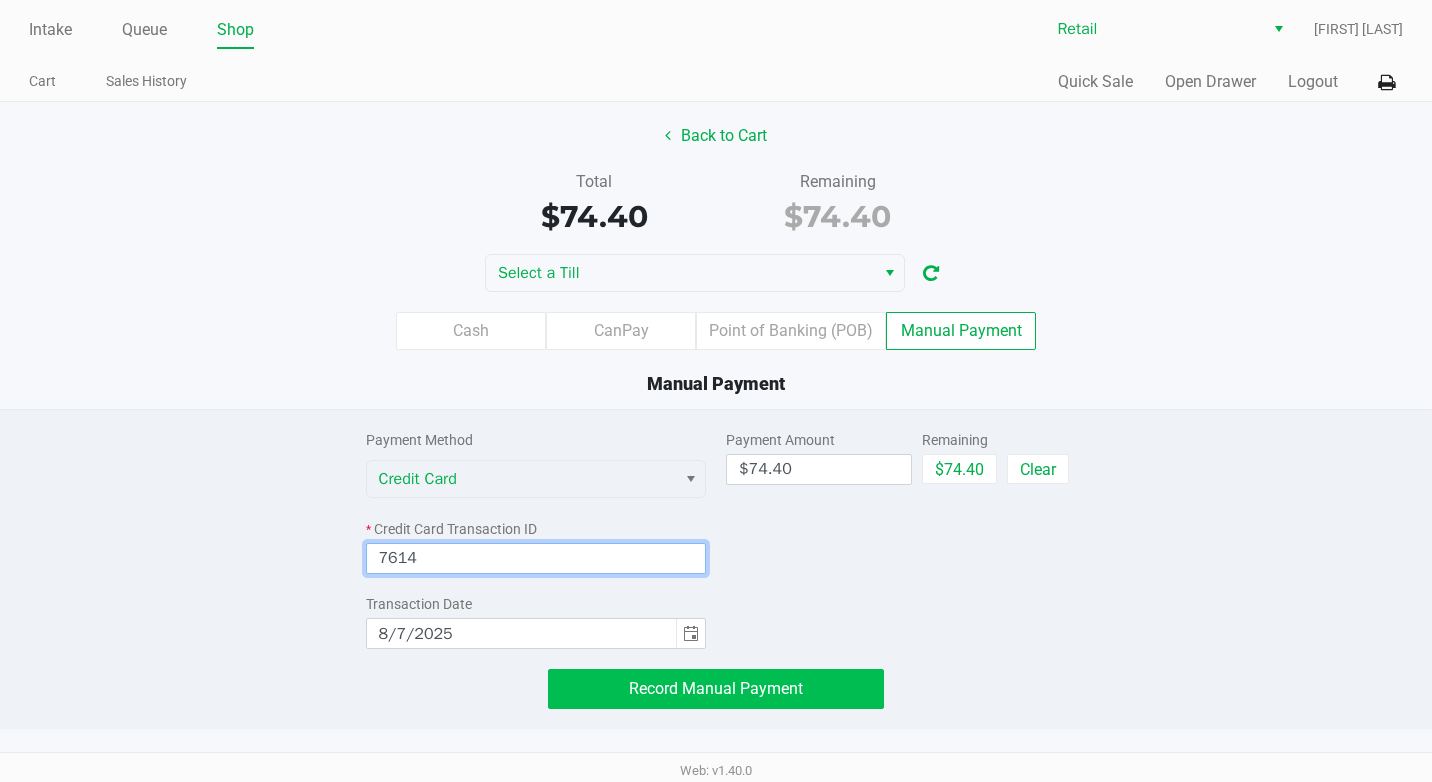 type on "7614" 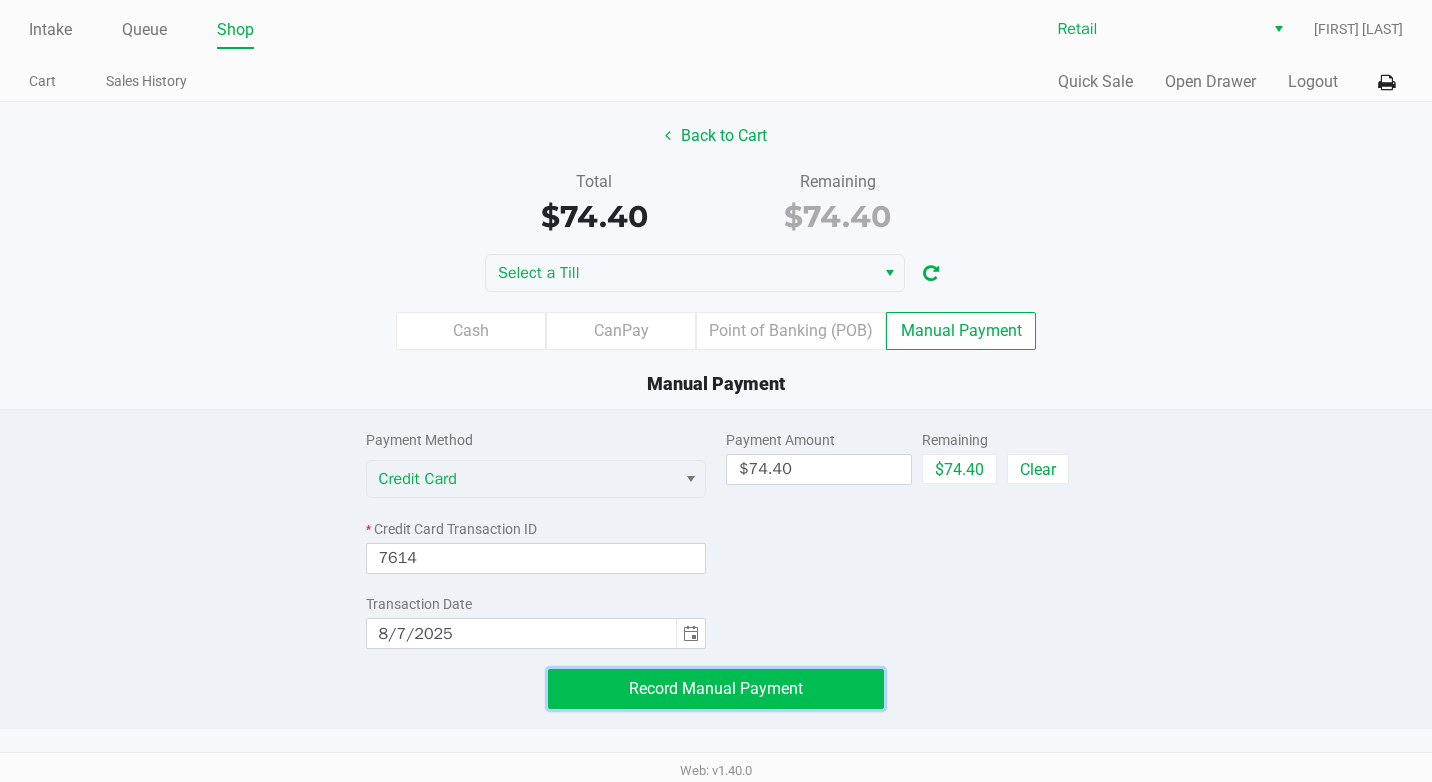 click on "Record Manual Payment" 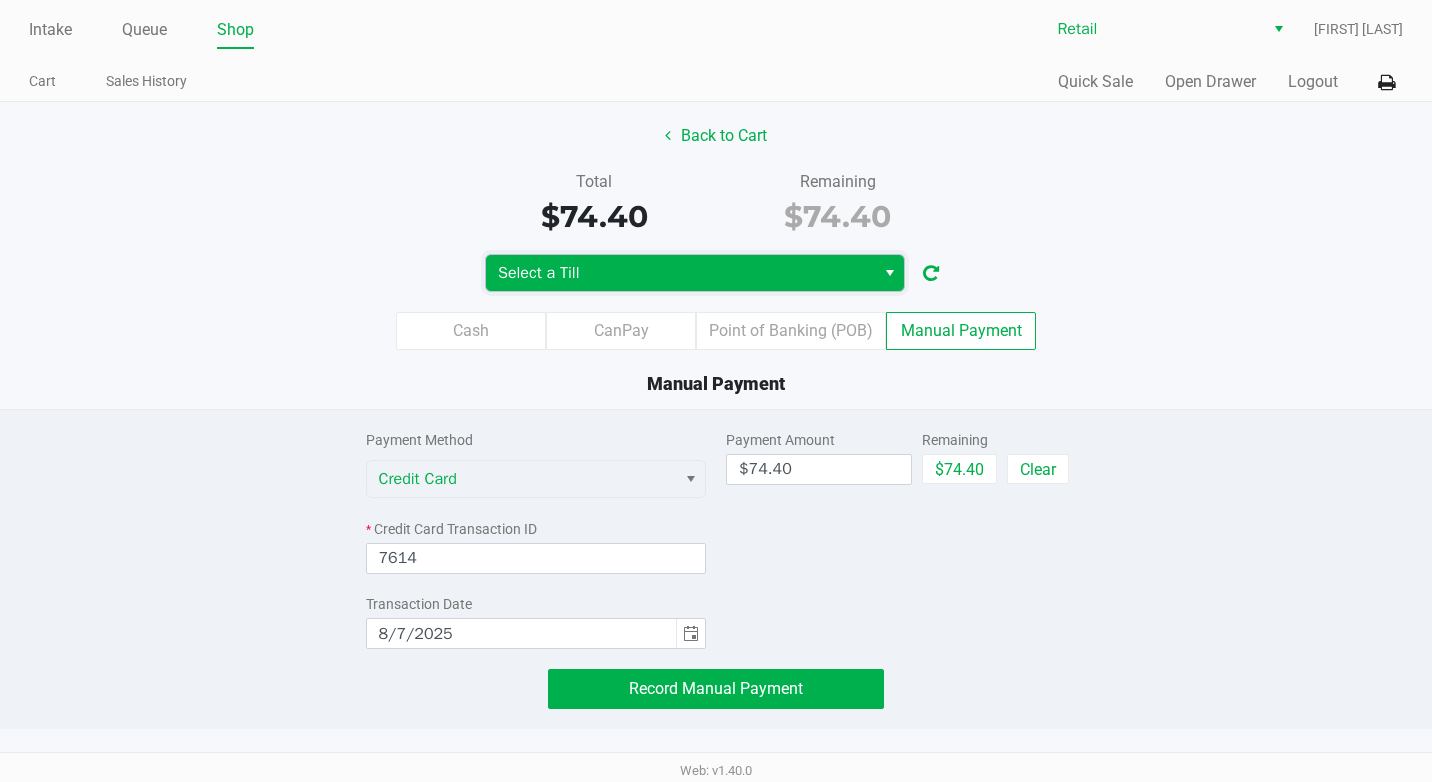 click on "Select a Till" at bounding box center [680, 273] 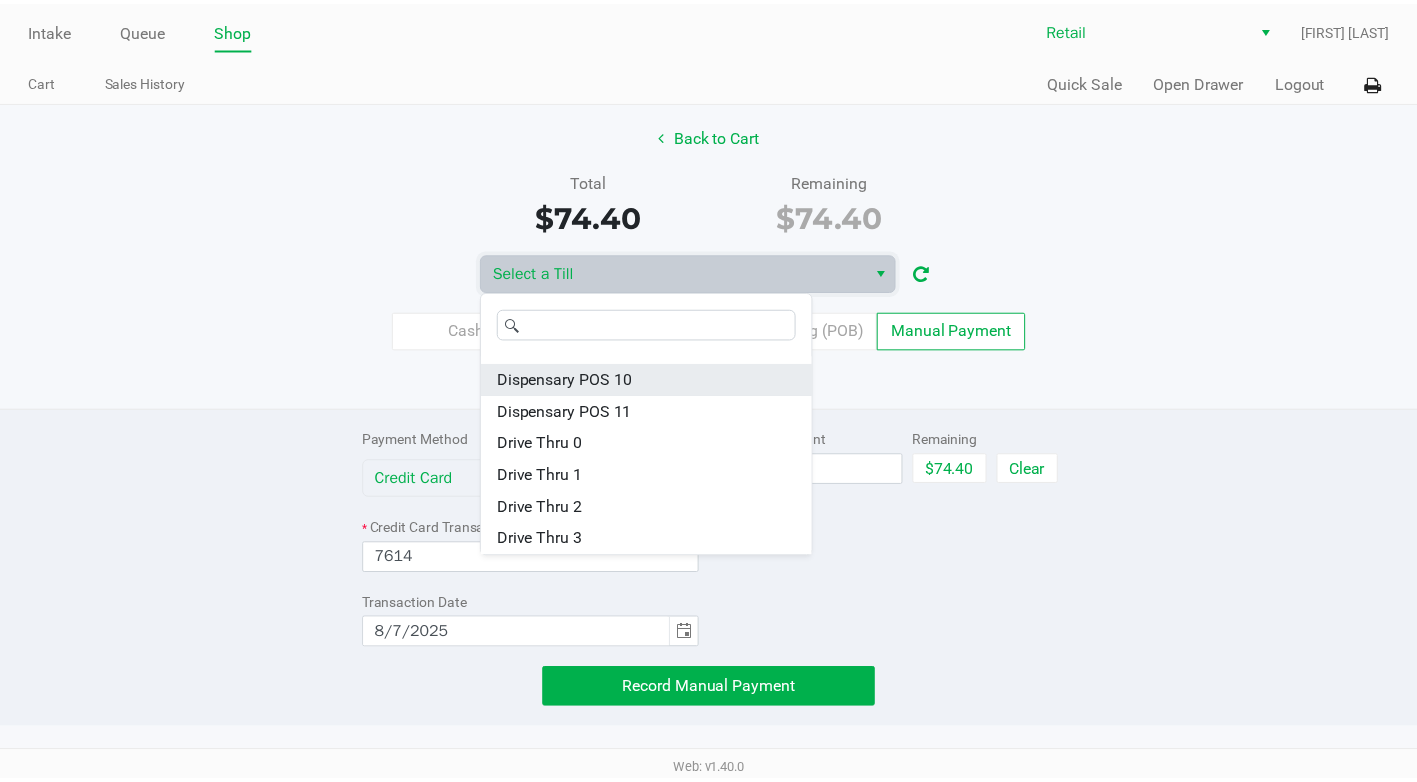 scroll, scrollTop: 176, scrollLeft: 0, axis: vertical 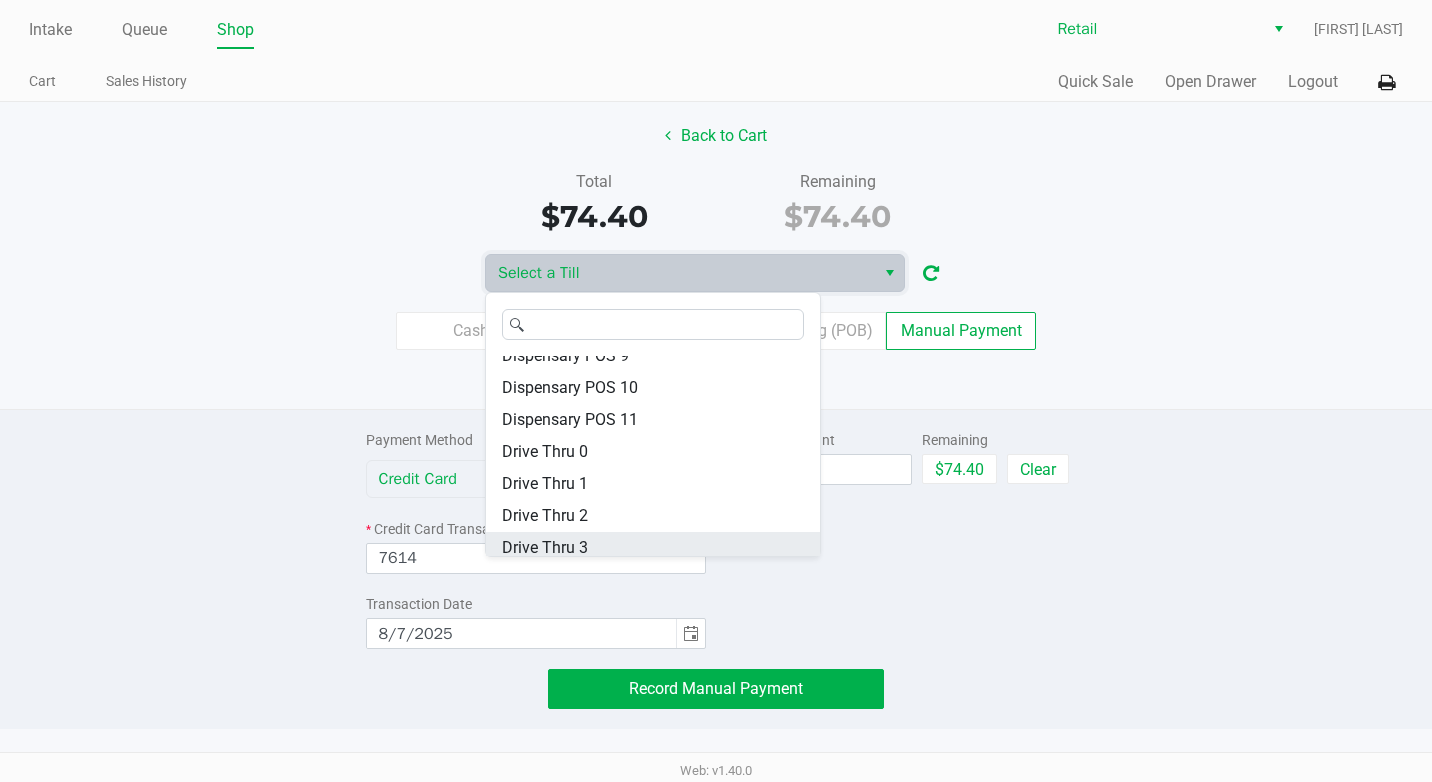 click on "Drive Thru 3" at bounding box center (653, 548) 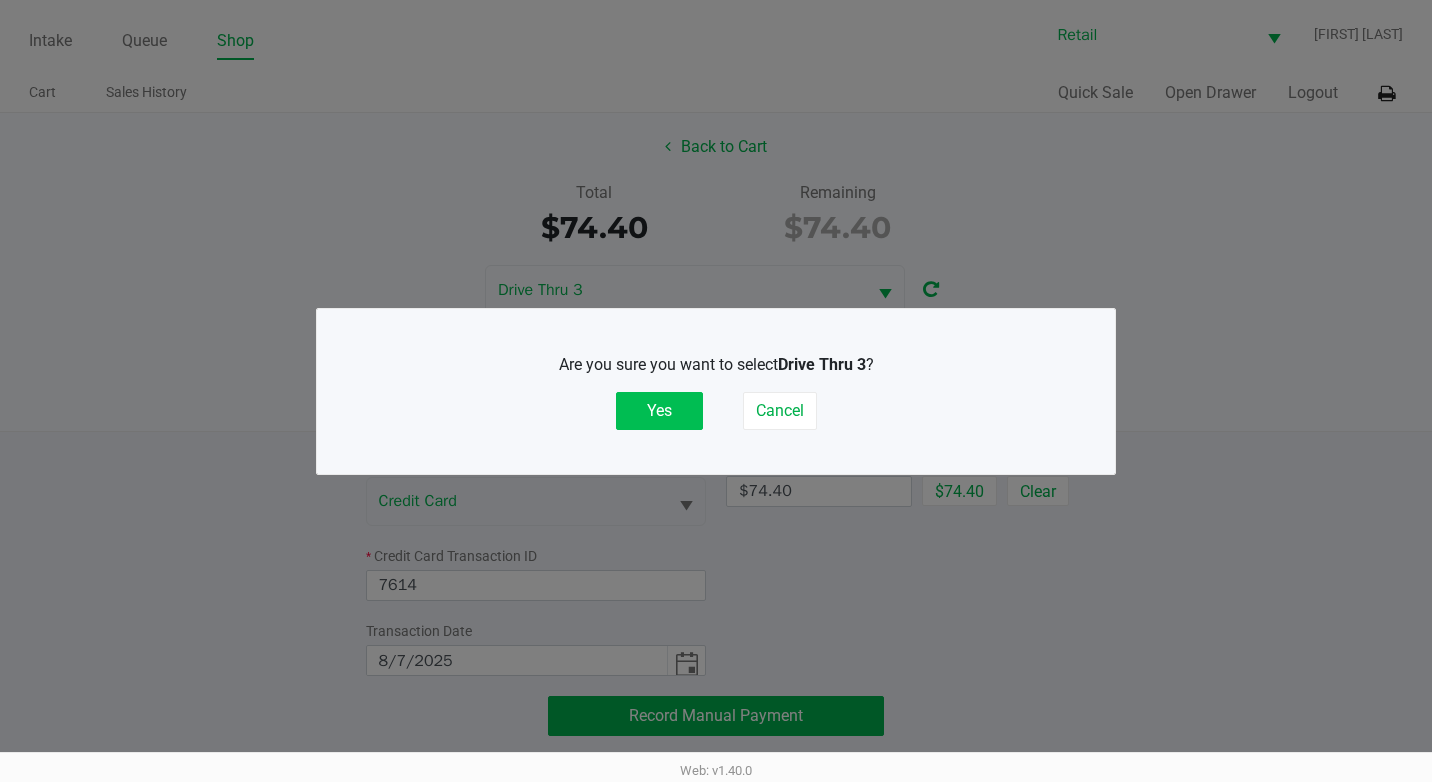 click on "Yes" 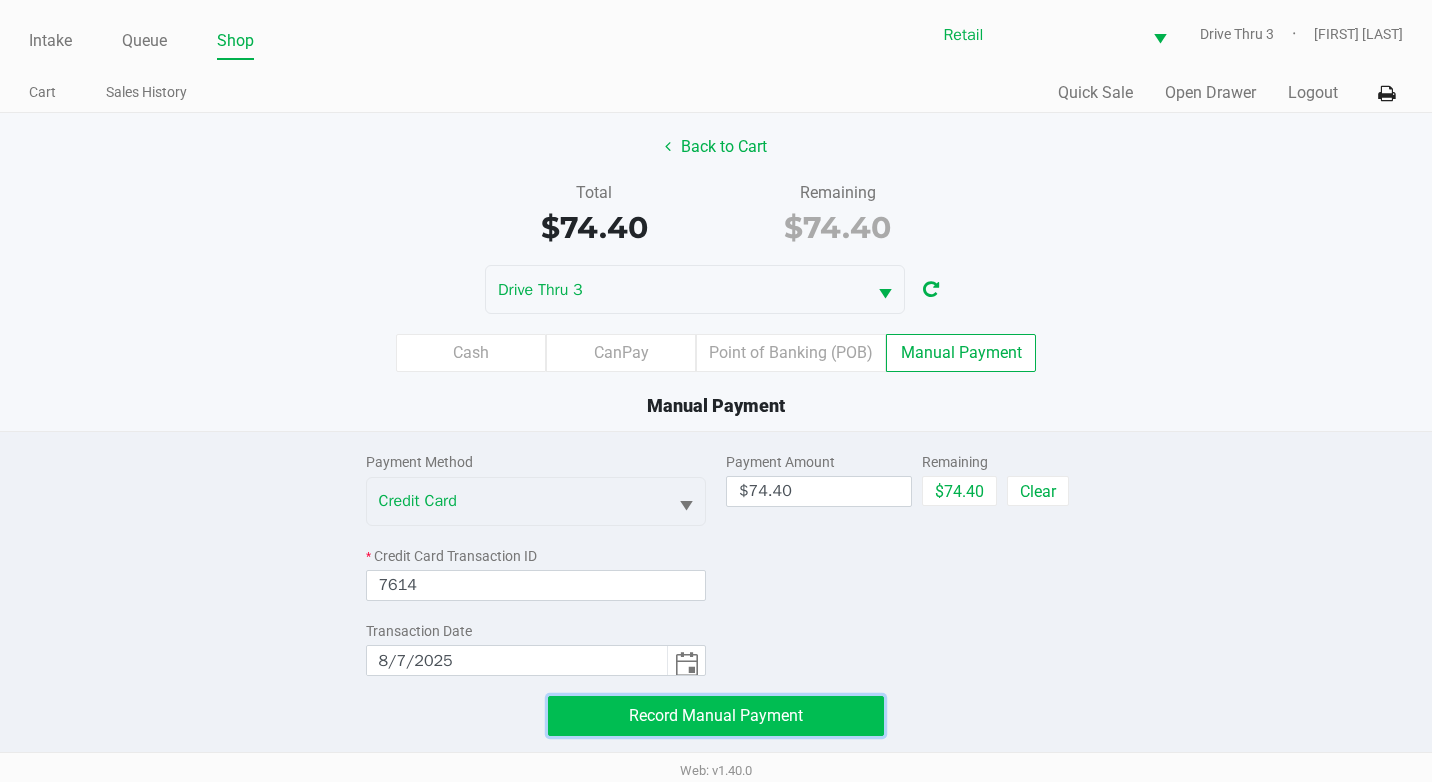 click on "Record Manual Payment" 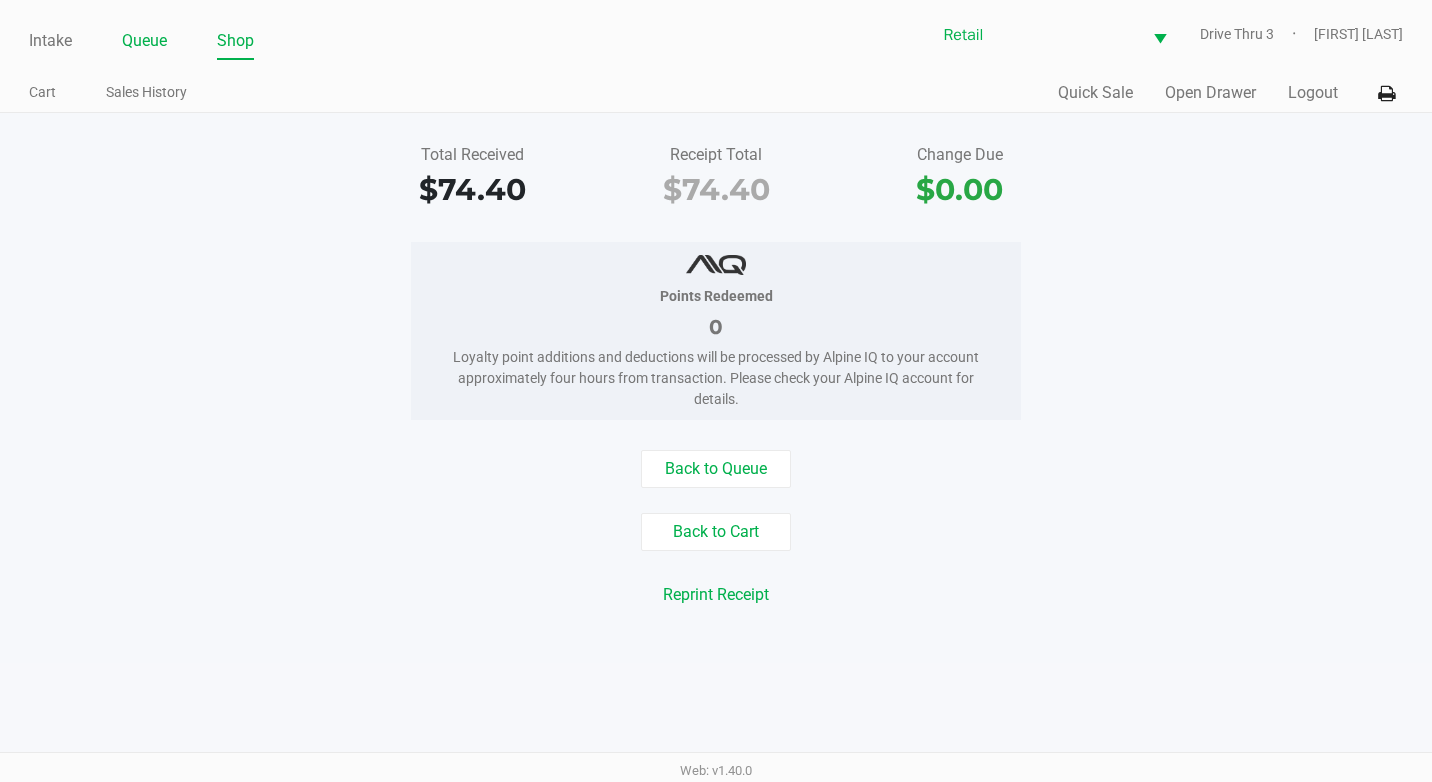click on "Queue" 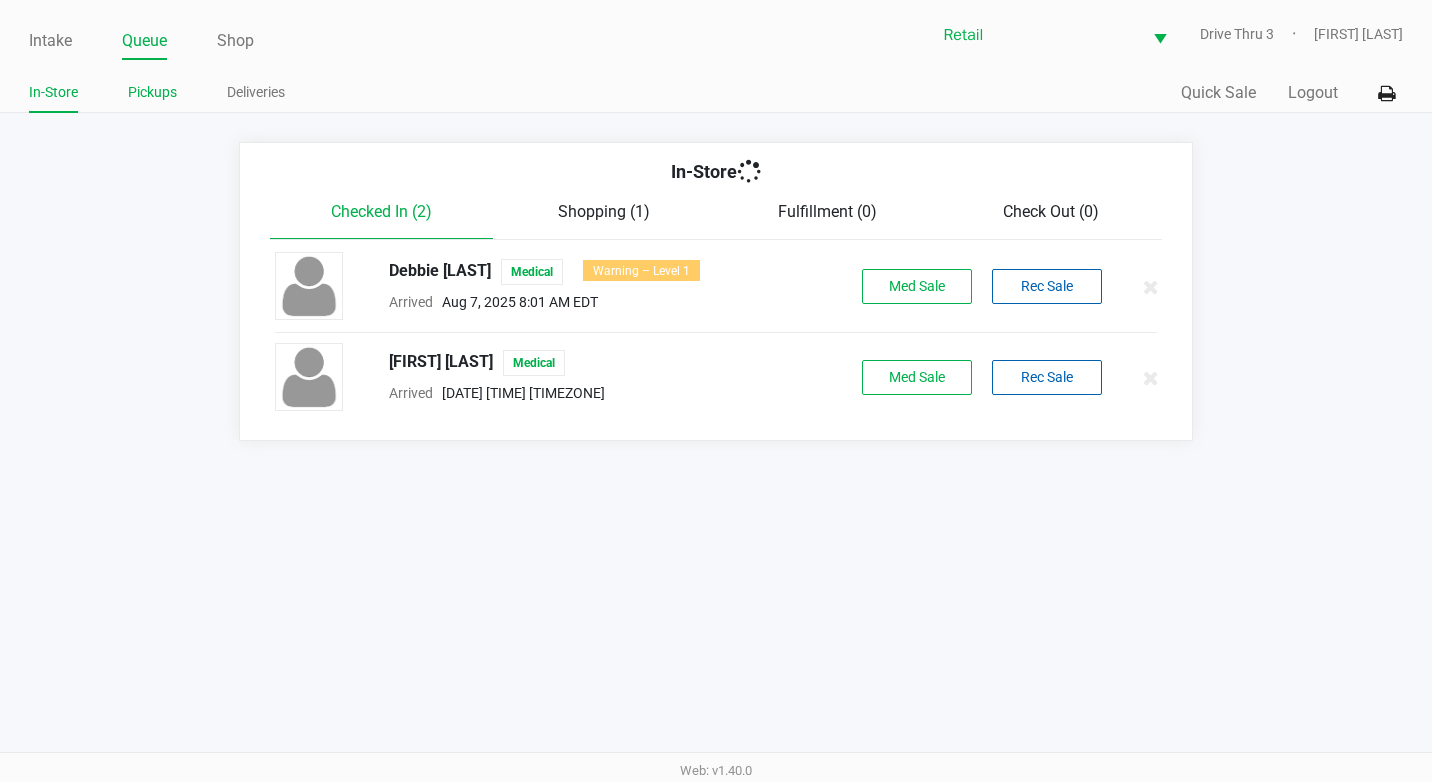click on "Pickups" 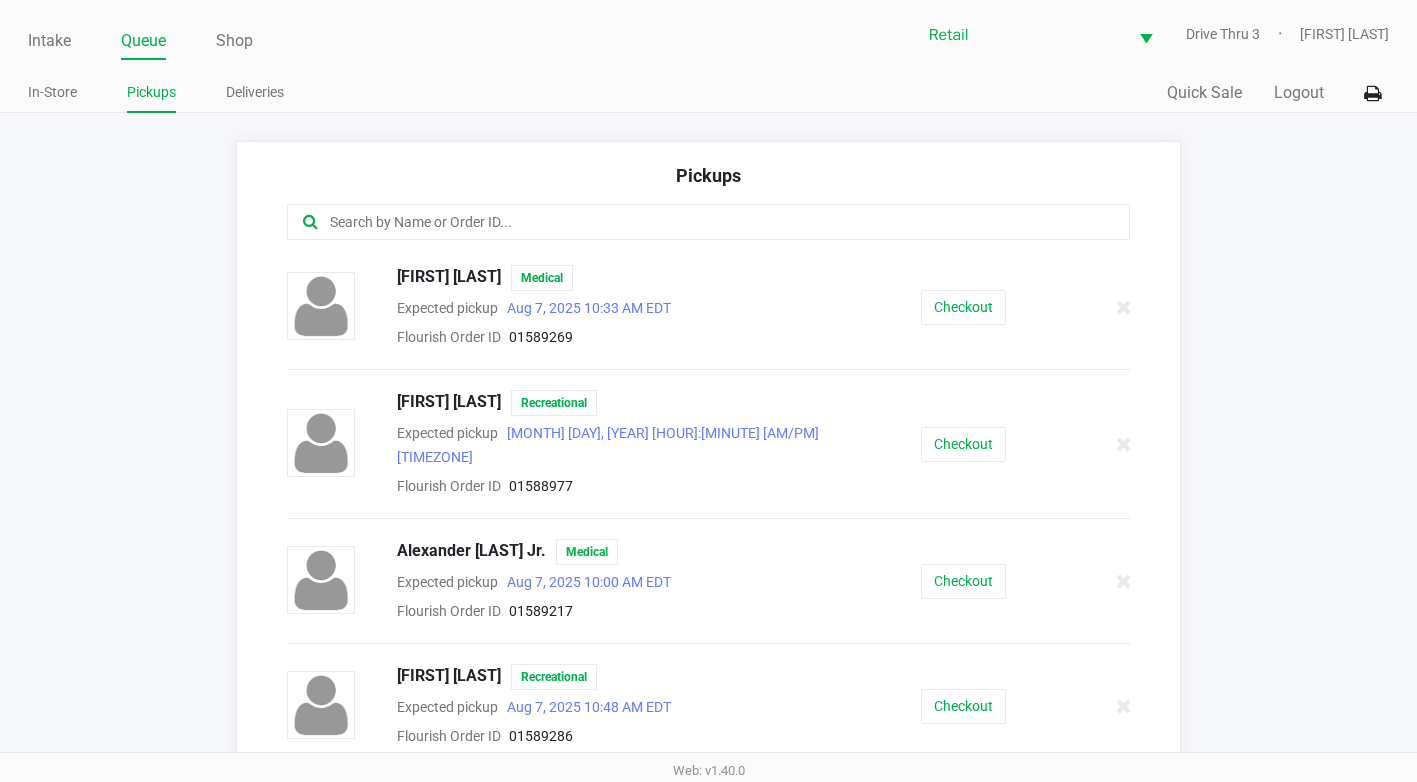 click 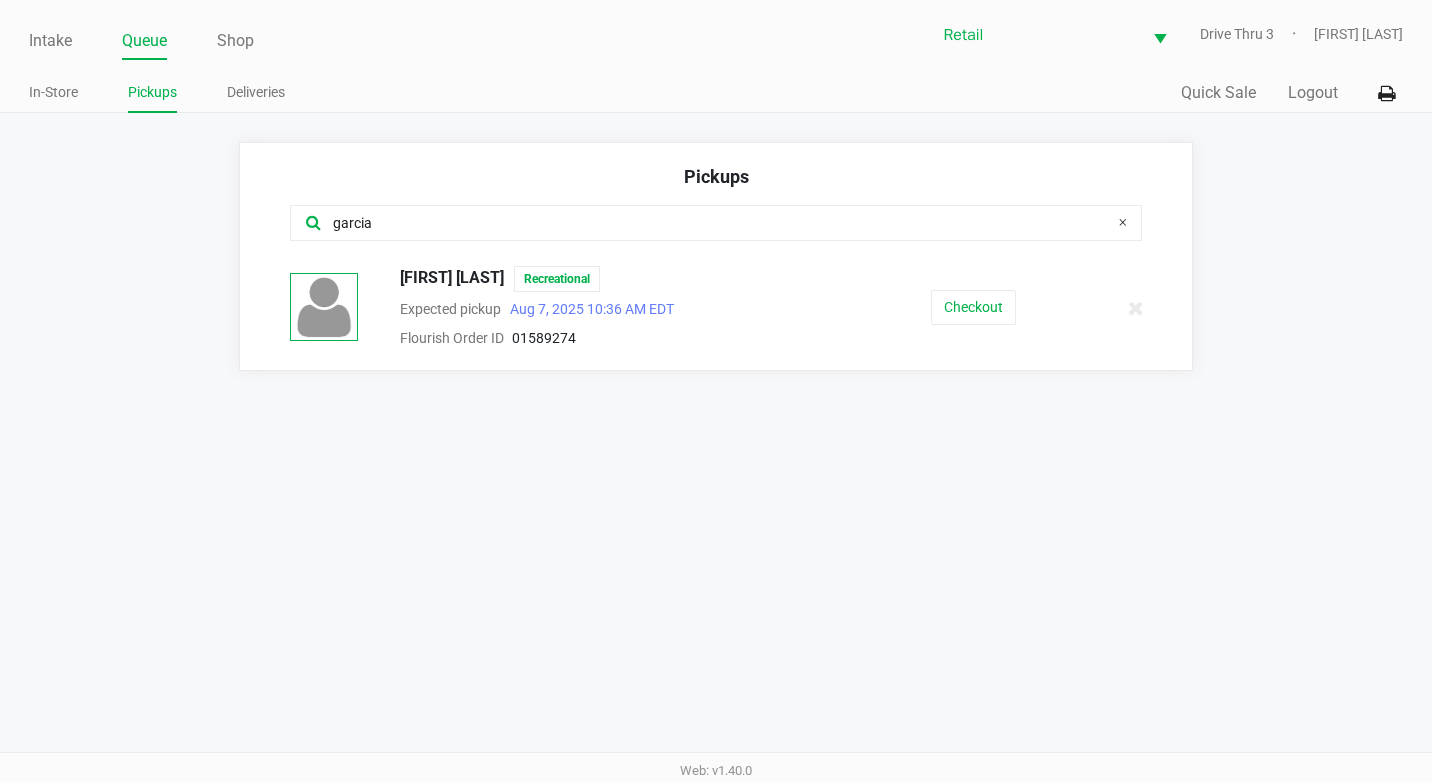 type on "garcia" 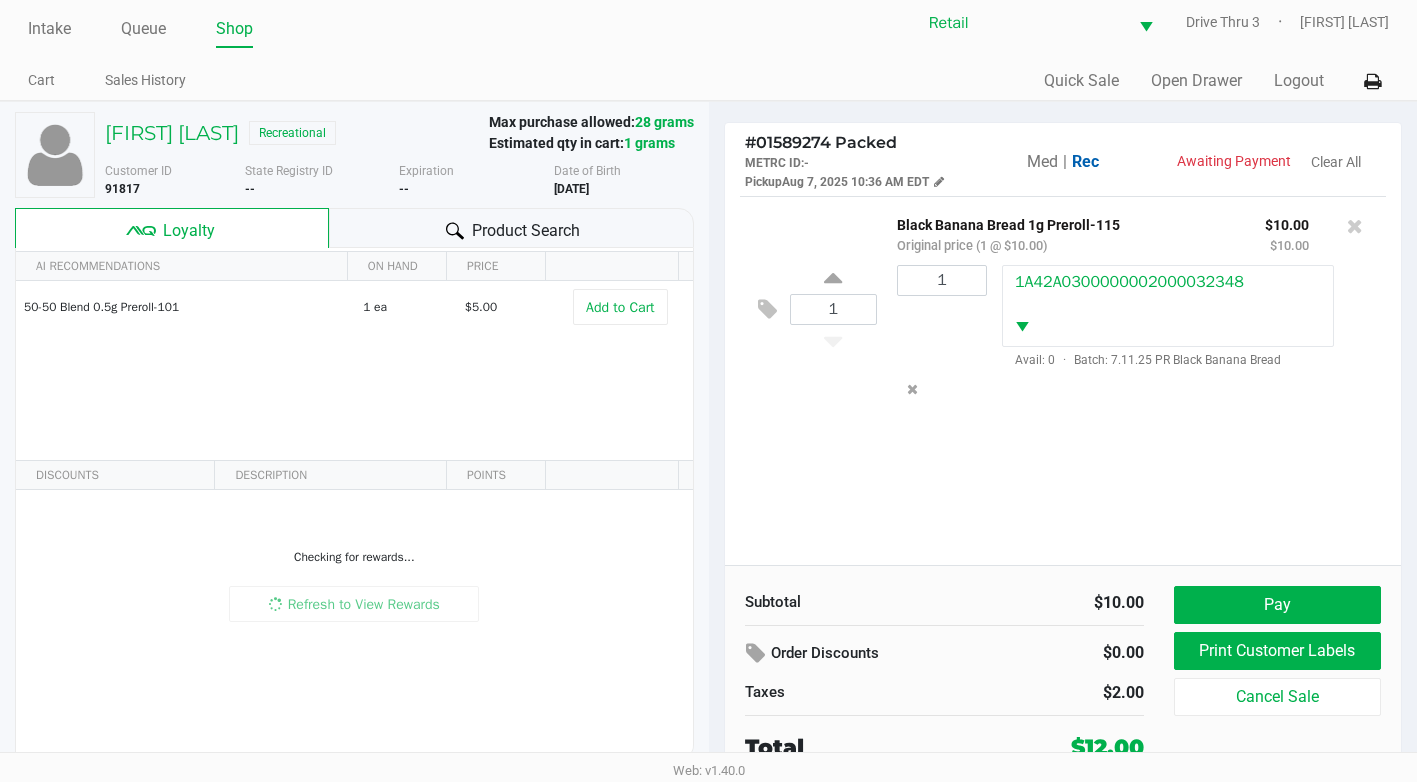 scroll, scrollTop: 15, scrollLeft: 0, axis: vertical 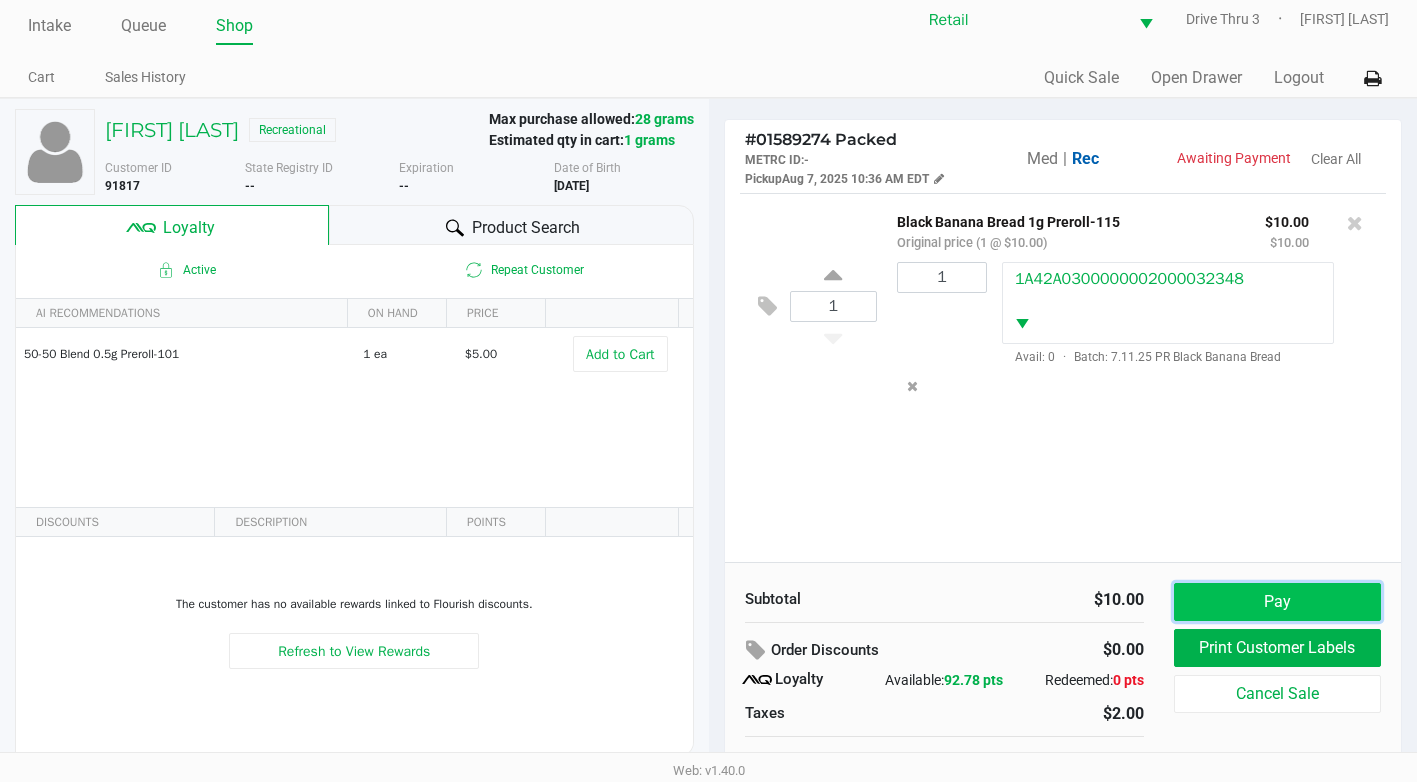 click on "Pay" 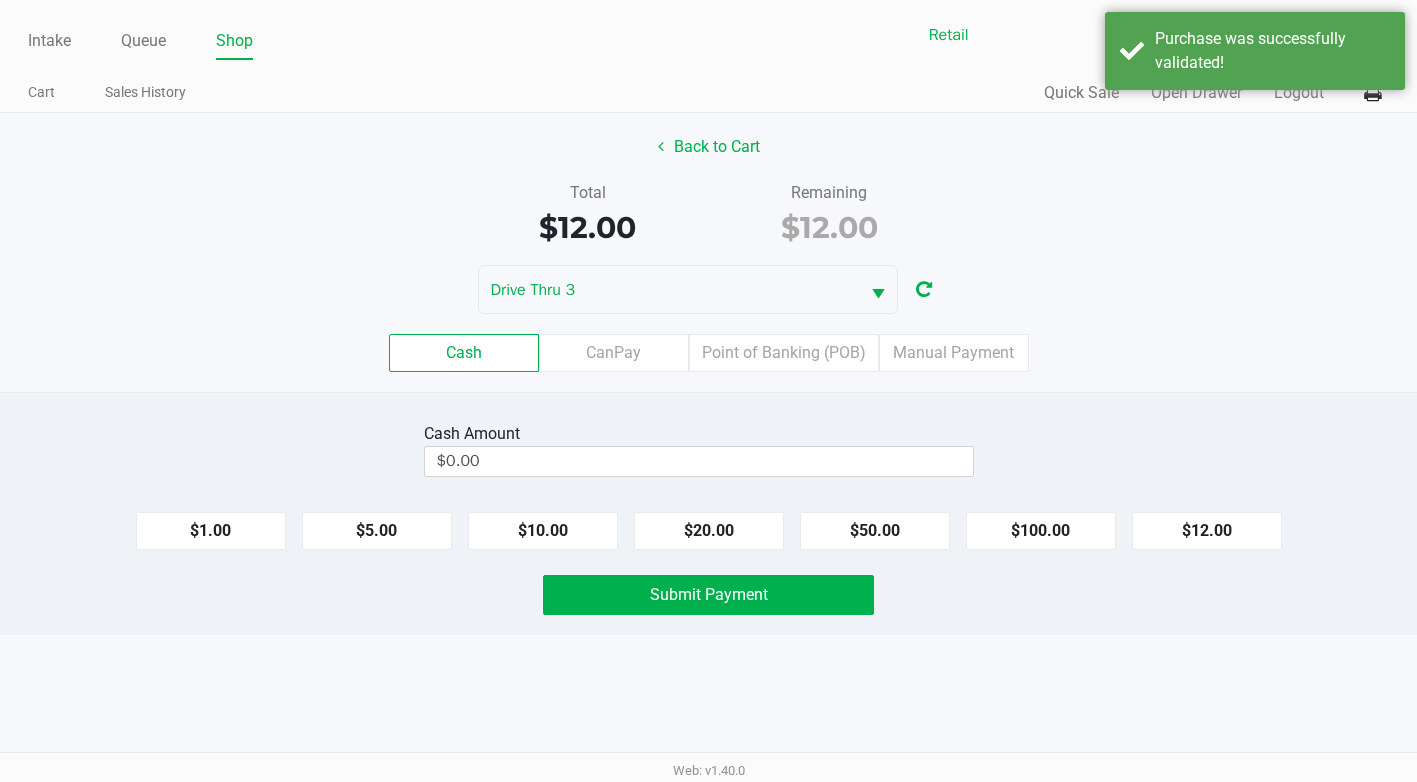scroll, scrollTop: 0, scrollLeft: 0, axis: both 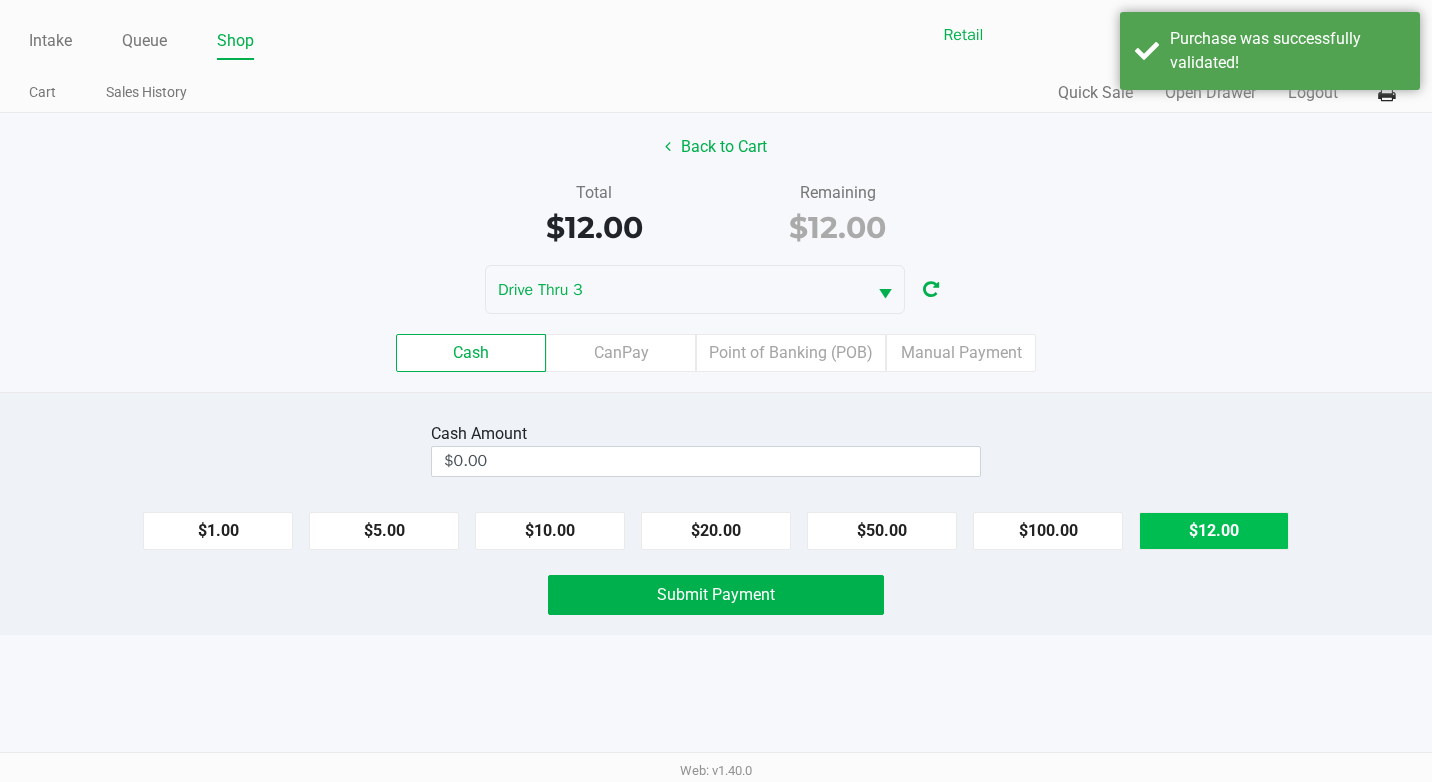click on "$12.00" 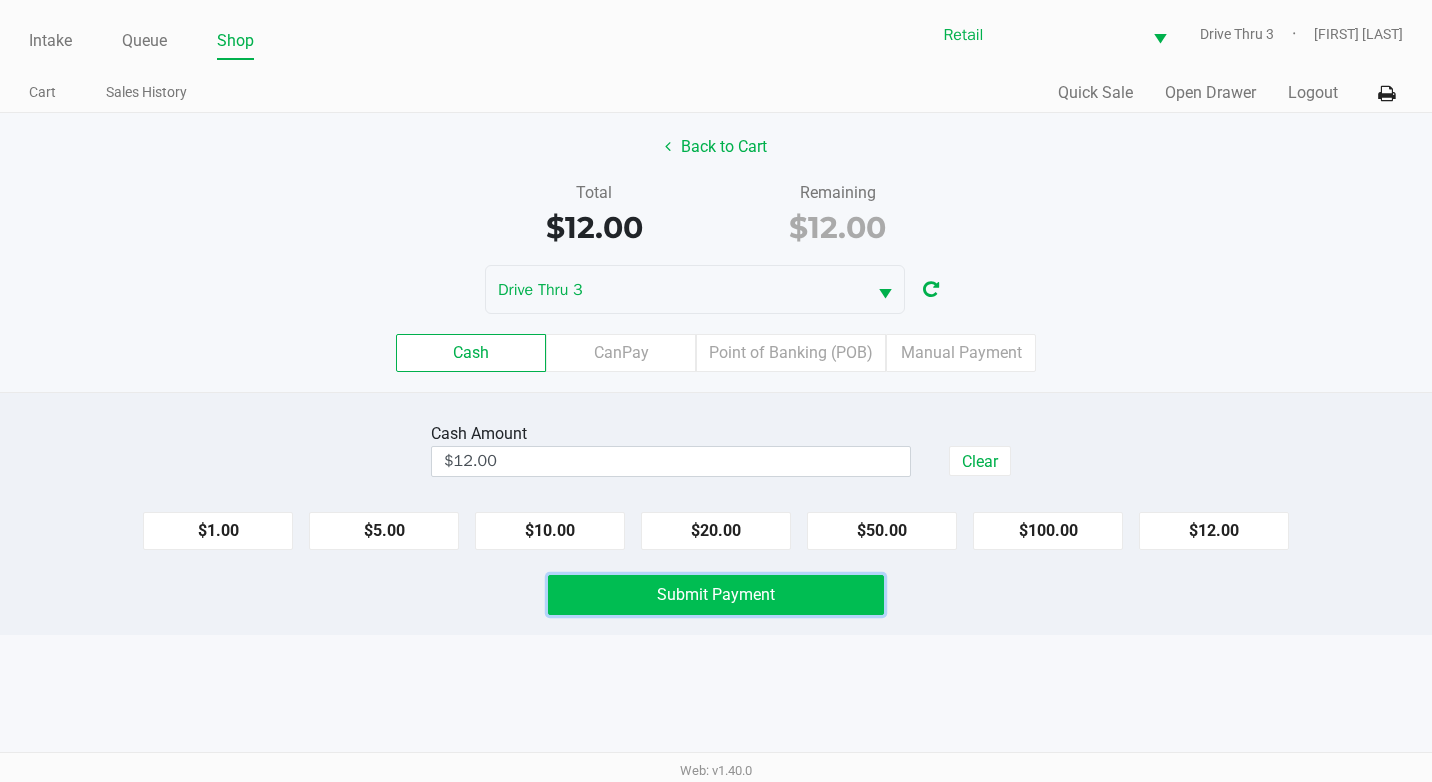 click on "Submit Payment" 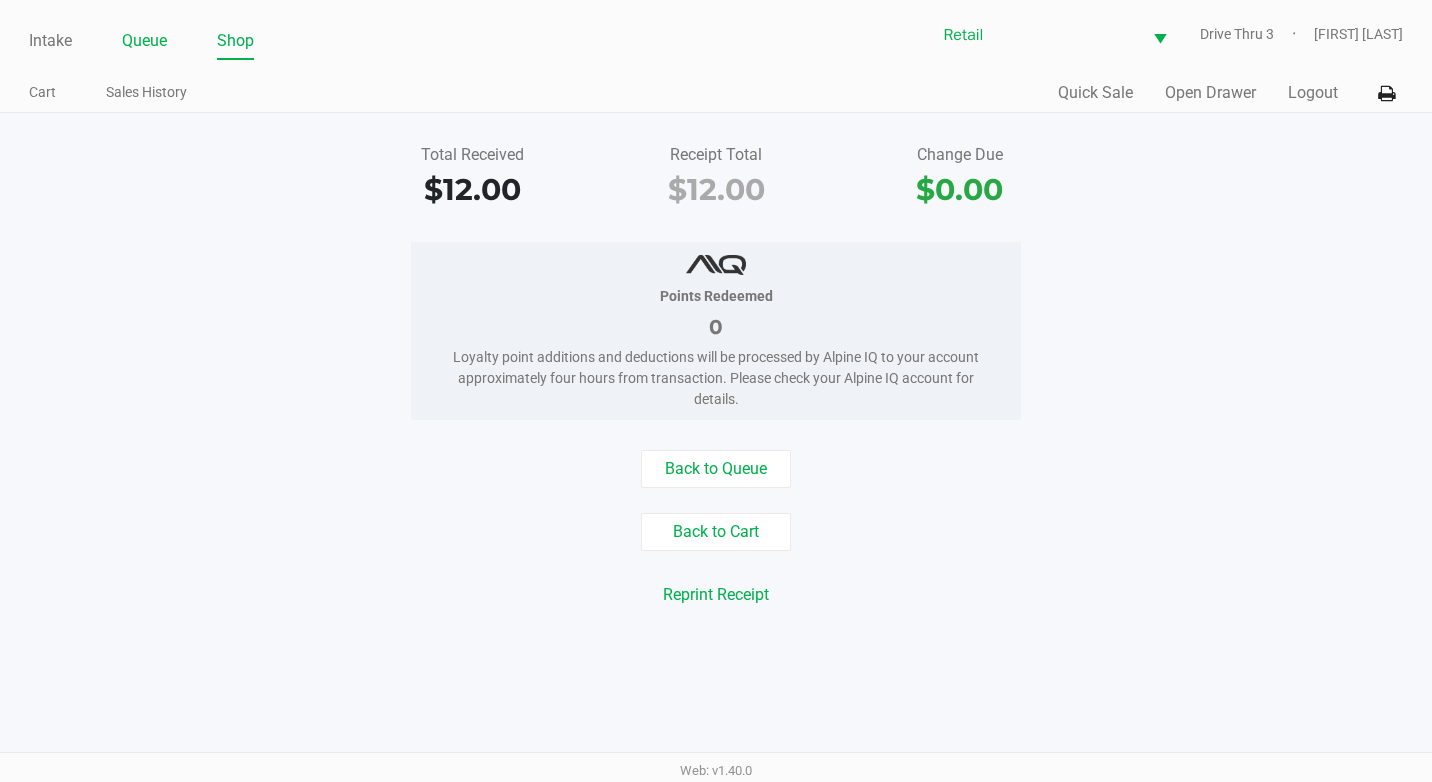 click on "Queue" 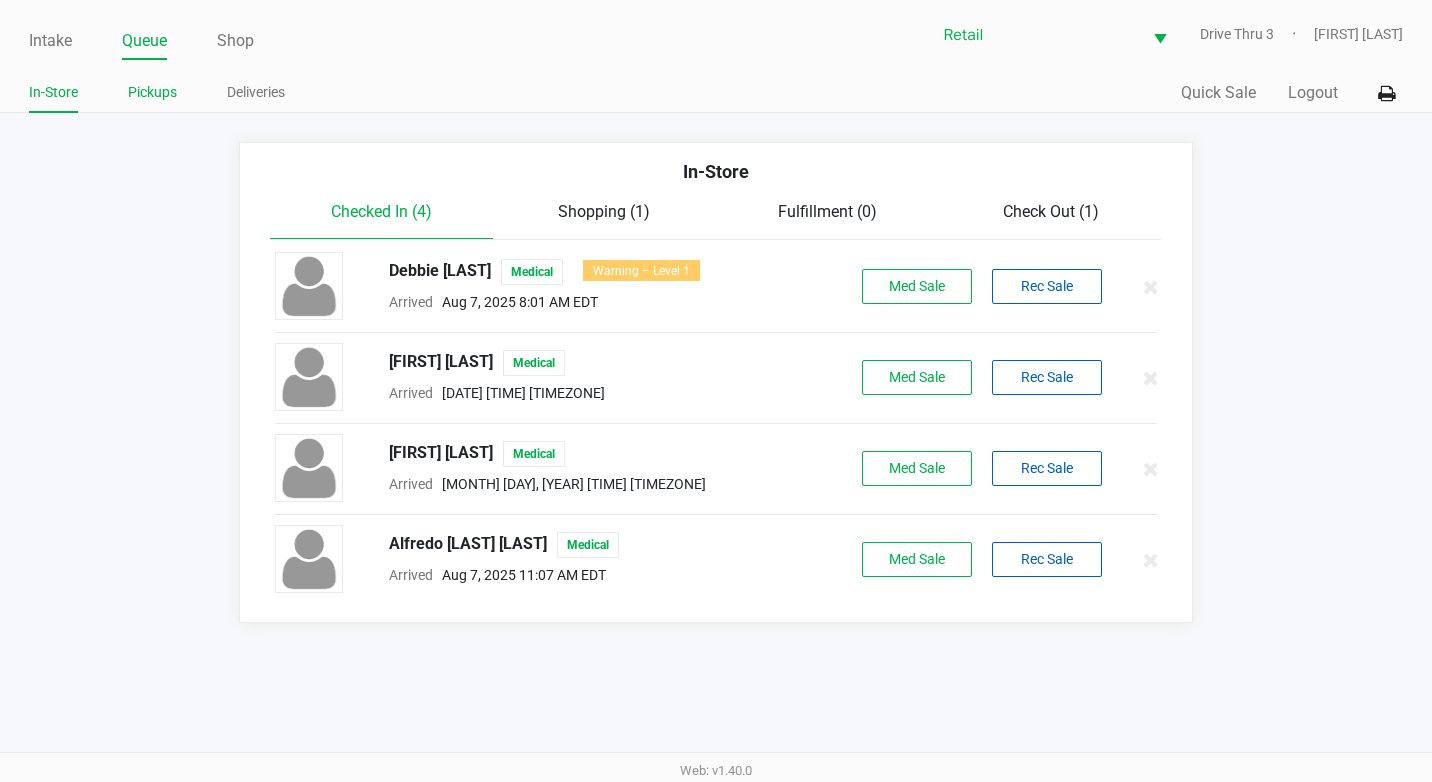 click on "Pickups" 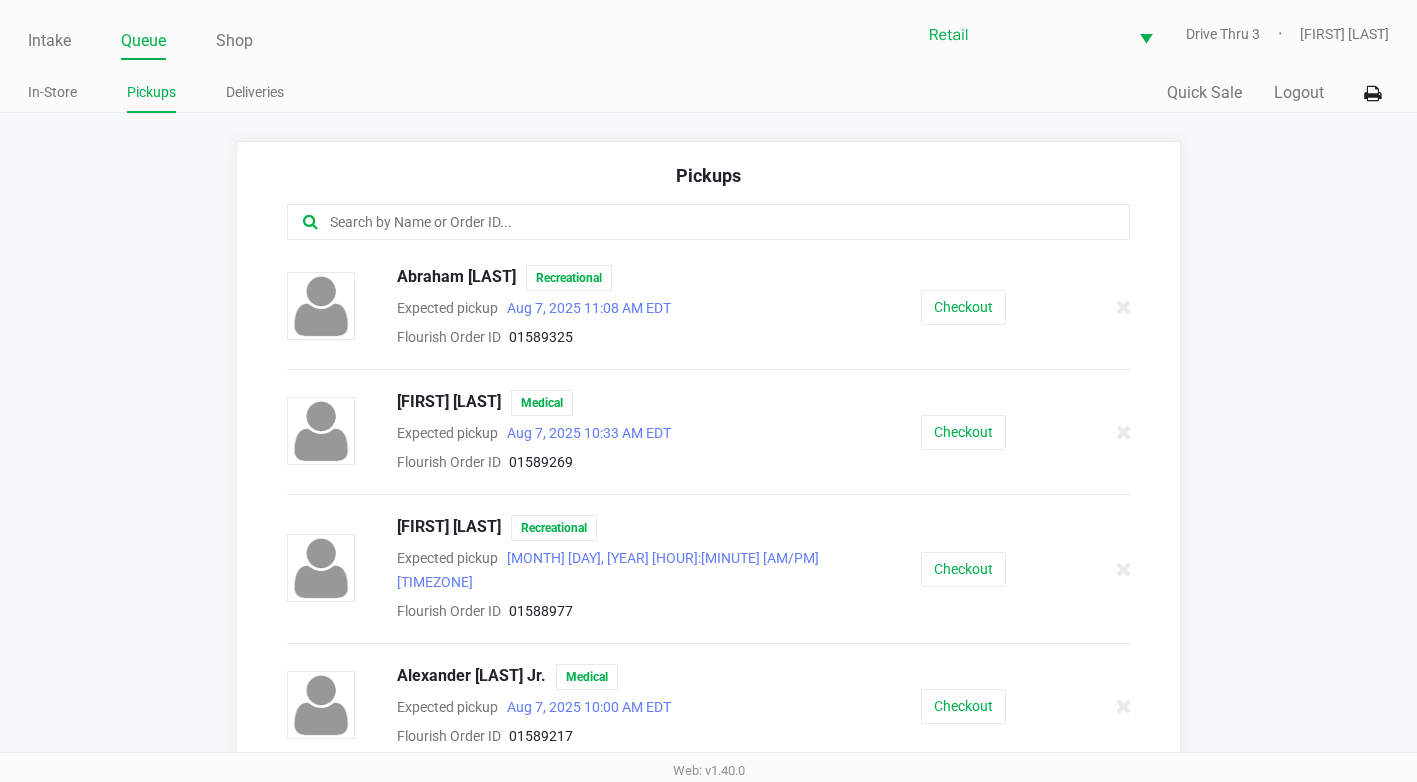 click 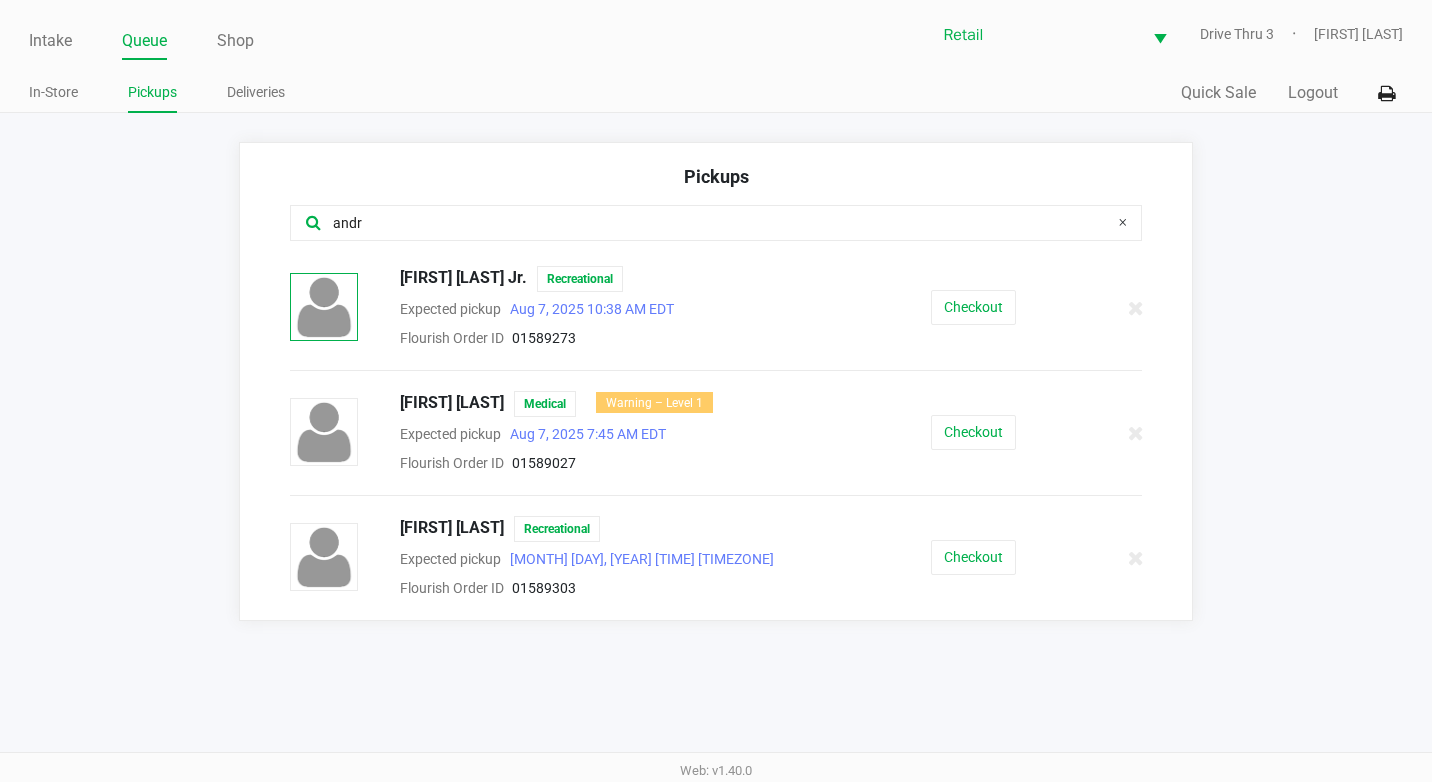 type on "andr" 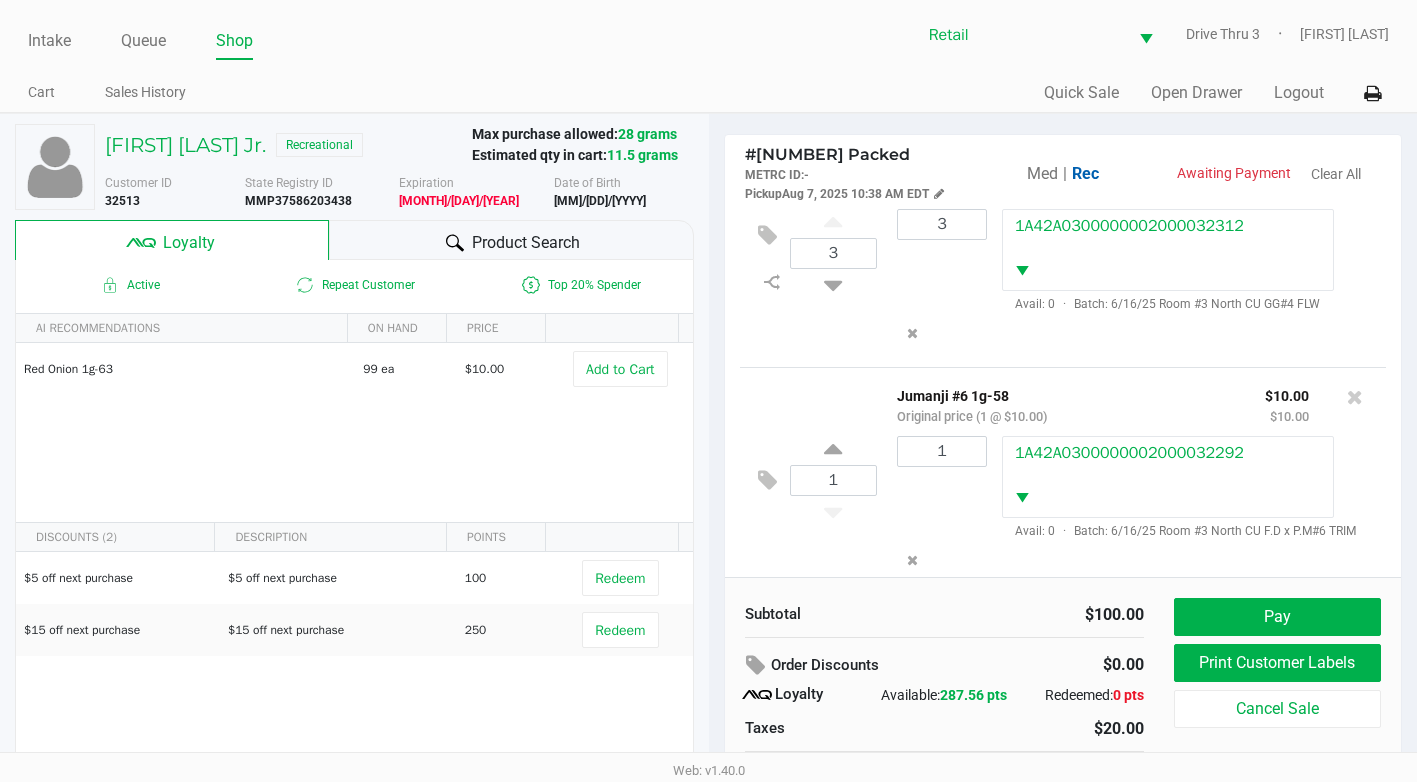 scroll, scrollTop: 100, scrollLeft: 0, axis: vertical 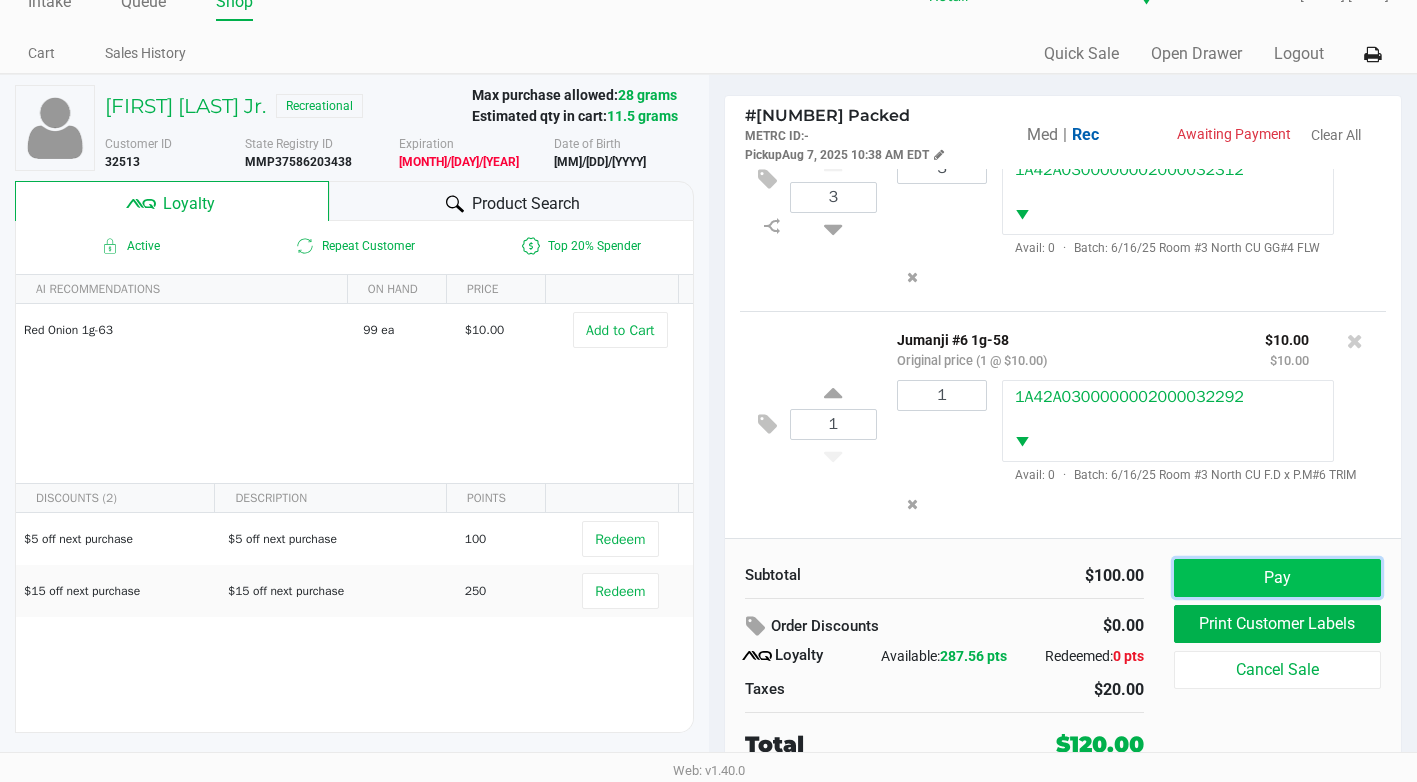 click on "Pay" 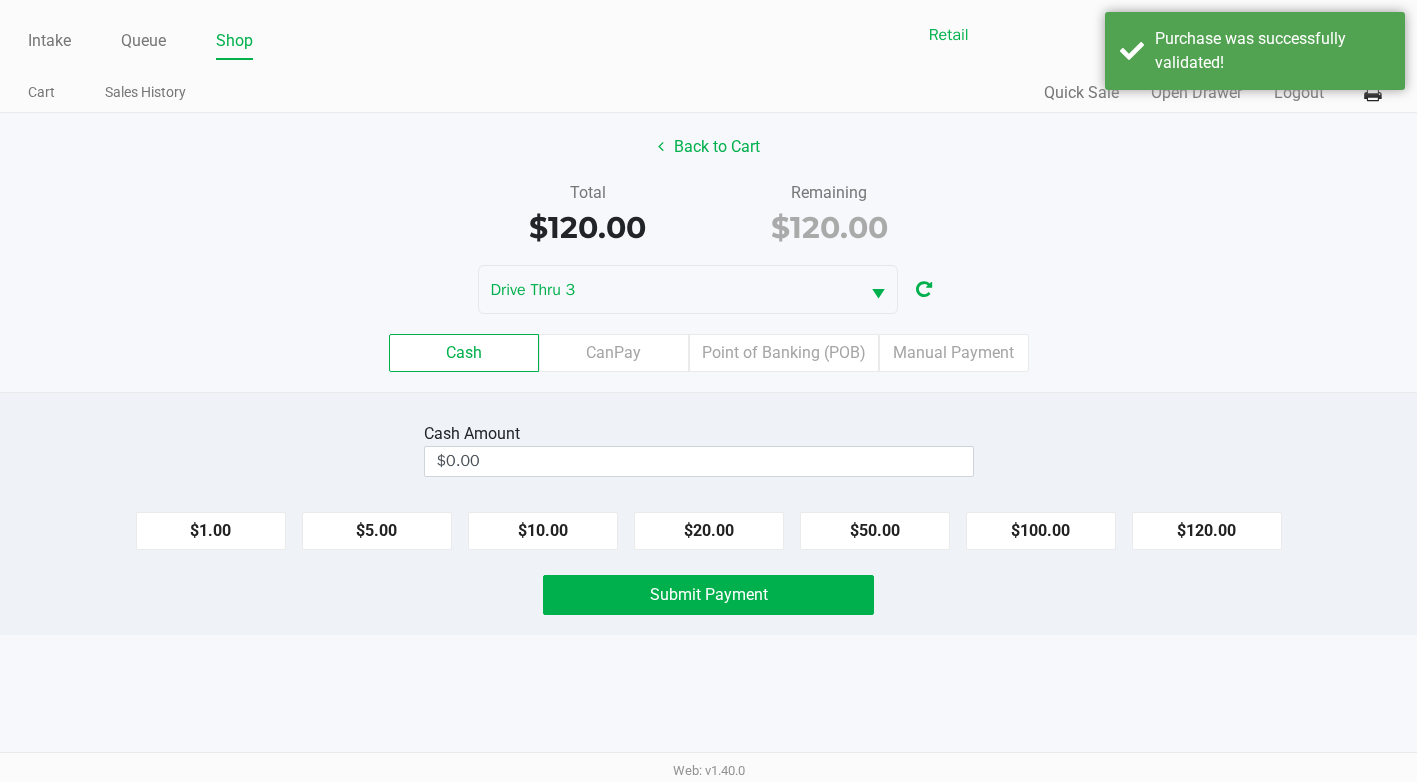 scroll, scrollTop: 0, scrollLeft: 0, axis: both 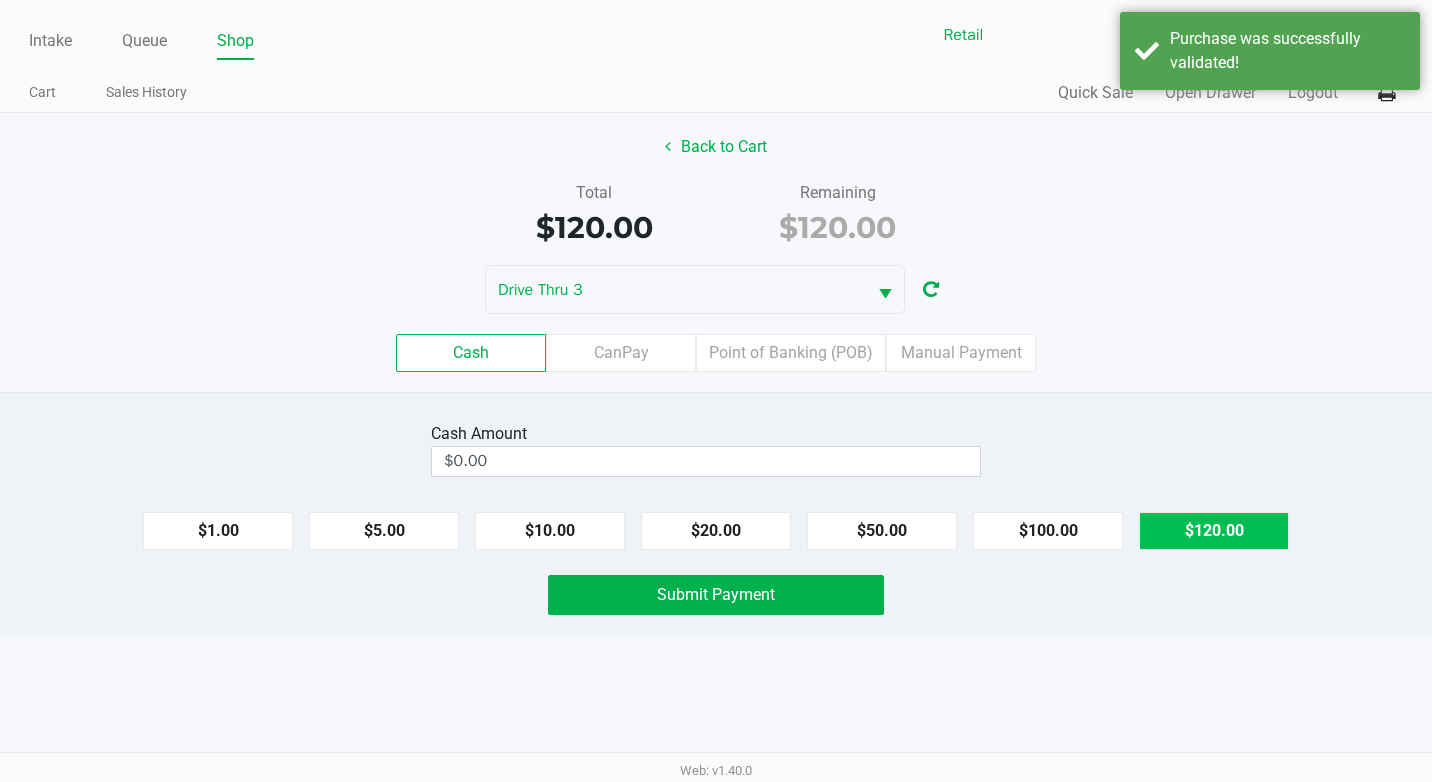 click on "$120.00" 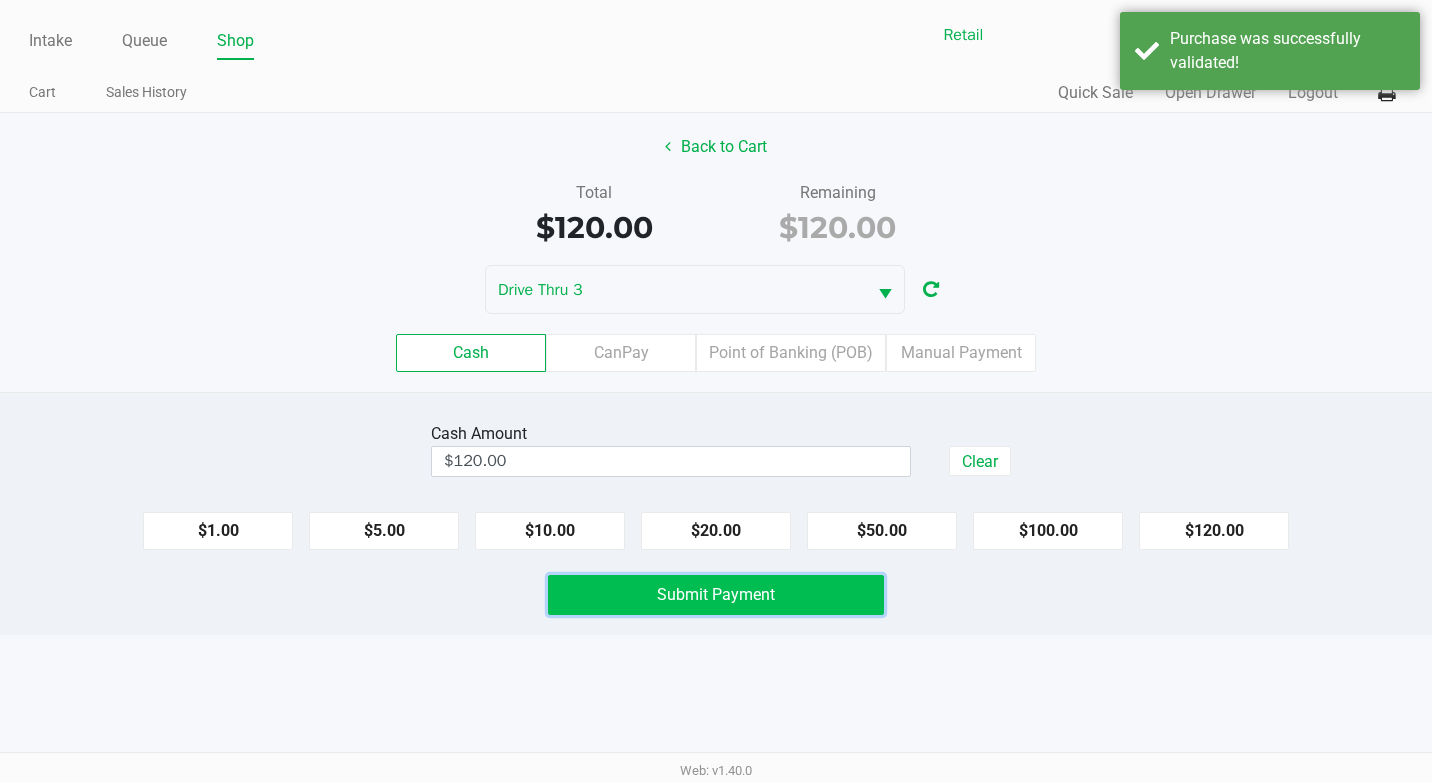 click on "Submit Payment" 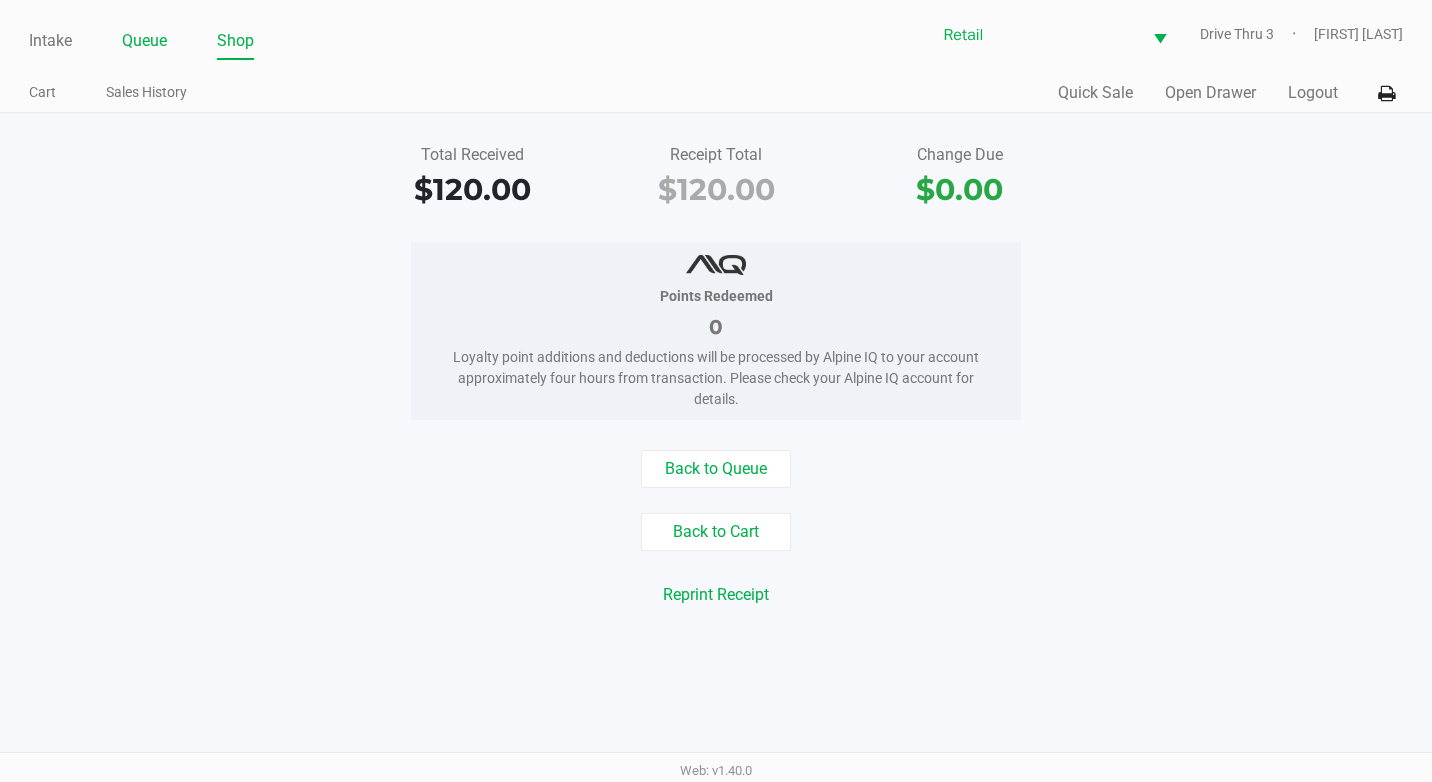 click on "Queue" 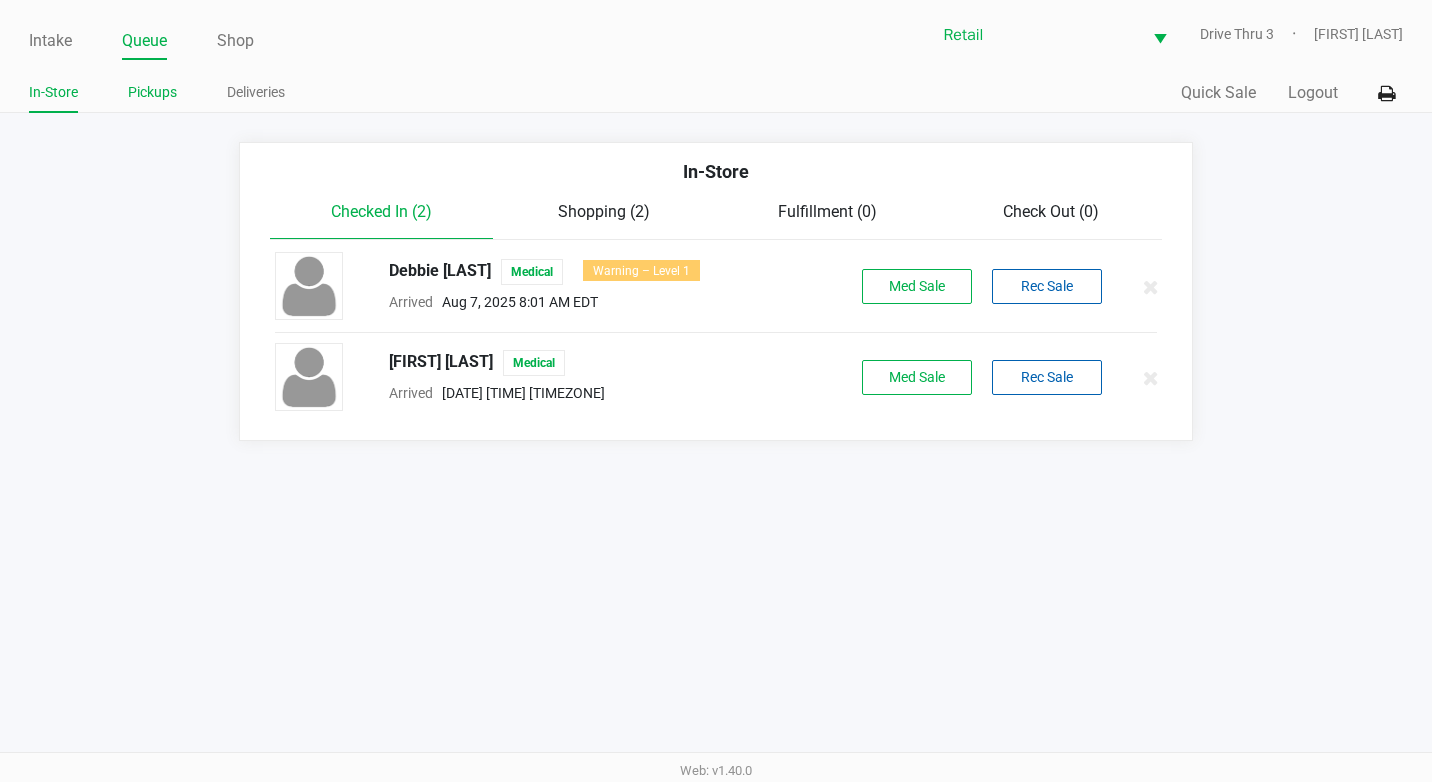 click on "Pickups" 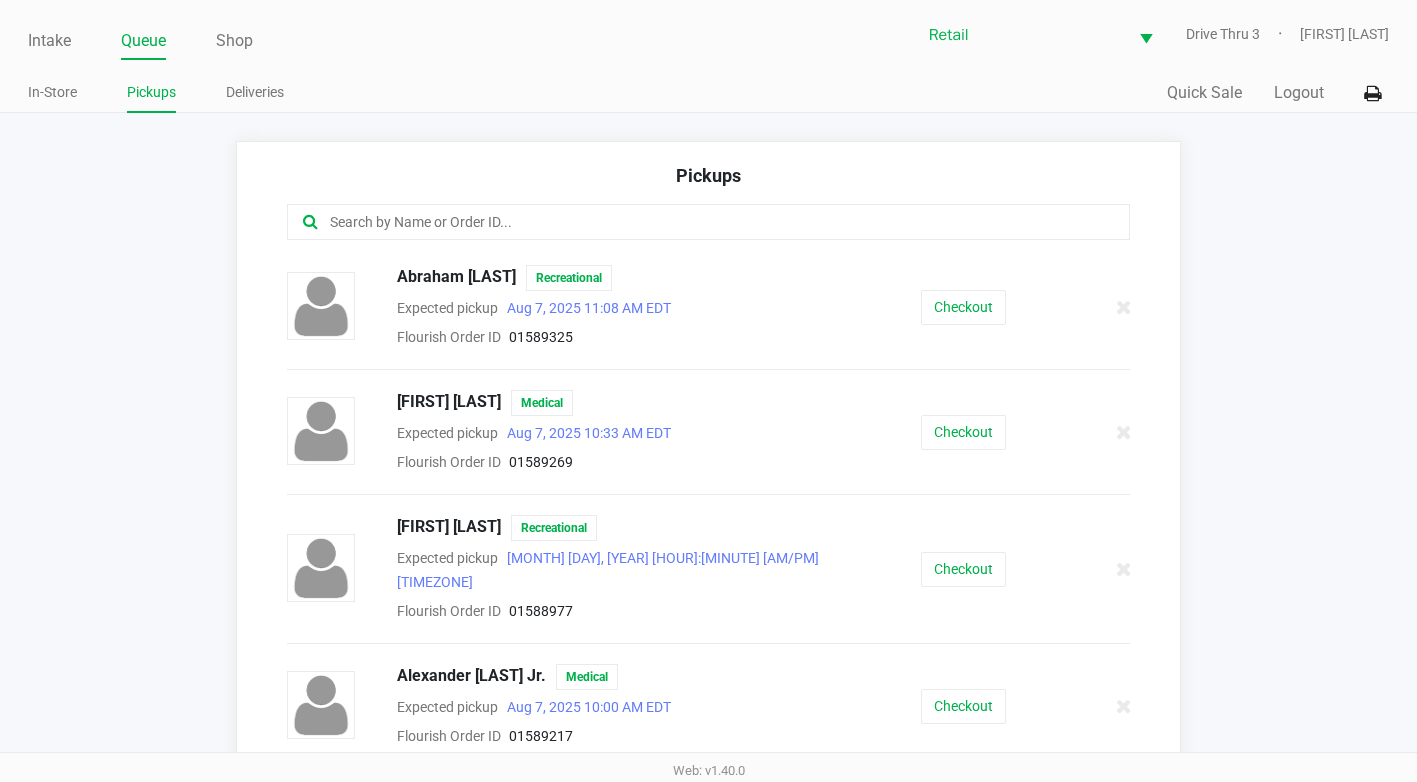 click 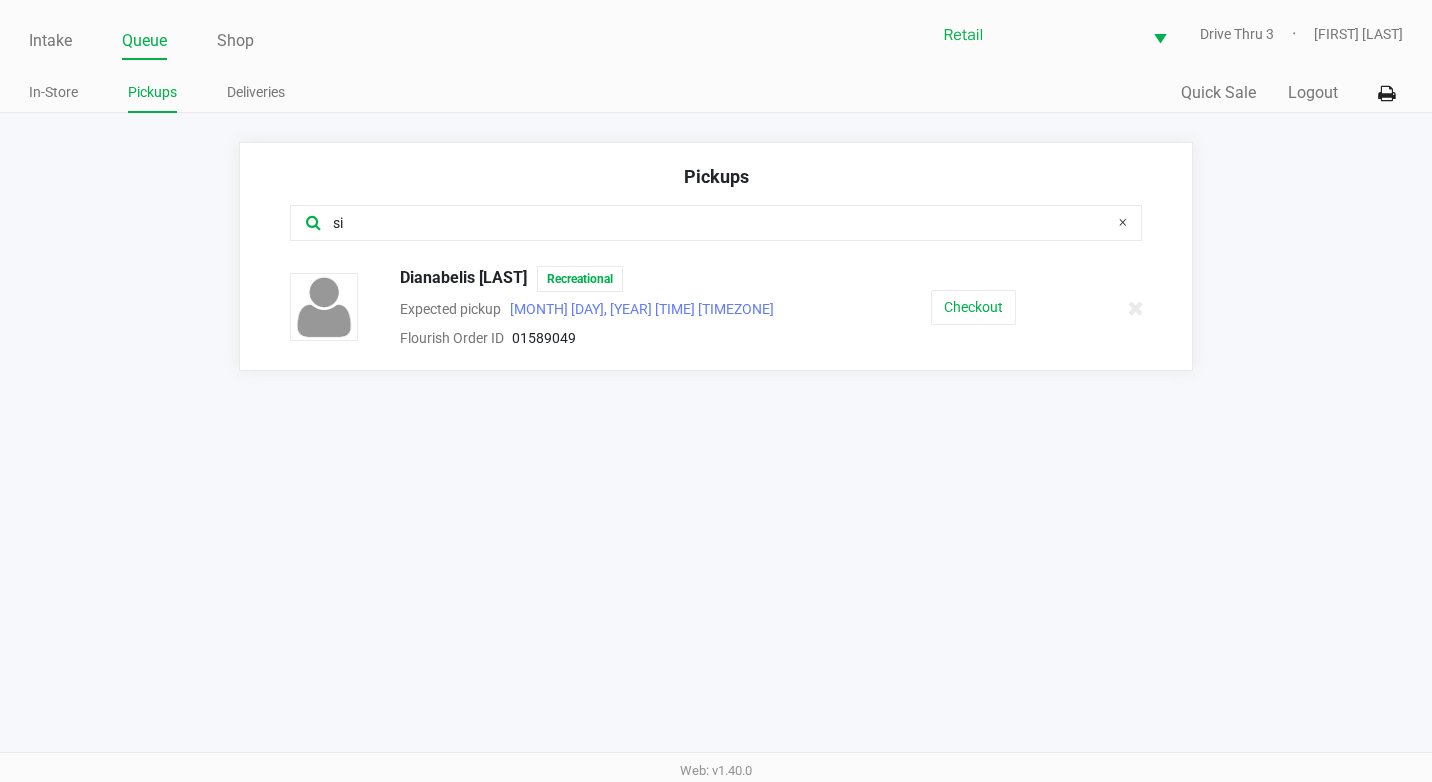type on "s" 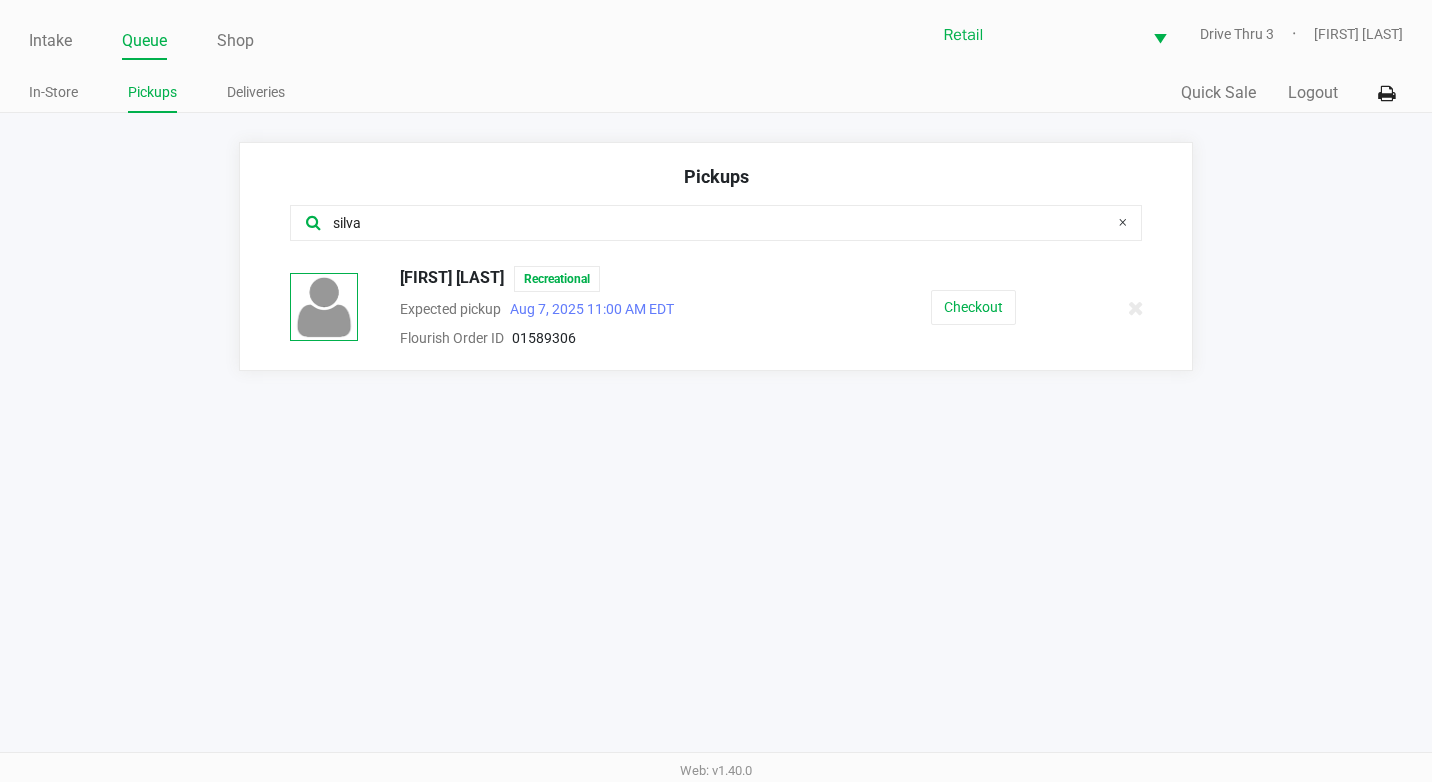 type on "silva" 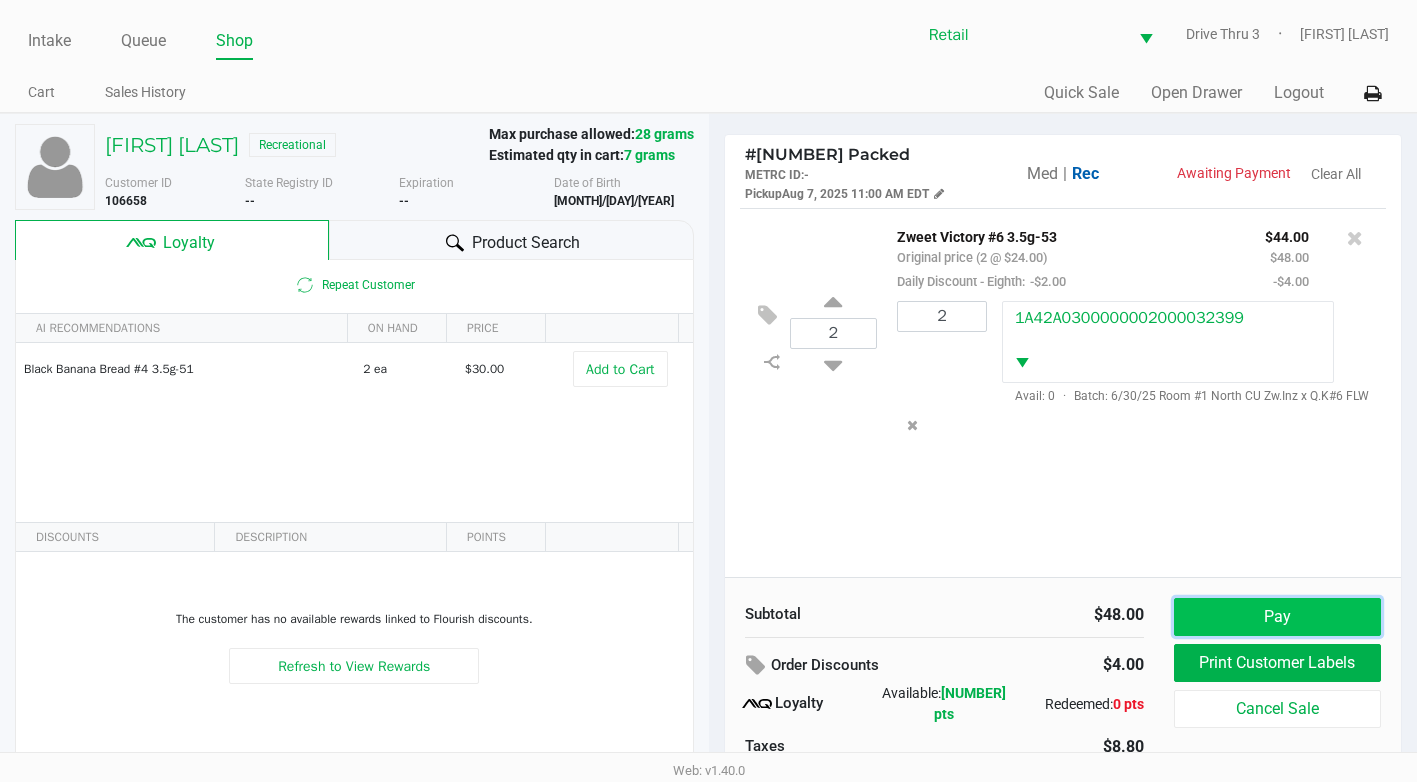 click on "Pay" 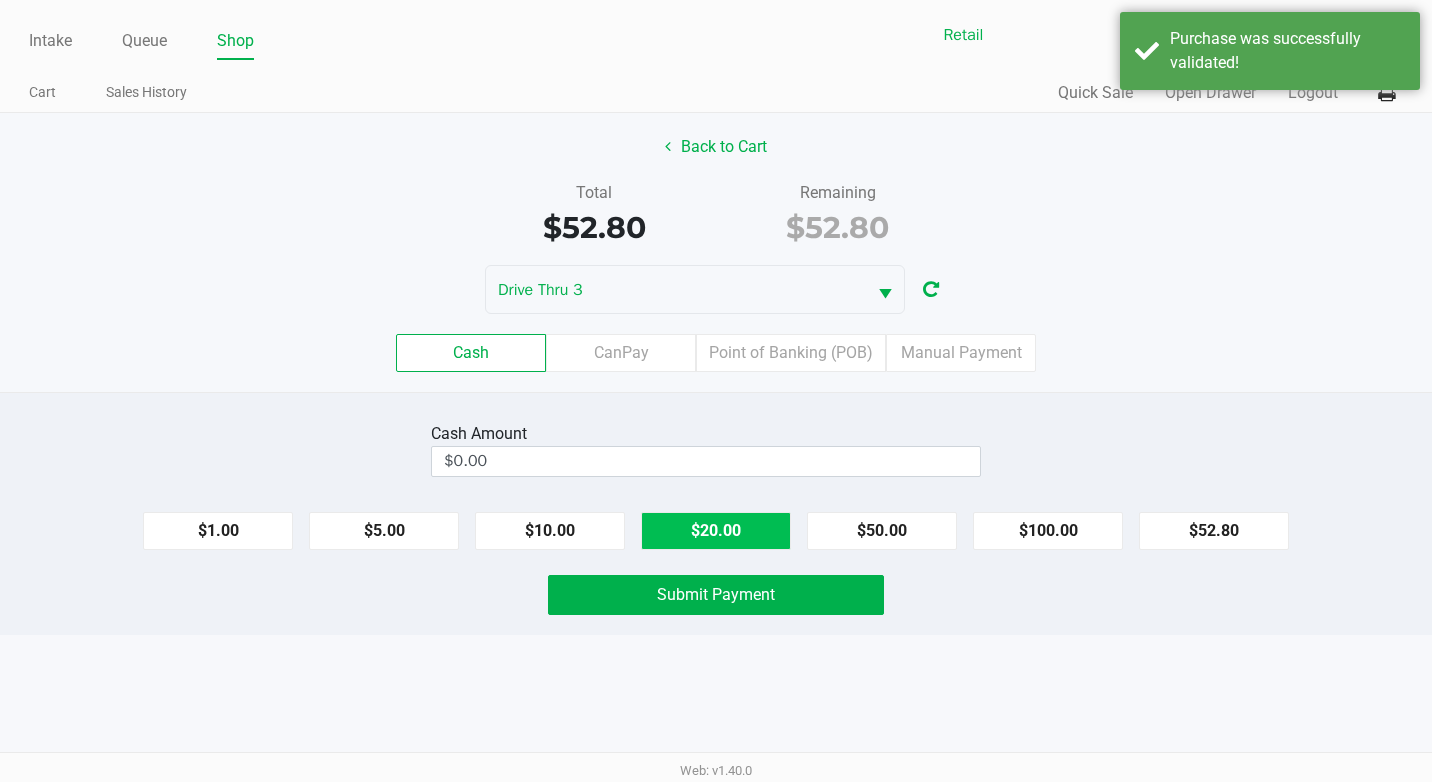click on "$20.00" 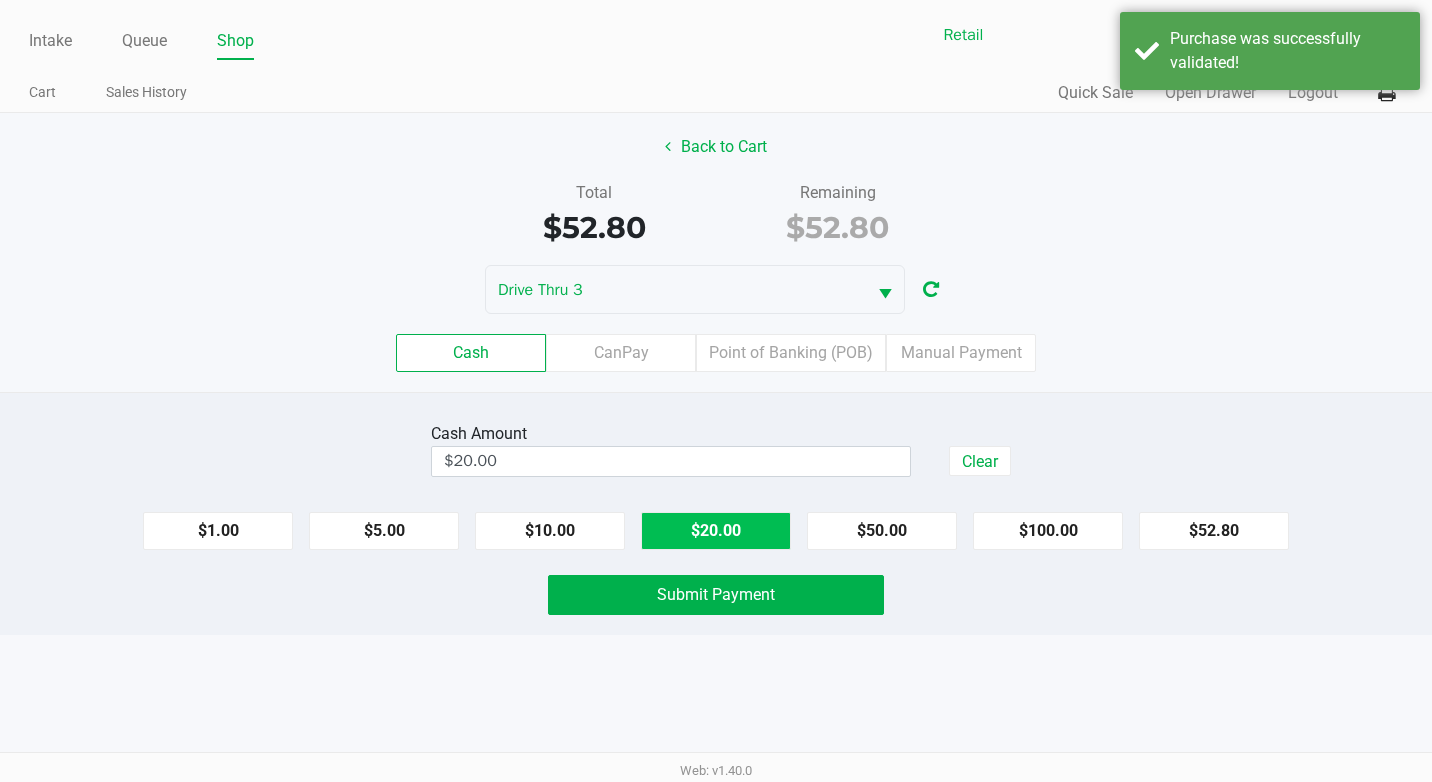 click on "$20.00" 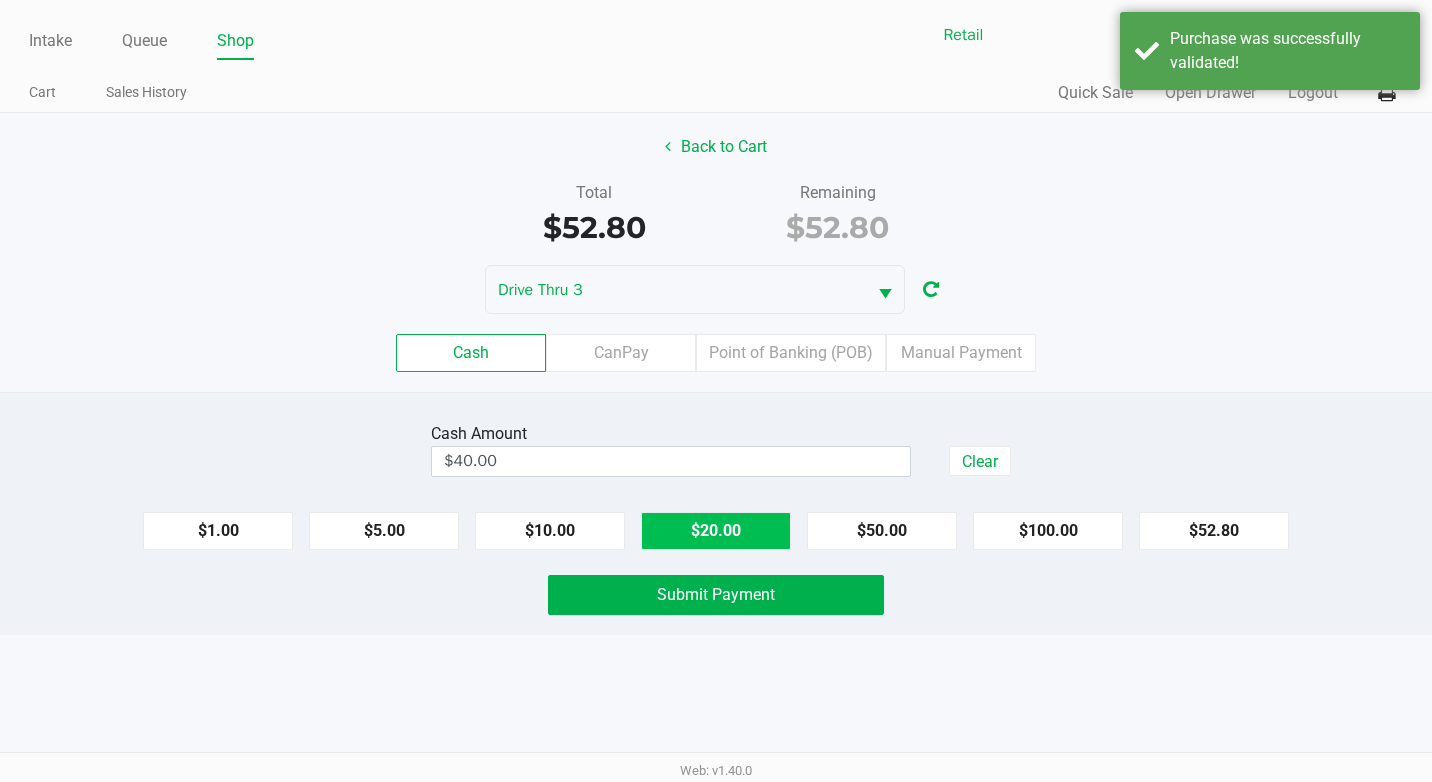 click on "$20.00" 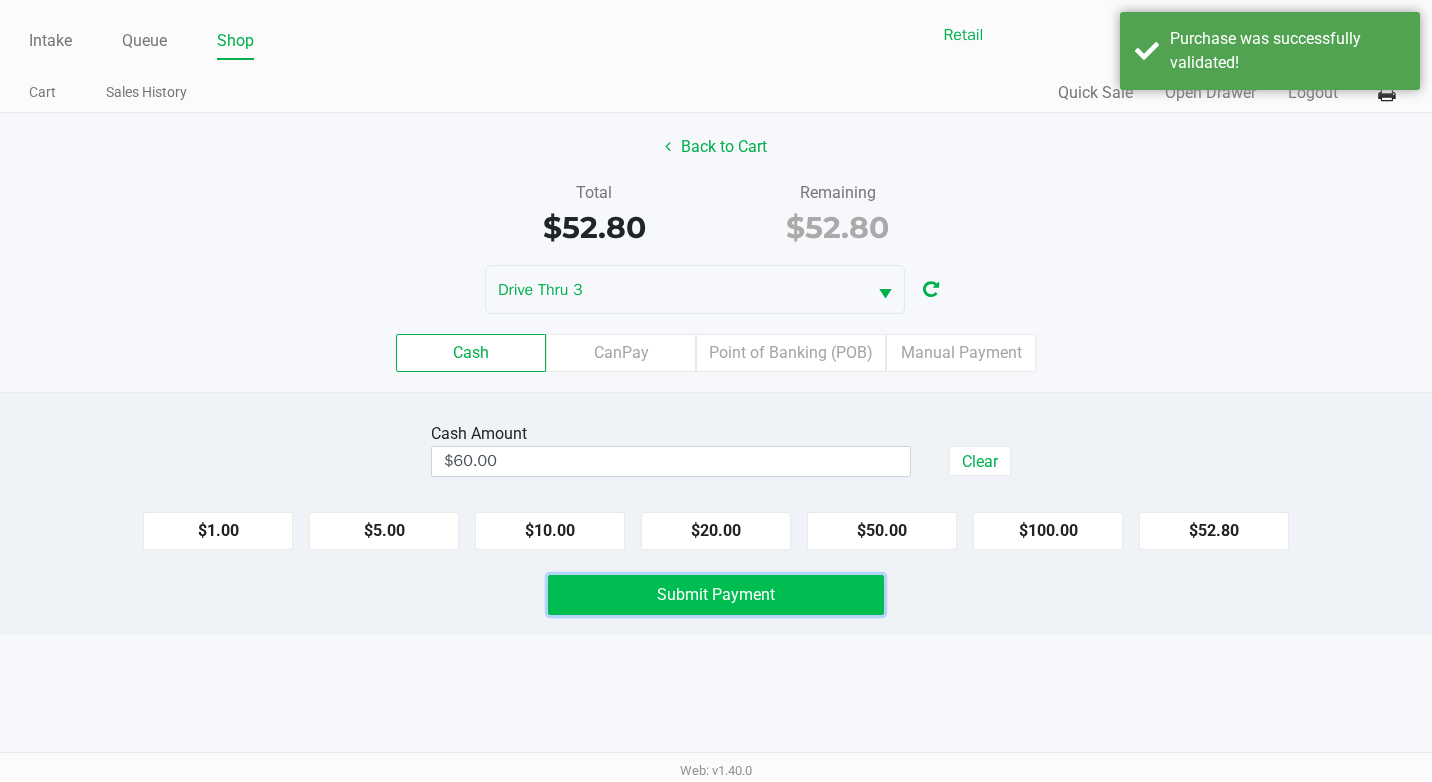 click on "Submit Payment" 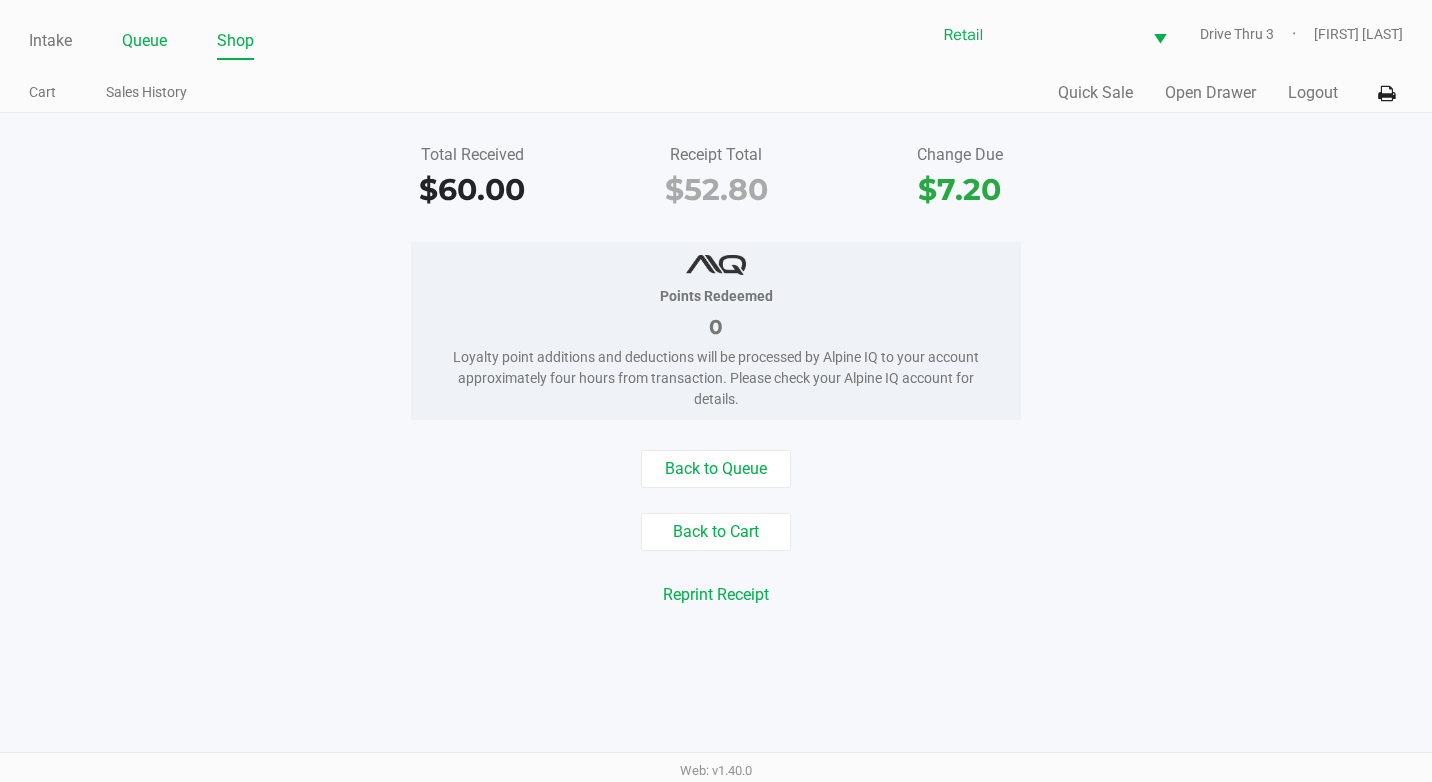 click on "Queue" 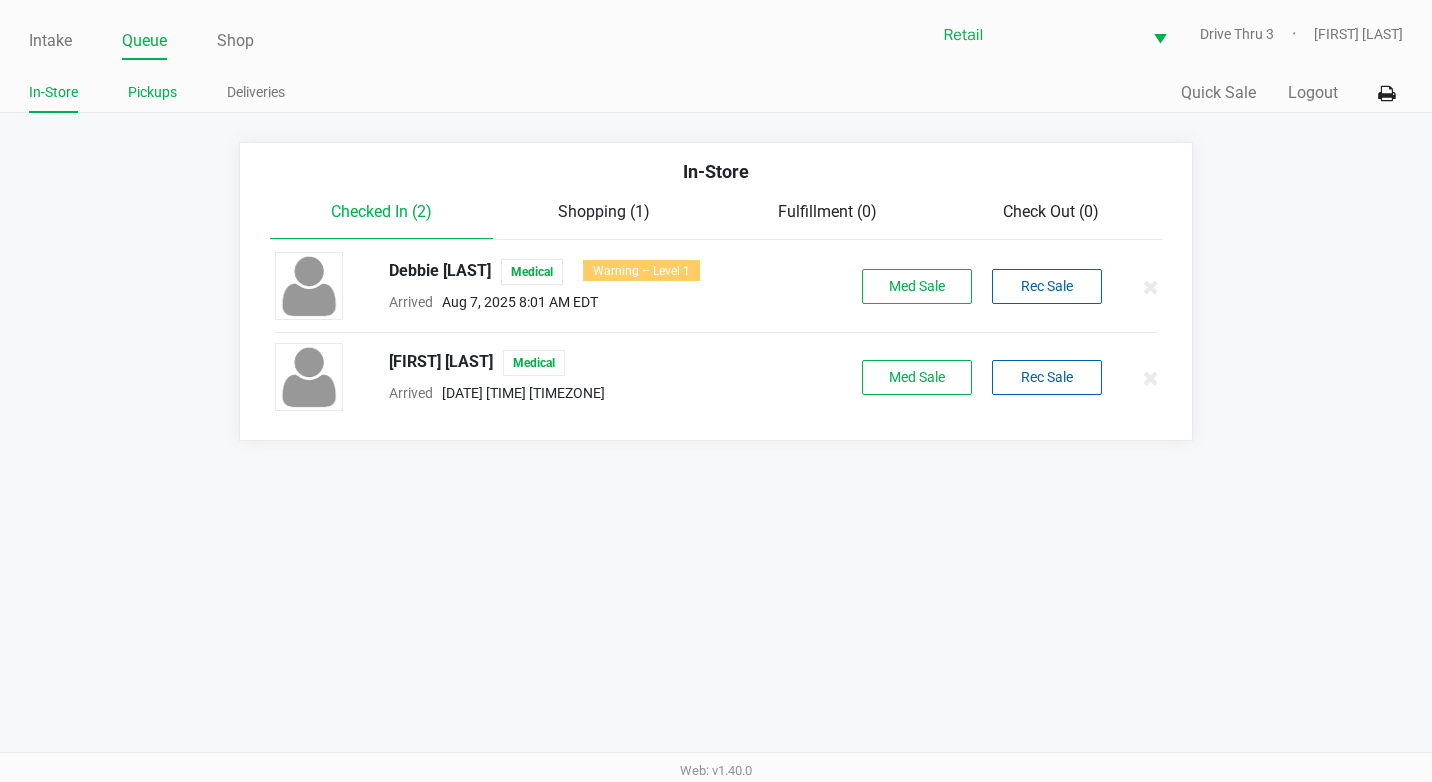 click on "Pickups" 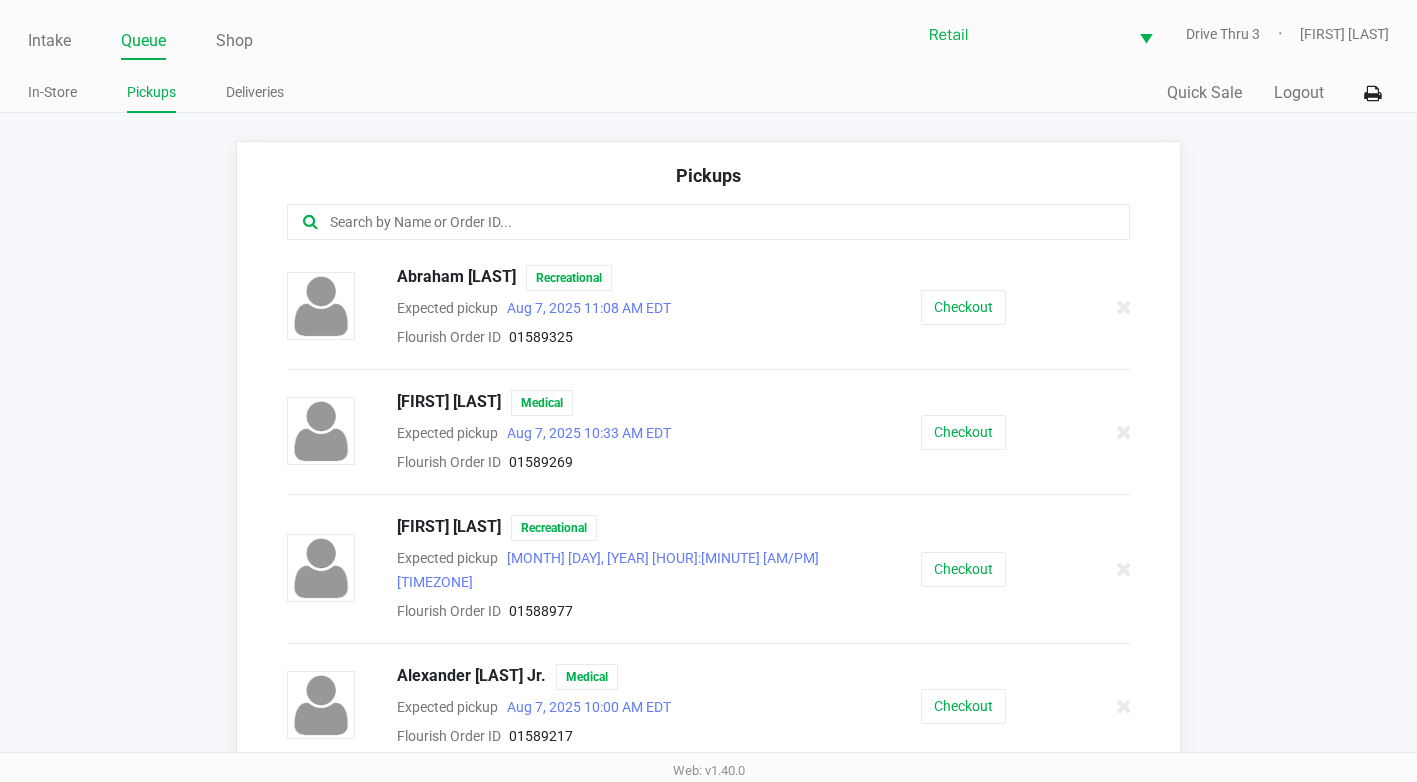 click 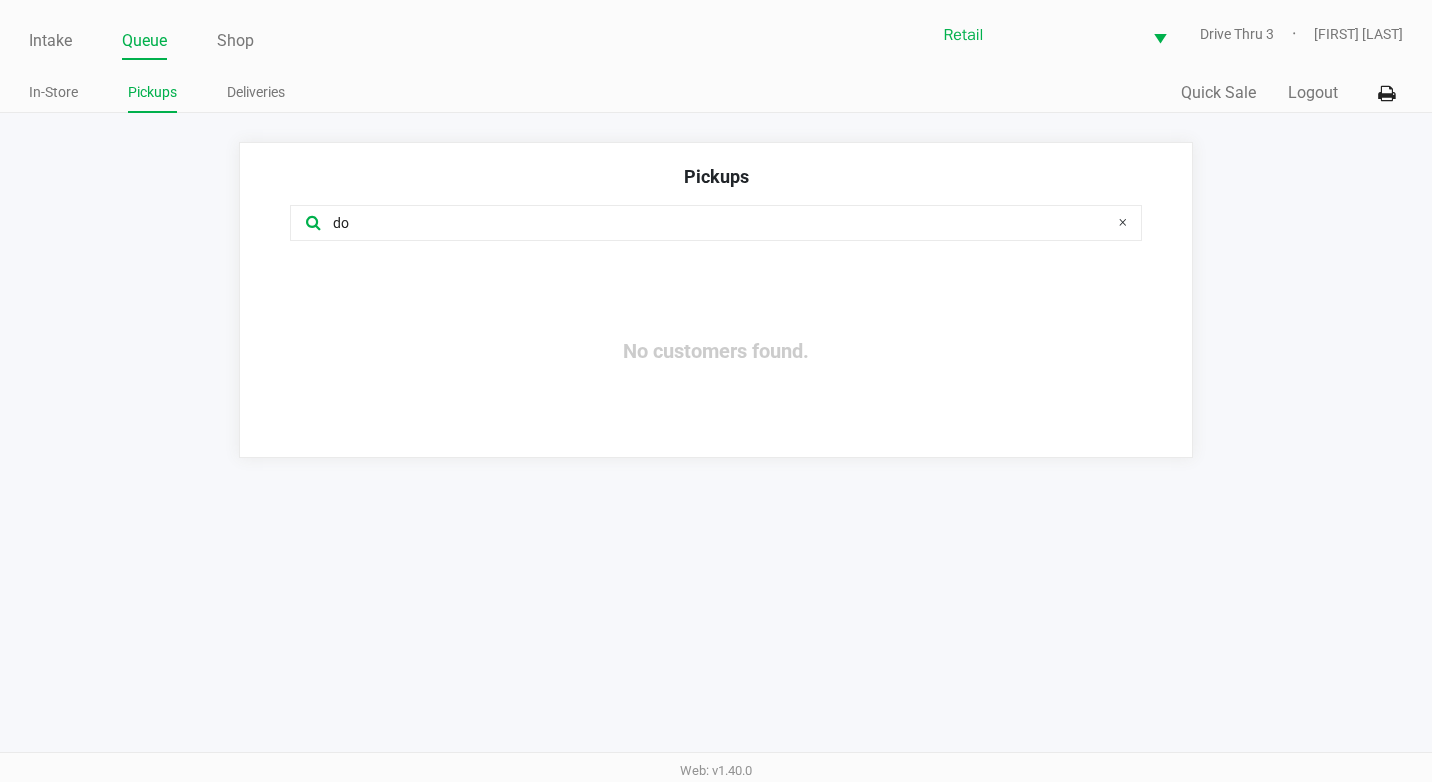type on "d" 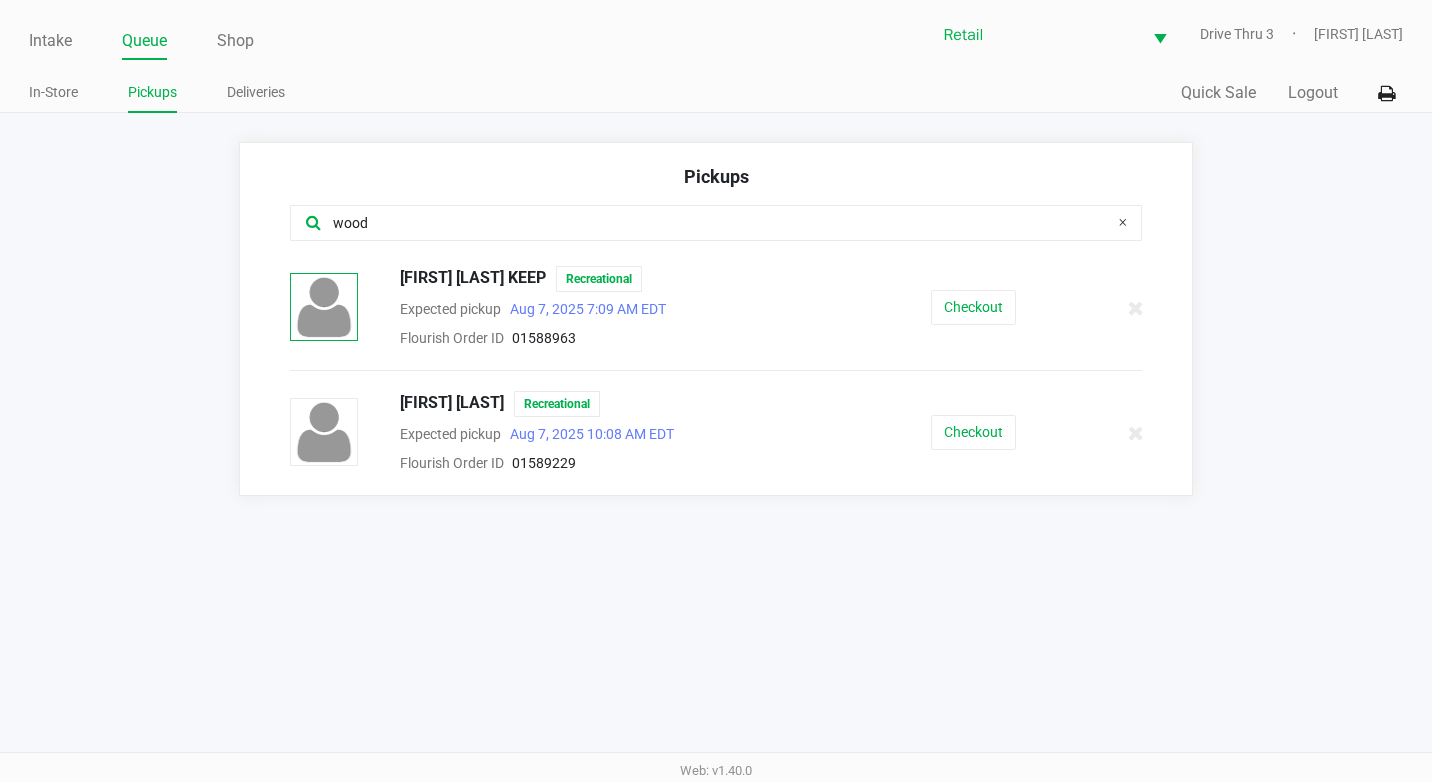 type on "wood" 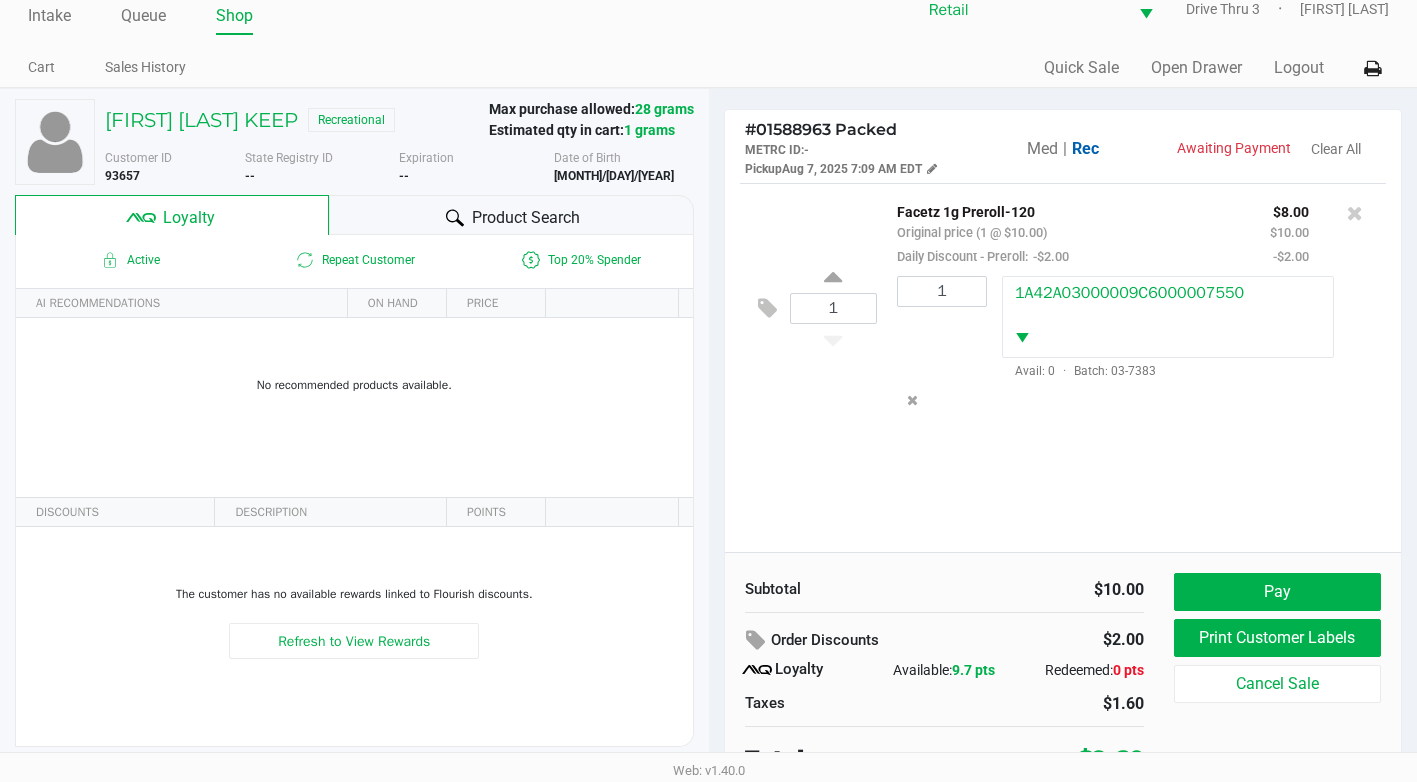 scroll, scrollTop: 39, scrollLeft: 0, axis: vertical 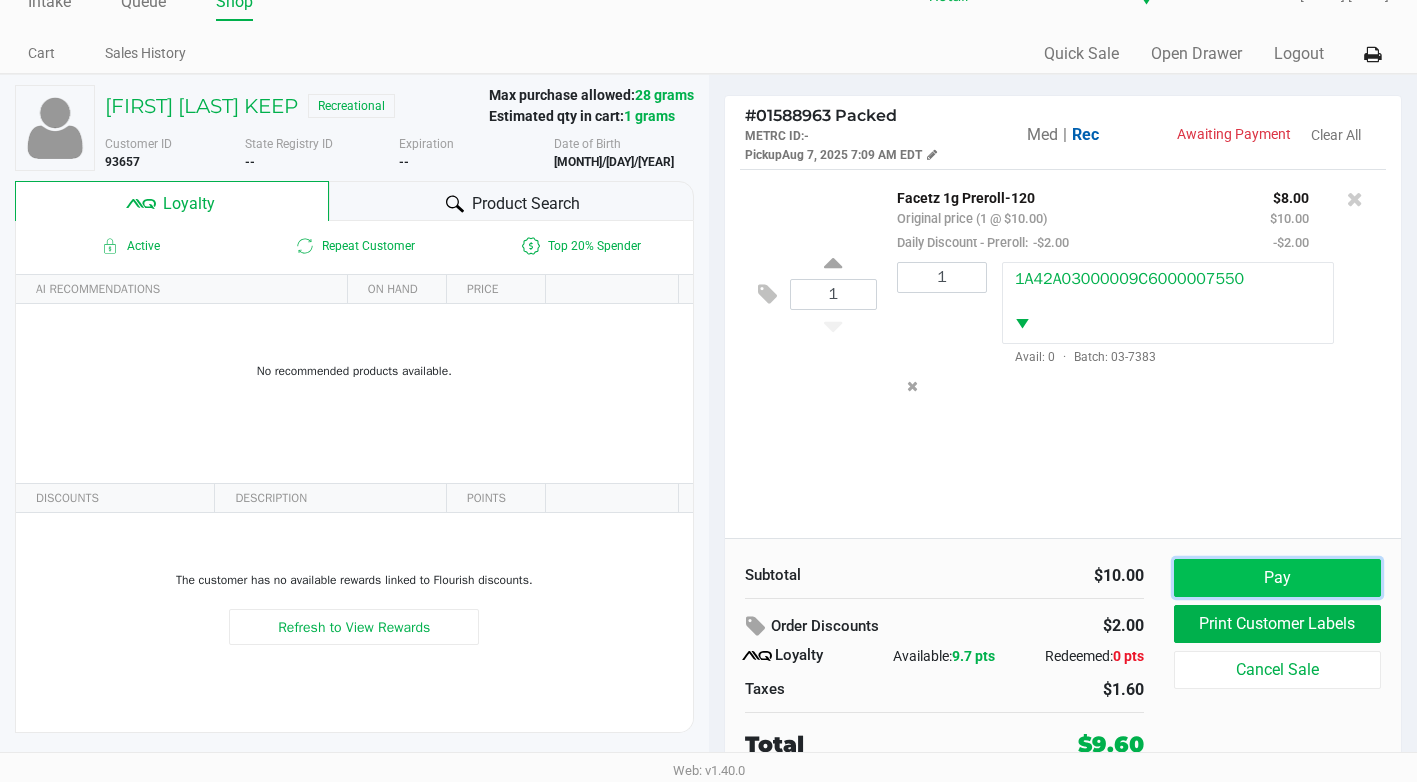 click on "Pay" 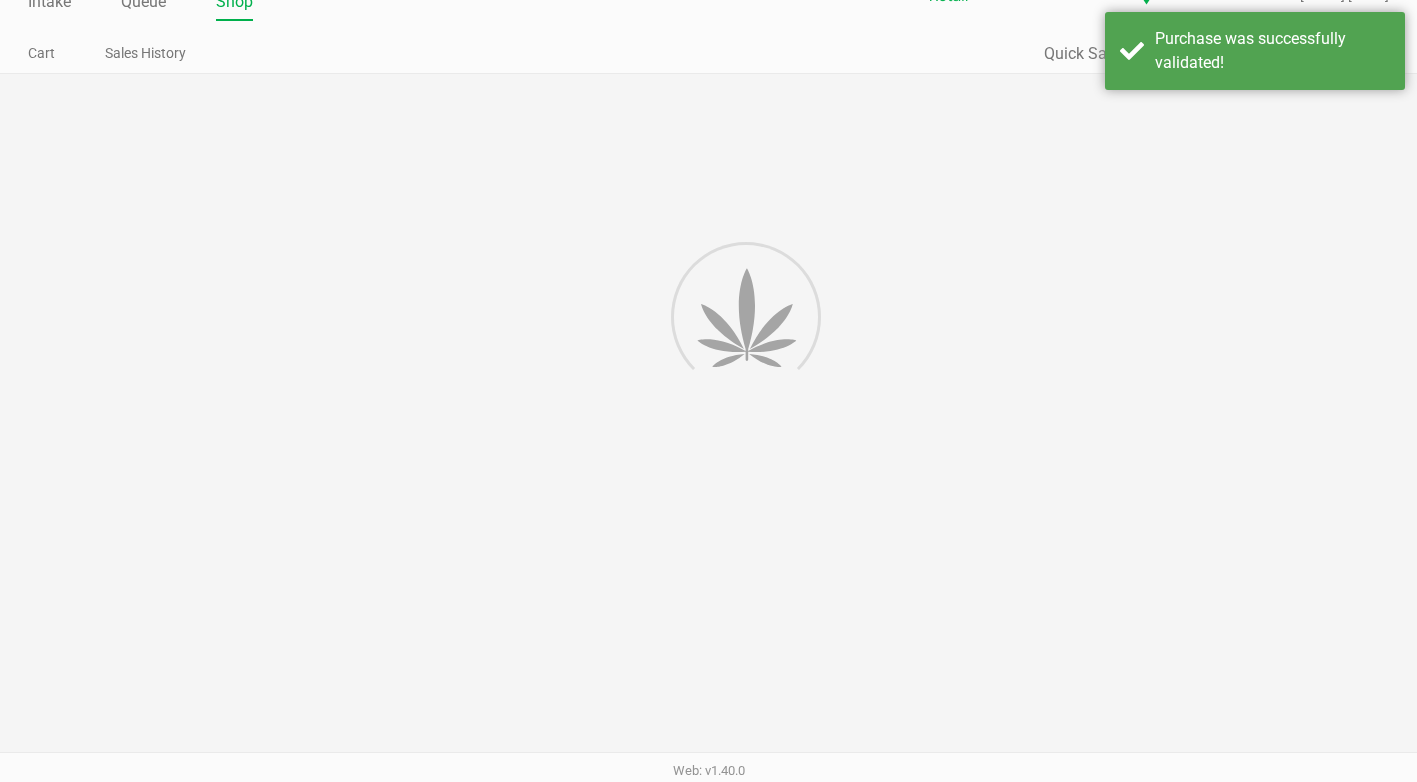 scroll, scrollTop: 0, scrollLeft: 0, axis: both 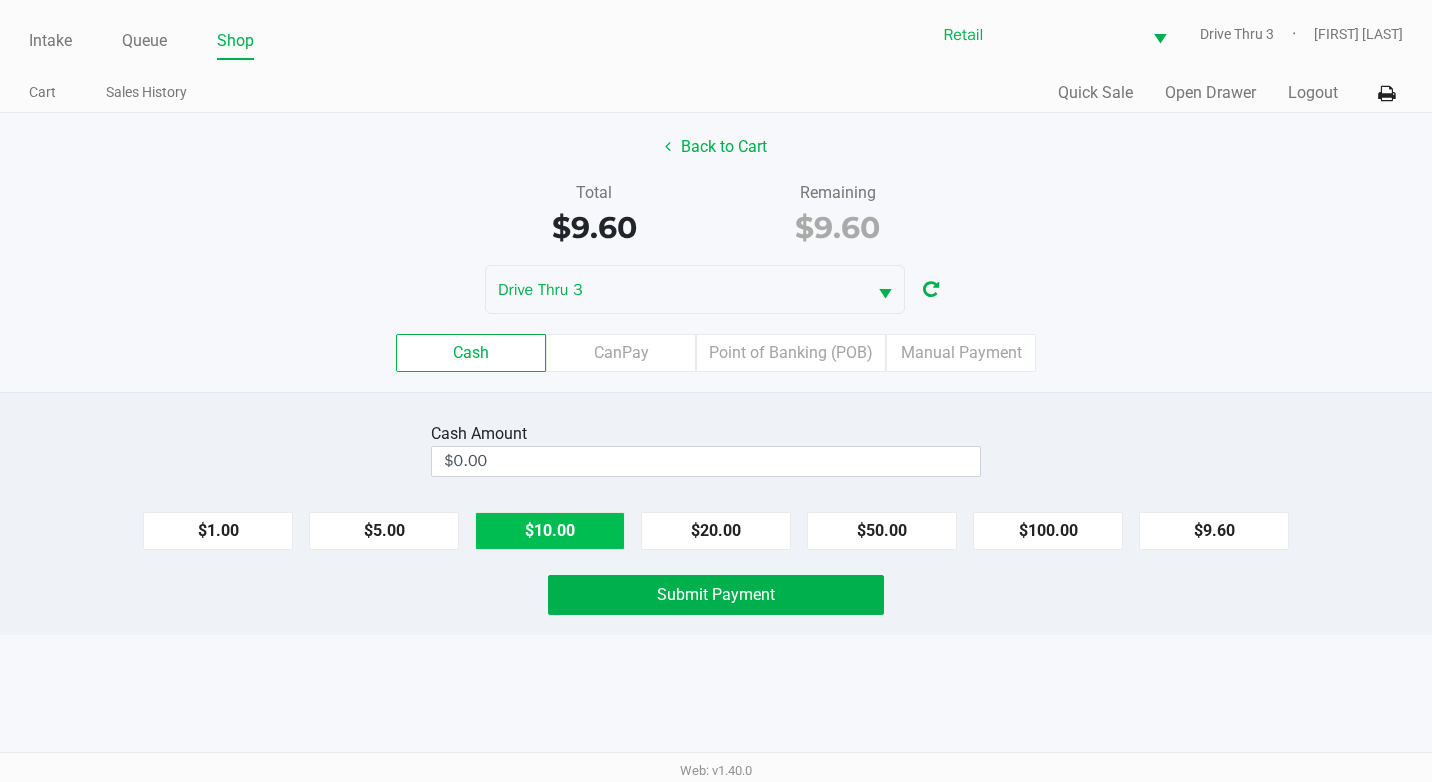 drag, startPoint x: 542, startPoint y: 519, endPoint x: 637, endPoint y: 568, distance: 106.89247 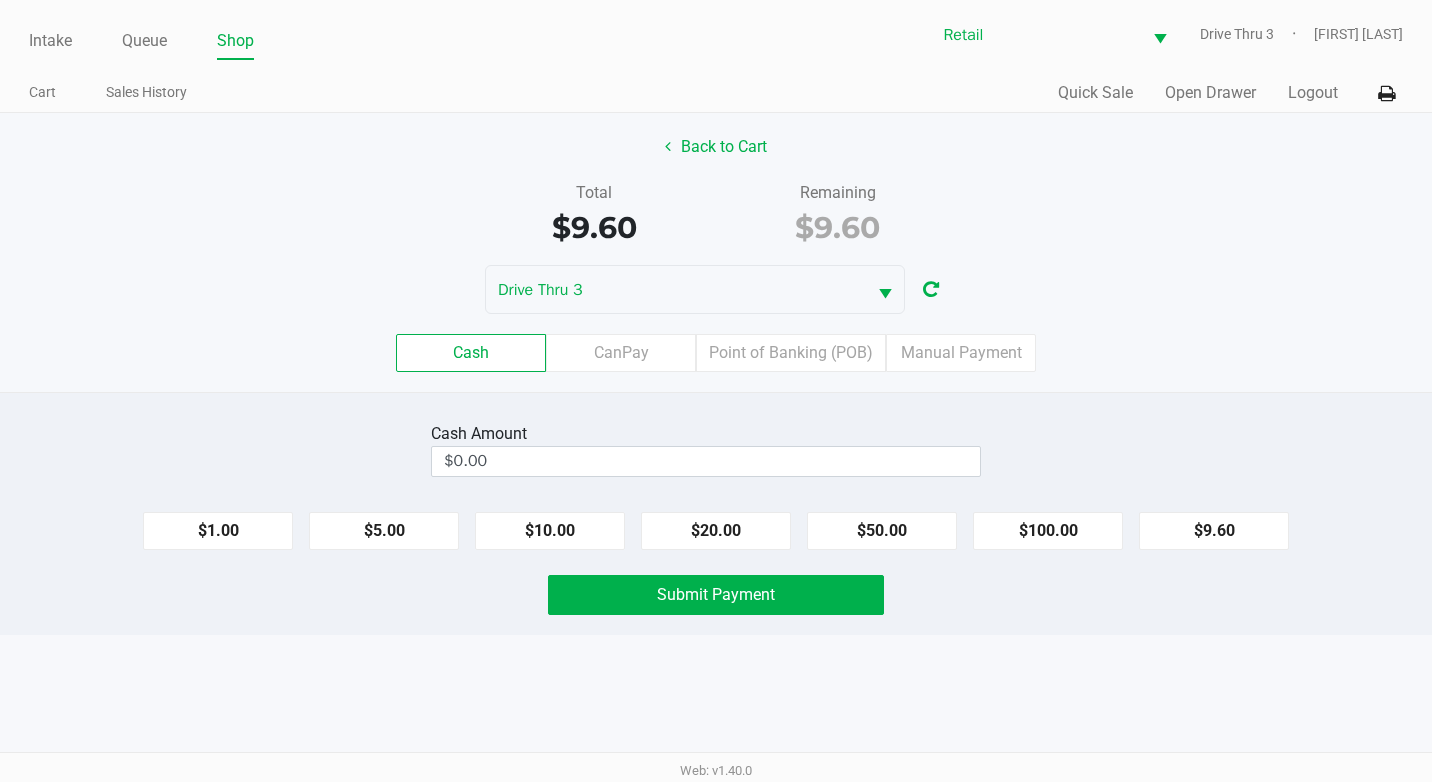 click on "$10.00" 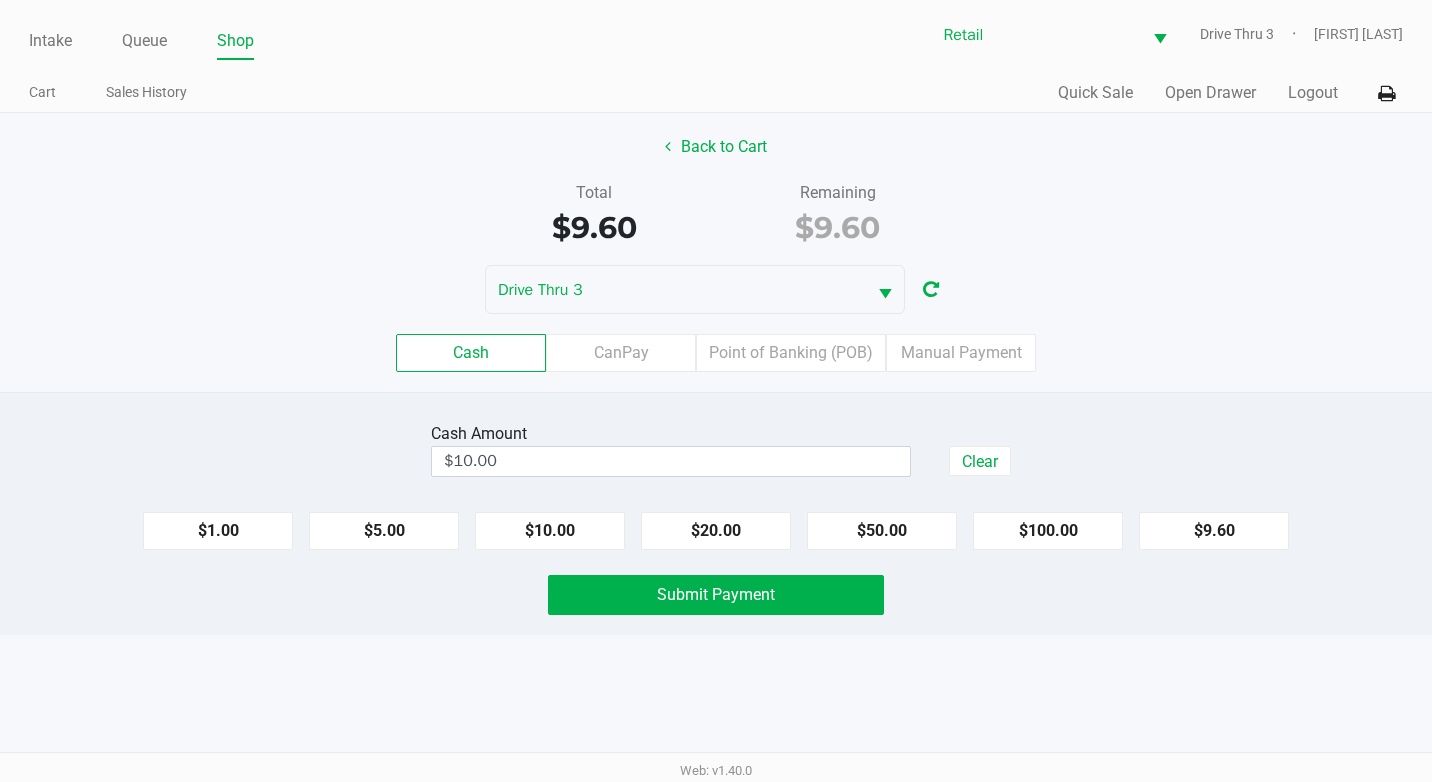 click on "Cash  Amount  $10.00   Clear   $1.00   $5.00   $10.00   $20.00   $50.00   $100.00   $9.60   Submit Payment" 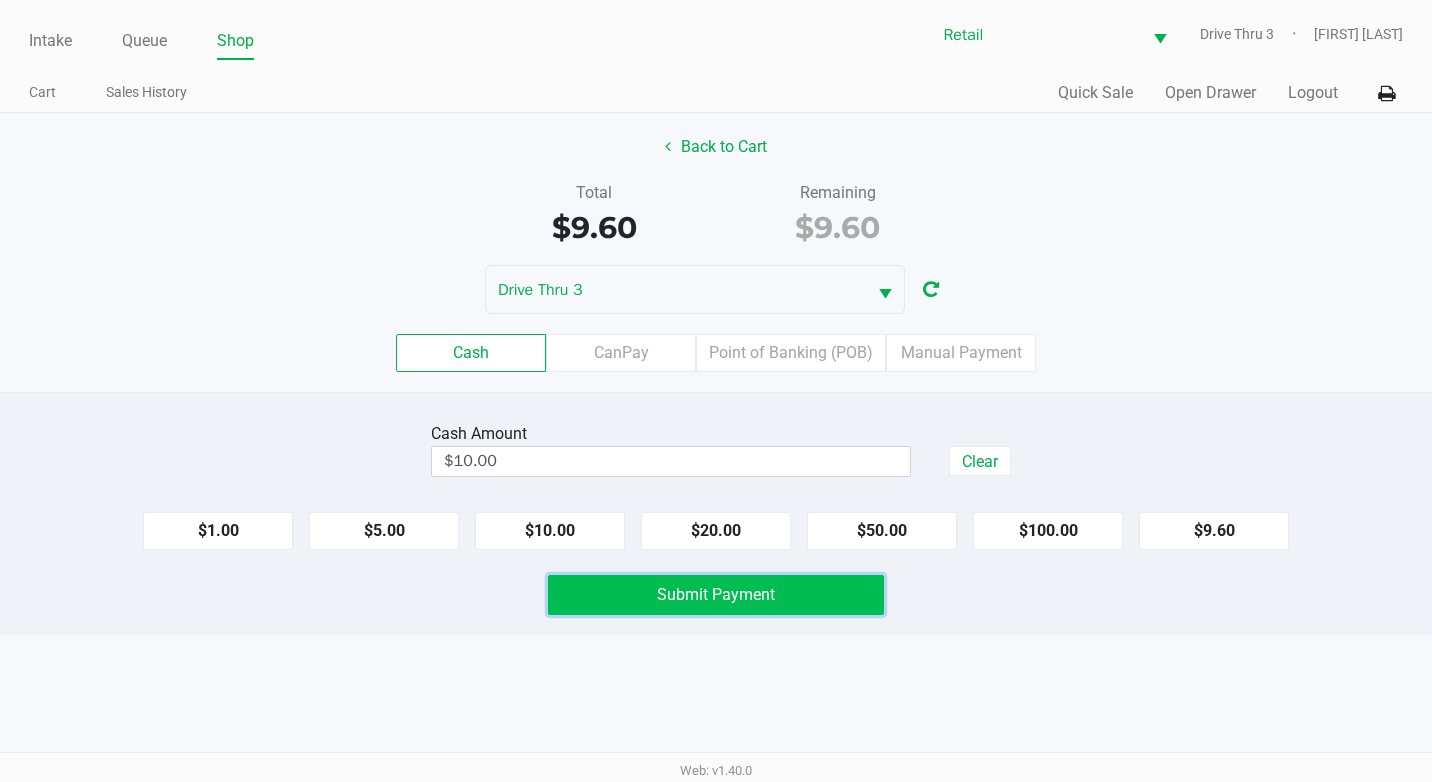 click on "Submit Payment" 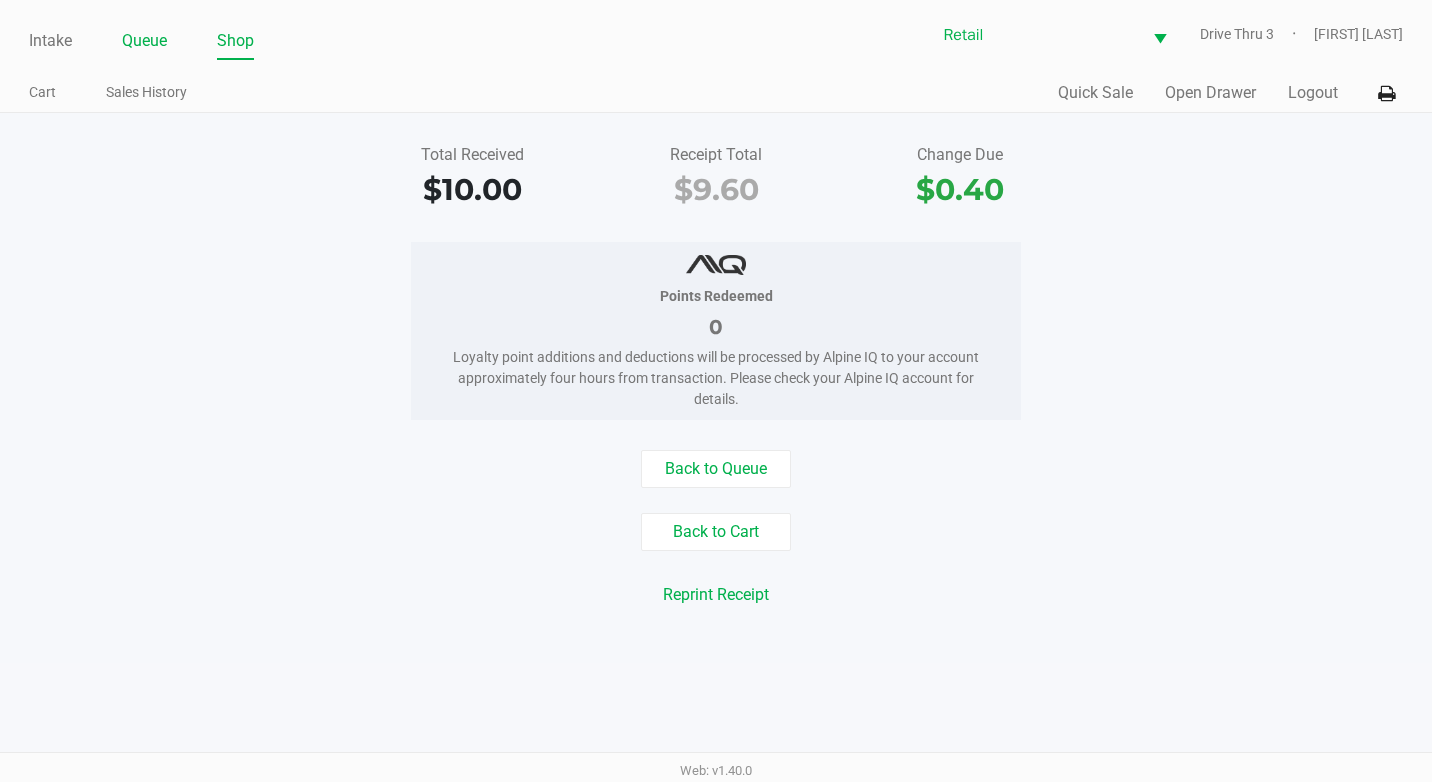 click on "Queue" 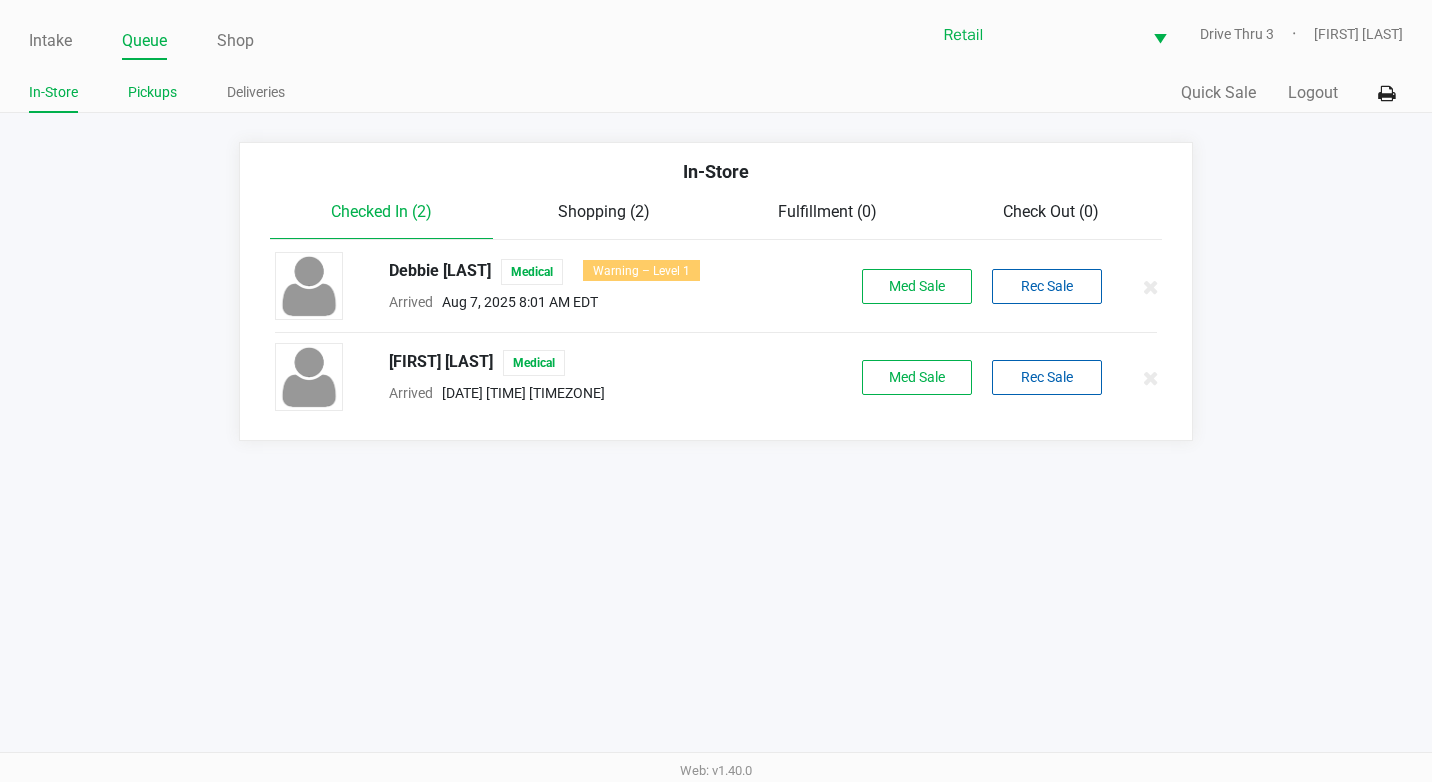 click on "Pickups" 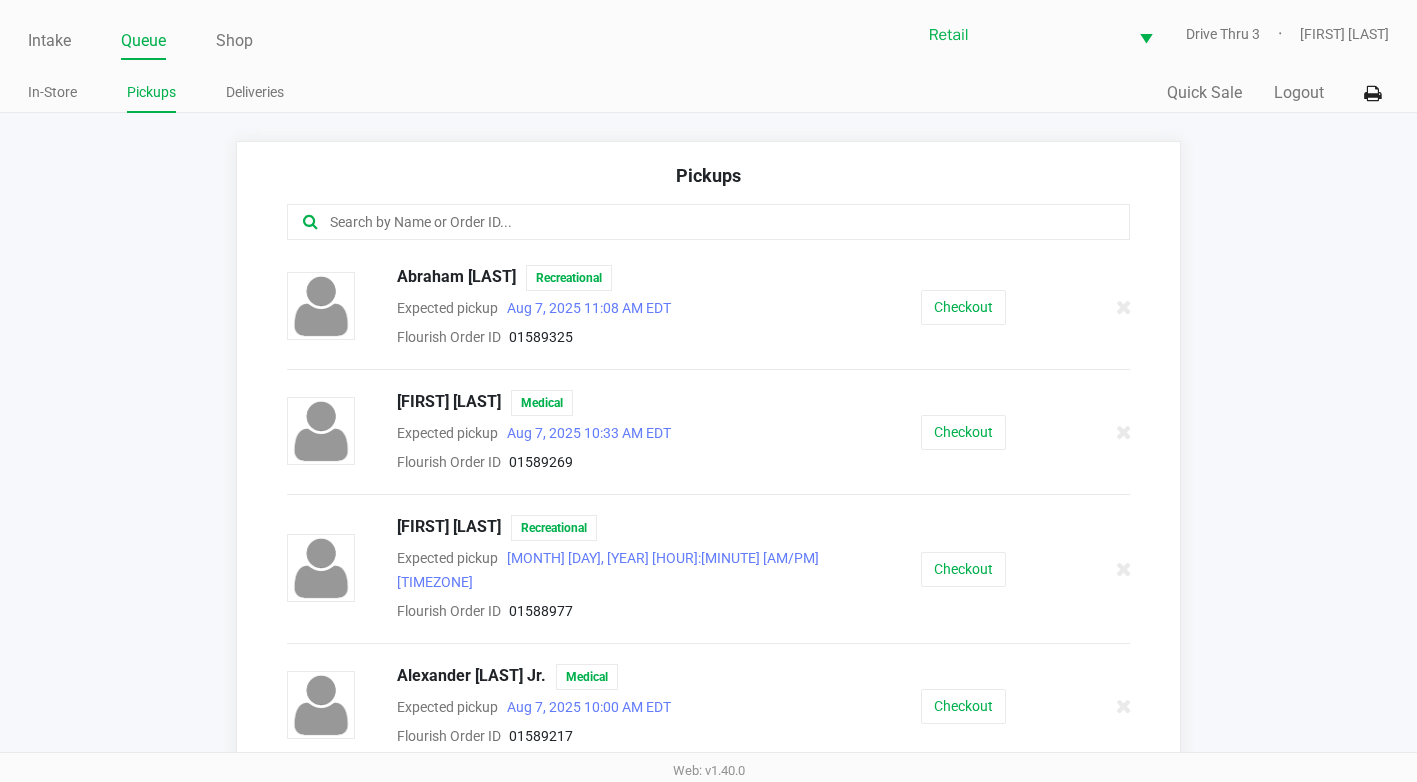 click 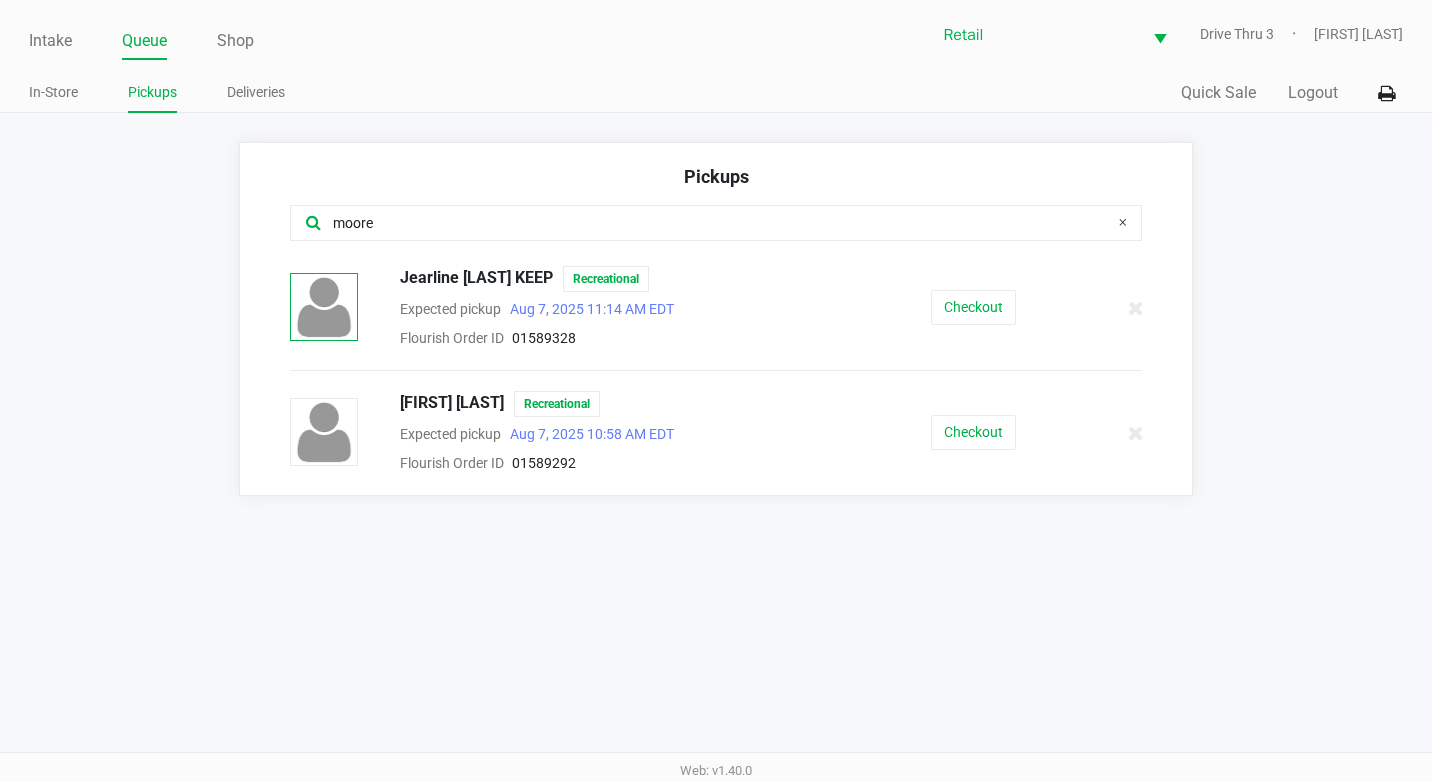 type on "moore" 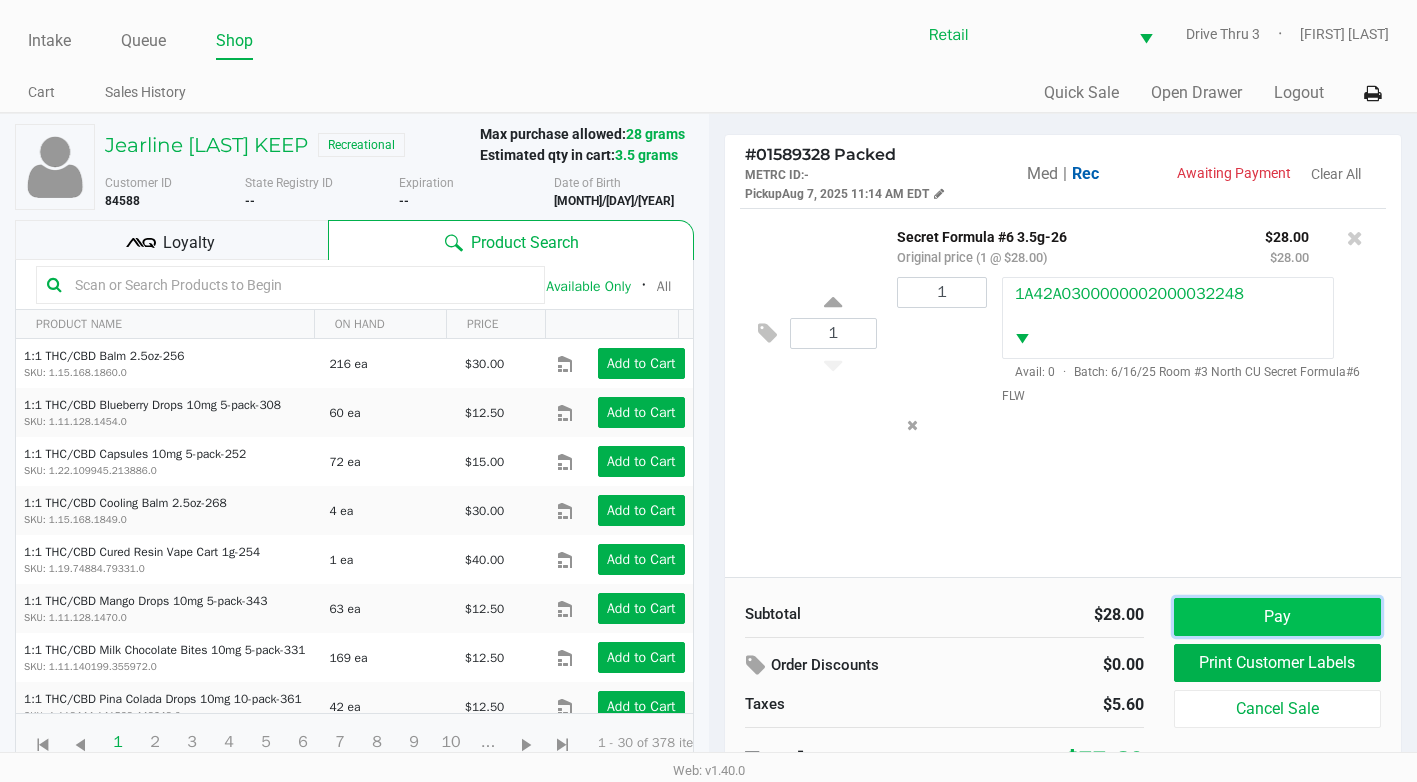 click on "Pay" 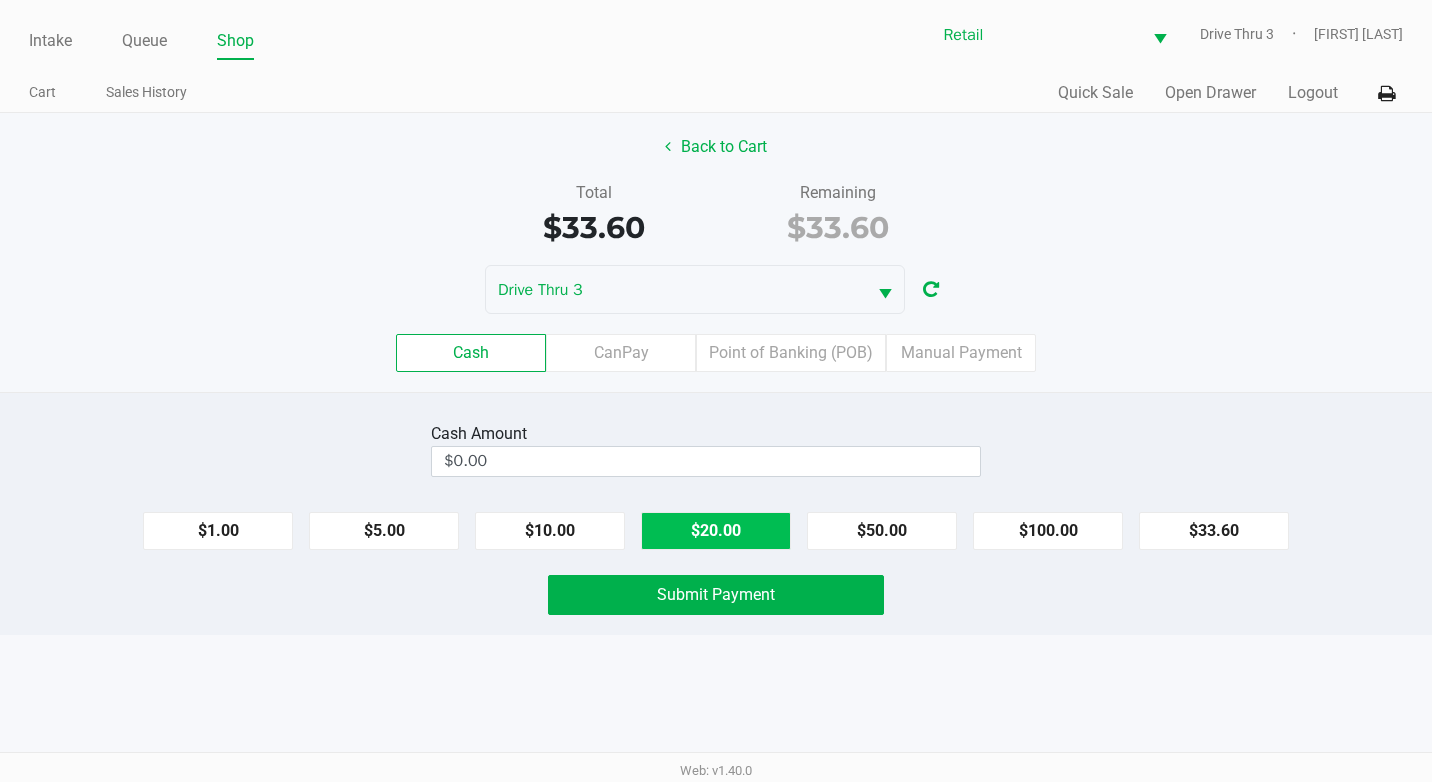 click on "$20.00" 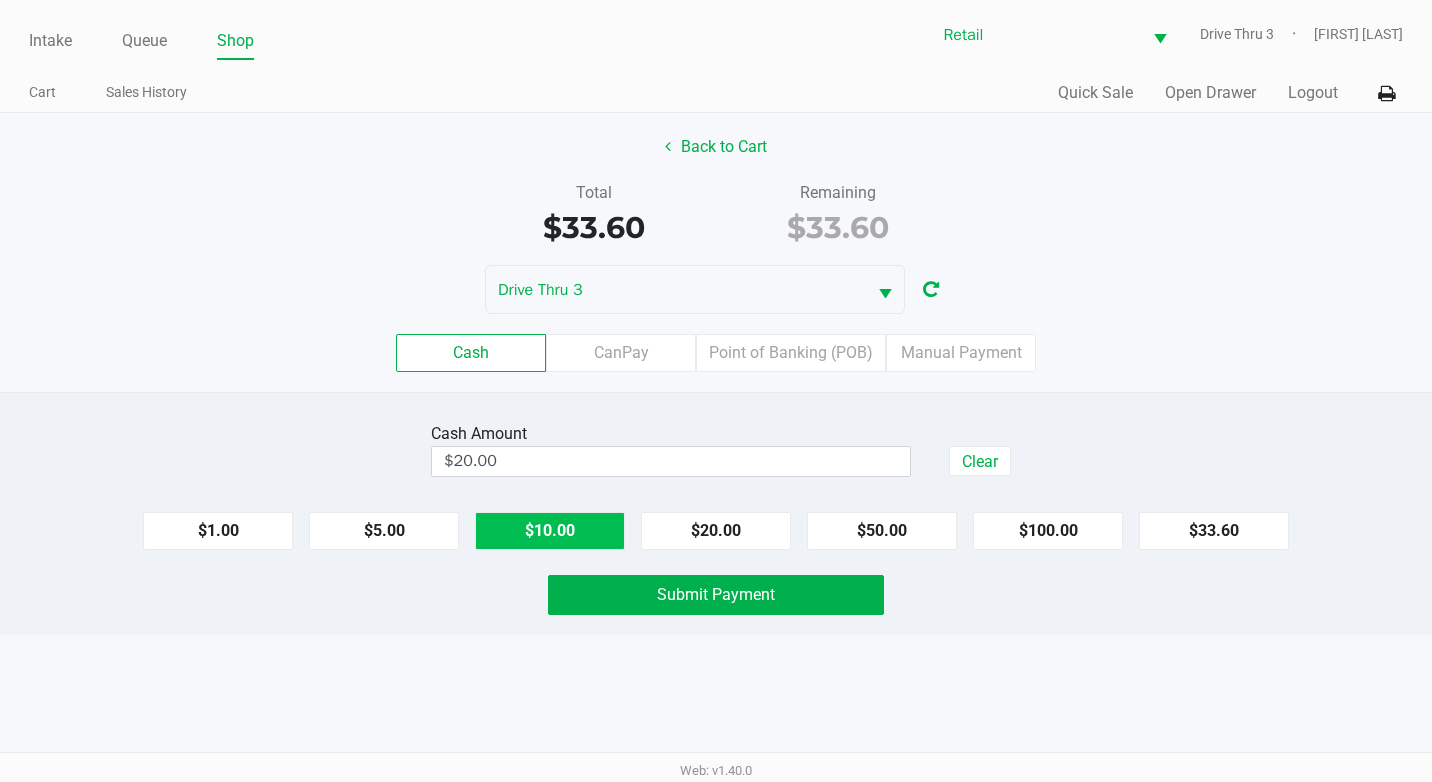 click on "$10.00" 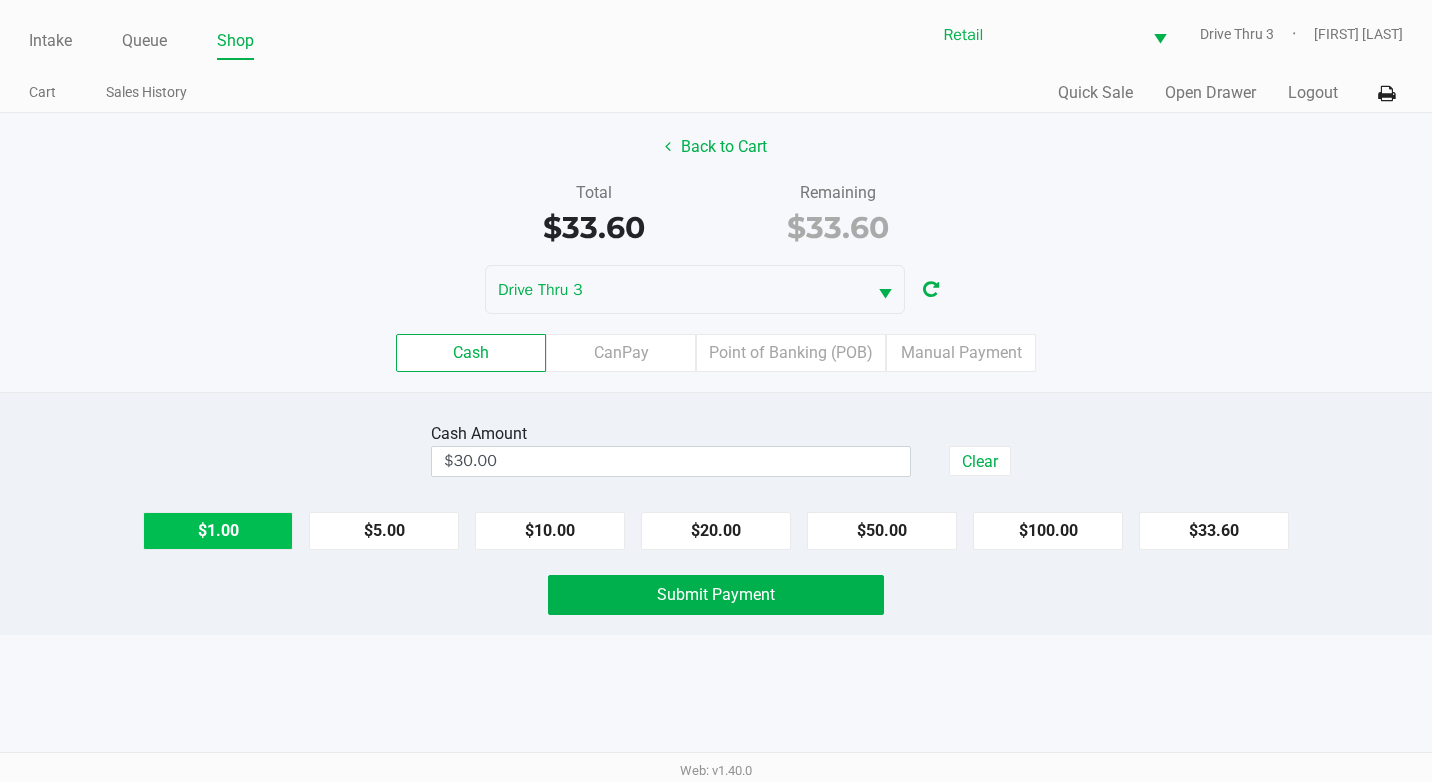 click on "$1.00" 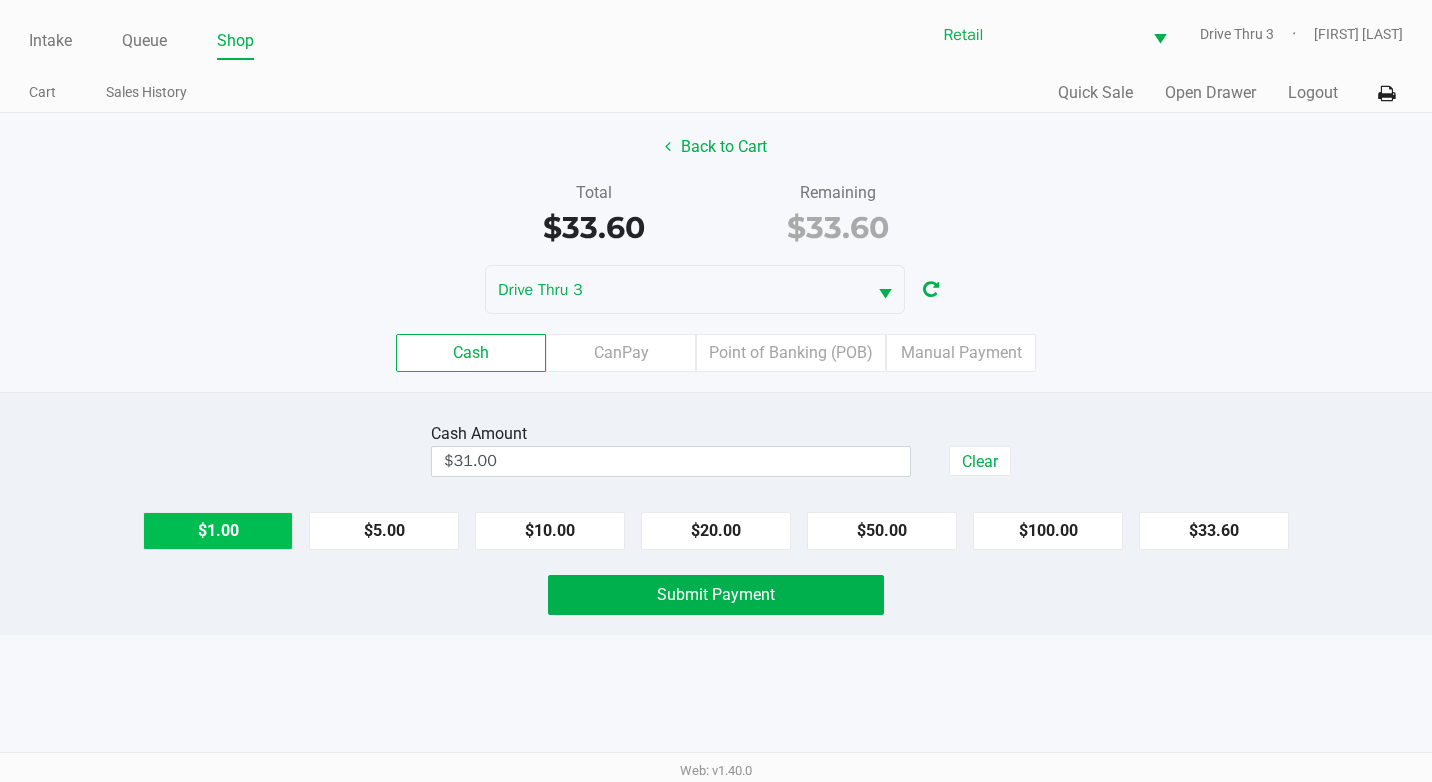 click on "$1.00" 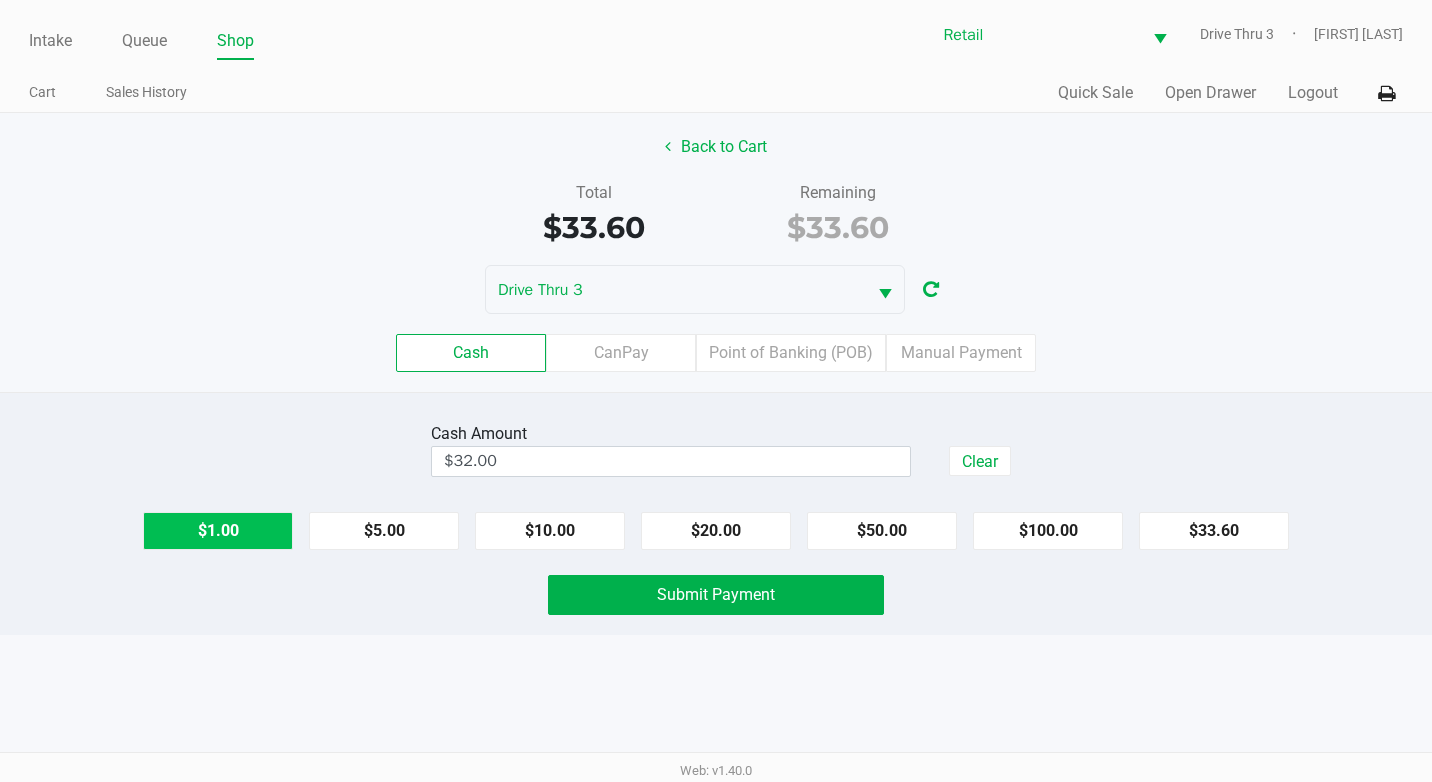 click on "$1.00" 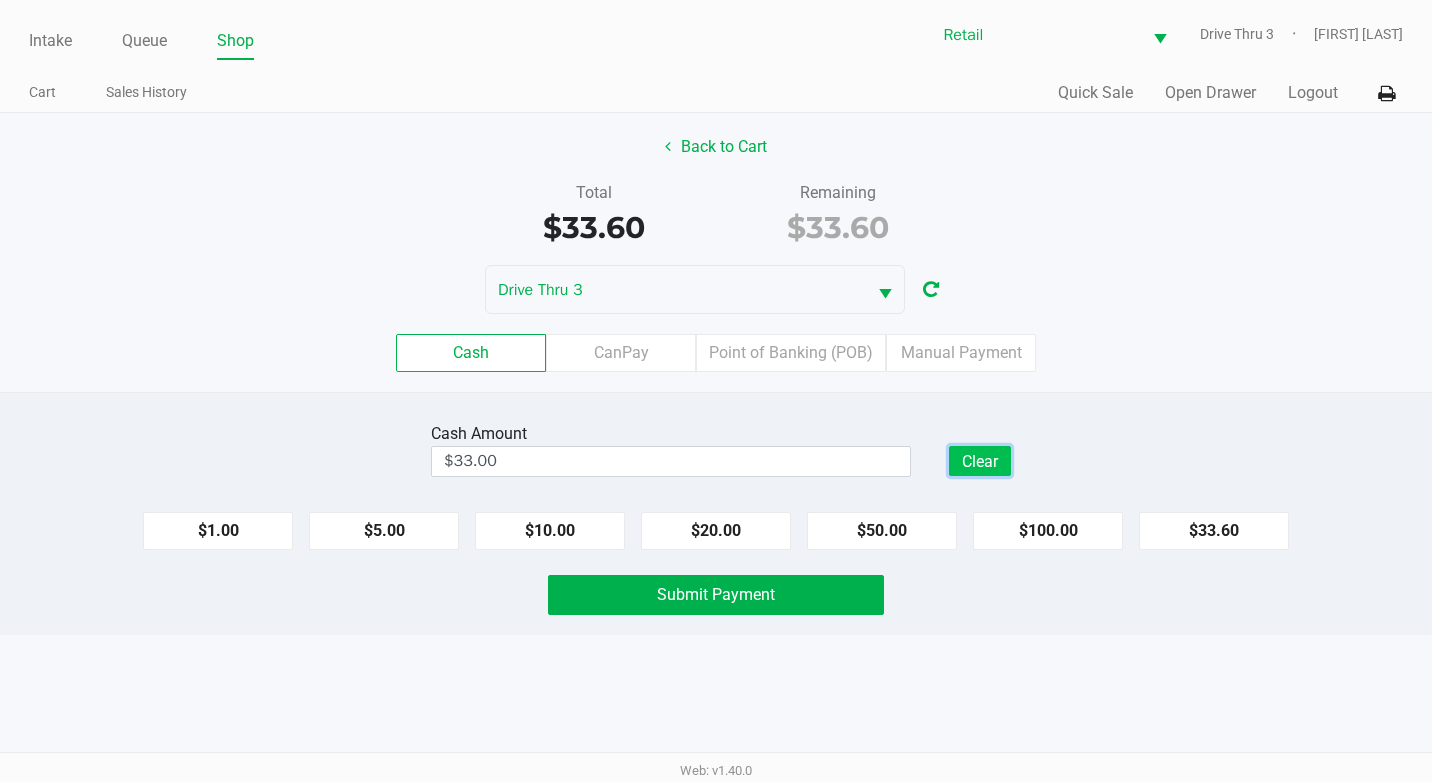click on "Clear" 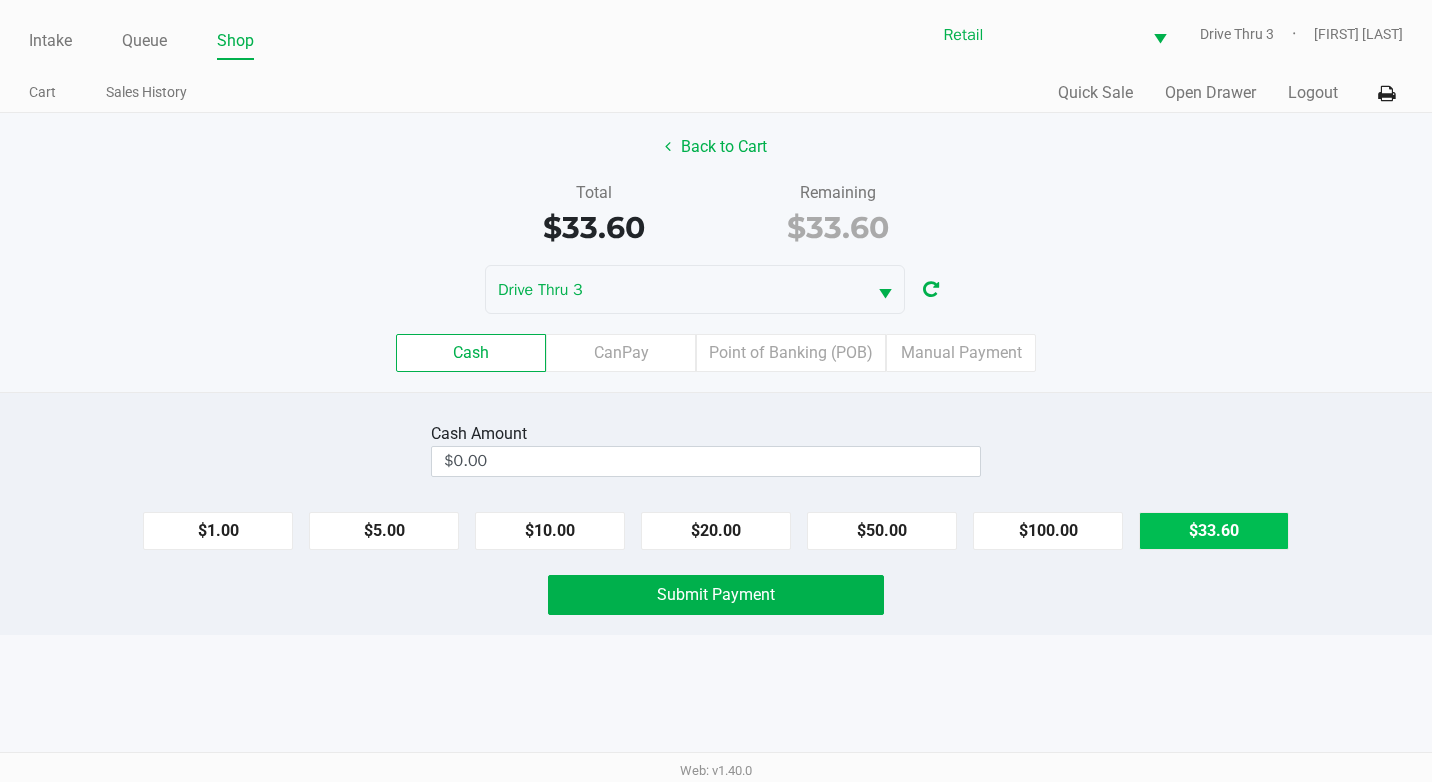 click on "$33.60" 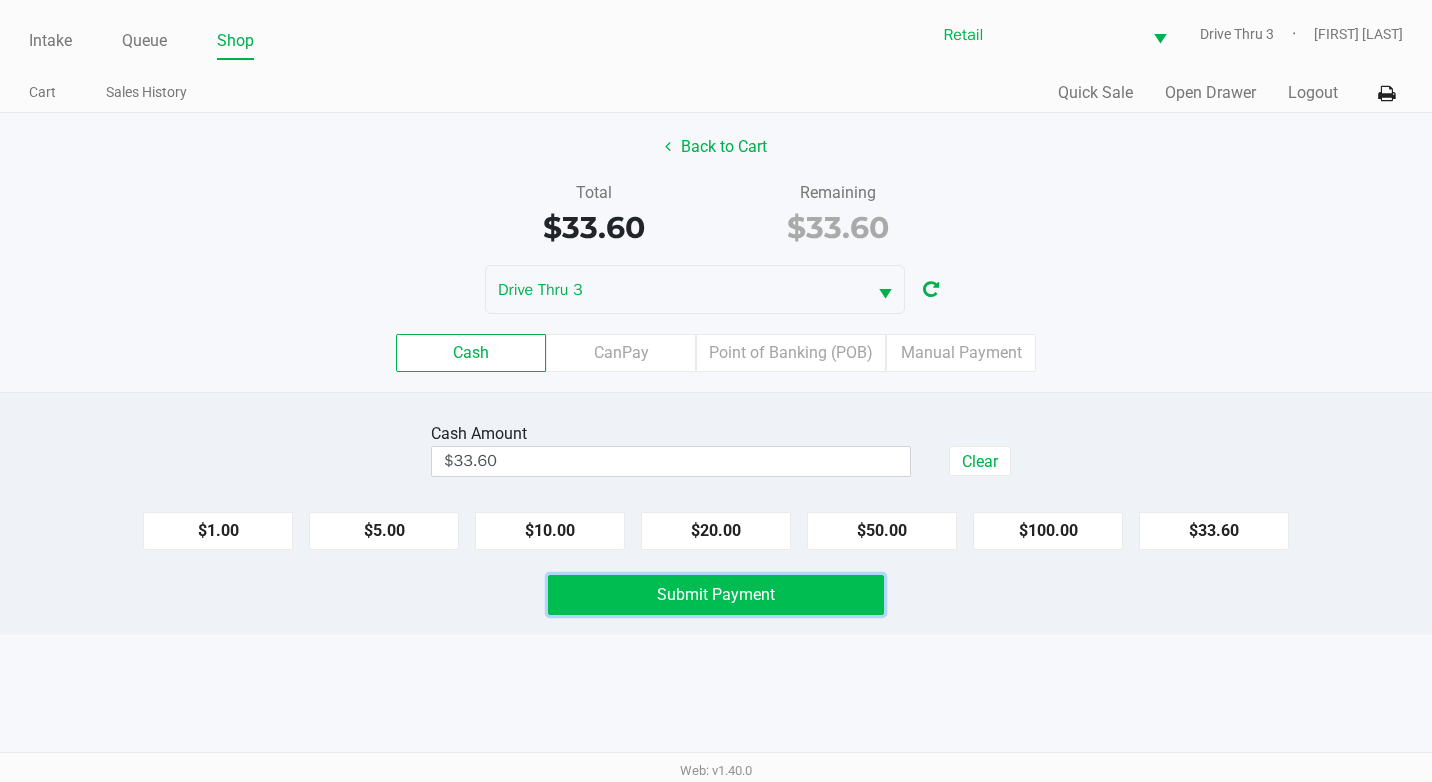 click on "Submit Payment" 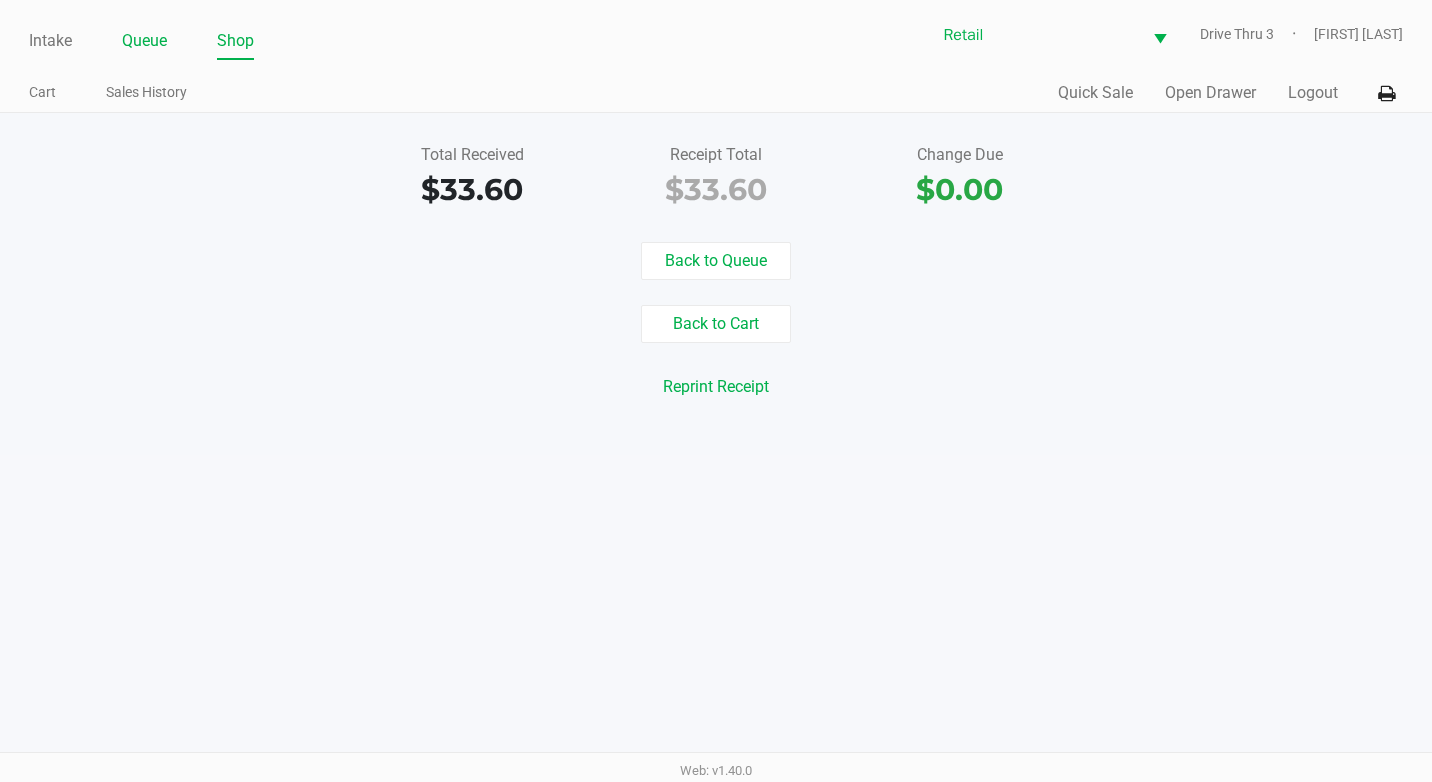 click on "Queue" 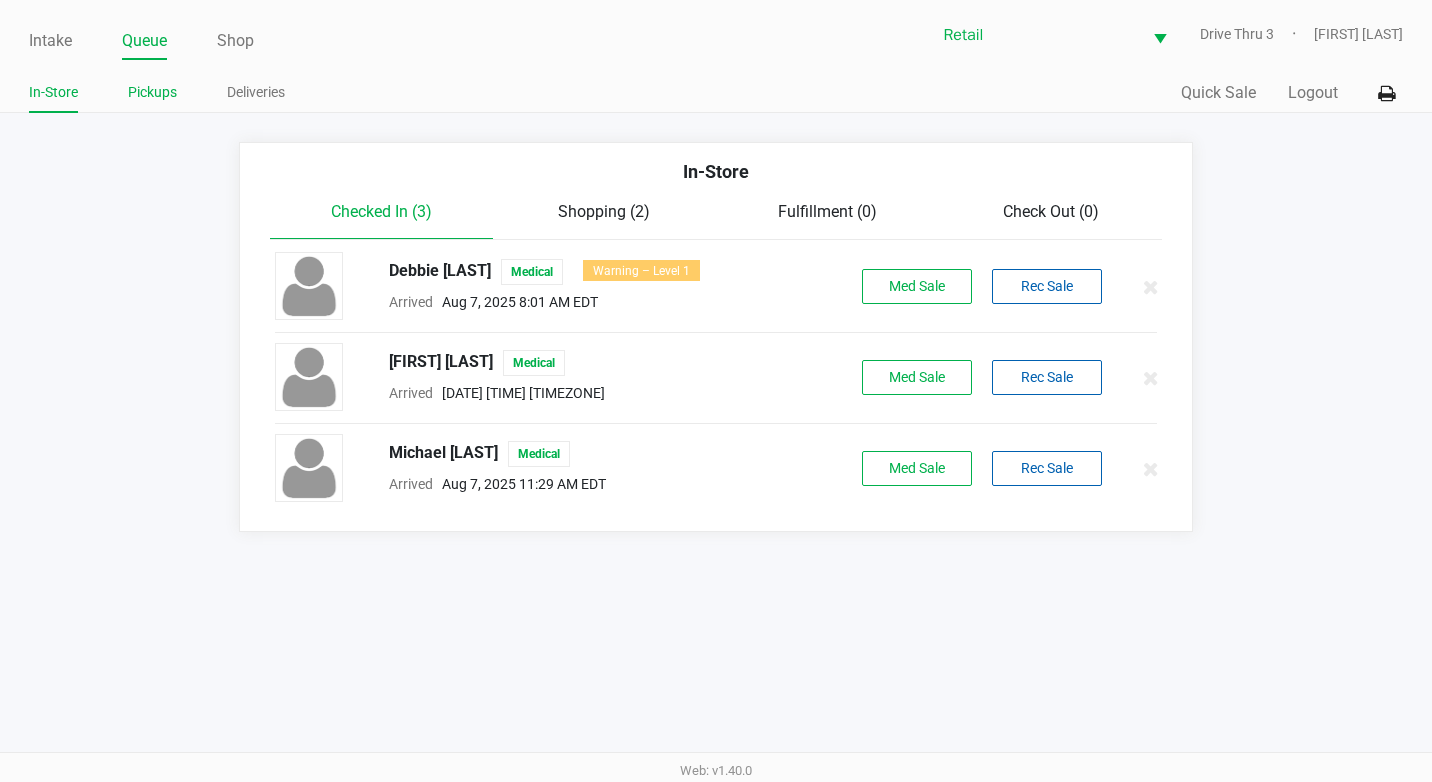 click on "Pickups" 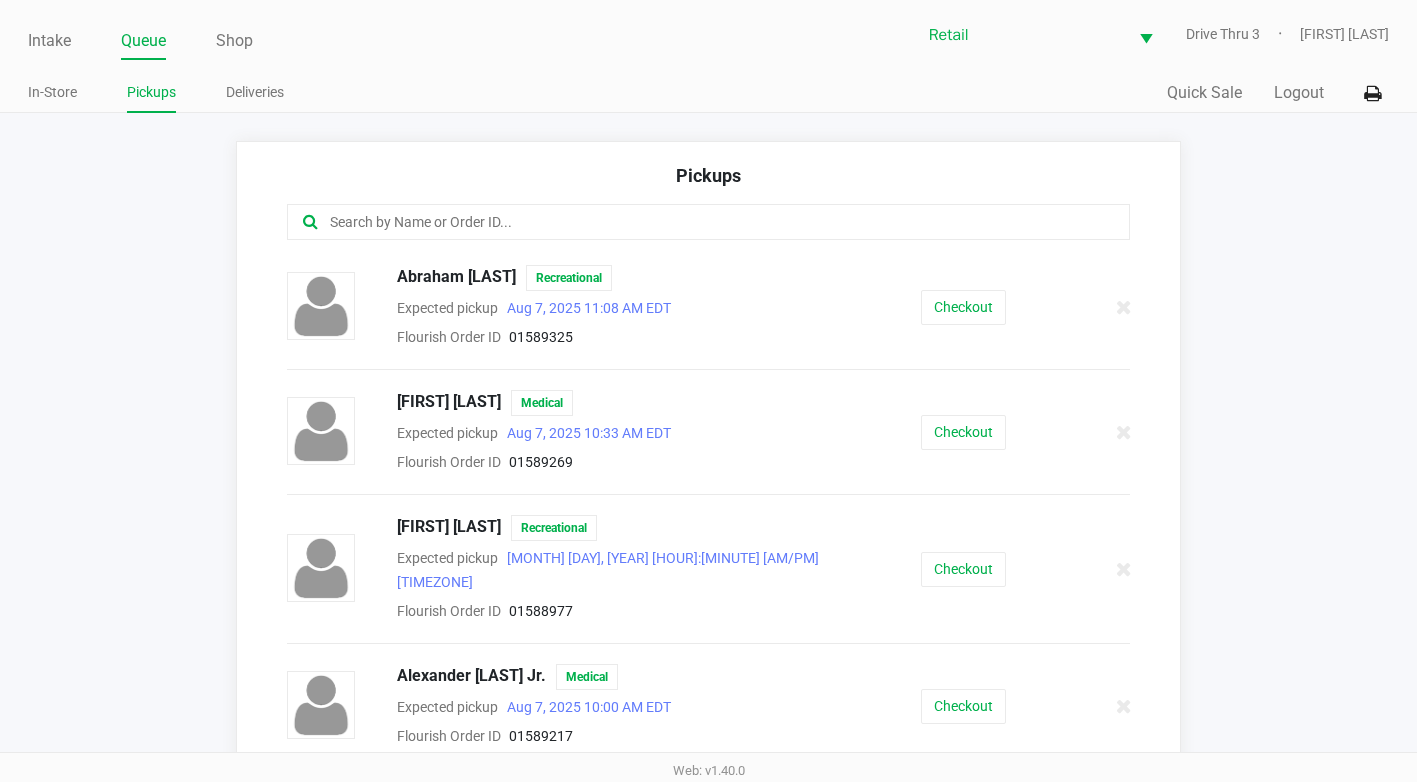 click 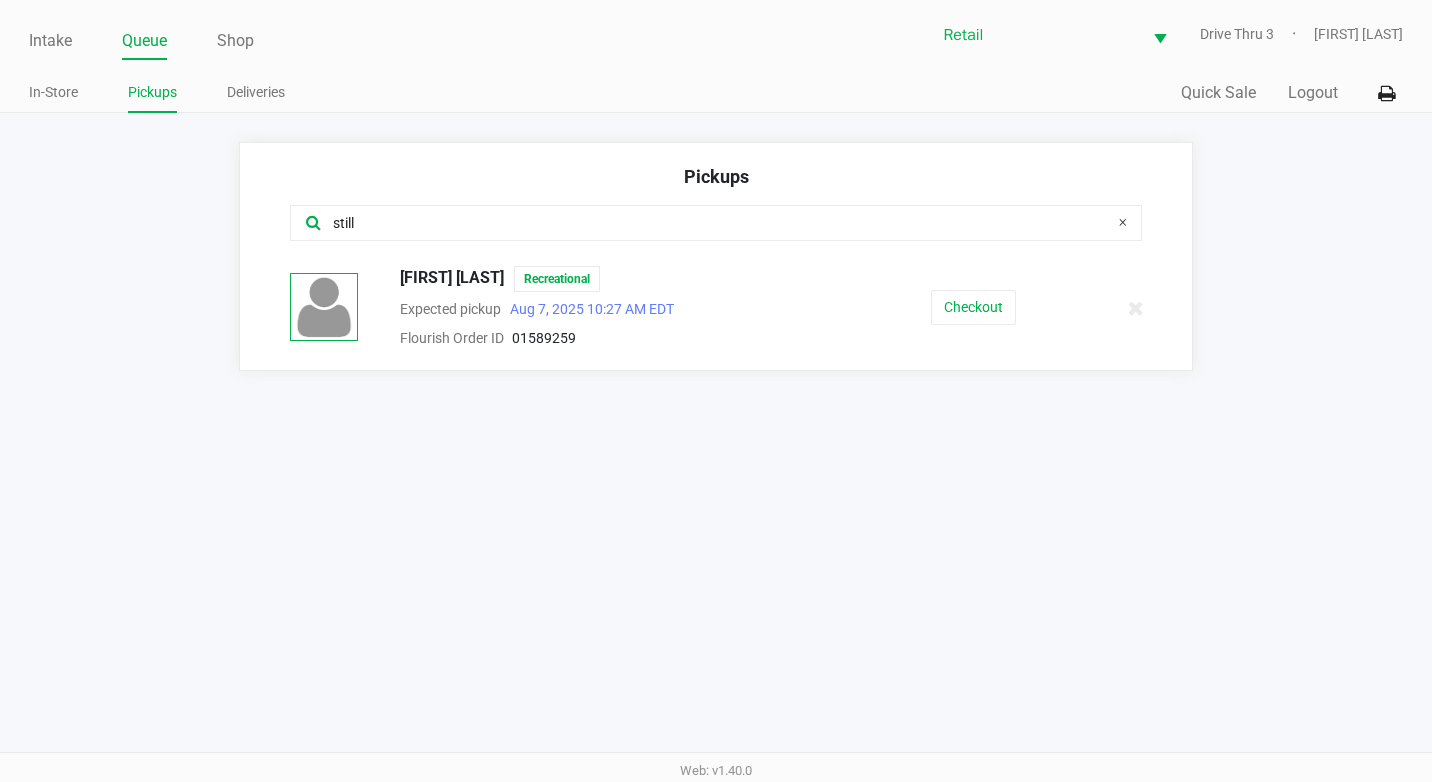 type on "still" 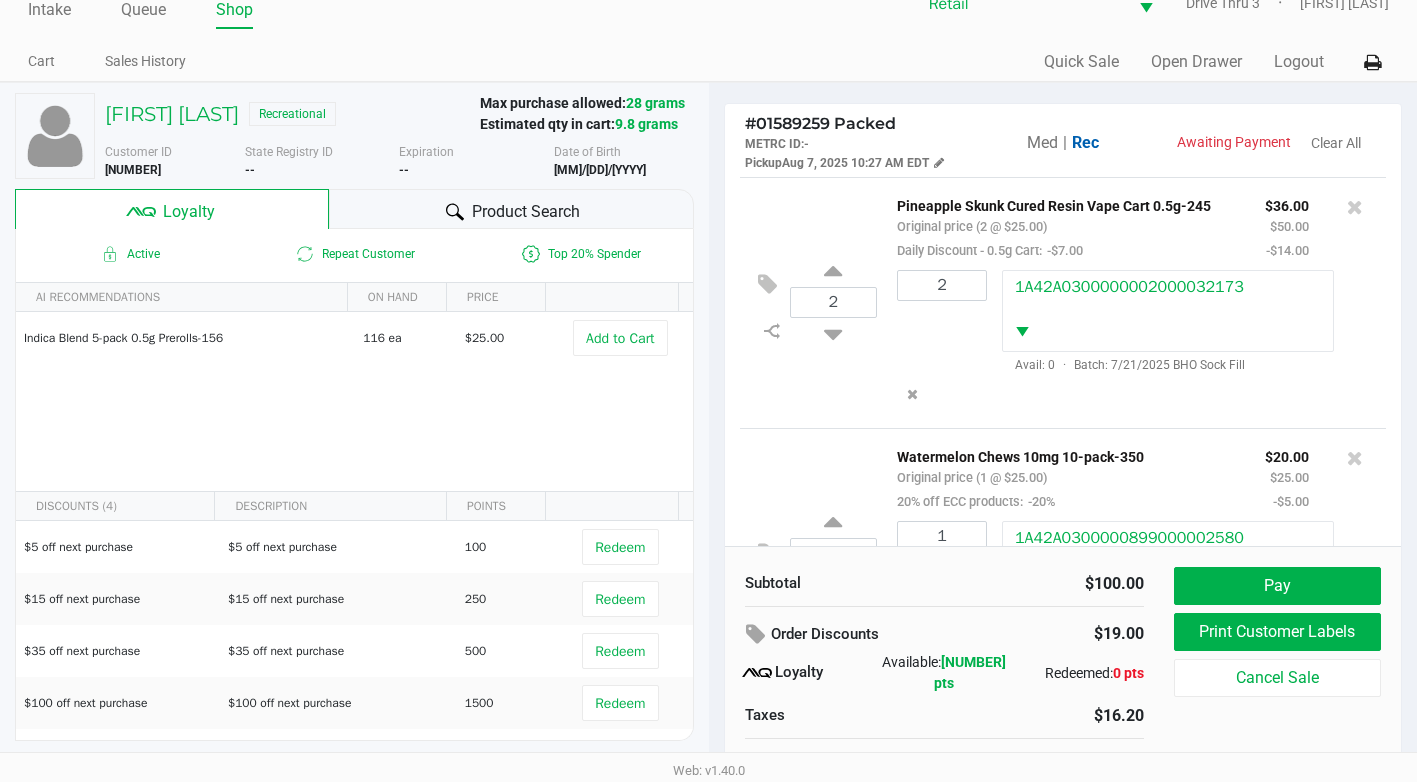 scroll, scrollTop: 57, scrollLeft: 0, axis: vertical 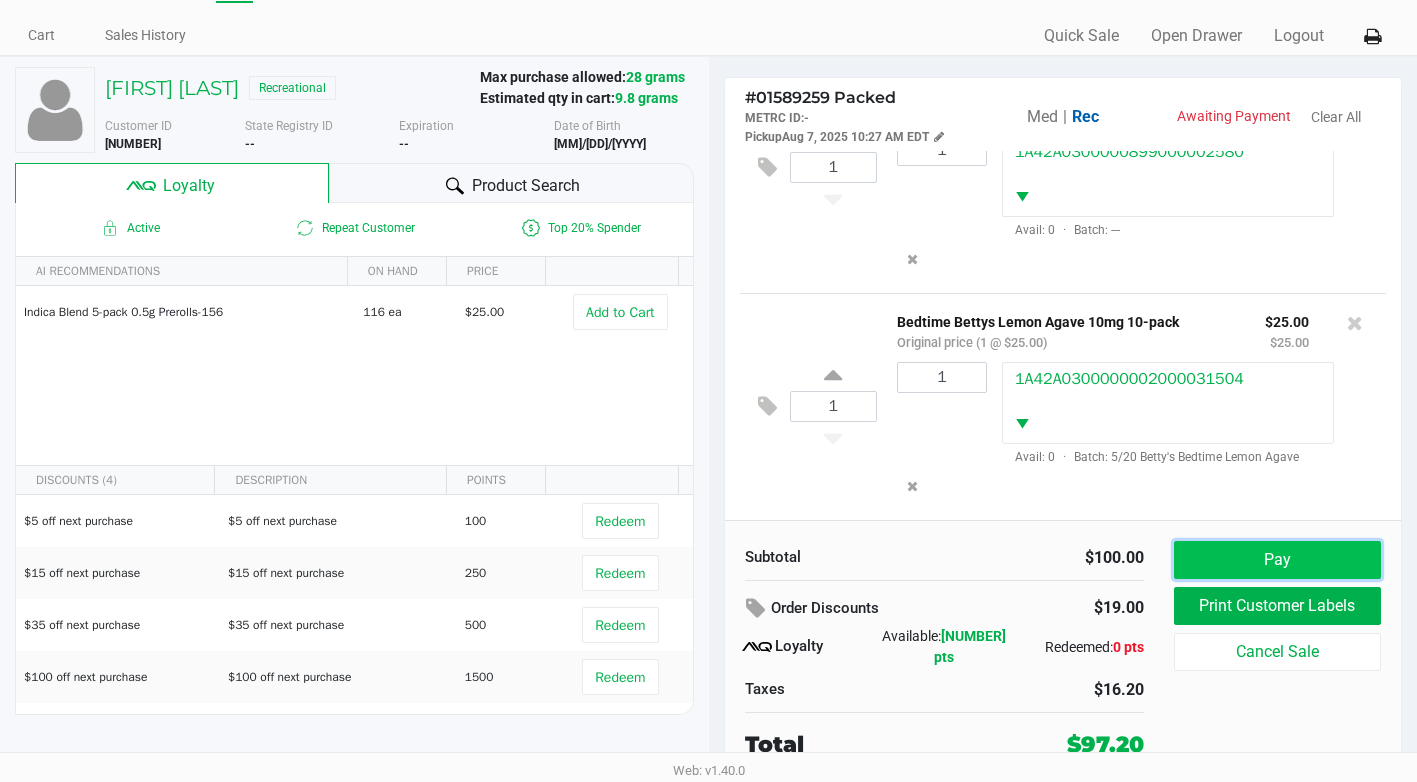 click on "Pay" 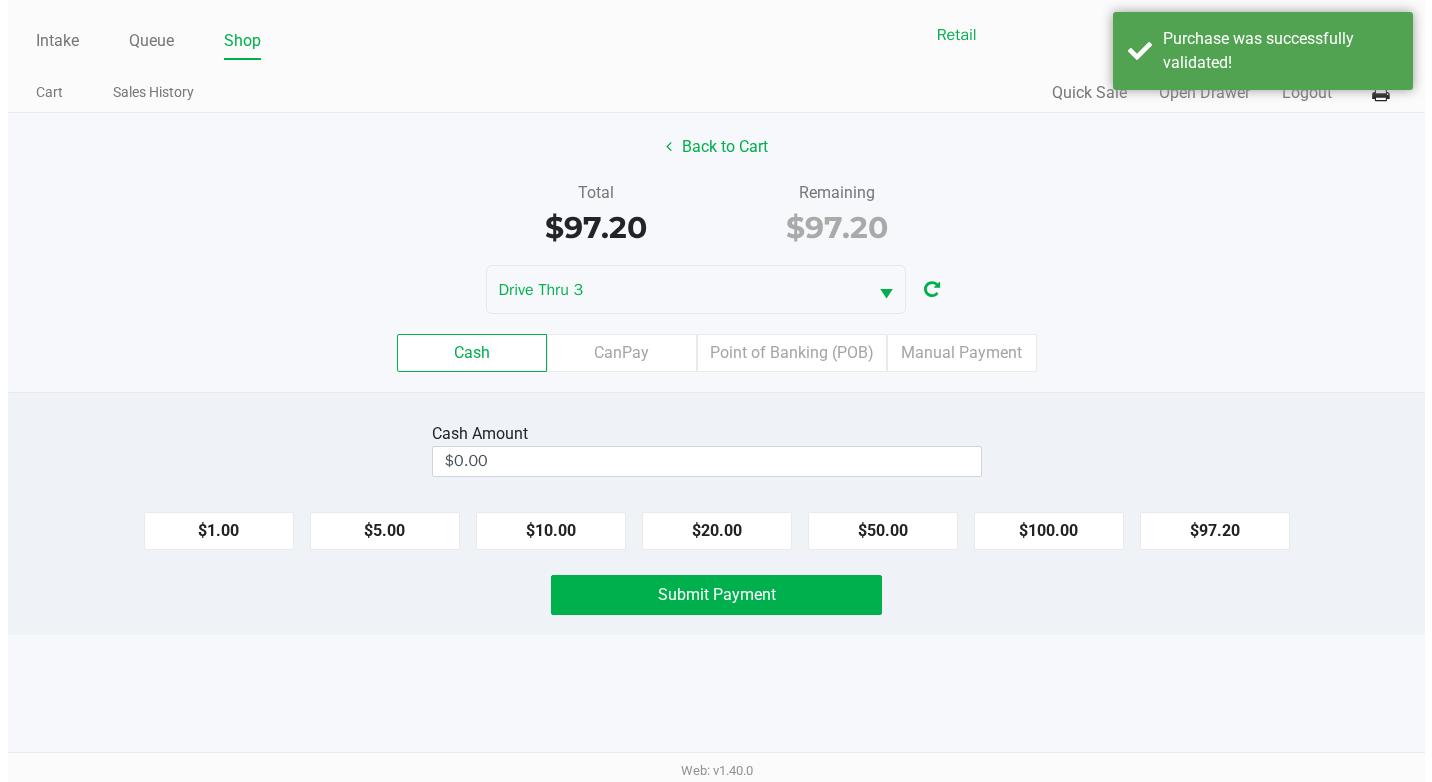 scroll, scrollTop: 0, scrollLeft: 0, axis: both 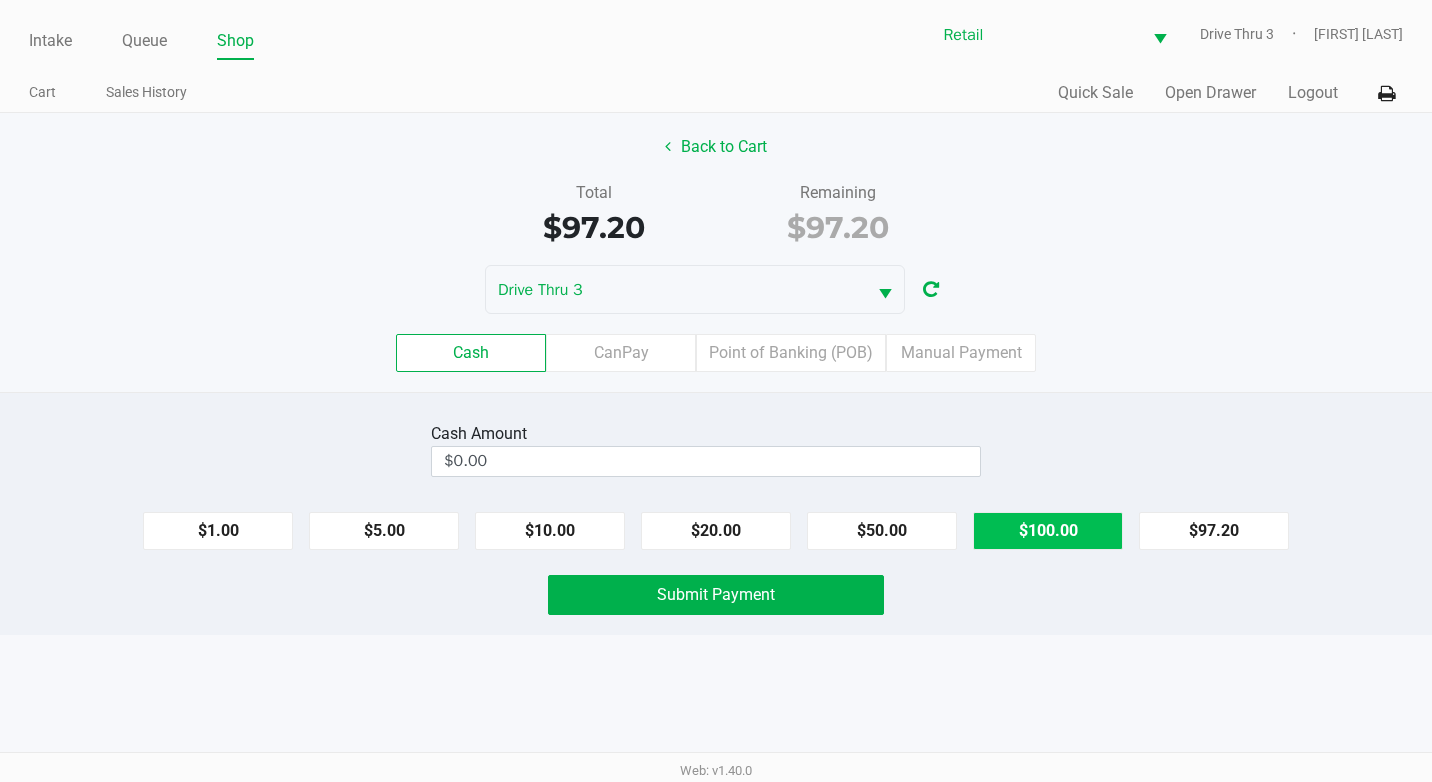 click on "$100.00" 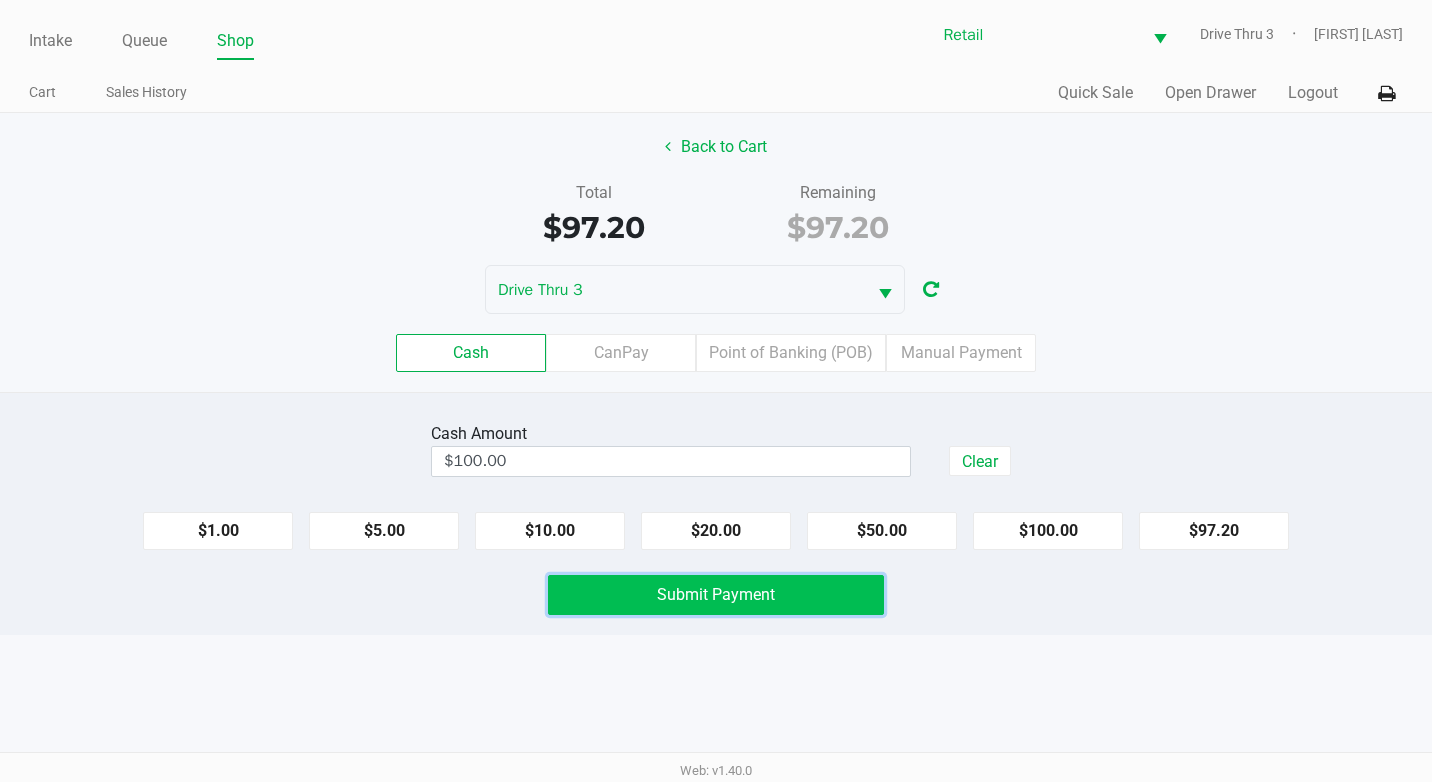 click on "Submit Payment" 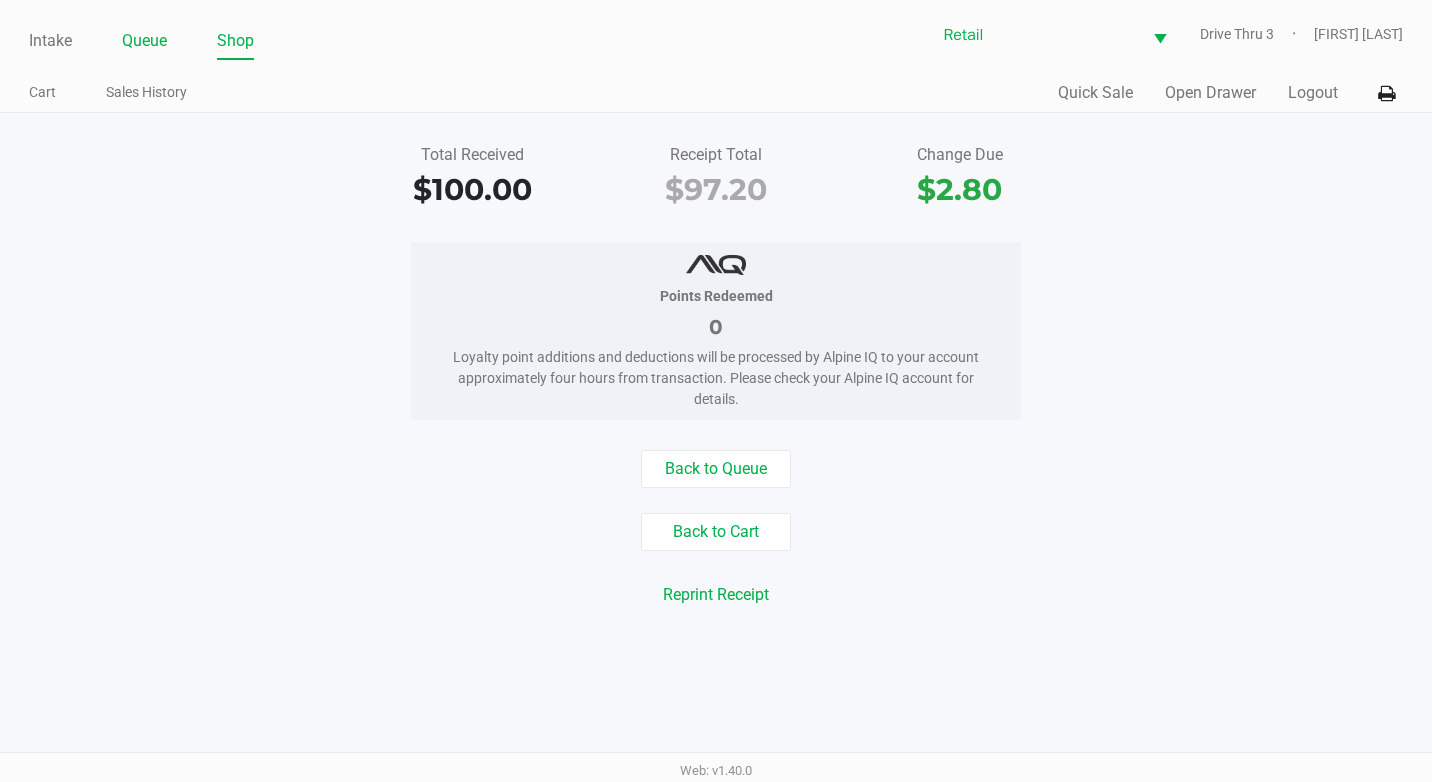 click on "Queue" 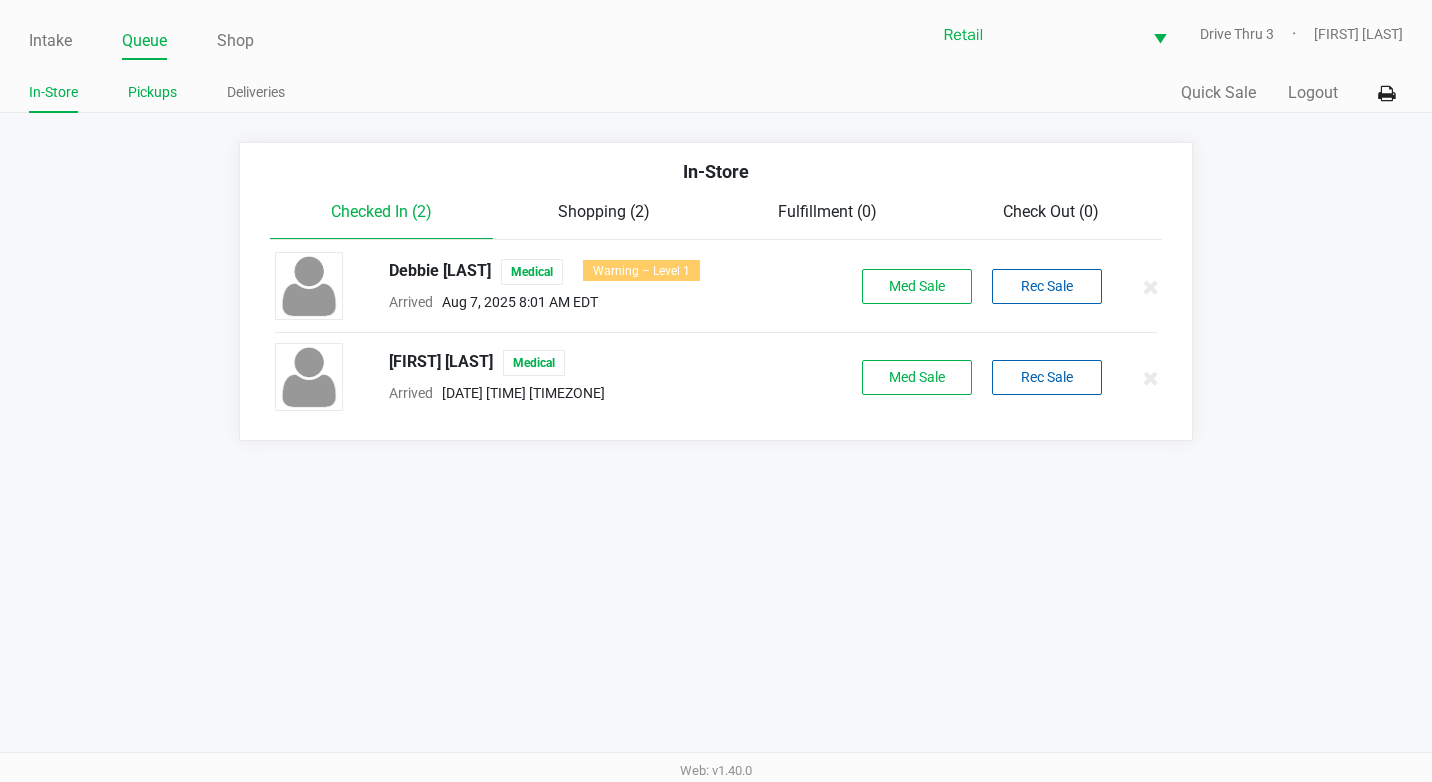 click on "Pickups" 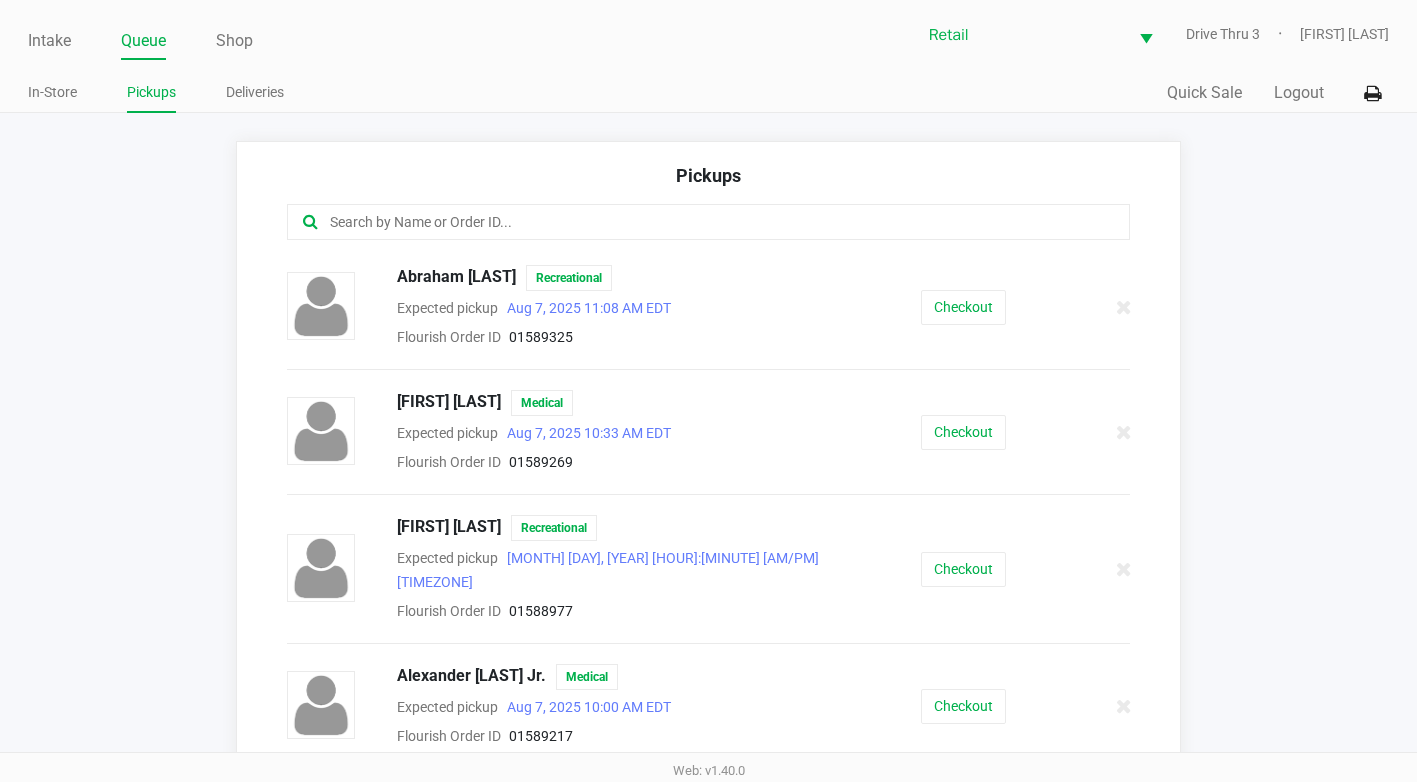 click 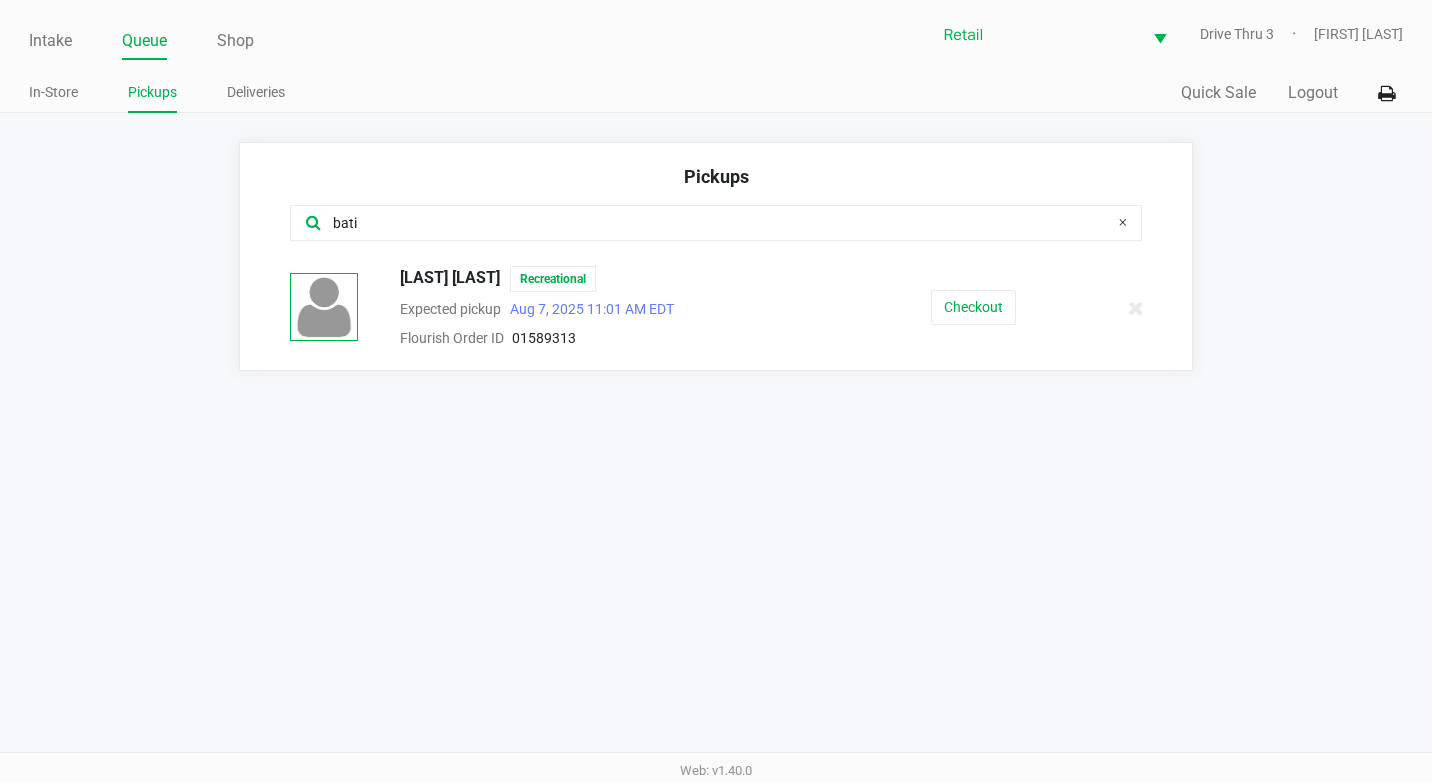 type on "bati" 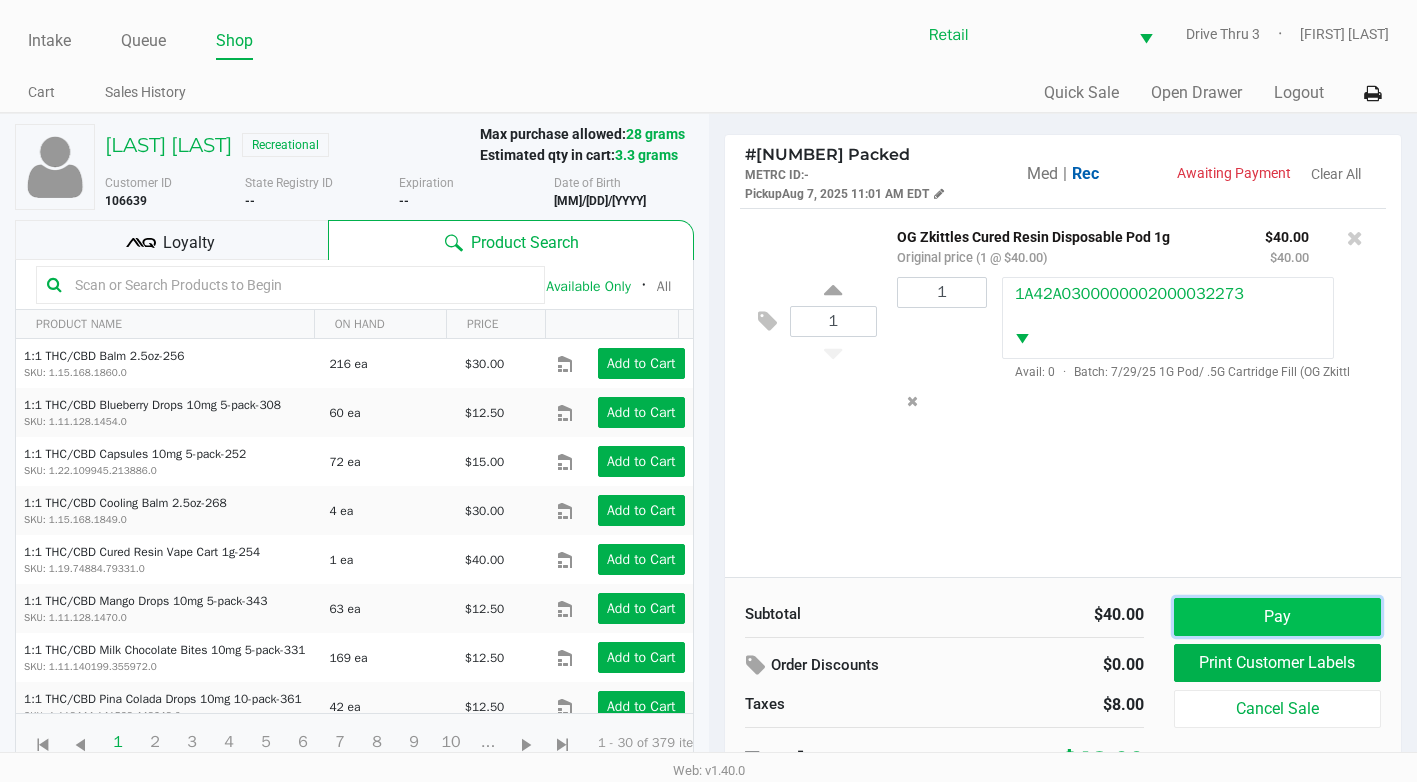 click on "Pay" 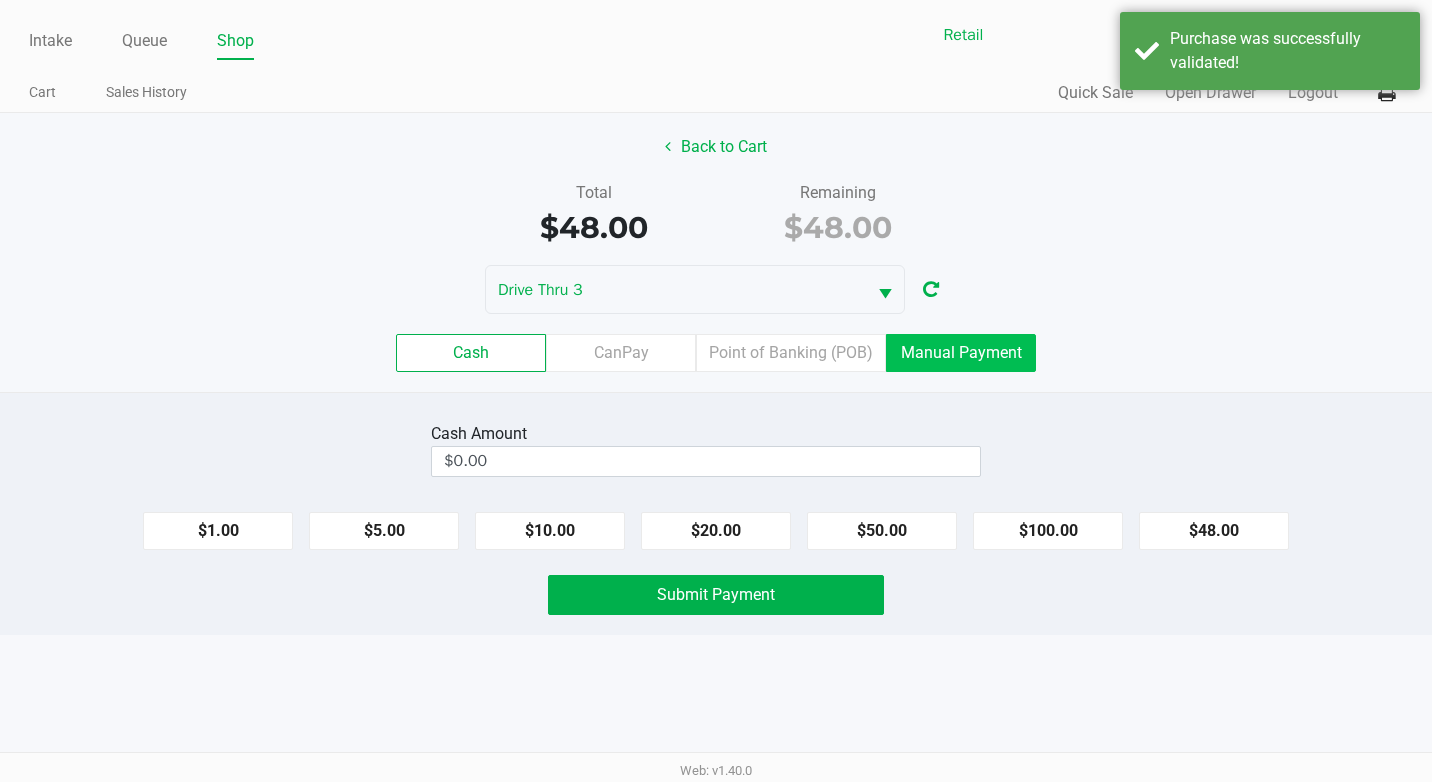 click on "Manual Payment" 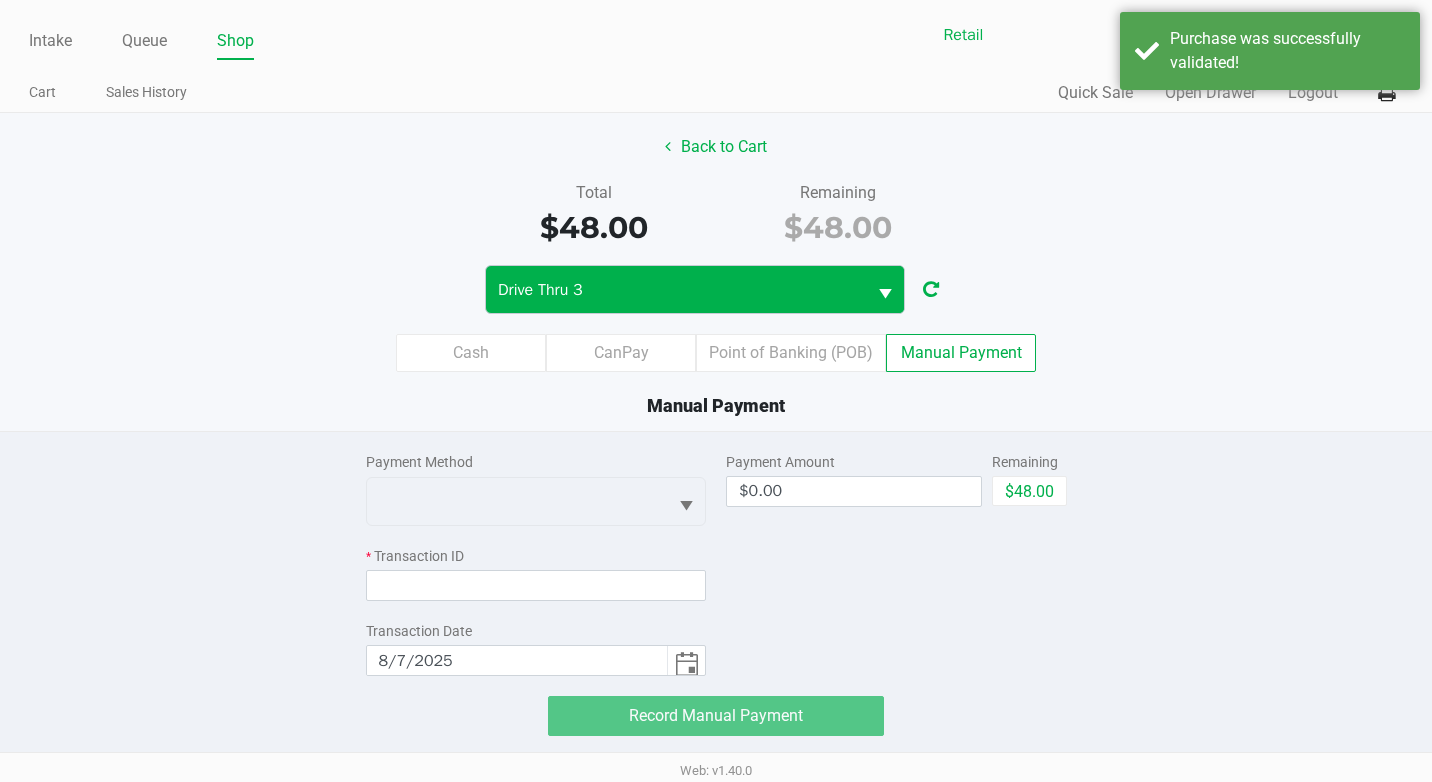 click at bounding box center (885, 294) 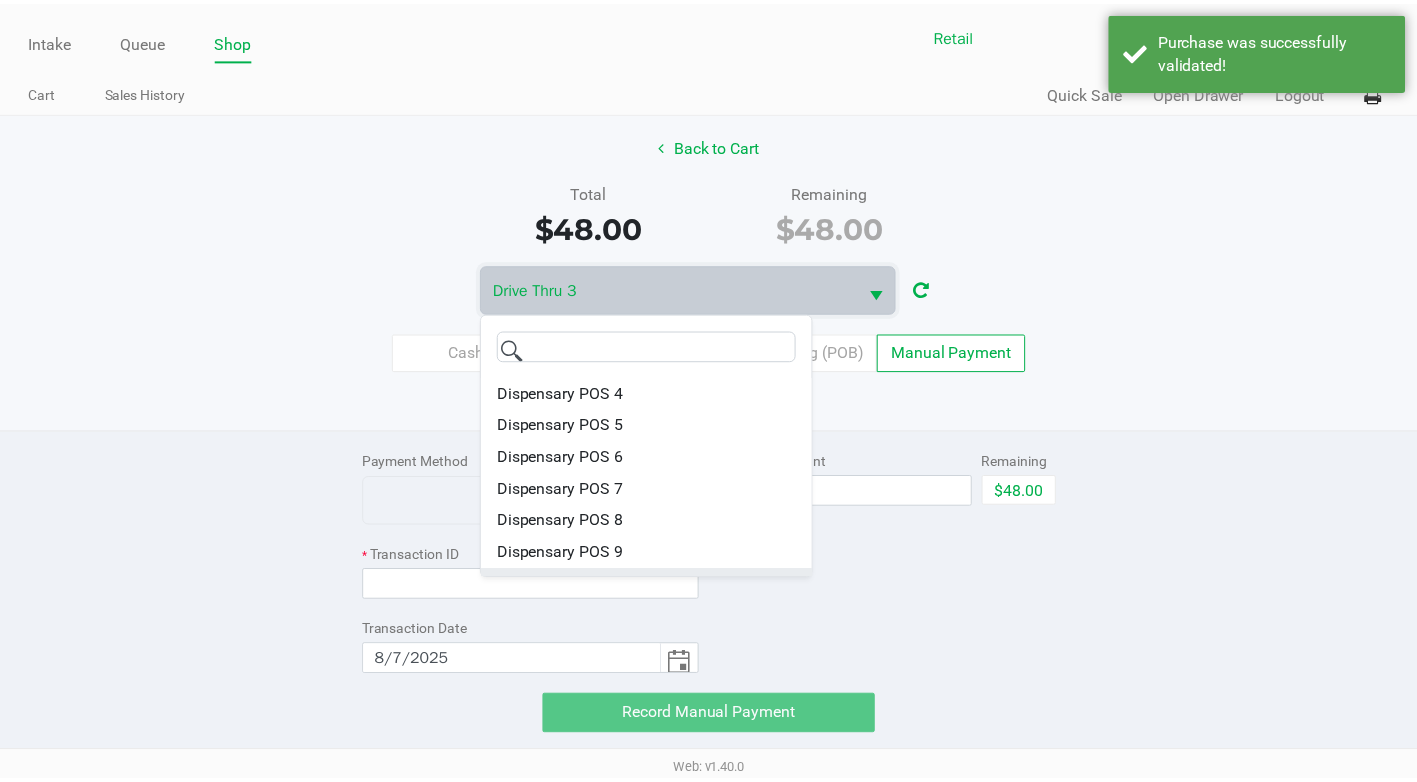 scroll, scrollTop: 184, scrollLeft: 0, axis: vertical 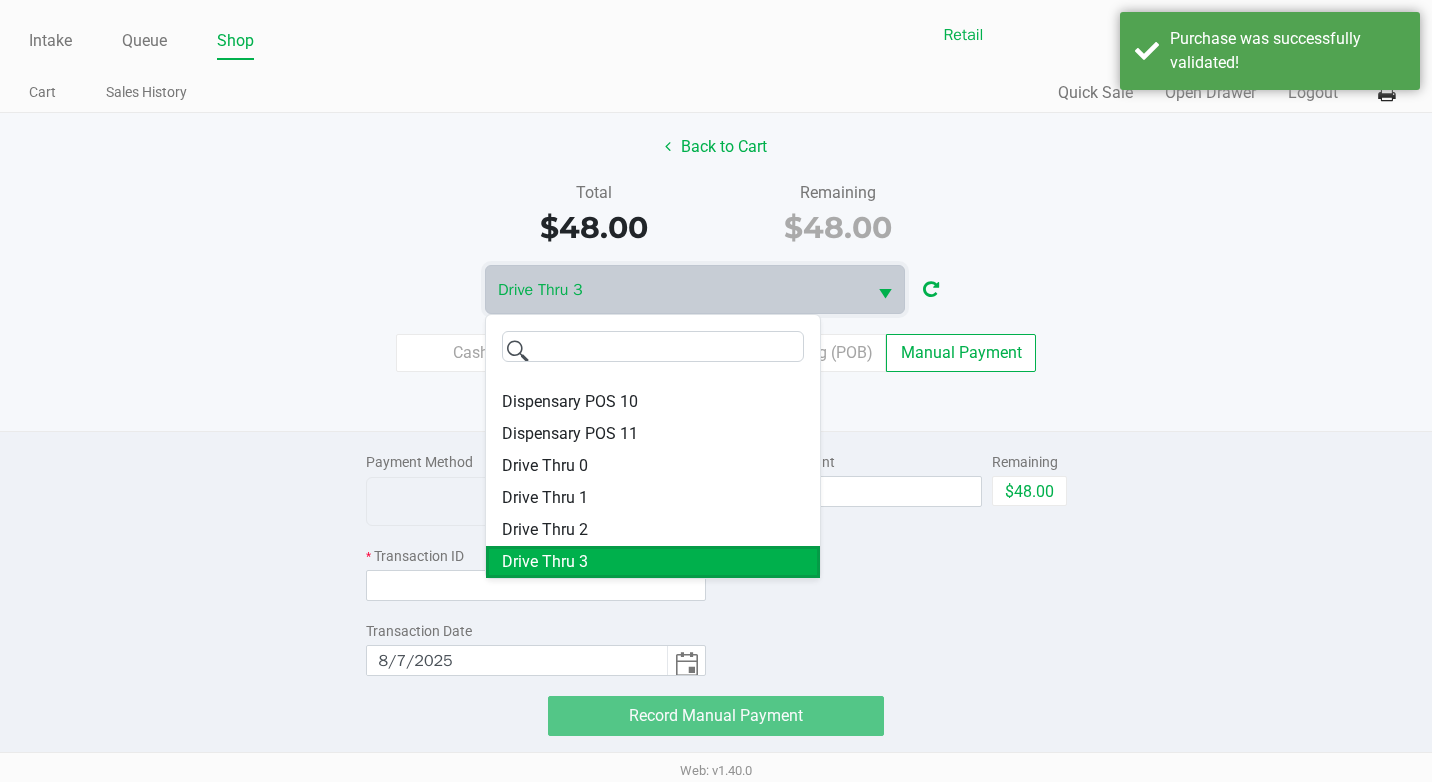 click on "Drive Thru 3" 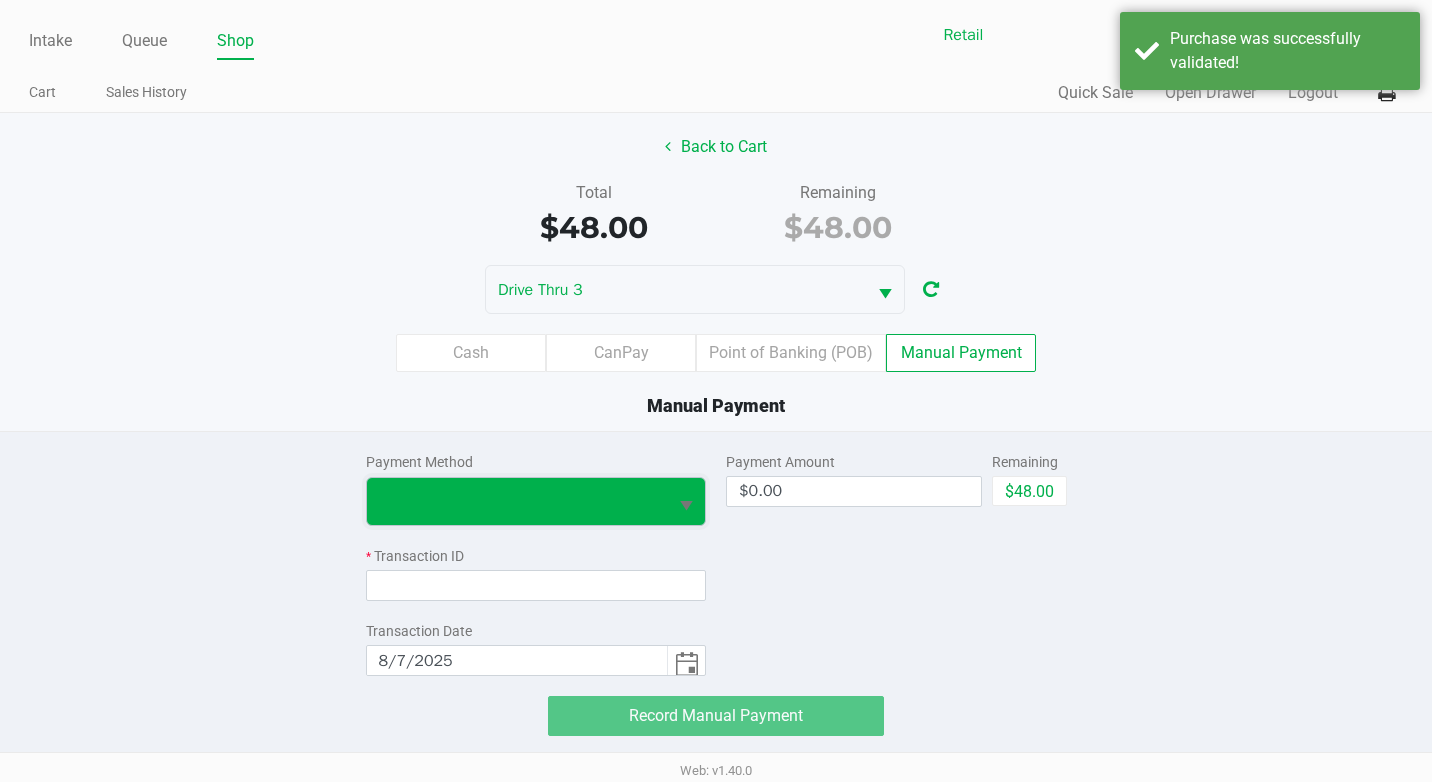 click at bounding box center (517, 501) 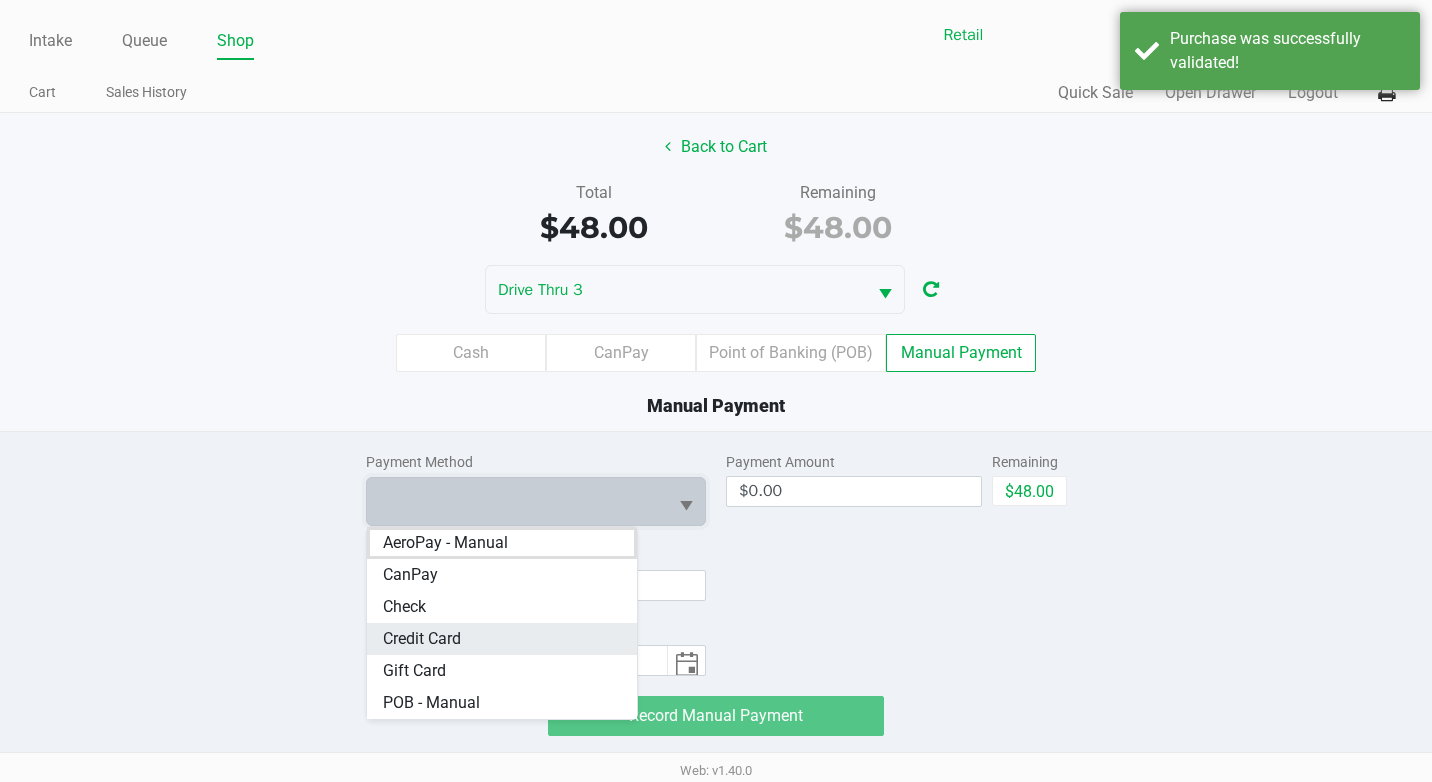click on "Credit Card" at bounding box center (502, 639) 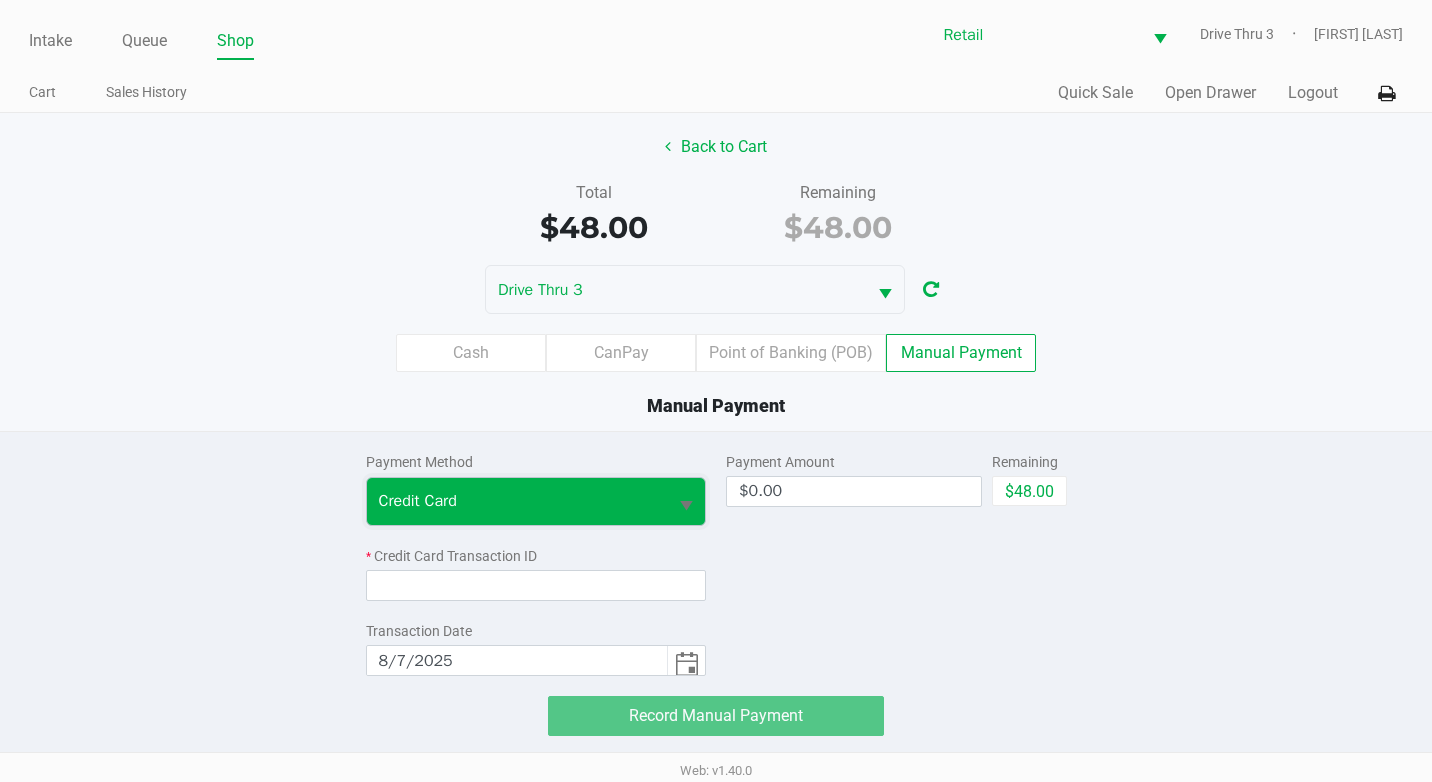 click on "Credit Card" at bounding box center [517, 501] 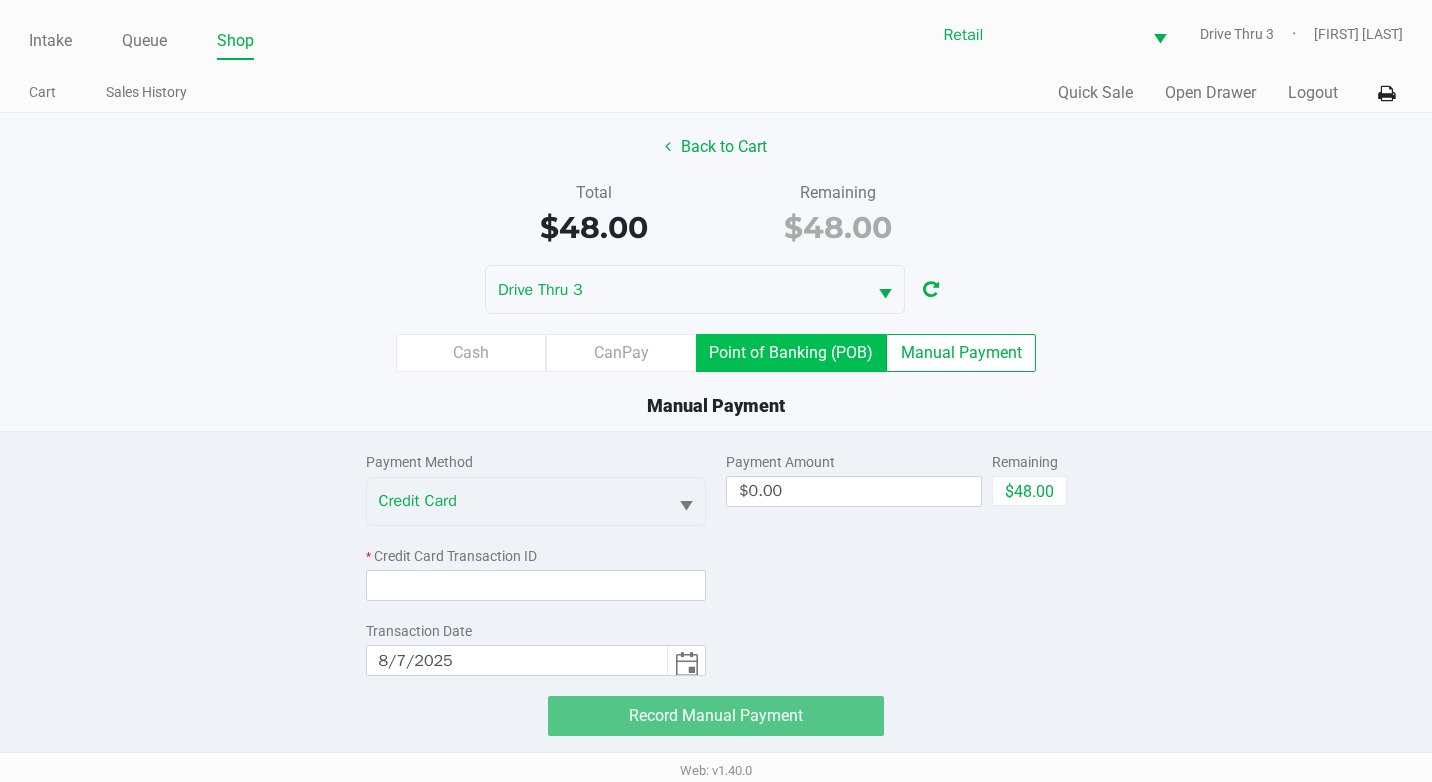 click on "Point of Banking (POB)" 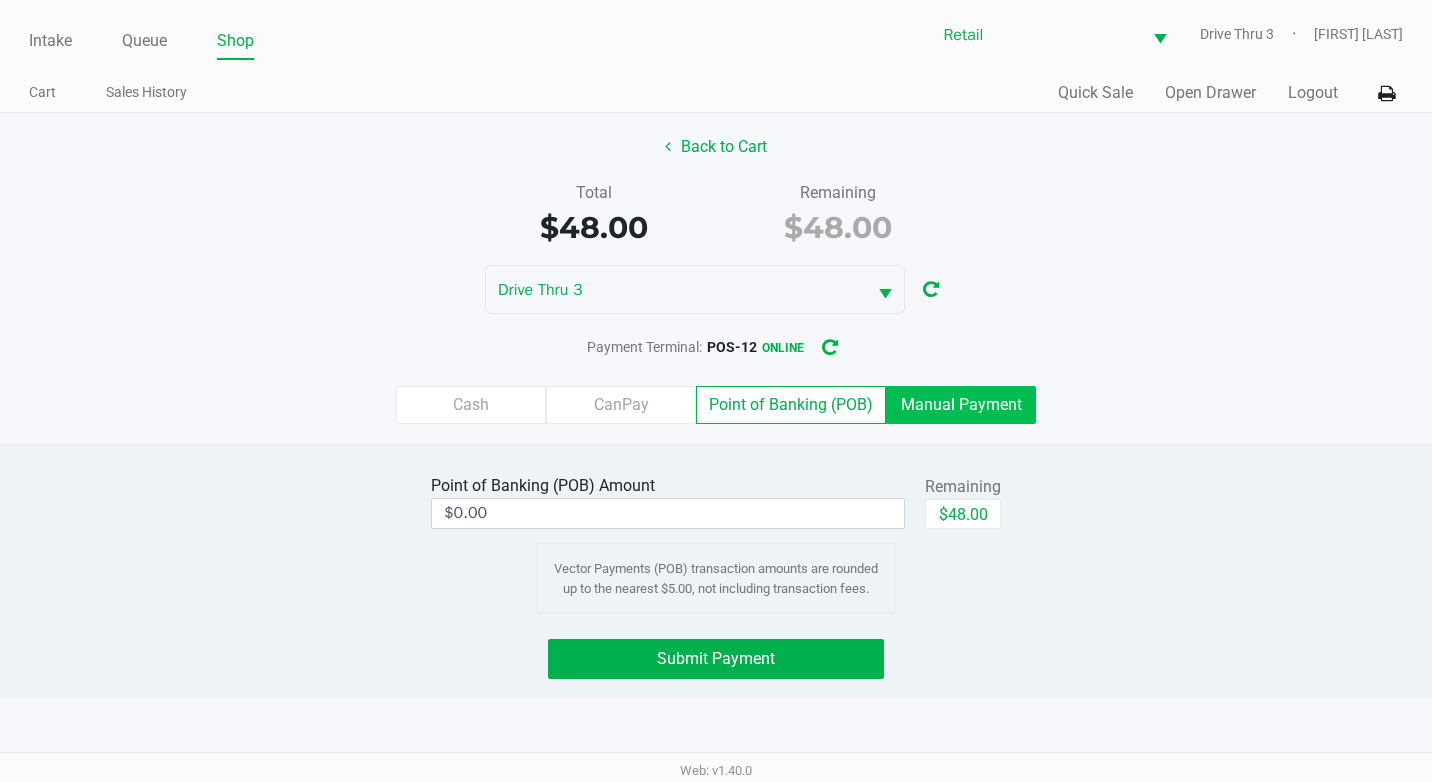 click on "Manual Payment" 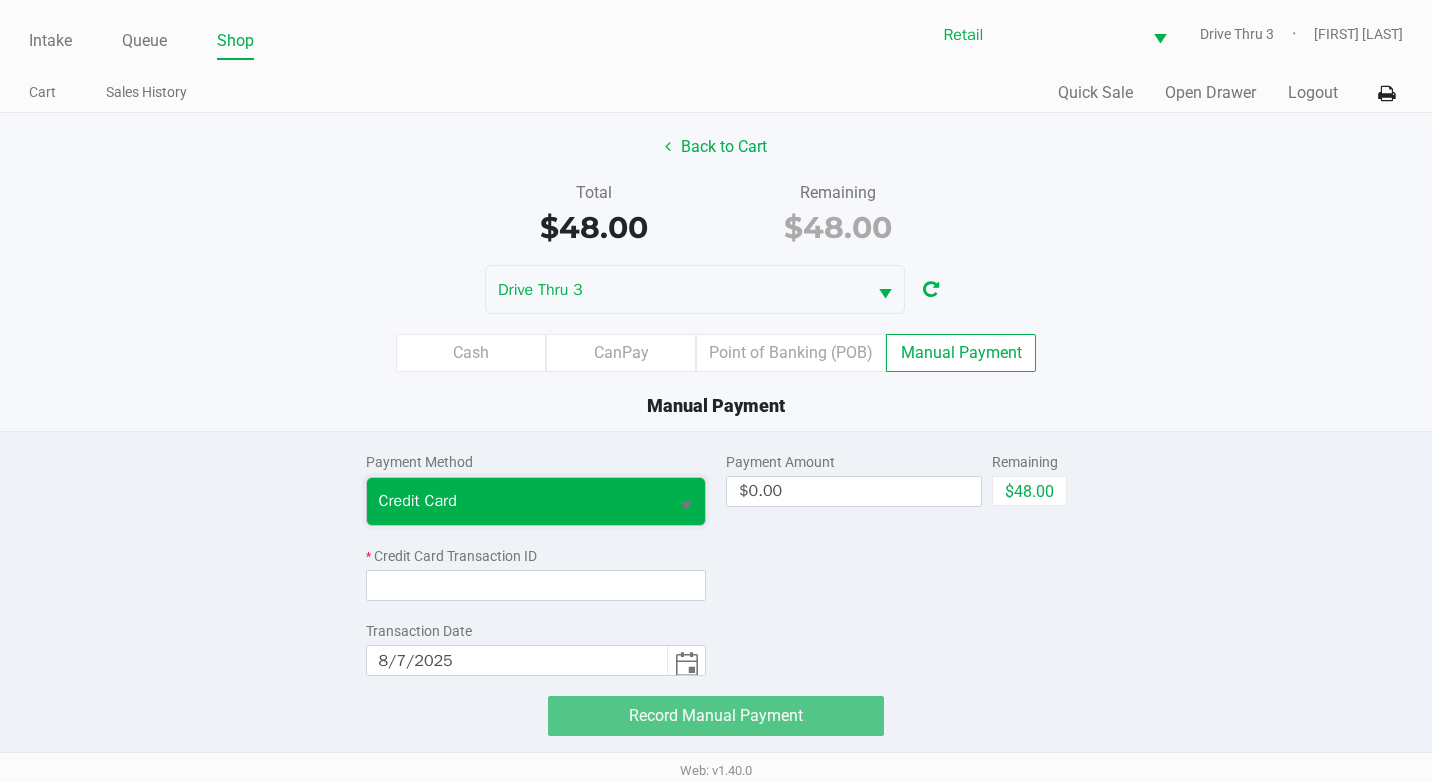 click on "Credit Card" at bounding box center (517, 501) 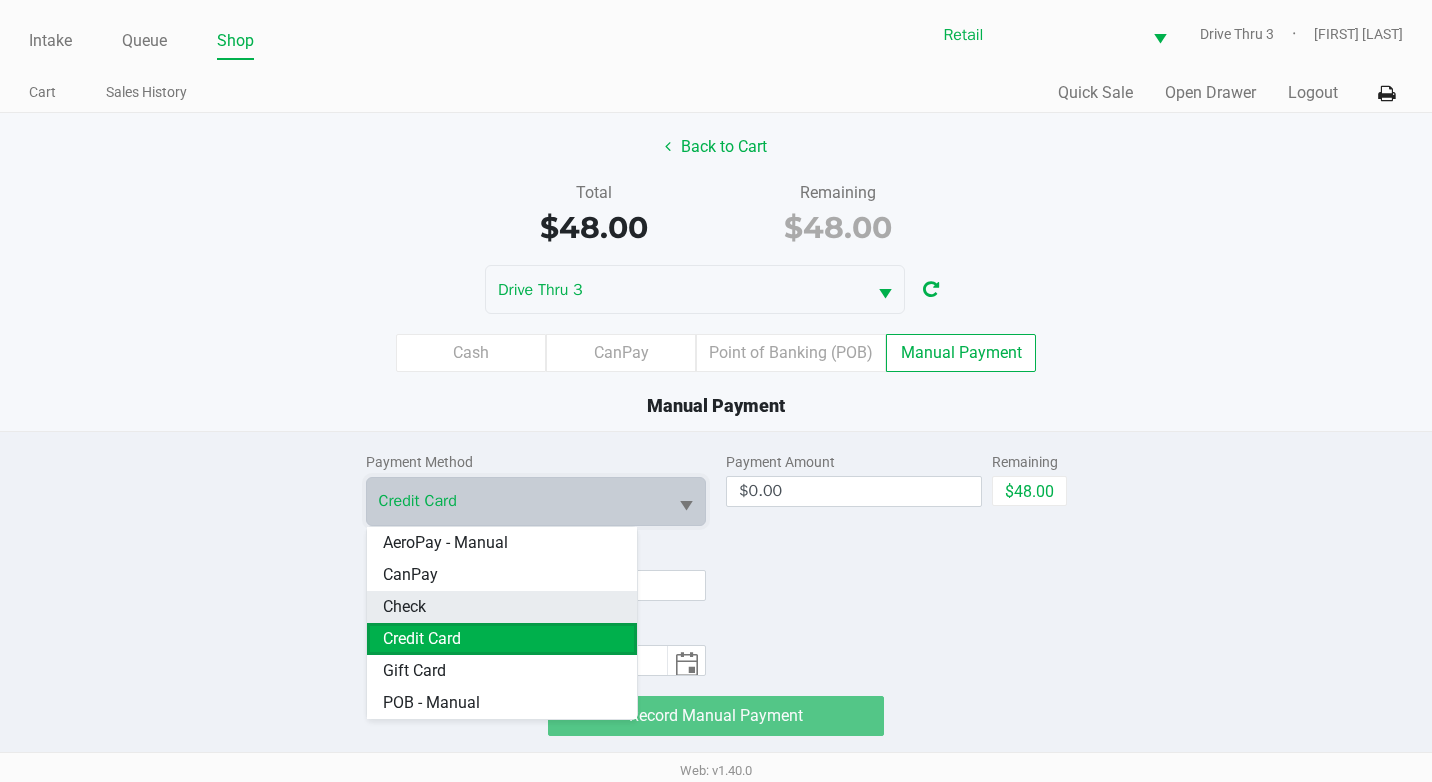 drag, startPoint x: 534, startPoint y: 608, endPoint x: 514, endPoint y: 621, distance: 23.853722 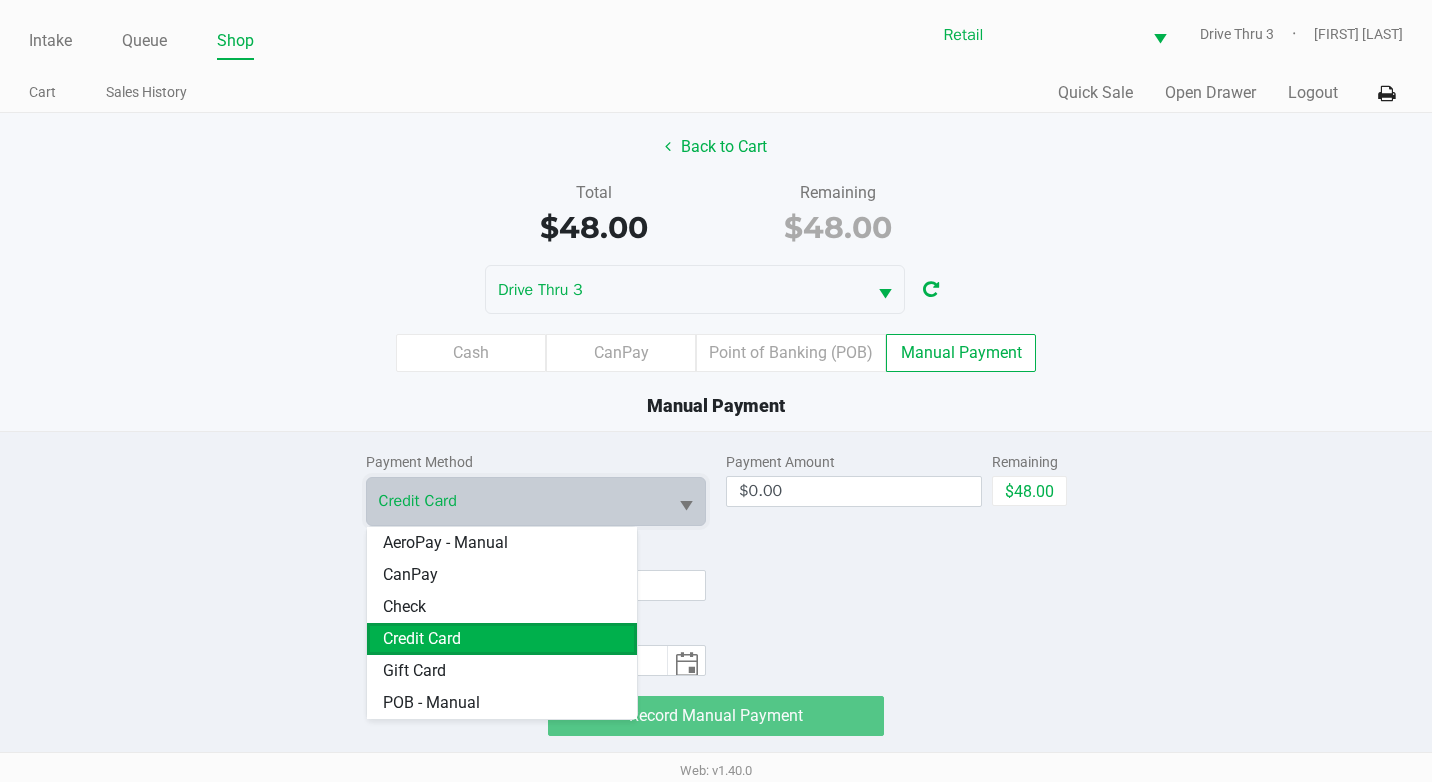 click on "Credit Card" at bounding box center (502, 639) 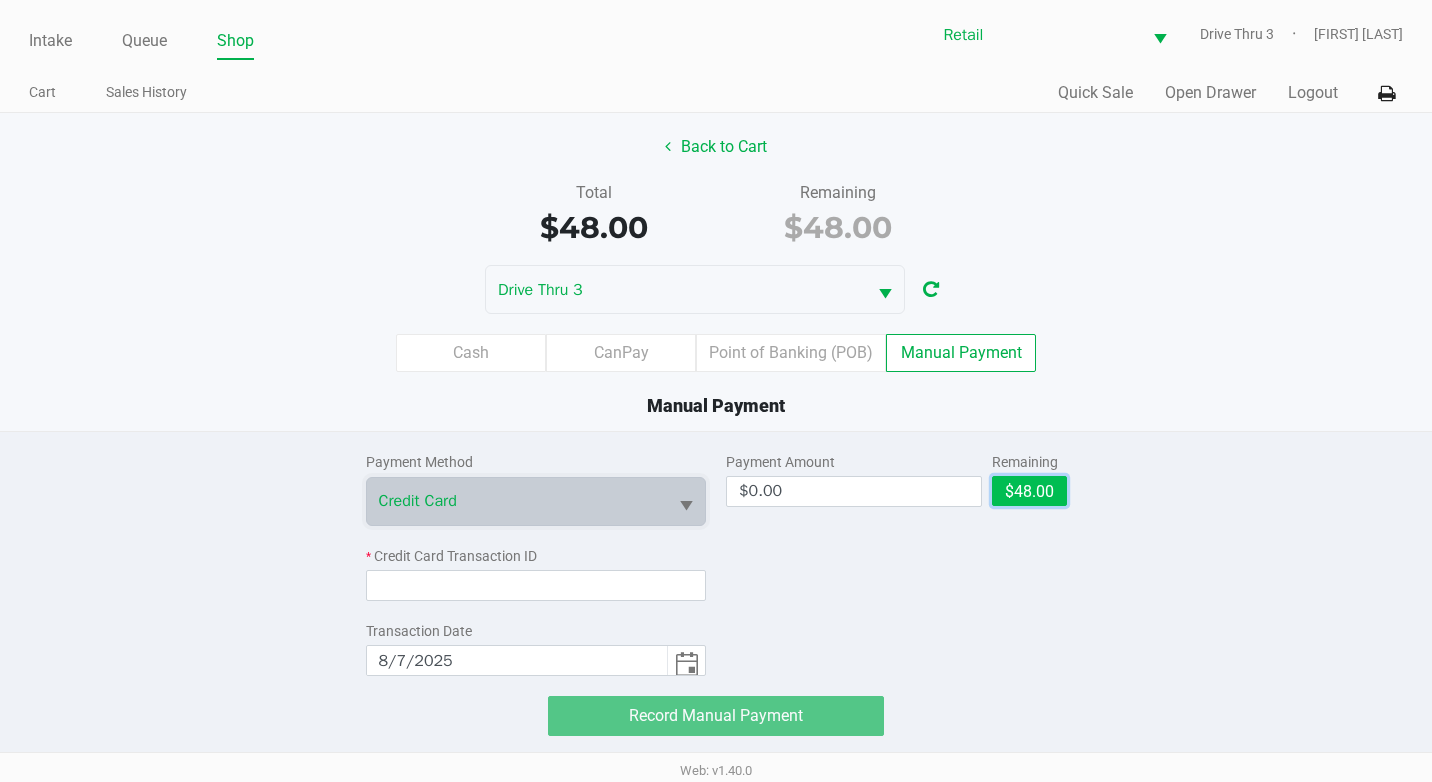 click on "$48.00" 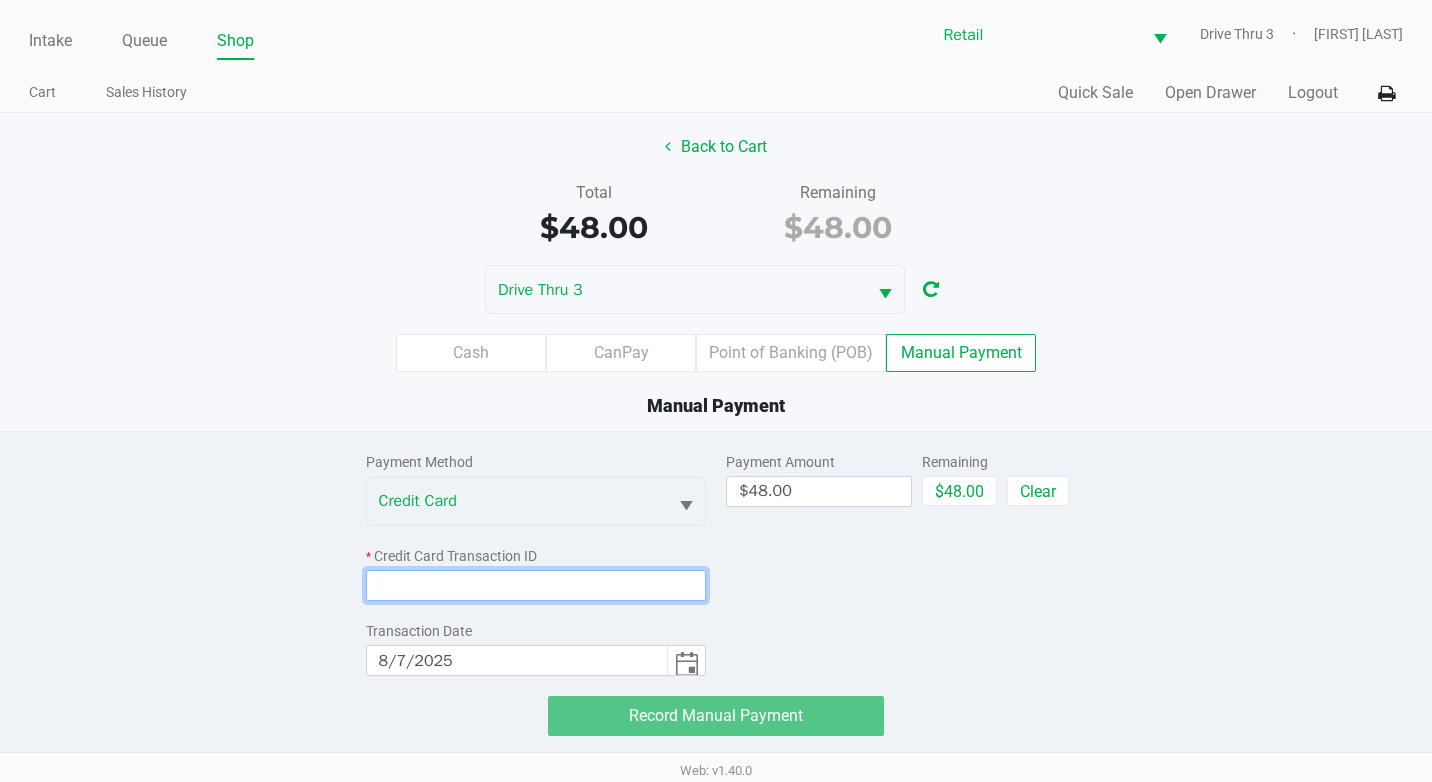 click 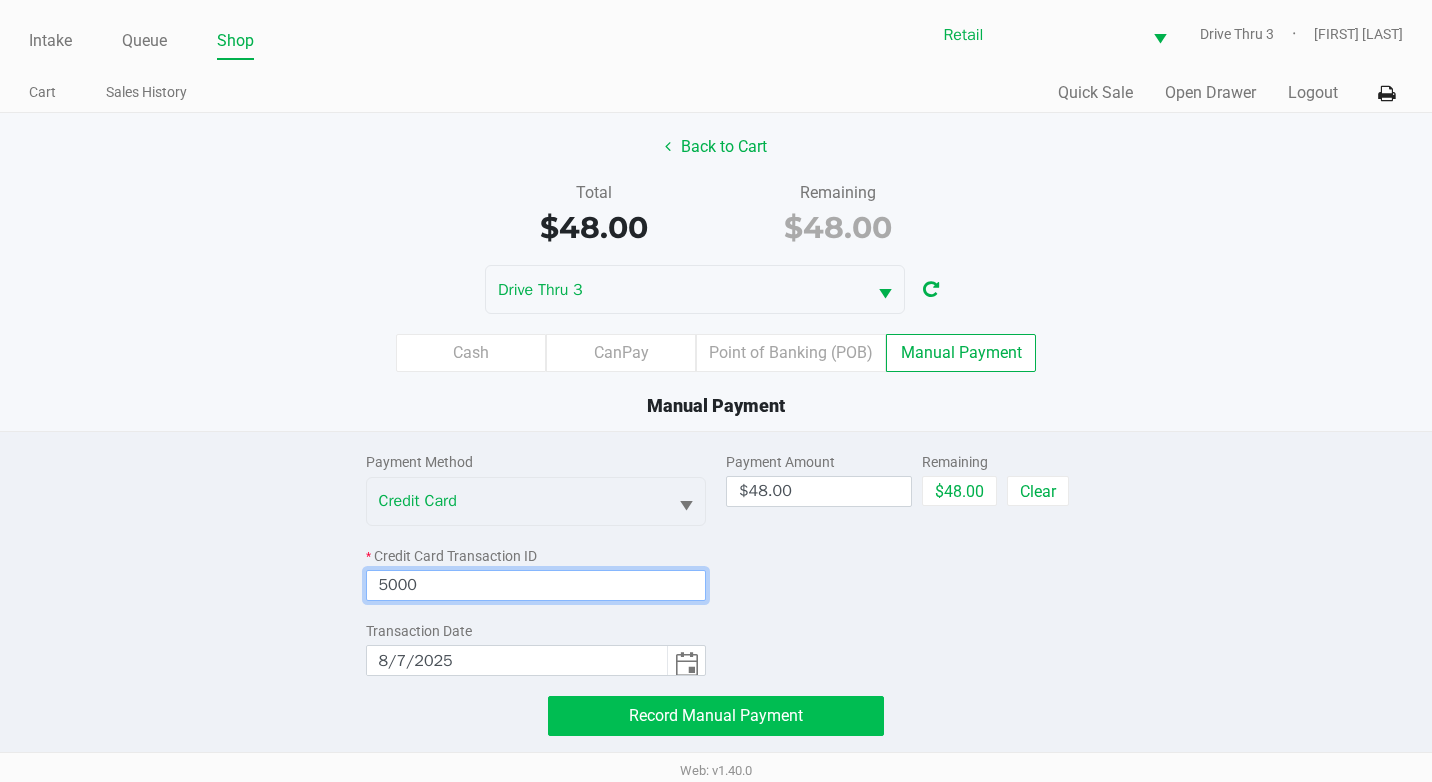 type on "5000" 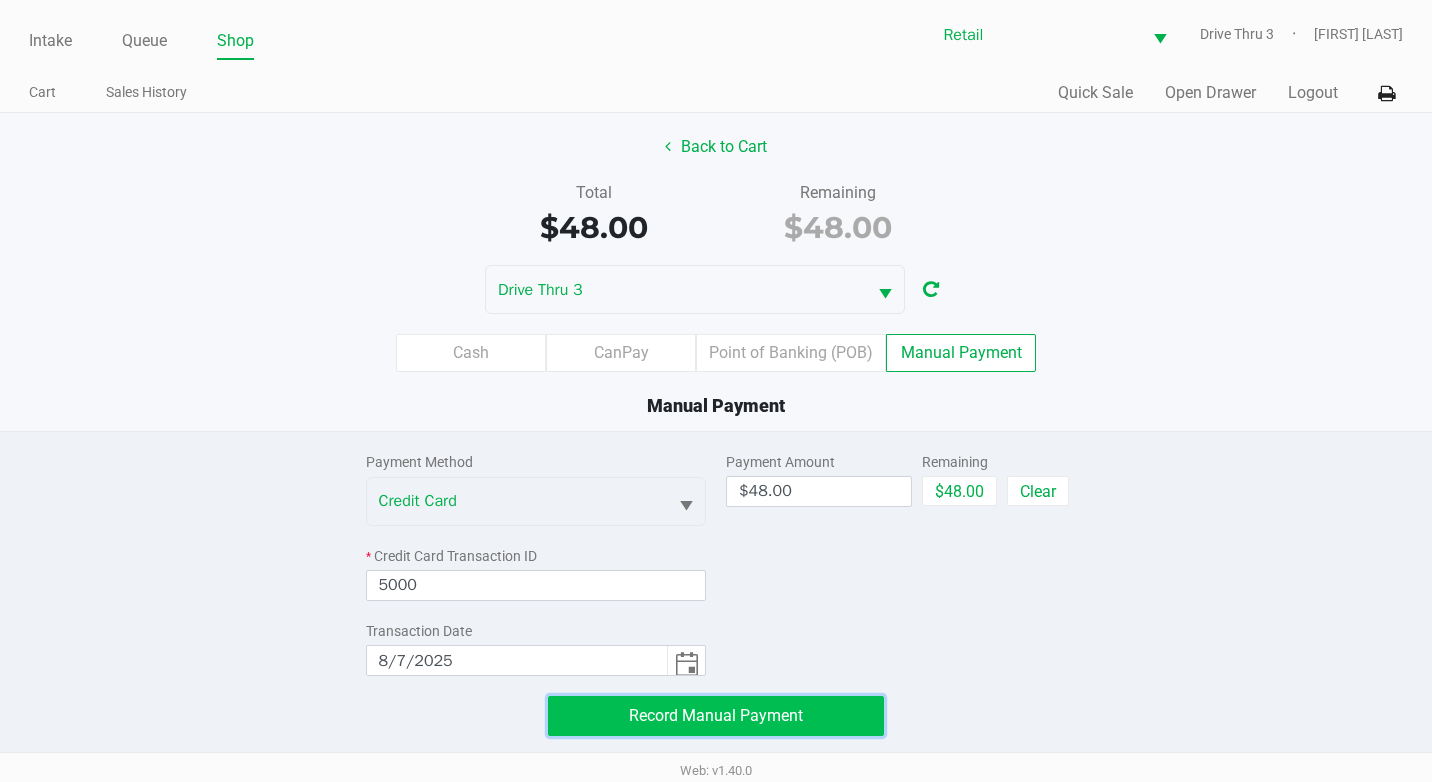 click on "Record Manual Payment" 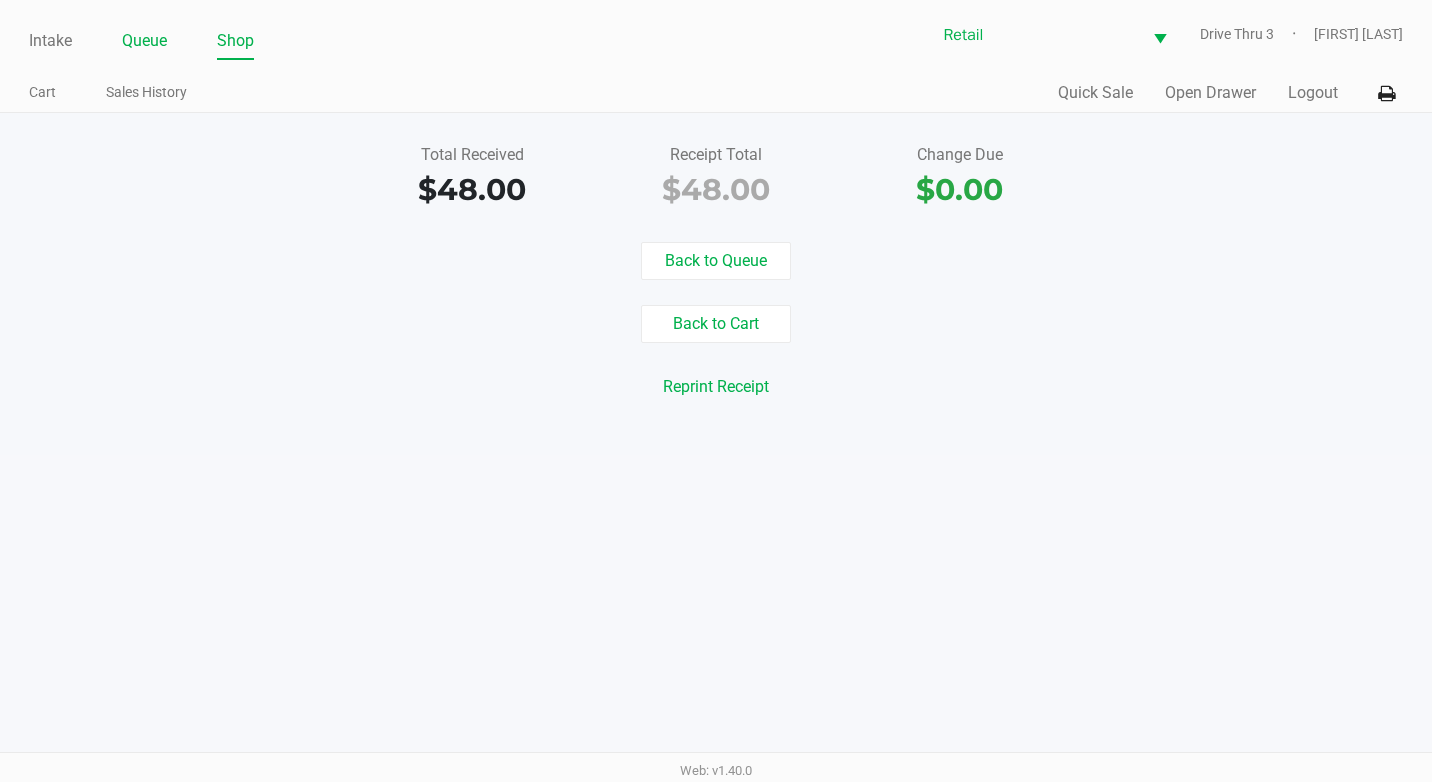 click on "Queue" 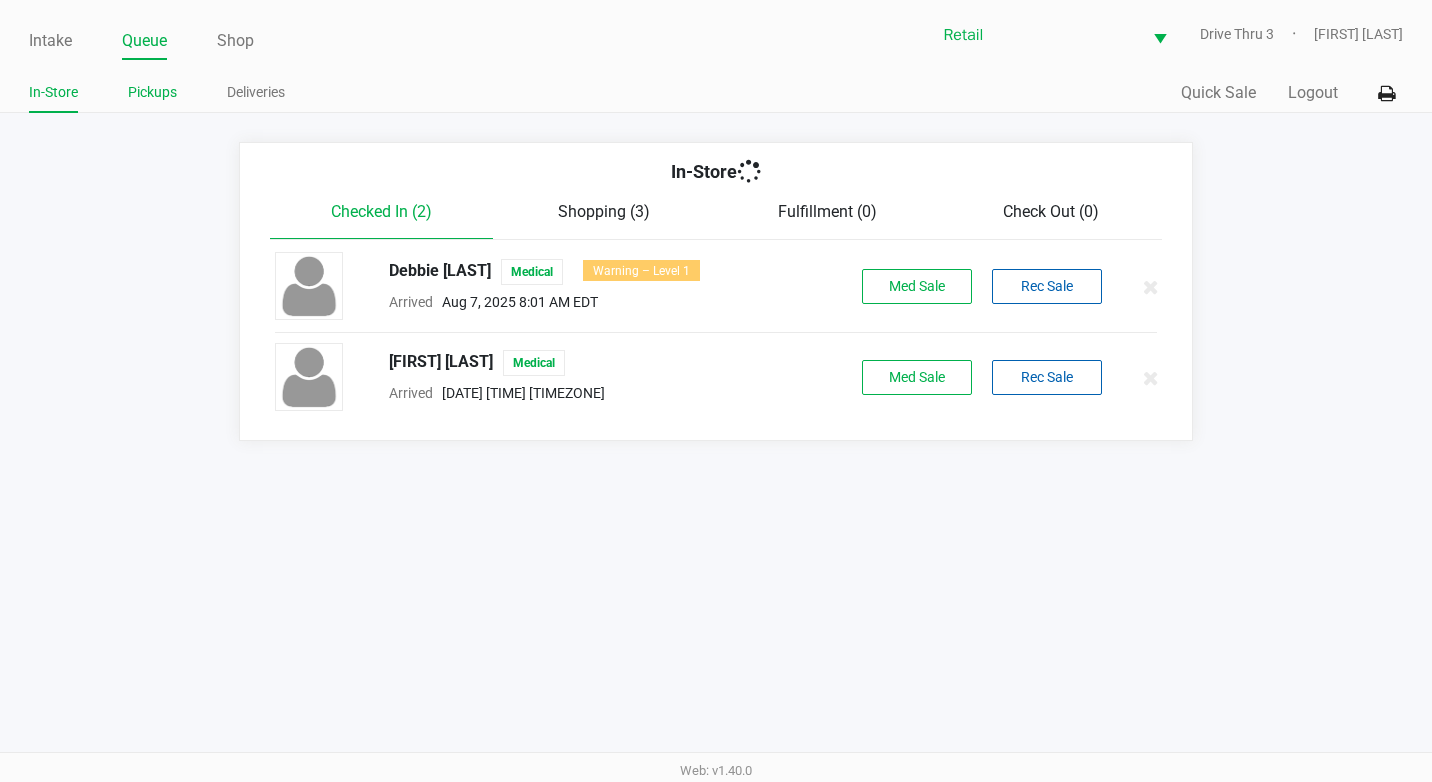 click on "Pickups" 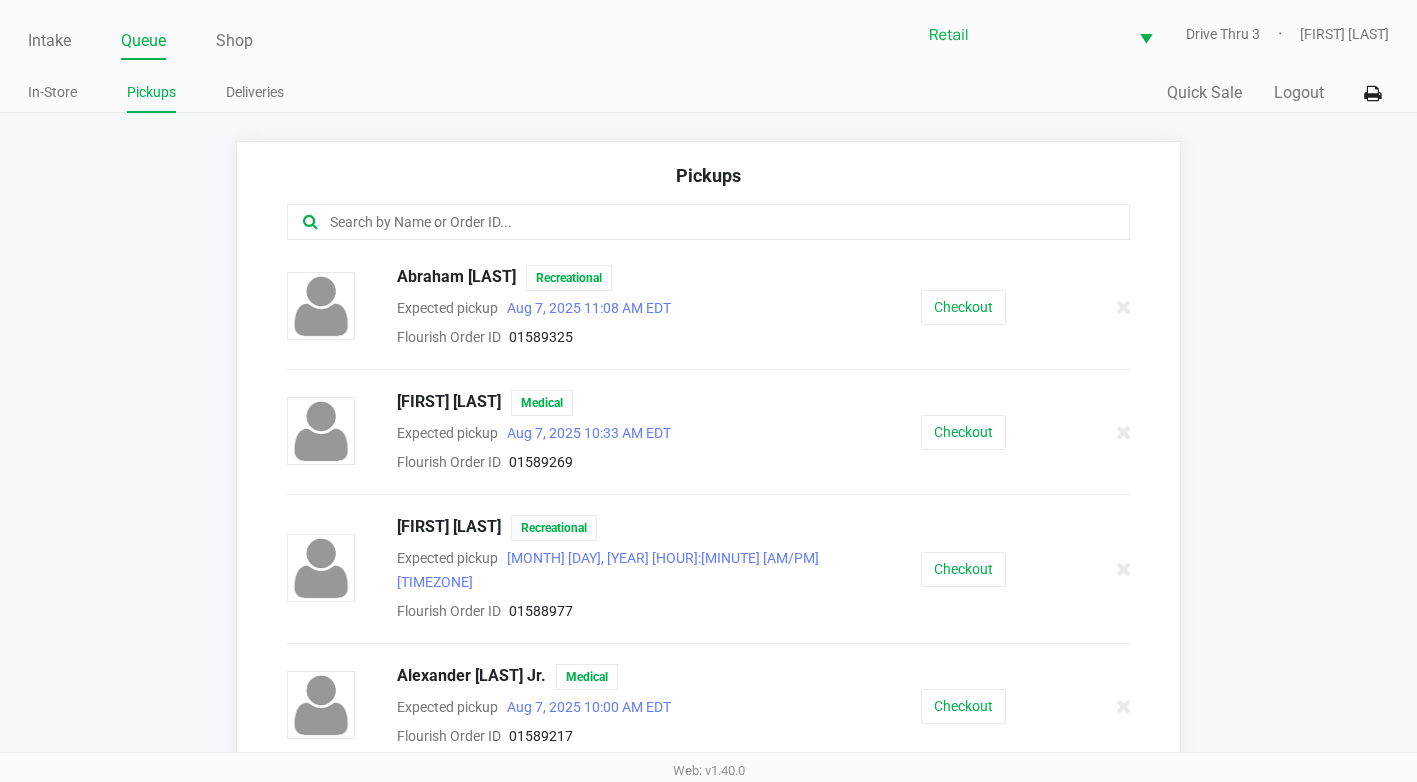 click 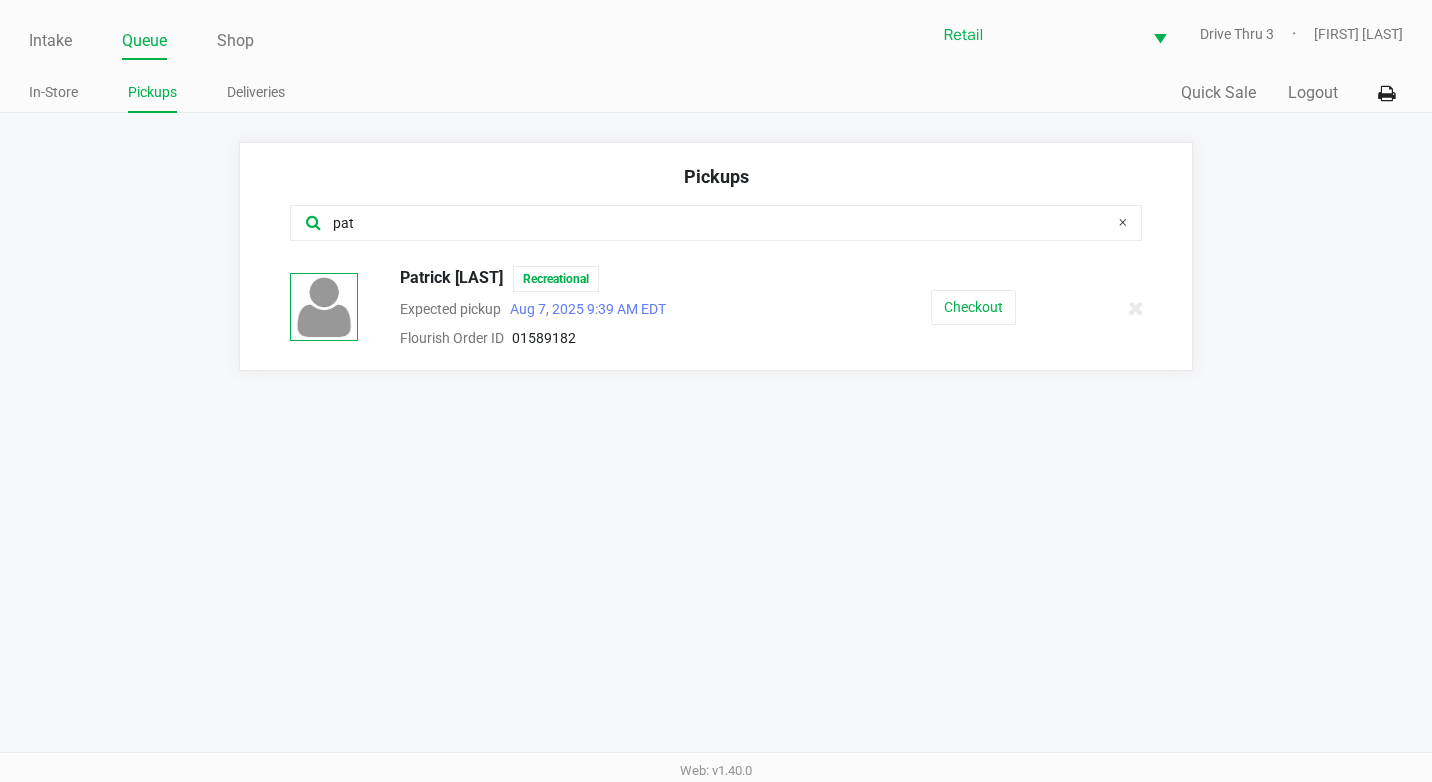 type on "pat" 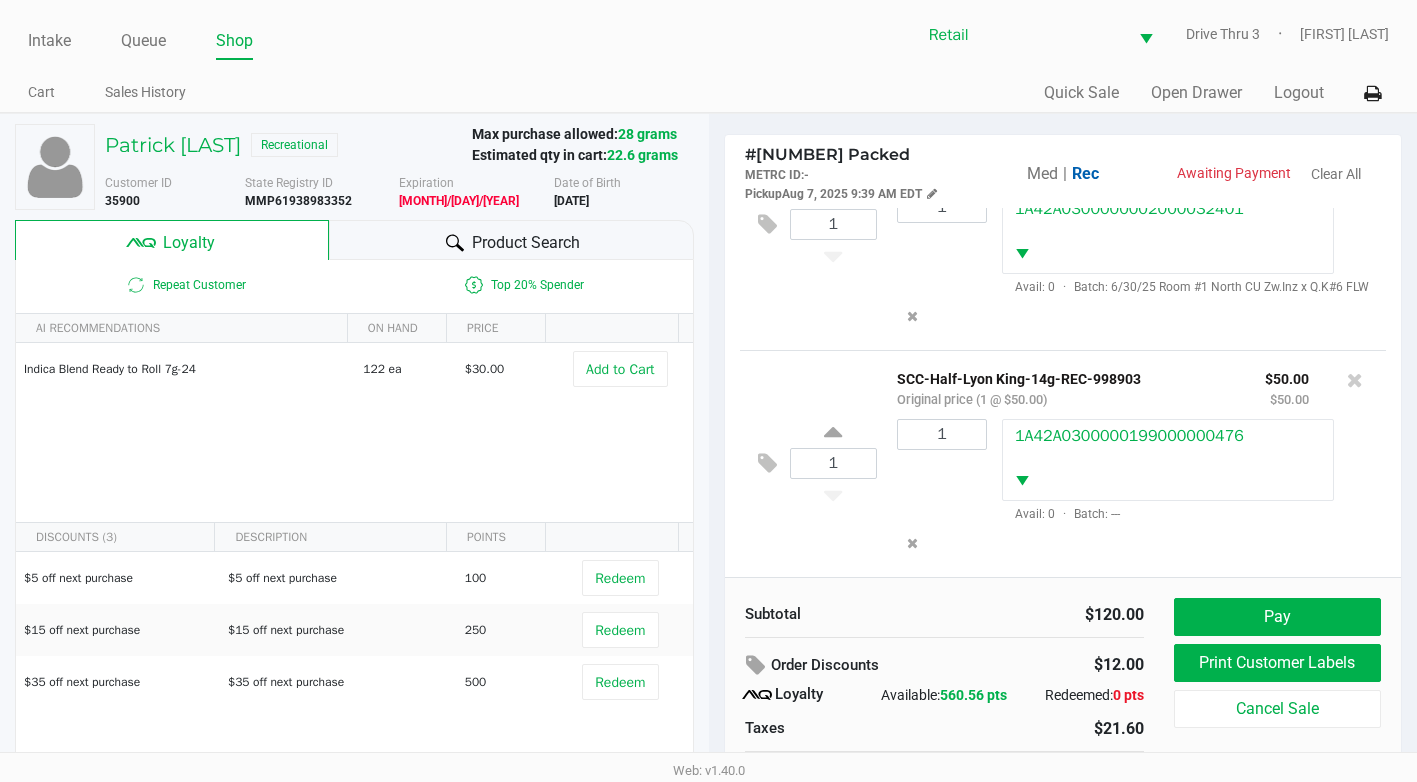 scroll, scrollTop: 402, scrollLeft: 0, axis: vertical 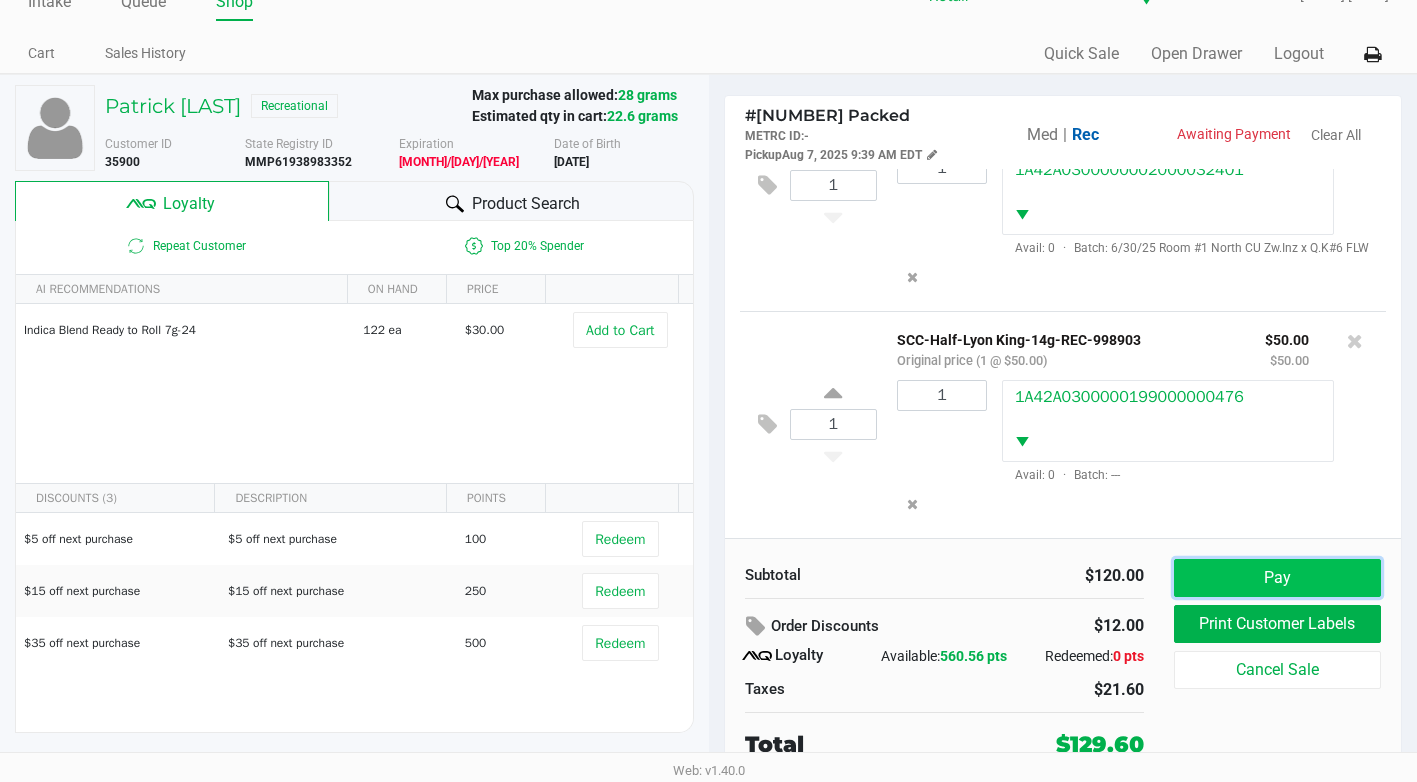 click on "Pay" 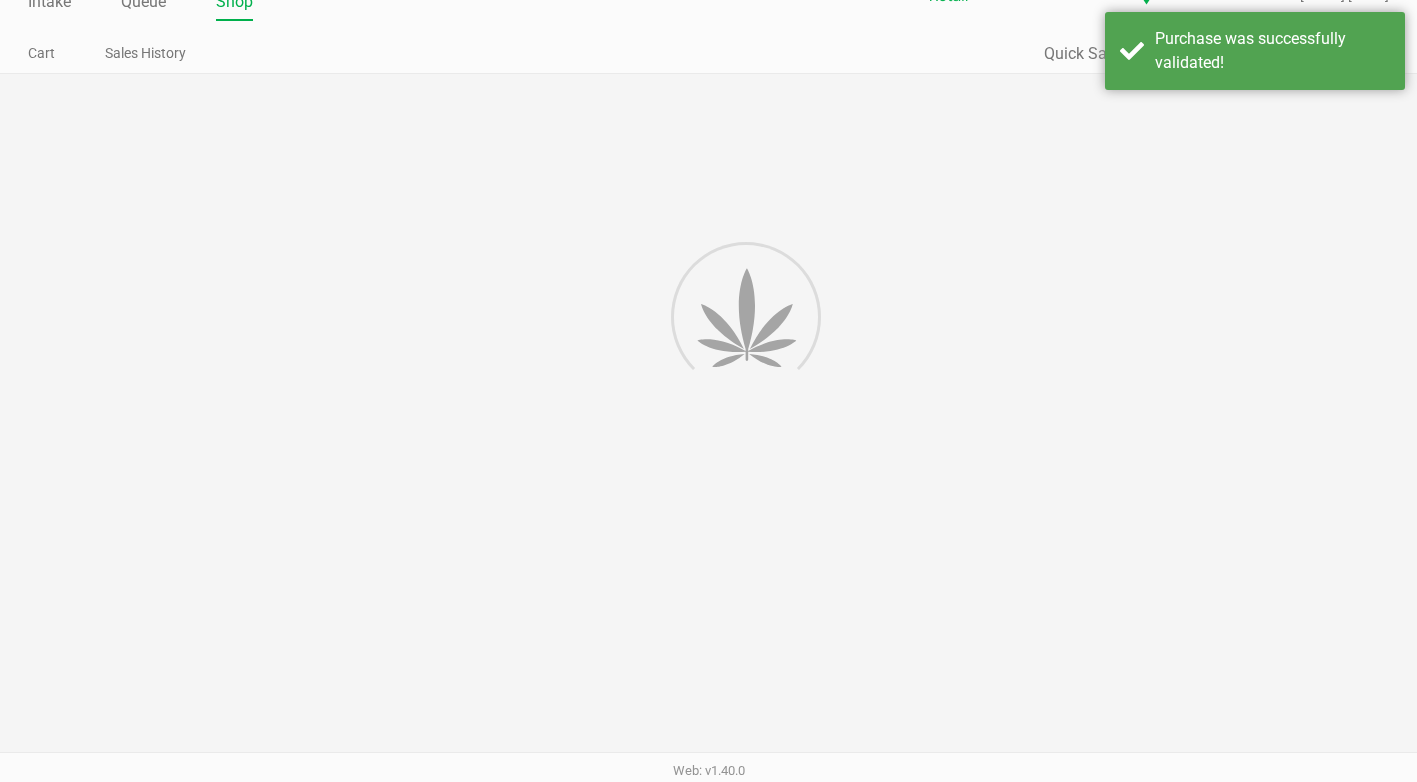 scroll, scrollTop: 0, scrollLeft: 0, axis: both 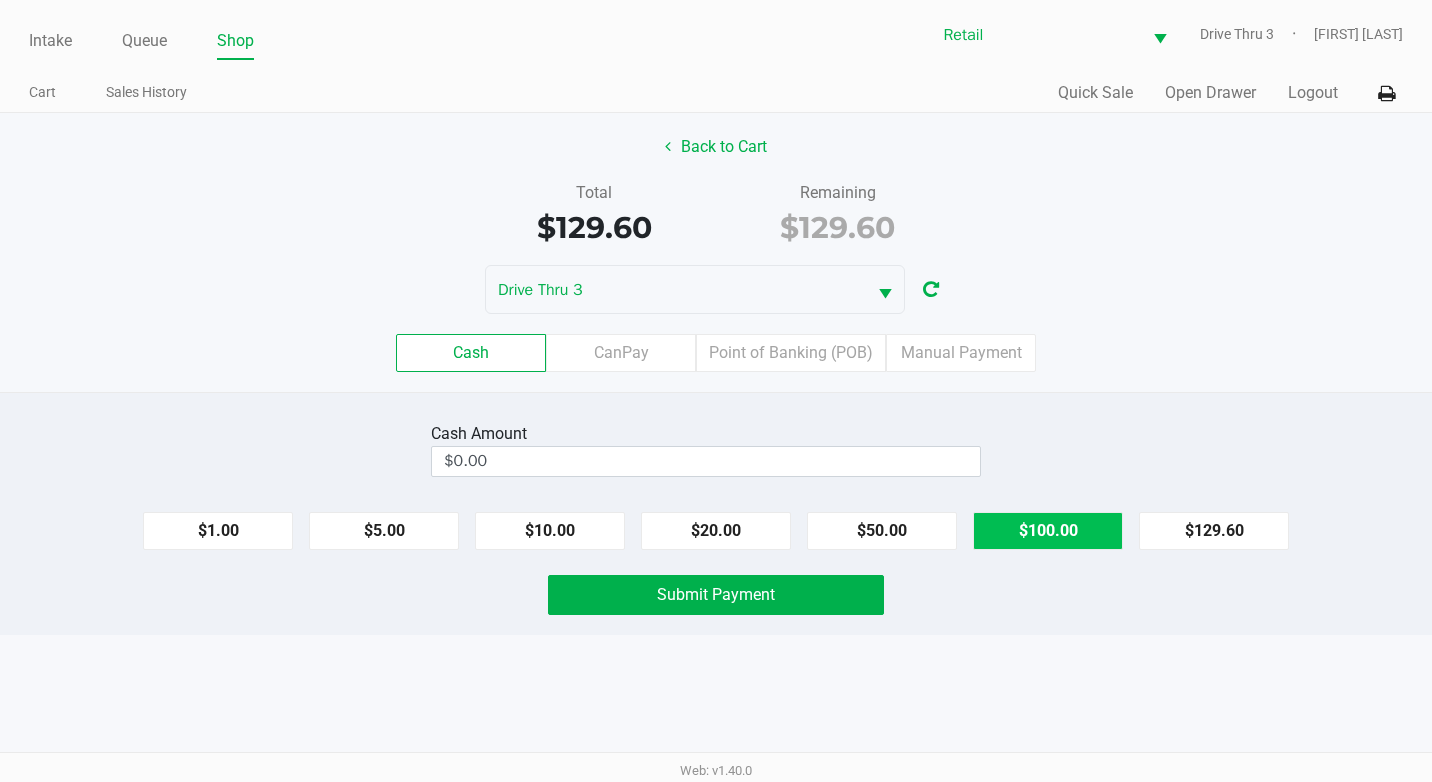 click on "$100.00" 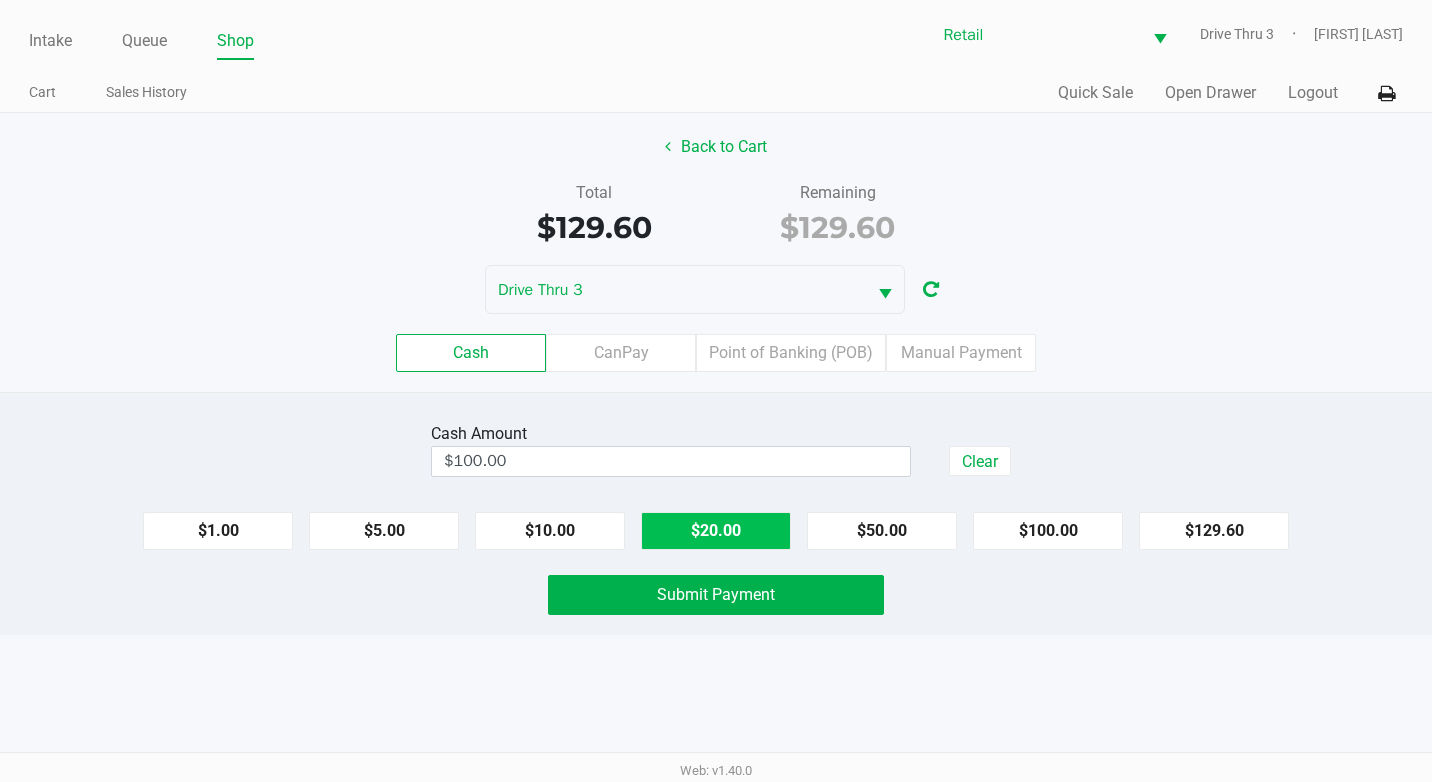 click on "$20.00" 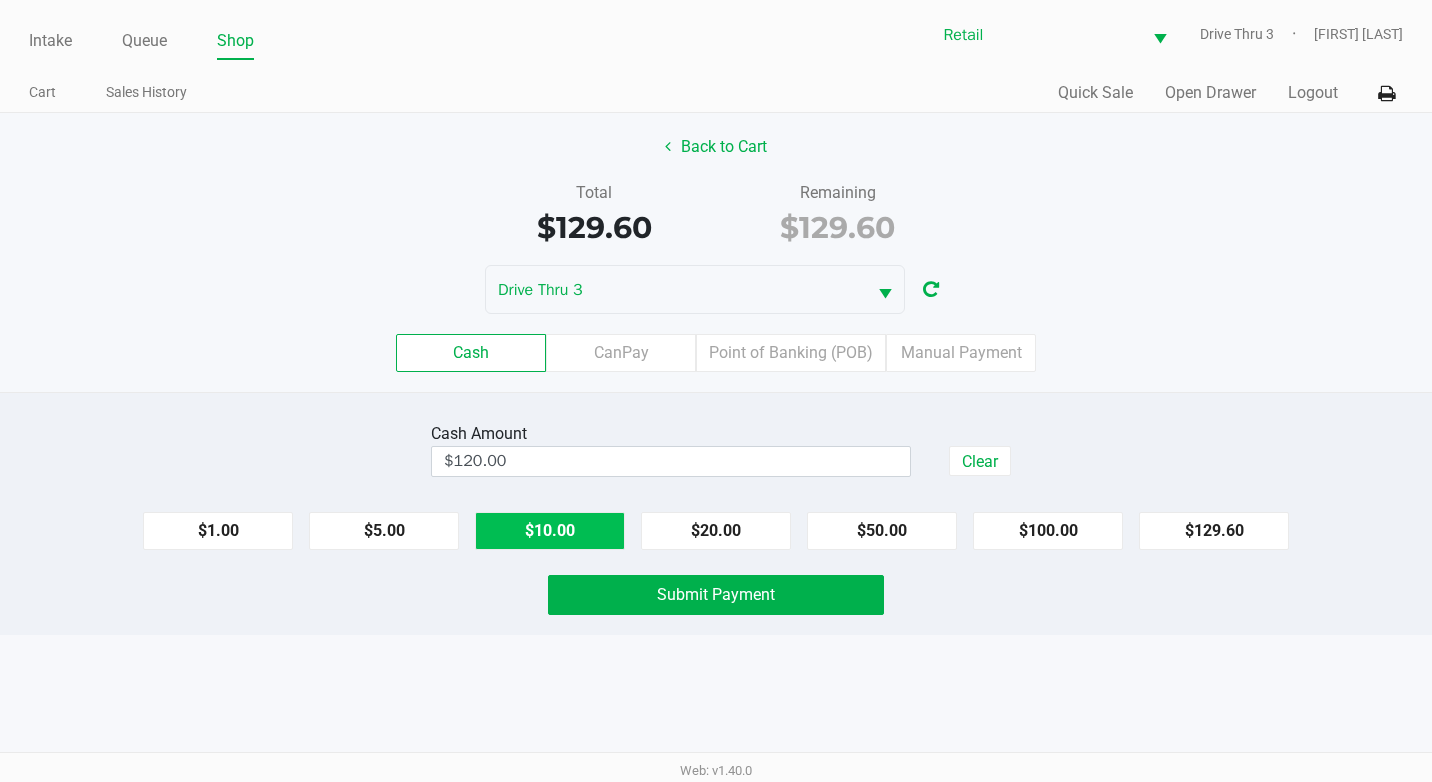 click on "$10.00" 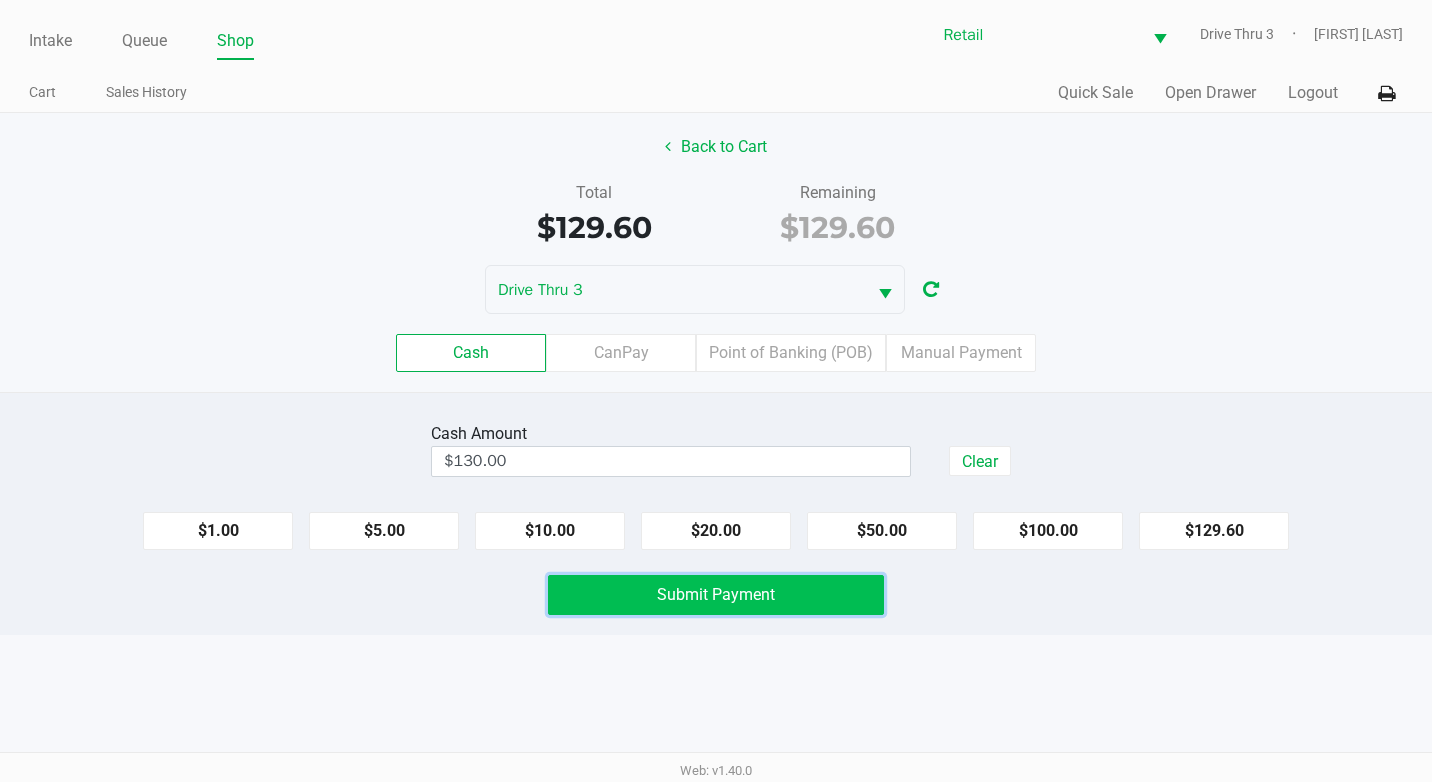 click on "Submit Payment" 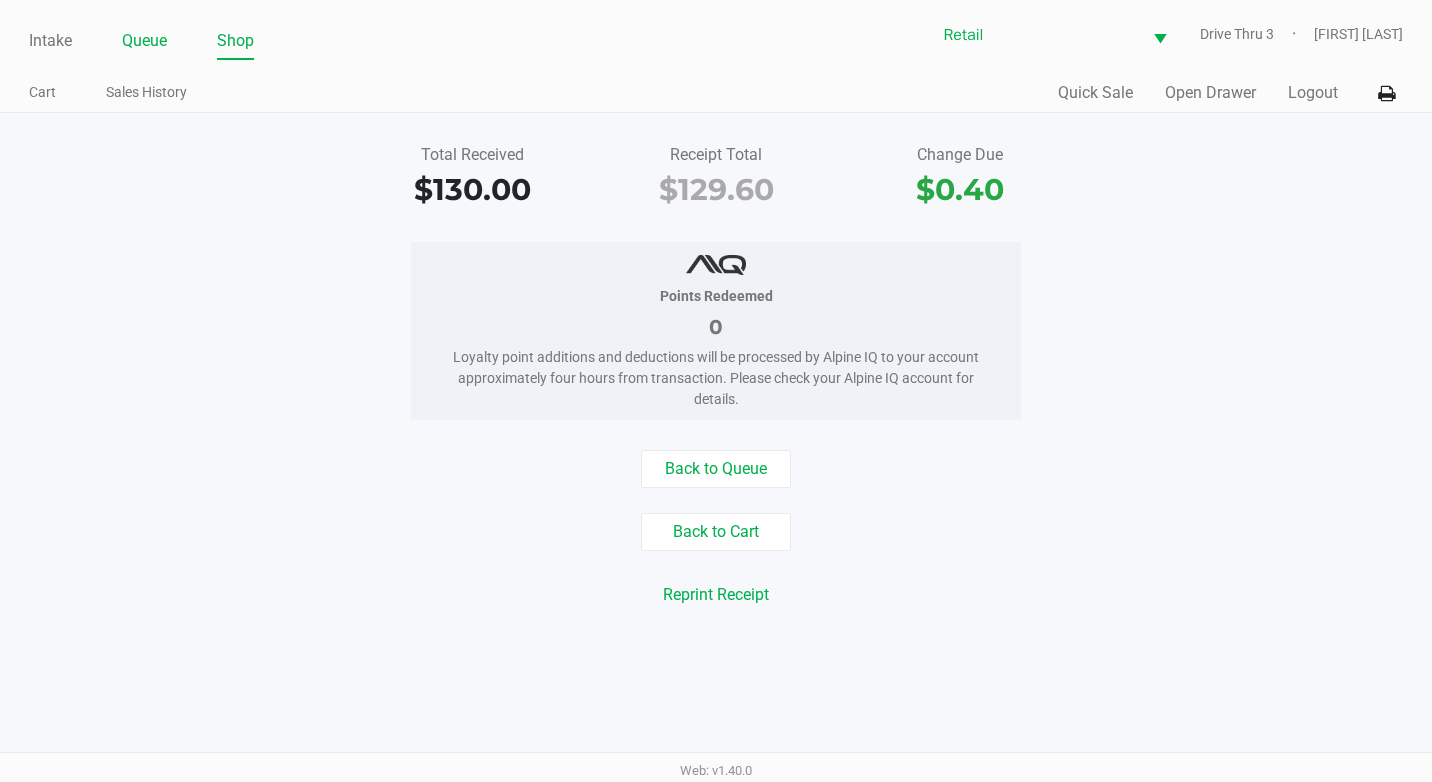 click on "Queue" 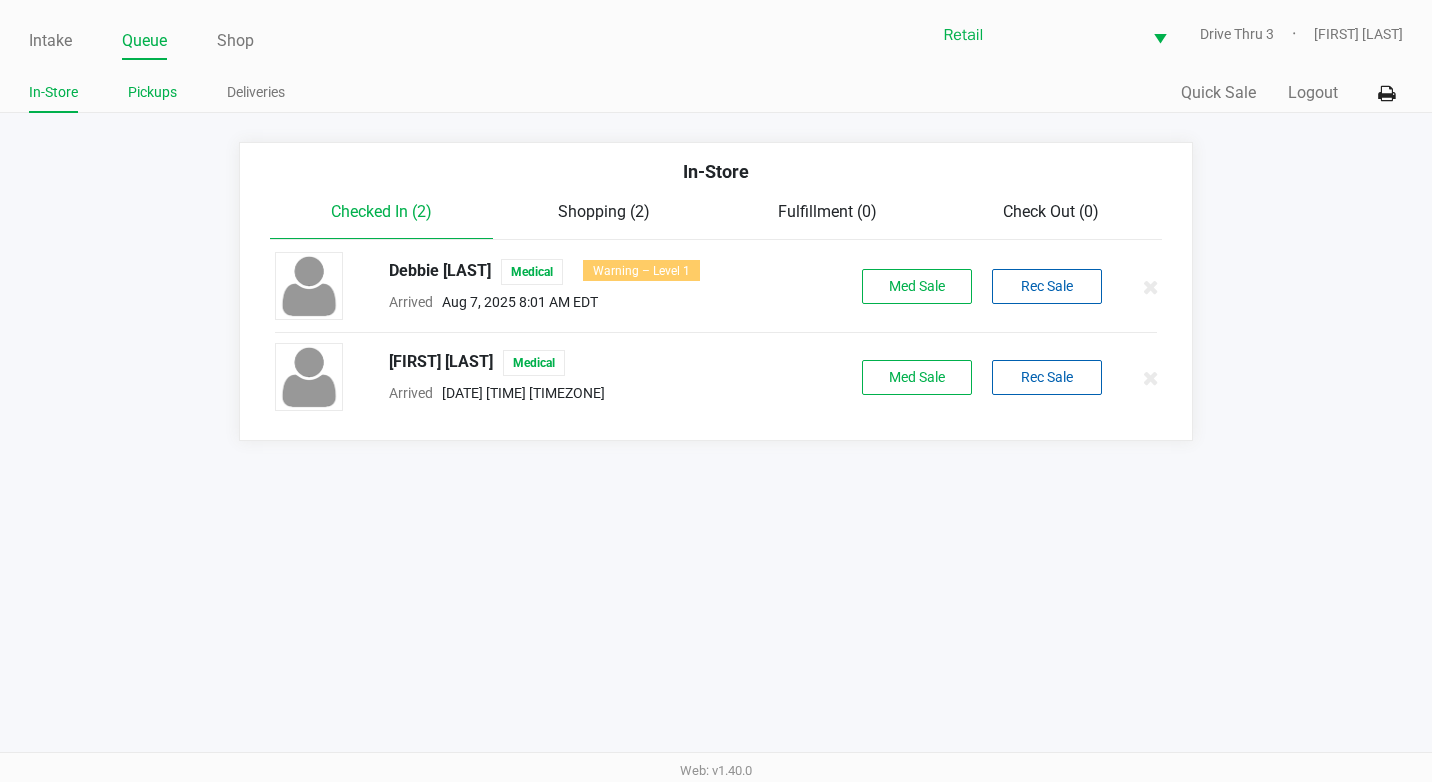 click on "Pickups" 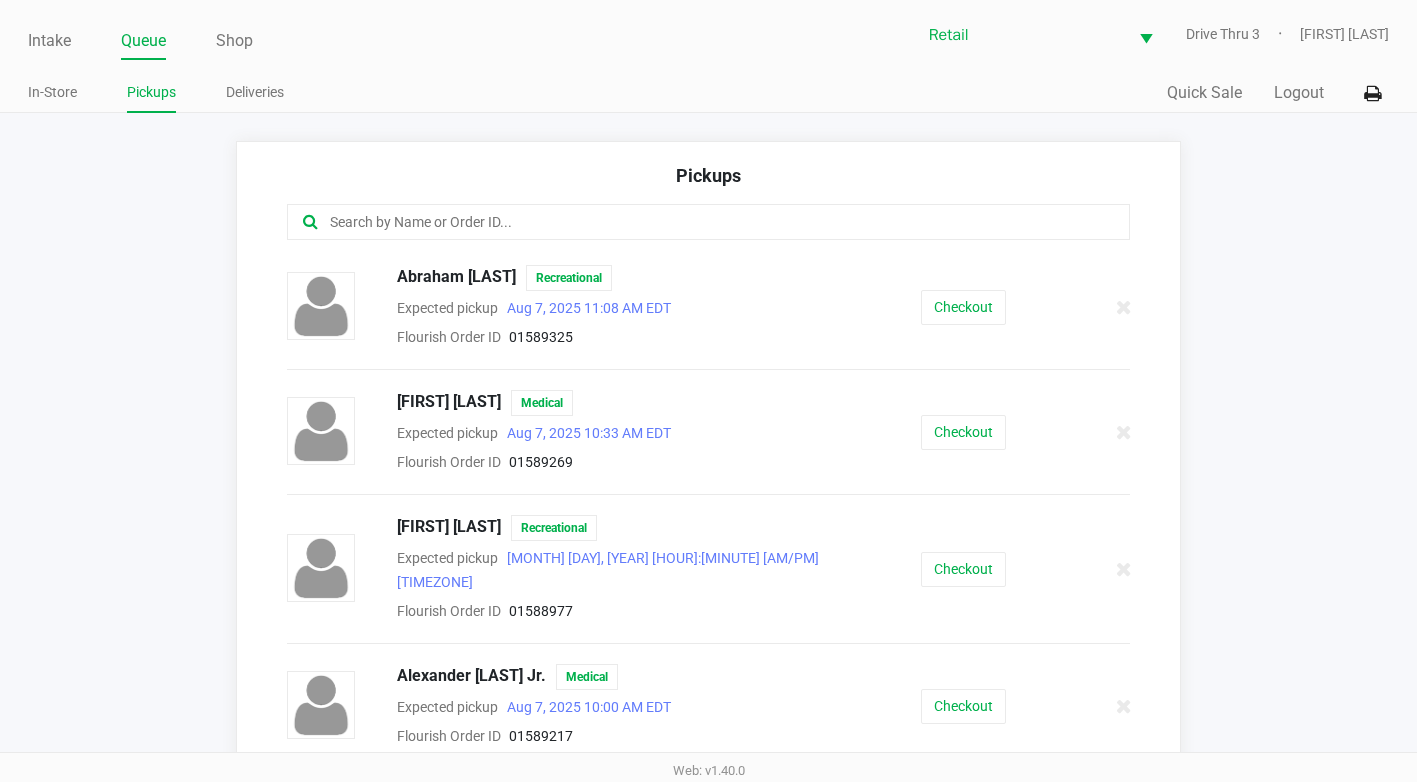 click 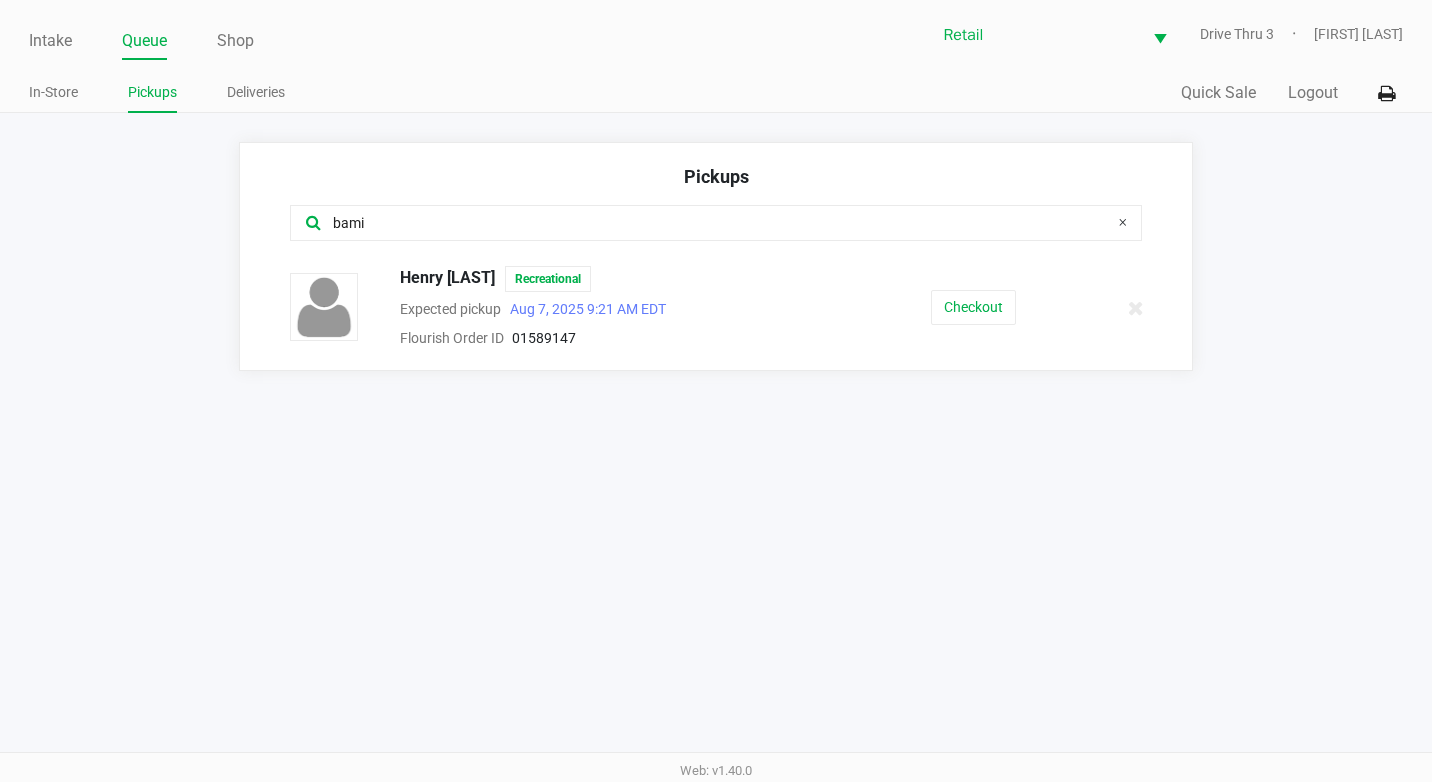 type on "bami" 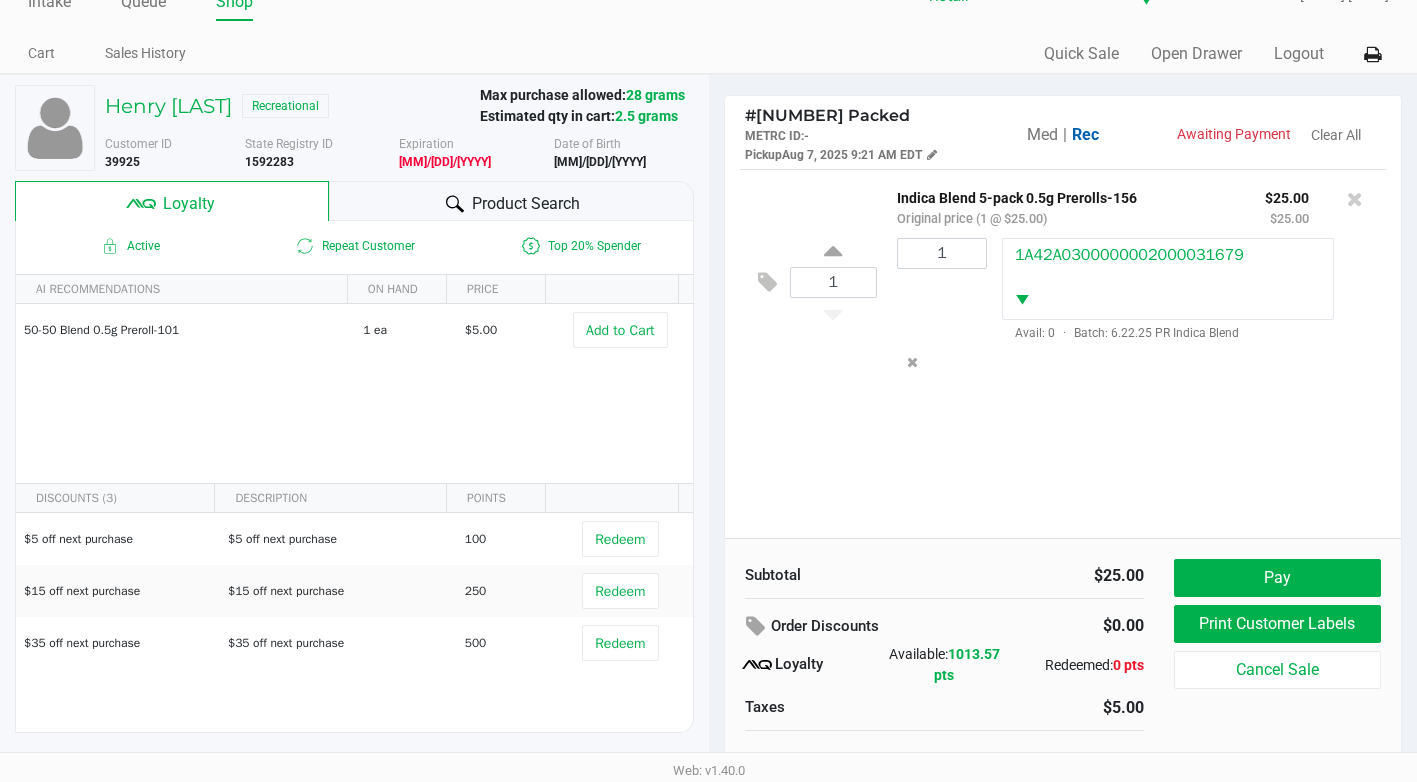 scroll, scrollTop: 57, scrollLeft: 0, axis: vertical 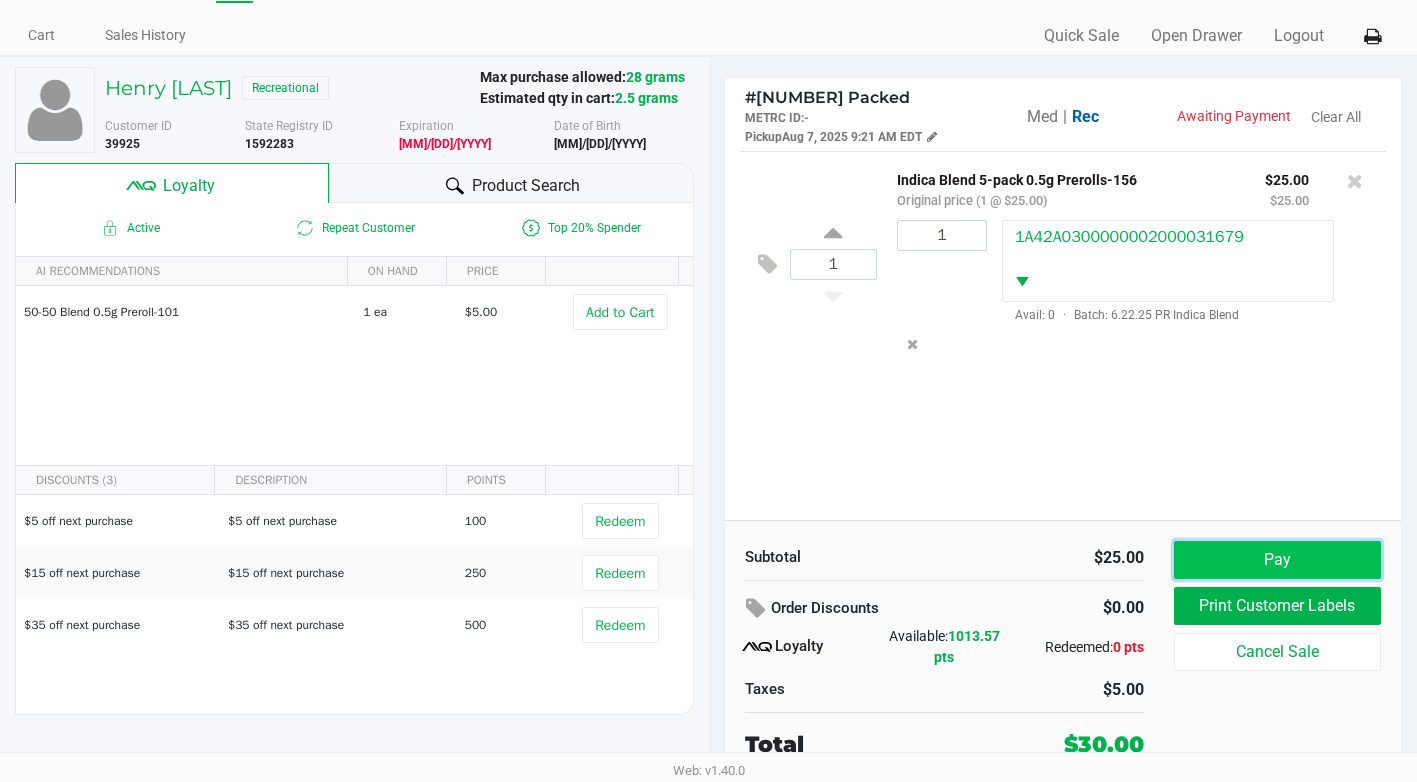 click on "Pay" 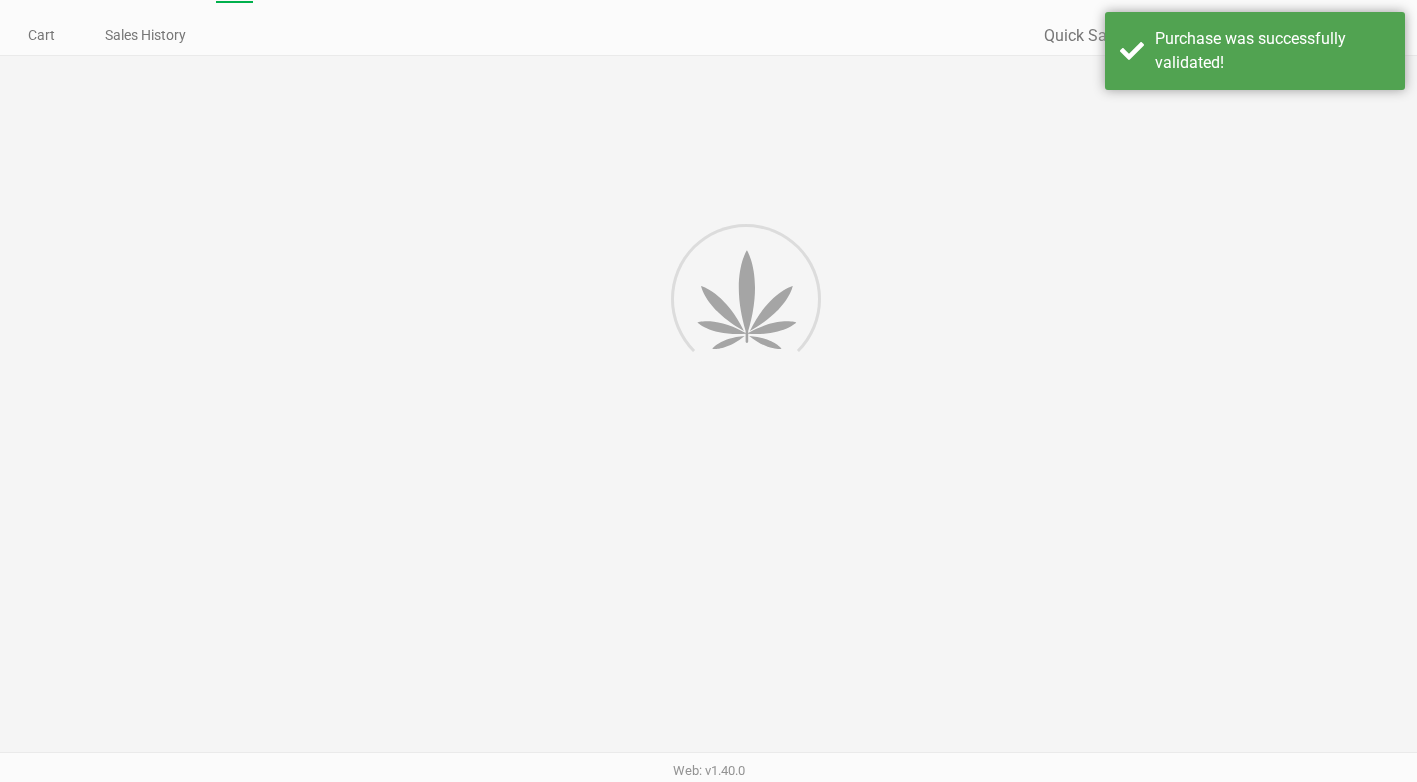 scroll, scrollTop: 0, scrollLeft: 0, axis: both 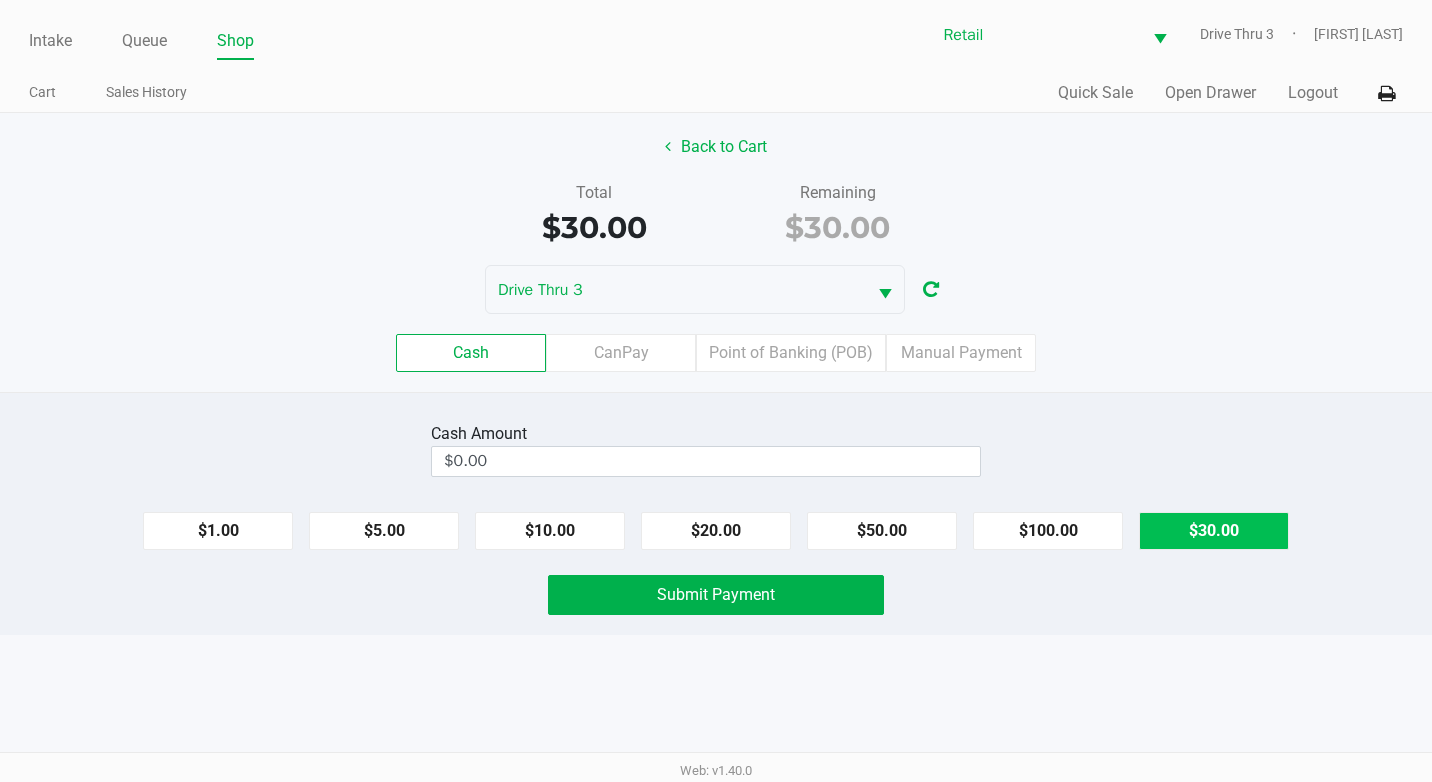 click on "$30.00" 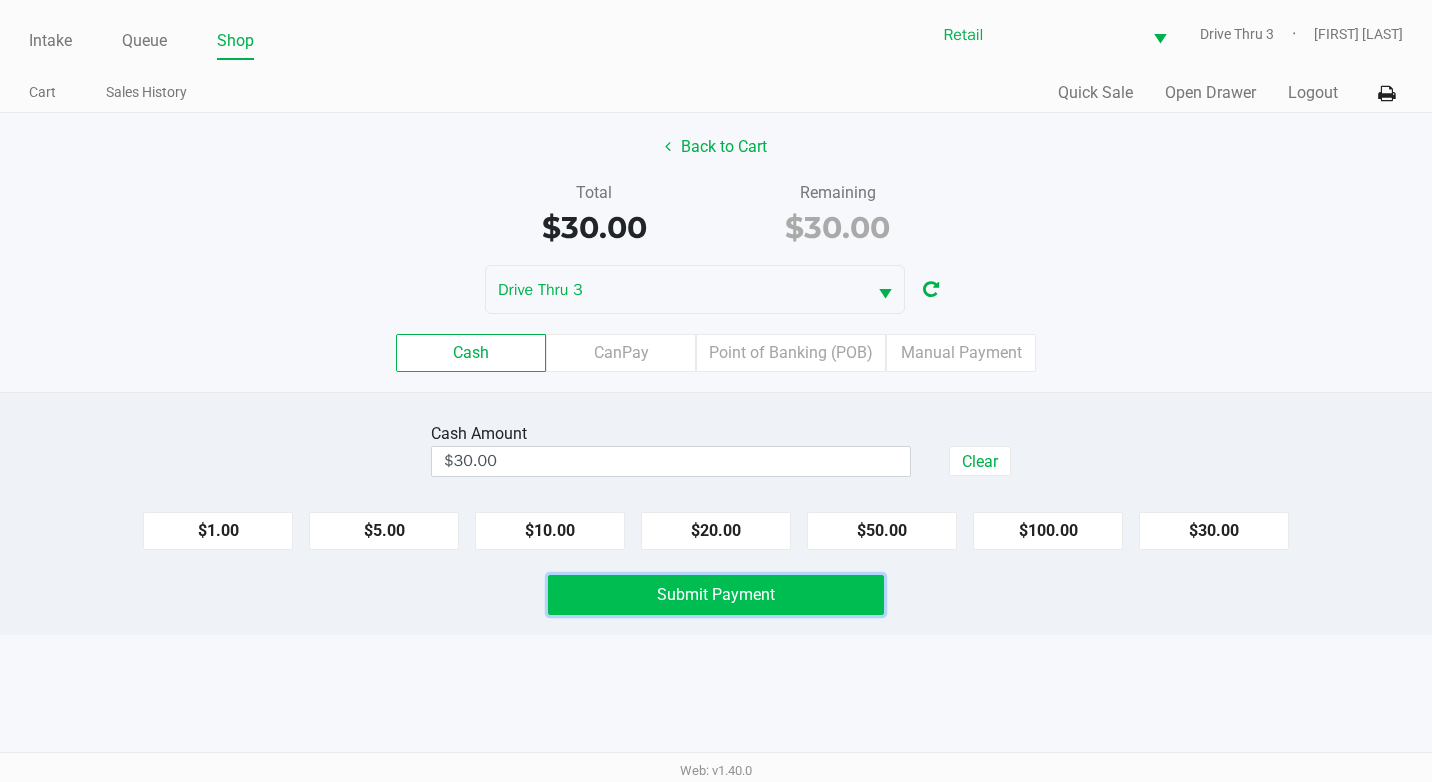 click on "Submit Payment" 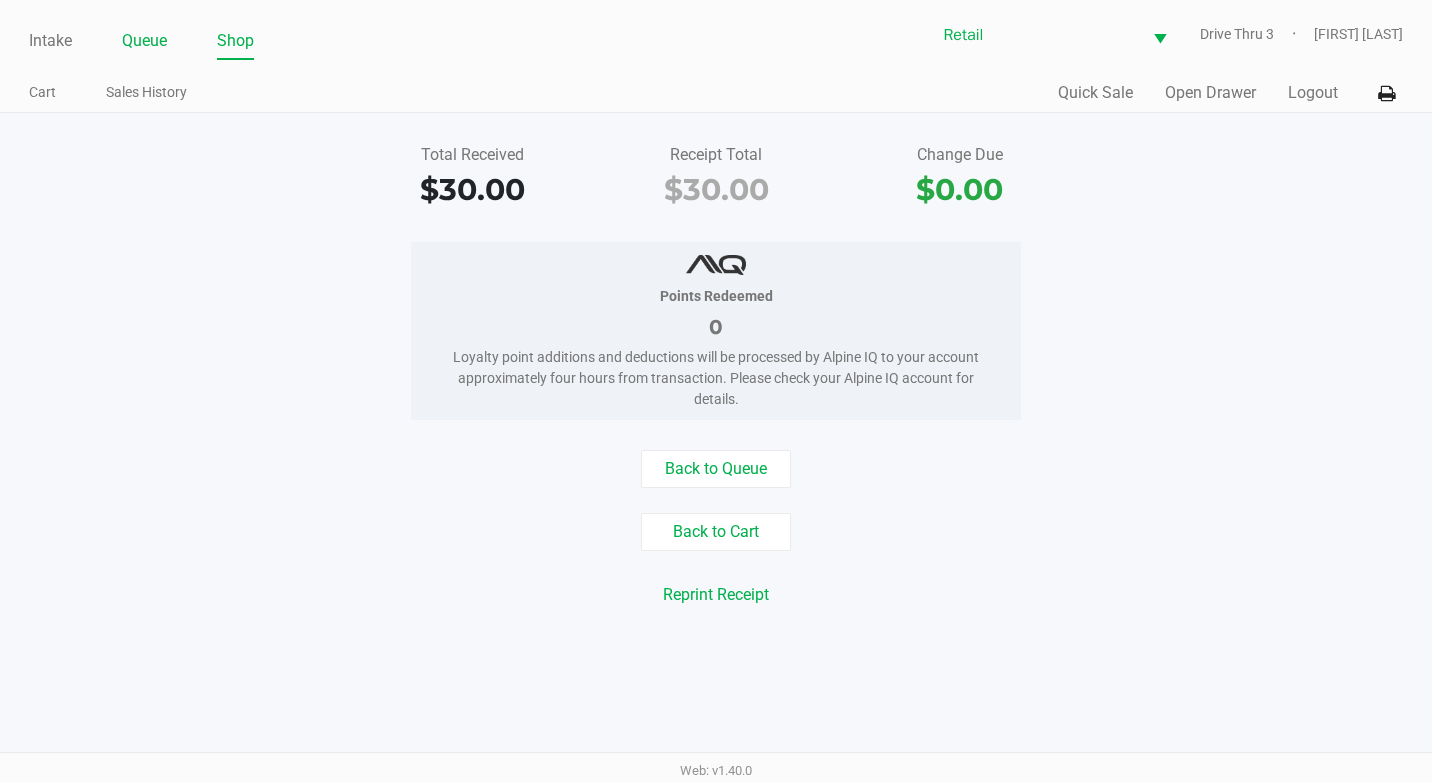 click on "Queue" 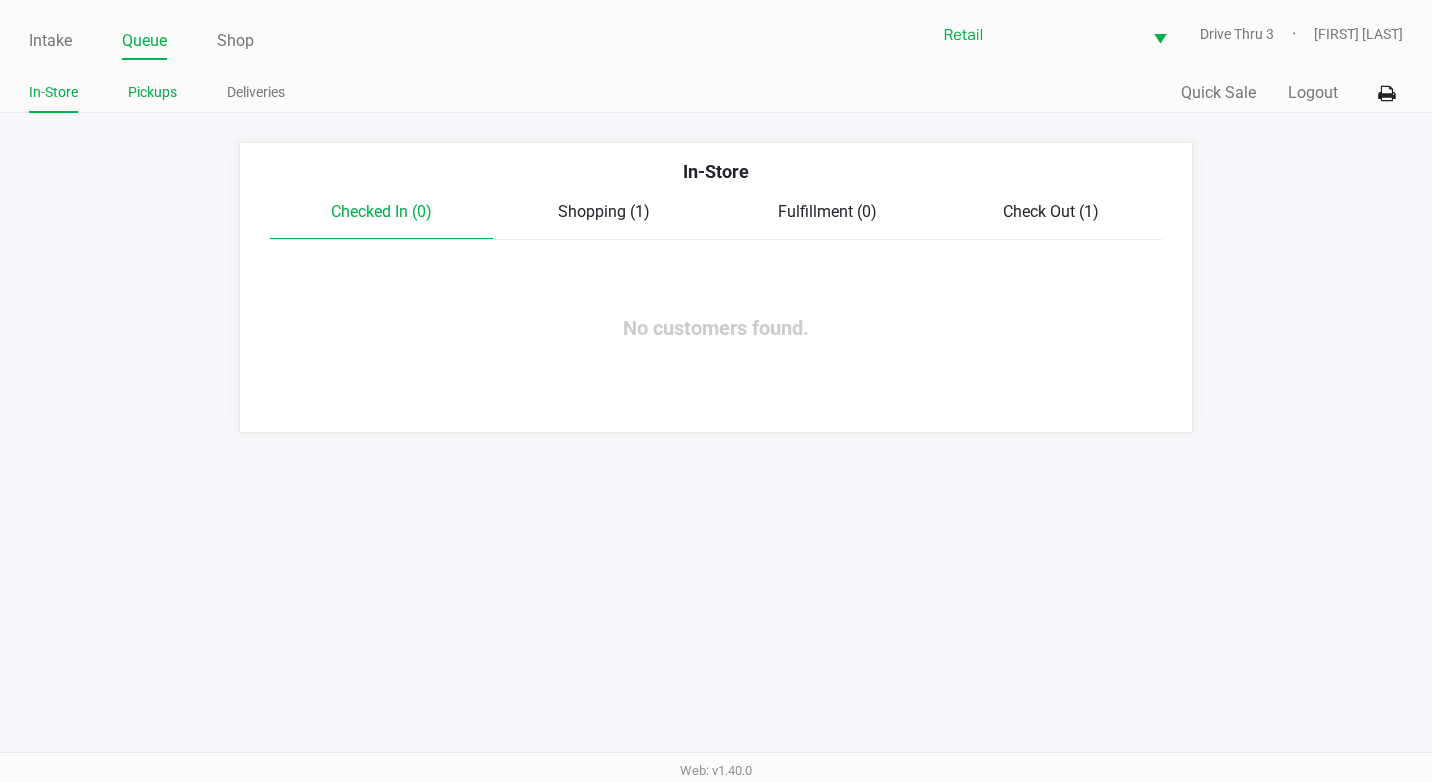 click on "Pickups" 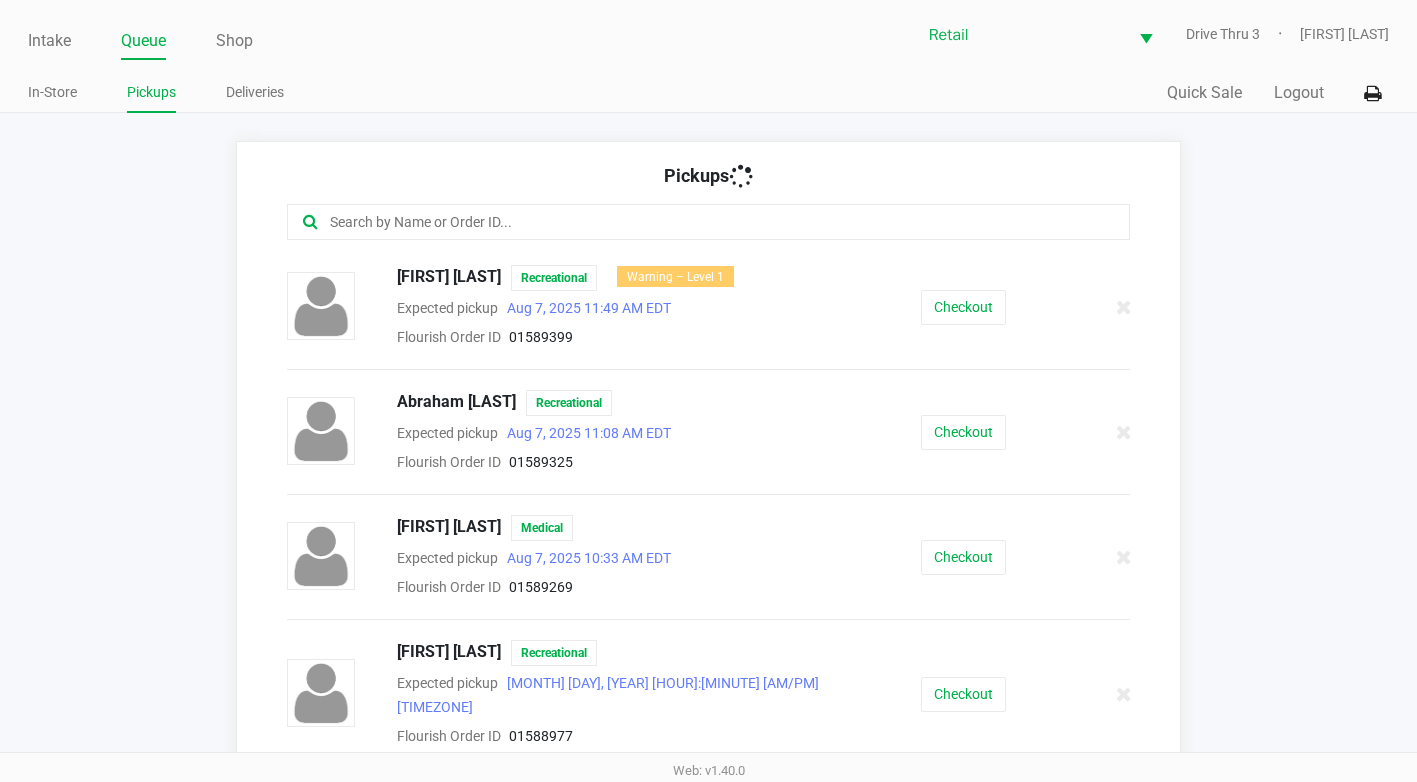 click 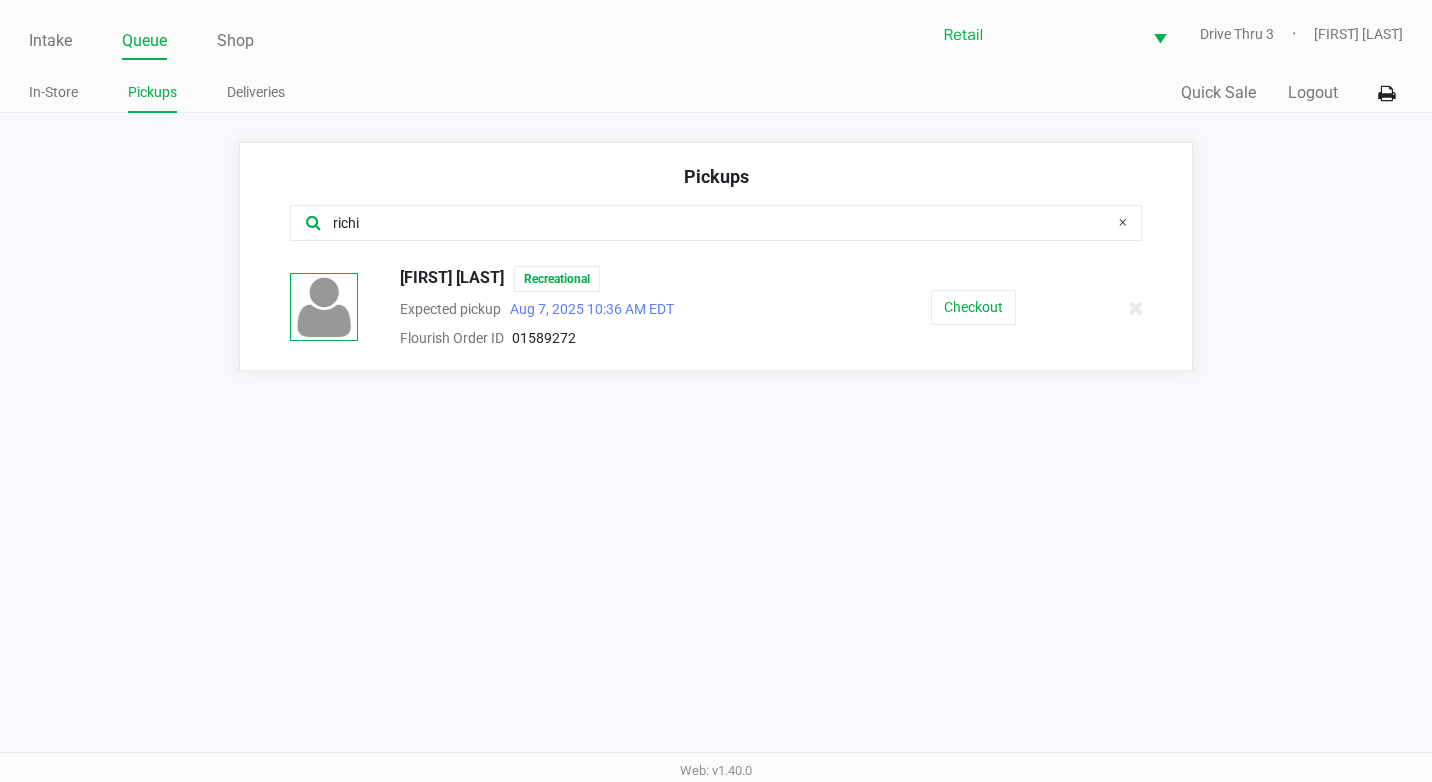 type on "richi" 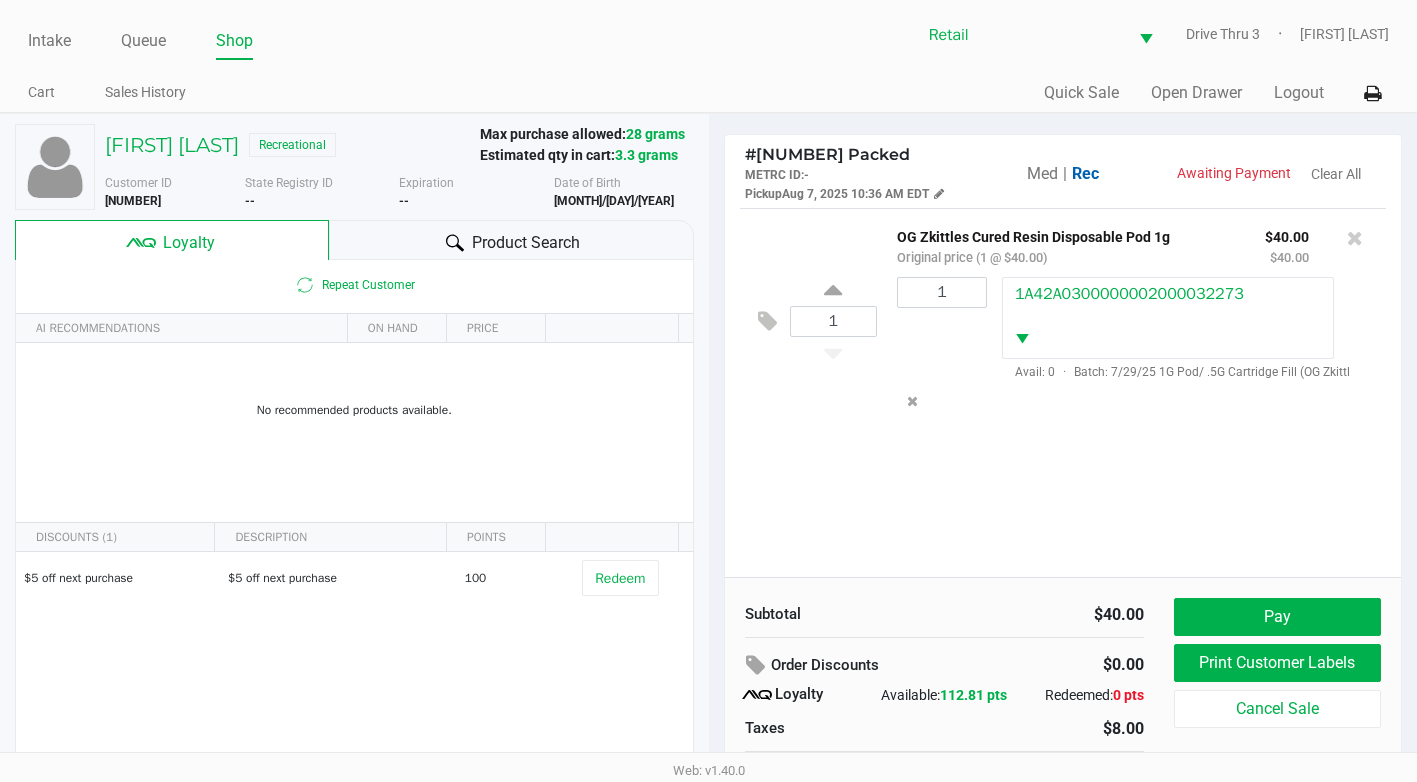 click on "Pay   Print Customer Labels   Cancel Sale" 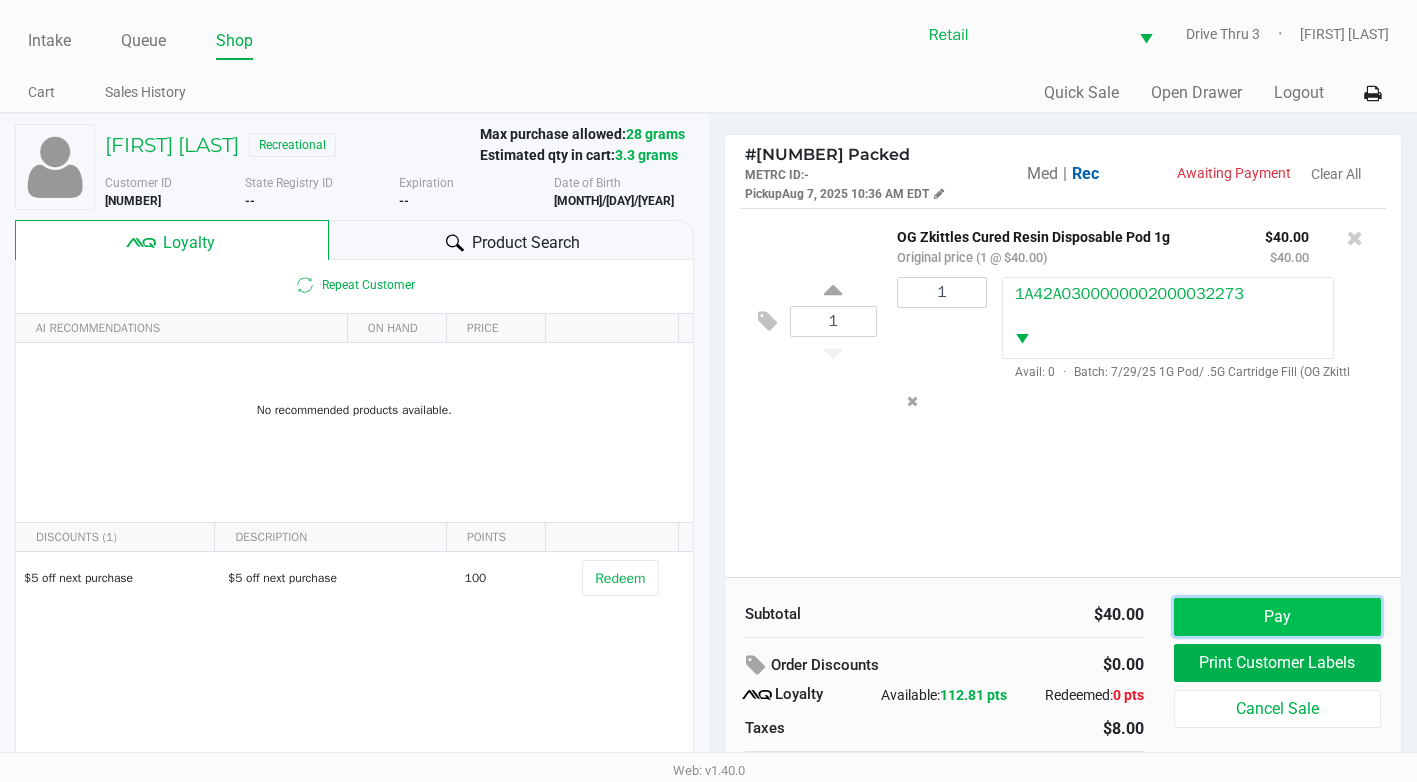 click on "Pay" 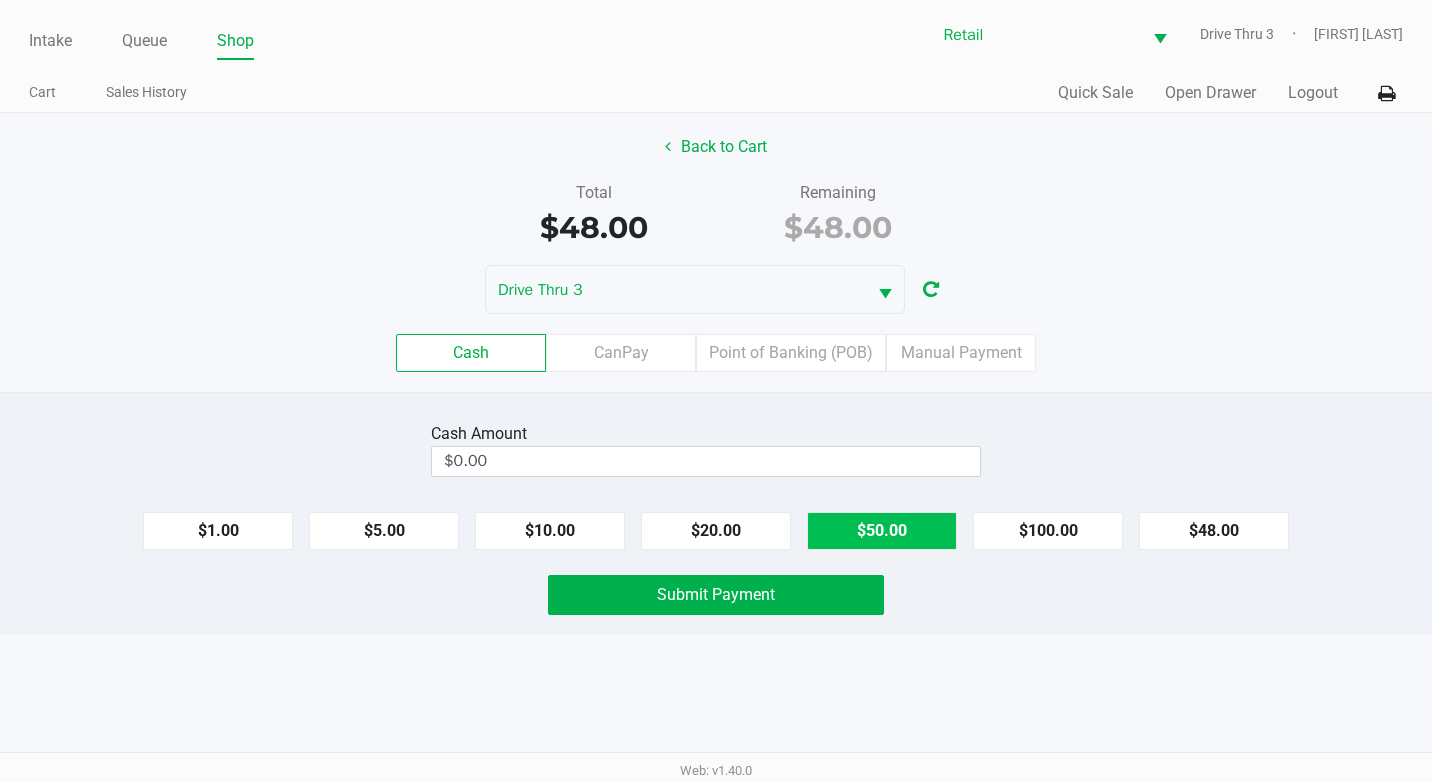 click on "$50.00" 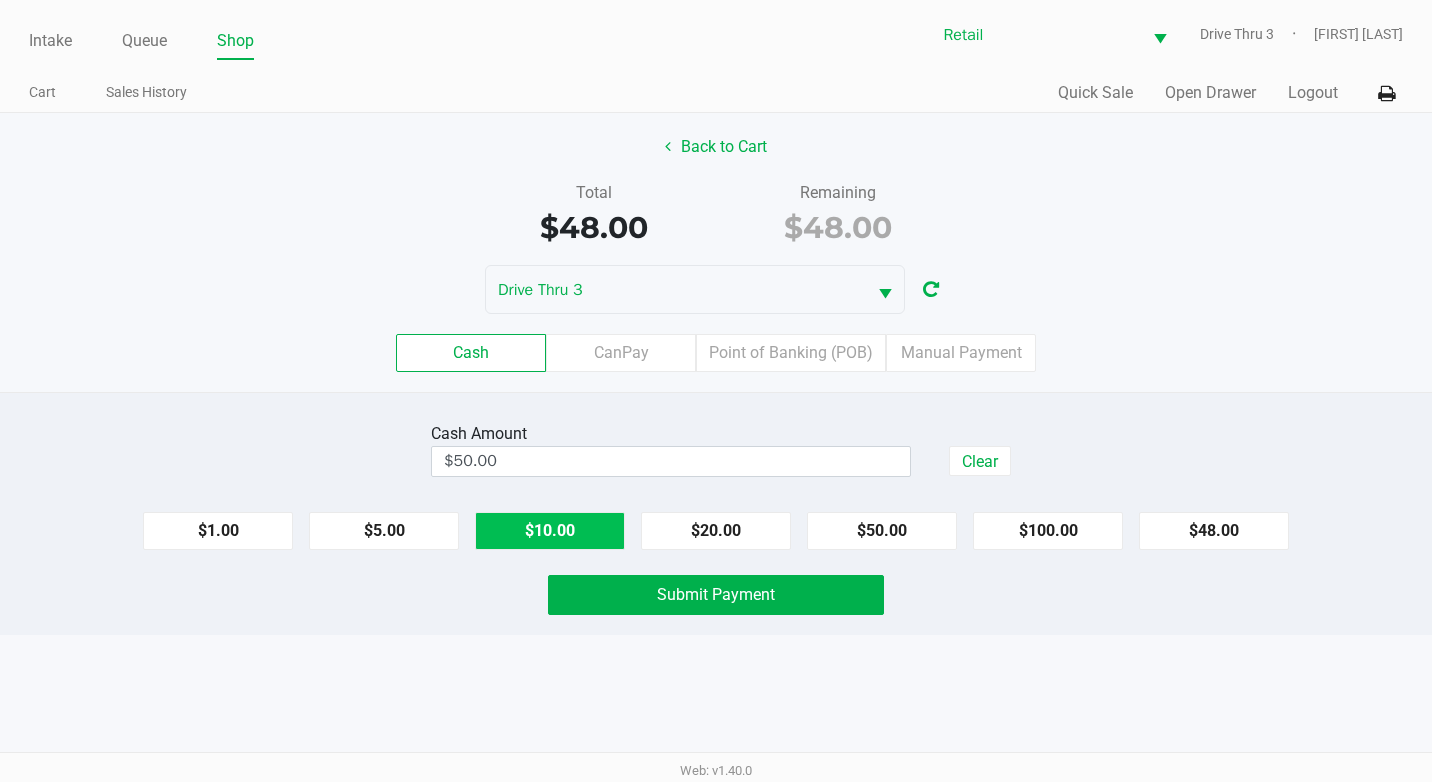 click on "$10.00" 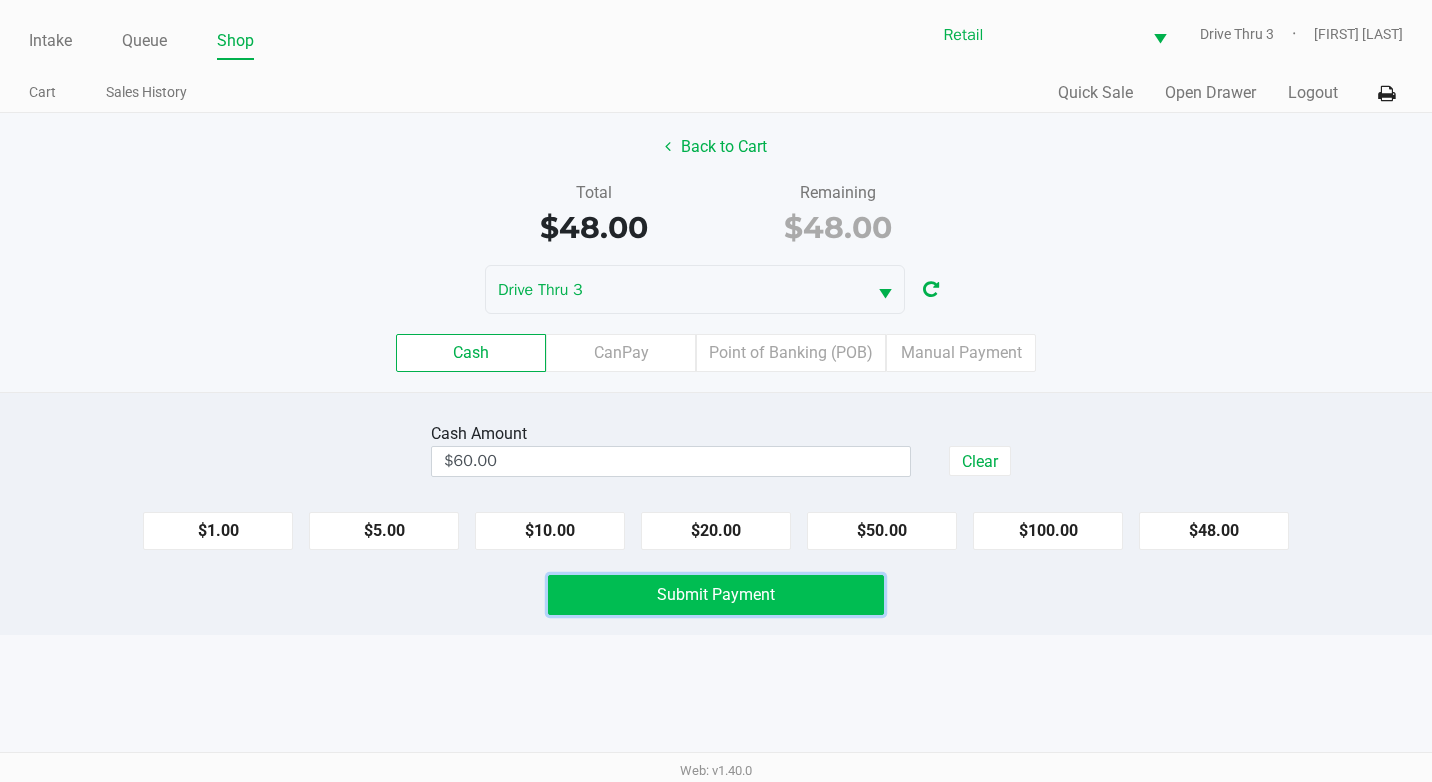 click on "Submit Payment" 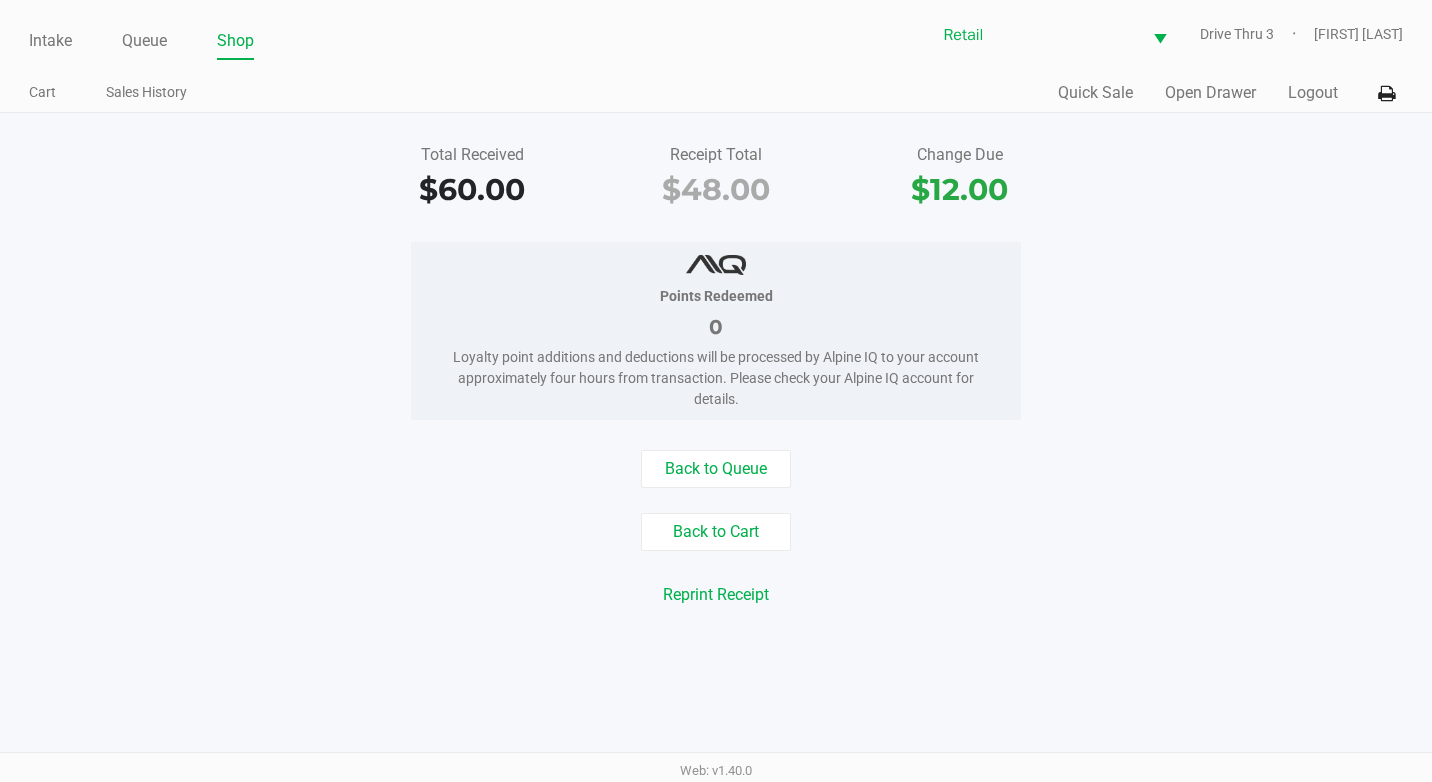 click on "Intake Queue Shop" 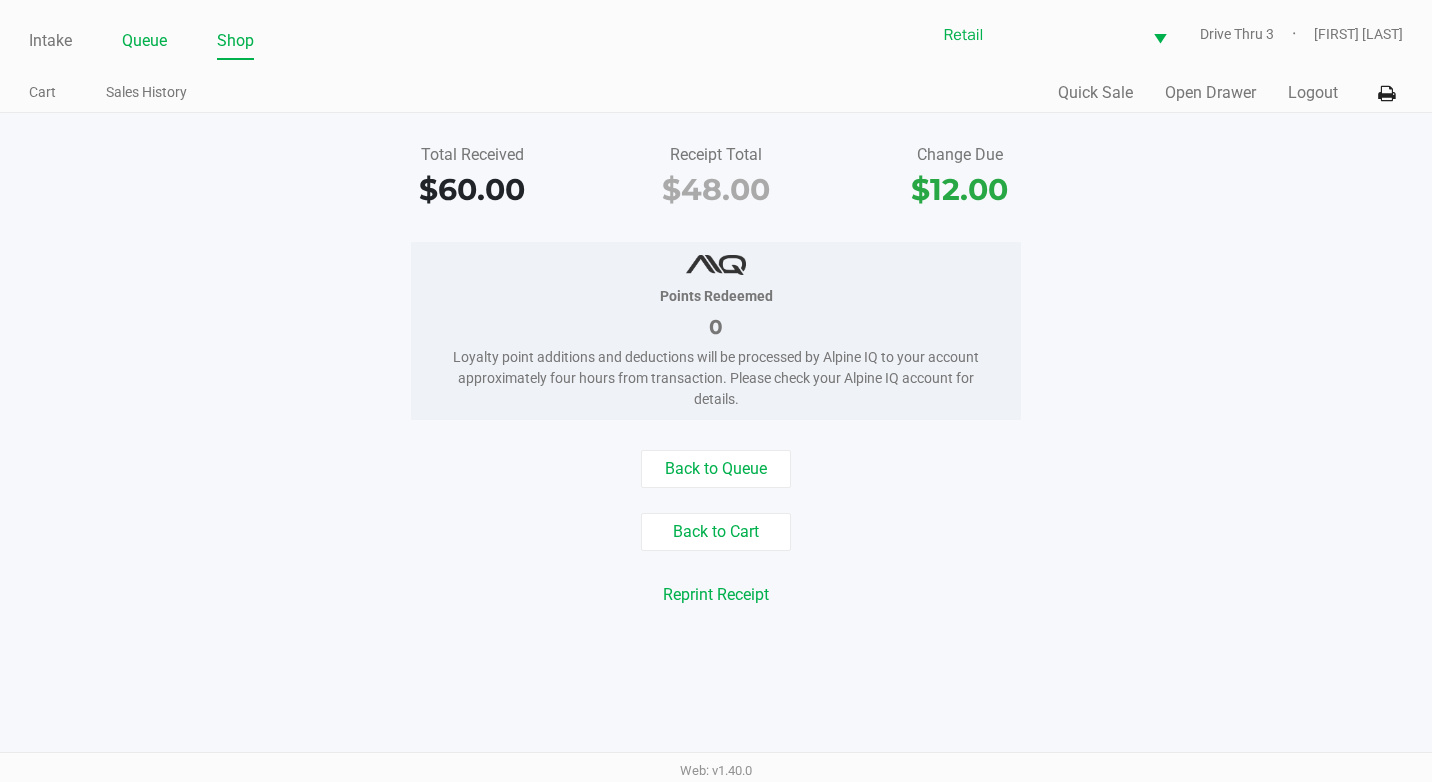 click on "Queue" 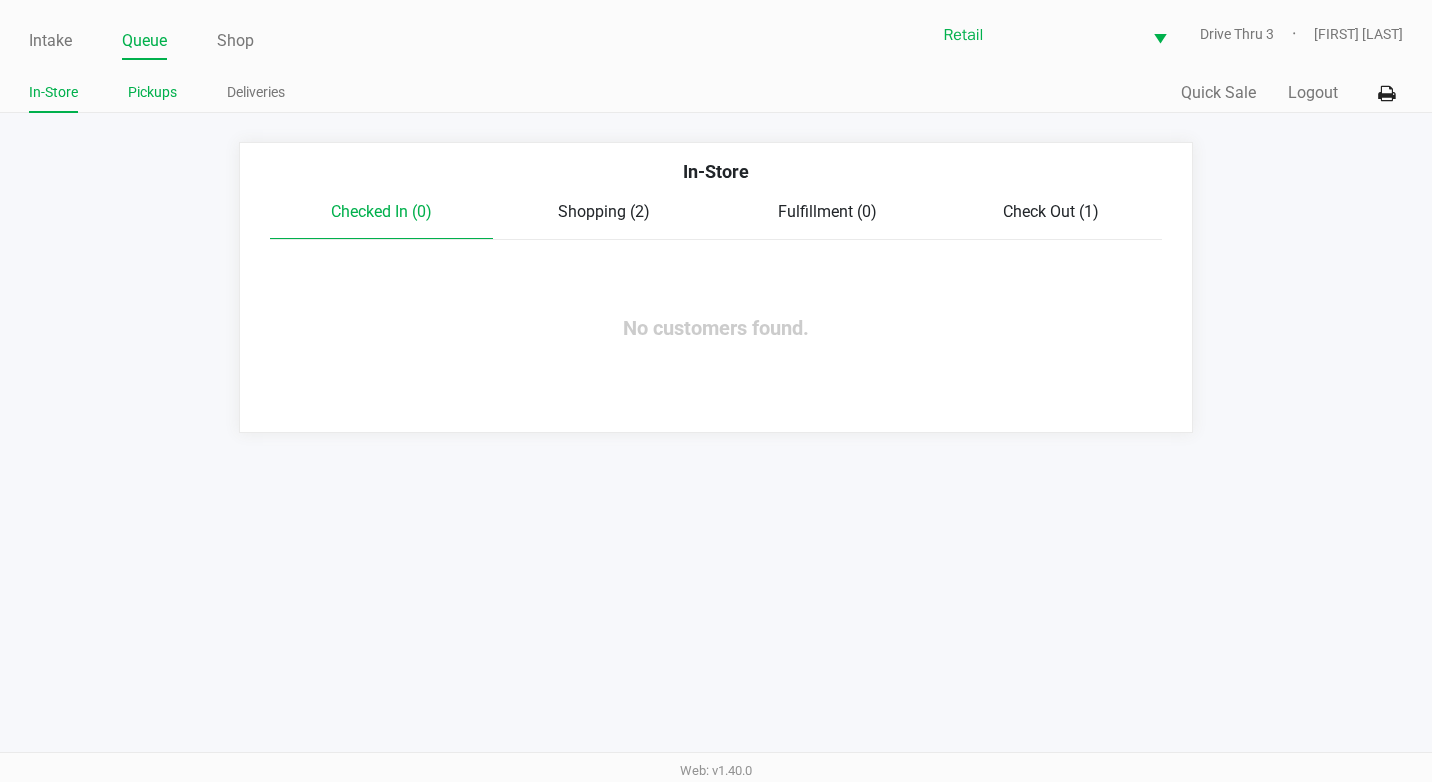 click on "Pickups" 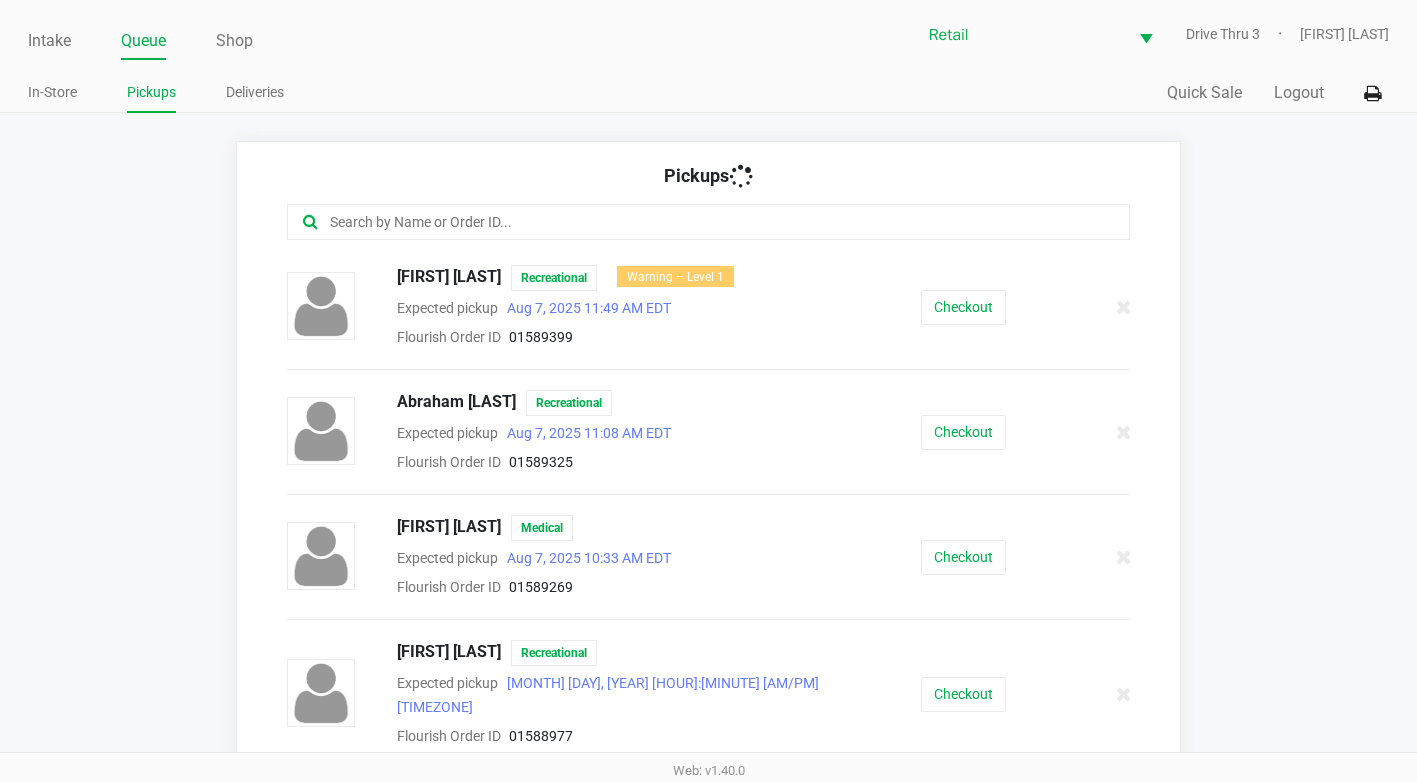 click on "Pickups" 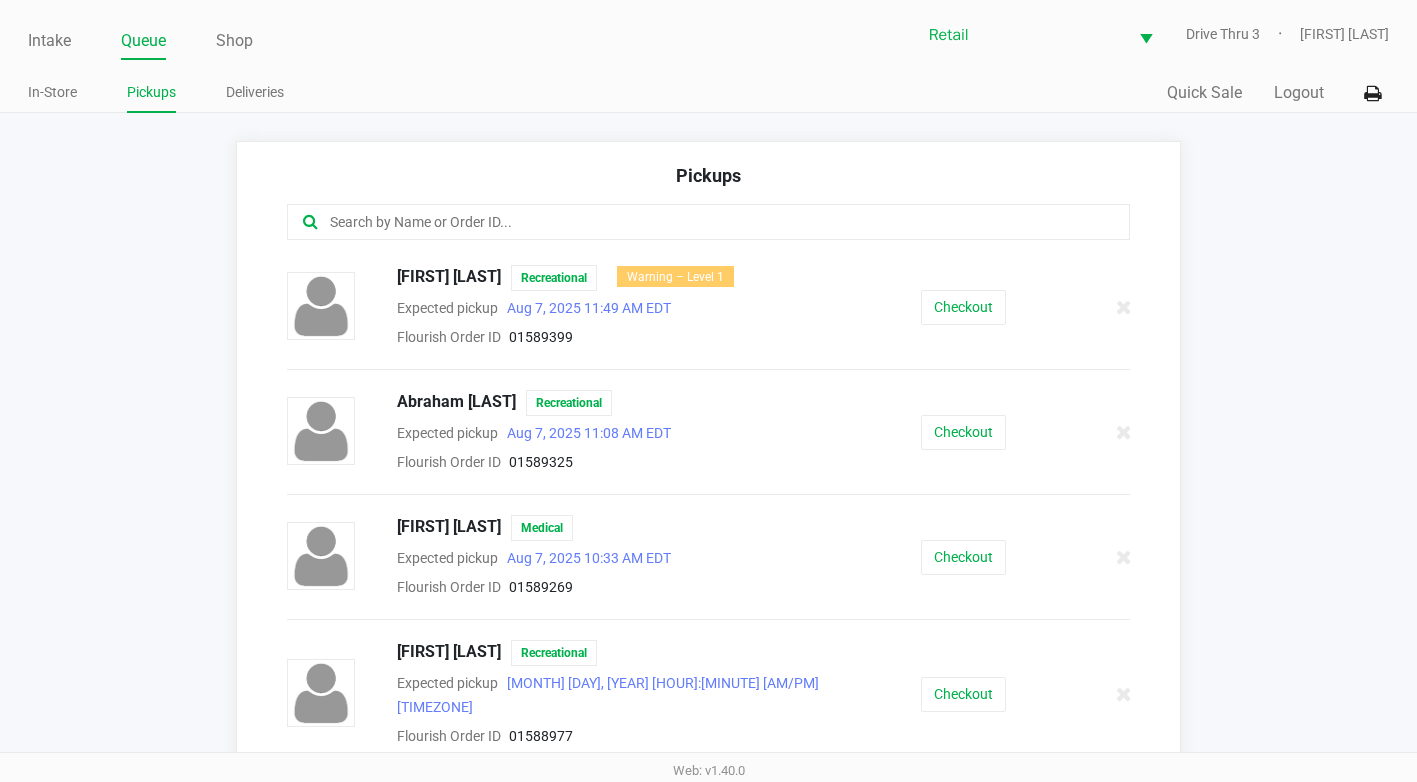 click 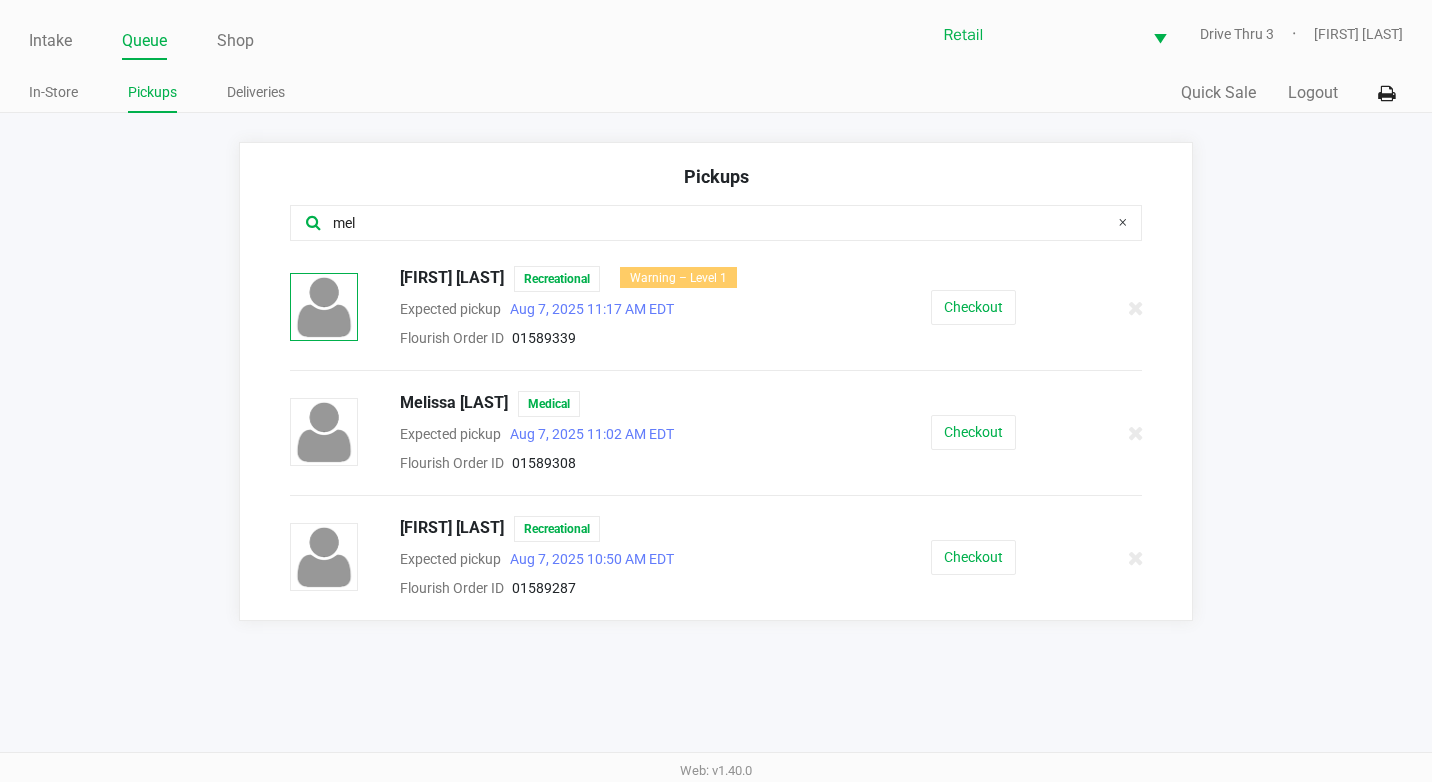 type on "mel" 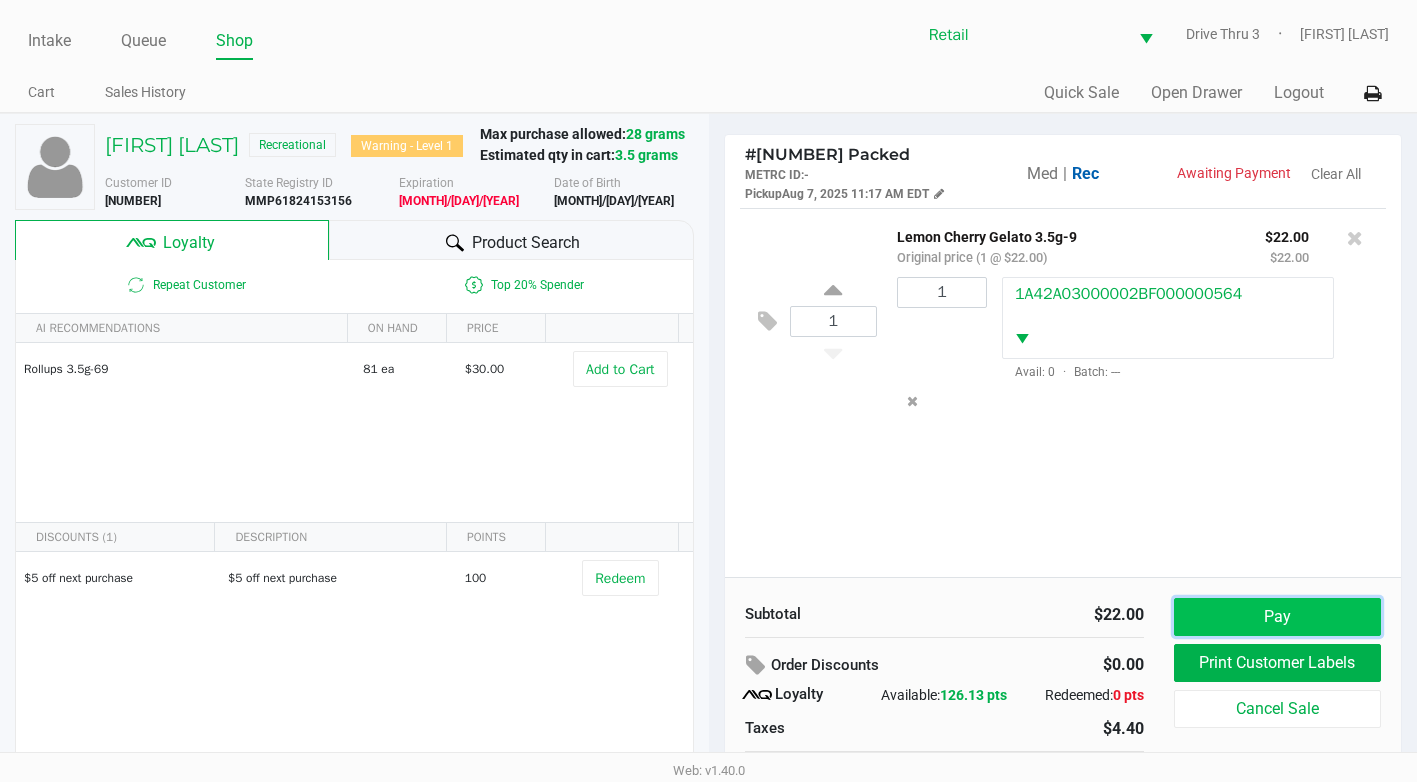 click on "Pay" 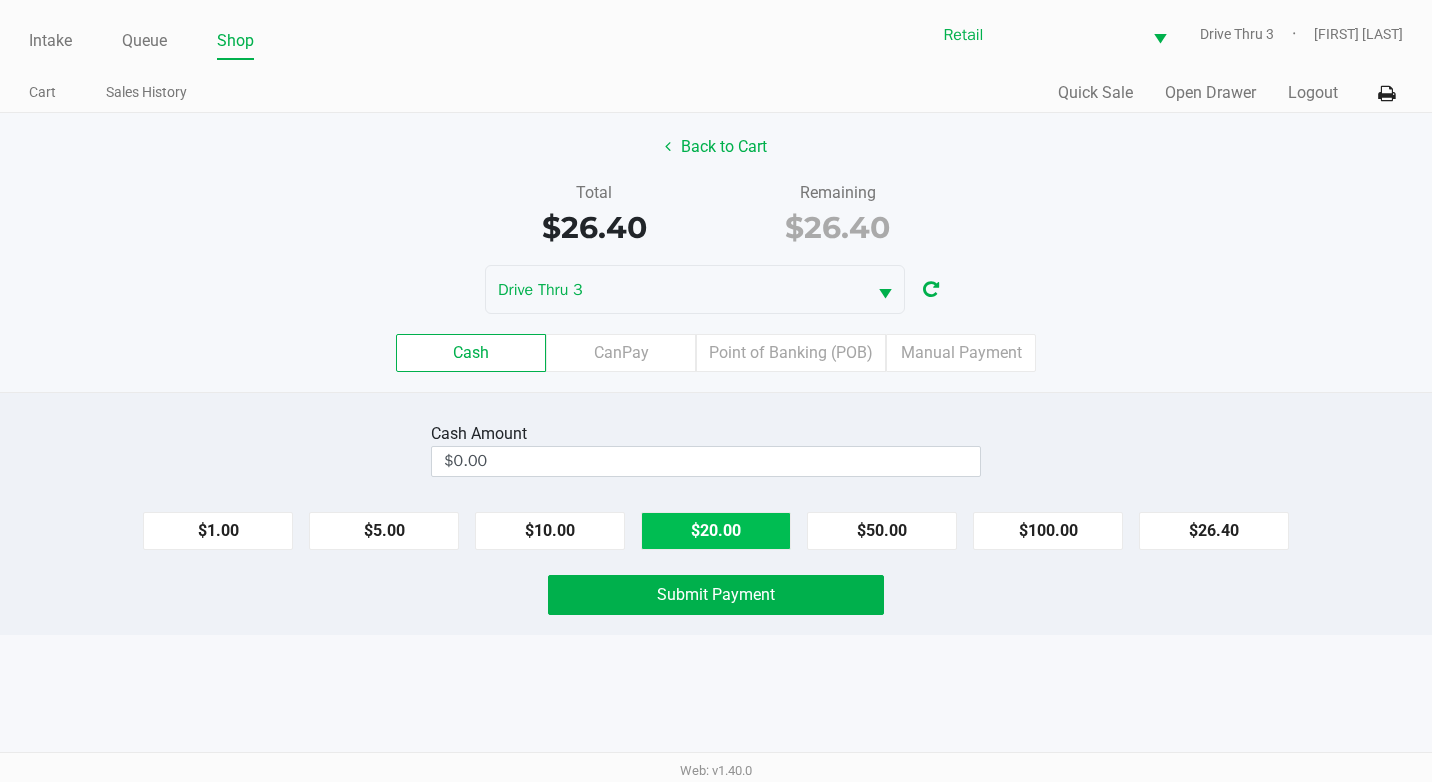click on "$20.00" 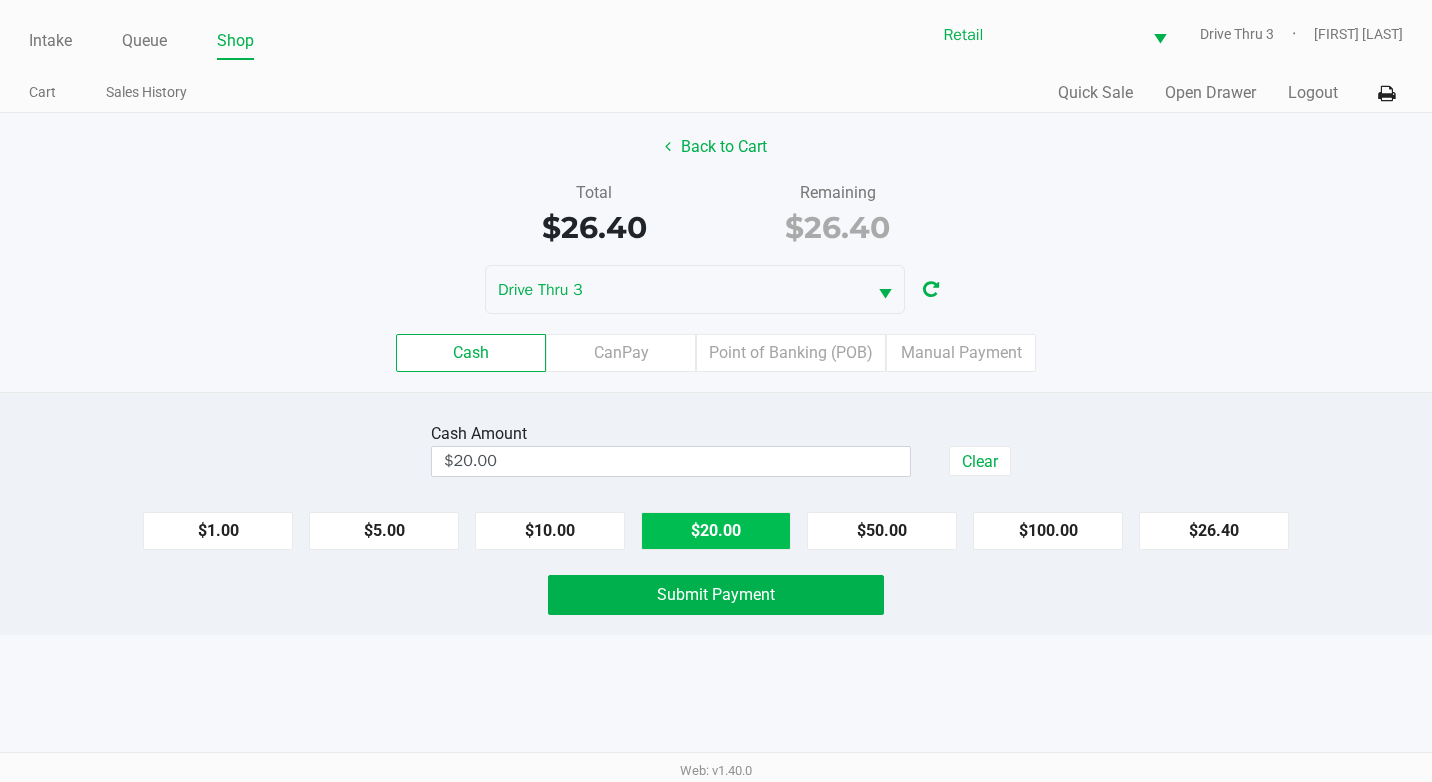 click on "$20.00" 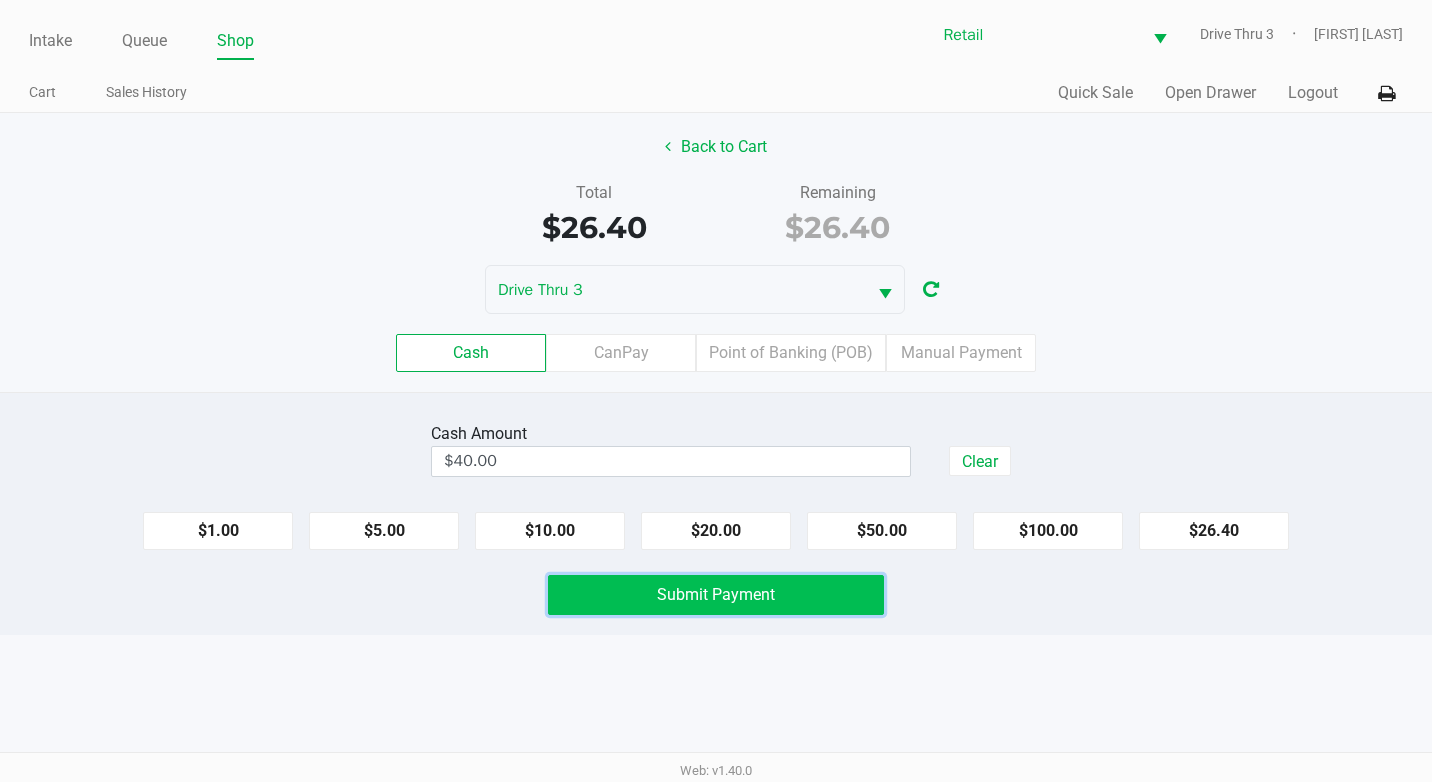click on "Submit Payment" 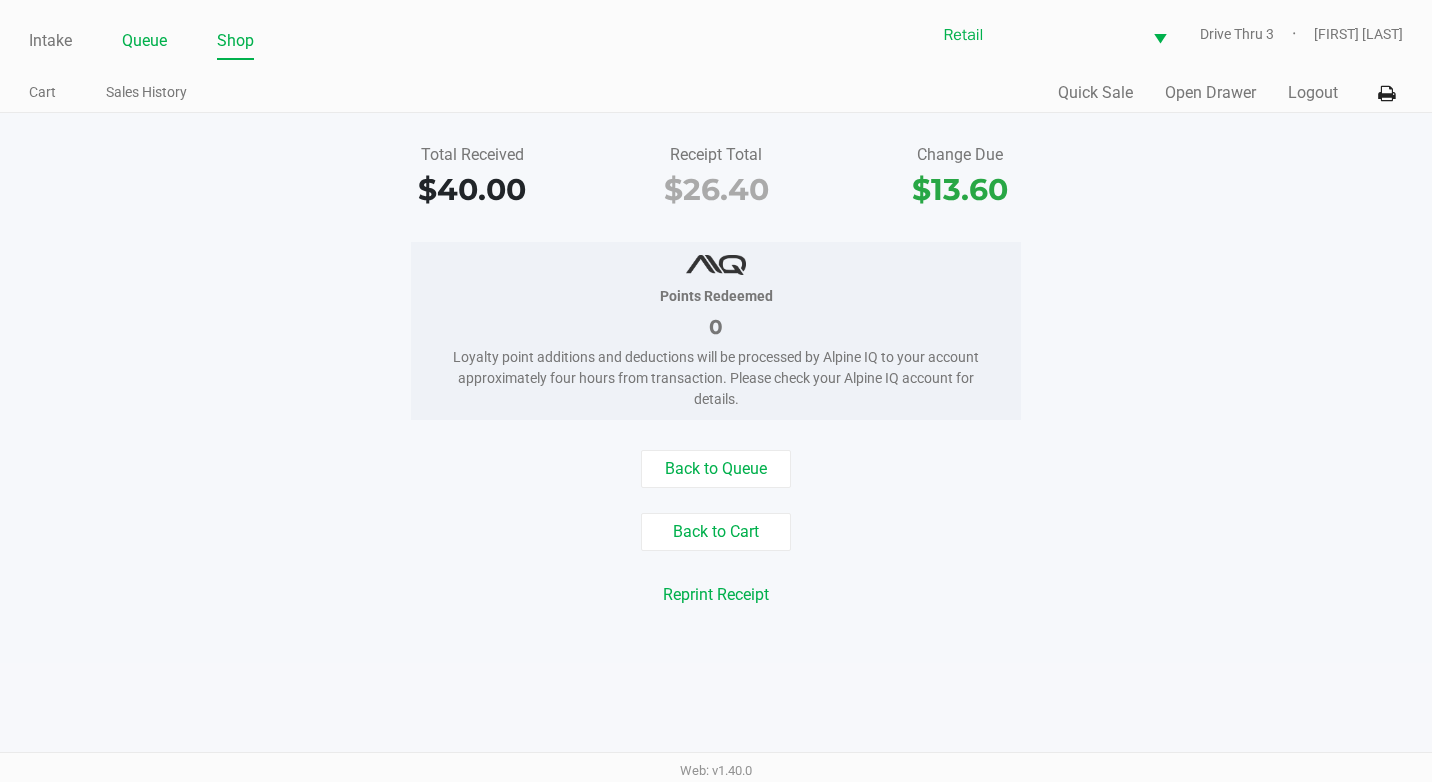 click on "Queue" 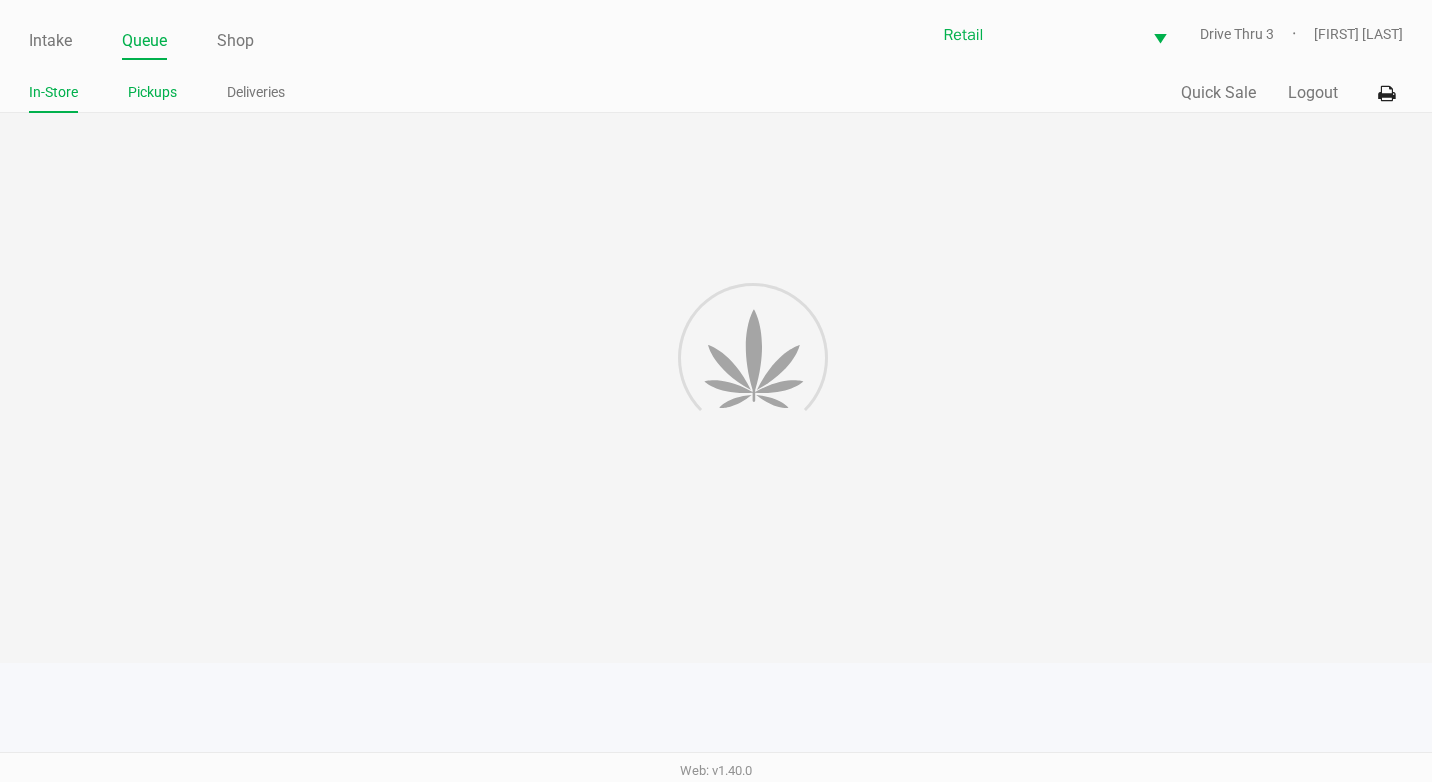 click on "Pickups" 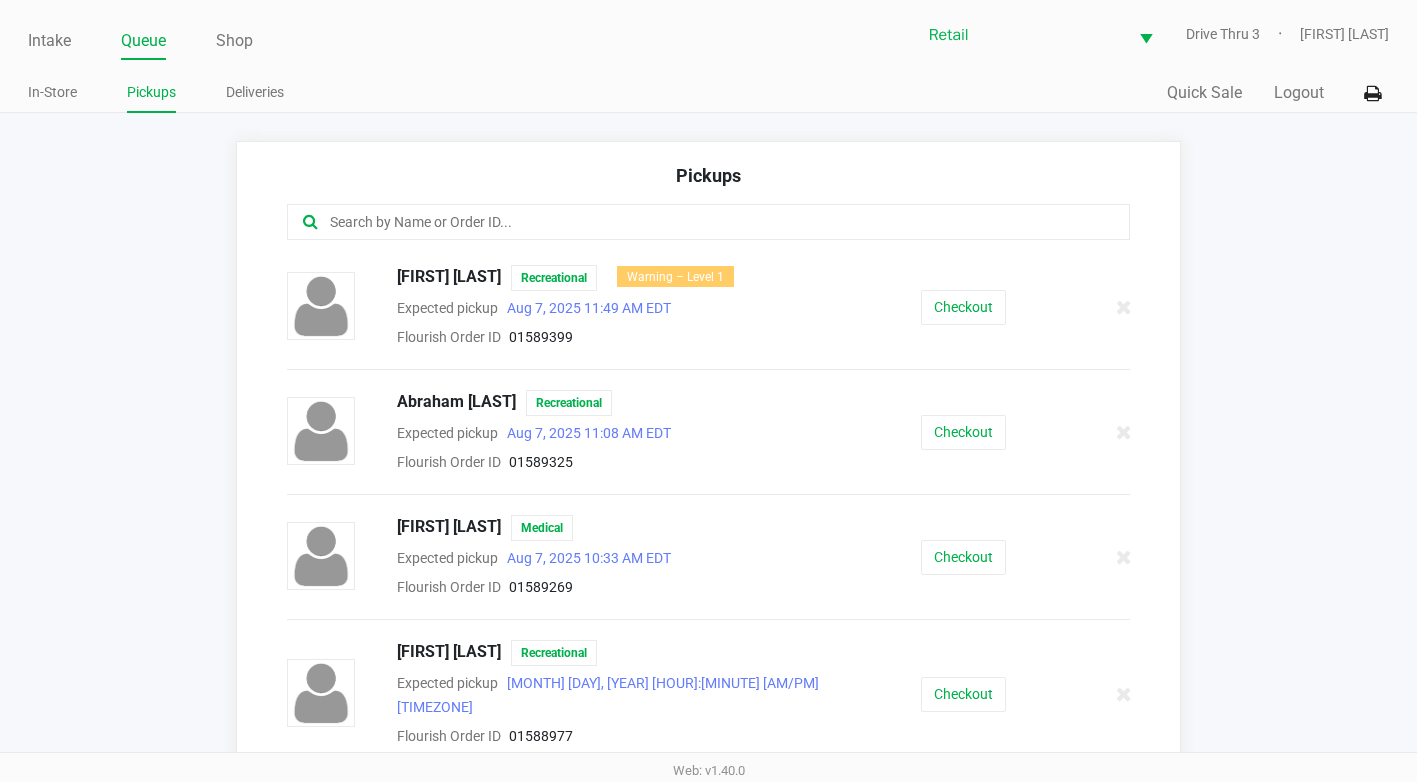click 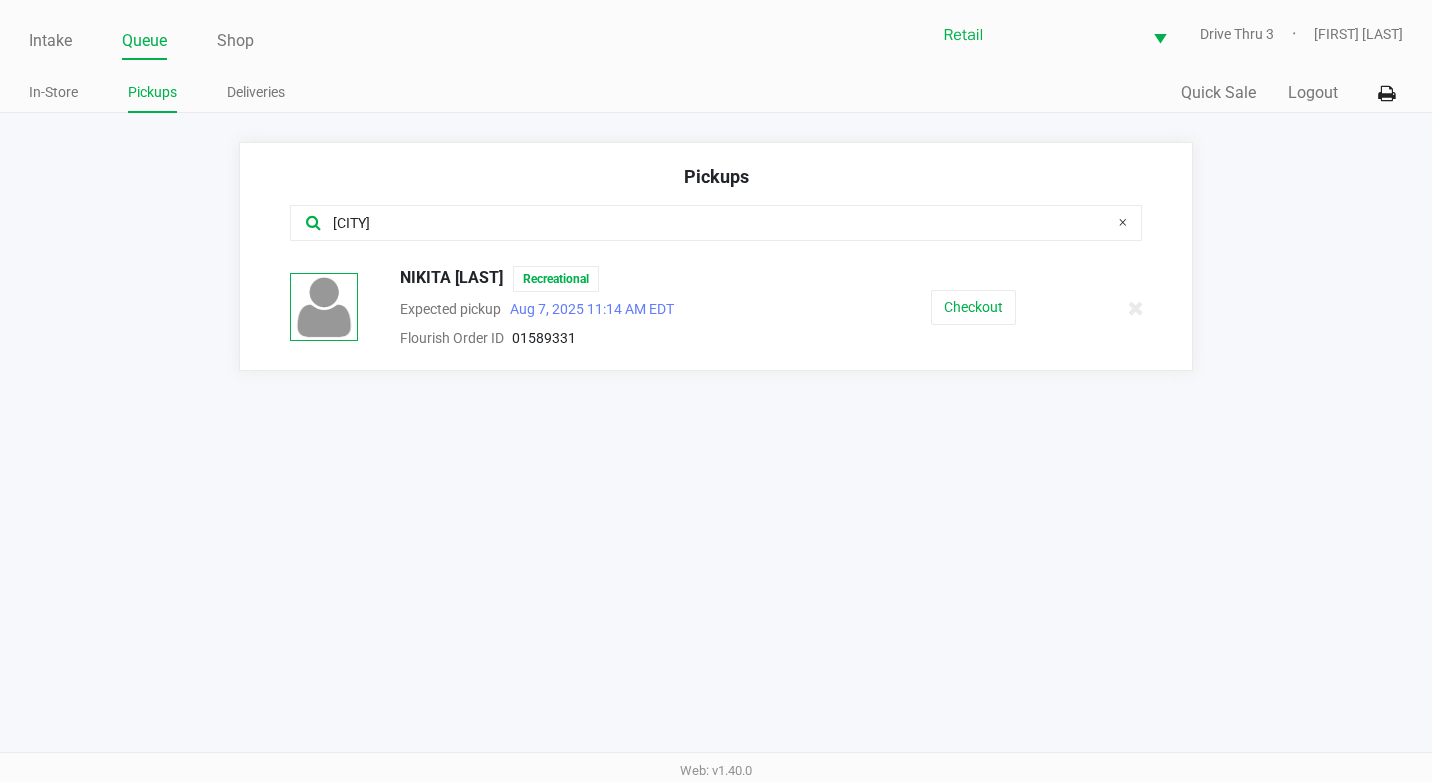 type on "[CITY]" 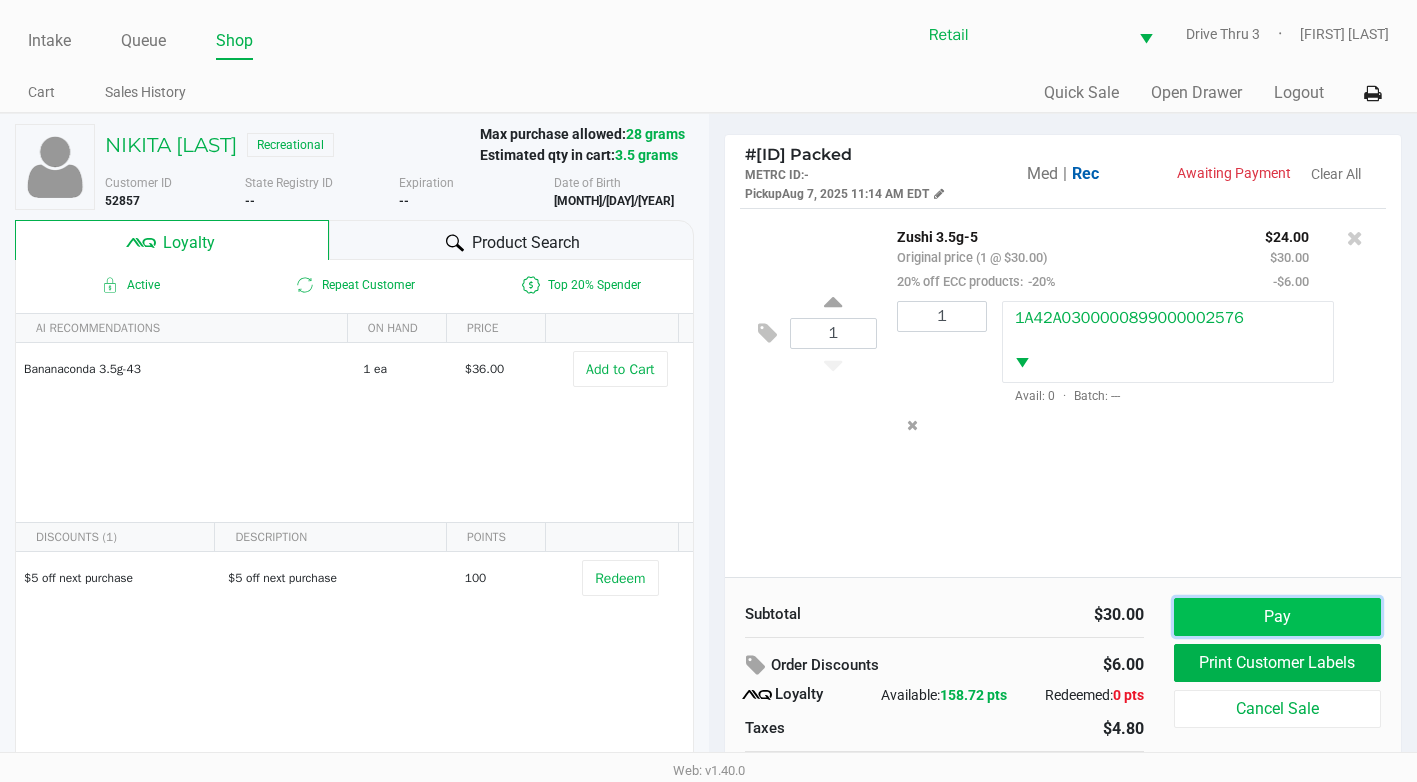 click on "Pay" 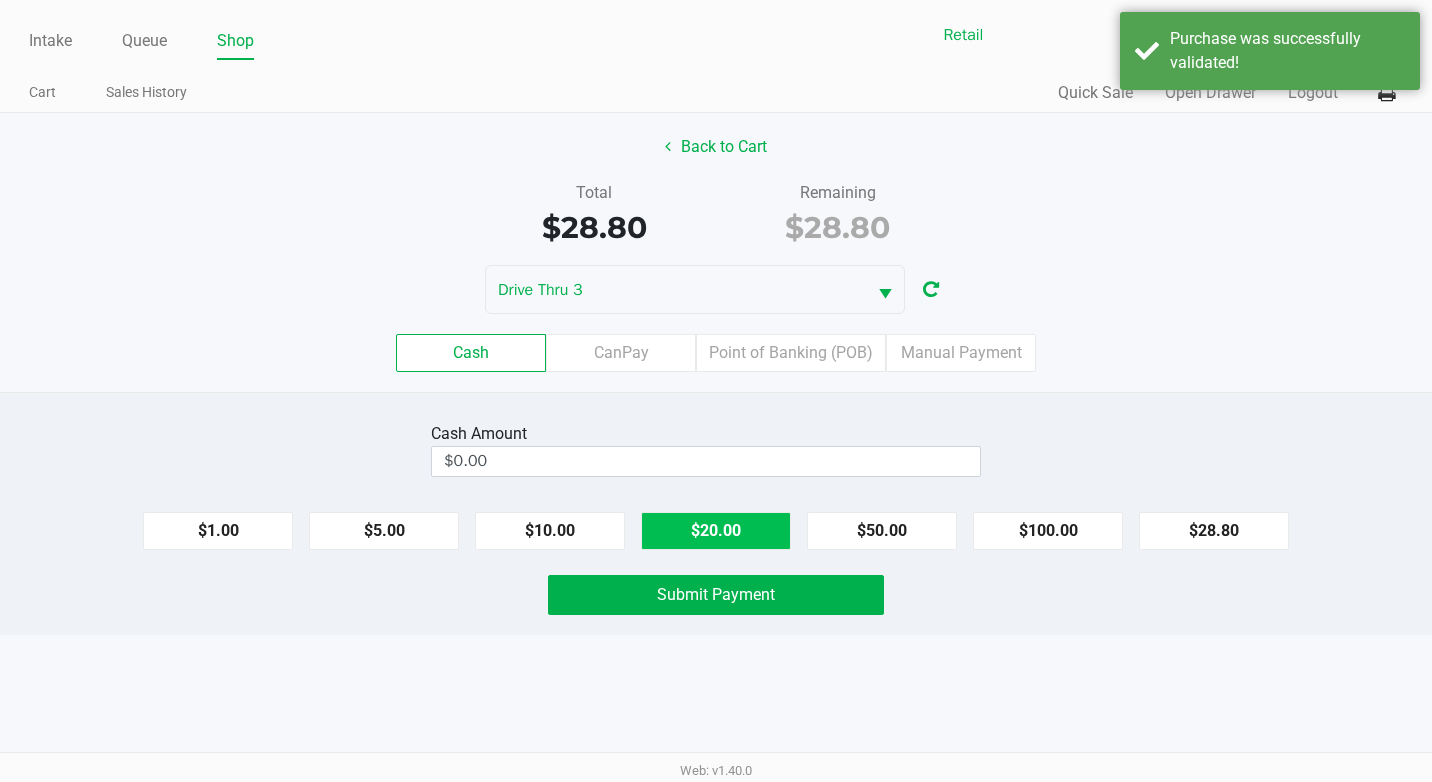 drag, startPoint x: 717, startPoint y: 526, endPoint x: 597, endPoint y: 524, distance: 120.01666 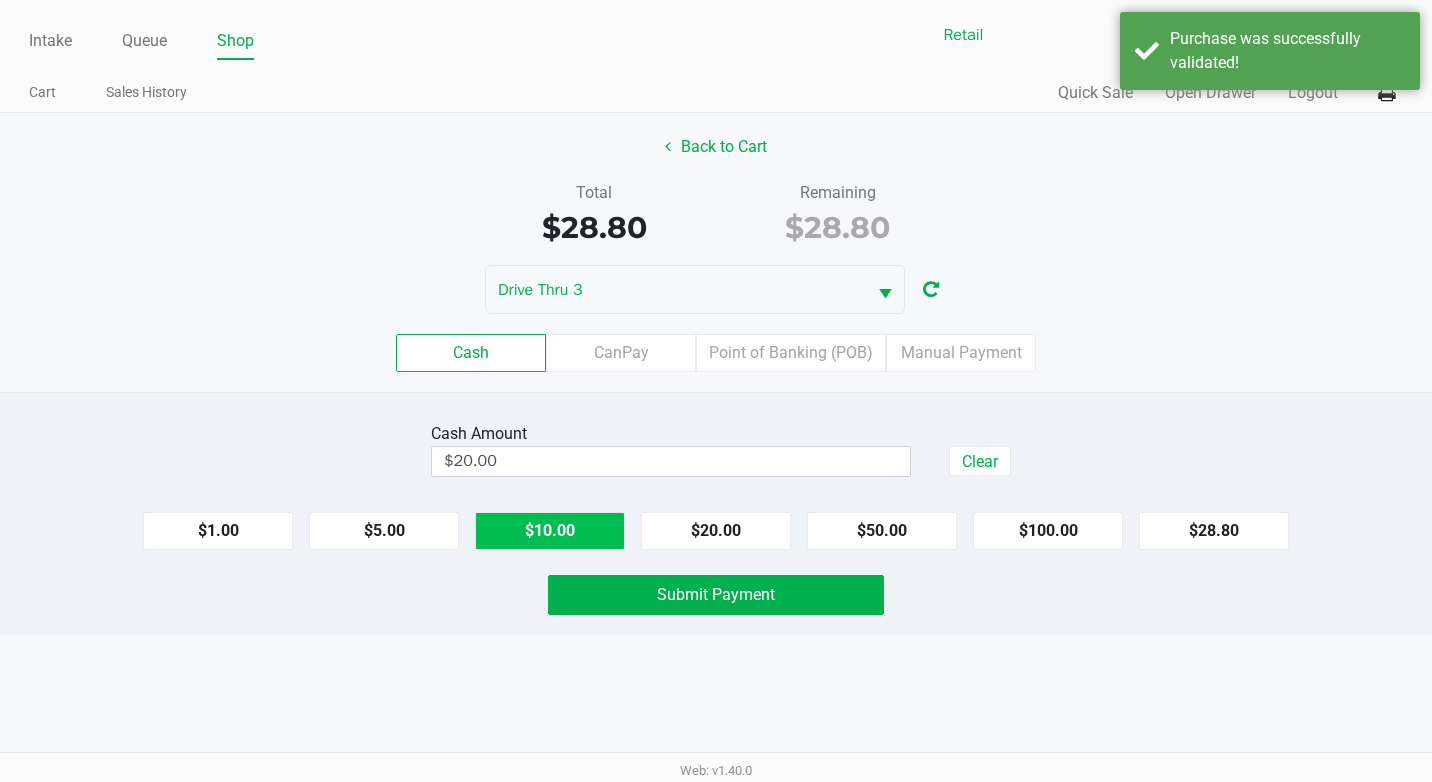 click on "$10.00" 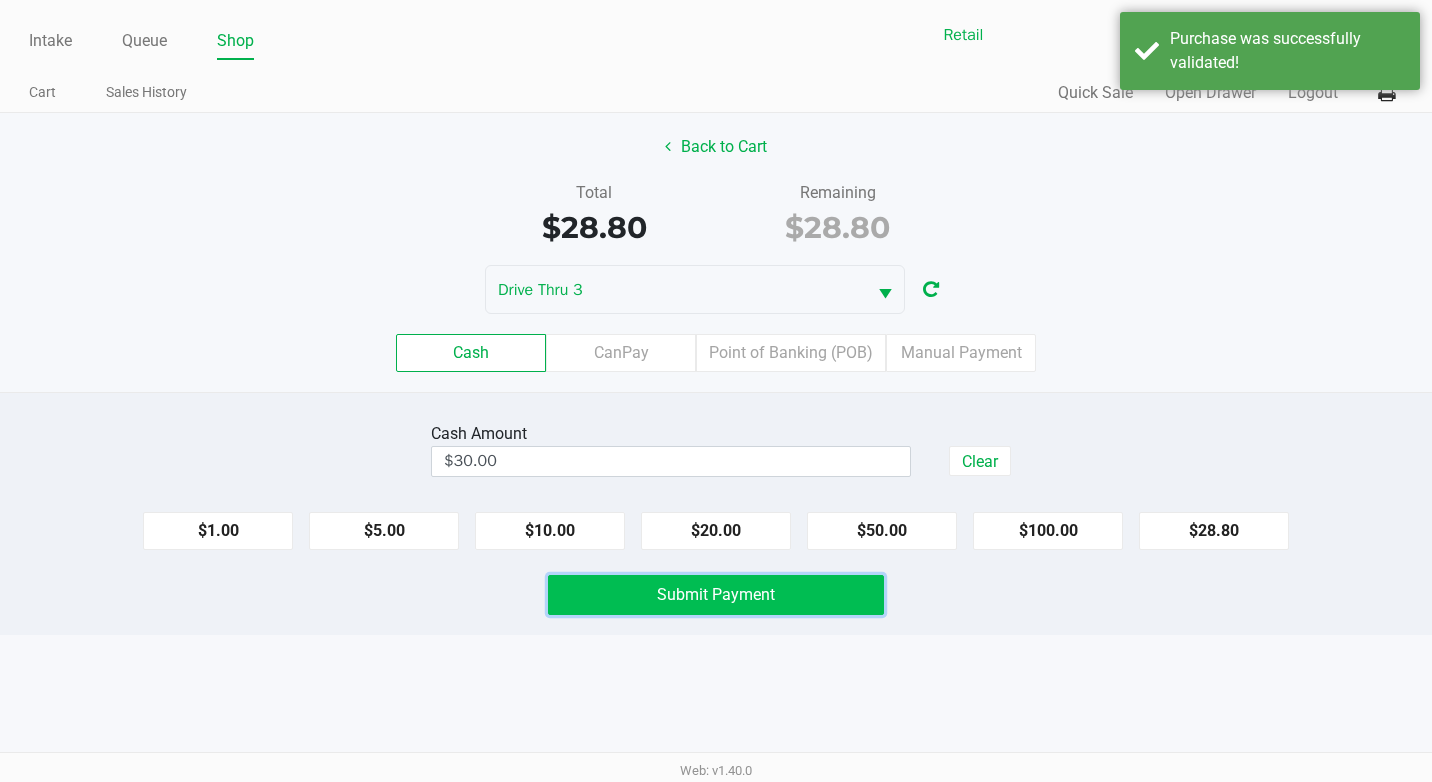 click on "Submit Payment" 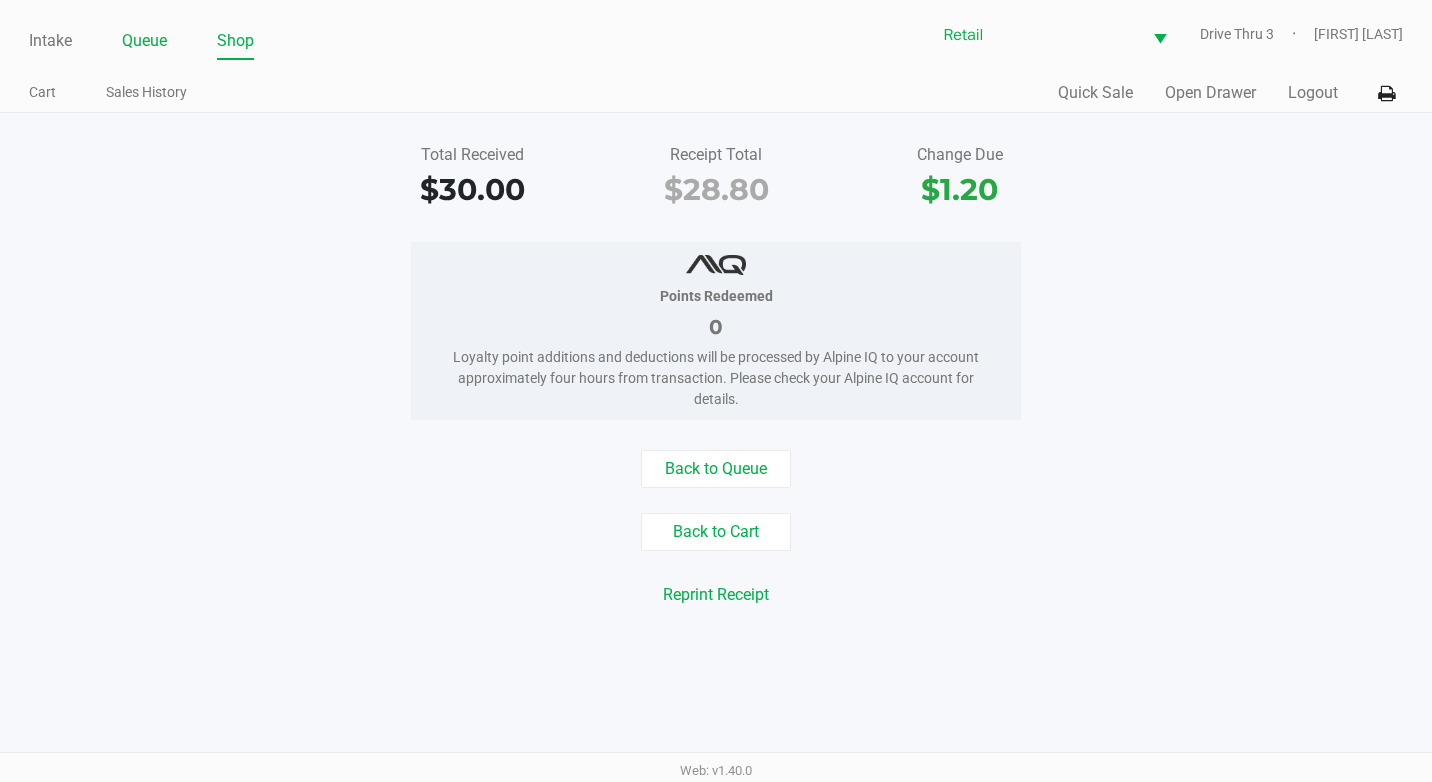 click on "Queue" 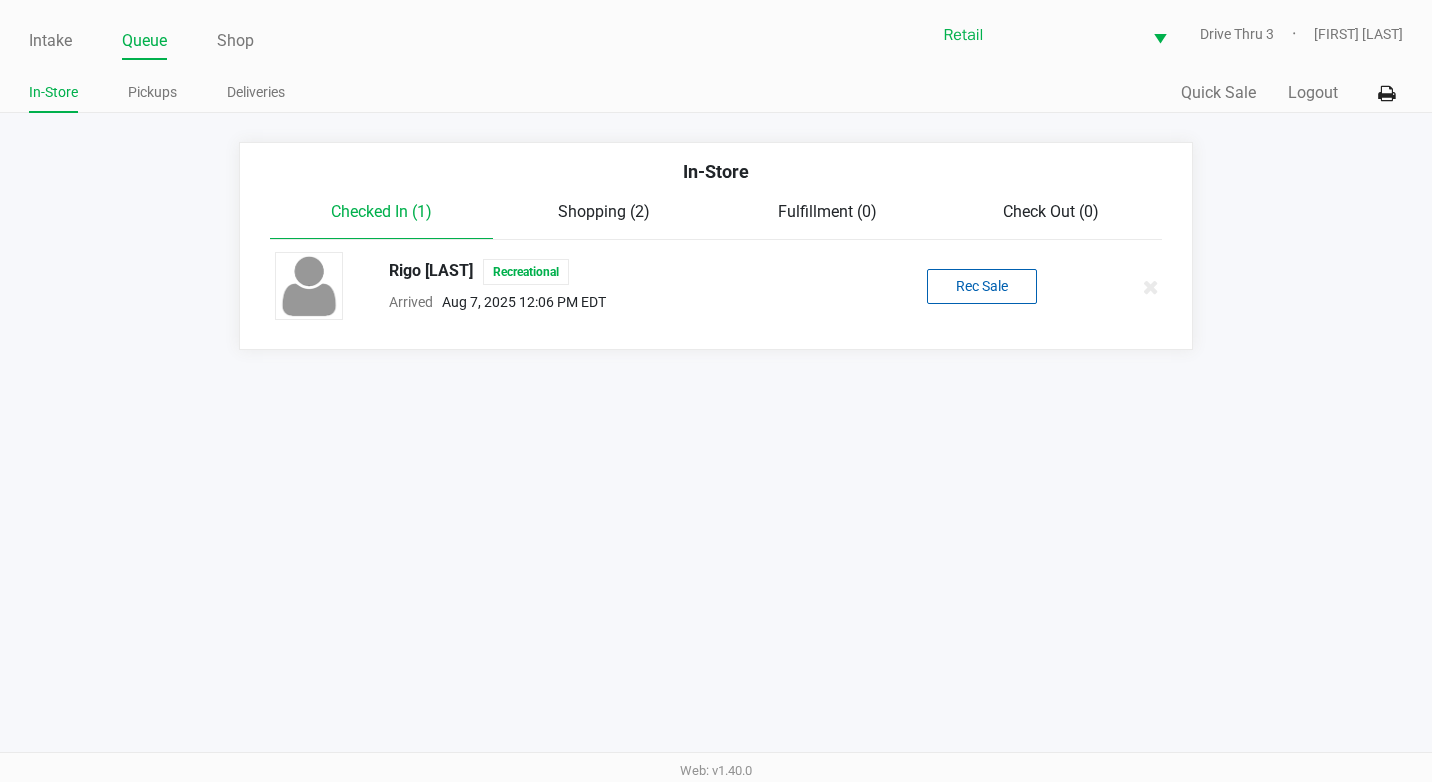 click on "In-Store Pickups Deliveries" 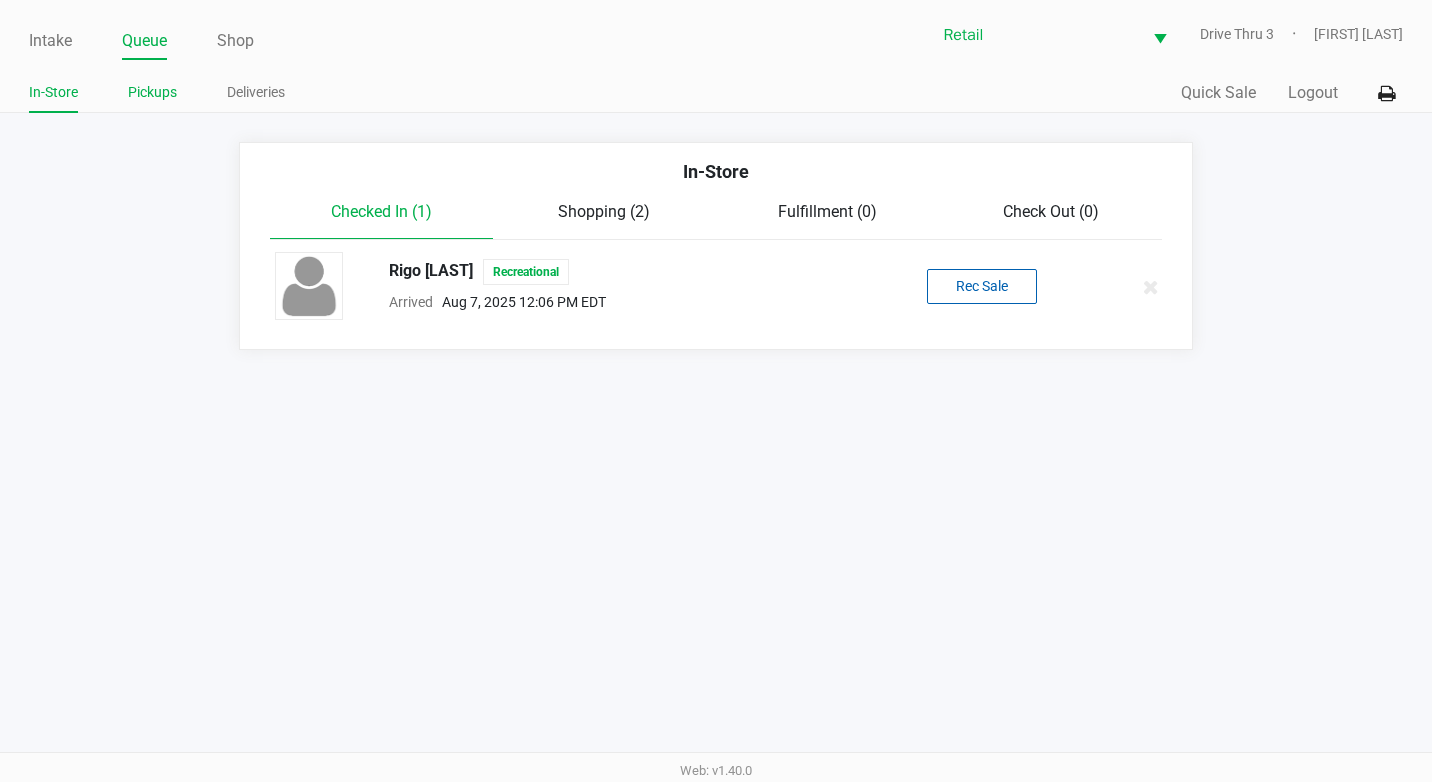 click on "Pickups" 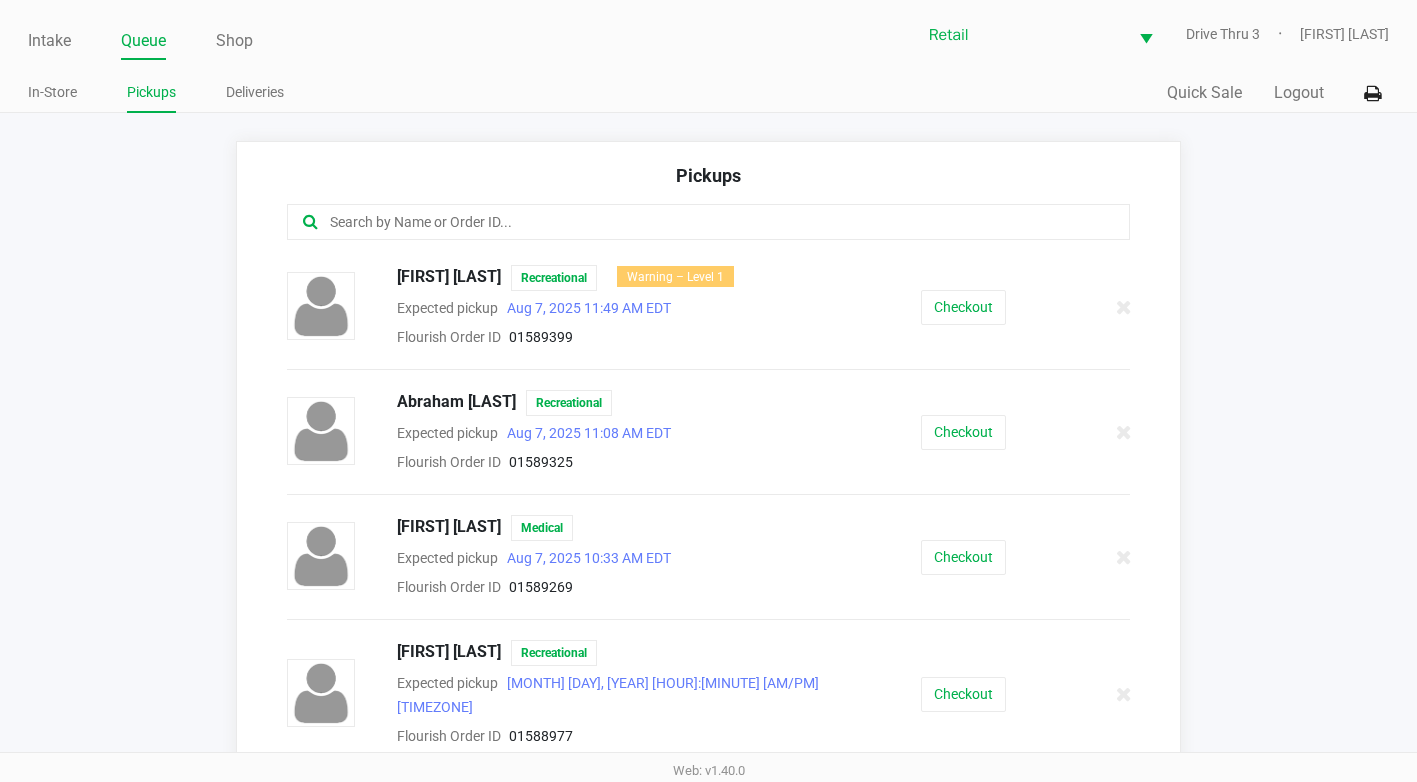 click 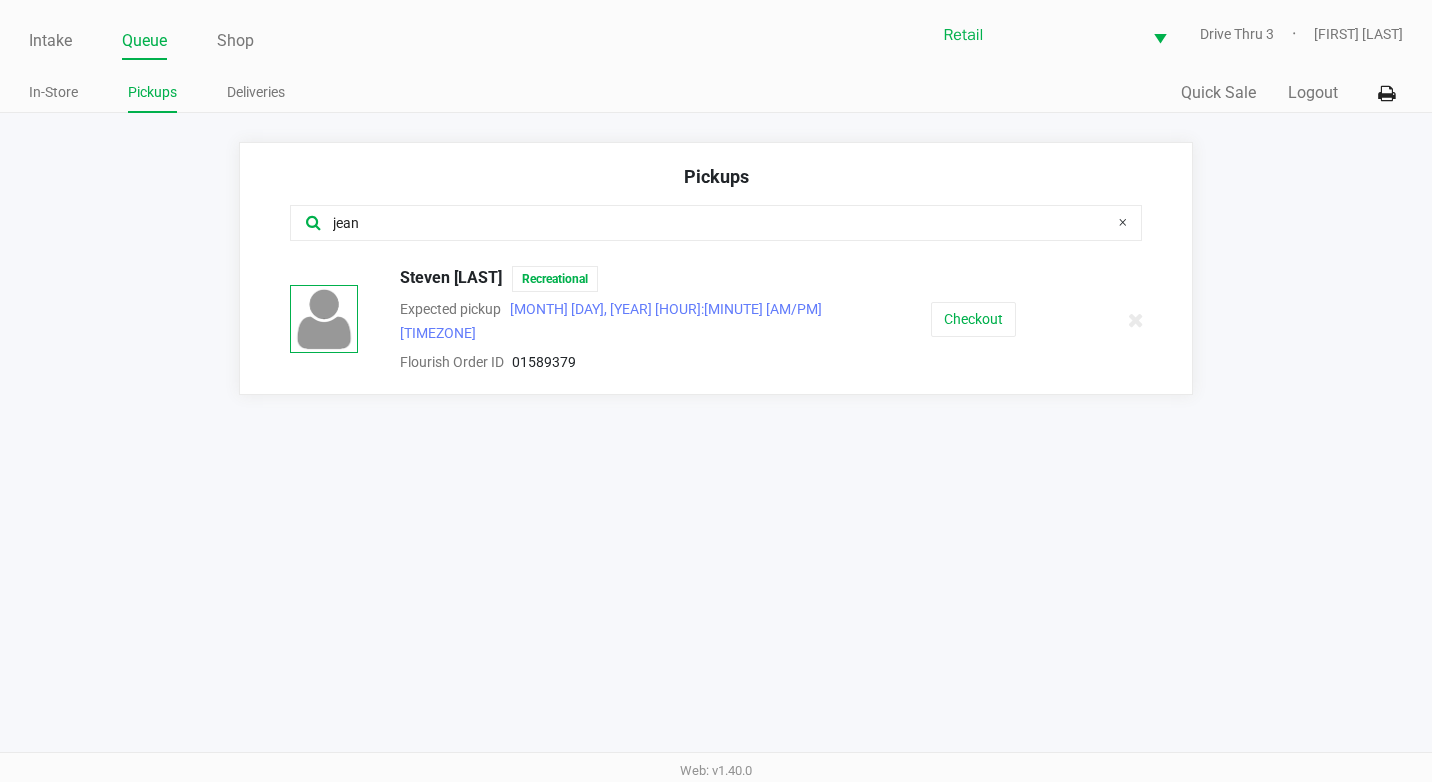 type on "jean" 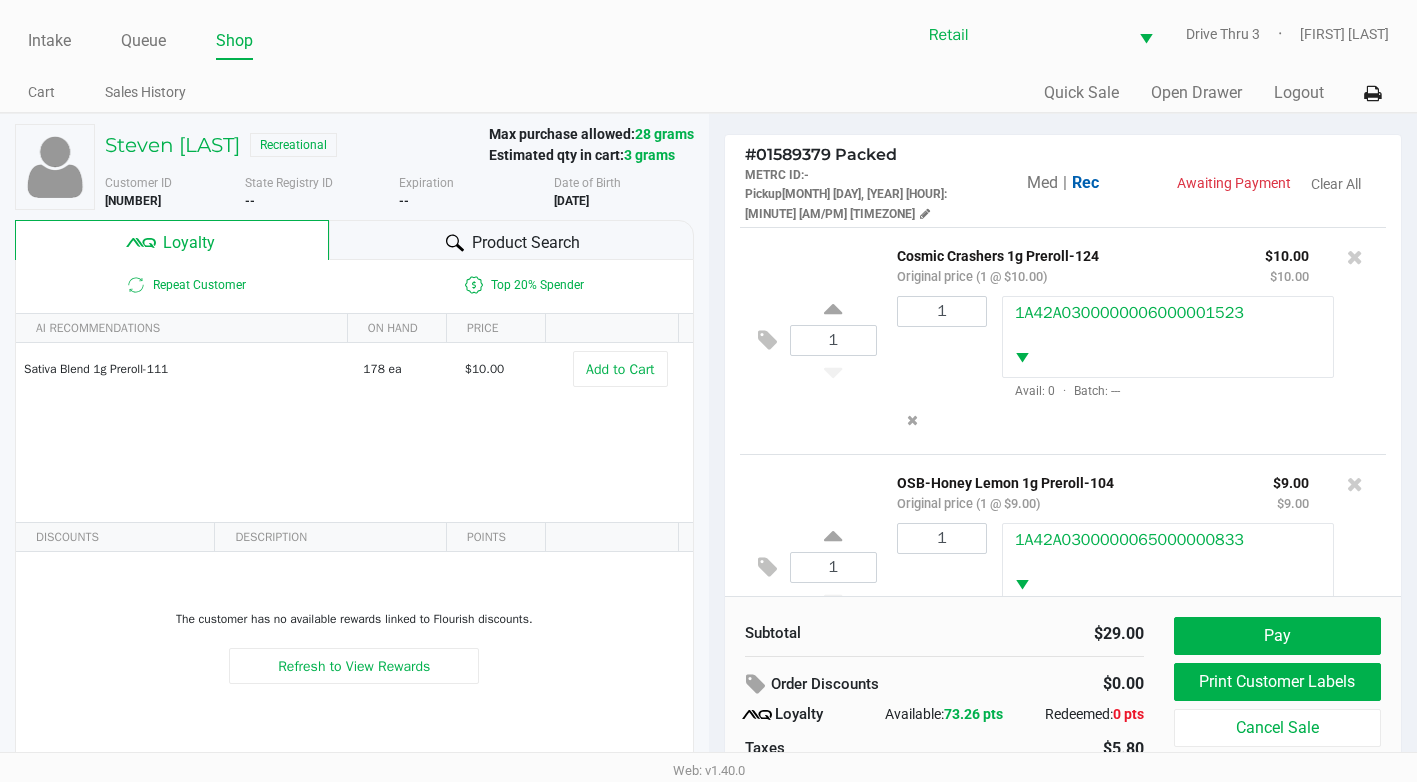 scroll, scrollTop: 330, scrollLeft: 0, axis: vertical 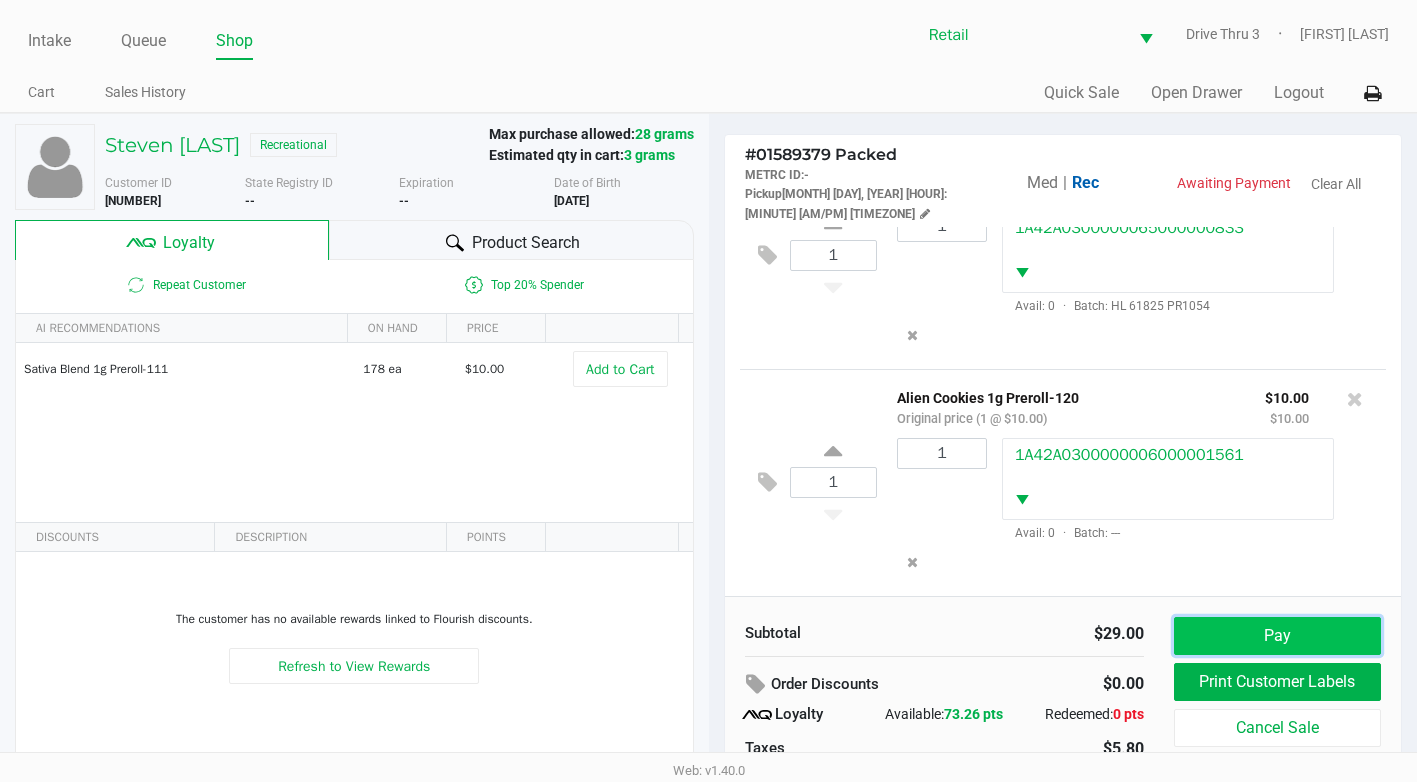 click on "Pay" 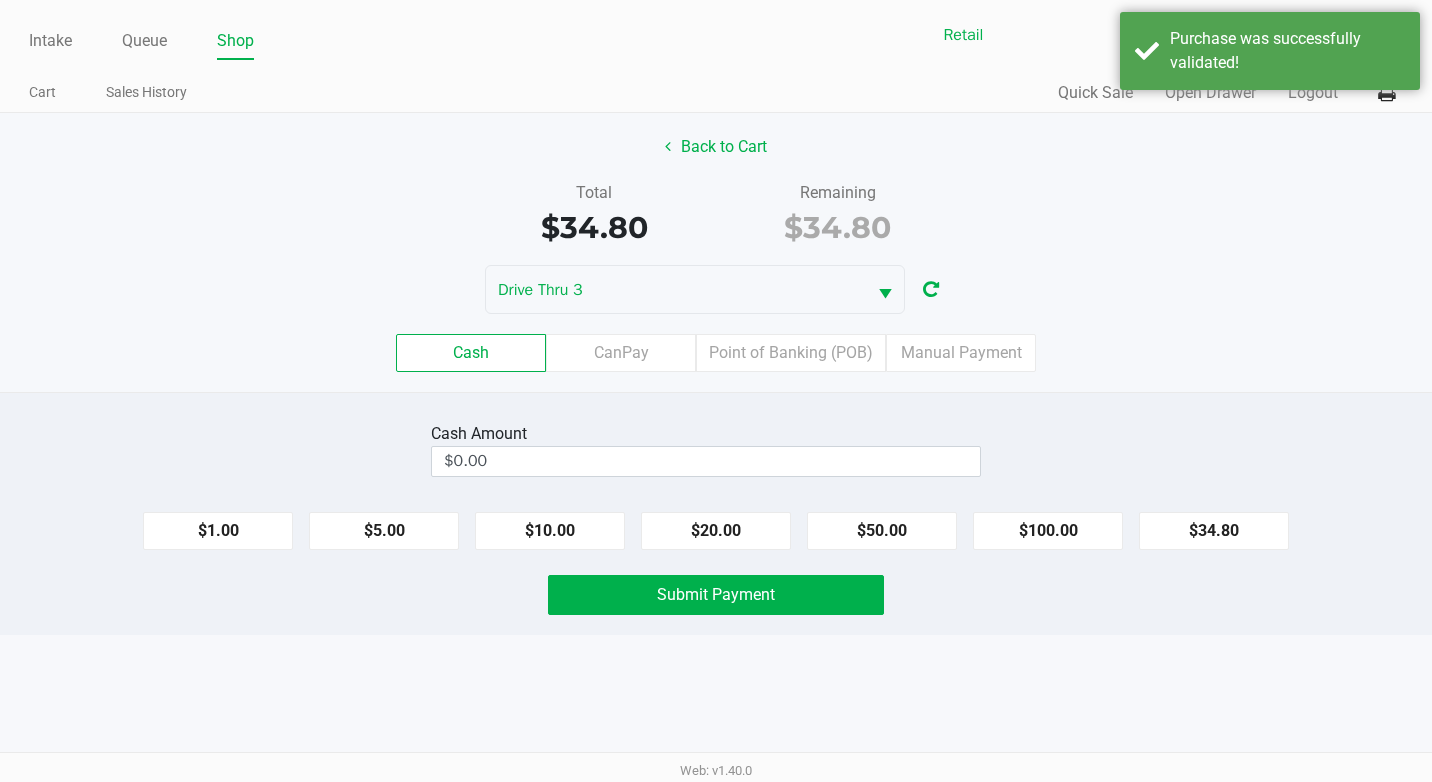 click on "Cash   CanPay   Point of Banking (POB)   Manual Payment" 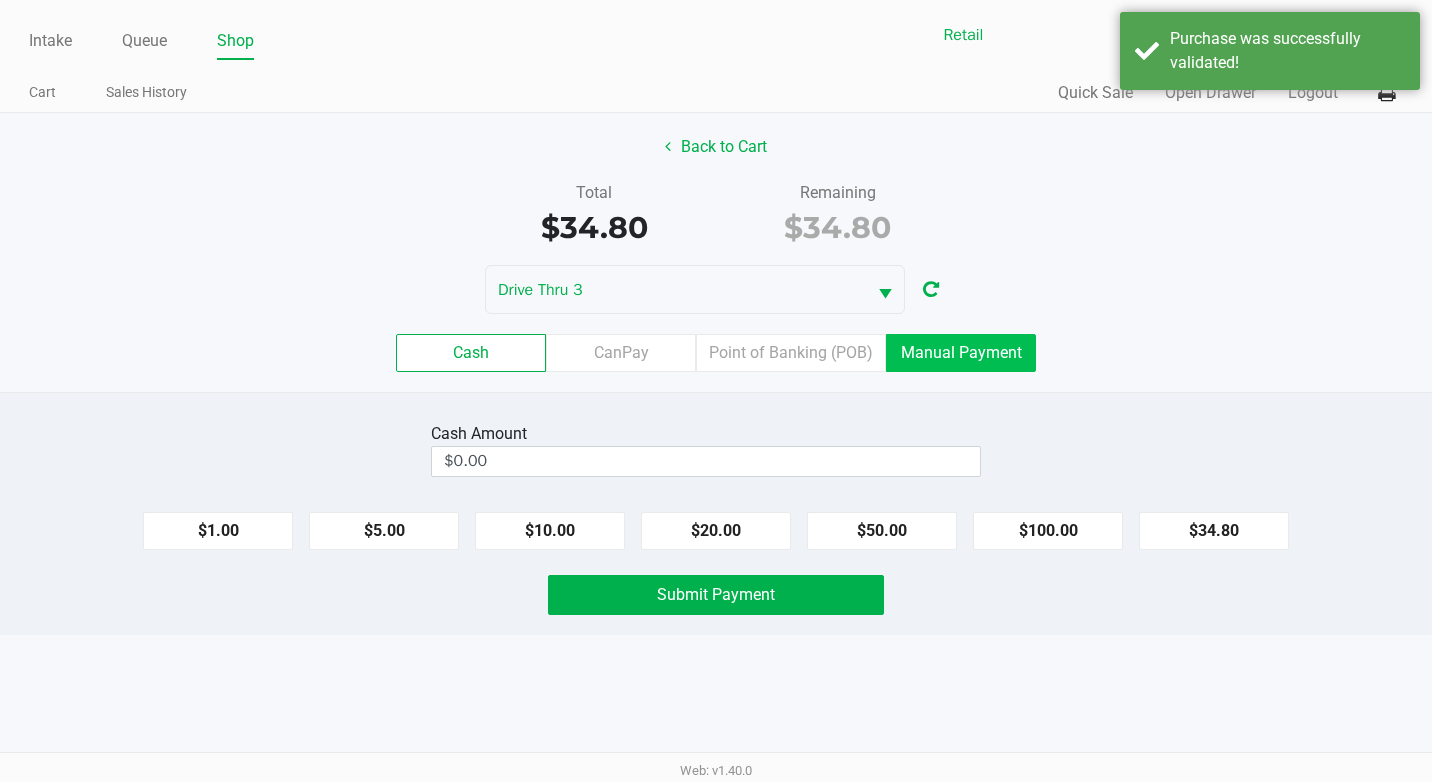 click on "Manual Payment" 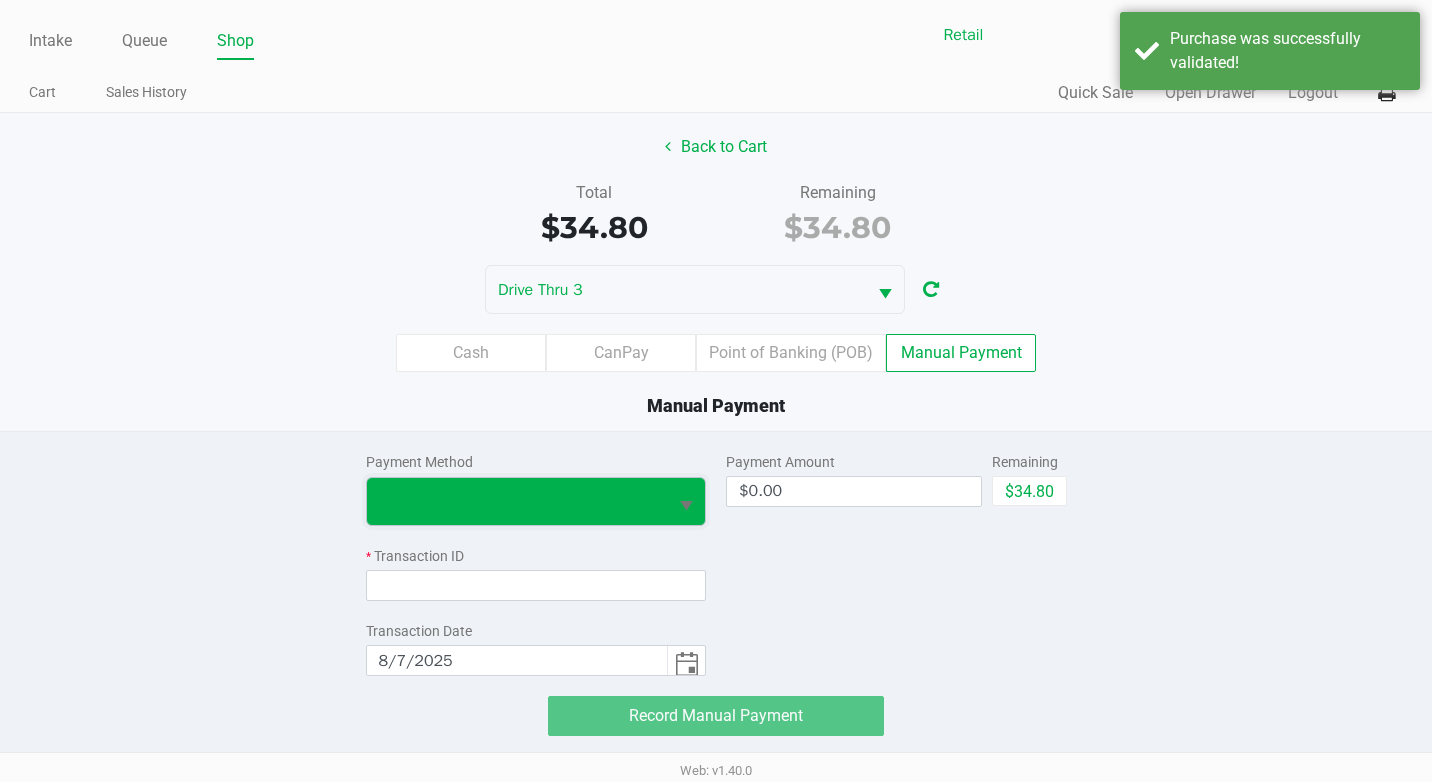 click at bounding box center [517, 501] 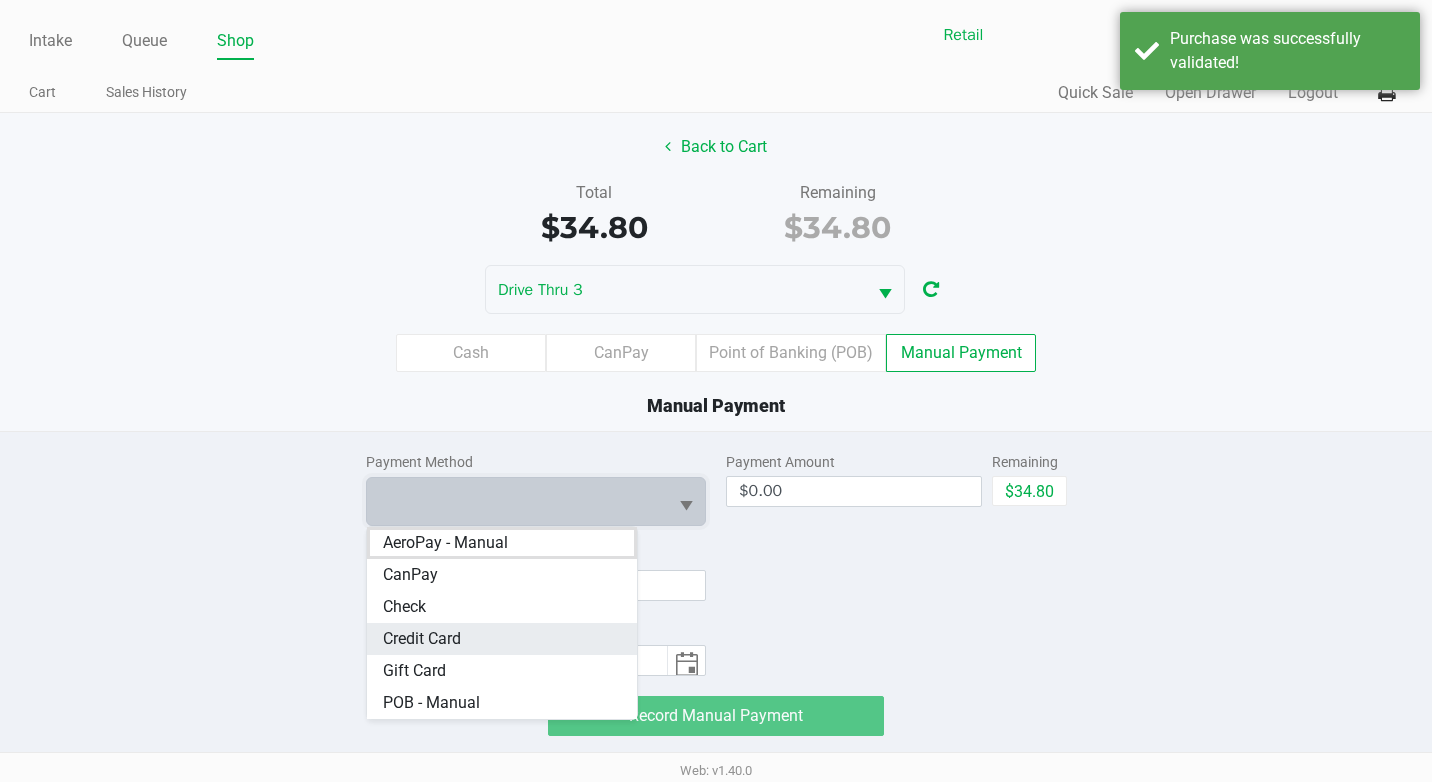 click on "Credit Card" at bounding box center [502, 639] 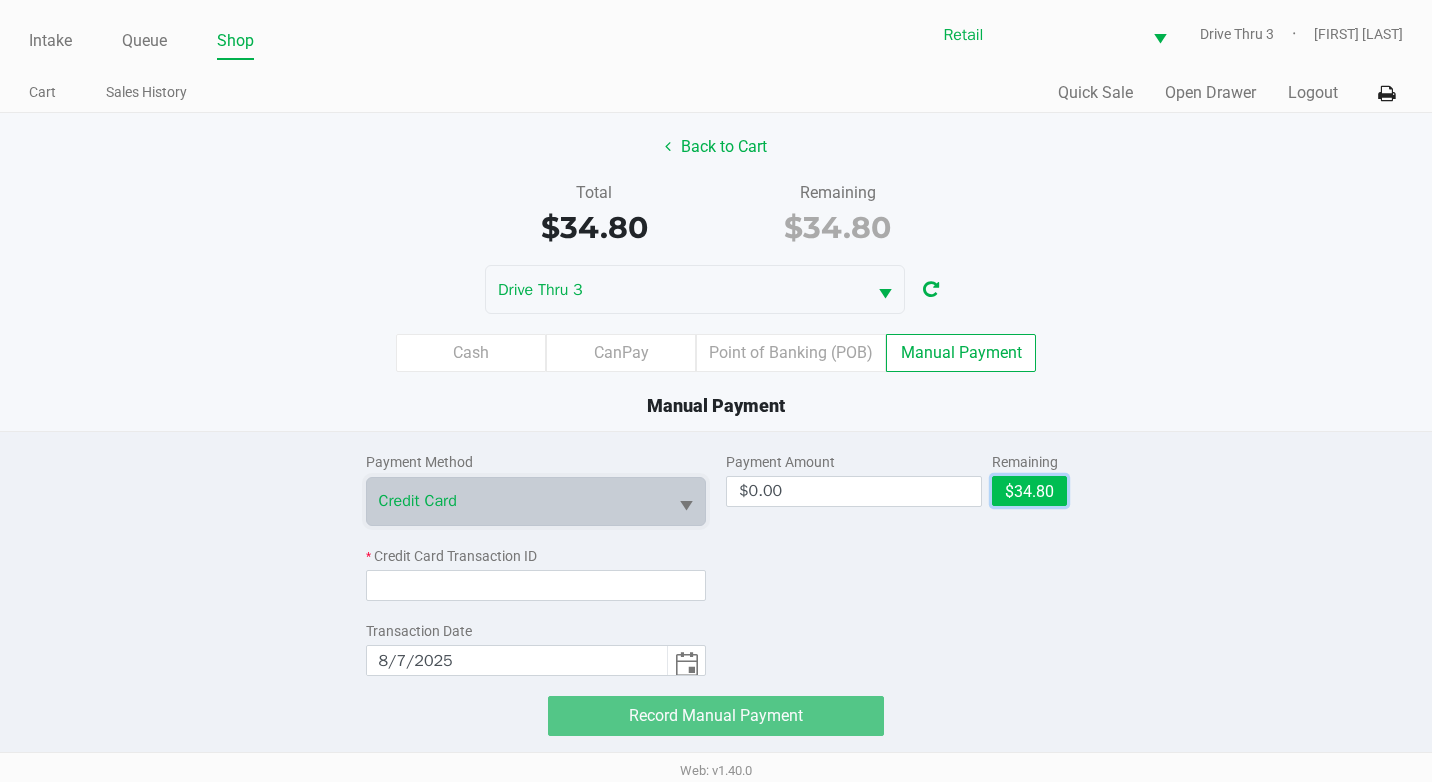 click on "$34.80" 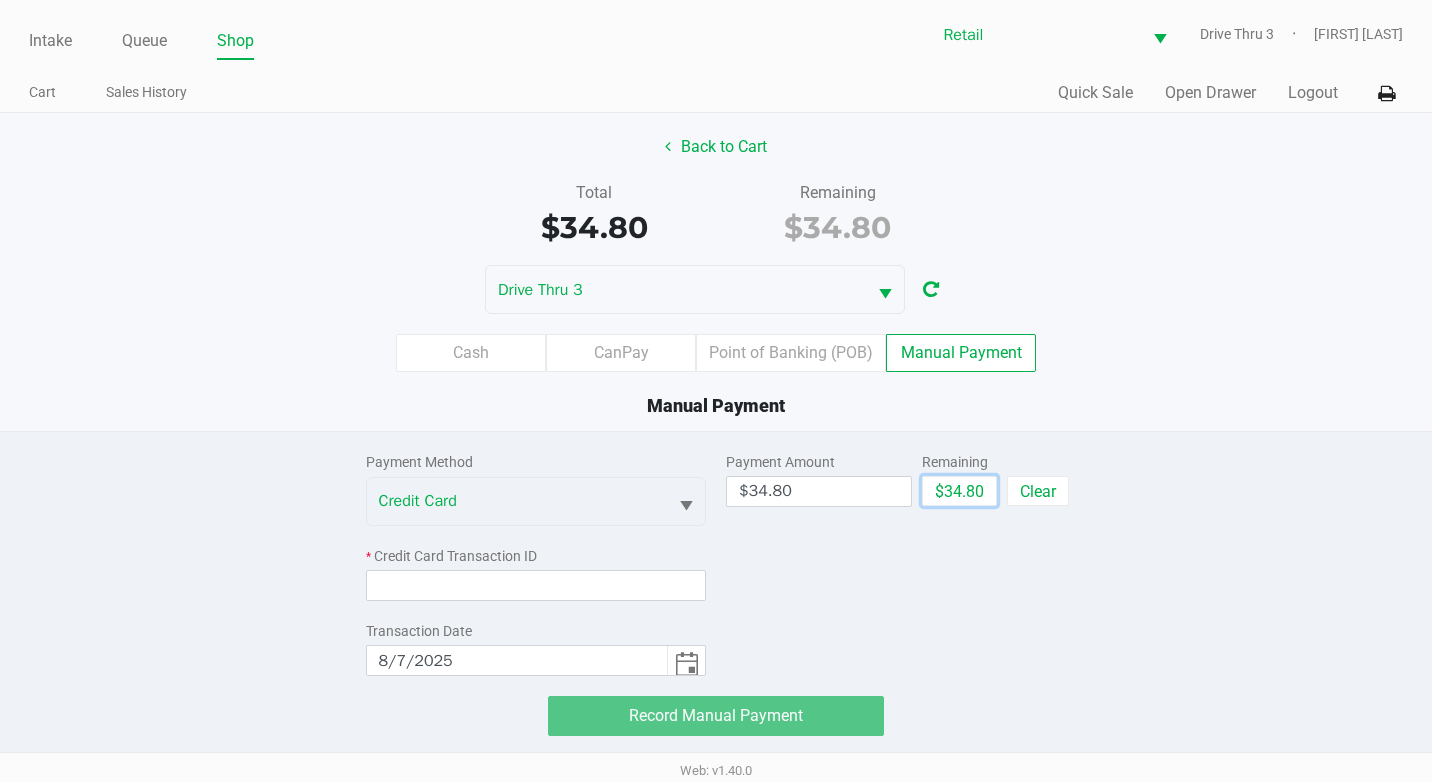 type 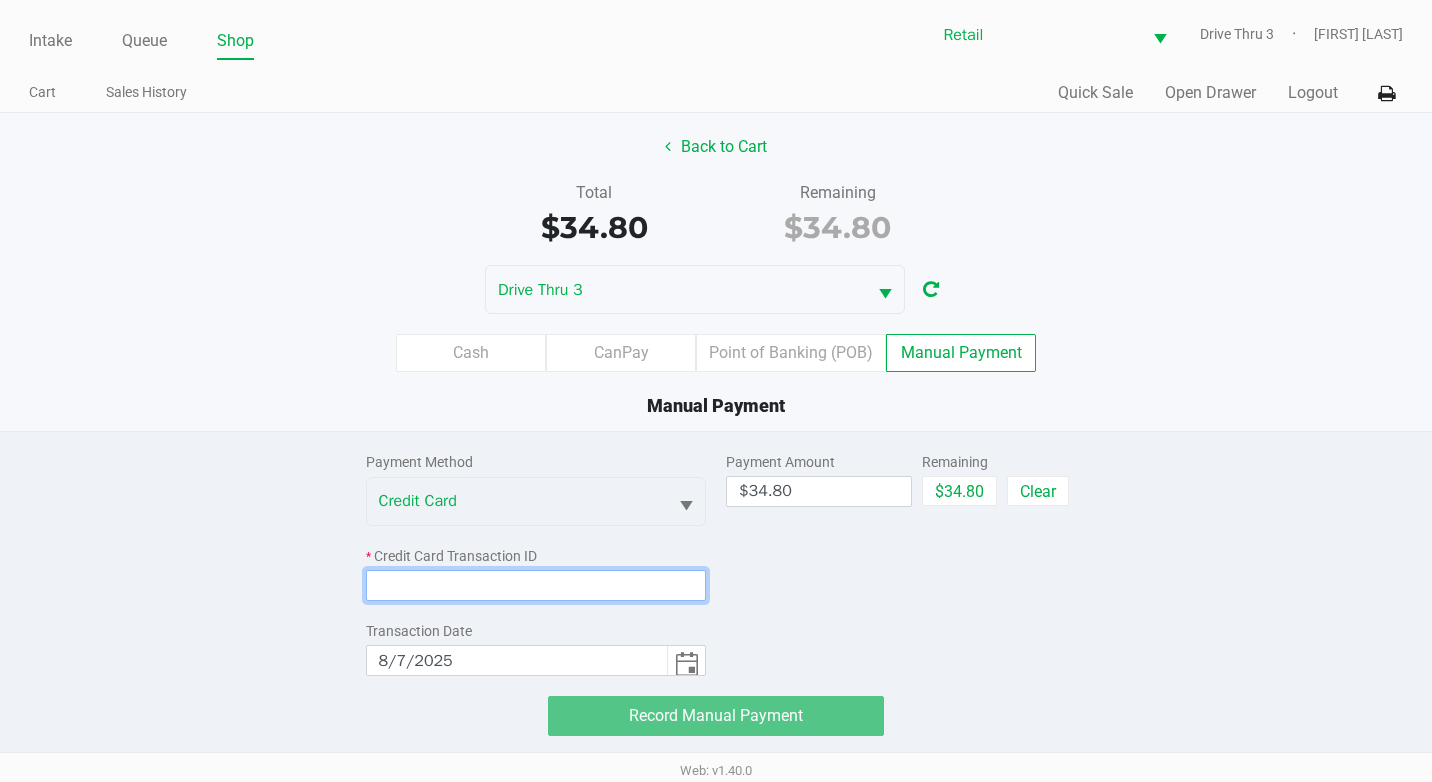 click 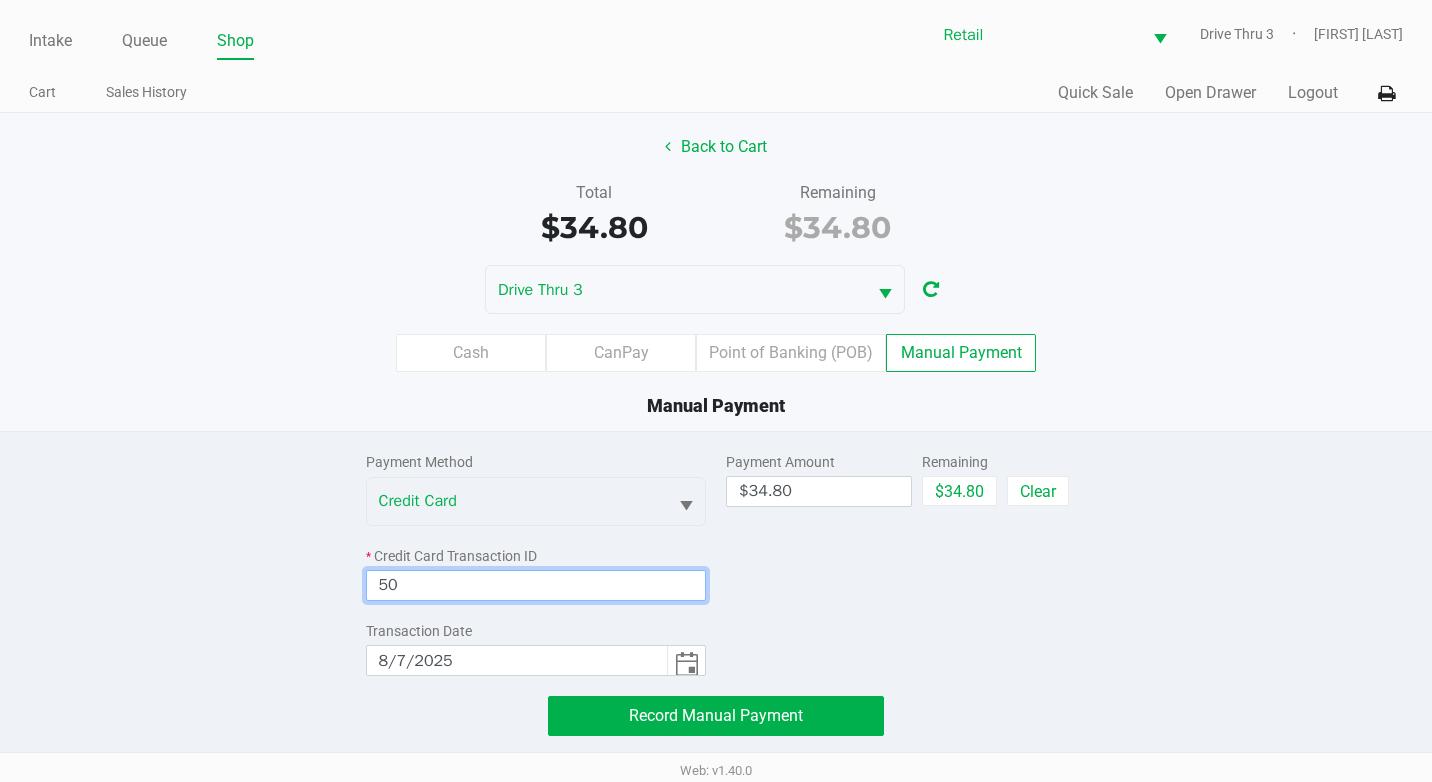 type on "5" 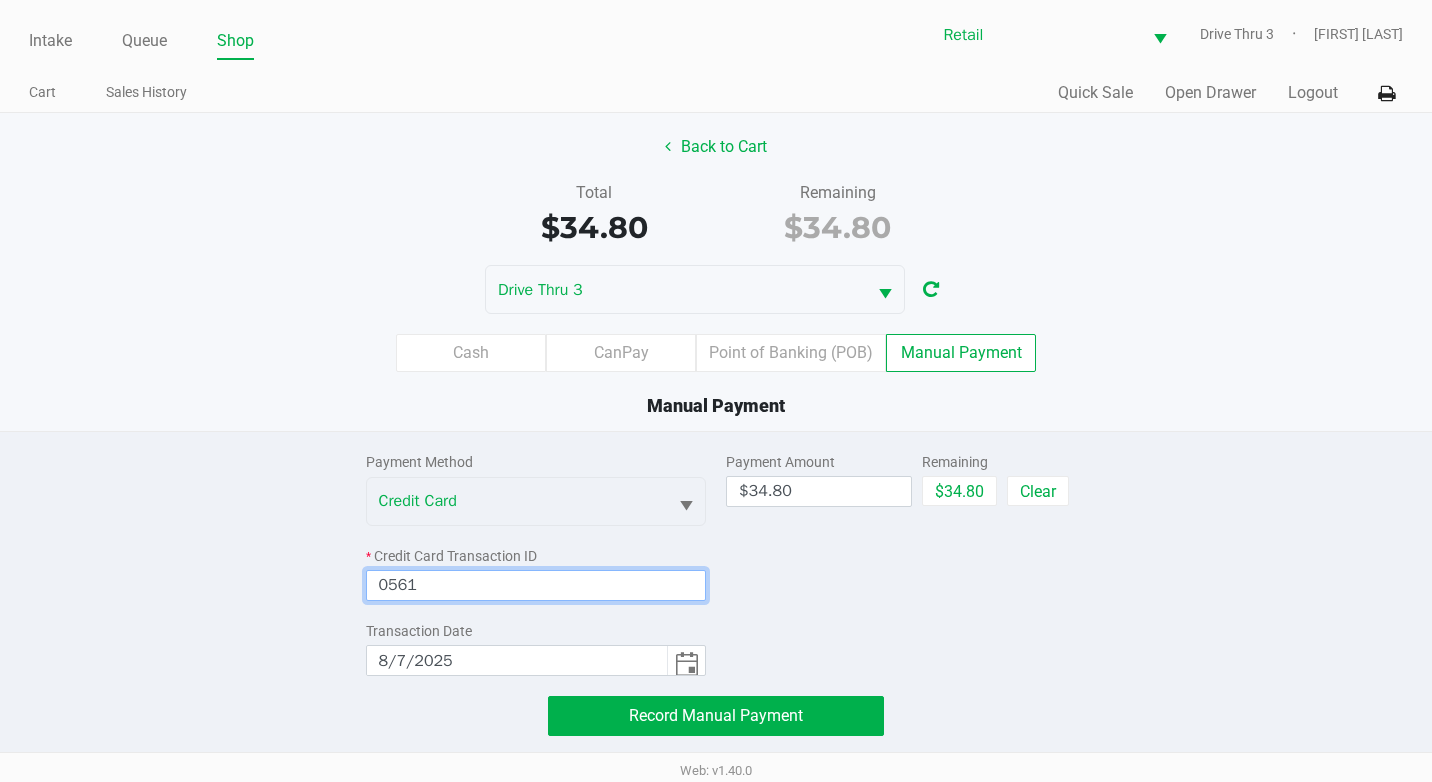 type on "0561" 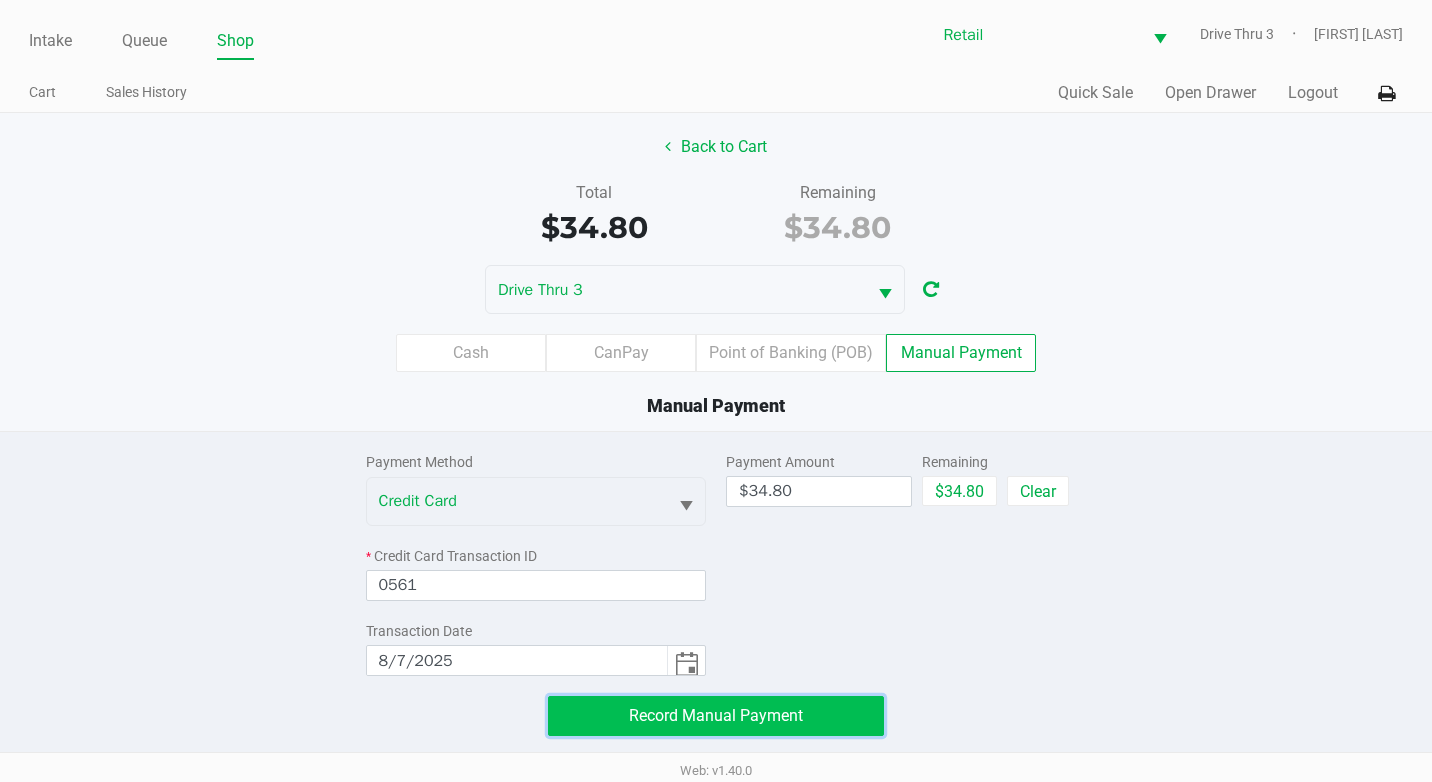 click on "Record Manual Payment" 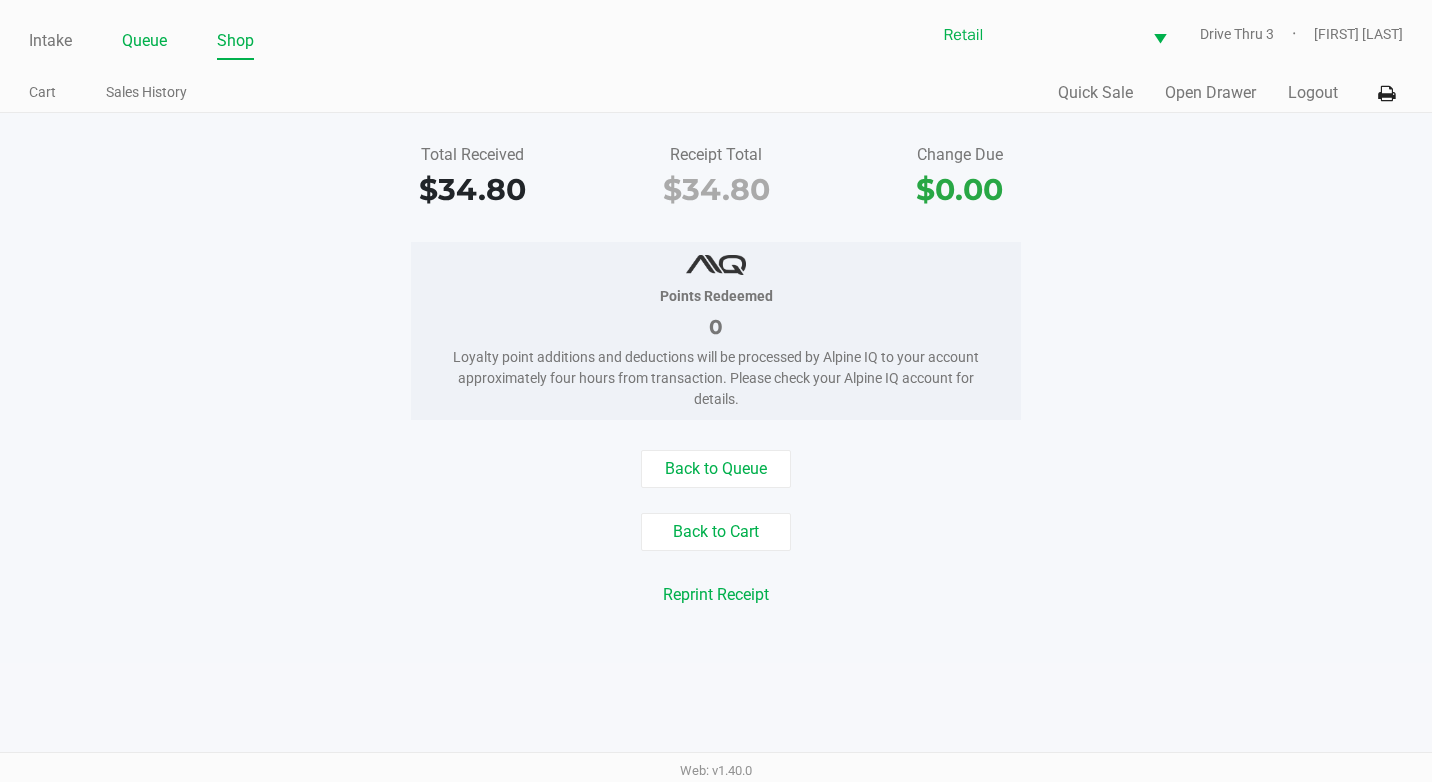 click on "Queue" 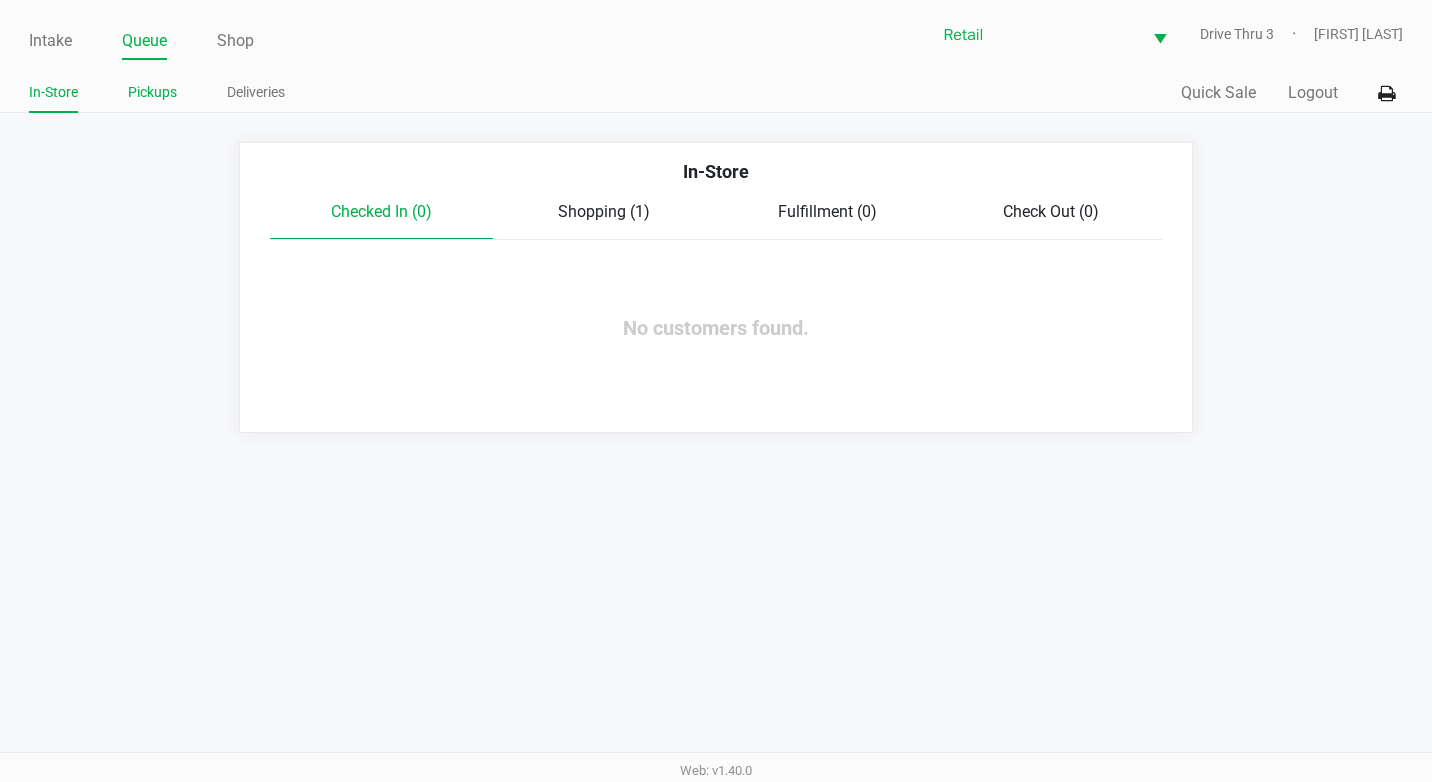 click on "Pickups" 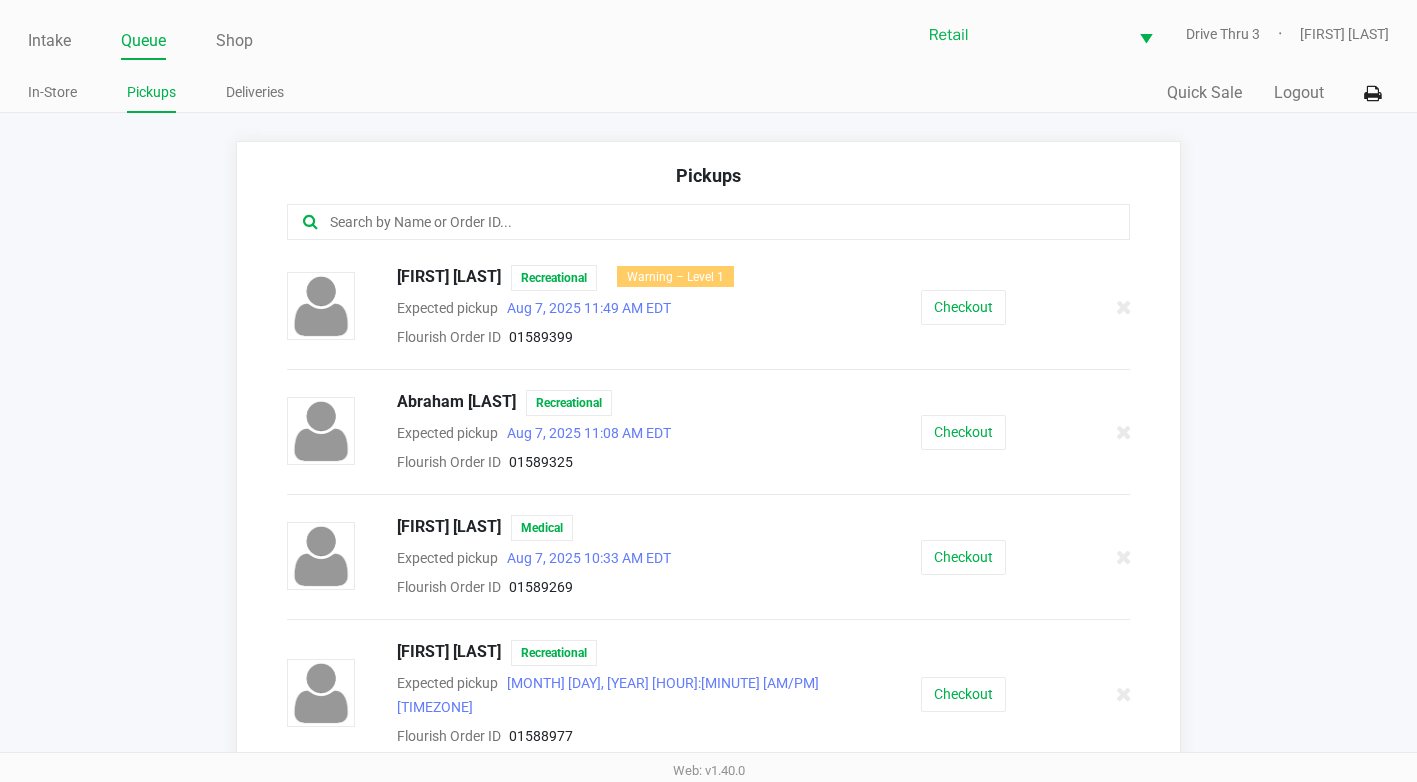 click 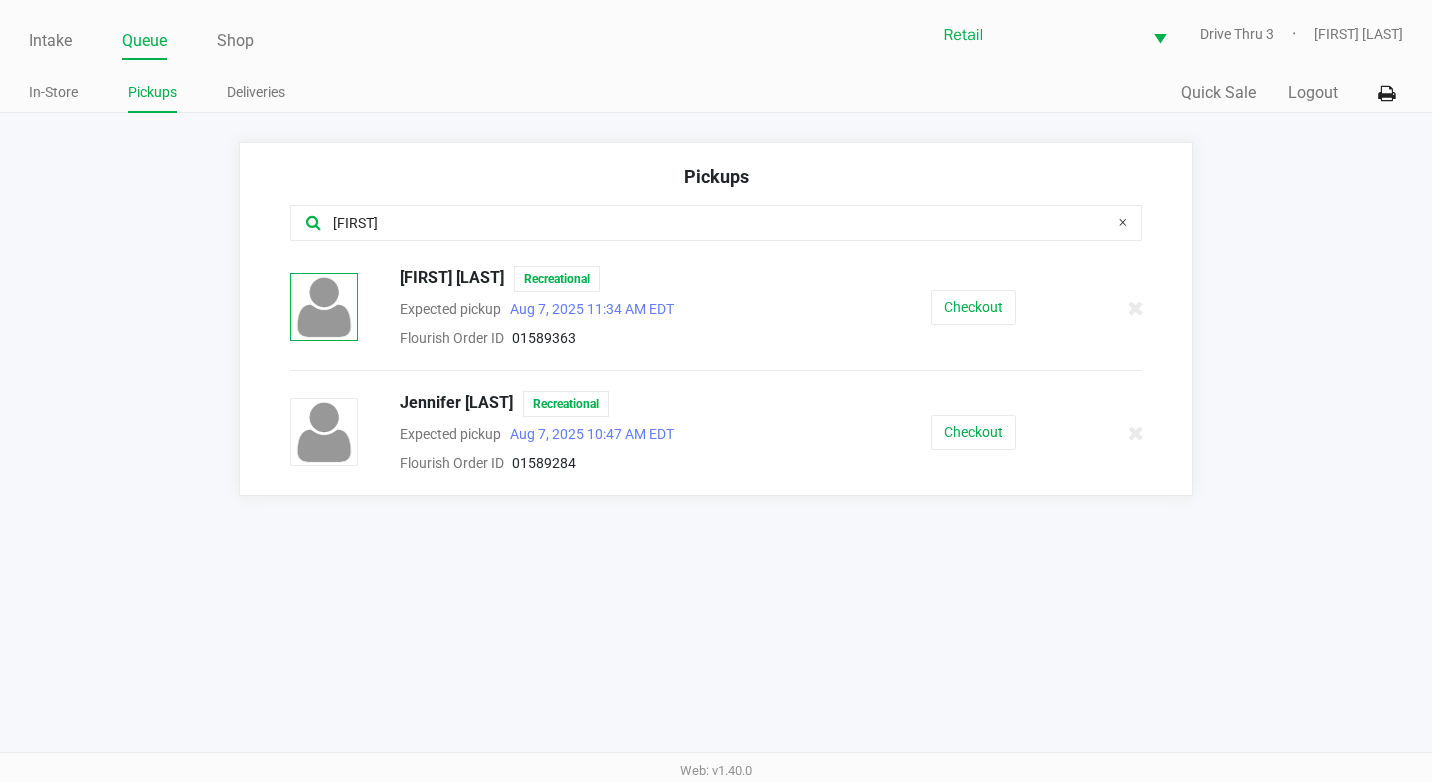type on "[FIRST]" 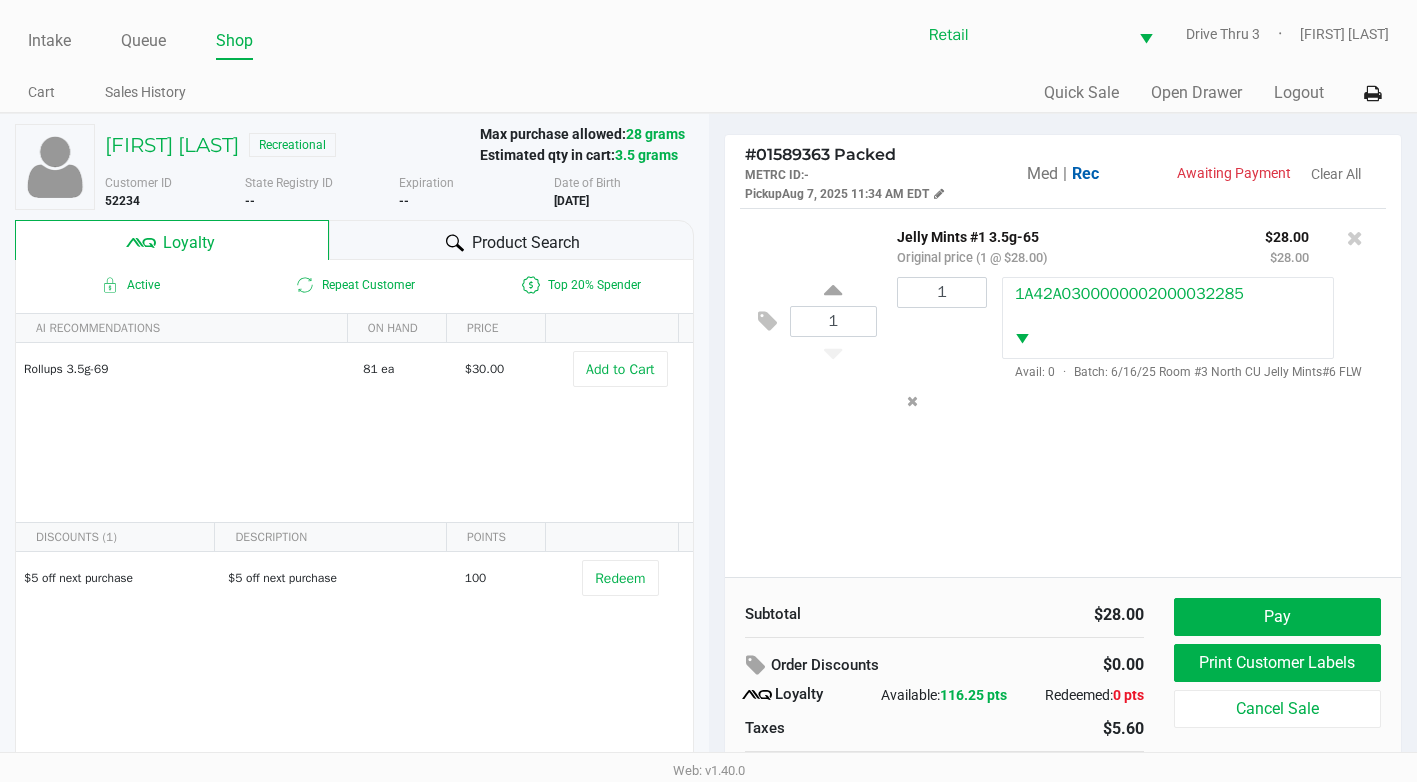 scroll, scrollTop: 39, scrollLeft: 0, axis: vertical 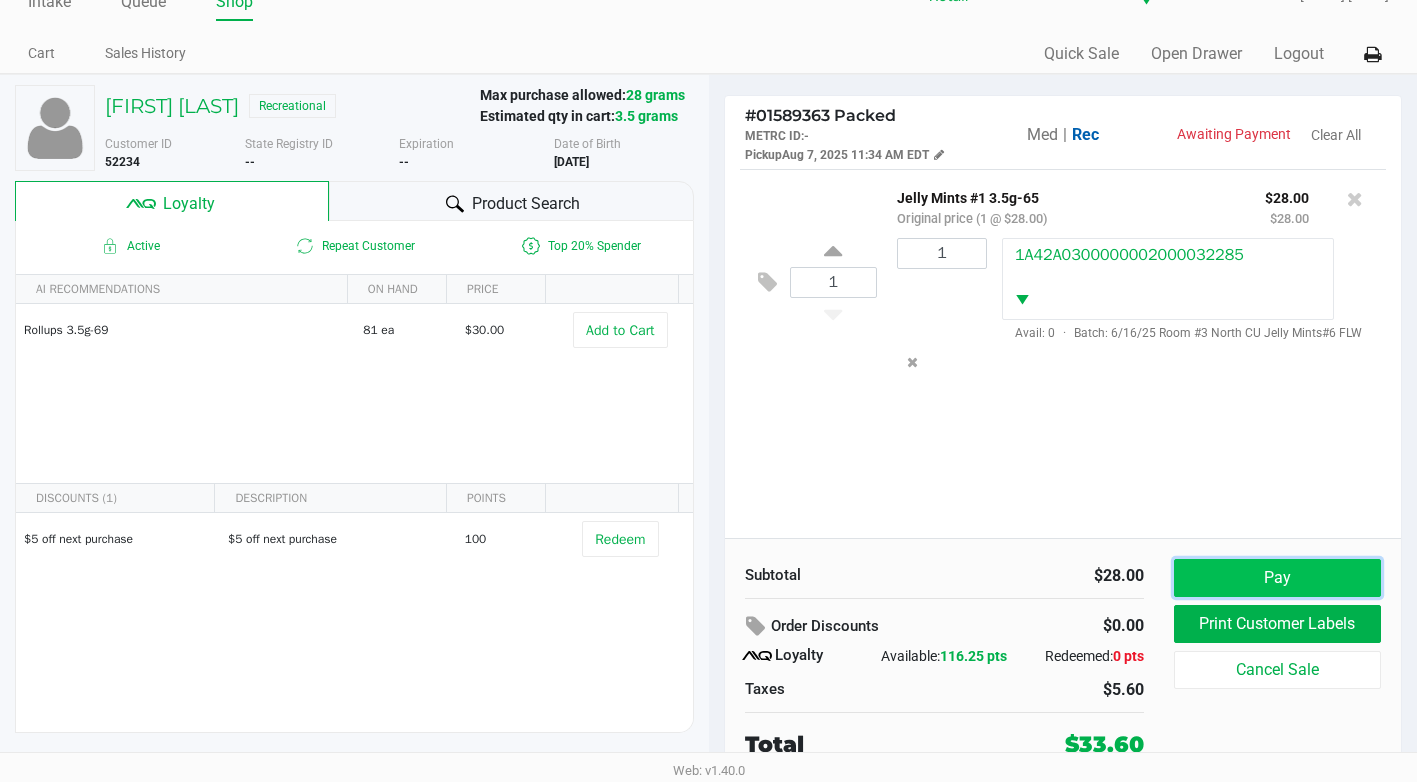 click on "Pay" 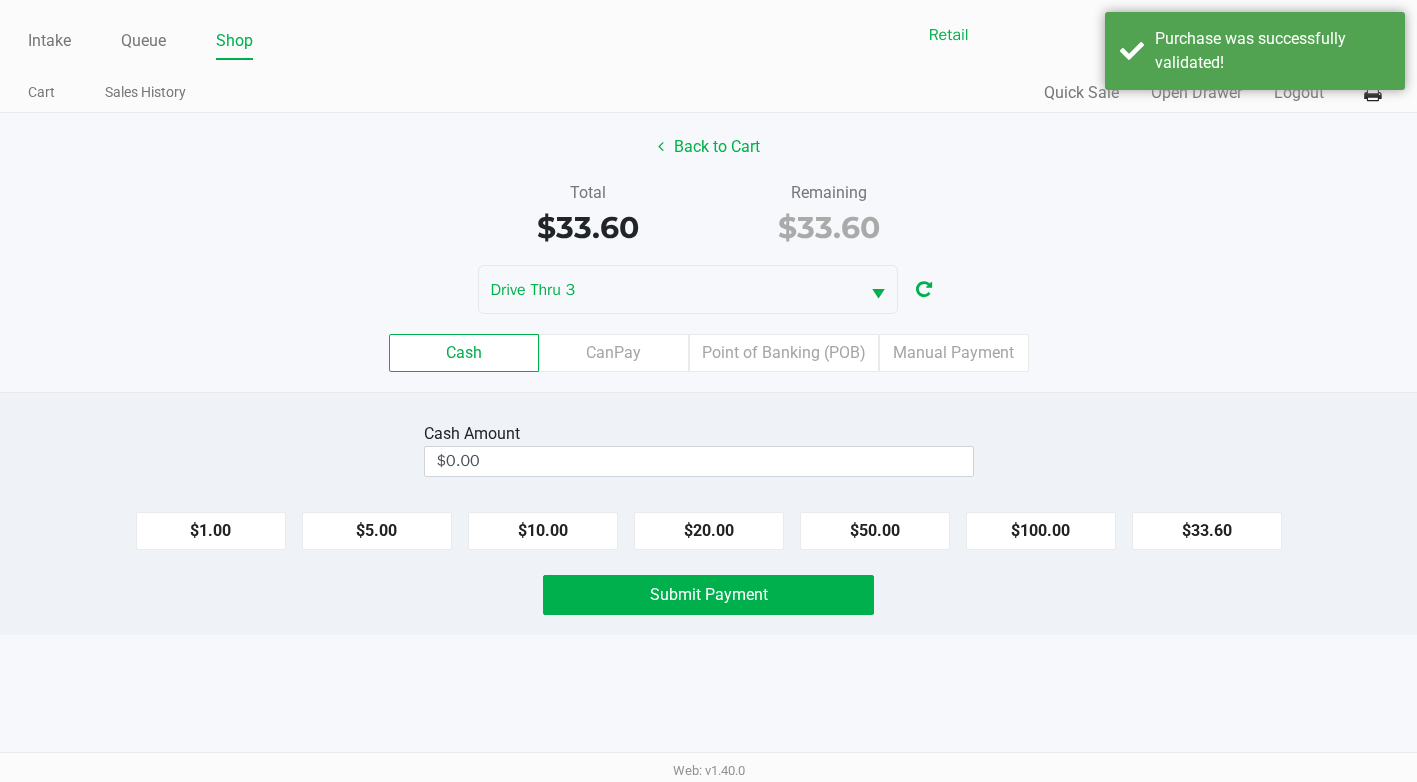 scroll, scrollTop: 0, scrollLeft: 0, axis: both 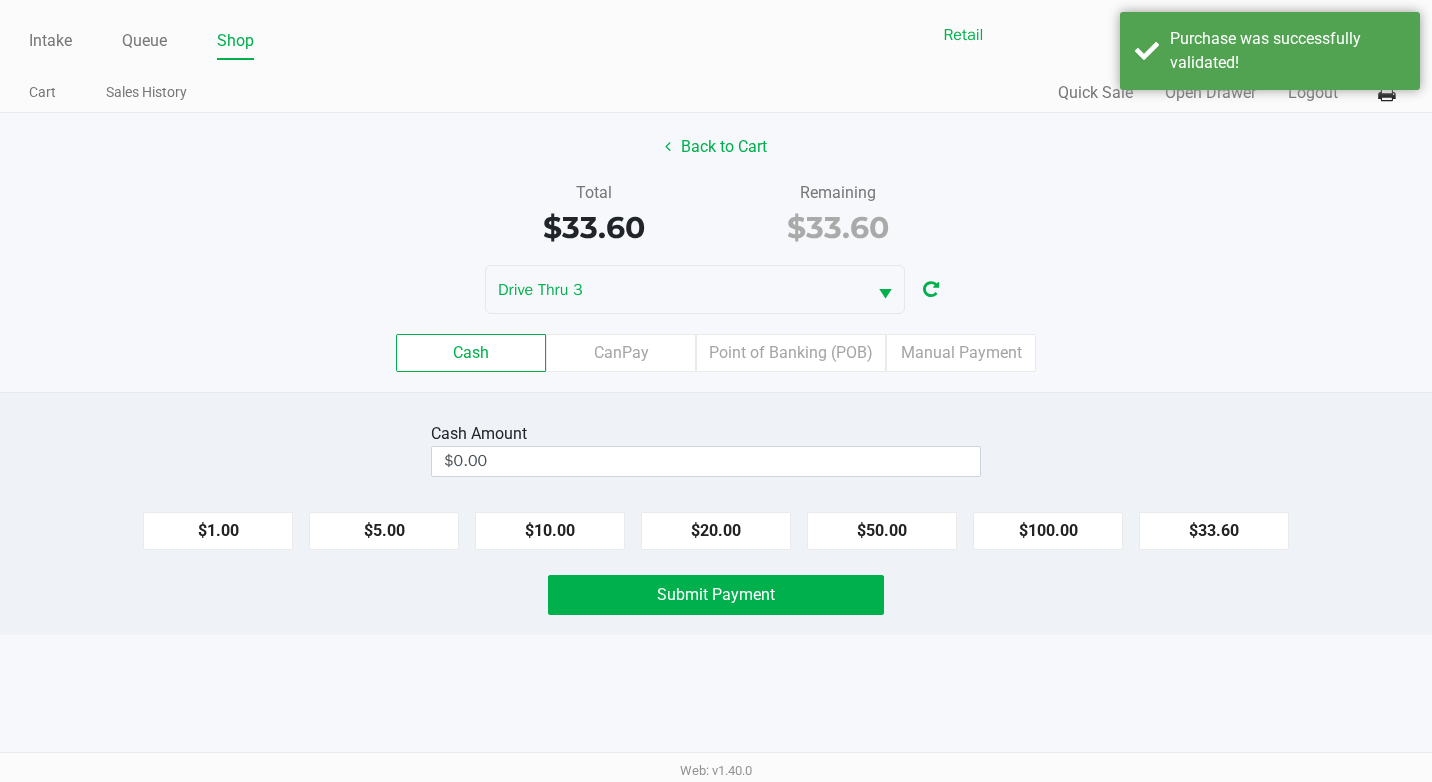 click on "Cash   CanPay   Point of Banking (POB)   Manual Payment" 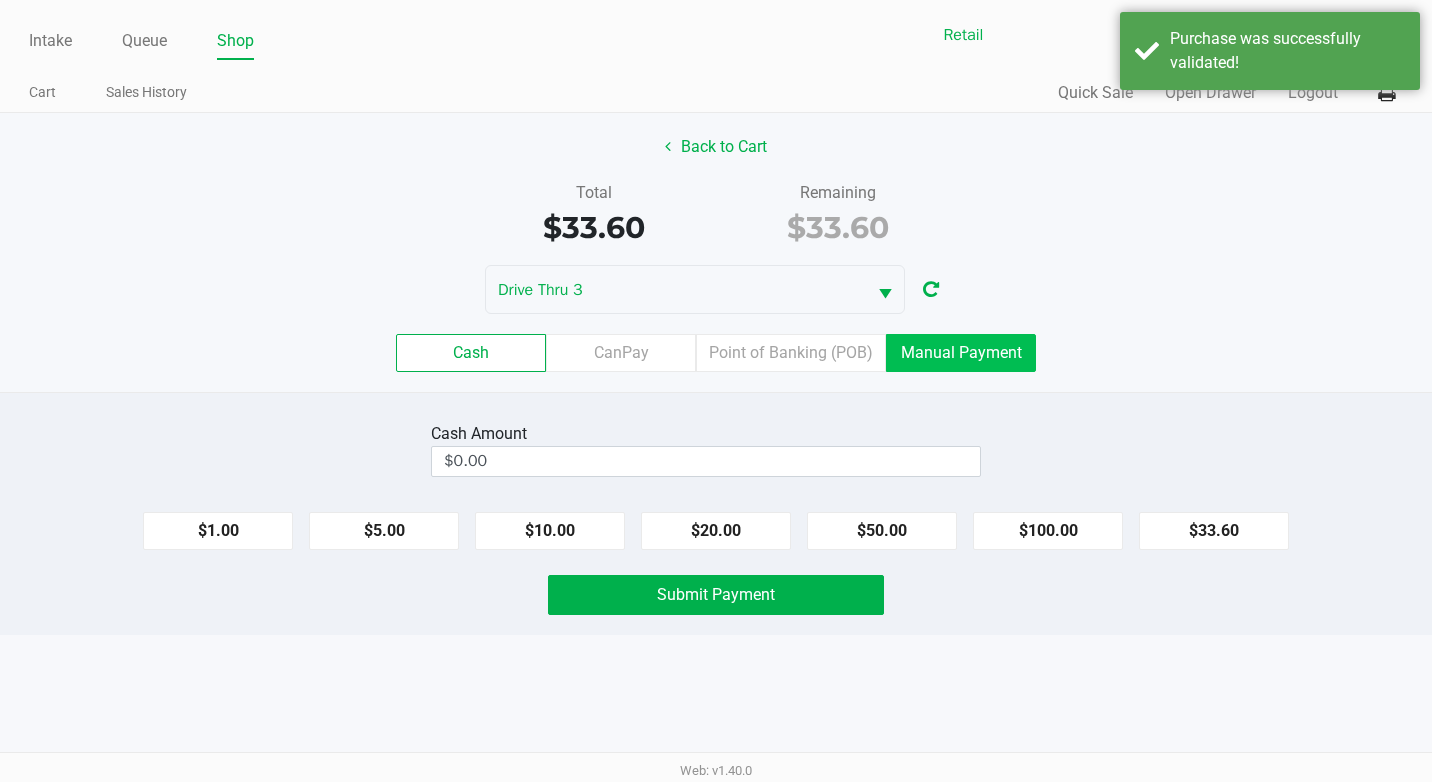 click on "Manual Payment" 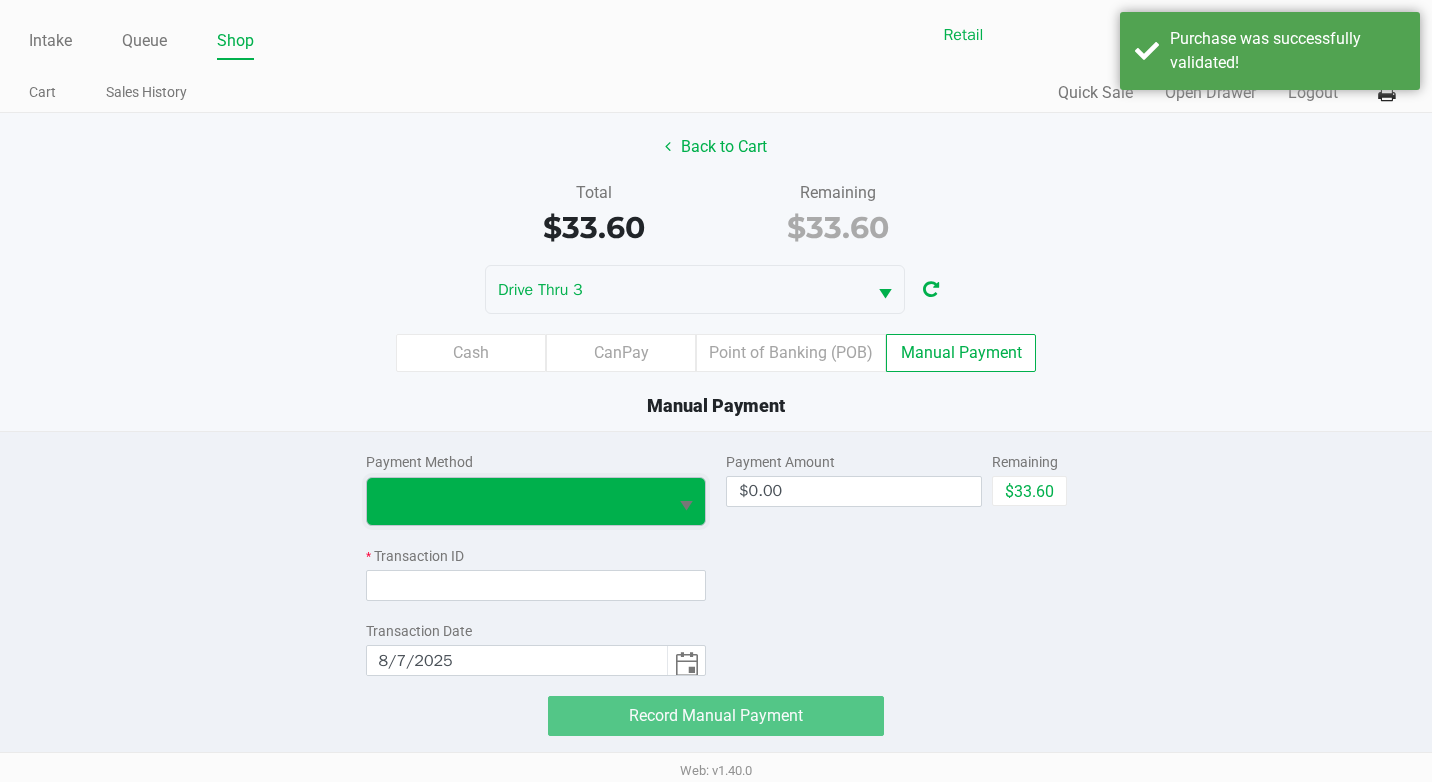 click at bounding box center (517, 501) 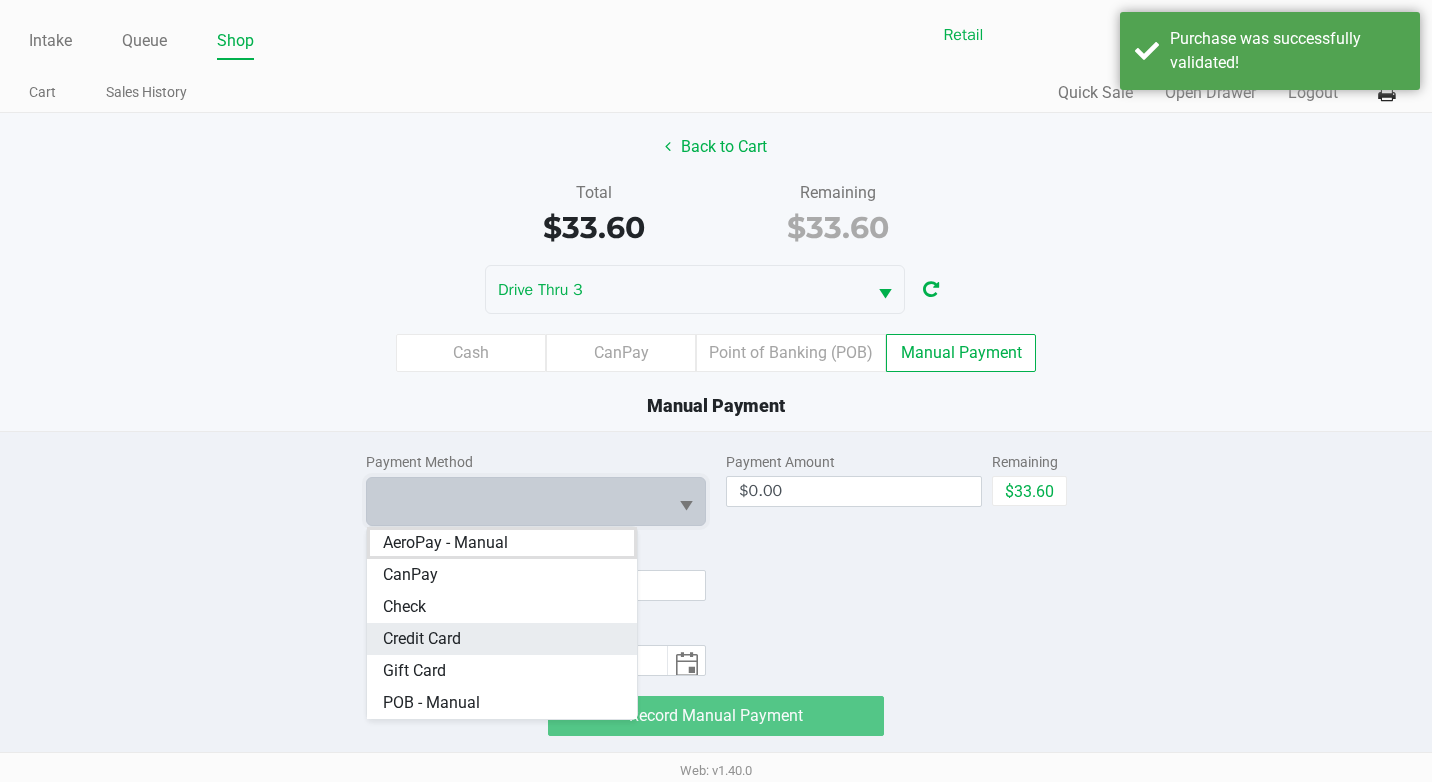click on "Credit Card" at bounding box center [502, 639] 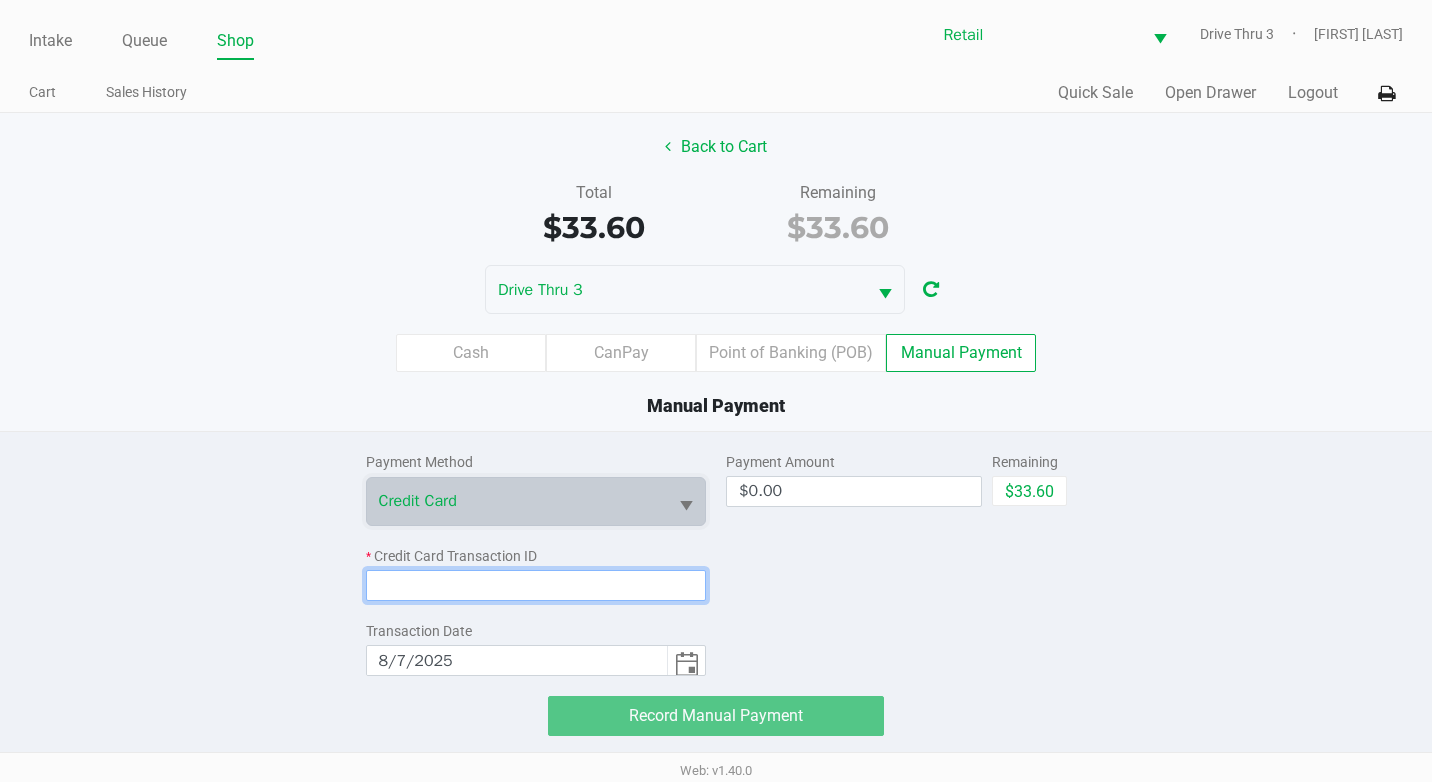click 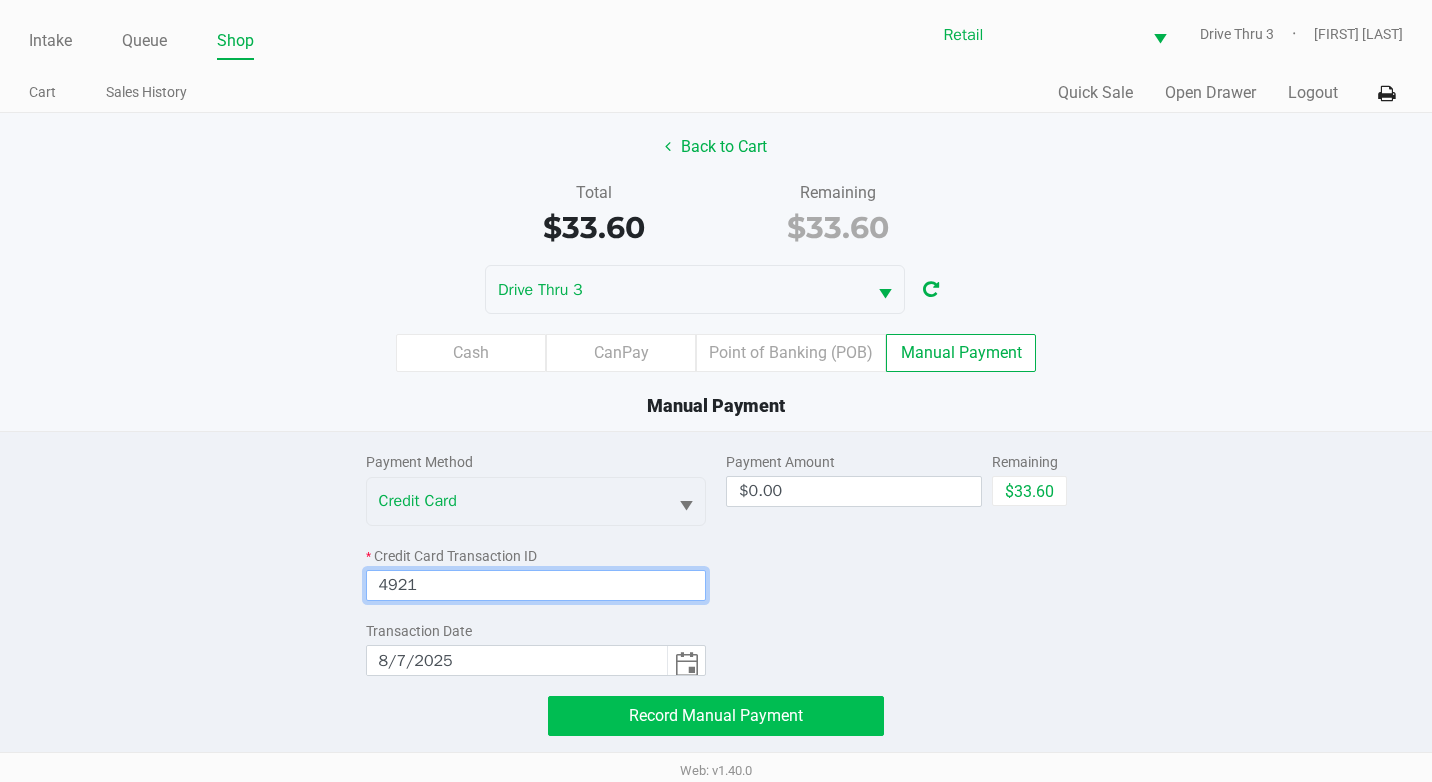type on "4921" 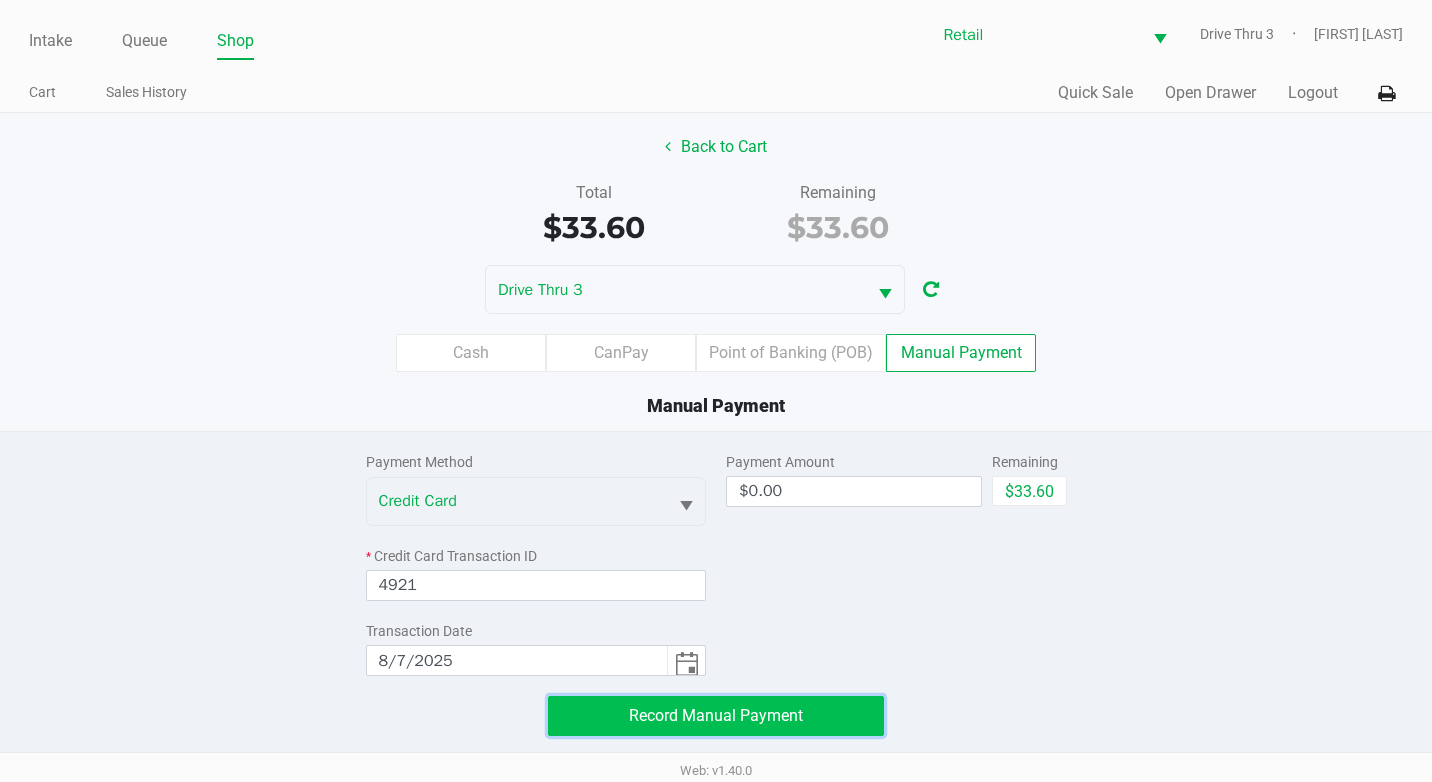 click on "Record Manual Payment" 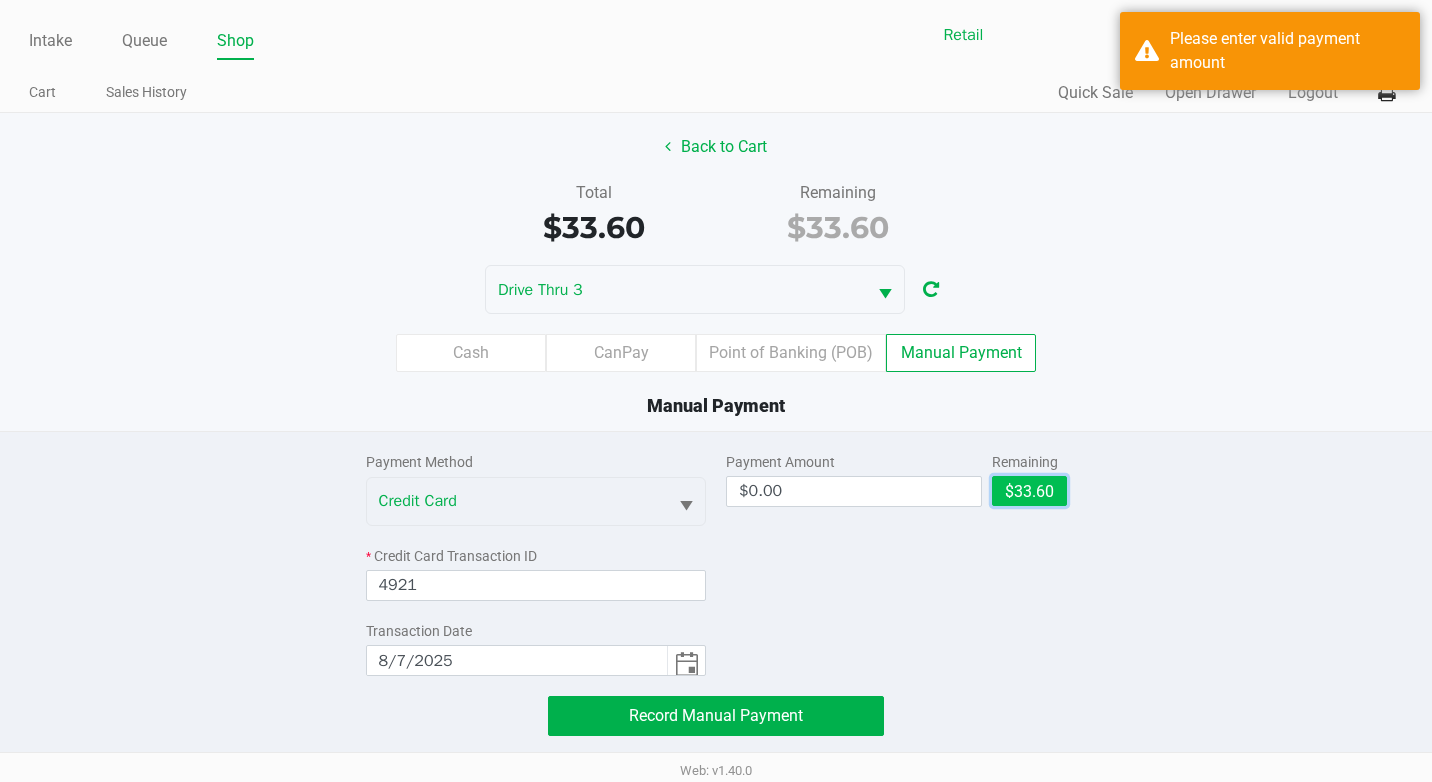 click on "$33.60" 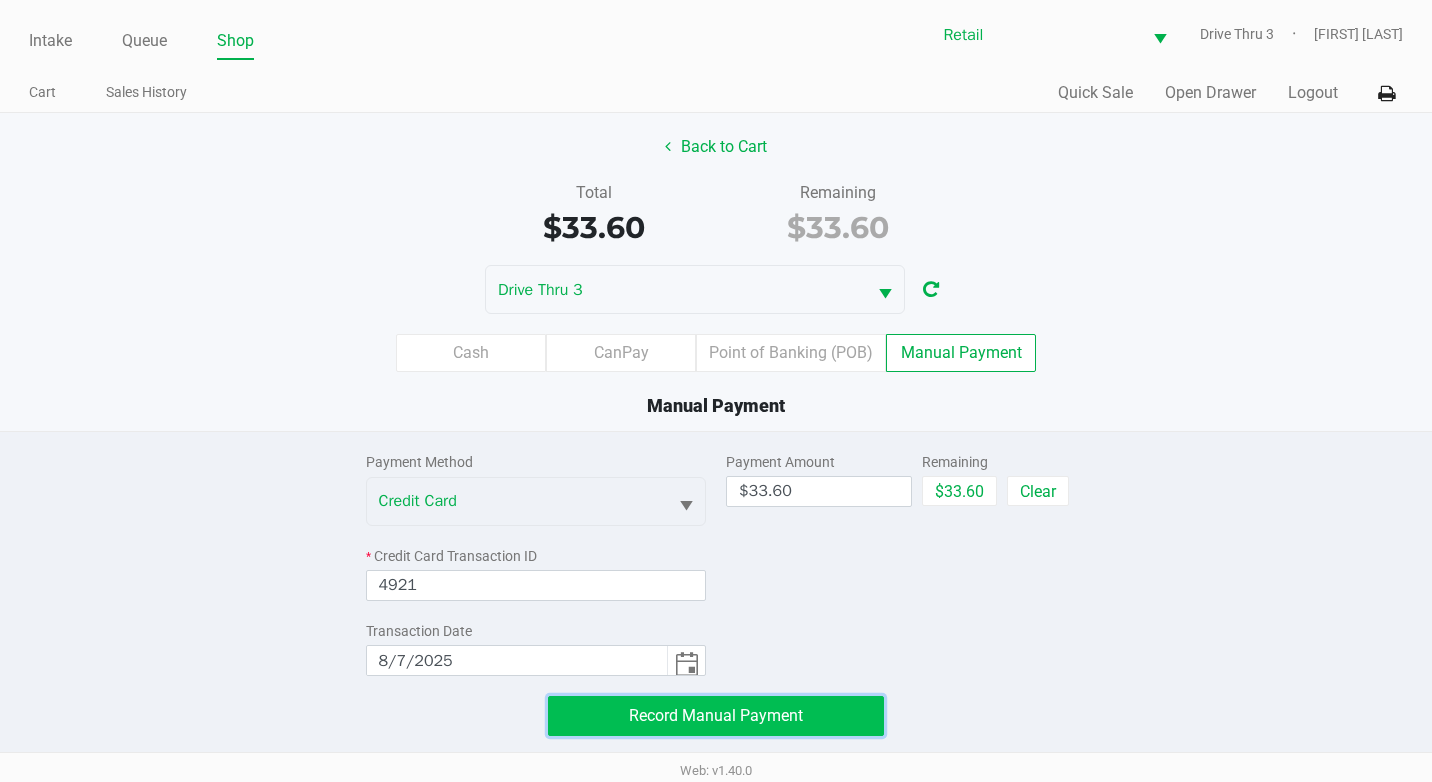 click on "Record Manual Payment" 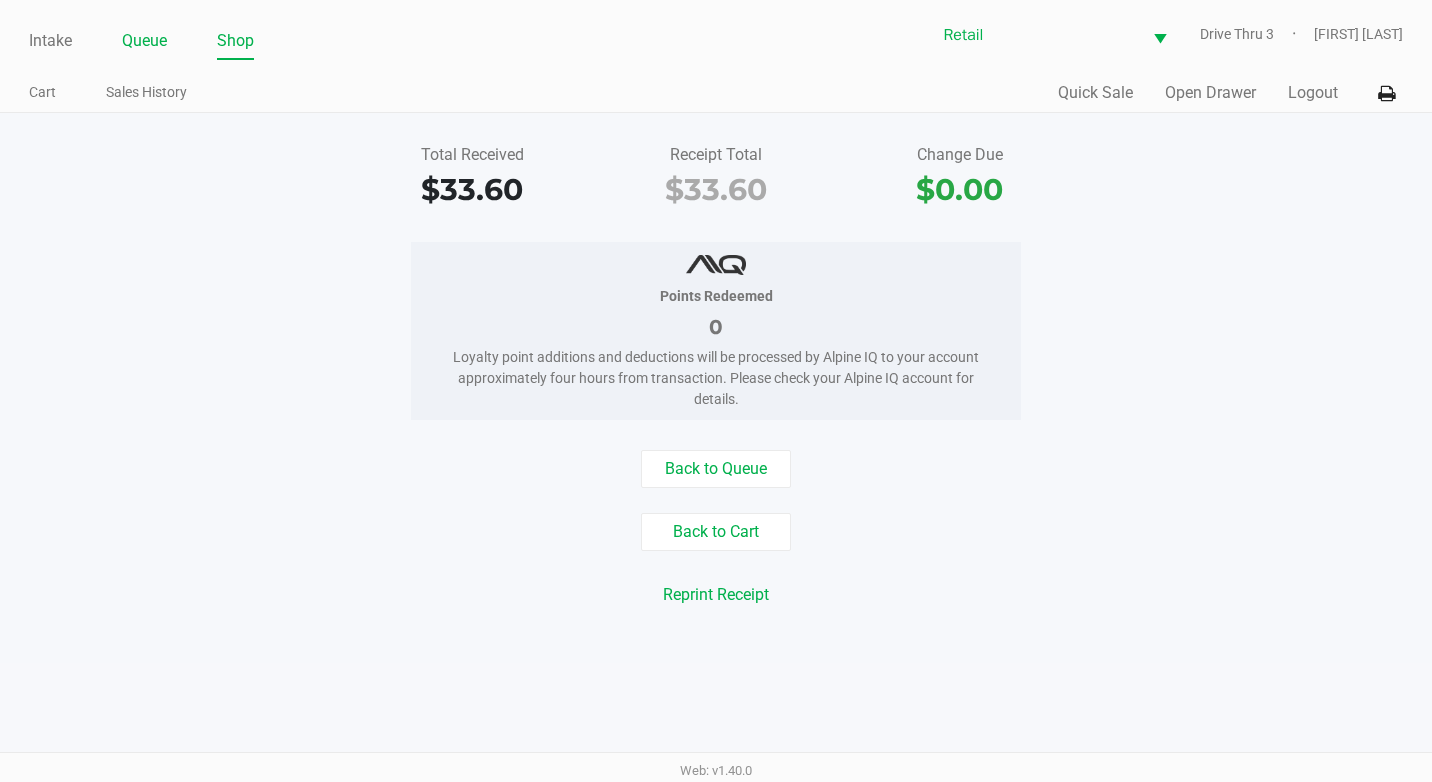 click on "Queue" 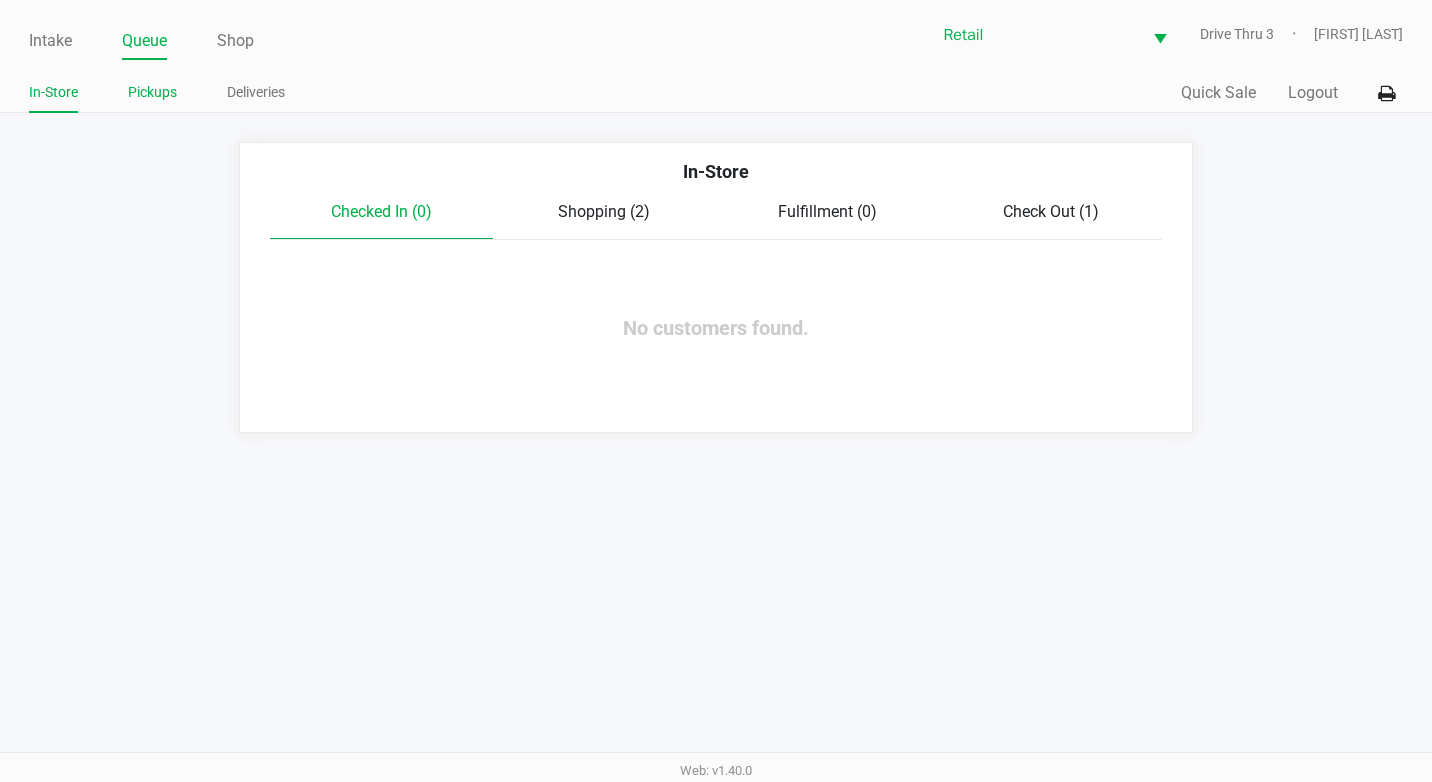 click on "Pickups" 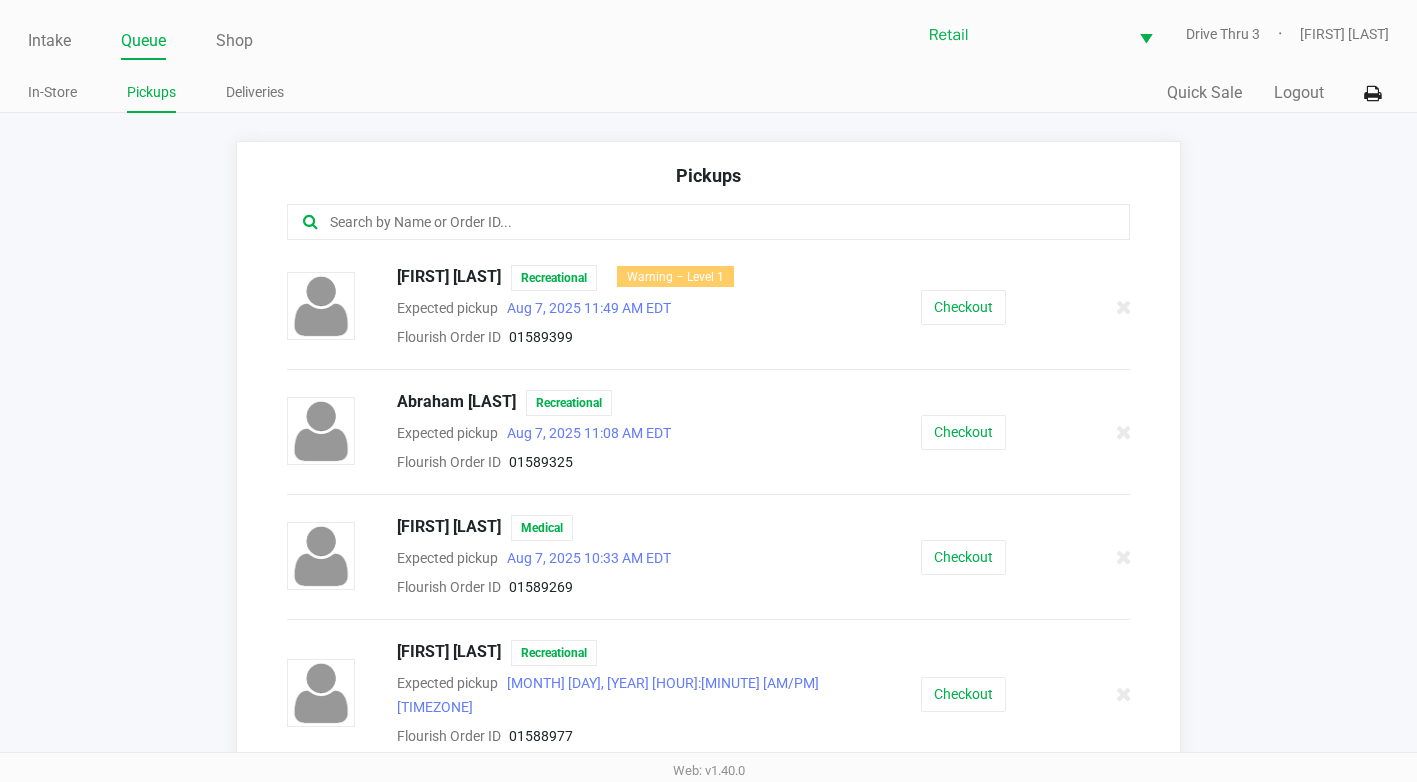 click 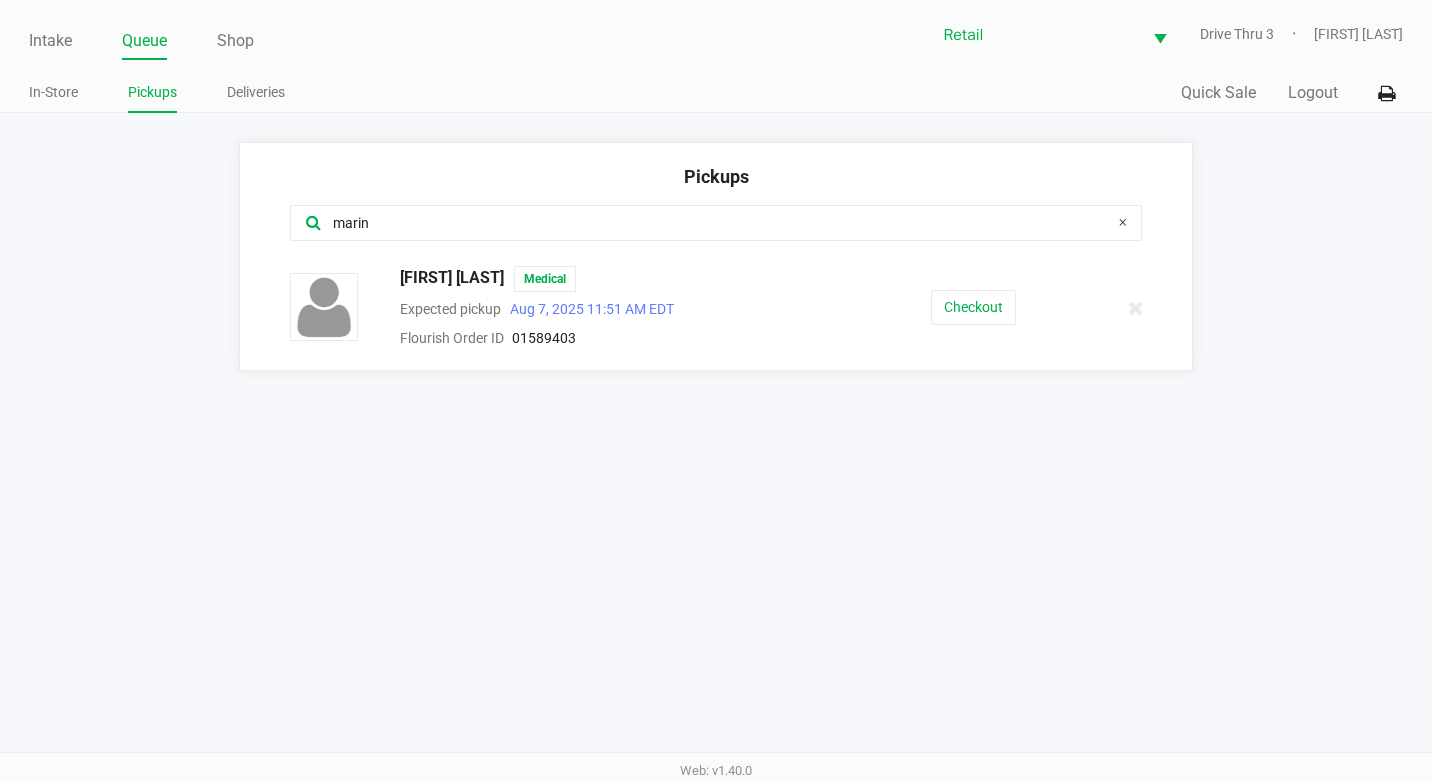 type on "marin" 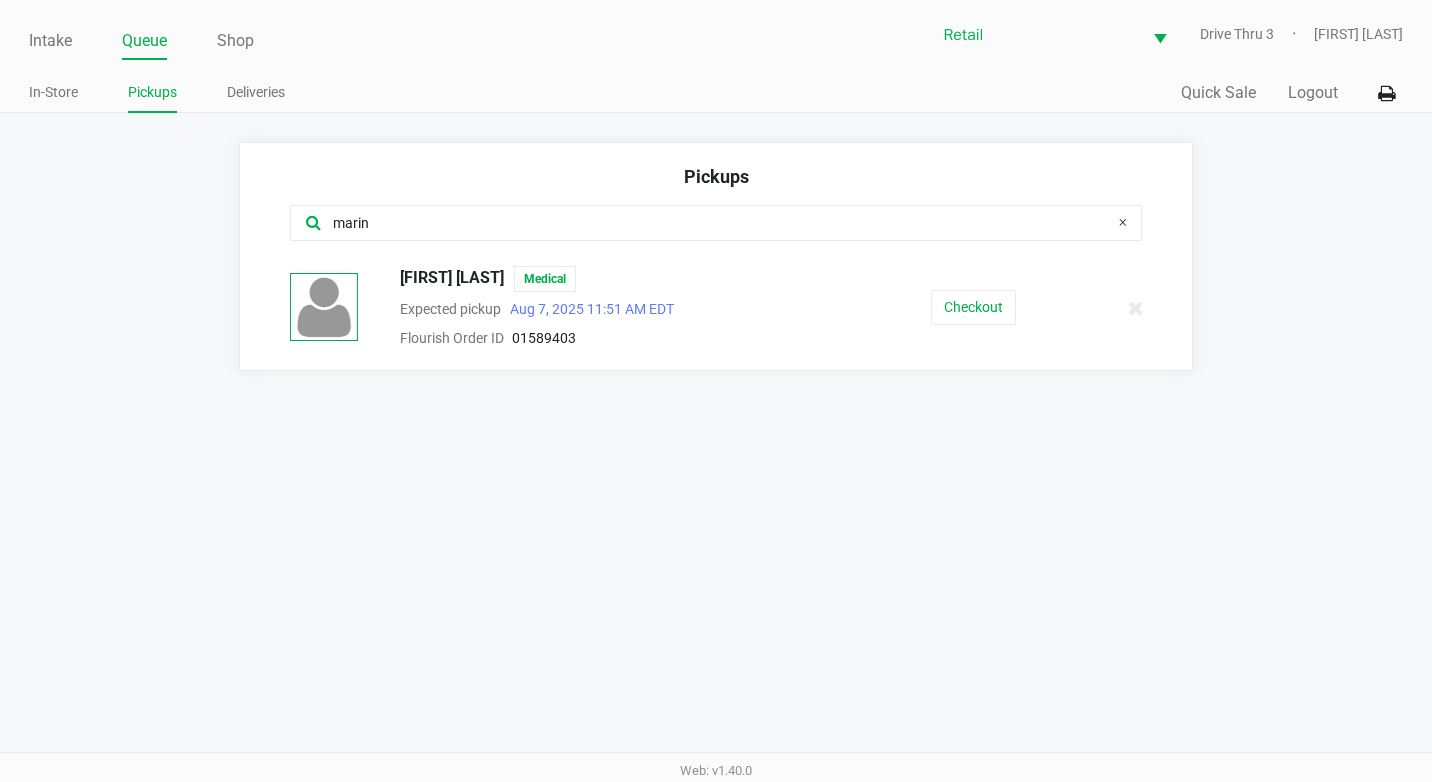 click 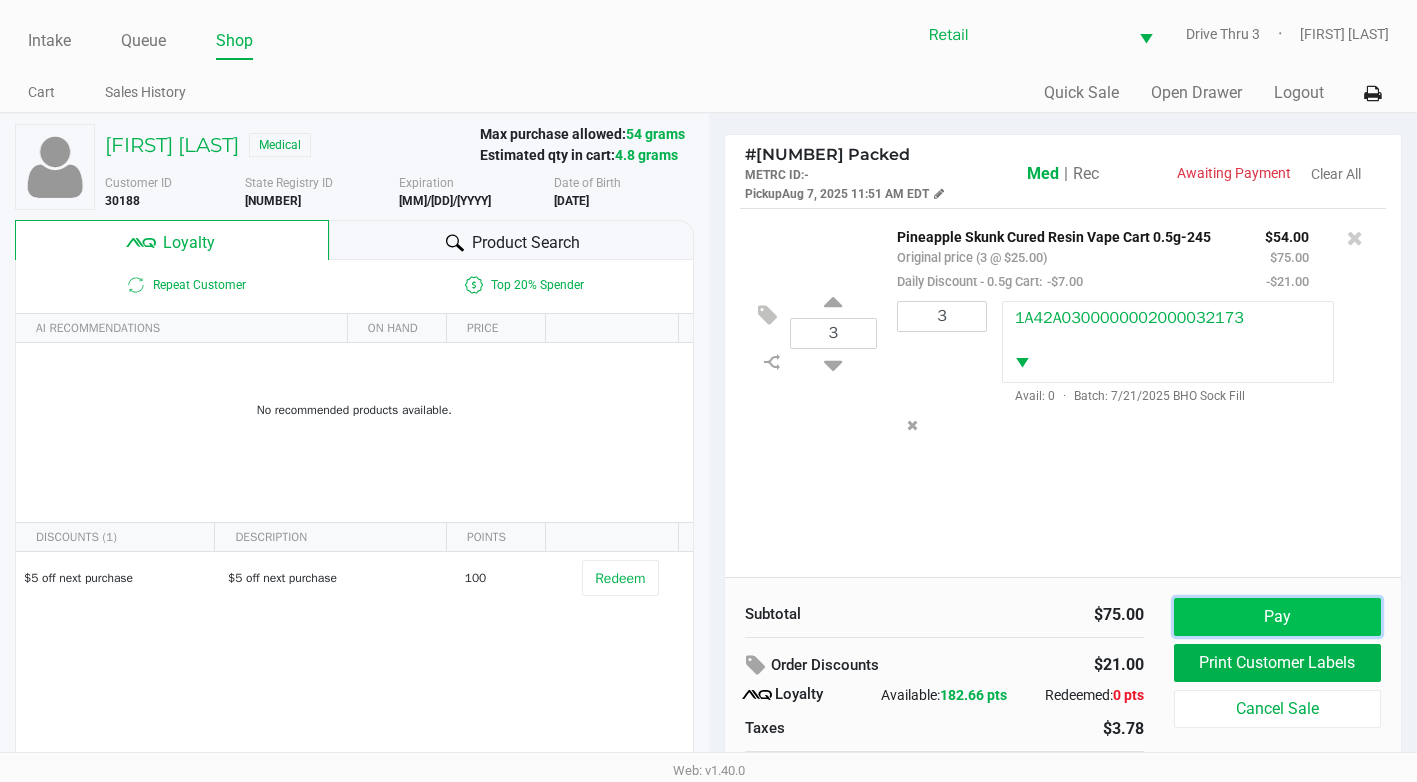click on "Pay" 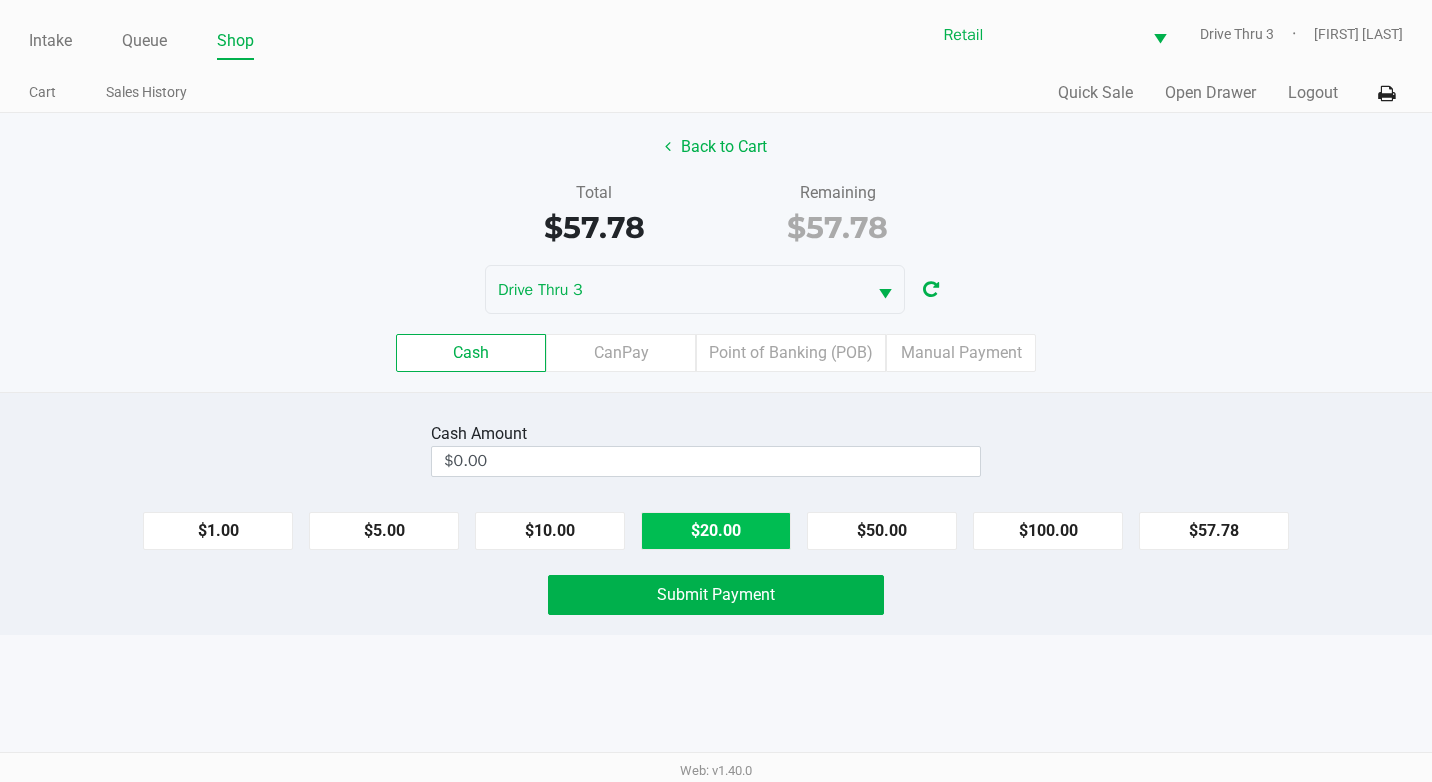 click on "$20.00" 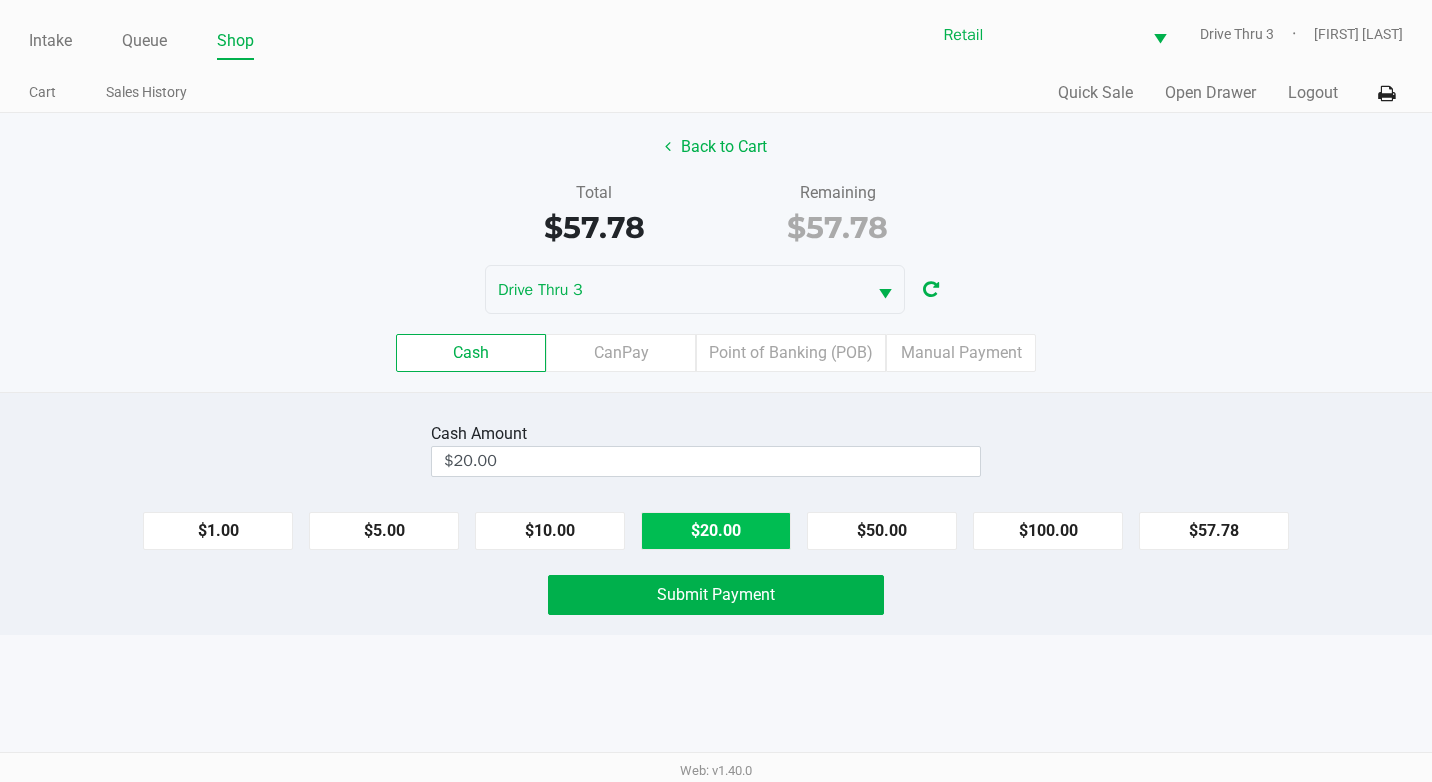 click on "$20.00" 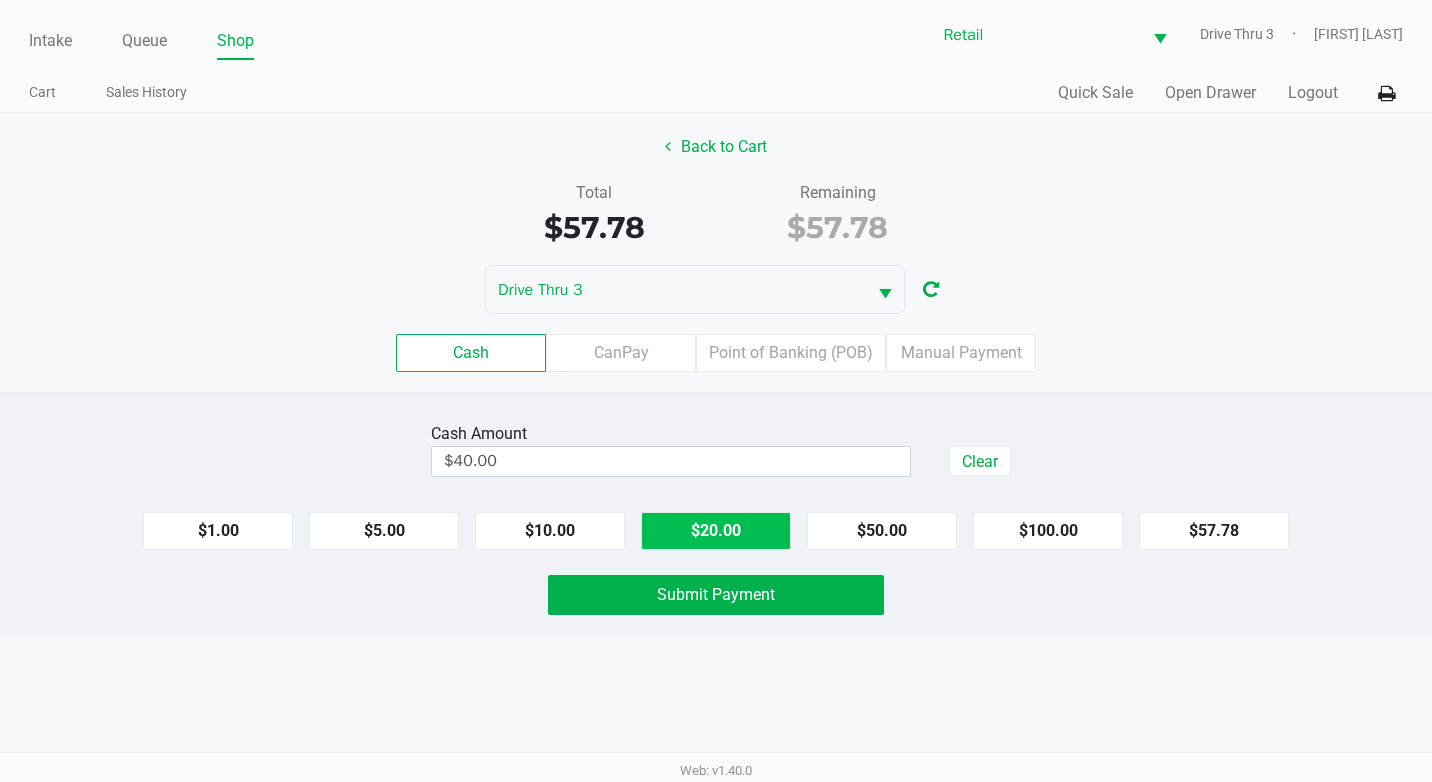 click on "$20.00" 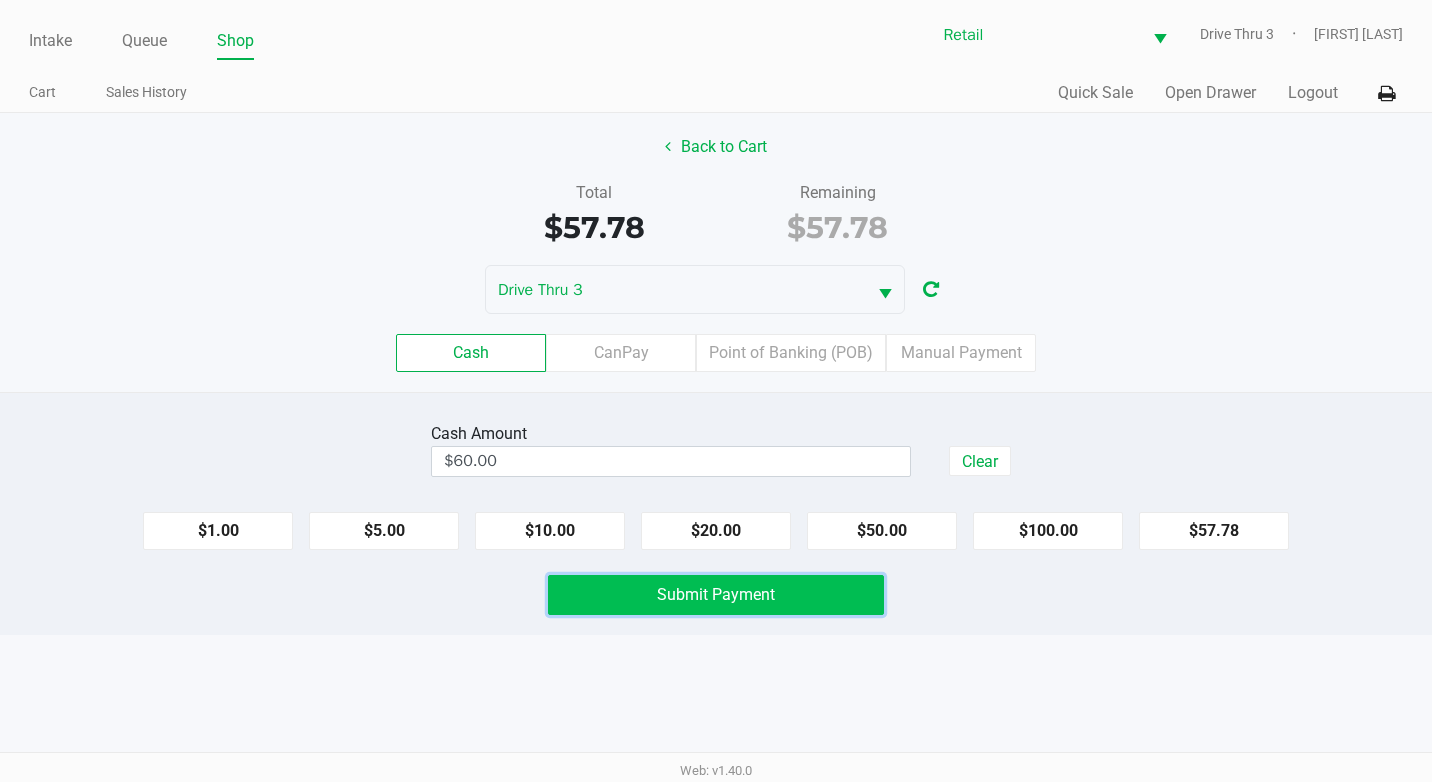 click on "Submit Payment" 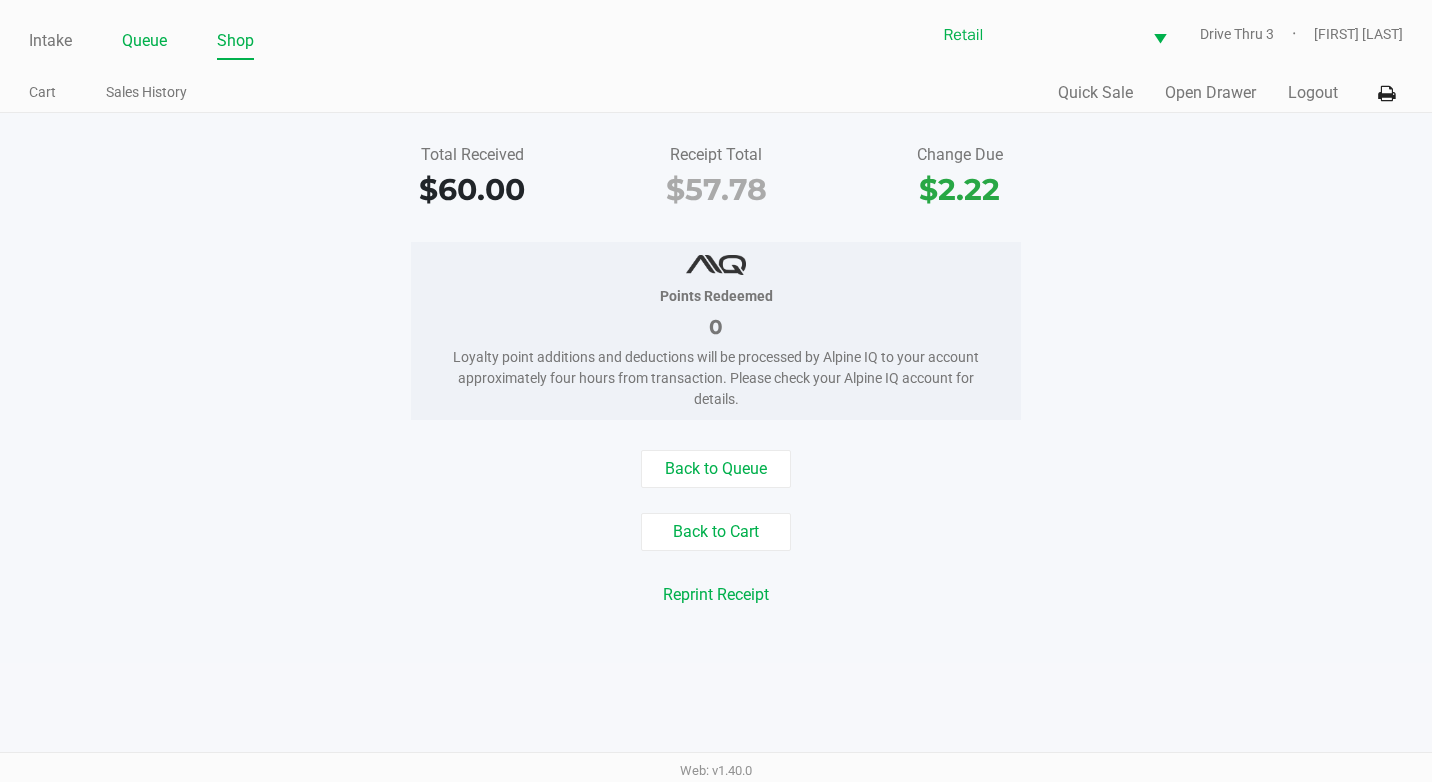 click on "Queue" 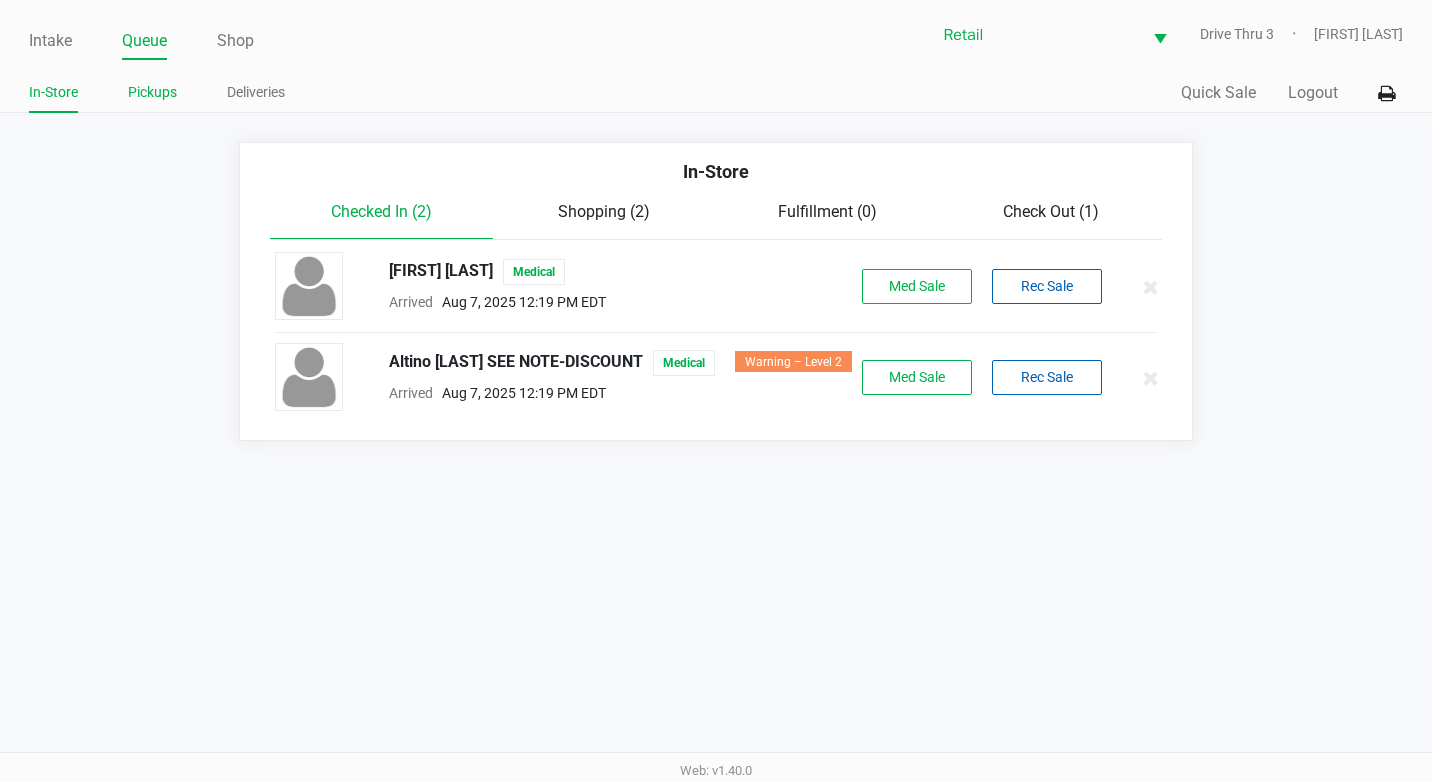 click on "Pickups" 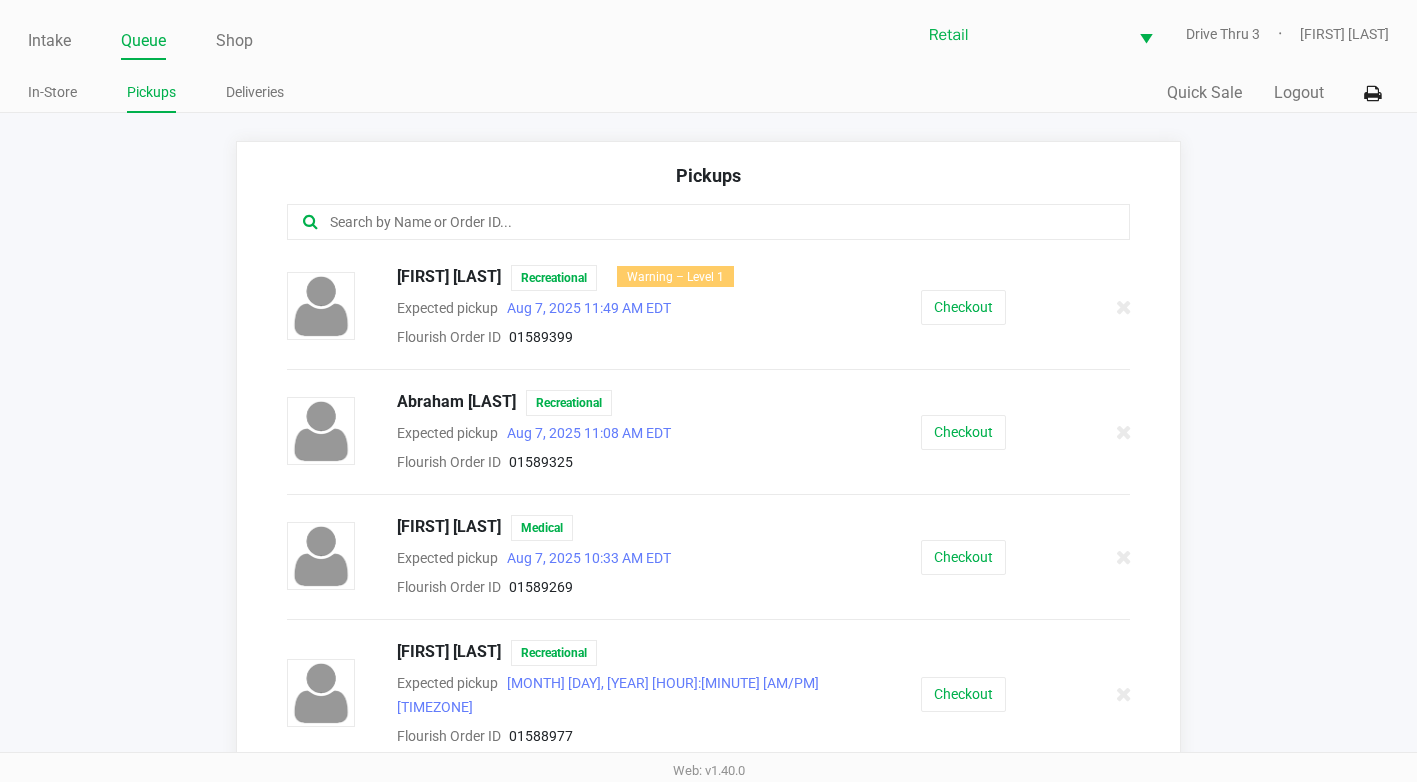click 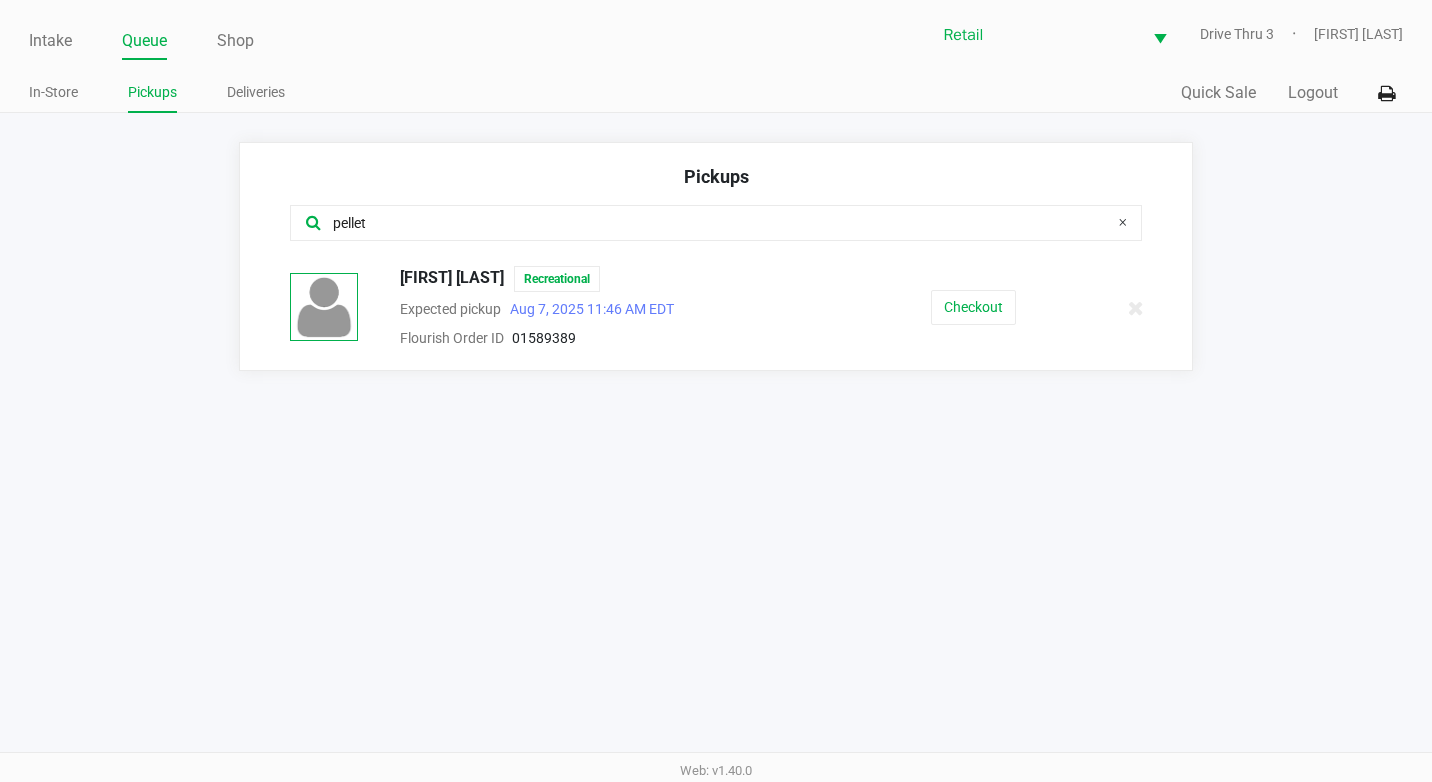 type on "pellet" 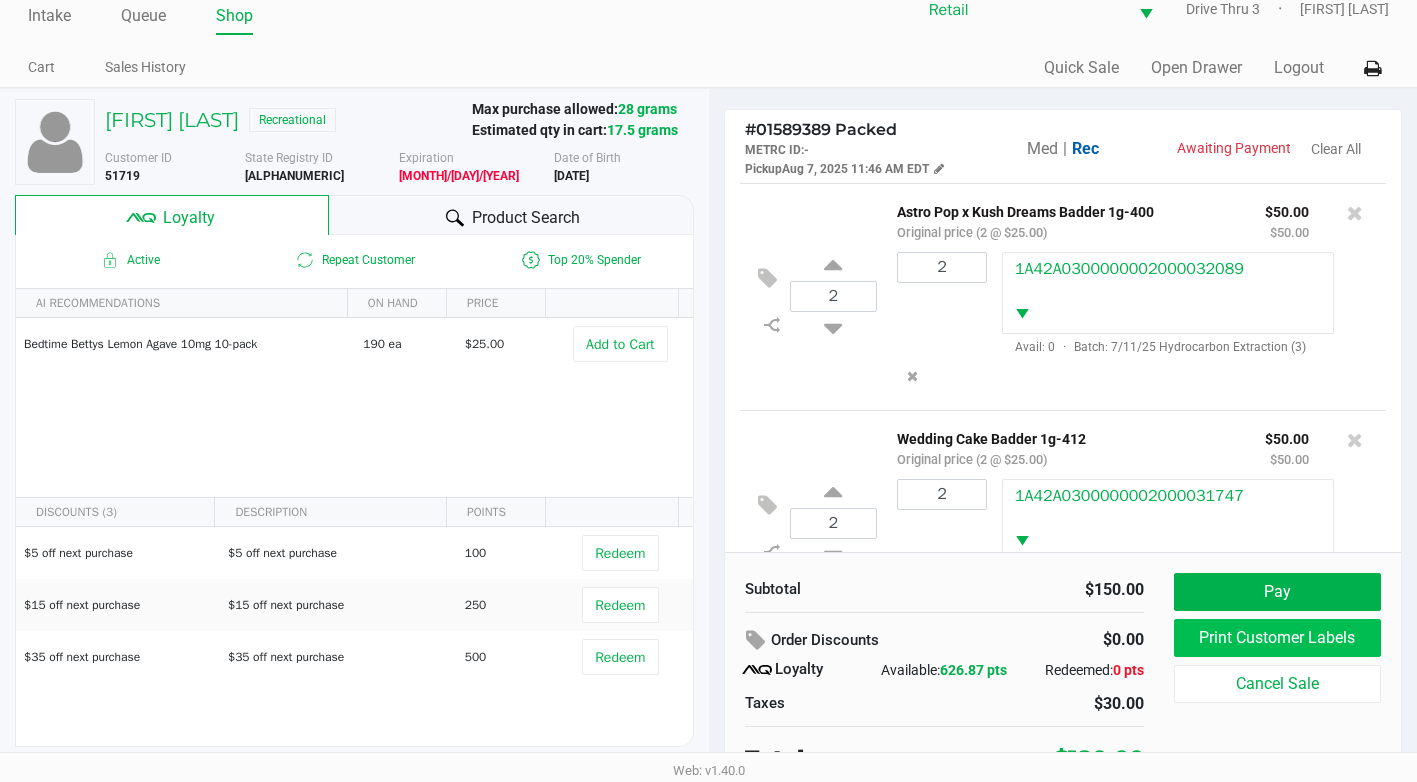scroll, scrollTop: 39, scrollLeft: 0, axis: vertical 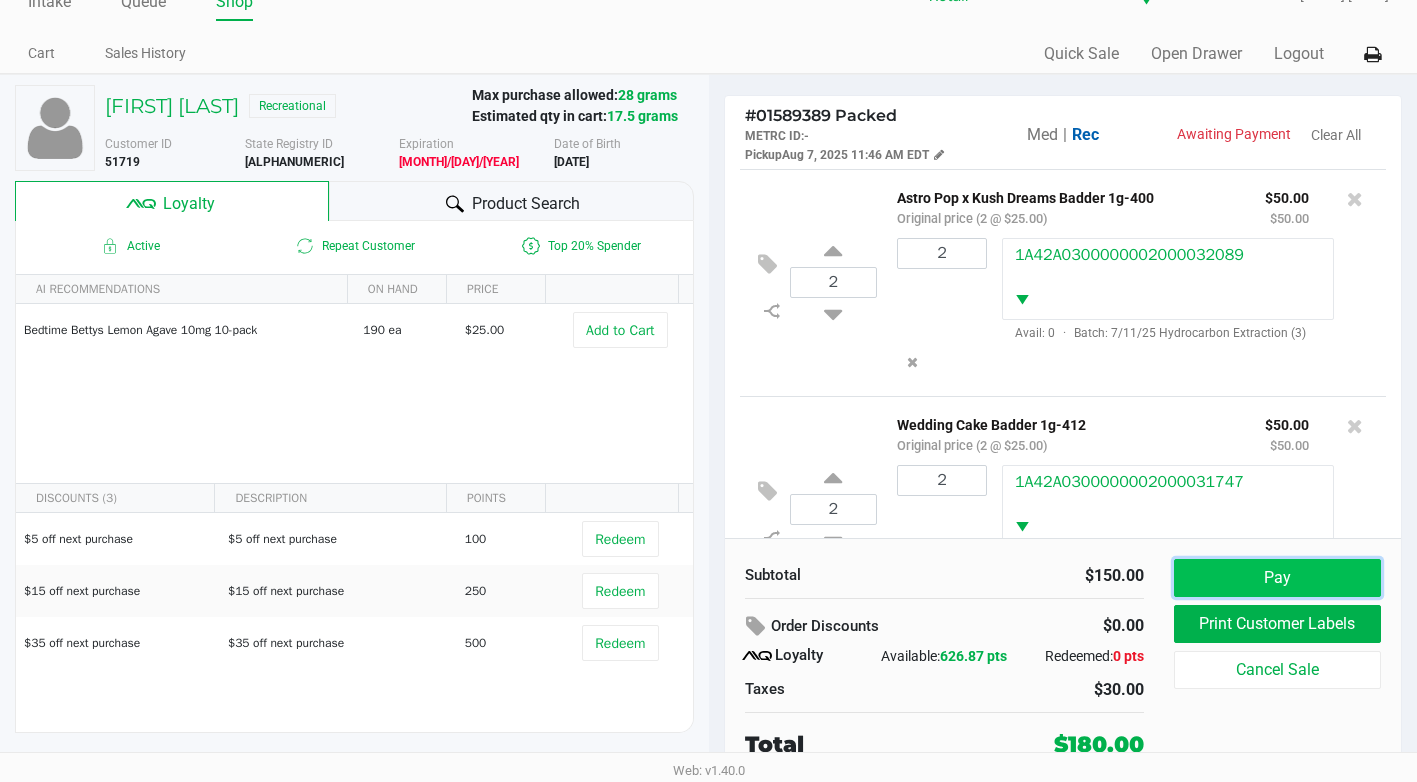 click on "Pay" 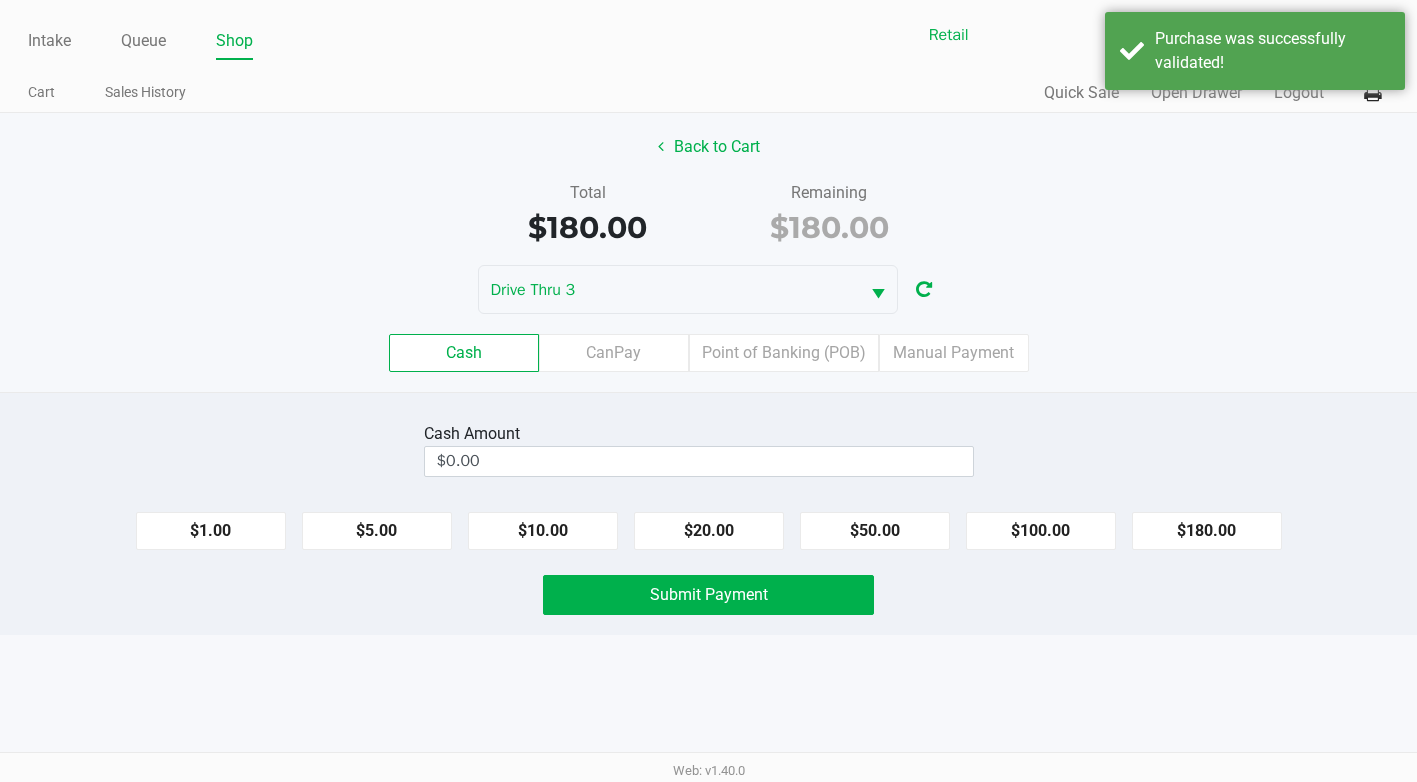 scroll, scrollTop: 0, scrollLeft: 0, axis: both 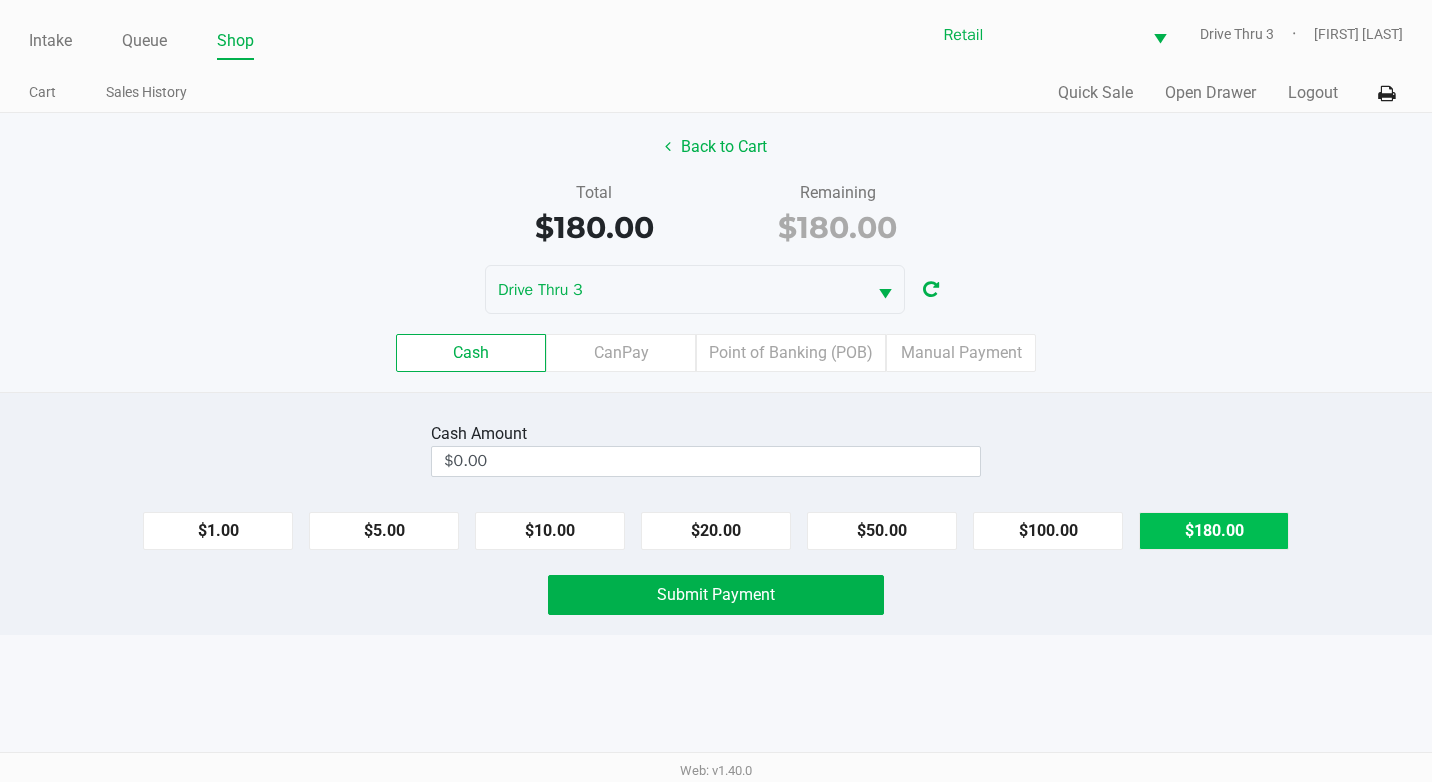 click on "$180.00" 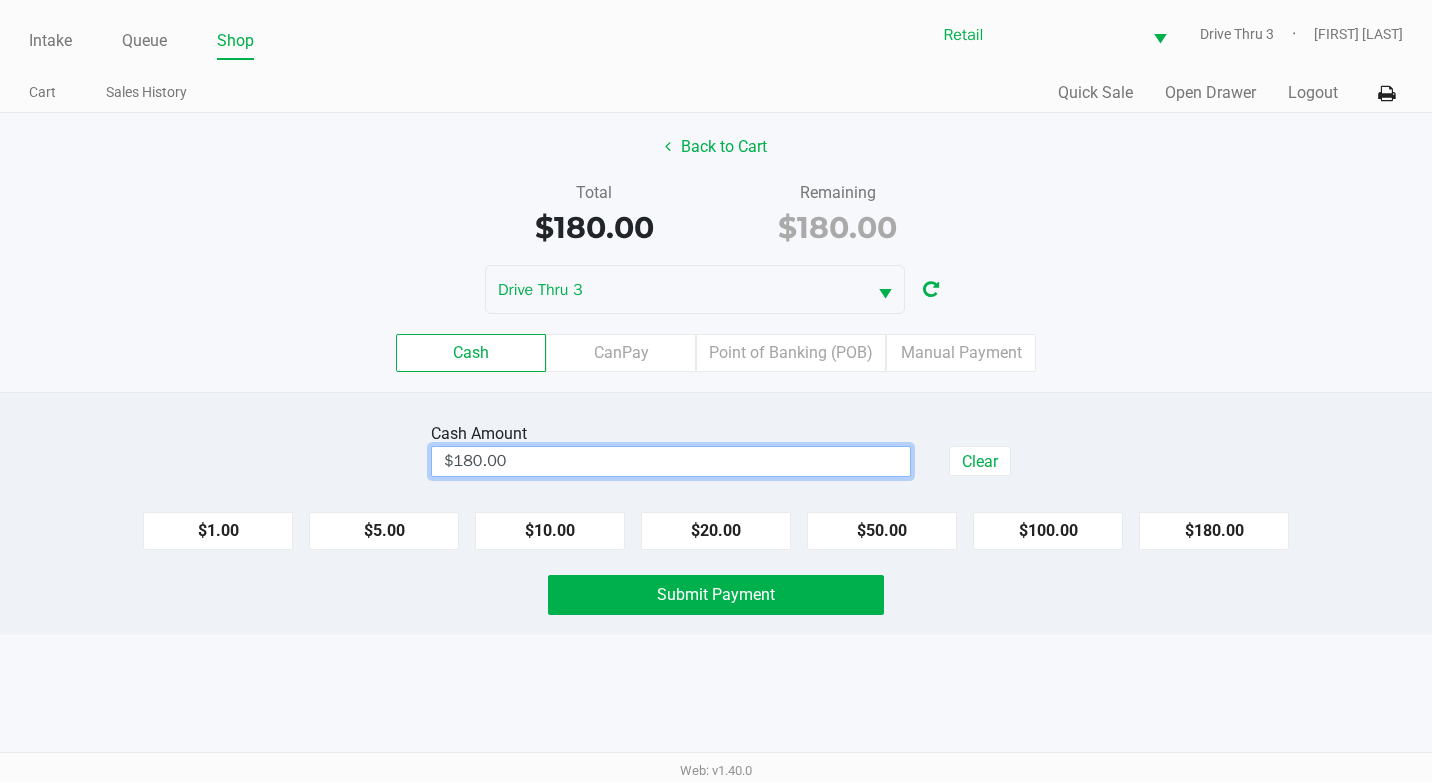 type on "180" 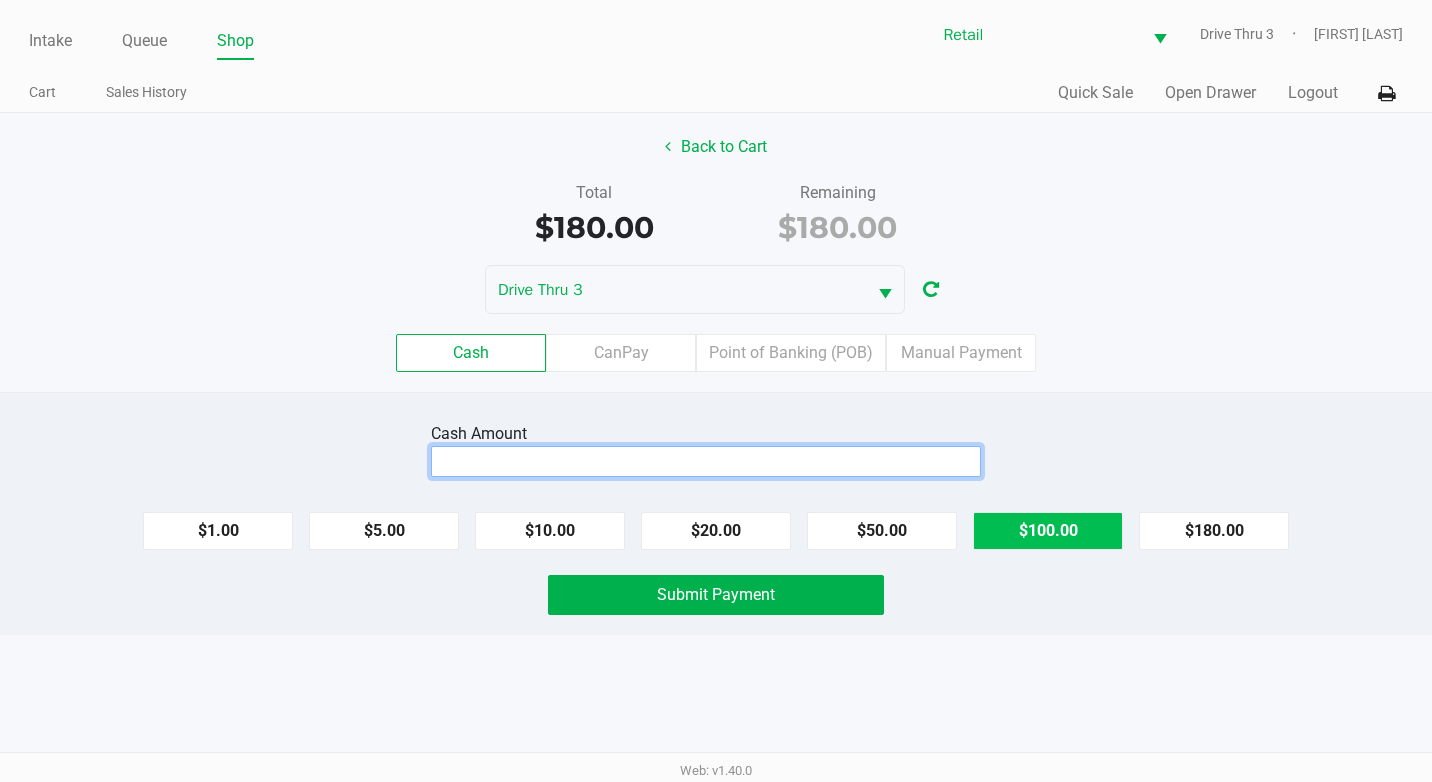 click on "$100.00" 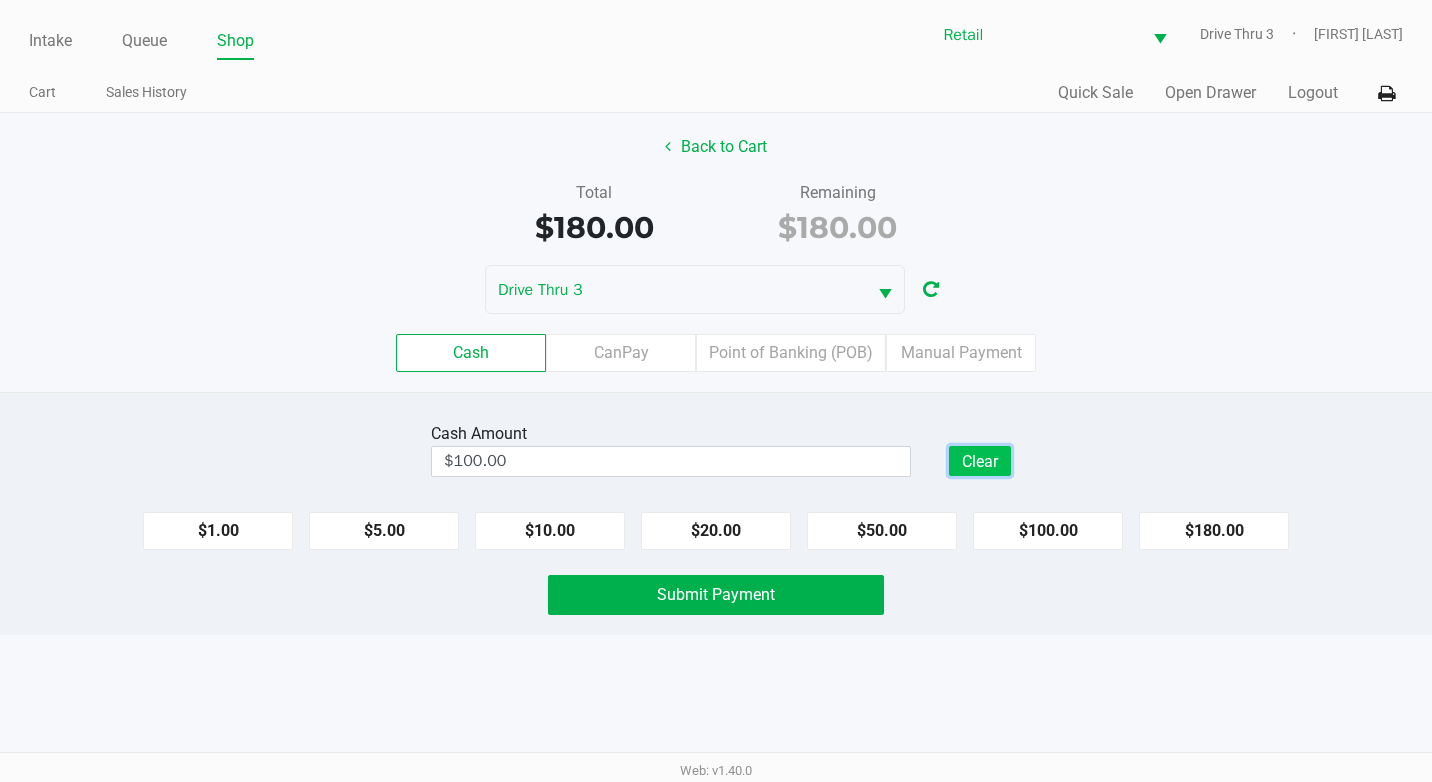 click on "Clear" 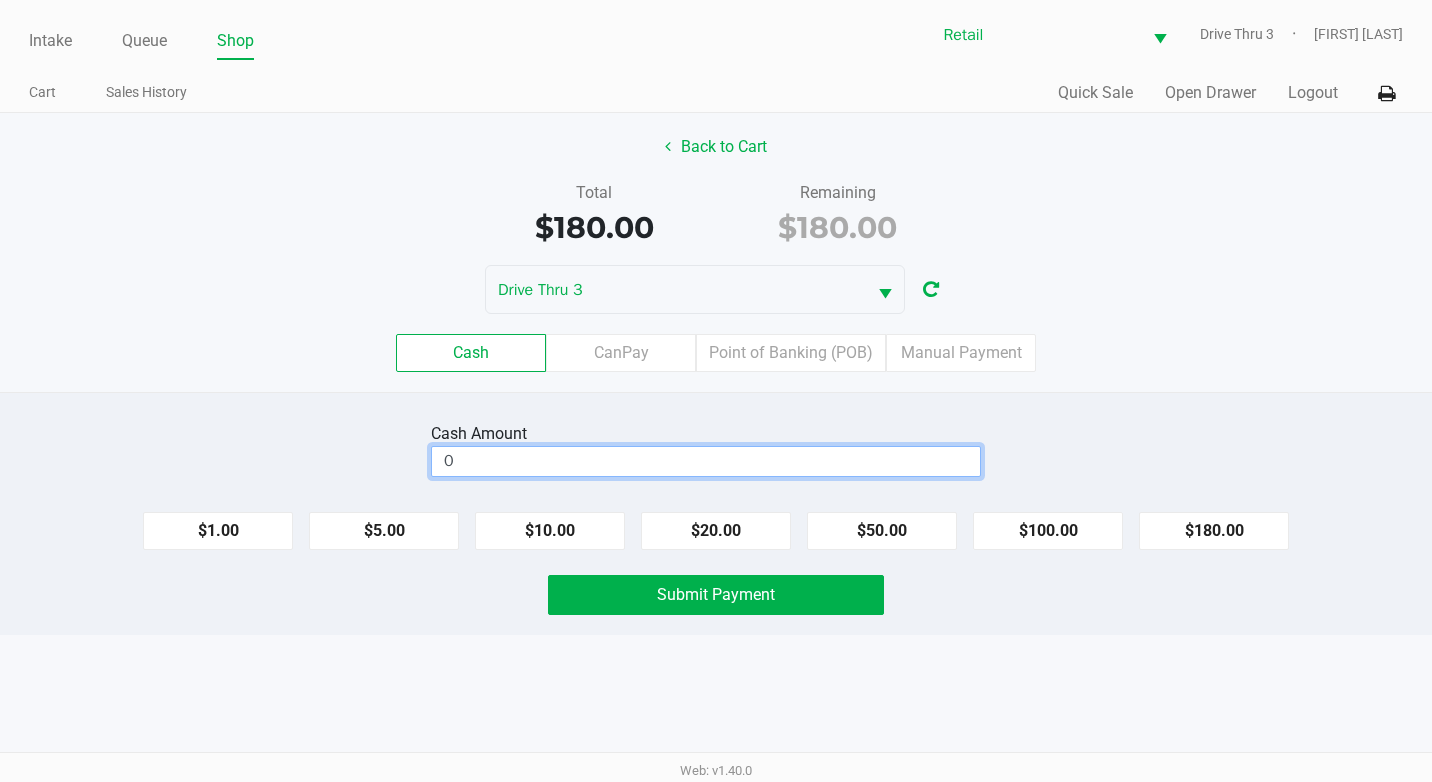 click on "0" at bounding box center (706, 461) 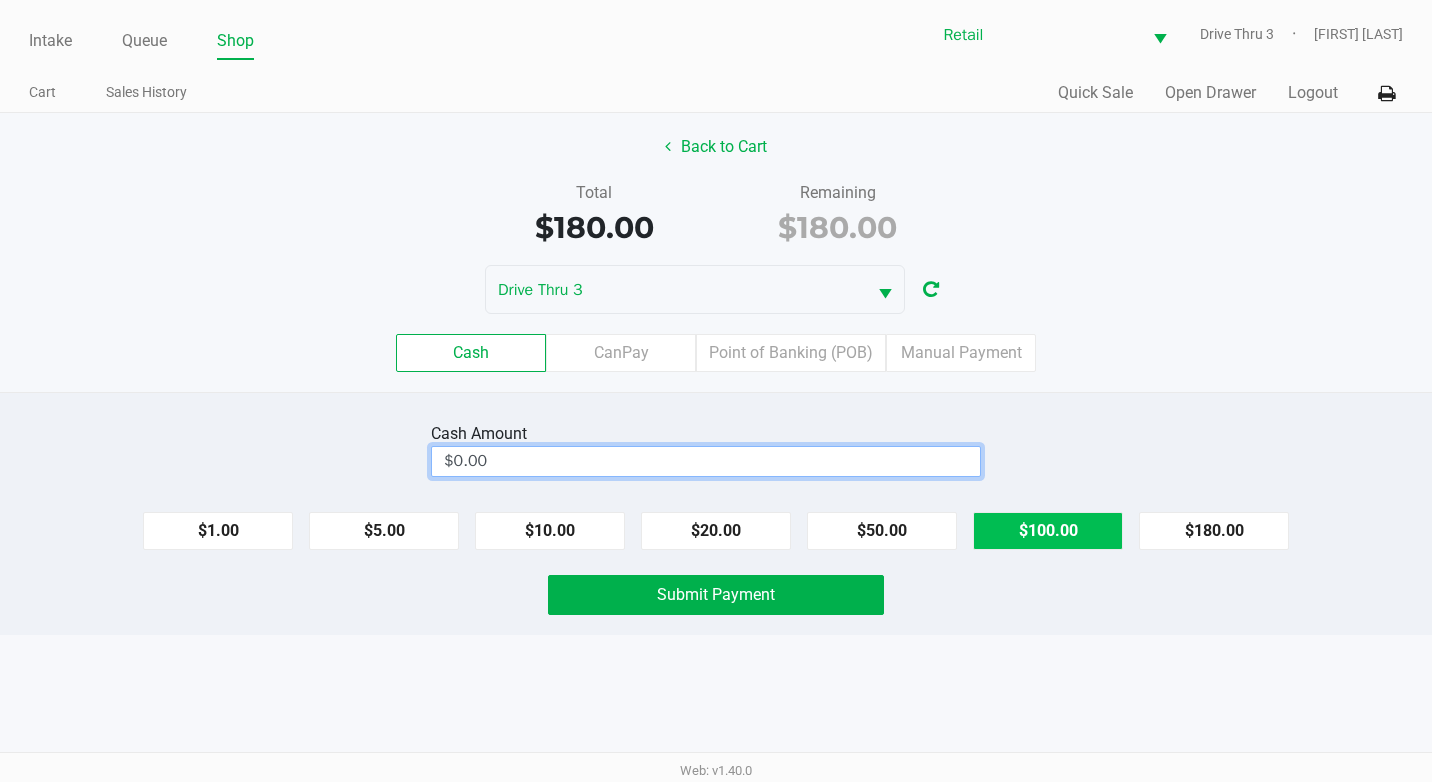 click on "$100.00" 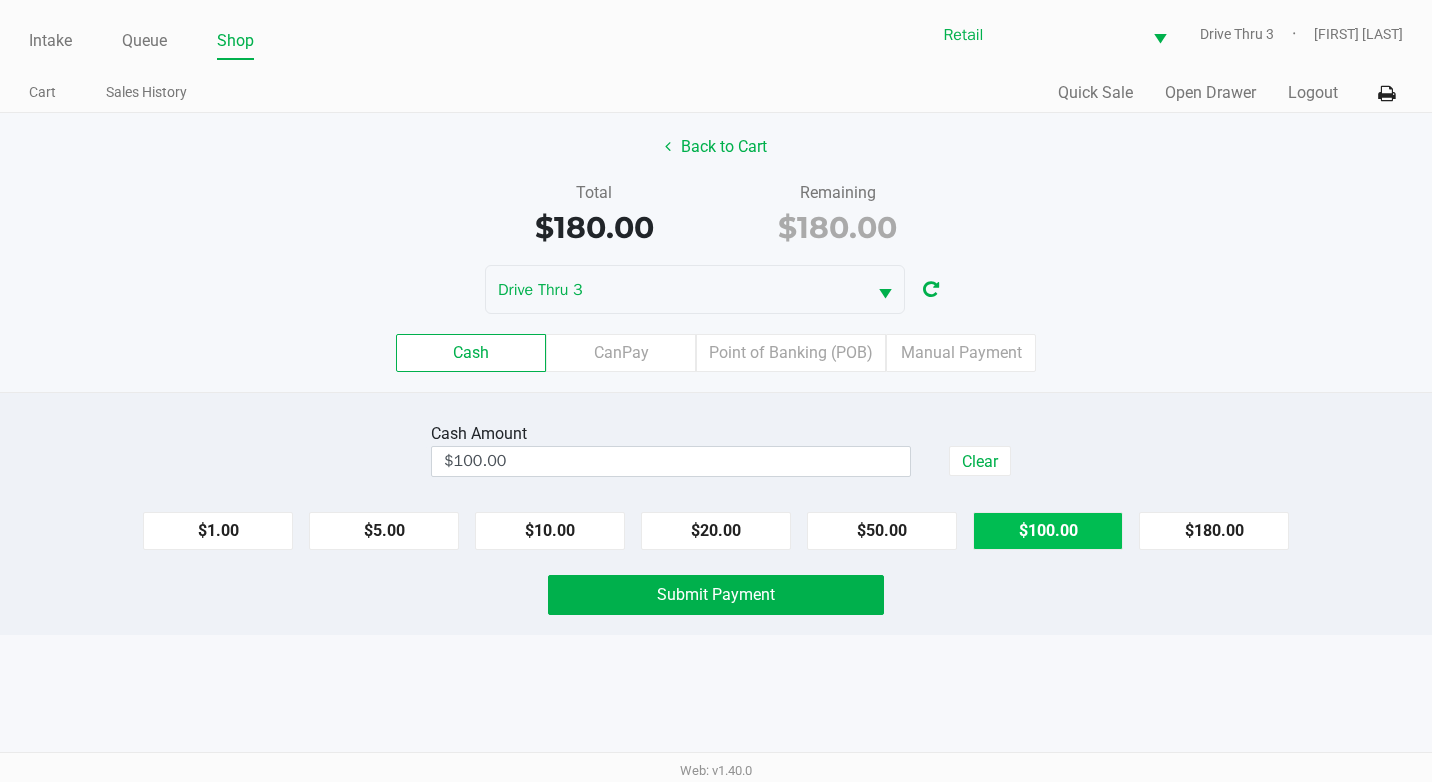 click on "$100.00" 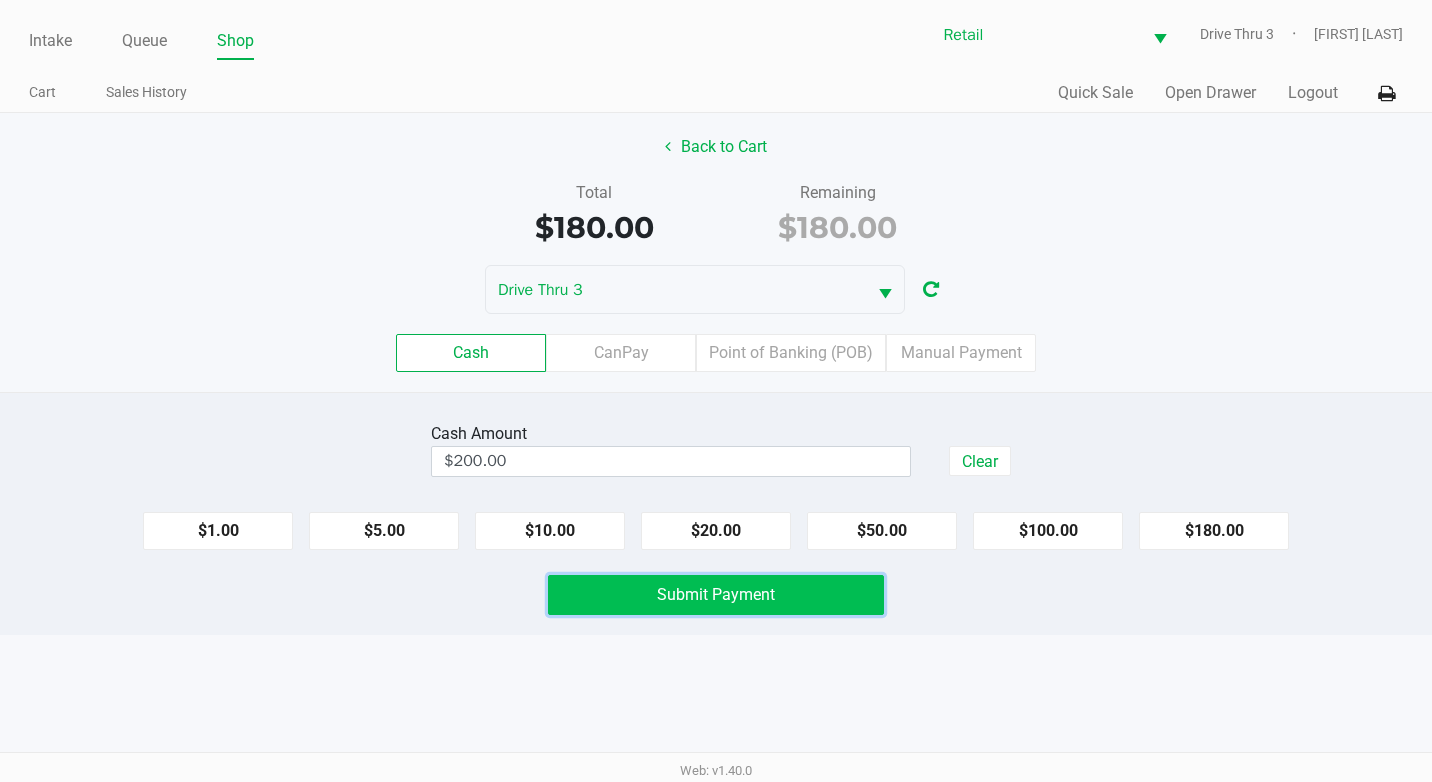 click on "Submit Payment" 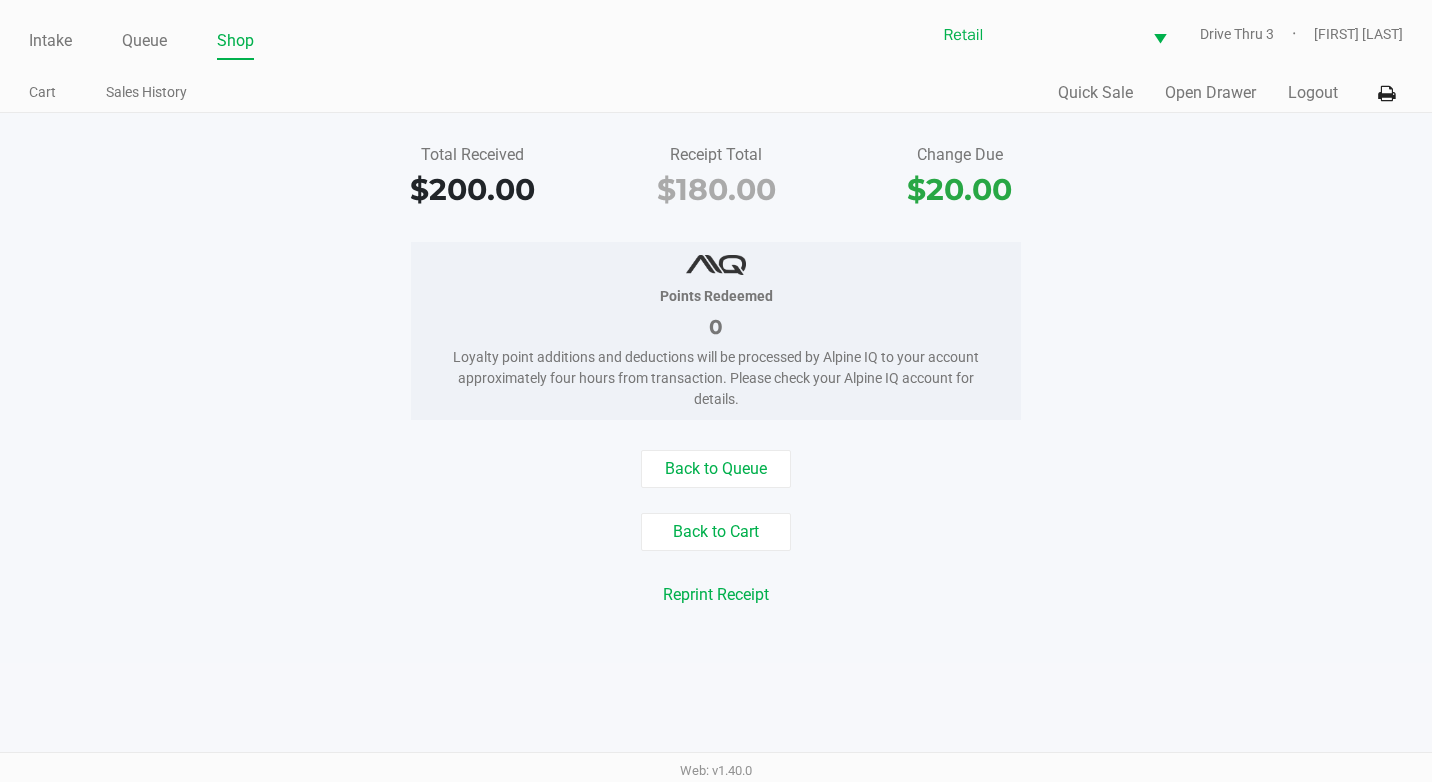 click on "Intake Queue Shop" 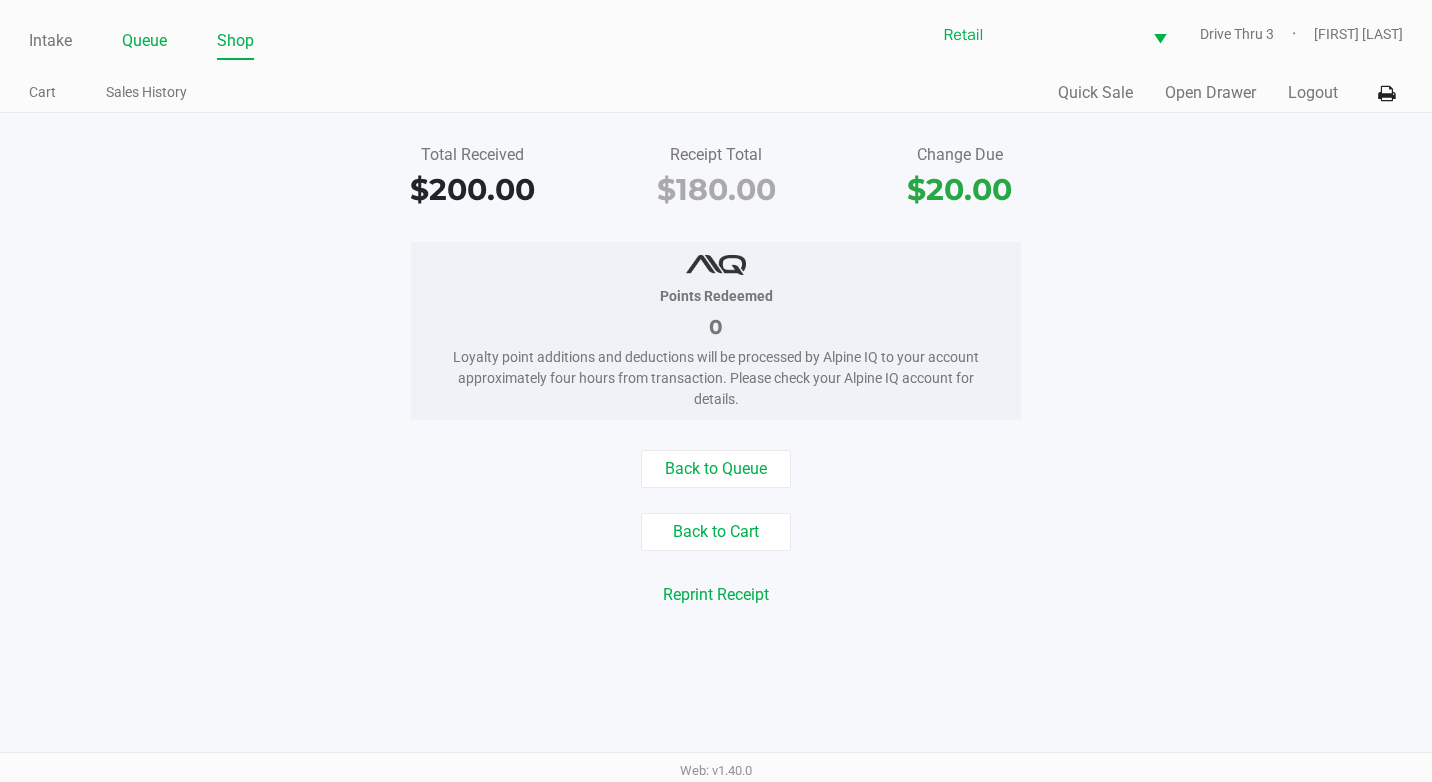 click on "Queue" 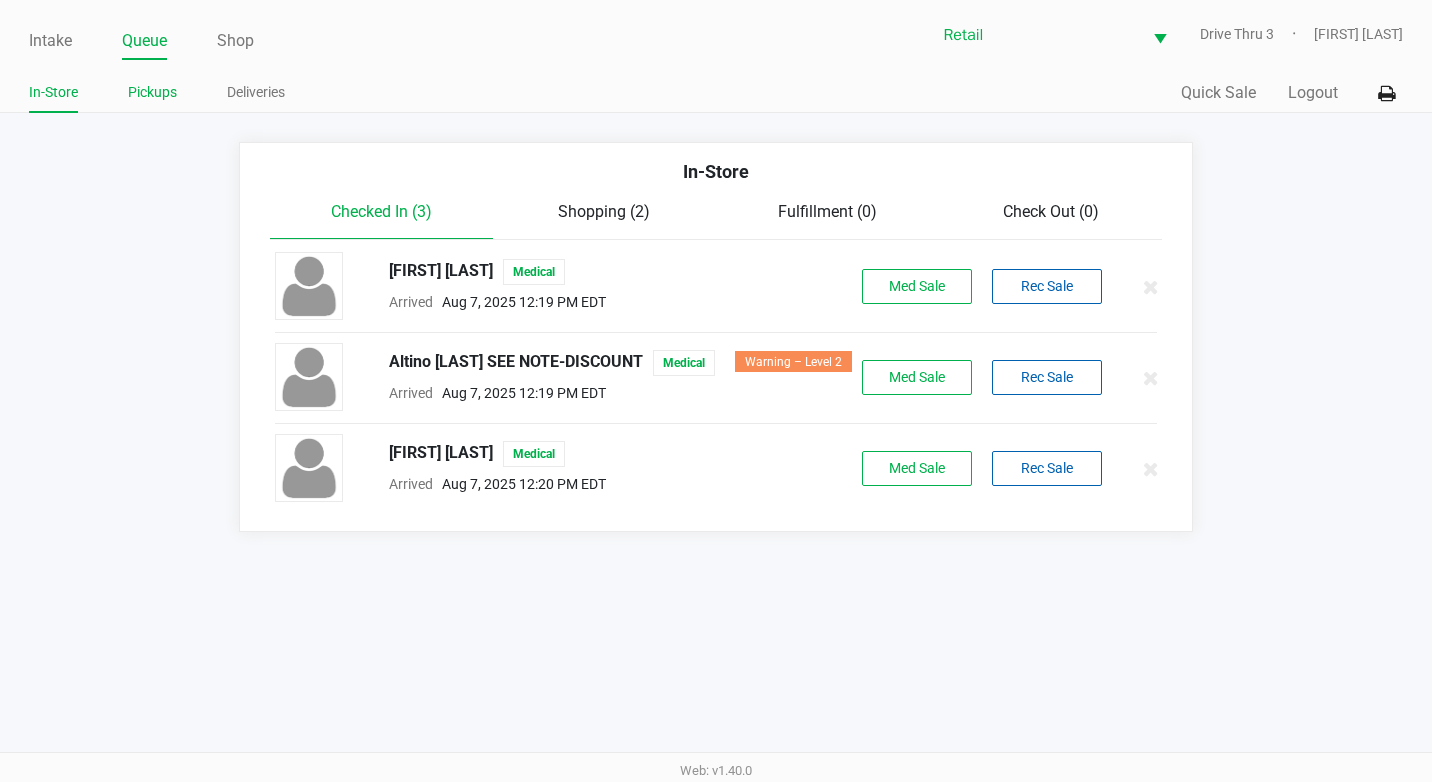 click on "Pickups" 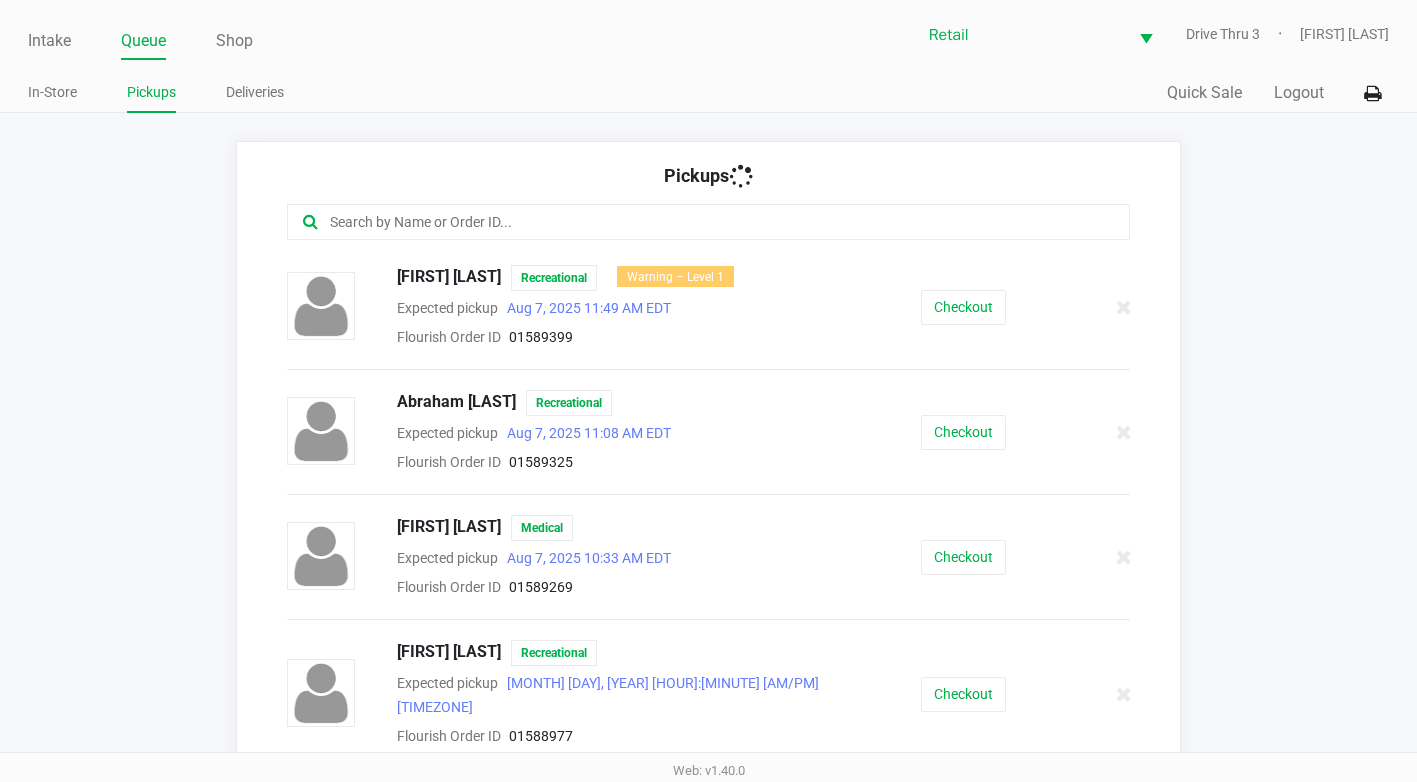click 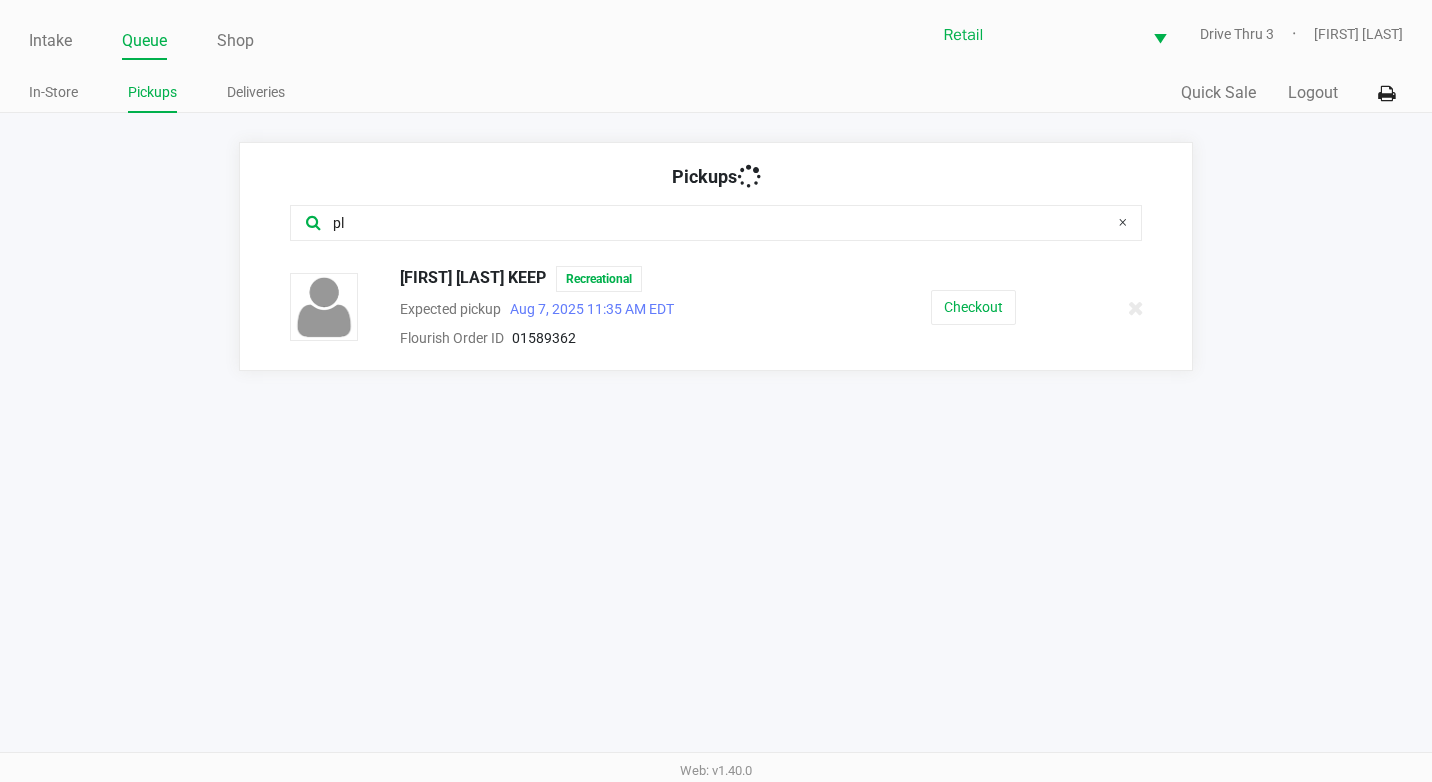 type on "p" 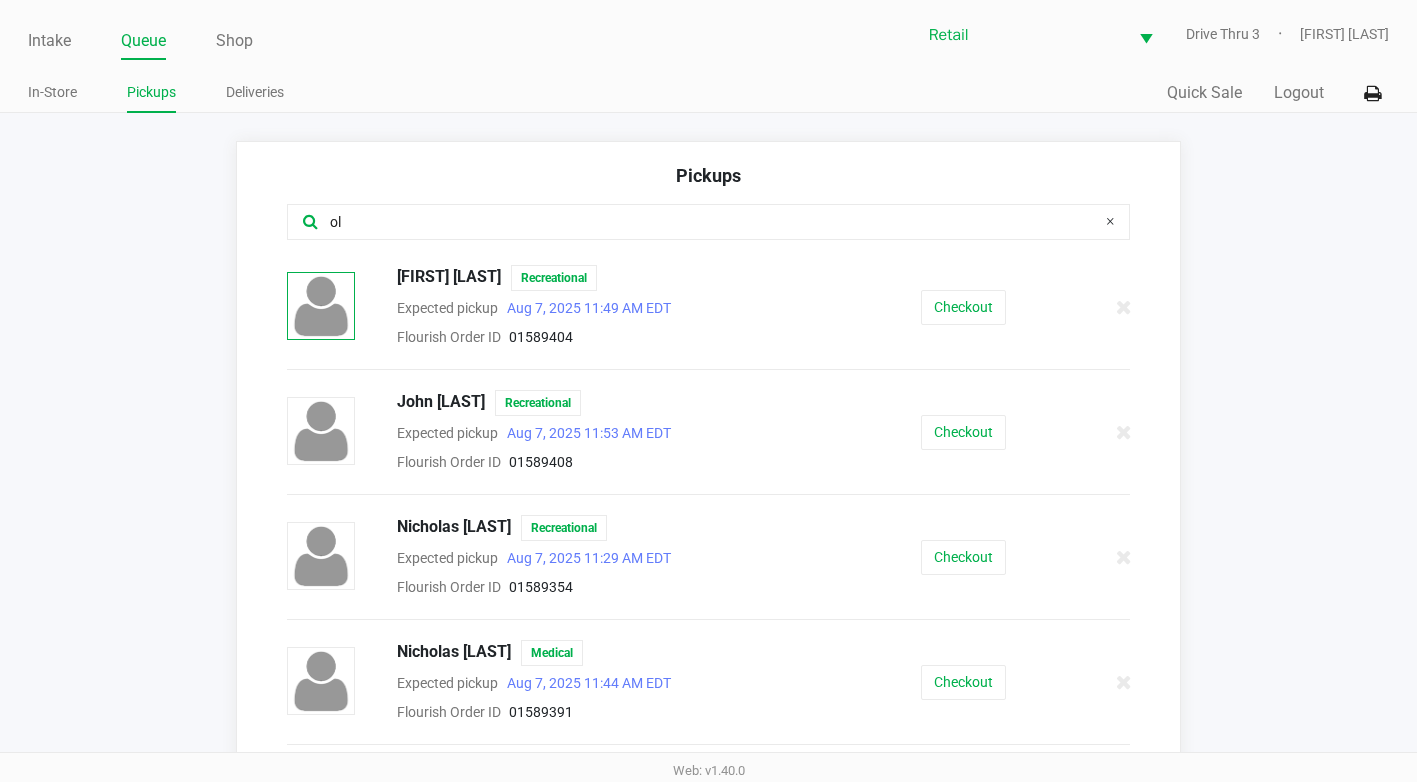 type on "ol" 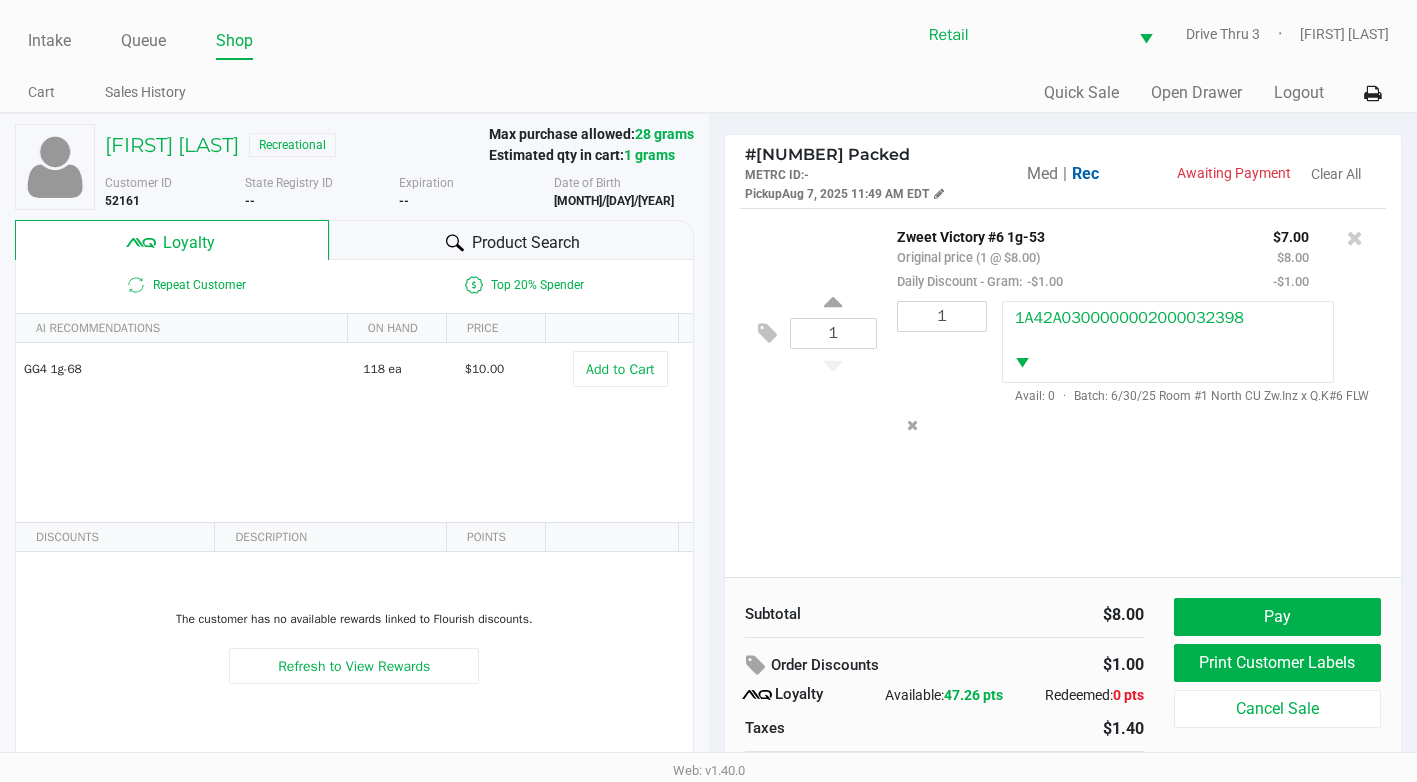 scroll, scrollTop: 39, scrollLeft: 0, axis: vertical 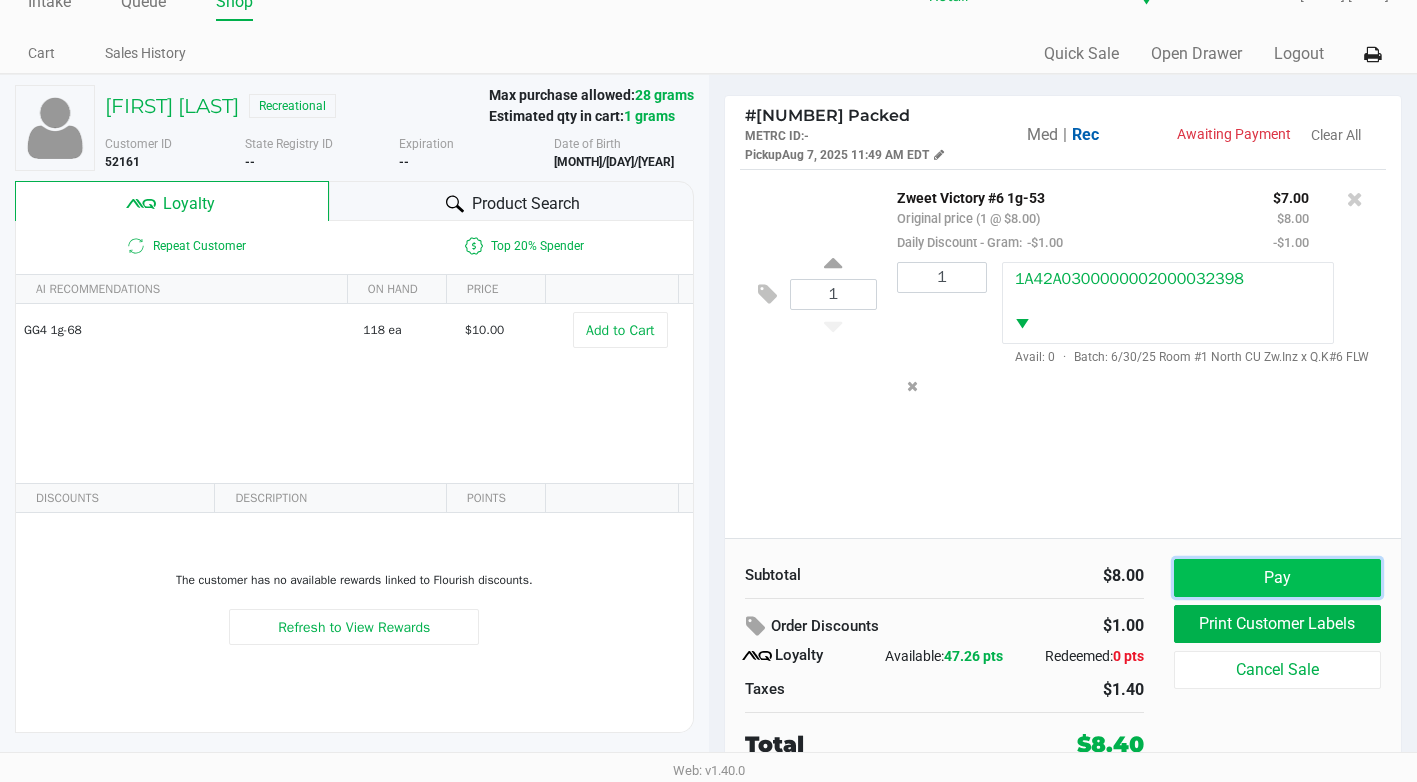 click on "Pay" 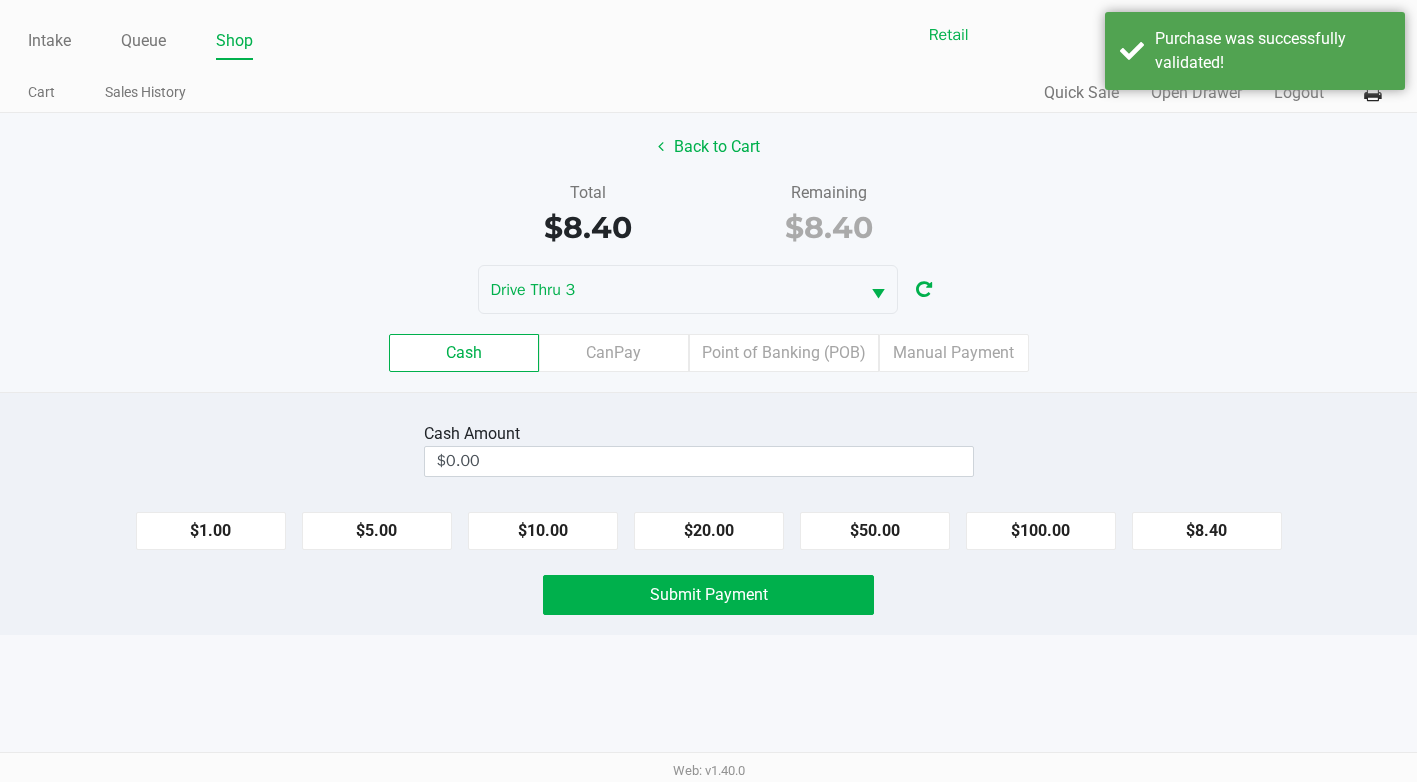 scroll, scrollTop: 0, scrollLeft: 0, axis: both 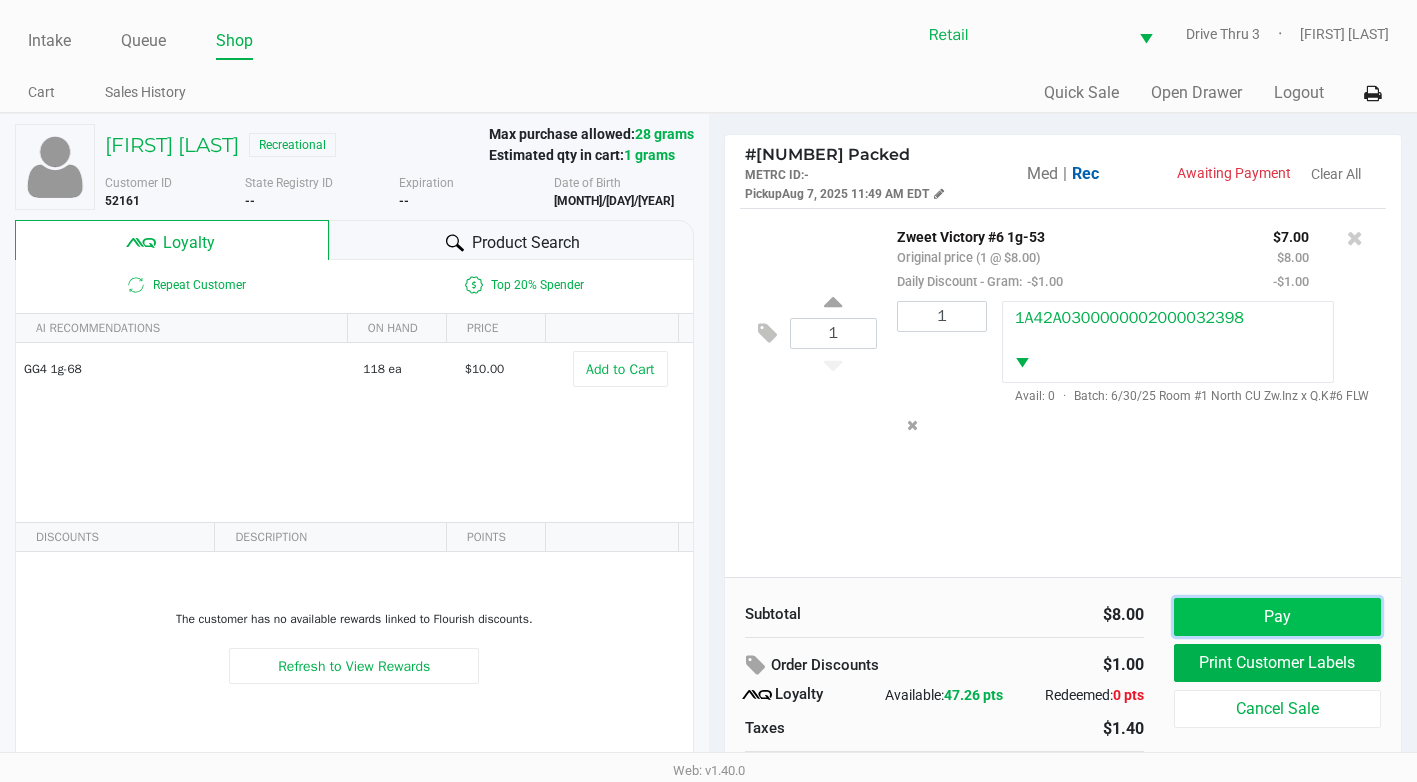 click on "Pay" 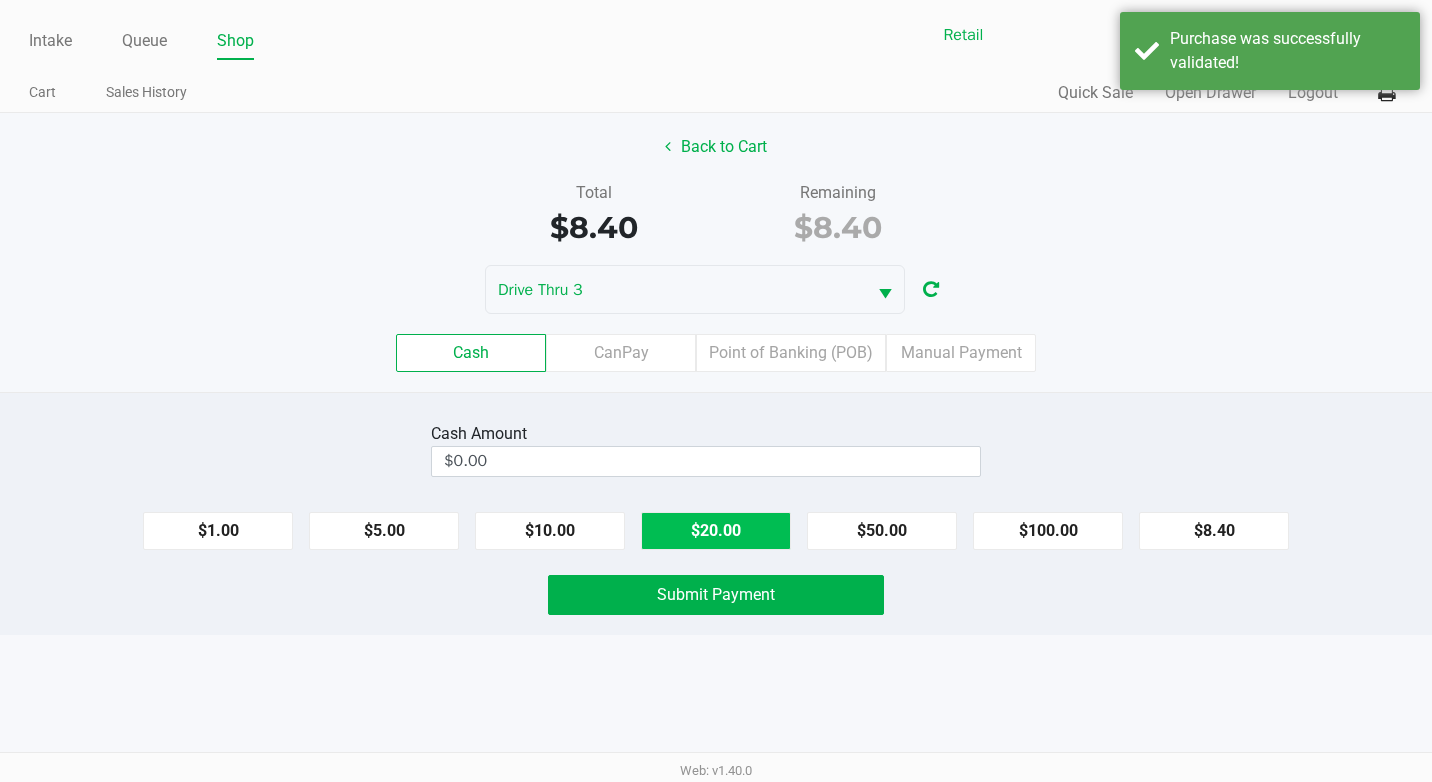 click on "$20.00" 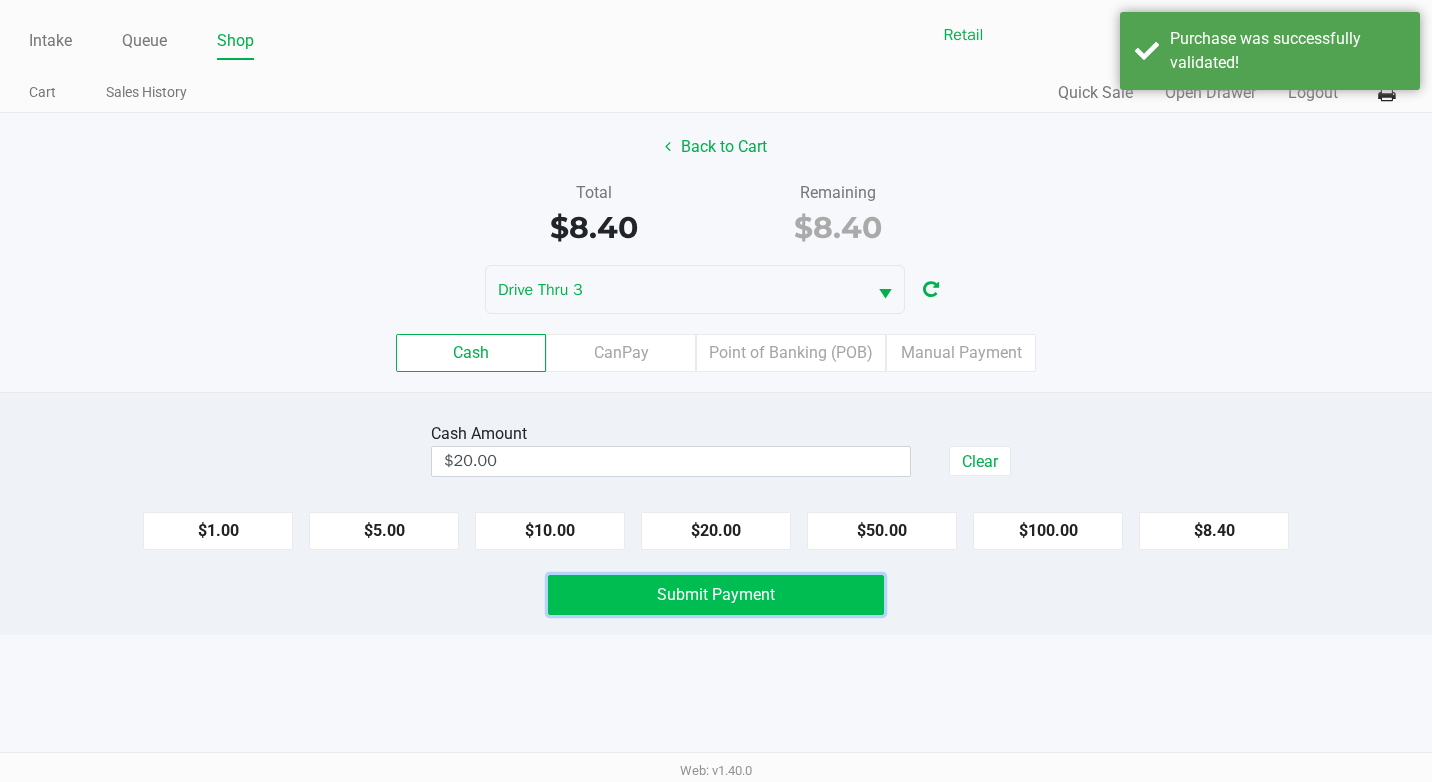 click on "Submit Payment" 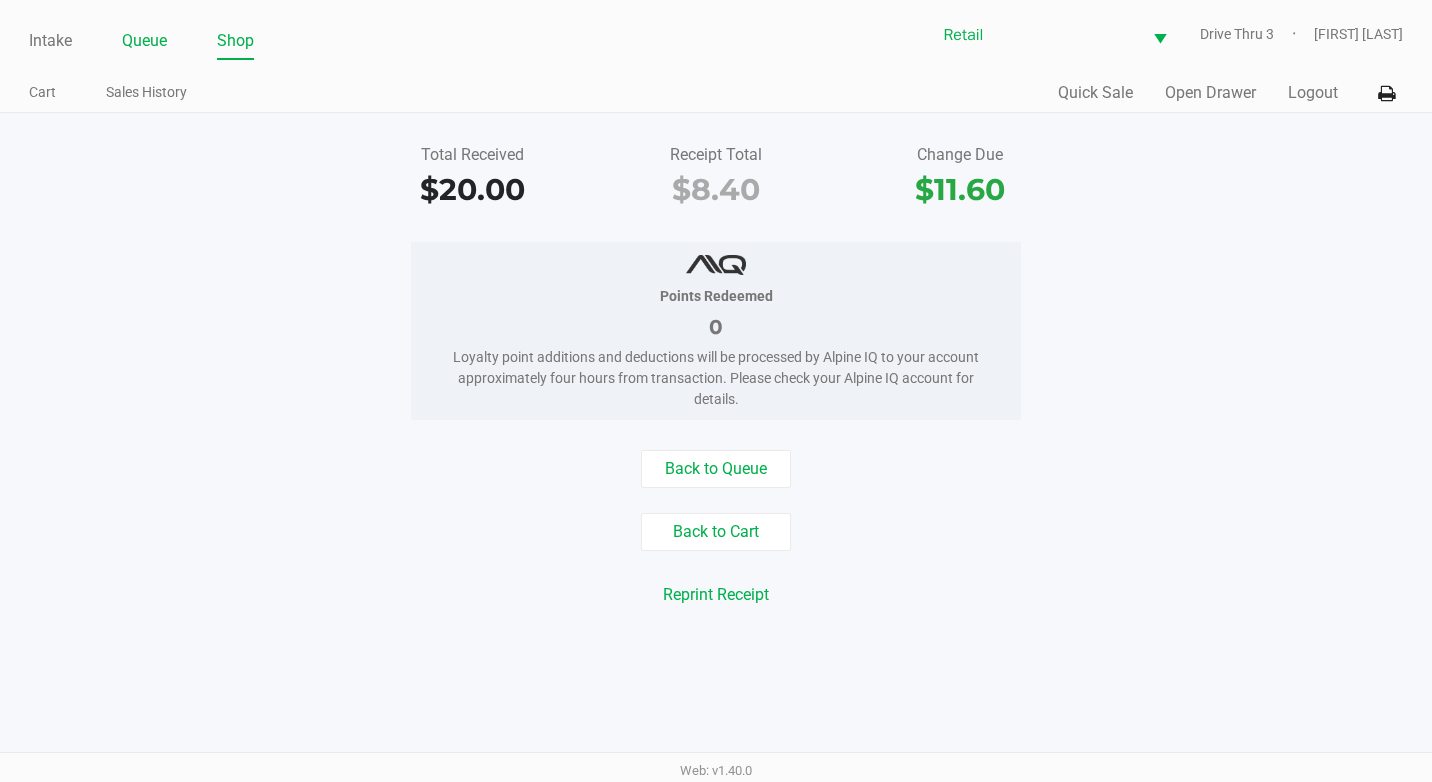 click on "Queue" 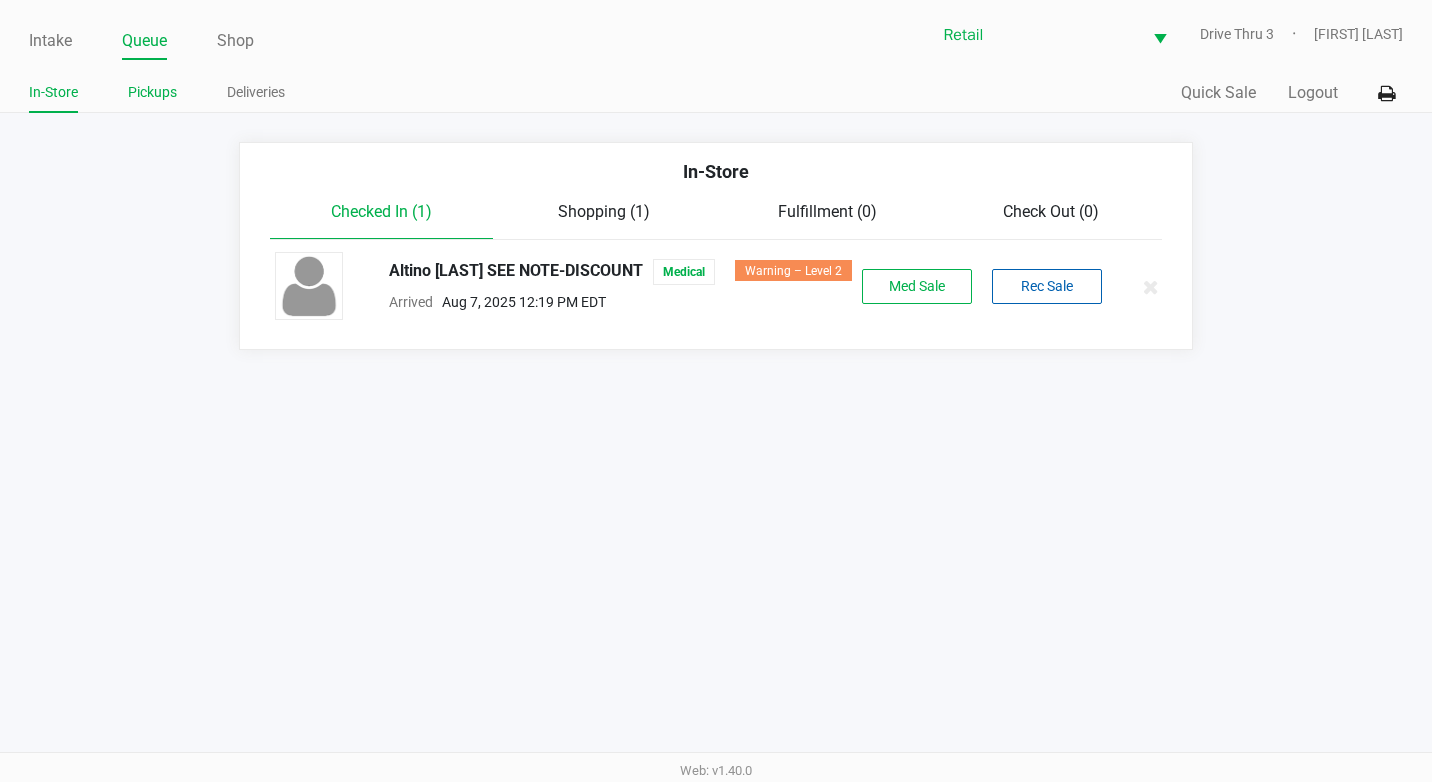 click on "Pickups" 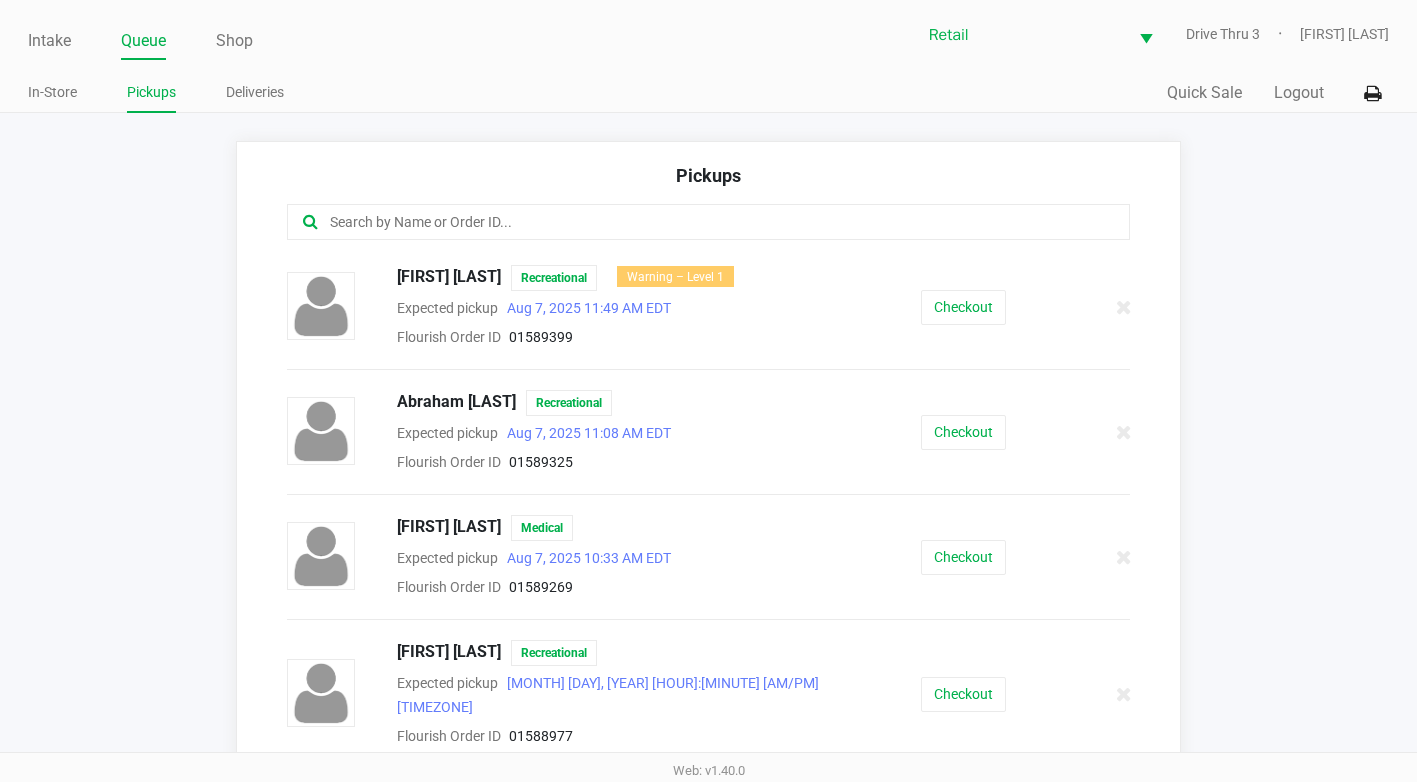 click 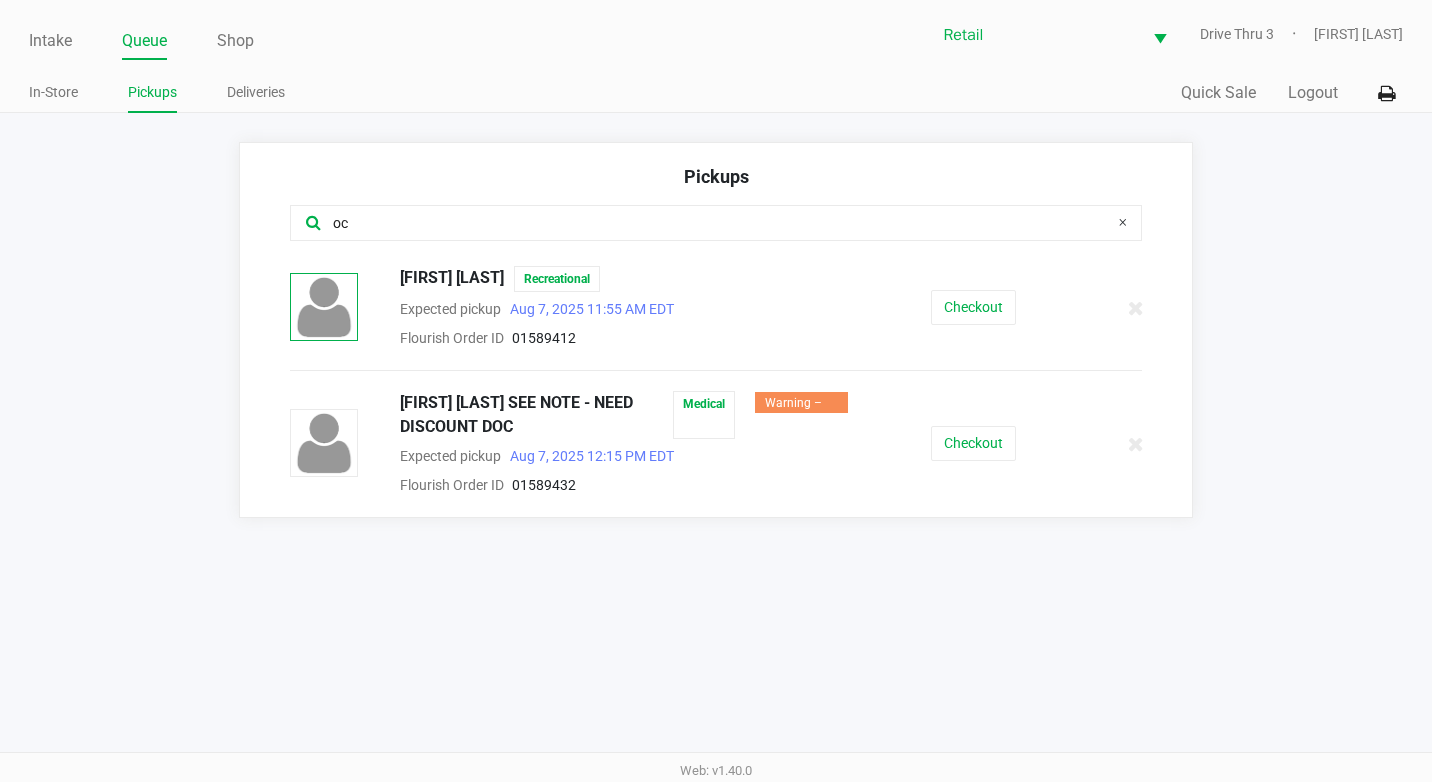 type on "oc" 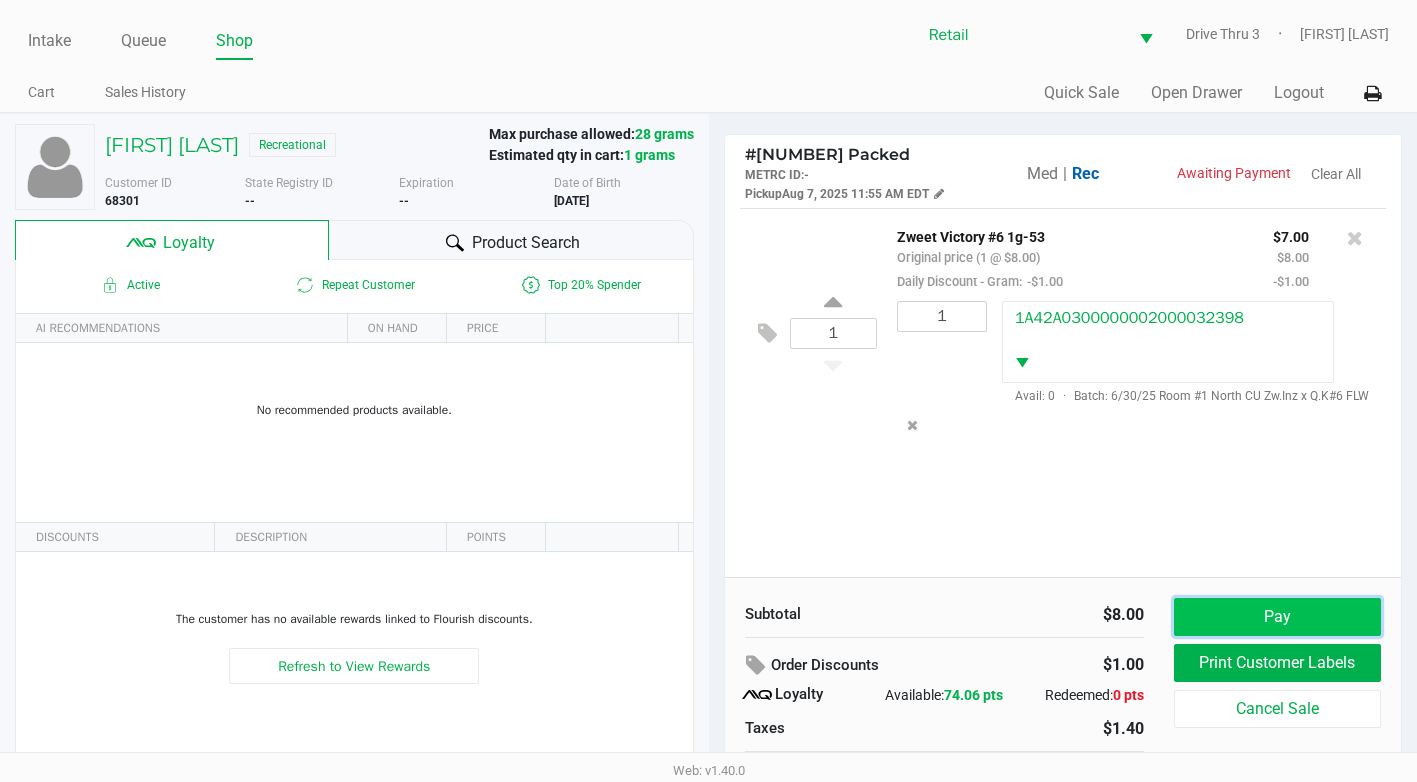 click on "Pay" 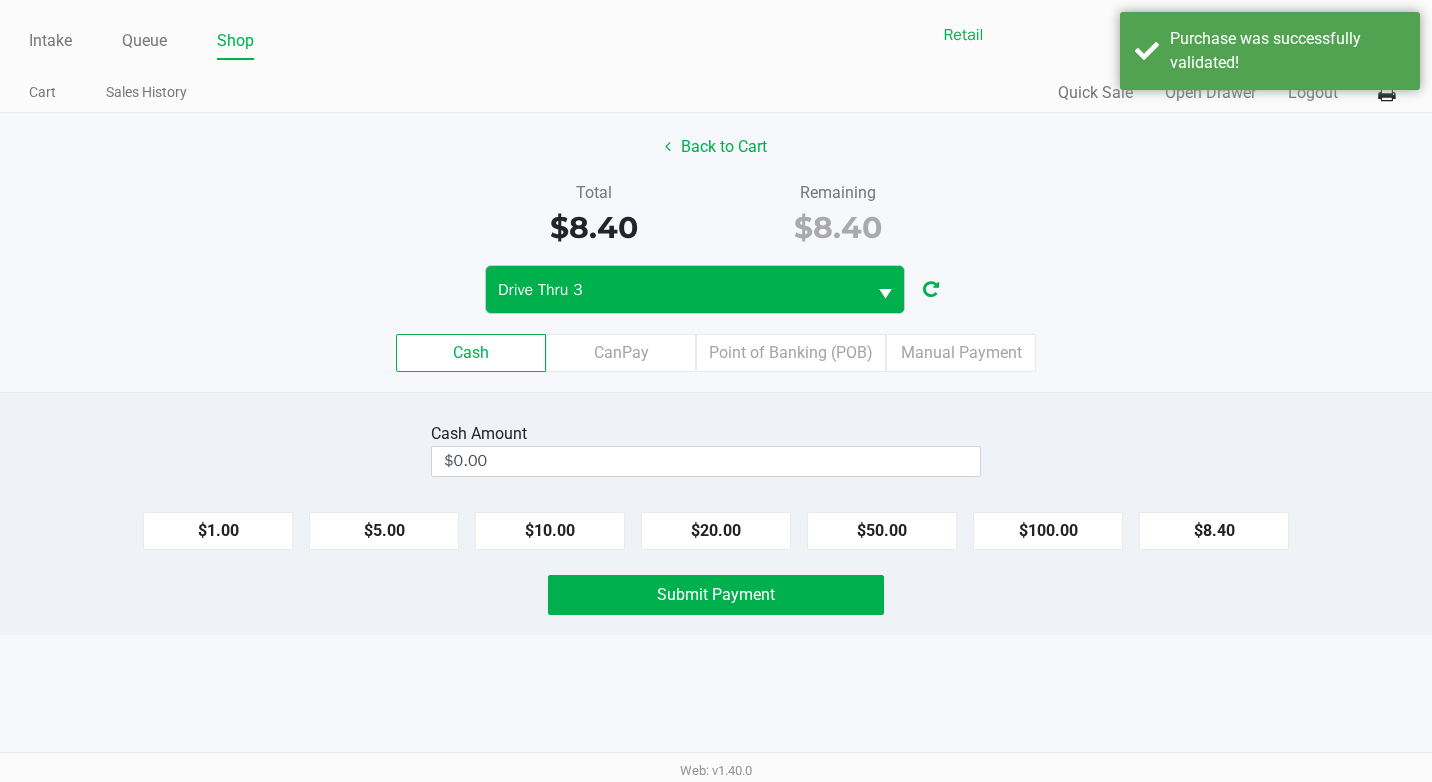 click at bounding box center (885, 289) 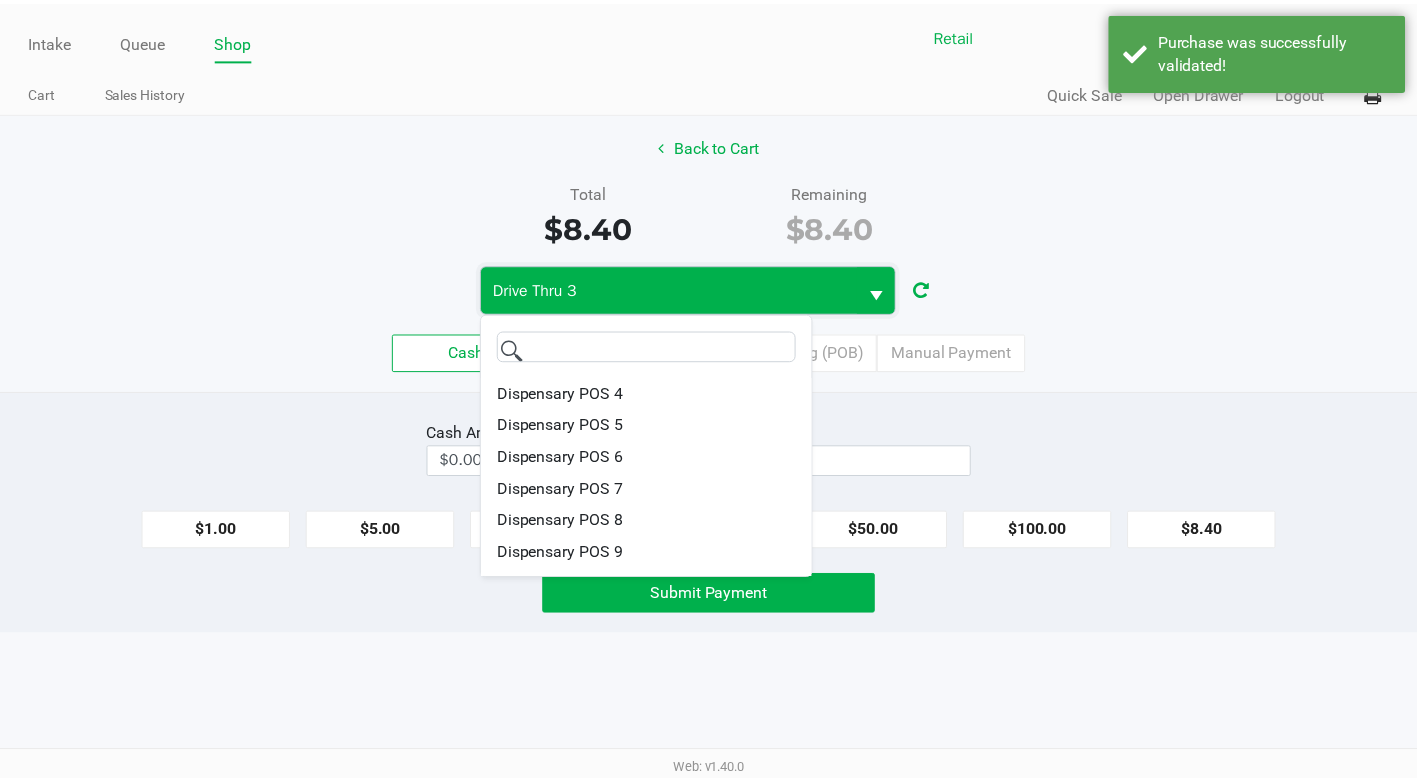 scroll, scrollTop: 184, scrollLeft: 0, axis: vertical 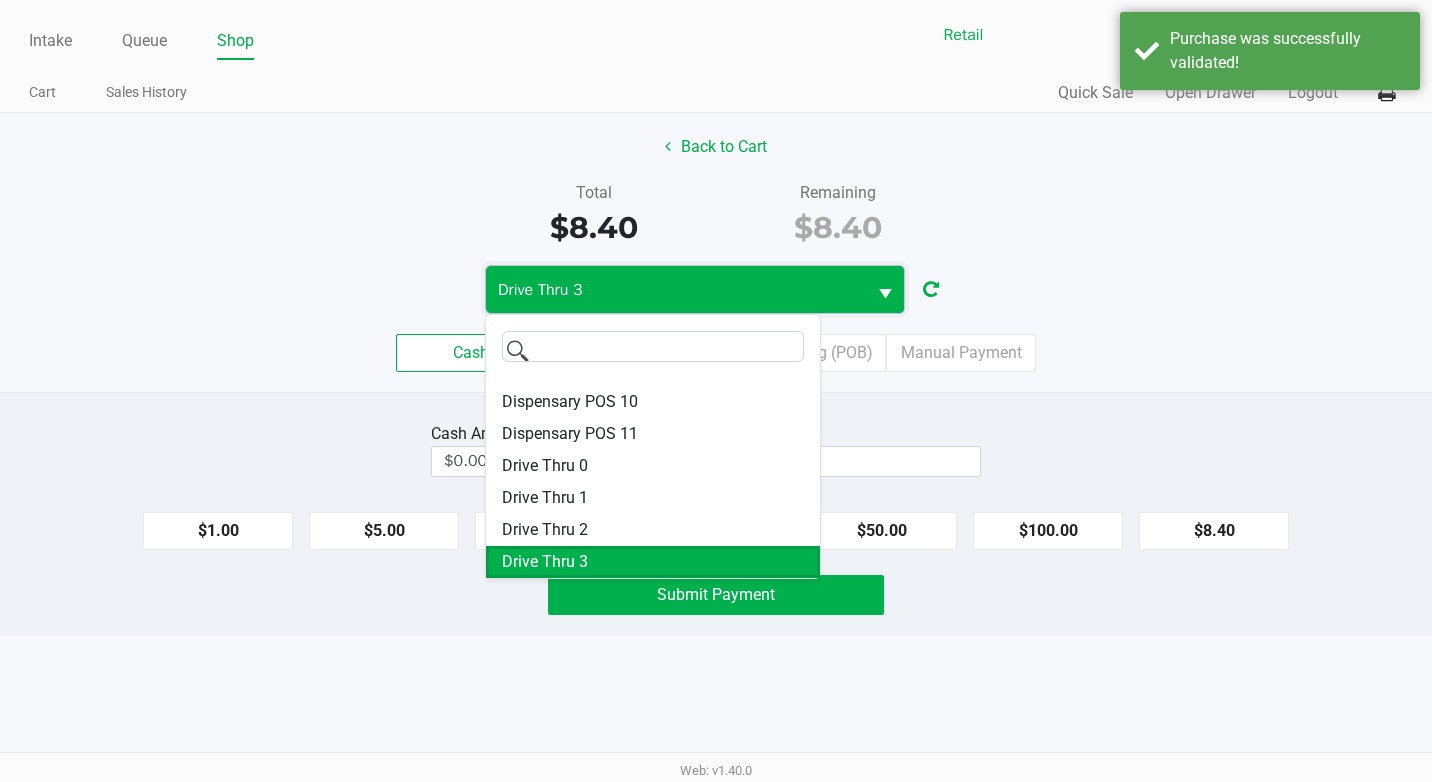 click at bounding box center [885, 289] 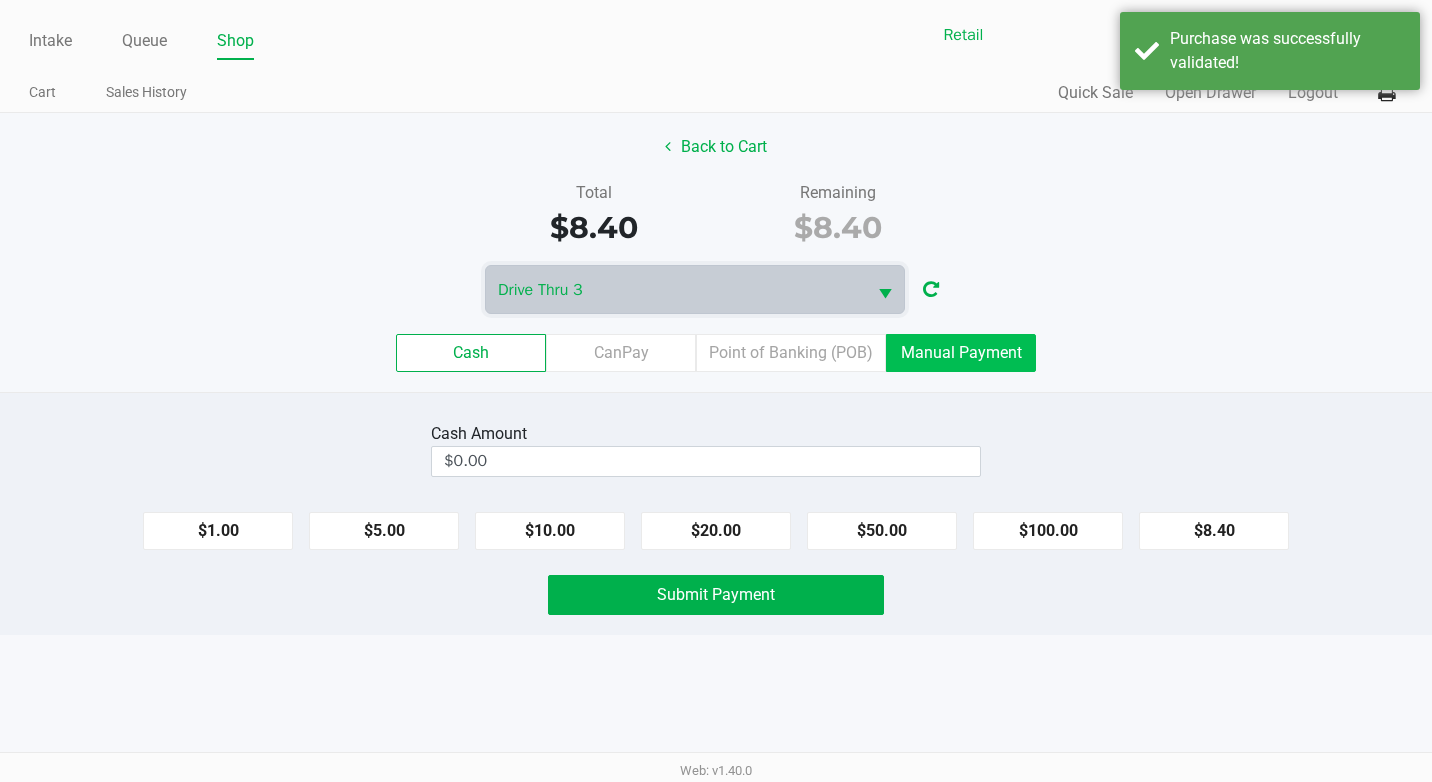 click on "Manual Payment" 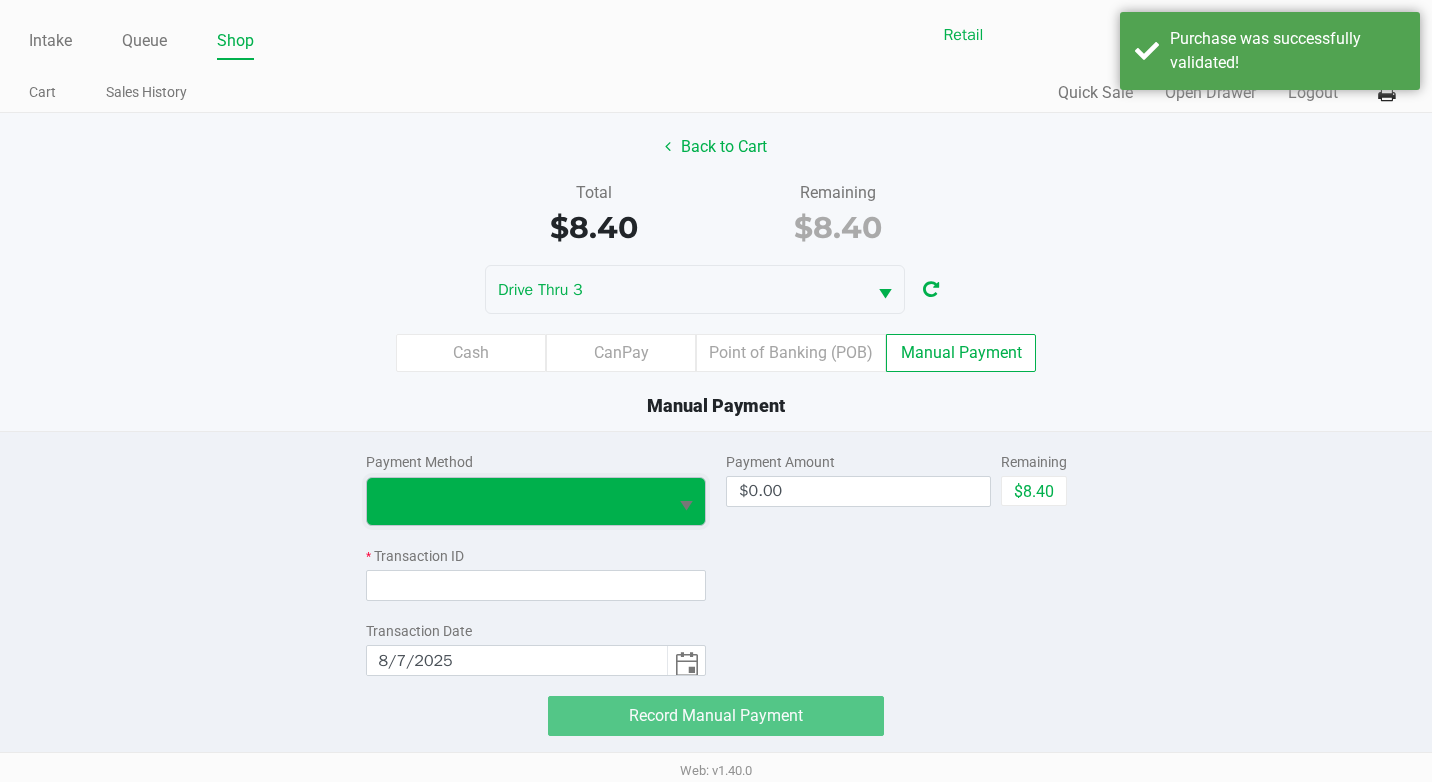 click at bounding box center (517, 501) 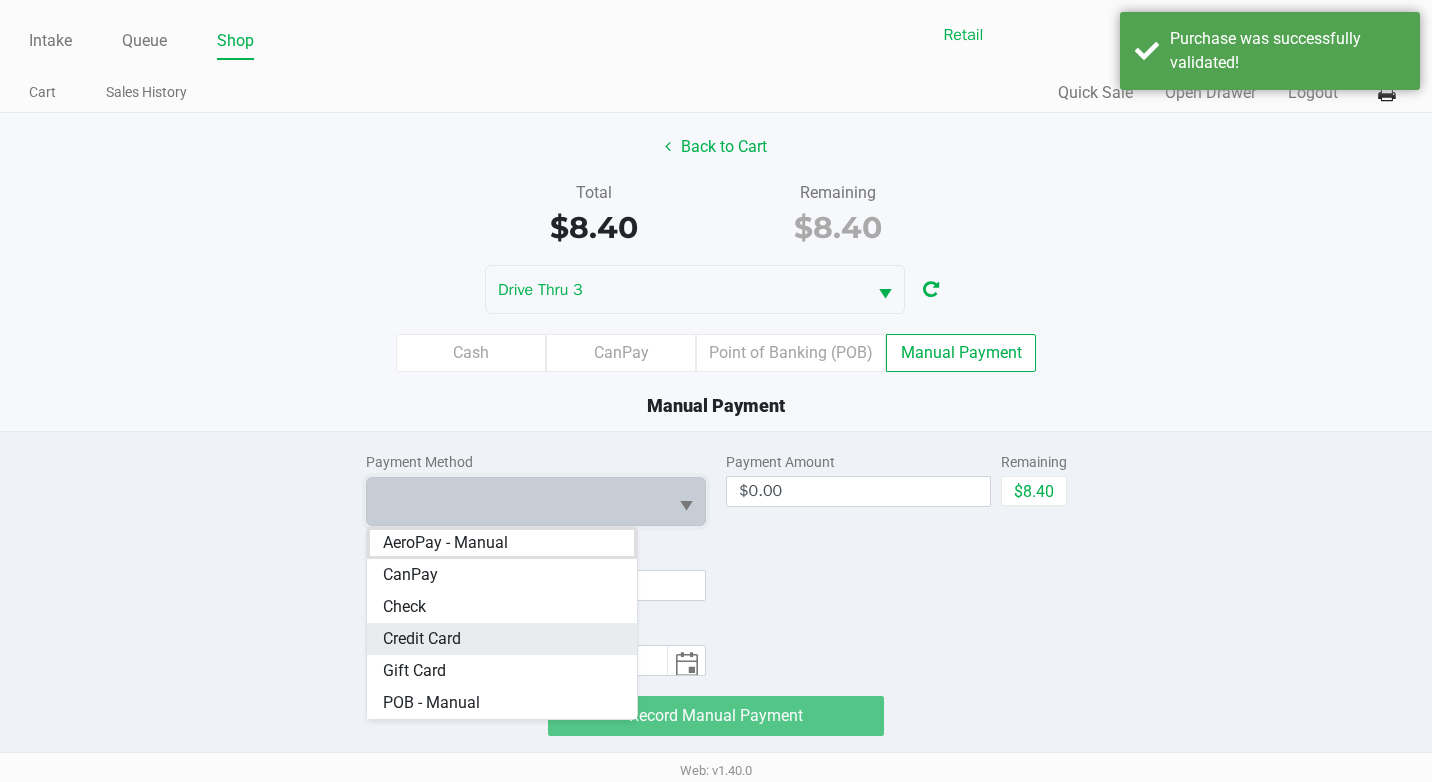 click on "Credit Card" at bounding box center [502, 639] 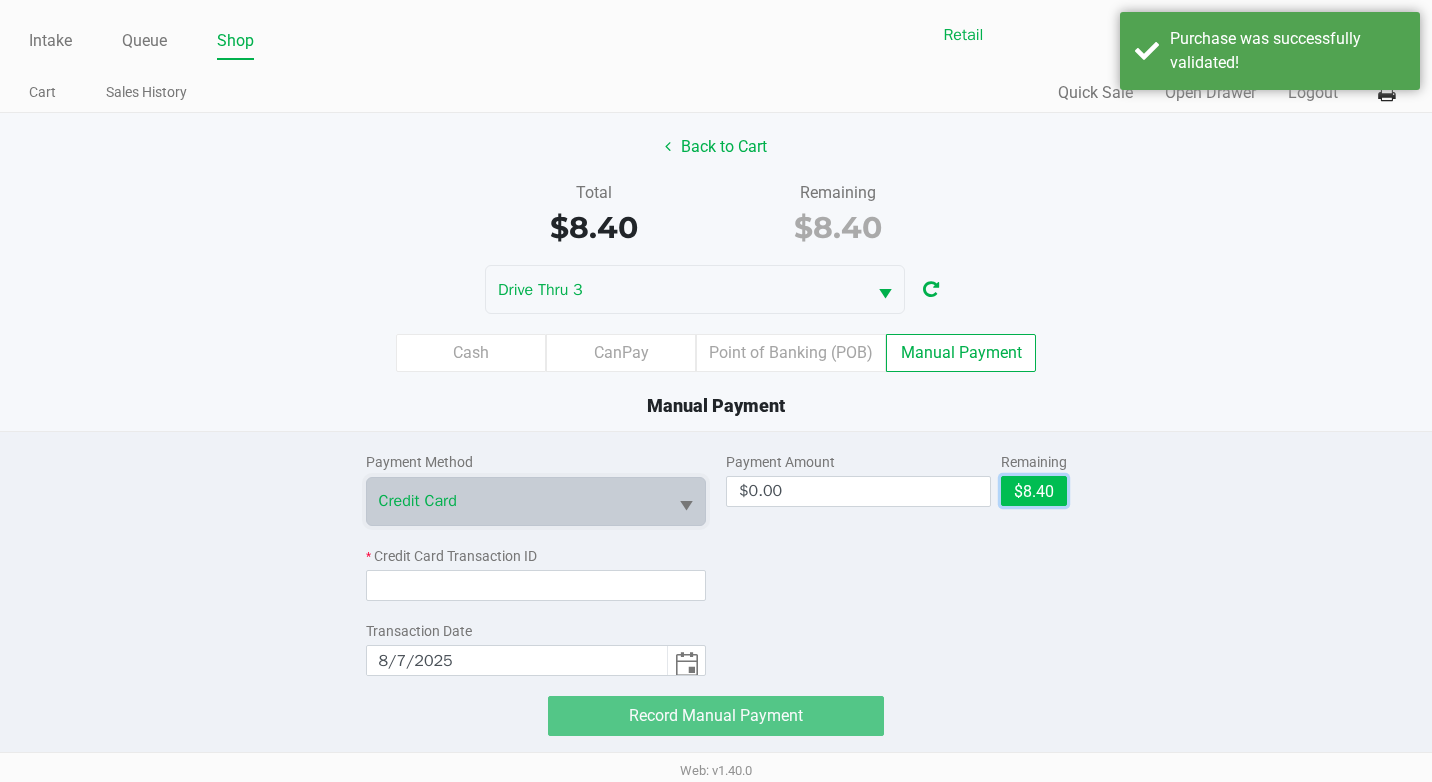 click on "$8.40" 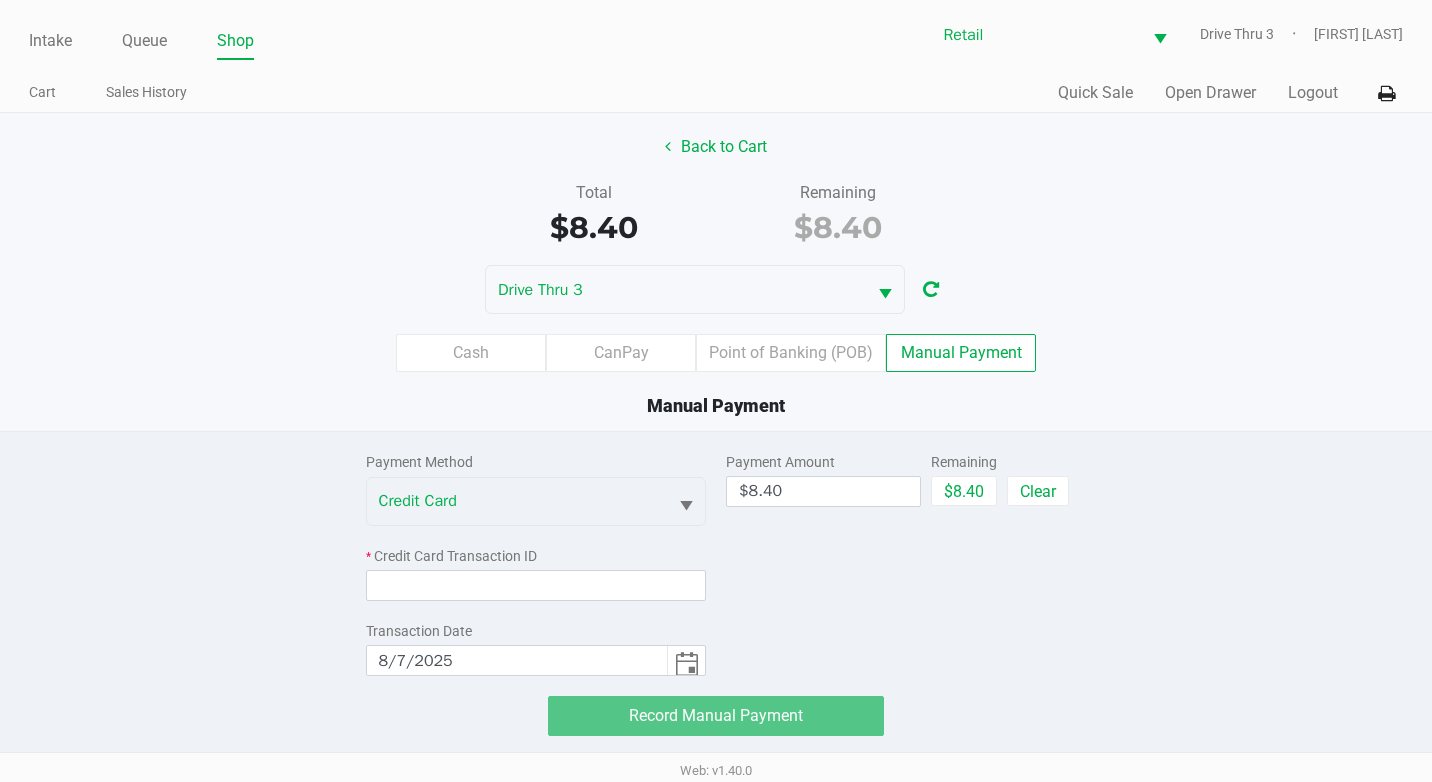 click on "Payment Method  Credit Card *  Credit Card Transaction ID   Transaction Date  8/7/2025" 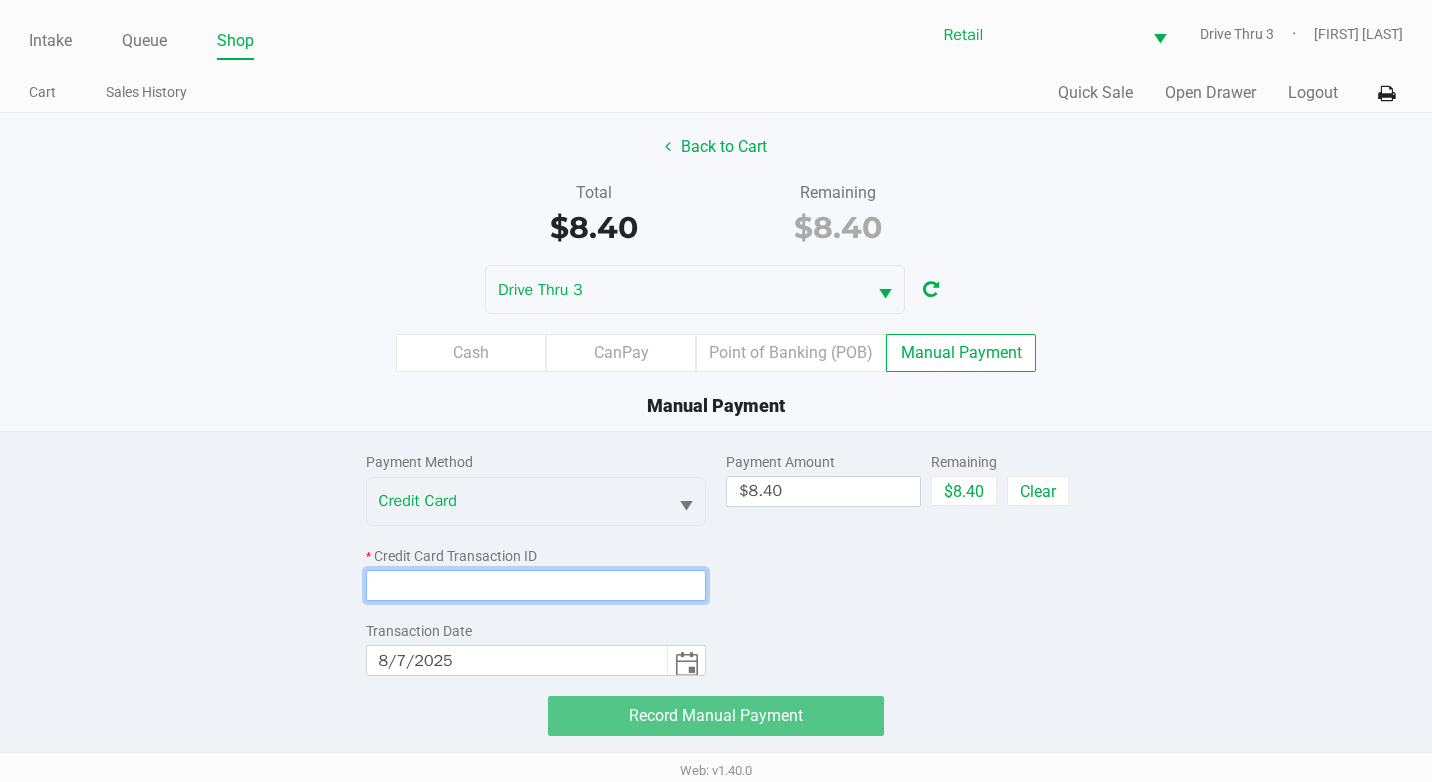 click 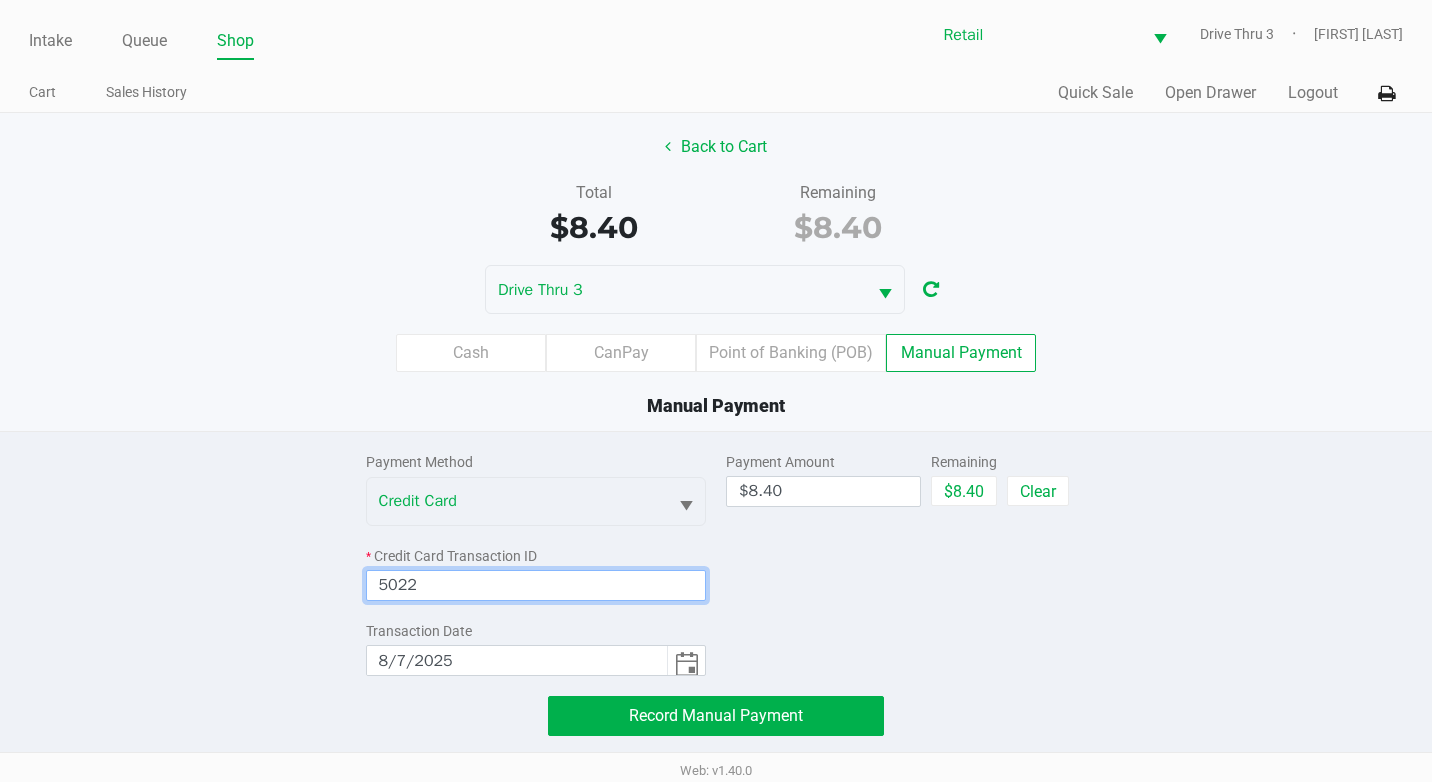 type on "5022" 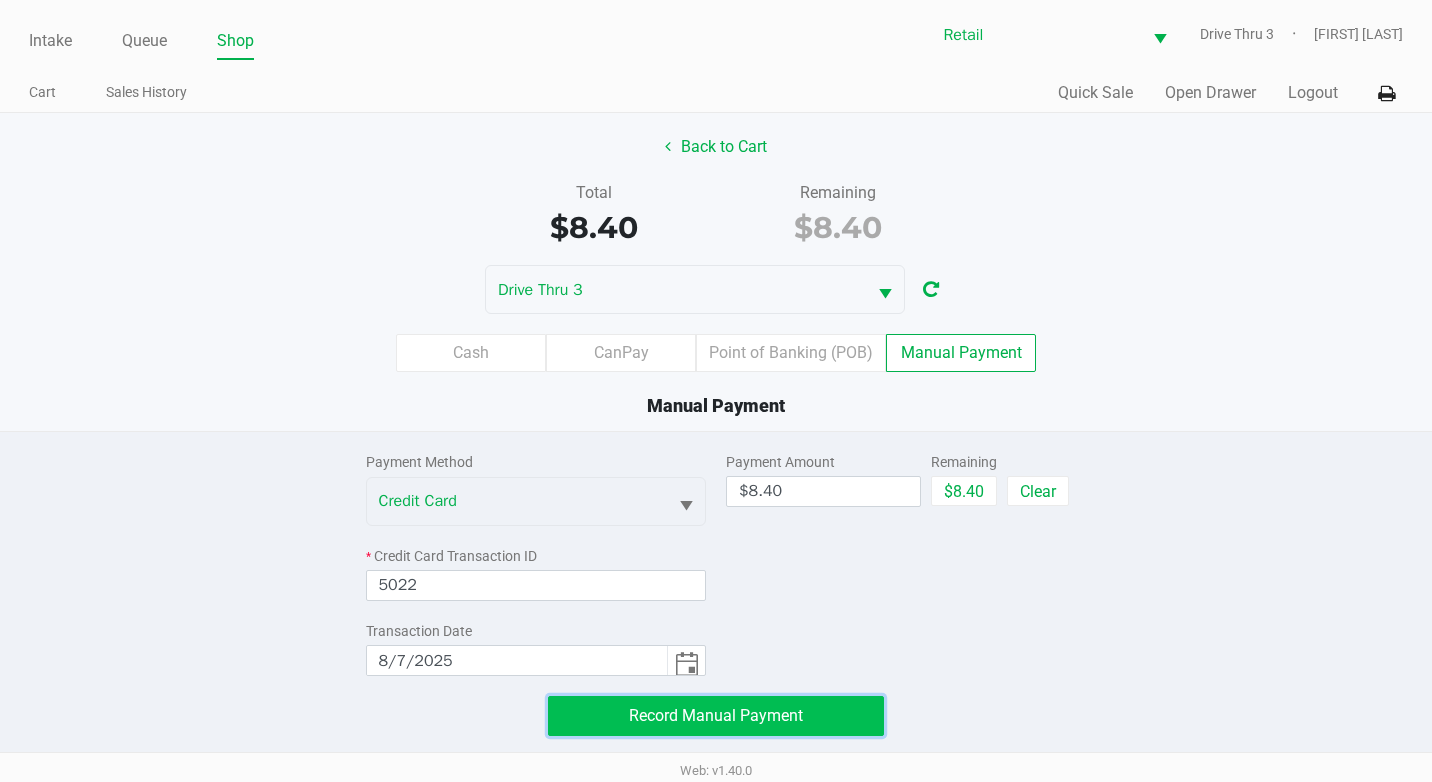 click on "Record Manual Payment" 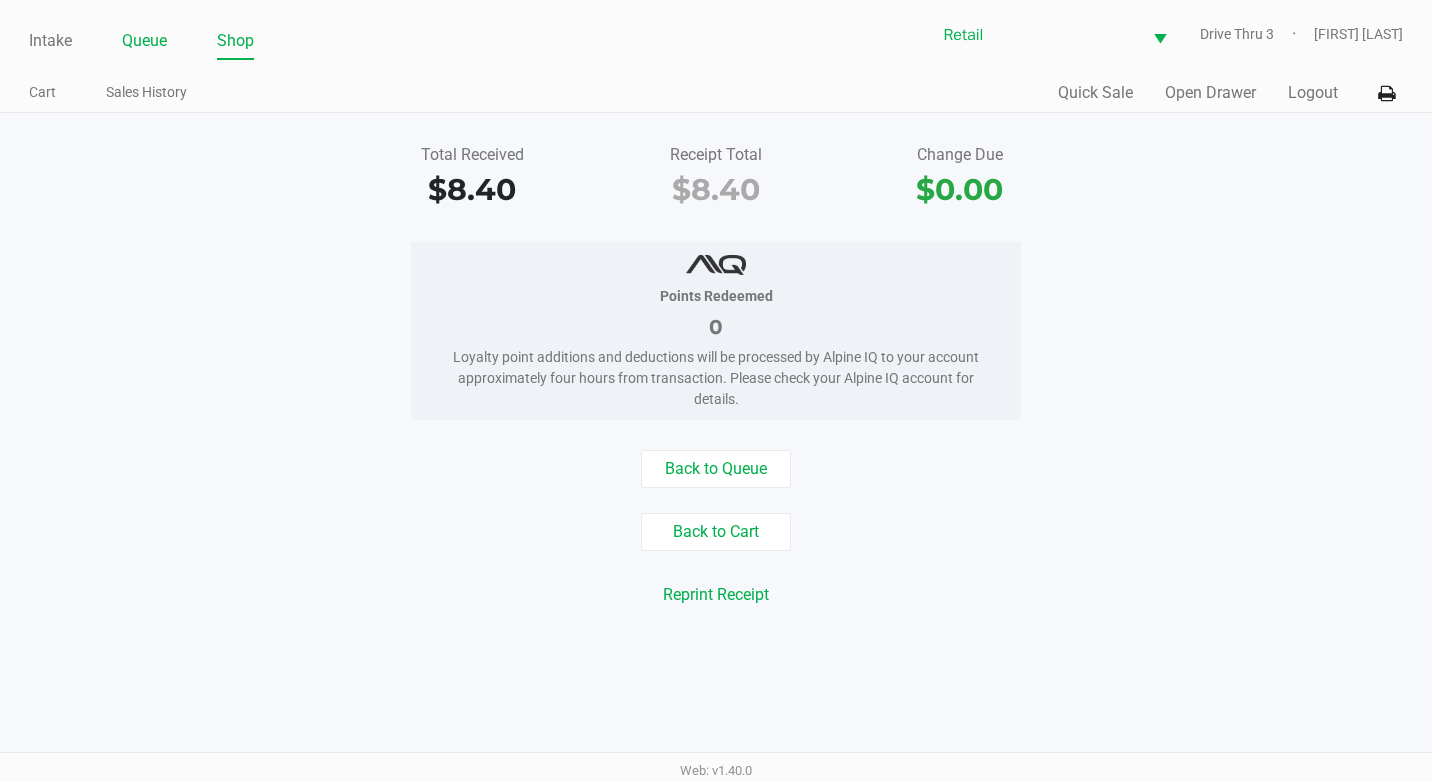 click on "Queue" 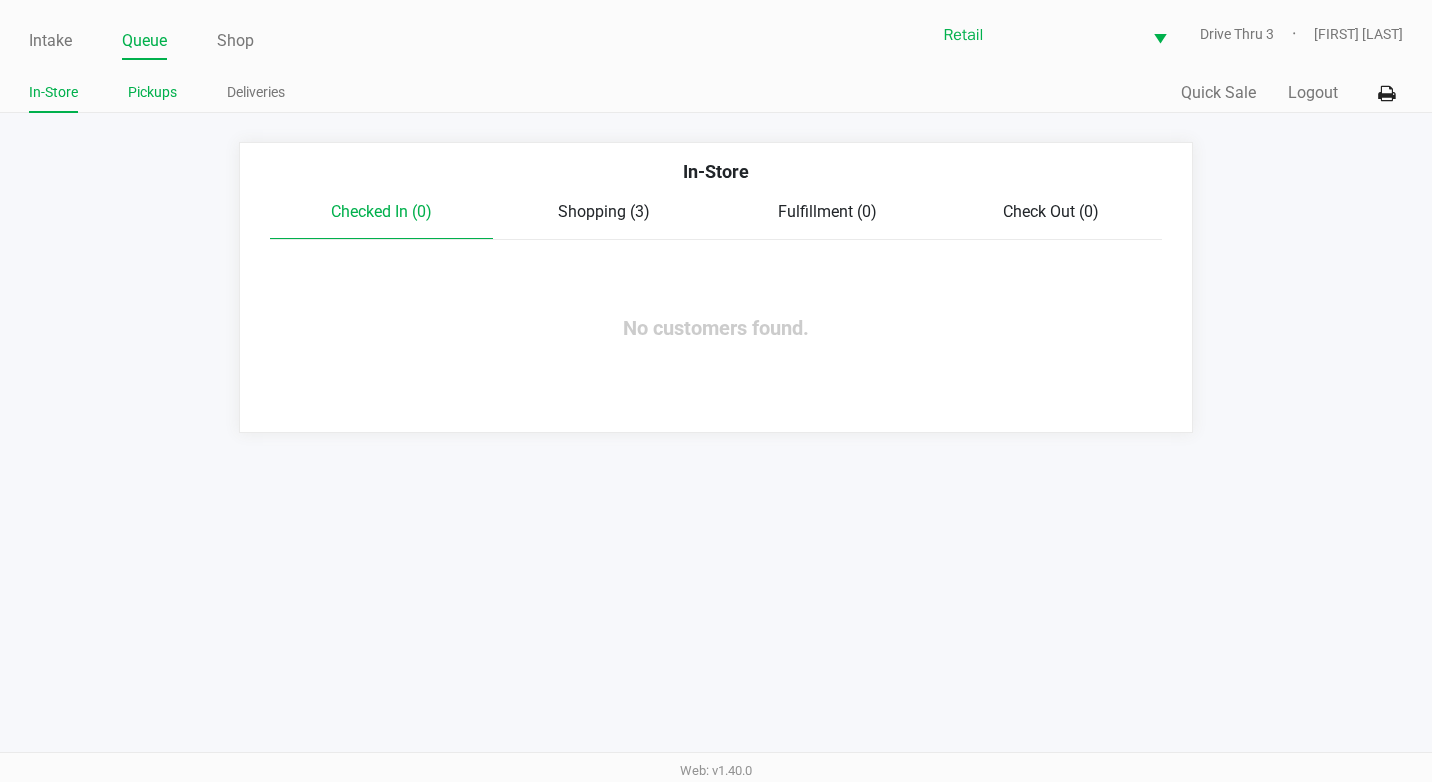 click on "Pickups" 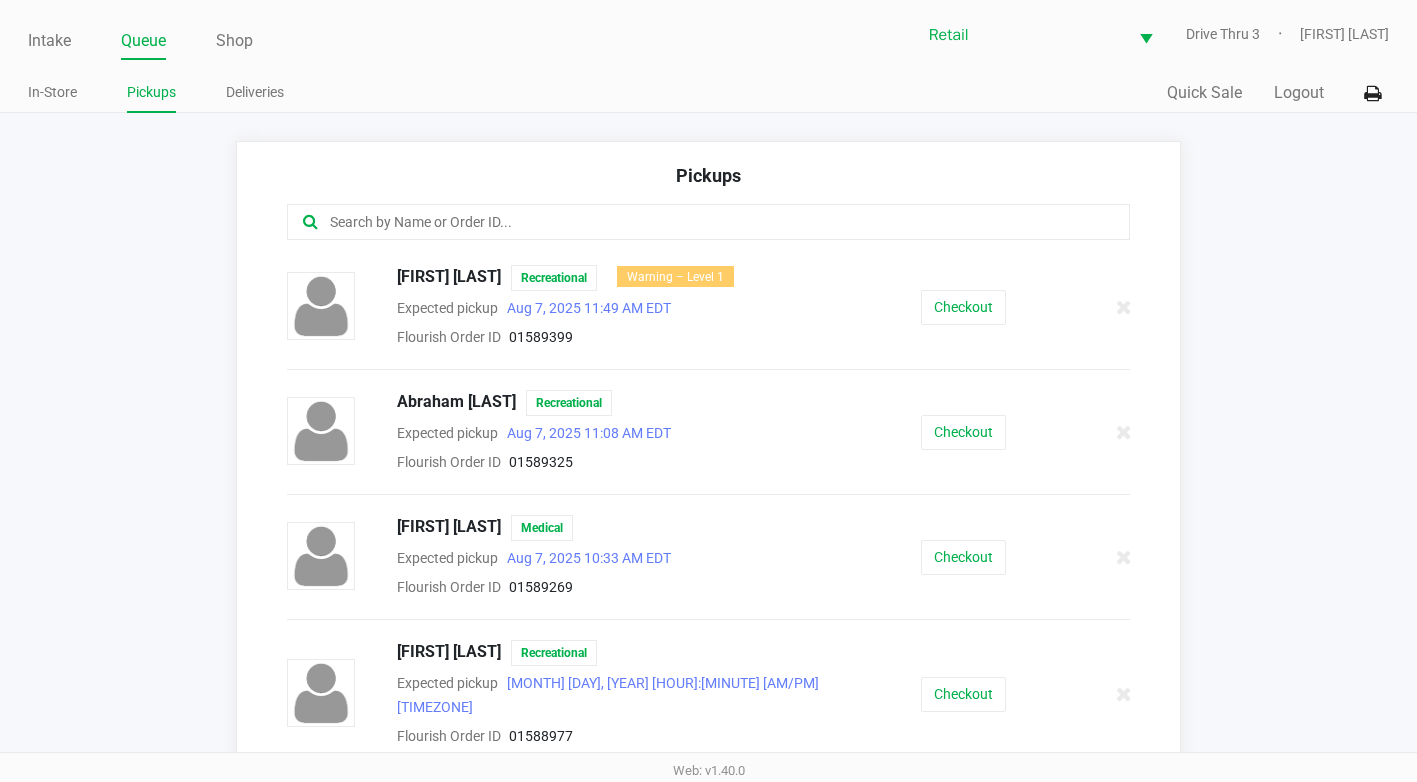 click 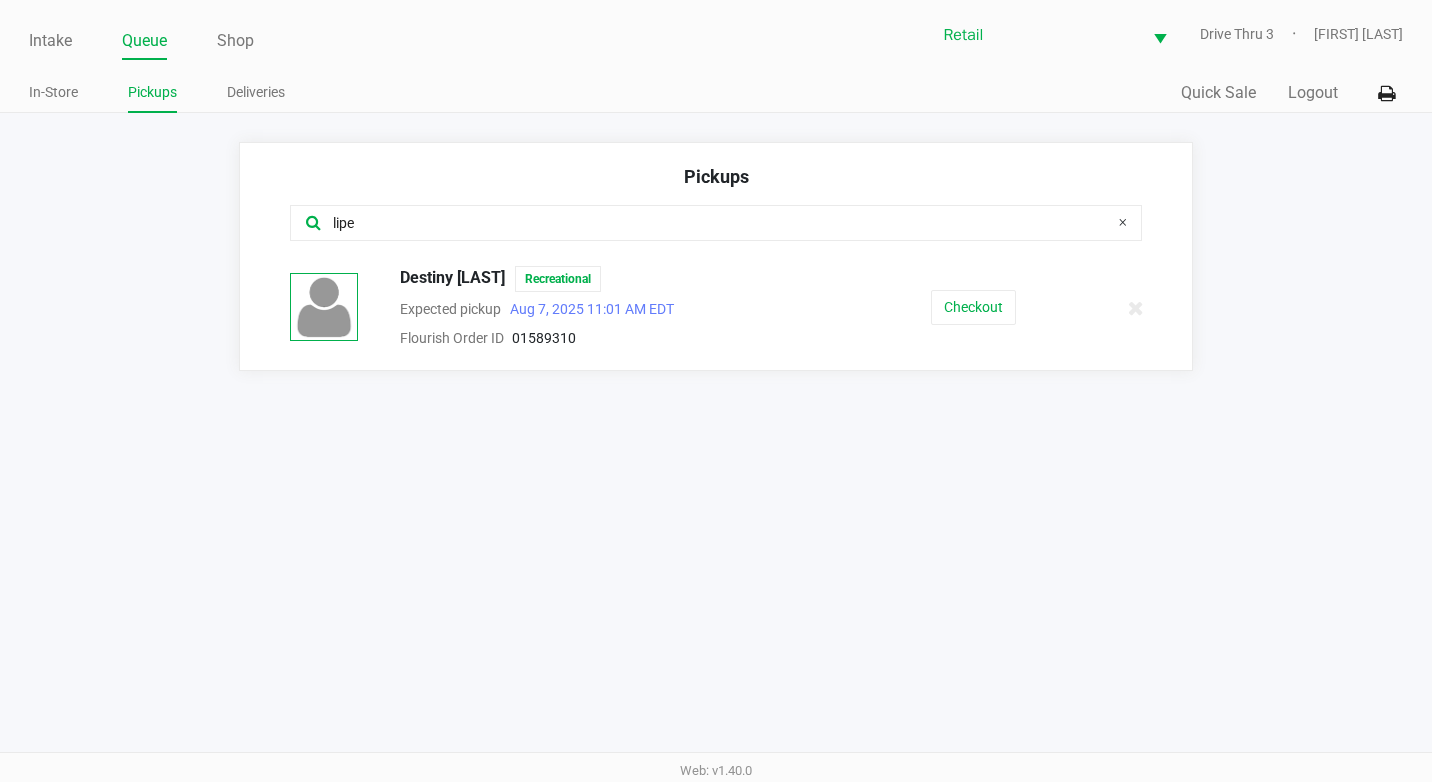 type on "lipe" 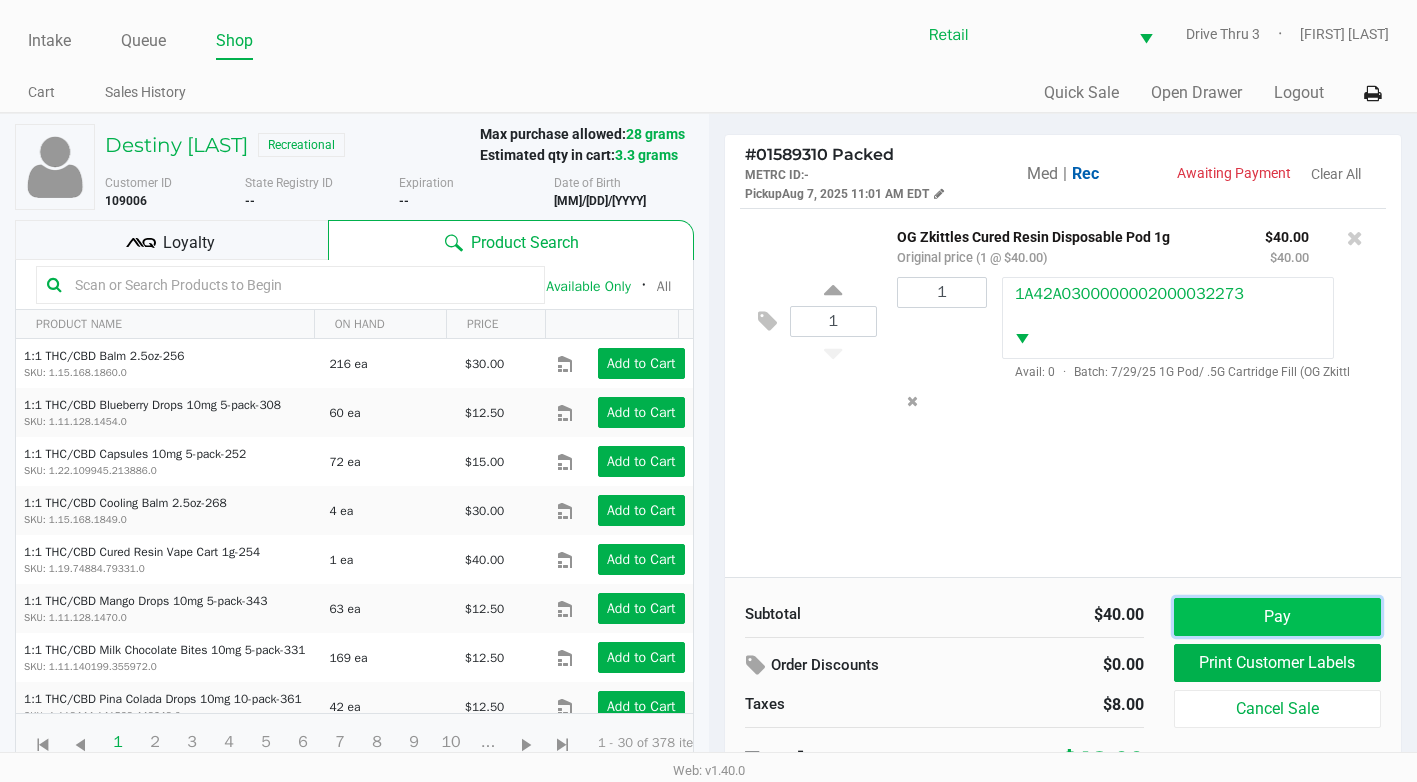 click on "Pay" 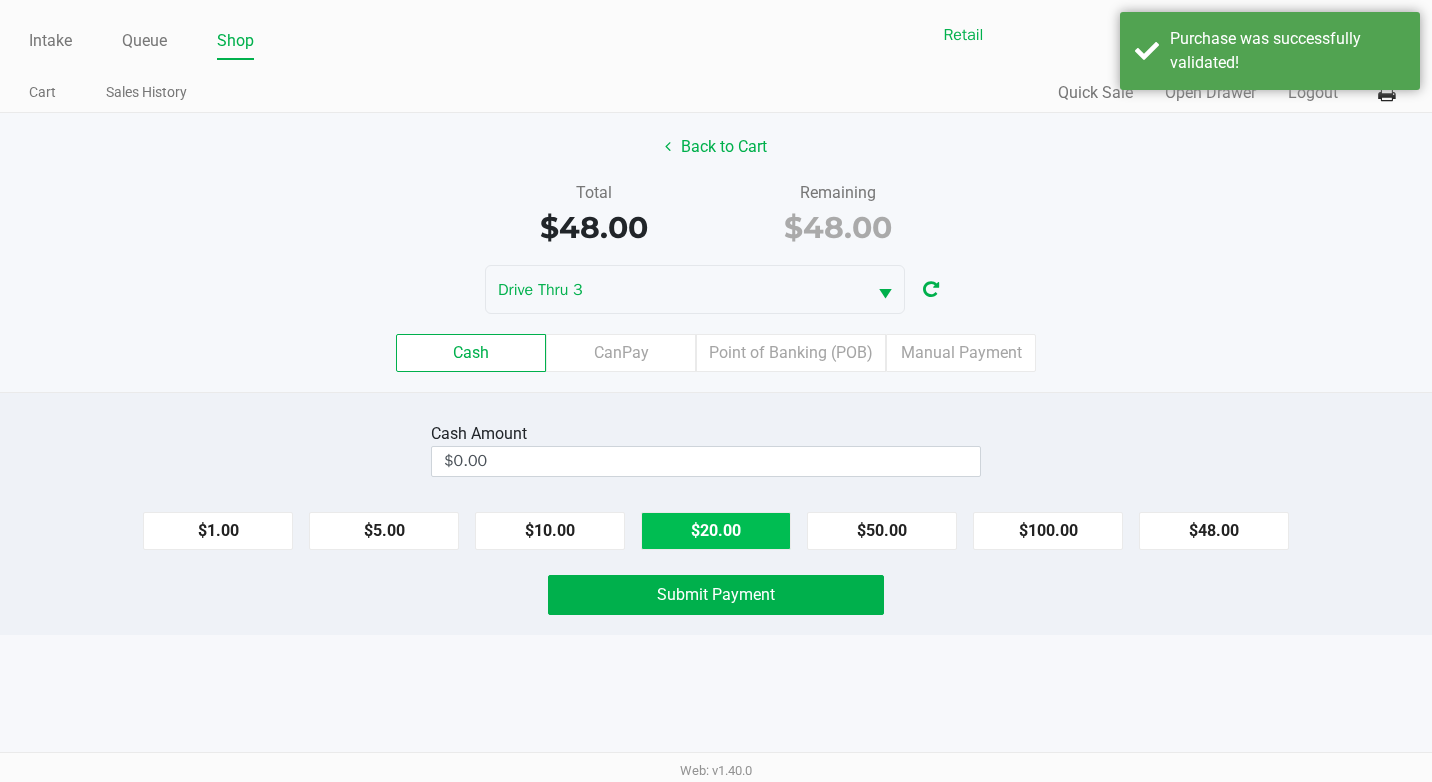 click on "$20.00" 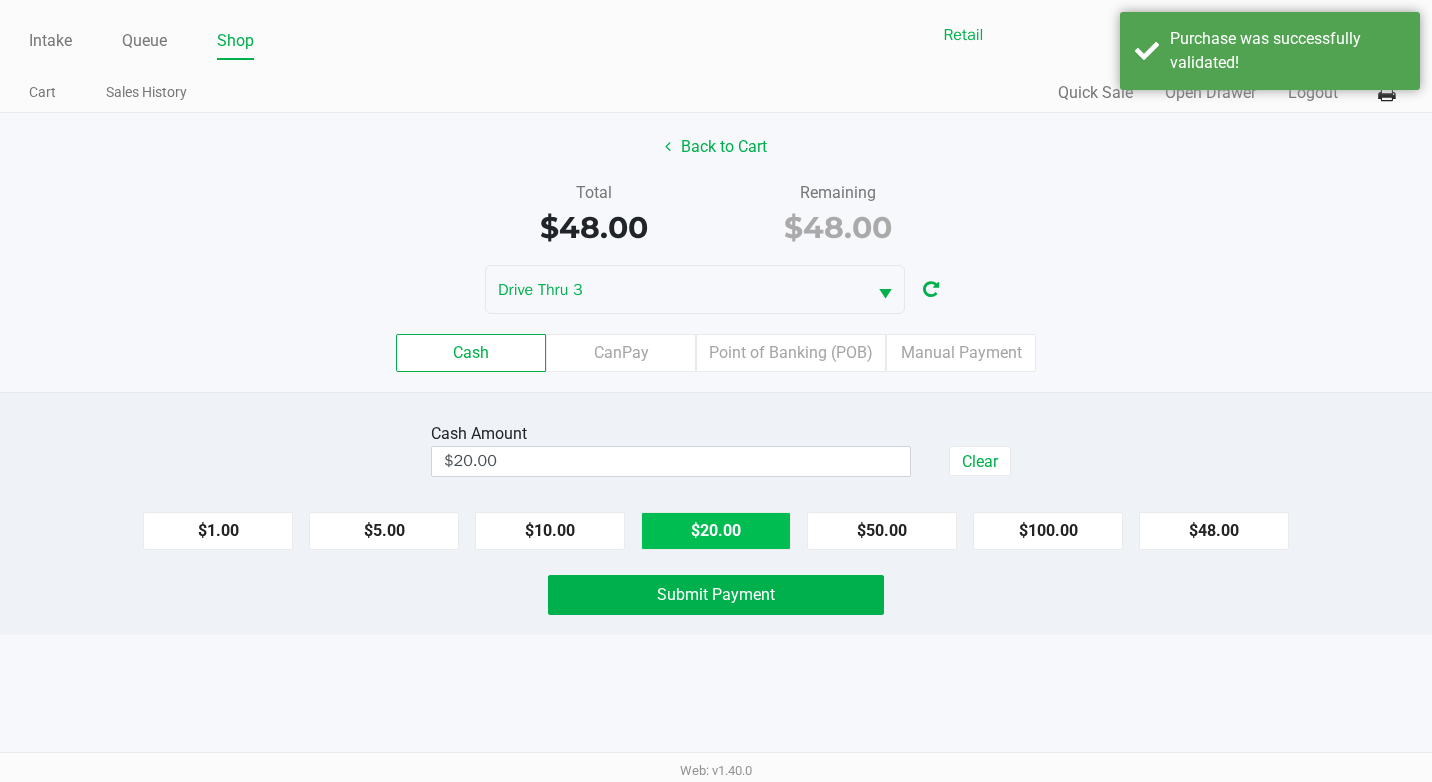 click on "$20.00" 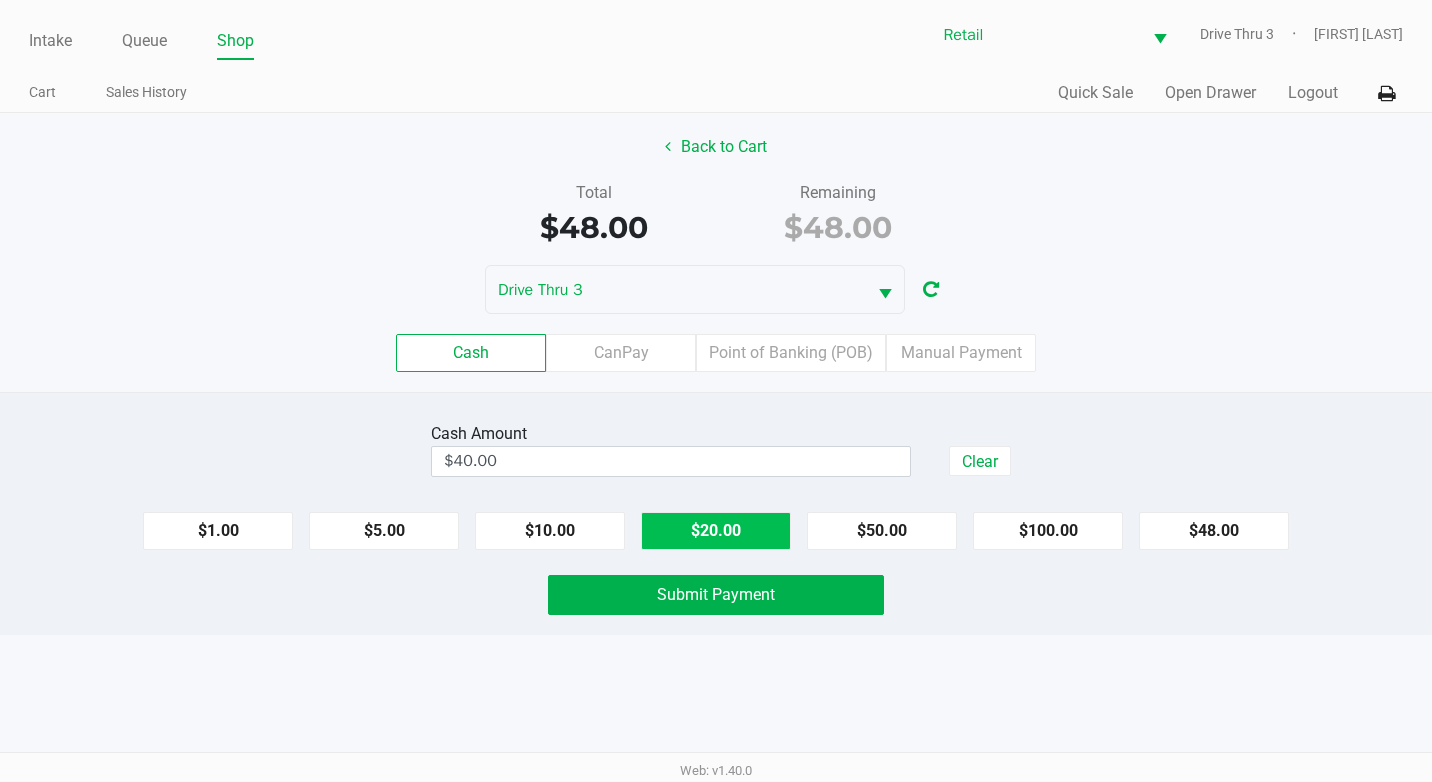 click on "$20.00" 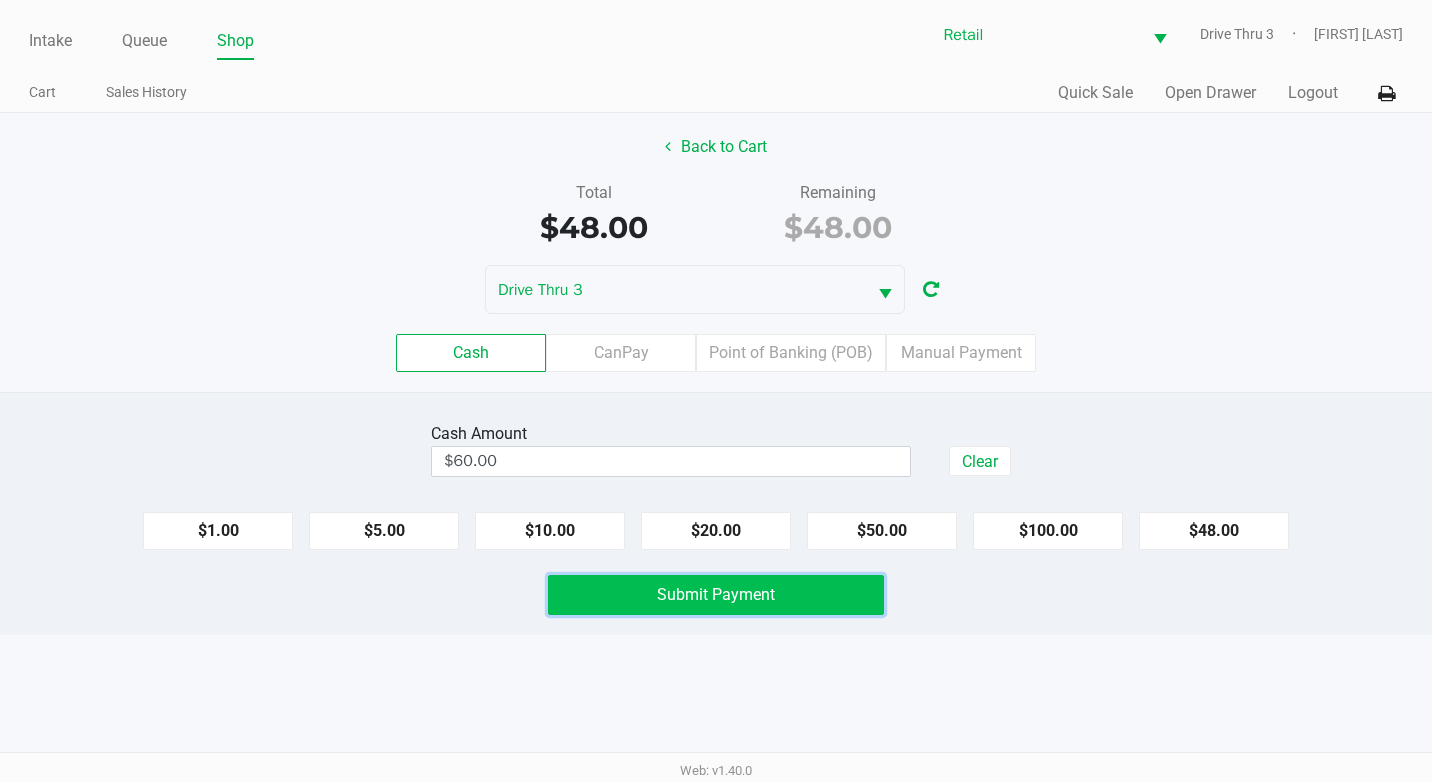 click on "Submit Payment" 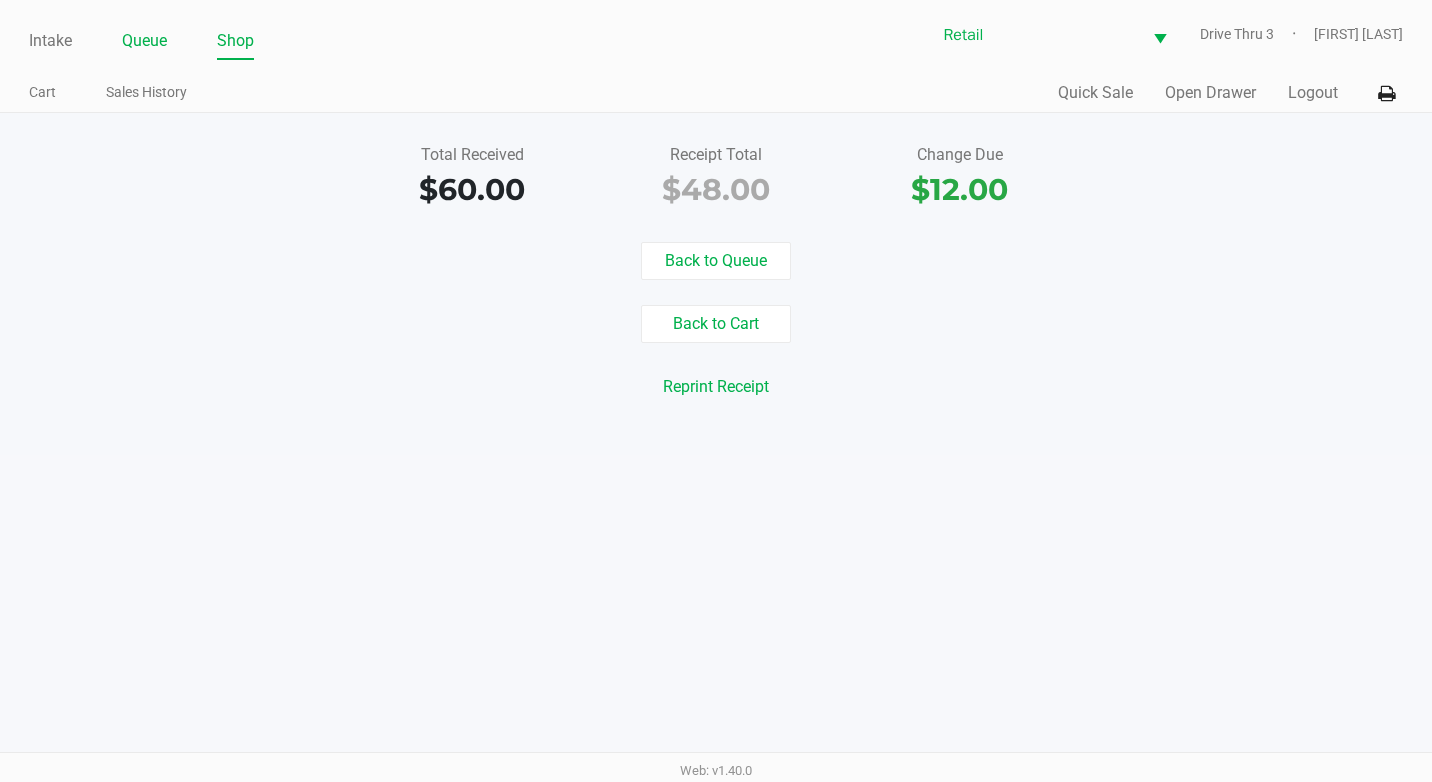 click on "Queue" 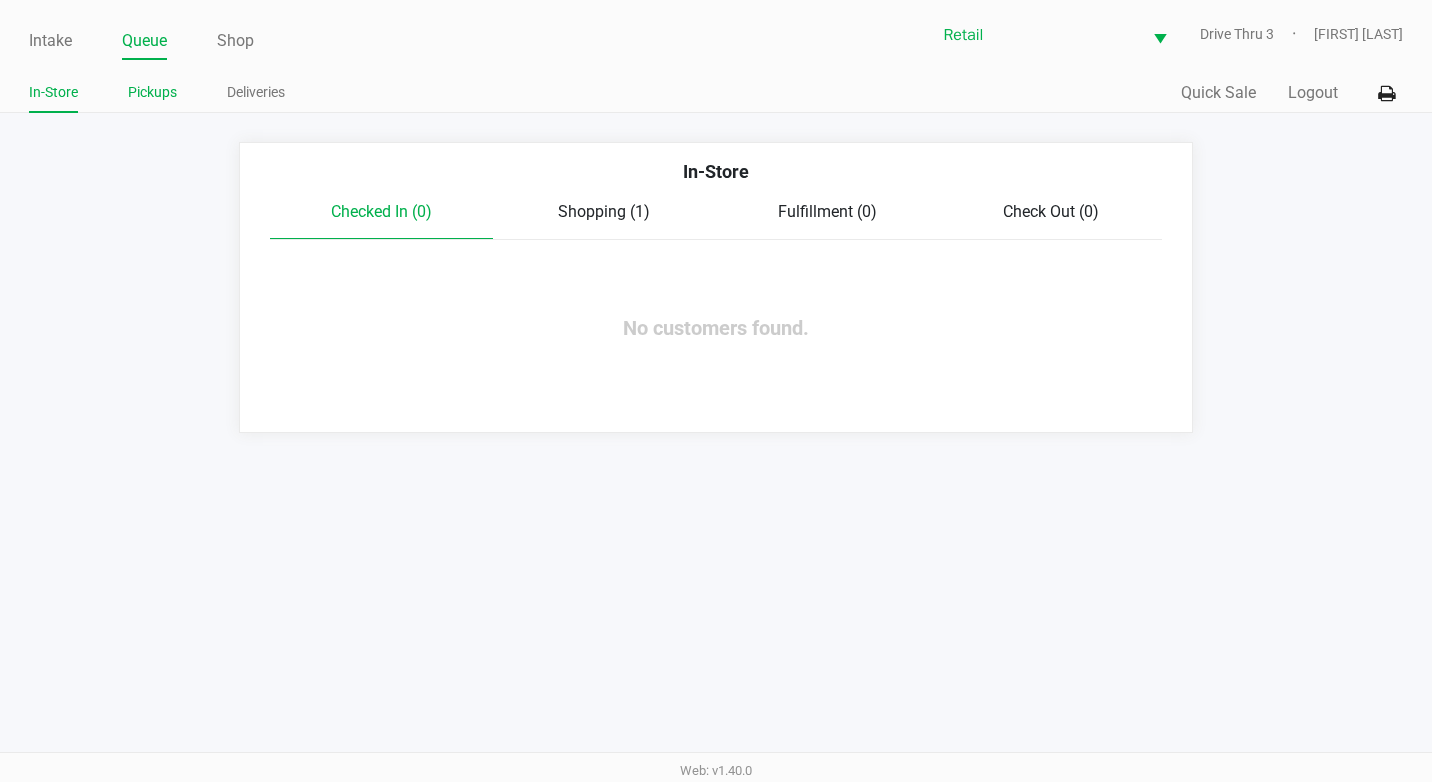 click on "Pickups" 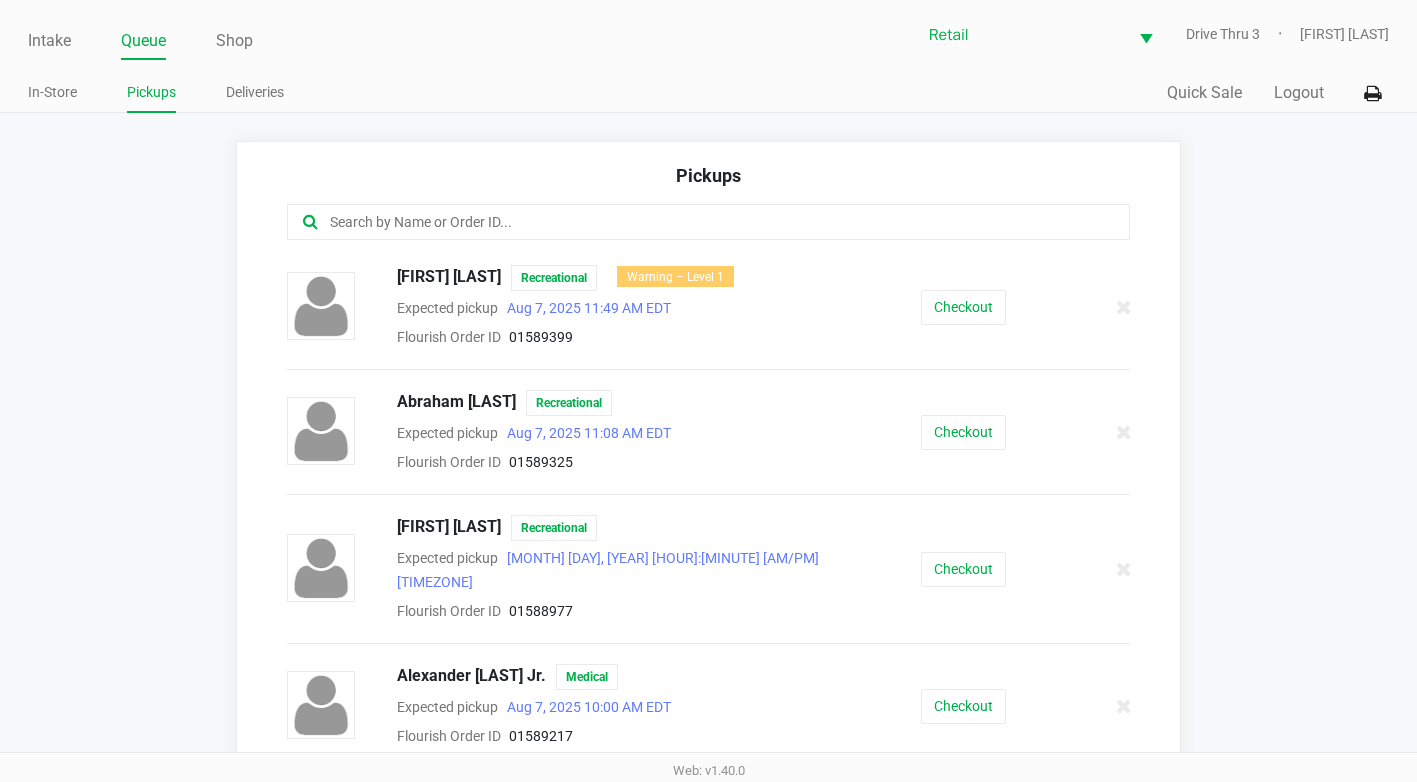 click 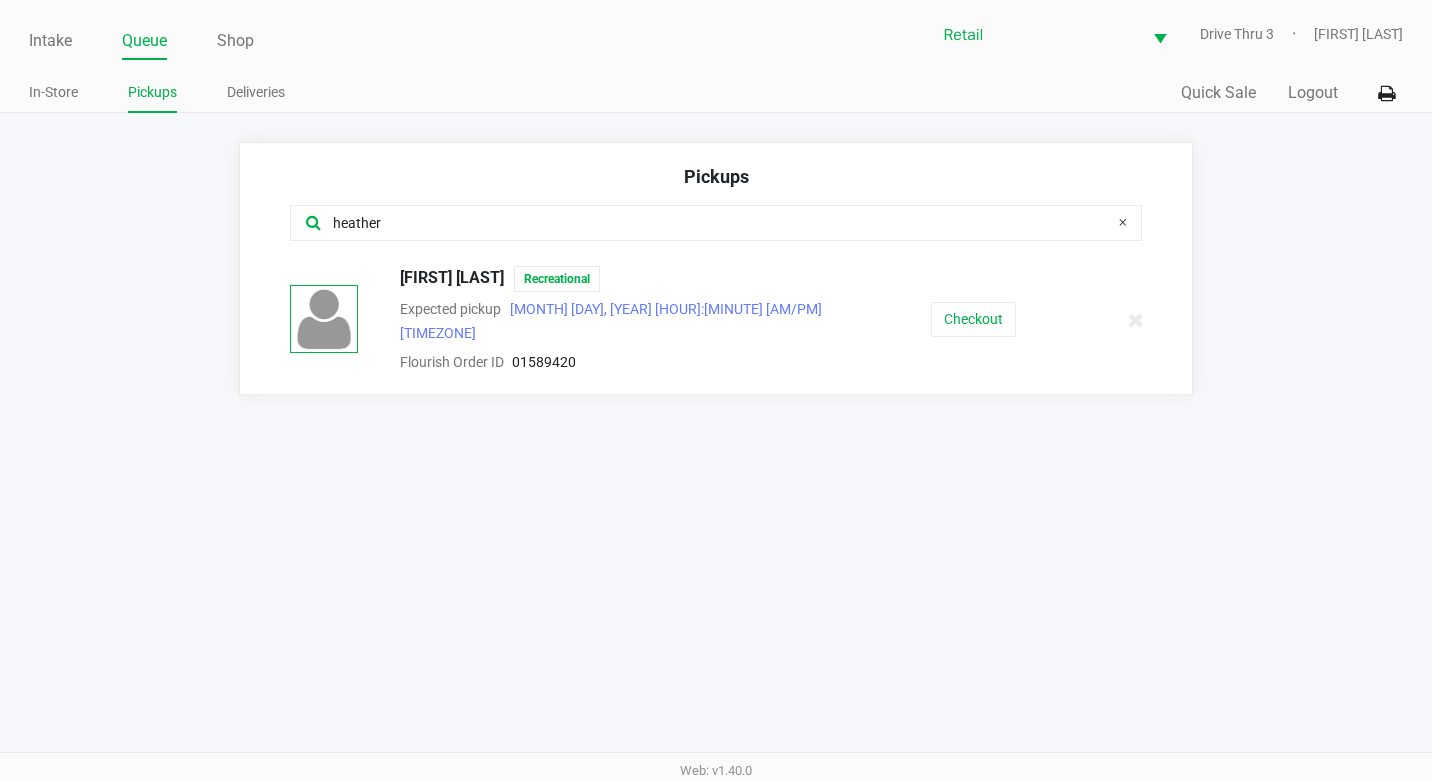type on "heather" 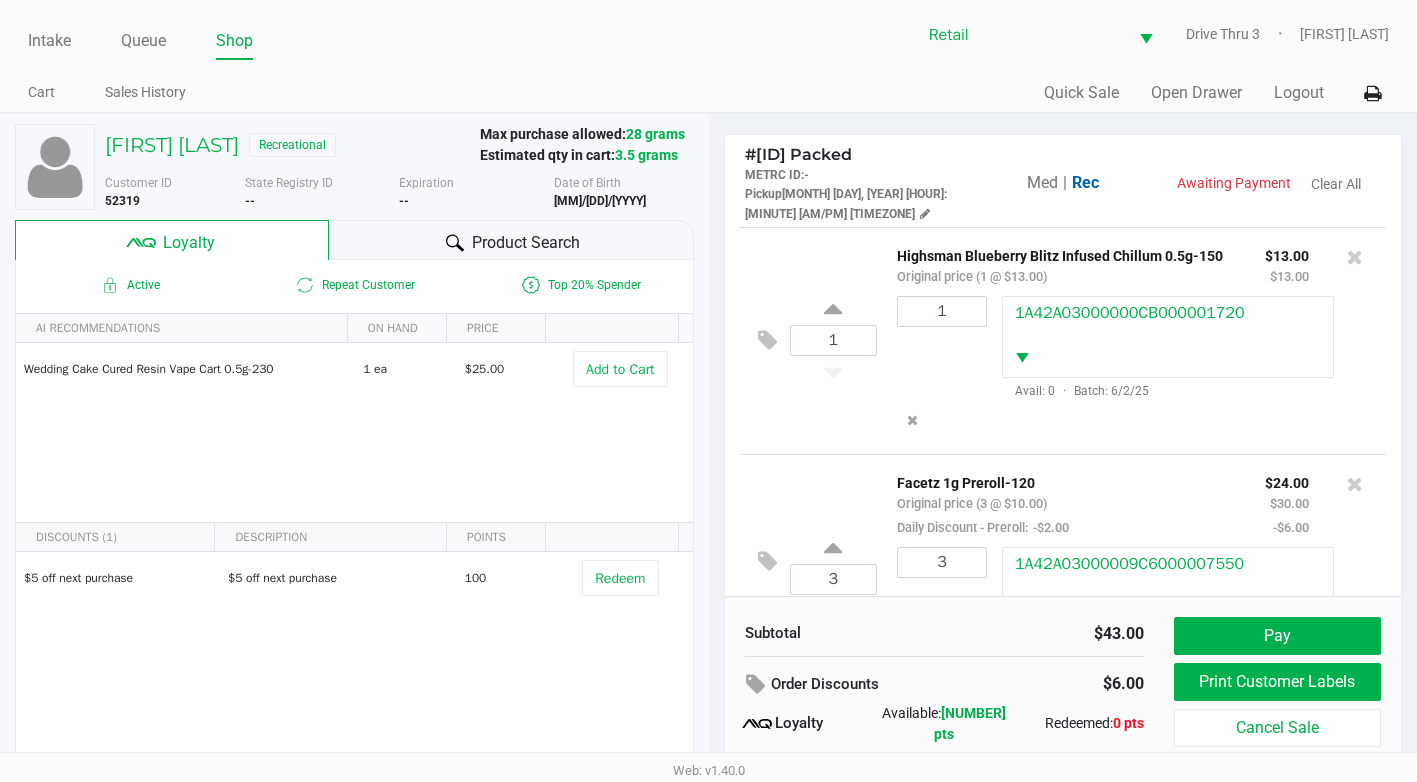 click on "Subtotal   $[PRICE]   Order Discounts   $[PRICE]
Loyalty   Available:   [POINTS] pts   Redeemed:   0 pts   Taxes   $[PRICE]   Total   $[PRICE]   Pay   Print Customer Labels   Cancel Sale" 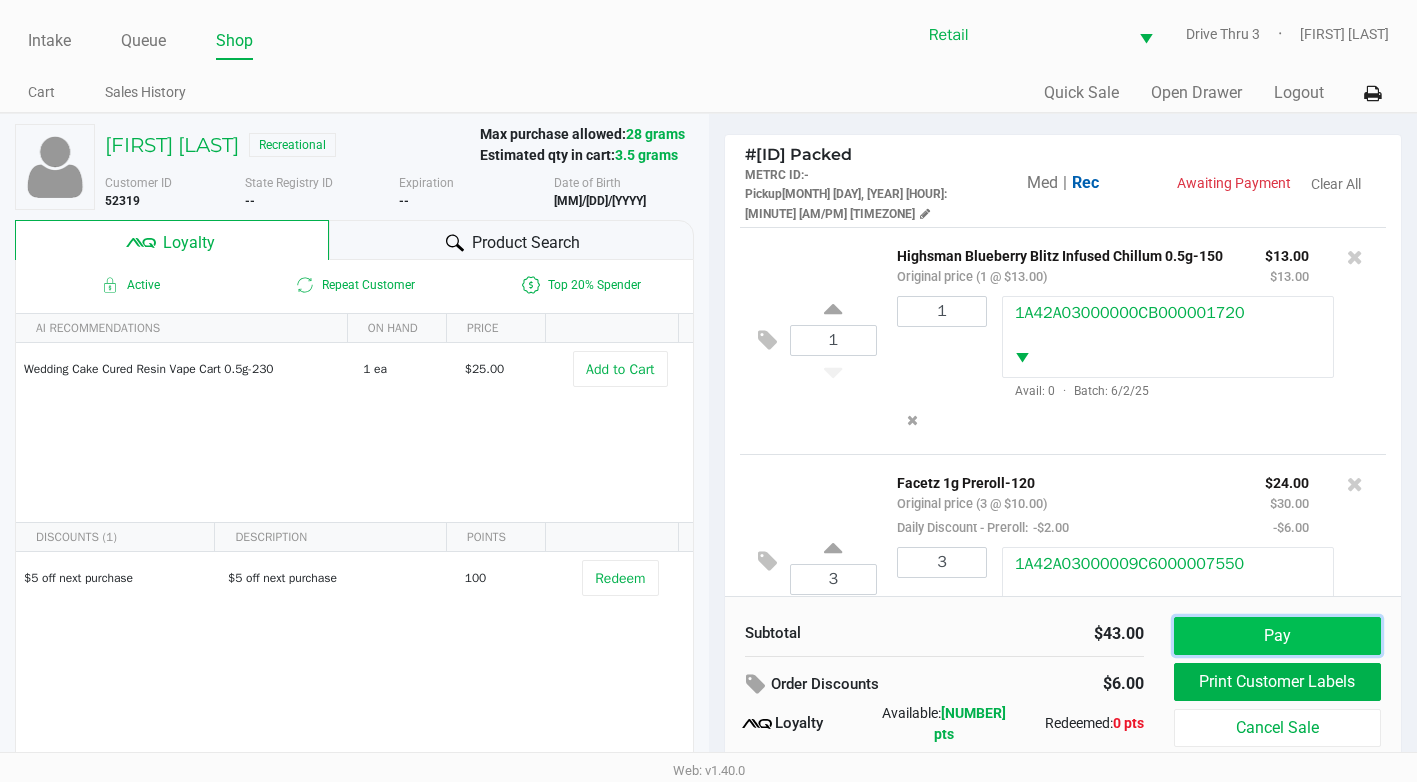 click on "Pay" 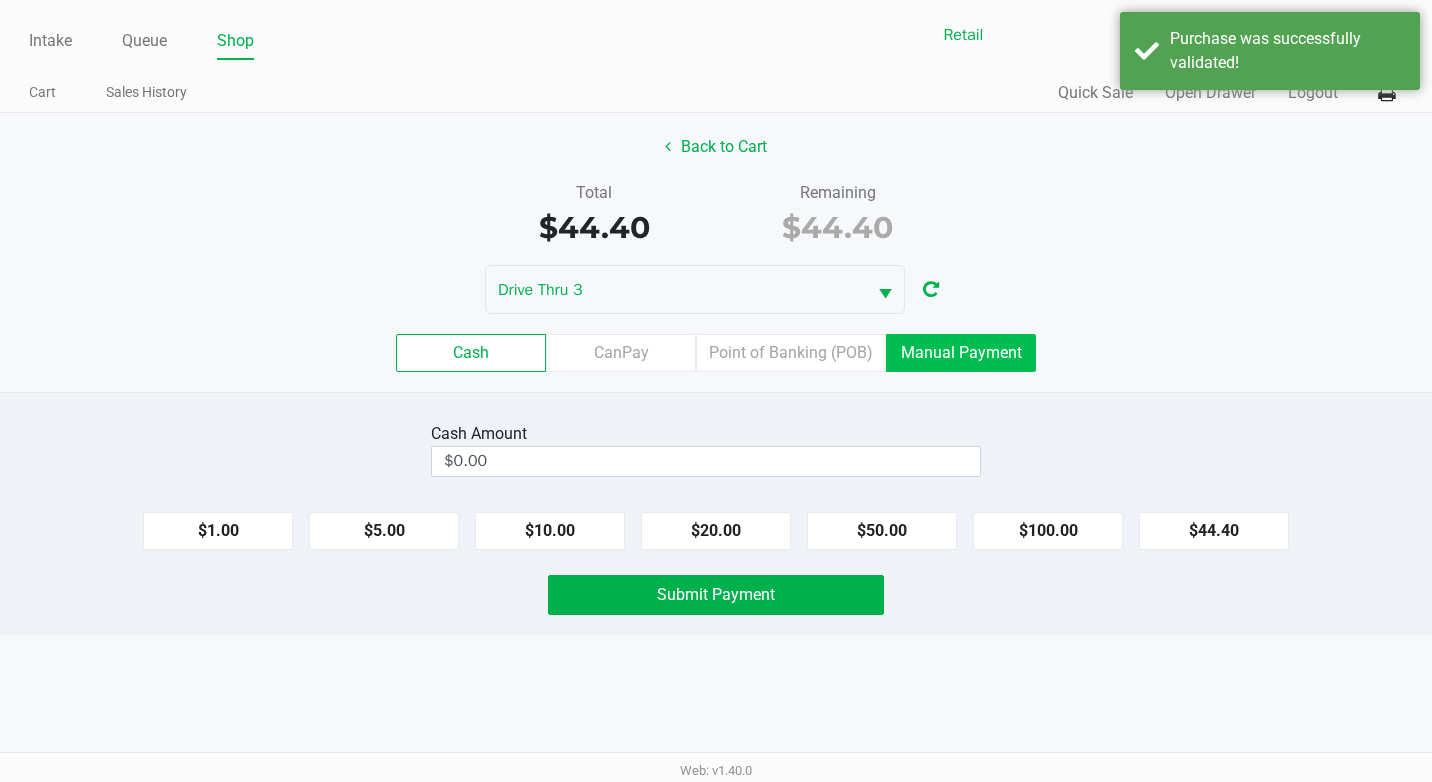 click on "Manual Payment" 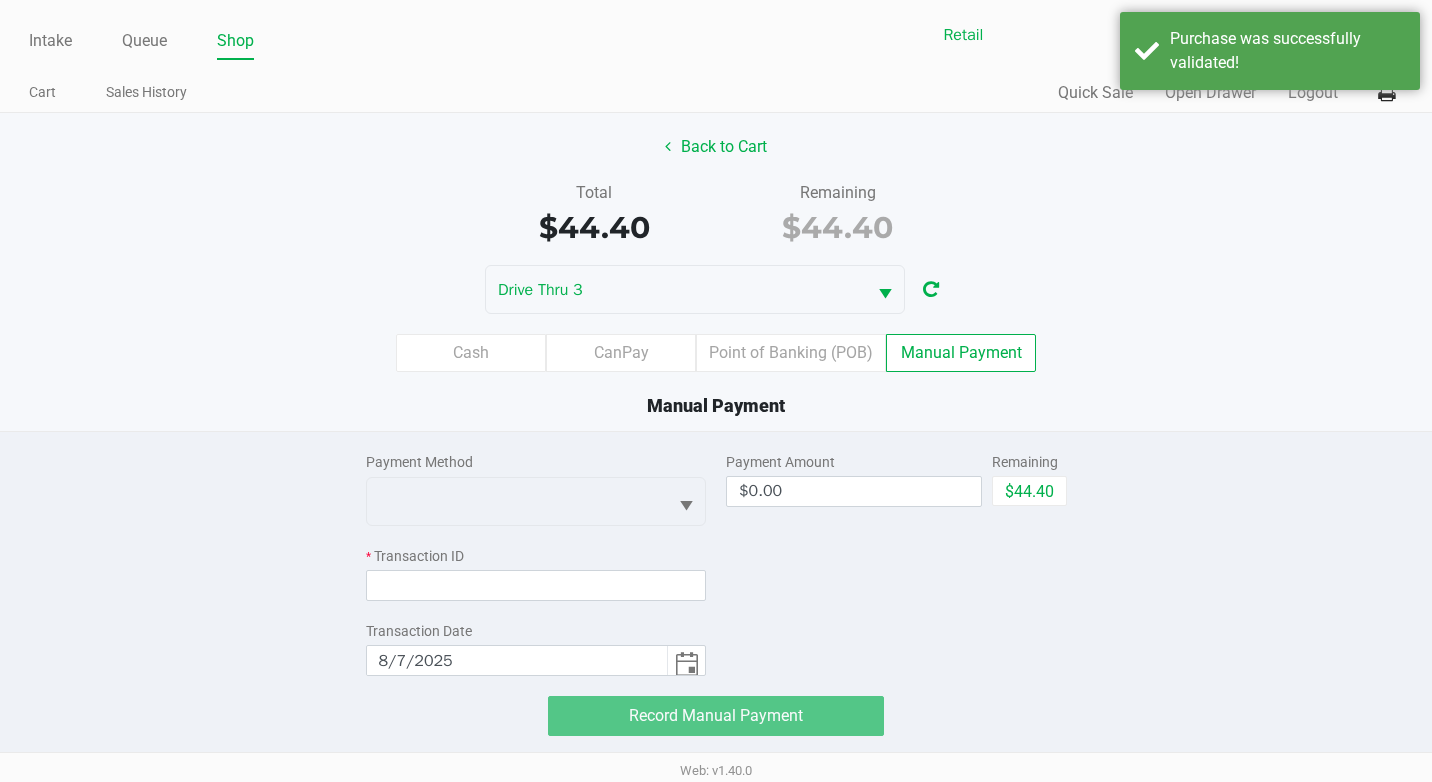 click on "Payment Method" 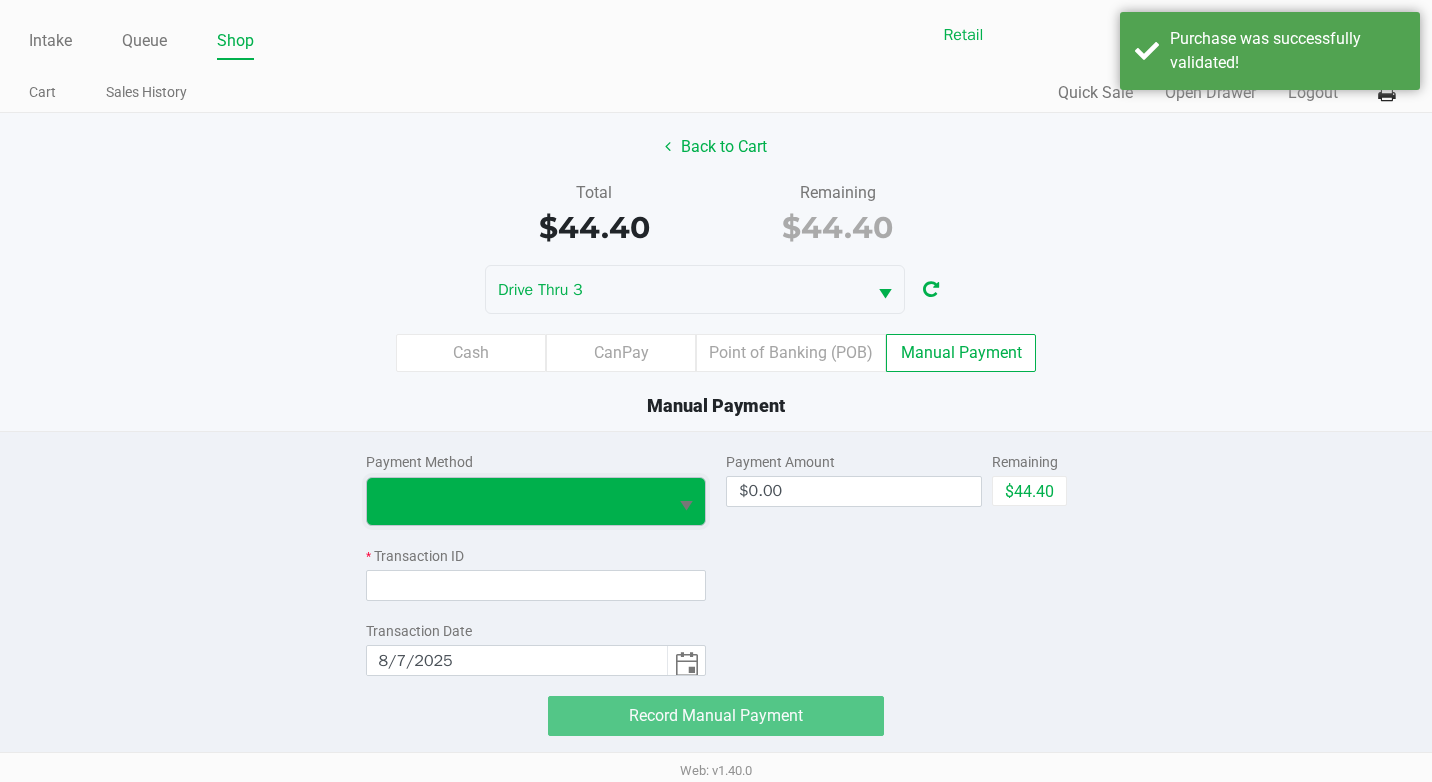 click at bounding box center [517, 501] 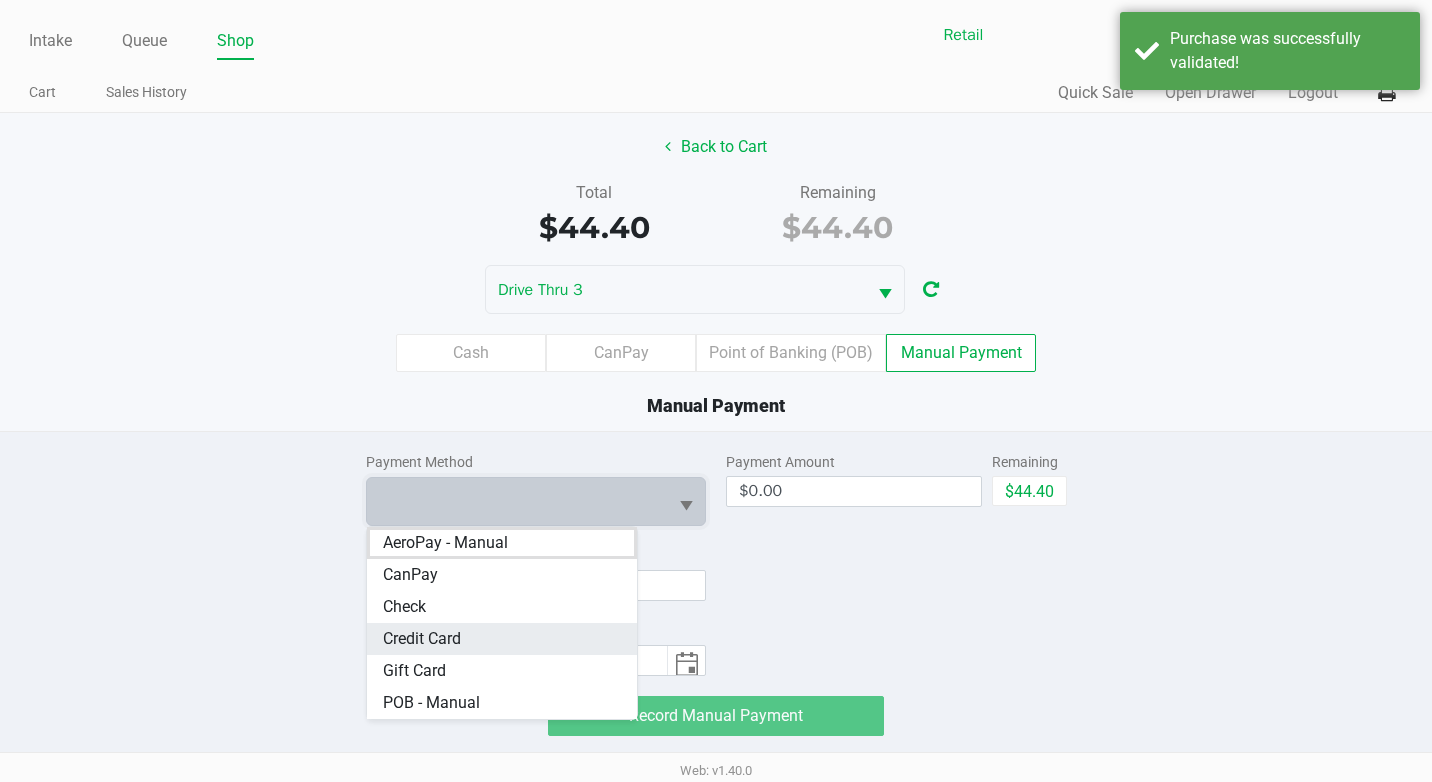 click on "Credit Card" at bounding box center [502, 639] 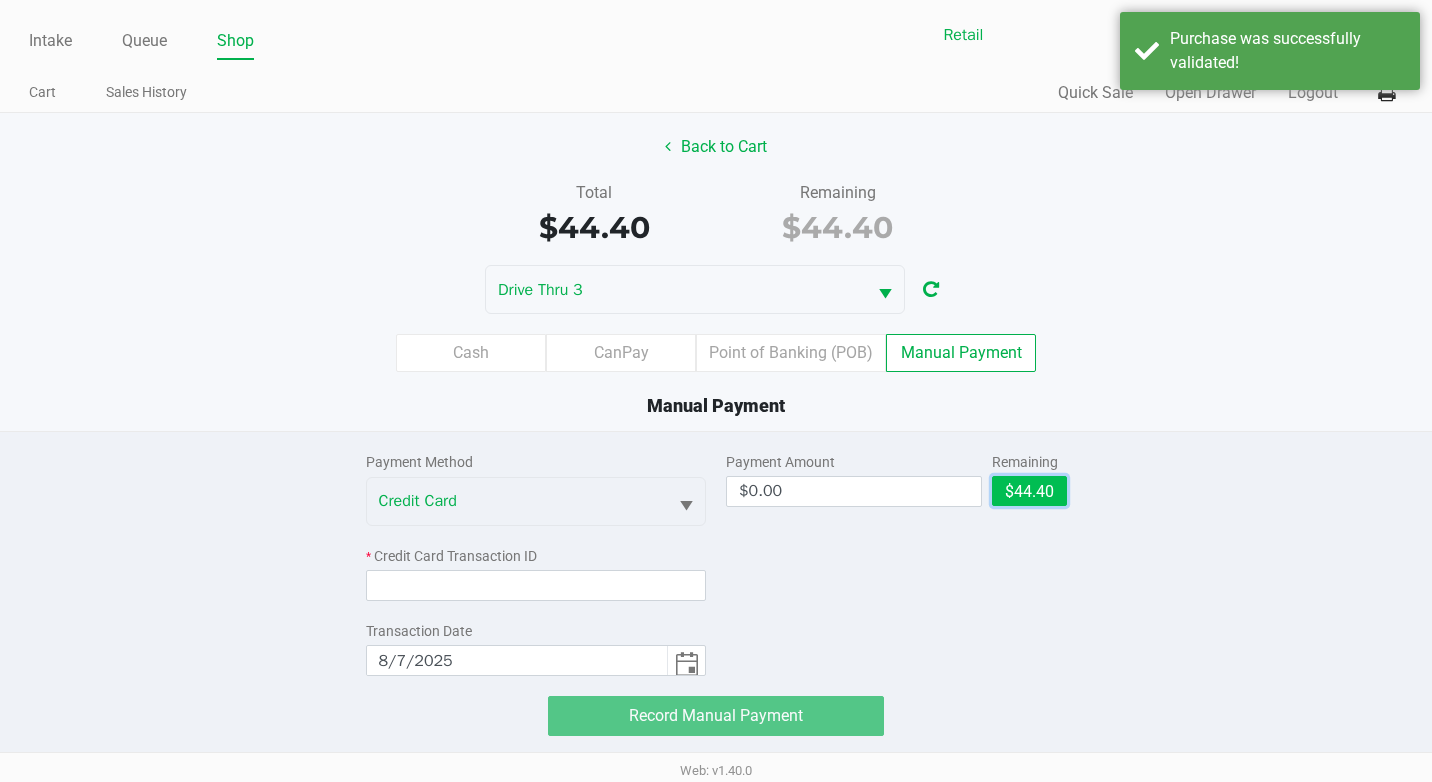click on "$44.40" 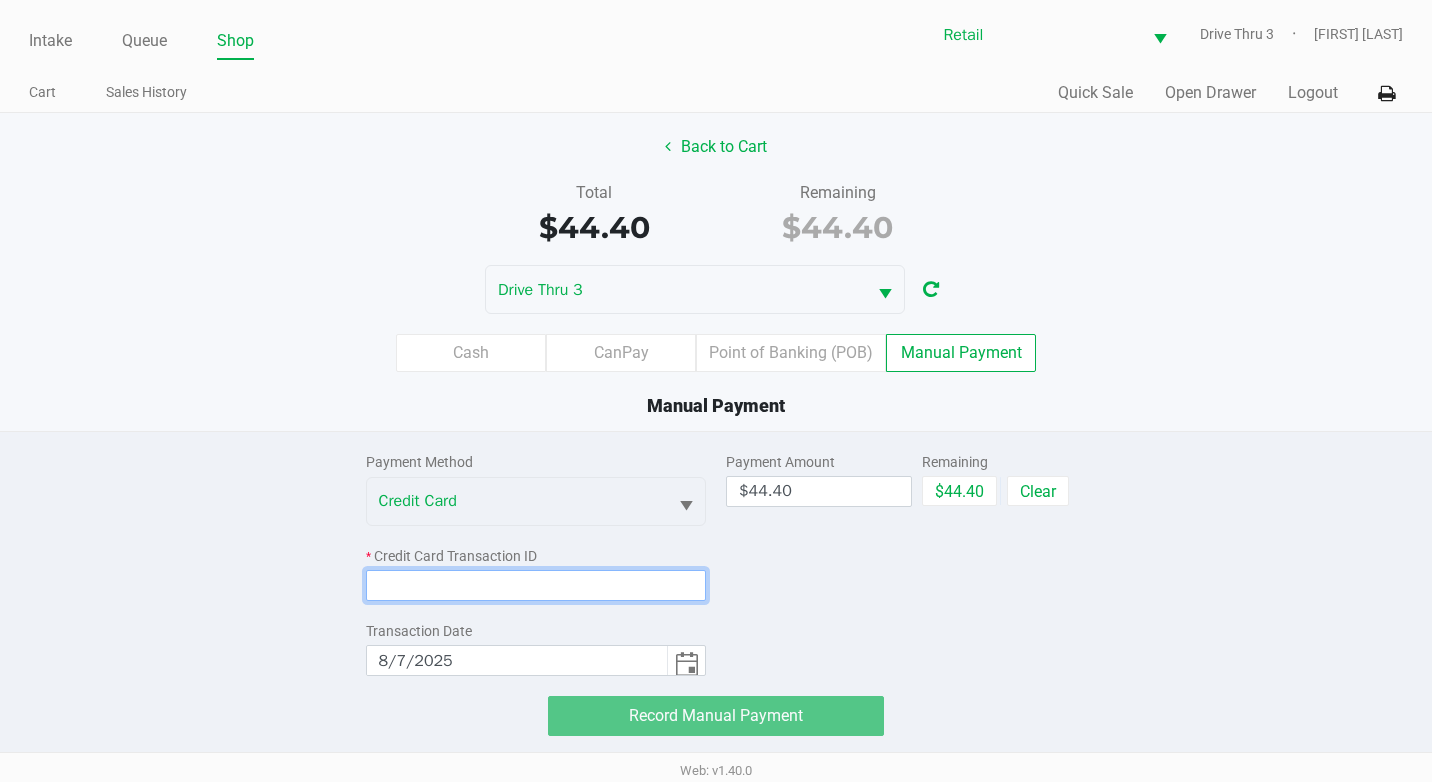click 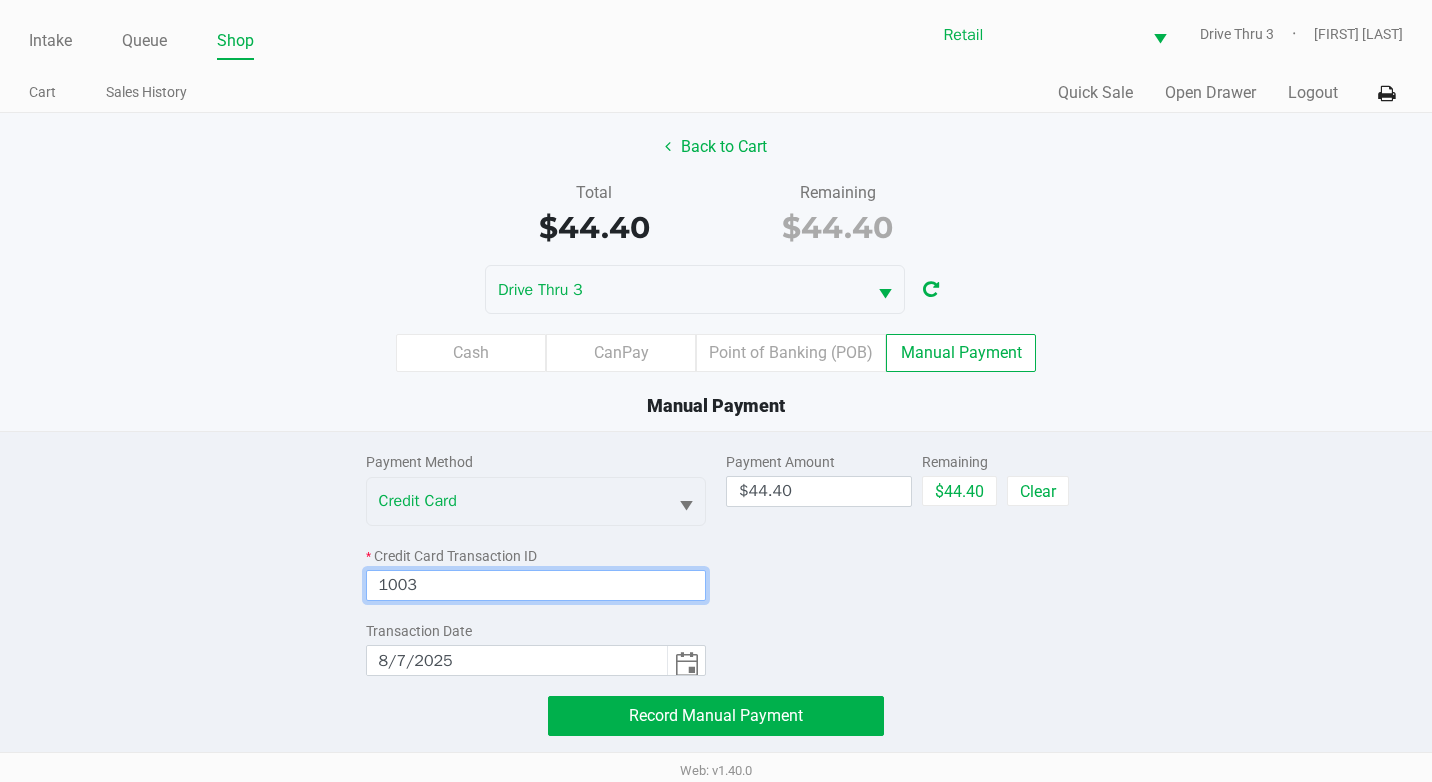 type on "1003" 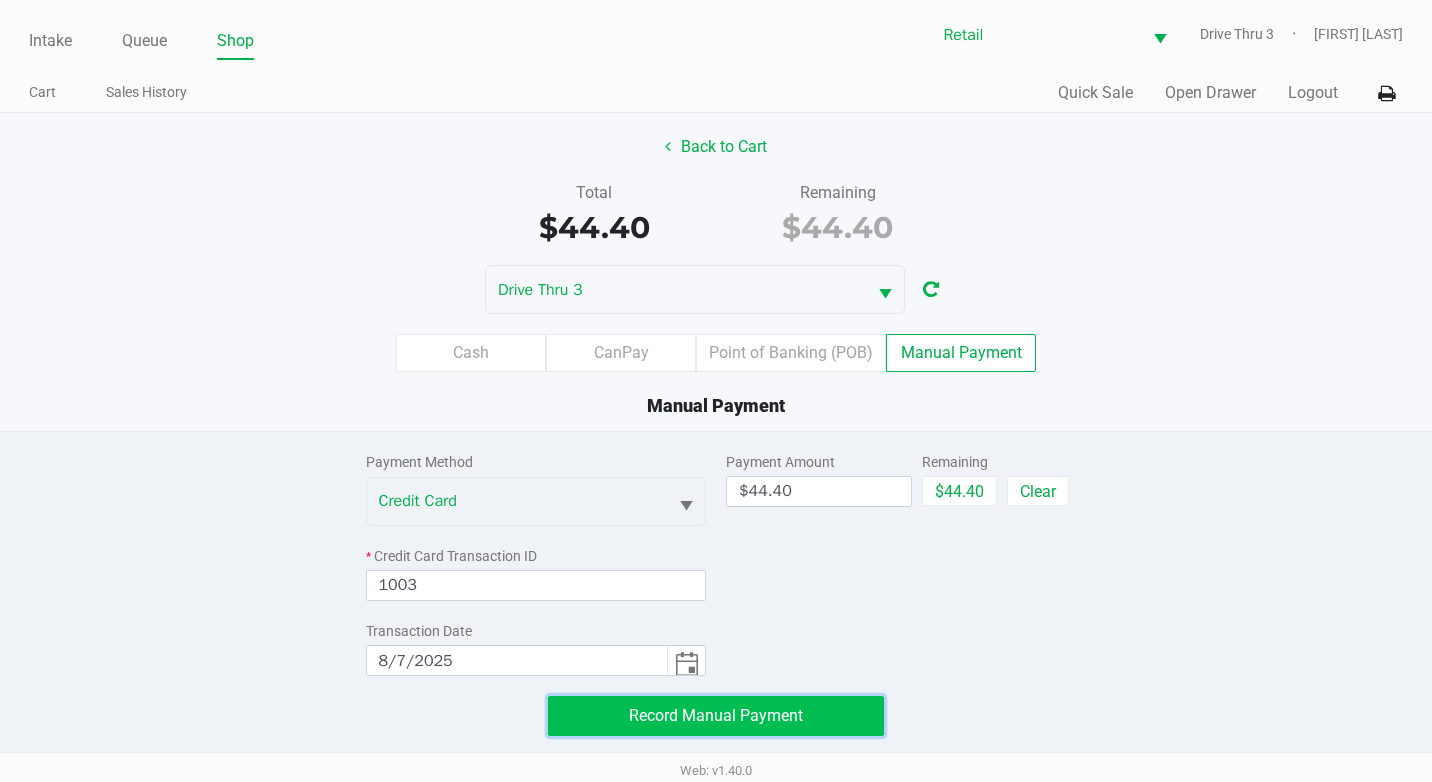 click on "Record Manual Payment" 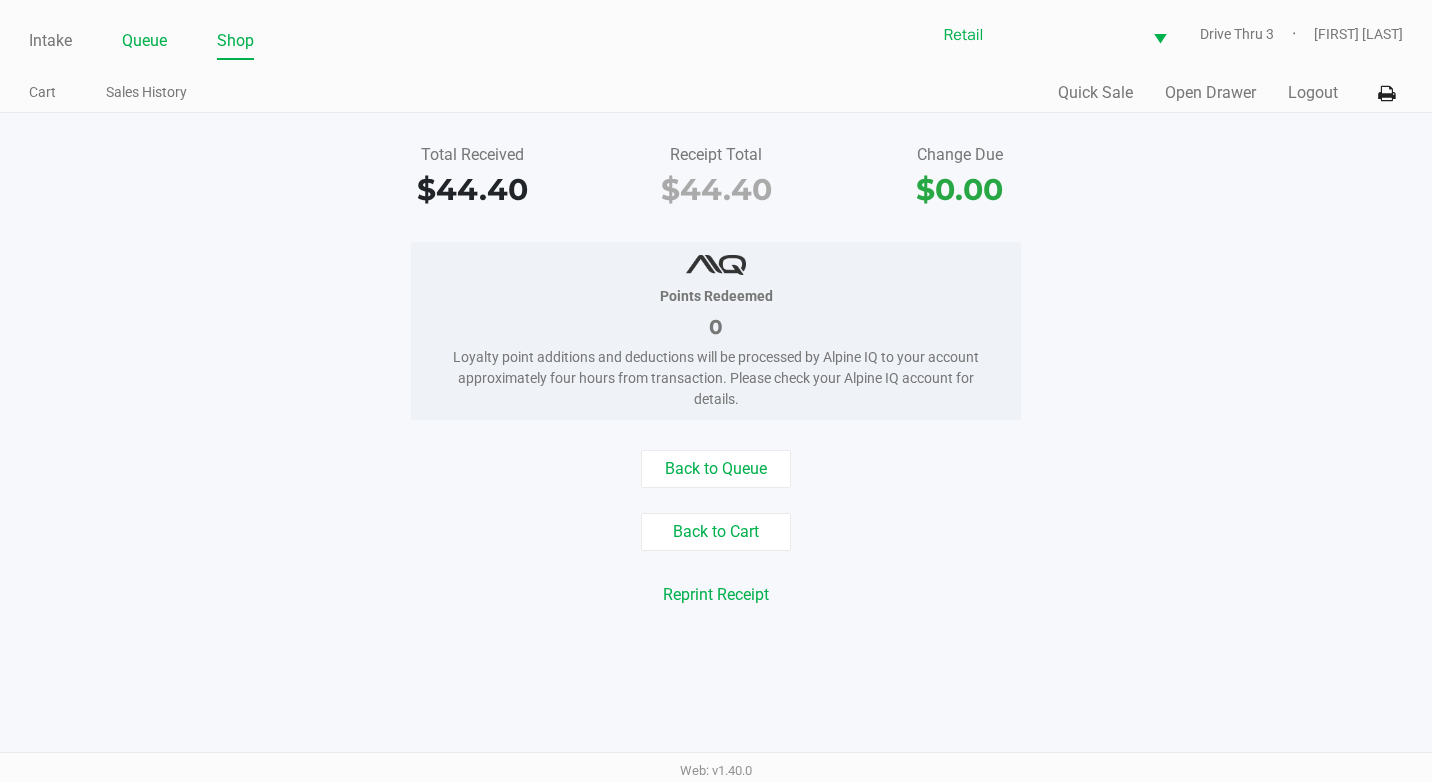 click on "Queue" 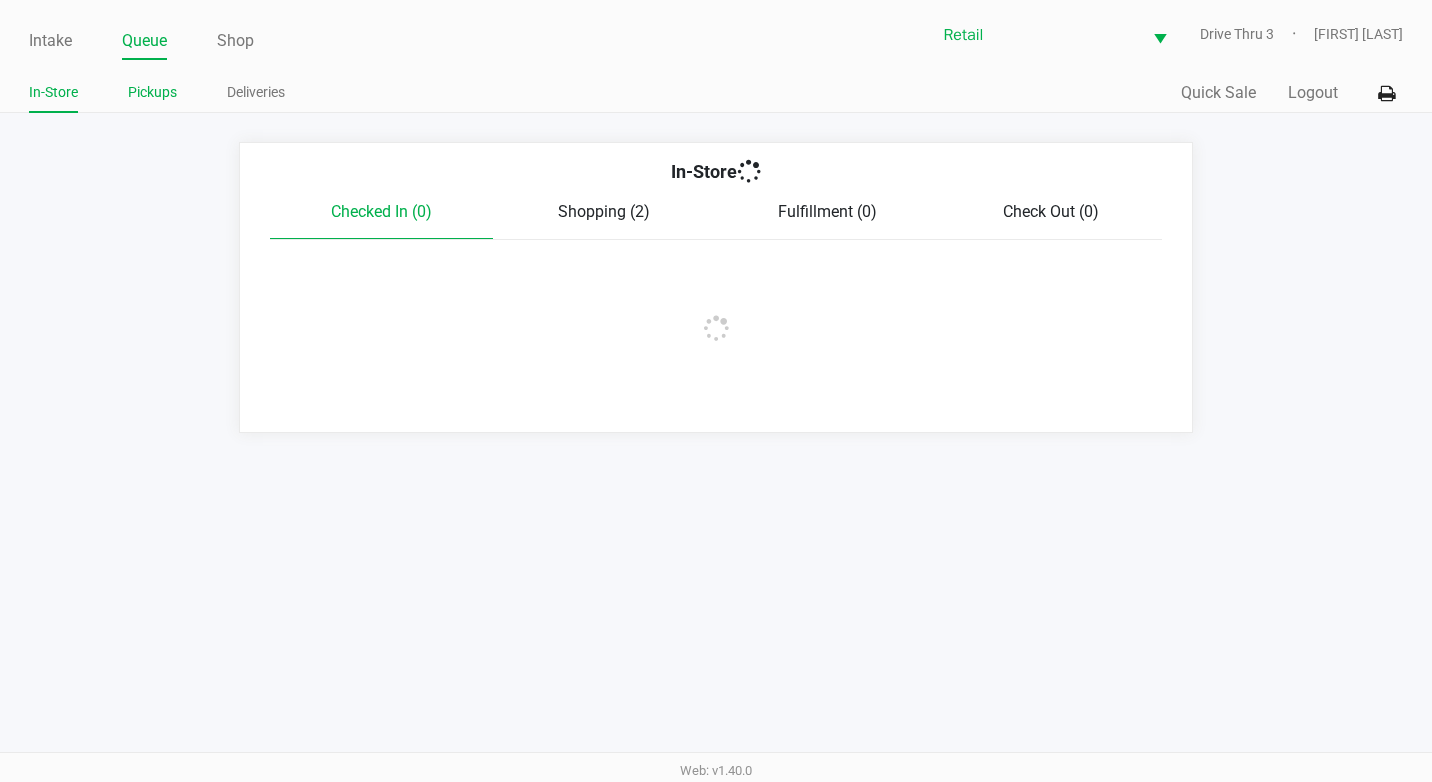 click on "Pickups" 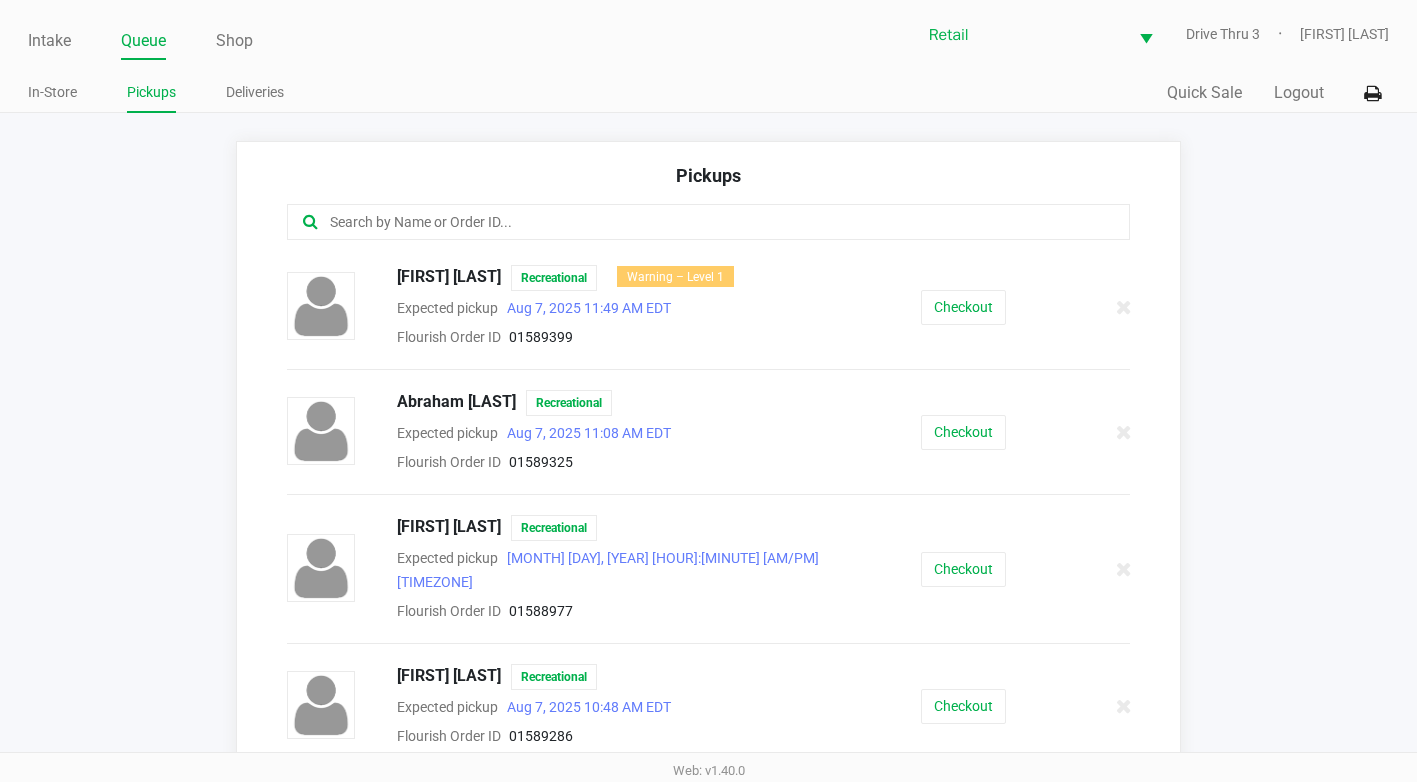 click 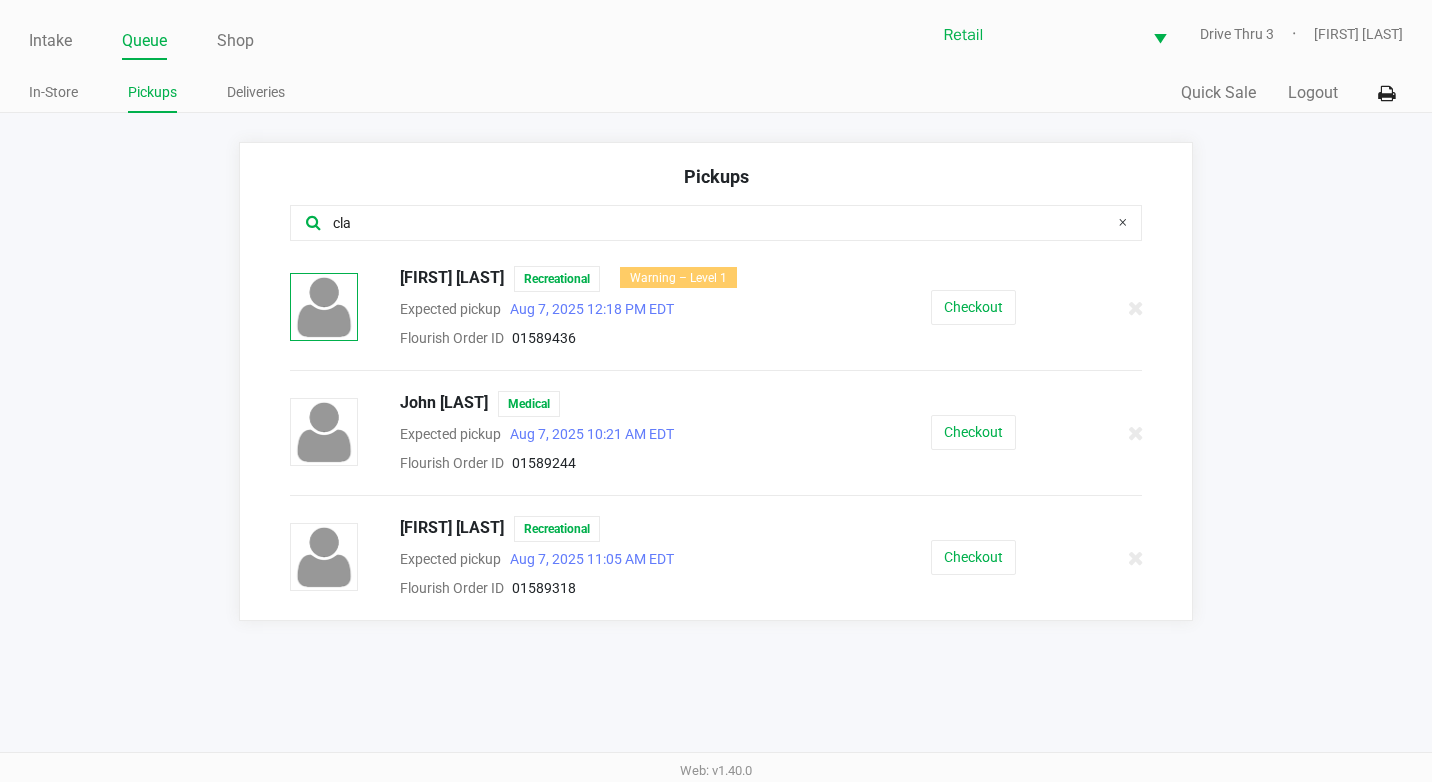 type on "cla" 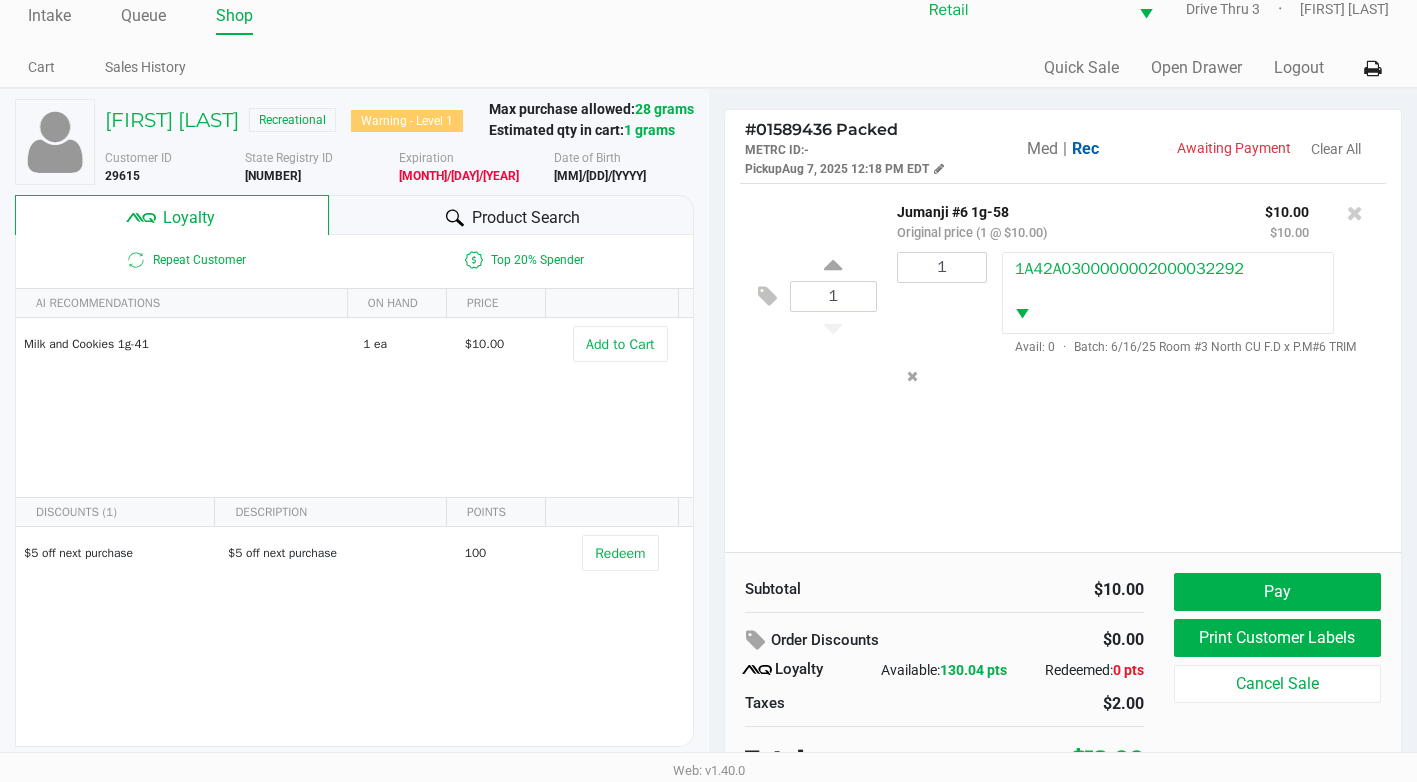 scroll, scrollTop: 39, scrollLeft: 0, axis: vertical 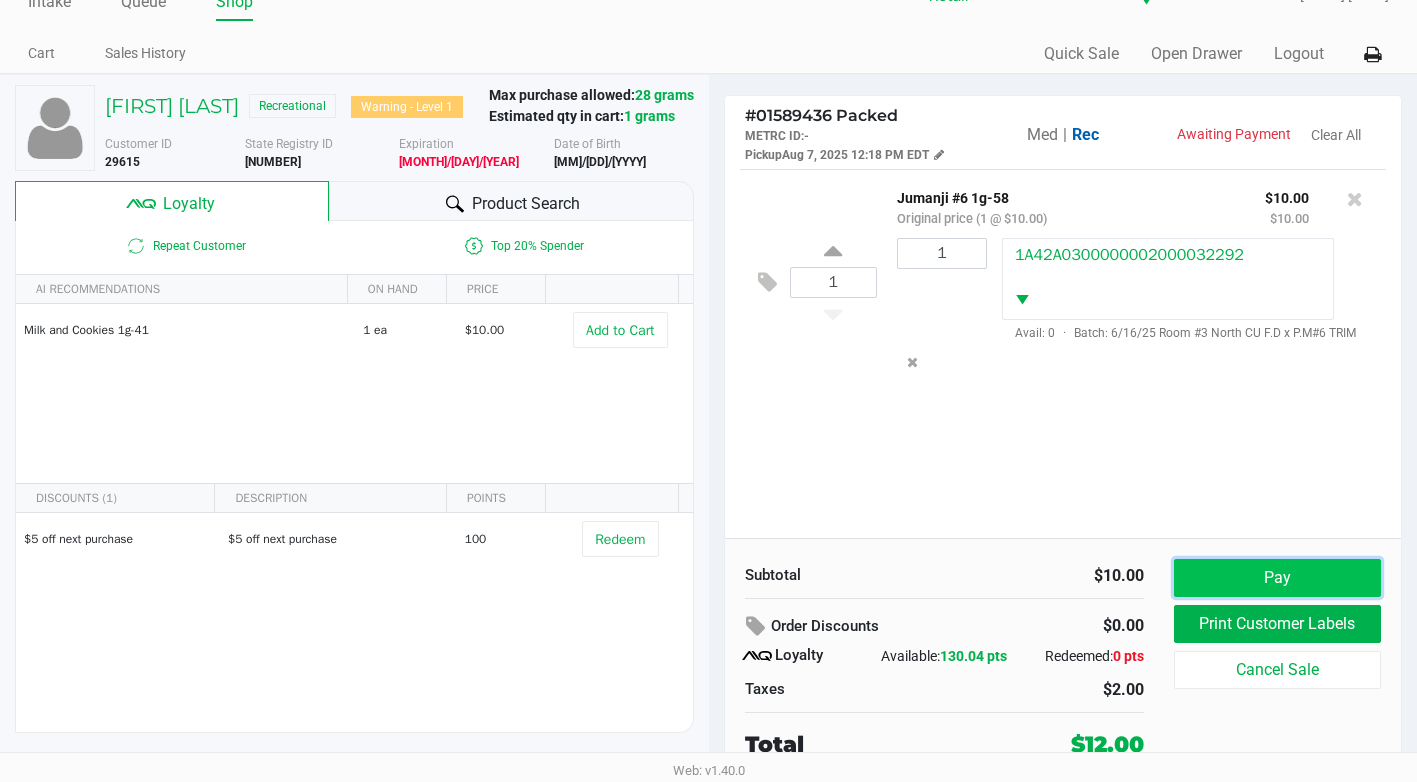 click on "Pay" 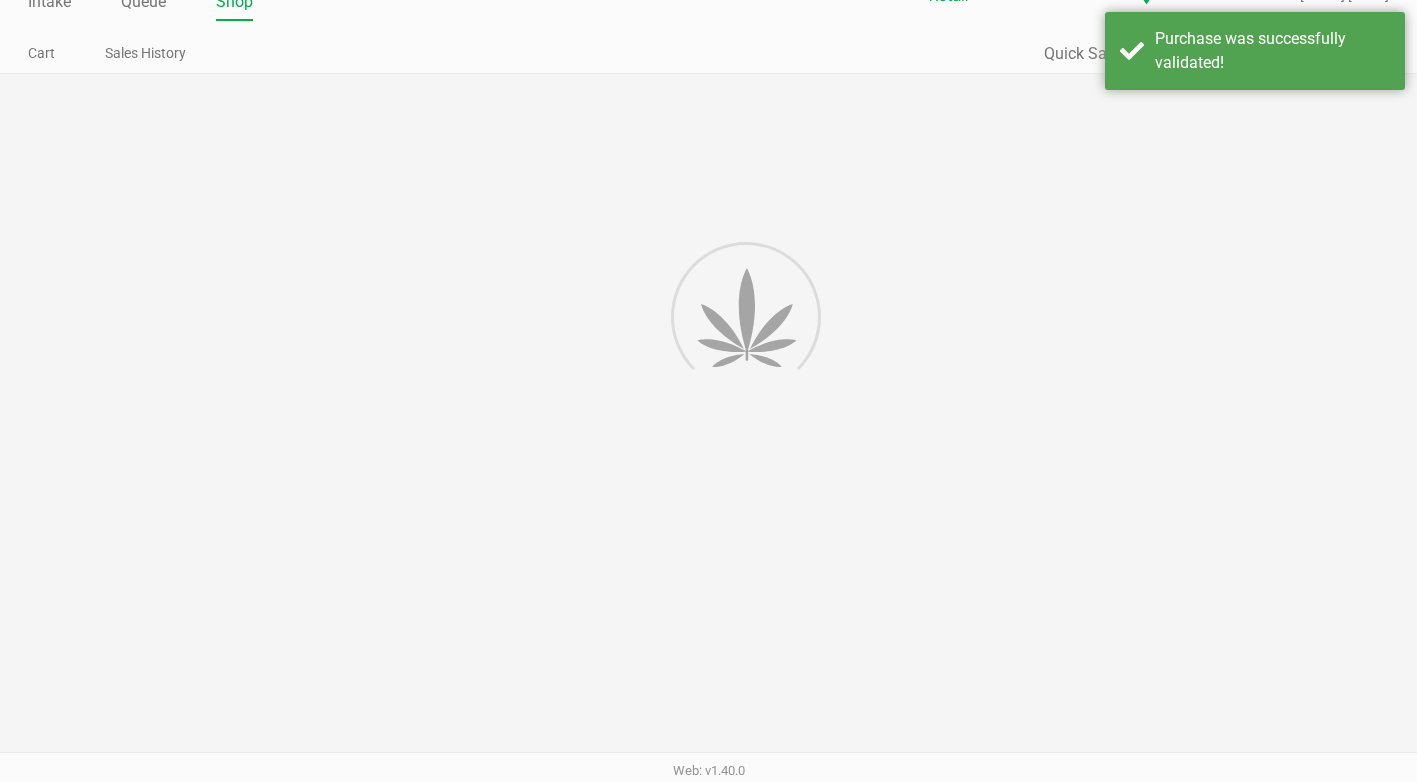 scroll, scrollTop: 0, scrollLeft: 0, axis: both 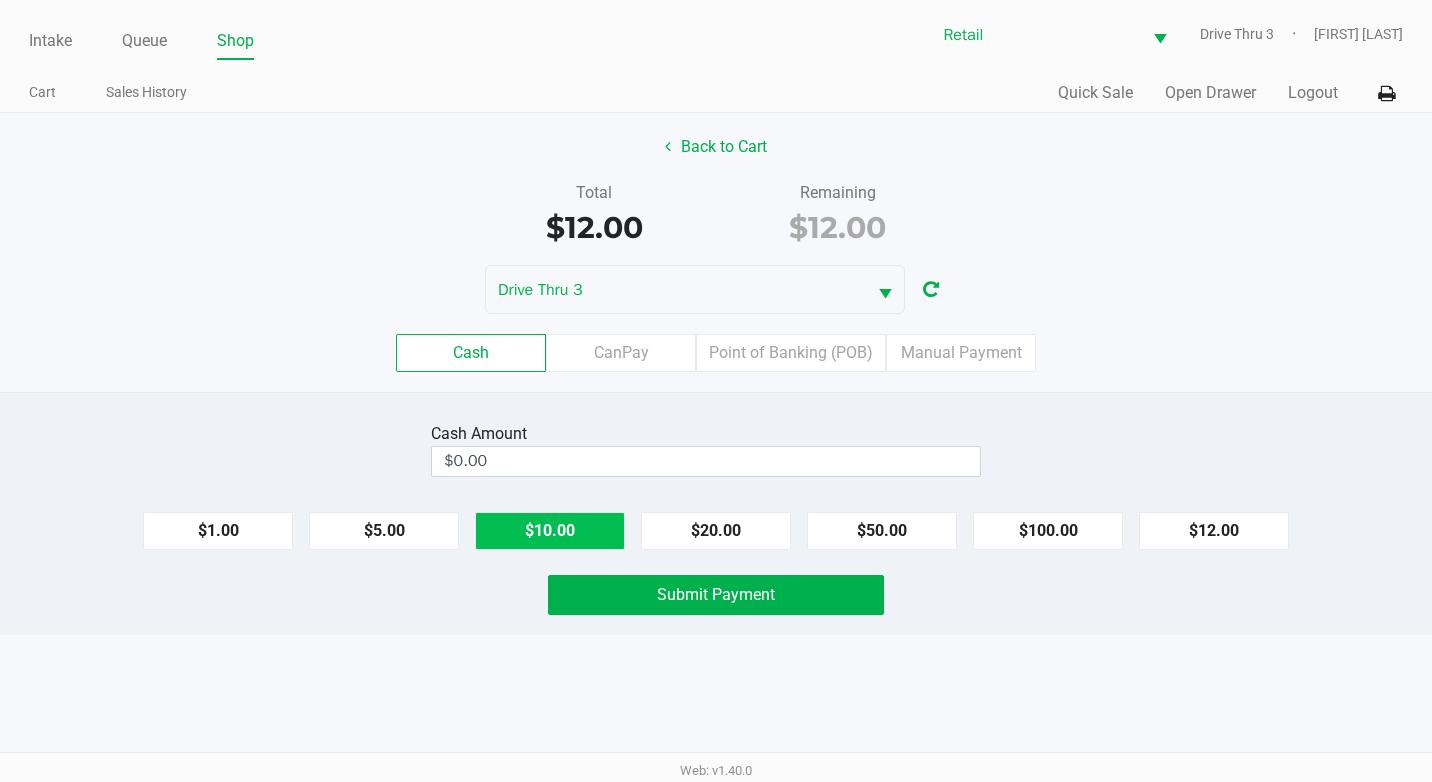 click on "$10.00" 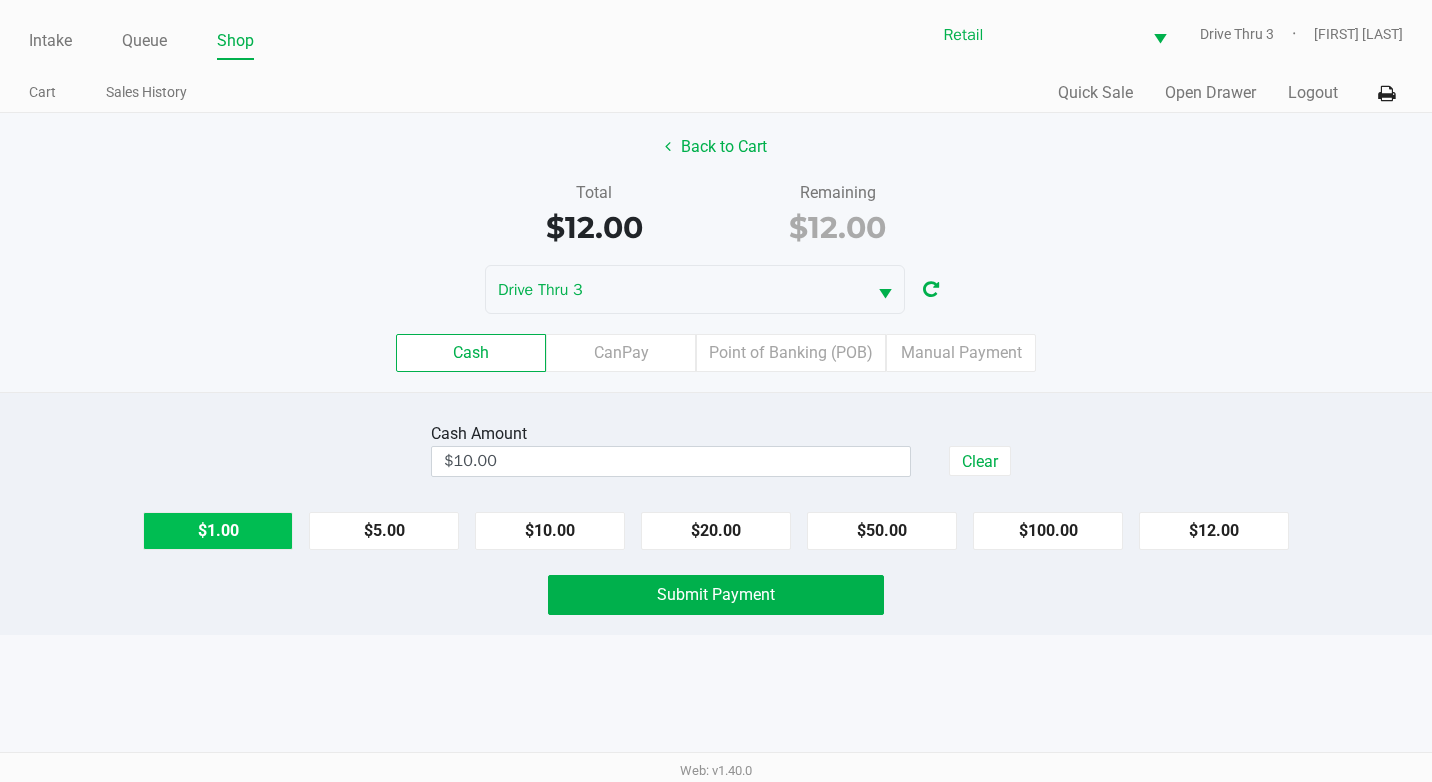 click on "$1.00" 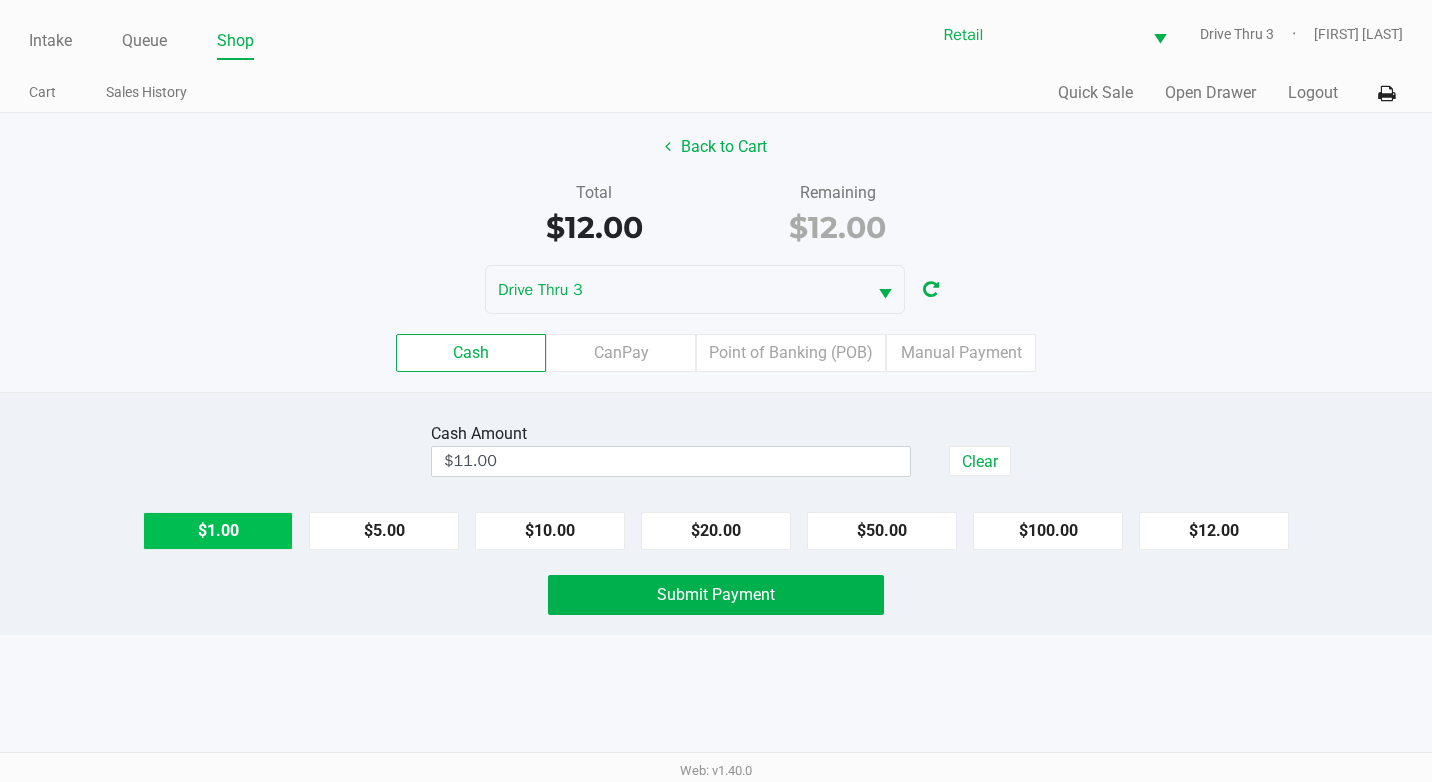 click on "$1.00" 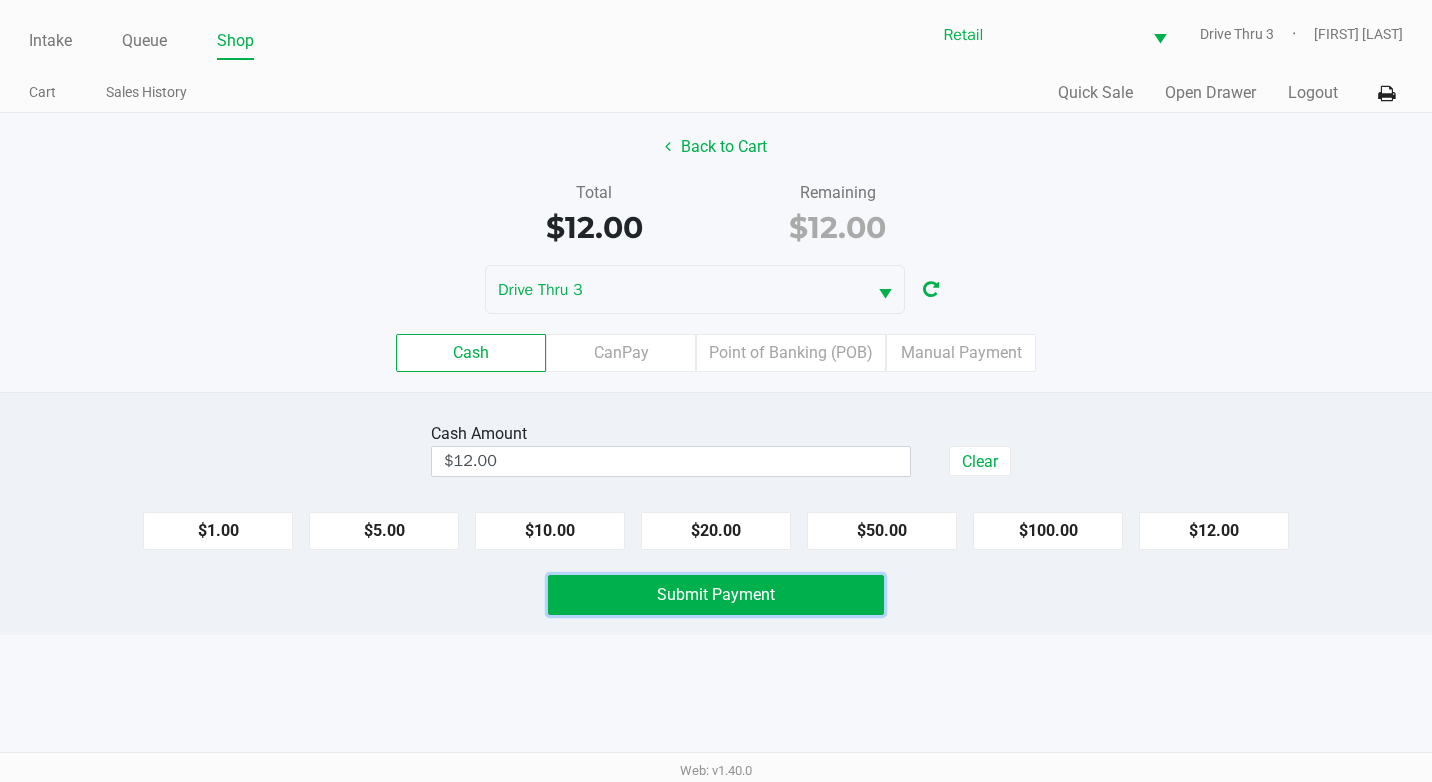 click on "Submit Payment" 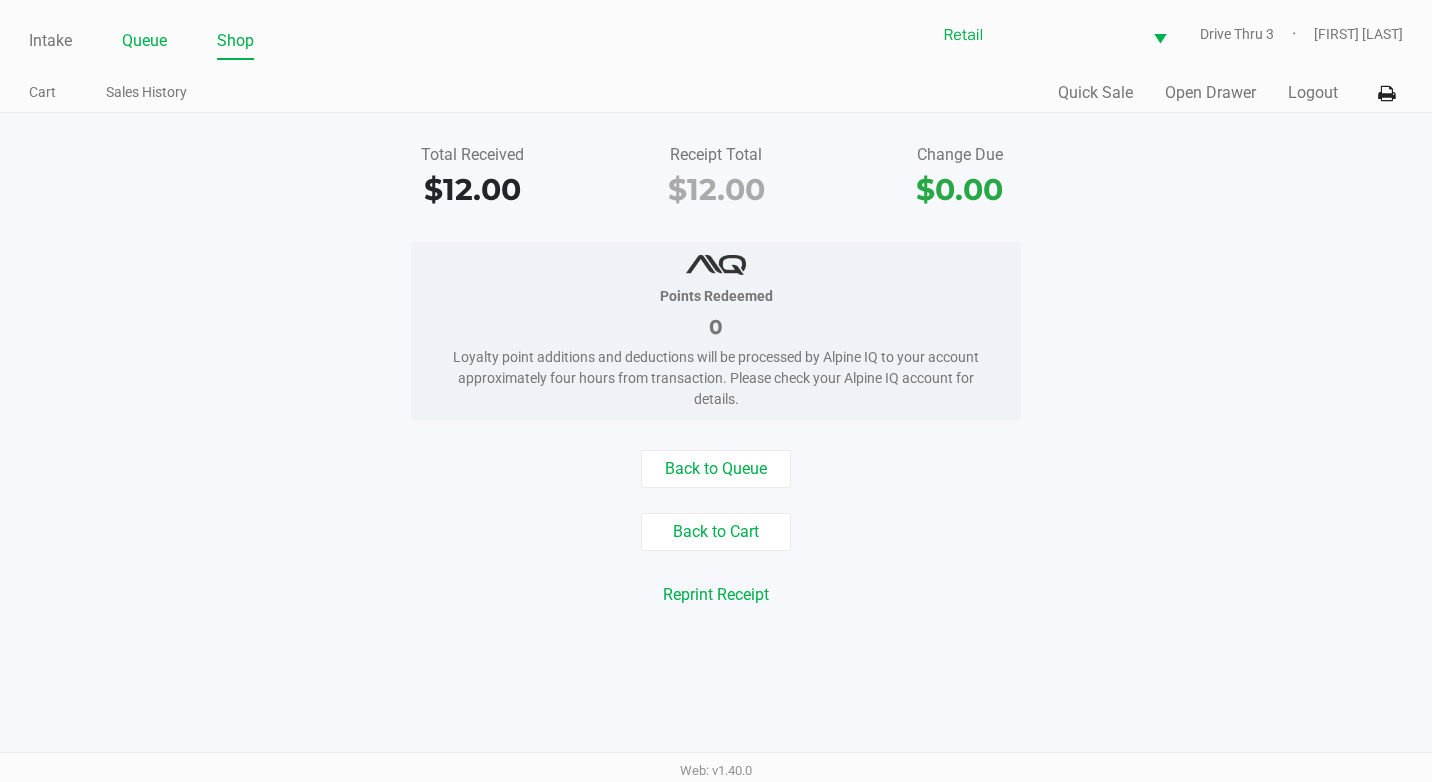 click on "Queue" 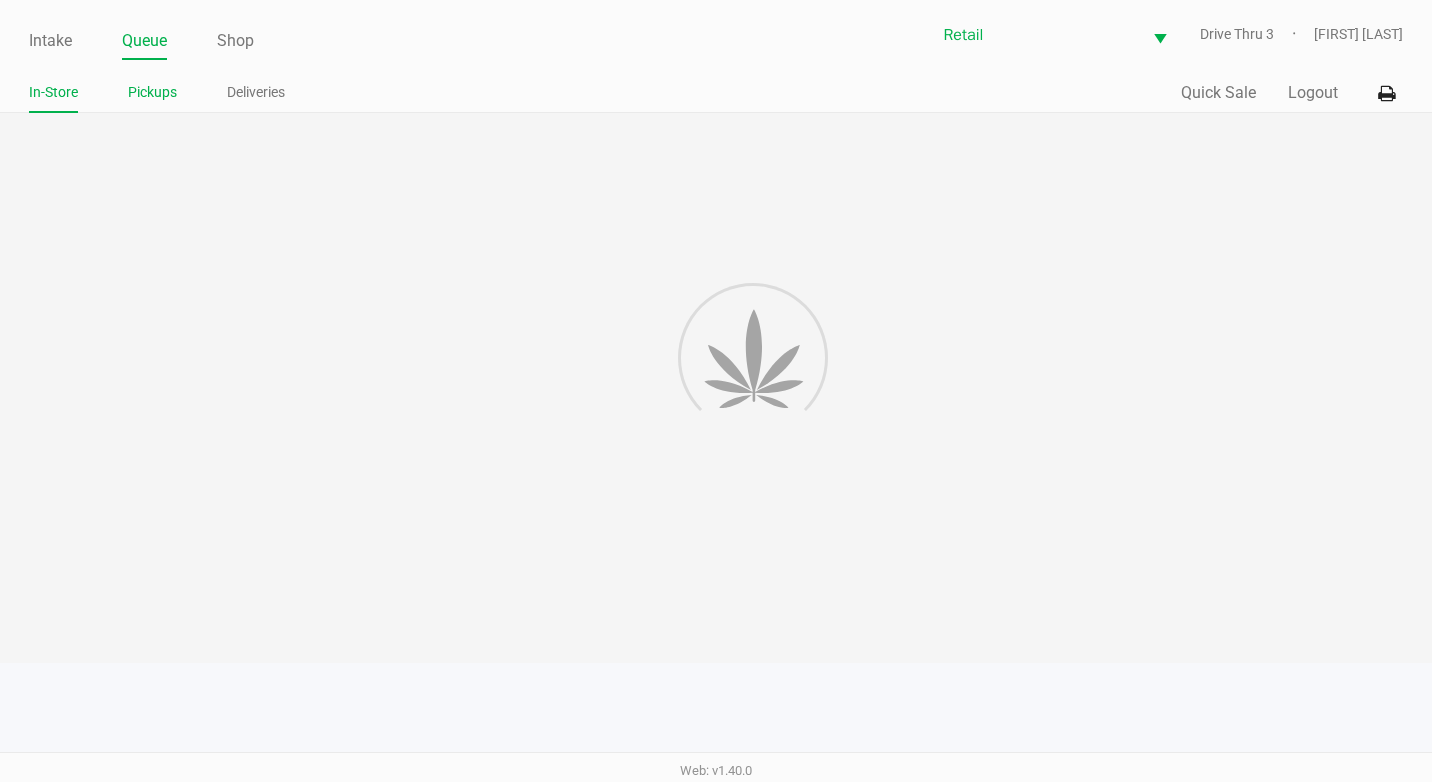 click on "Pickups" 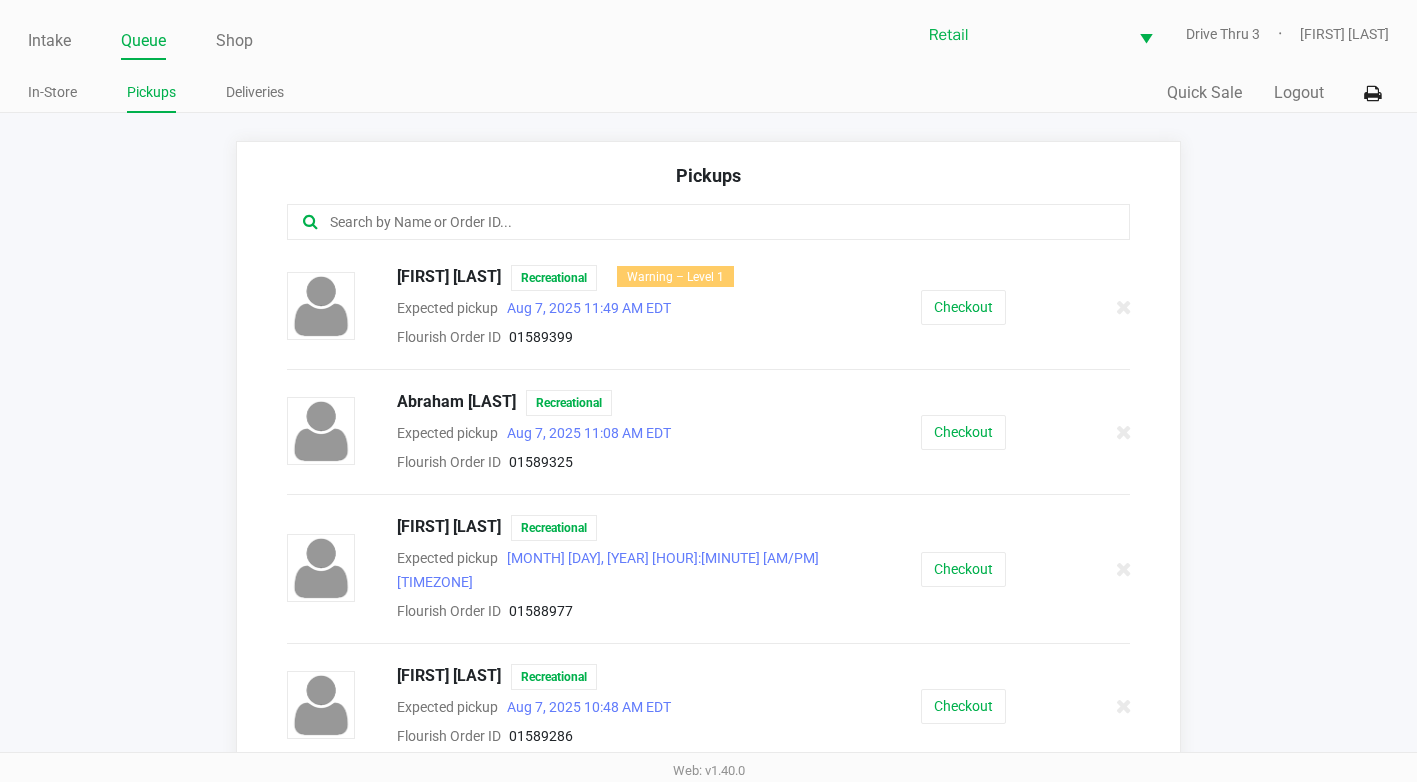 click 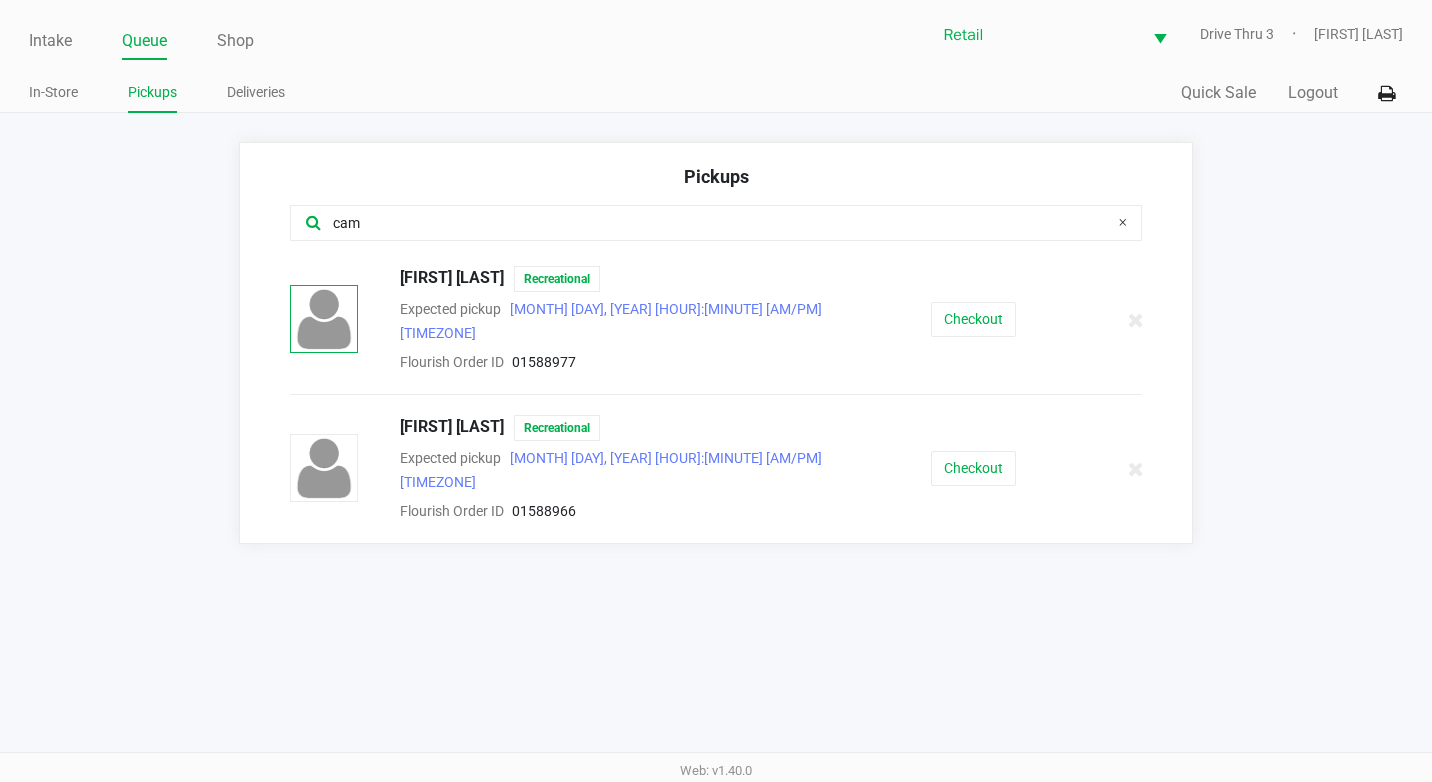 type on "cam" 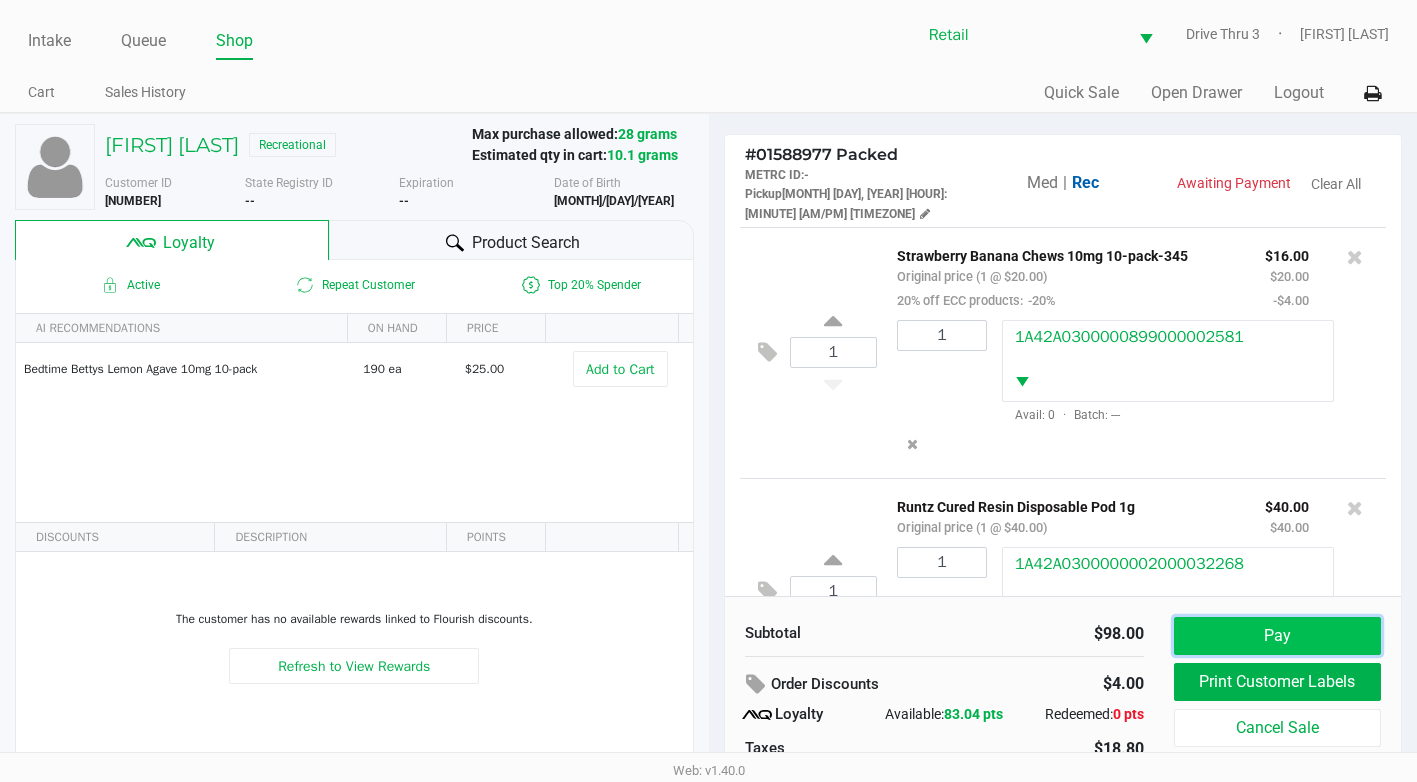 click on "Pay" 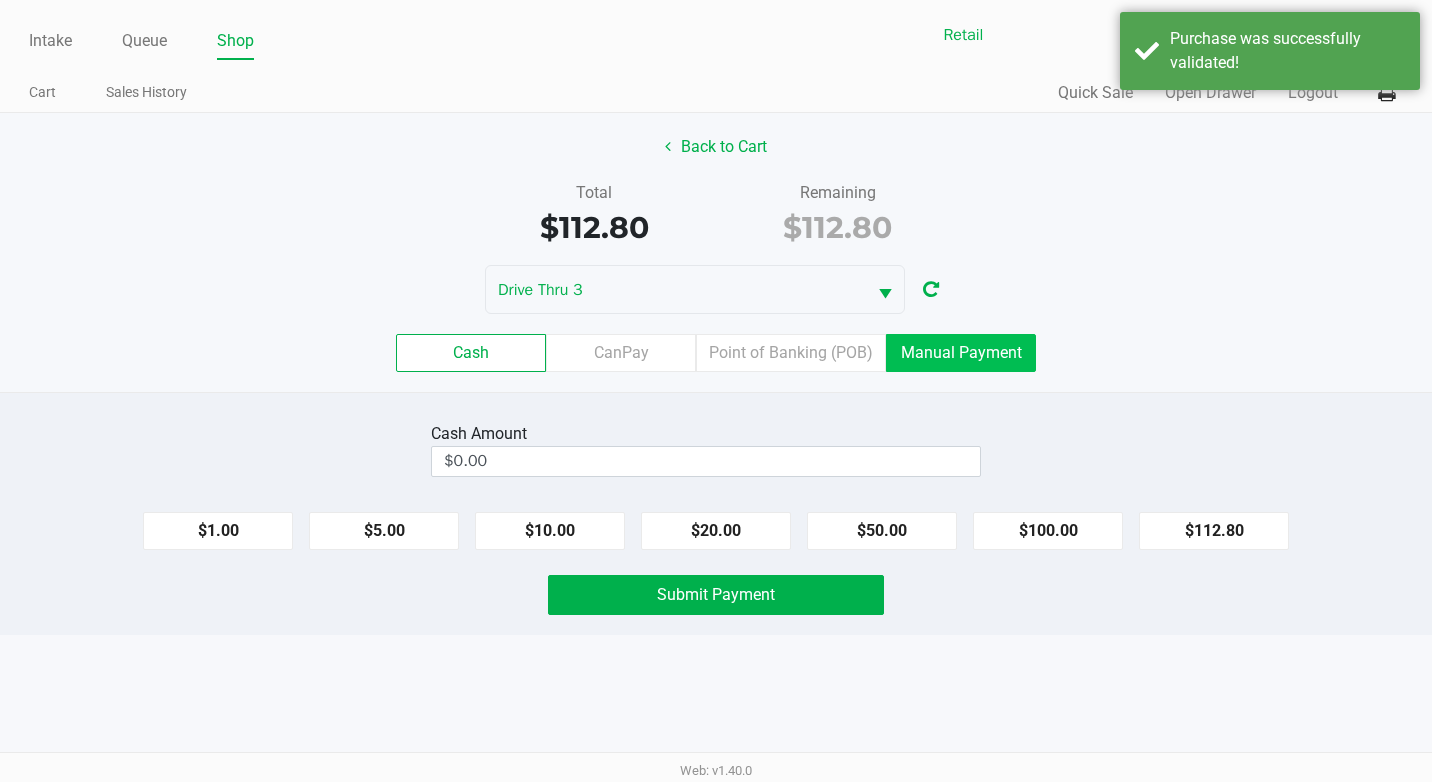 click on "Manual Payment" 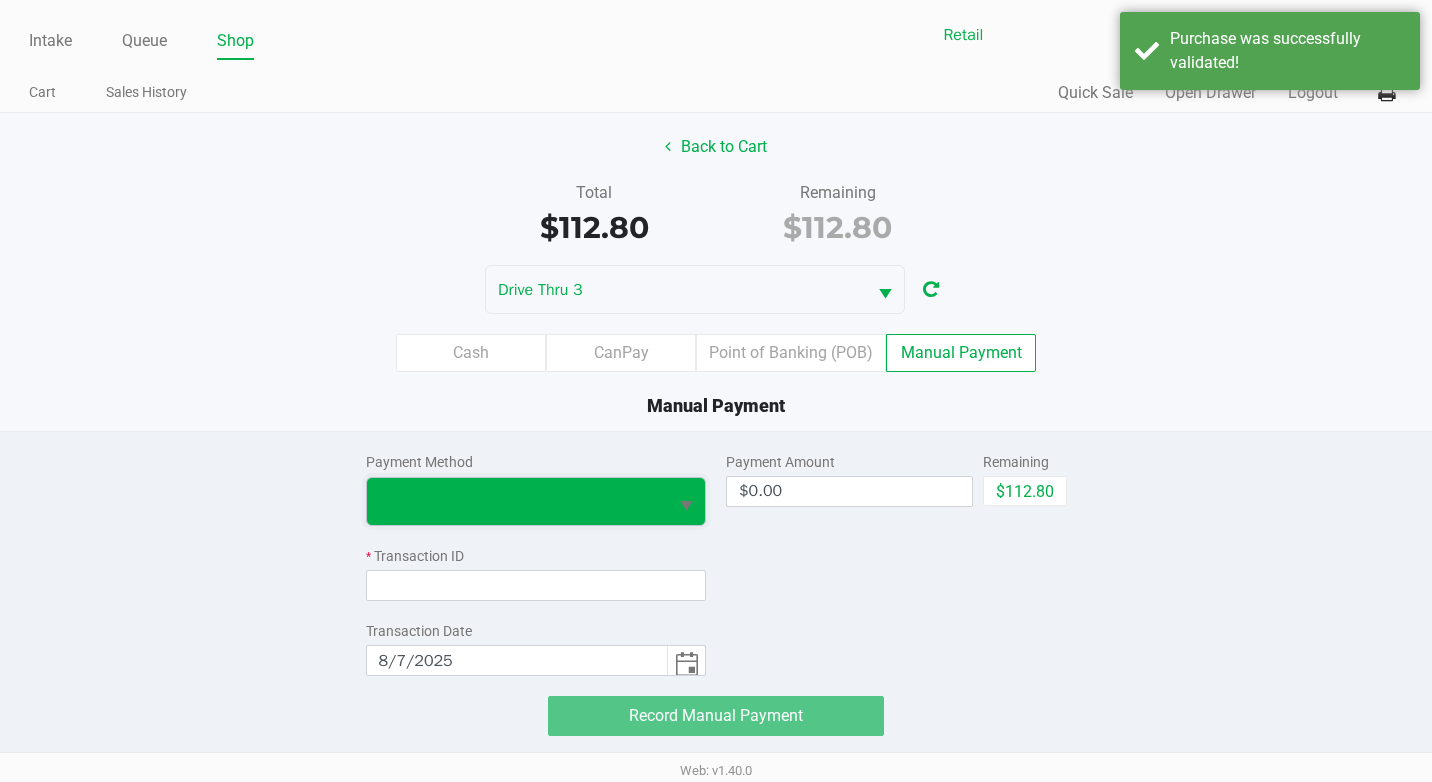 click at bounding box center [517, 501] 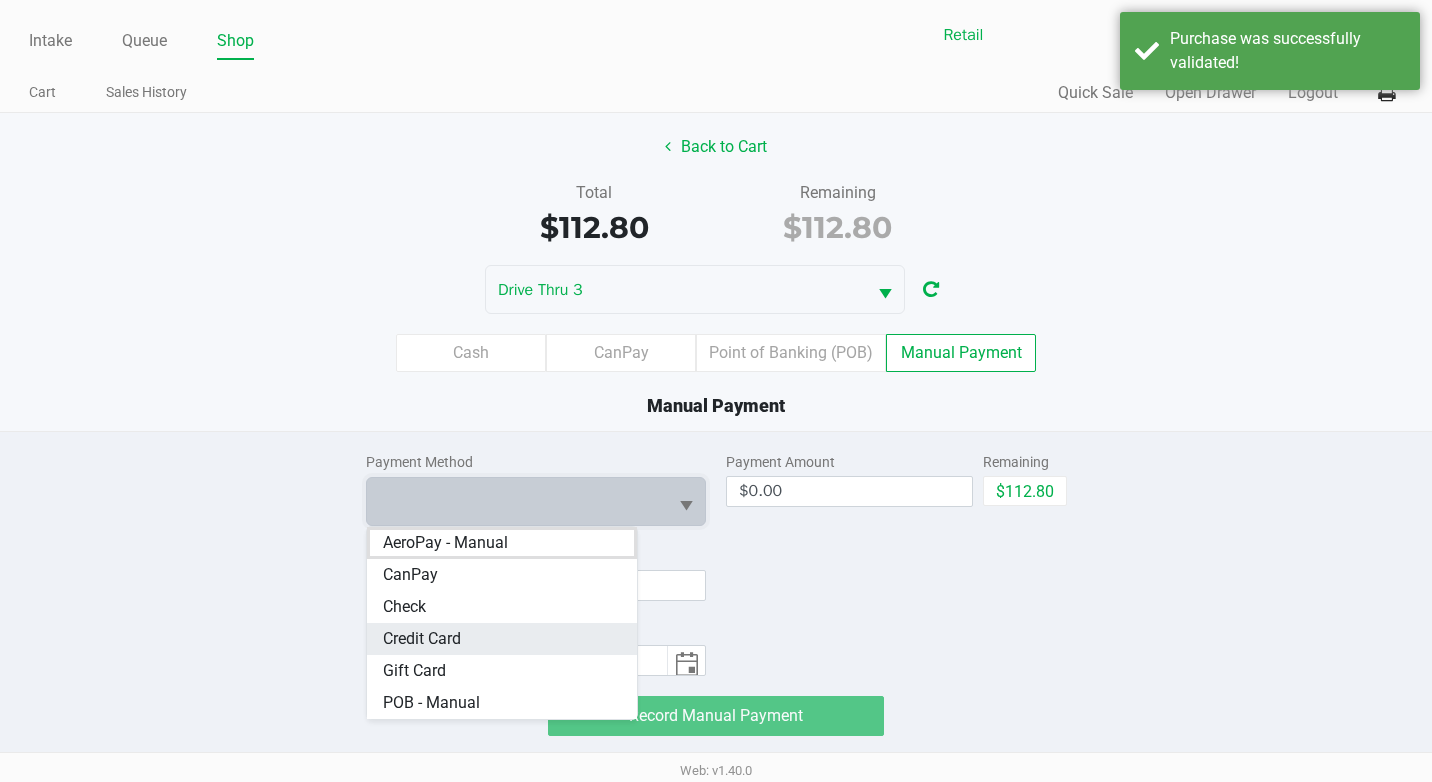click on "Credit Card" at bounding box center [502, 639] 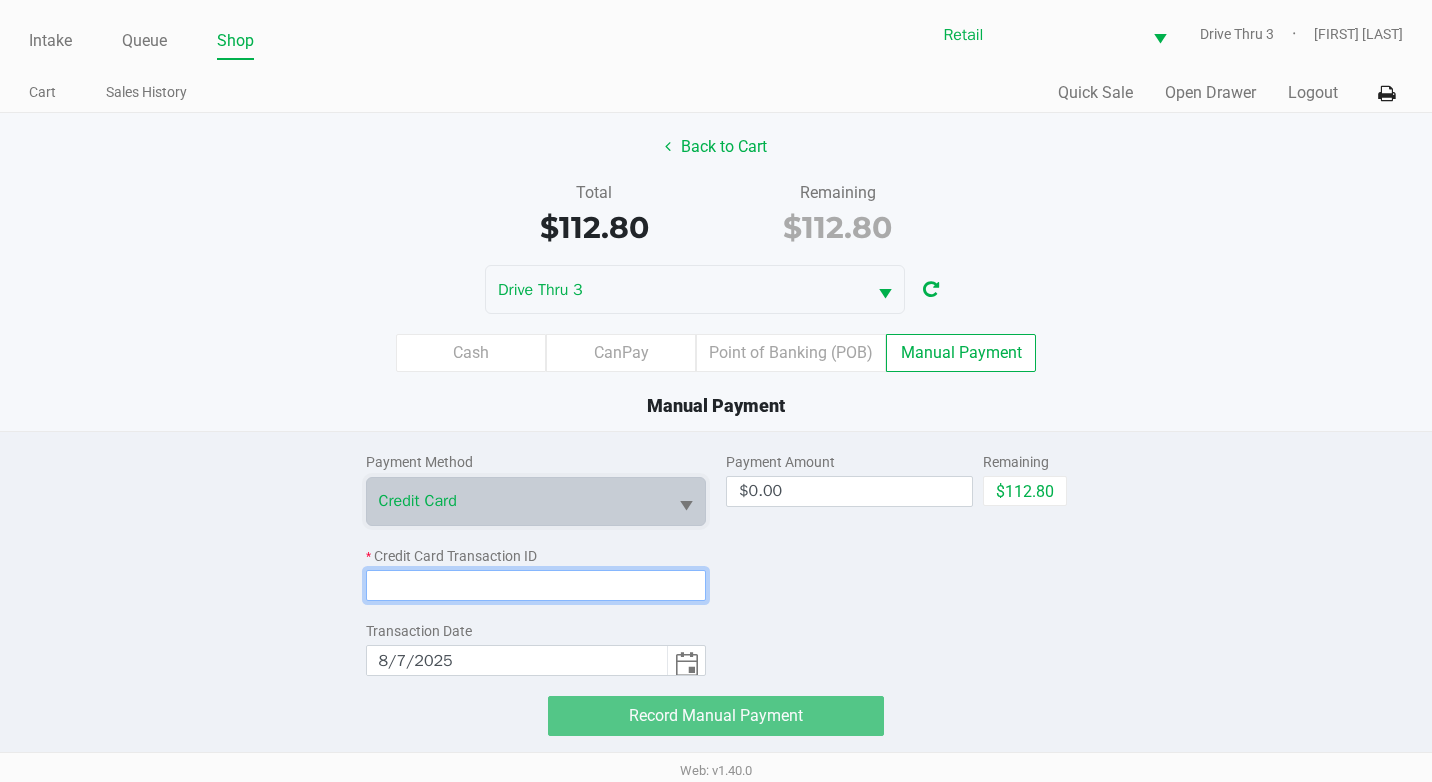 click 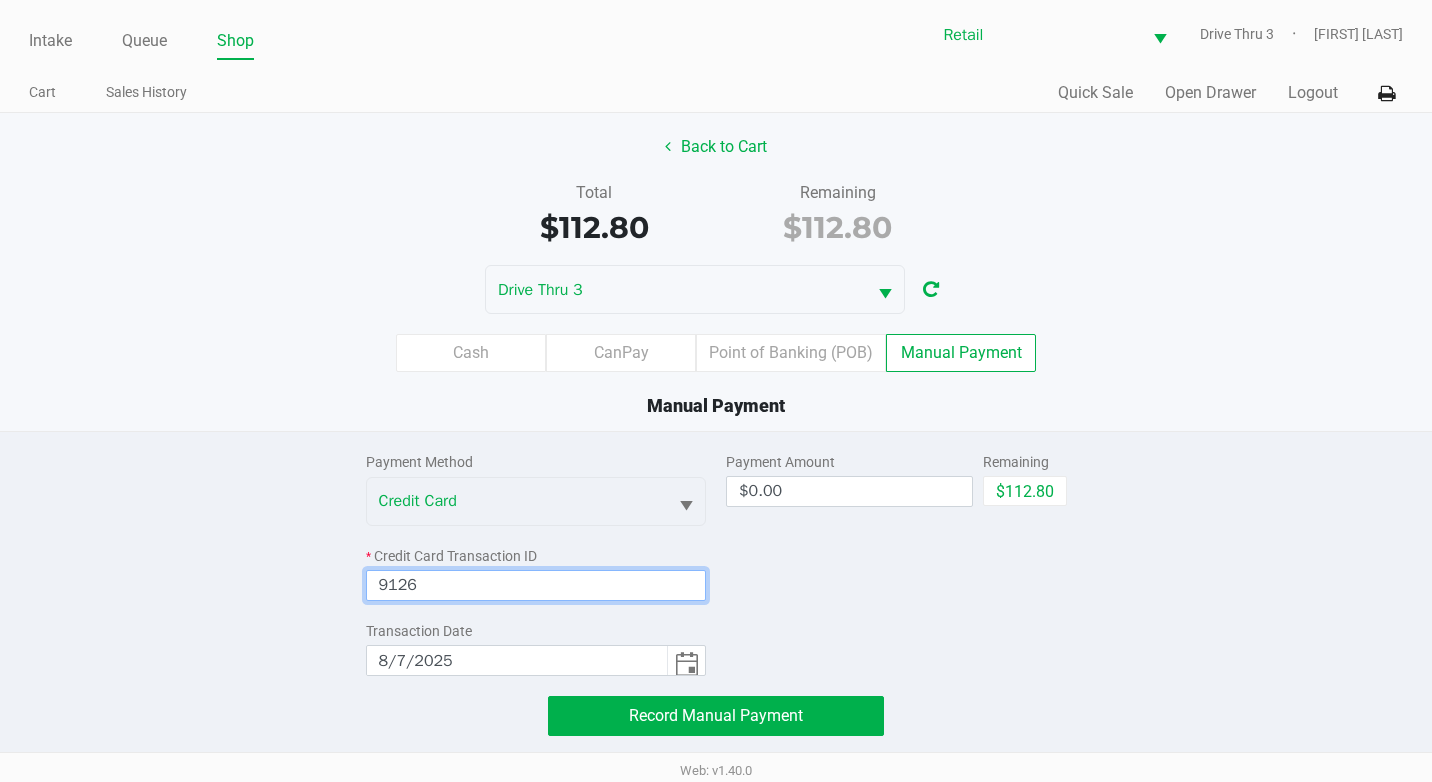 type on "9126" 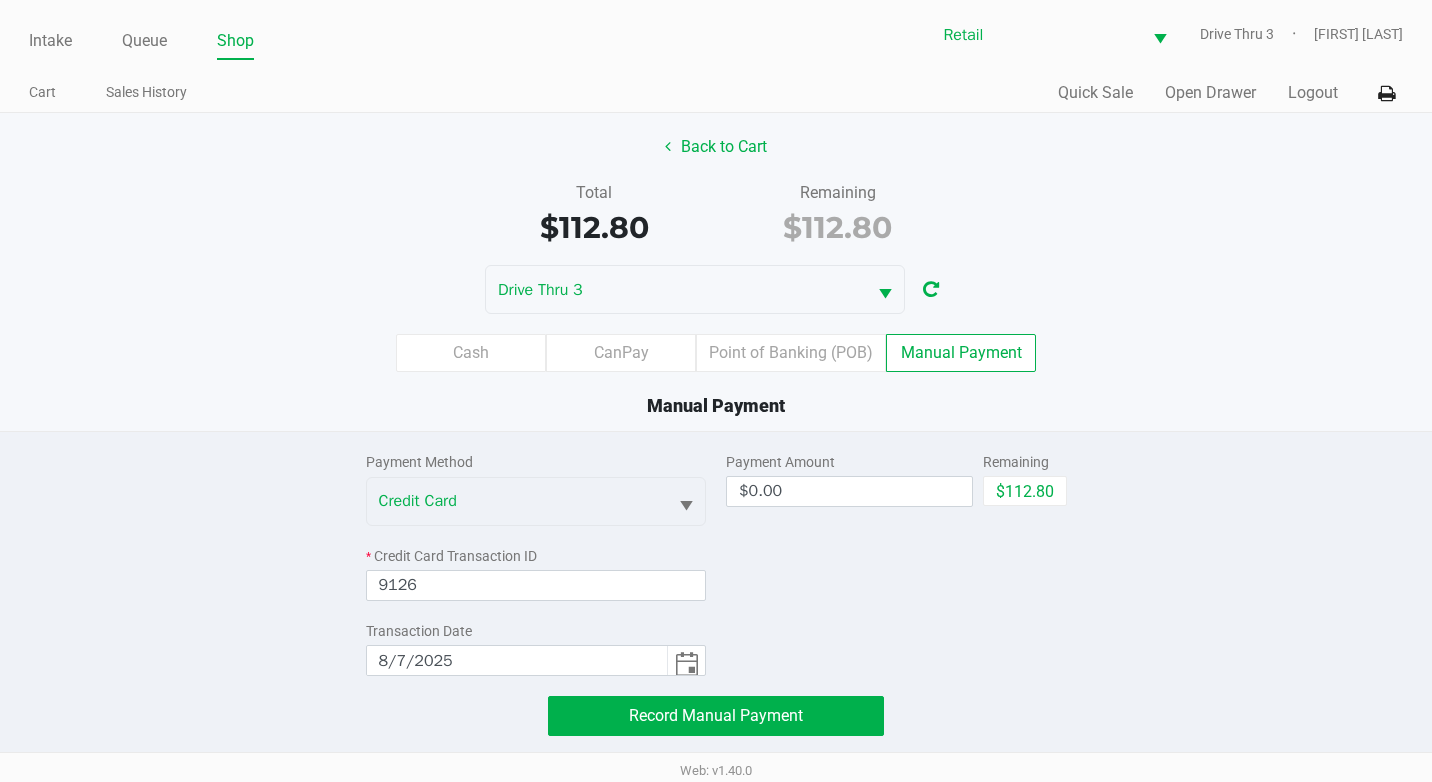 click on "Payment Method  Credit Card *  Credit Card Transaction ID  9126  Transaction Date  8/7/2025  Payment Amount  $0.00  Remaining   $112.80   Record Manual Payment" 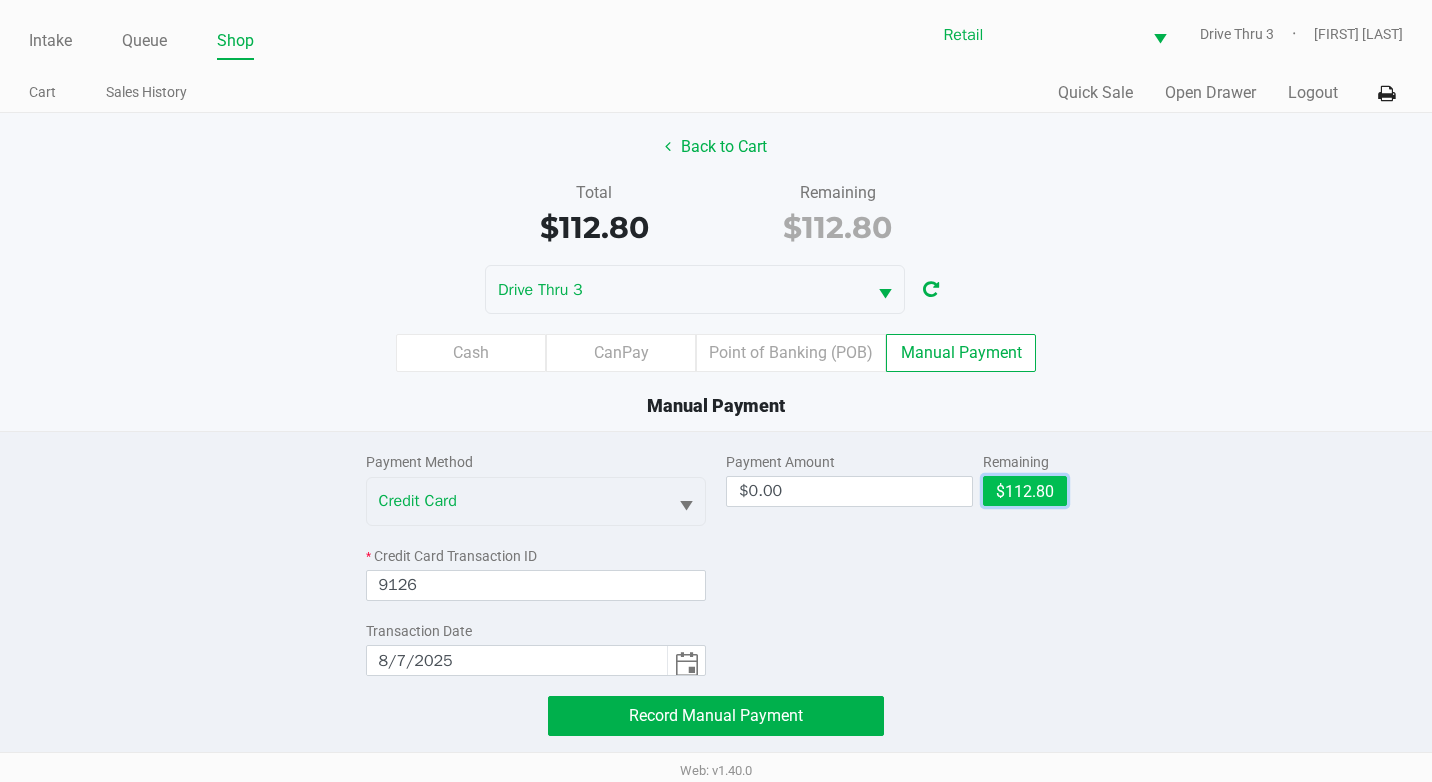 click on "$112.80" 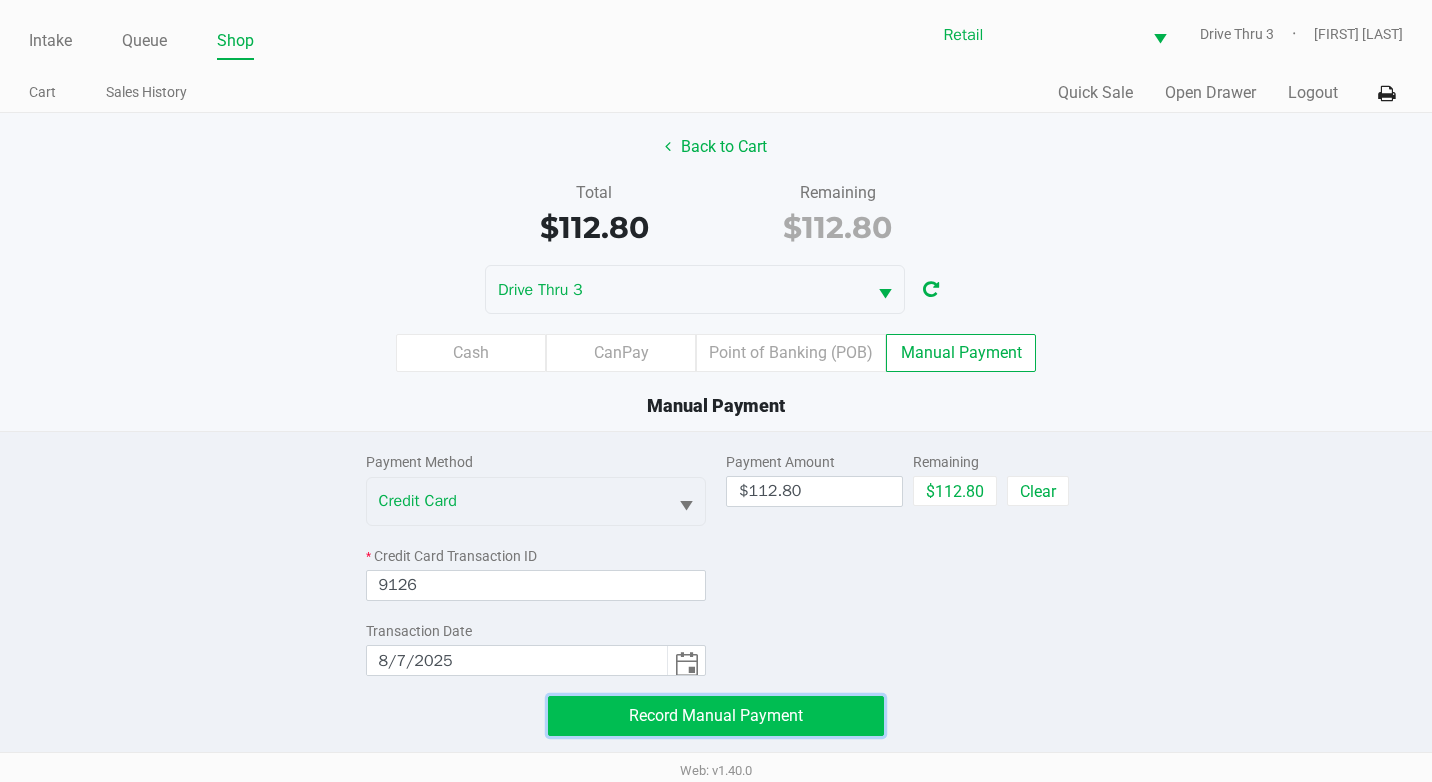 click on "Record Manual Payment" 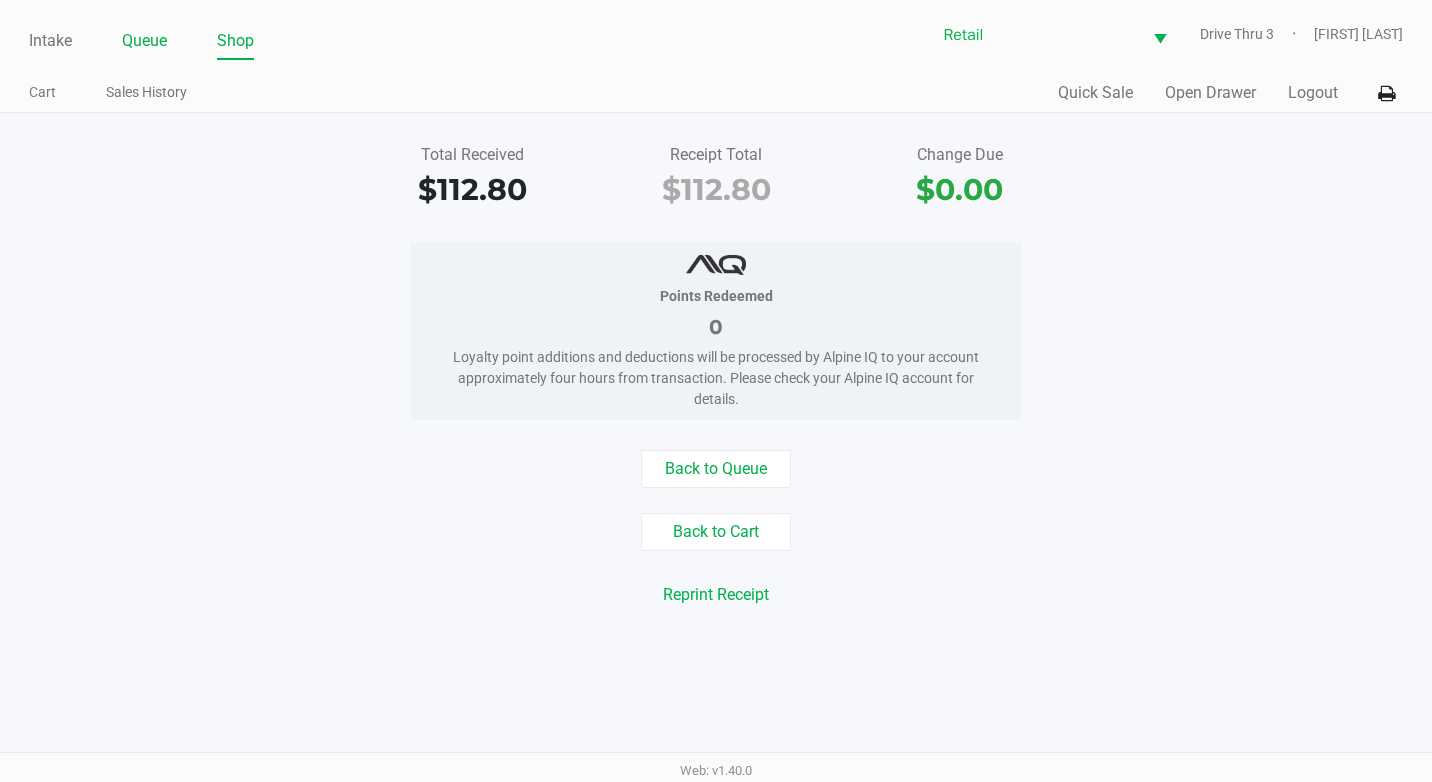 click on "Queue" 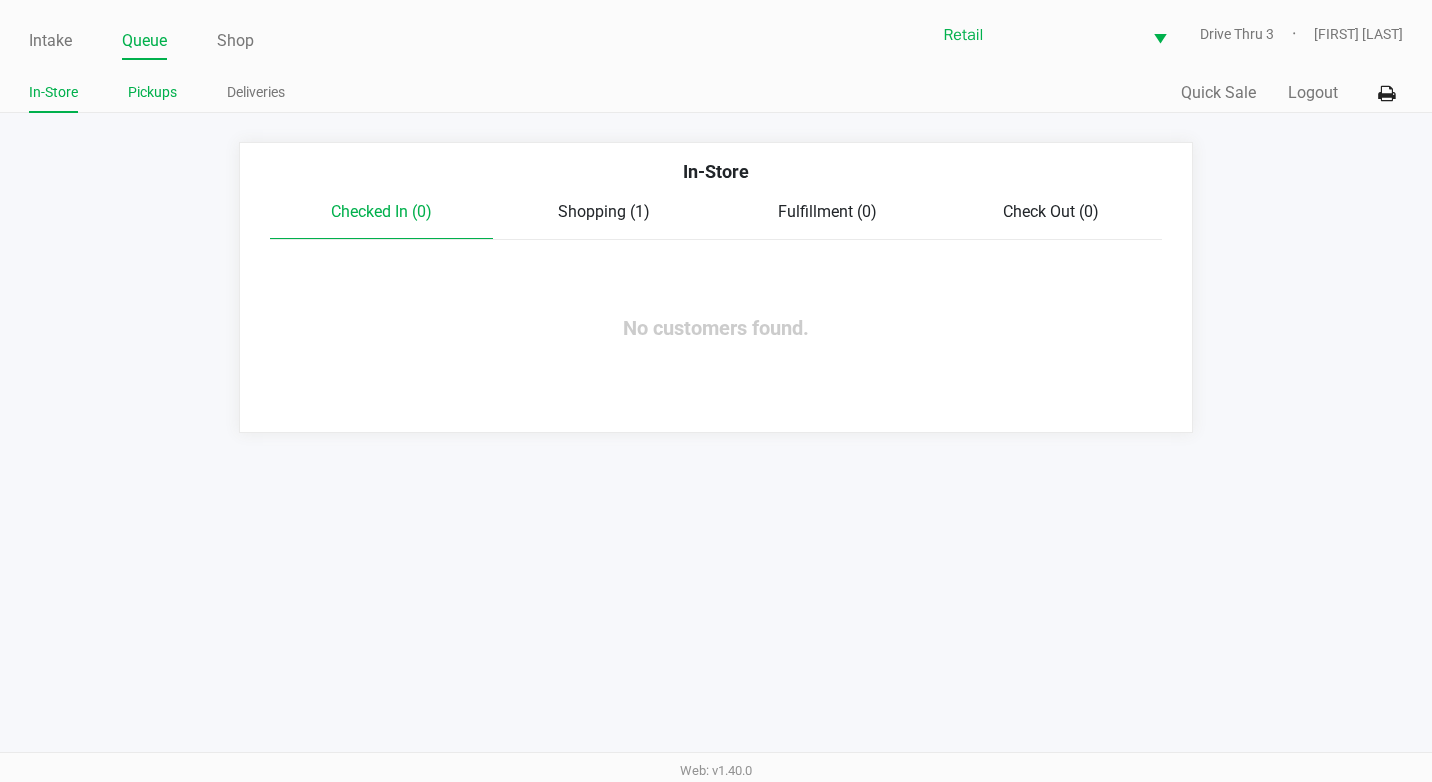 click on "Pickups" 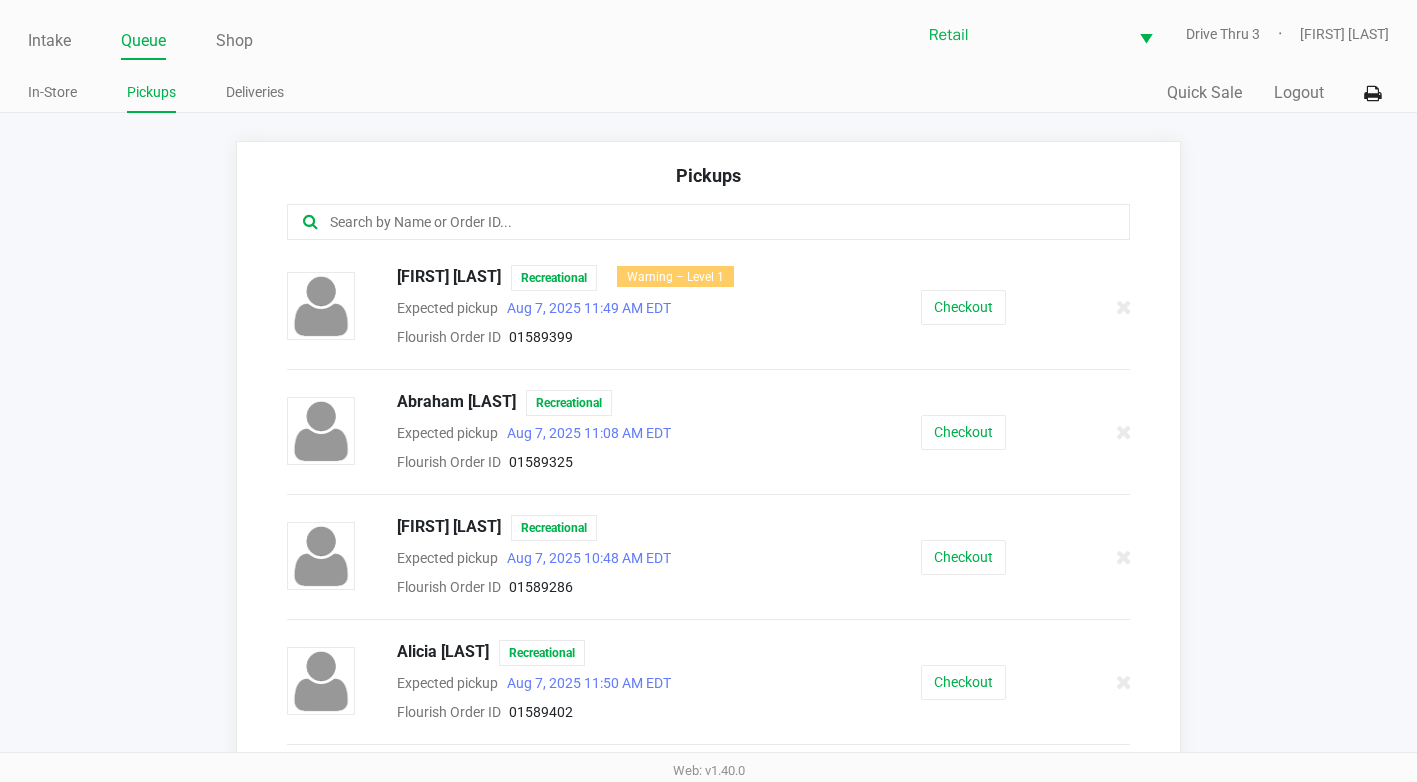 click 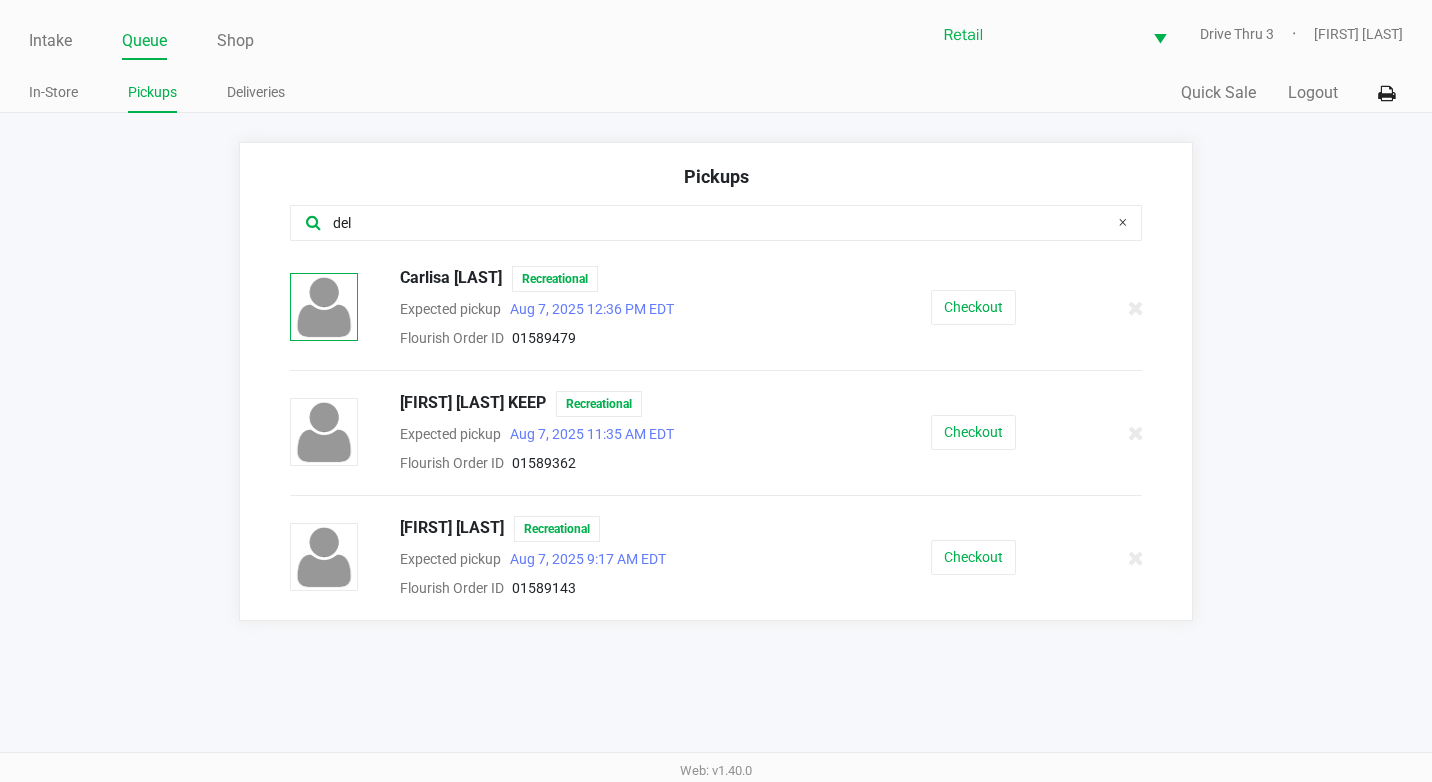 type on "del" 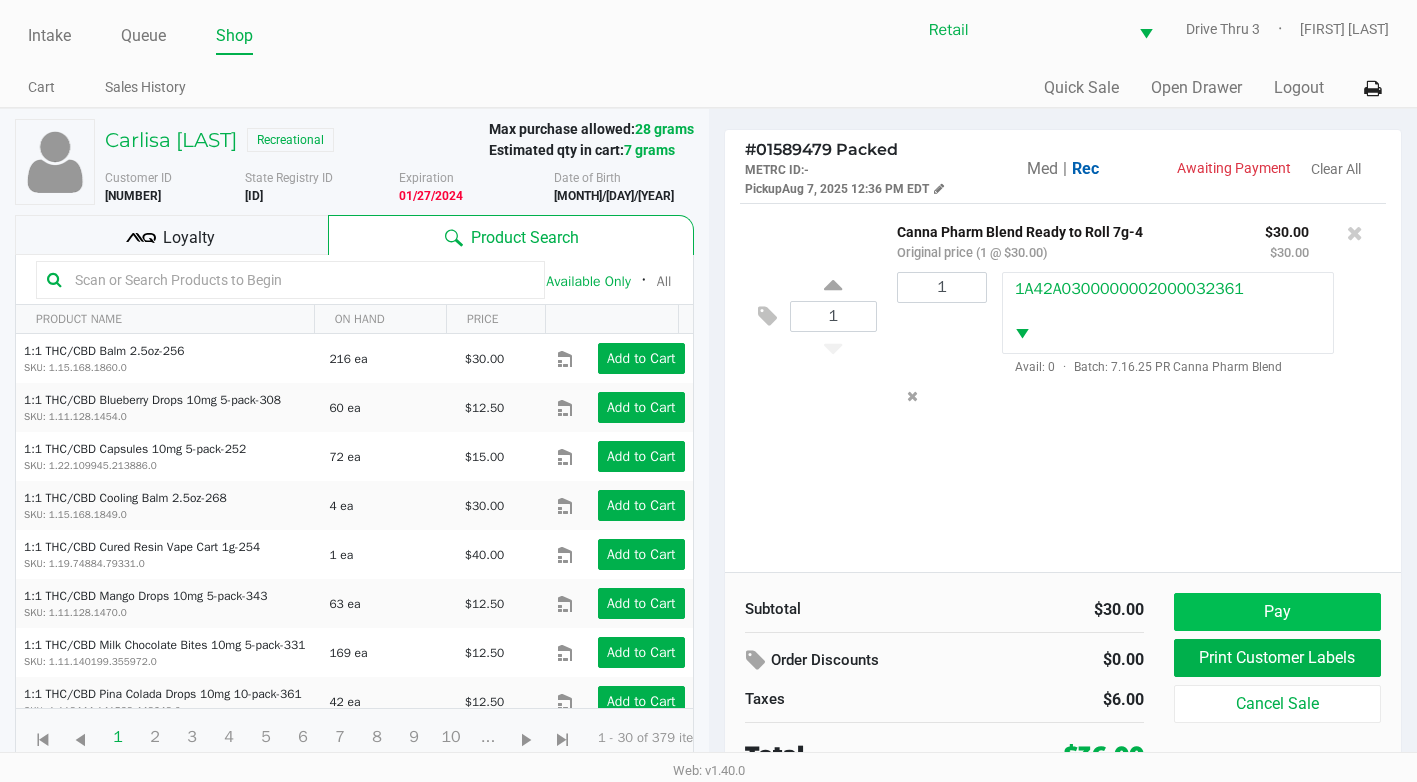 scroll, scrollTop: 15, scrollLeft: 0, axis: vertical 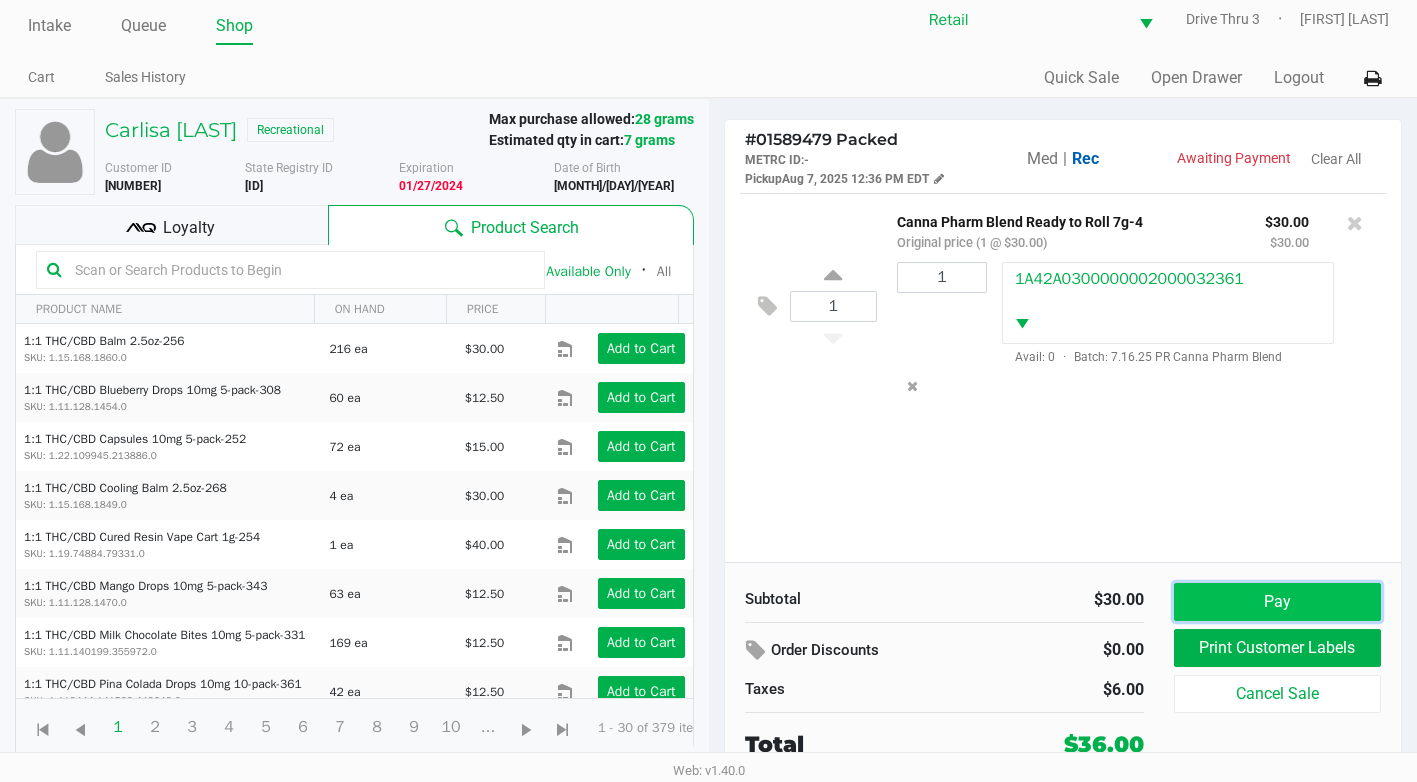 click on "Pay" 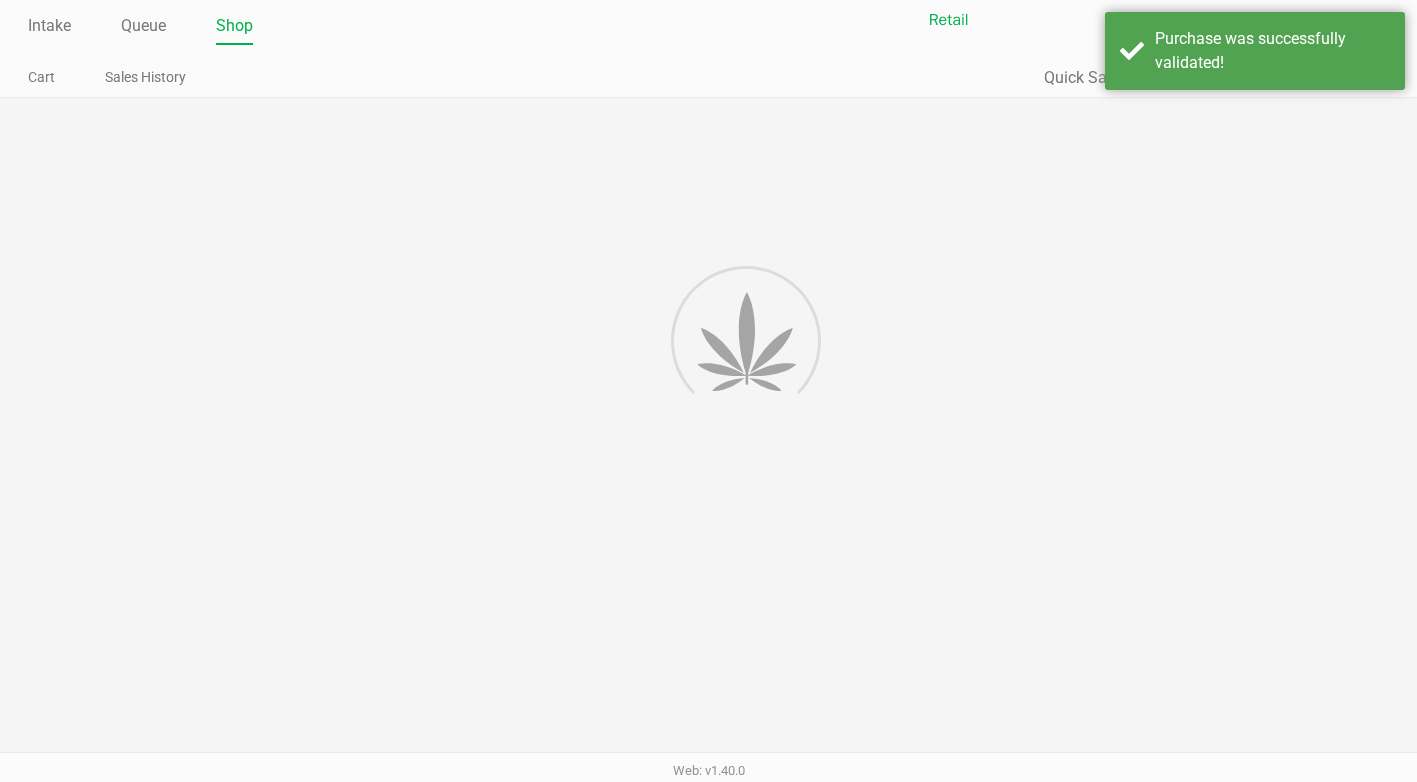scroll, scrollTop: 0, scrollLeft: 0, axis: both 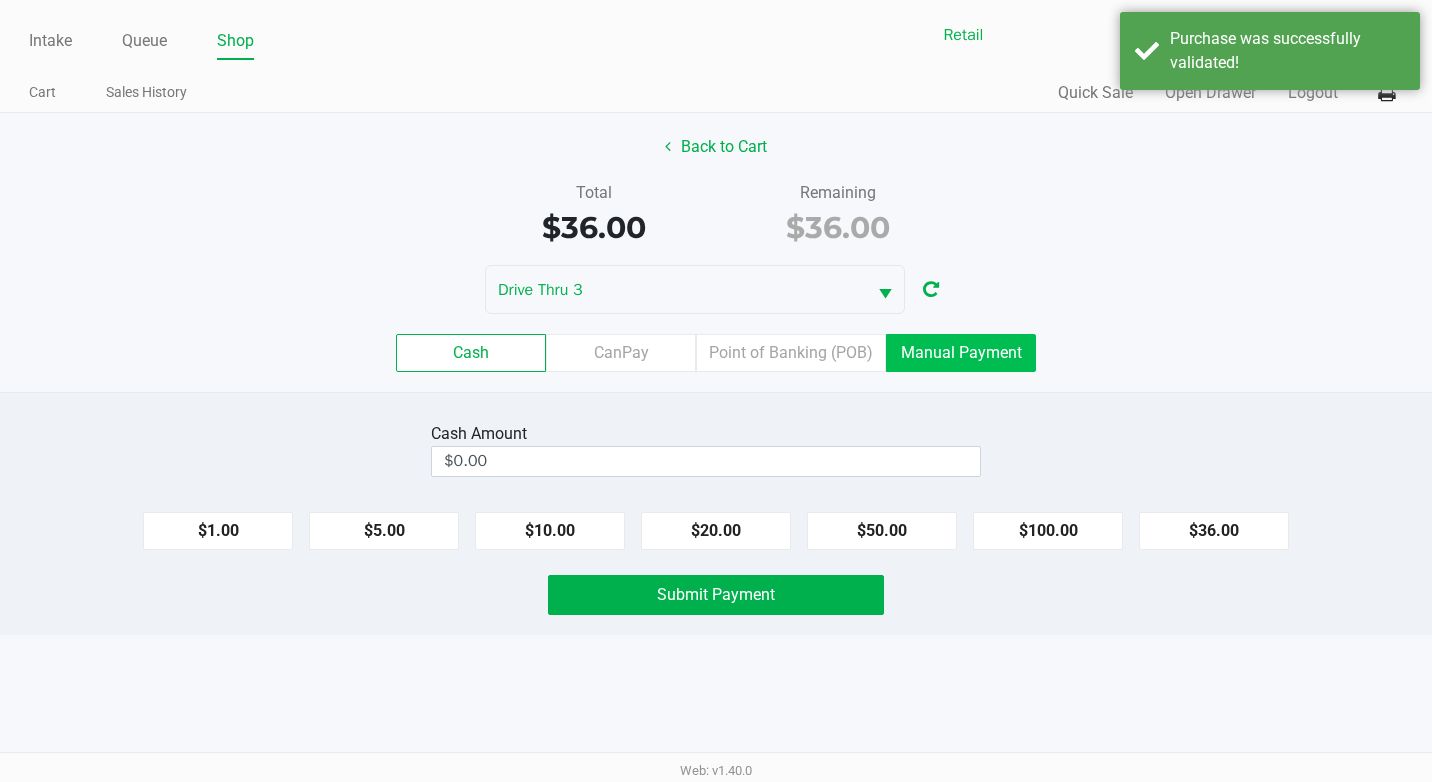 click on "Manual Payment" 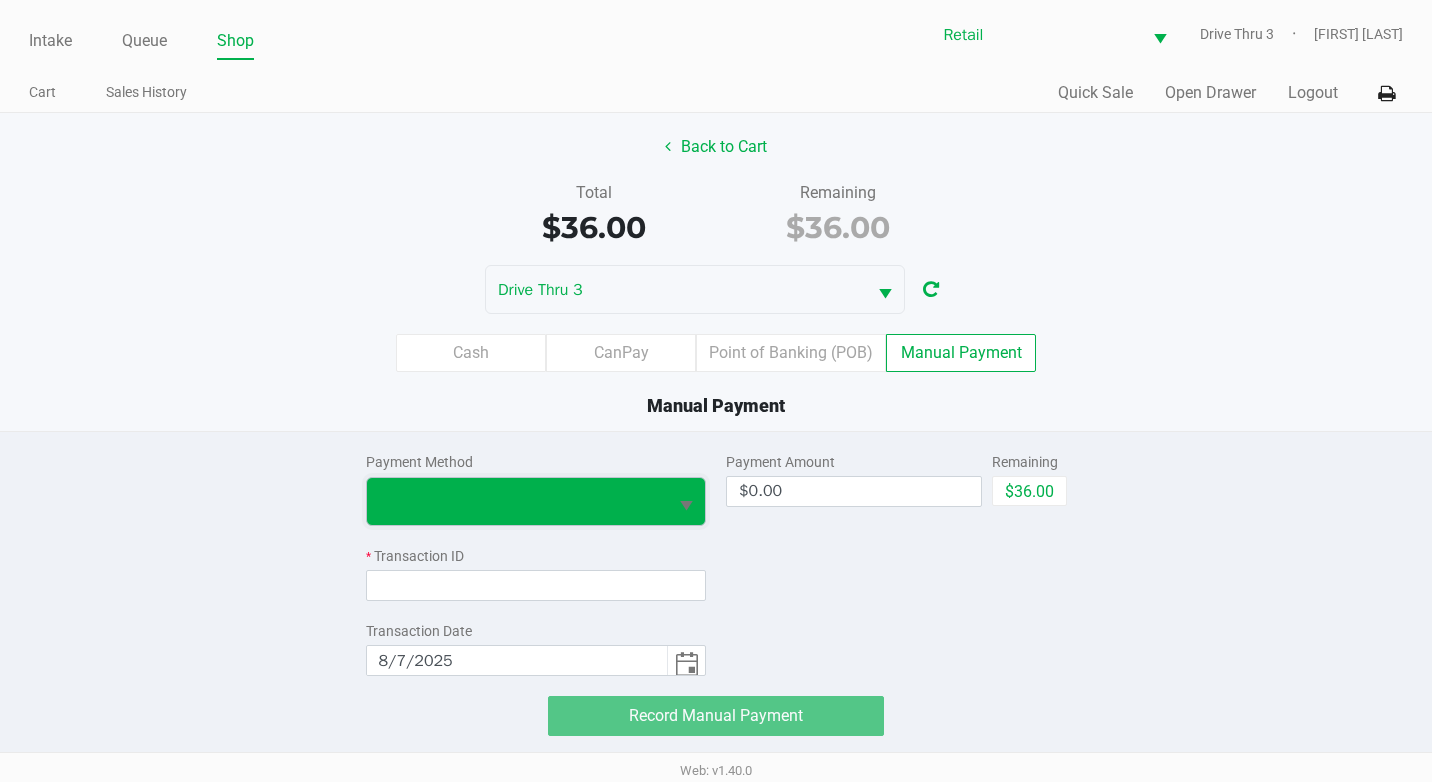 click at bounding box center [517, 501] 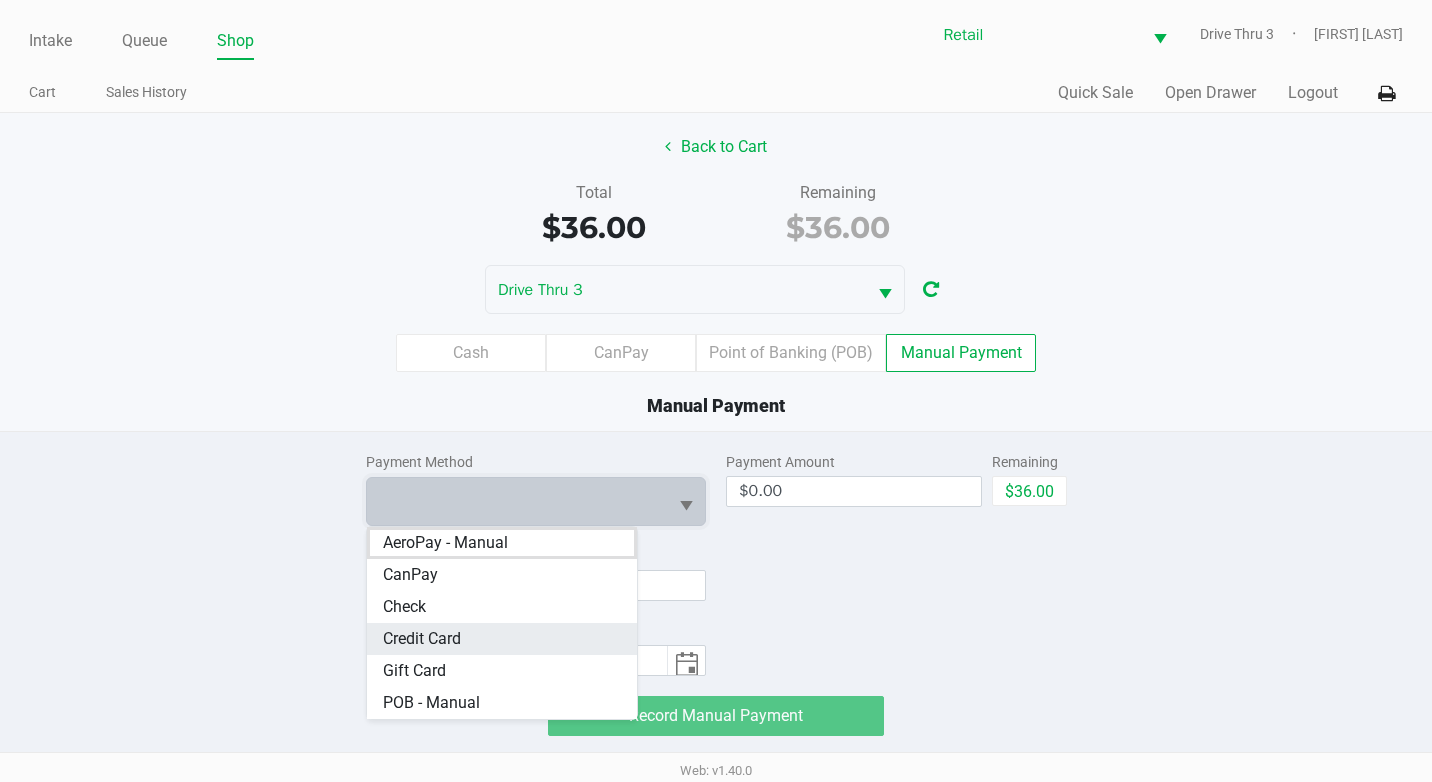 click on "Credit Card" at bounding box center (502, 639) 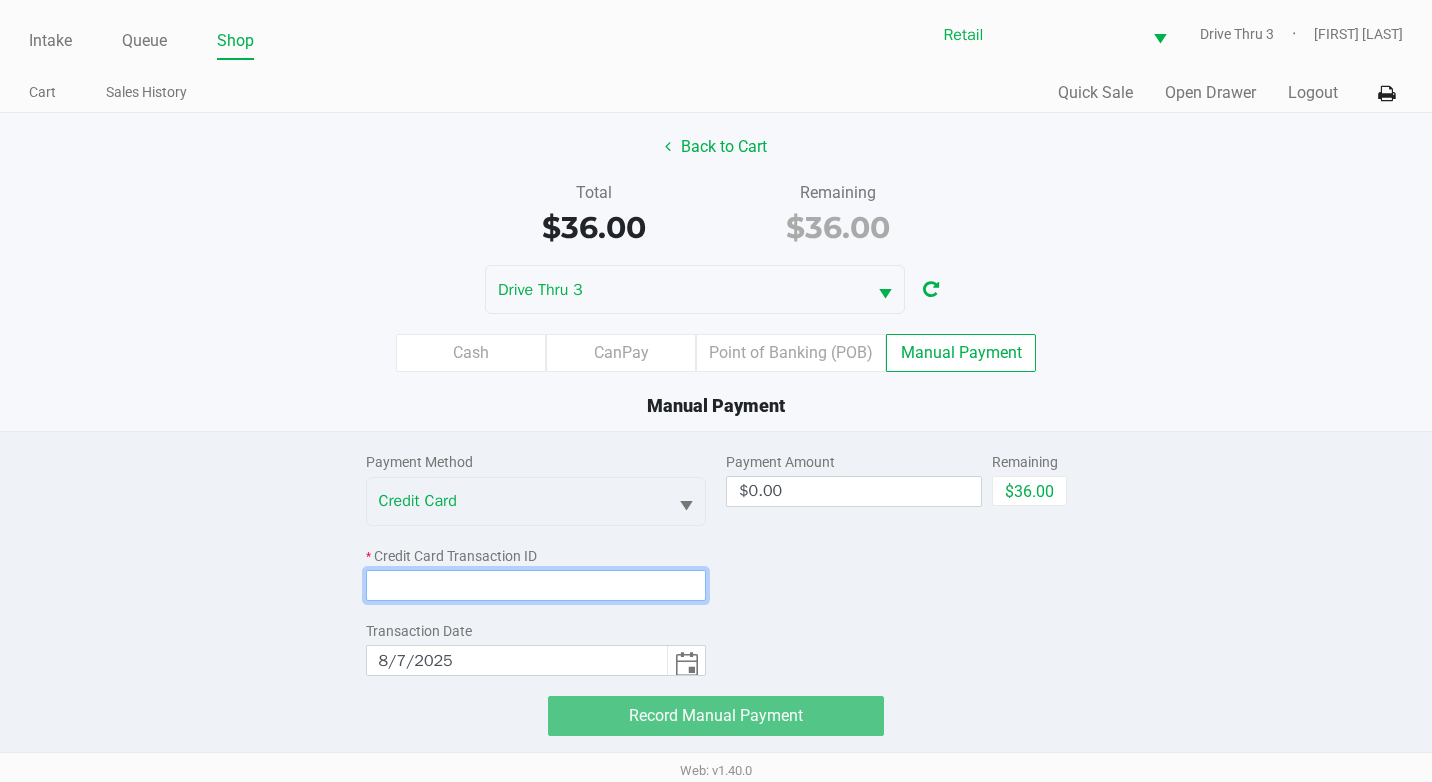 click 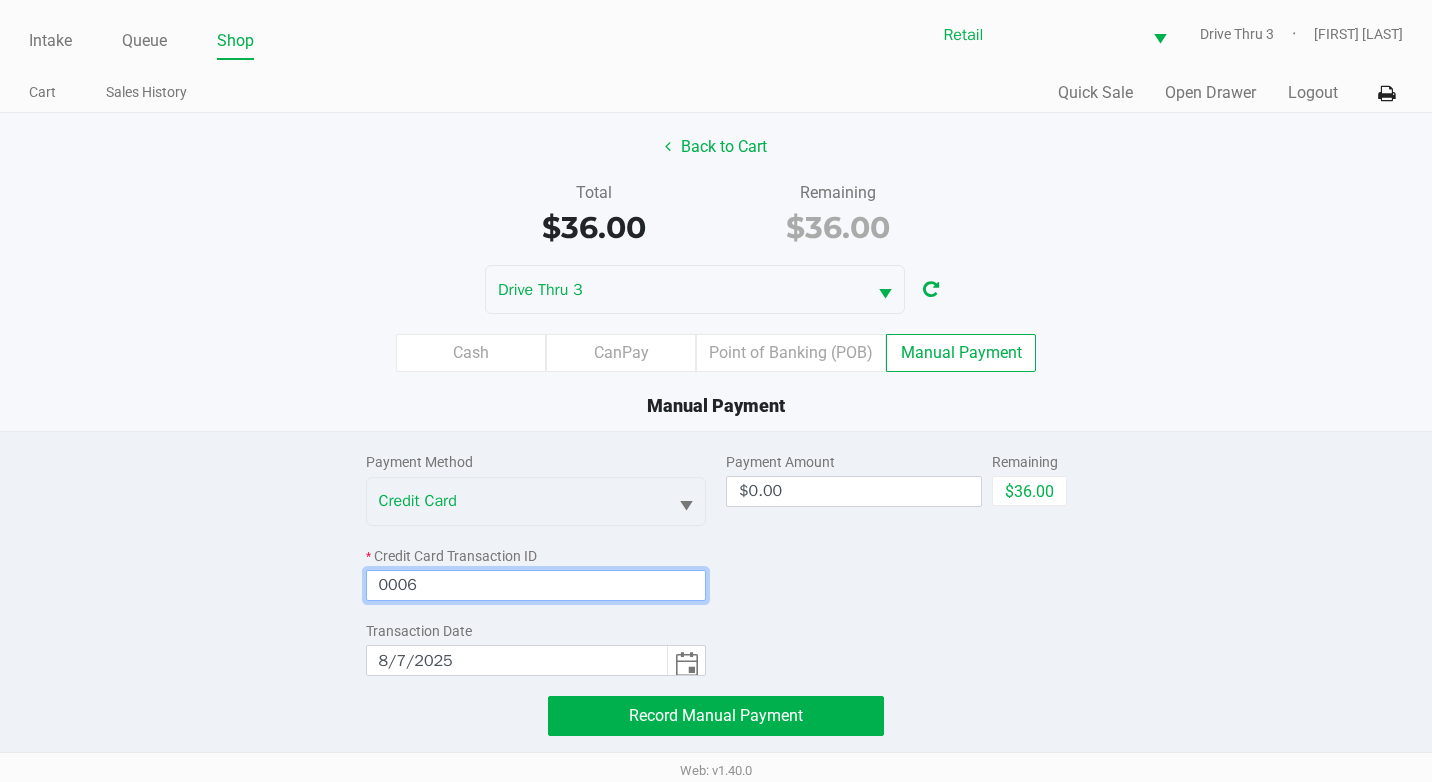 type on "0006" 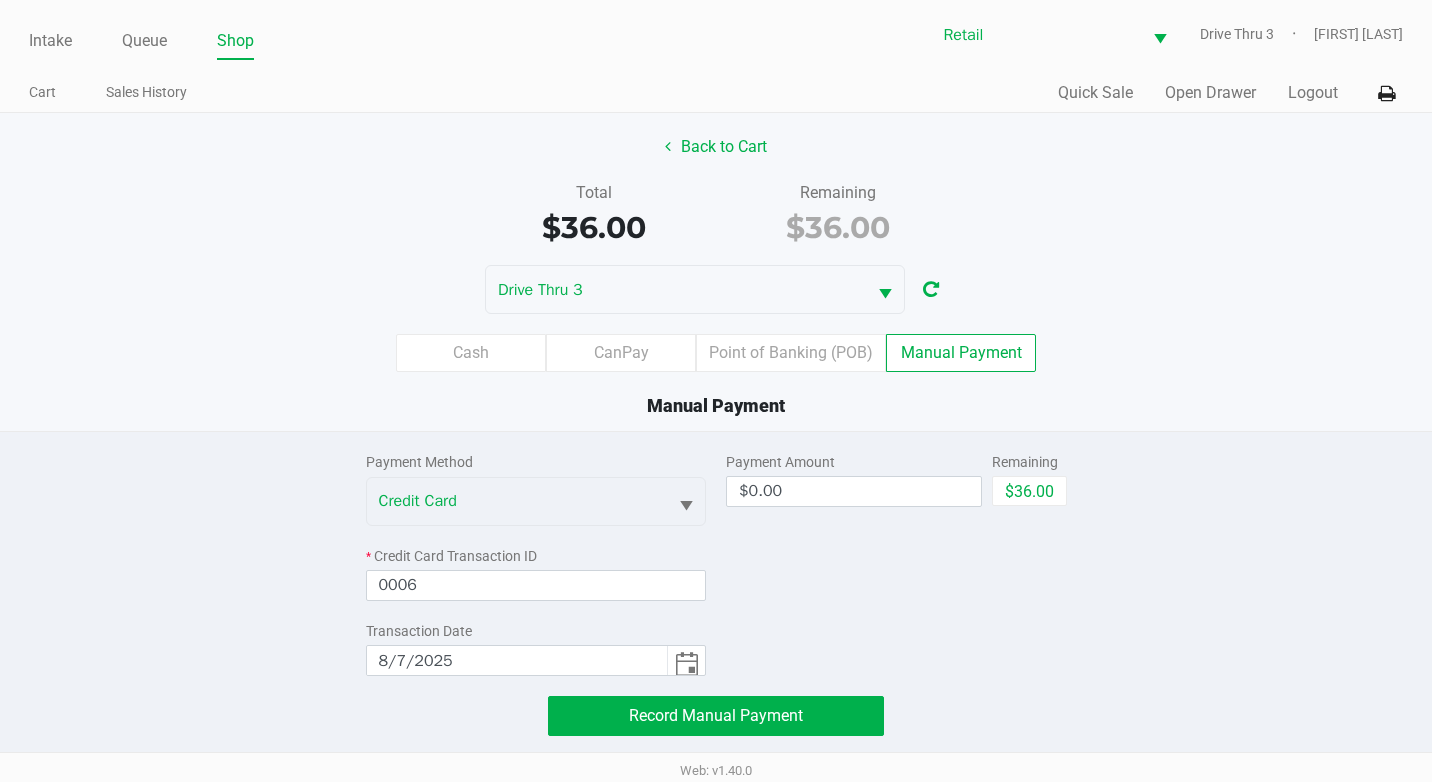 click on "Remaining" 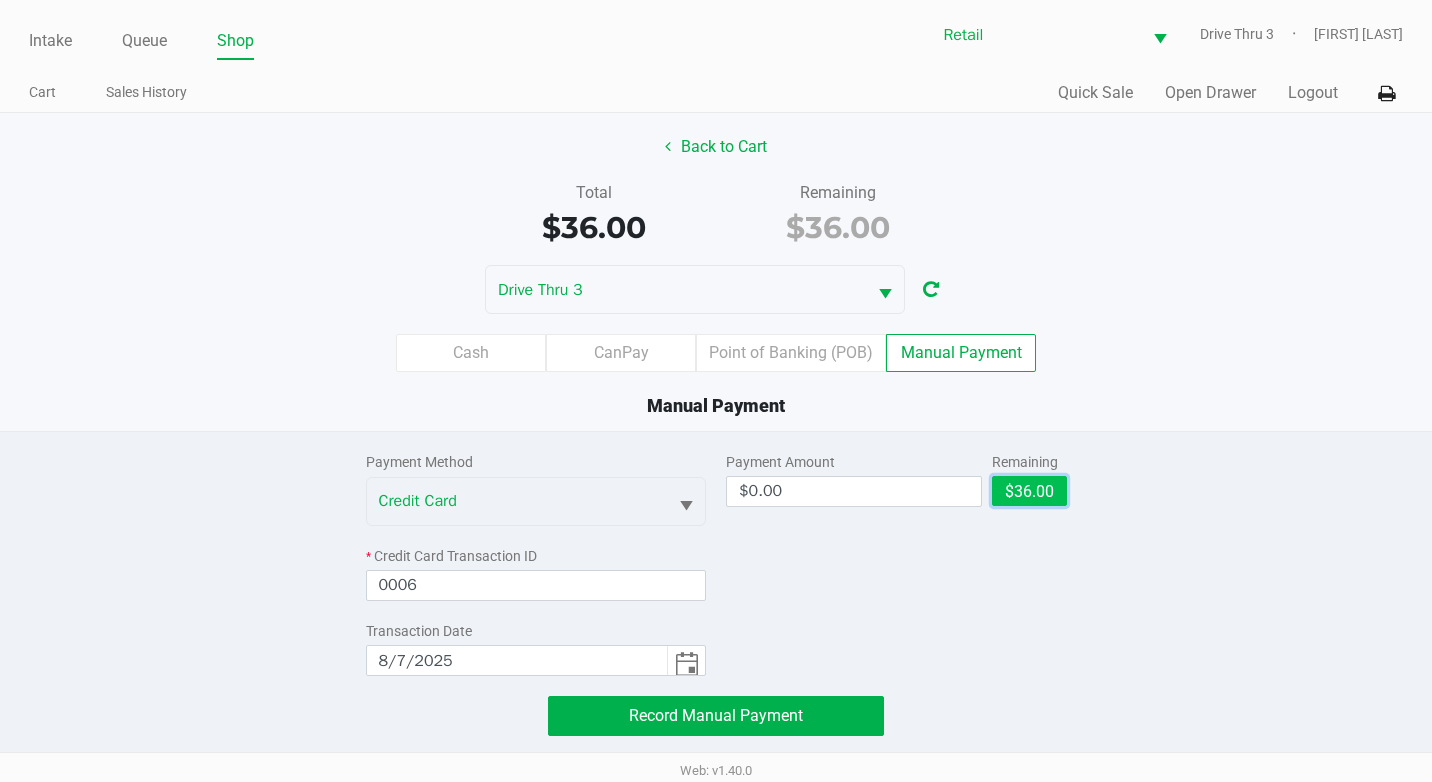 click on "$36.00" 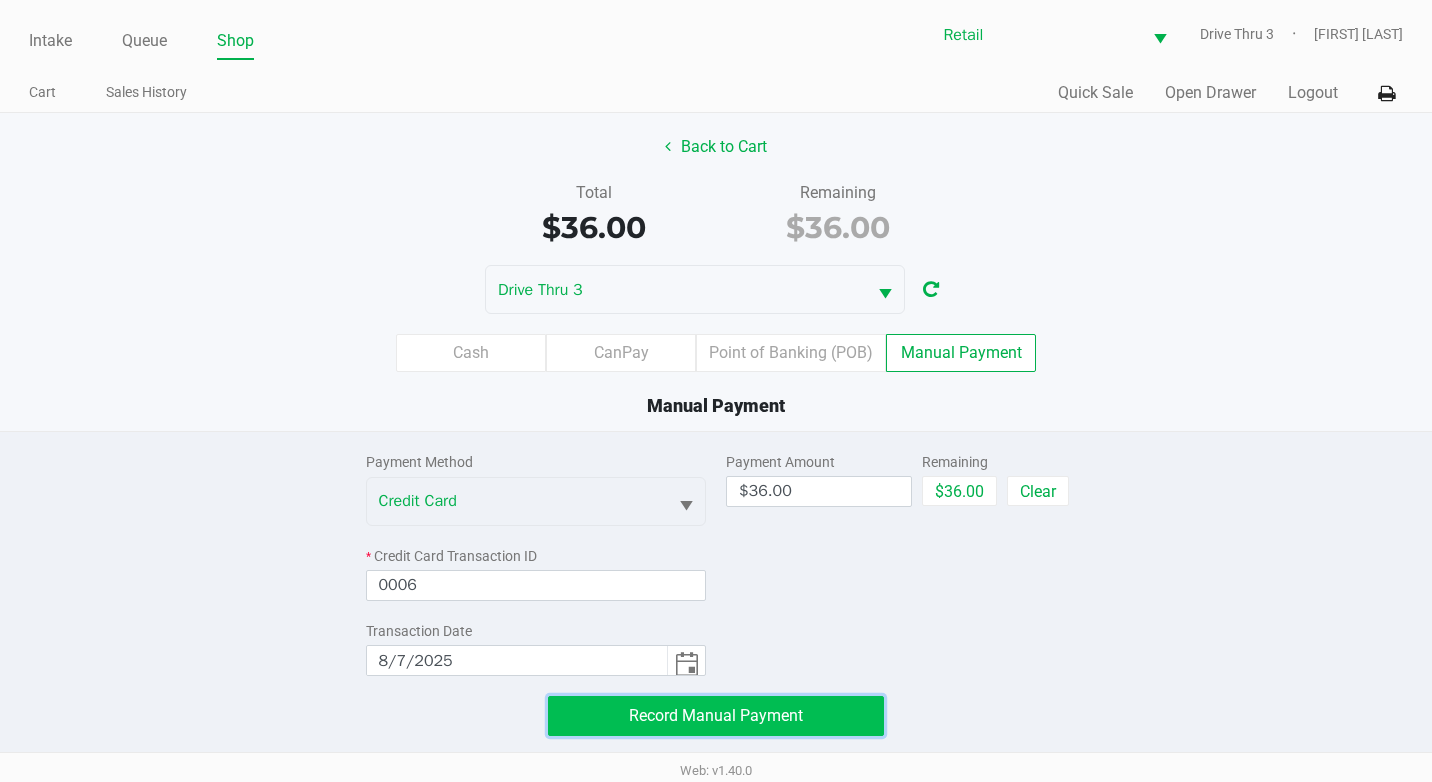 click on "Record Manual Payment" 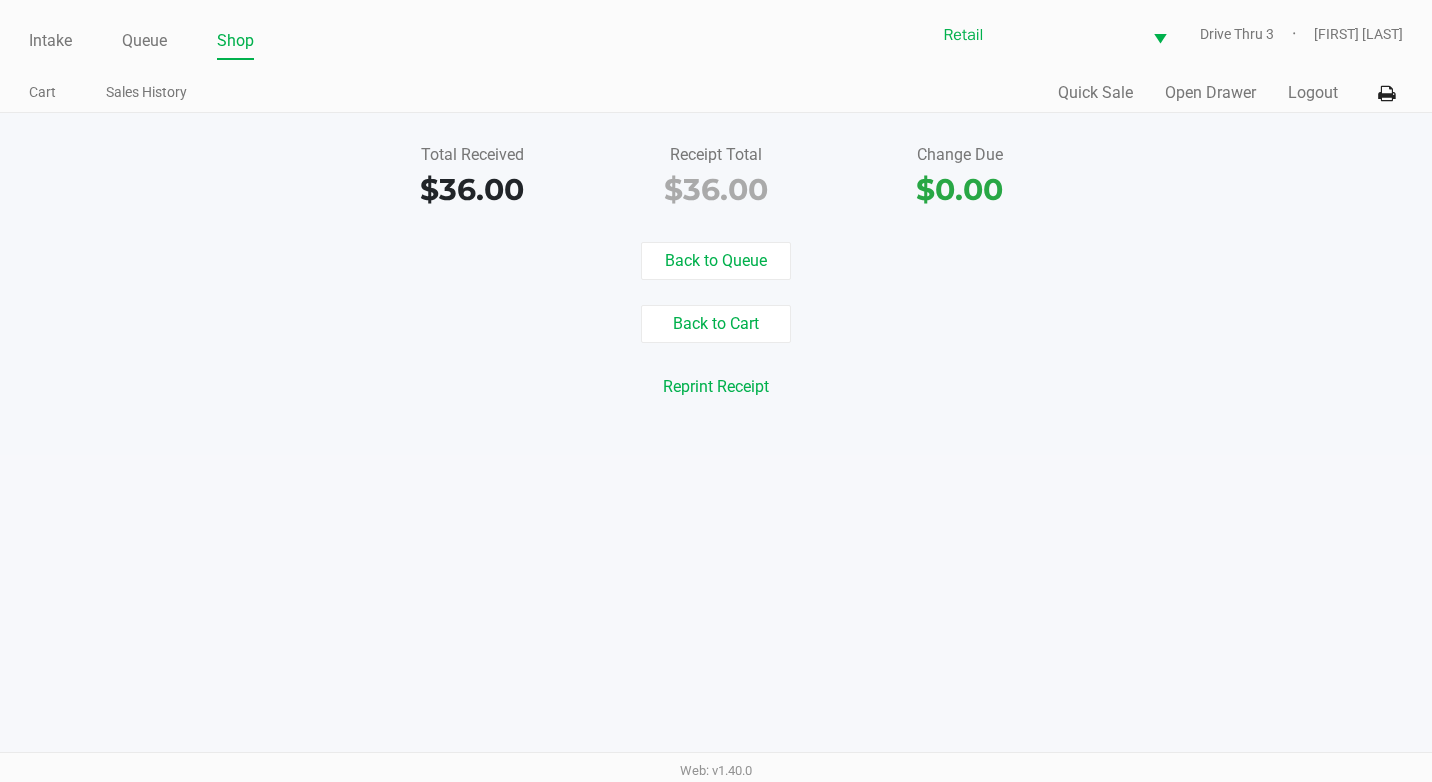 click on "Intake Queue Shop" 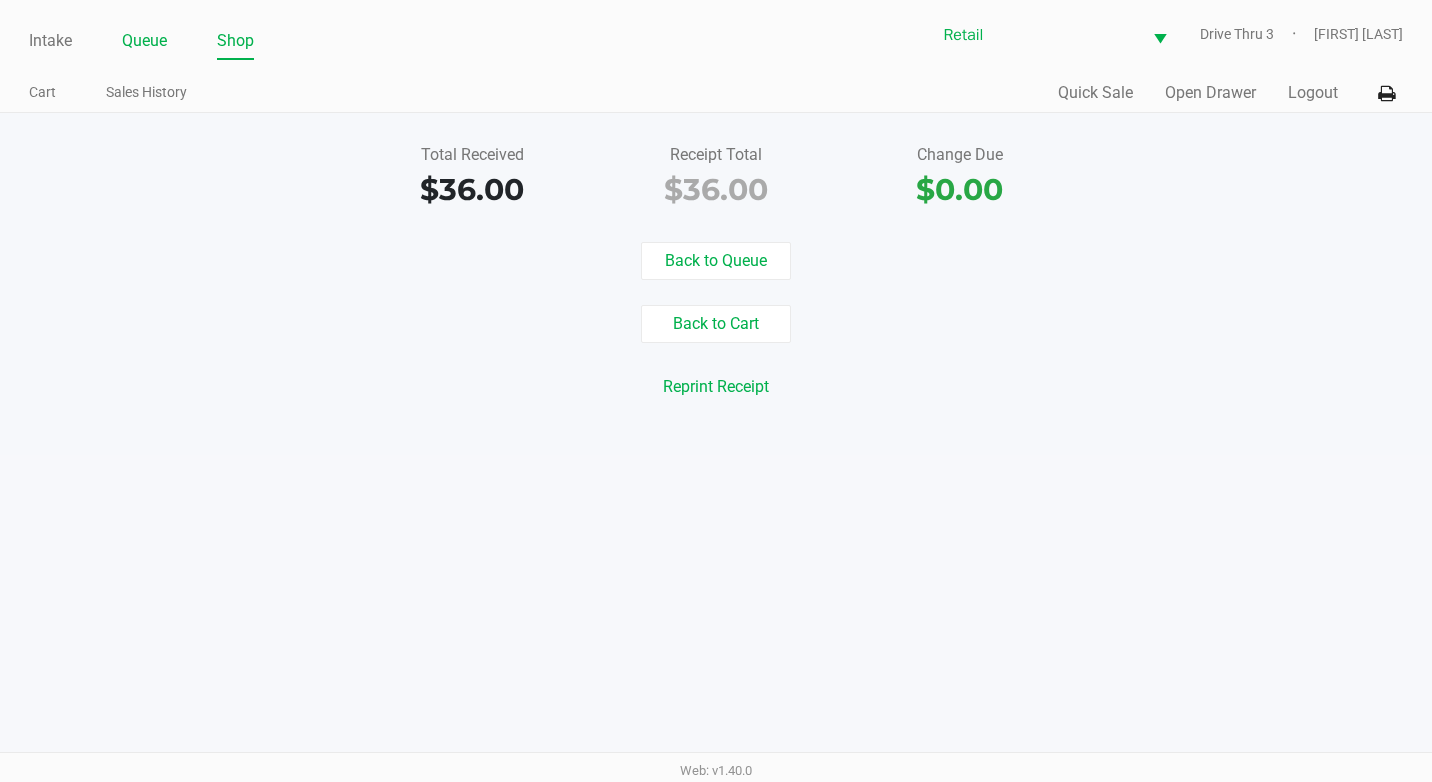 click on "Queue" 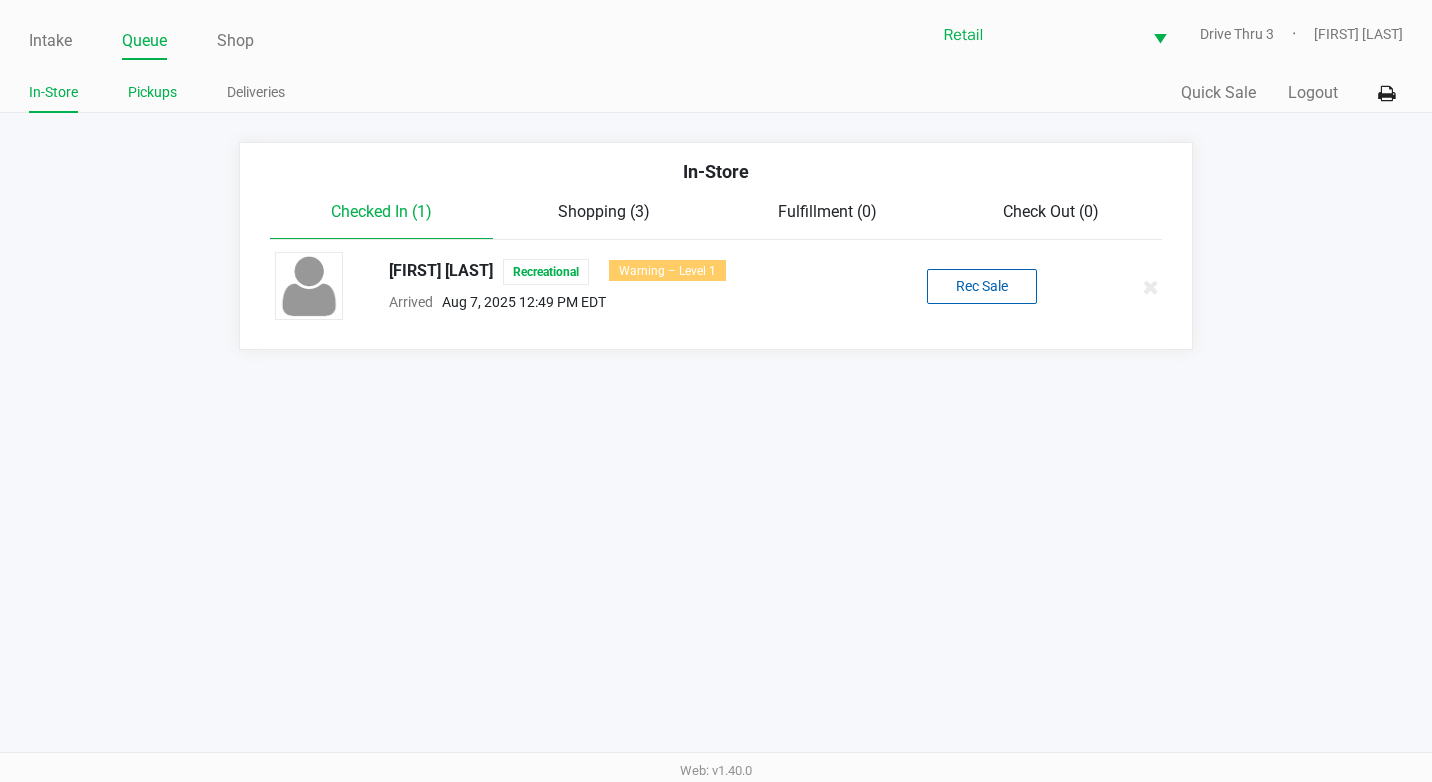 click on "Pickups" 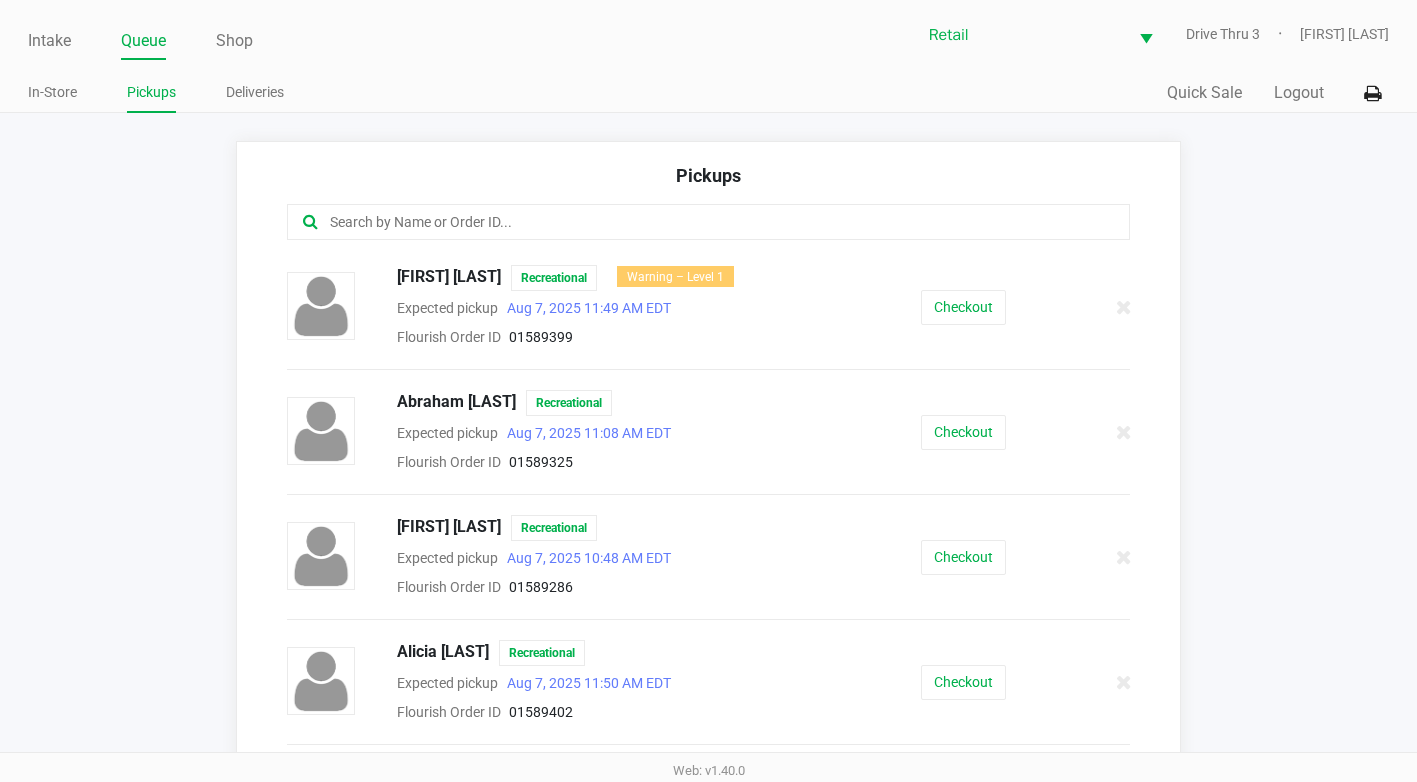 click 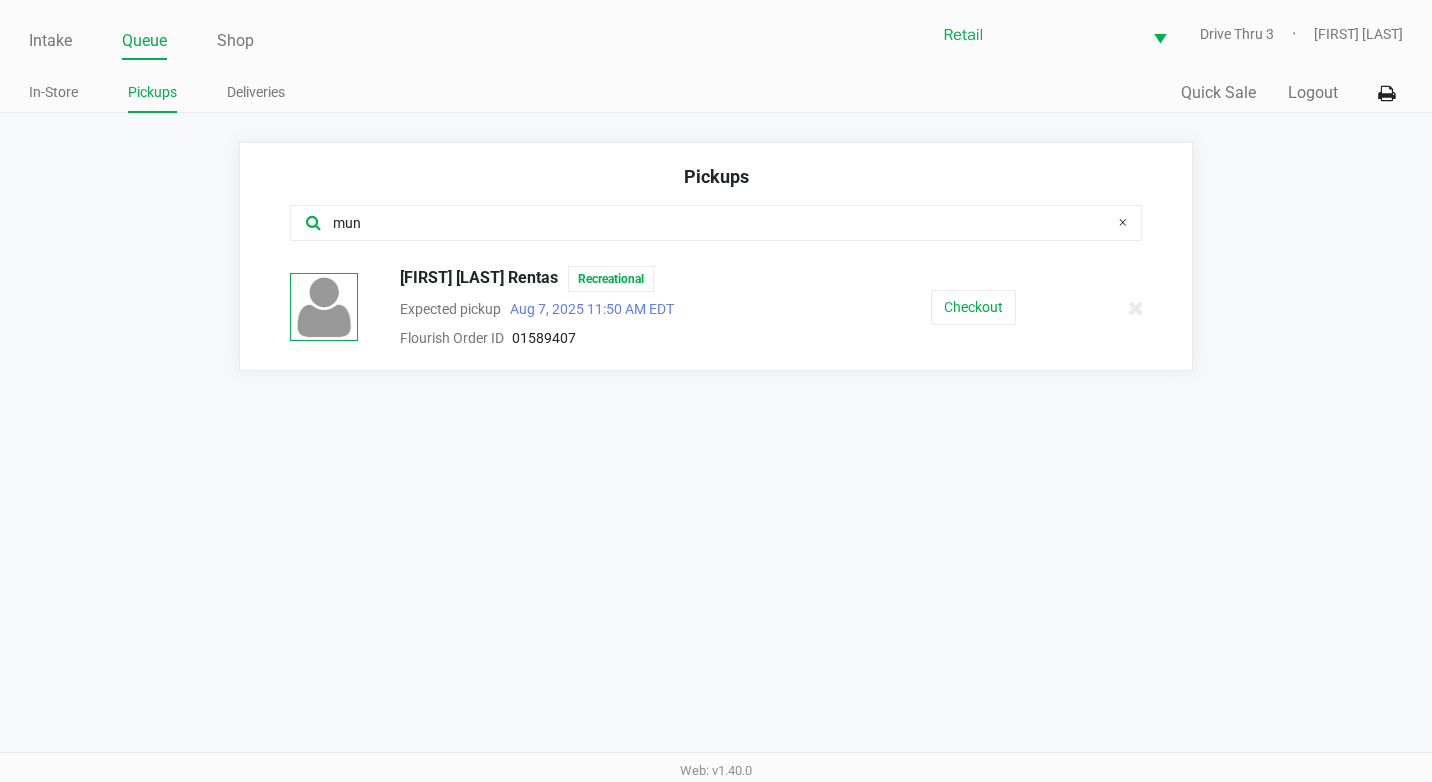 type on "mun" 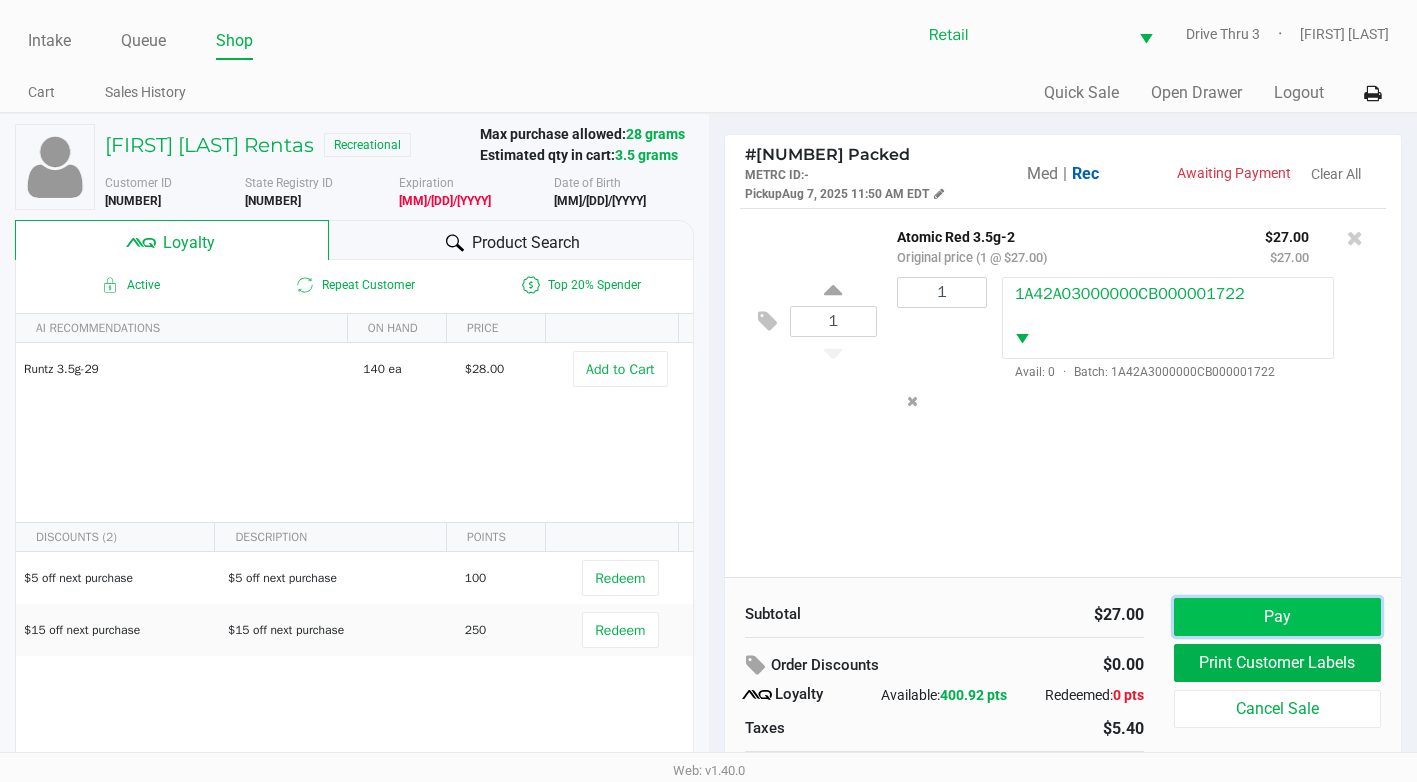 click on "Pay" 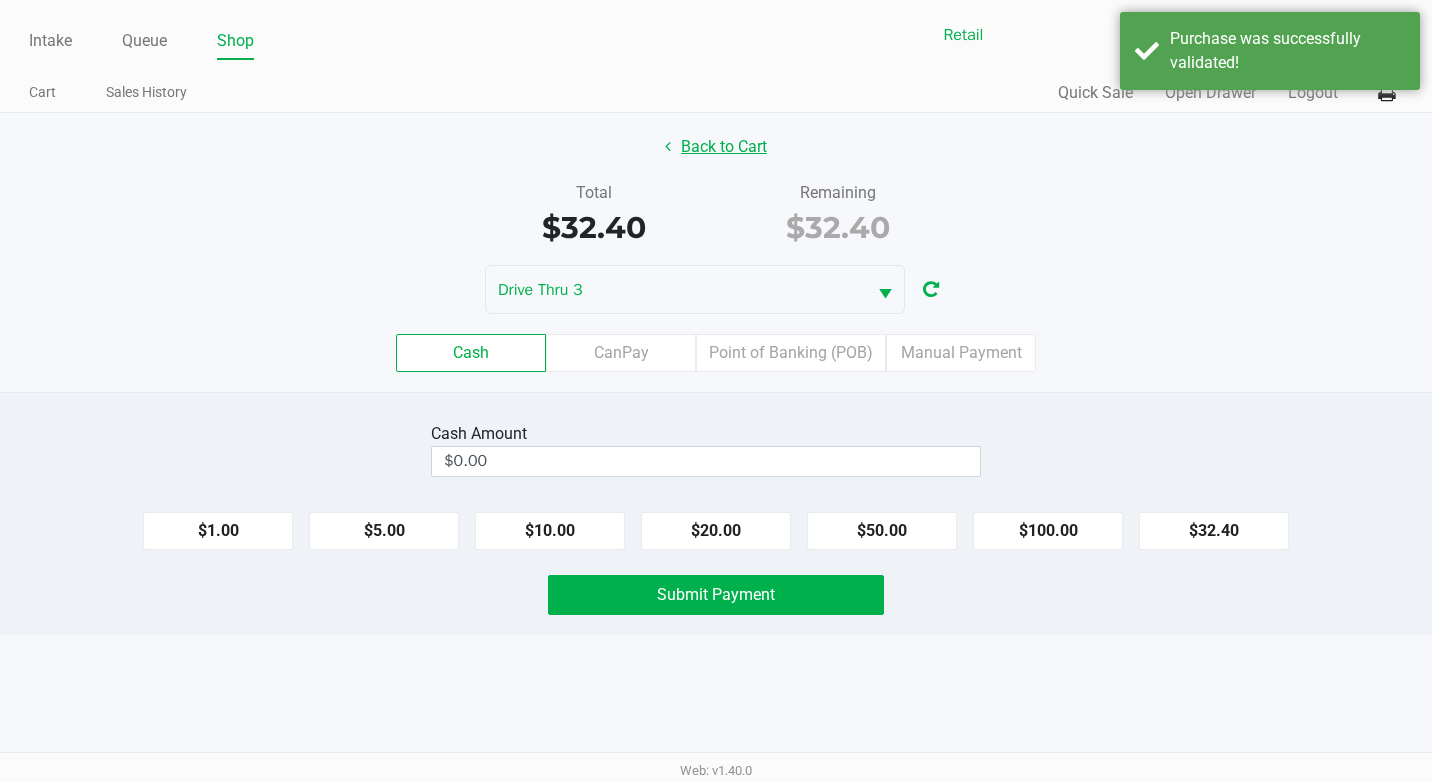 click on "Back to Cart" 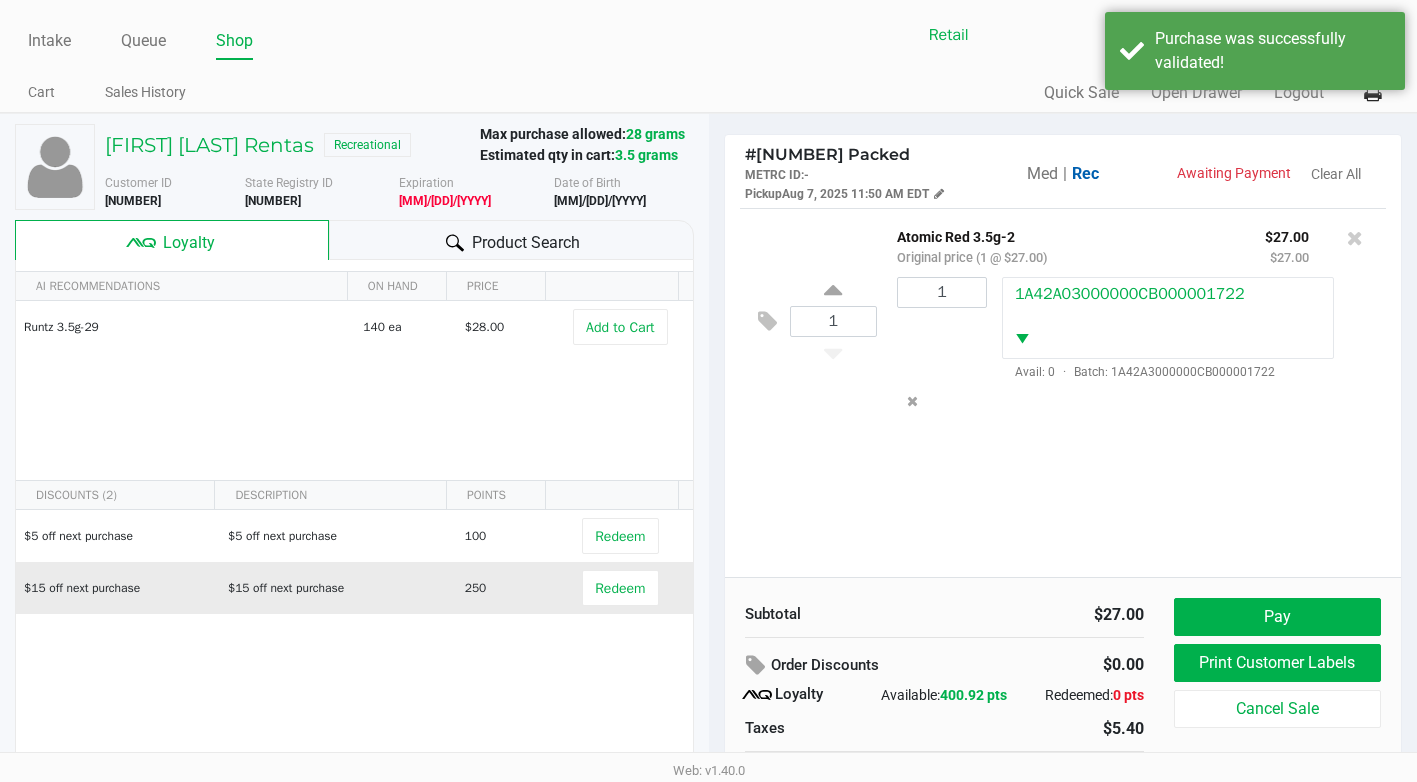 scroll, scrollTop: 82, scrollLeft: 0, axis: vertical 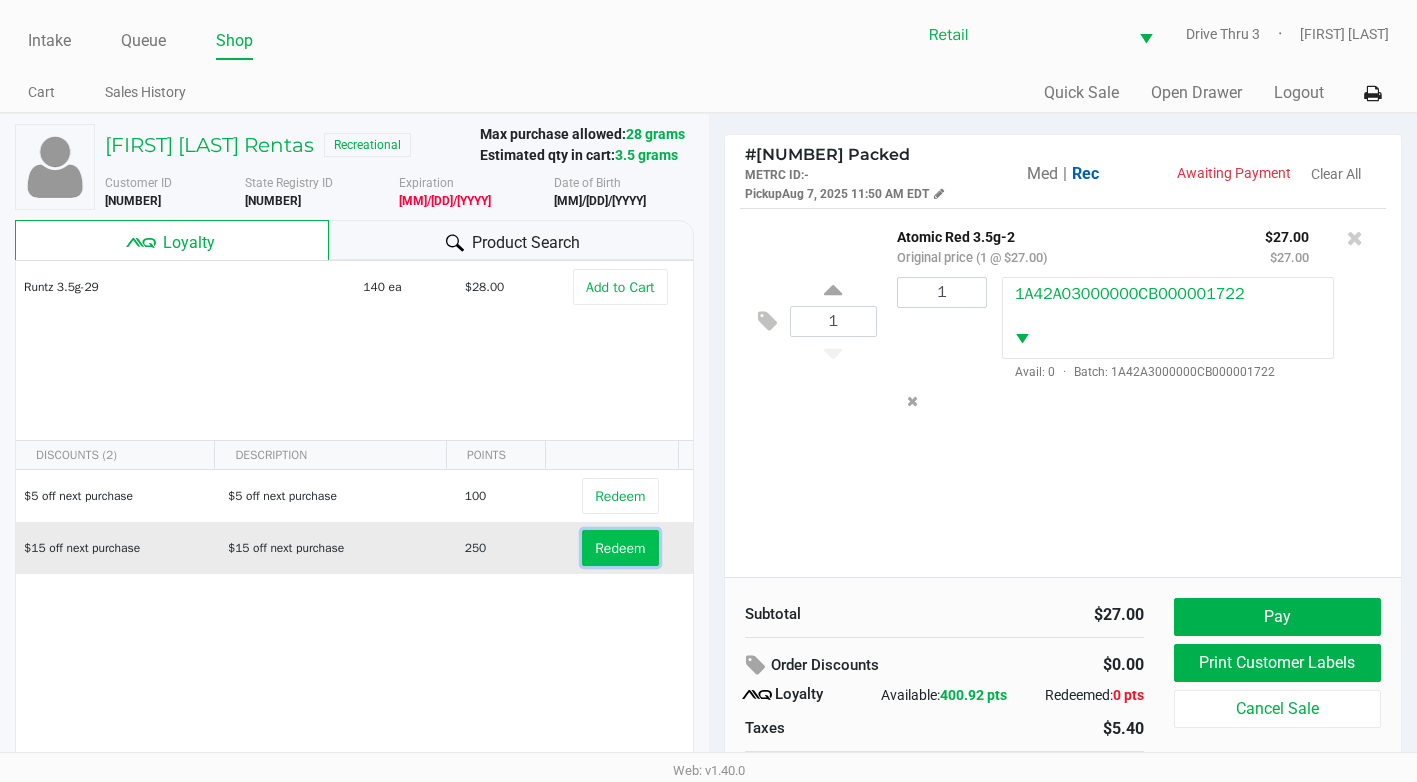 click on "Redeem" 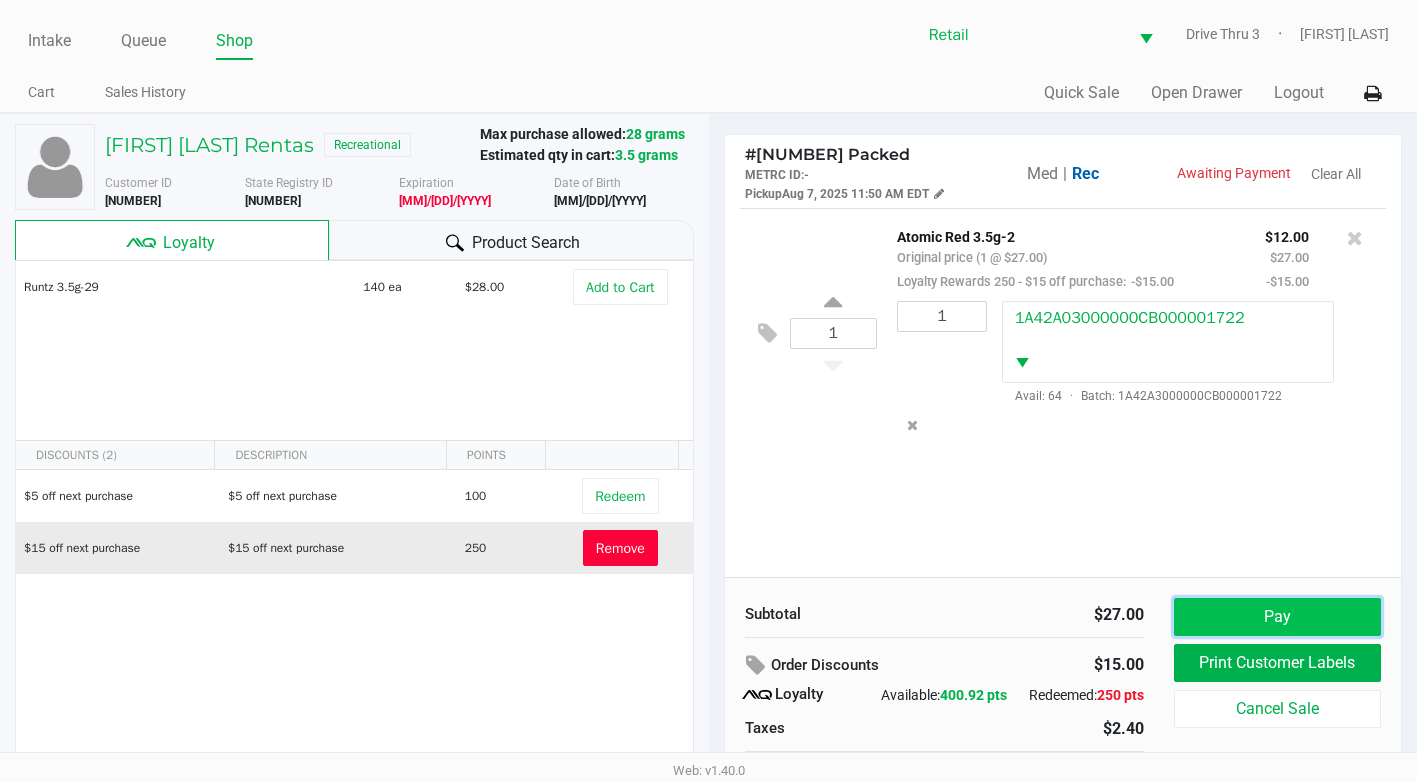 click on "Pay" 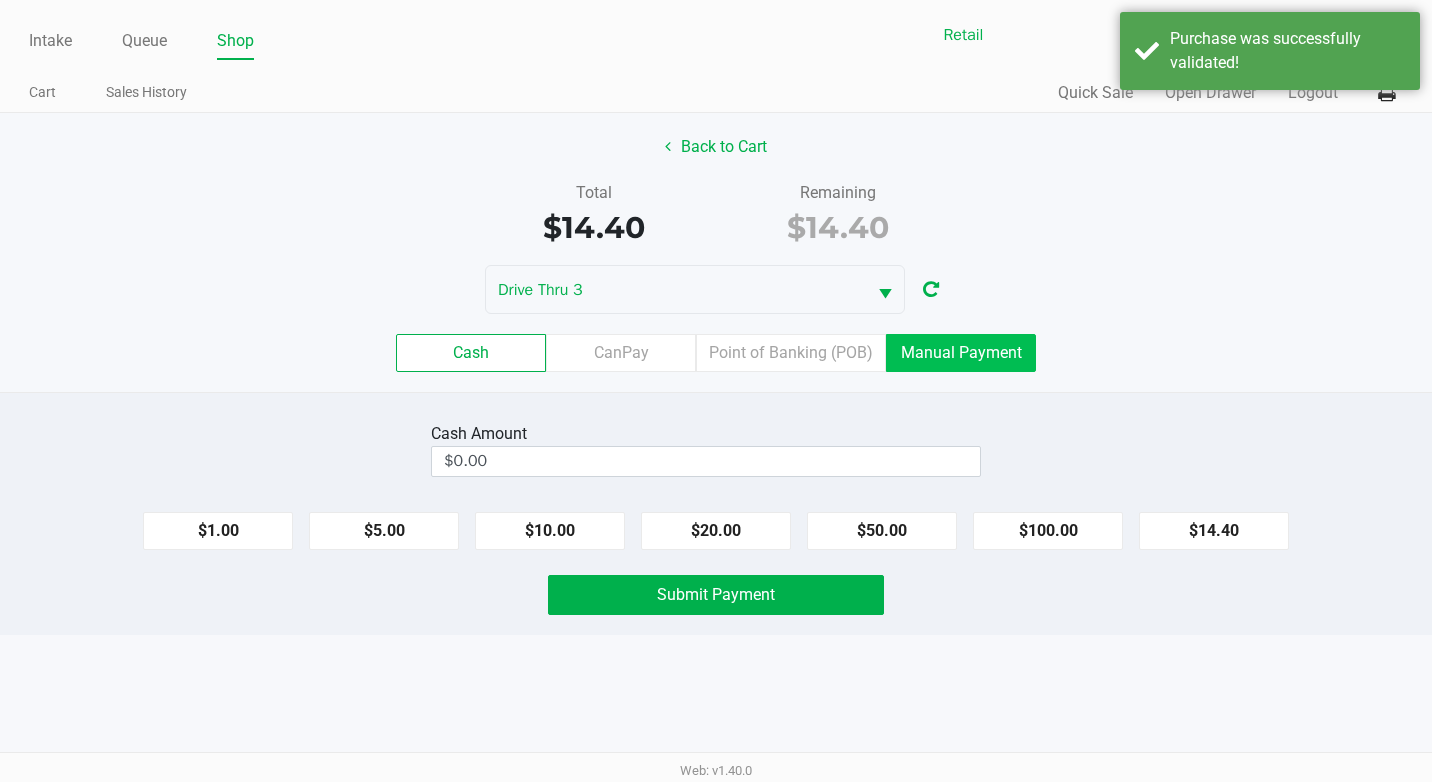 click on "Manual Payment" 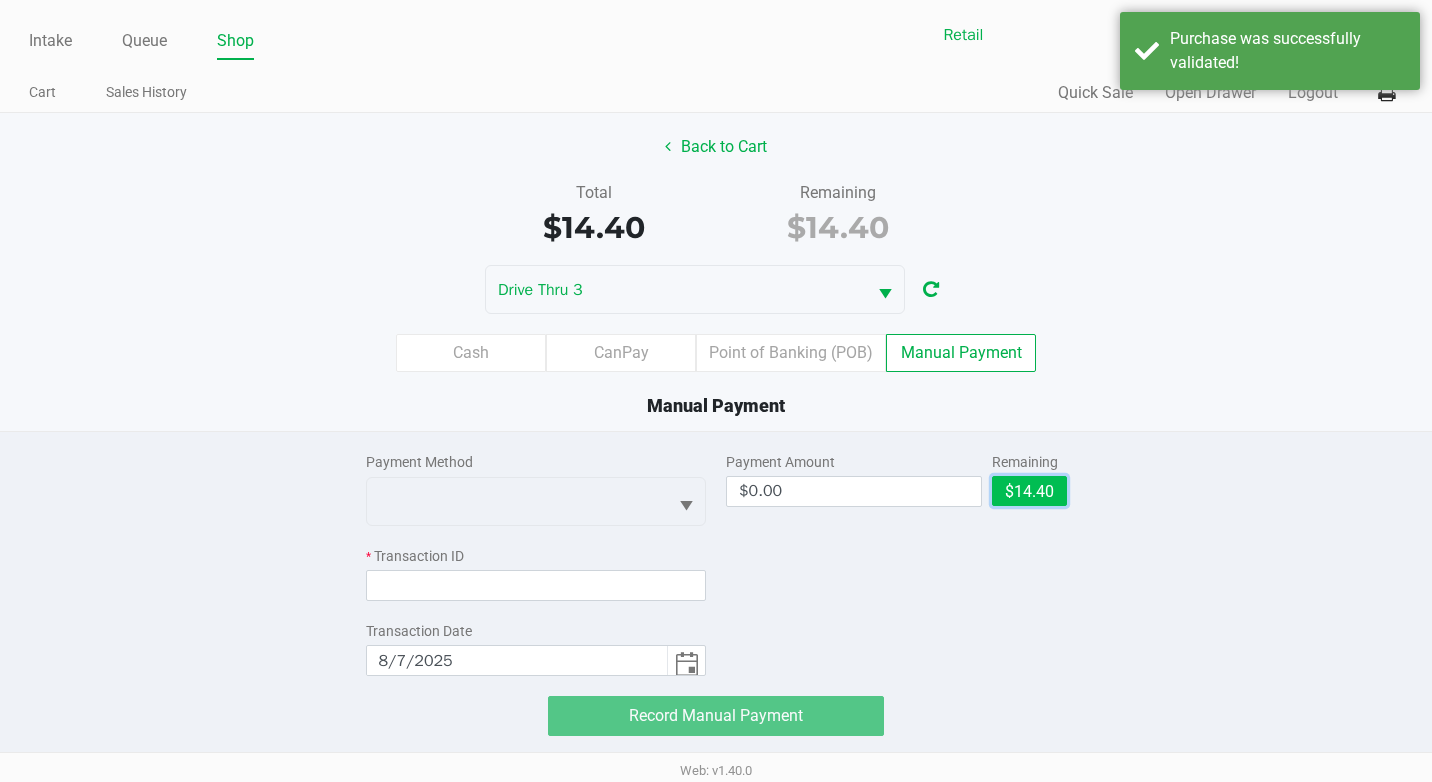 click on "$14.40" 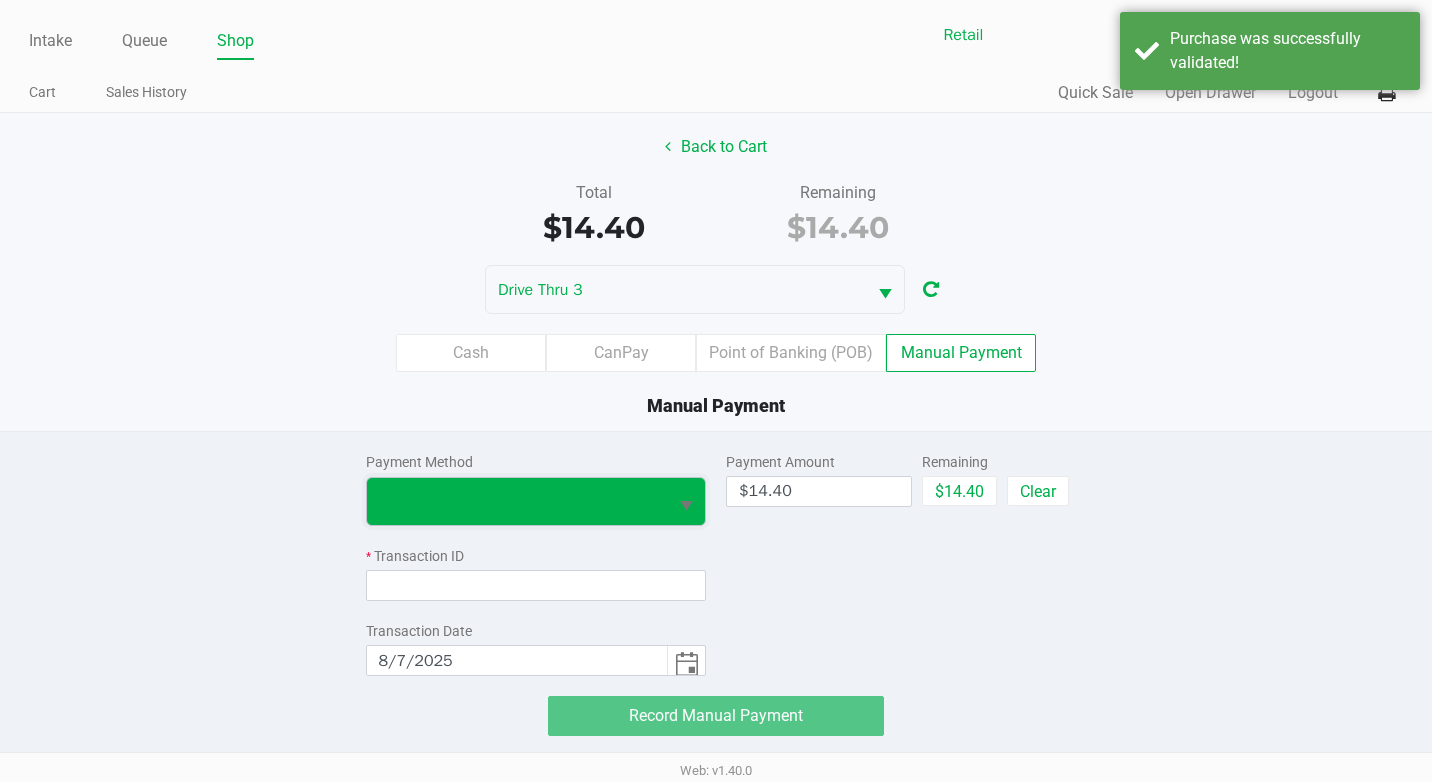 click at bounding box center [517, 501] 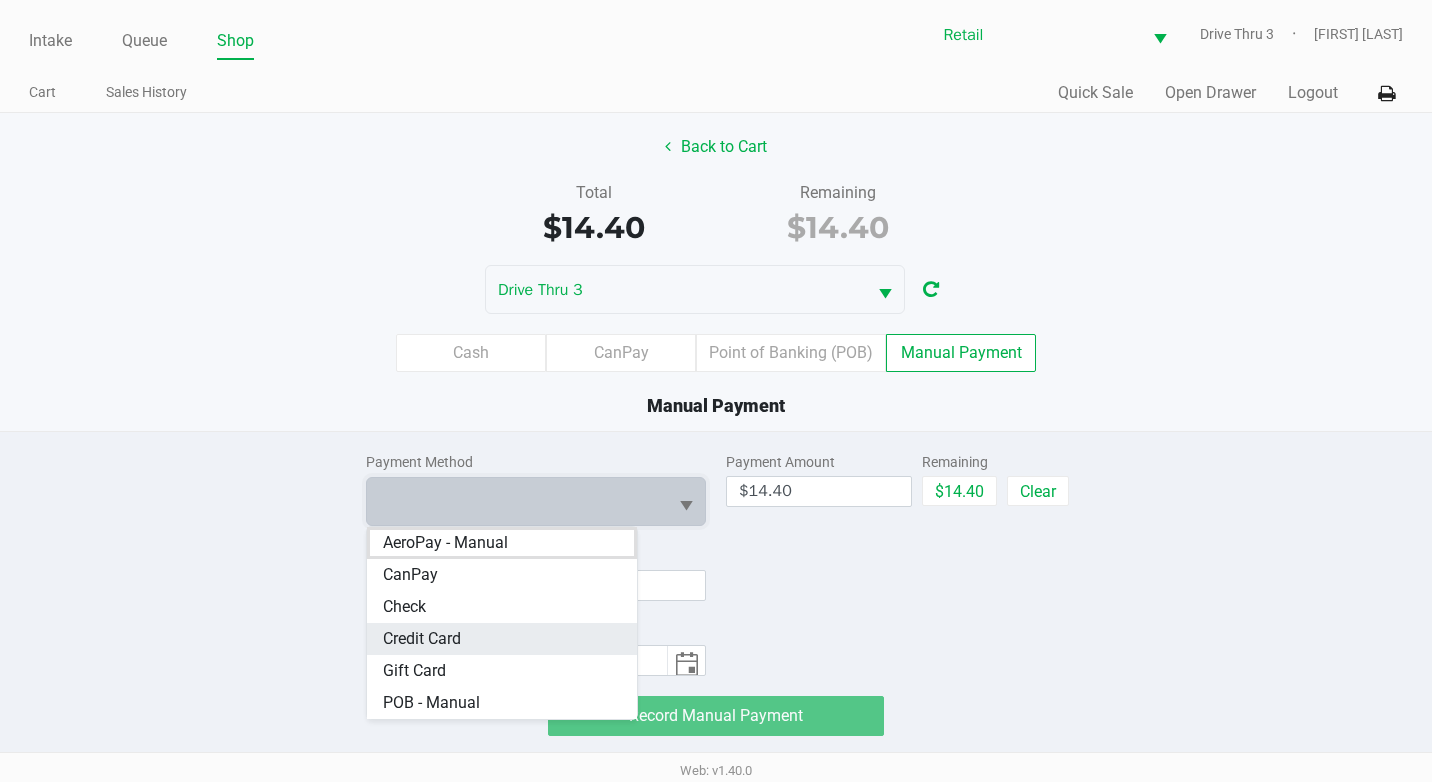 click on "Credit Card" at bounding box center (502, 639) 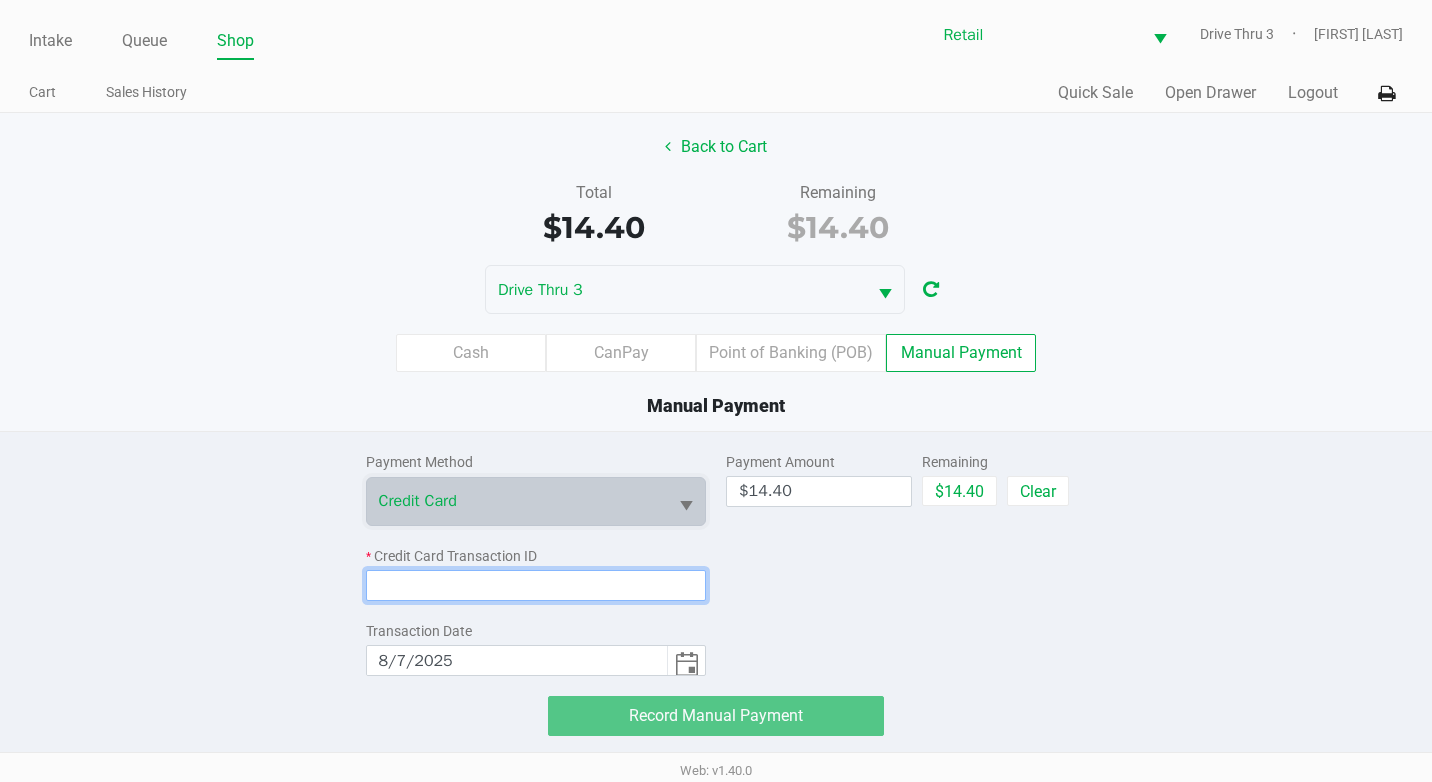 click 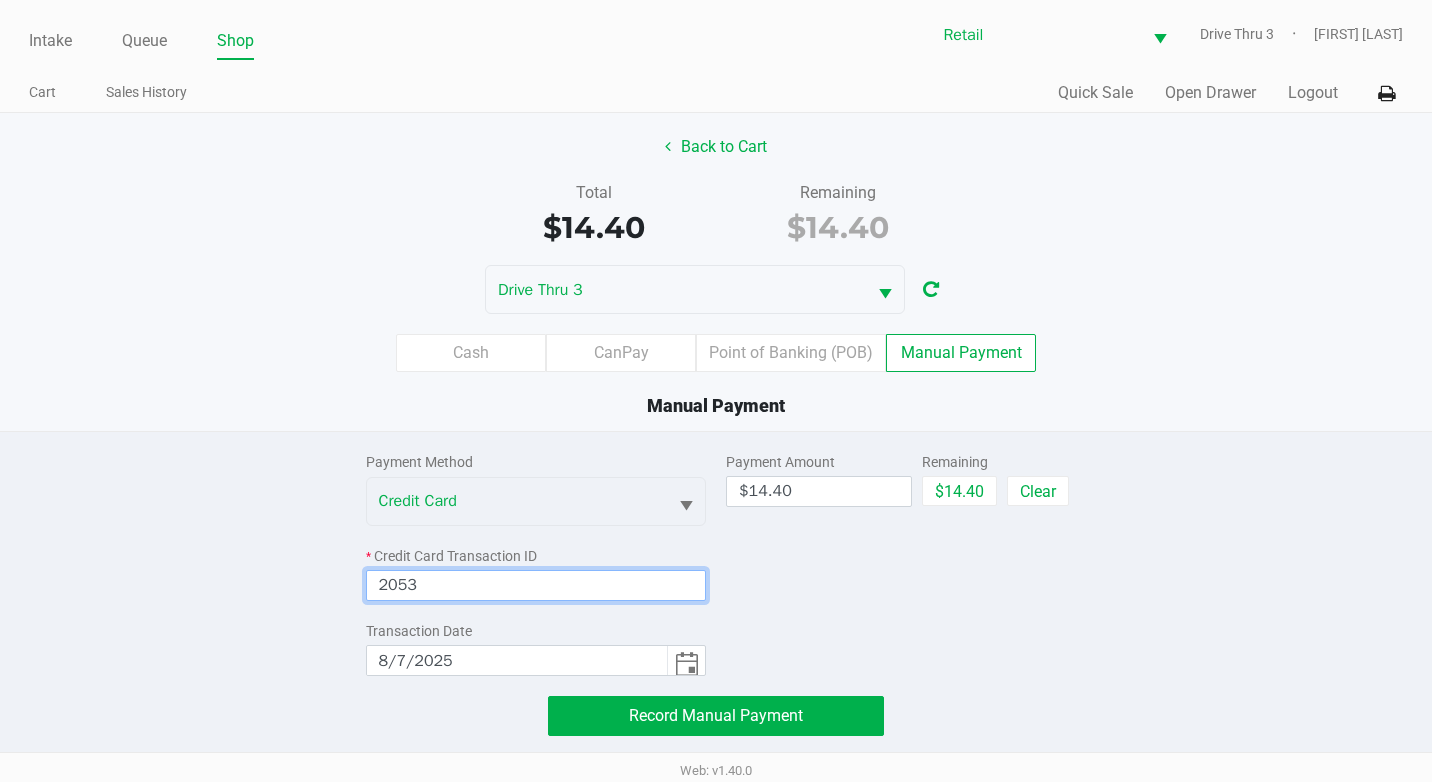 type on "2053" 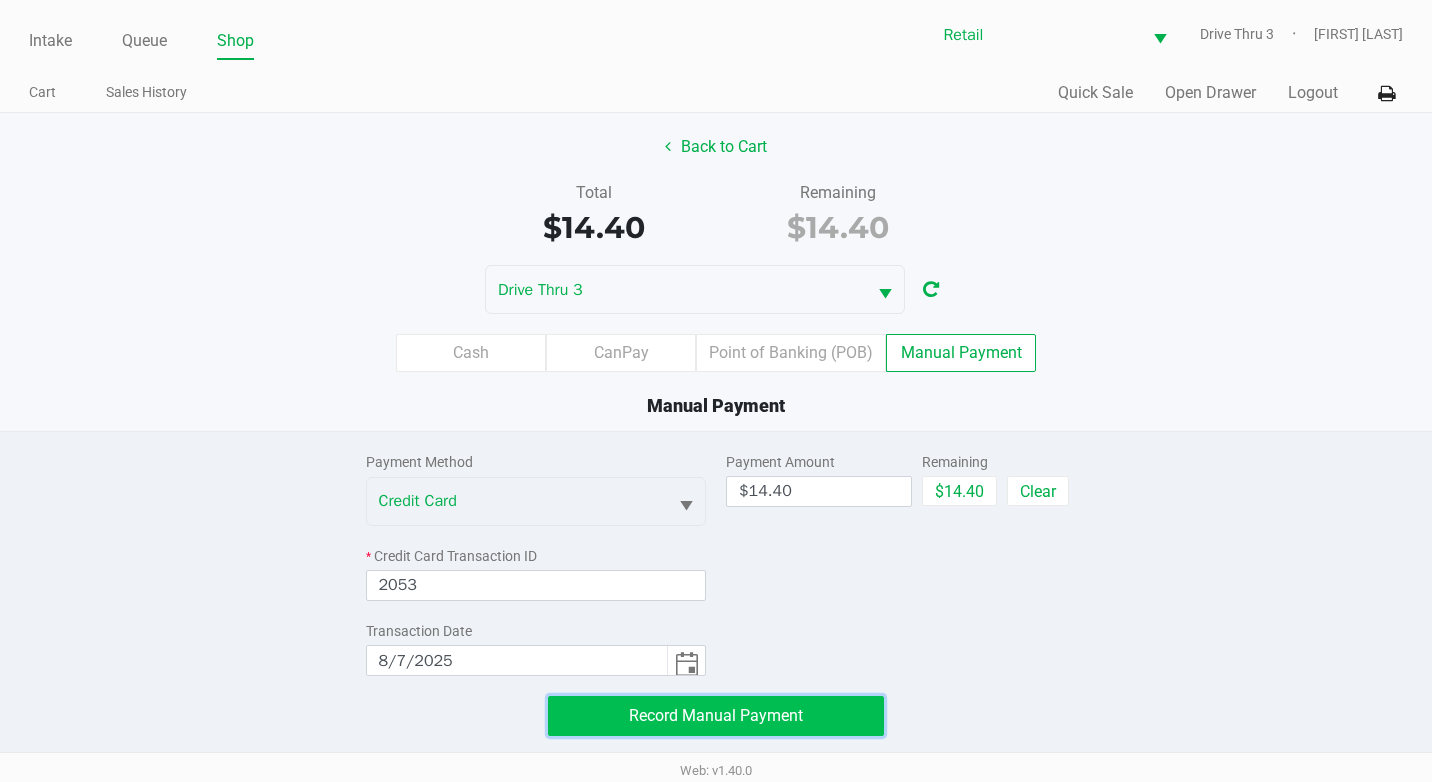 click on "Record Manual Payment" 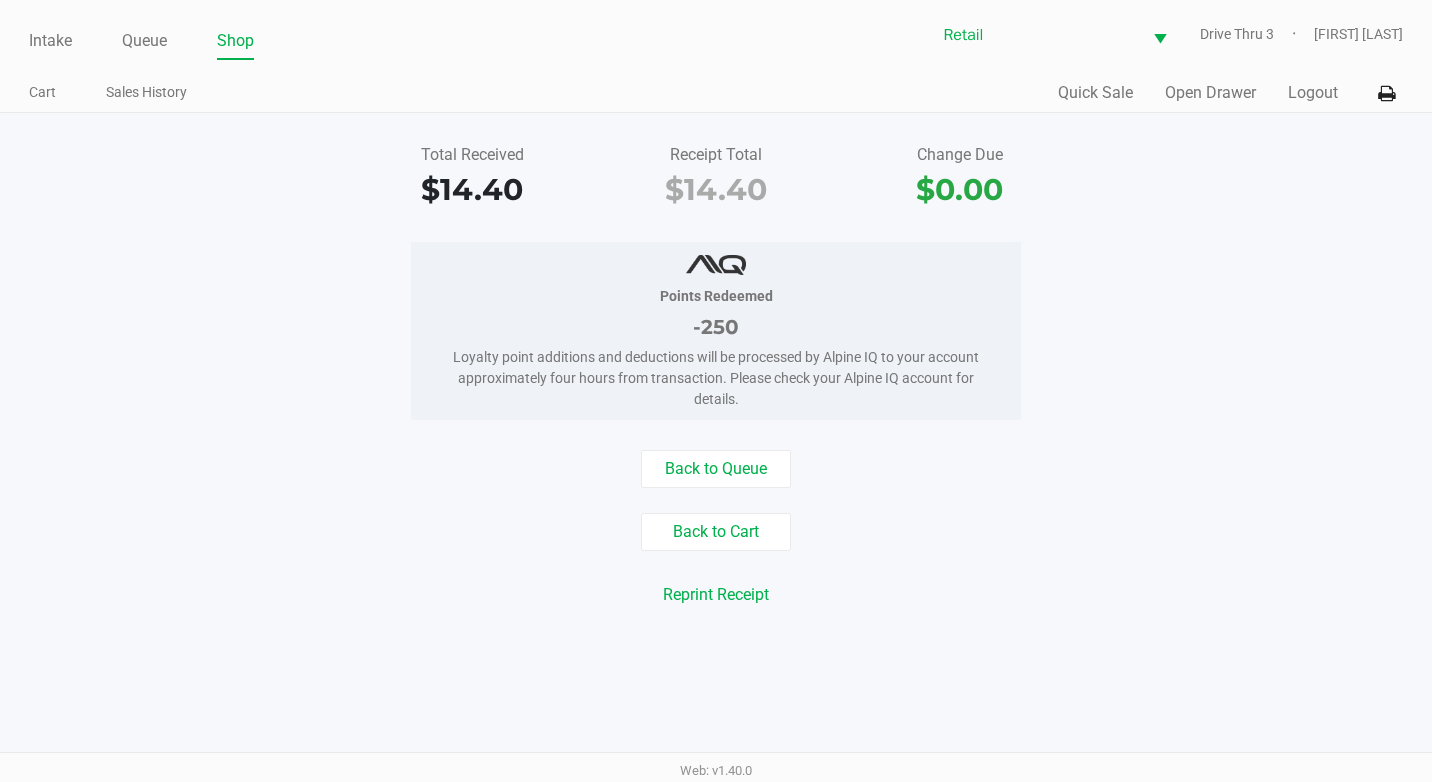 click on "Intake Queue Shop Retail Drive Thru 3 Bramgy [LAST] Cart Sales History Quick Sale Open Drawer Logout" 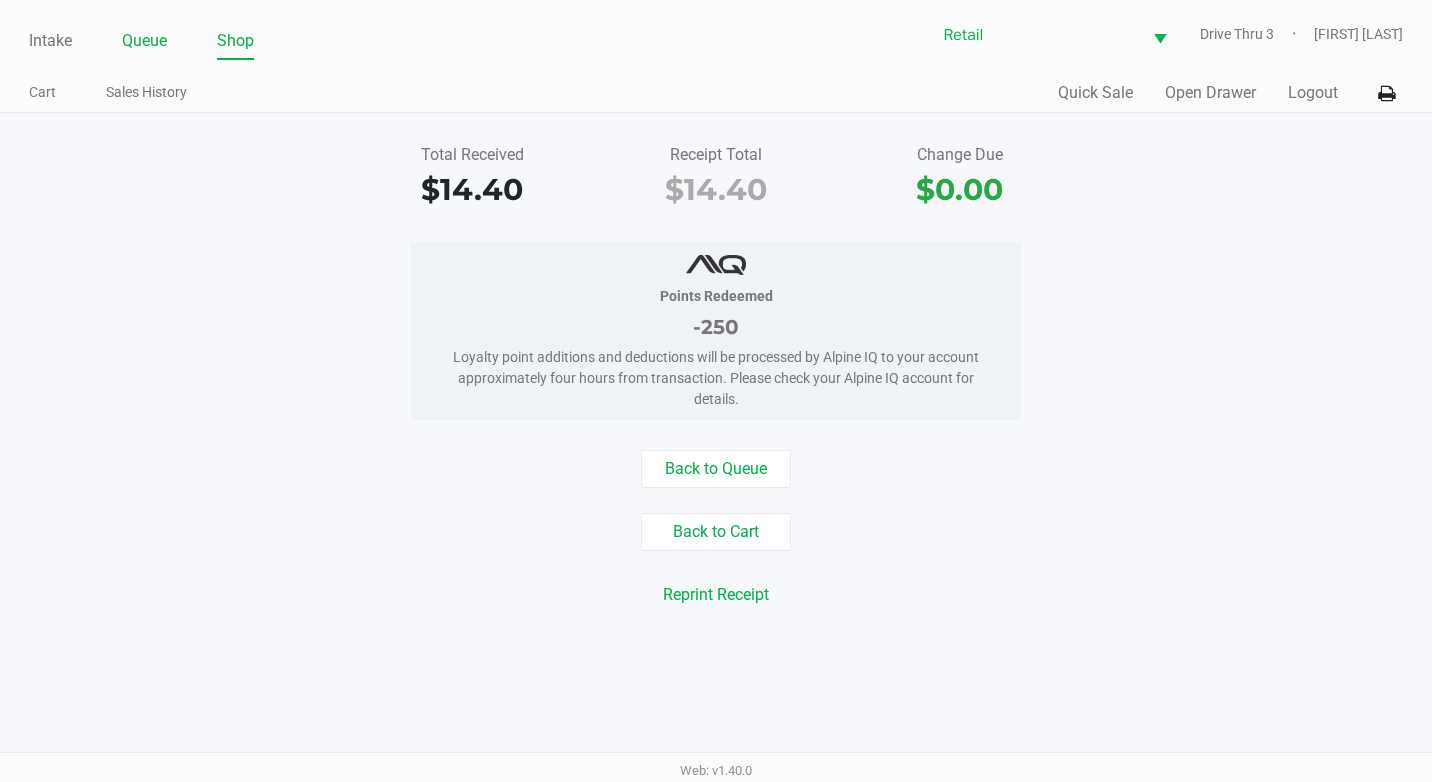 click on "Queue" 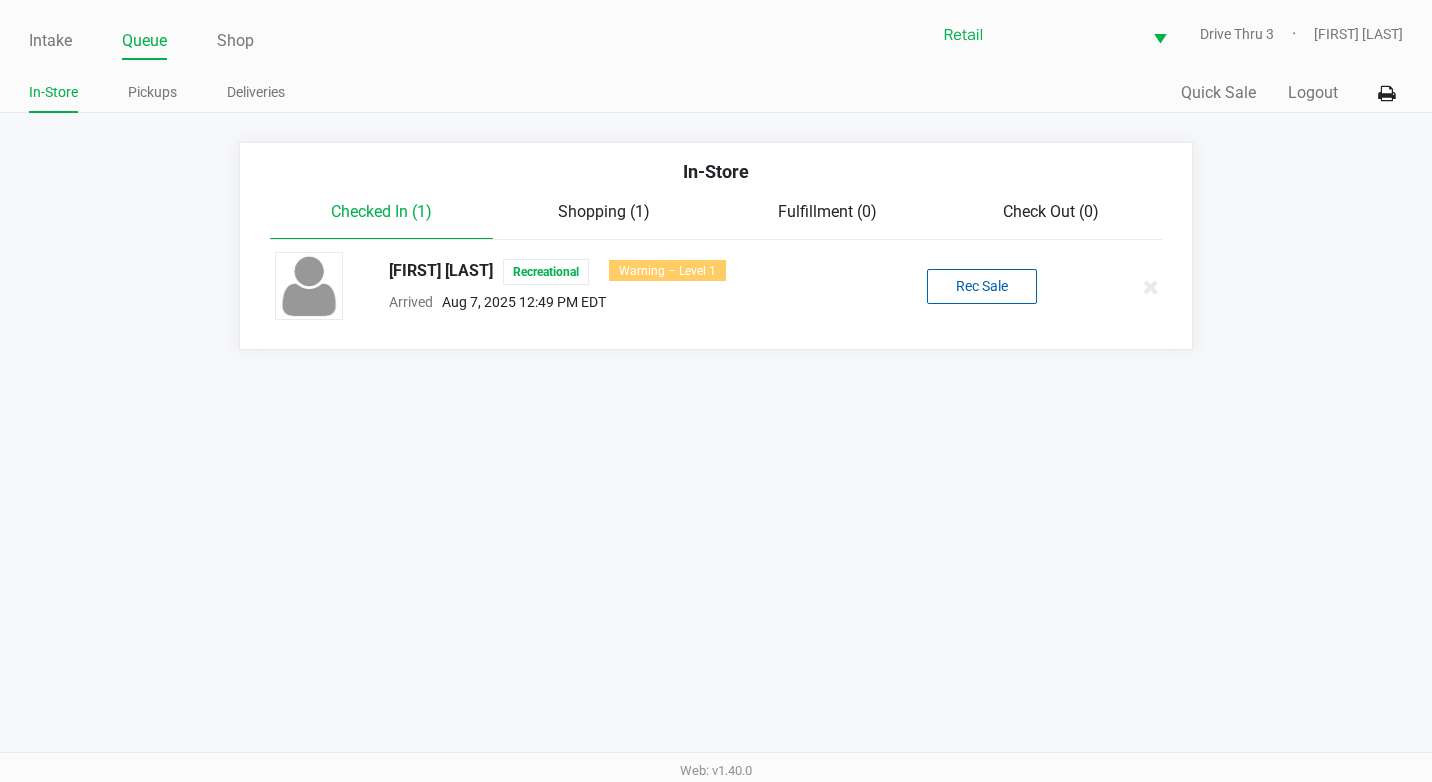 drag, startPoint x: 154, startPoint y: 28, endPoint x: 576, endPoint y: 115, distance: 430.8747 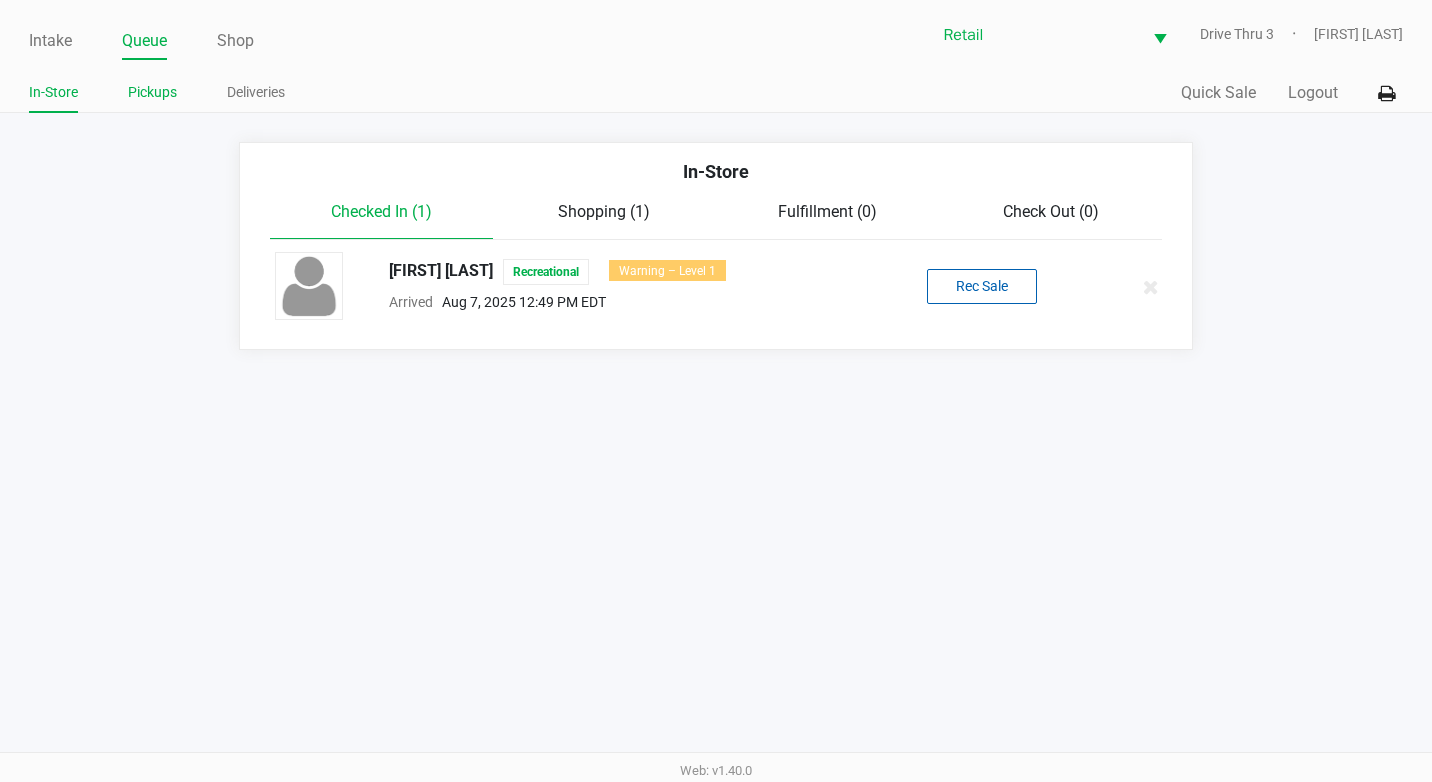 click on "Pickups" 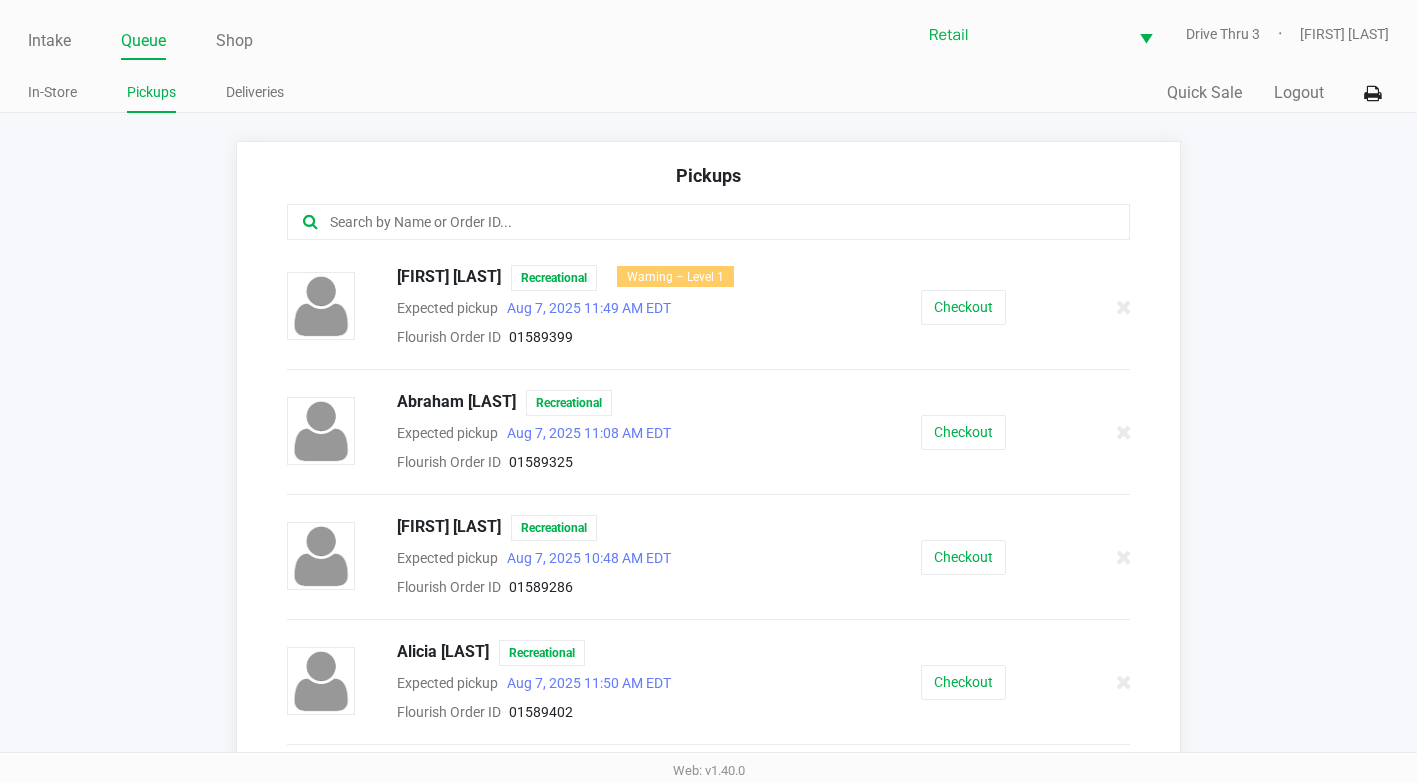 click 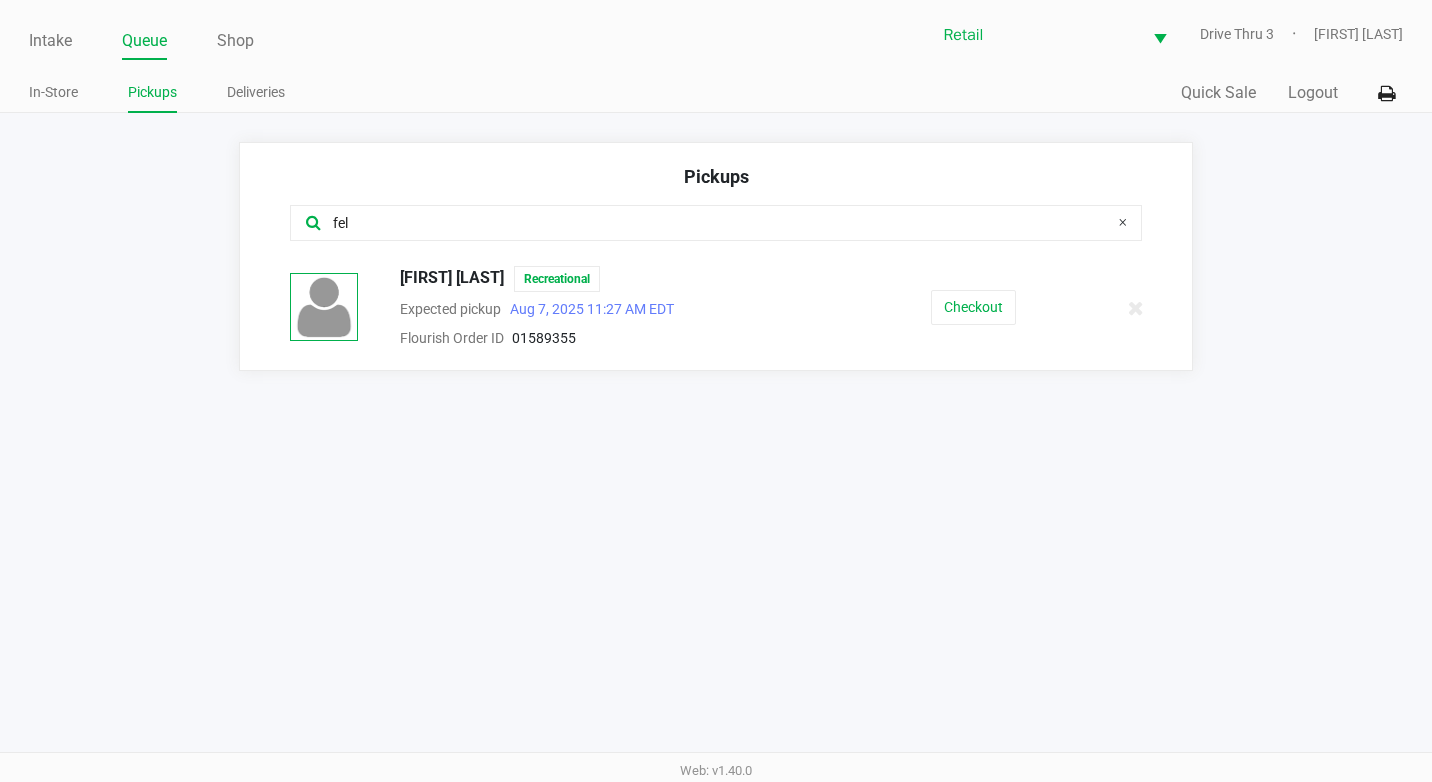 type on "fel" 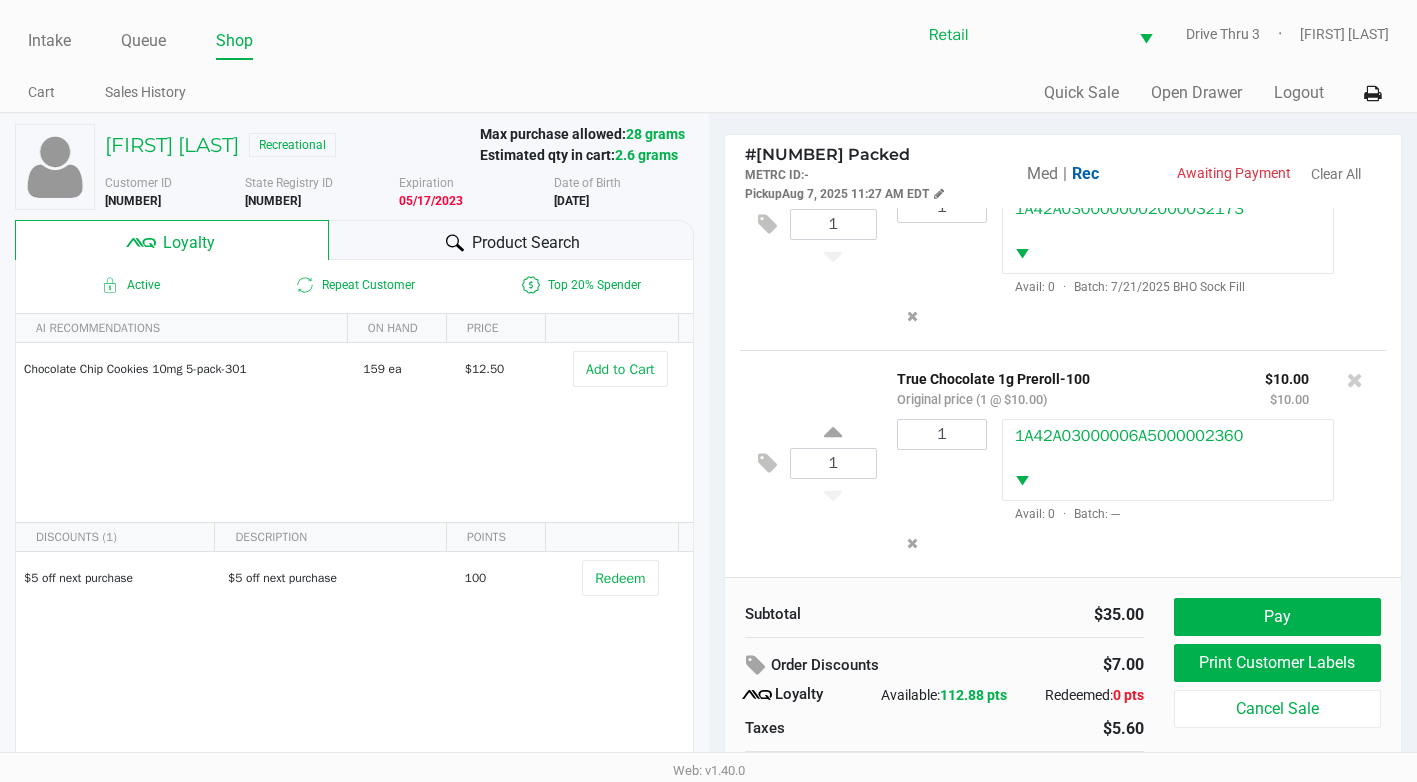 scroll, scrollTop: 126, scrollLeft: 0, axis: vertical 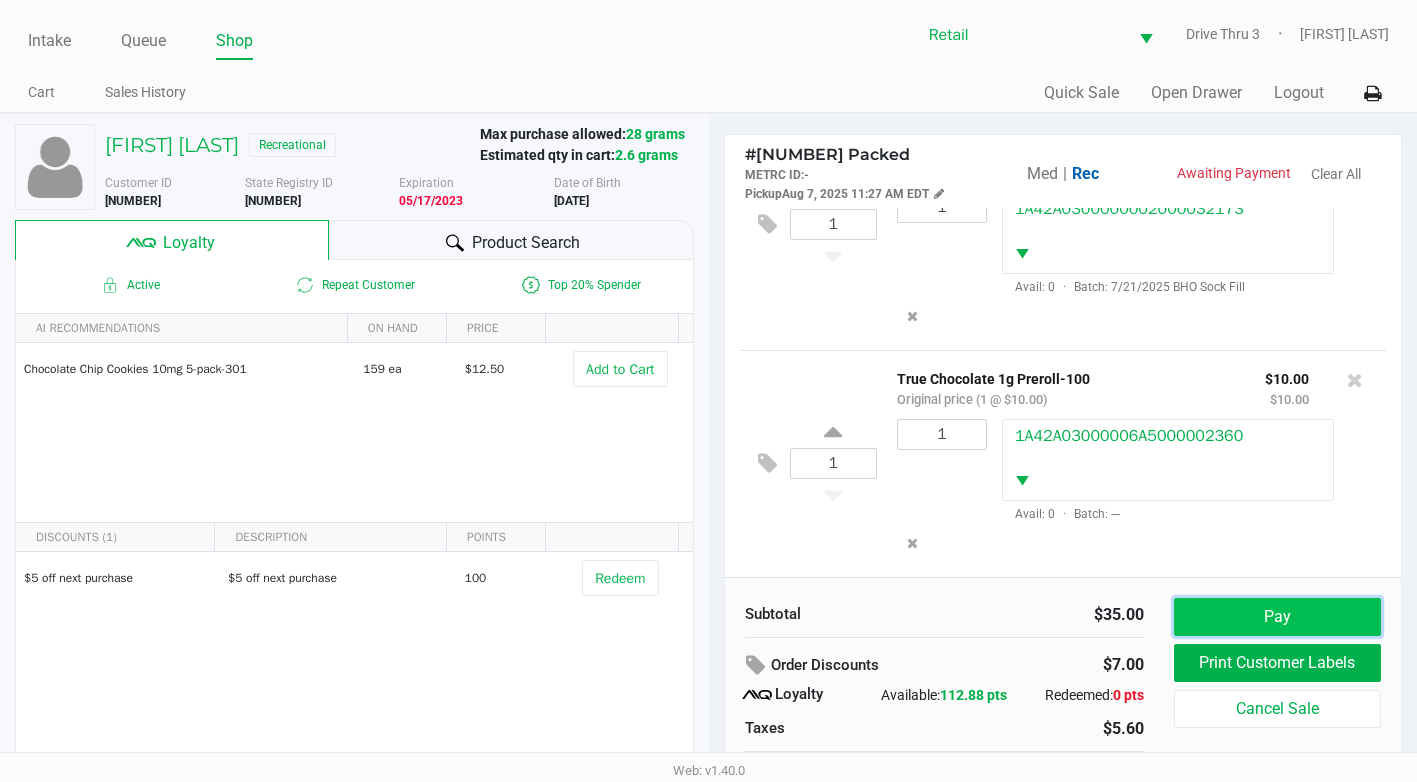 click on "Pay" 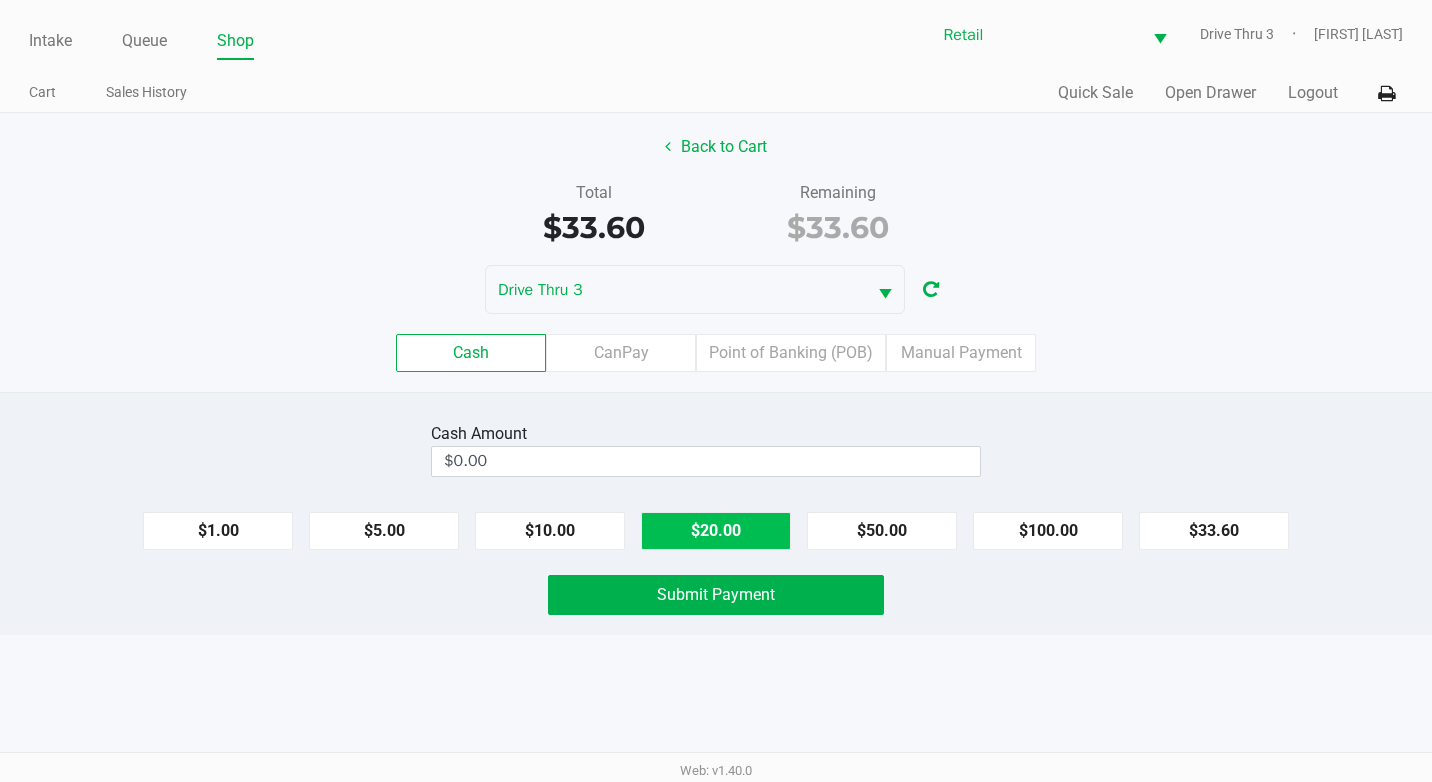 click on "$20.00" 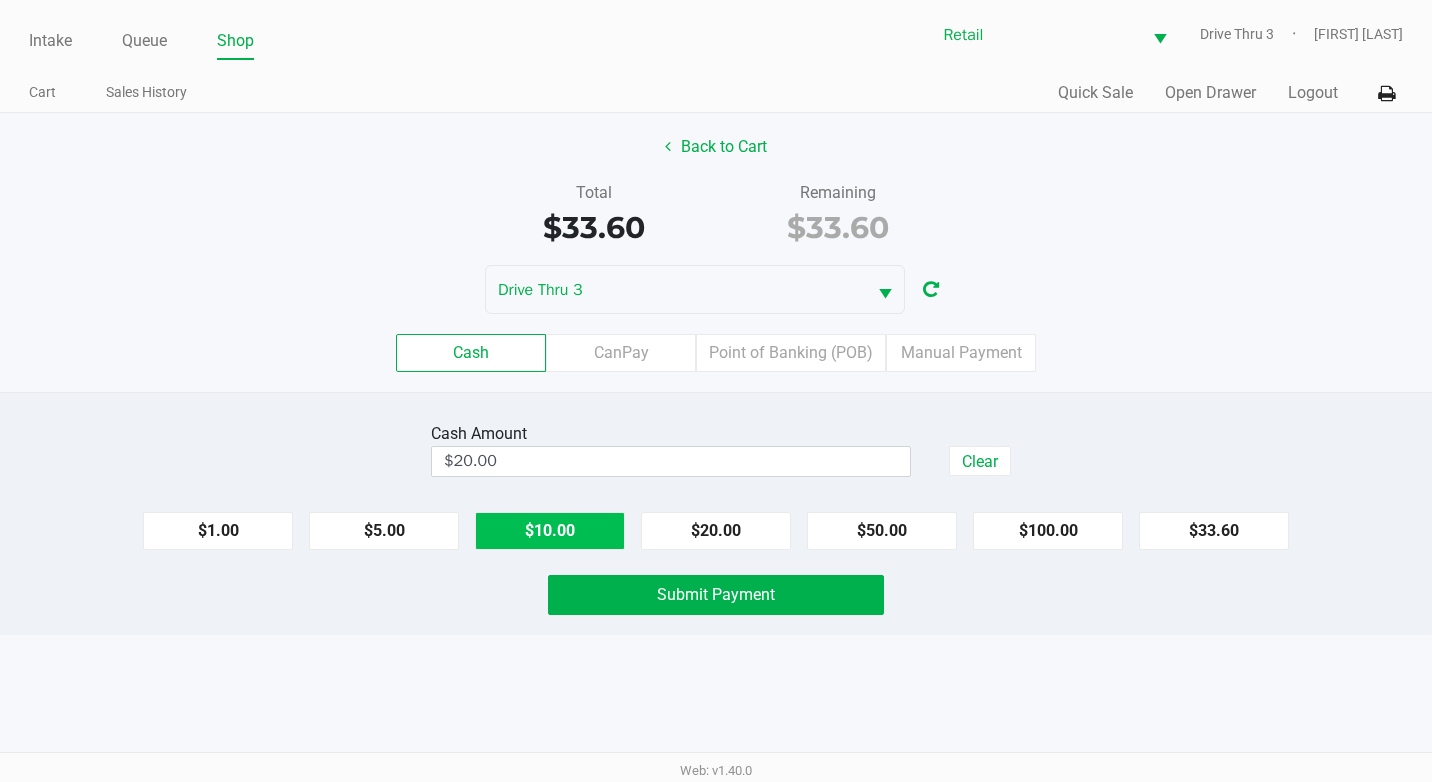click on "$10.00" 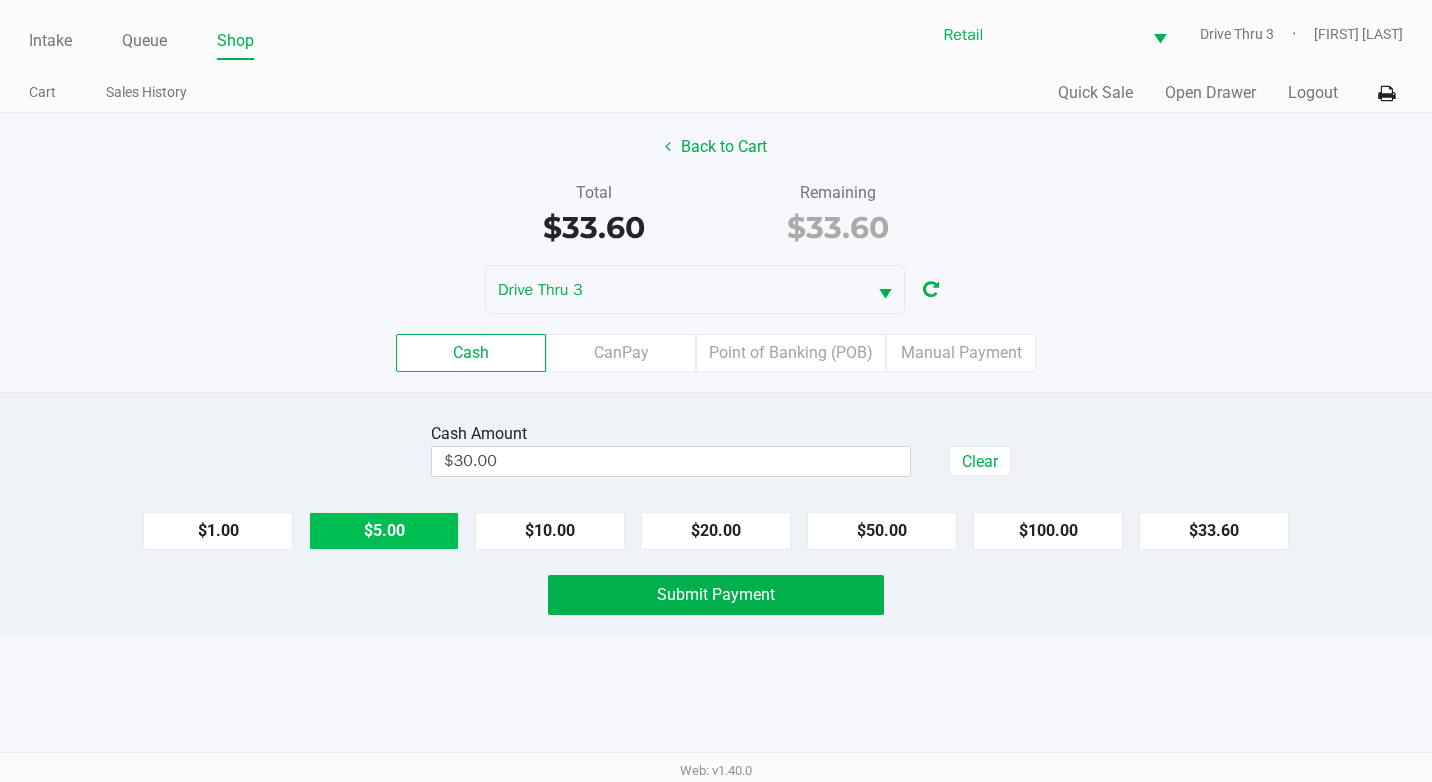 click on "$5.00" 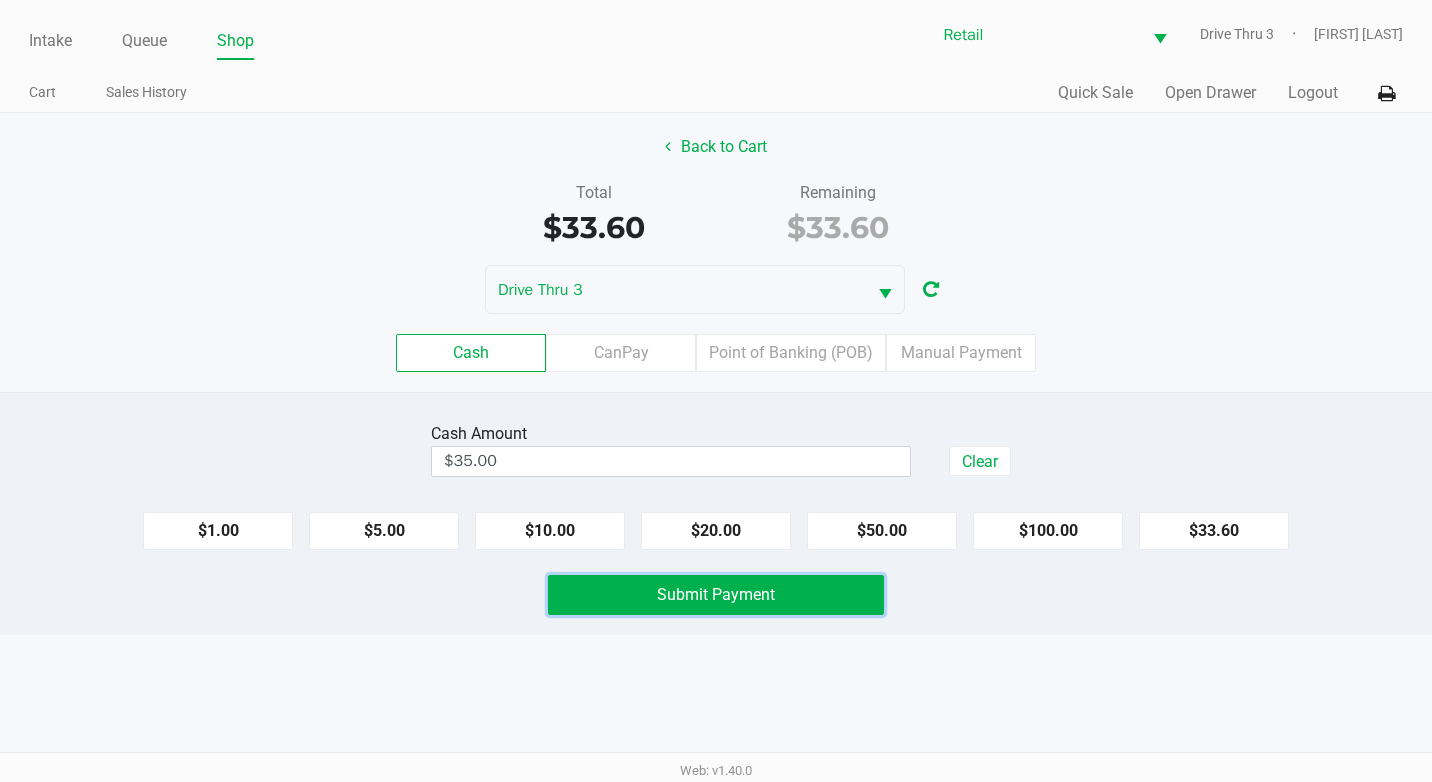 click on "Submit Payment" 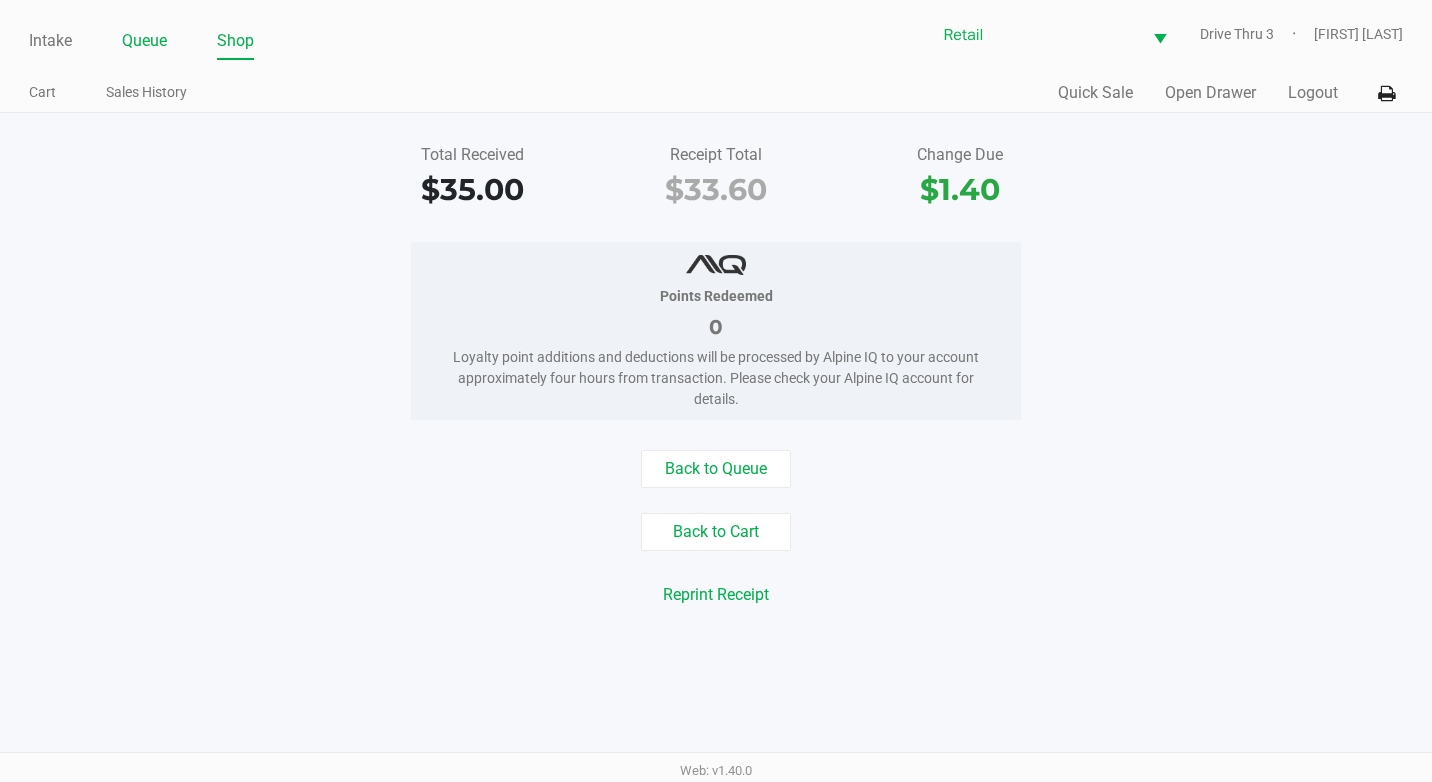 click on "Queue" 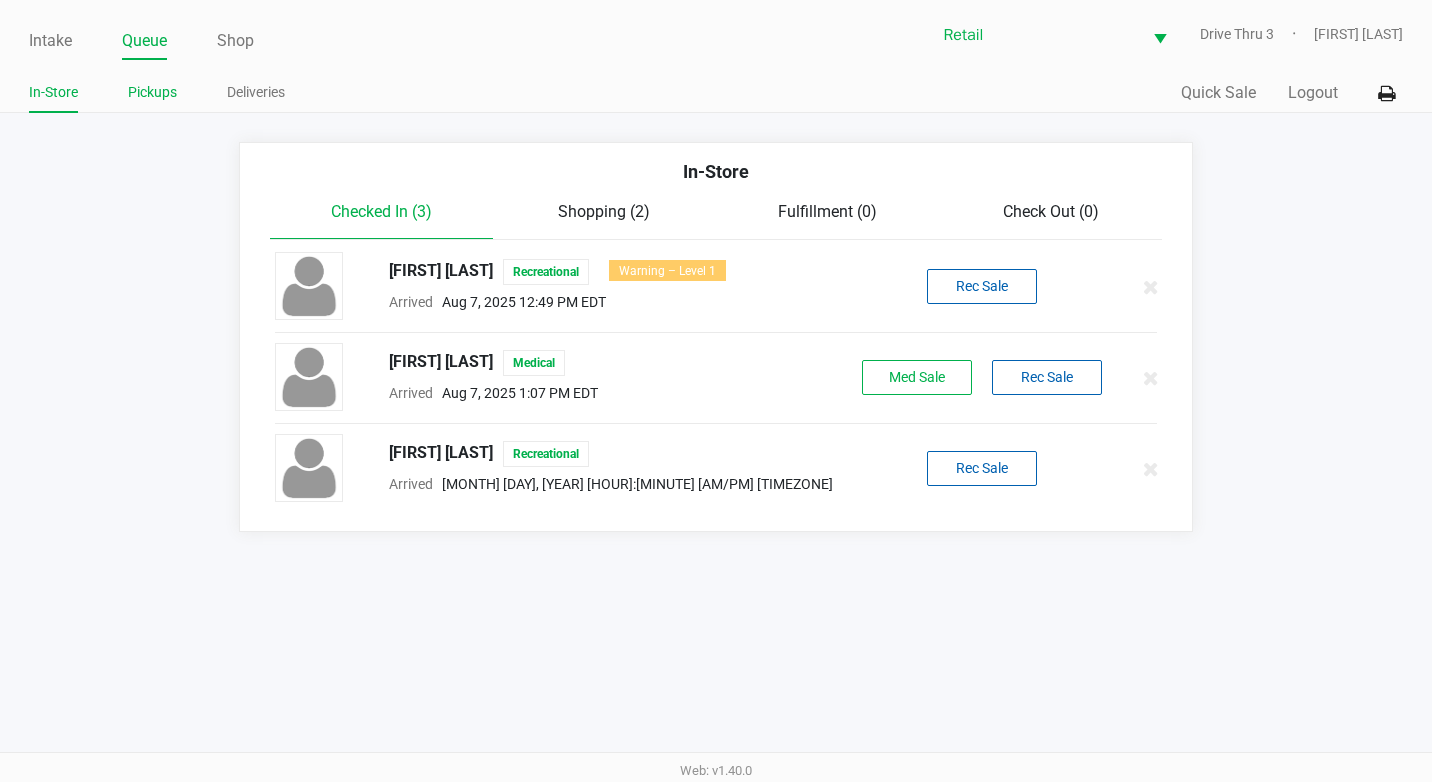 click on "Pickups" 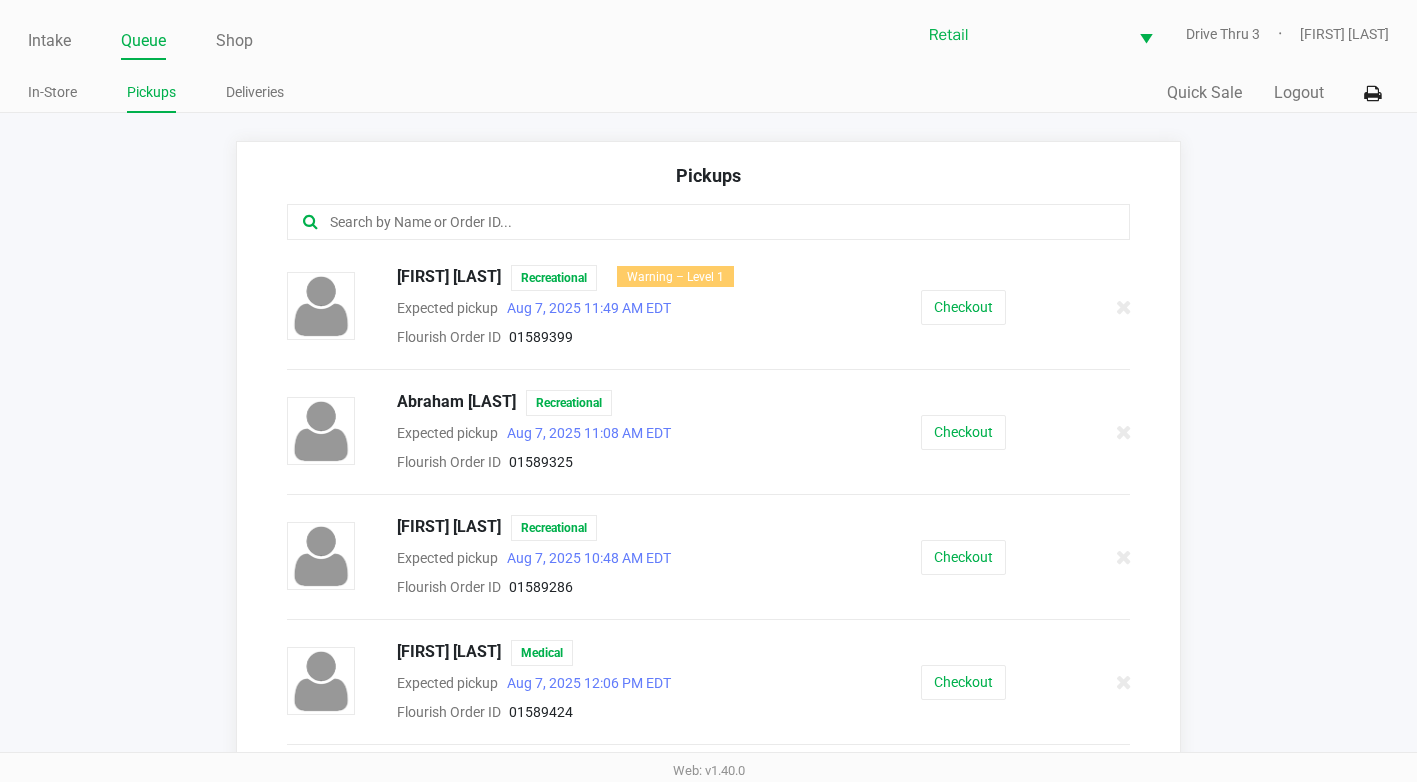 click 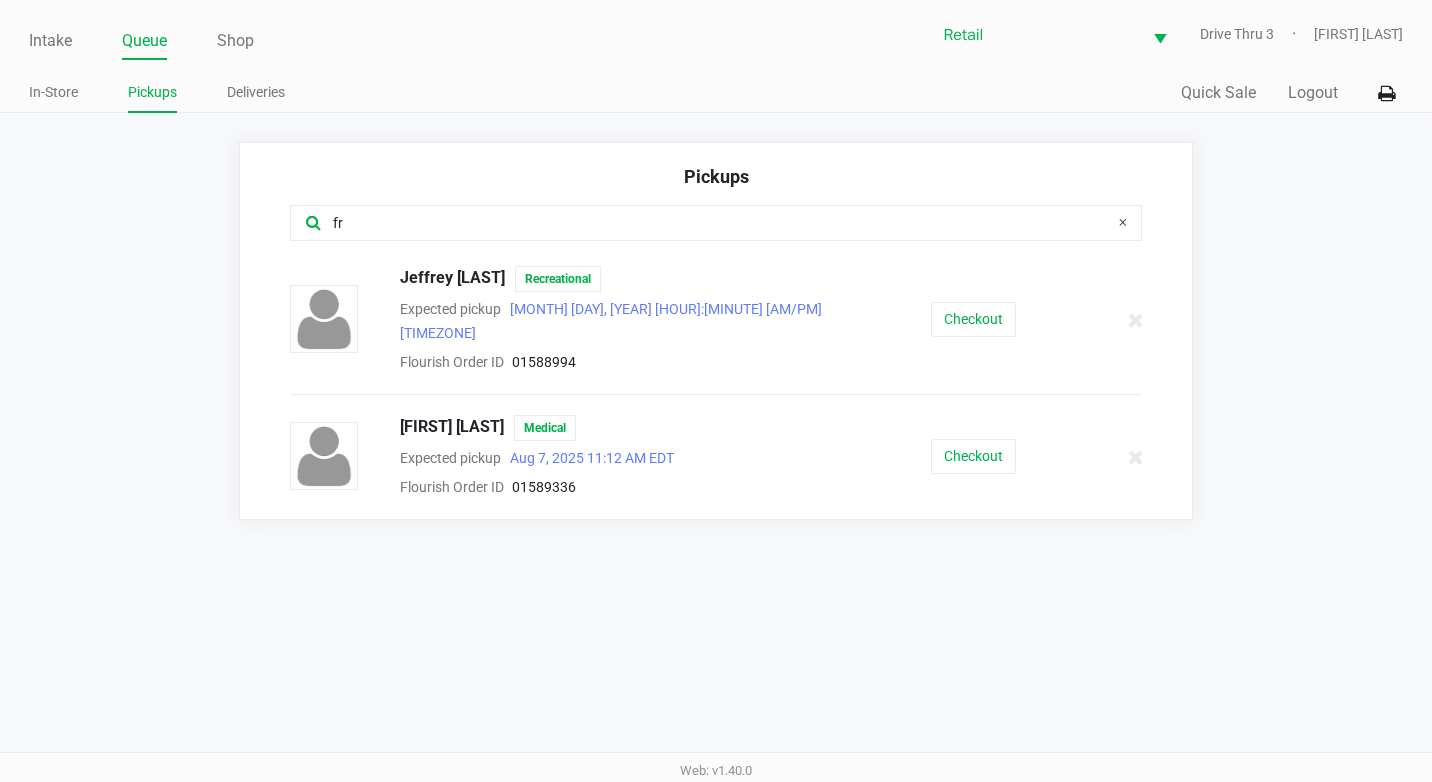 type on "f" 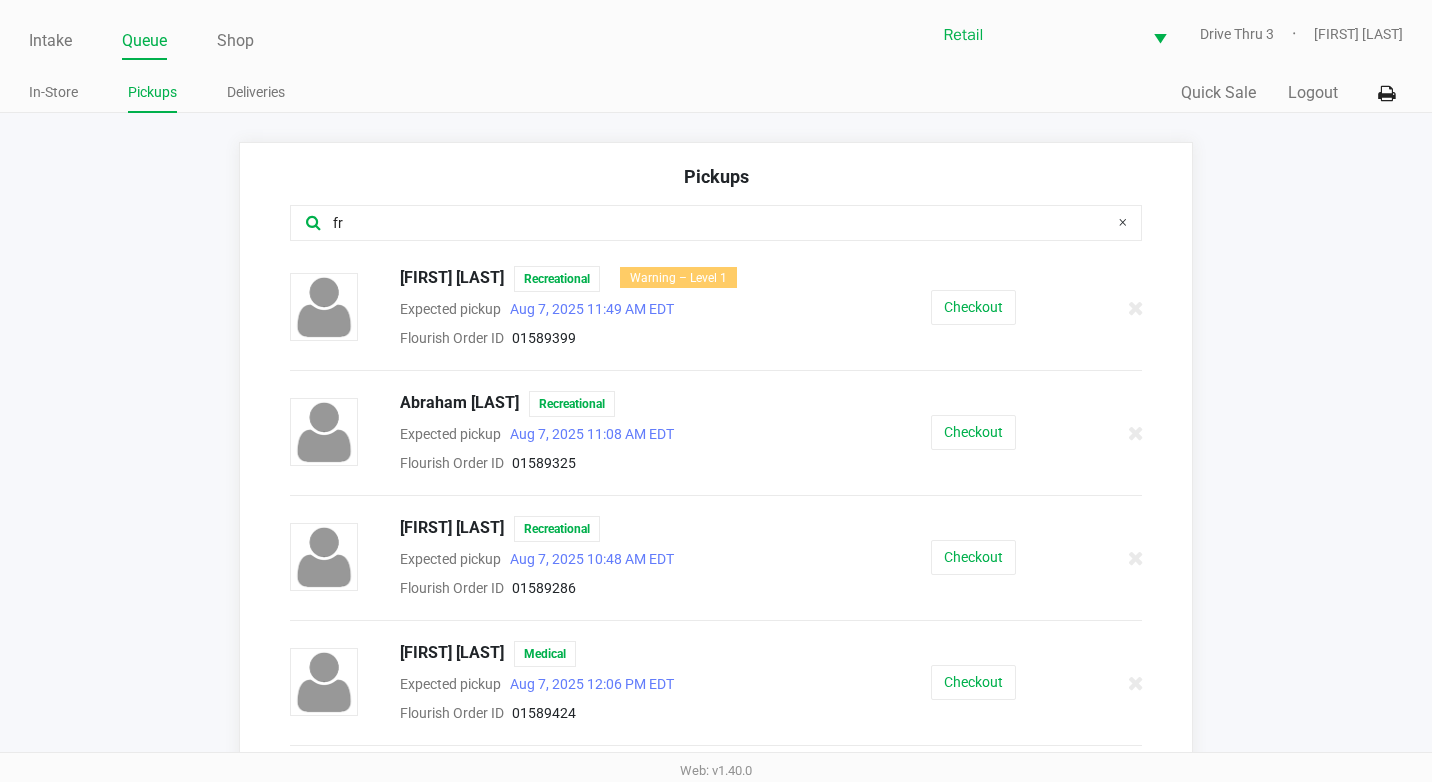type on "f" 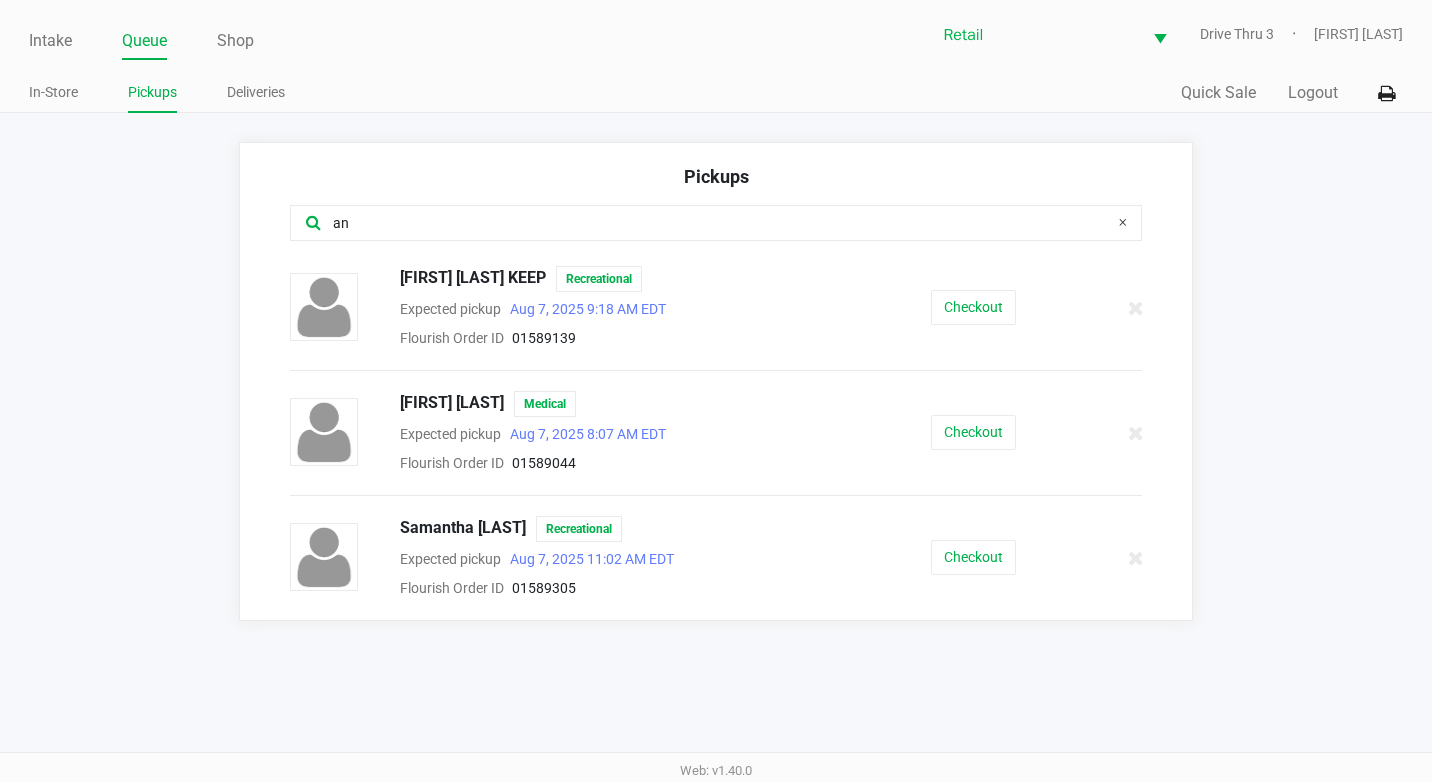 type on "a" 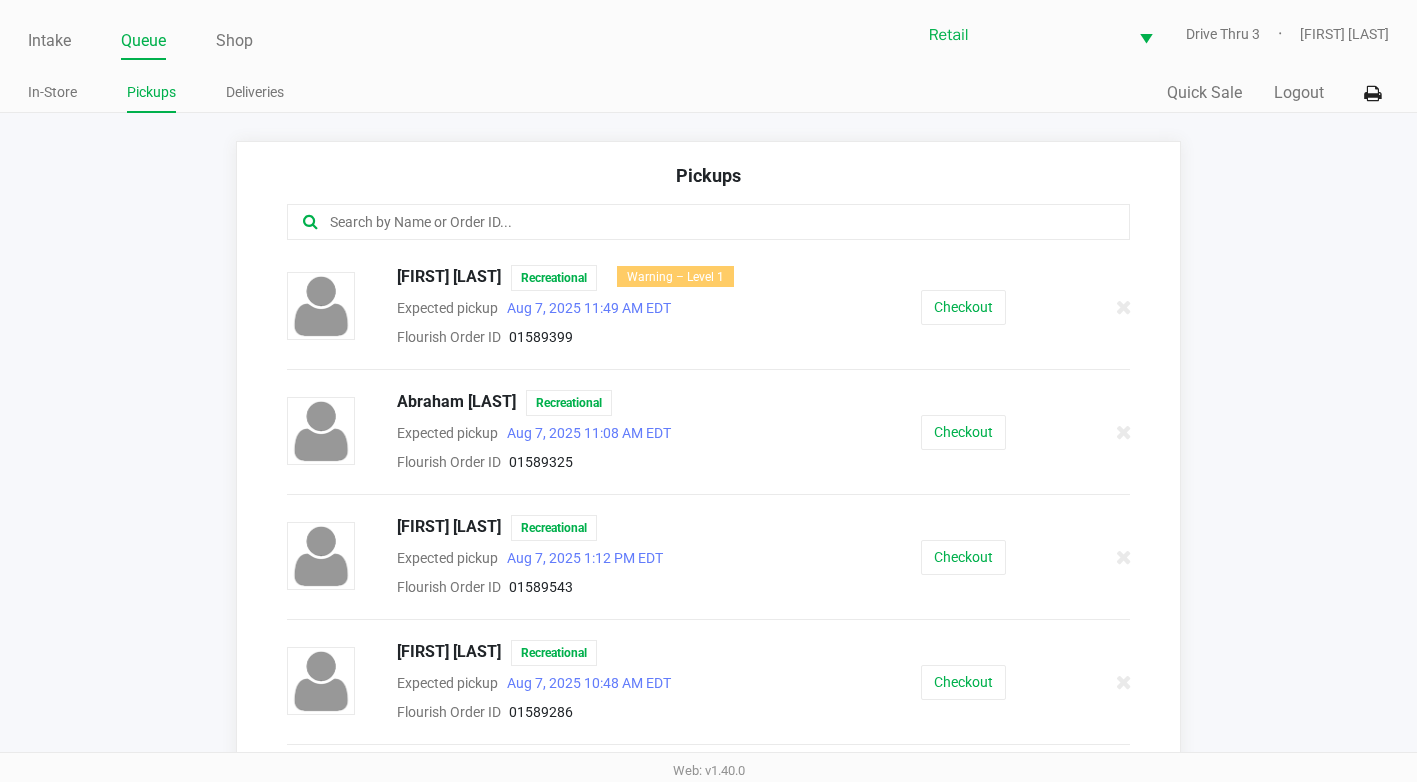 click 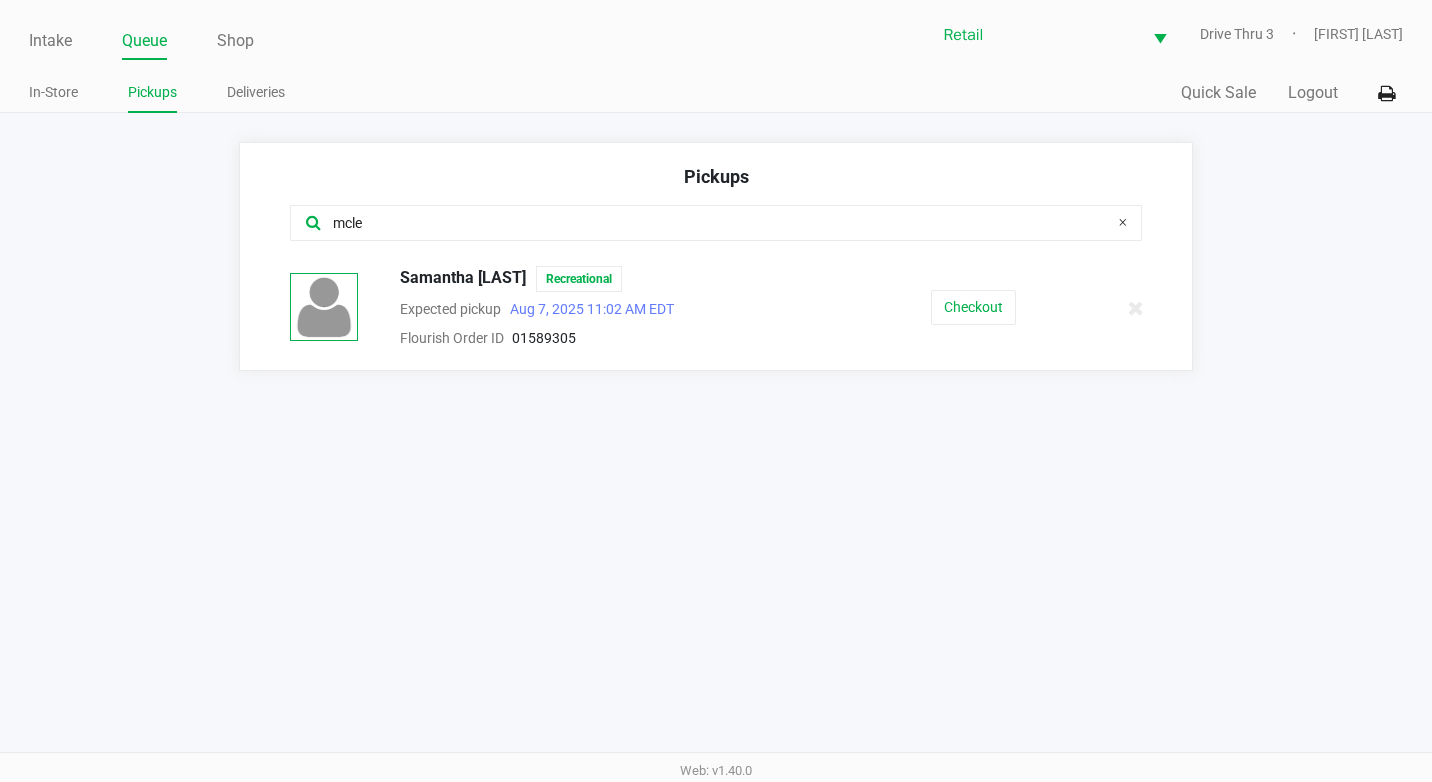 type on "mcle" 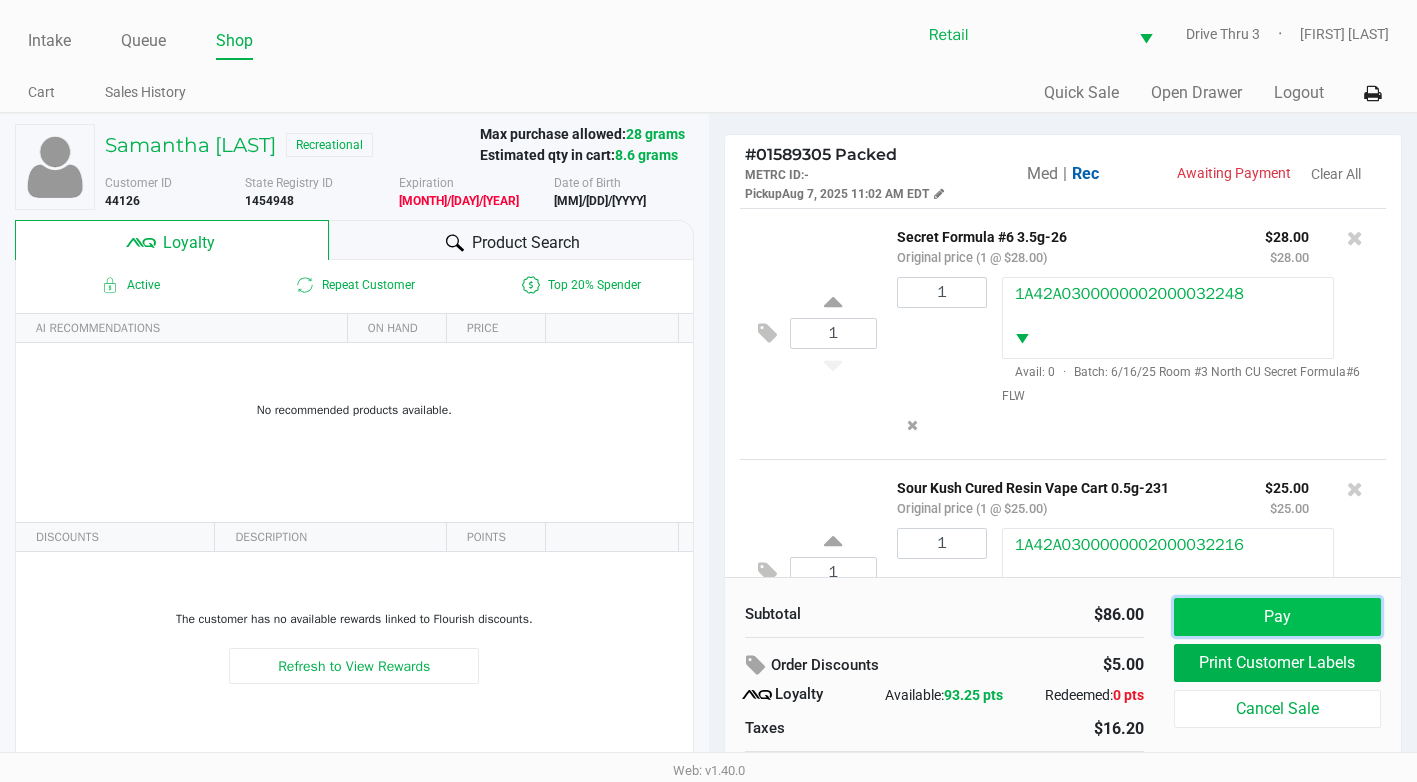 click on "Pay" 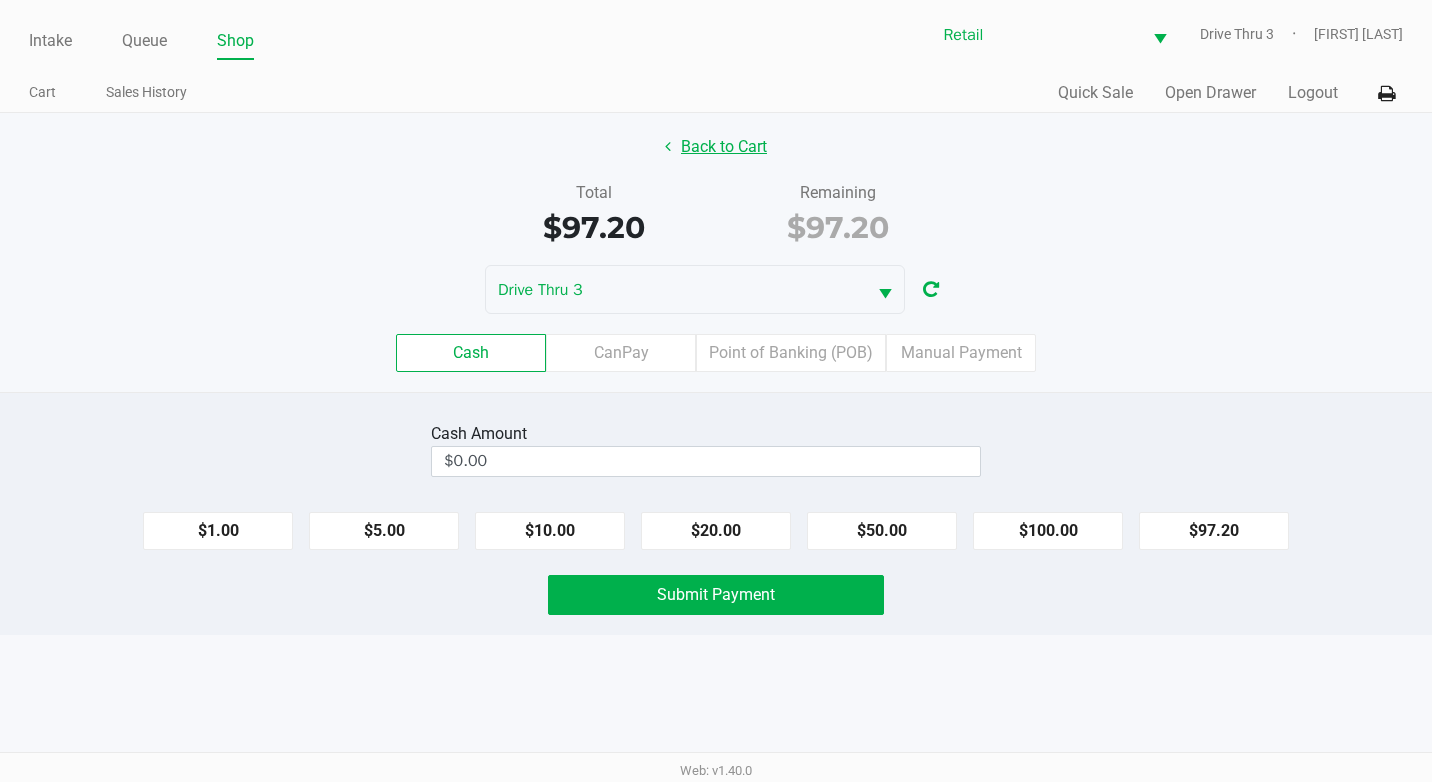 click on "Back to Cart" 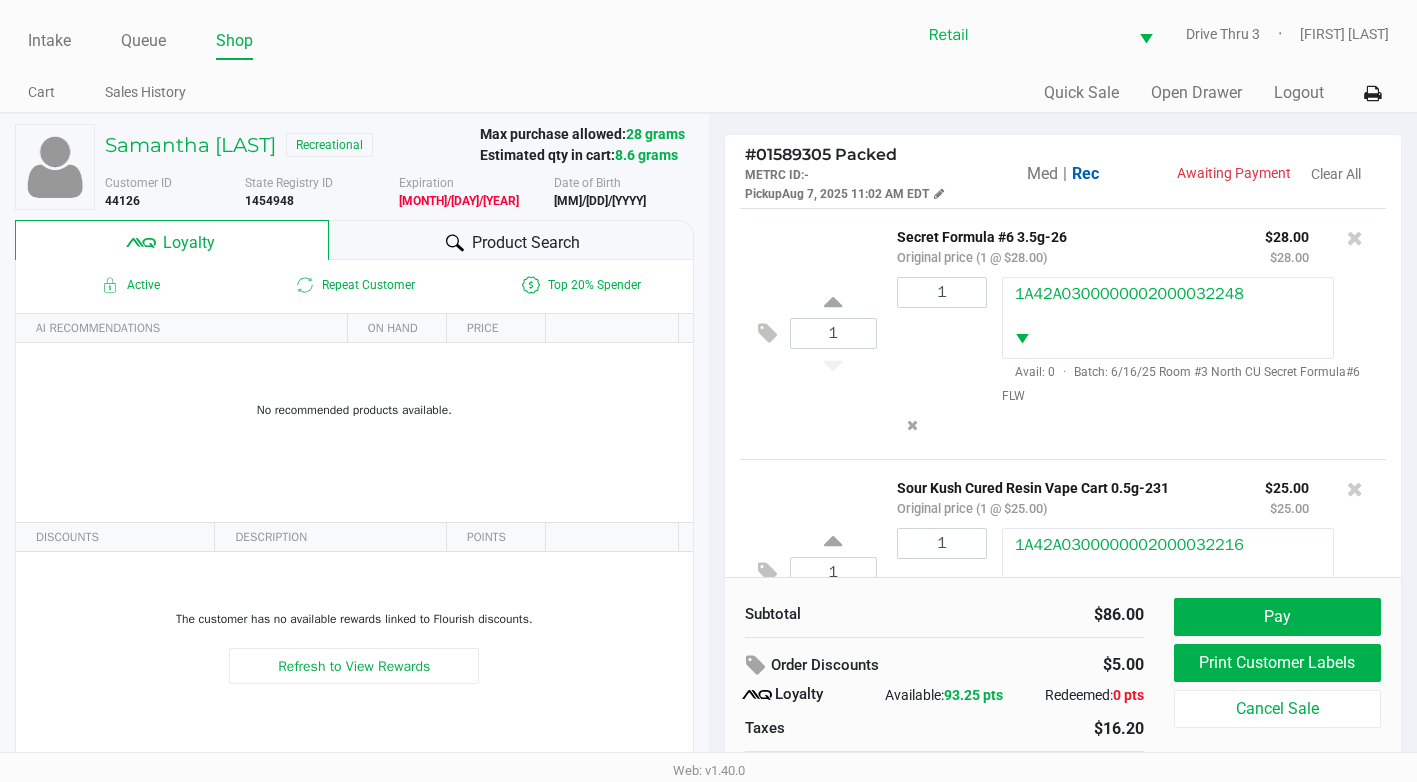 click on "Med" 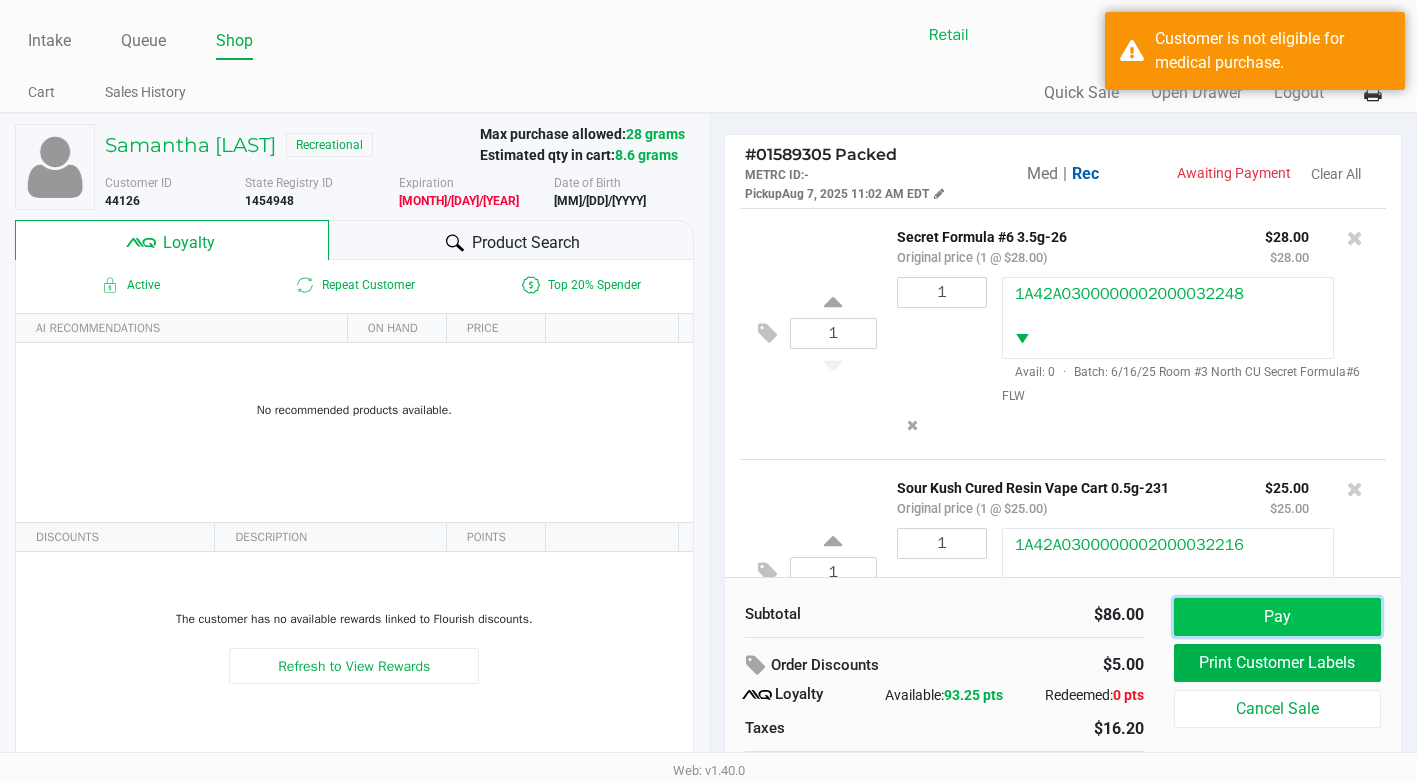 click on "Pay" 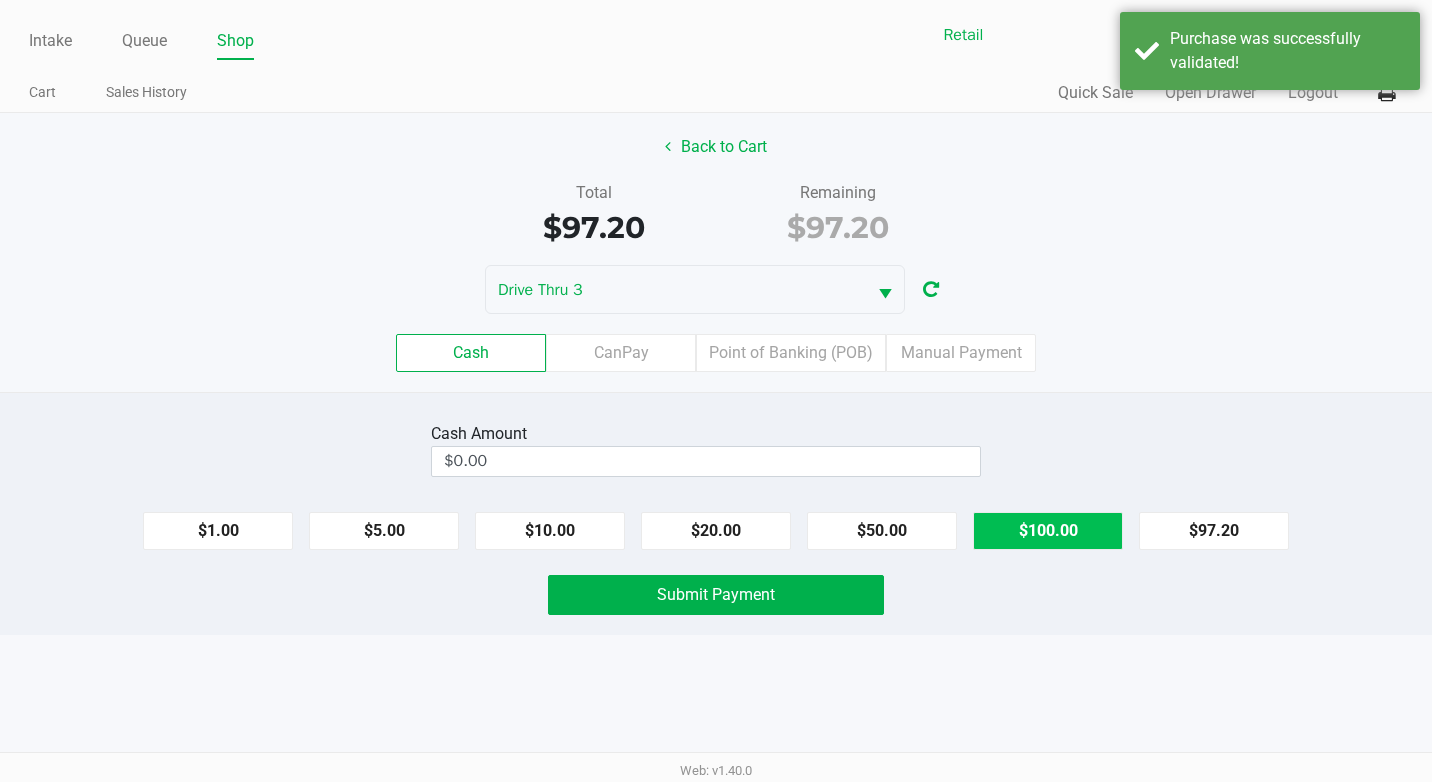 click on "$100.00" 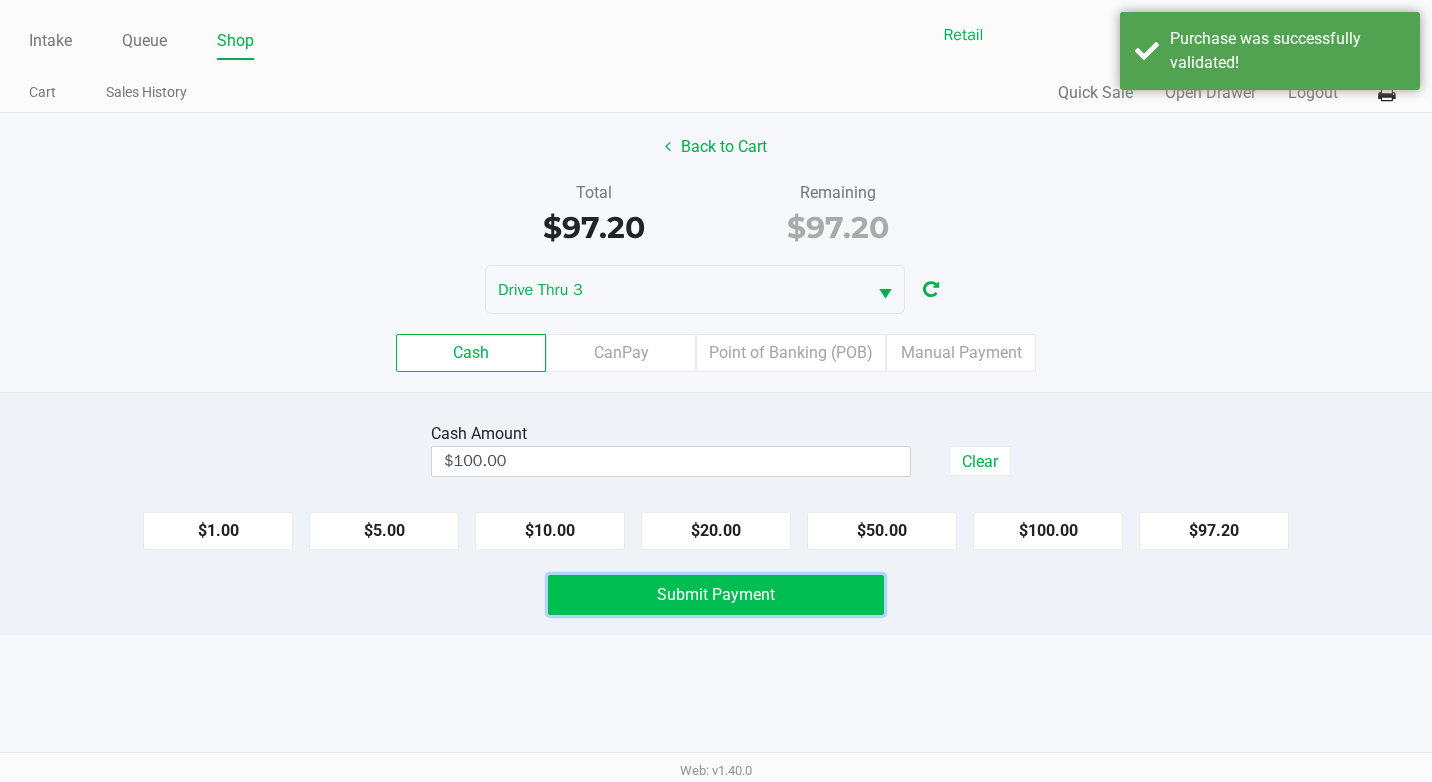 click on "Submit Payment" 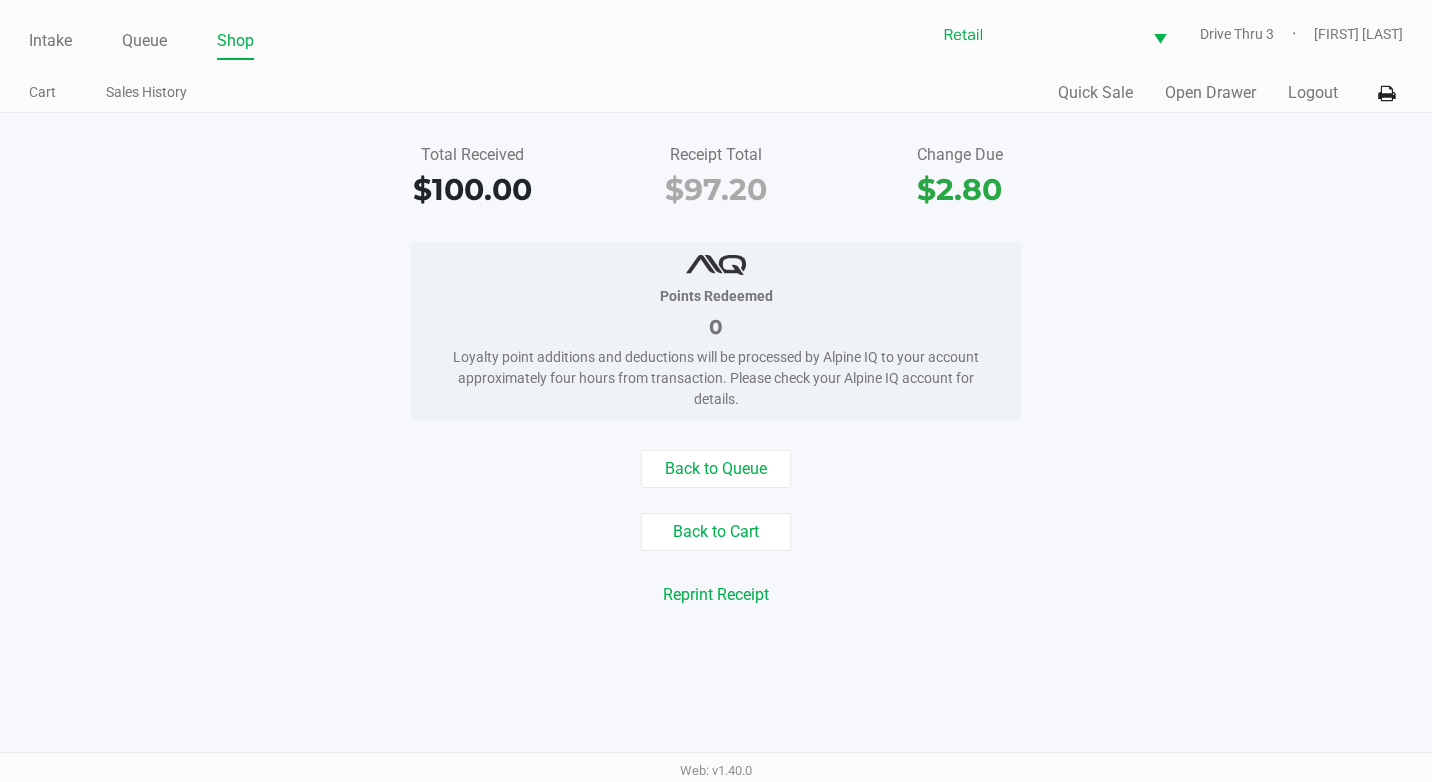 drag, startPoint x: 121, startPoint y: 57, endPoint x: 124, endPoint y: 32, distance: 25.179358 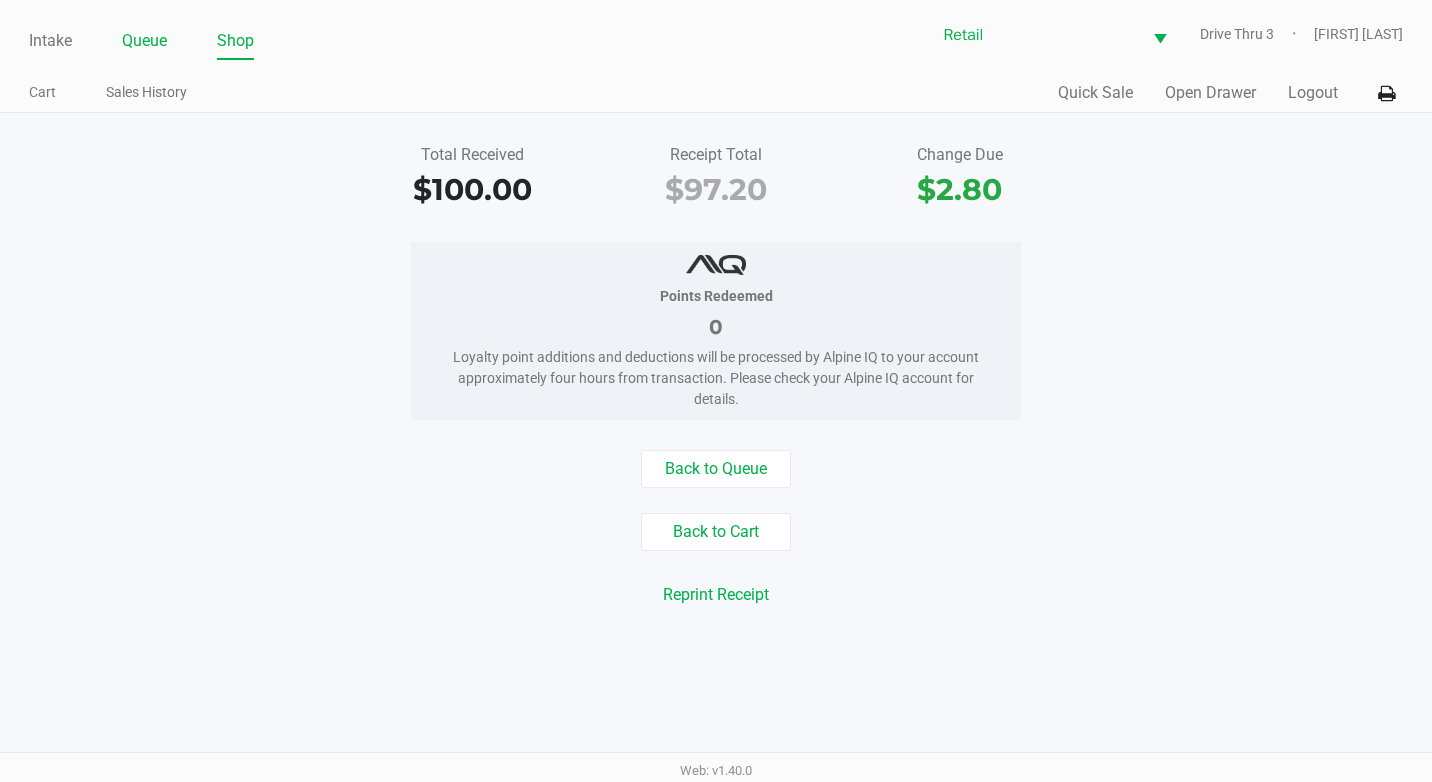 click on "Queue" 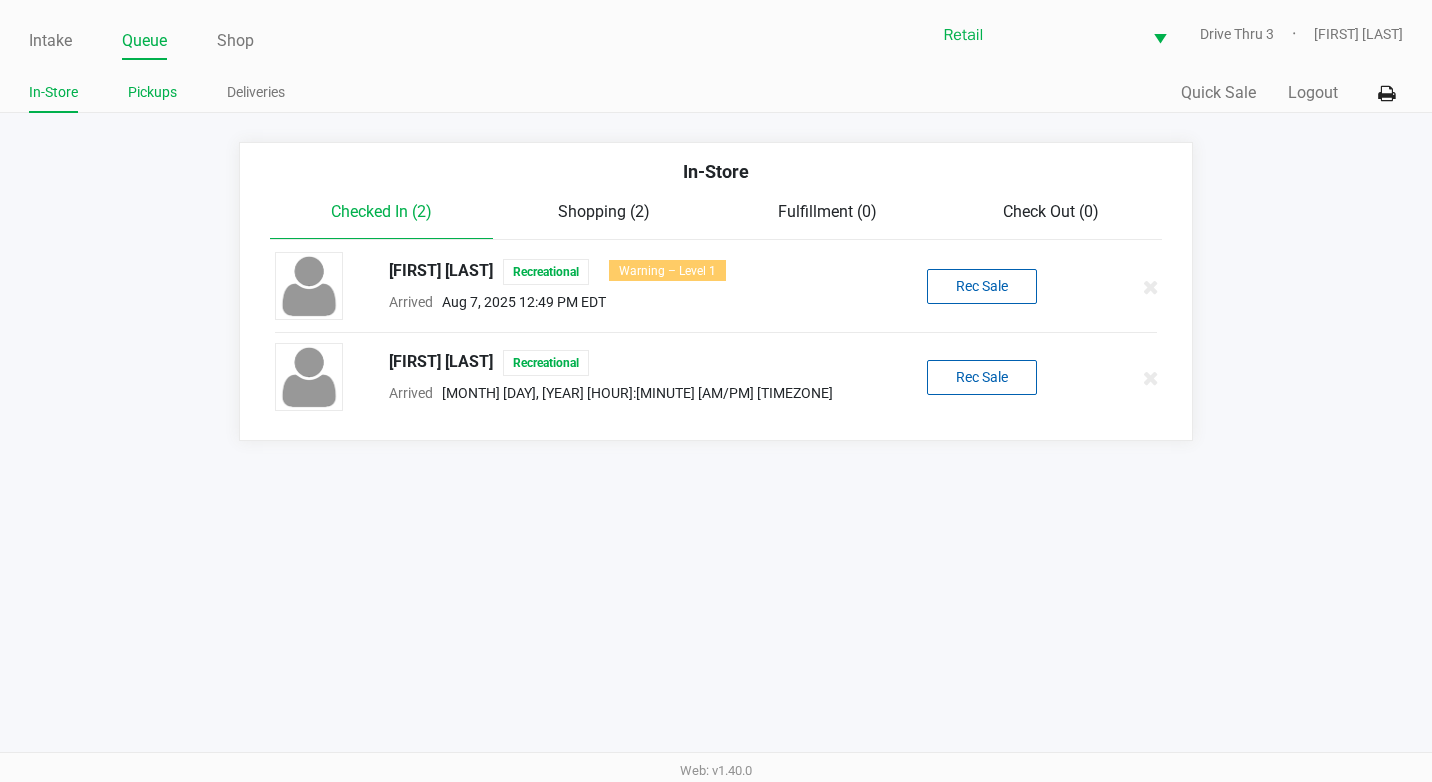 click on "Pickups" 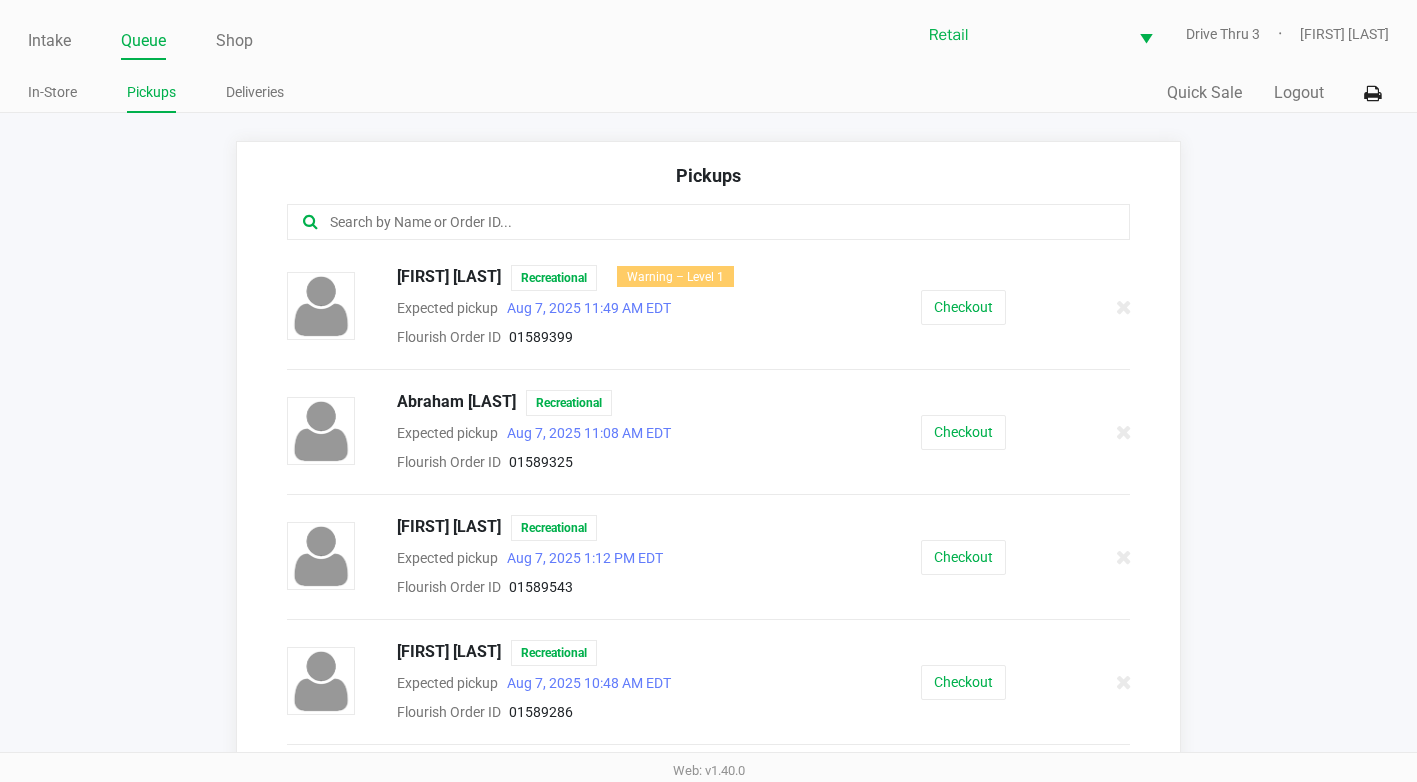 click 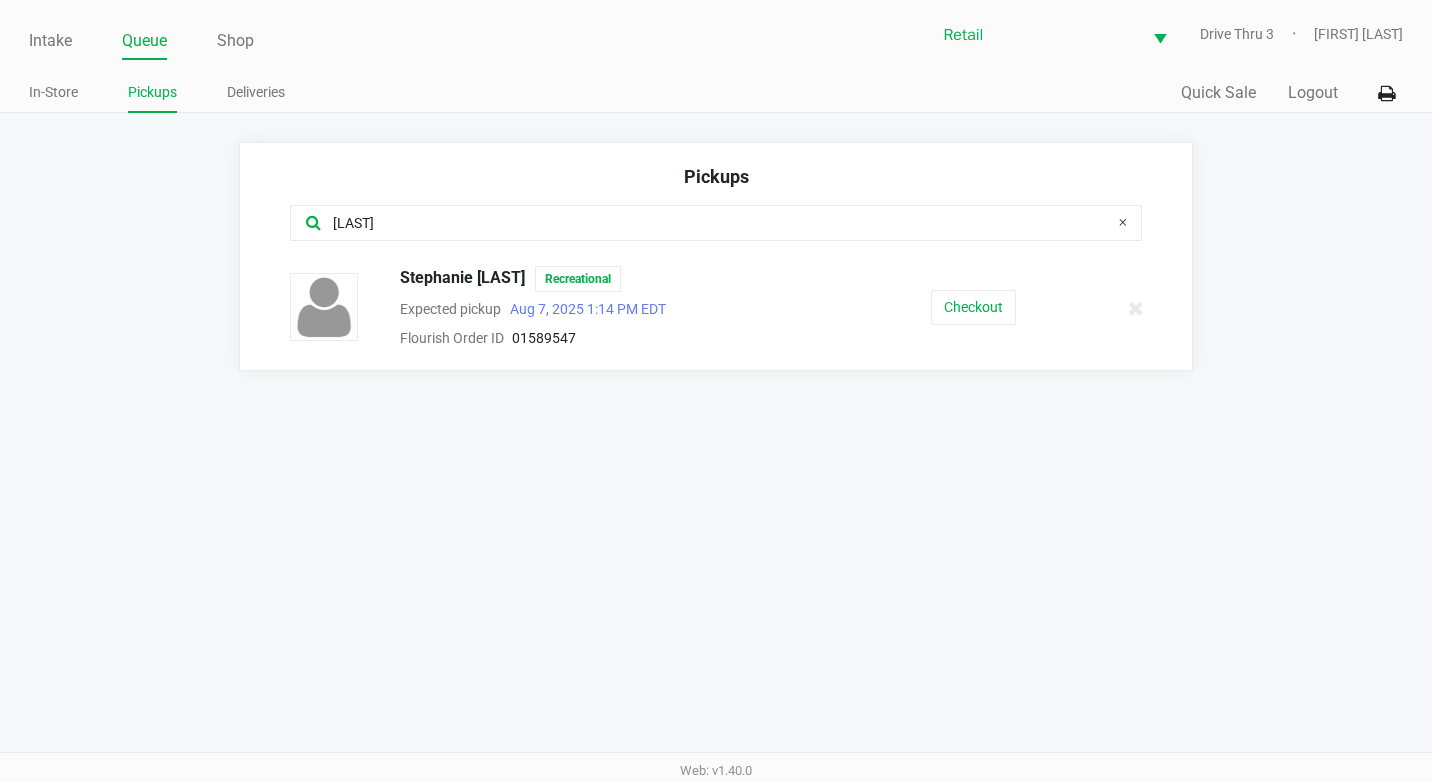 type on "[LAST]" 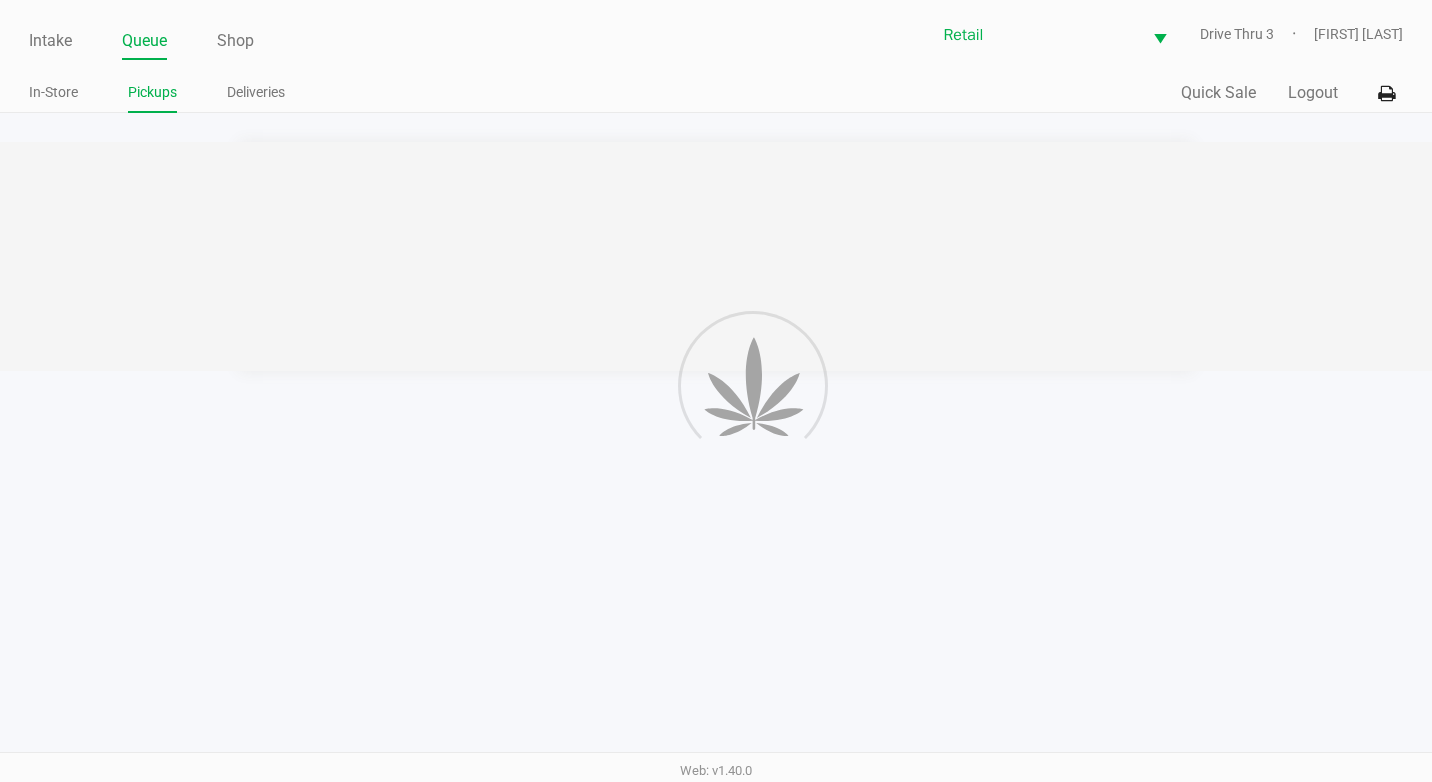 click 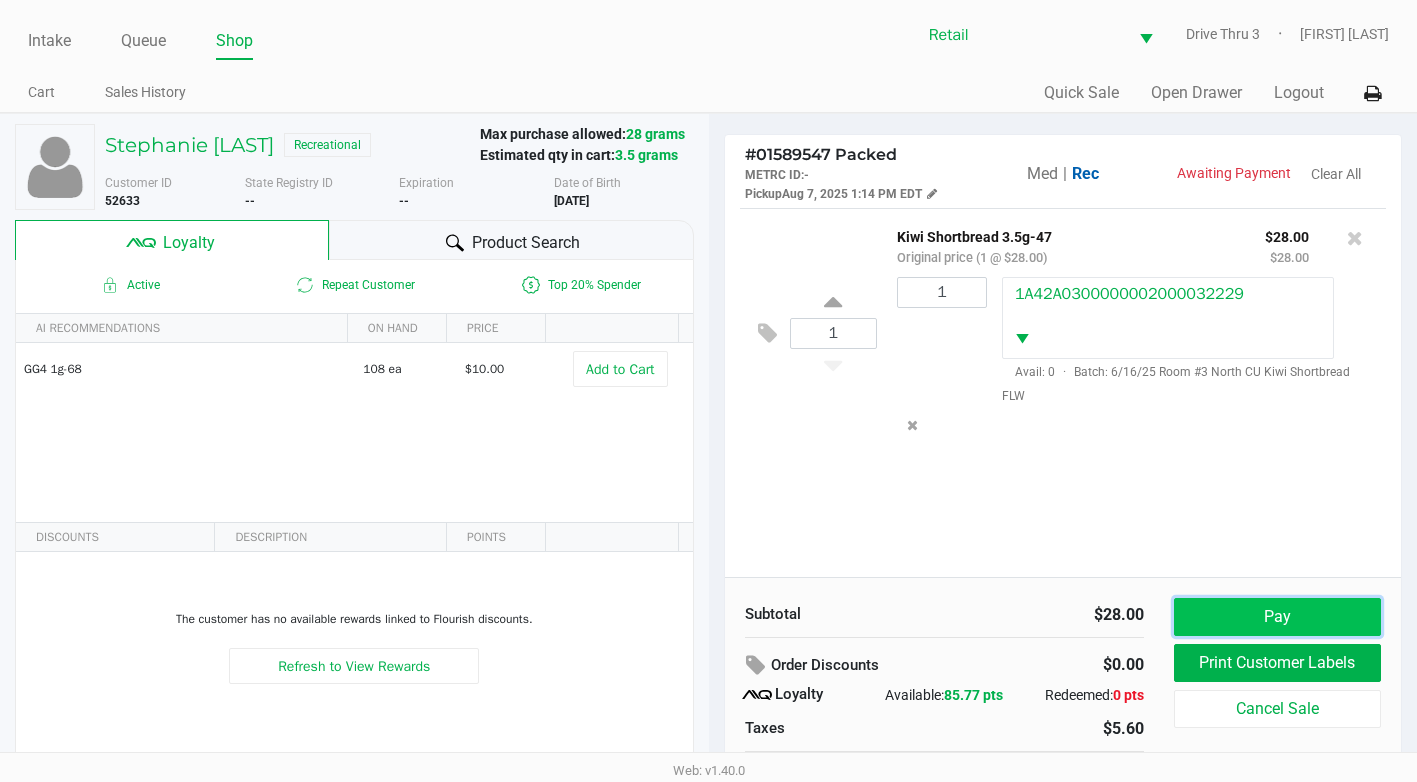 click on "Pay" 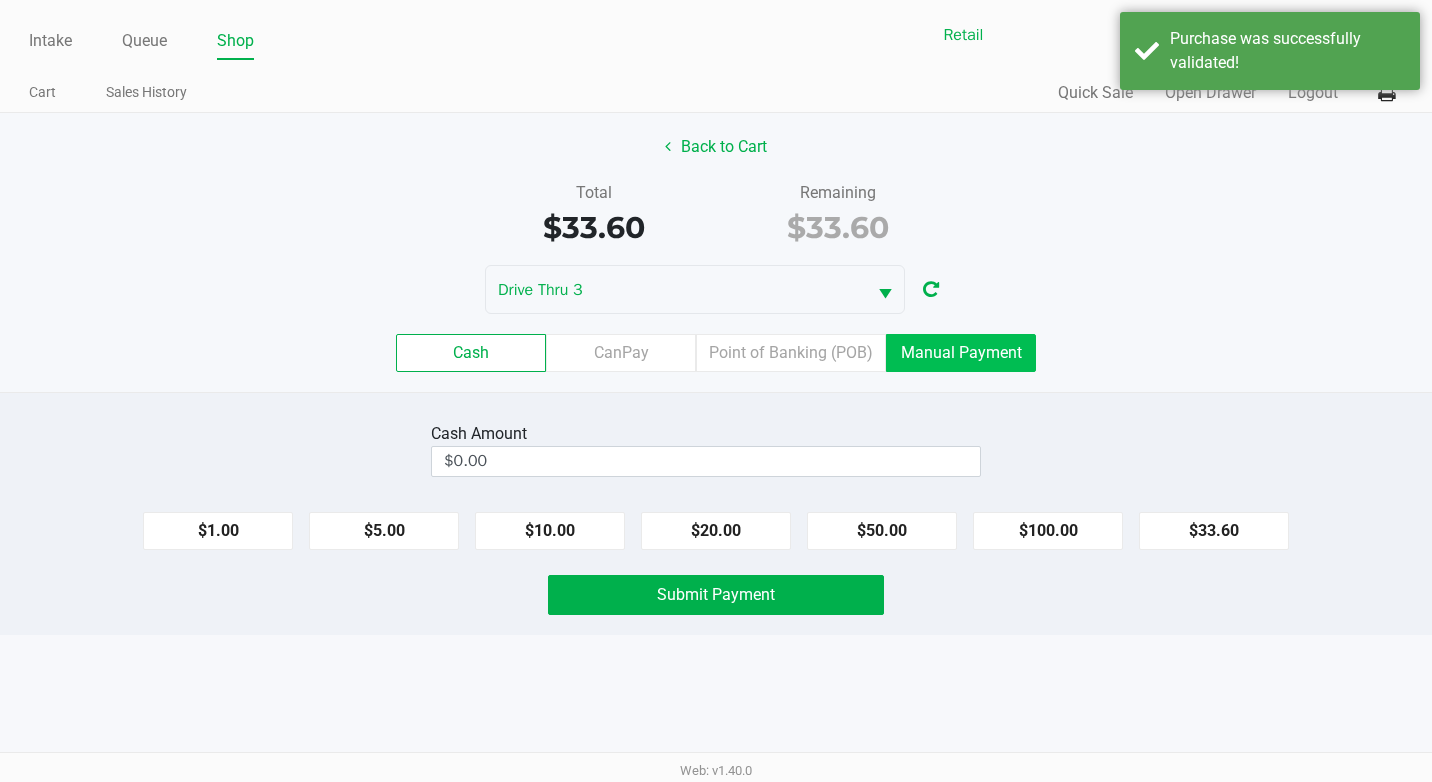click on "Manual Payment" 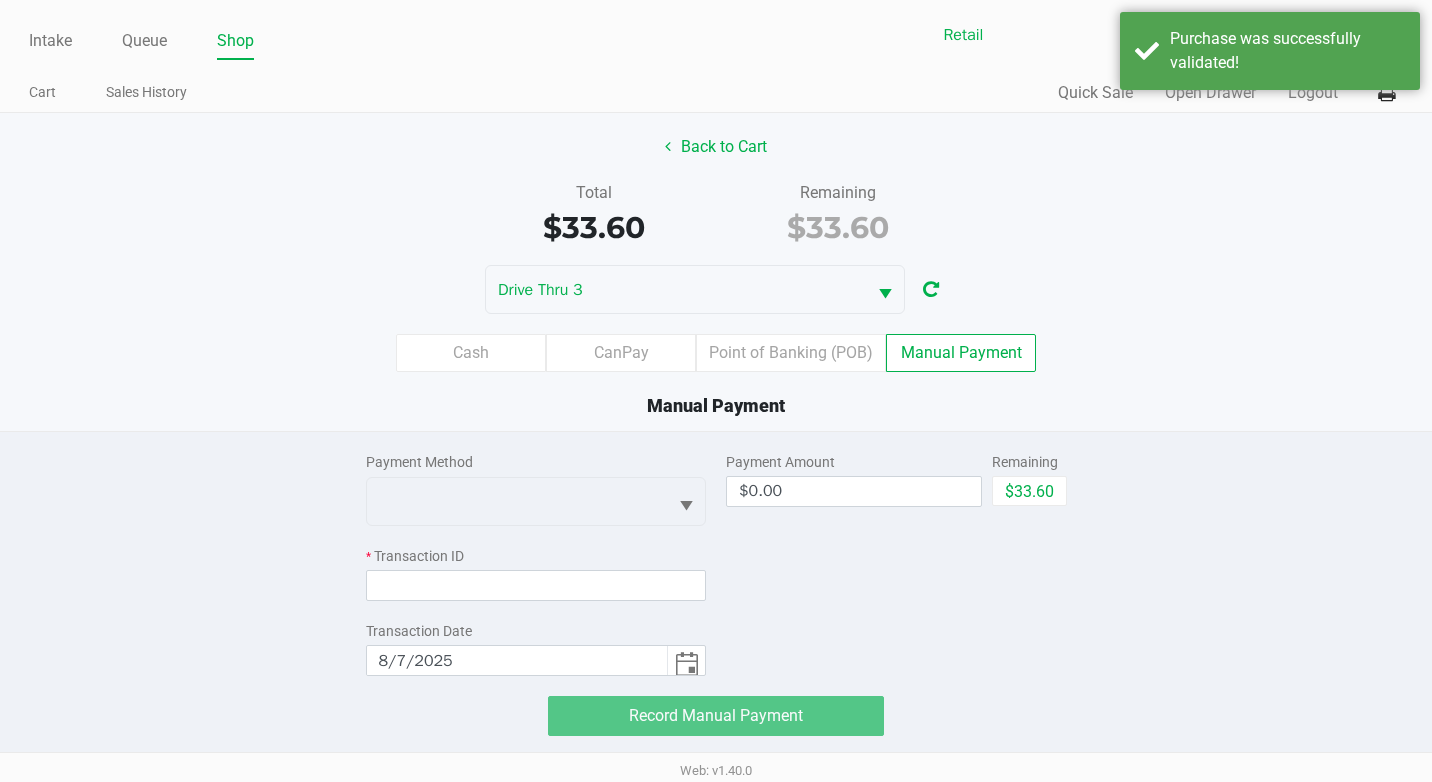 click on "Payment Method" 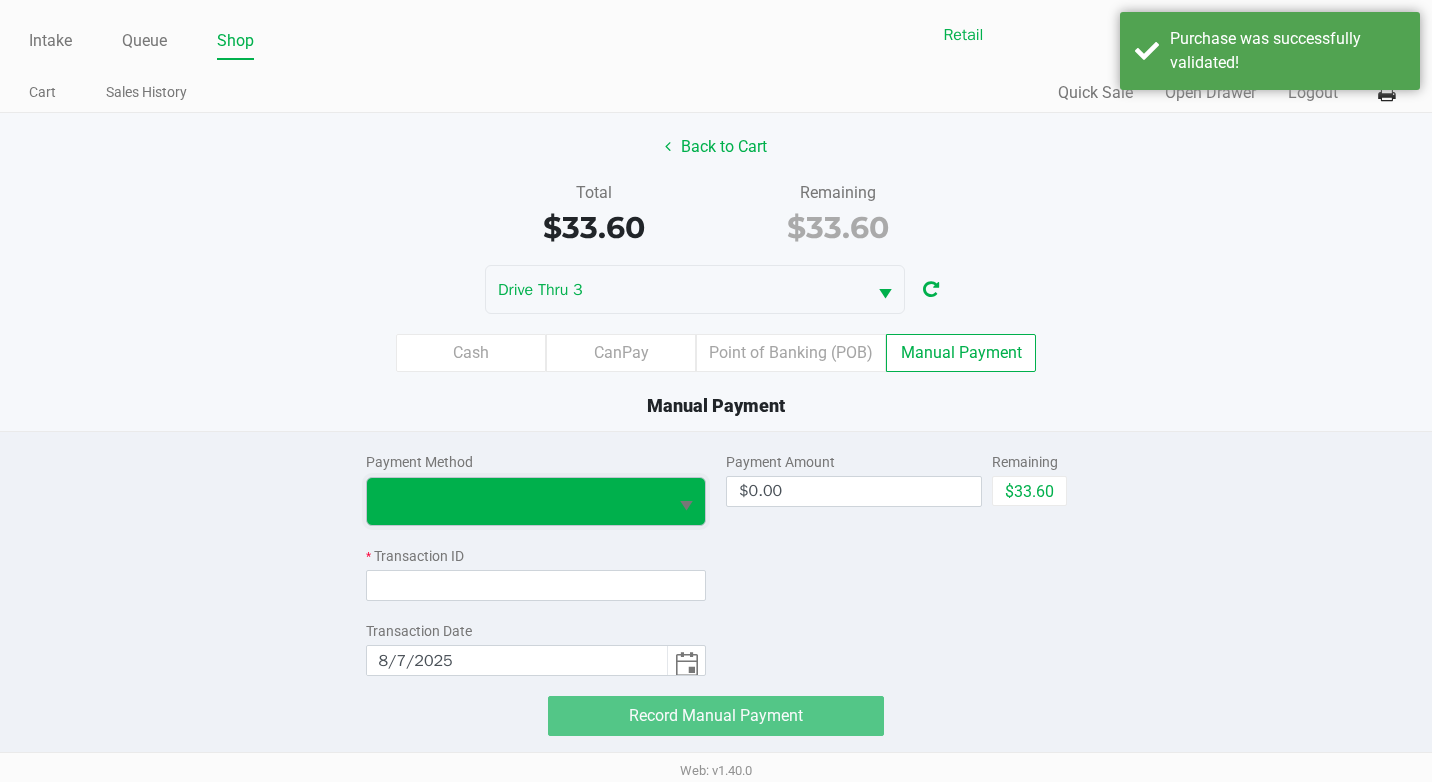 click at bounding box center (517, 501) 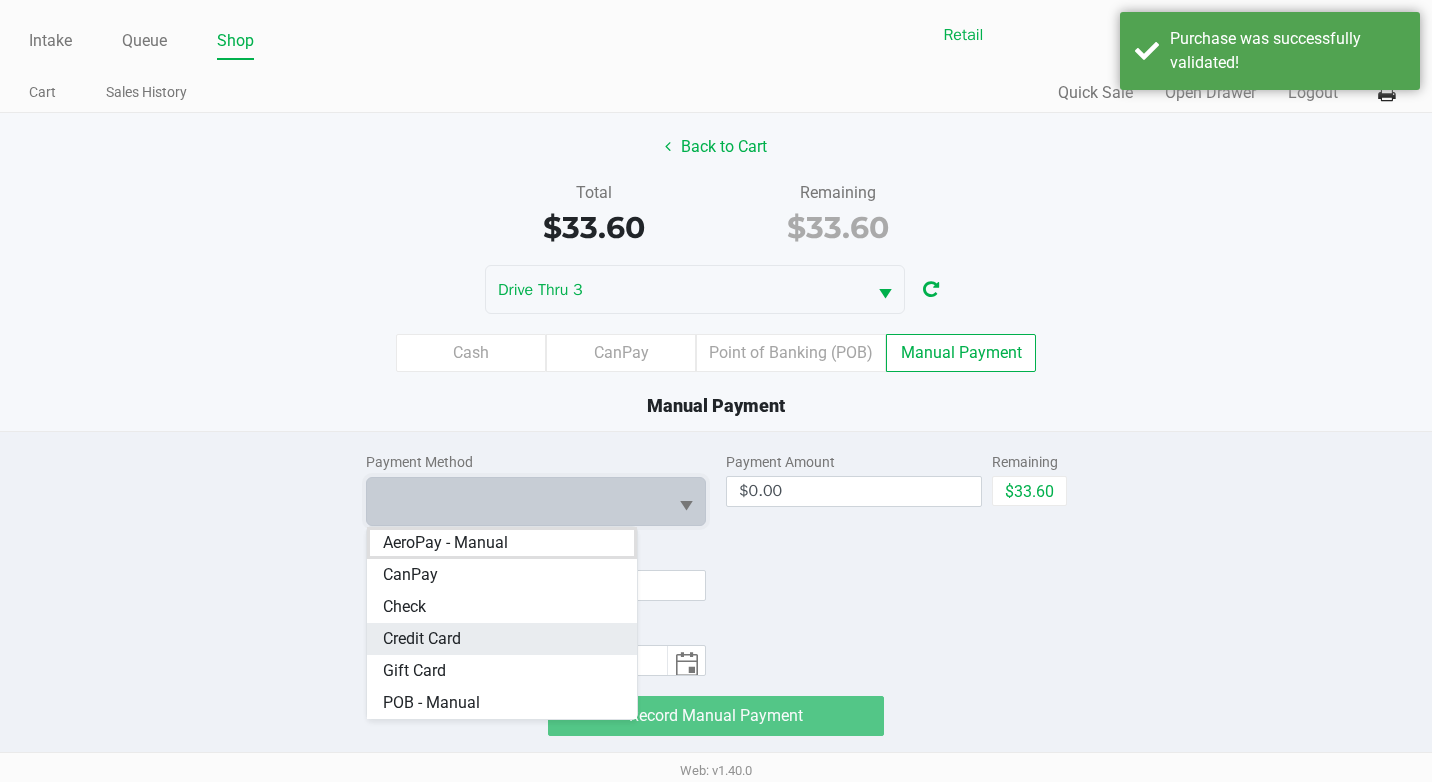 click on "Credit Card" at bounding box center (422, 639) 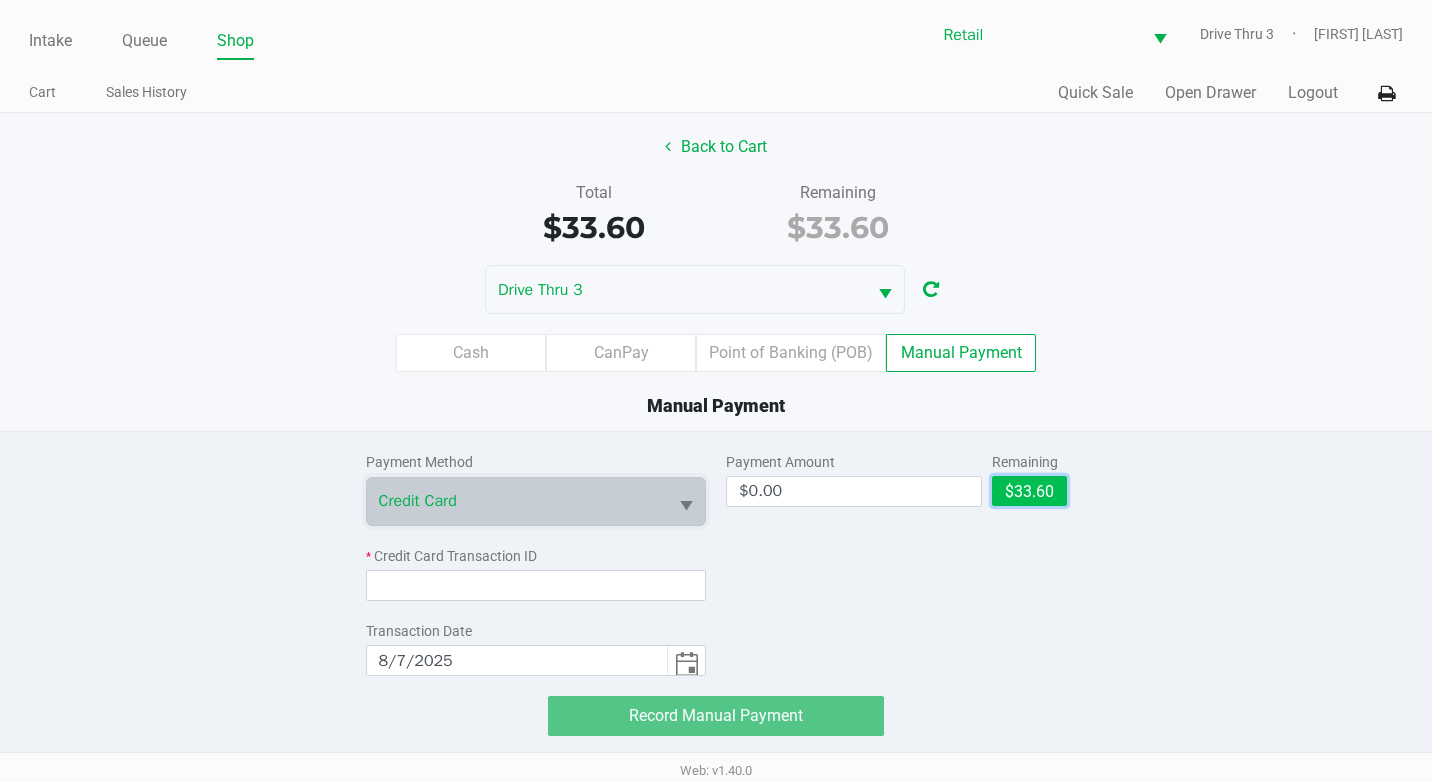 click on "$33.60" 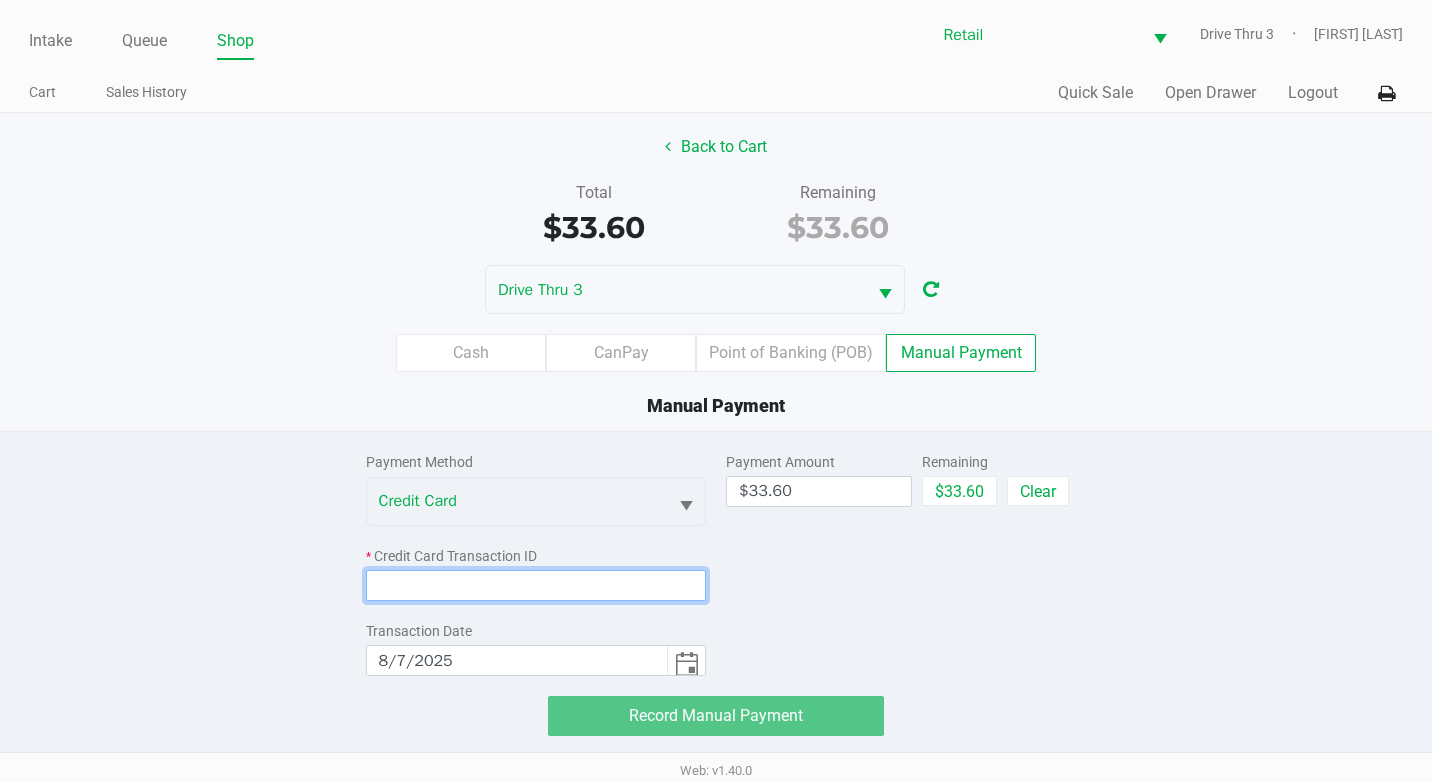 click 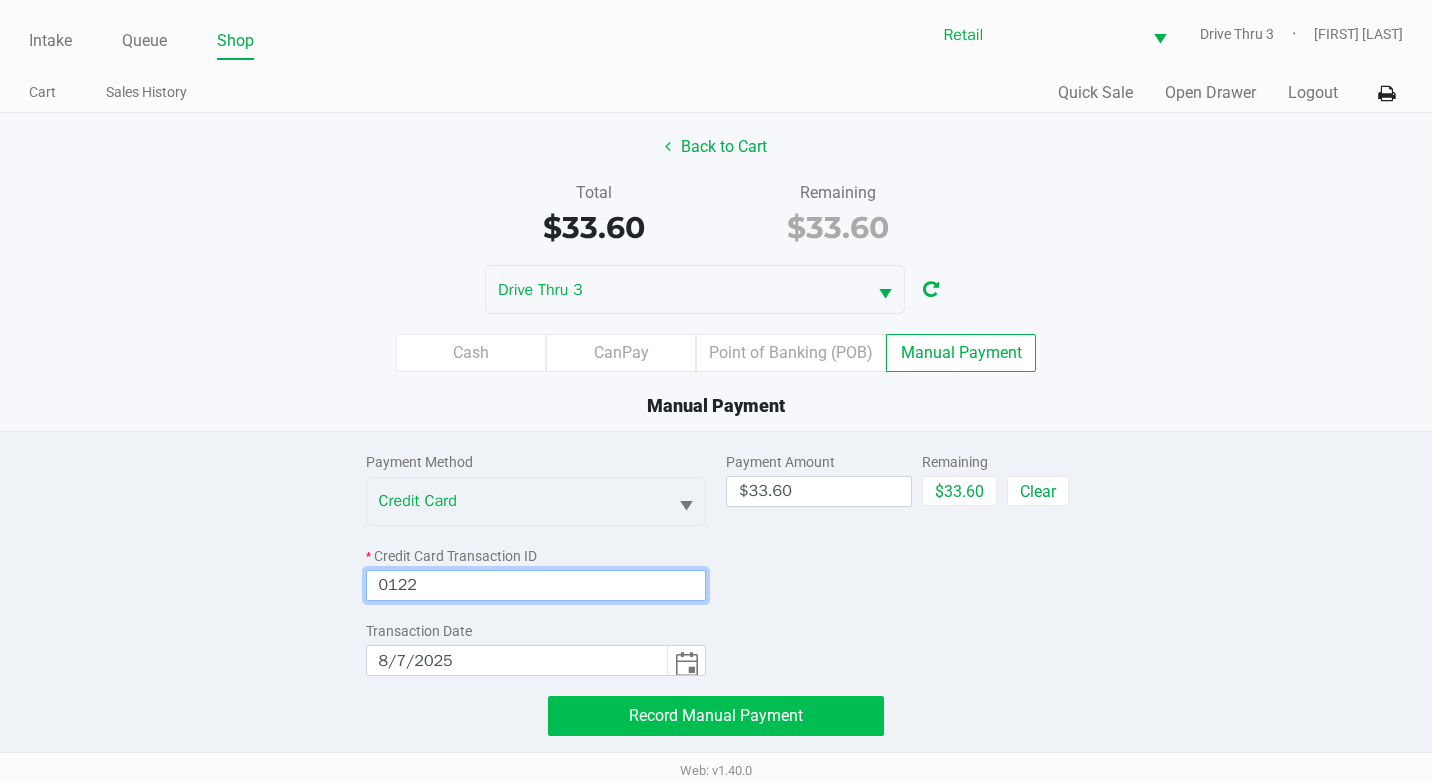 type on "0122" 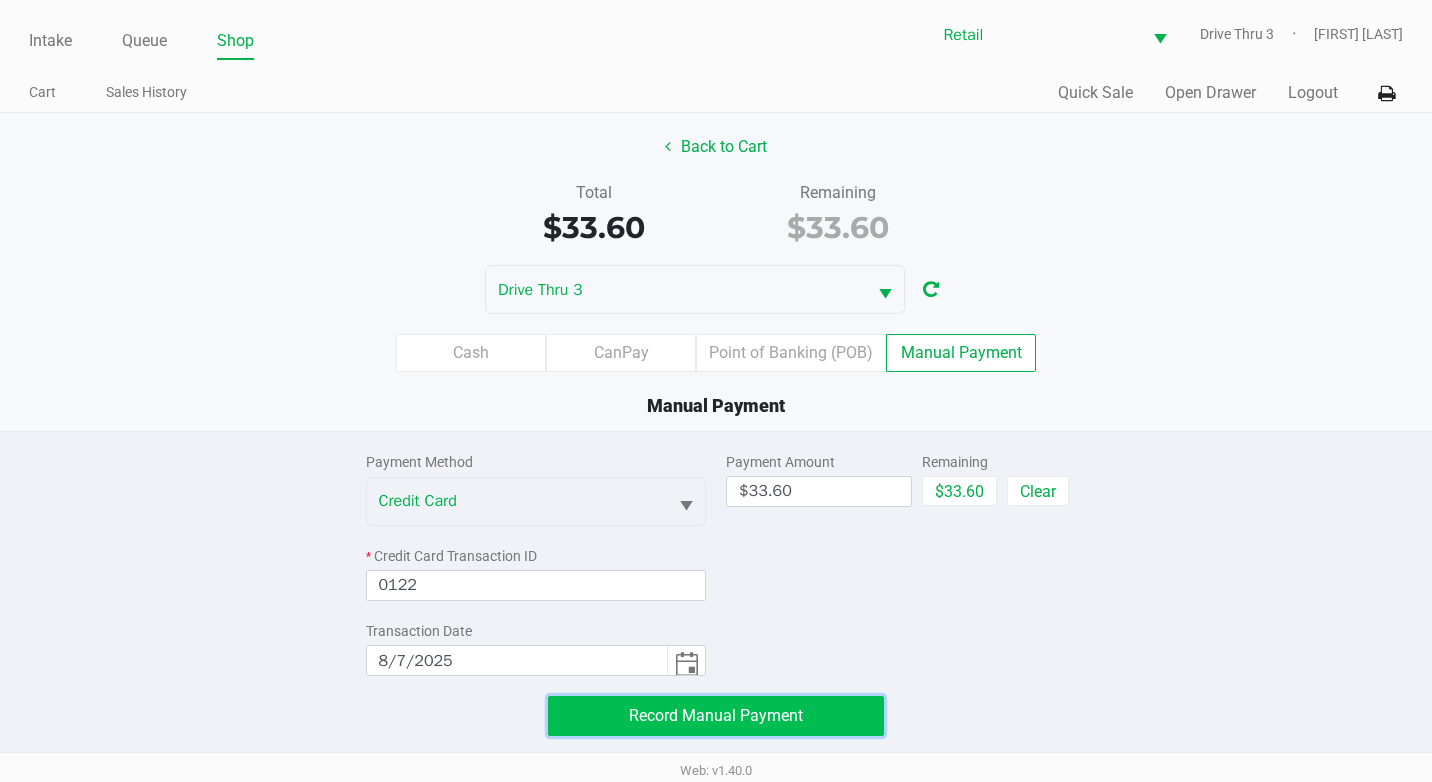 click on "Record Manual Payment" 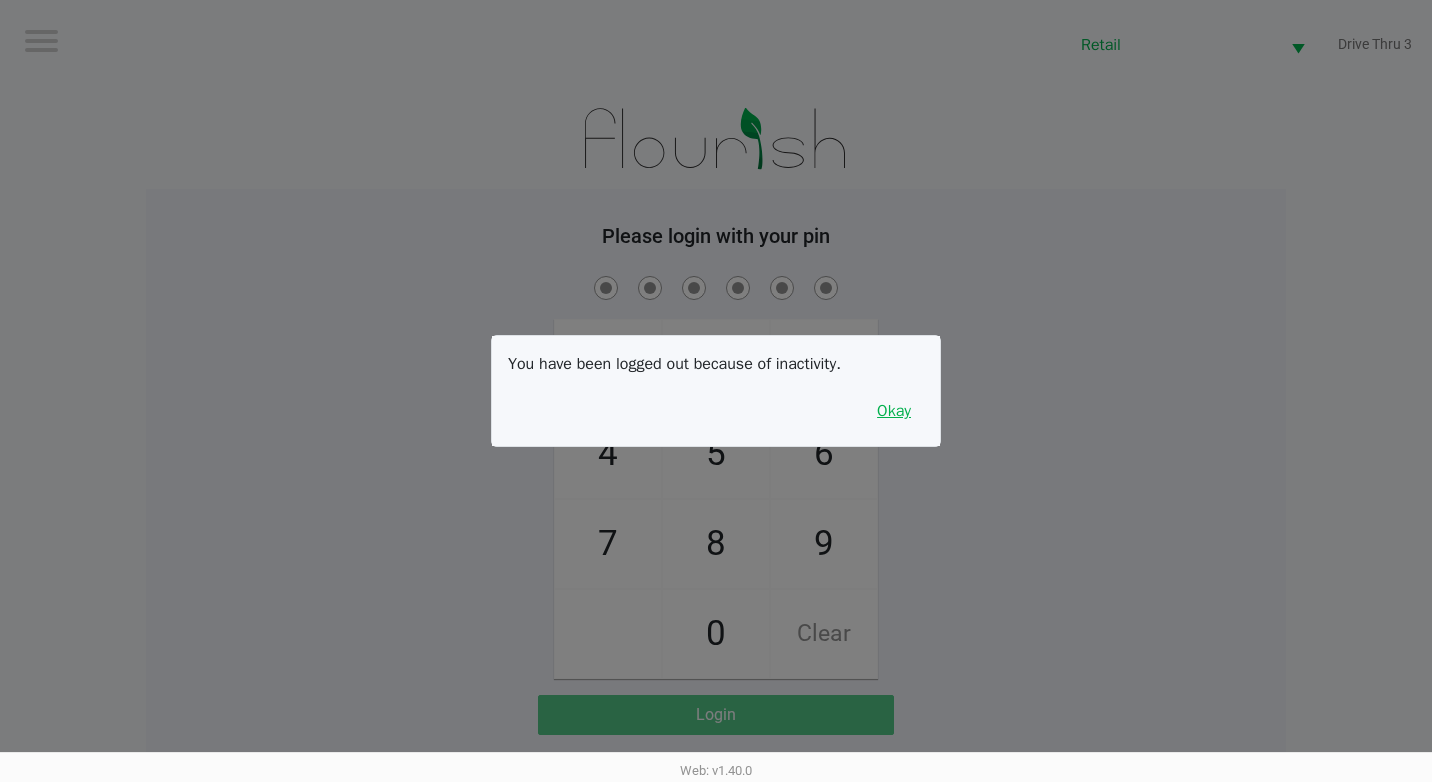 click on "Okay" at bounding box center [894, 411] 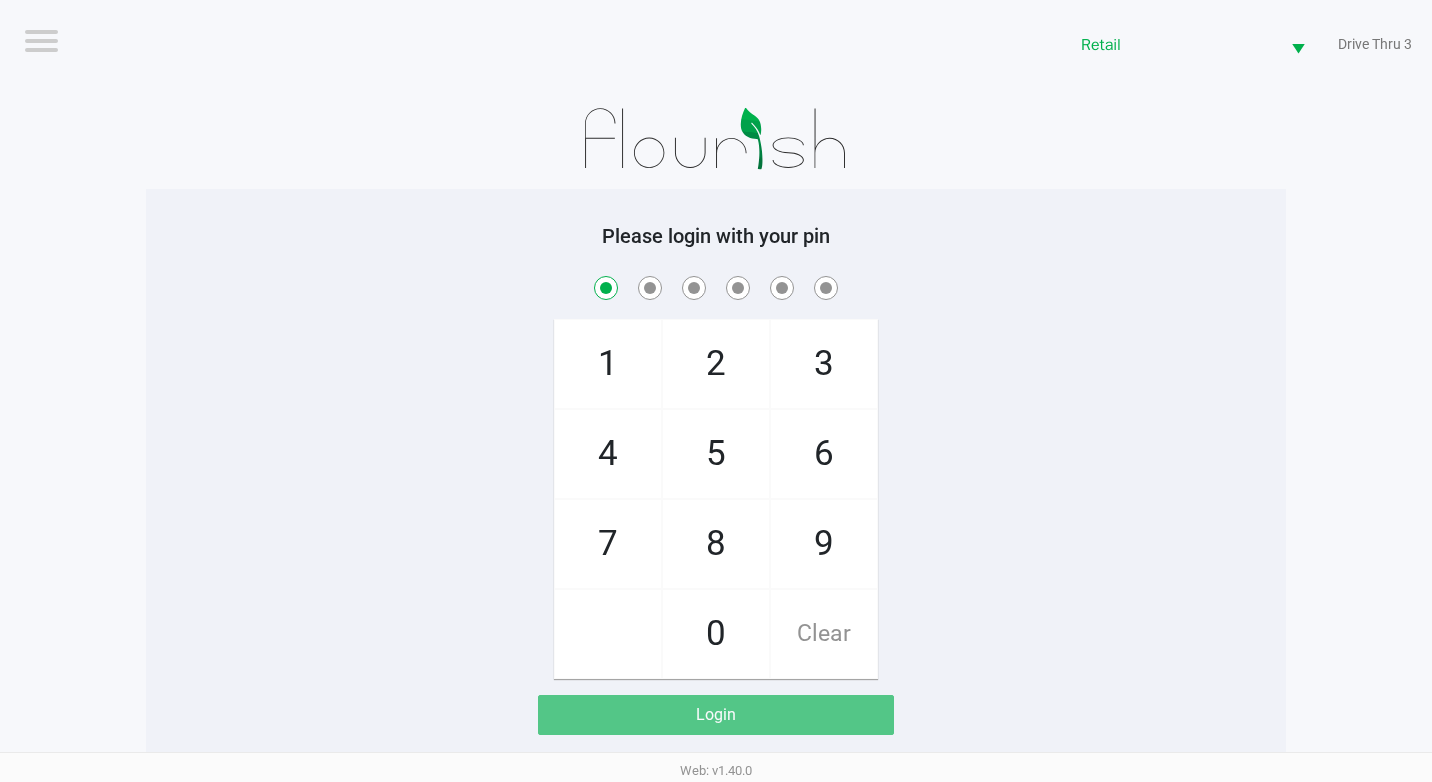 checkbox on "true" 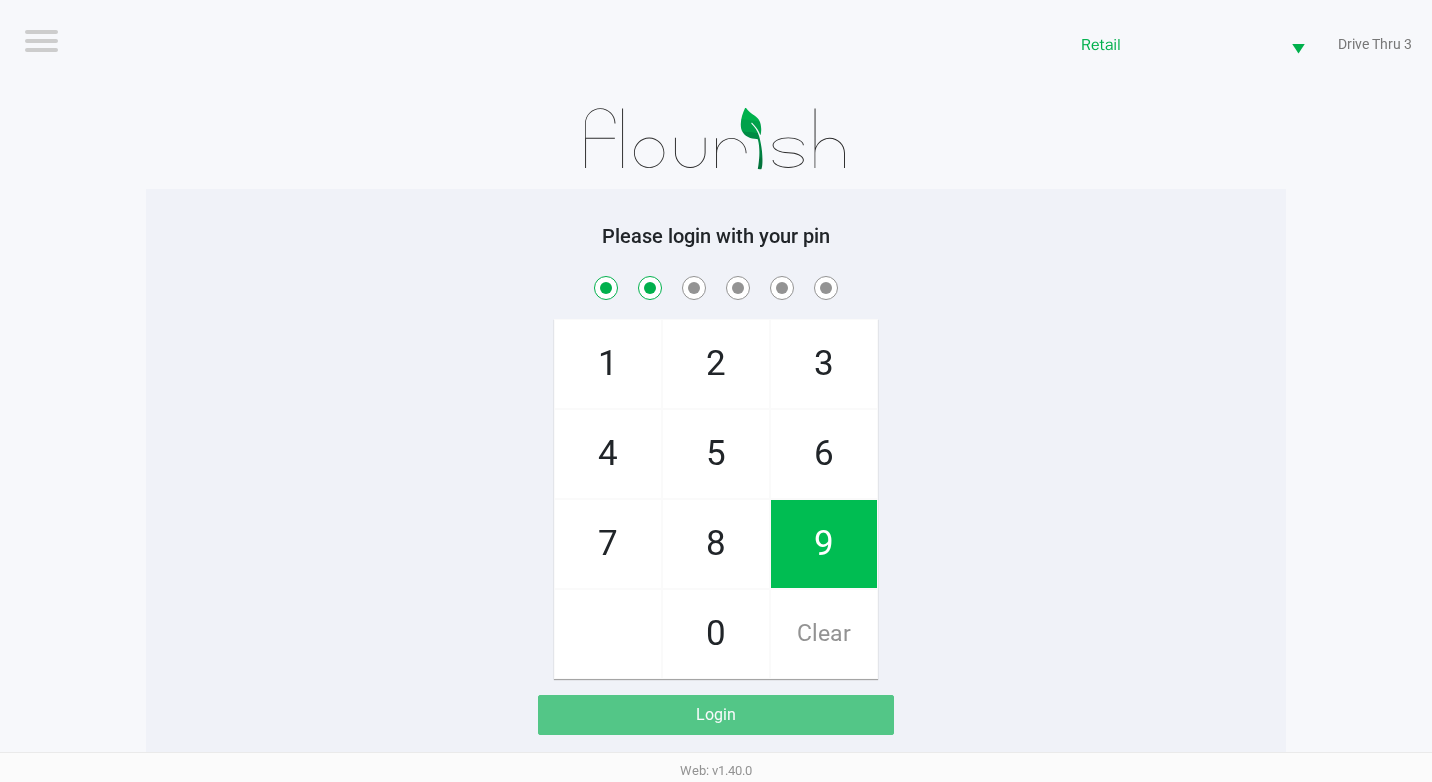 checkbox on "true" 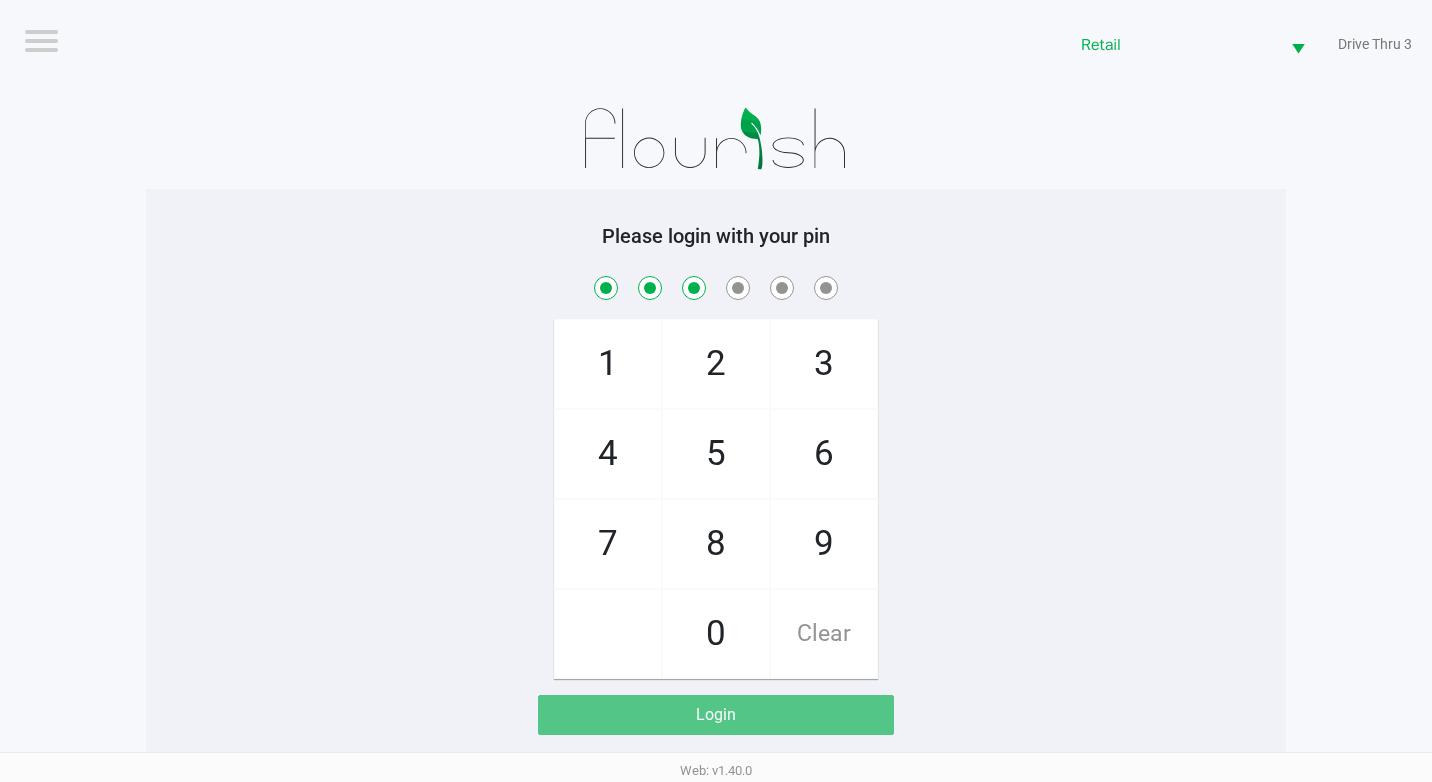 checkbox on "true" 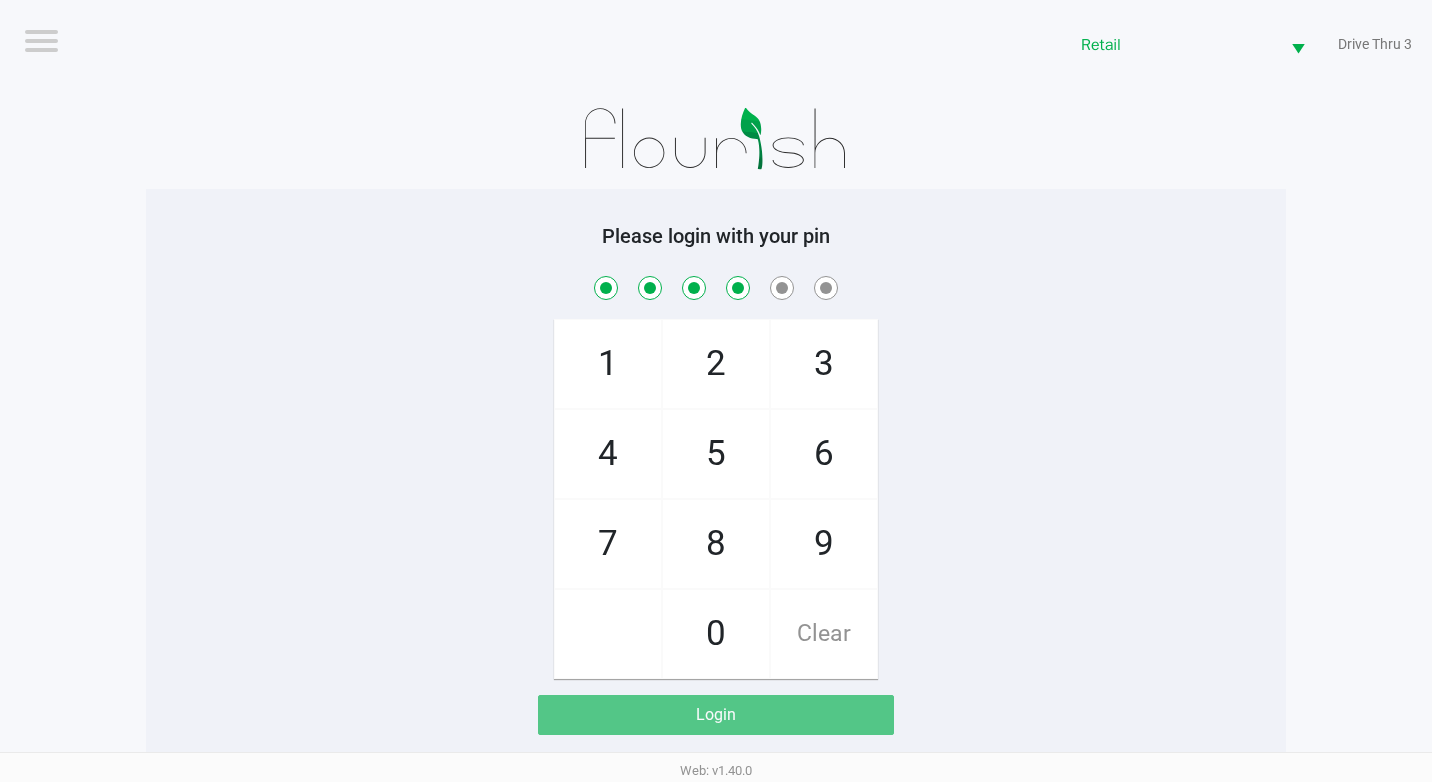 checkbox on "true" 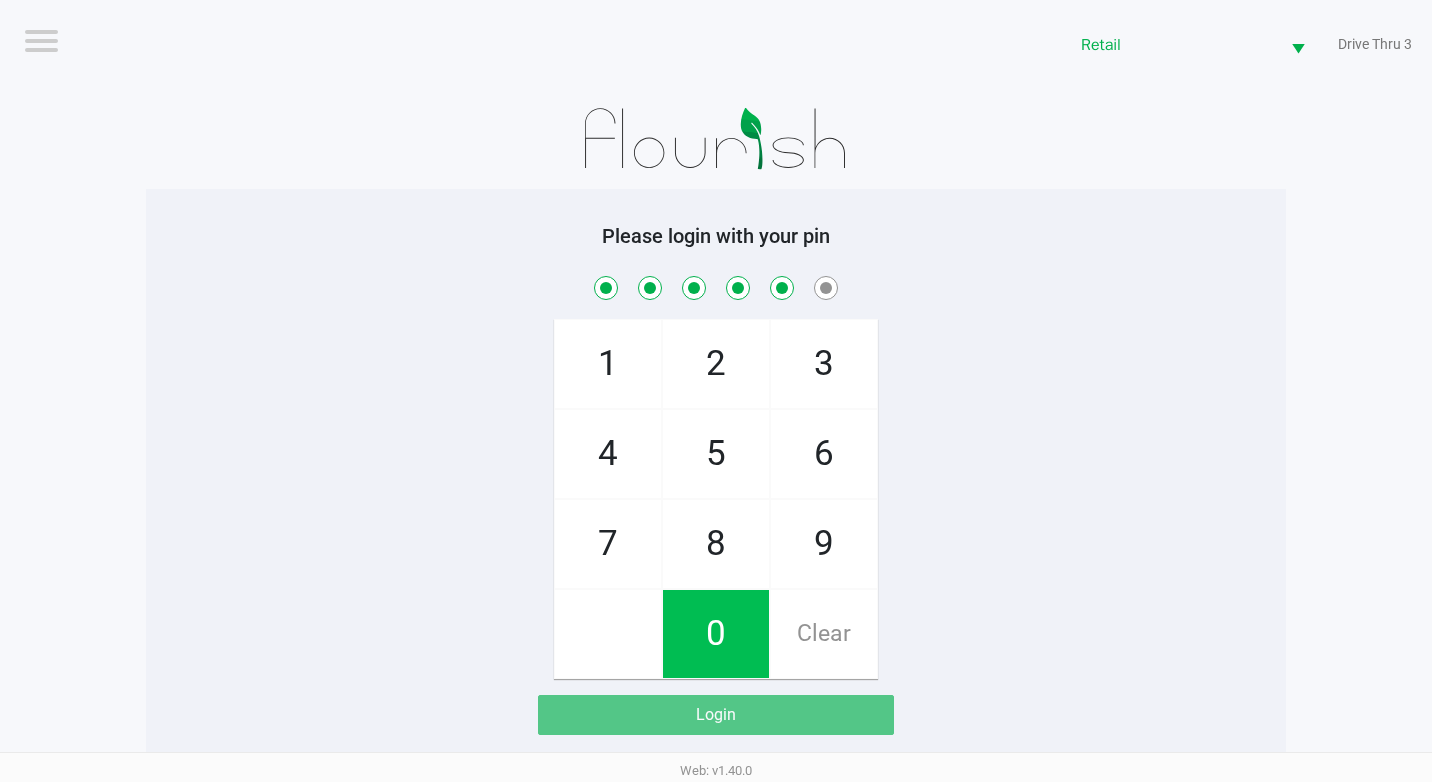 checkbox on "true" 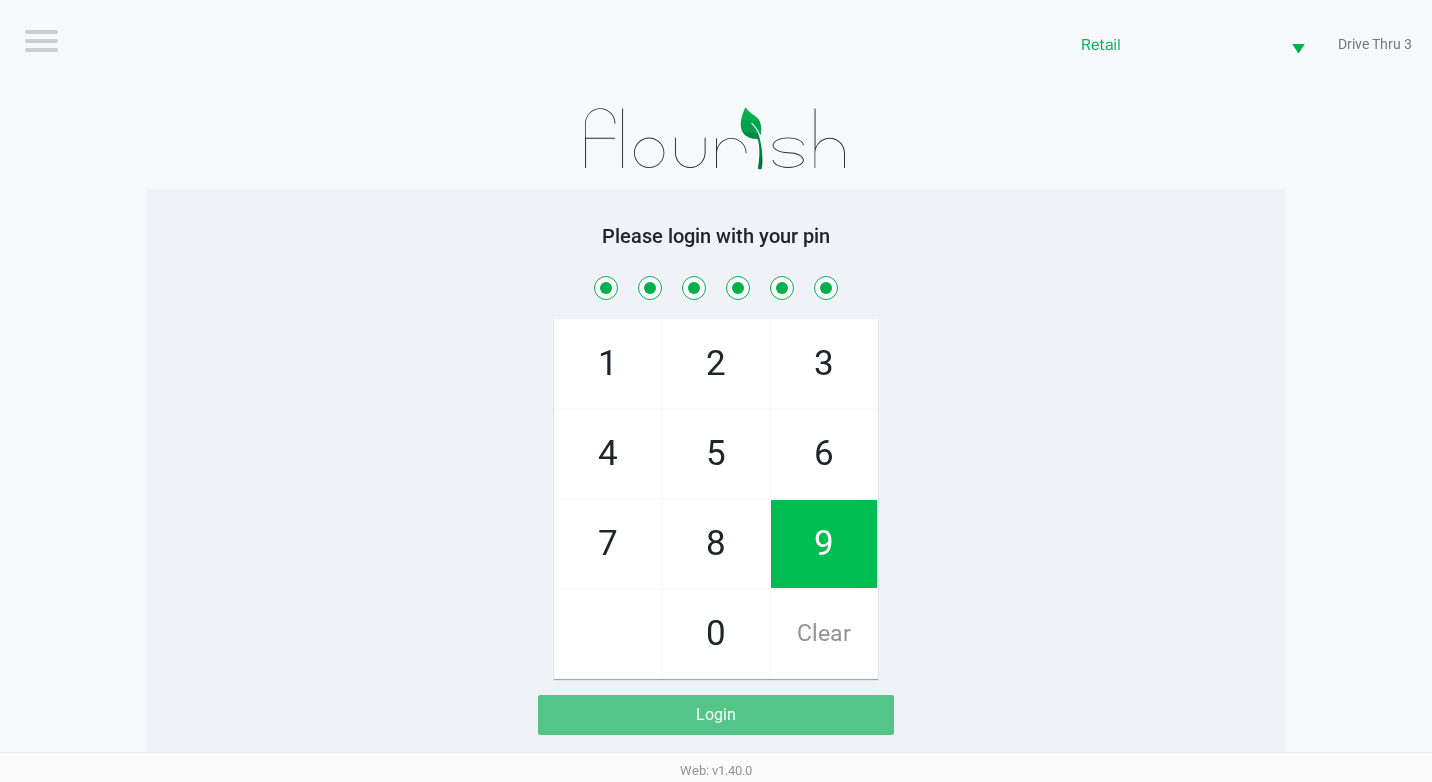 checkbox on "true" 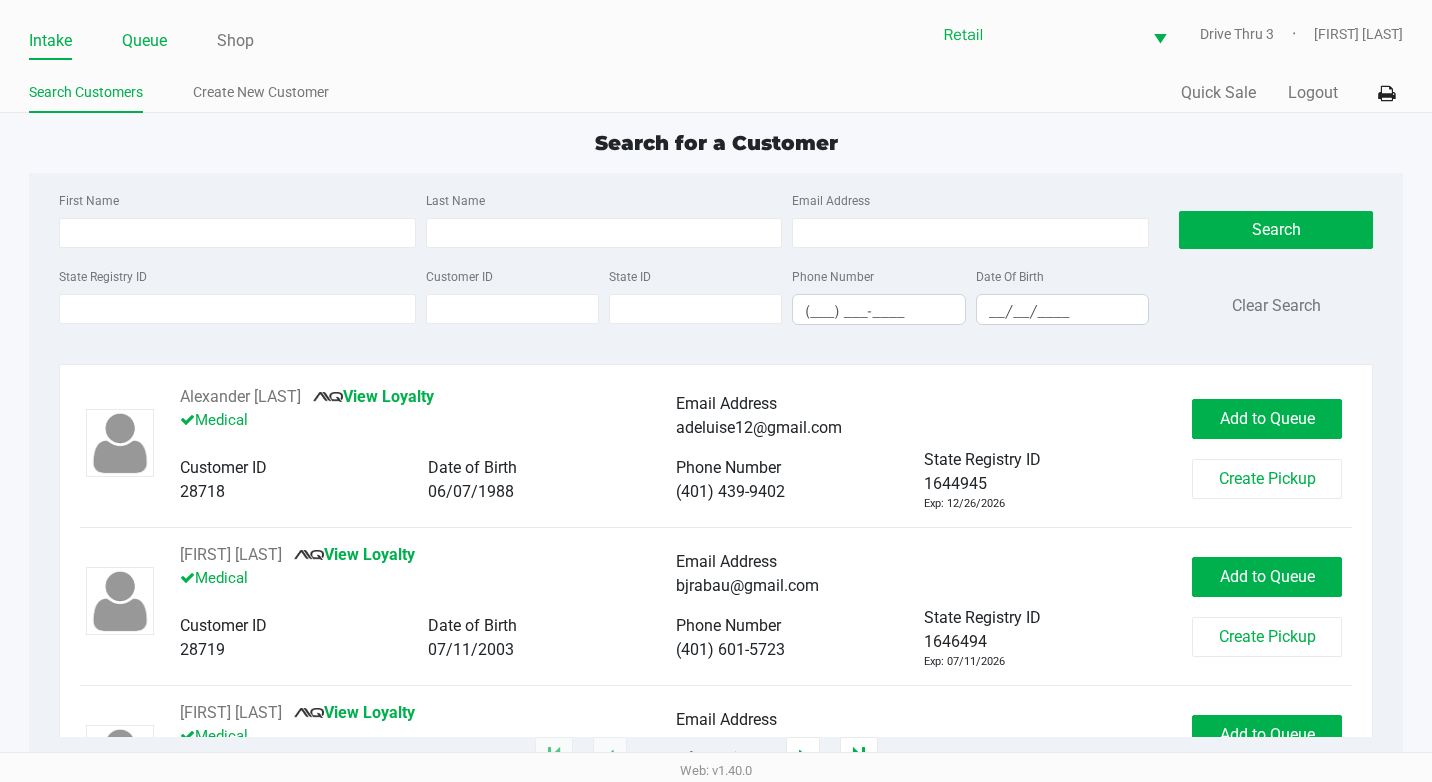 click on "Queue" 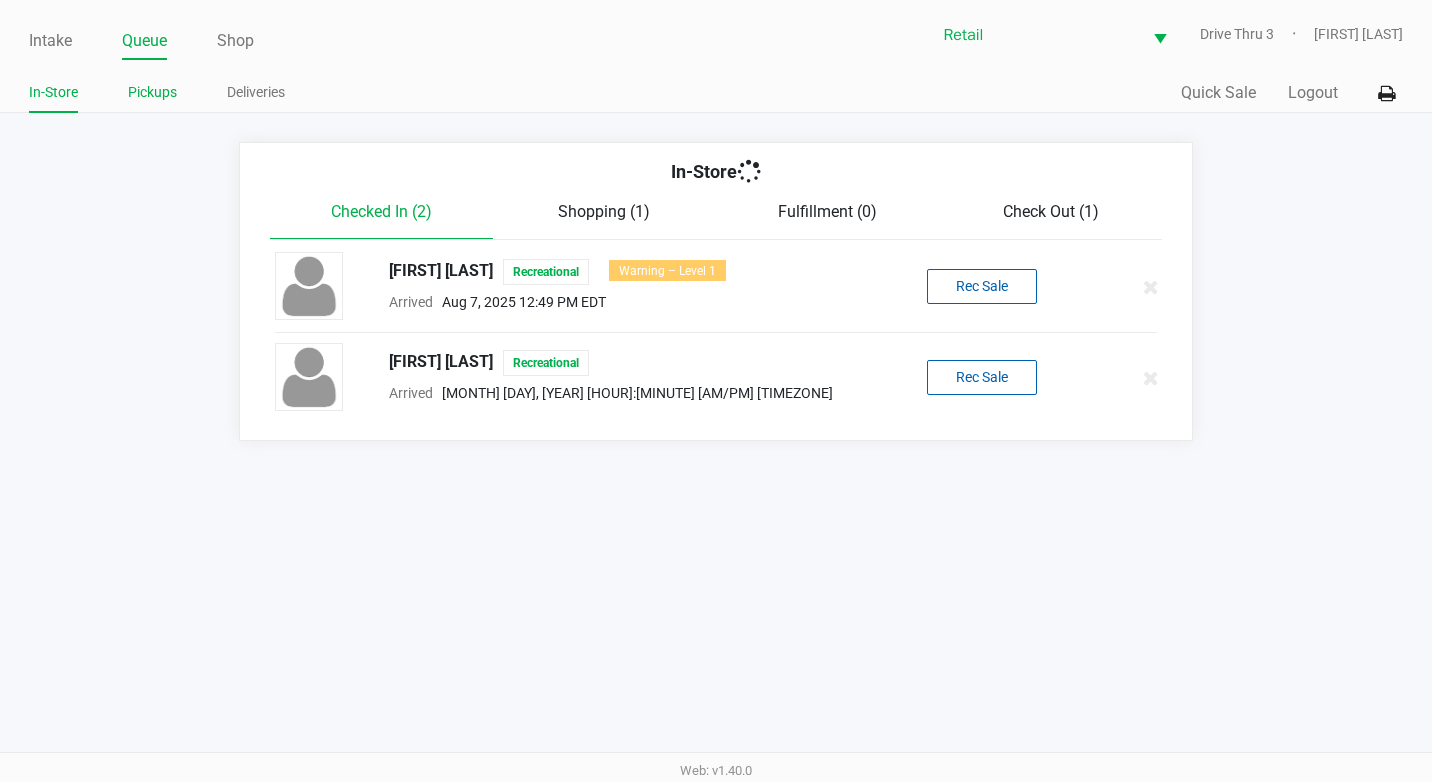 click on "Pickups" 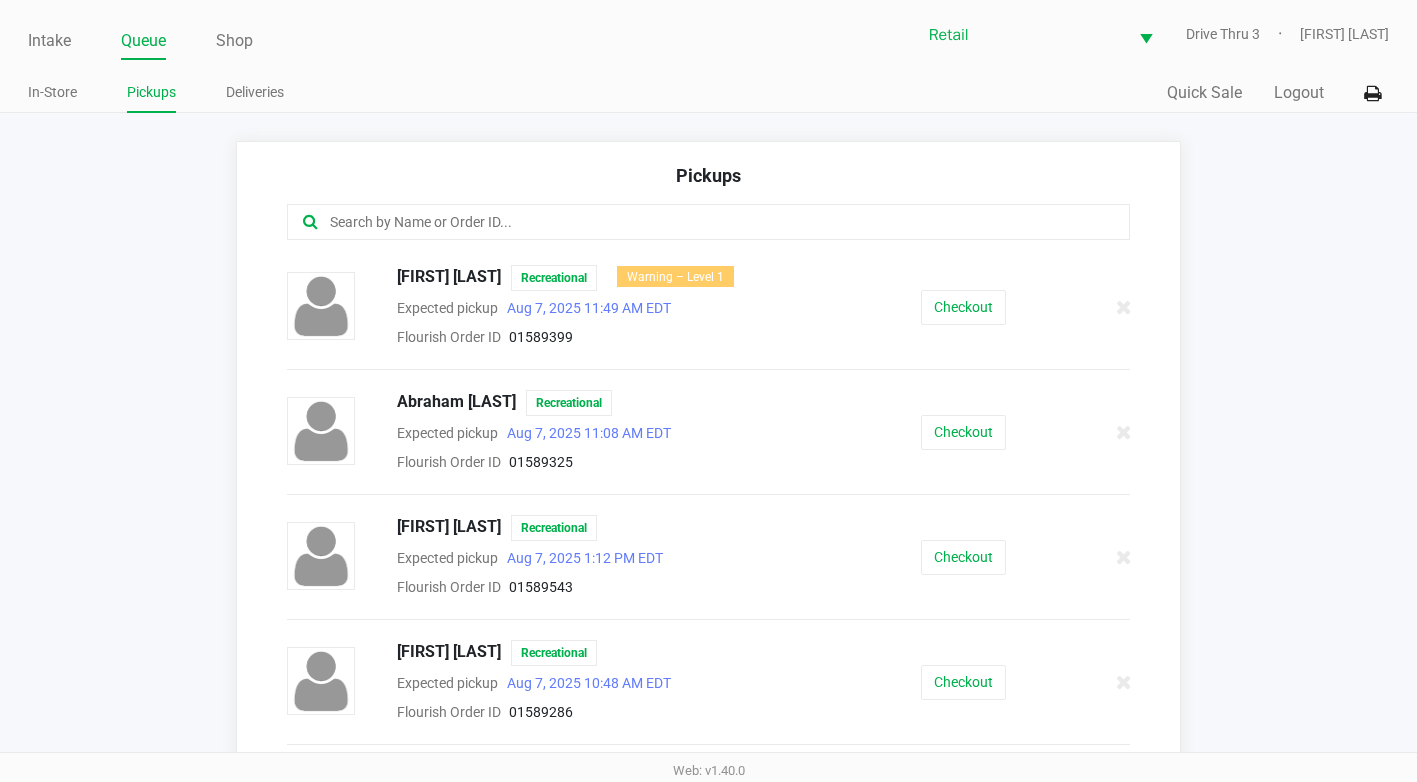 click 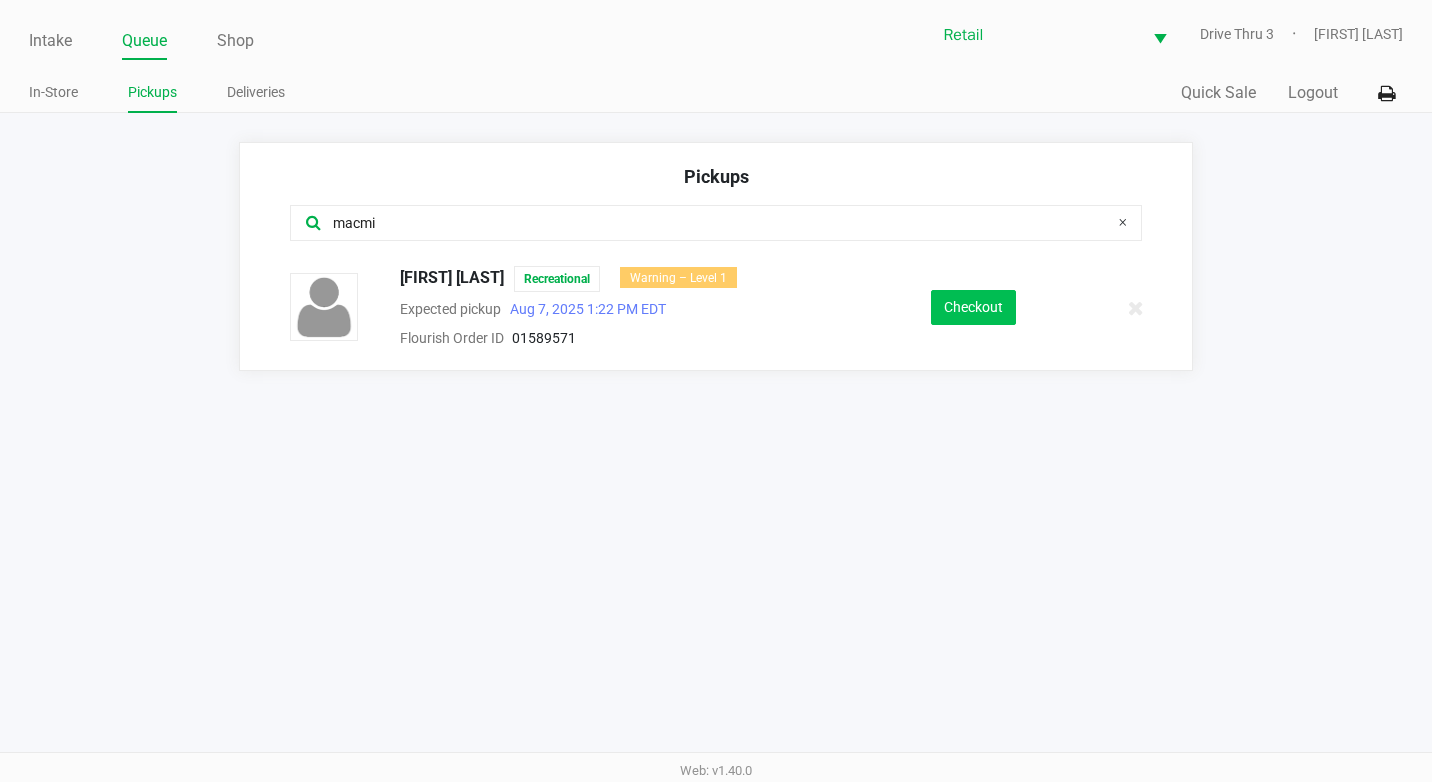 type on "macmi" 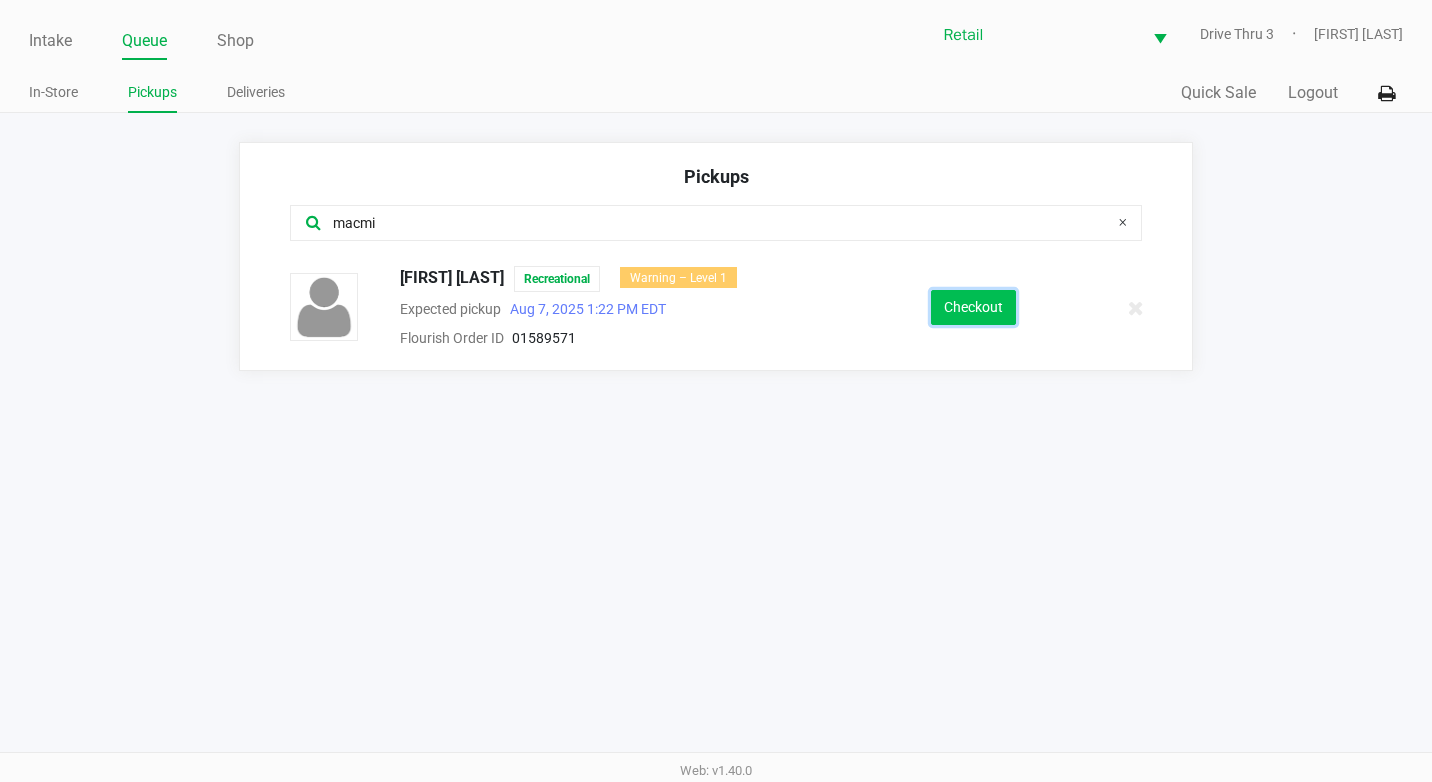 click on "Checkout" 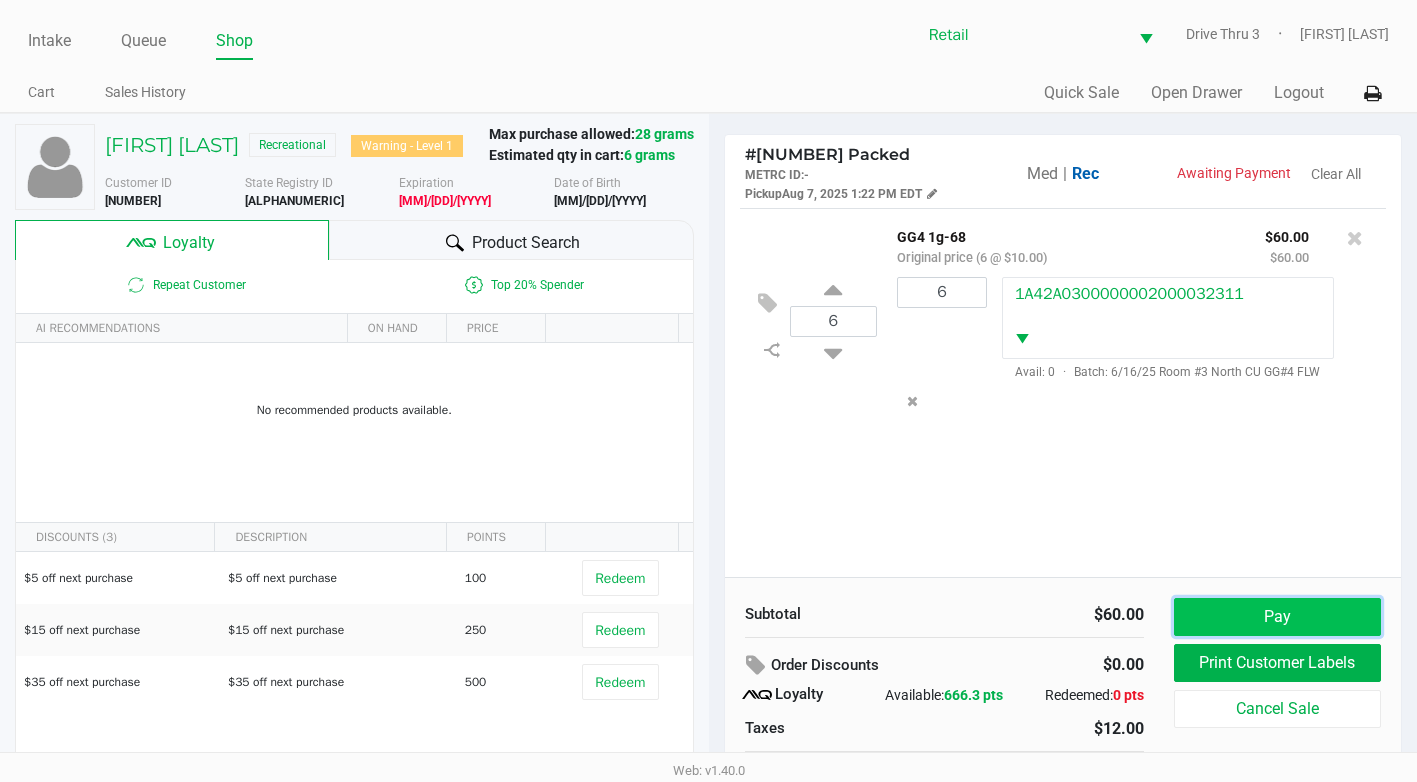 click on "Pay" 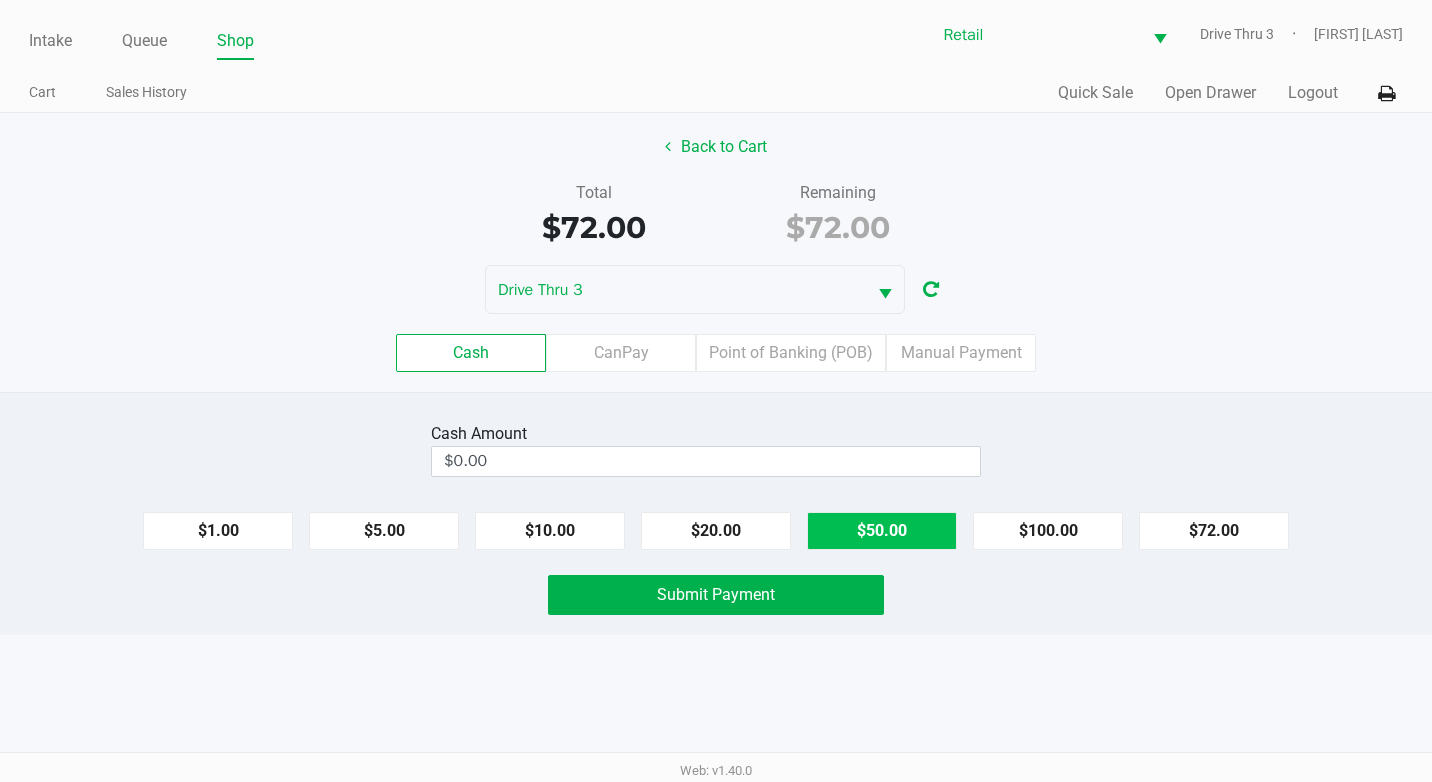 click on "$50.00" 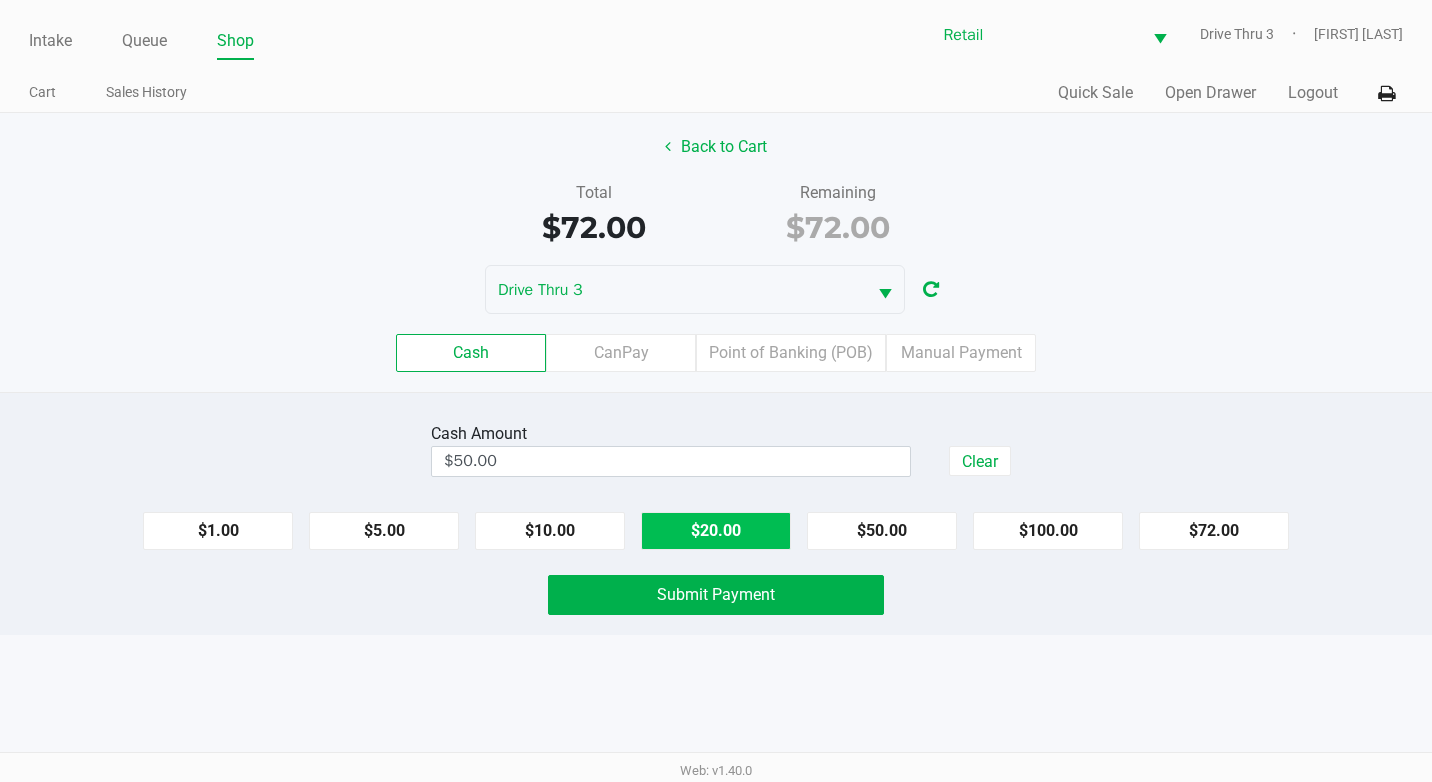 click on "$20.00" 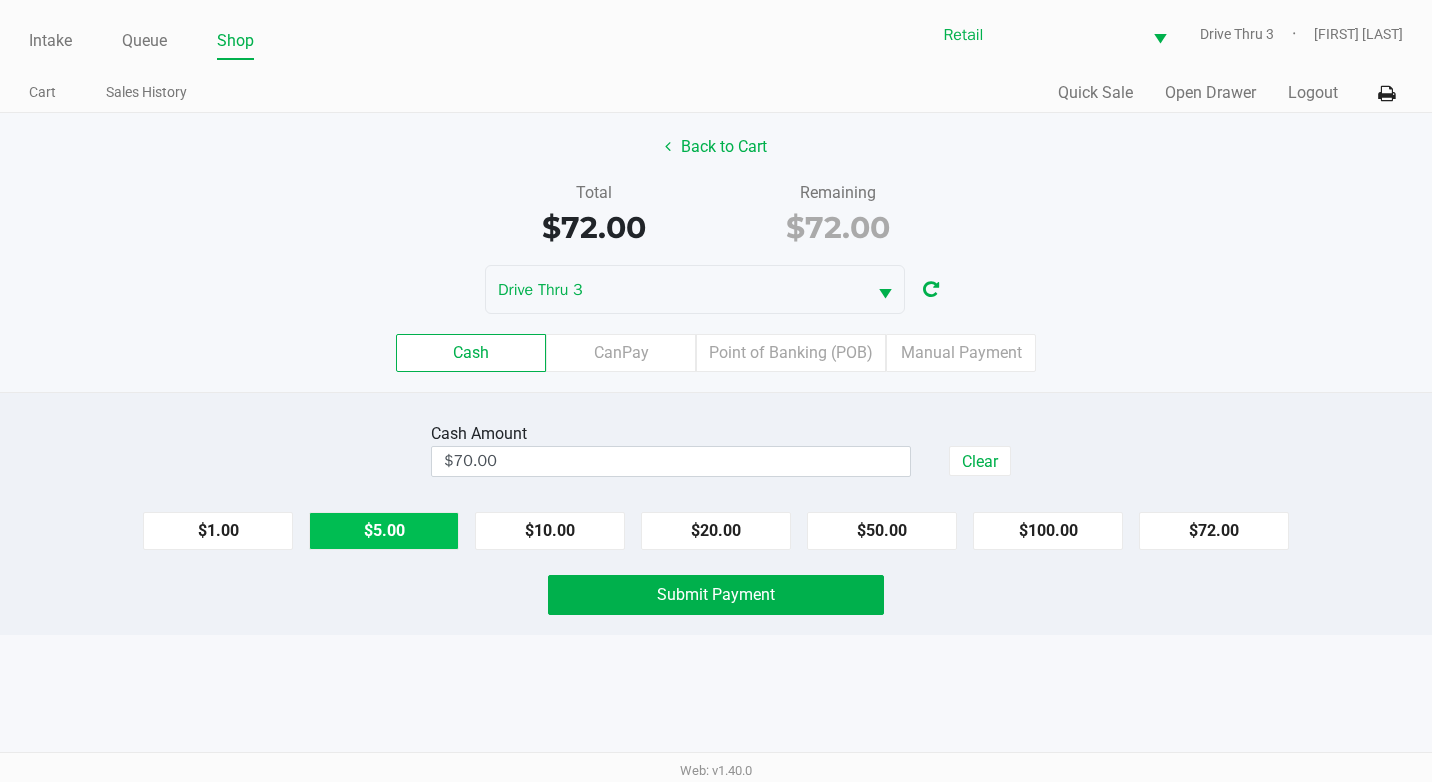click on "$5.00" 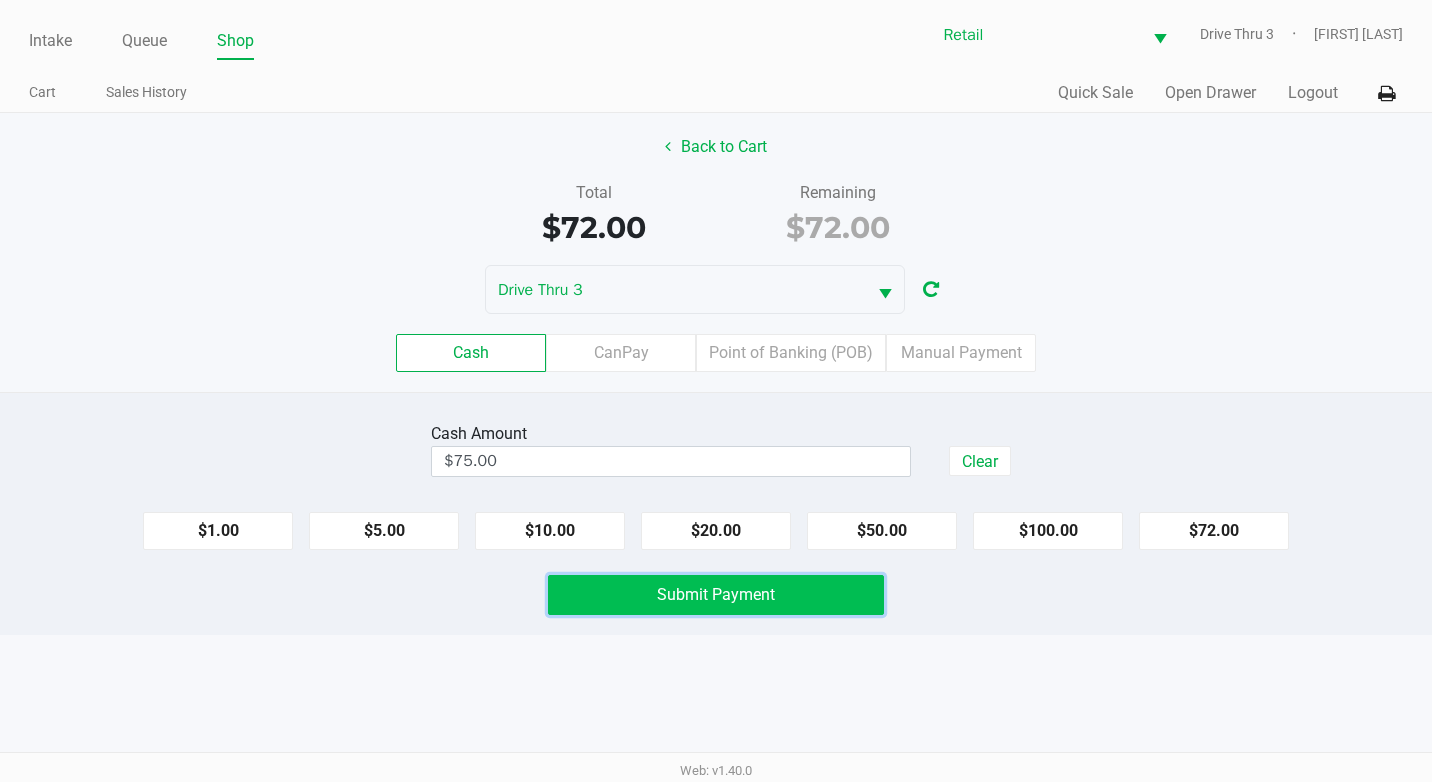 click on "Submit Payment" 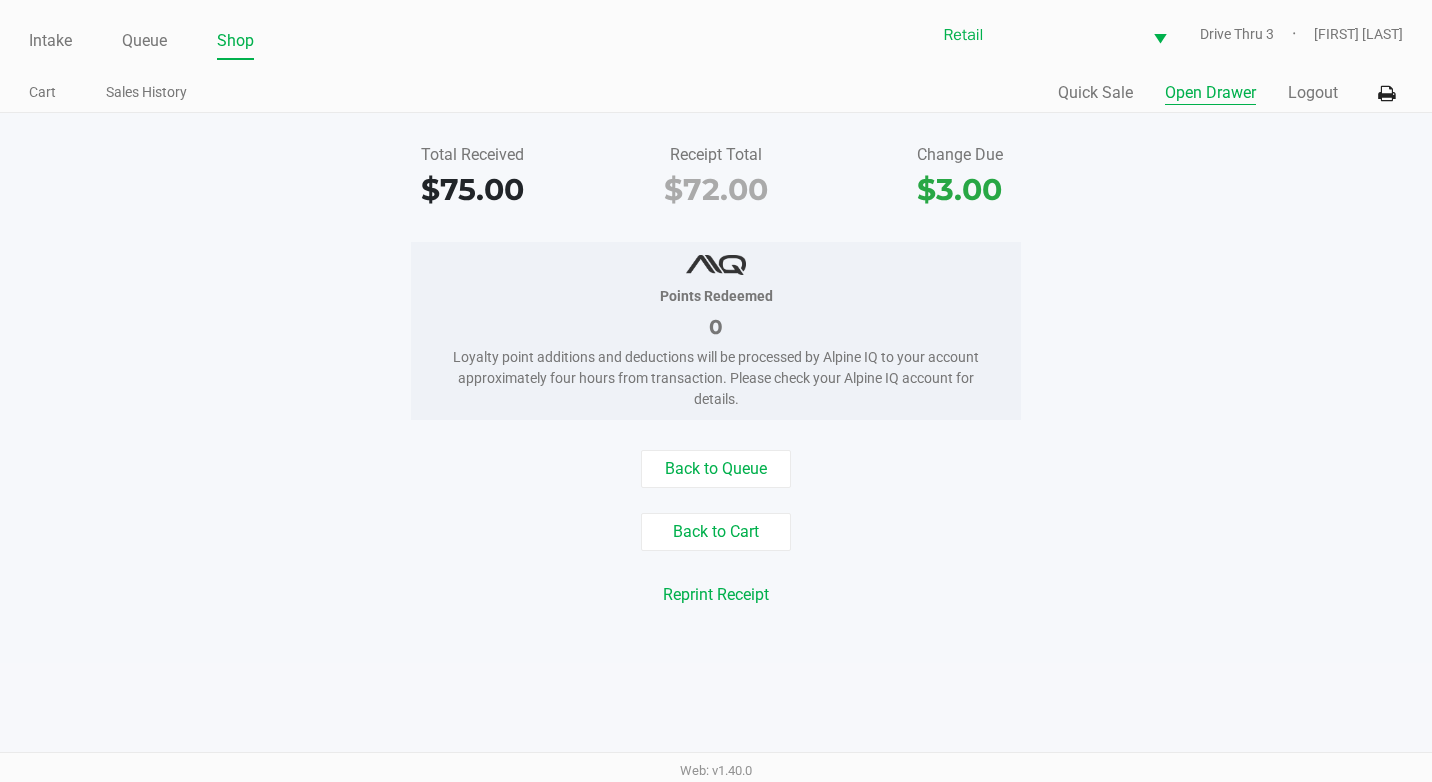 click on "Open Drawer" 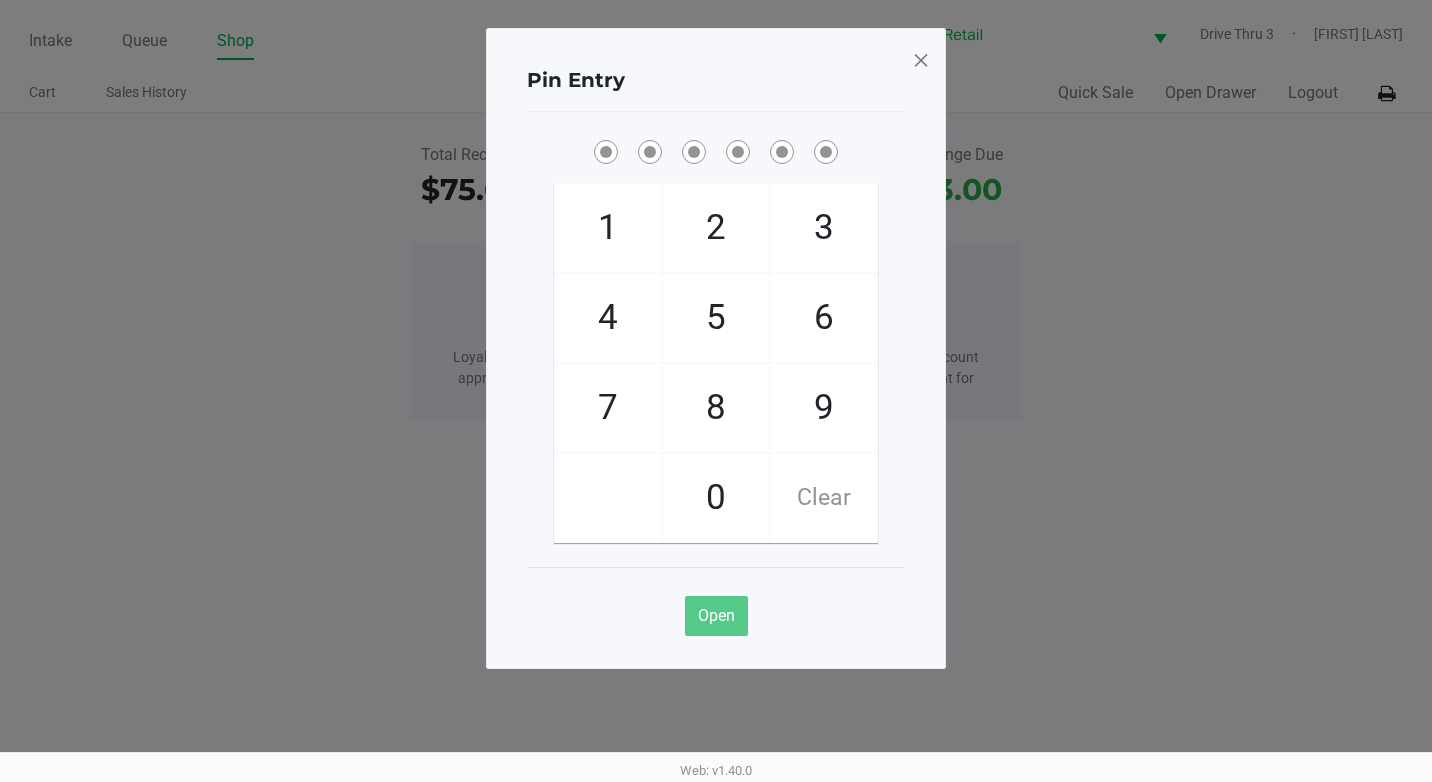 click on "9" 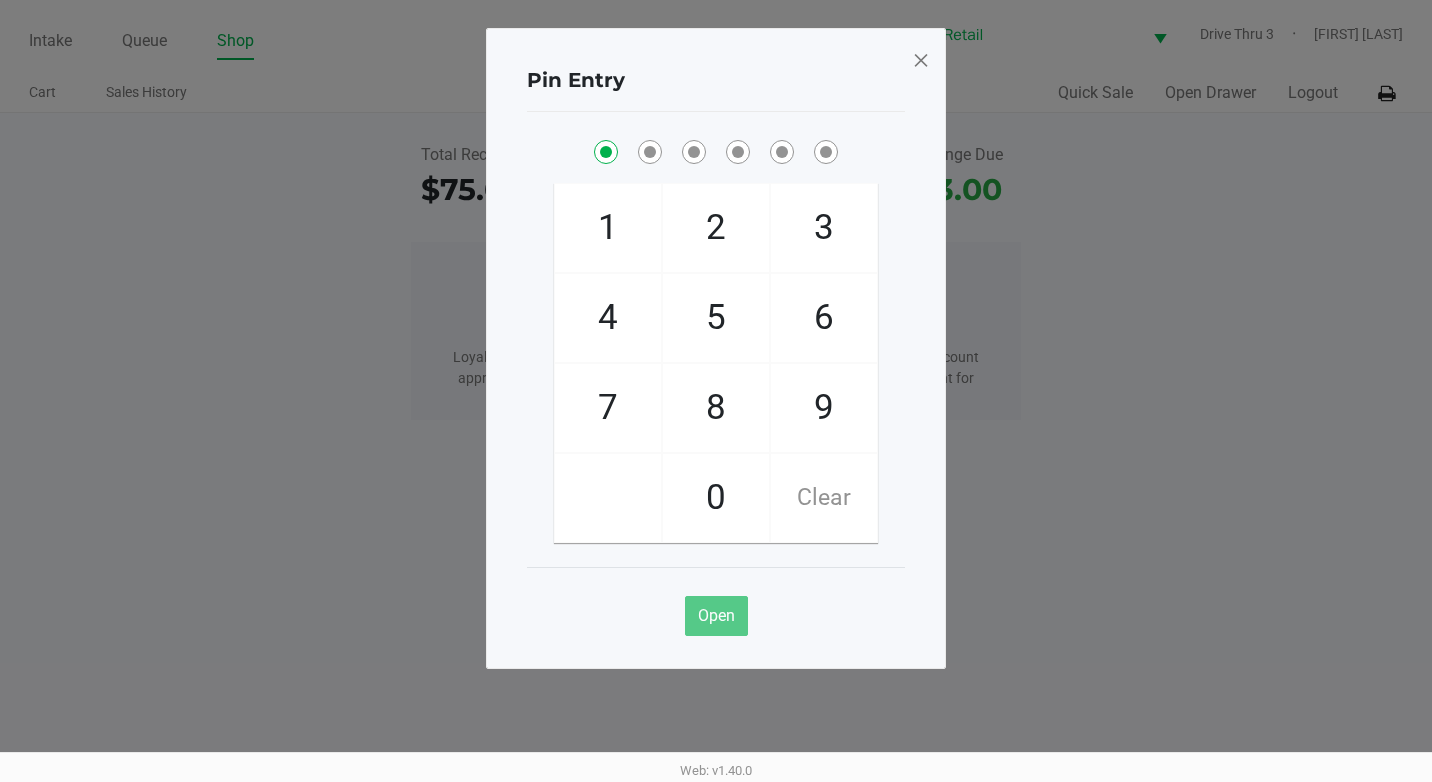 checkbox on "true" 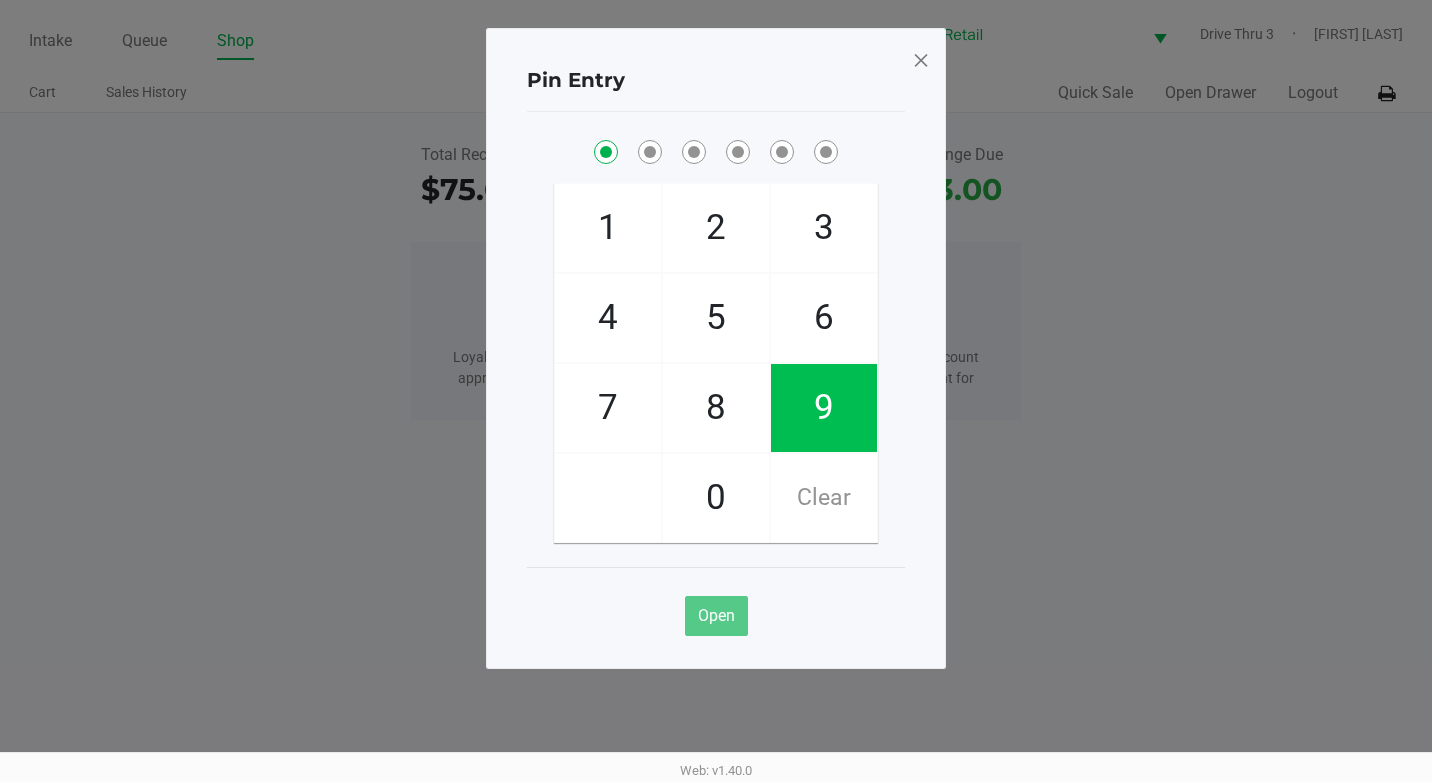 click on "9" 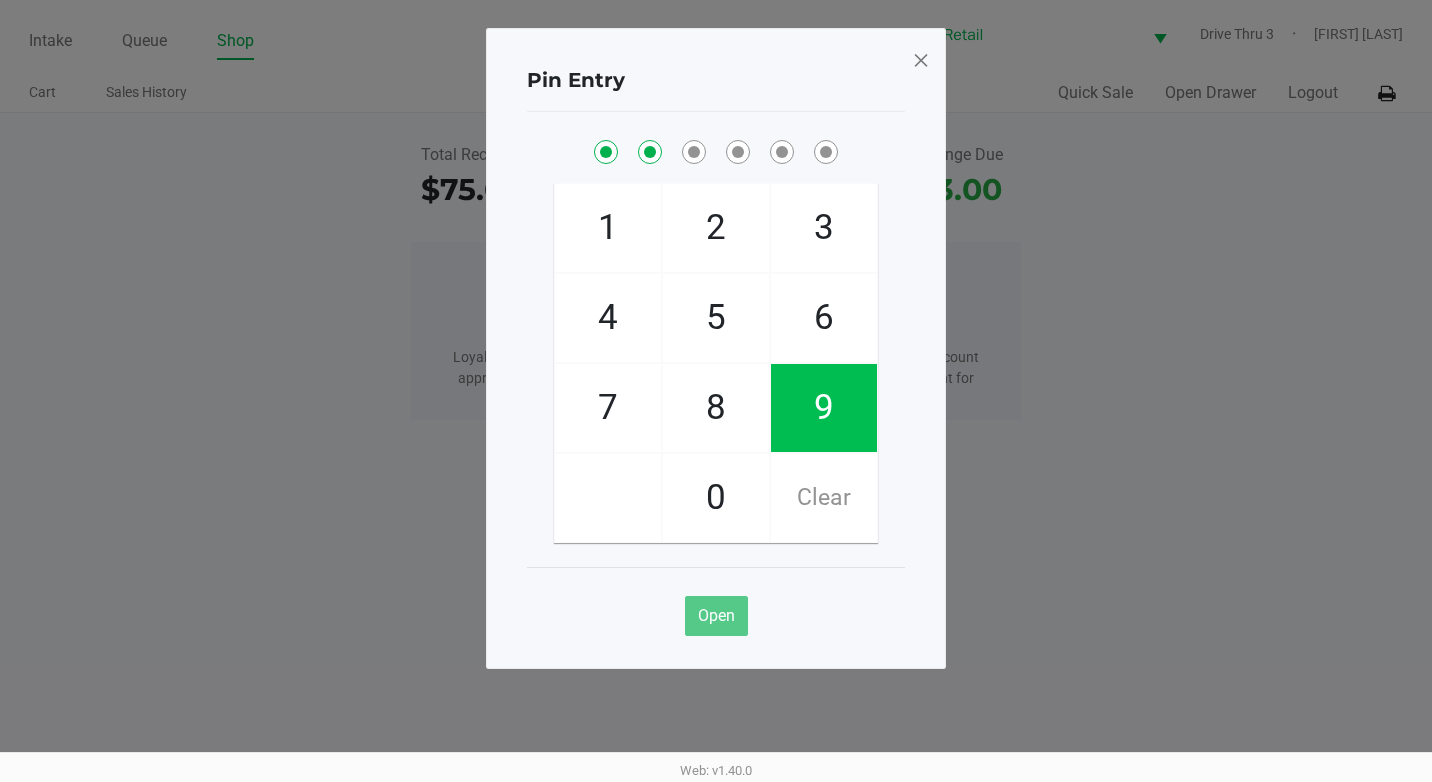 checkbox on "true" 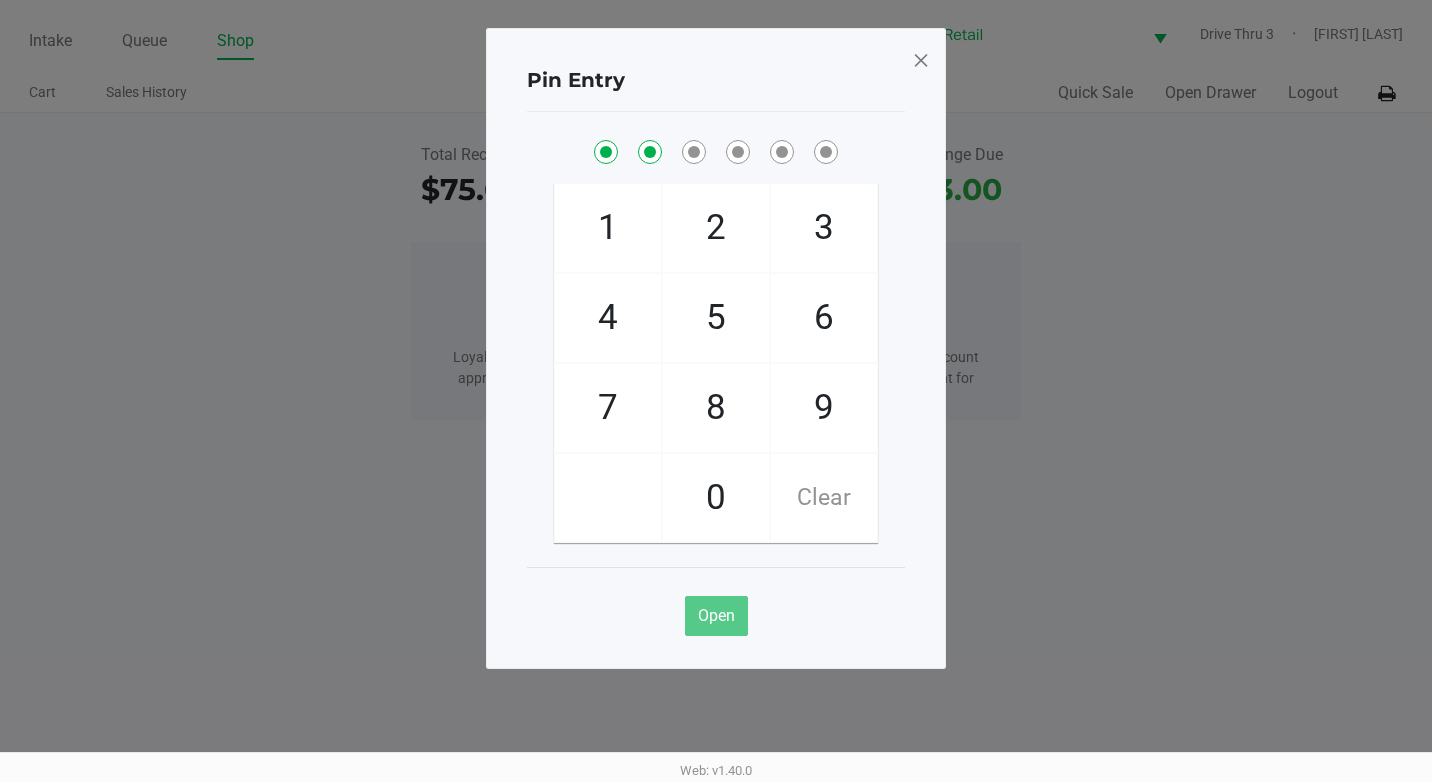 click on "9" 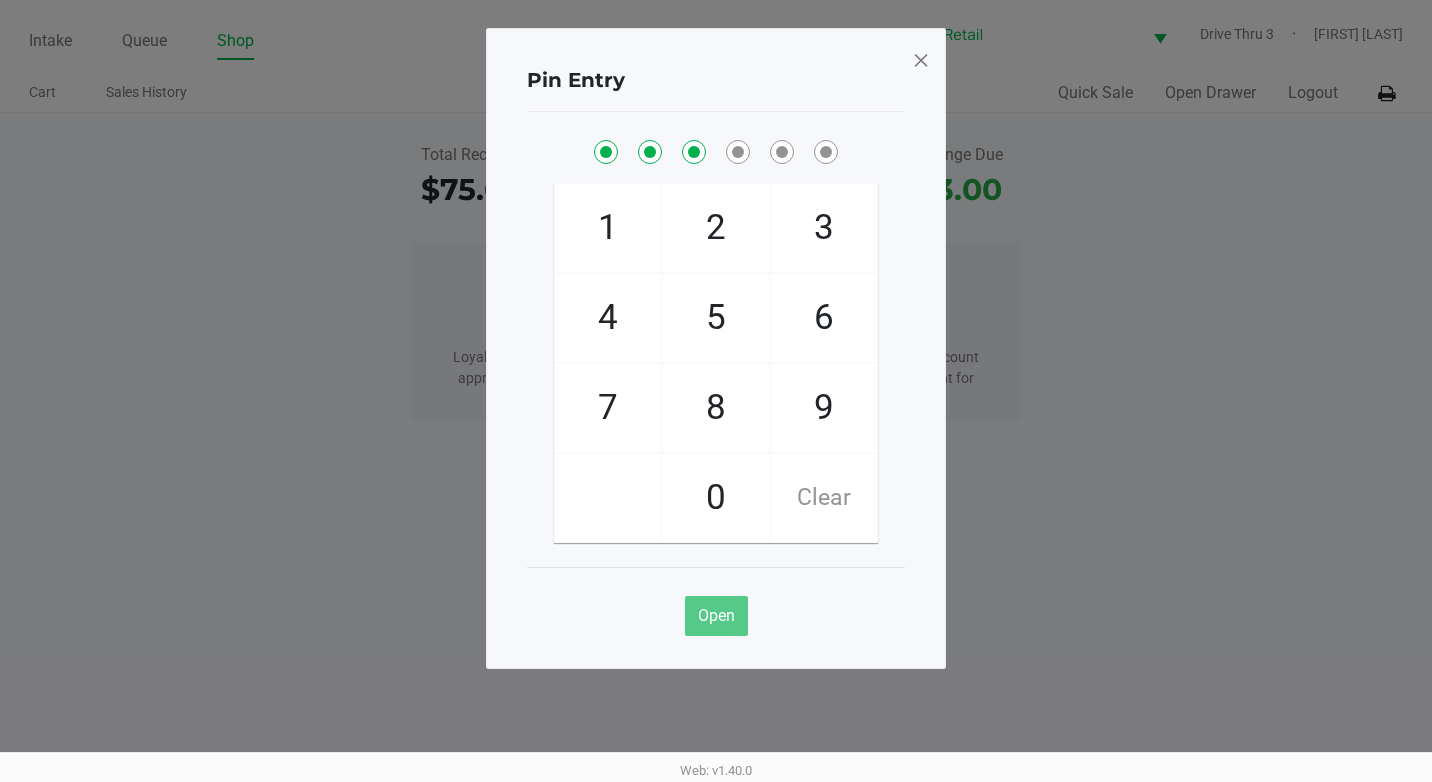checkbox on "true" 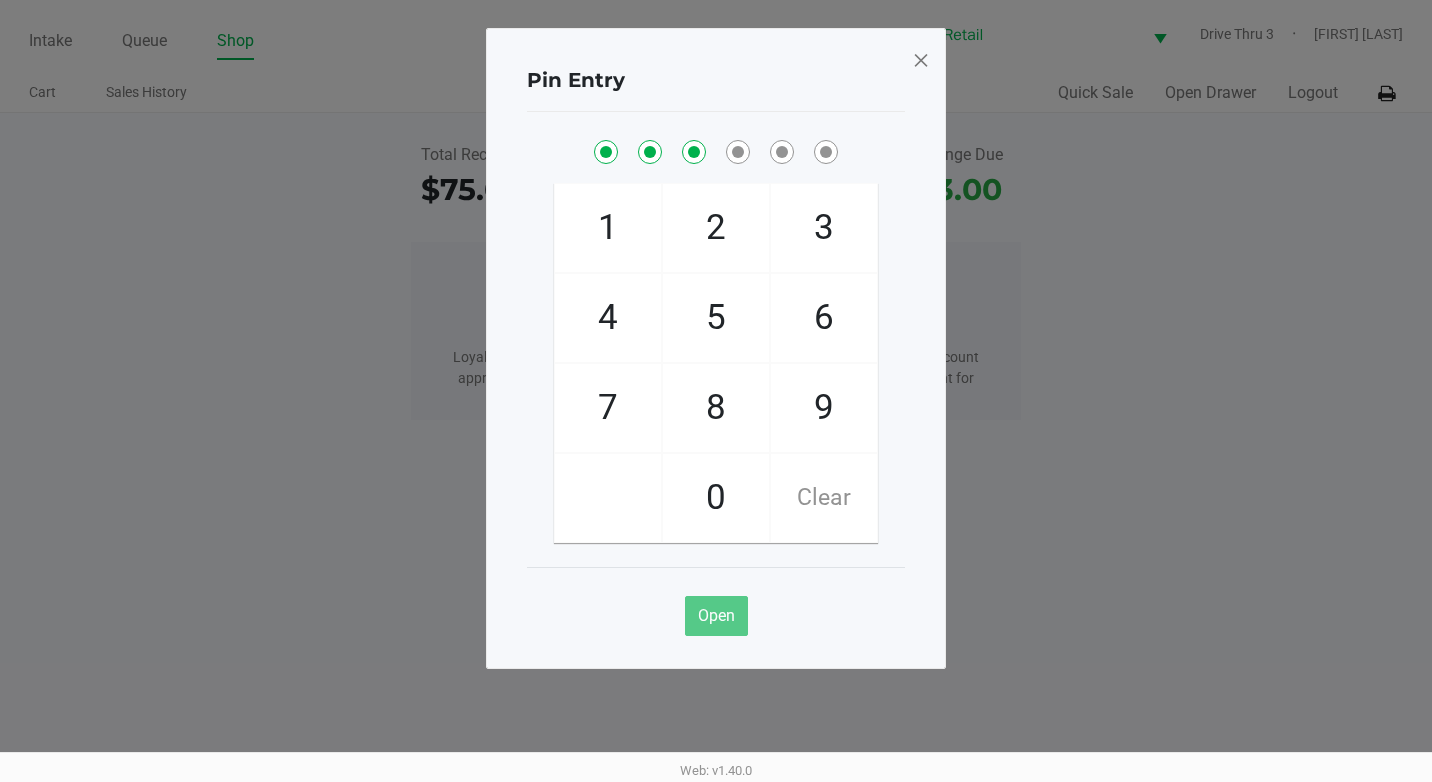 click on "0" 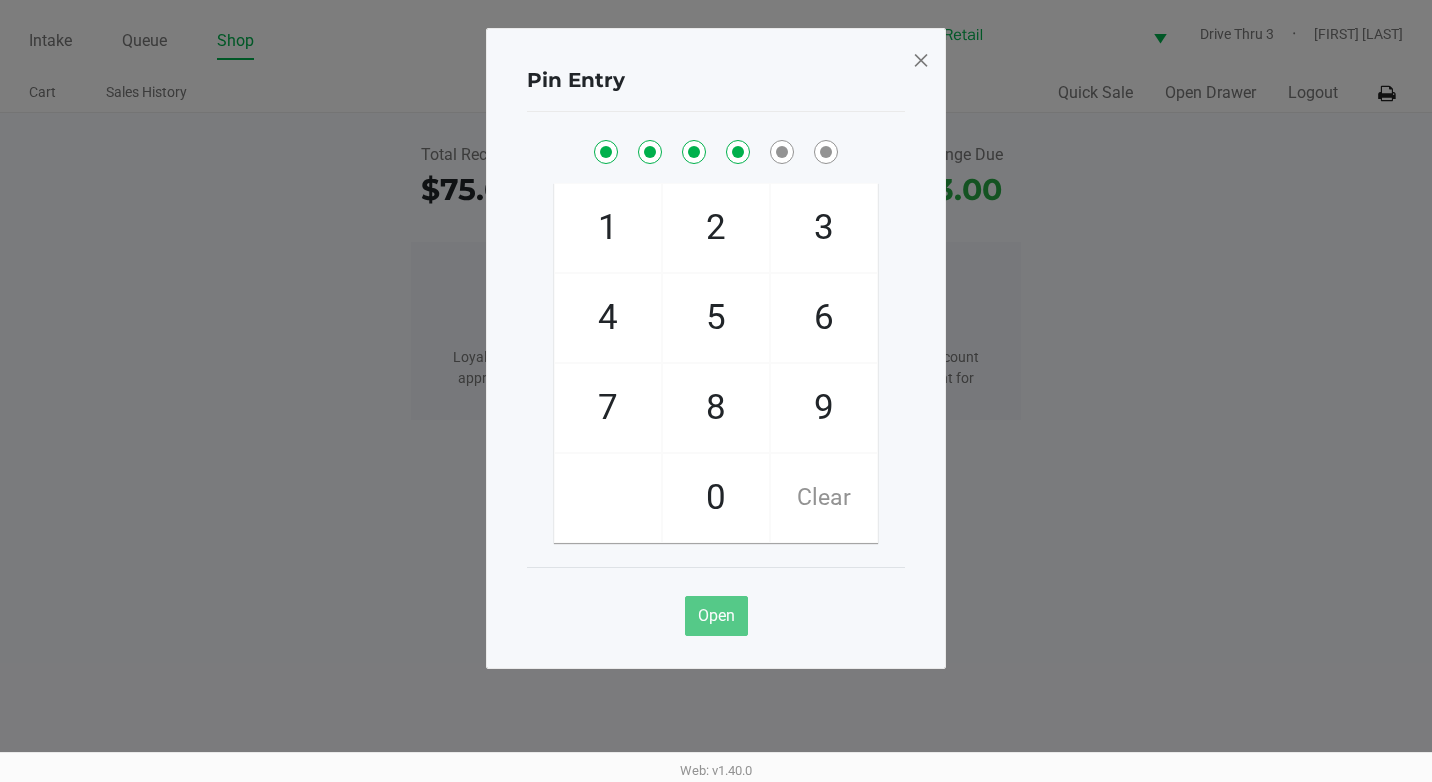 checkbox on "true" 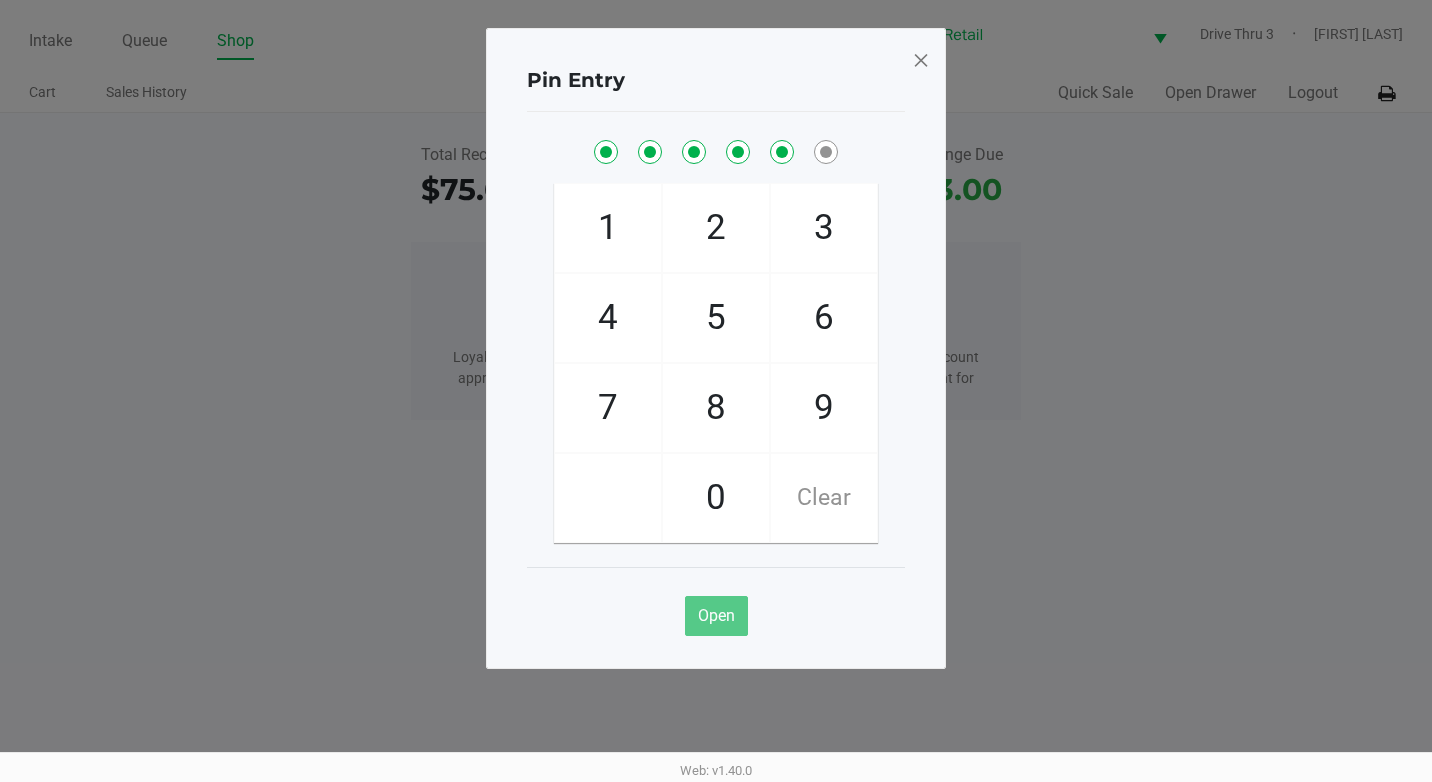 checkbox on "true" 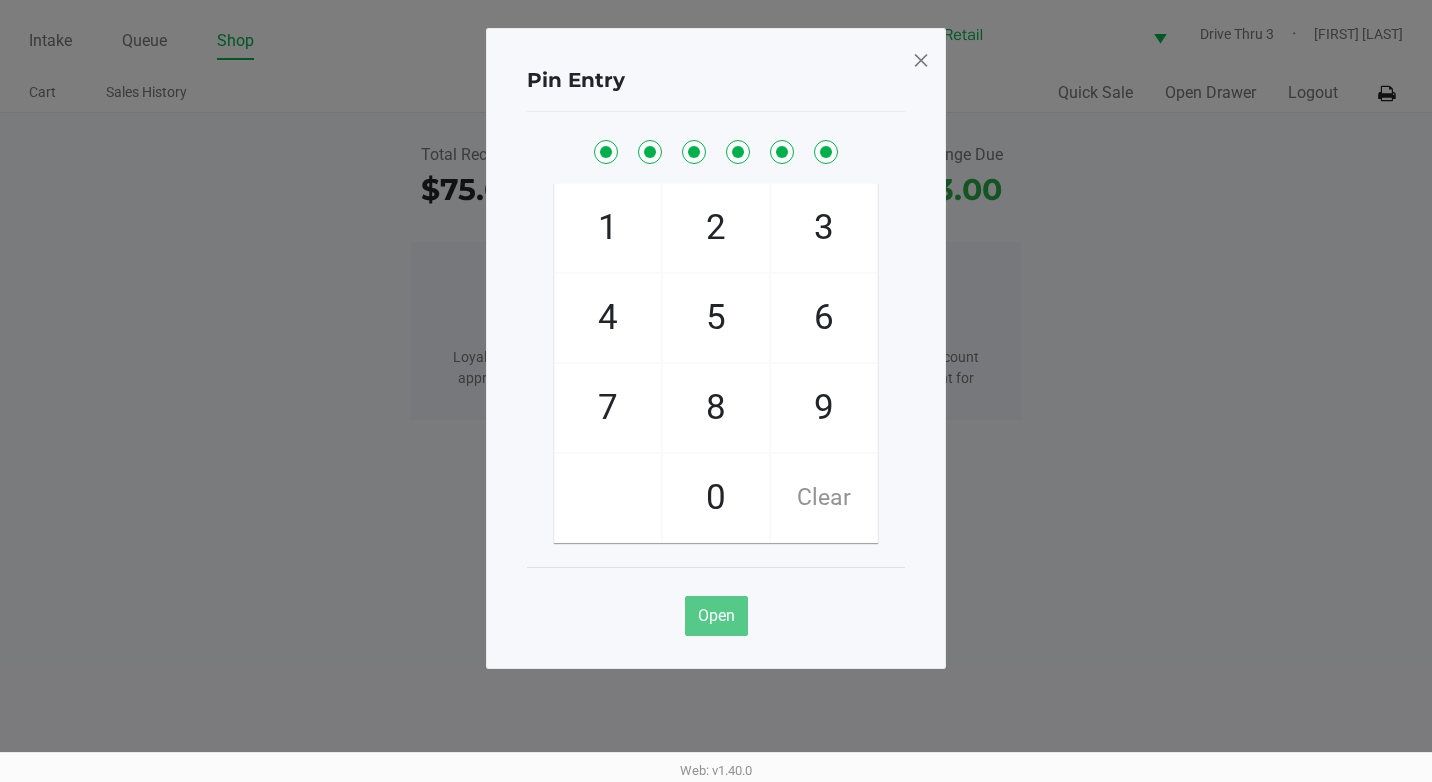 checkbox on "true" 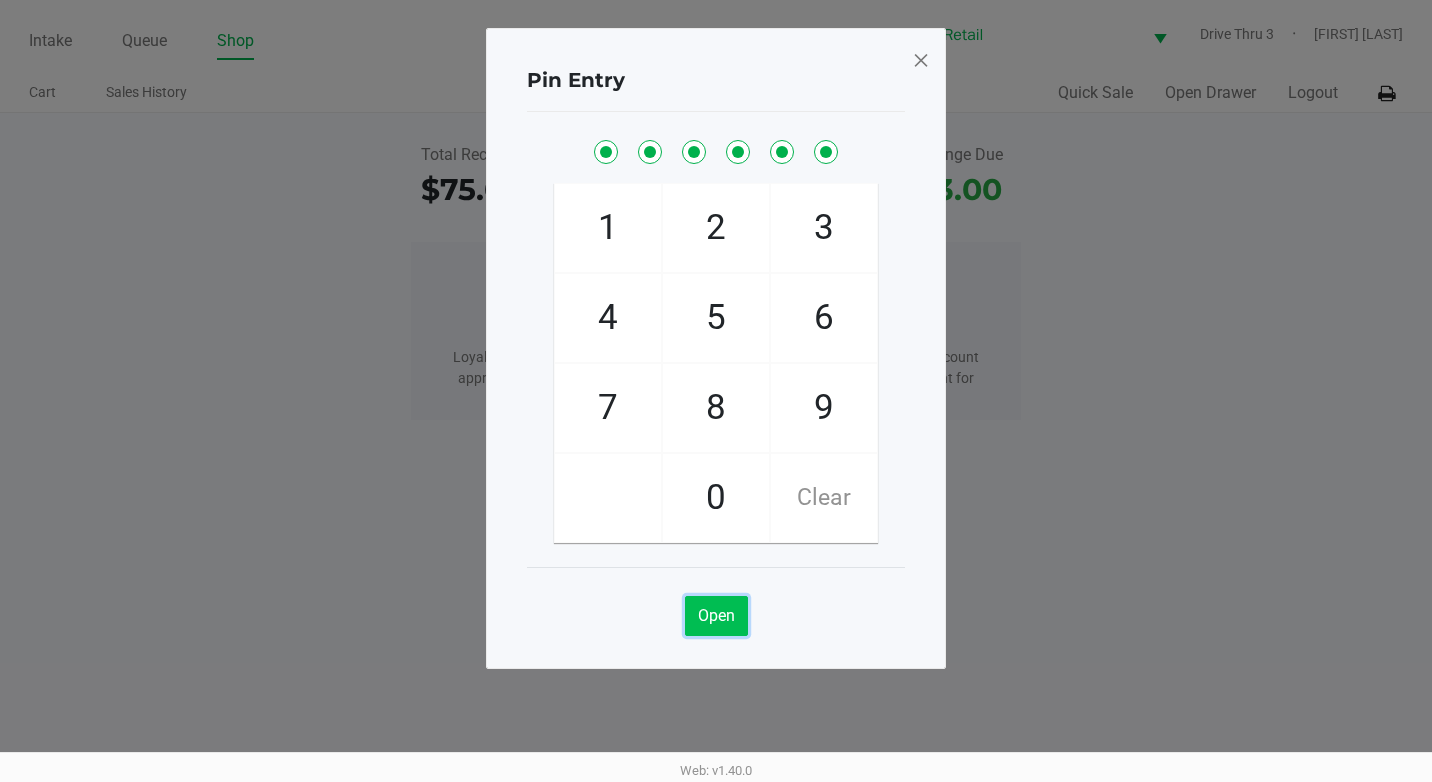click on "Open" 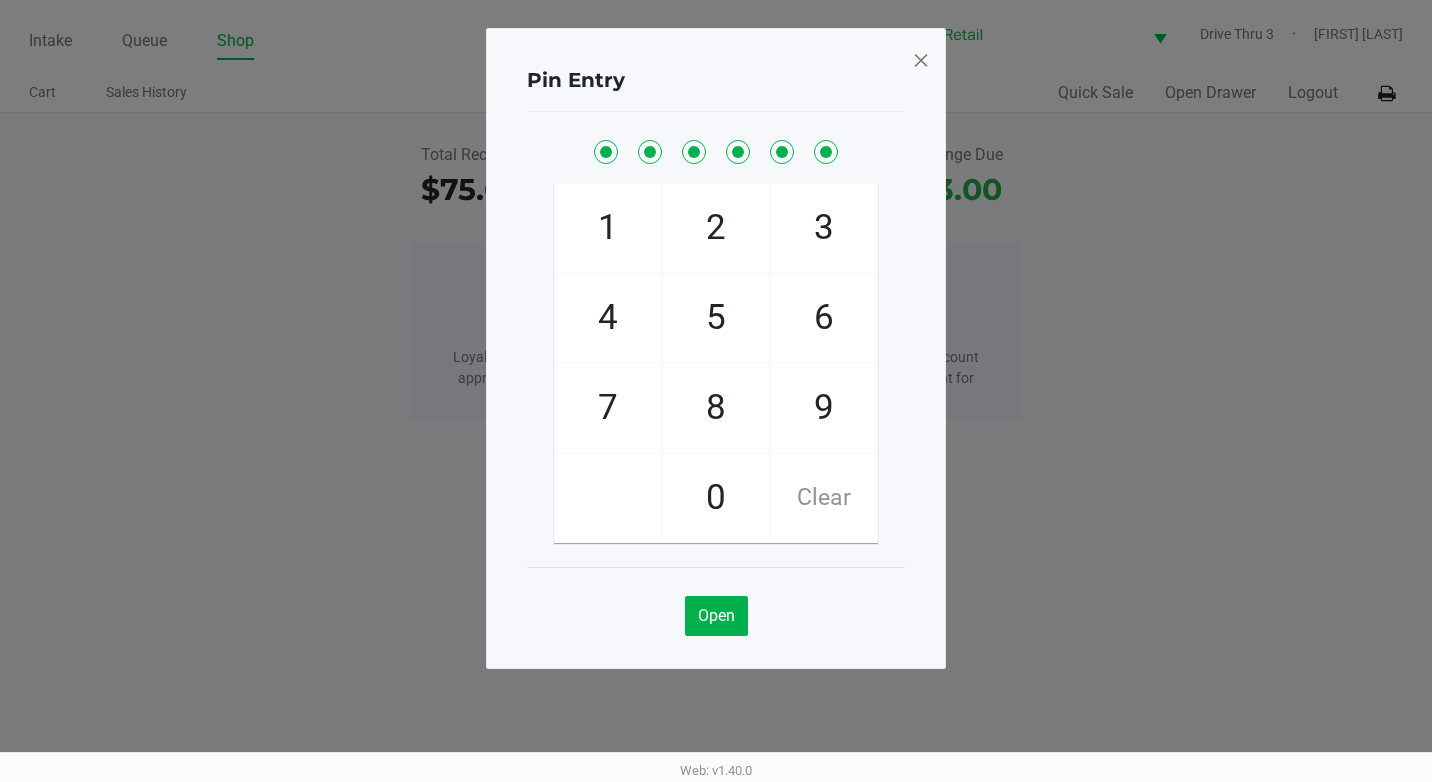 click 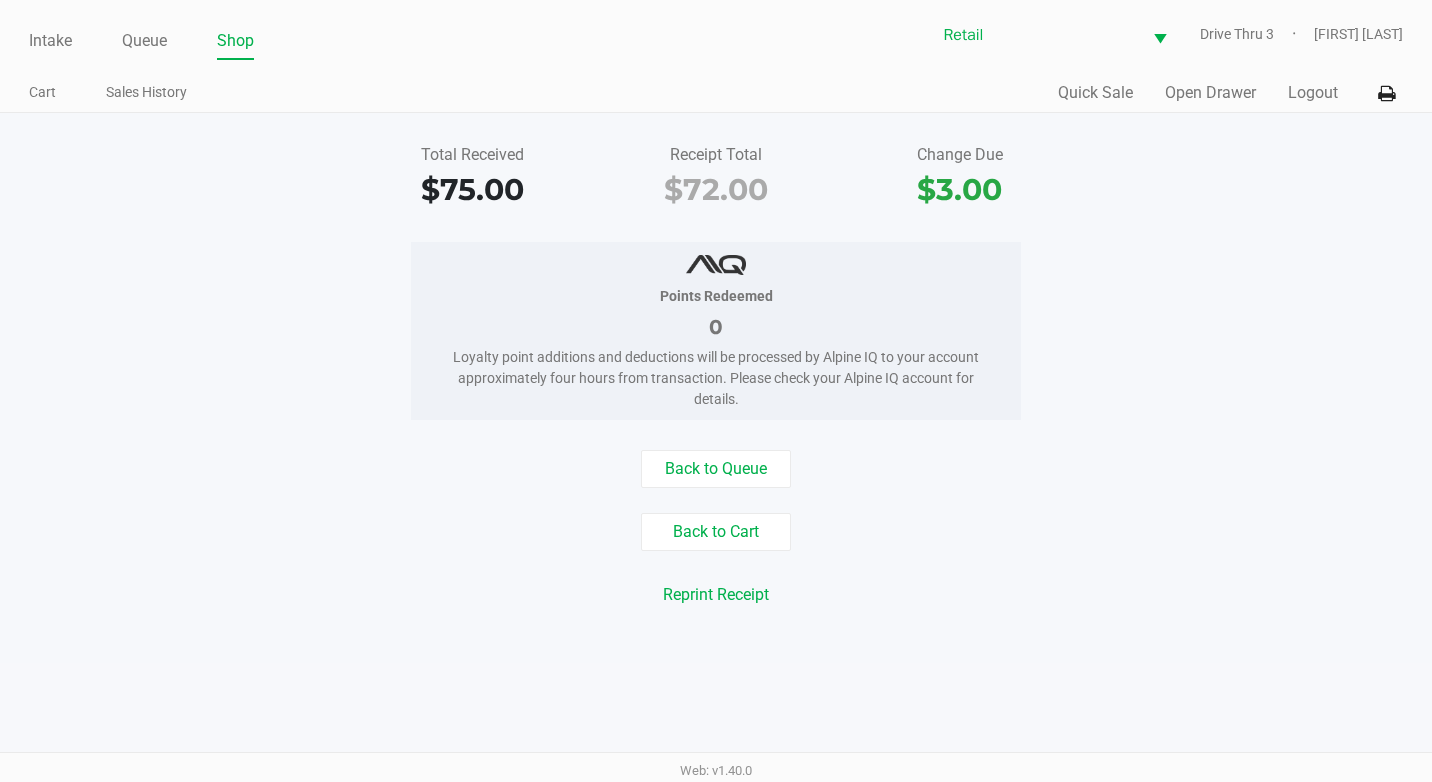 click on "Intake Queue Shop" 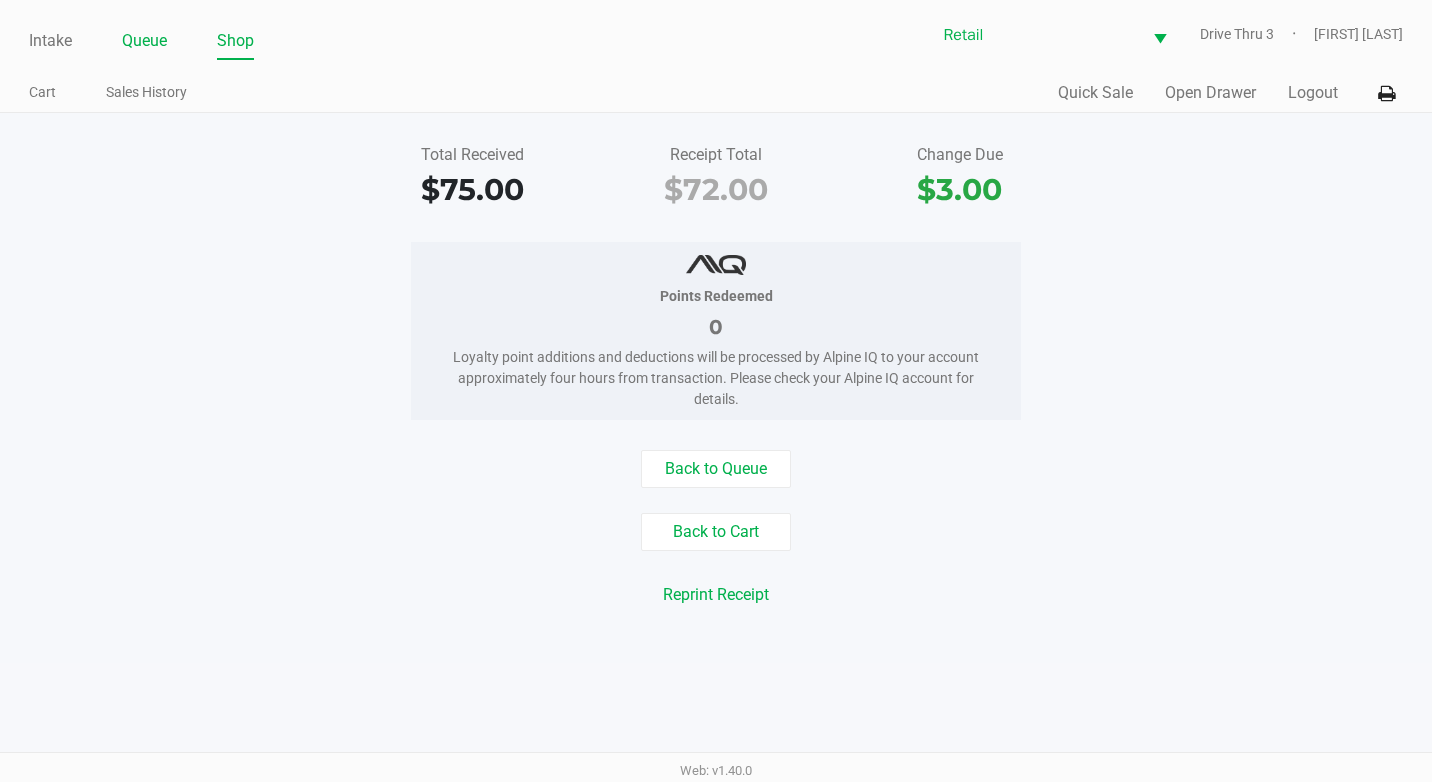 click on "Queue" 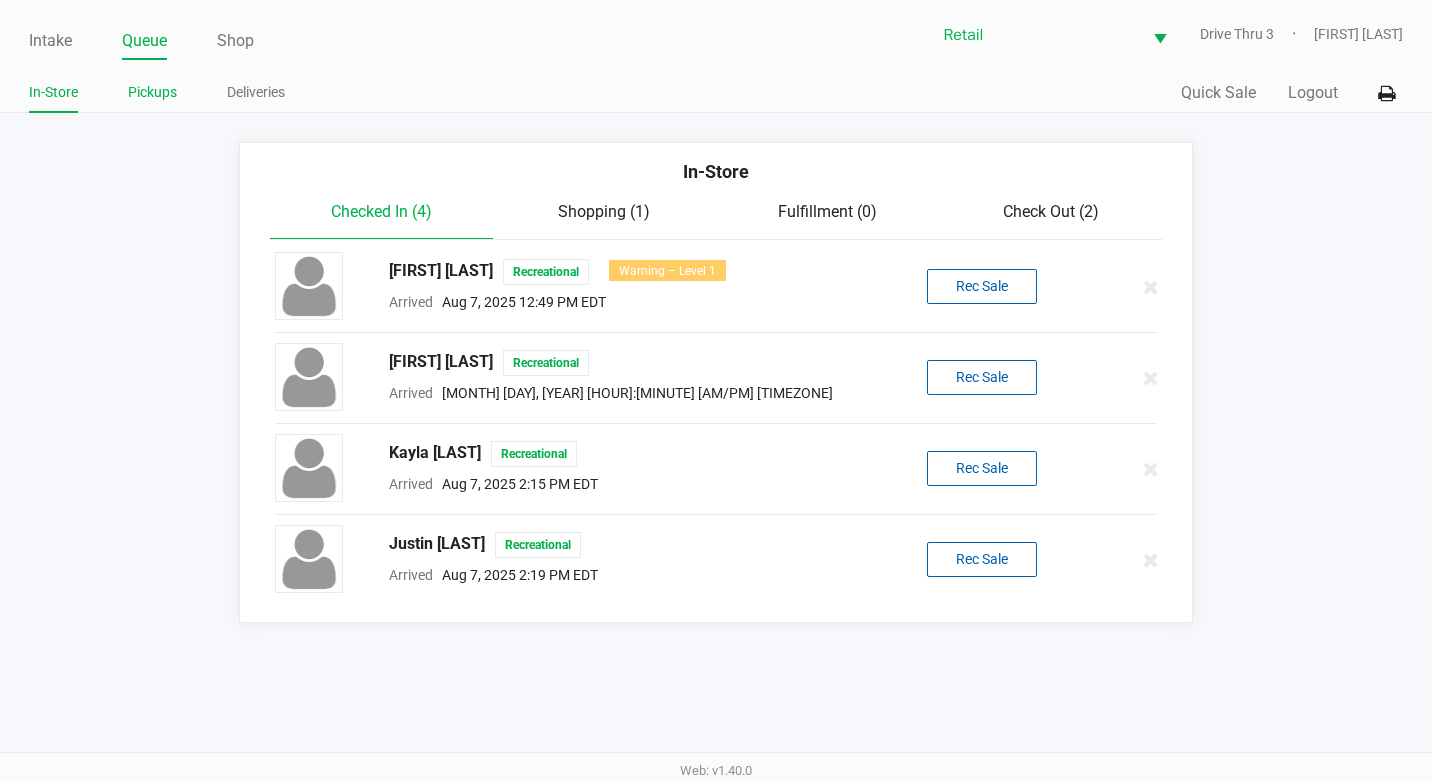 click on "Pickups" 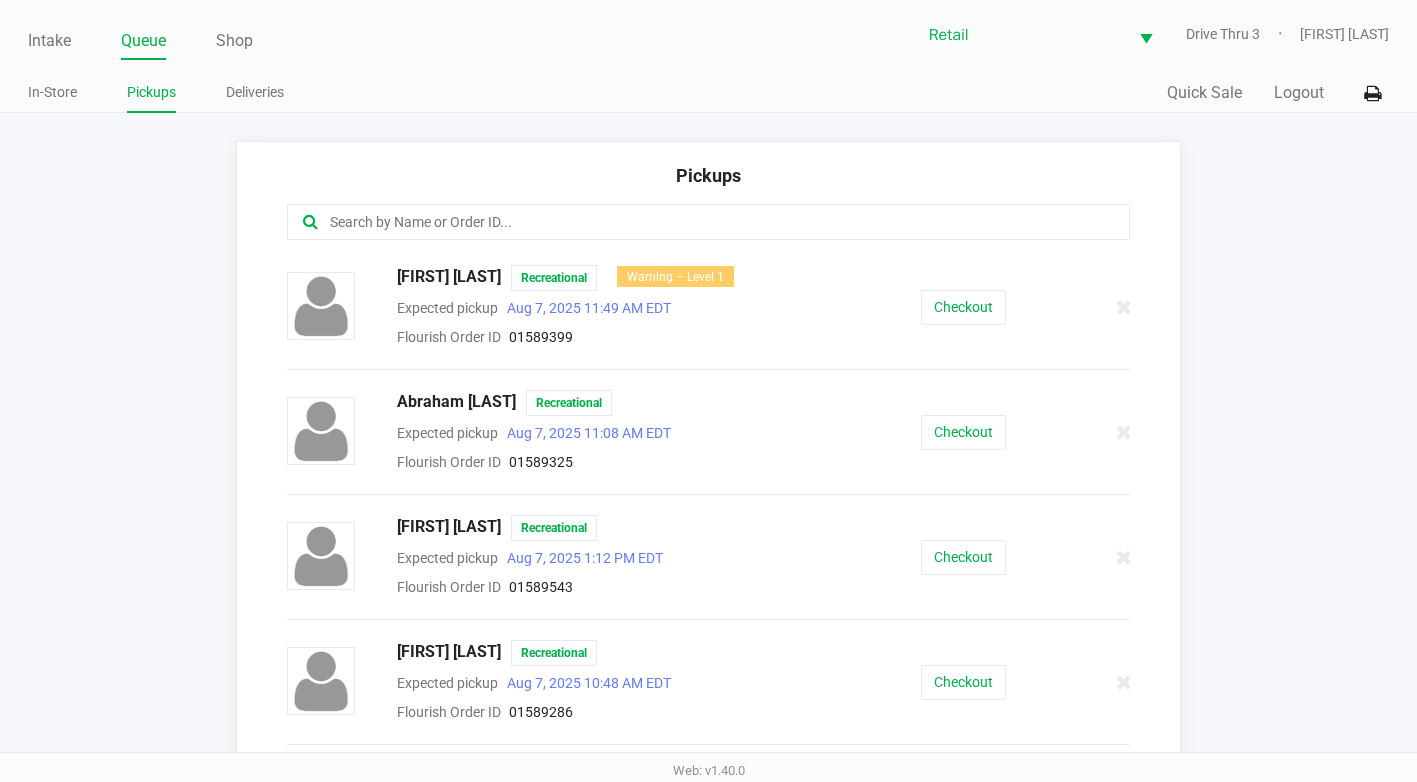 click 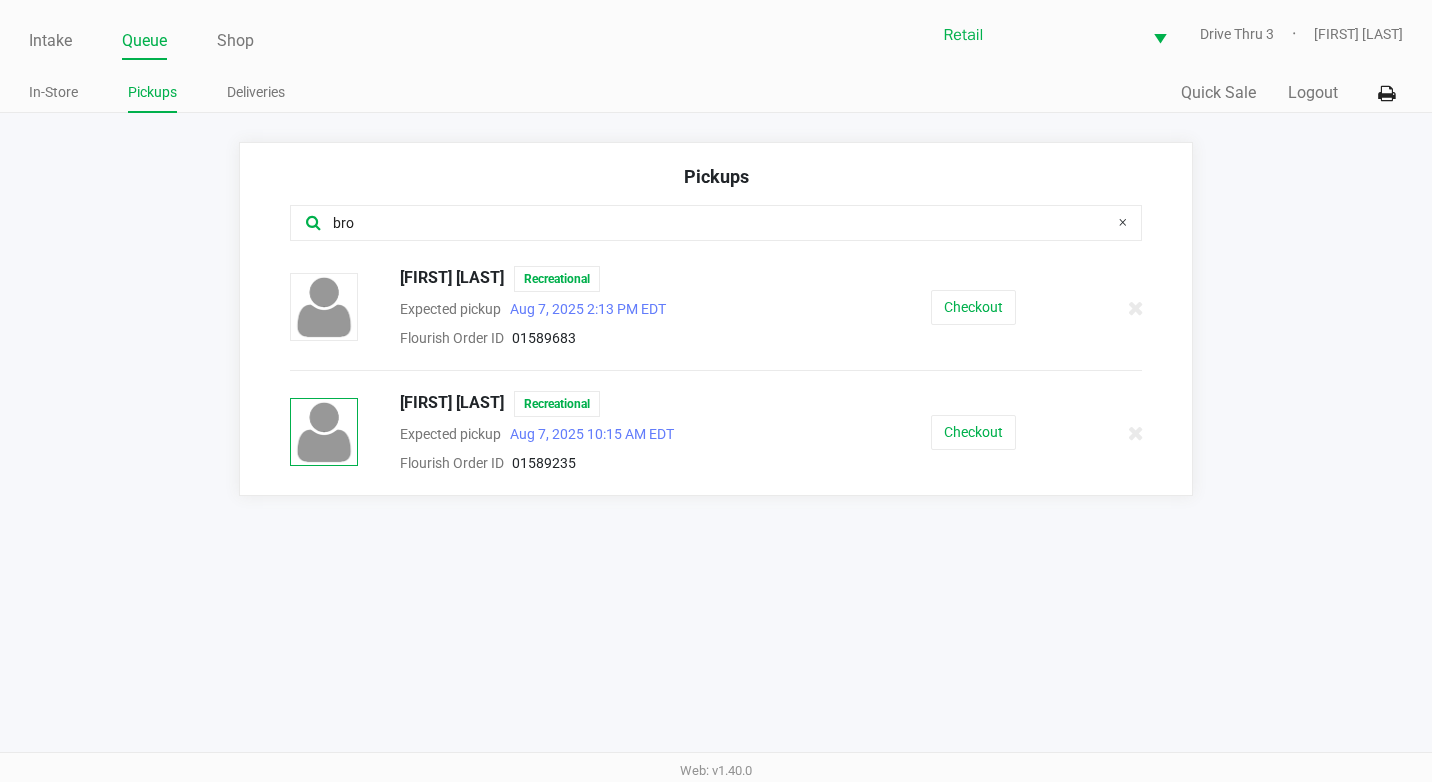 type on "bro" 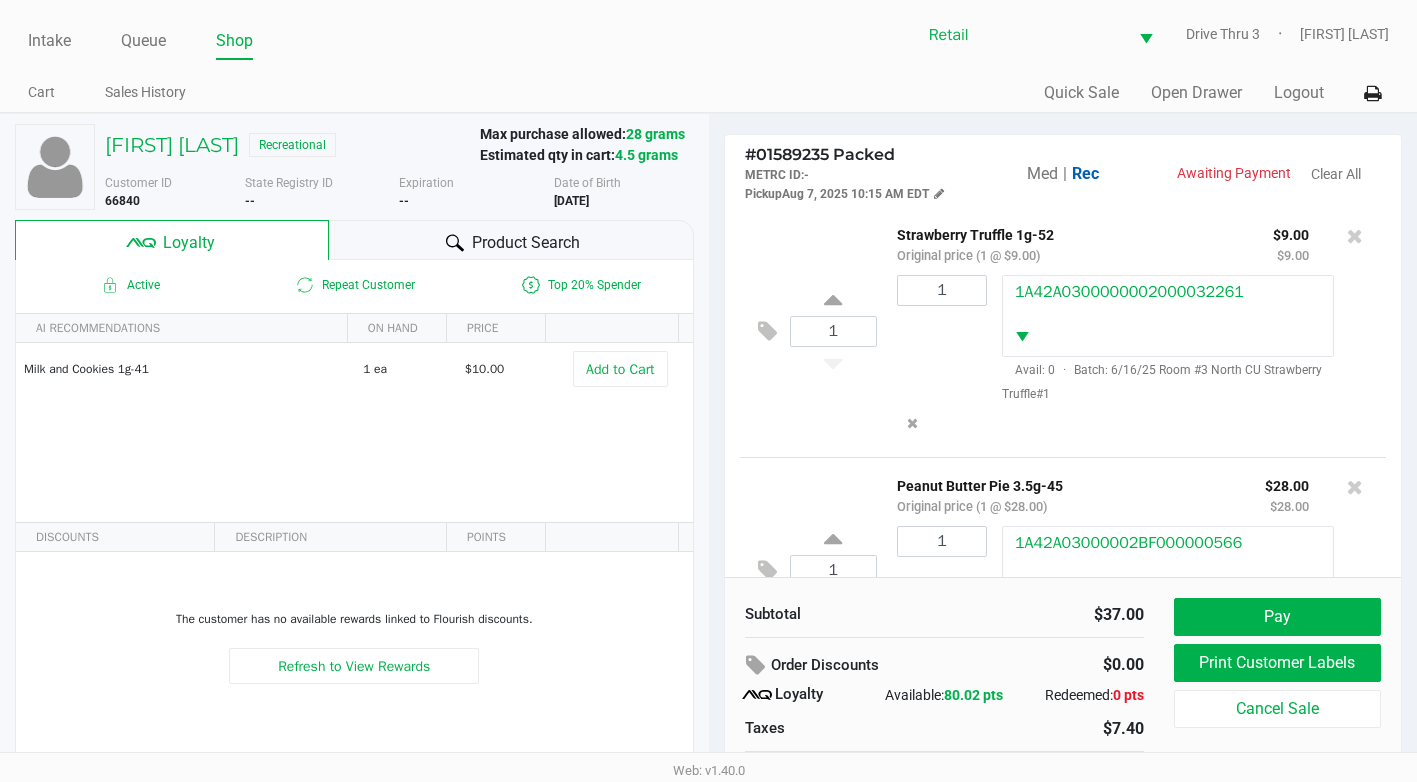 scroll, scrollTop: 0, scrollLeft: 0, axis: both 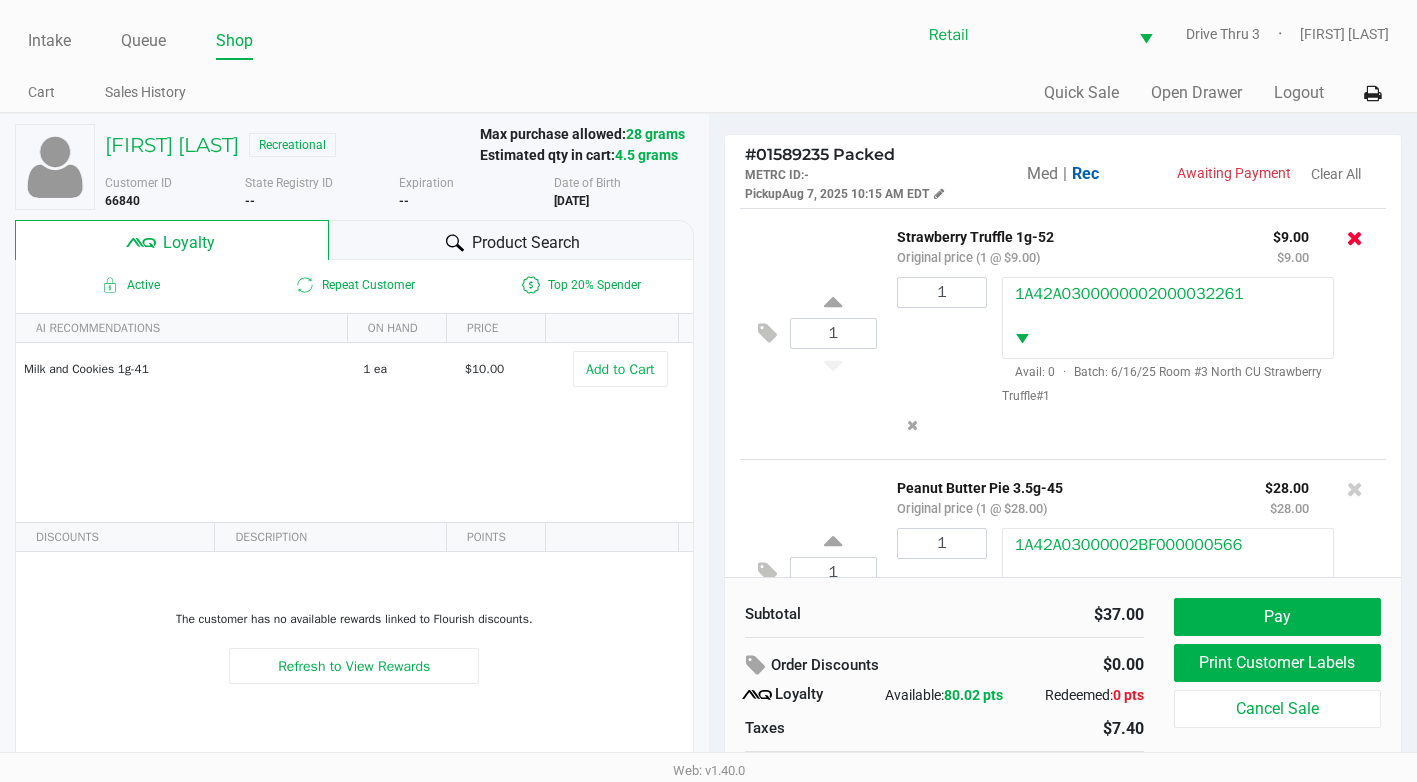 click 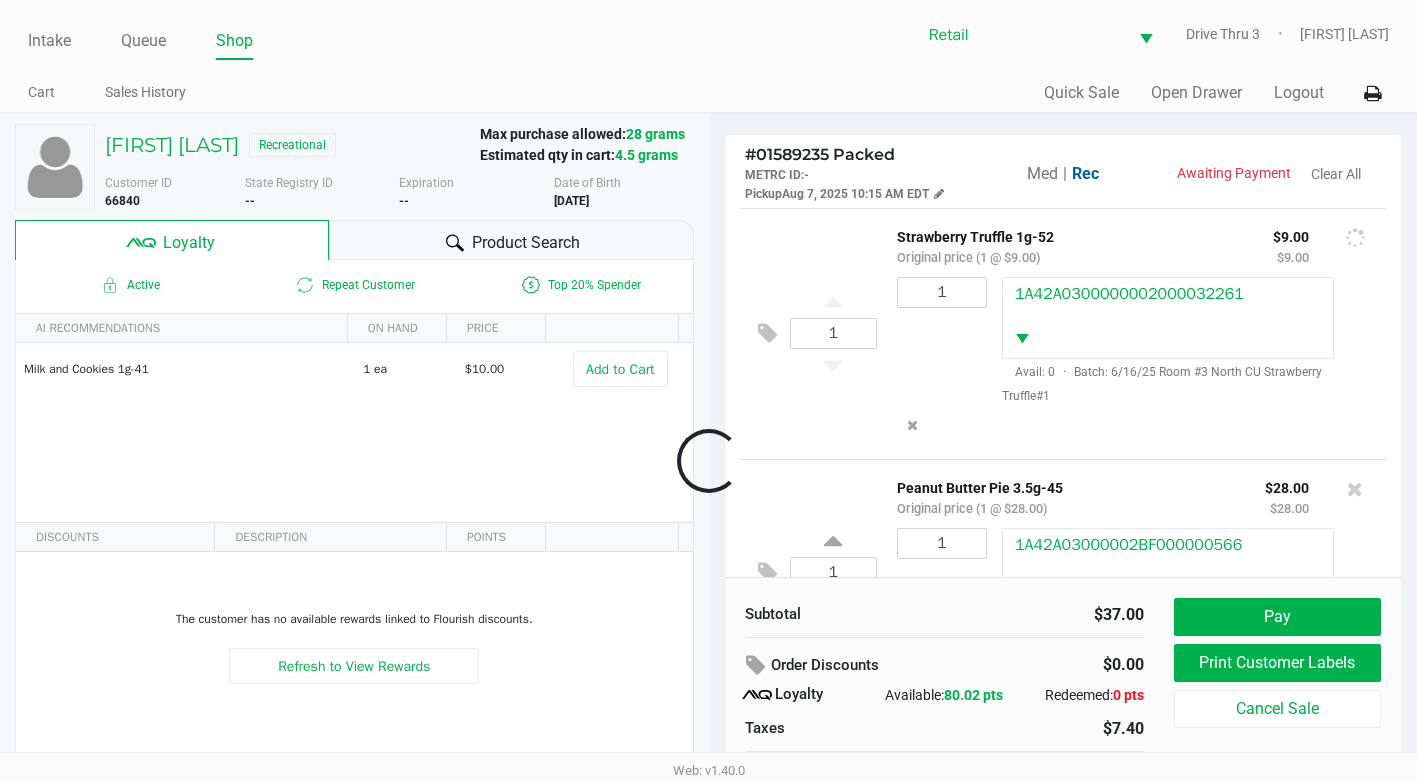 scroll, scrollTop: 0, scrollLeft: 0, axis: both 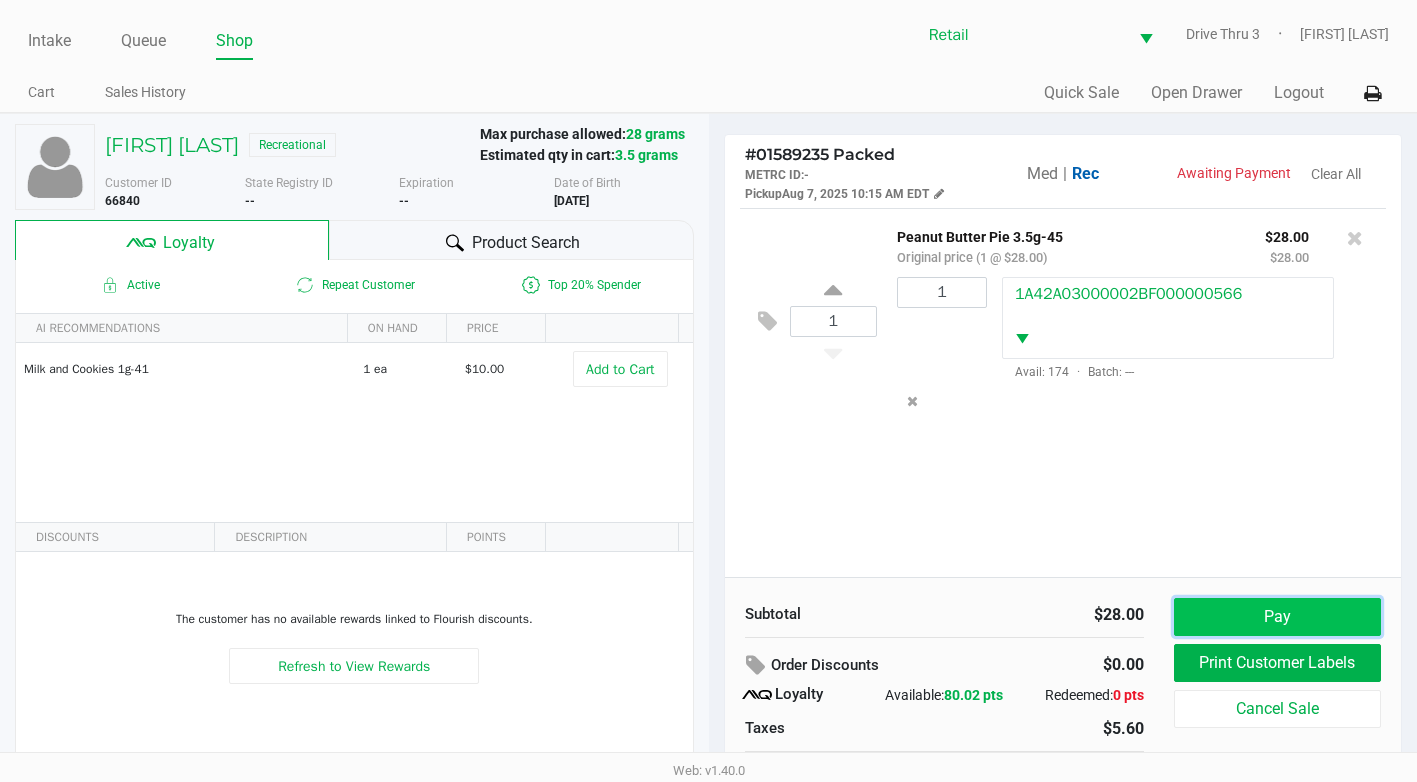 click on "Pay" 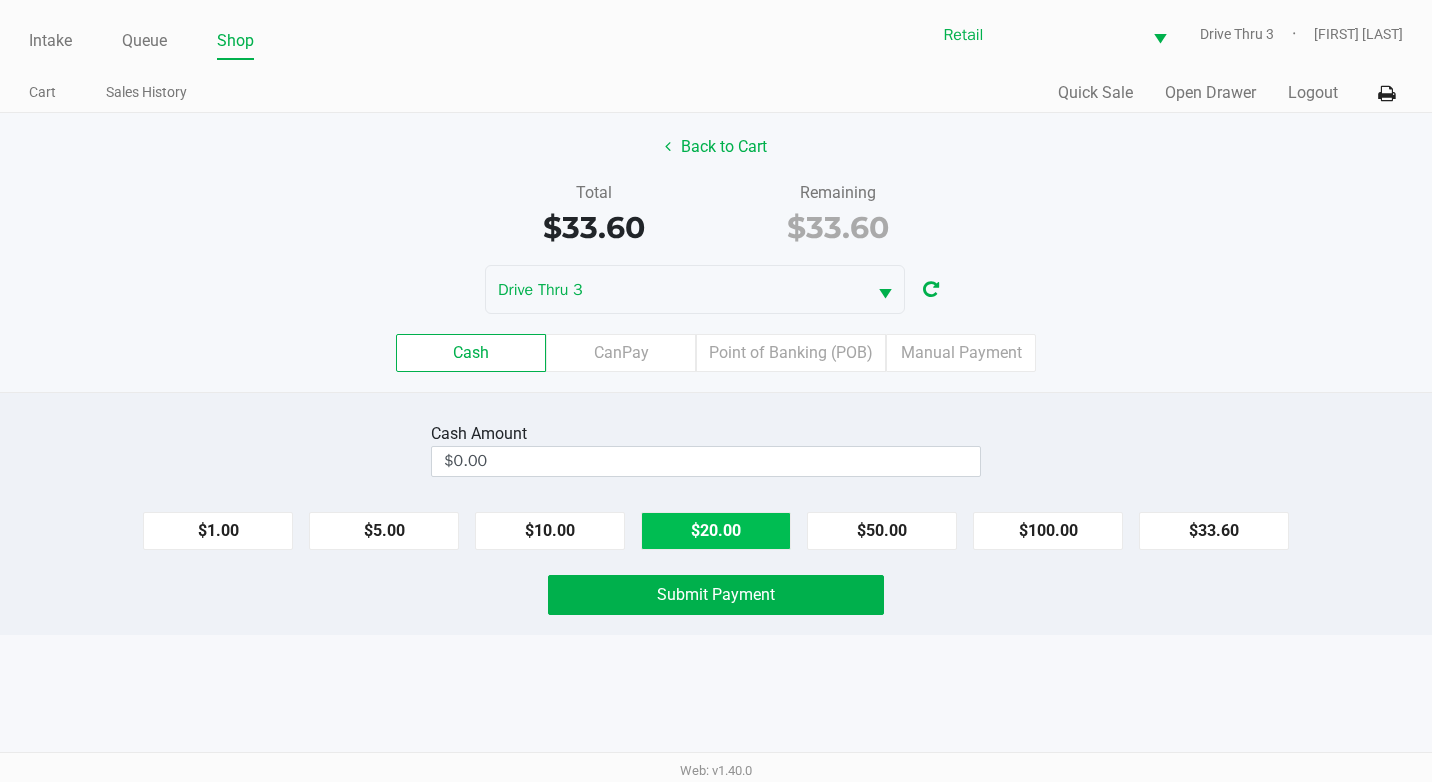 click on "$20.00" 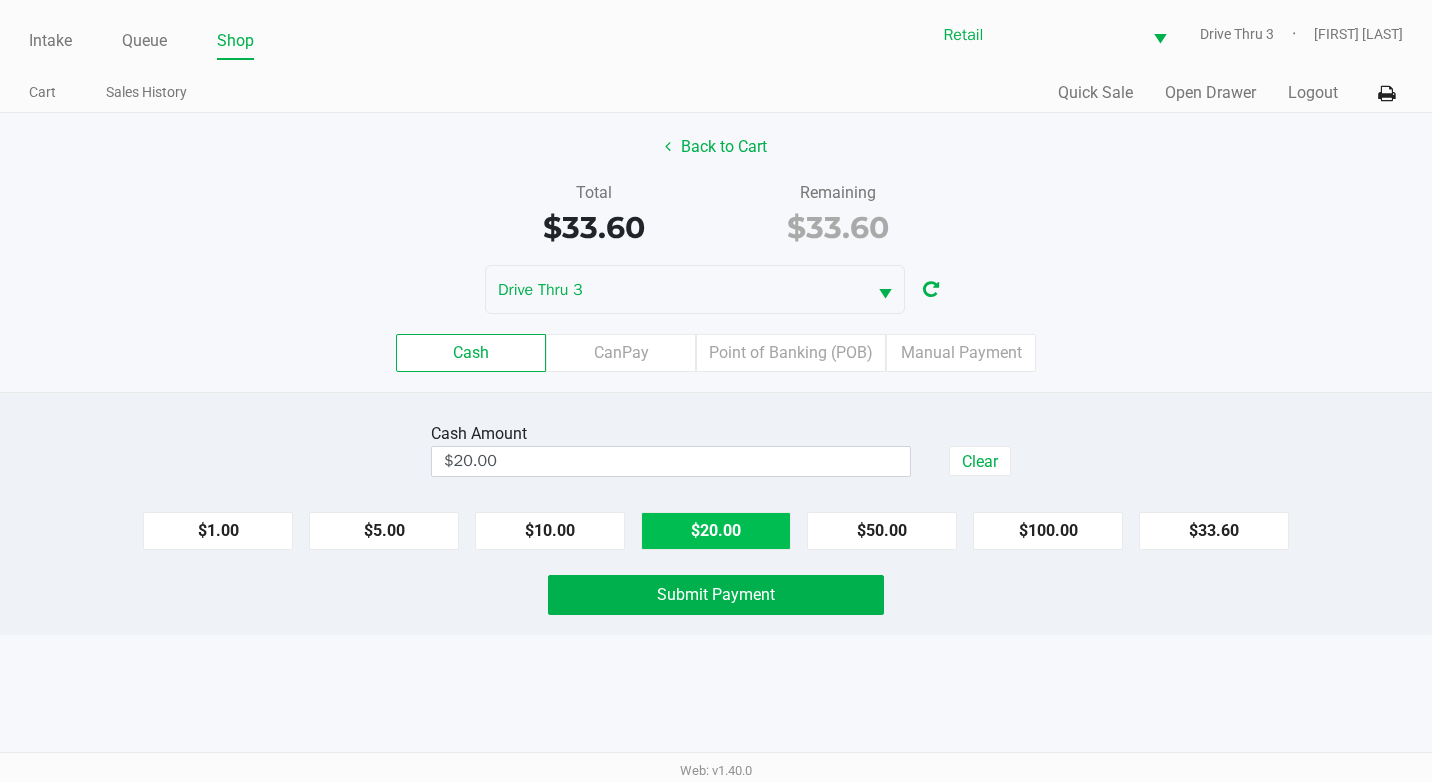 drag, startPoint x: 704, startPoint y: 531, endPoint x: 703, endPoint y: 562, distance: 31.016125 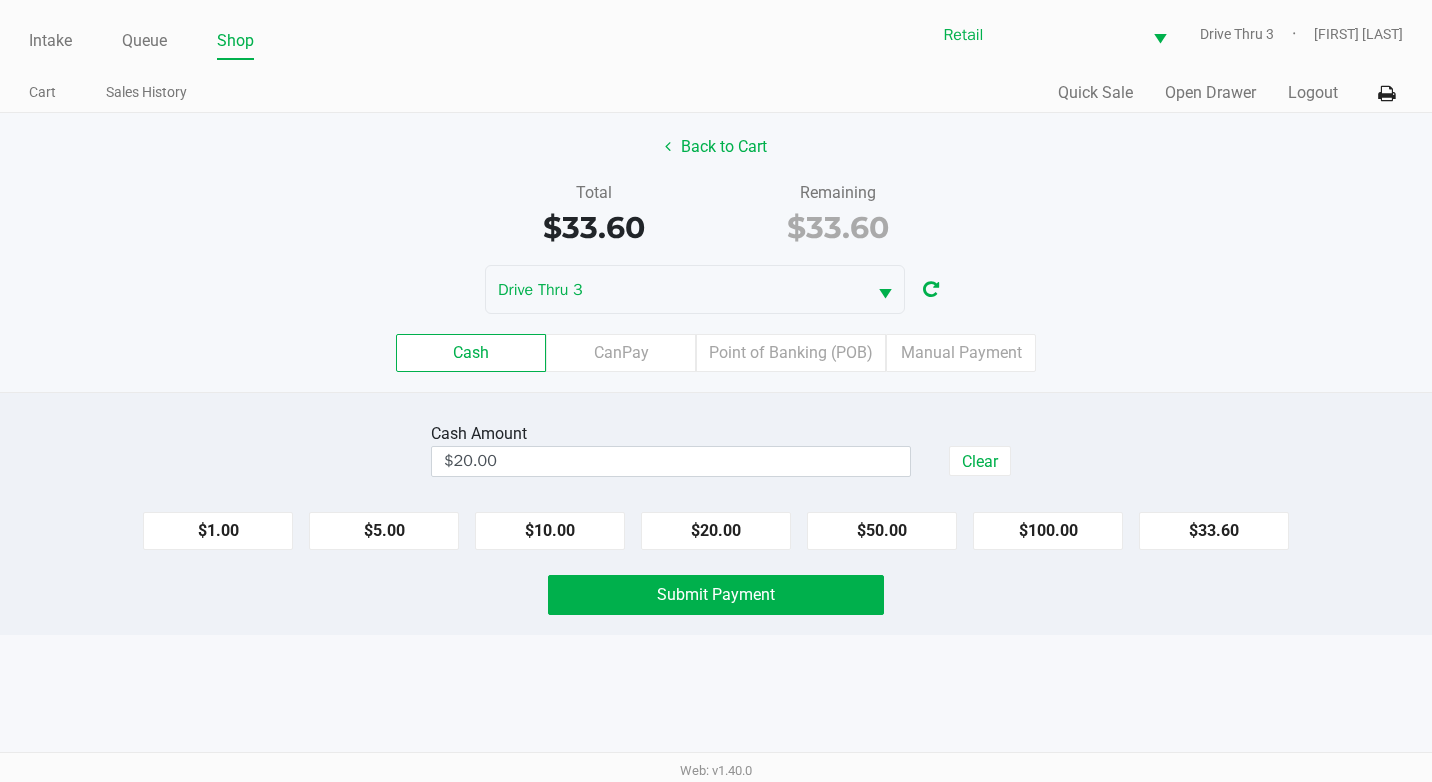 type on "$40.00" 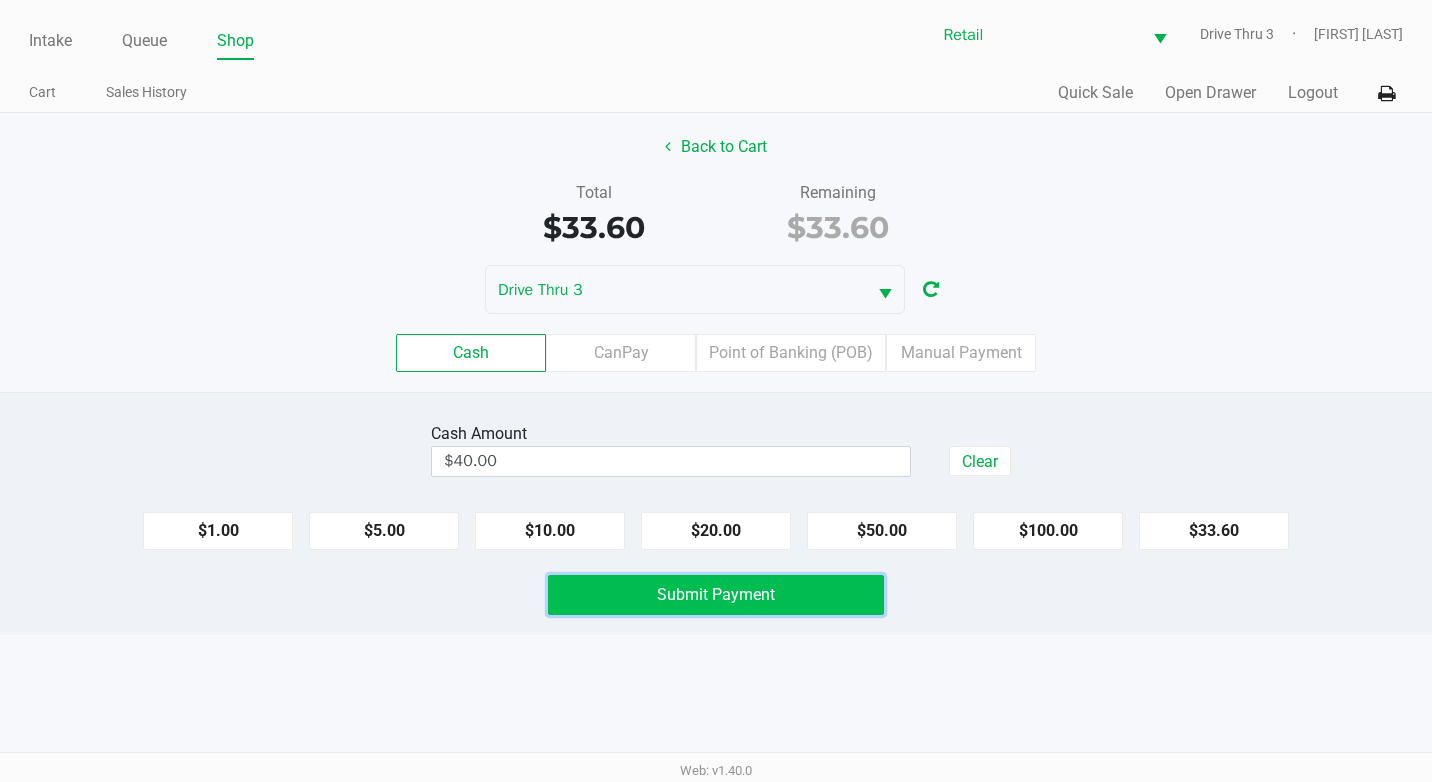 click on "Submit Payment" 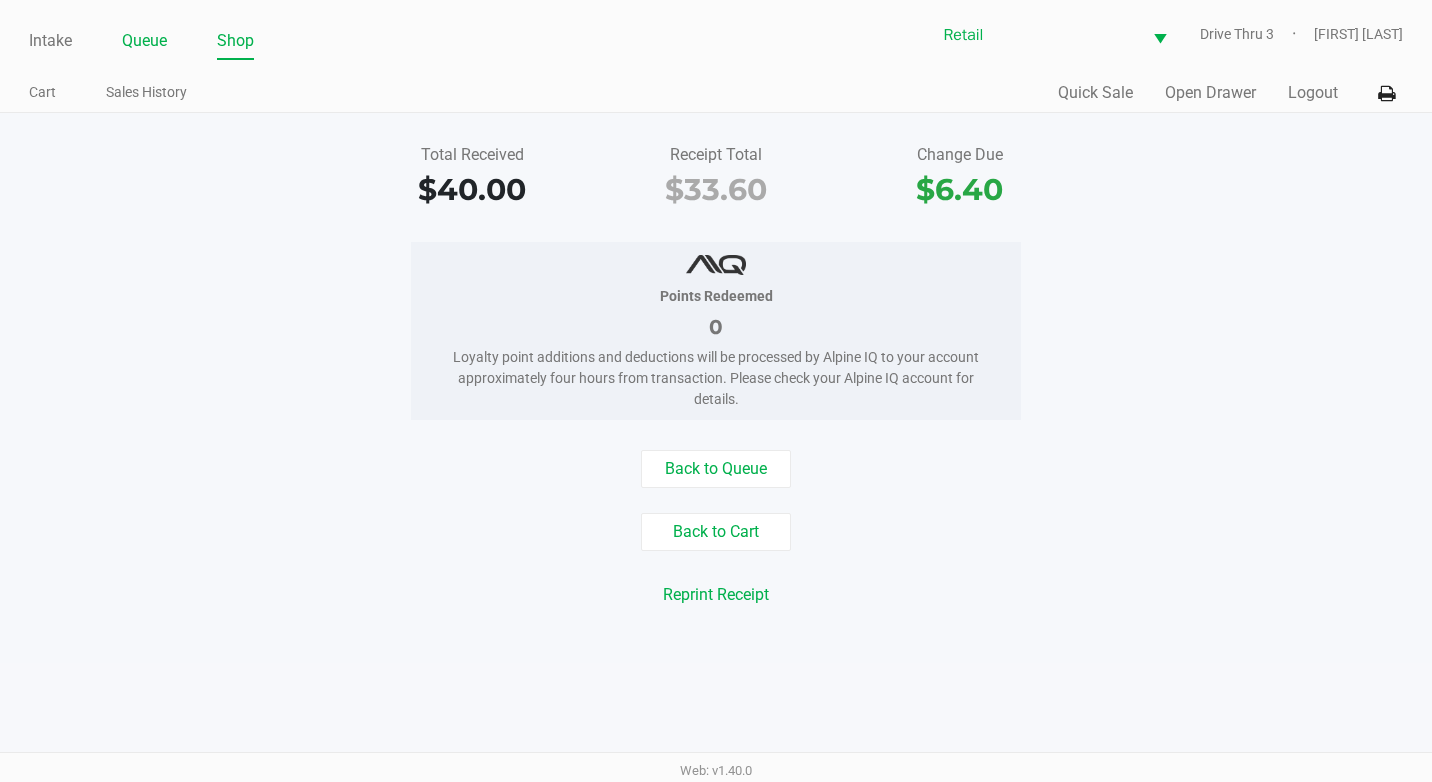 click on "Queue" 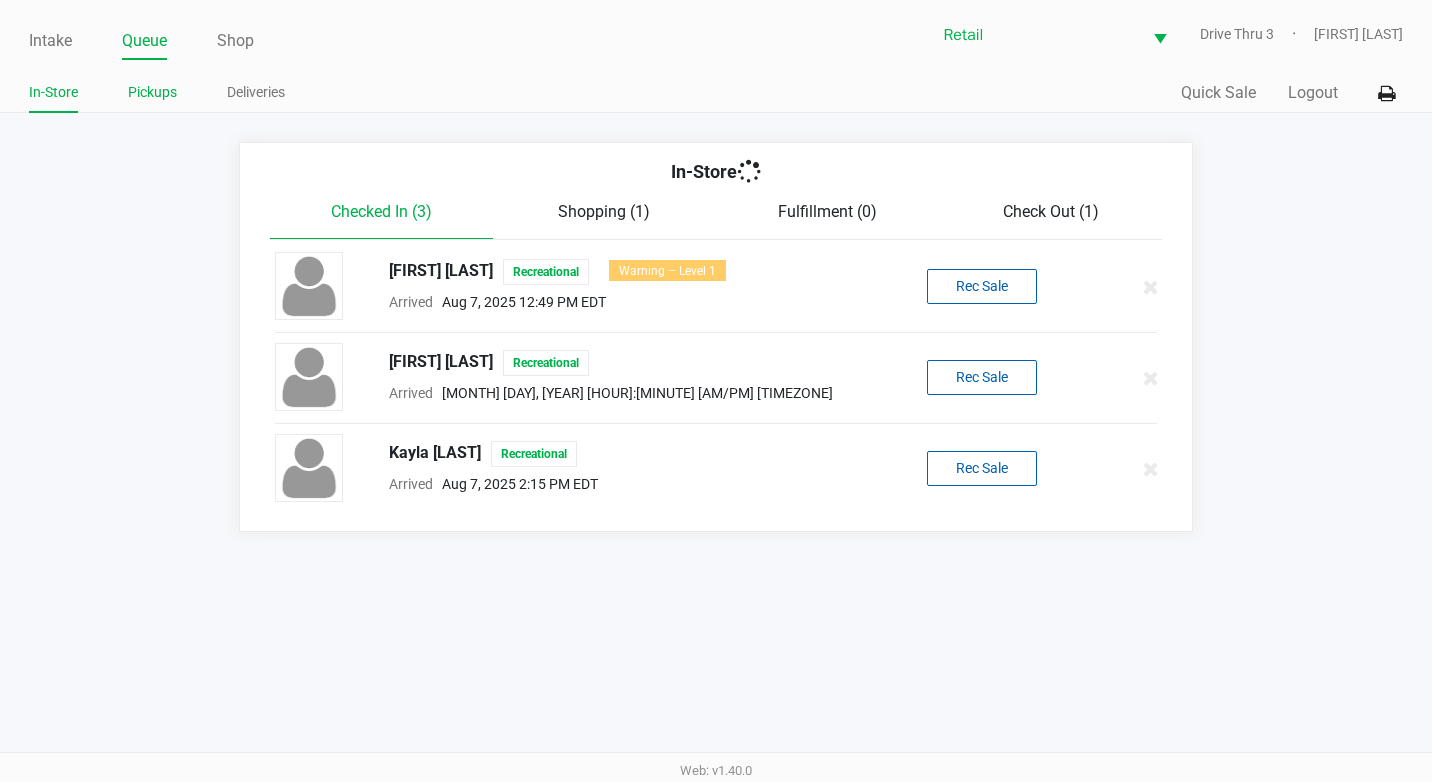 click on "Pickups" 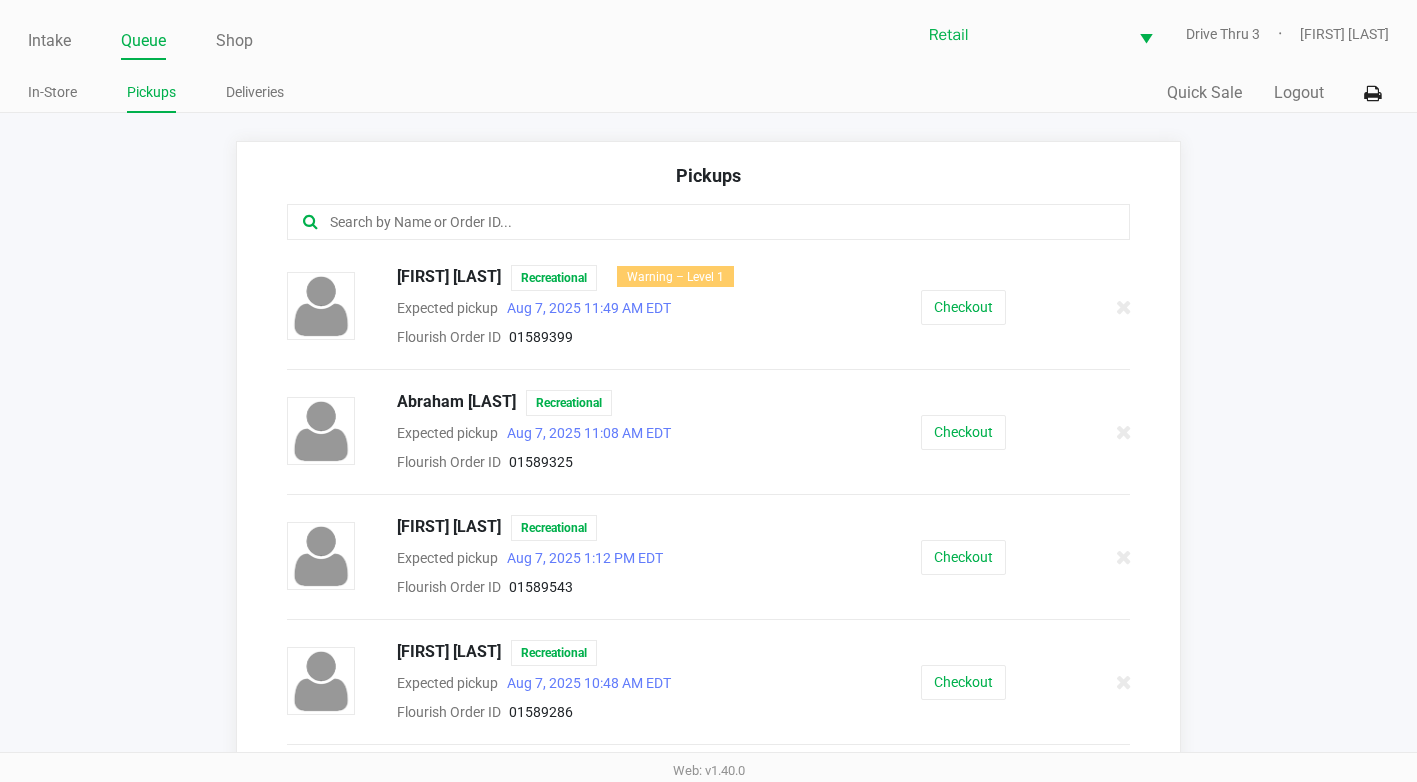 click 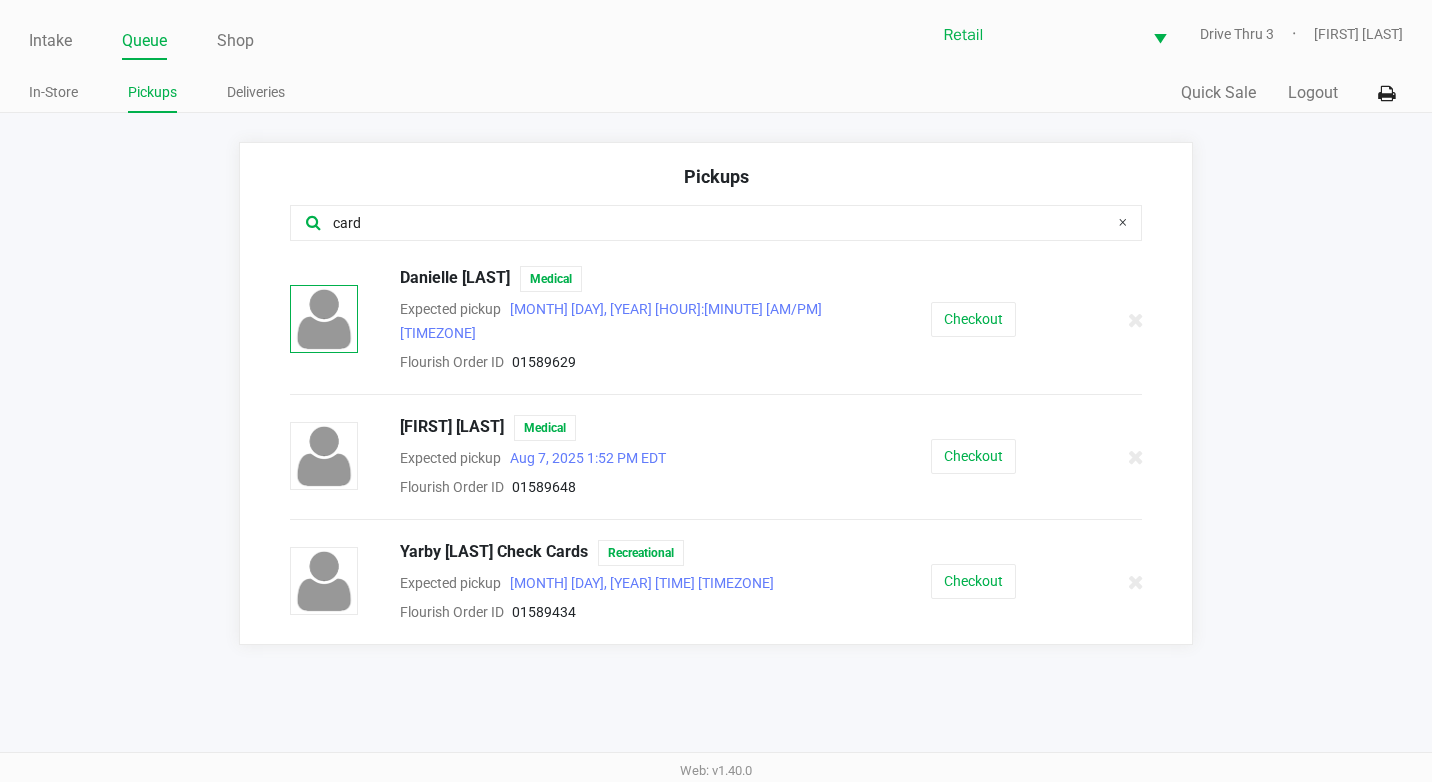 type on "card" 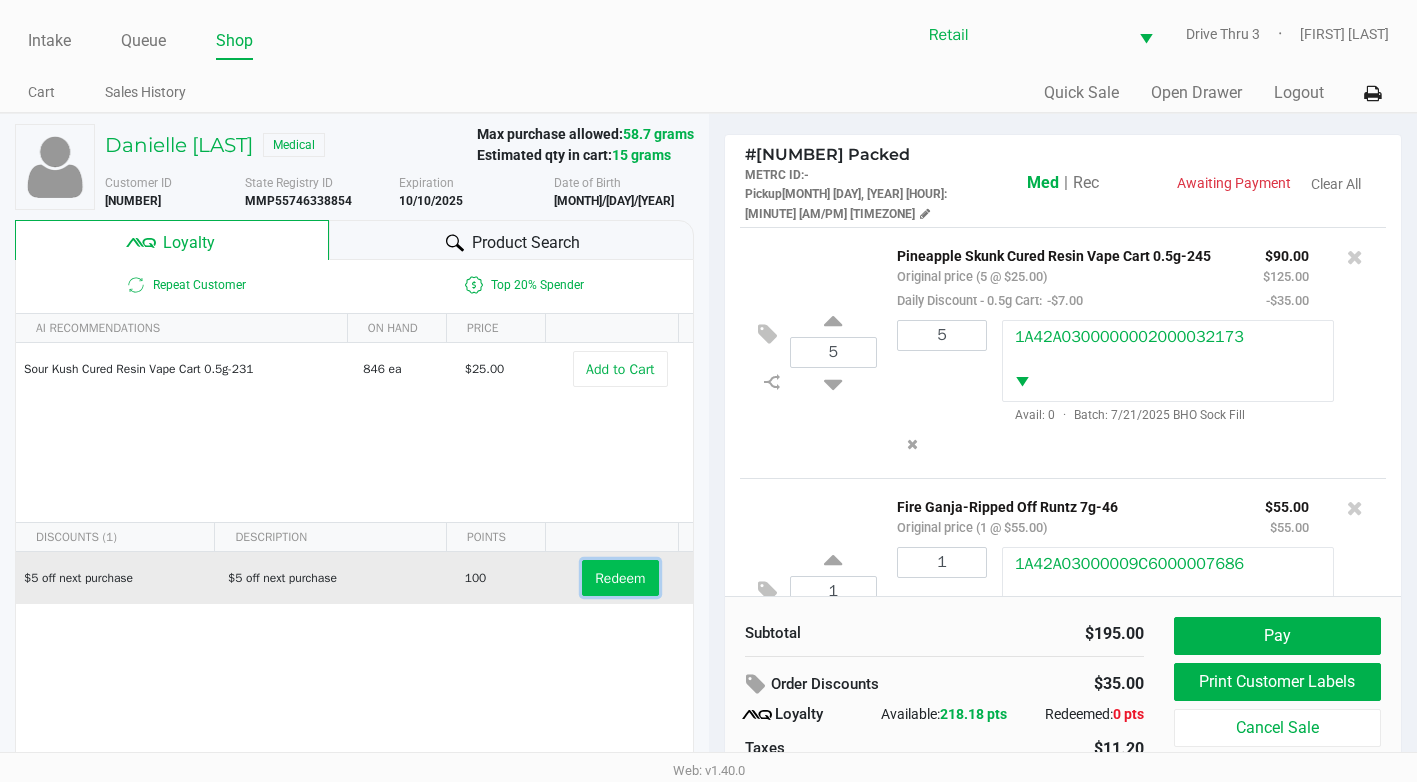 click on "Redeem" 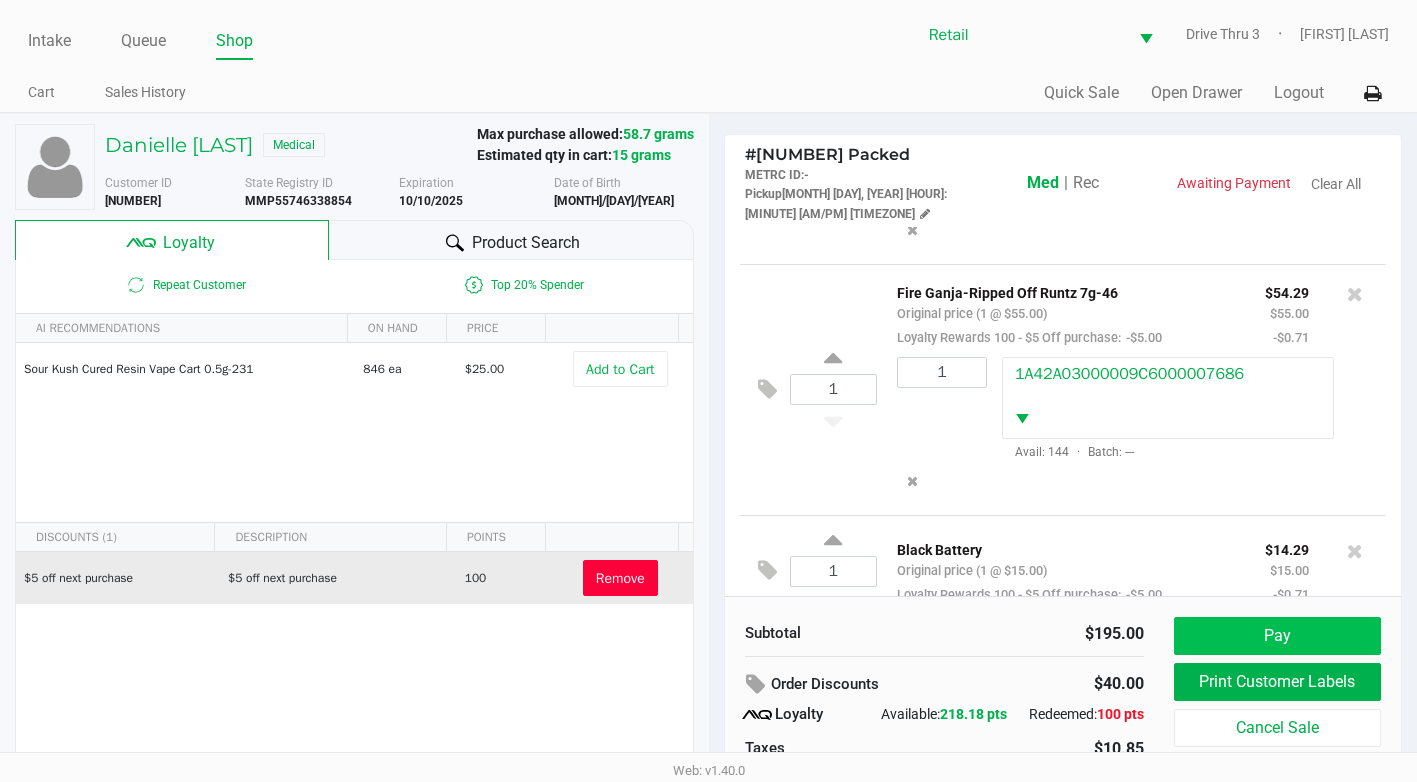 scroll, scrollTop: 286, scrollLeft: 0, axis: vertical 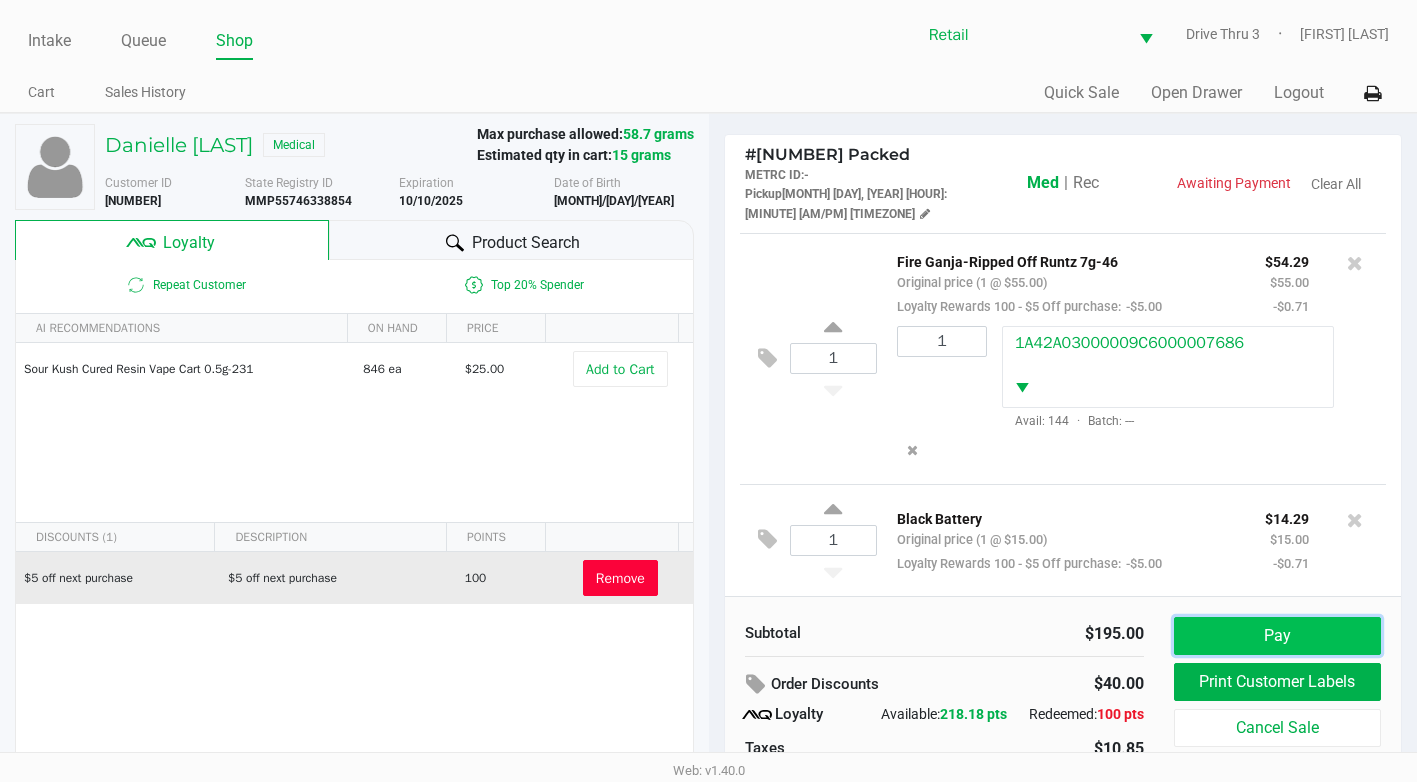 click on "Pay" 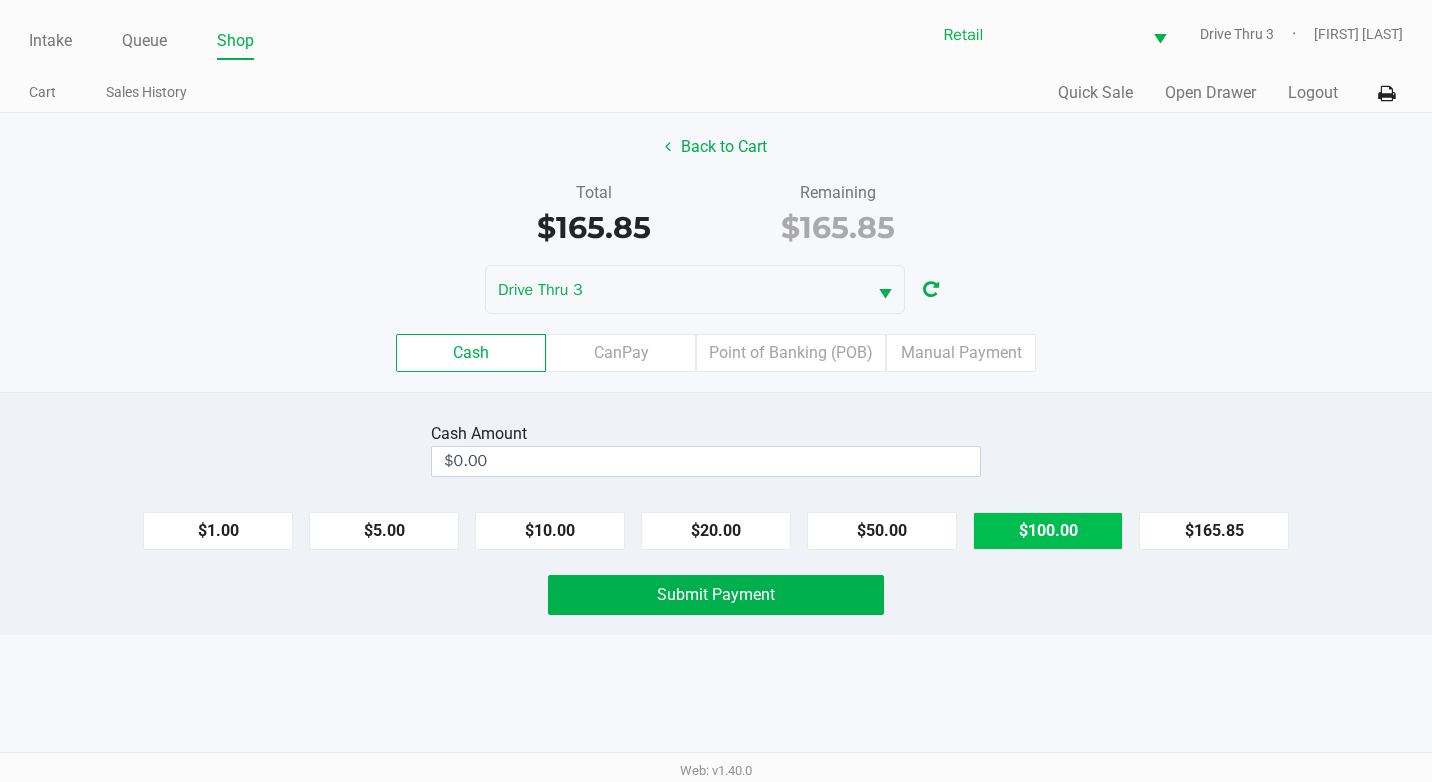 drag, startPoint x: 1015, startPoint y: 530, endPoint x: 999, endPoint y: 533, distance: 16.27882 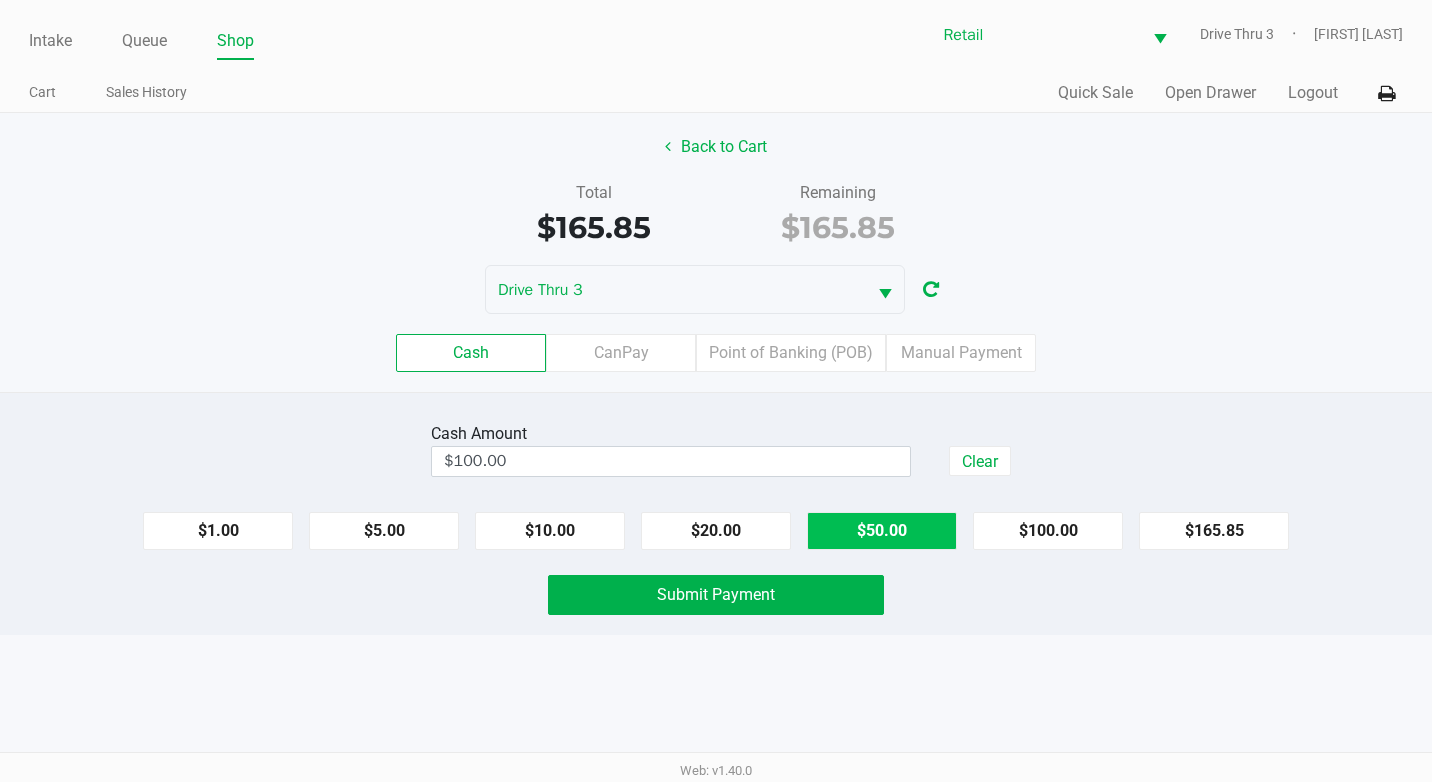 click on "$50.00" 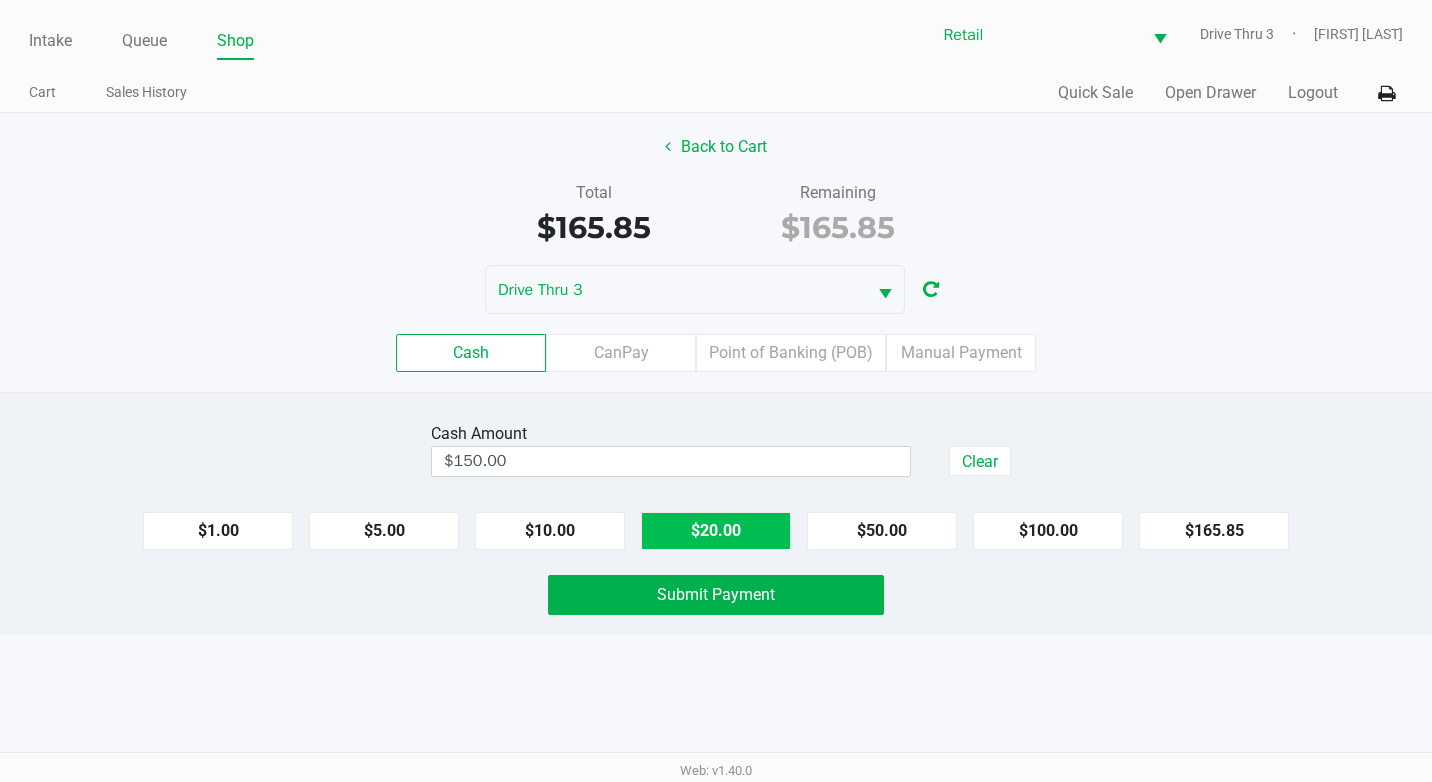 click on "$20.00" 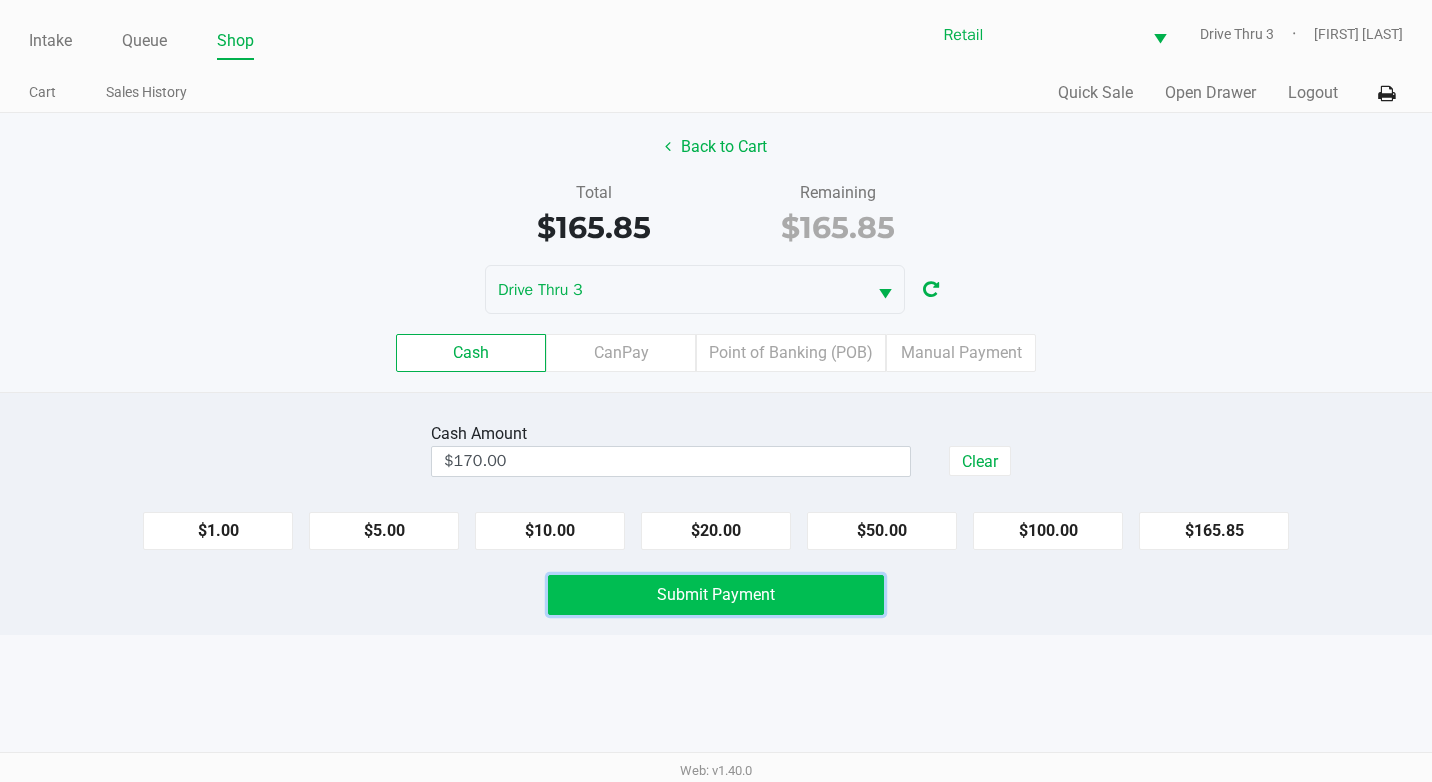 click on "Submit Payment" 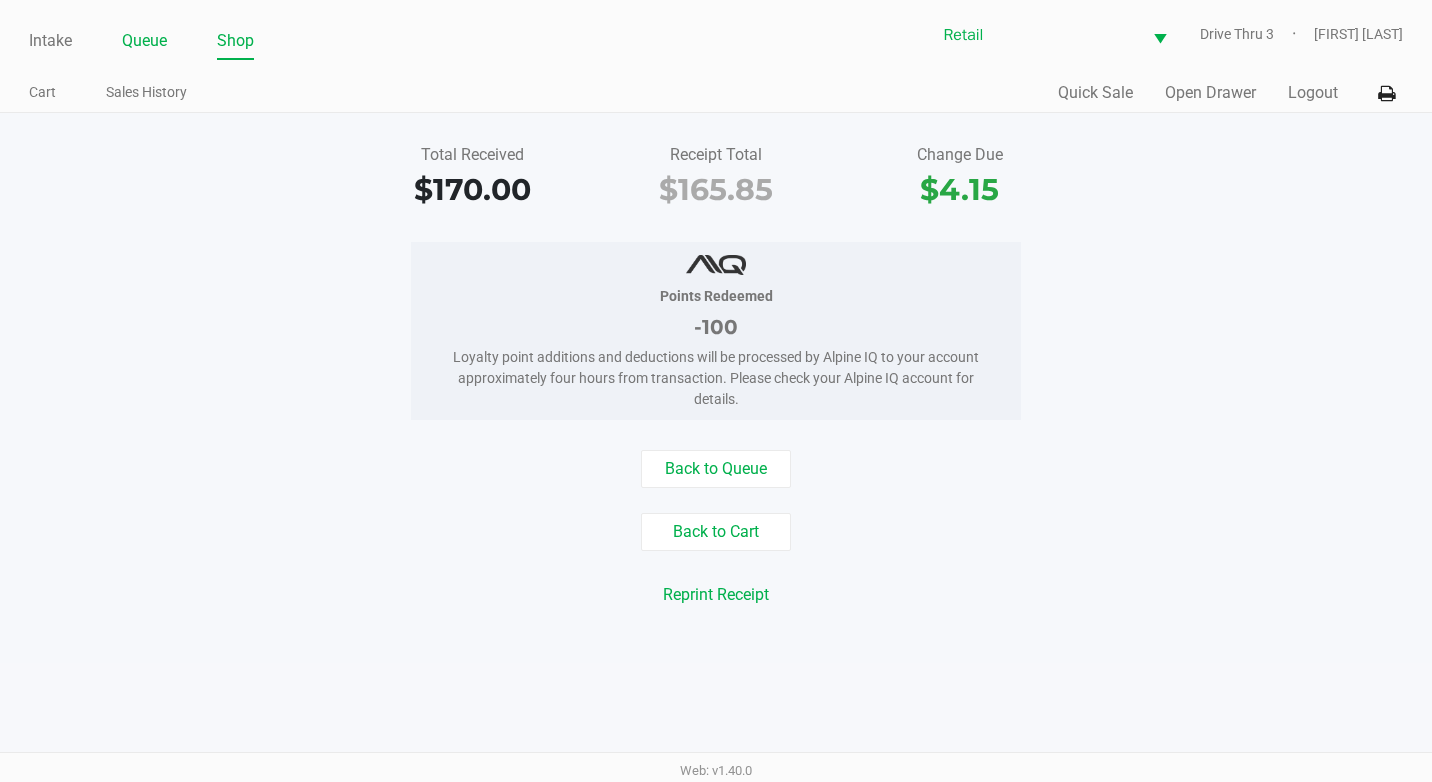 click on "Queue" 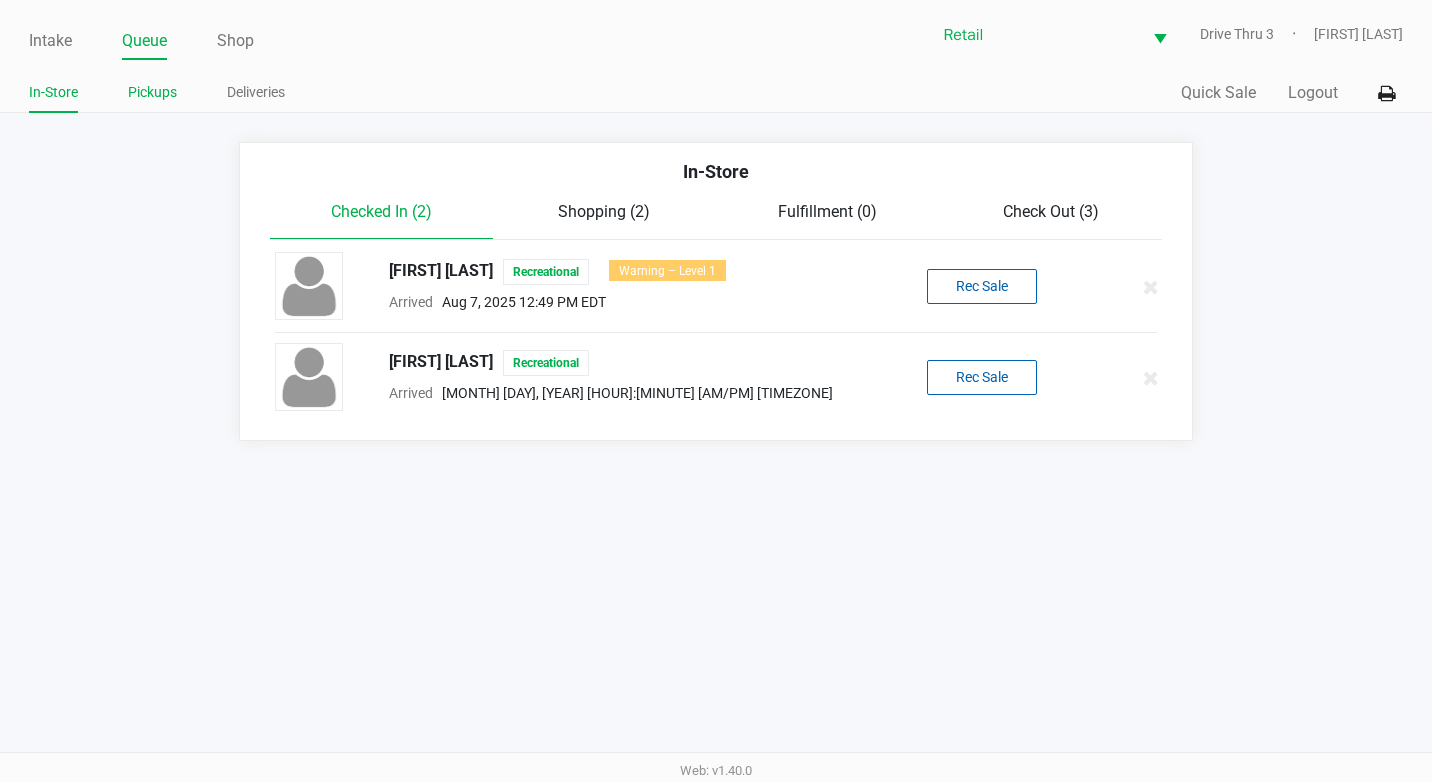 click on "Pickups" 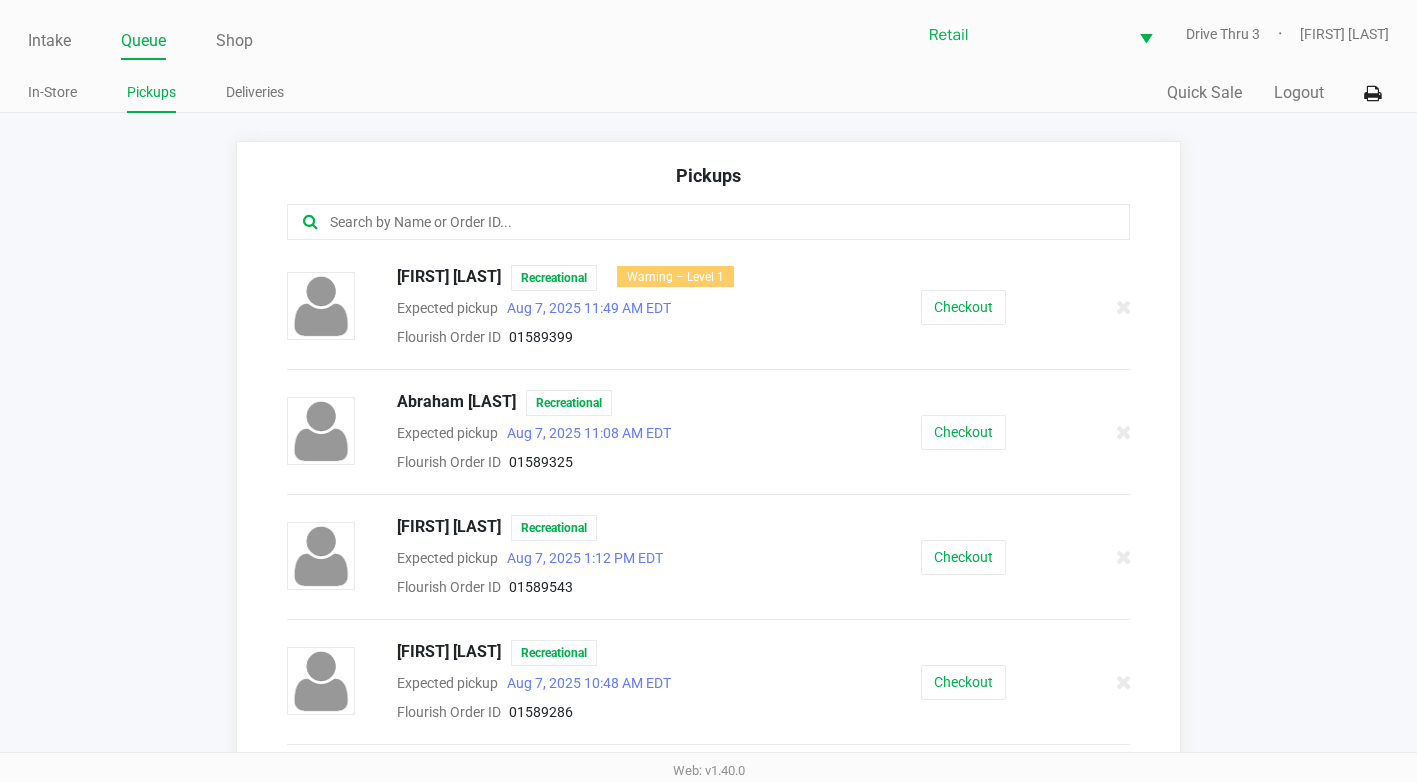 click 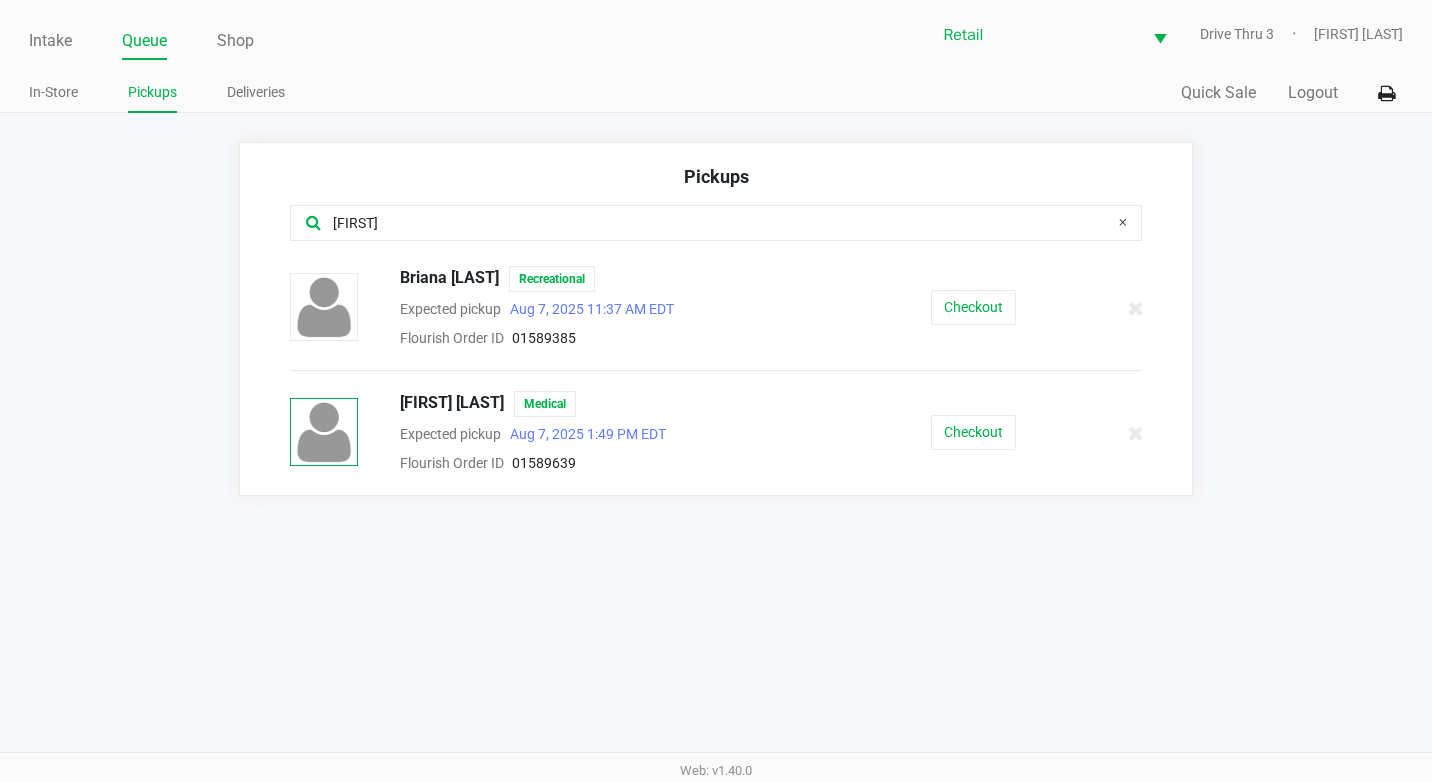 type on "[FIRST]" 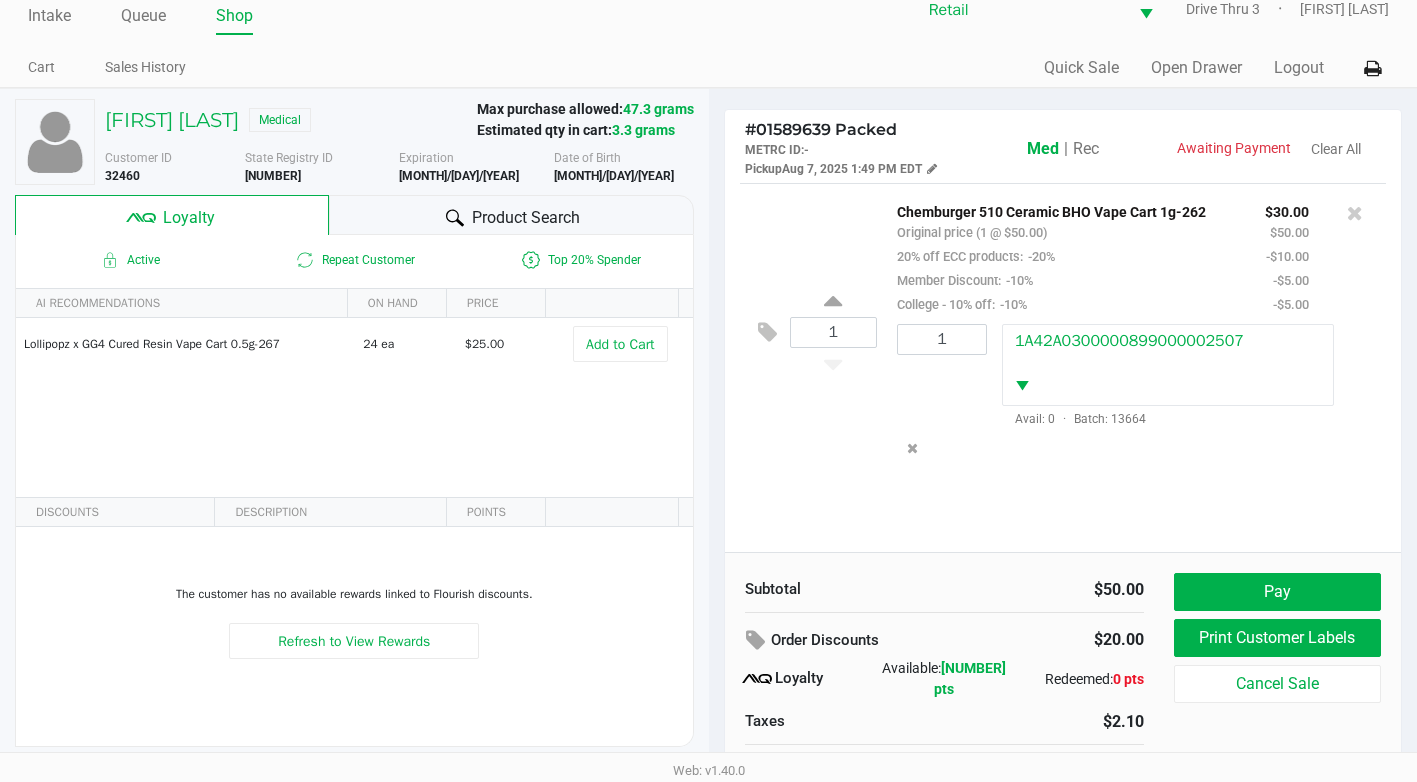 scroll, scrollTop: 39, scrollLeft: 0, axis: vertical 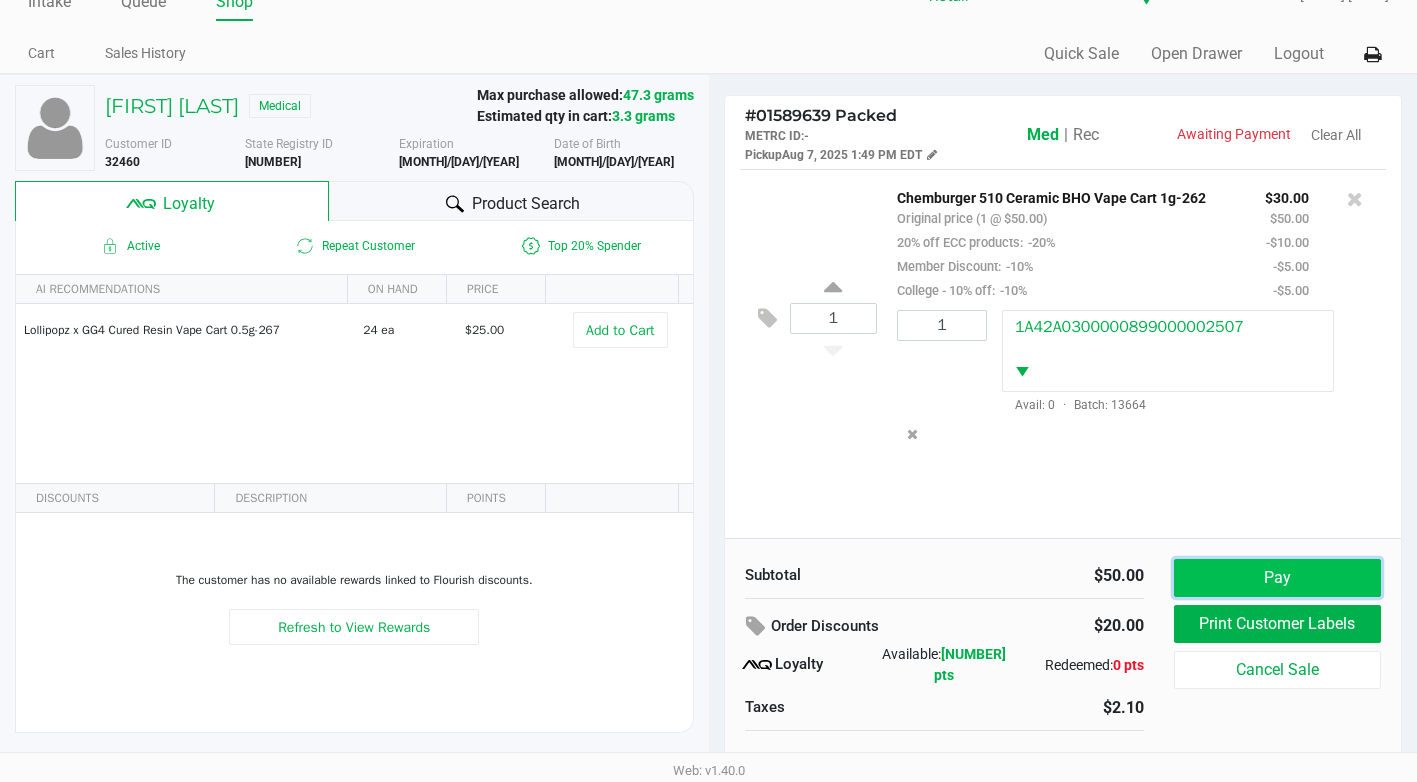 click on "Pay" 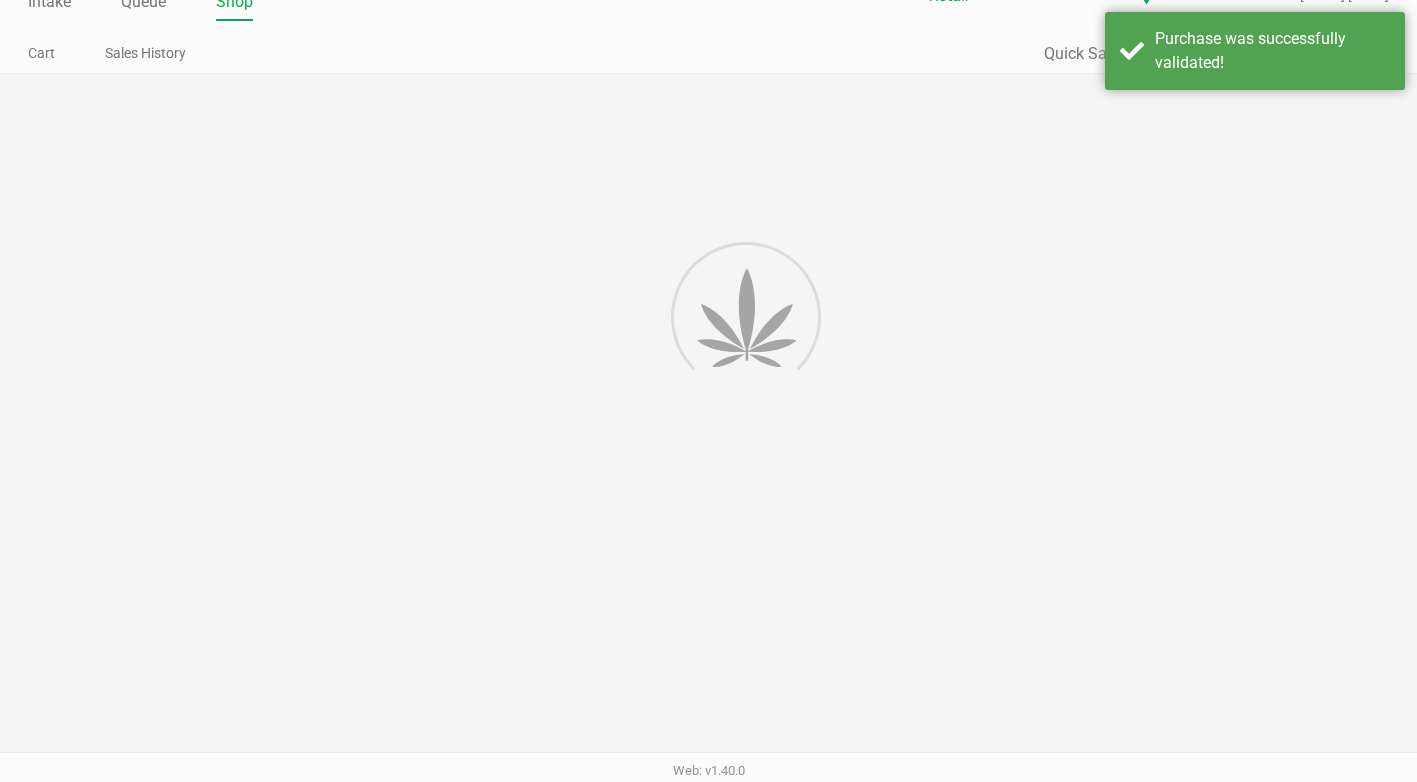scroll, scrollTop: 0, scrollLeft: 0, axis: both 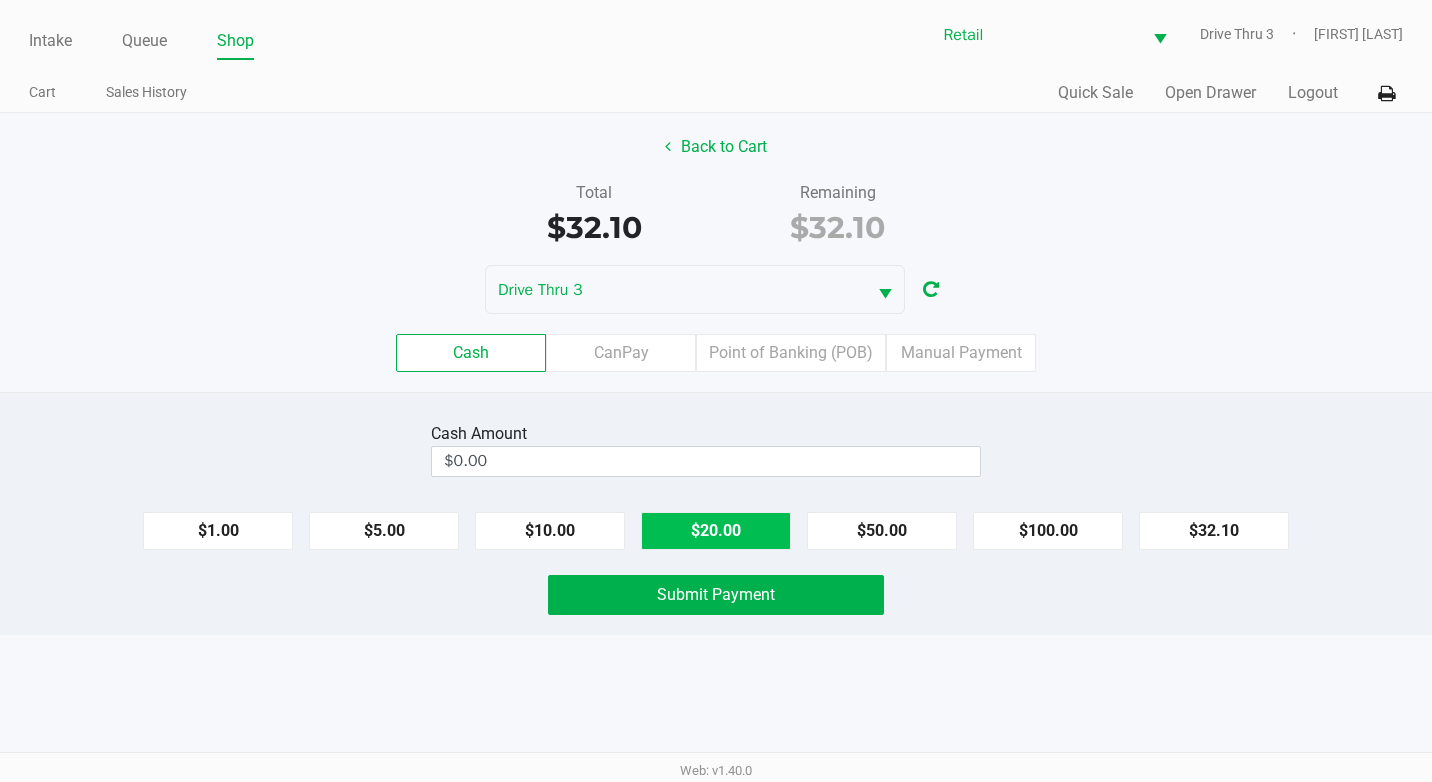 click on "$20.00" 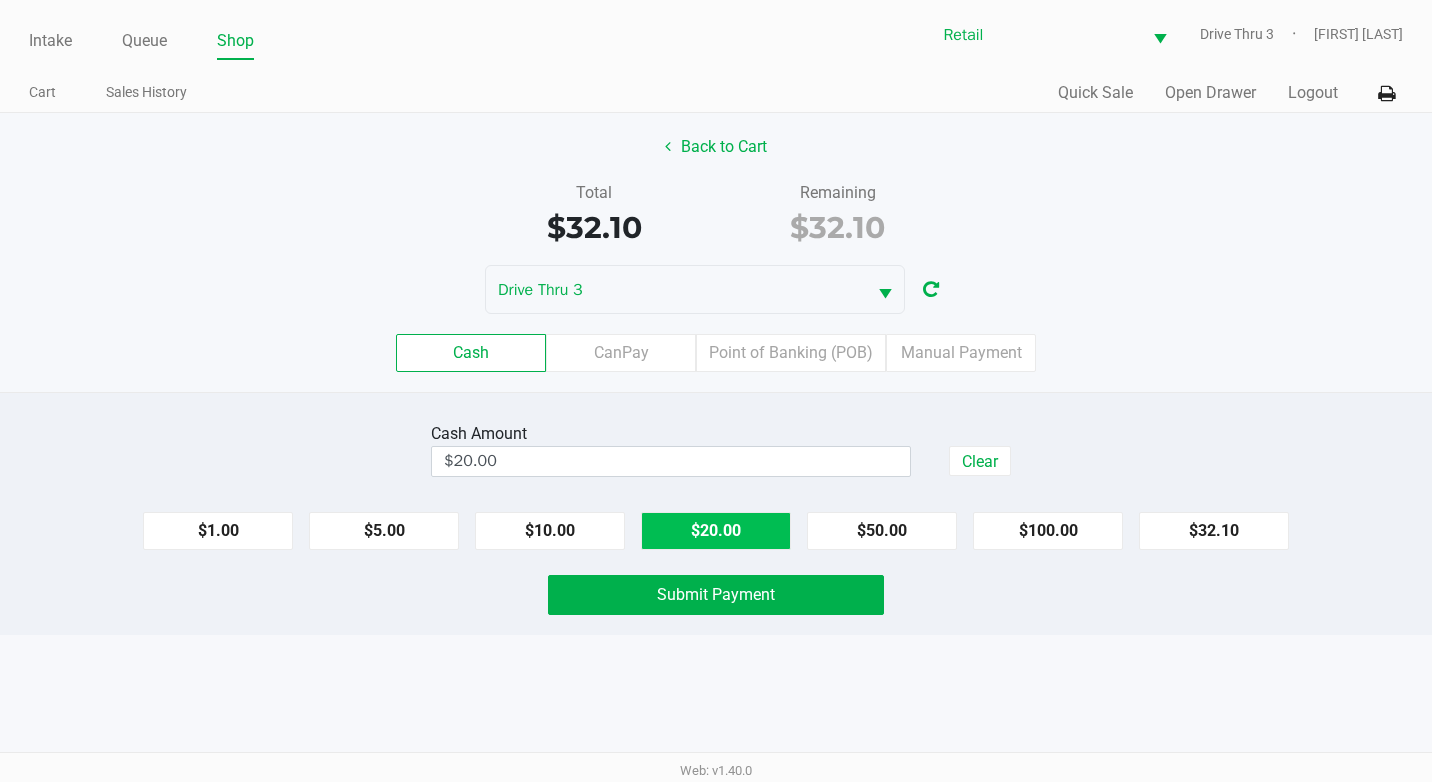 click on "$20.00" 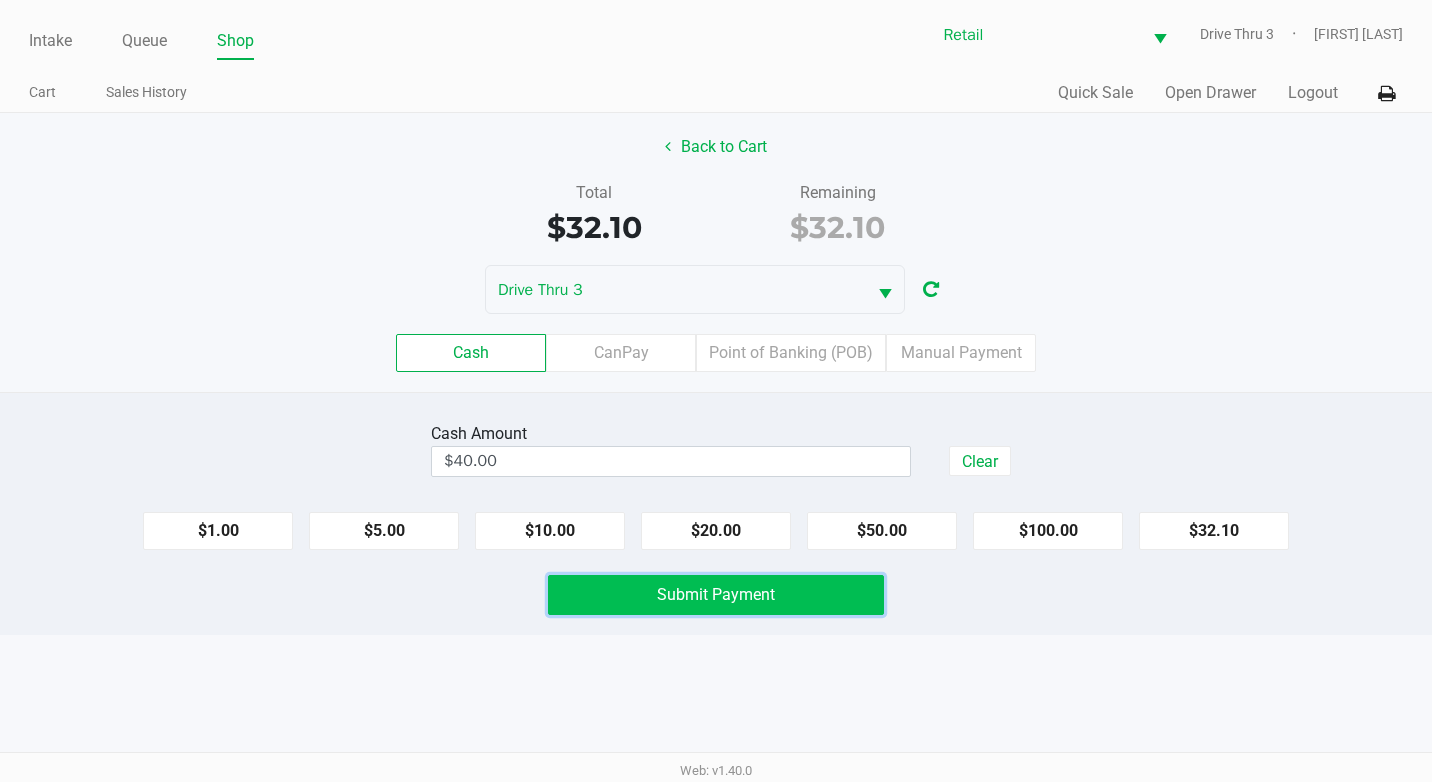 click on "Submit Payment" 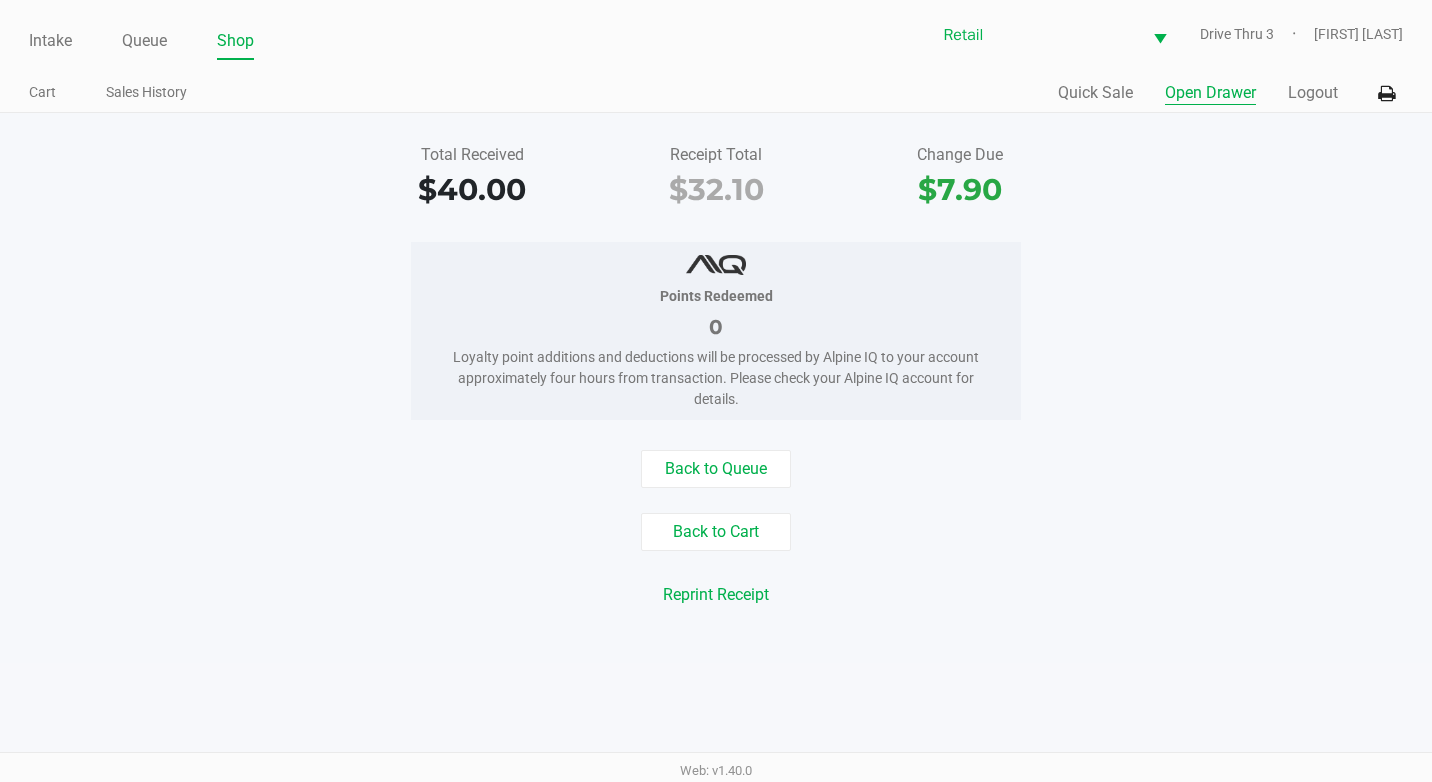 click on "Open Drawer" 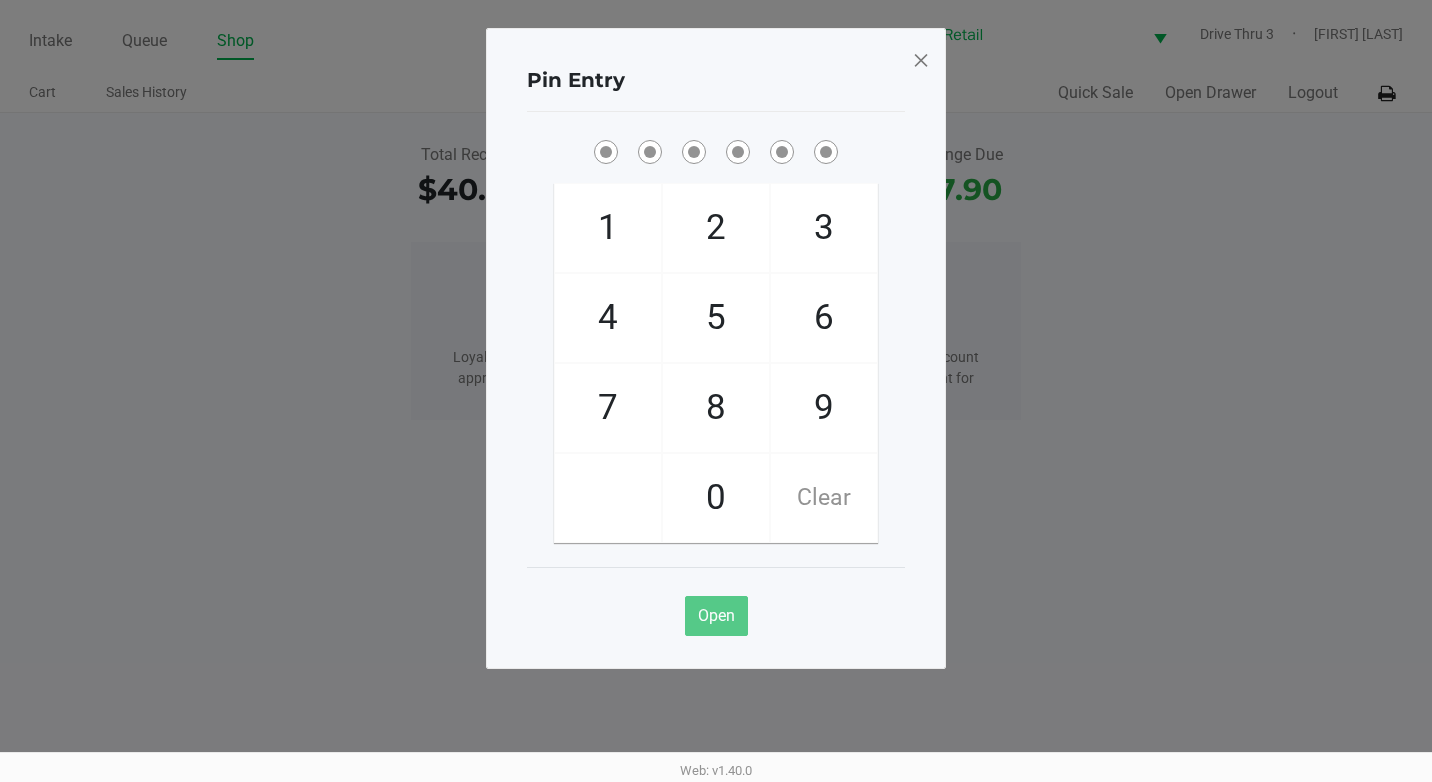 click on "9" 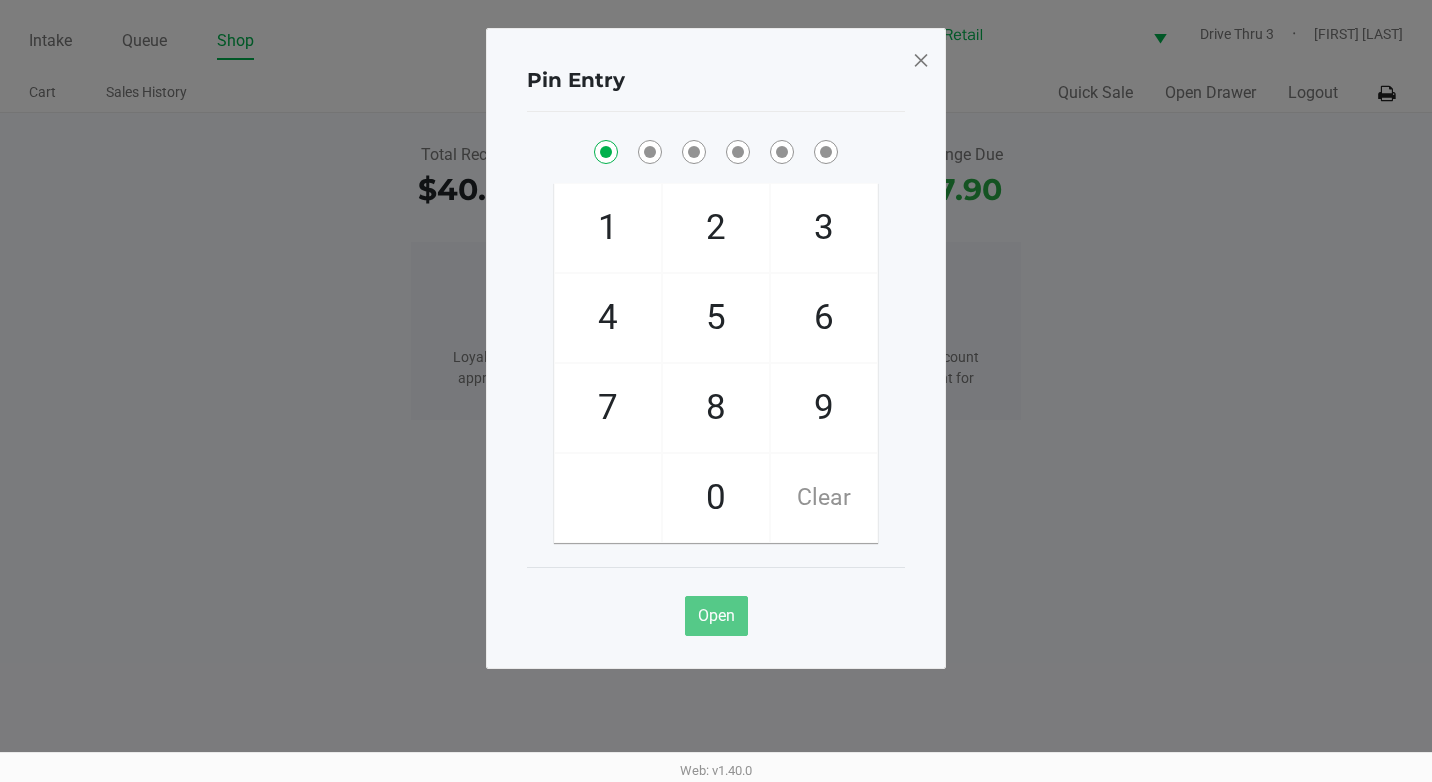 checkbox on "true" 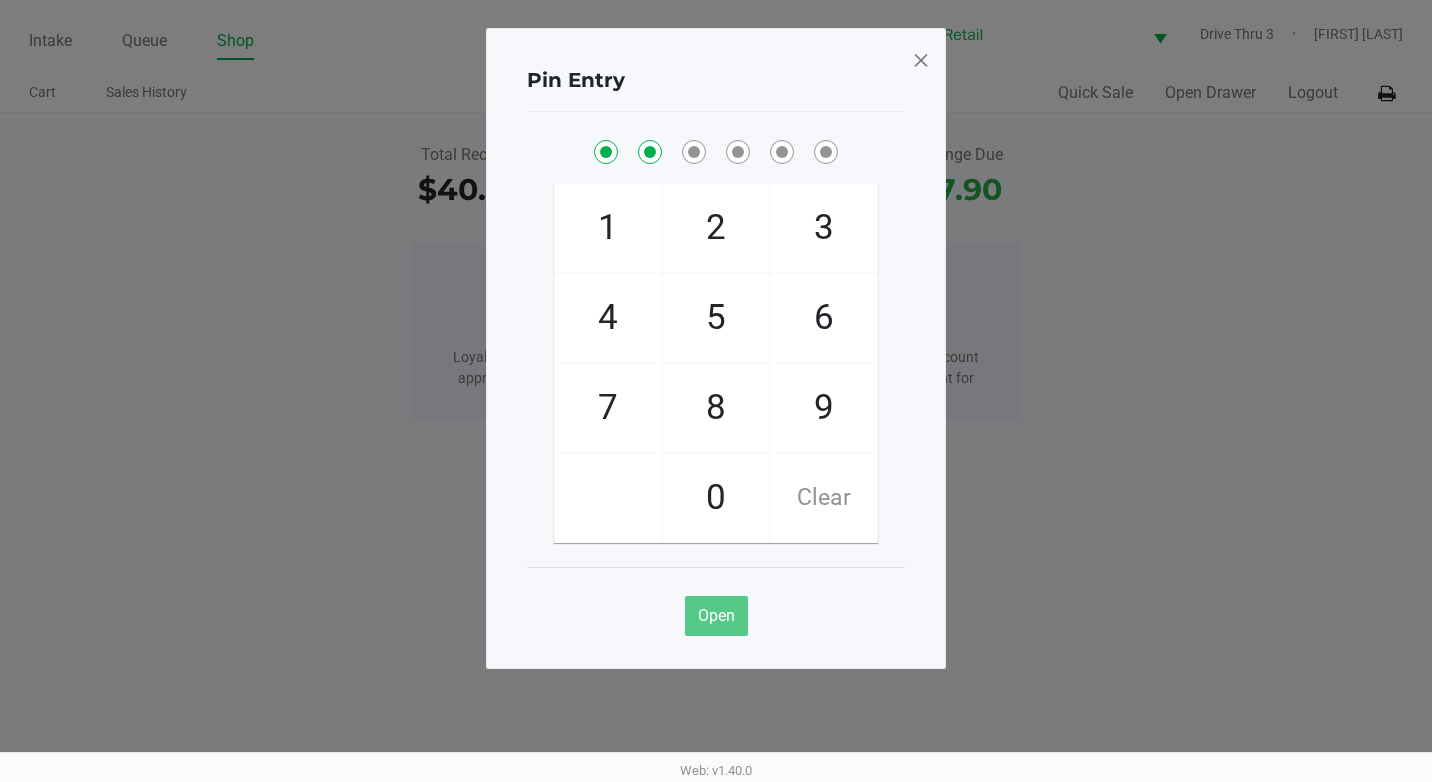 checkbox on "true" 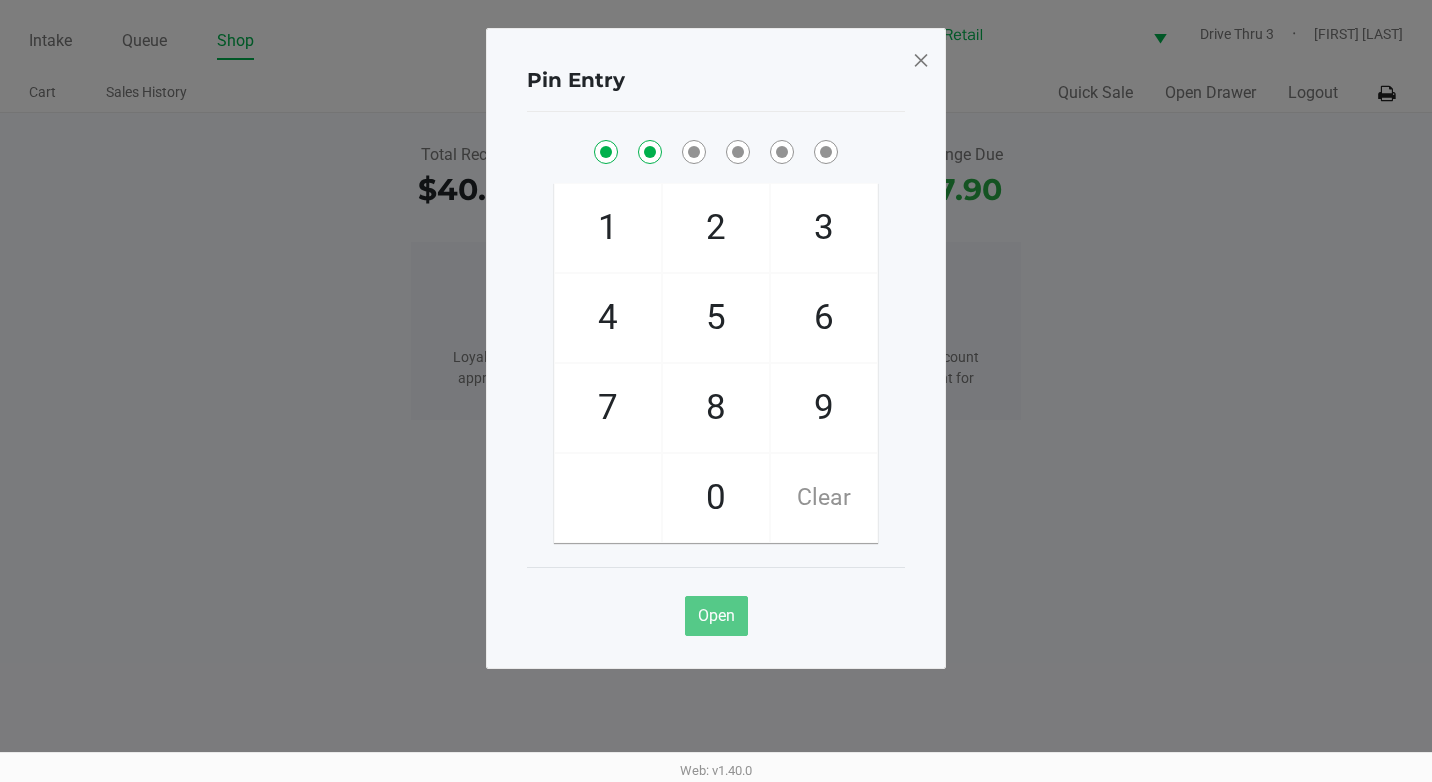 click on "9" 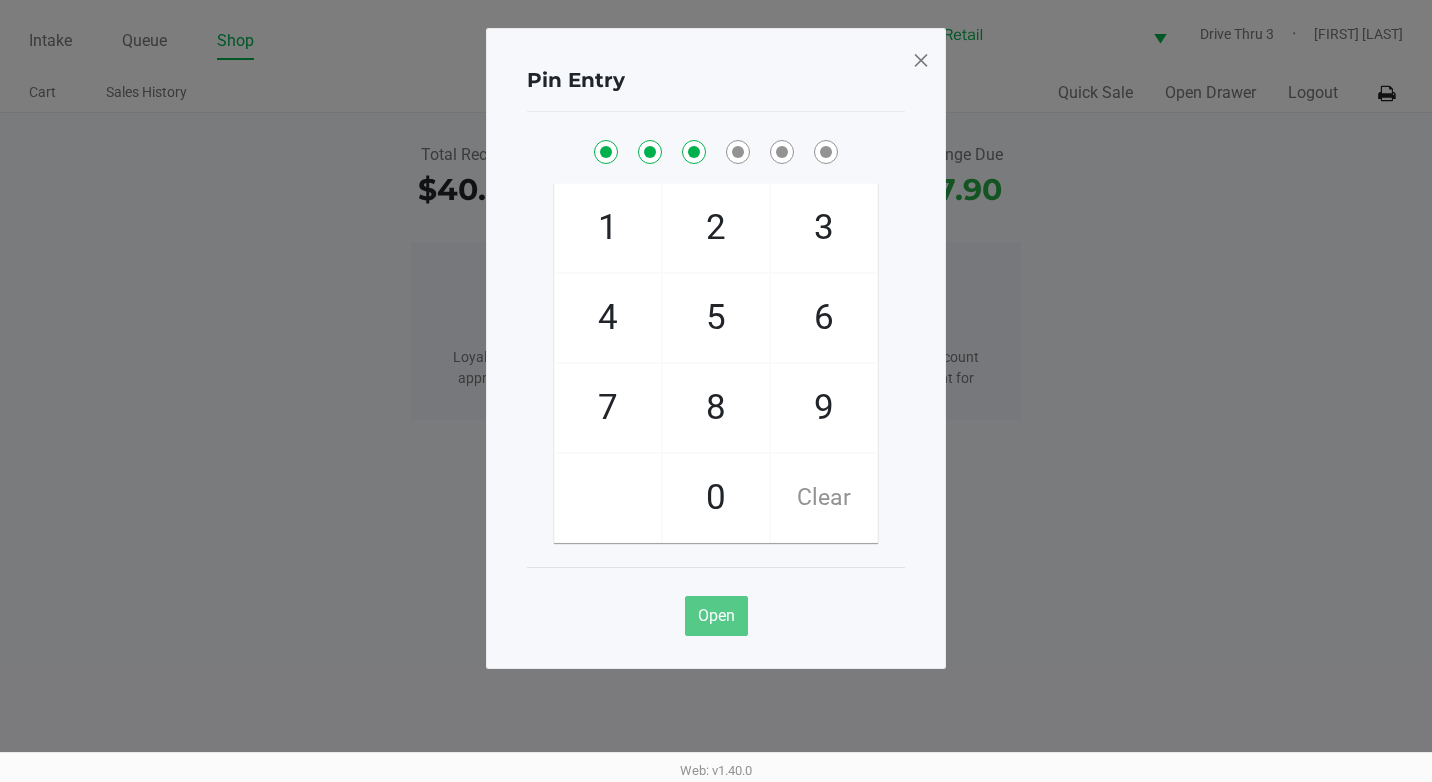 checkbox on "true" 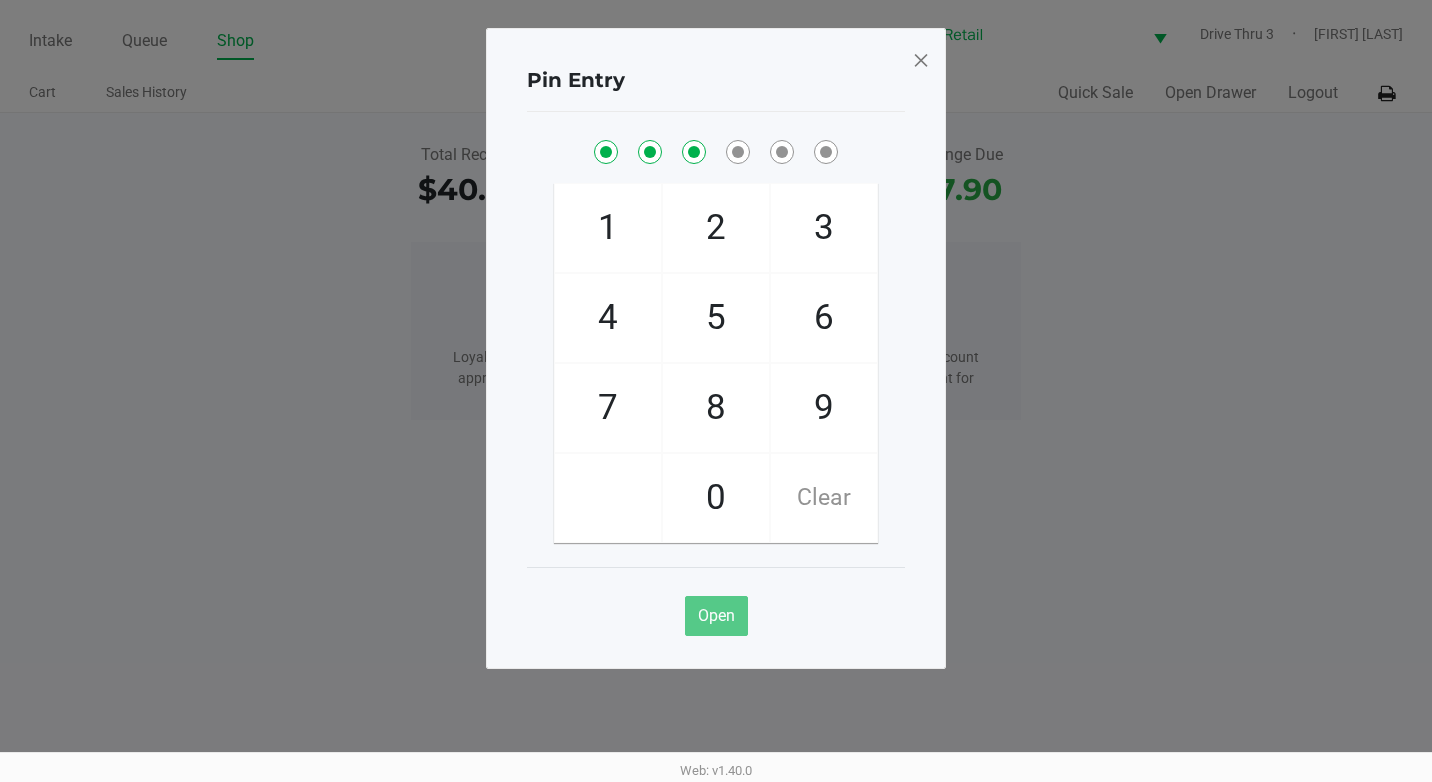 click on "0" 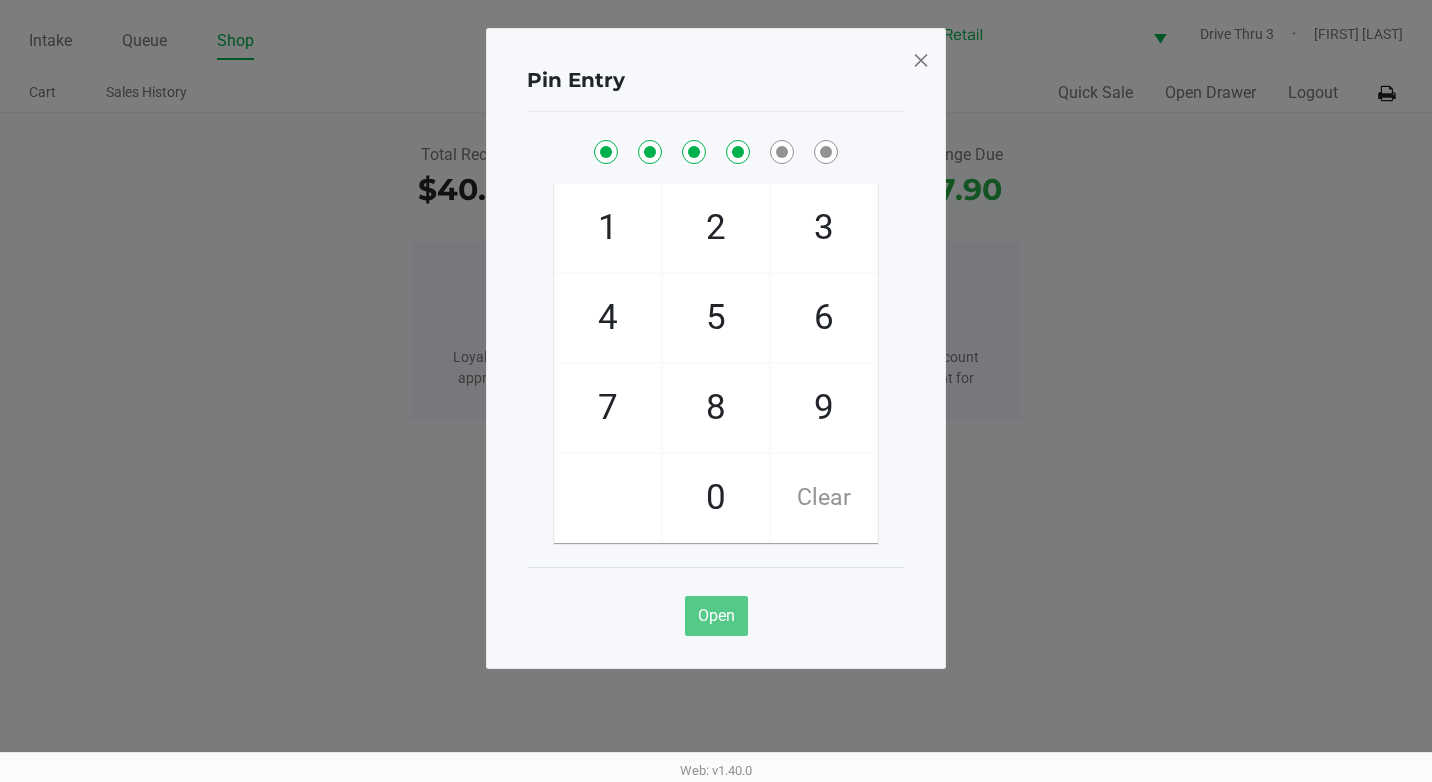 checkbox on "true" 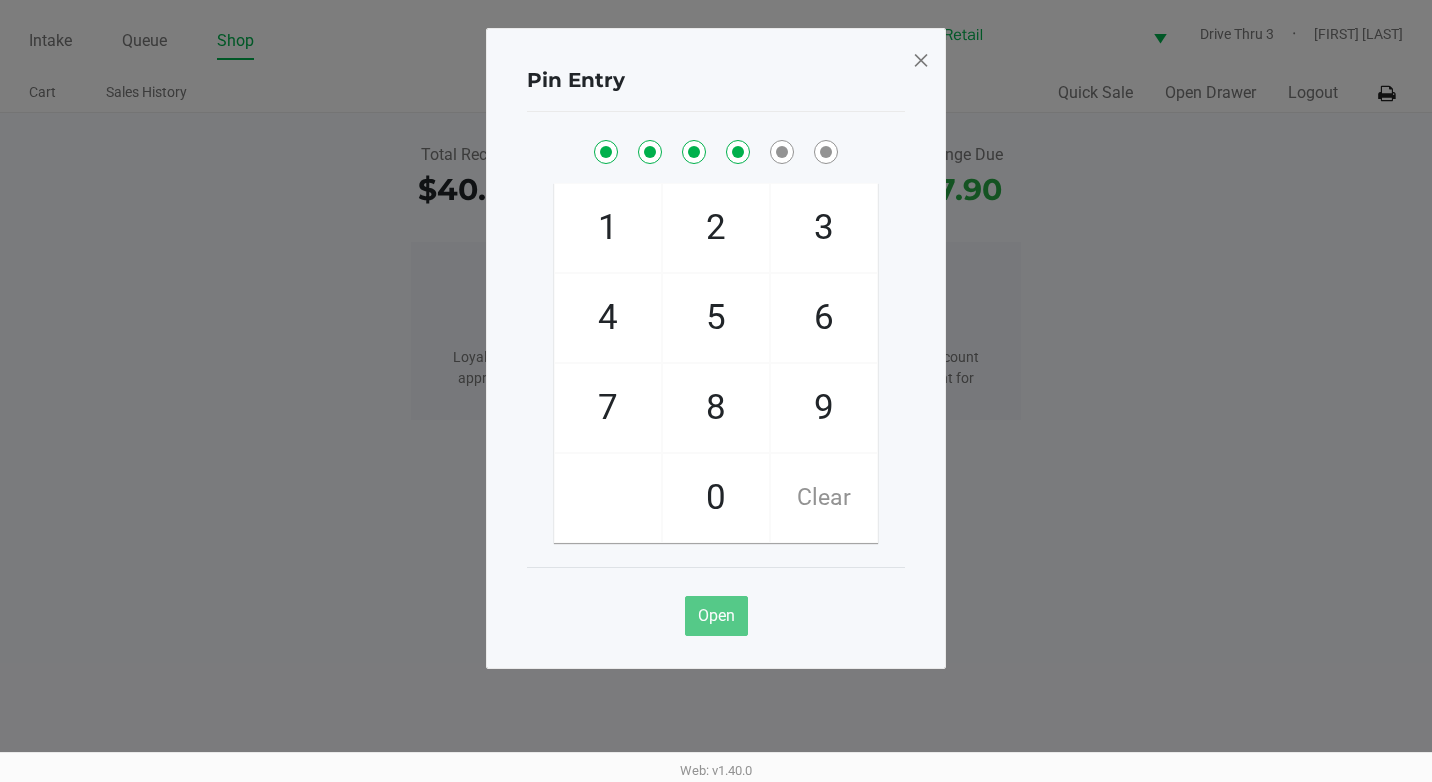 click on "9" 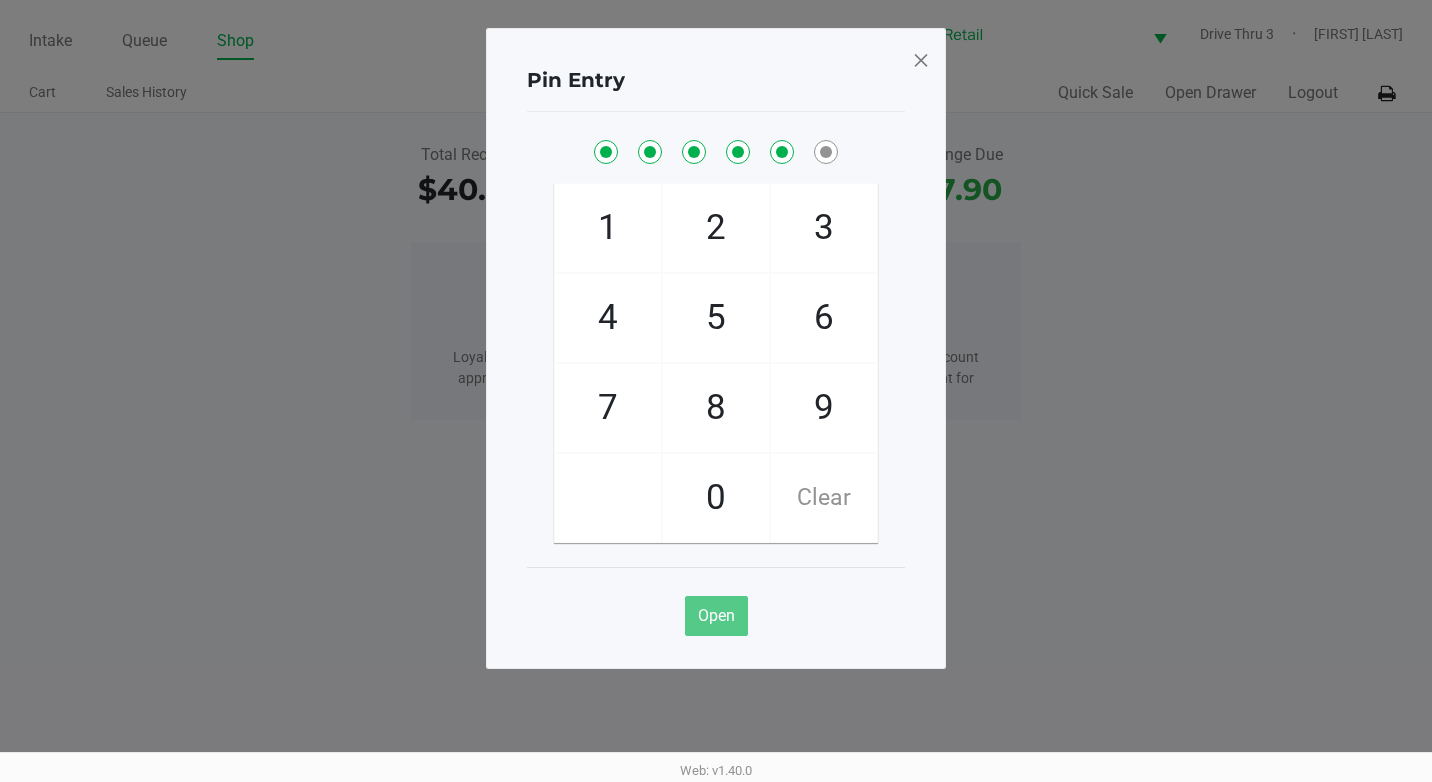 checkbox on "true" 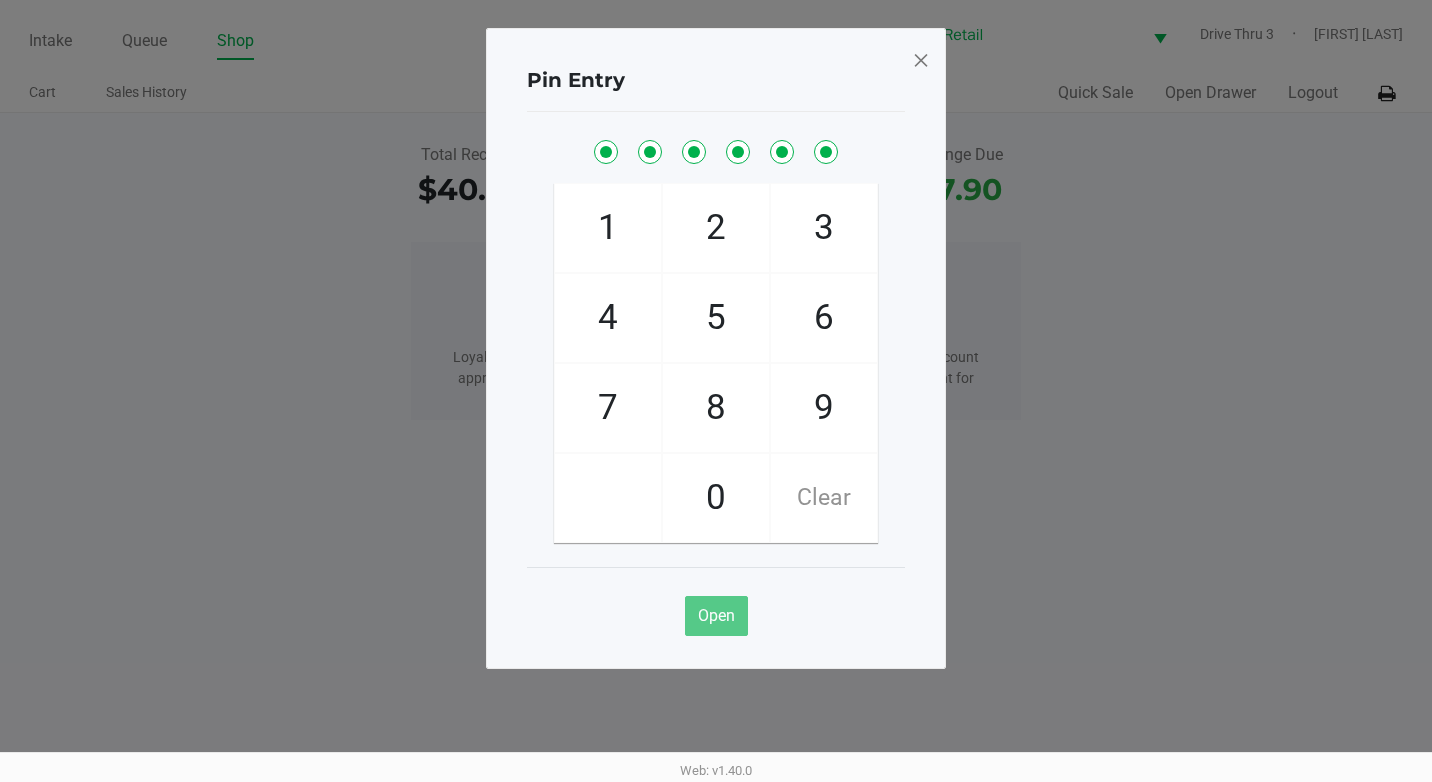 checkbox on "true" 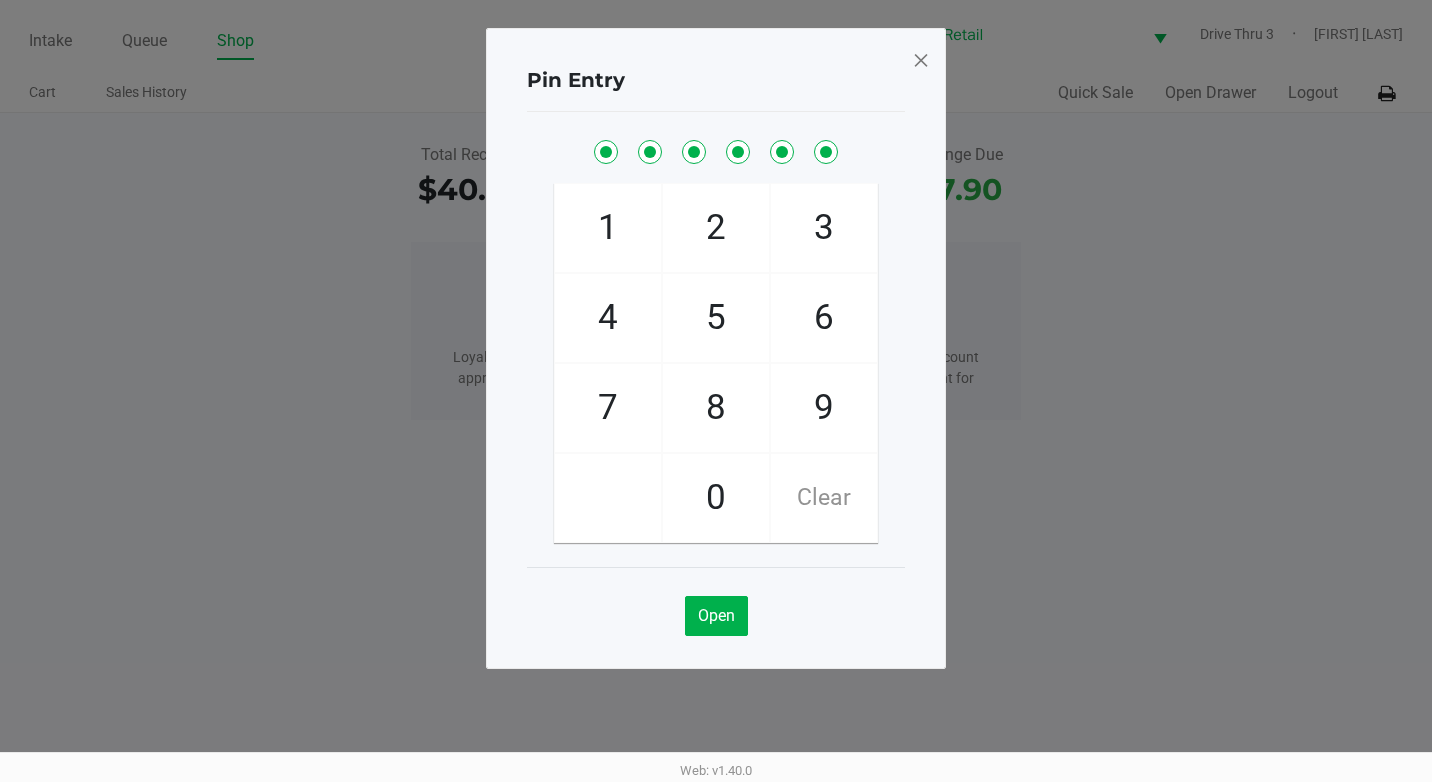 click 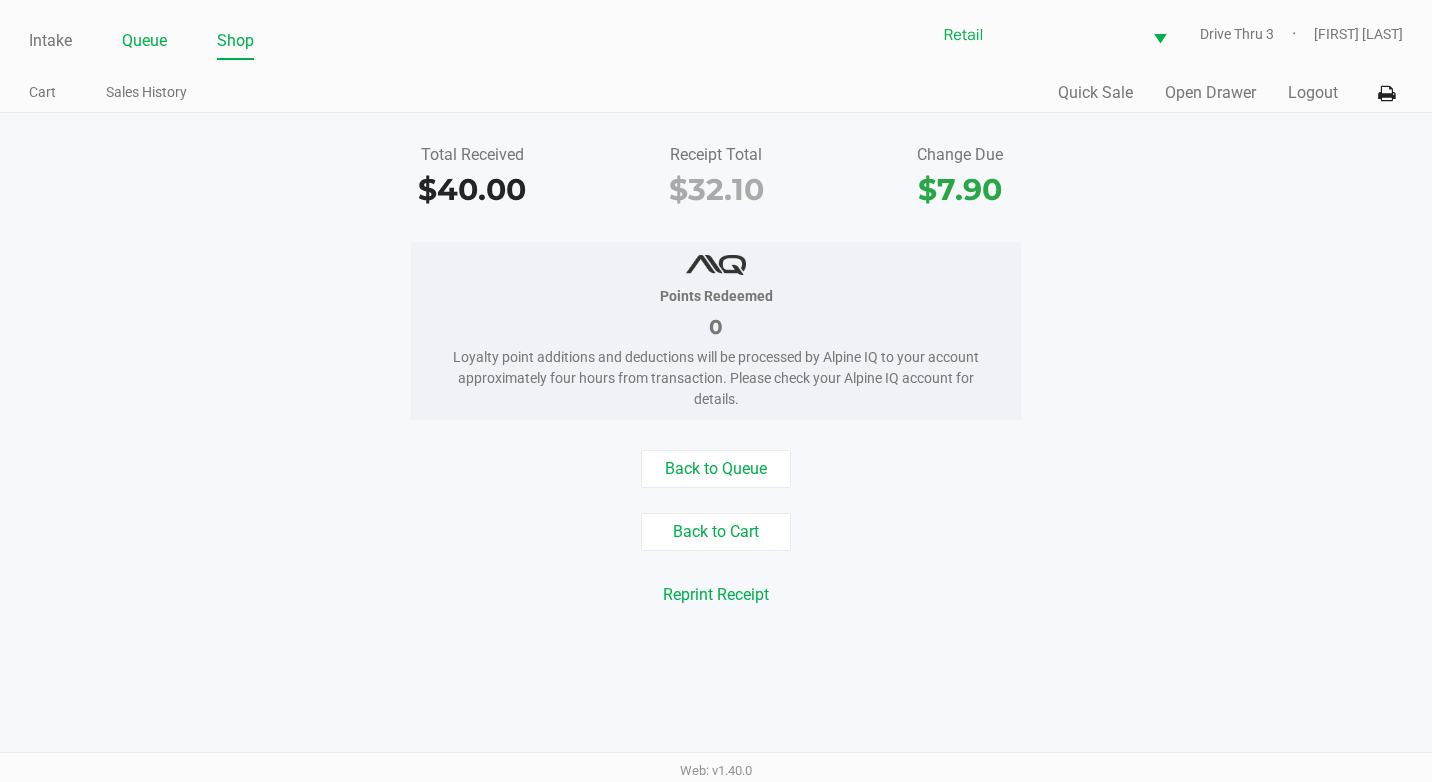 click on "Queue" 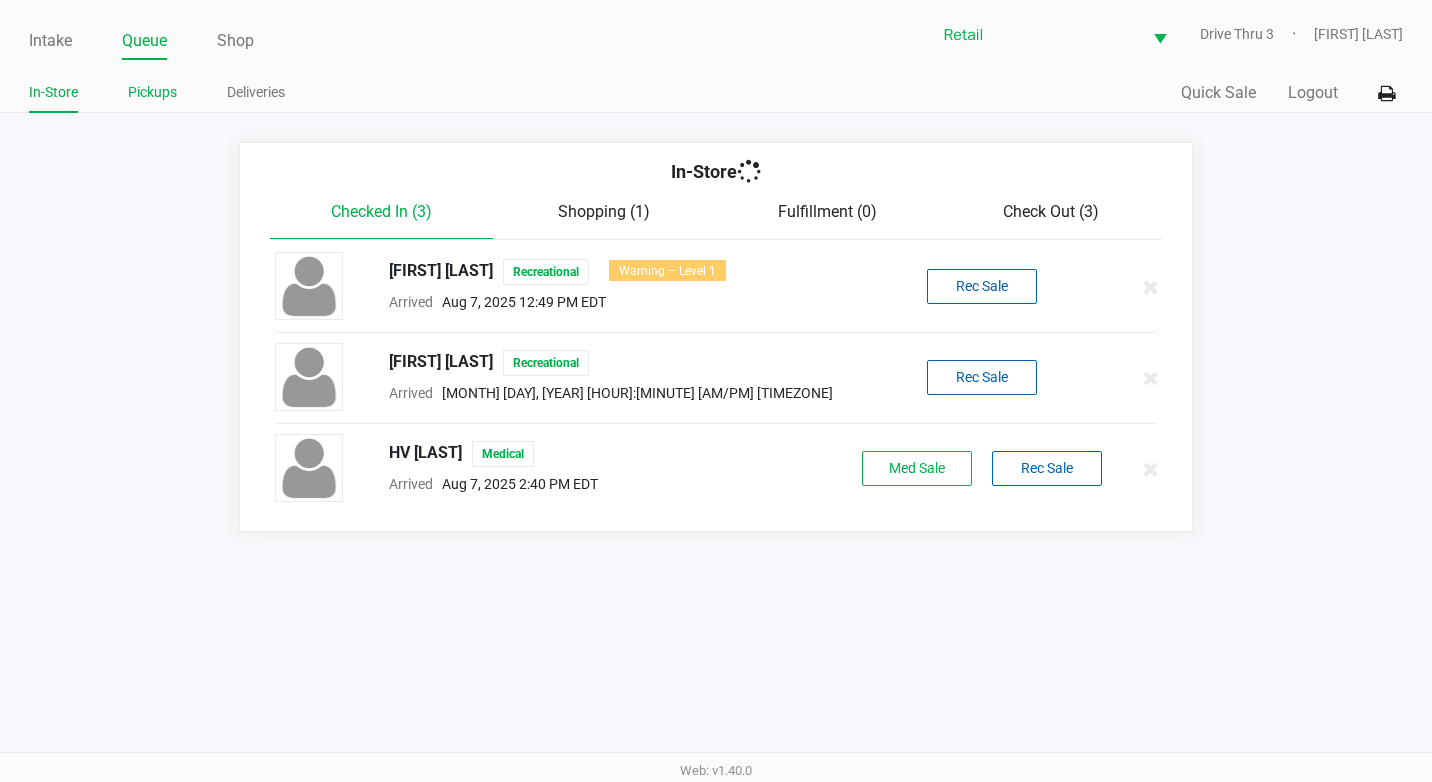 click on "Pickups" 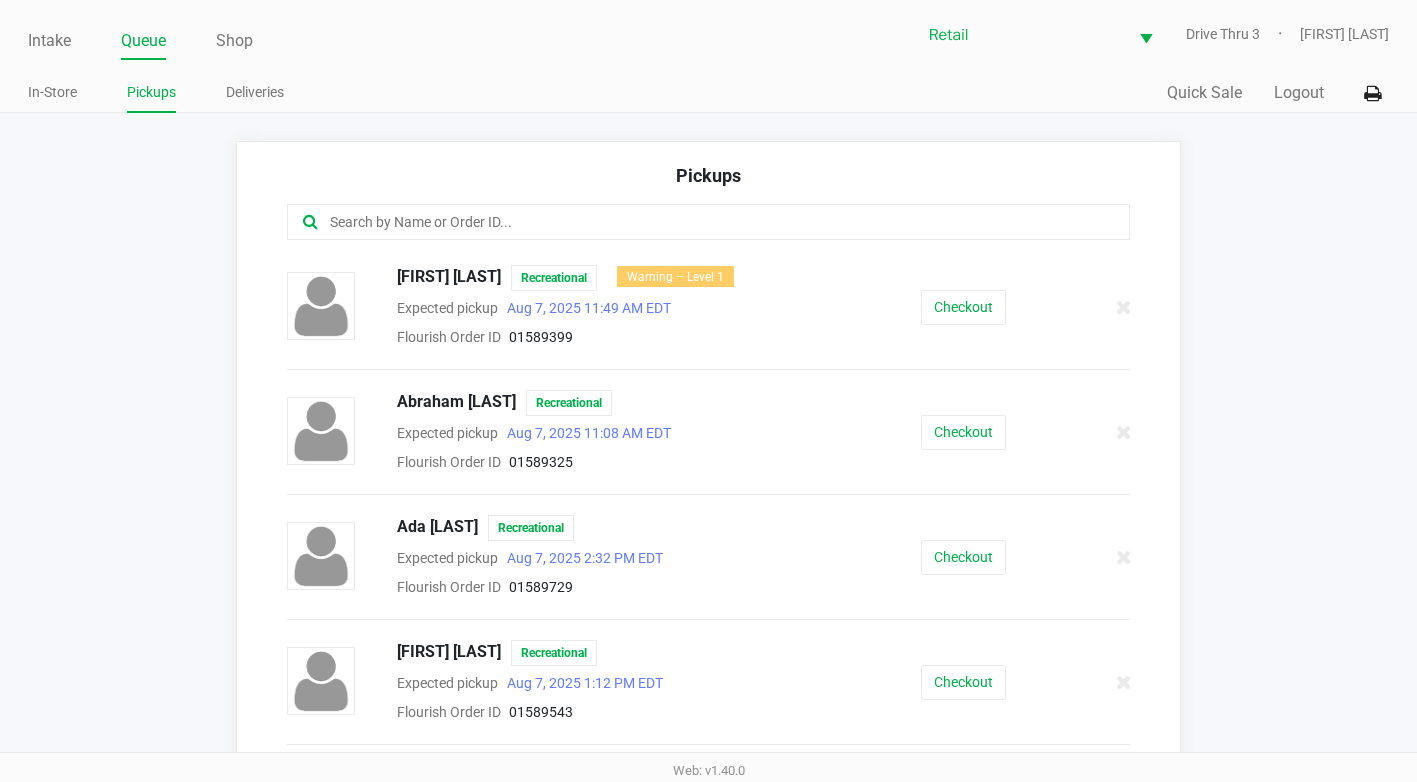 click 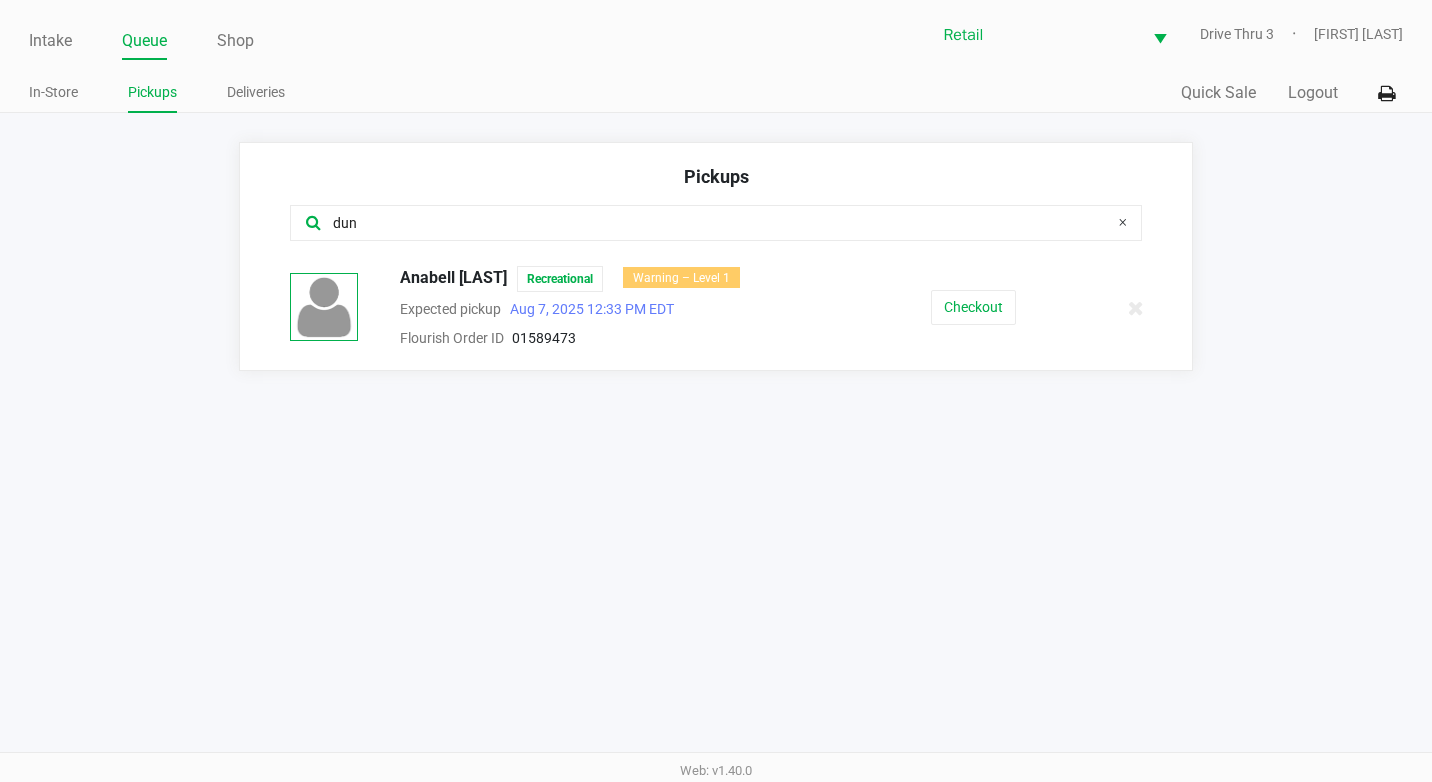 type on "dun" 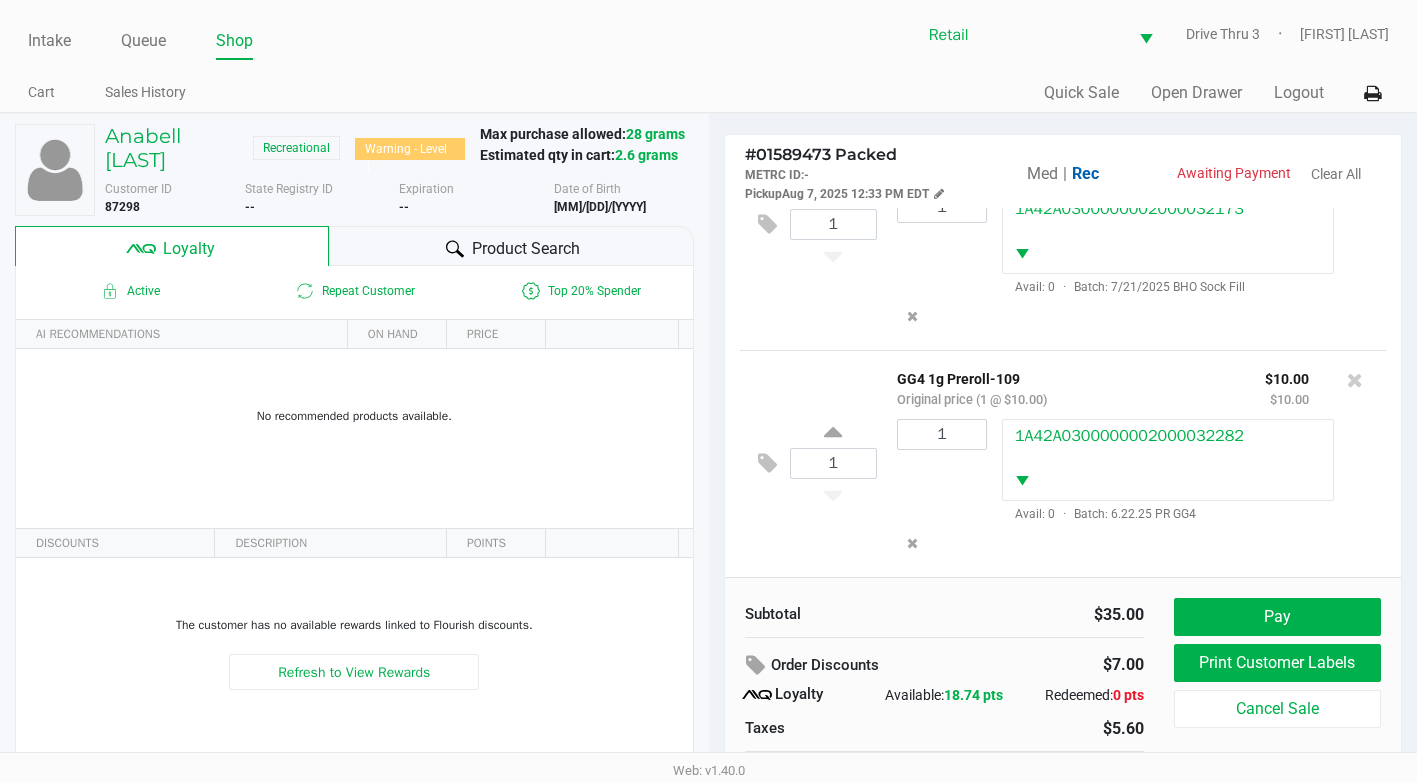 scroll, scrollTop: 126, scrollLeft: 0, axis: vertical 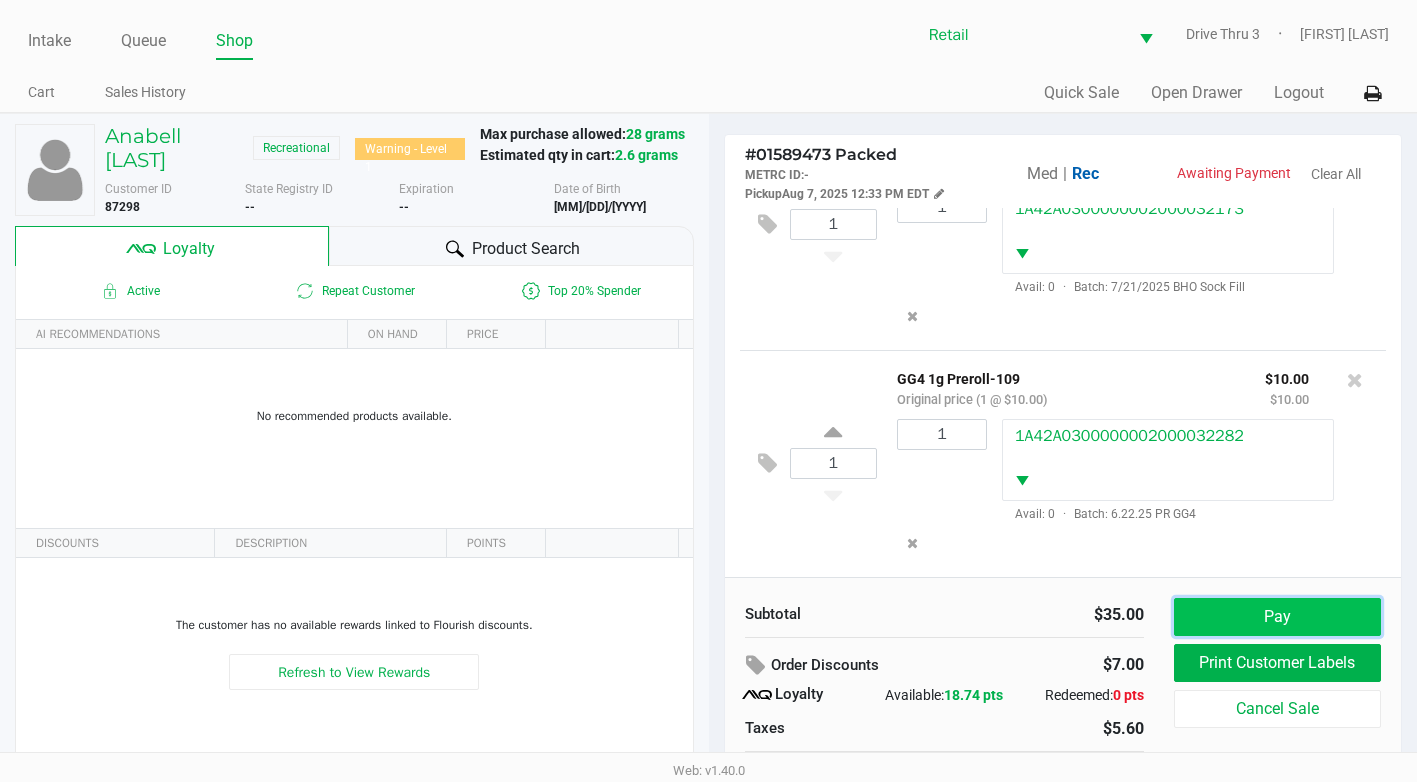 click on "Pay" 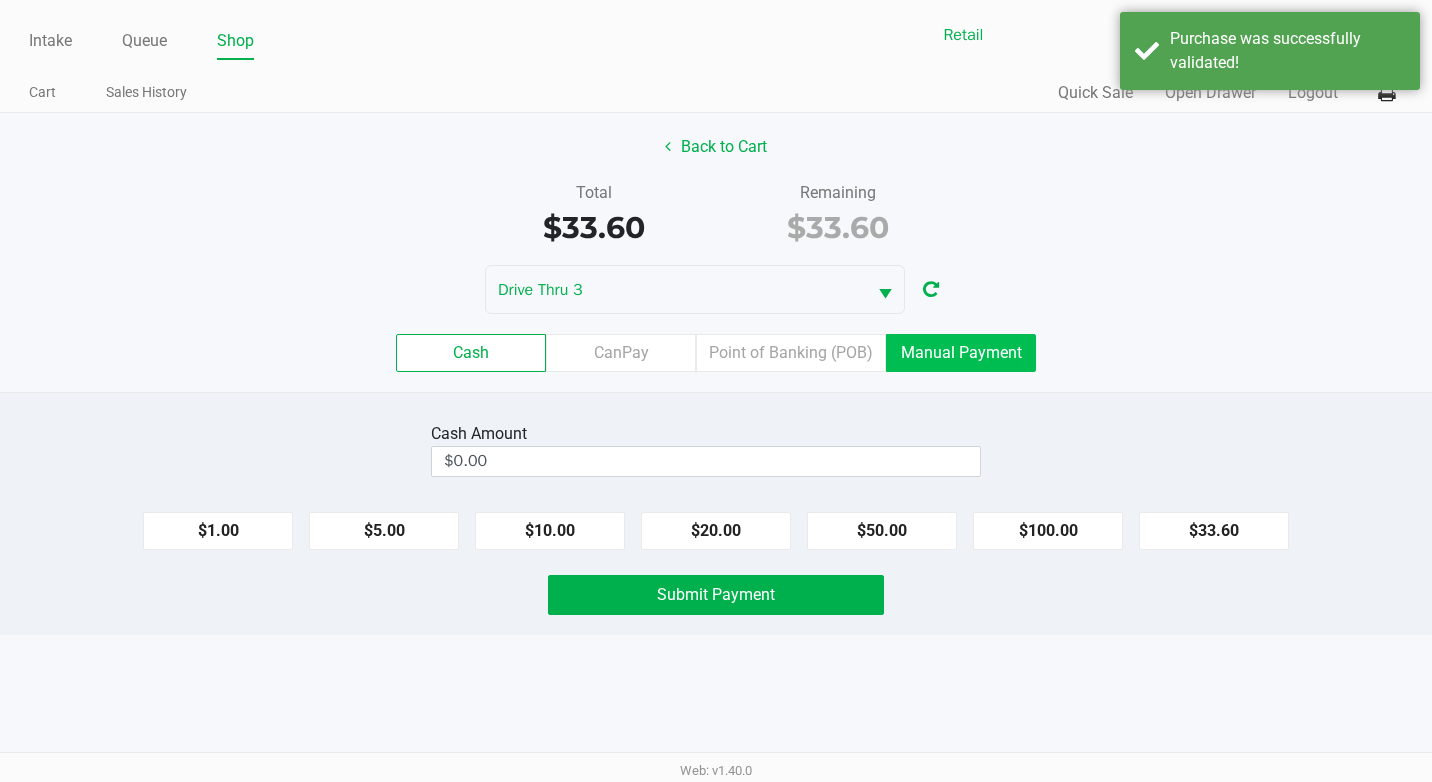 click on "Manual Payment" 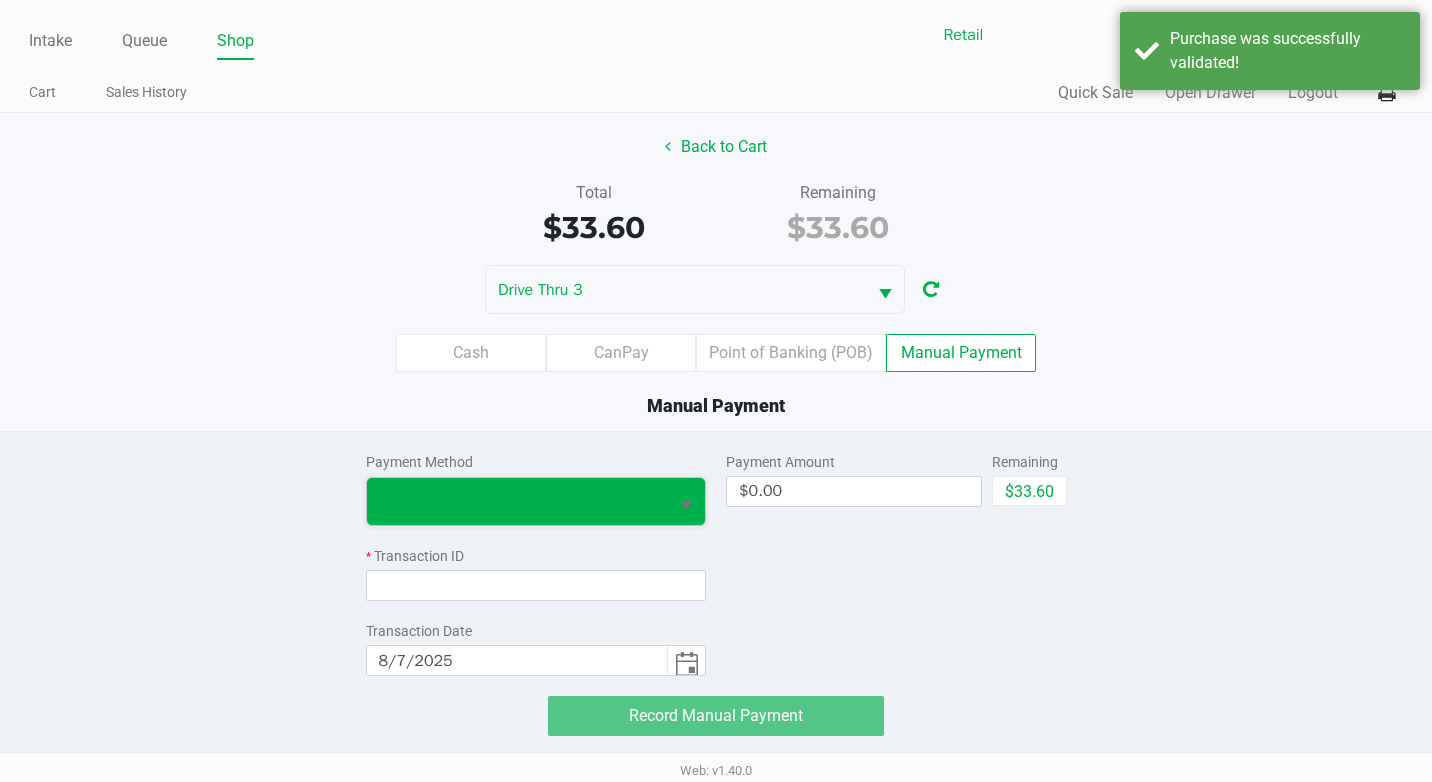 click at bounding box center [517, 501] 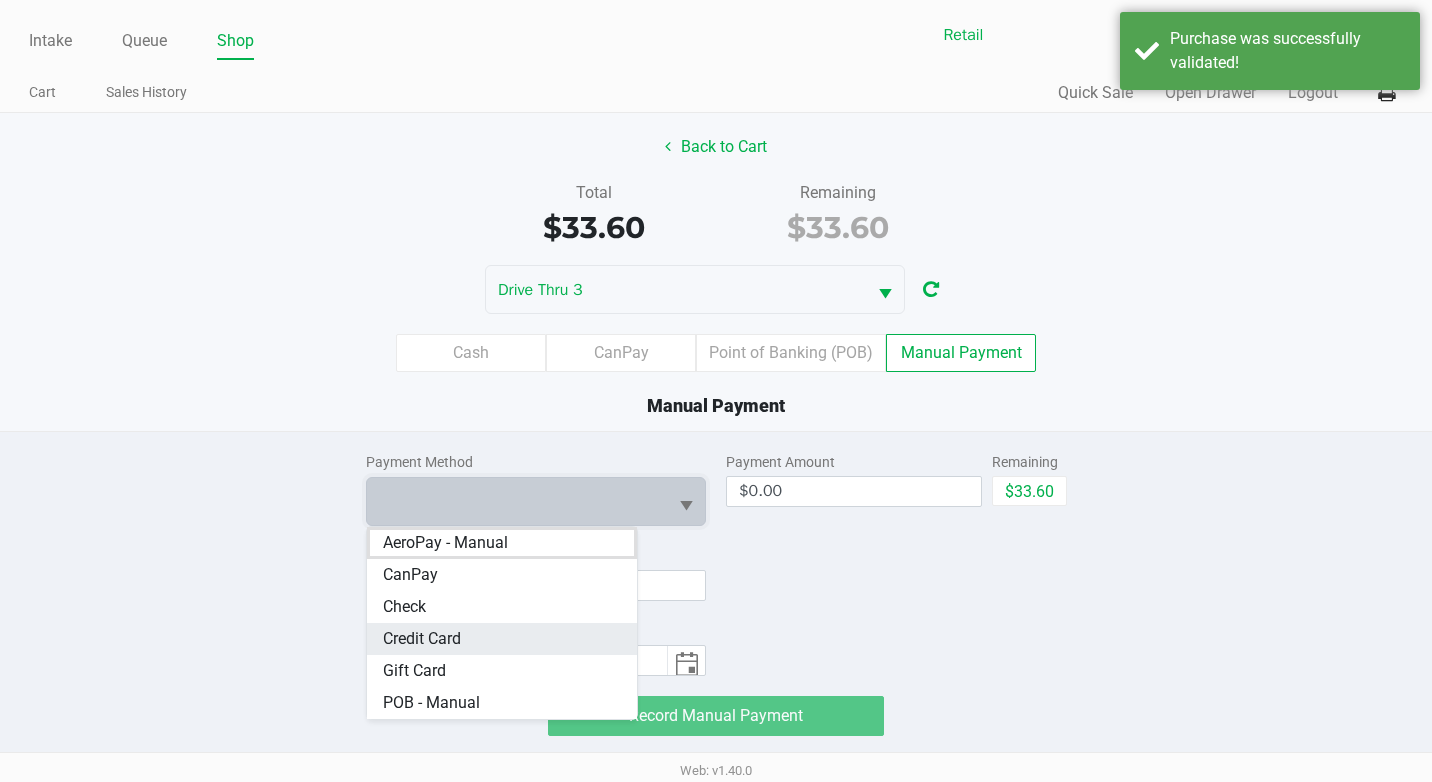 click on "Credit Card" at bounding box center (502, 639) 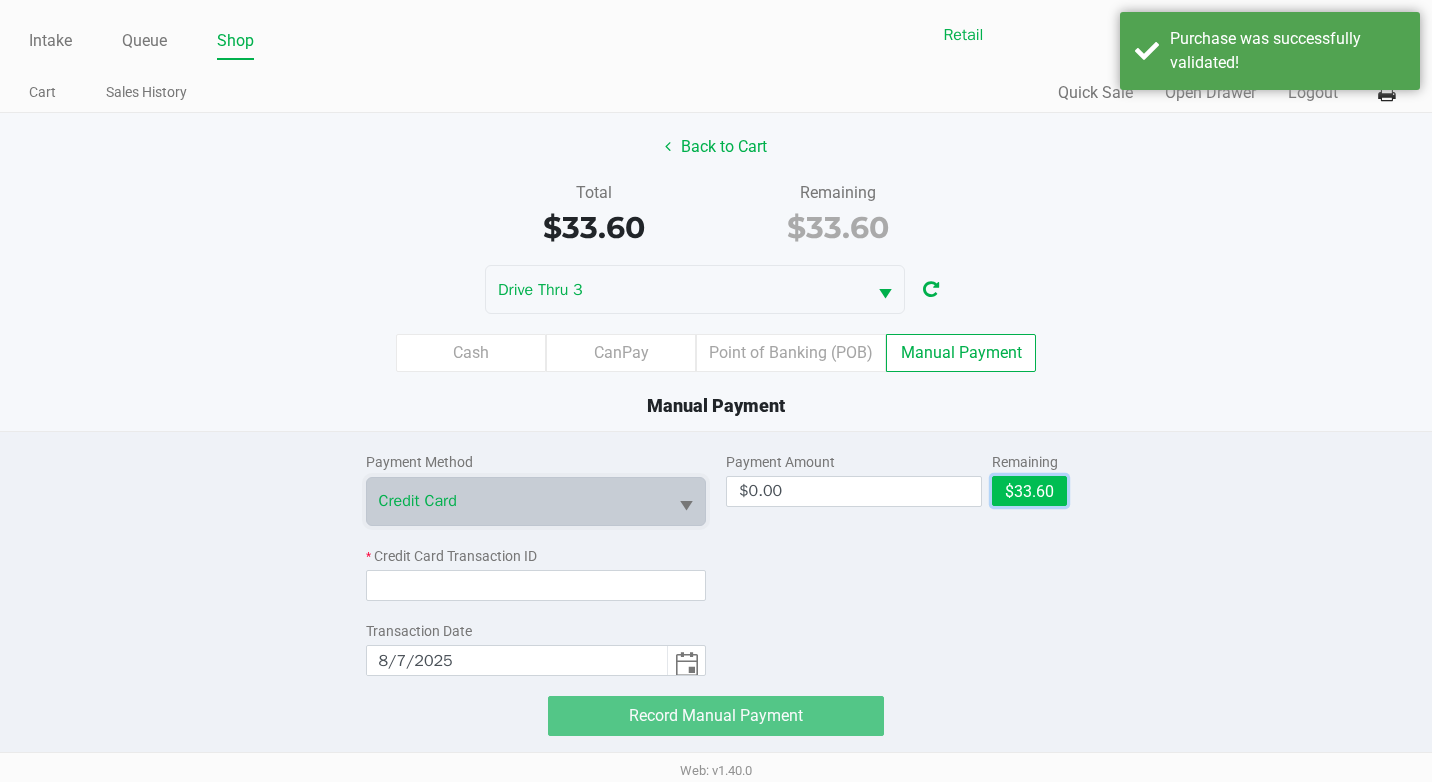 click on "$33.60" 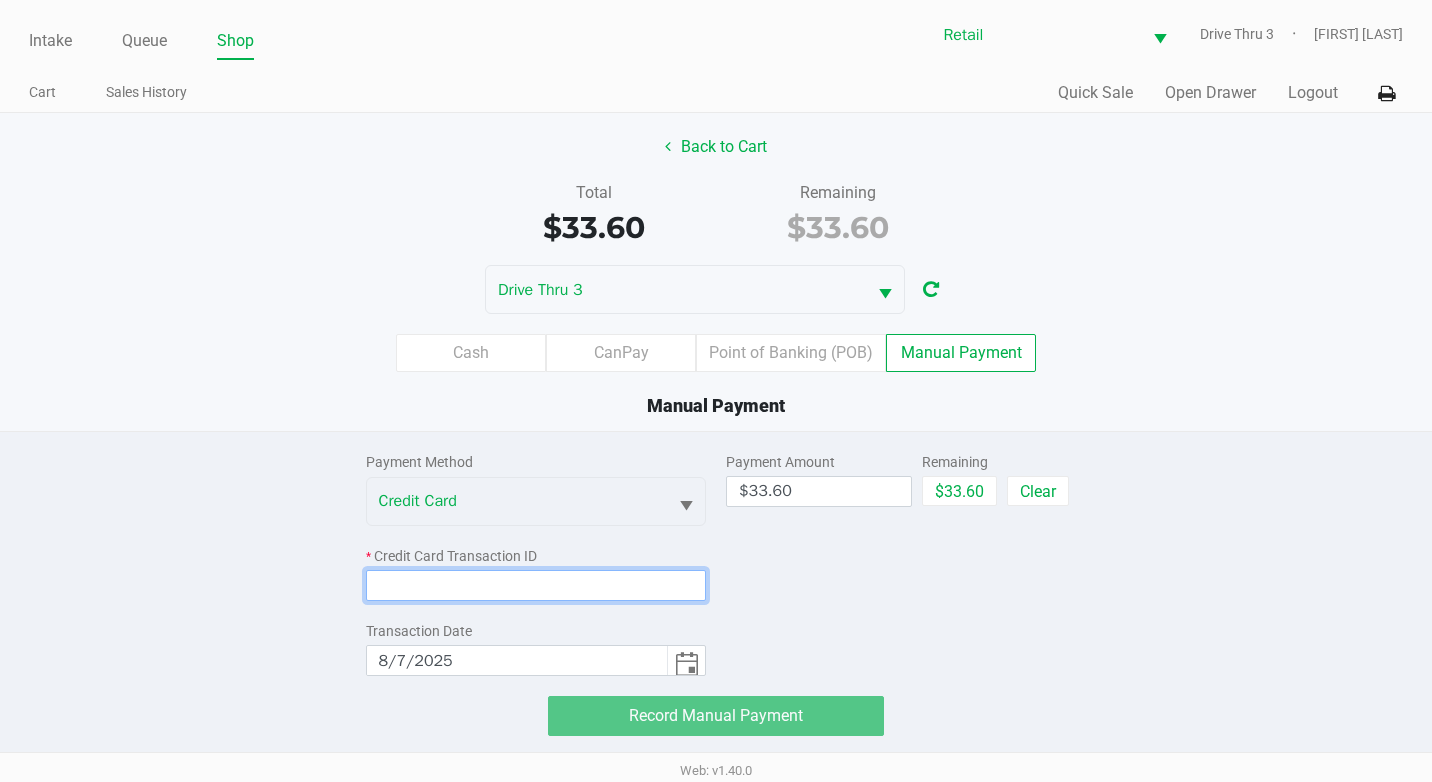 click 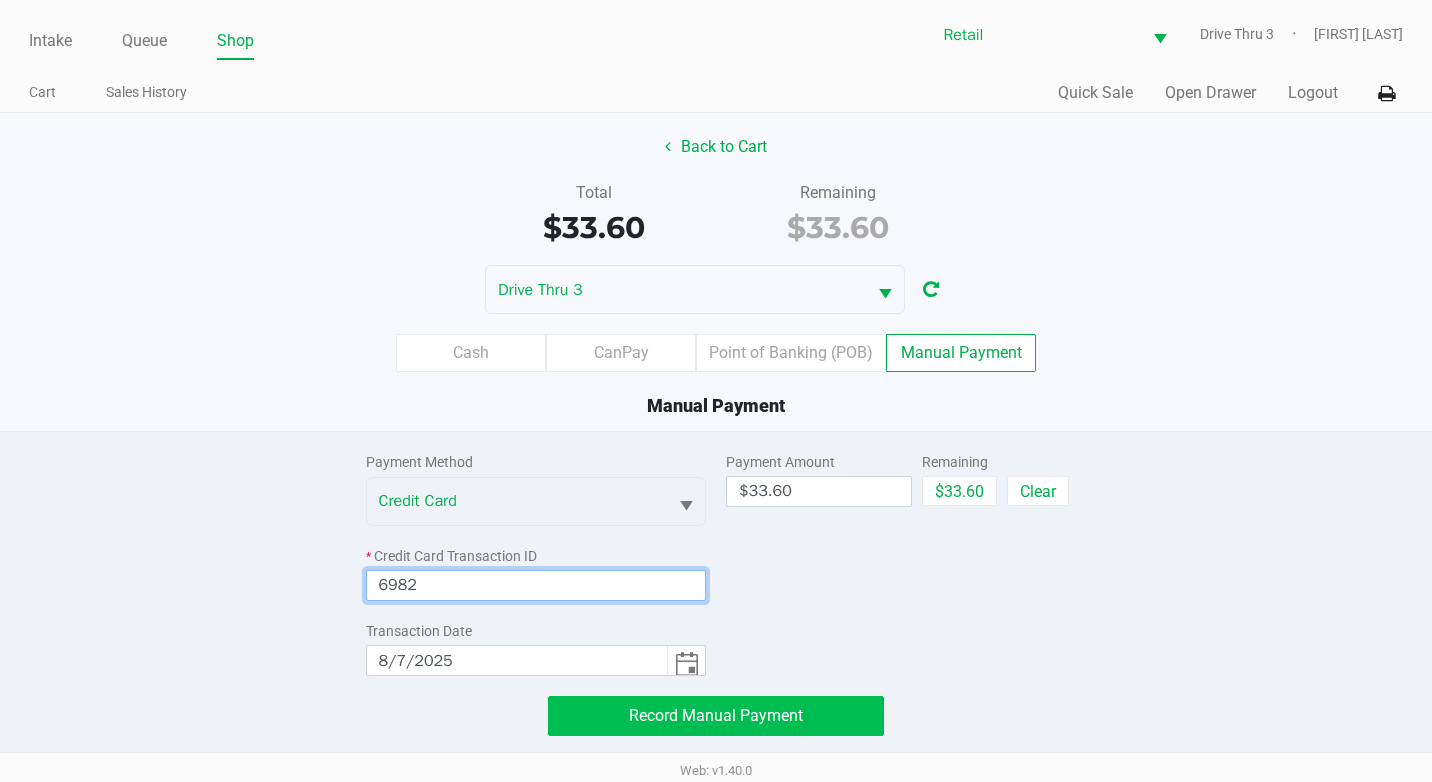 type on "6982" 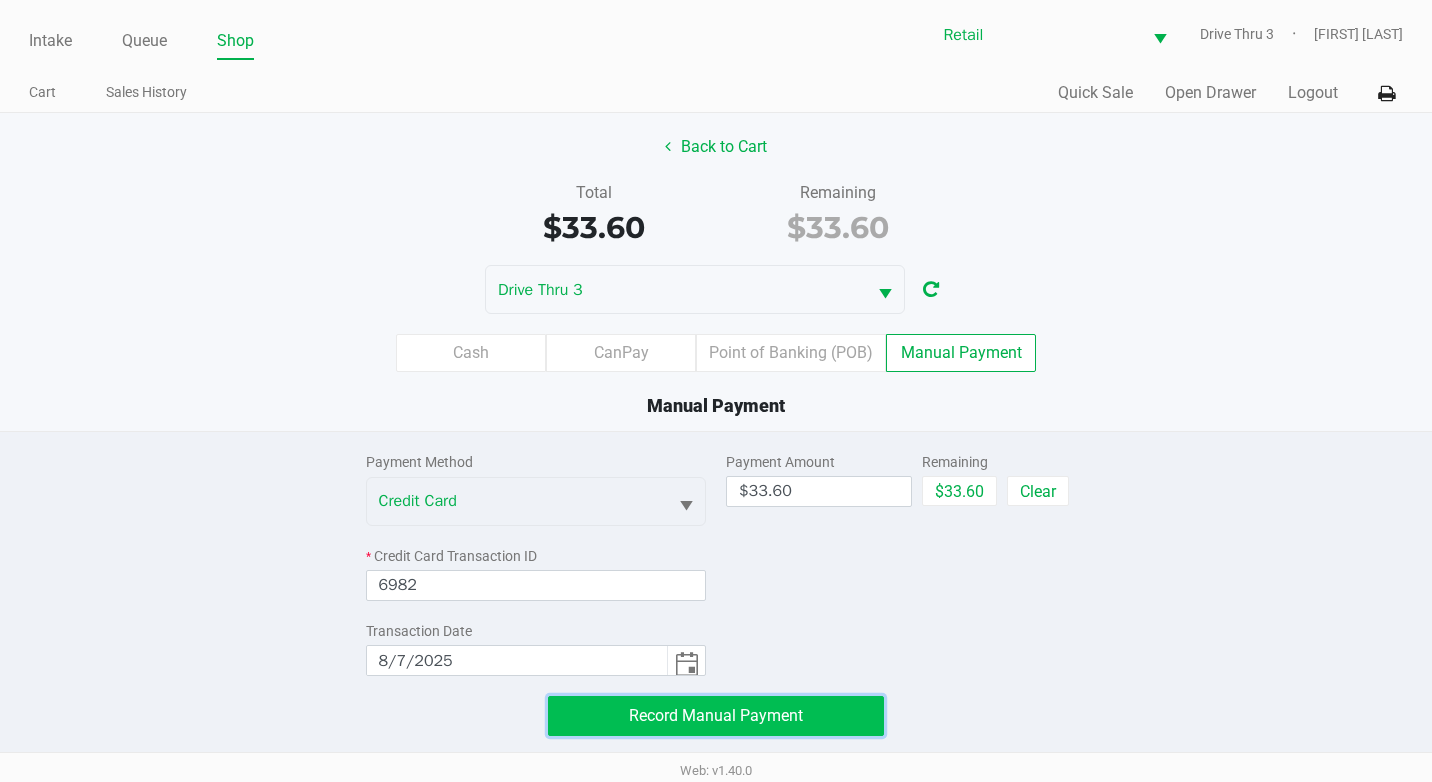 click on "Record Manual Payment" 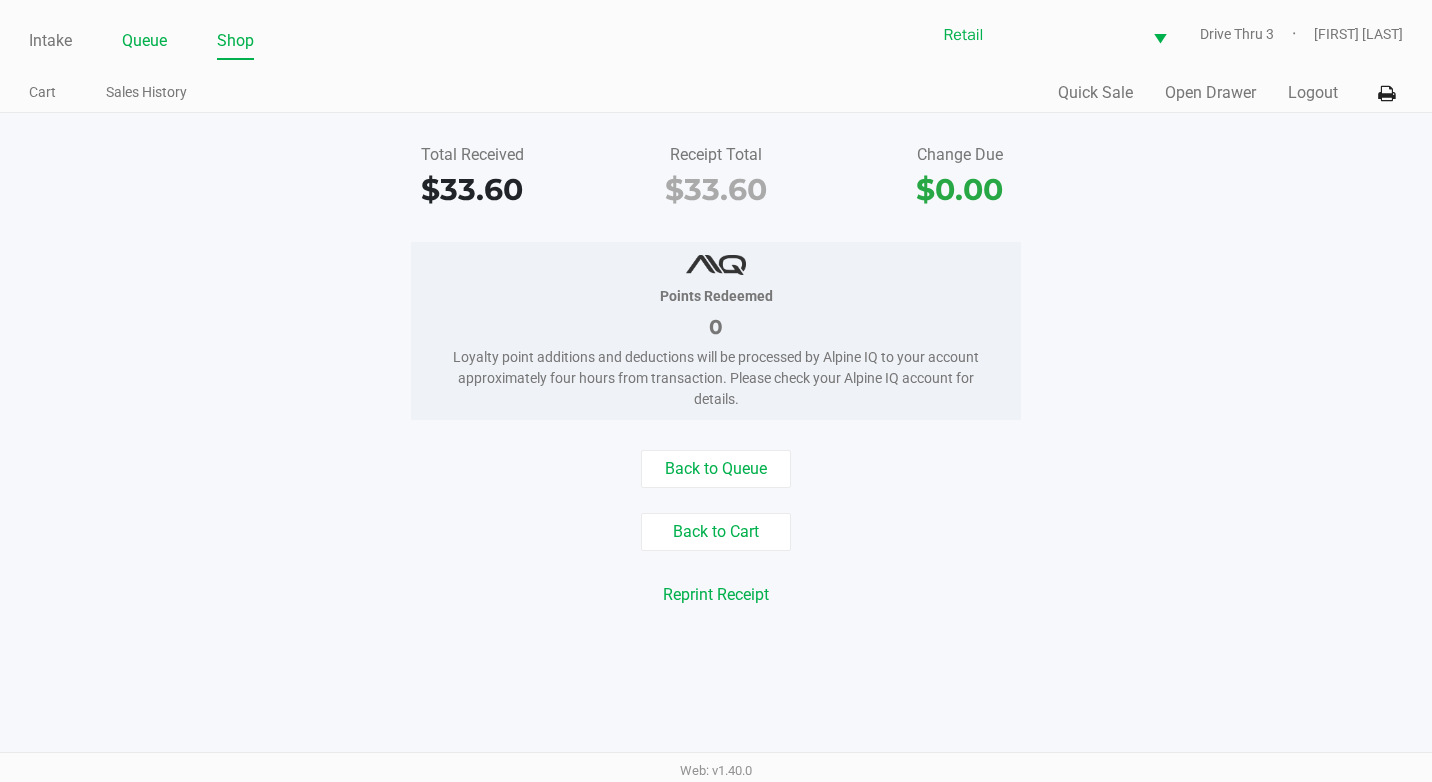 click on "Queue" 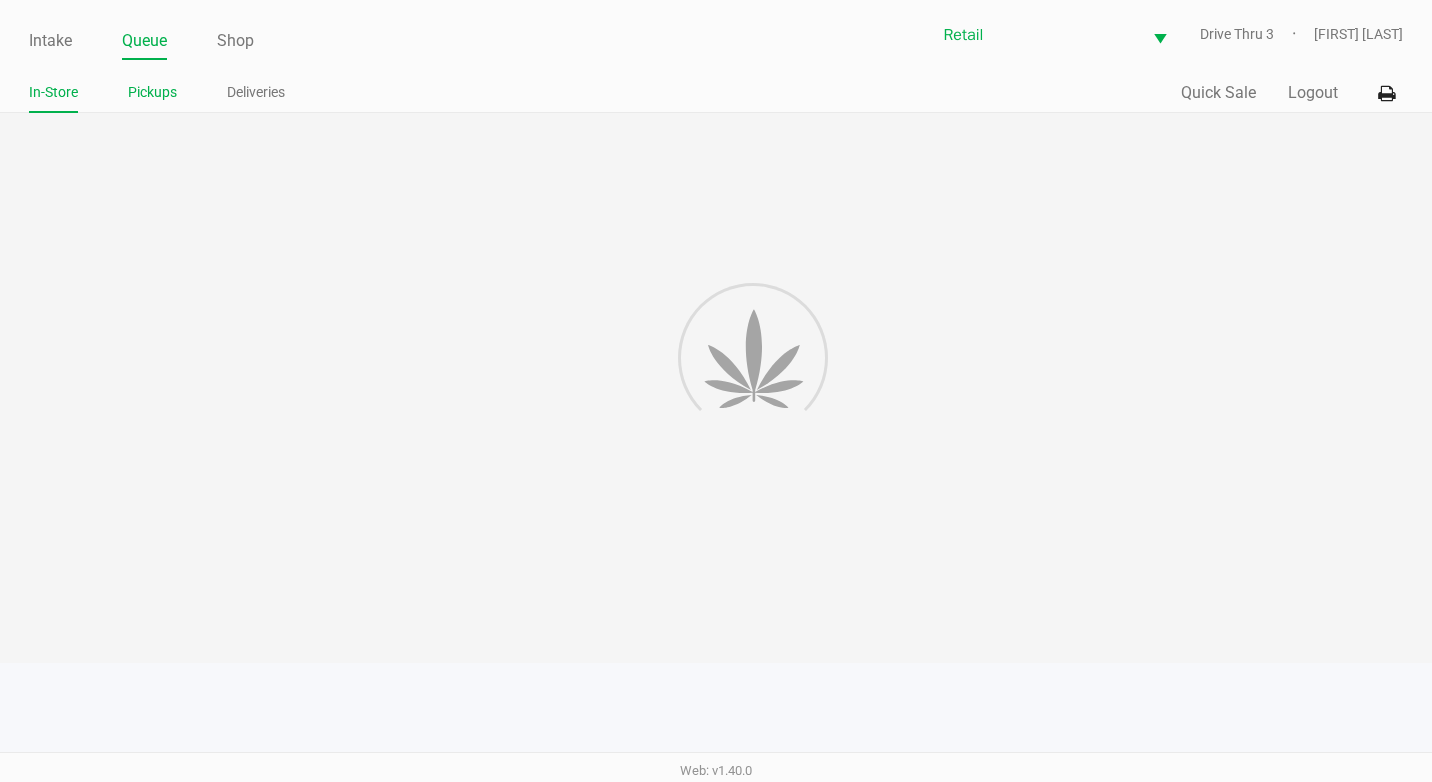 click on "Pickups" 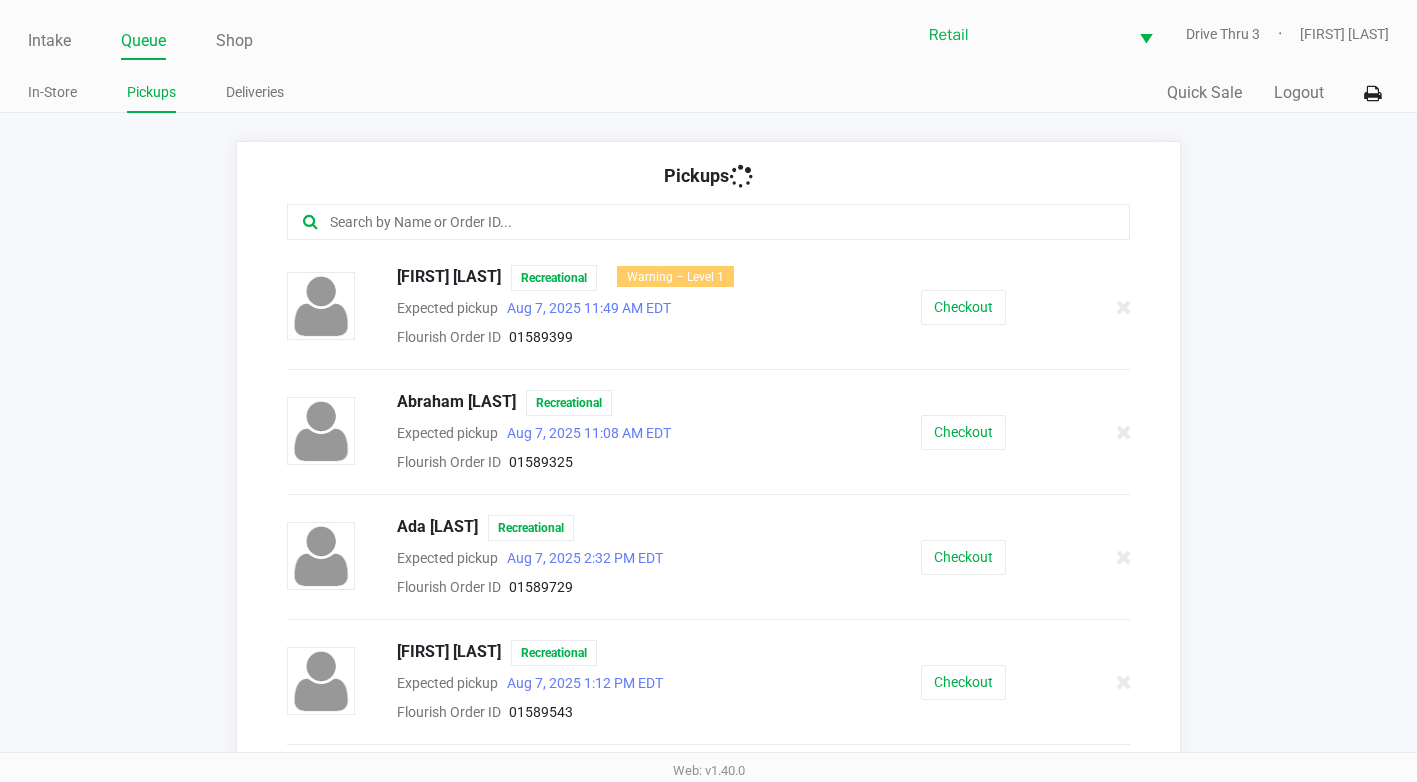 click 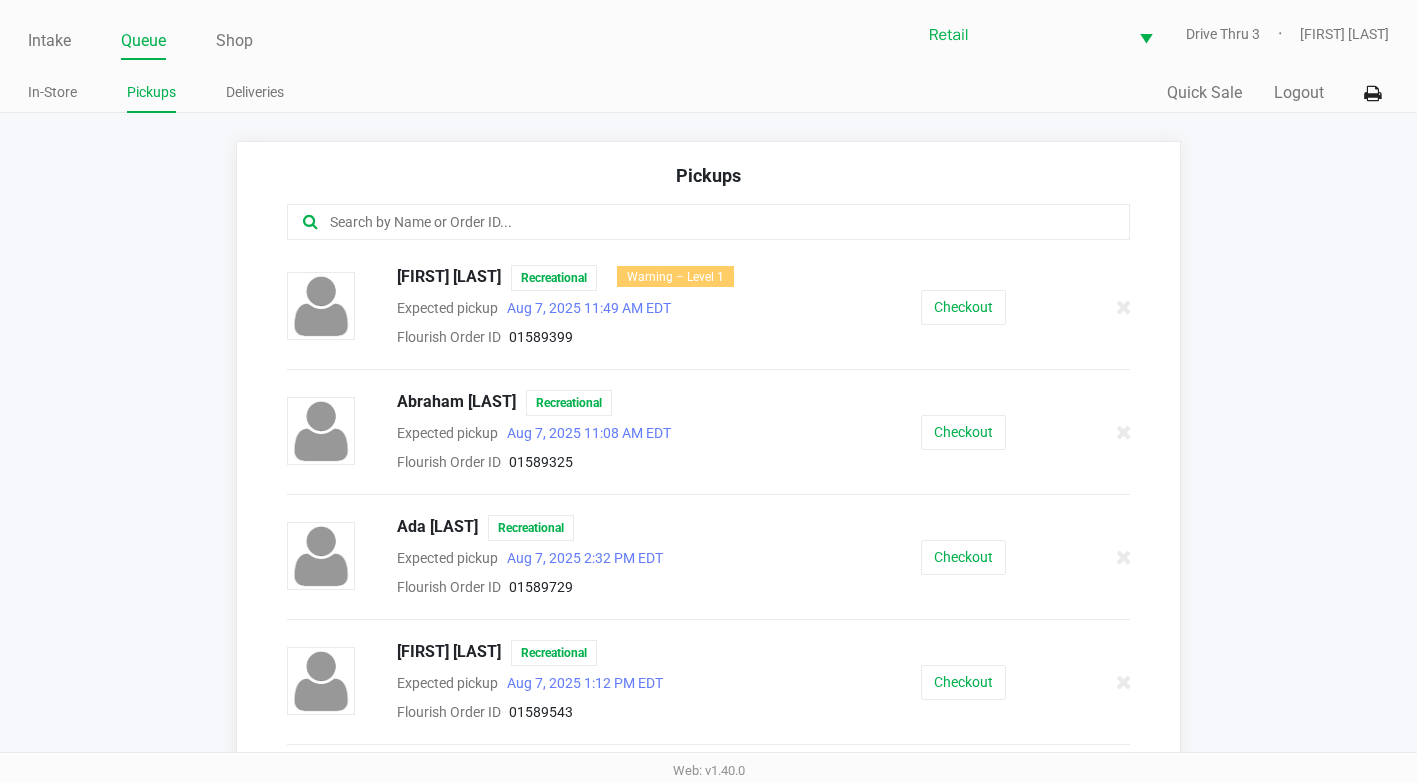 click 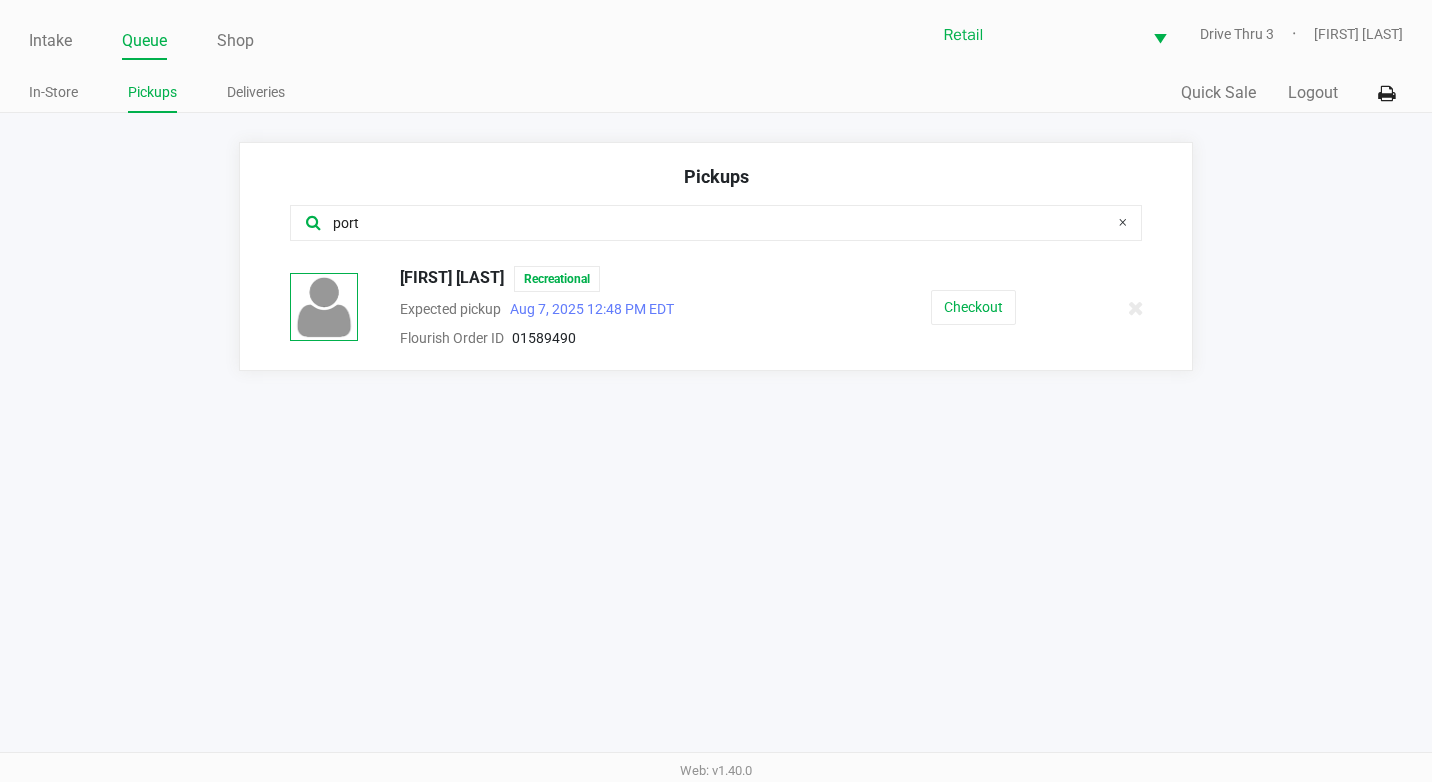 type on "port" 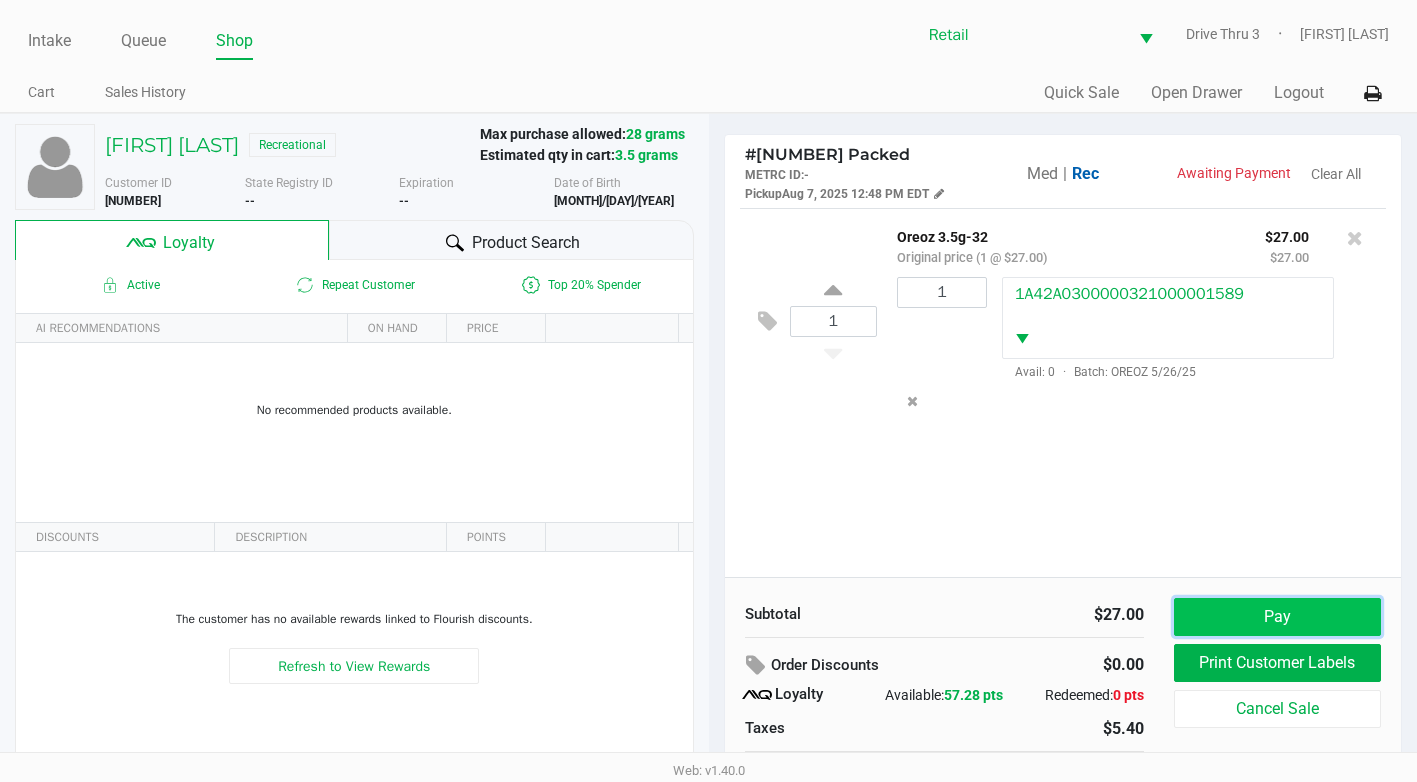 click on "Pay" 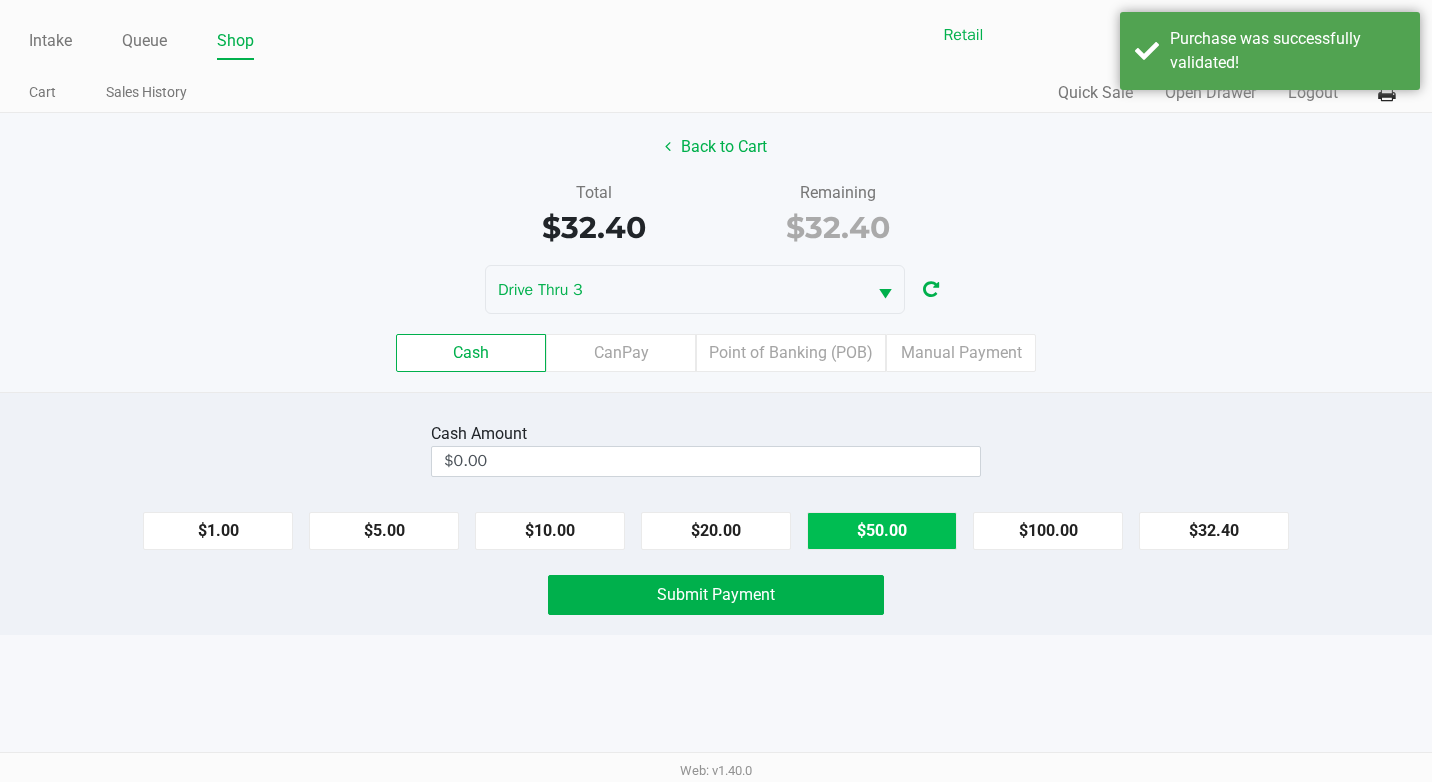 click on "$50.00" 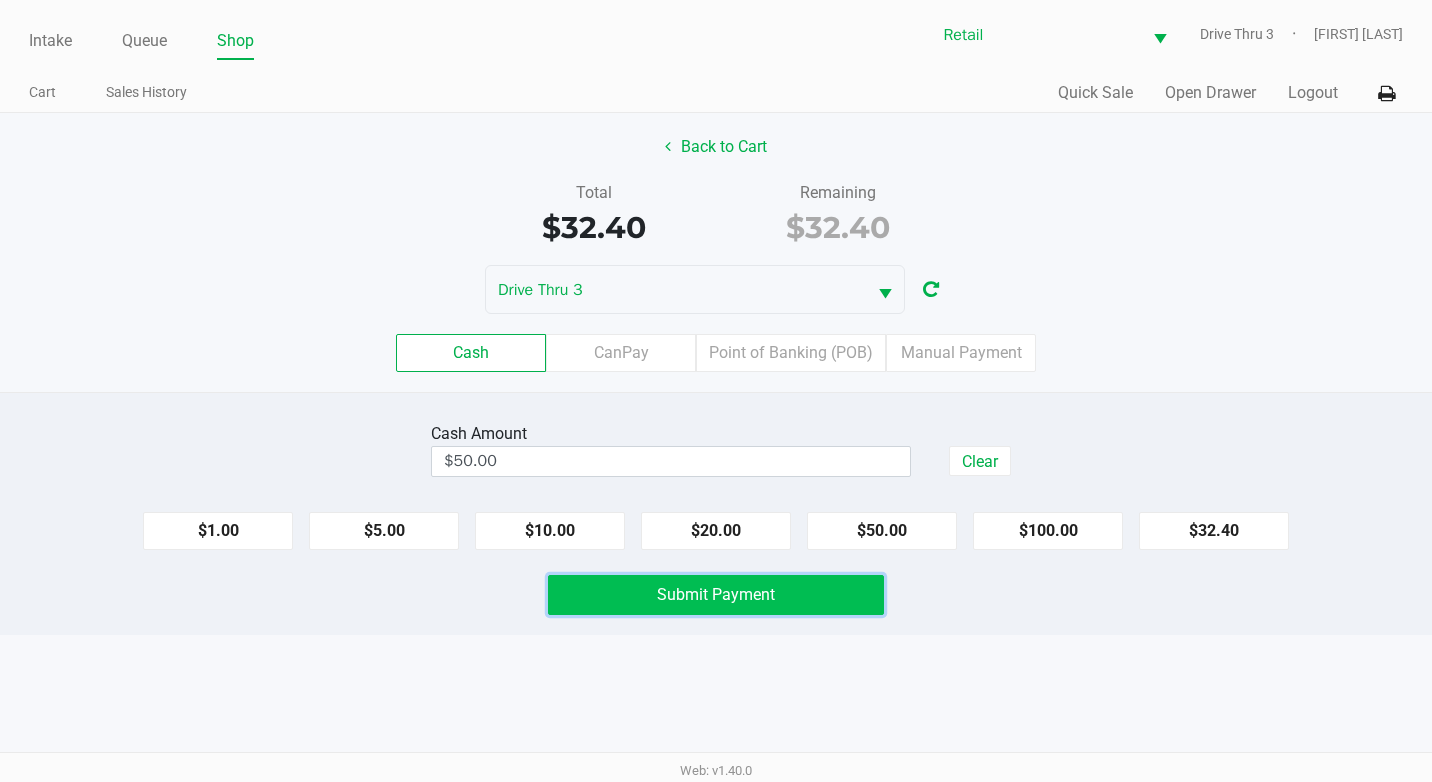 click on "Submit Payment" 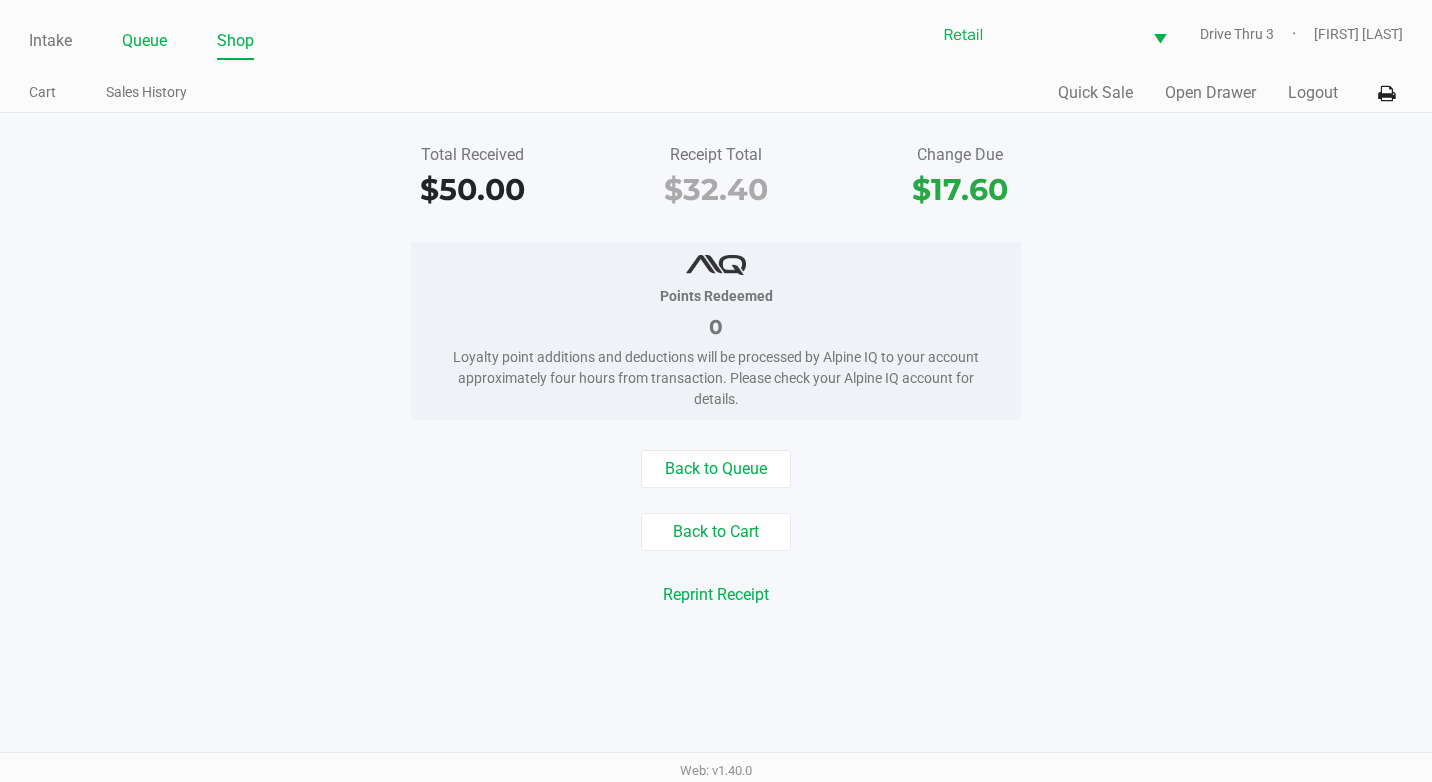 click on "Queue" 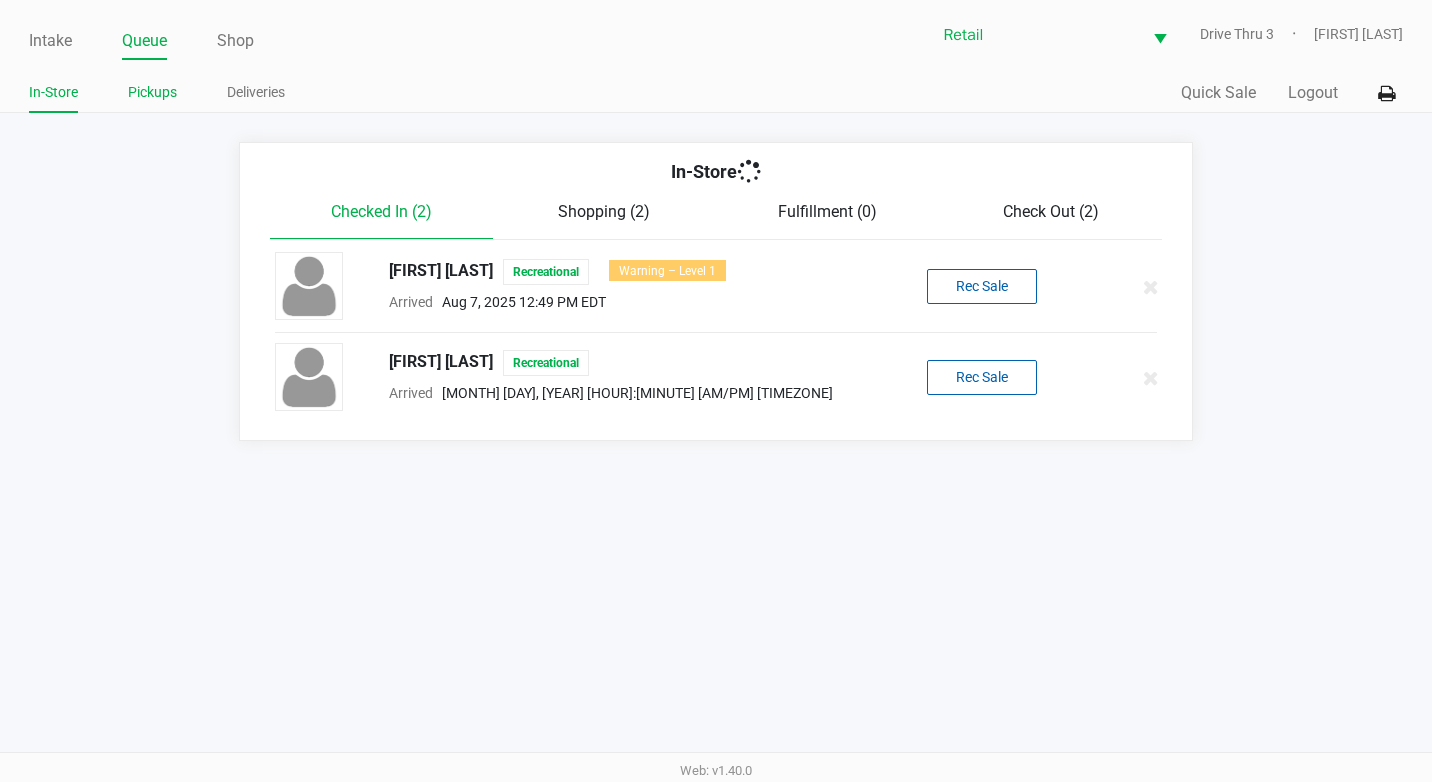 click on "Pickups" 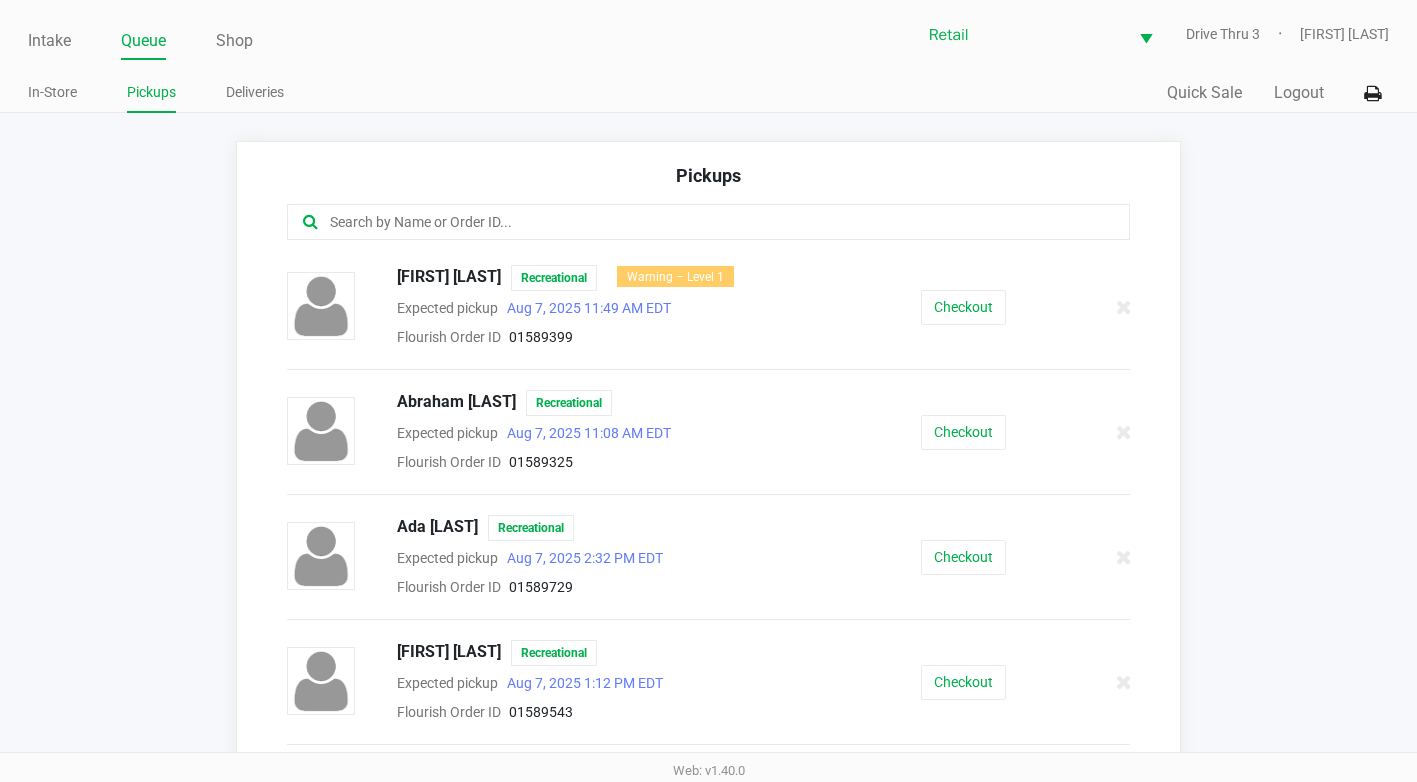 click 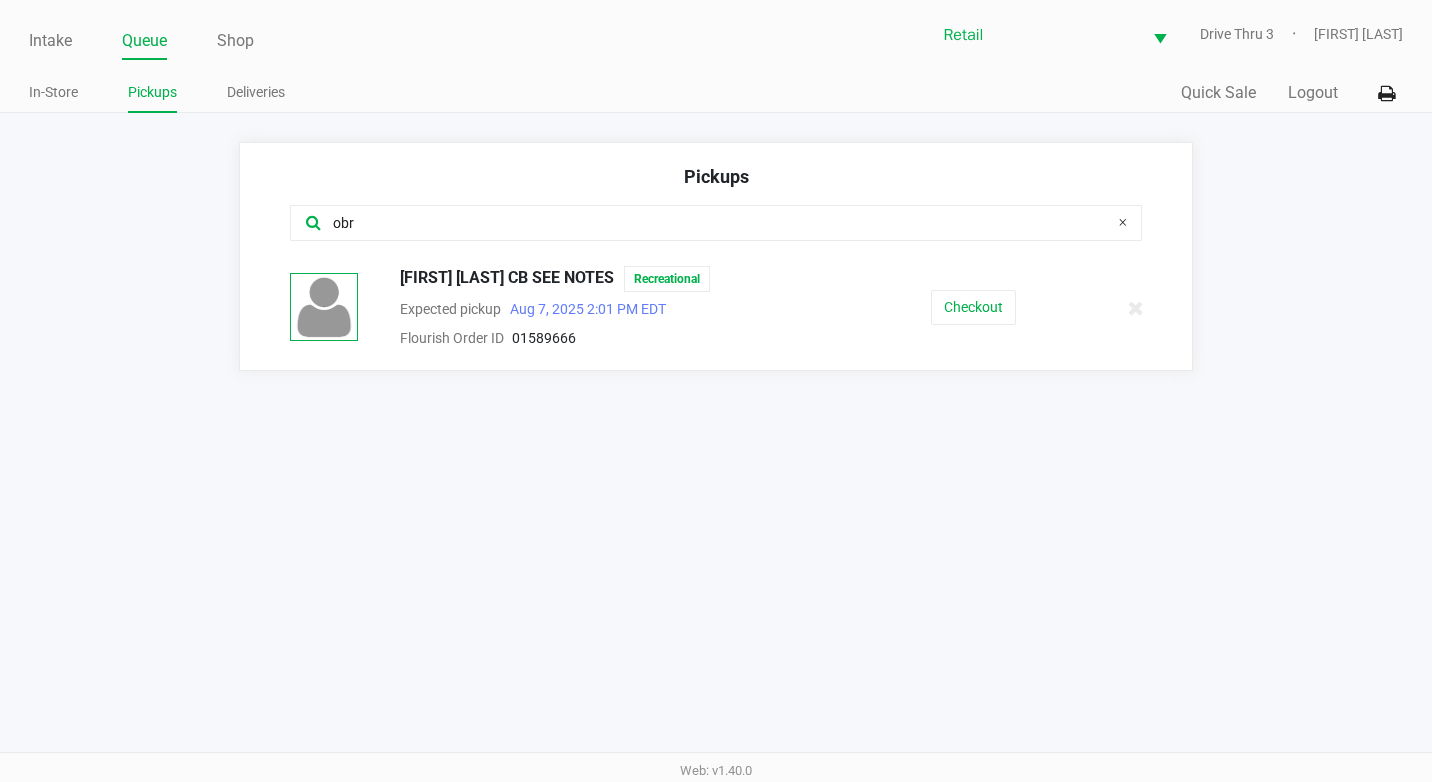 type on "obr" 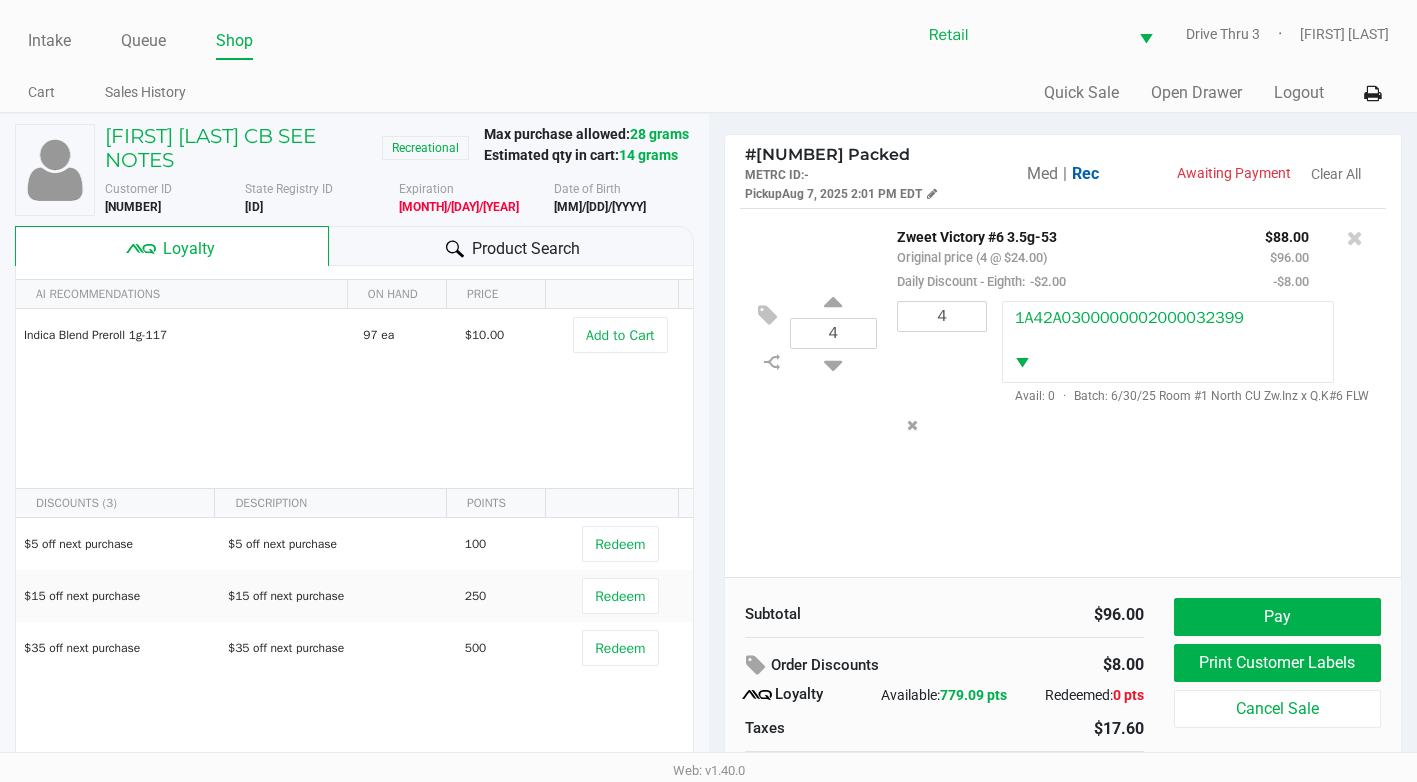 scroll, scrollTop: 0, scrollLeft: 0, axis: both 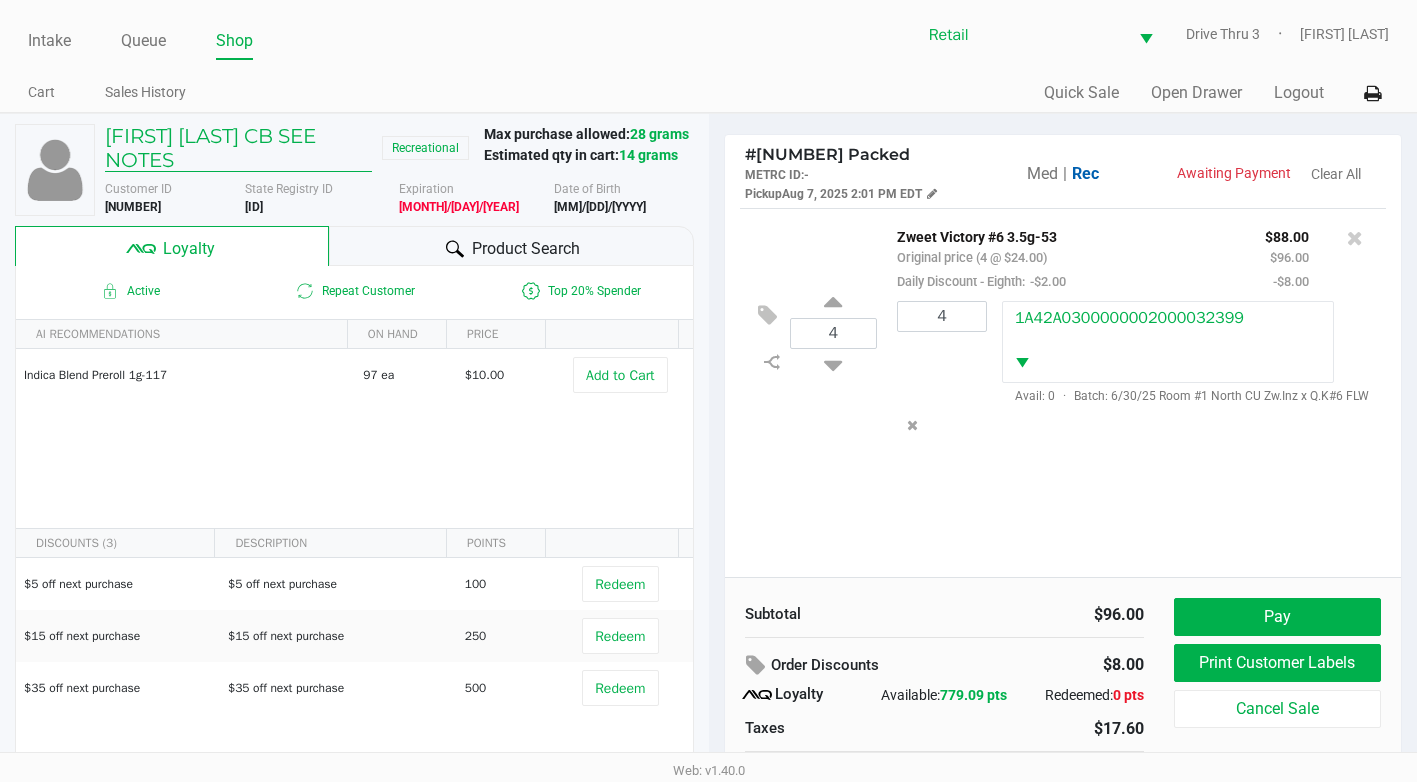click on "[FIRST] [LAST] CB SEE NOTES" 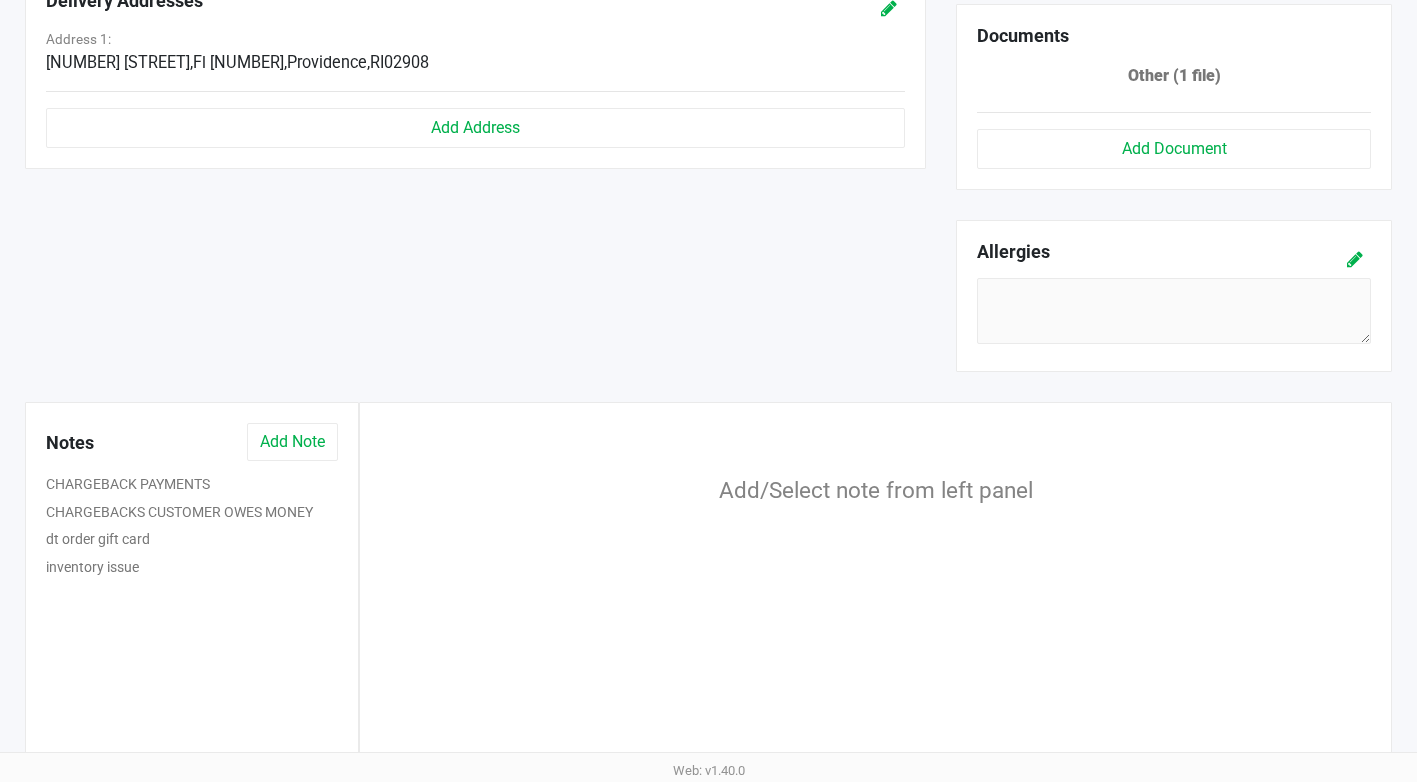 scroll, scrollTop: 897, scrollLeft: 0, axis: vertical 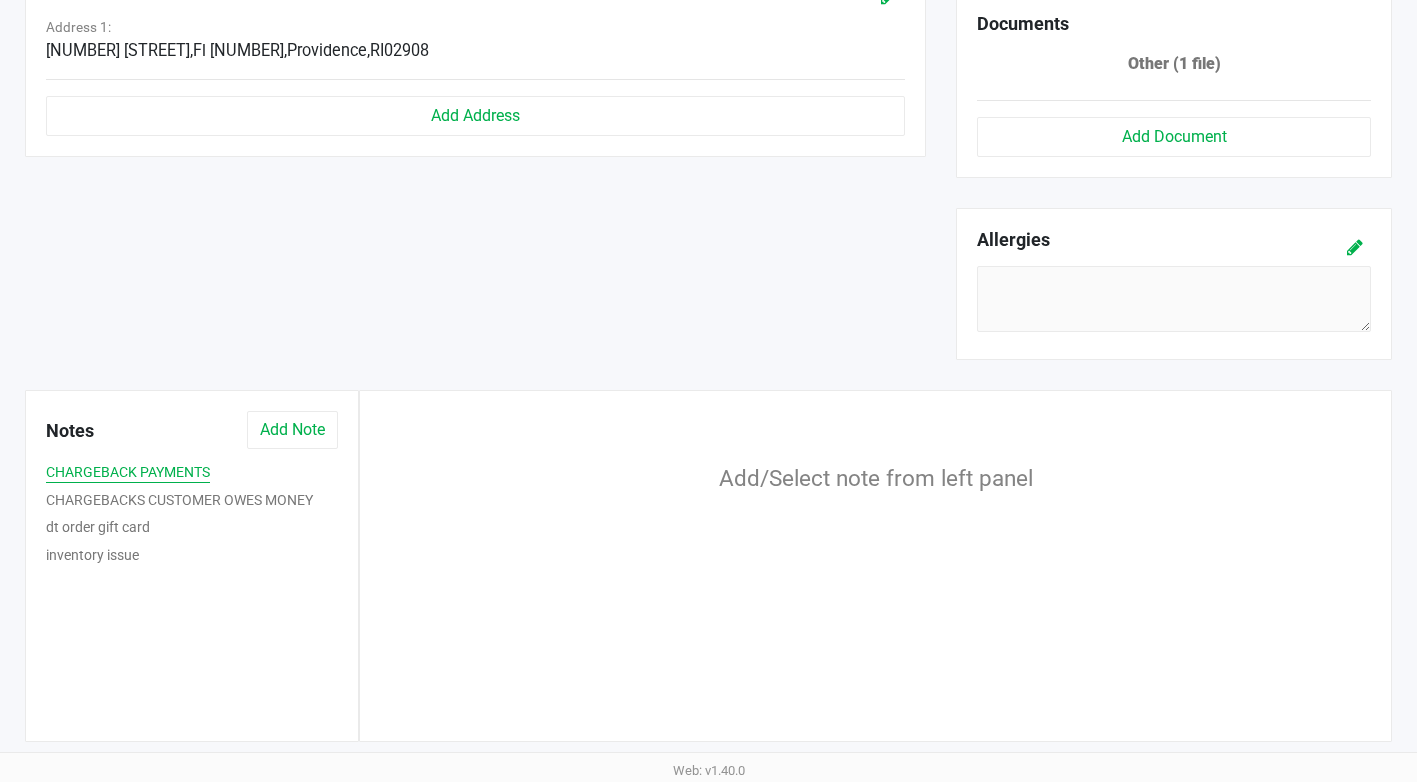 click on "CHARGEBACK PAYMENTS" 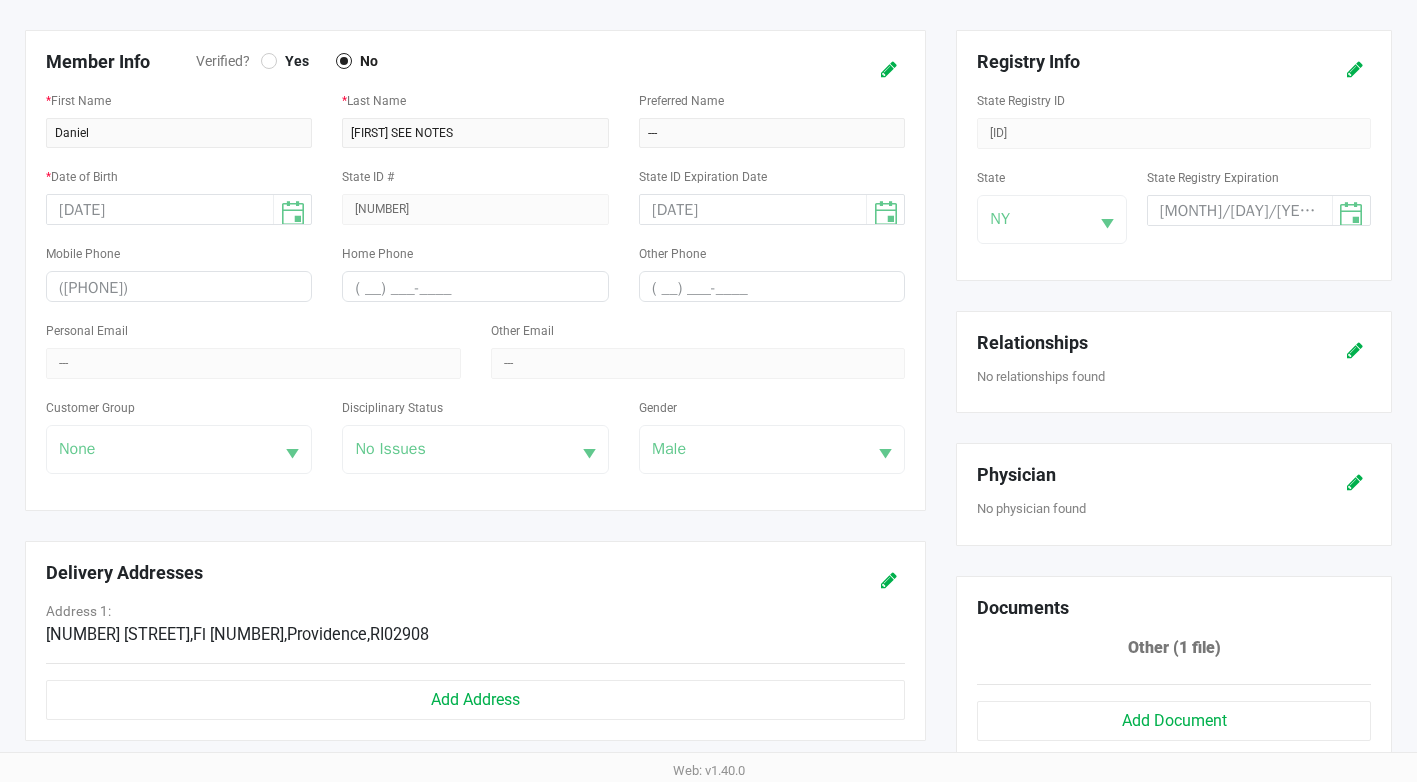 scroll, scrollTop: 0, scrollLeft: 0, axis: both 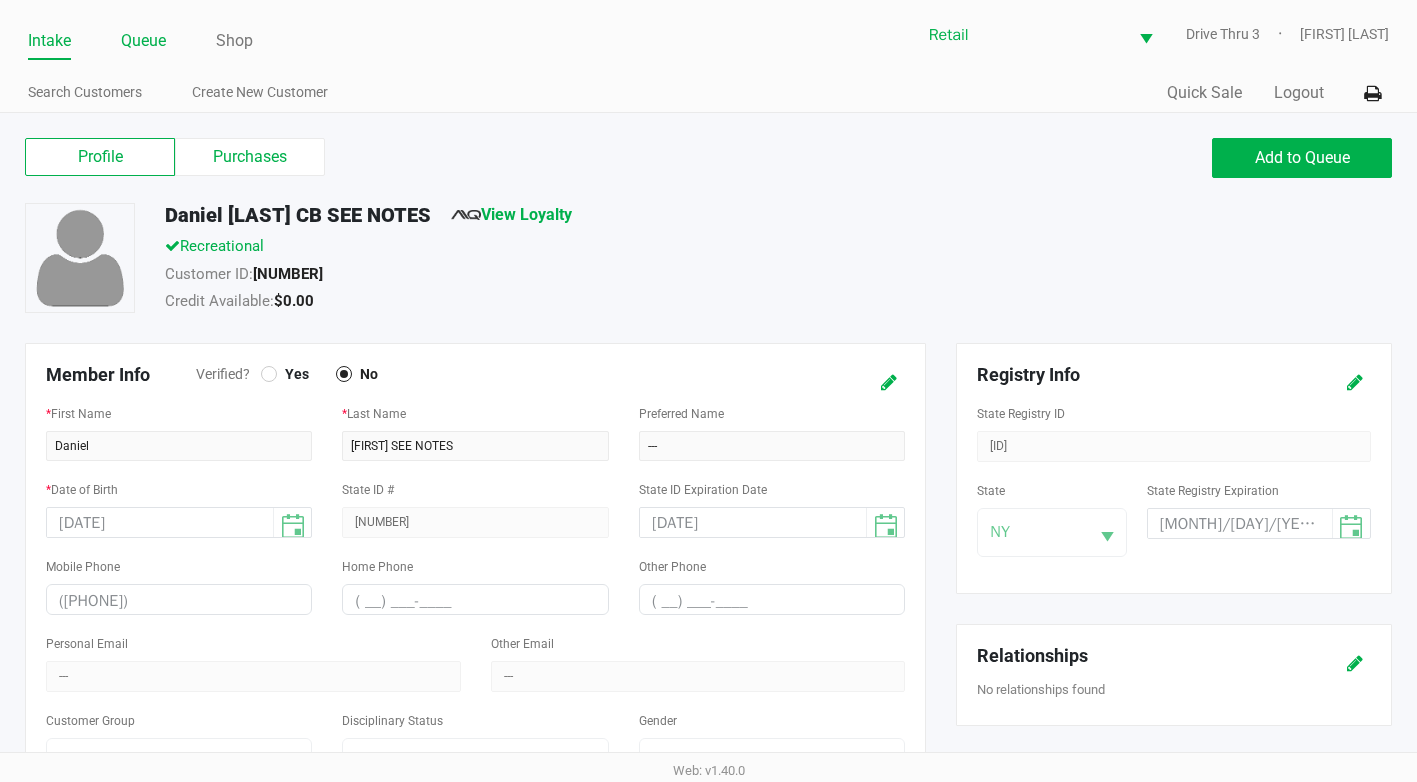 click on "Queue" 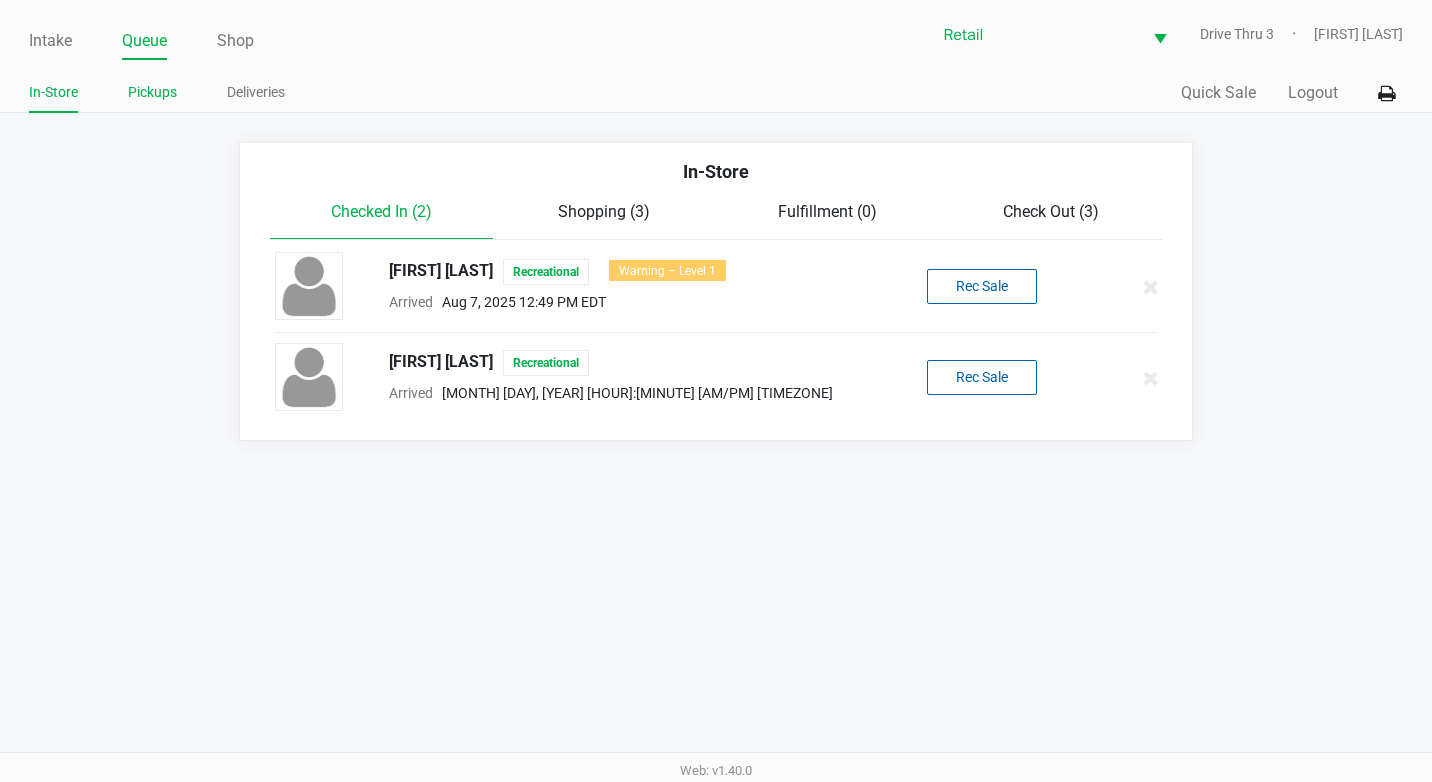 click on "Pickups" 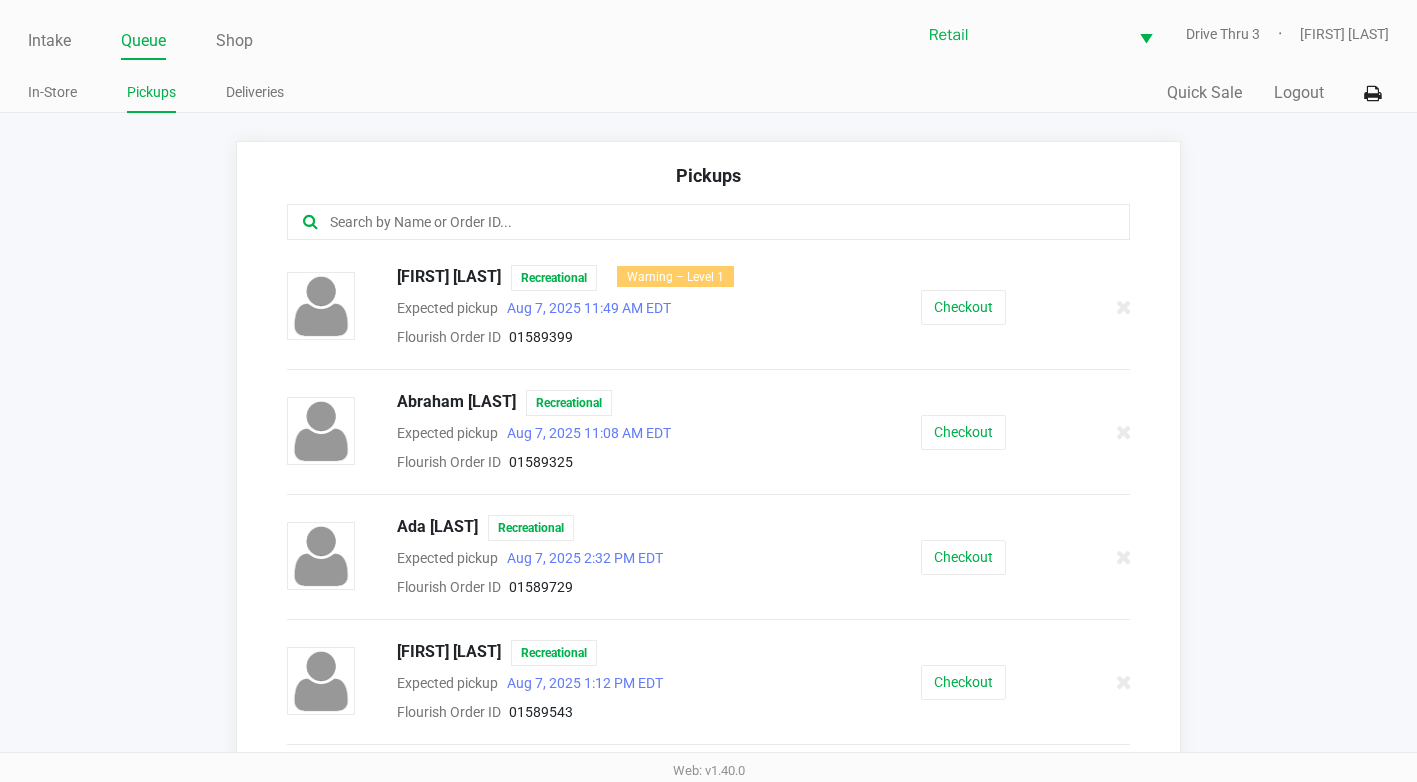 click 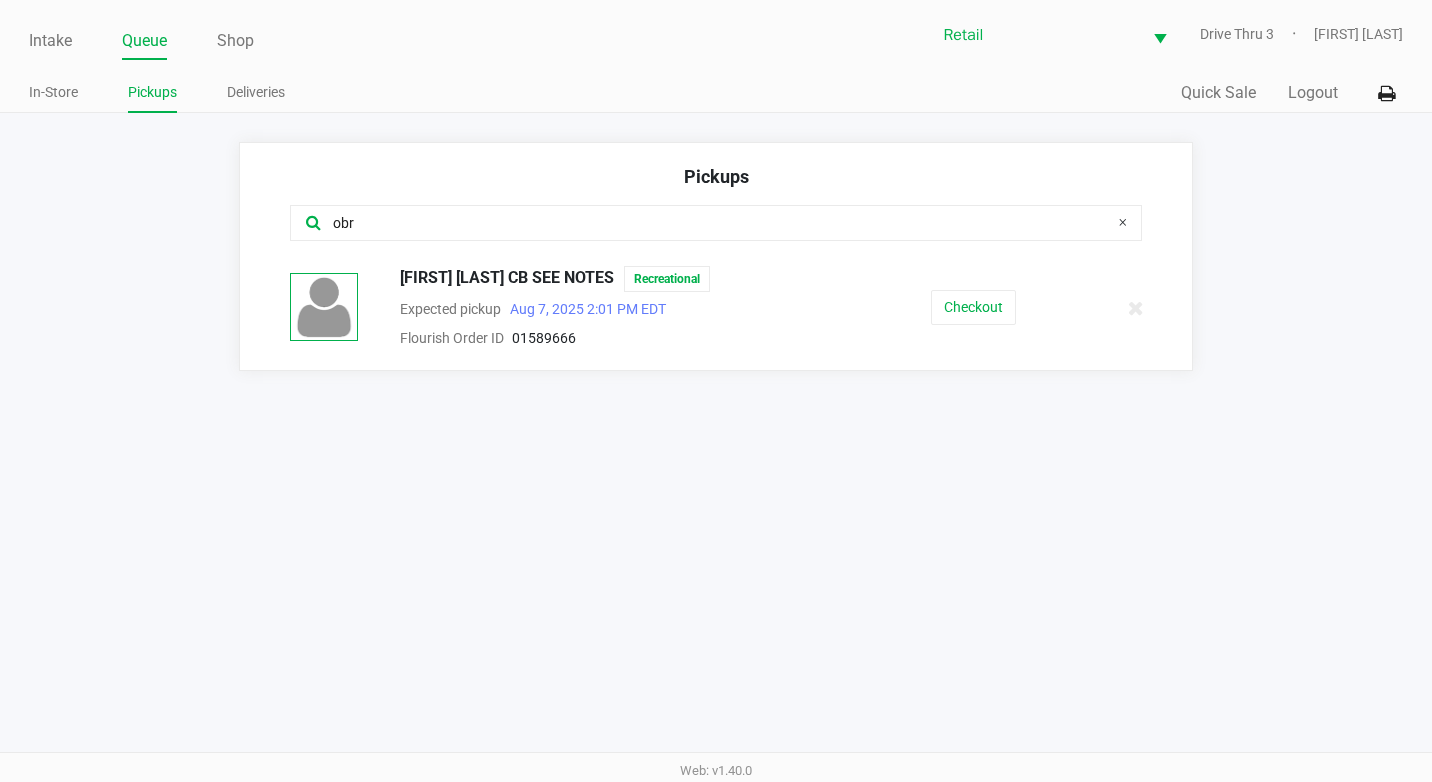 type on "obr" 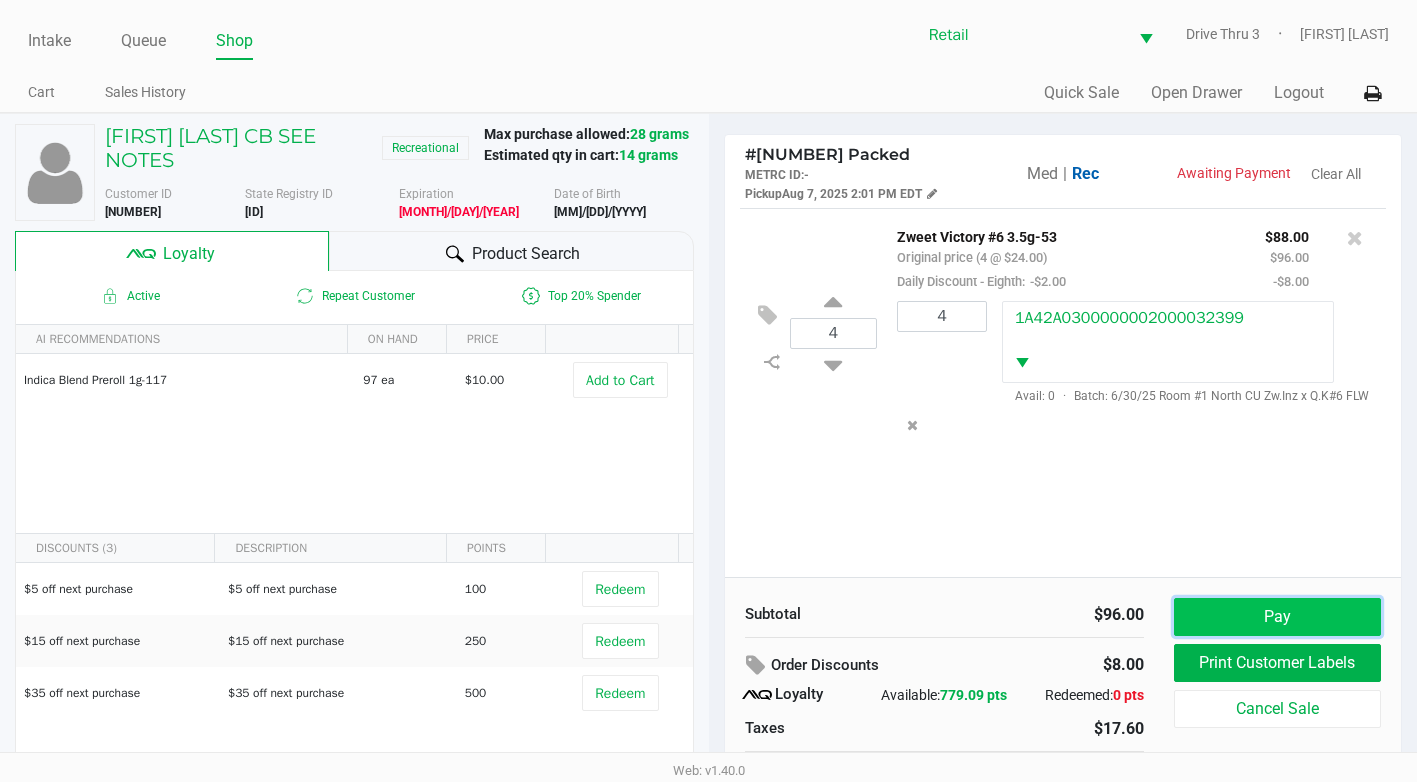 click on "Pay" 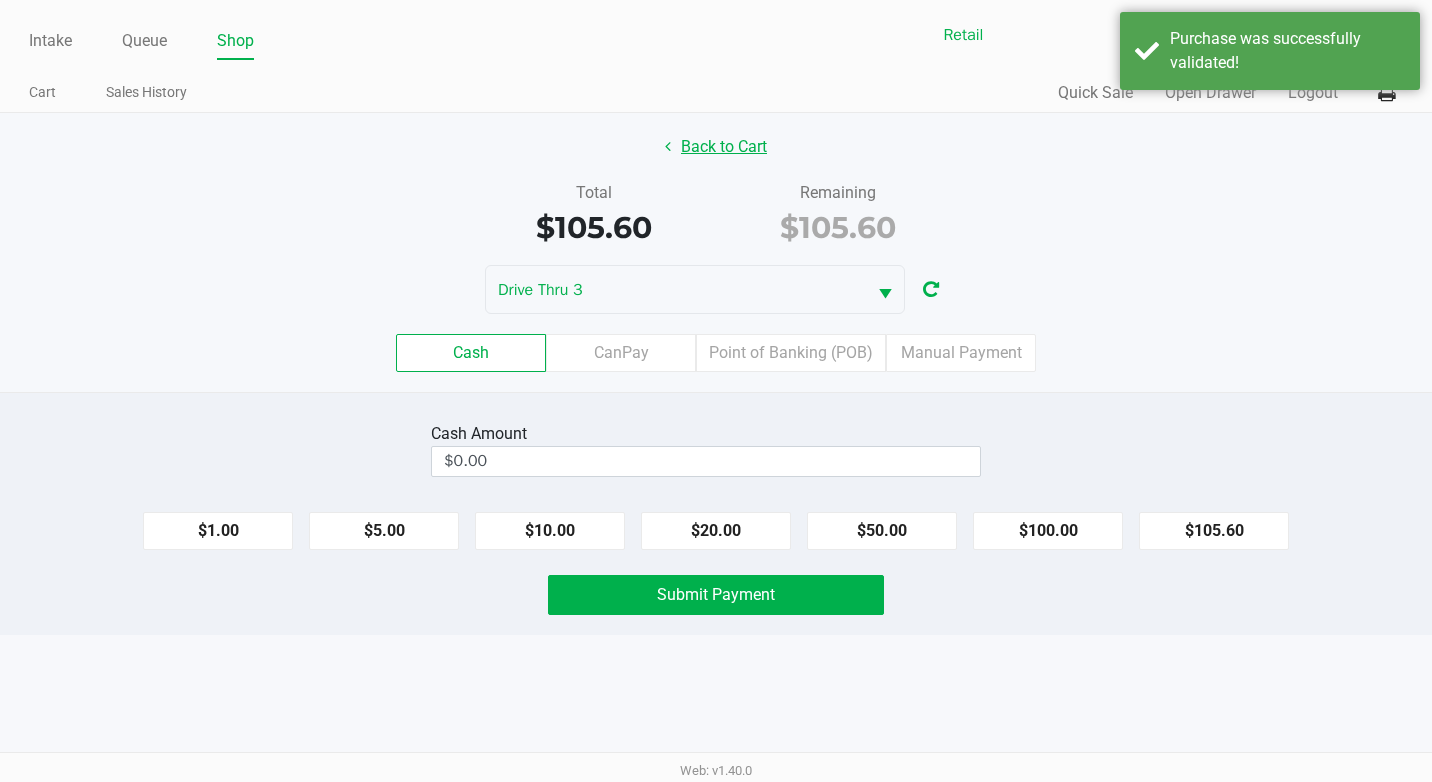 click on "Back to Cart" 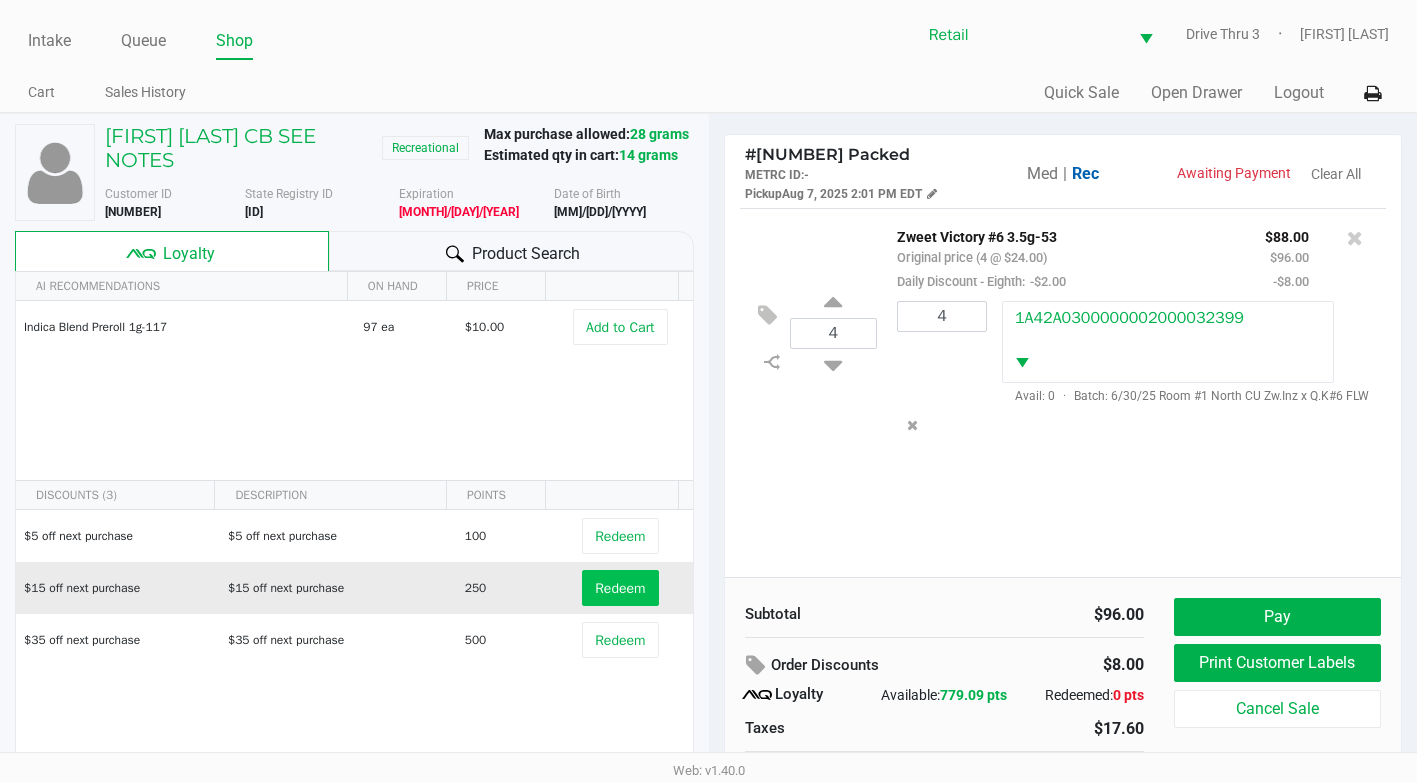 scroll, scrollTop: 82, scrollLeft: 0, axis: vertical 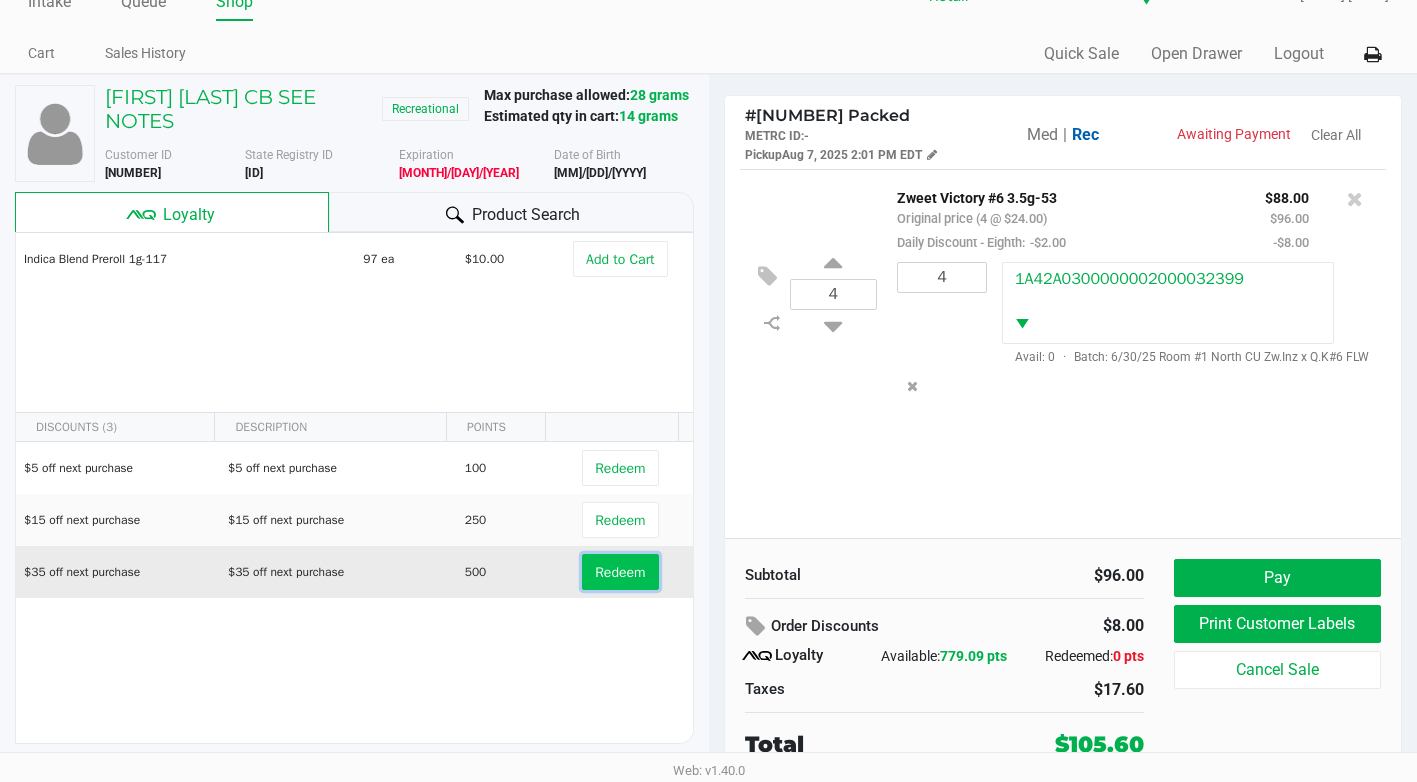 click on "Redeem" 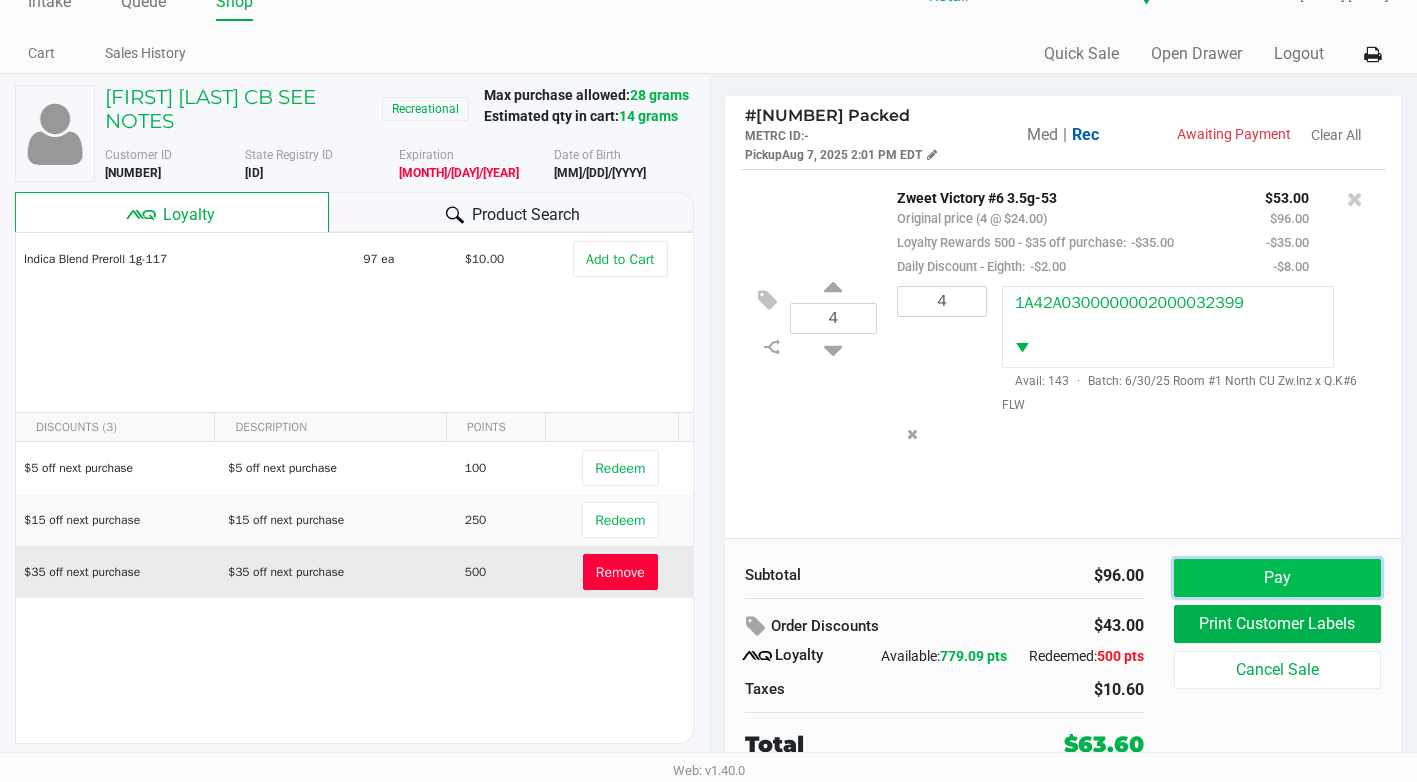 click on "Pay" 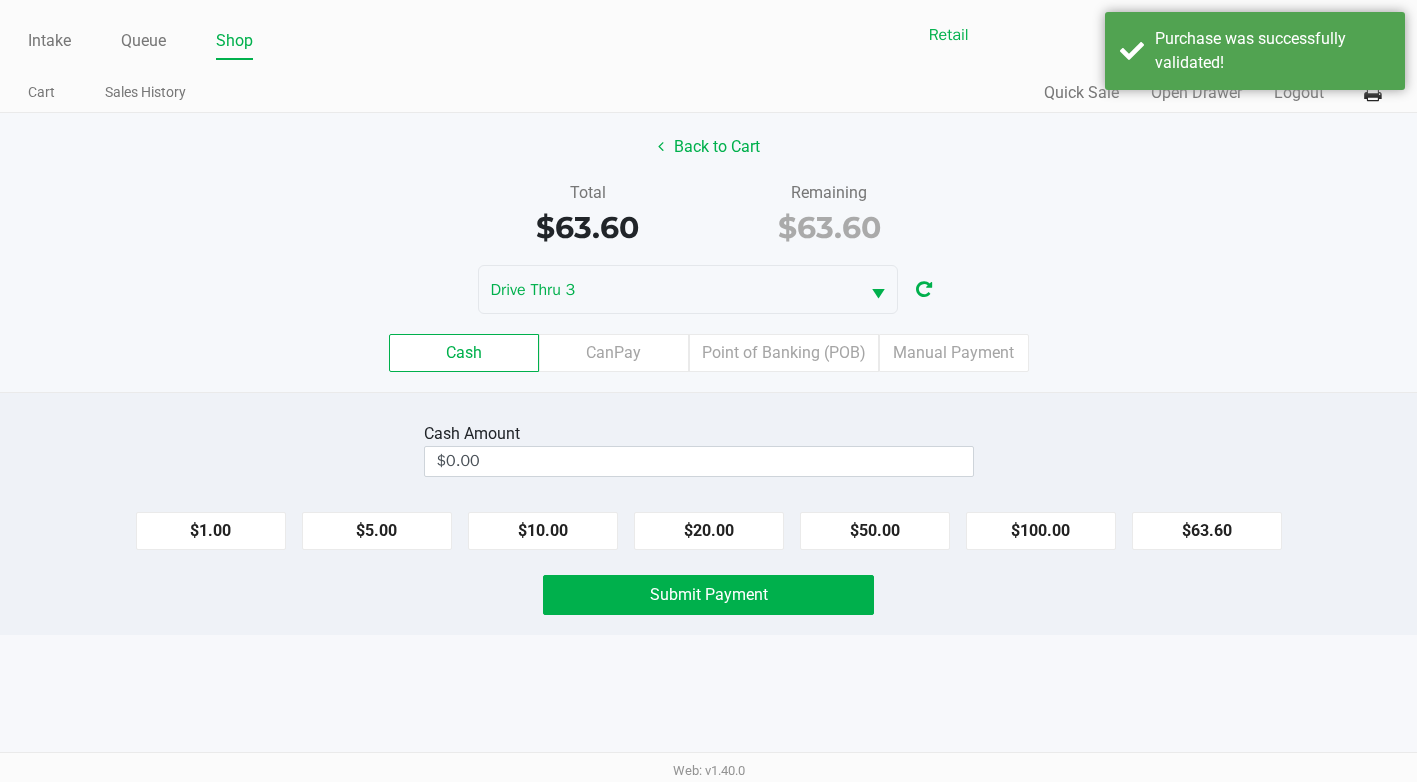 scroll, scrollTop: 0, scrollLeft: 0, axis: both 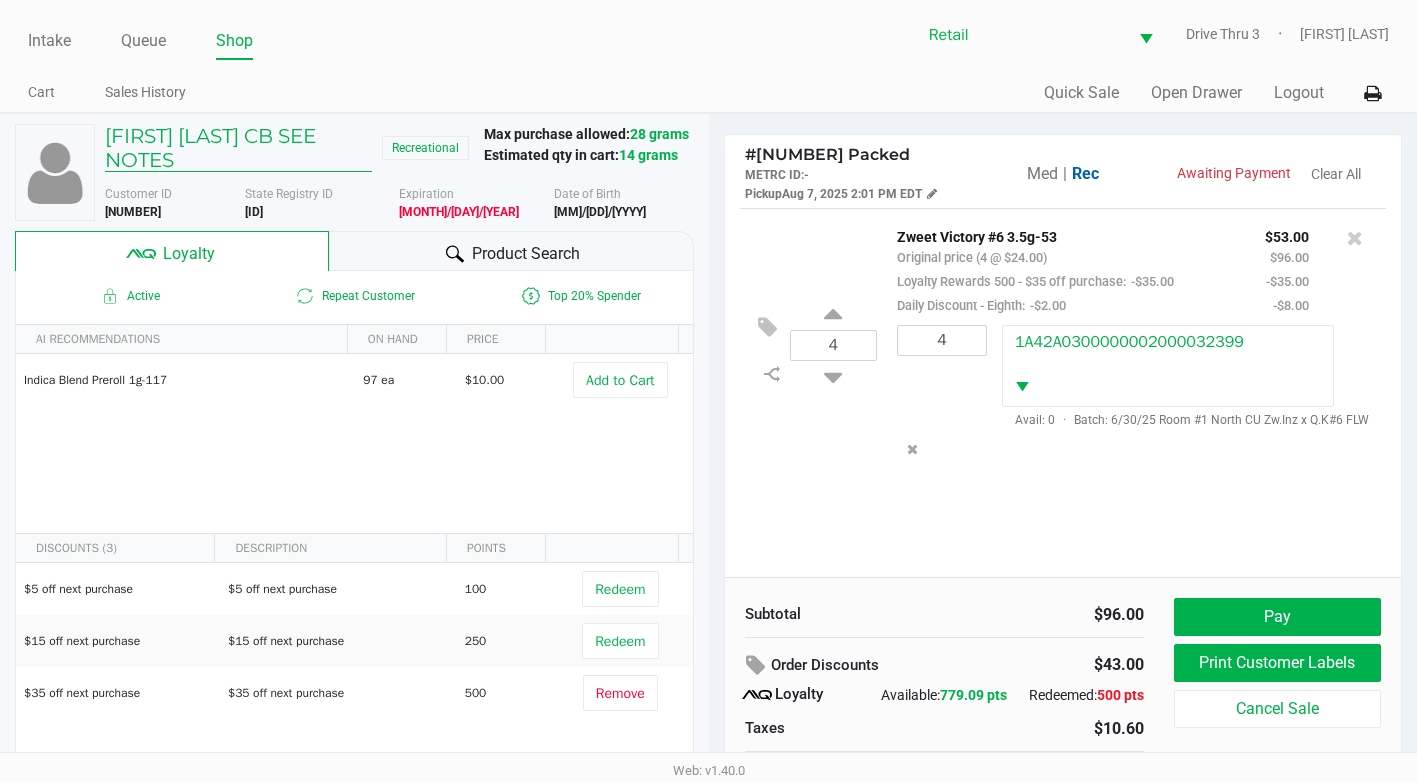 click on "[FIRST] [LAST] CB SEE NOTES" 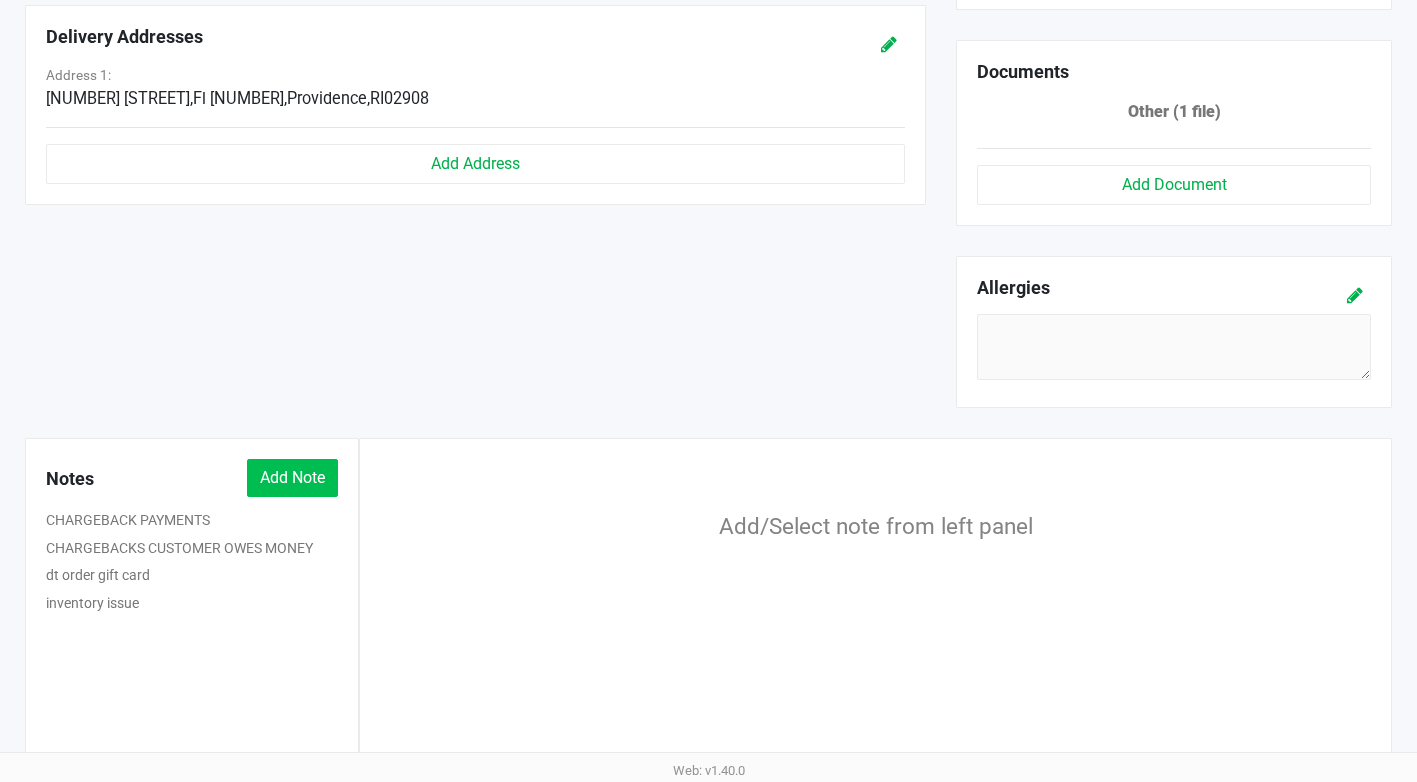 scroll, scrollTop: 897, scrollLeft: 0, axis: vertical 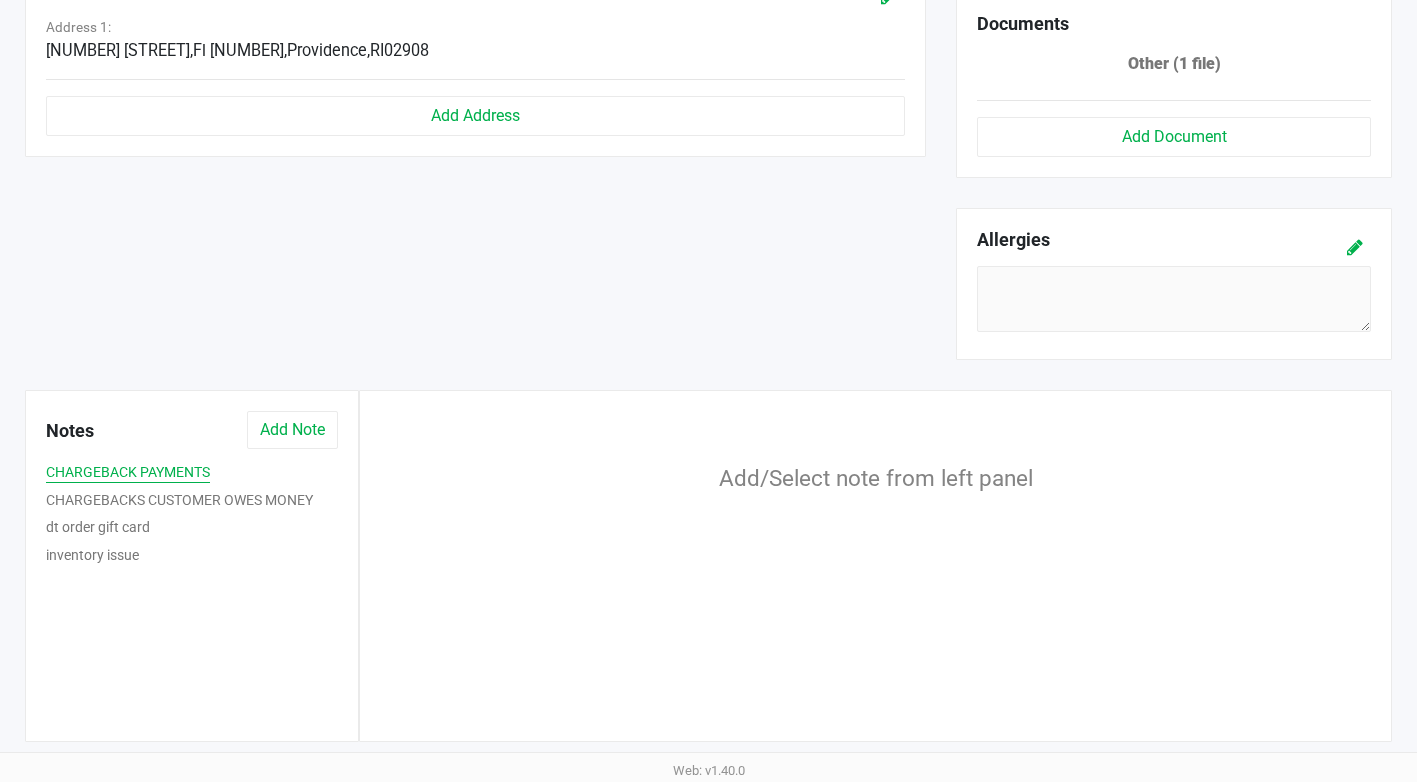 drag, startPoint x: 186, startPoint y: 469, endPoint x: 196, endPoint y: 471, distance: 10.198039 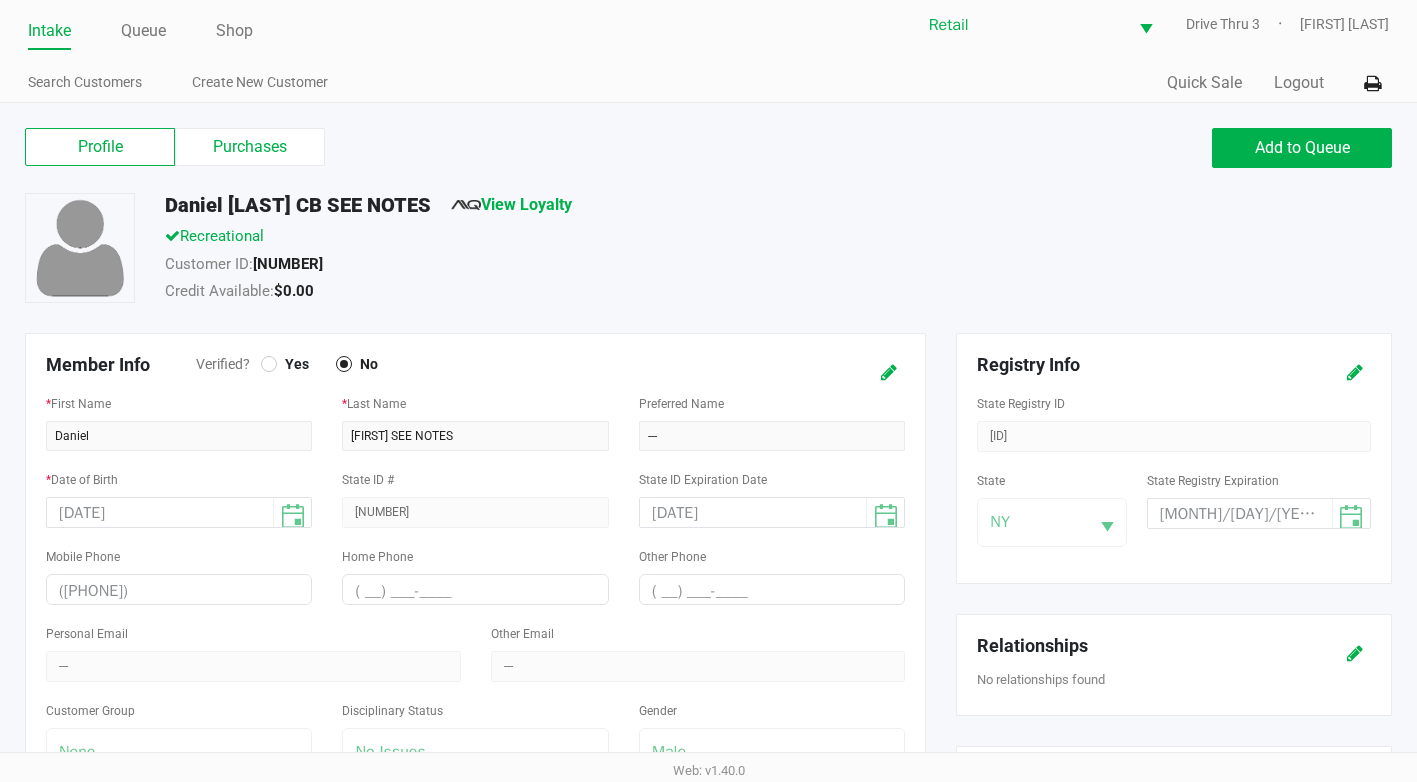 scroll, scrollTop: 0, scrollLeft: 0, axis: both 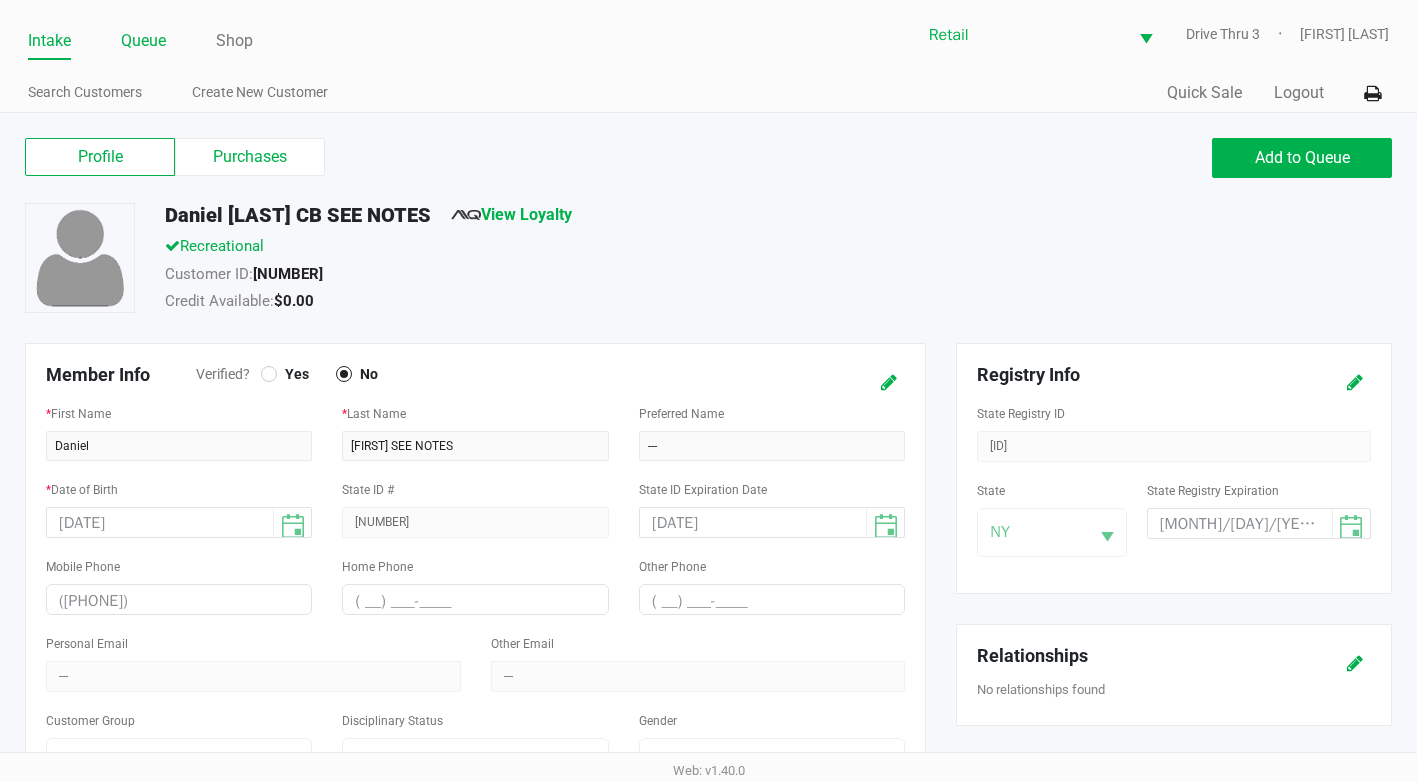 click on "Queue" 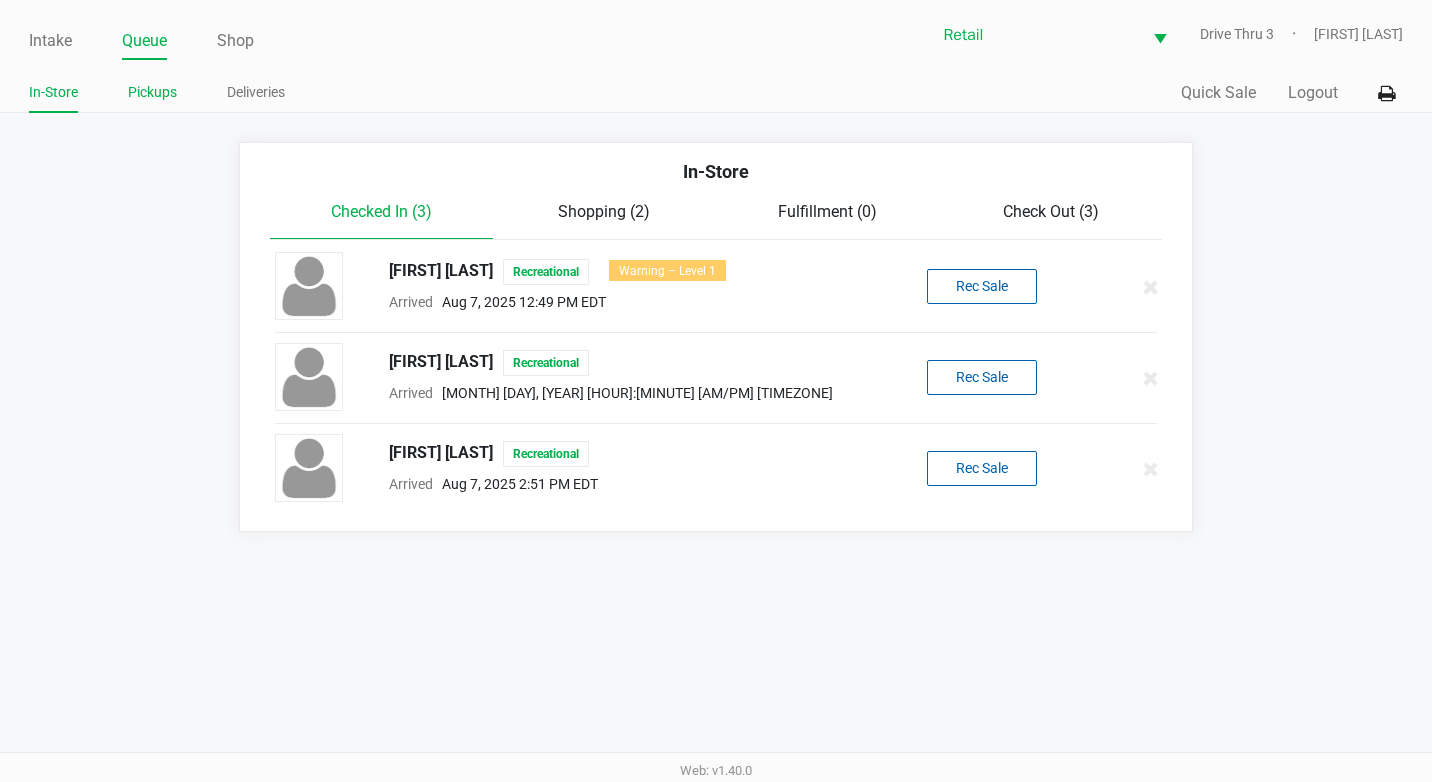 click on "Pickups" 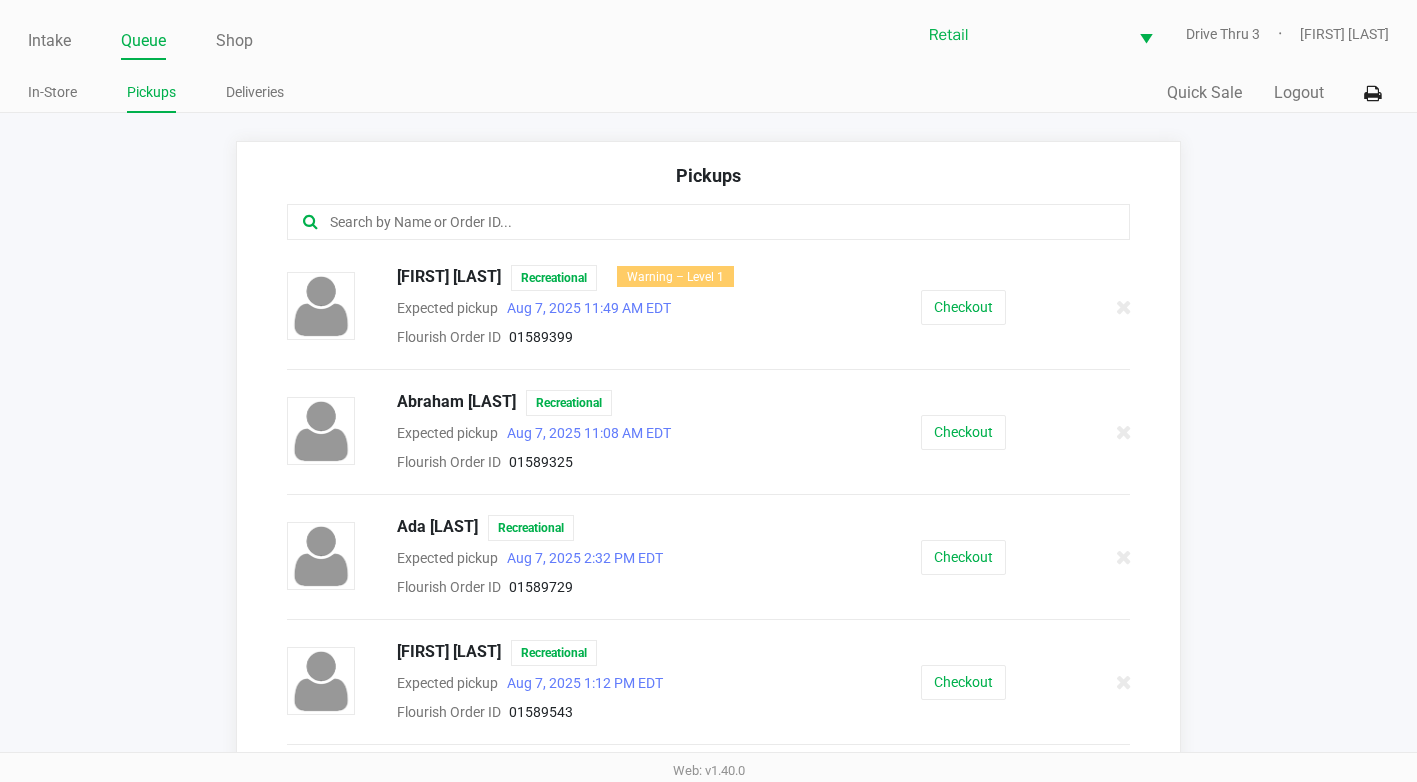 click 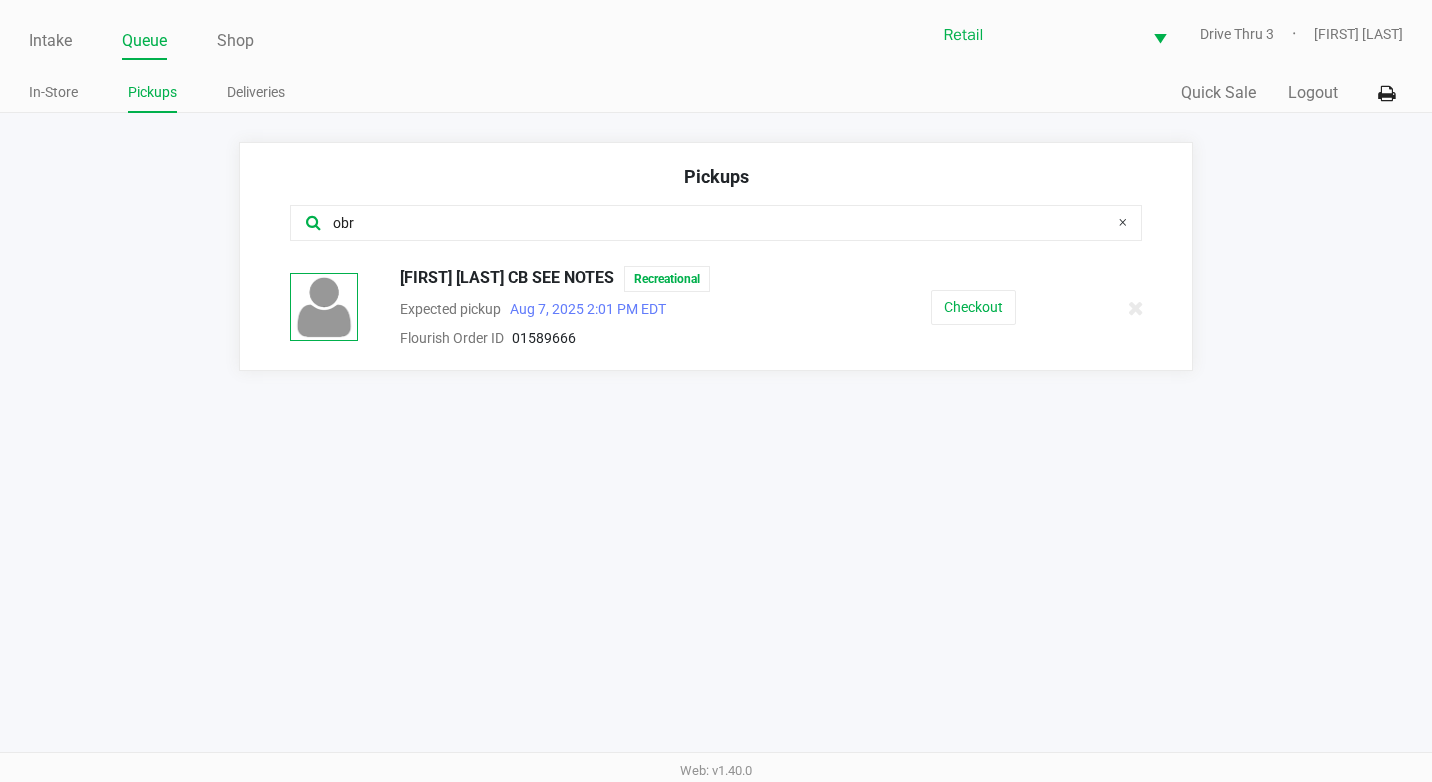 type on "obr" 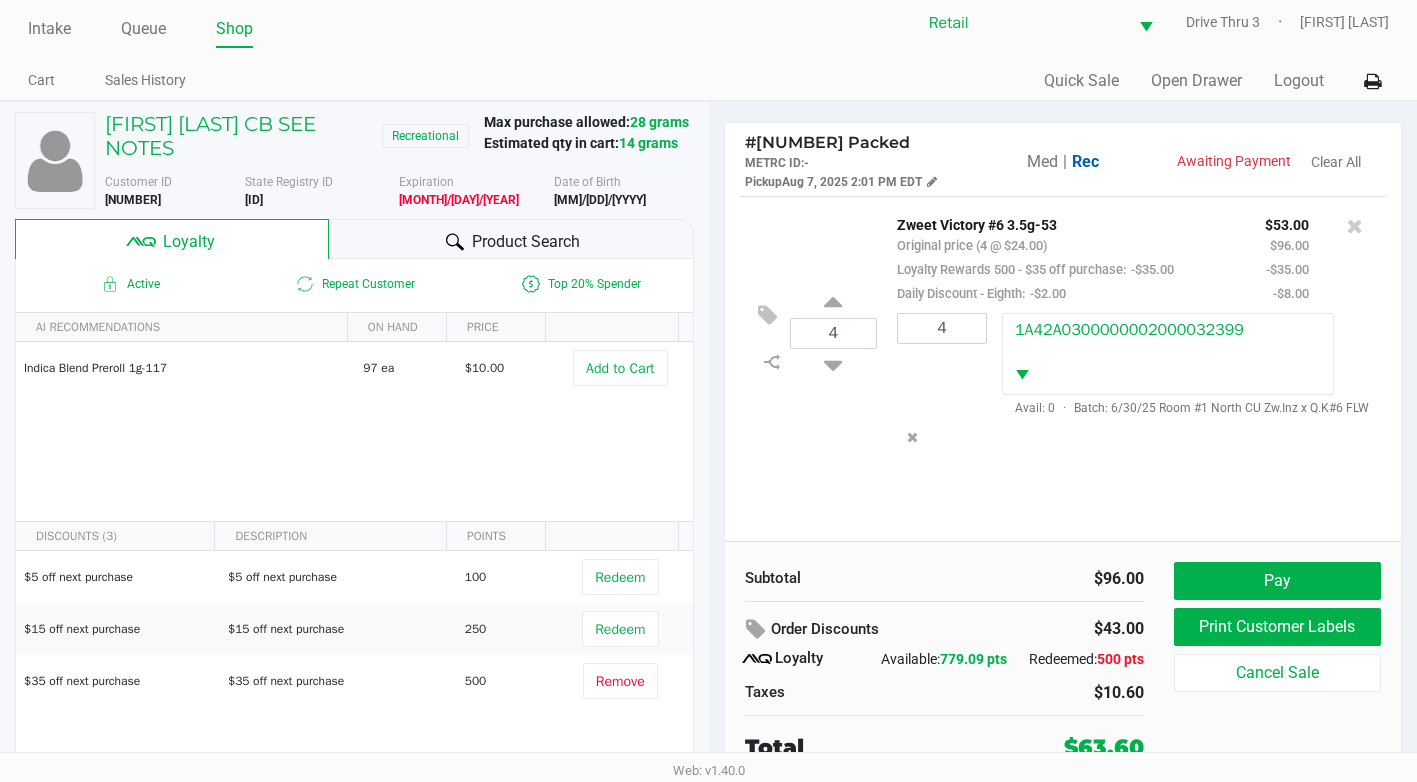 scroll, scrollTop: 15, scrollLeft: 0, axis: vertical 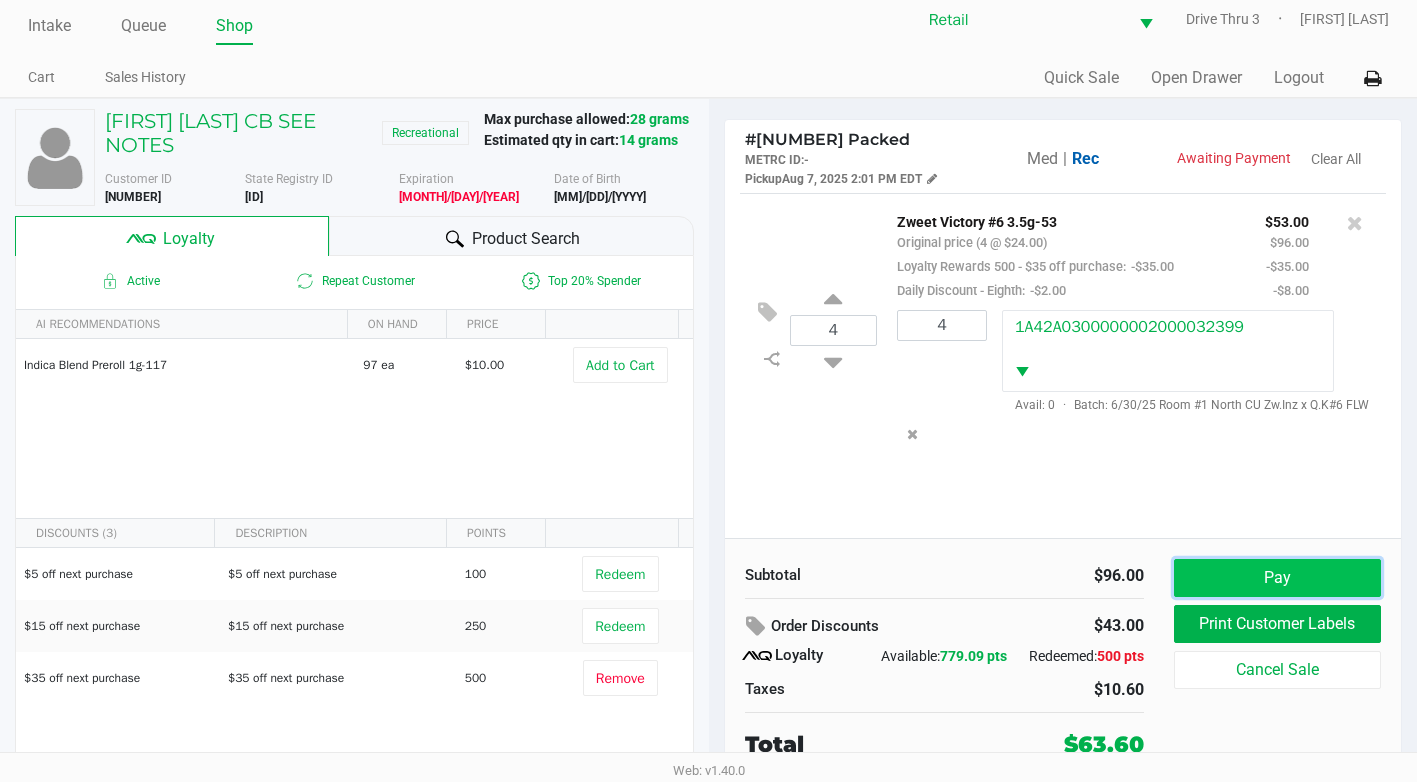 click on "Pay" 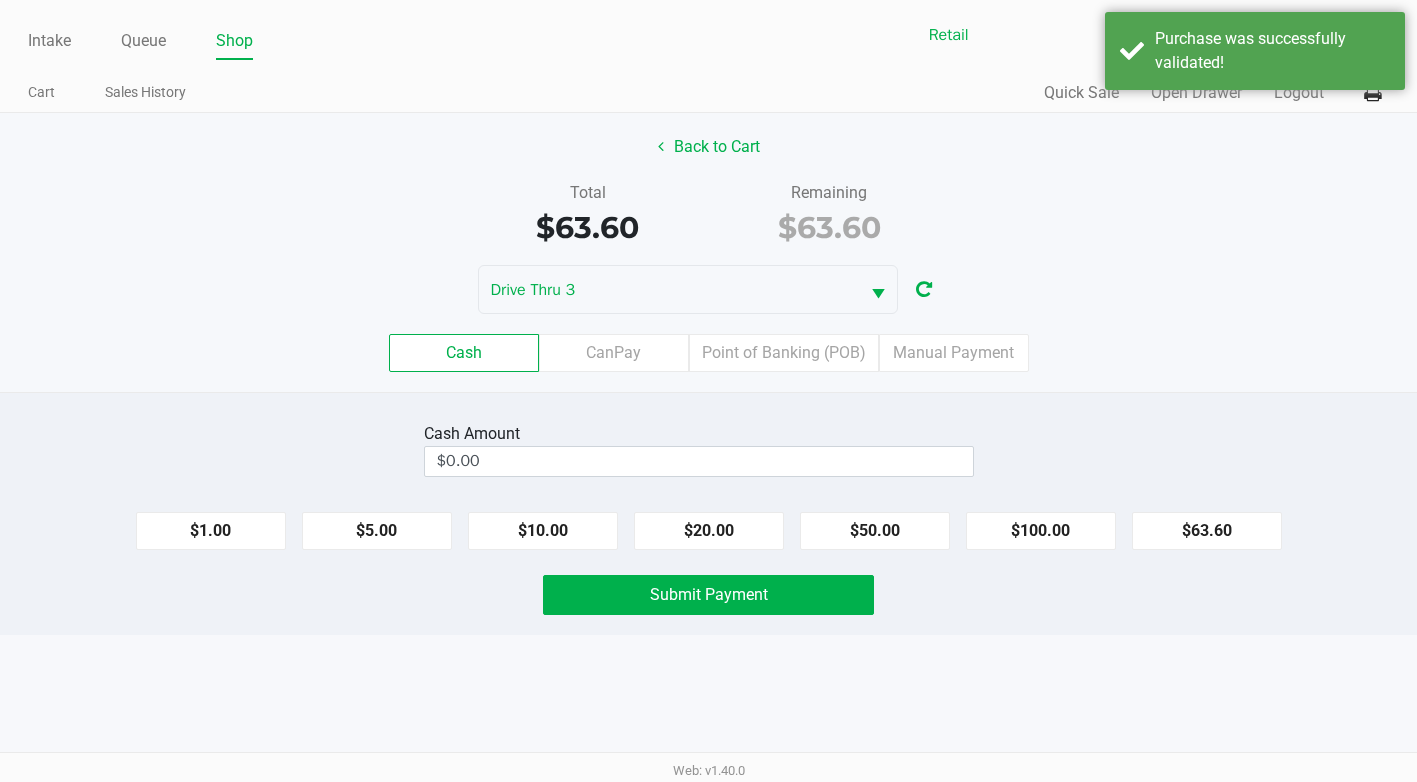 scroll, scrollTop: 0, scrollLeft: 0, axis: both 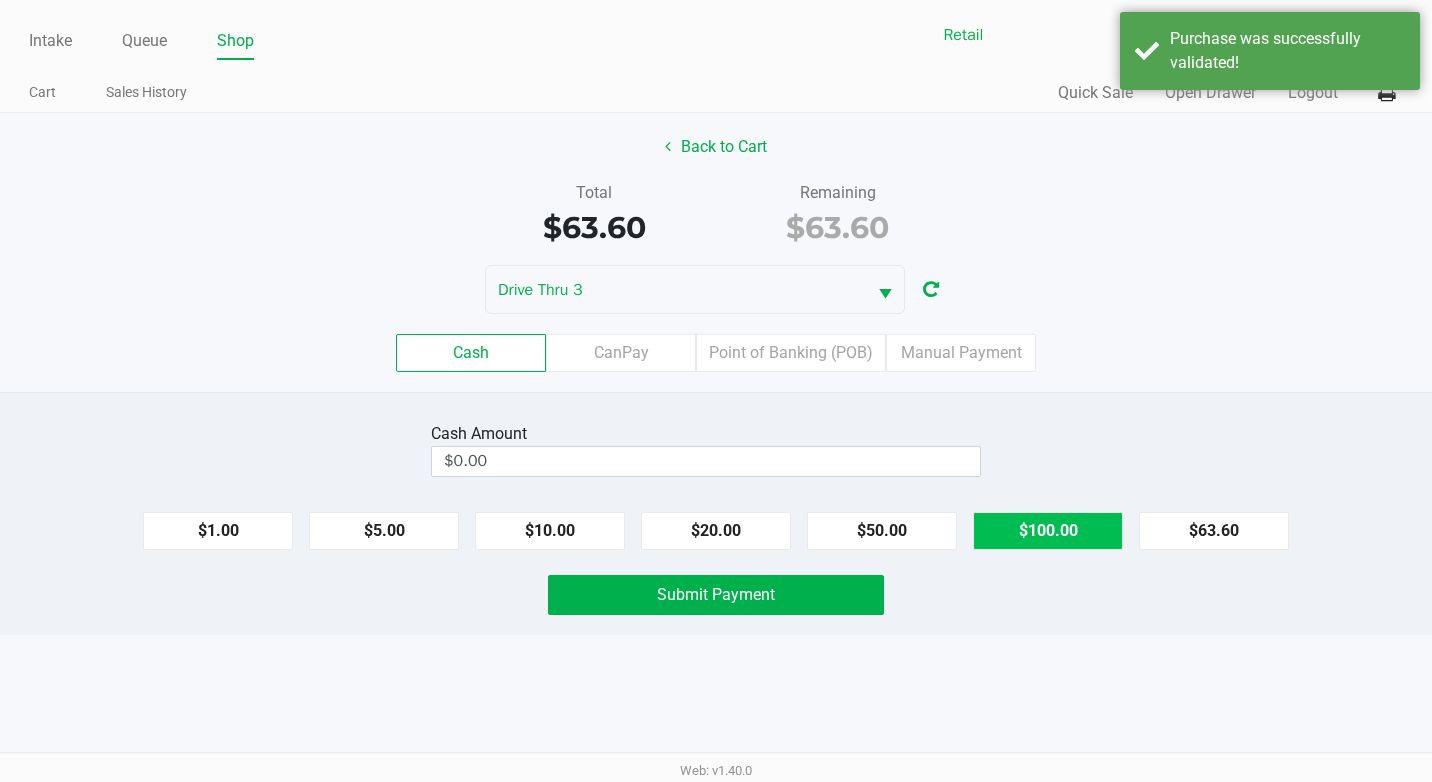 click on "$100.00" 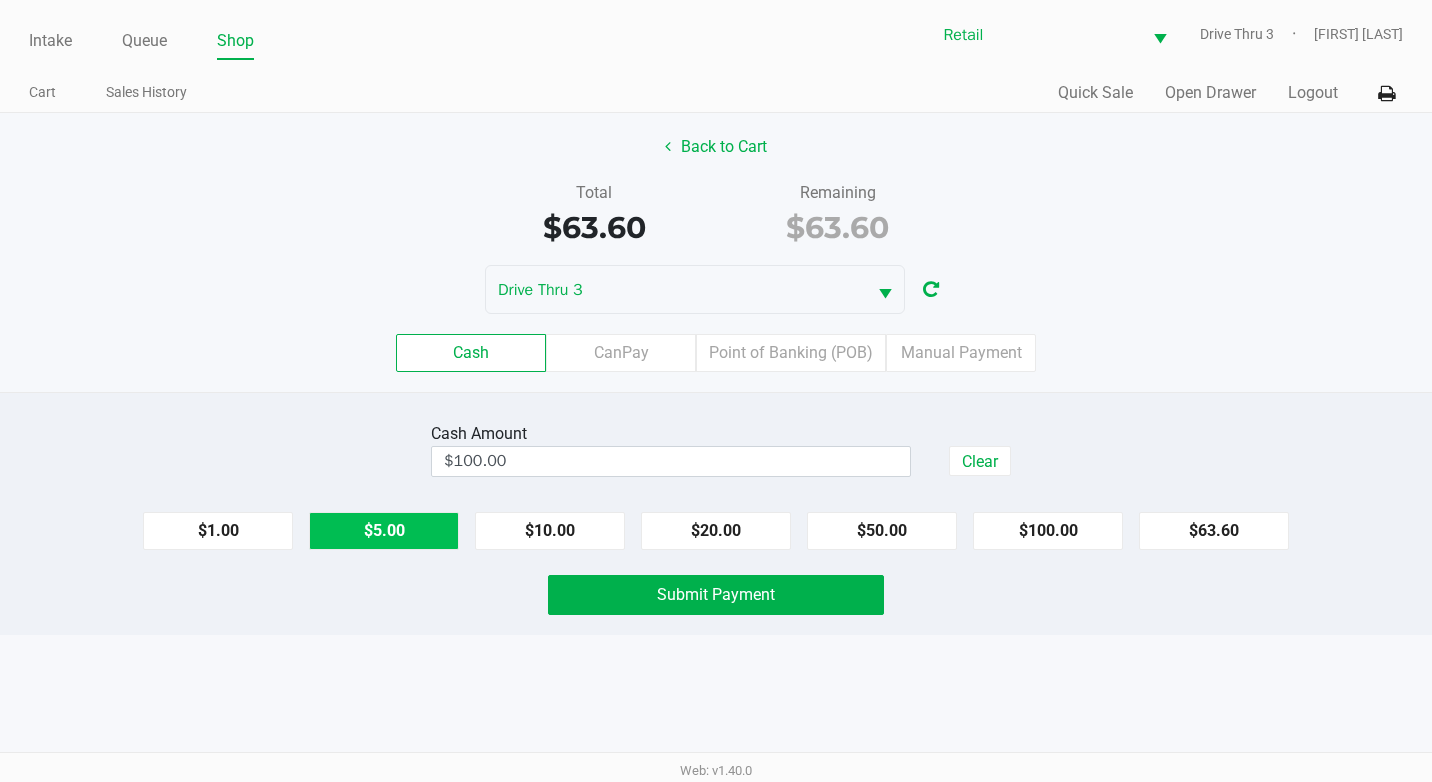 click on "$5.00" 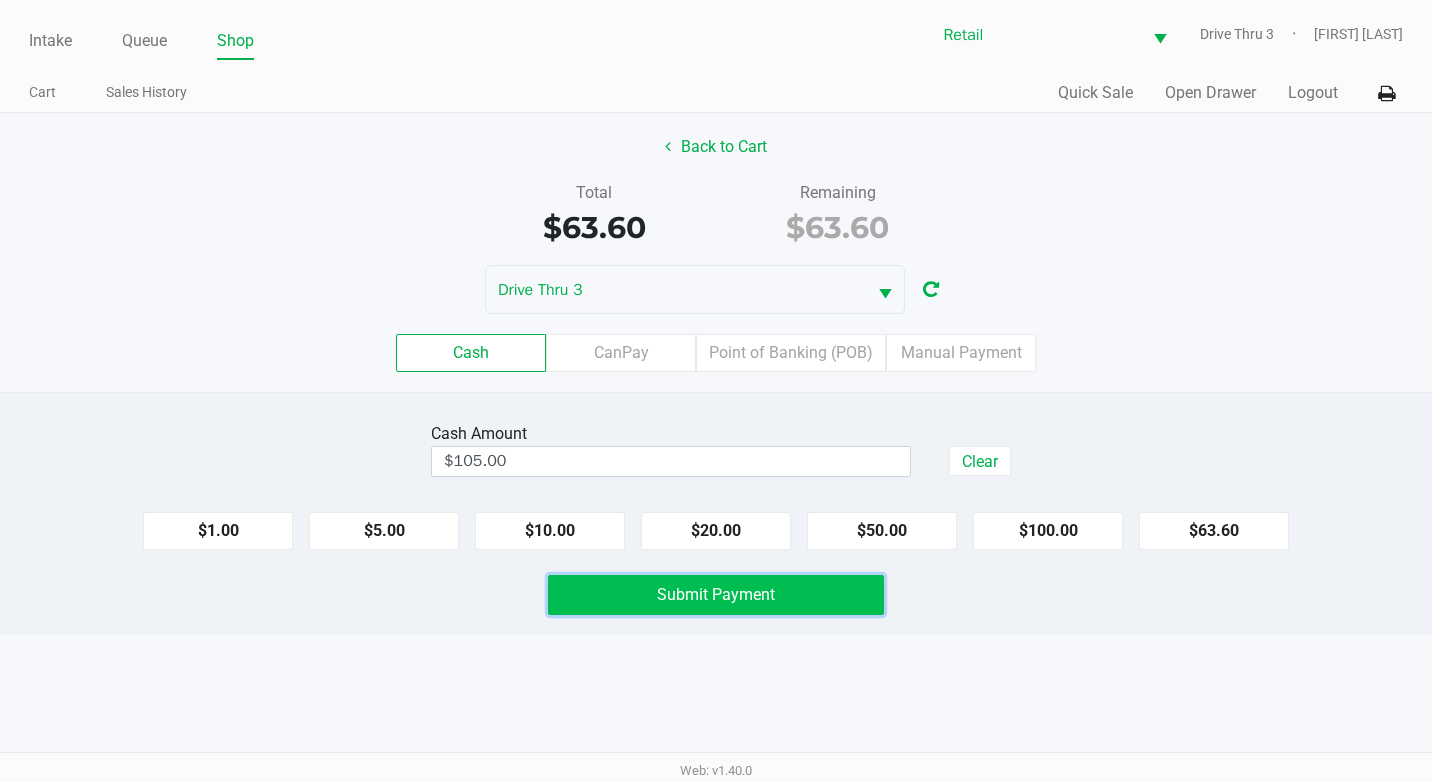 click on "Submit Payment" 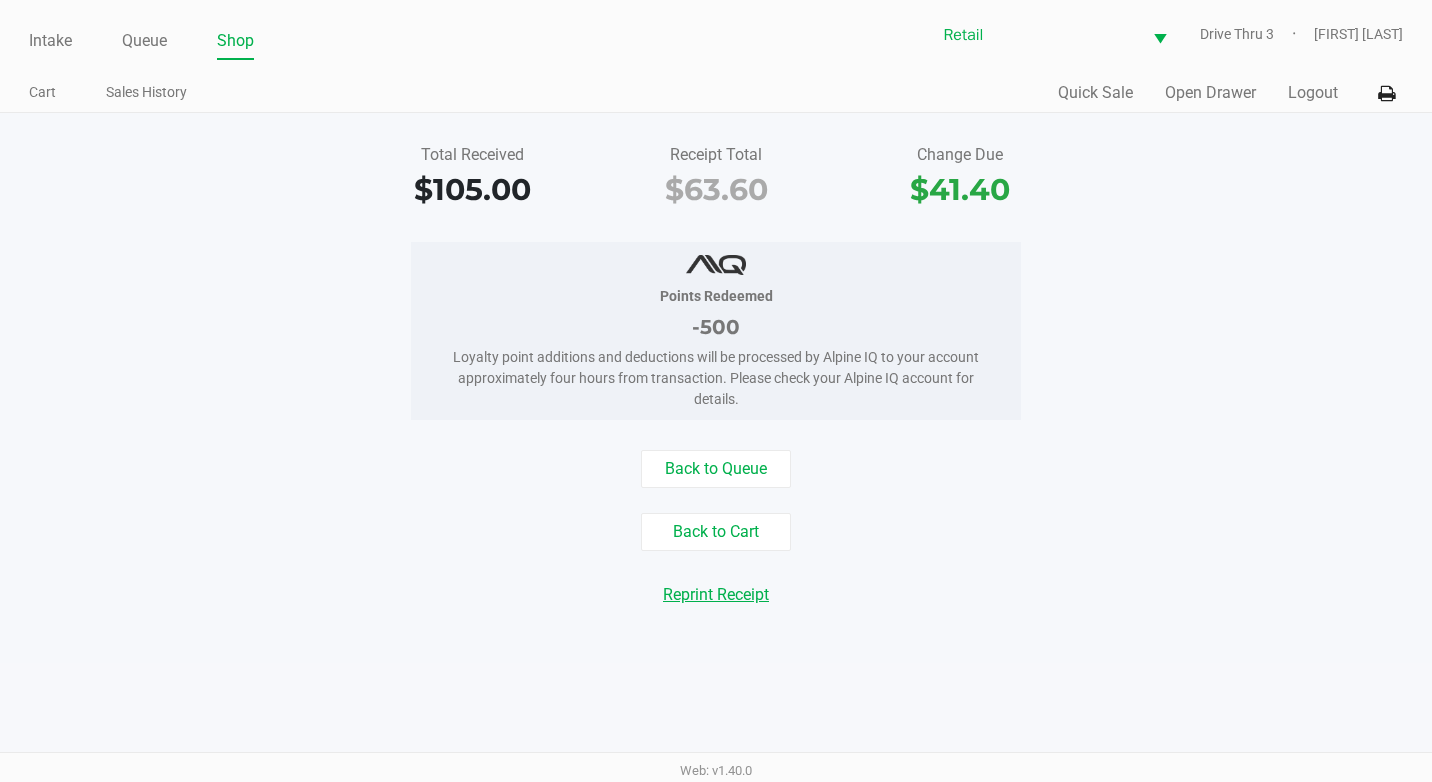 click on "Reprint Receipt" 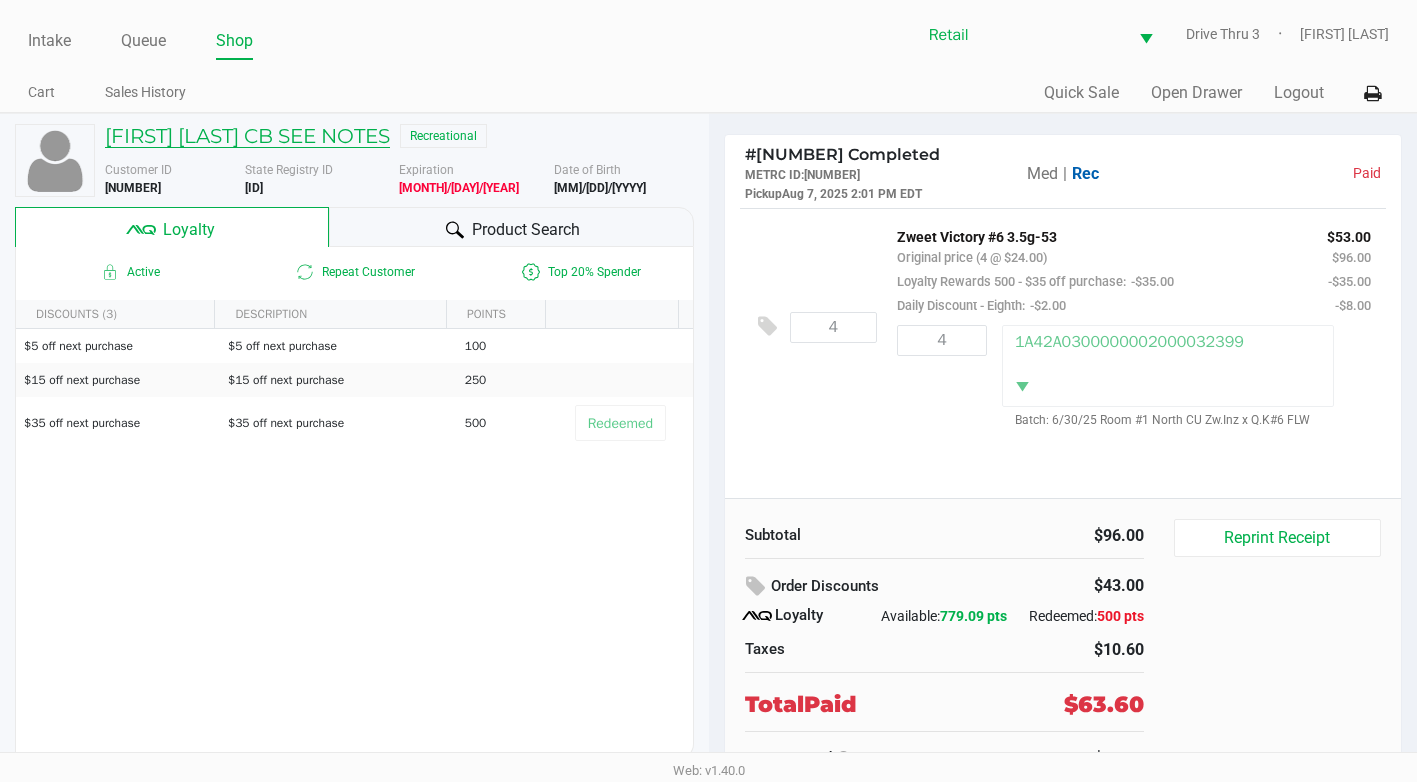 click on "[FIRST] [LAST] CB SEE NOTES" 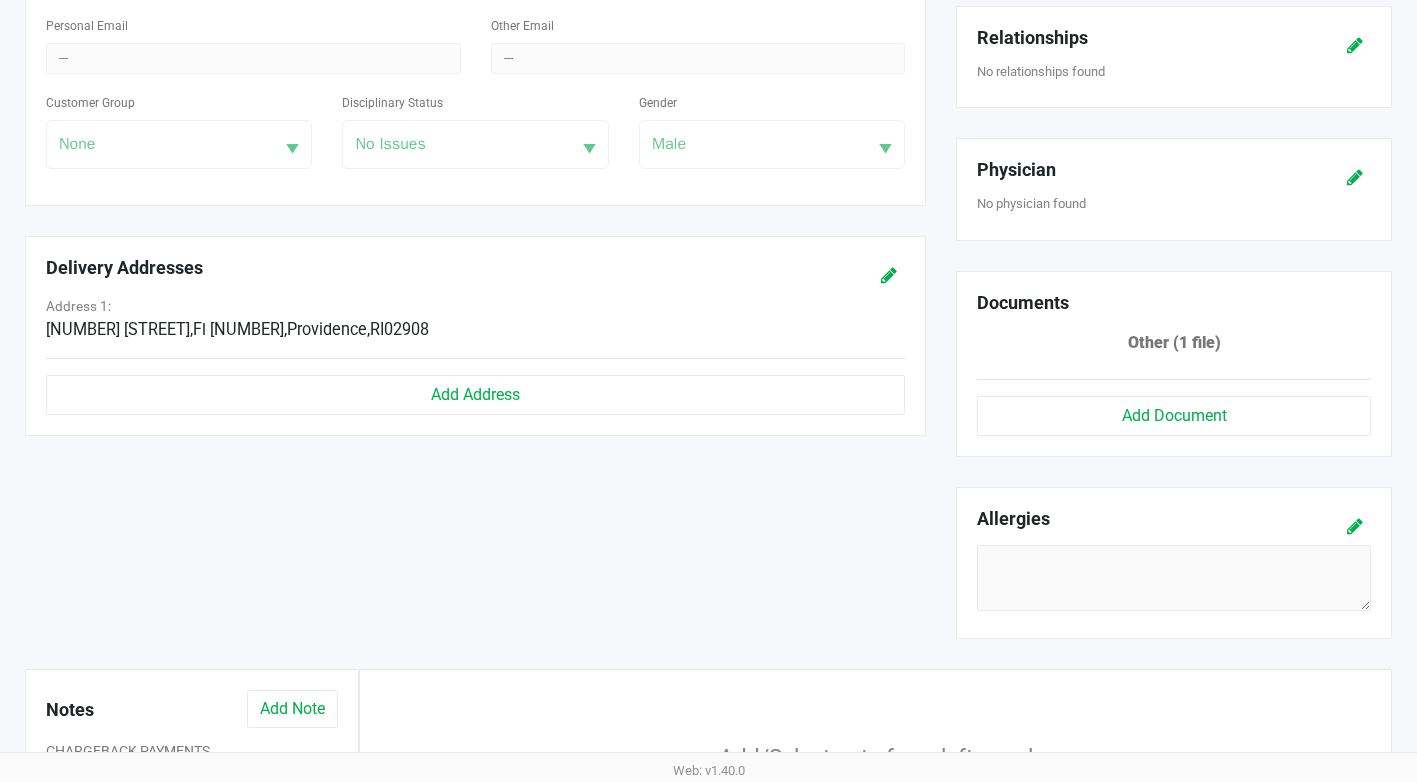scroll, scrollTop: 800, scrollLeft: 0, axis: vertical 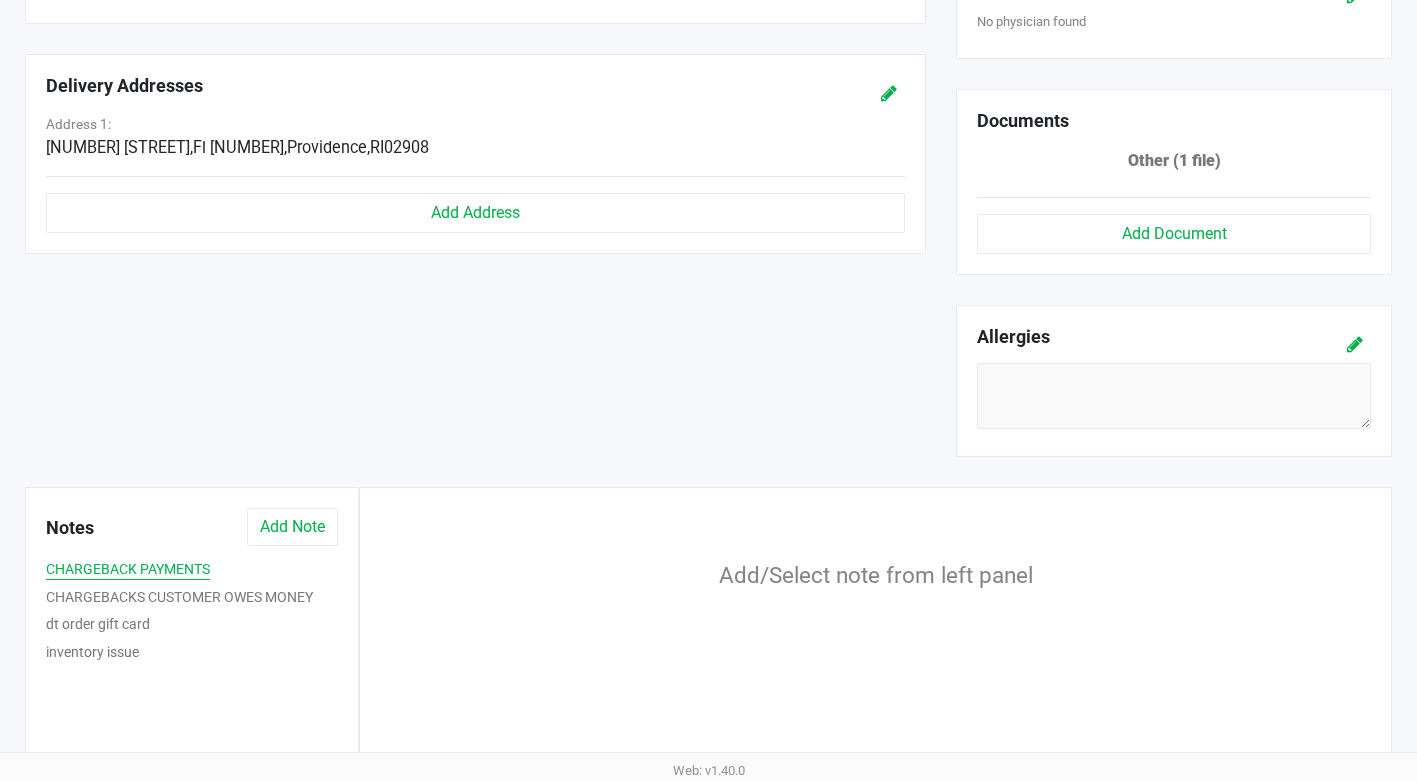 click on "CHARGEBACK PAYMENTS" 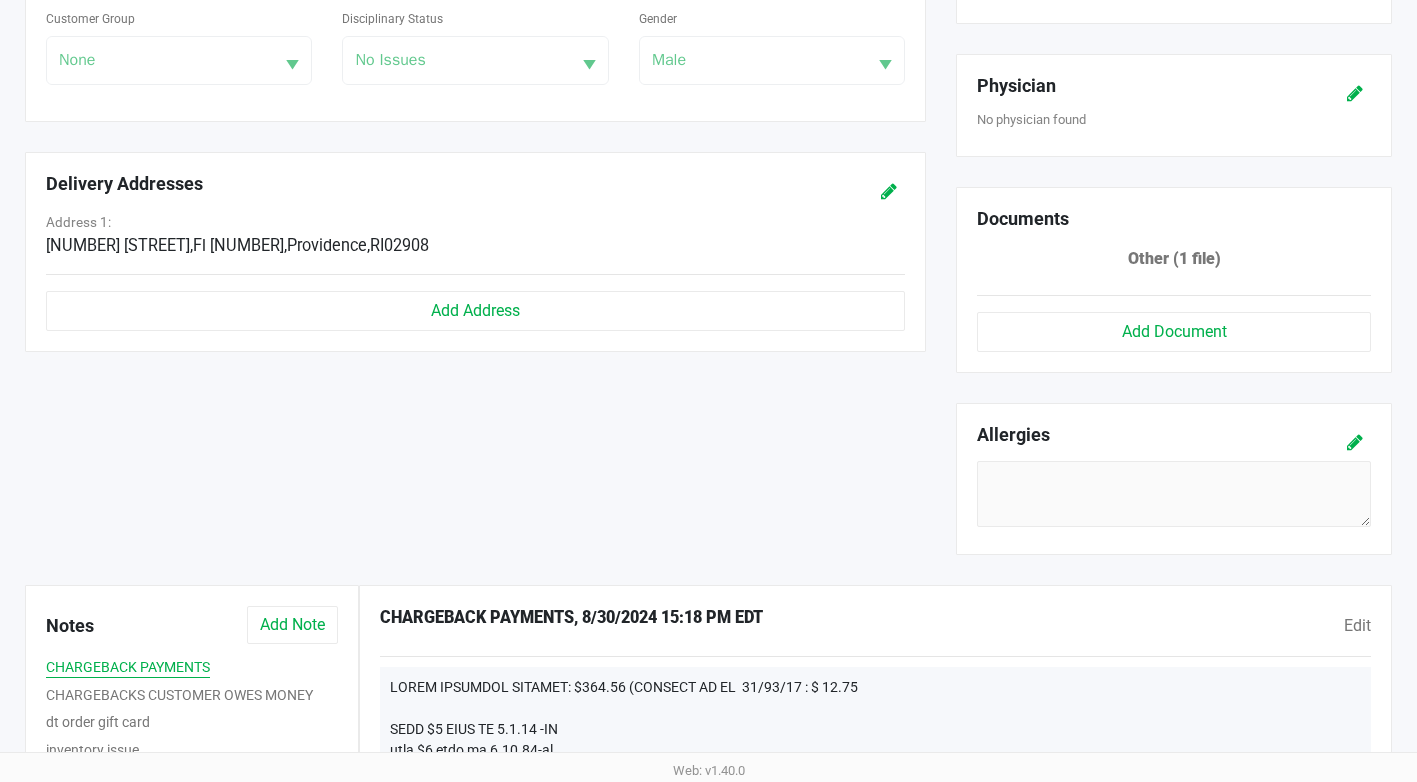 scroll, scrollTop: 813, scrollLeft: 0, axis: vertical 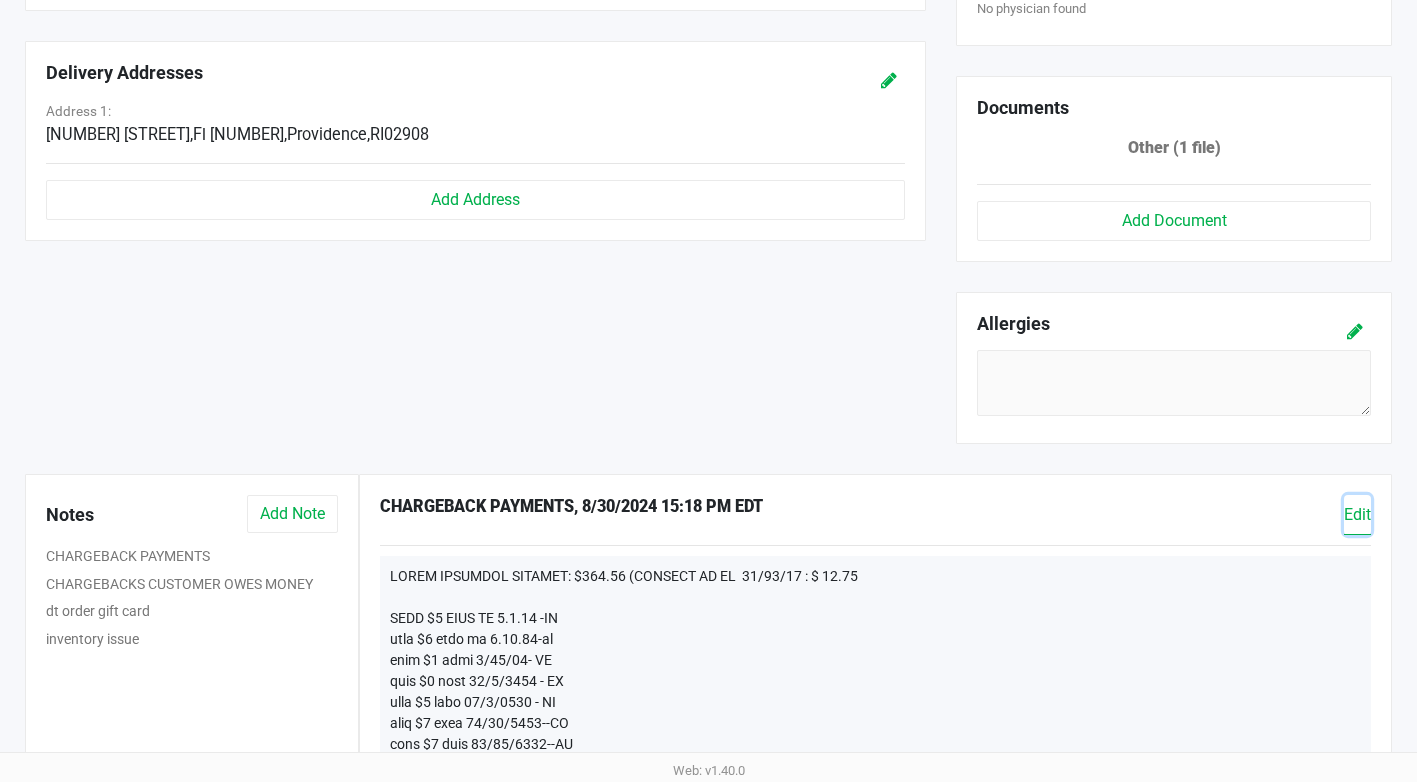 click on "Edit" 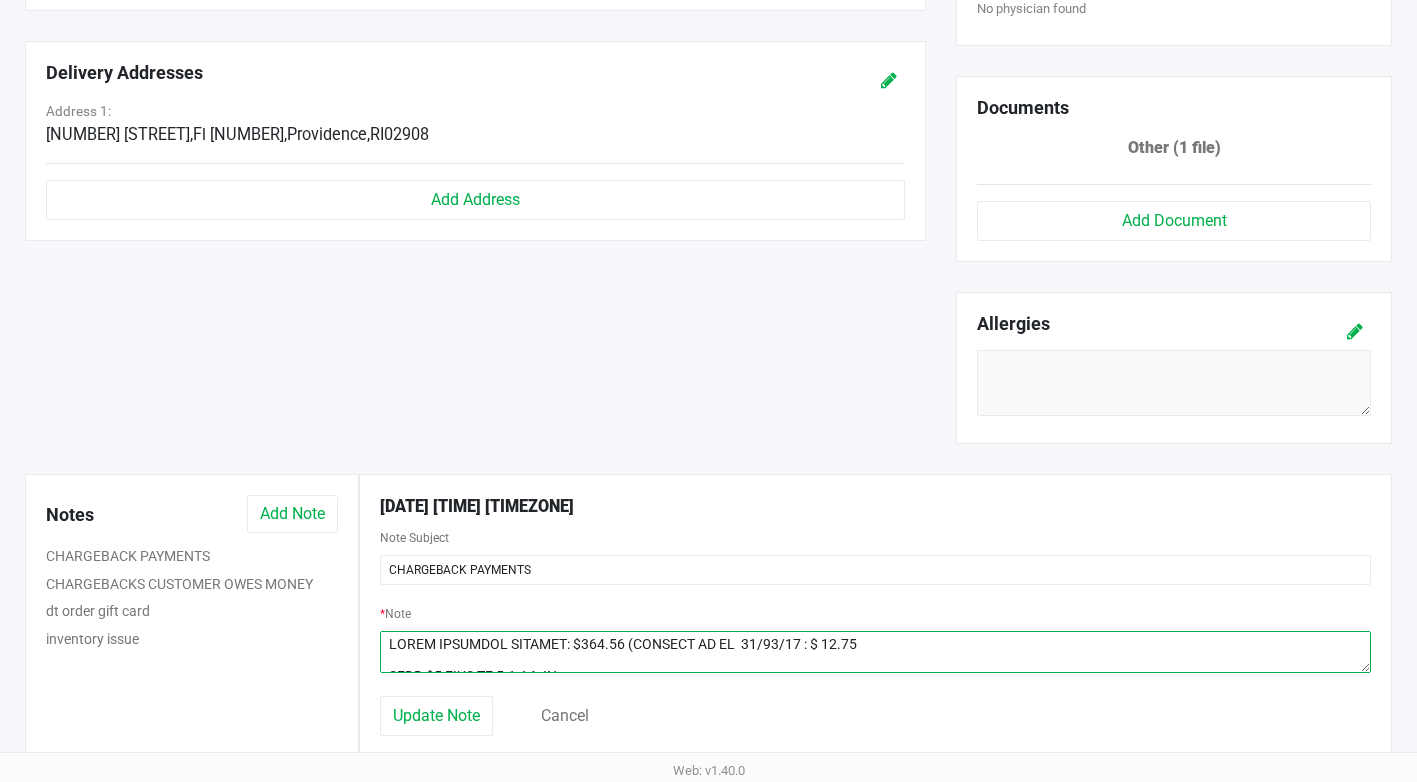 click 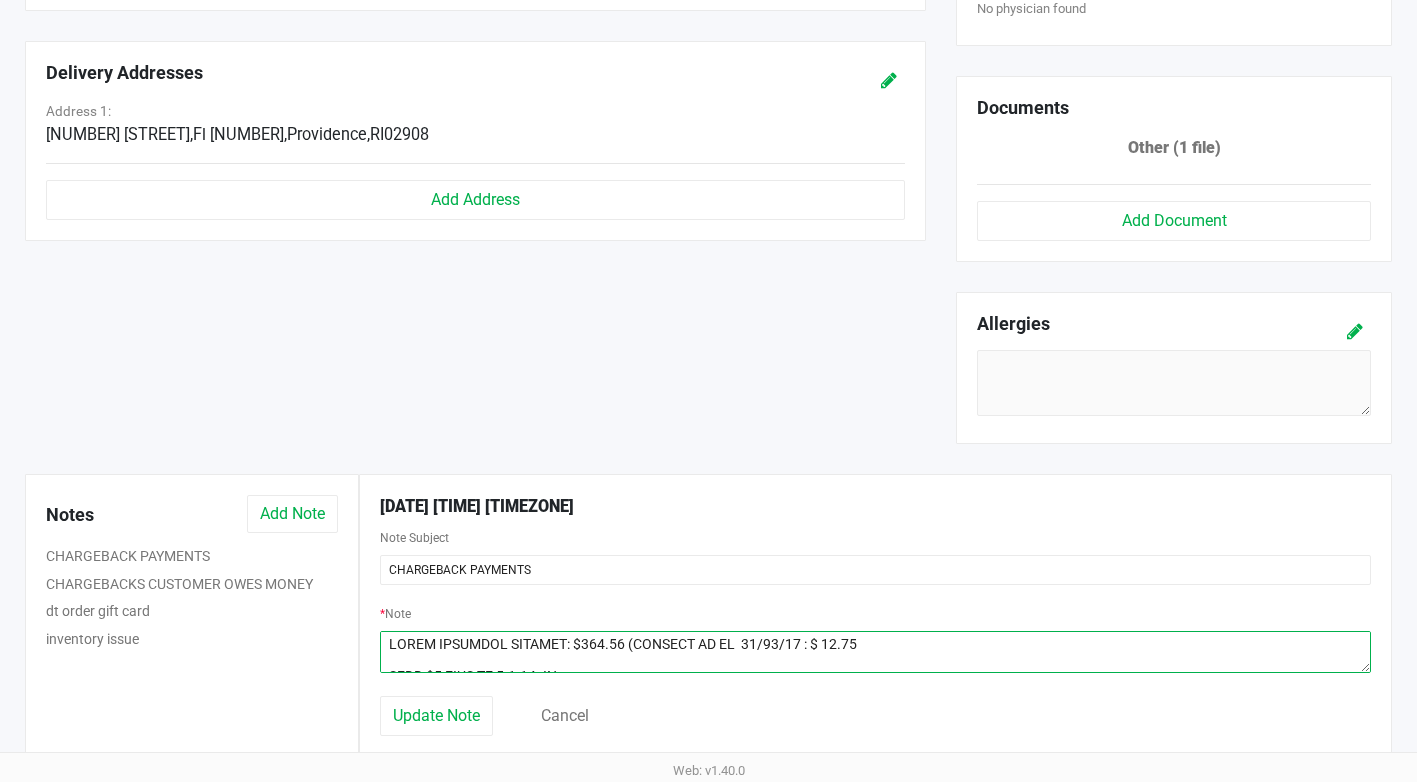 click 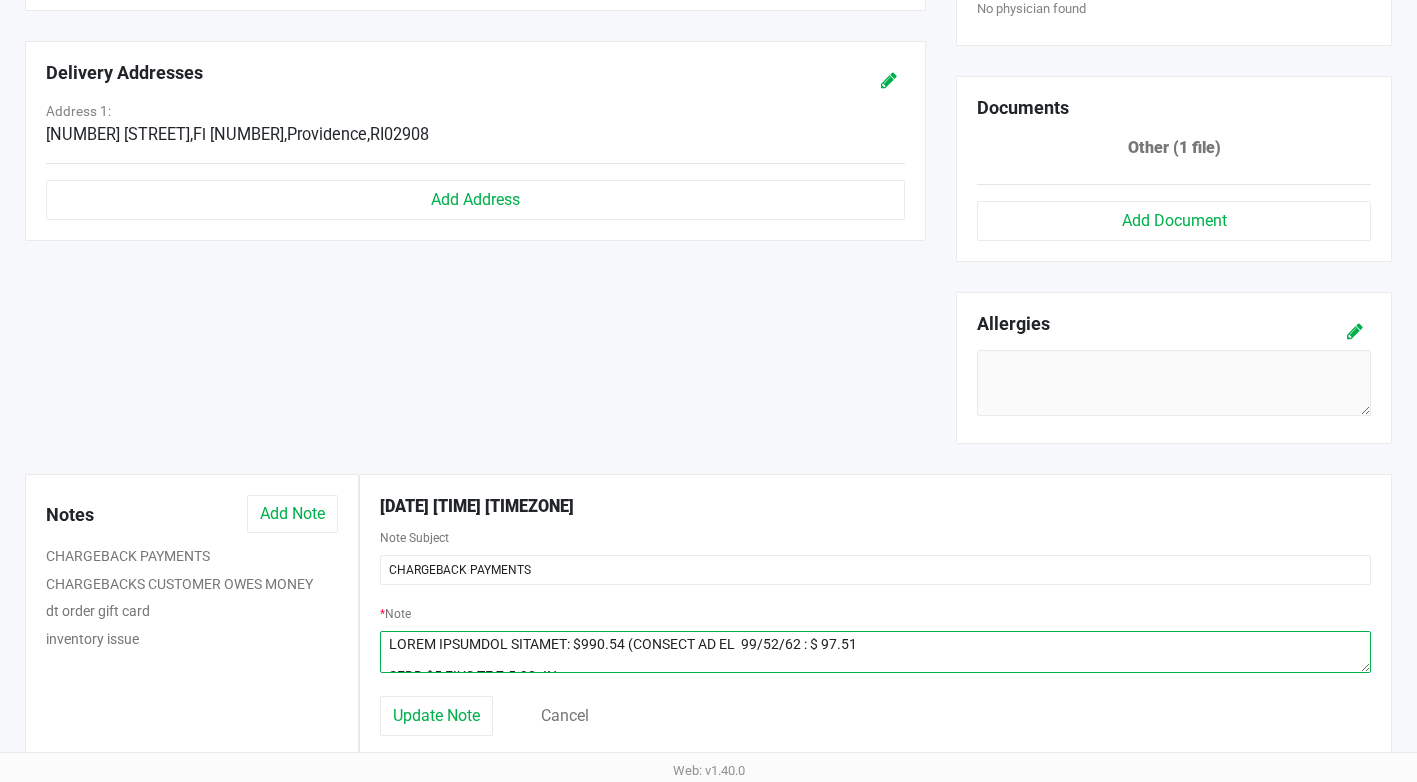 click 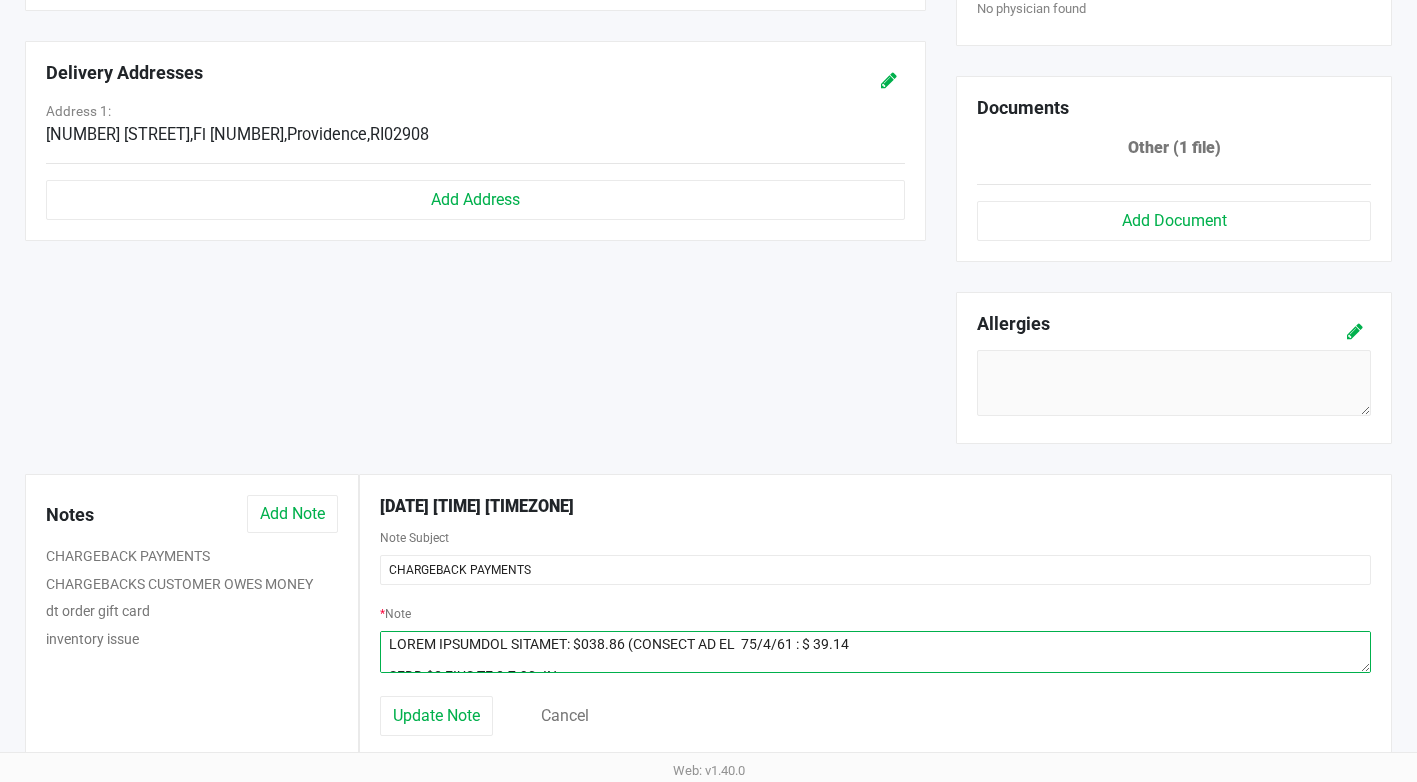 click 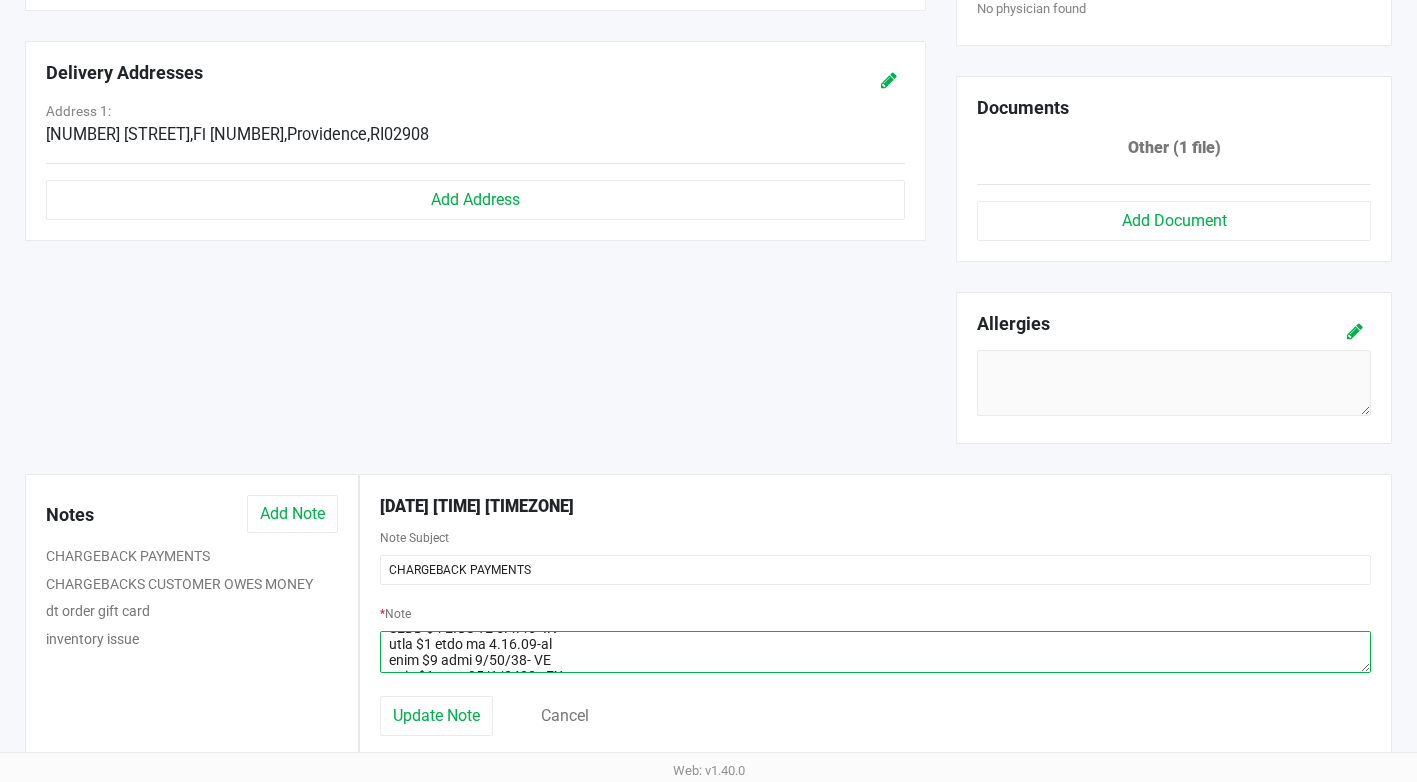 scroll, scrollTop: 0, scrollLeft: 0, axis: both 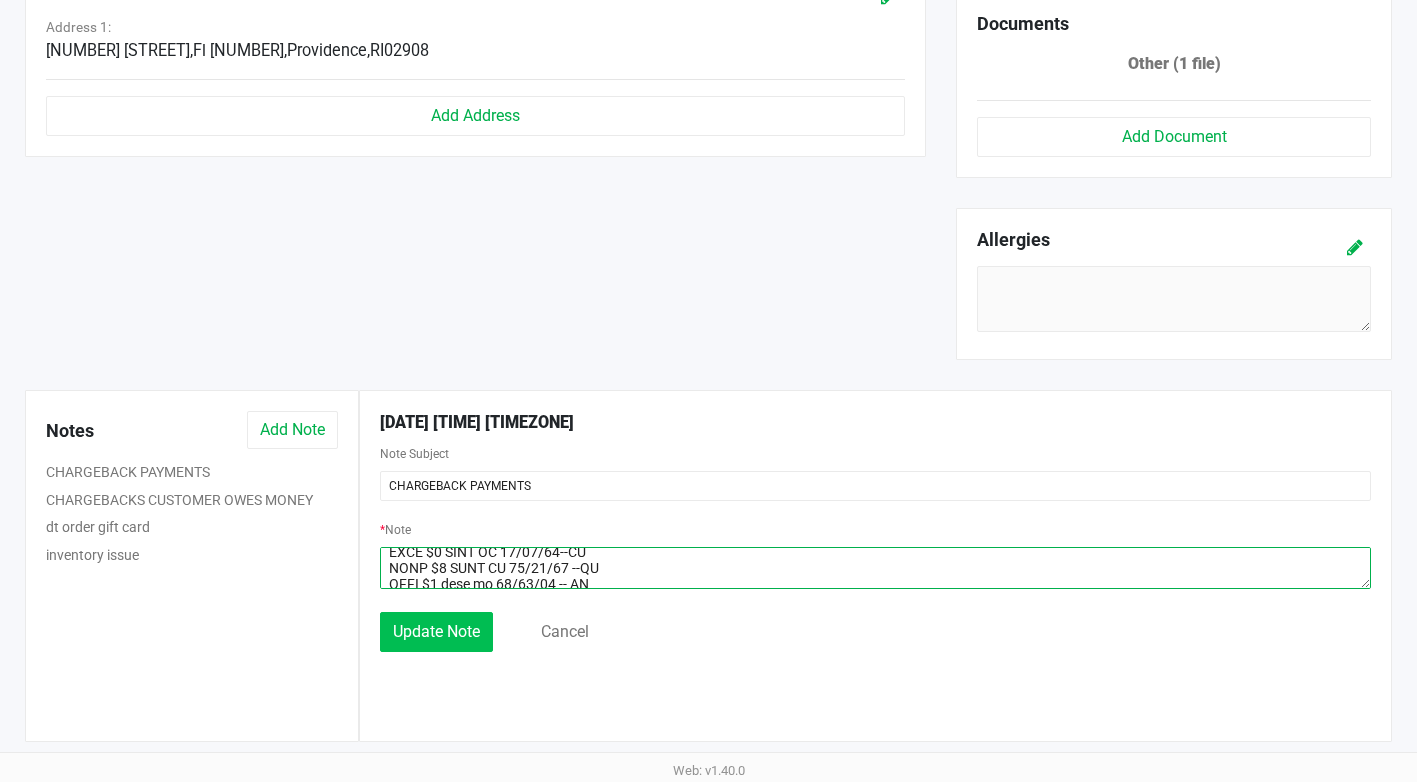 type on "TOTAL STARTING BALANCE: $331.68 (BALANCE AS OF  [DATE] : $ 66.68
PAID $5 CASH ON [DATE] -SD
paid $5 cash on [DATE]-mb
paid $5 cash [DATE]- CC
paid $5 cash [DATE] - IB
paid $5 cash [DATE] - JP
paid $5 cash [DATE]--MN
paid $5 cash [DATE]--MN
paid $5 cash [DATE]--MN
paid $5 cash [DATE]--DR
paid $5 cash [DATE] -SS
PAID $5 CASH ON [DATE]--CT
PAID $5 CASH ON [DATE] --LT
PAID $5 cash on [DATE] -- DR
PAID $5 CASH [DATE] ds
PAID $5 CASH [DATE] DS
Paid $5 CASH [DATE]--CT
paid $5 cash [DATE]--ct
paid $ cash [DATE]-- dr
paid $5 cash [DATE] JS
paid $5 cash [DATE] JWS
paid $5 cash [DATE]--ct
paid $5 cash [DATE]--dr
Paid $5 cash [DATE] -sd
Paid $5 cash [DATE] --dr
Paid $5 cash [DATE]--dr
Paid $5 cash [DATE] --JS
PAID $5 CASH [DATE]=cc
PAID $5 CASH [DATE]-CC
PAID$5 CASH [DATE]_CC
PAID$5 CASH [DATE]-cc
paid $5 cash [DATE]MN
paid $5 cash [DATE]- CC
paid $5 cash [DATE]- CC
paid $5 cash on [DATE]- CC
paid $5 cash on [DATE] jb
paid $5 cash on [DATE] sl
Paid $5 ..." 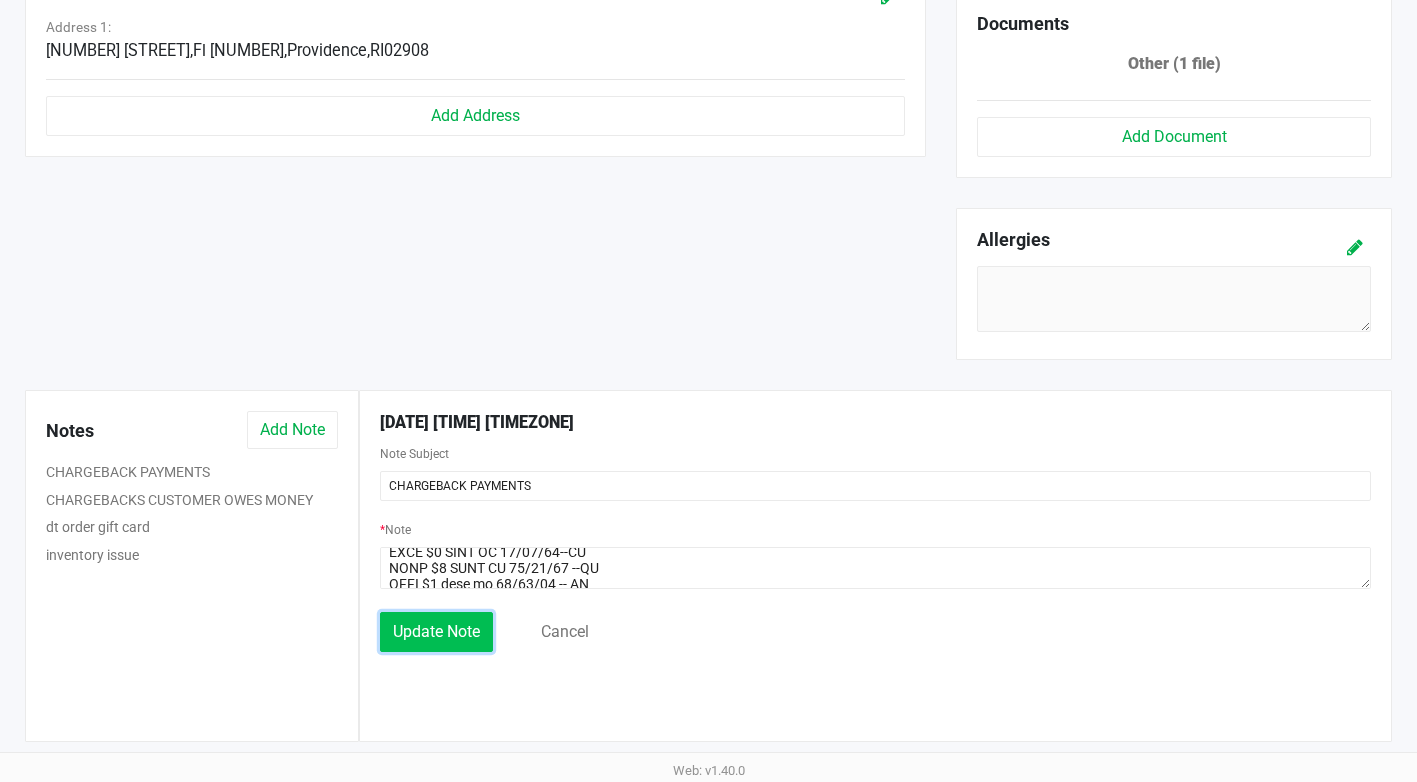 click on "Update Note" 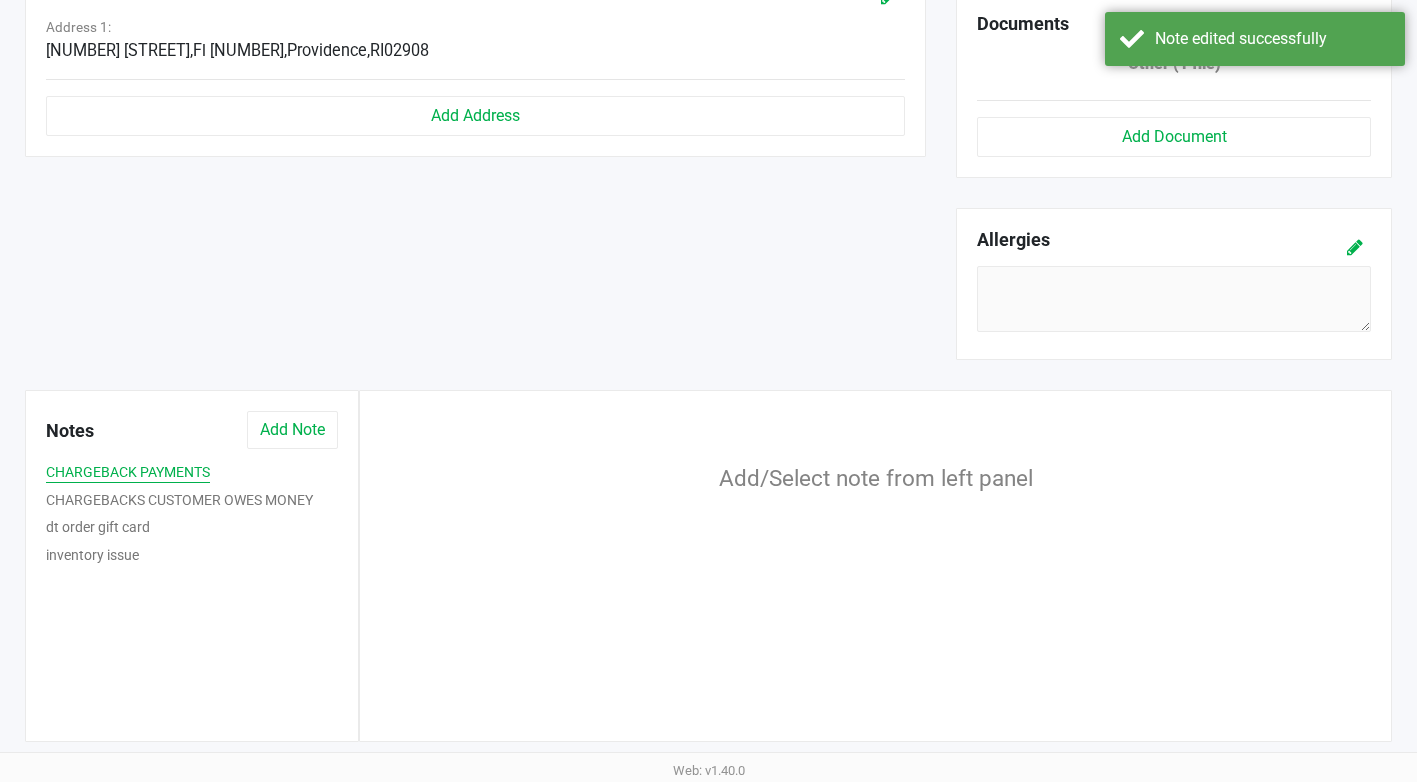 click on "CHARGEBACK PAYMENTS" 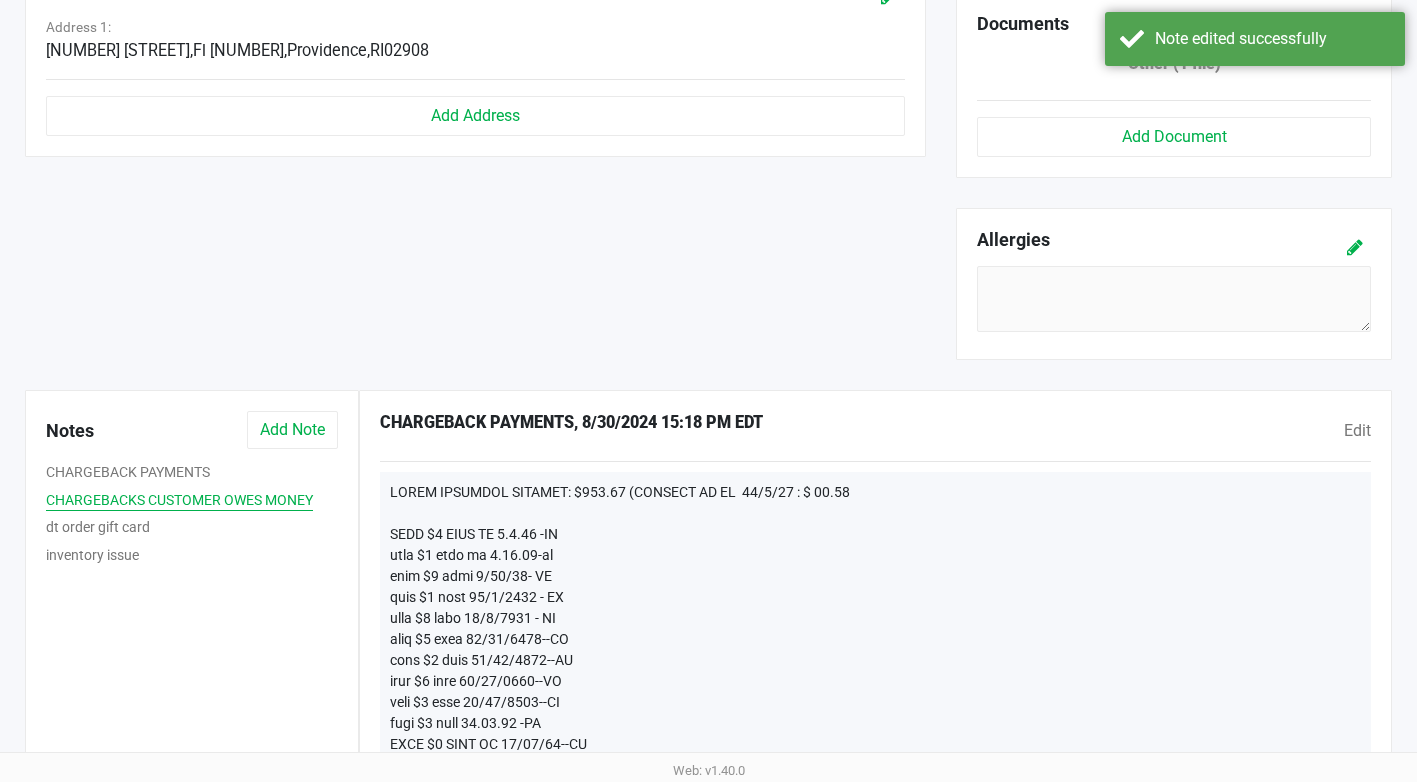 click on "CHARGEBACKS CUSTOMER OWES MONEY" 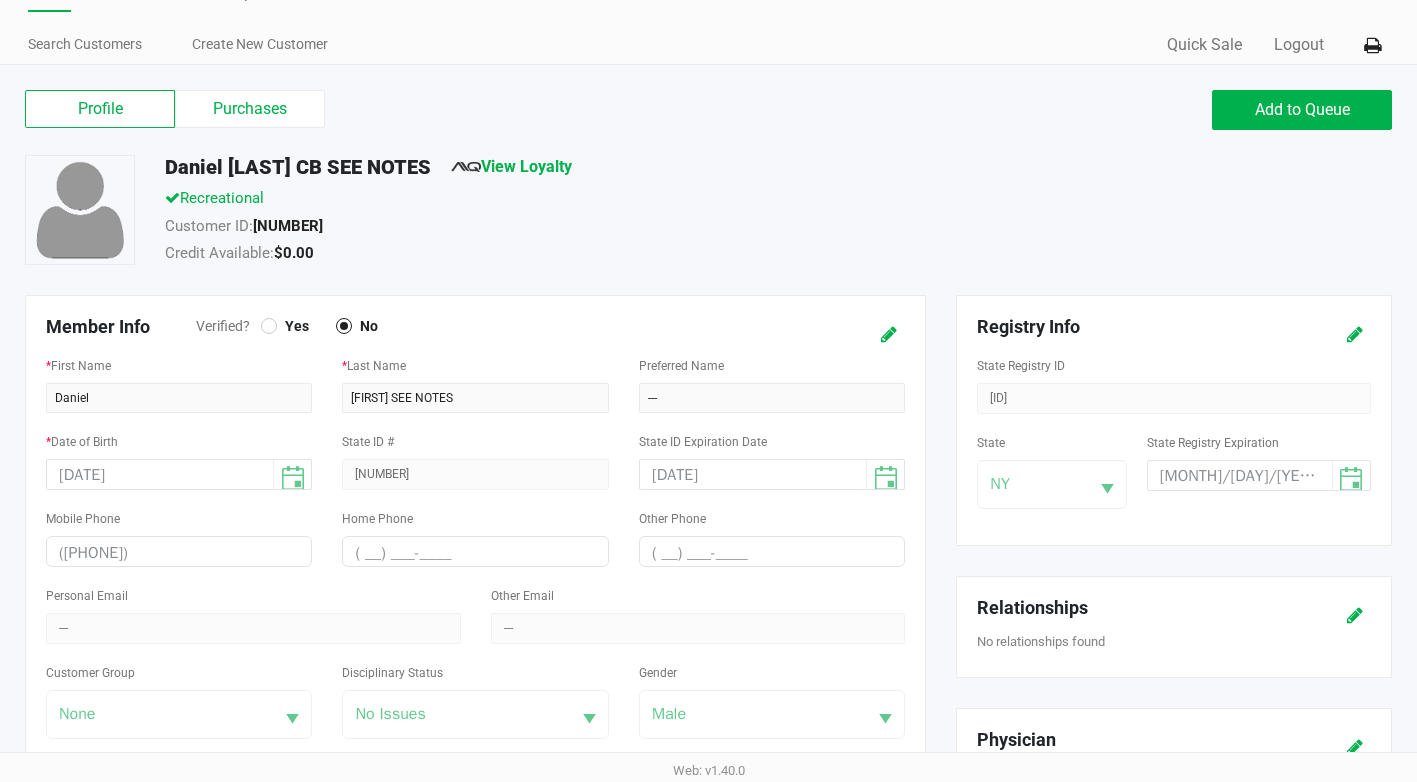 scroll, scrollTop: 0, scrollLeft: 0, axis: both 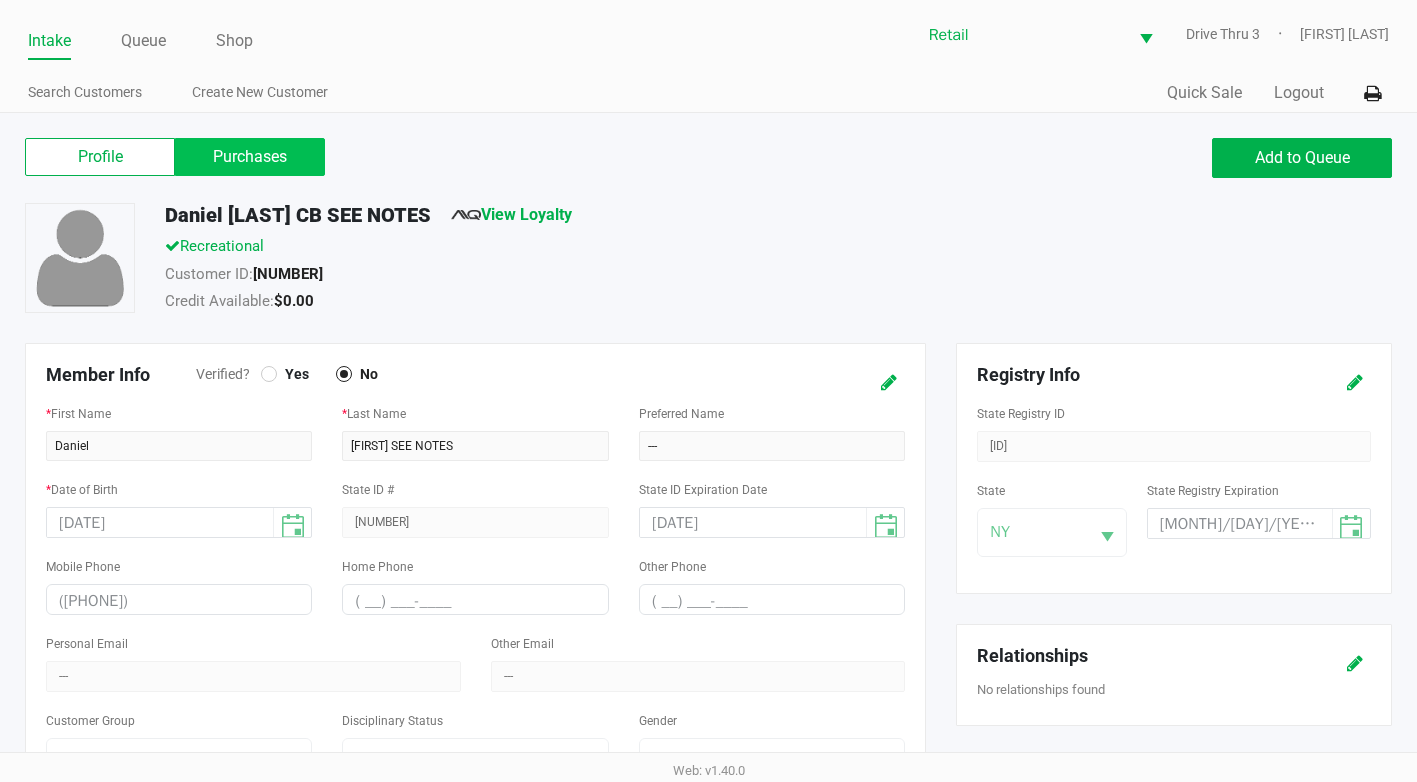 click on "Purchases" 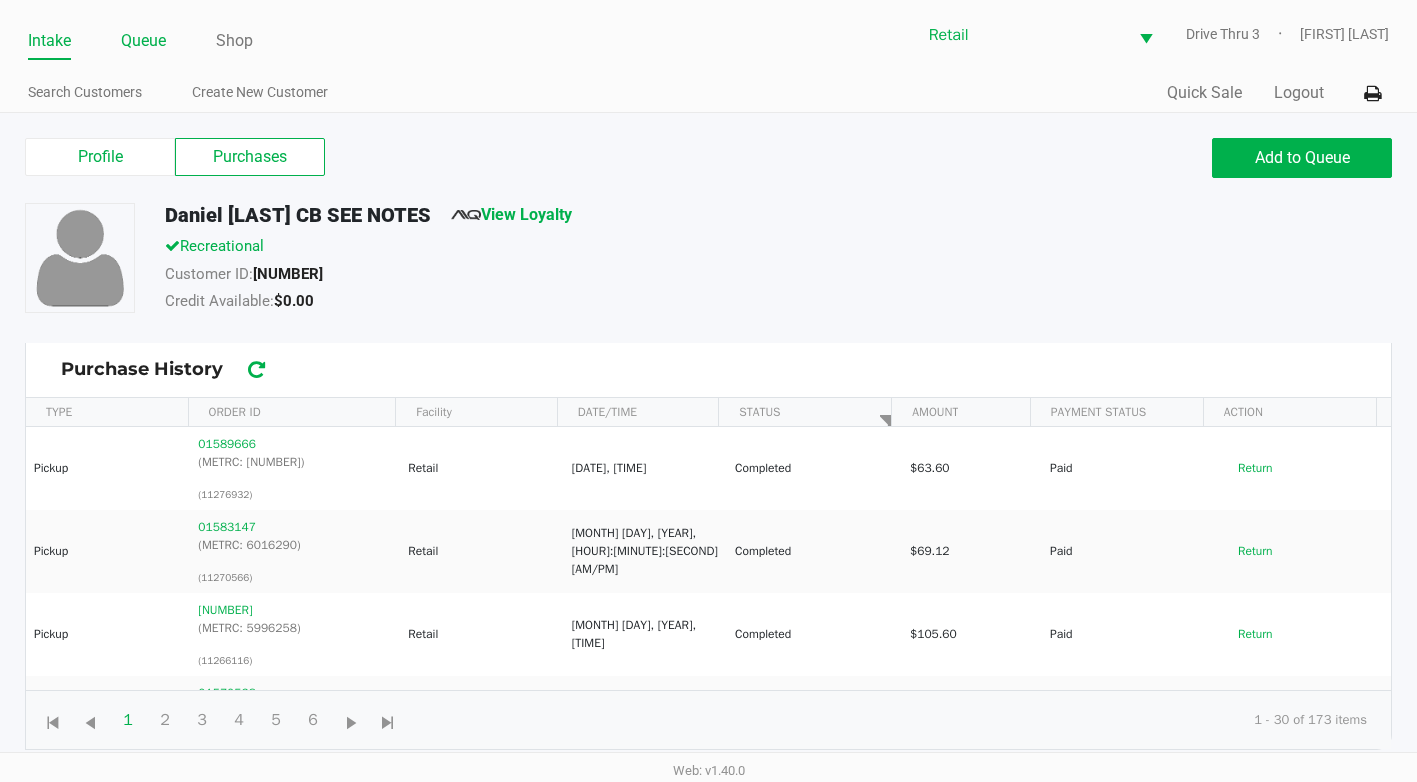click on "Queue" 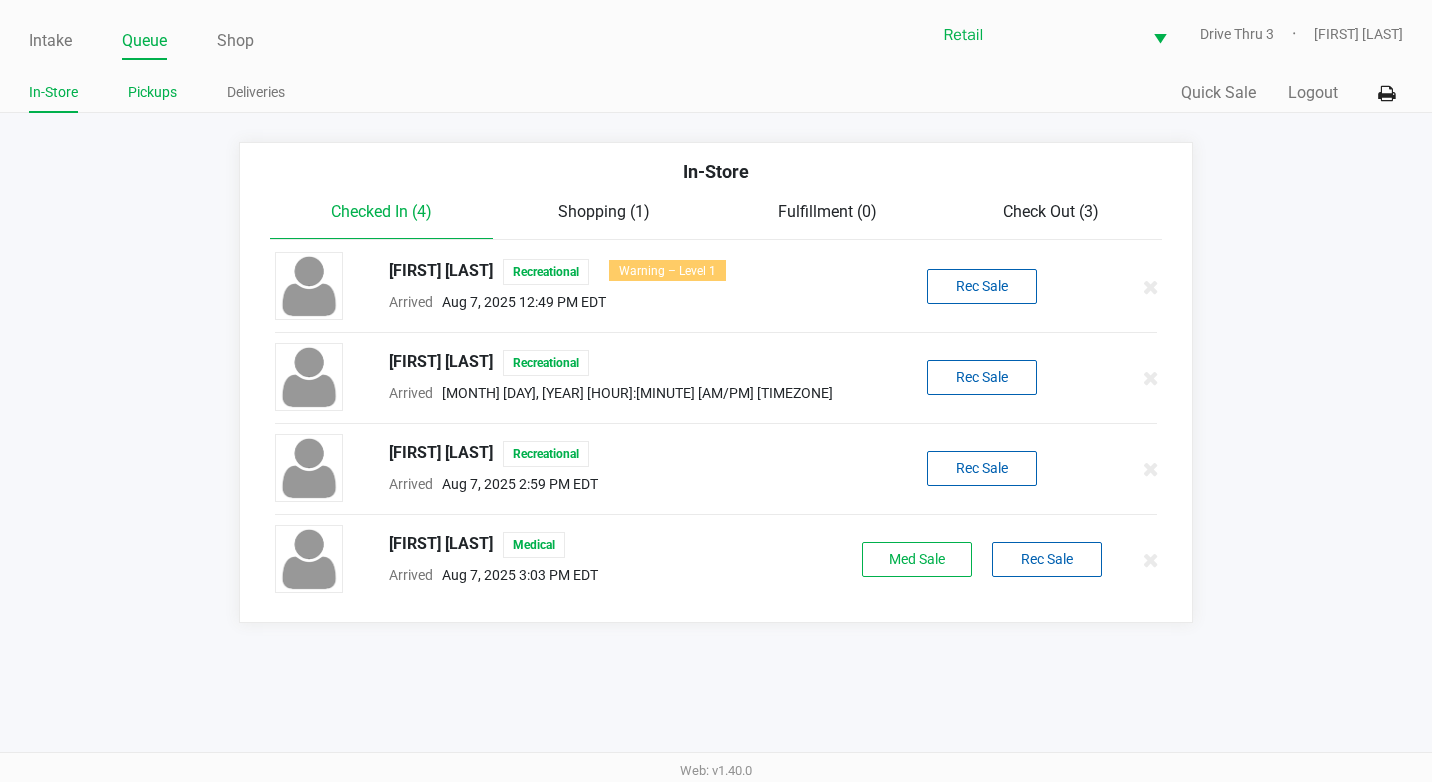 click on "Pickups" 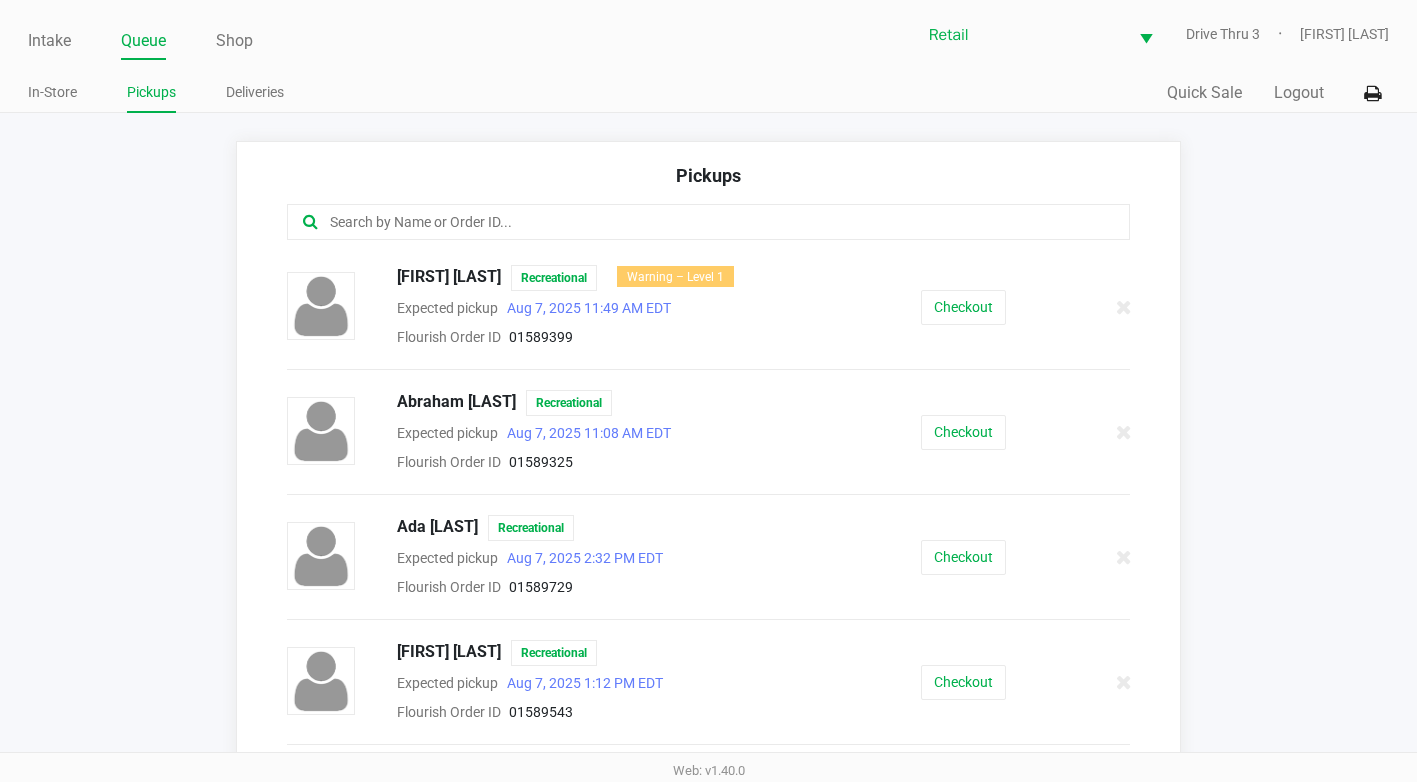 click 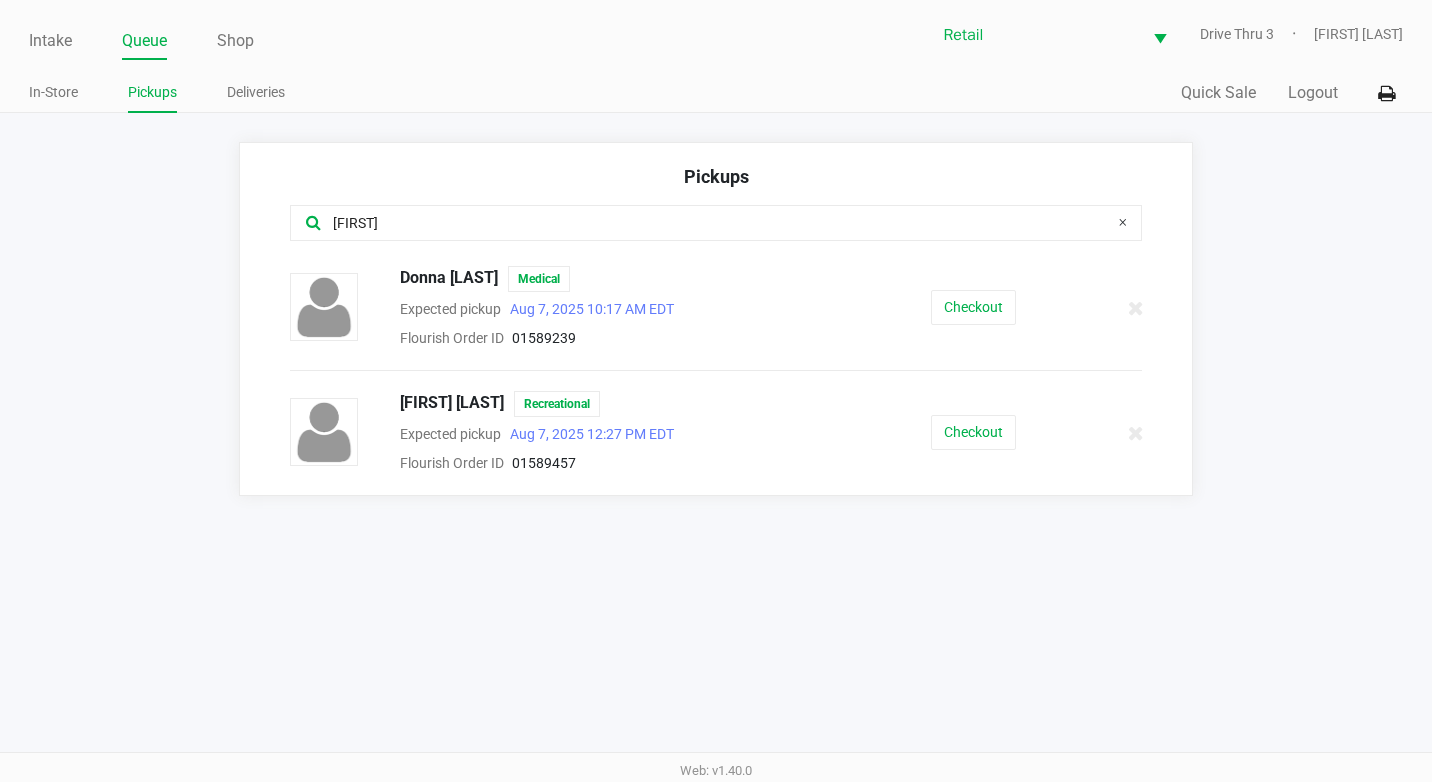 type on "[FIRST]" 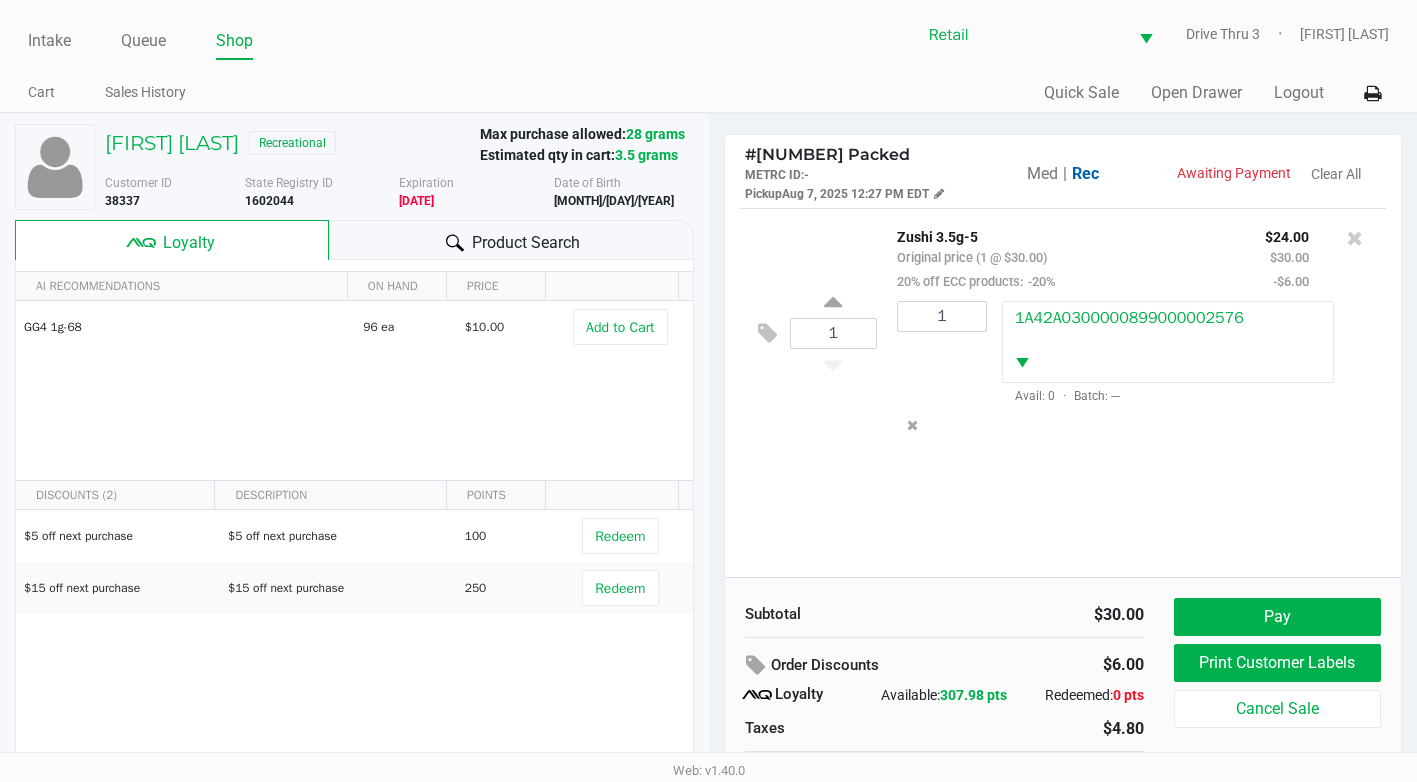 scroll, scrollTop: 82, scrollLeft: 0, axis: vertical 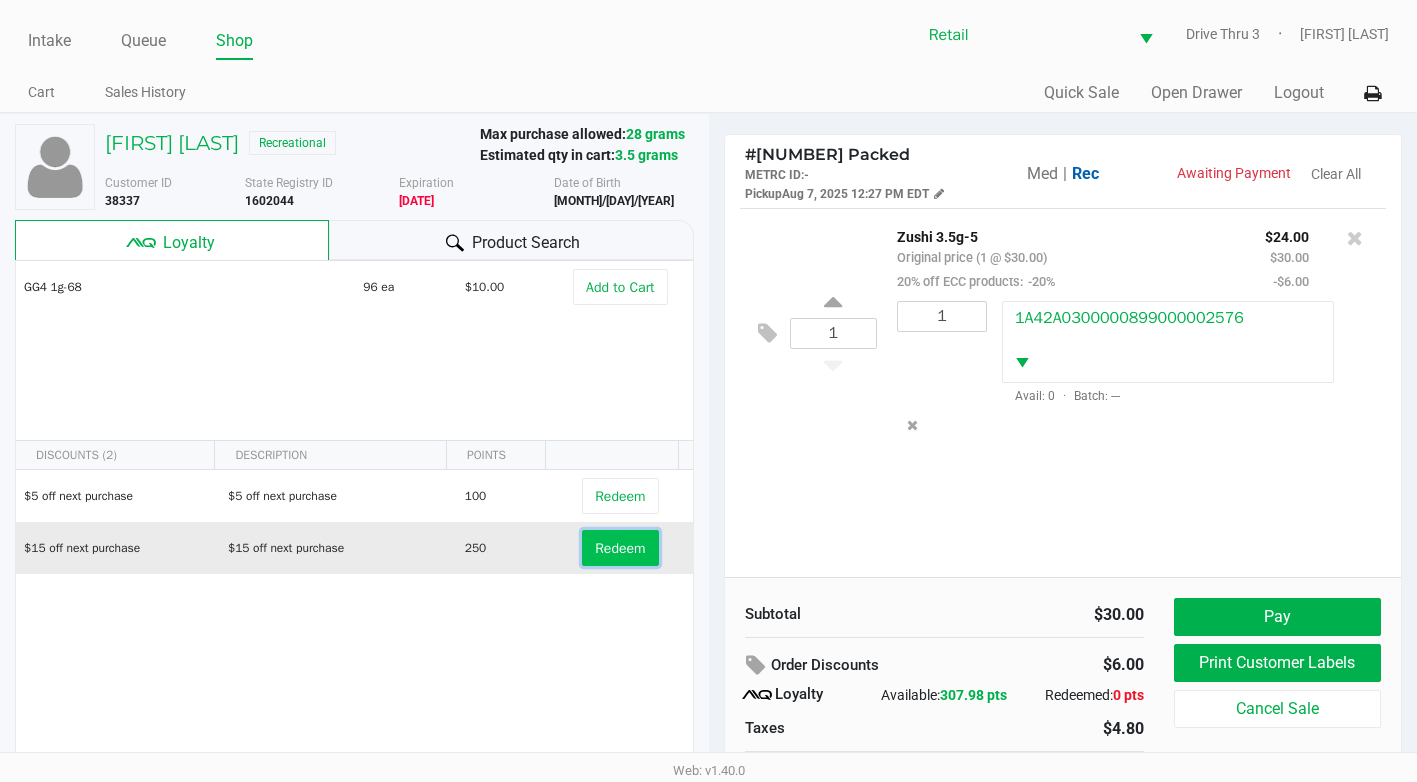 click on "Redeem" 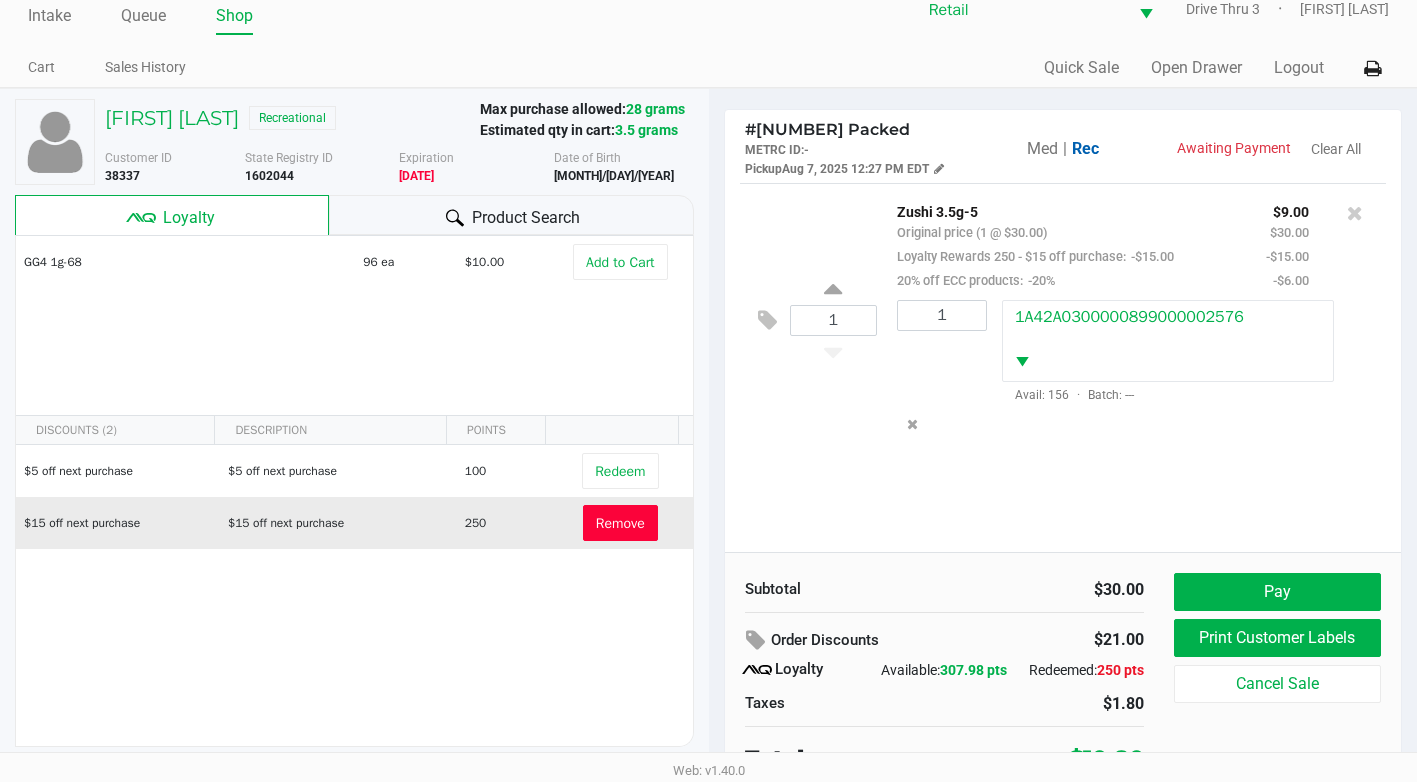scroll, scrollTop: 39, scrollLeft: 0, axis: vertical 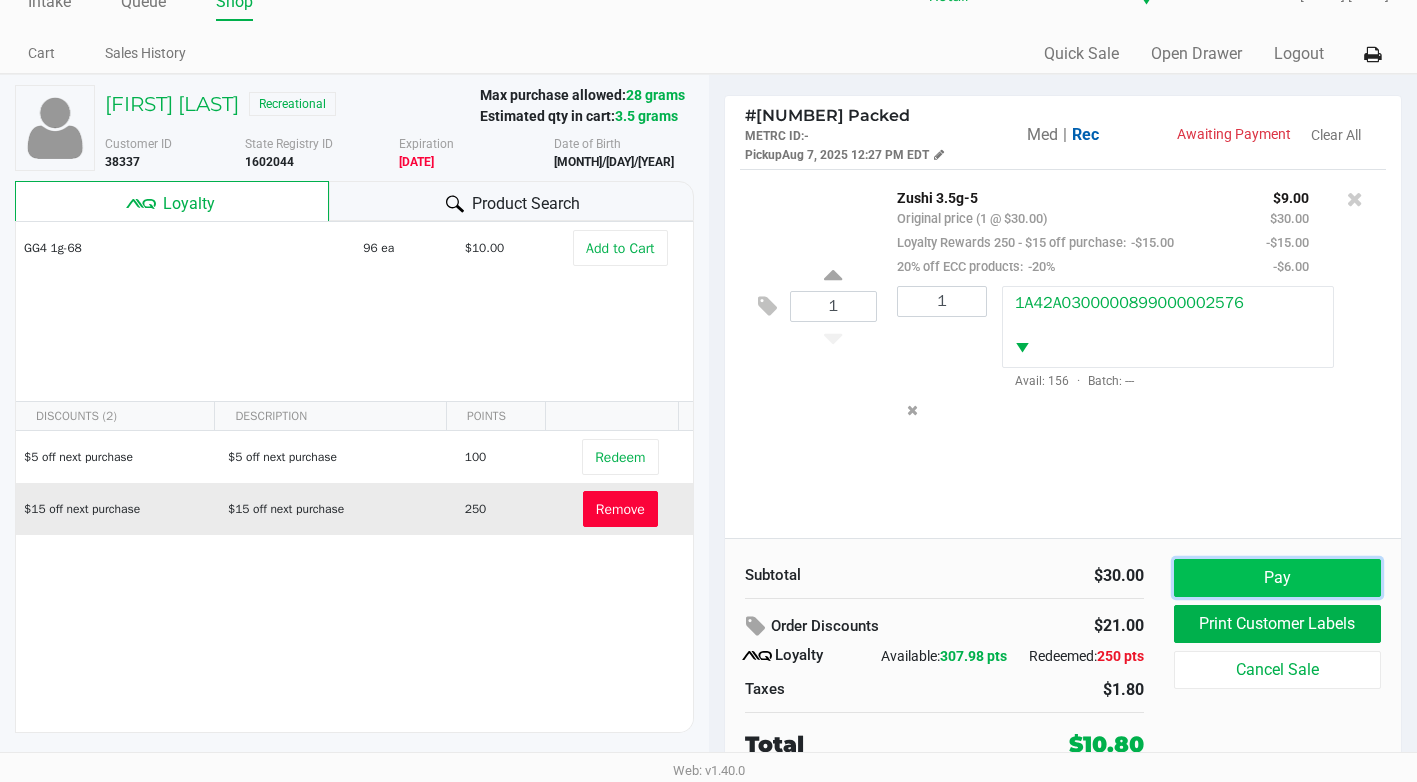 click on "Pay" 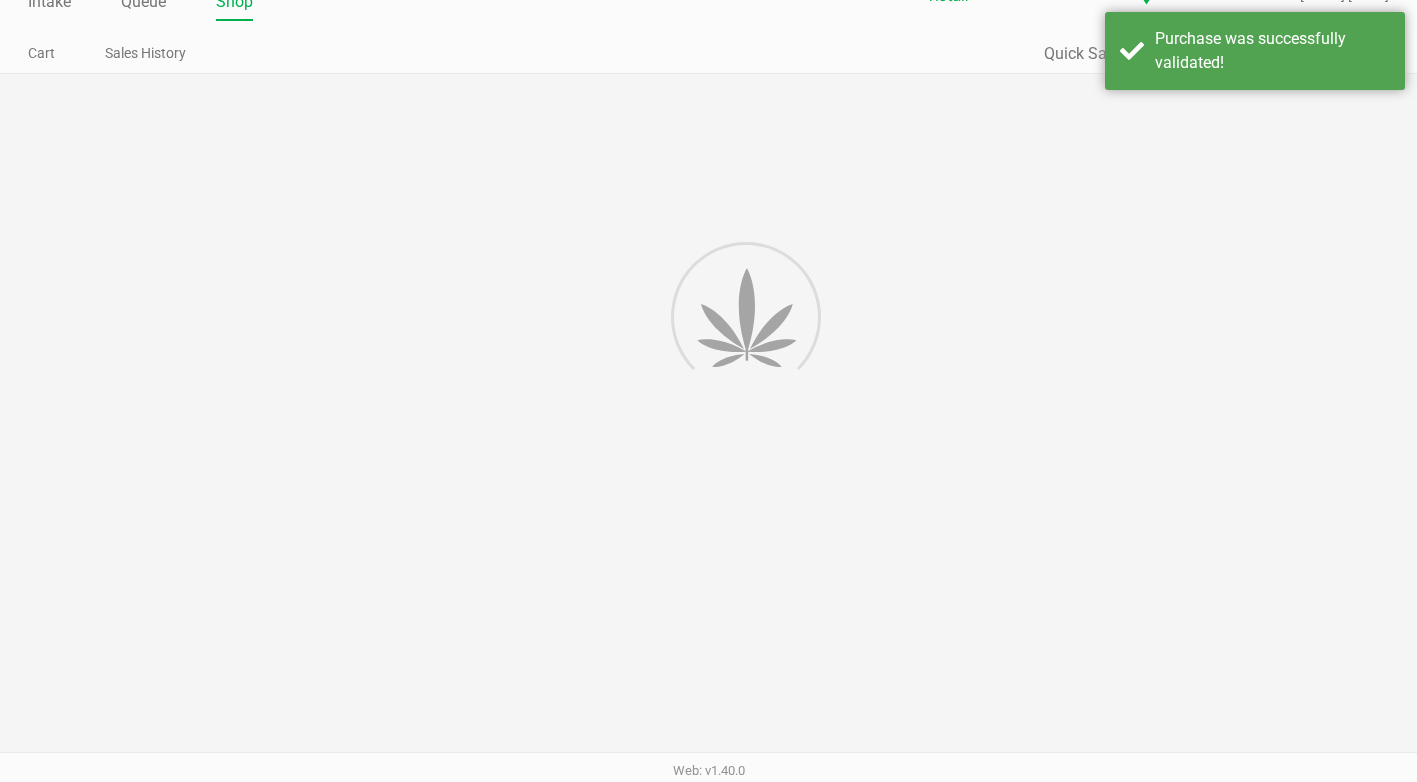scroll, scrollTop: 0, scrollLeft: 0, axis: both 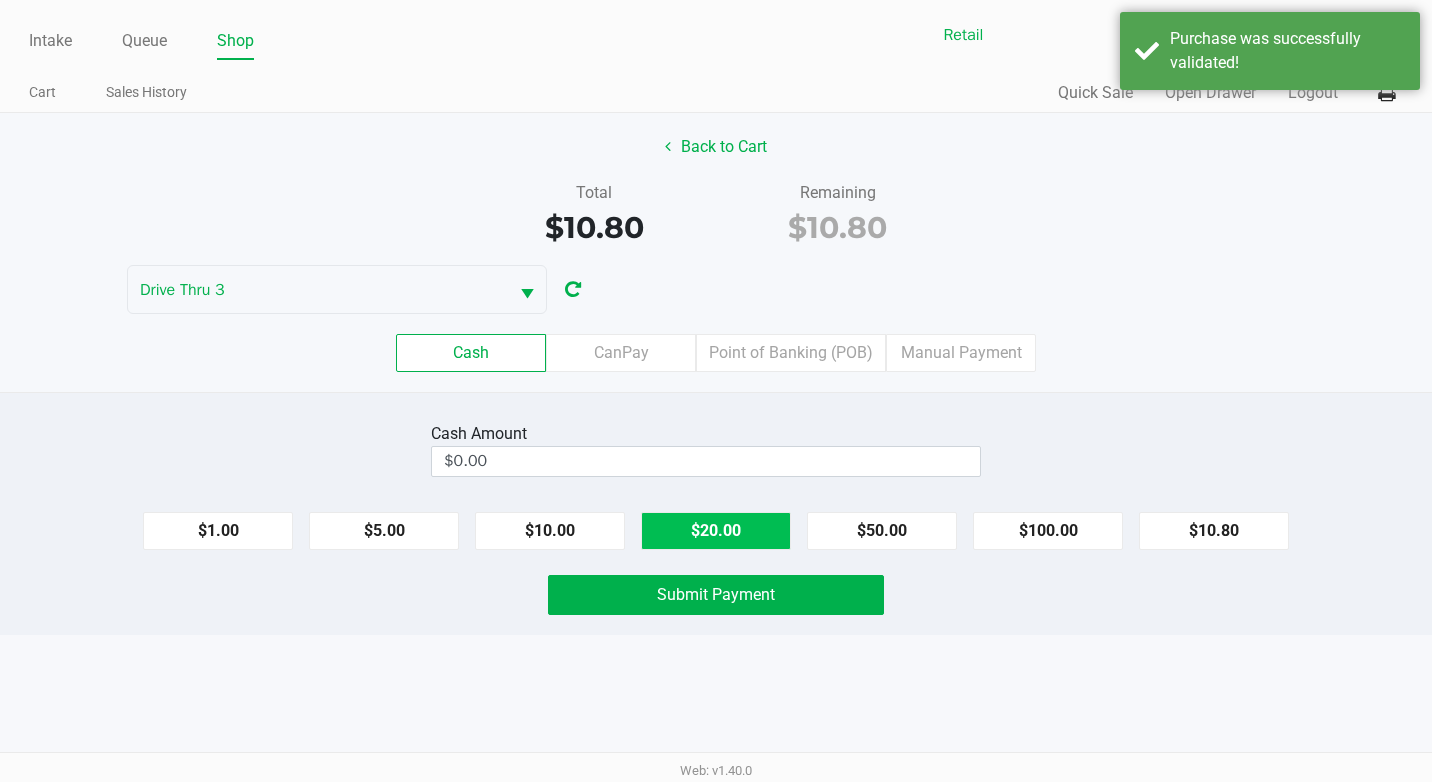 click on "$20.00" 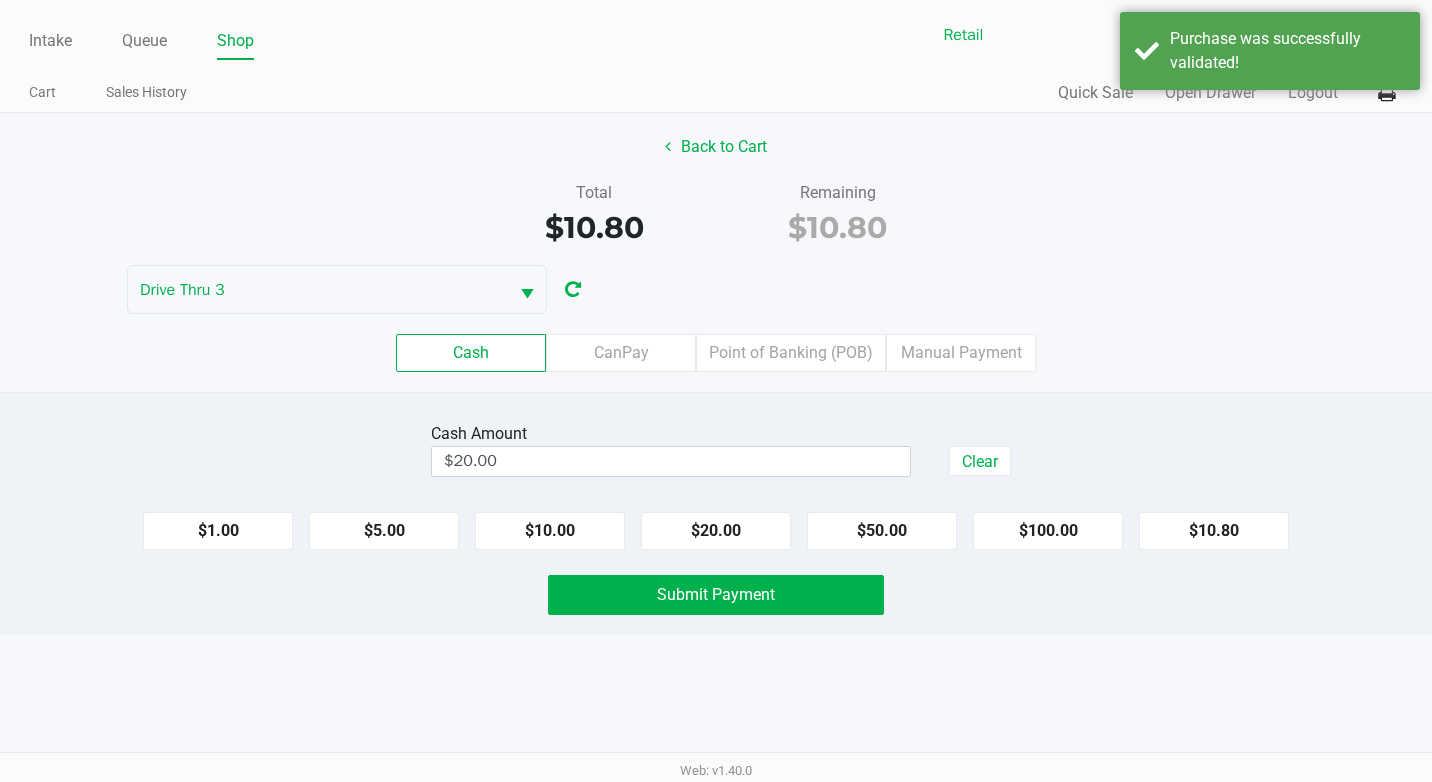 click on "$1.00   $5.00   $10.00   $20.00   $50.00   $100.00   $10.80" 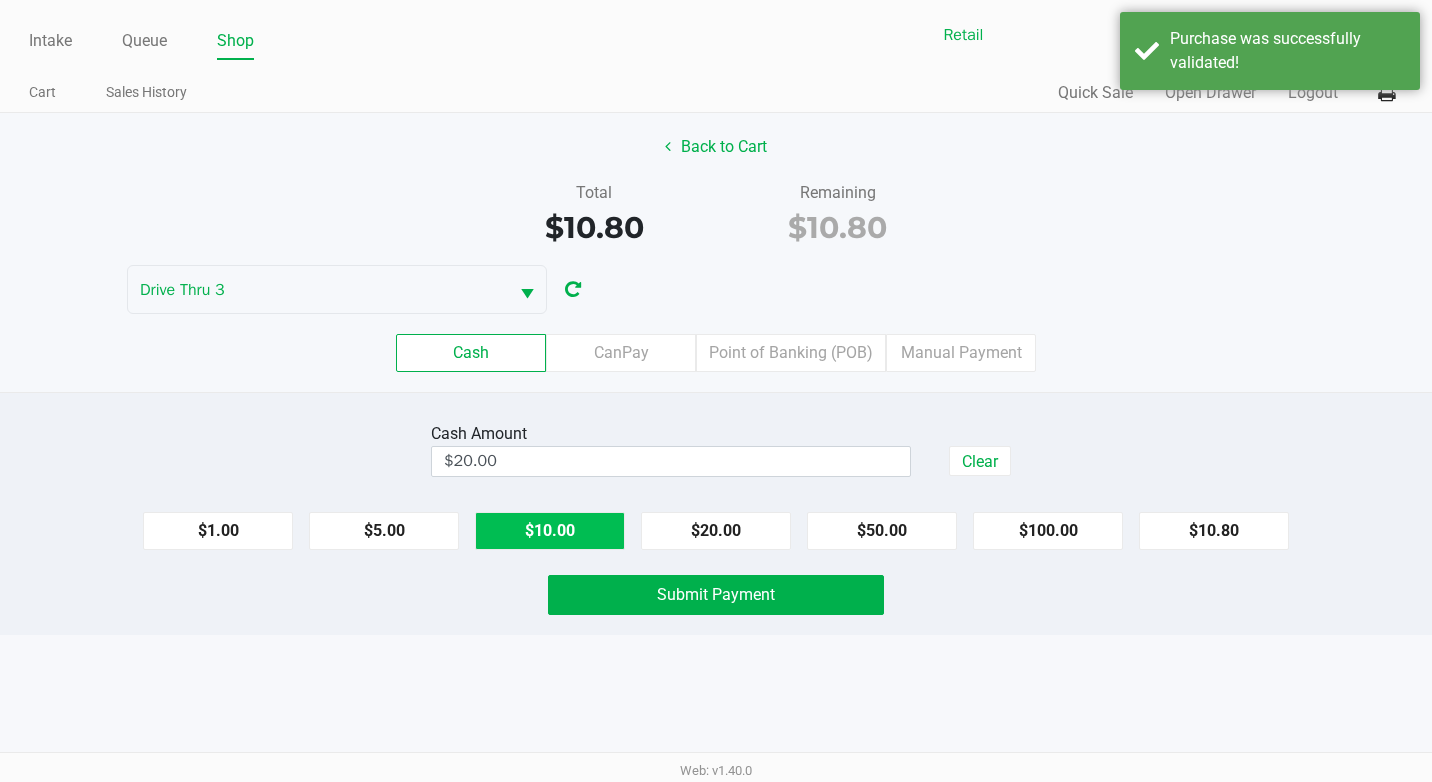 click on "$10.00" 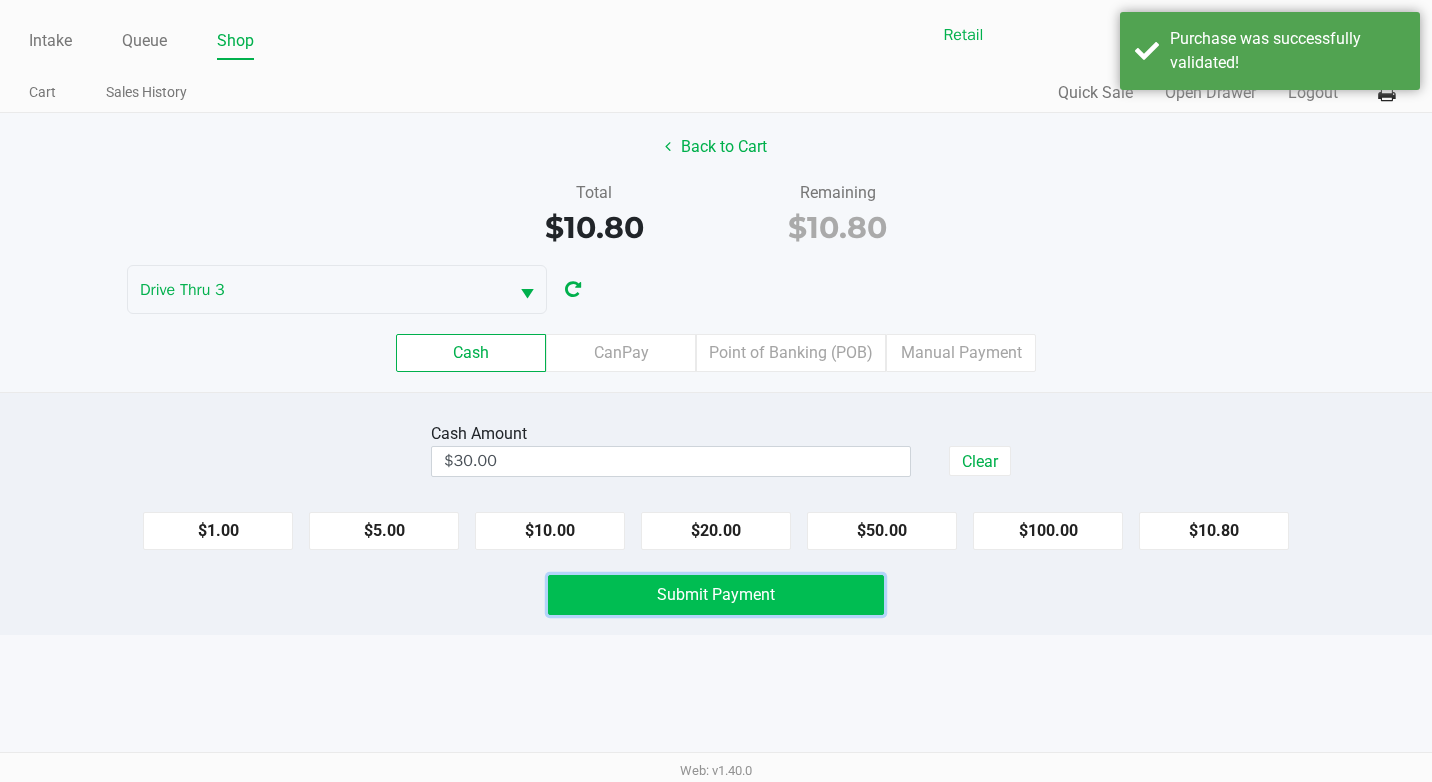click on "Submit Payment" 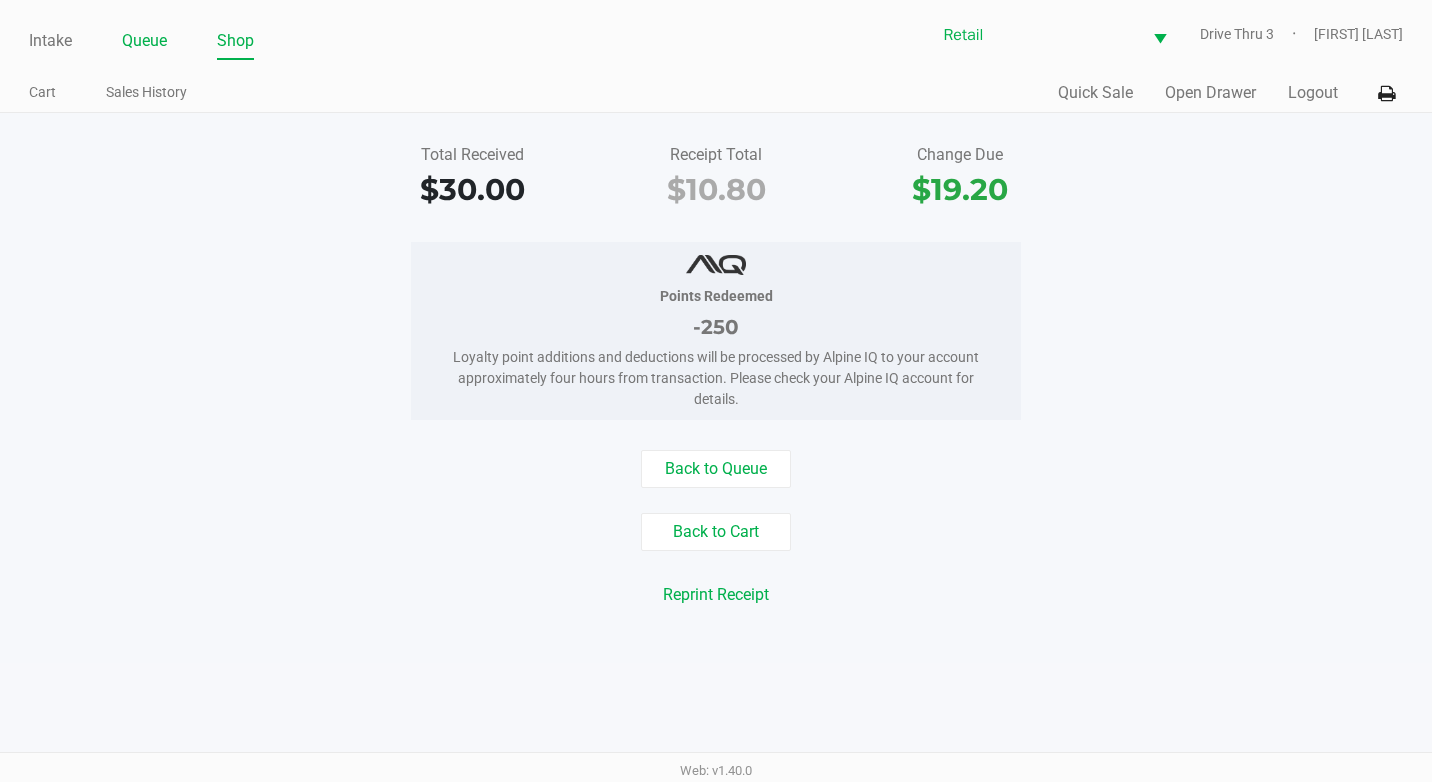 click on "Queue" 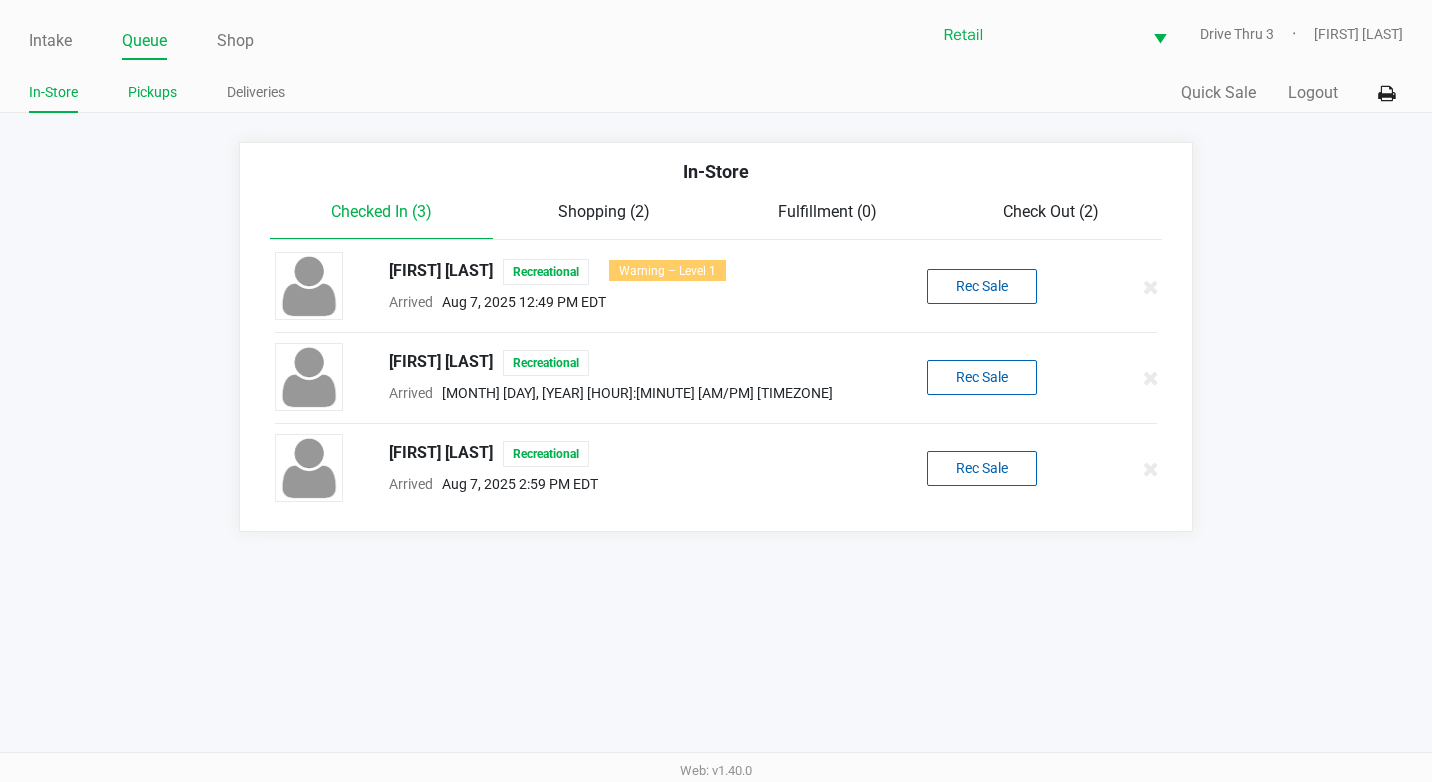 click on "Pickups" 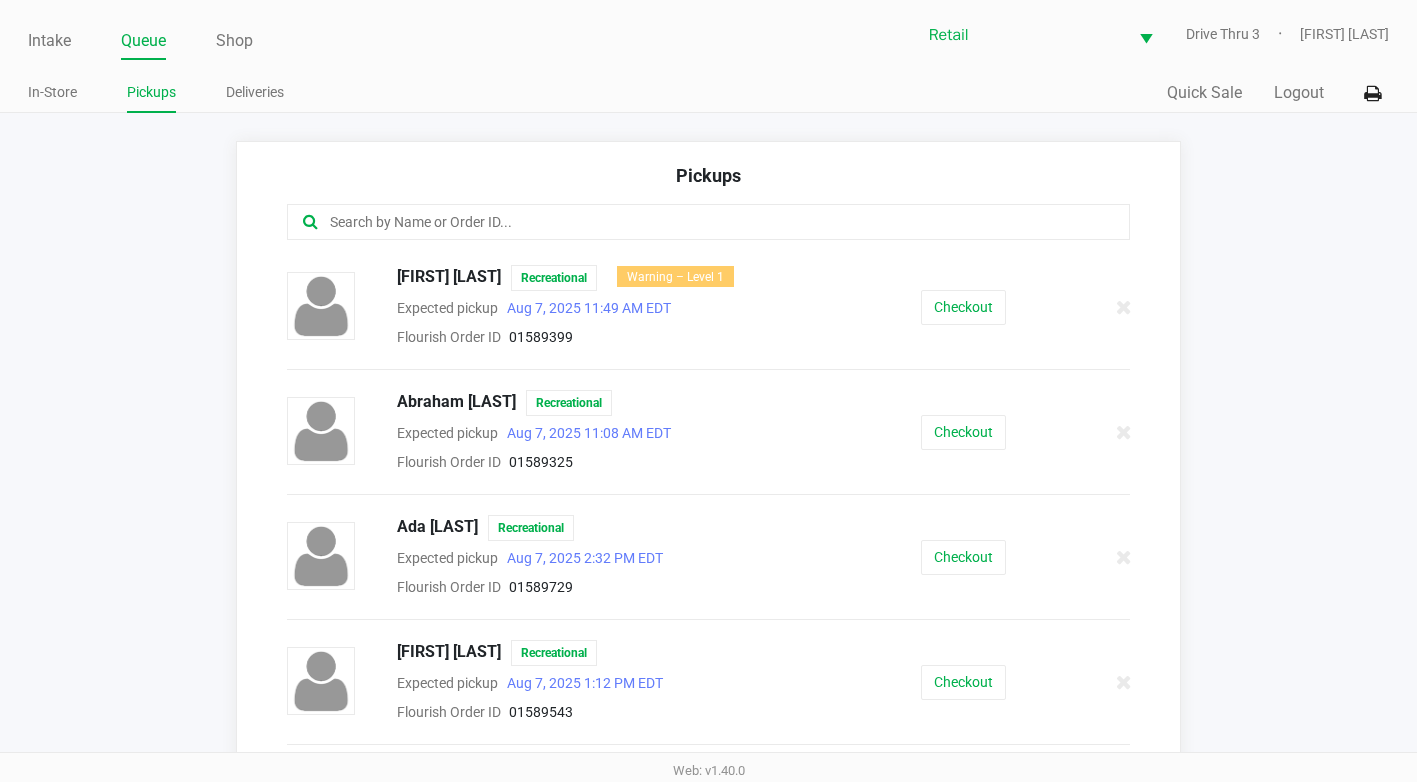 click 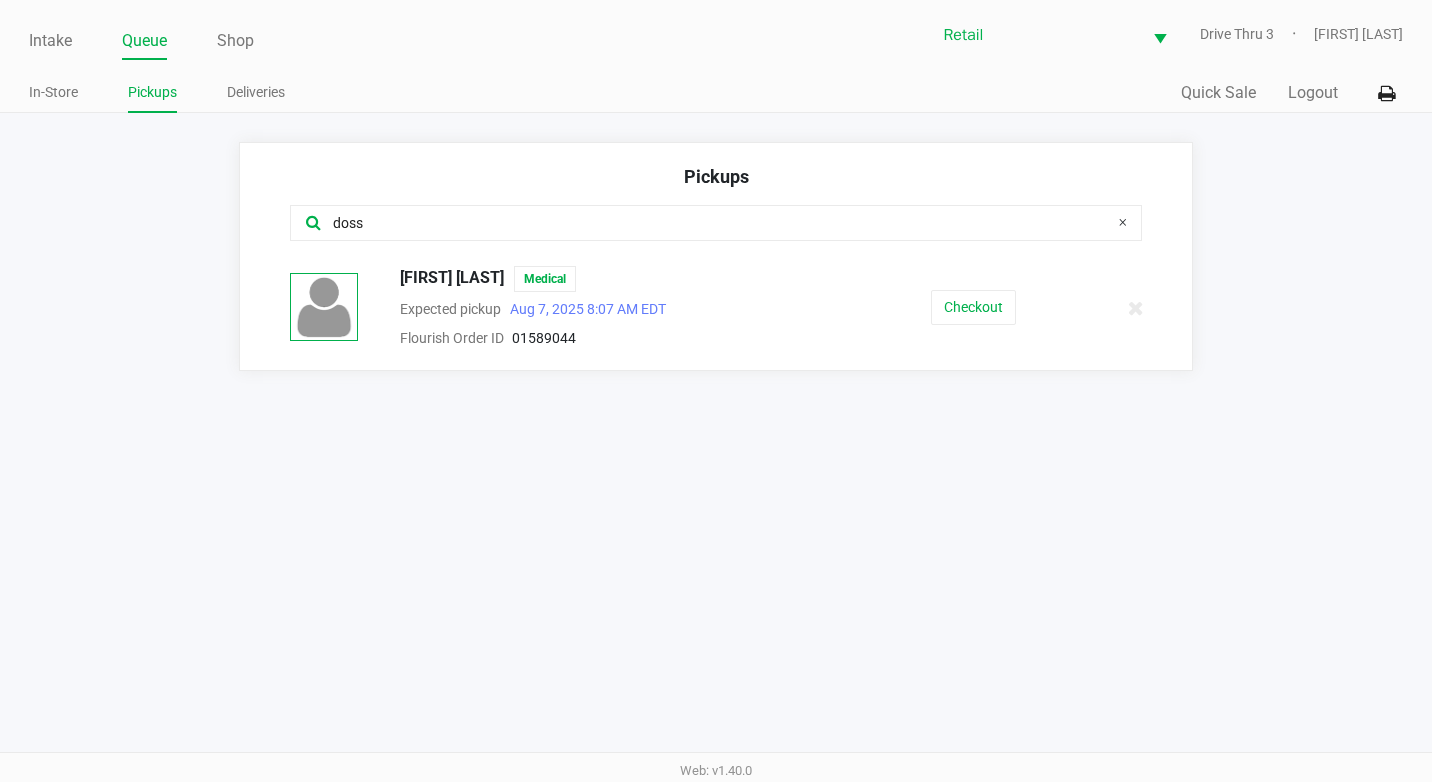 type on "doss" 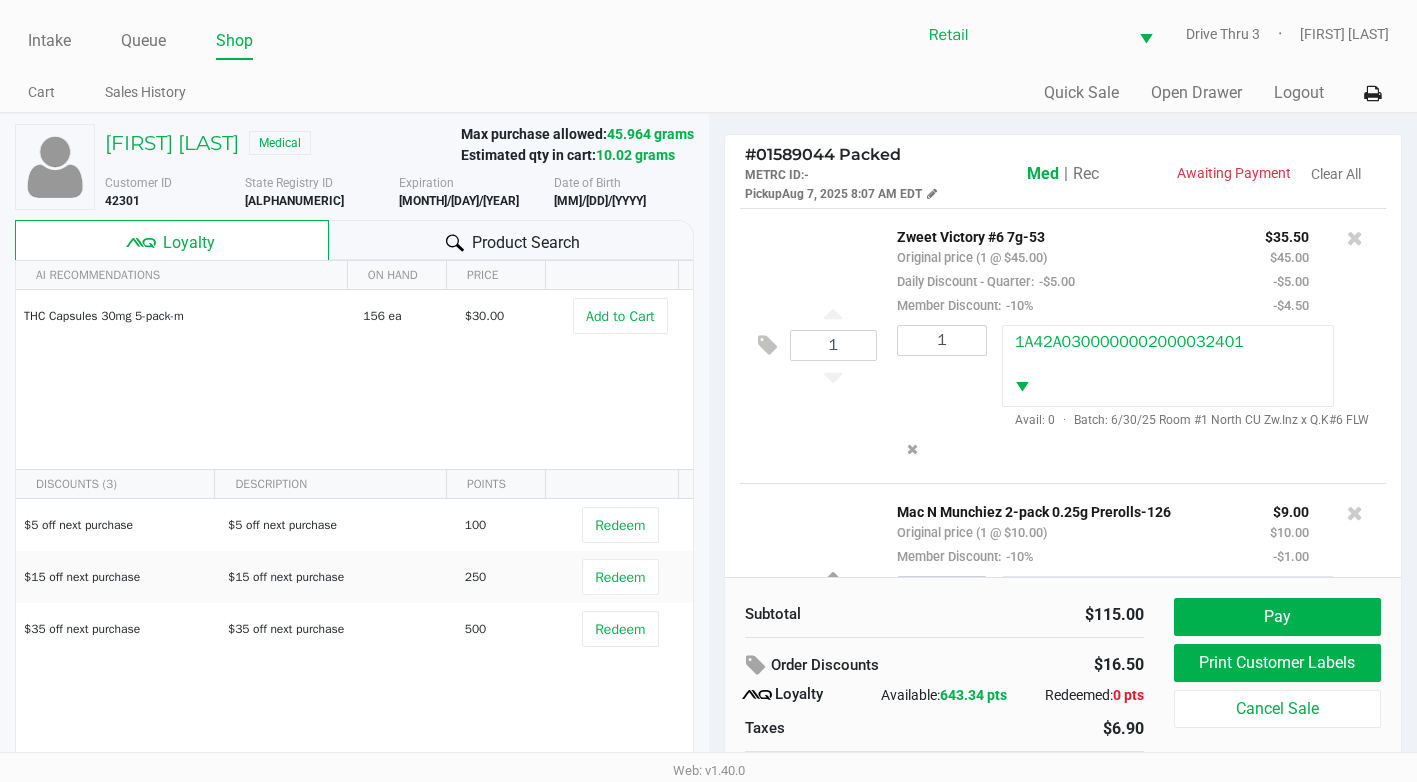 scroll, scrollTop: 82, scrollLeft: 0, axis: vertical 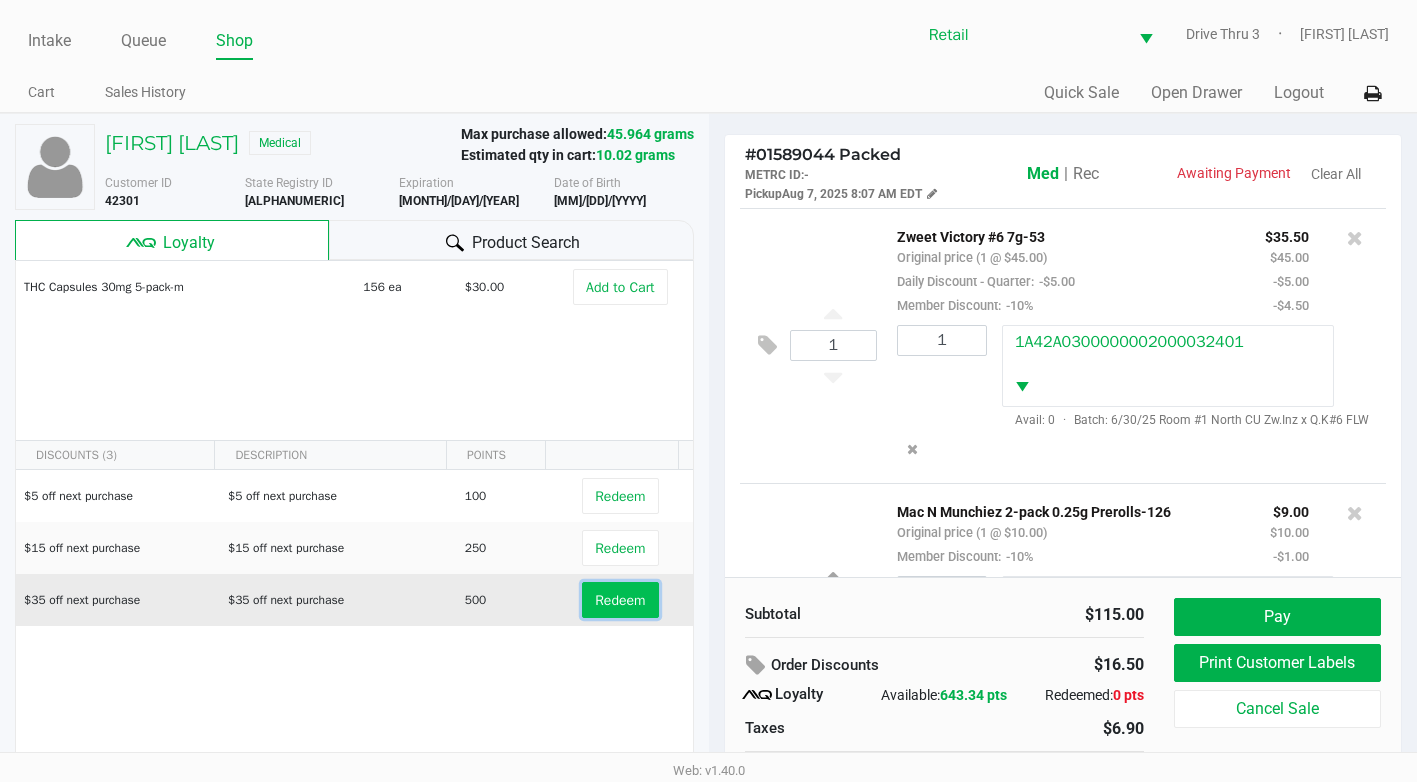 click on "Redeem" 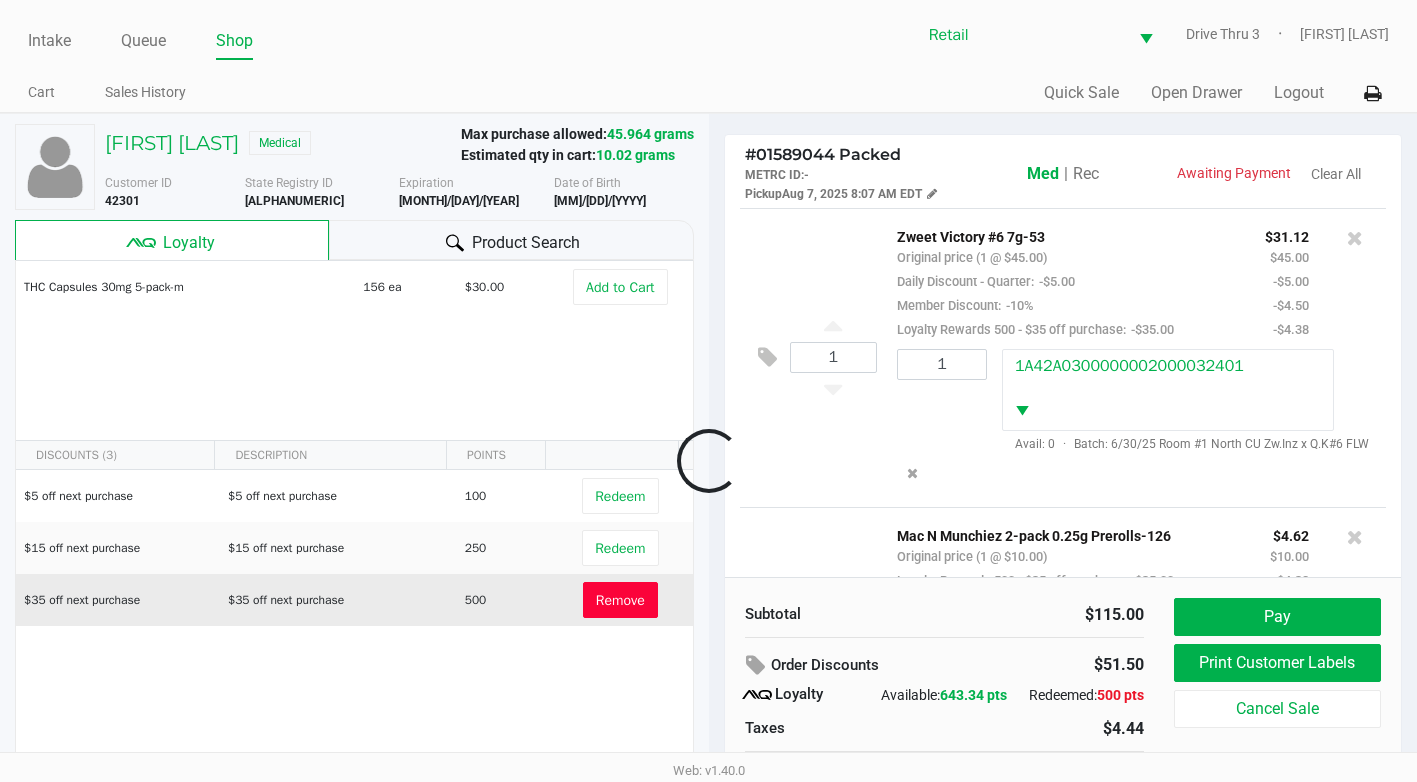 scroll, scrollTop: 702, scrollLeft: 0, axis: vertical 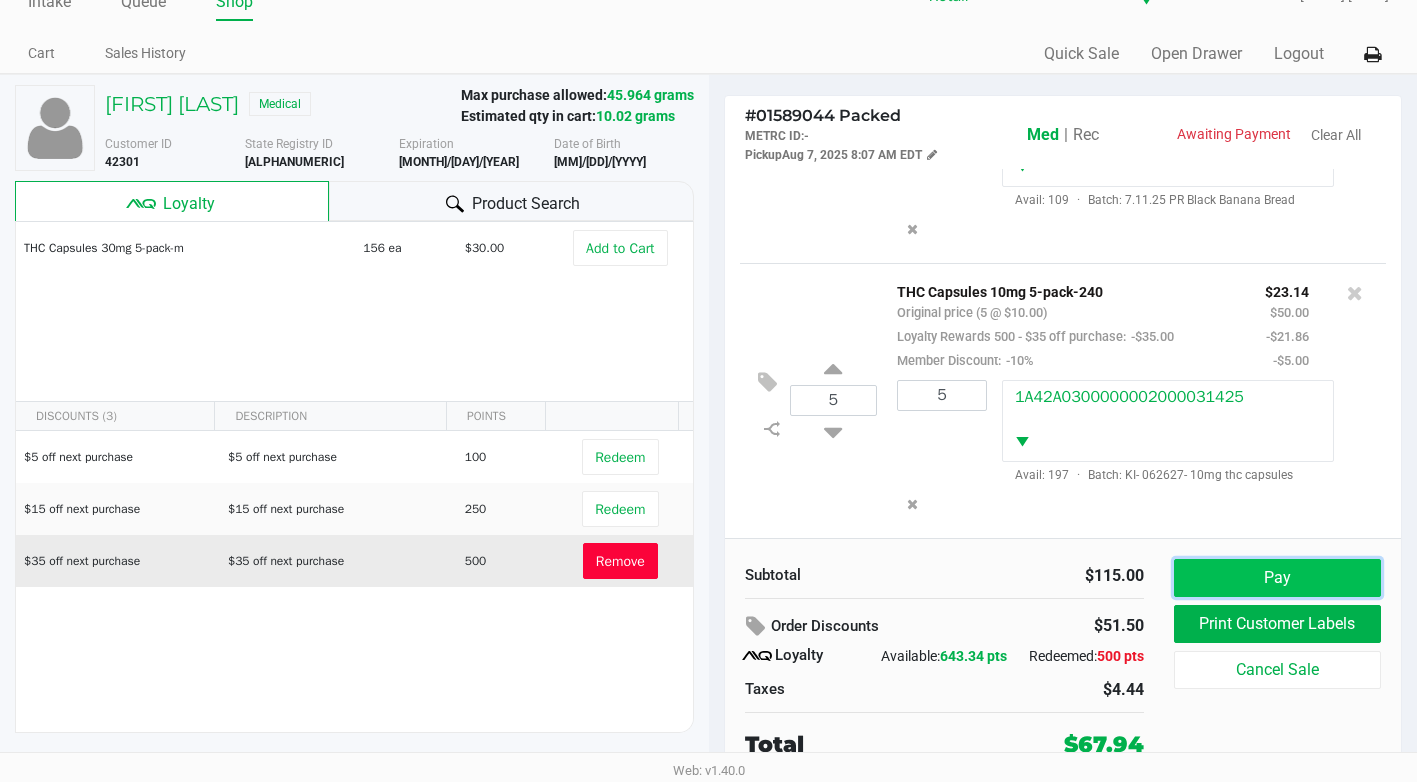 click on "Pay" 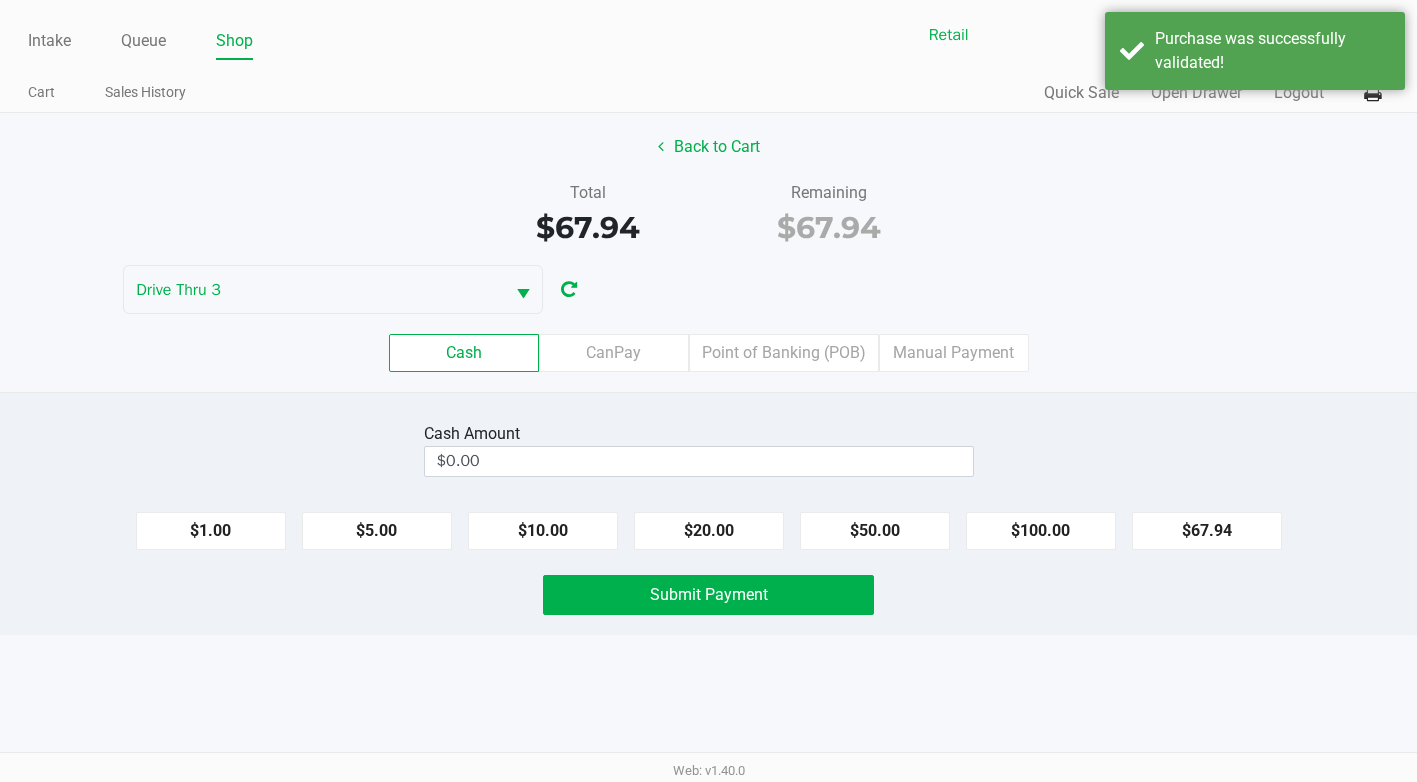 scroll, scrollTop: 0, scrollLeft: 0, axis: both 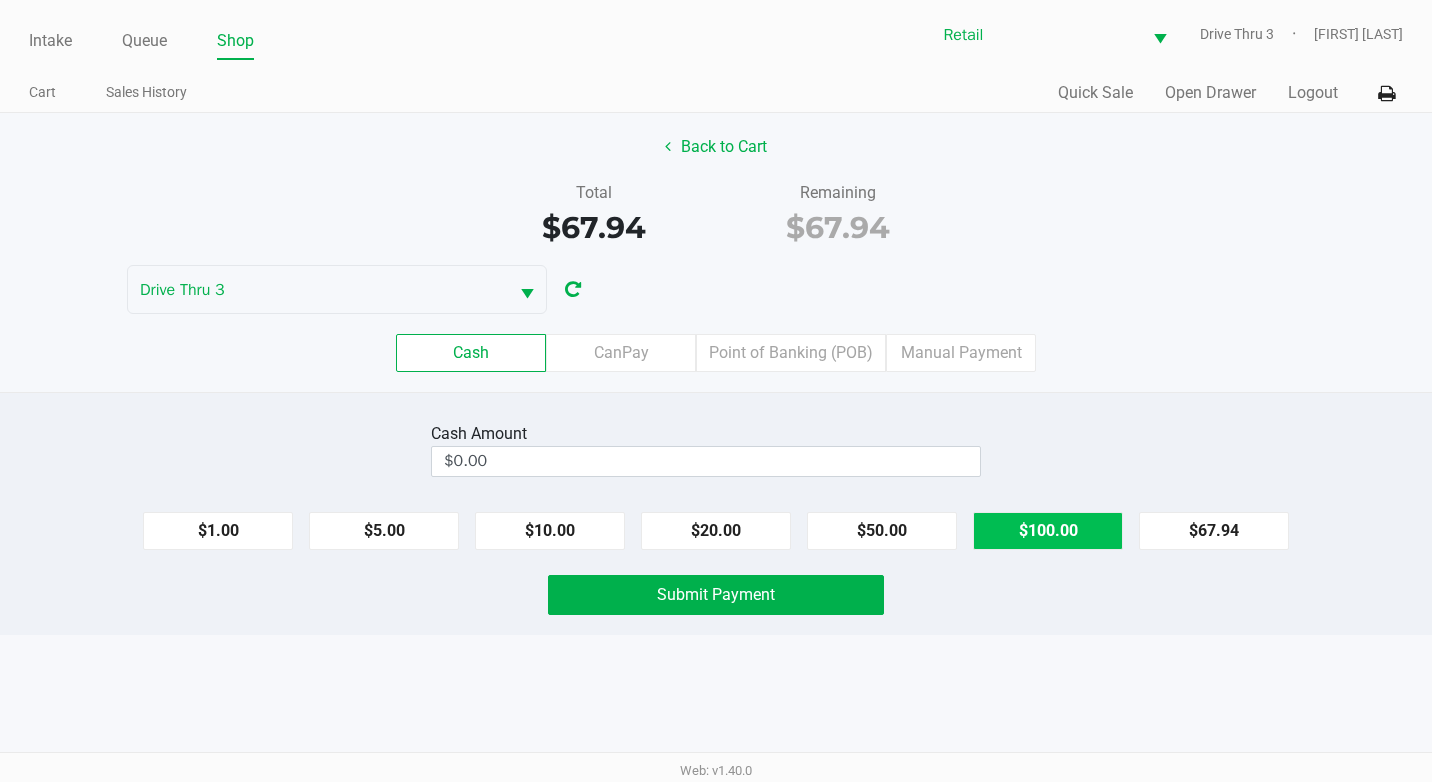 drag, startPoint x: 1016, startPoint y: 546, endPoint x: 1002, endPoint y: 545, distance: 14.035668 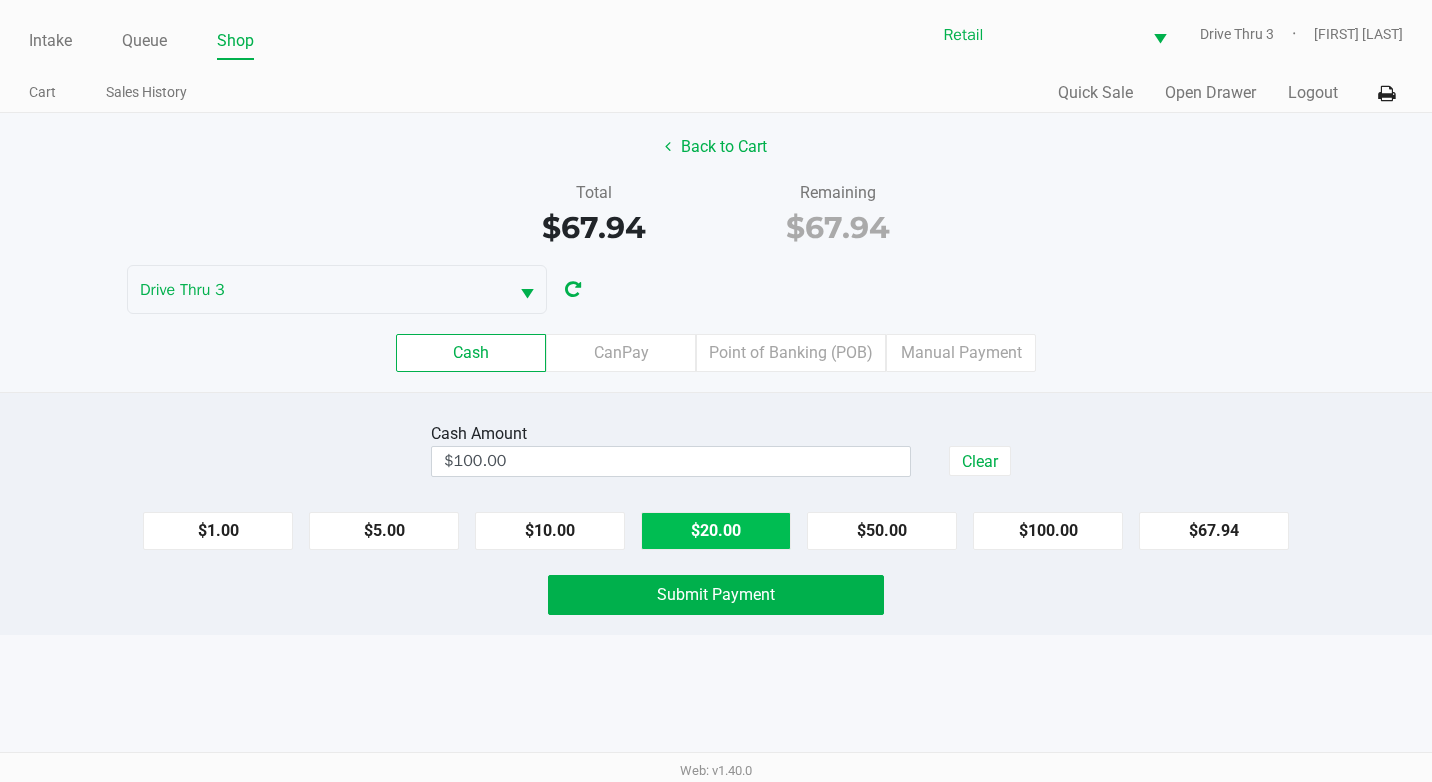 click on "$20.00" 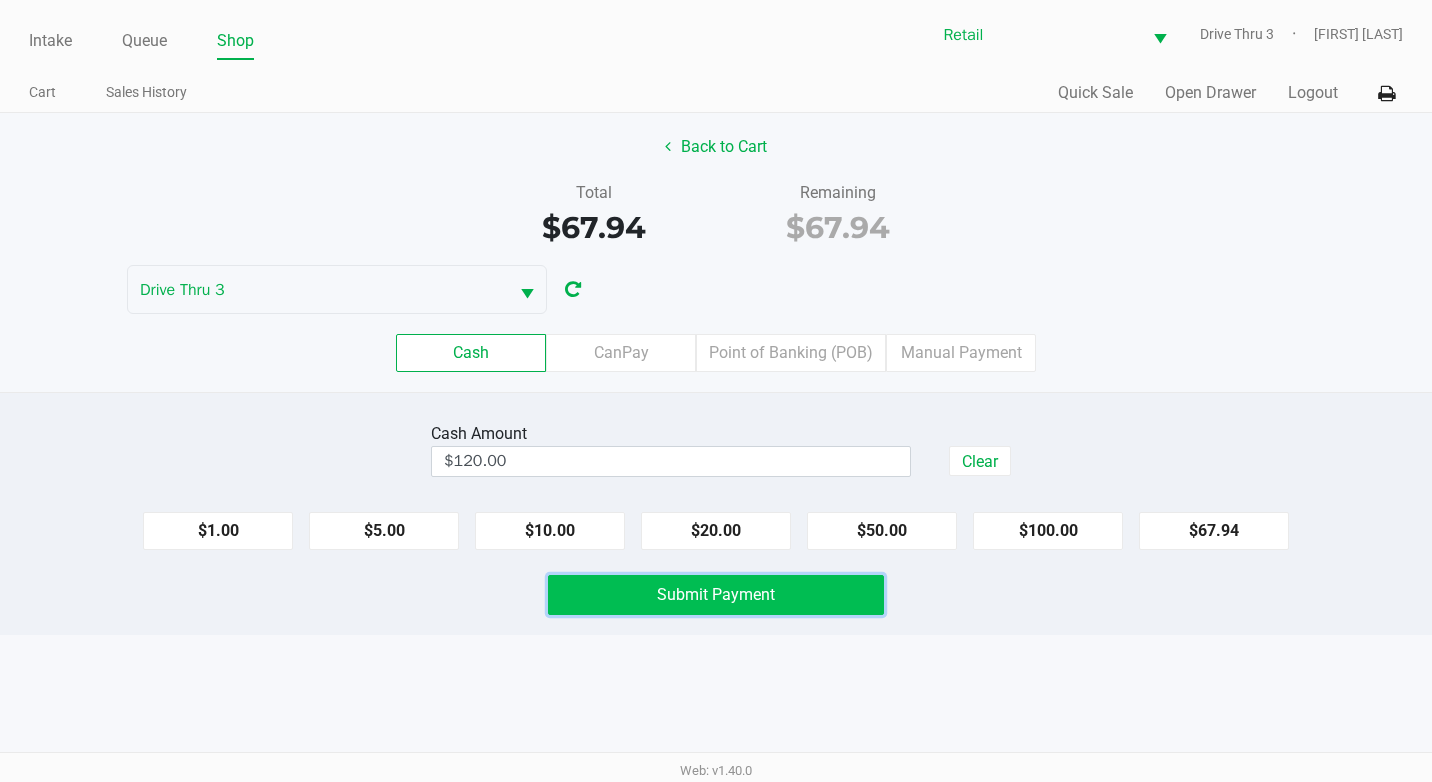 click on "Submit Payment" 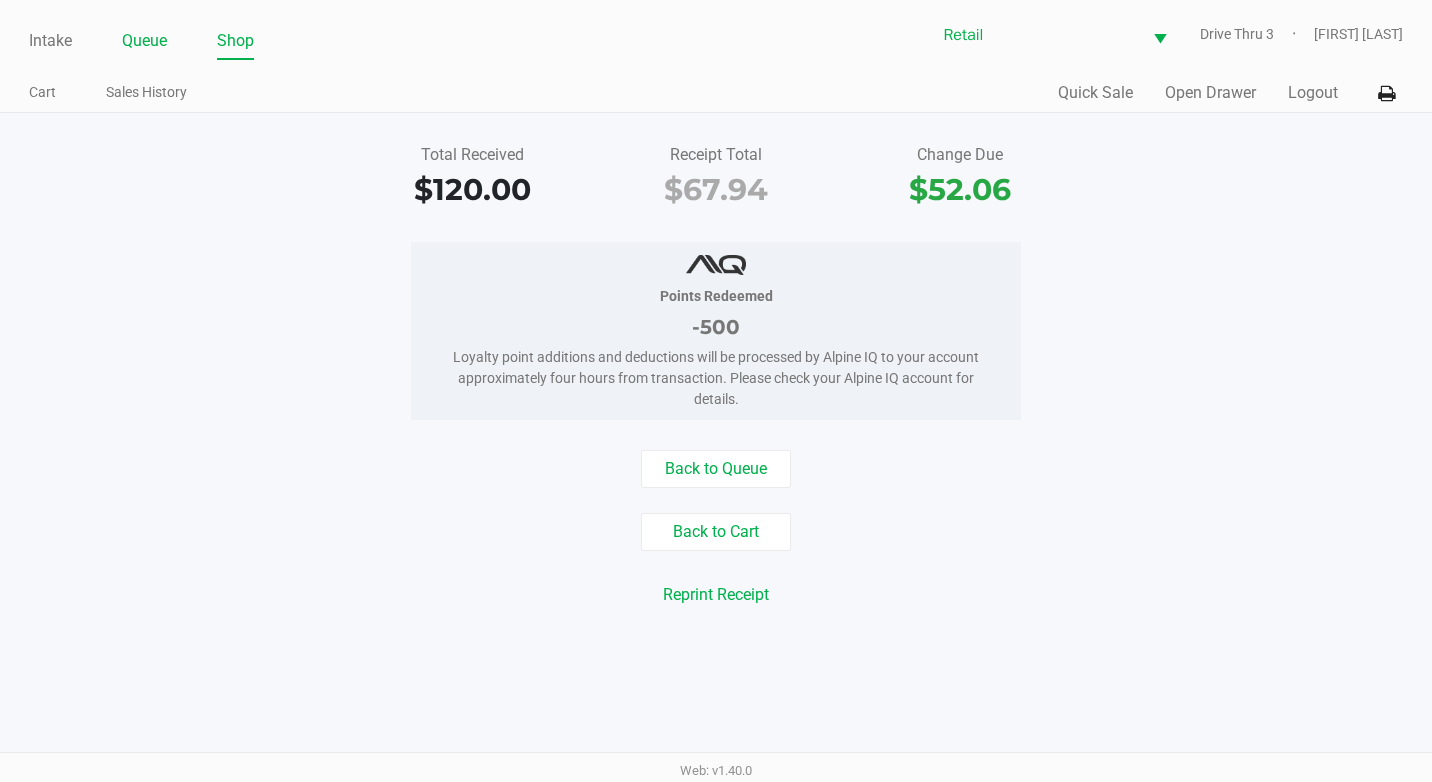 click on "Queue" 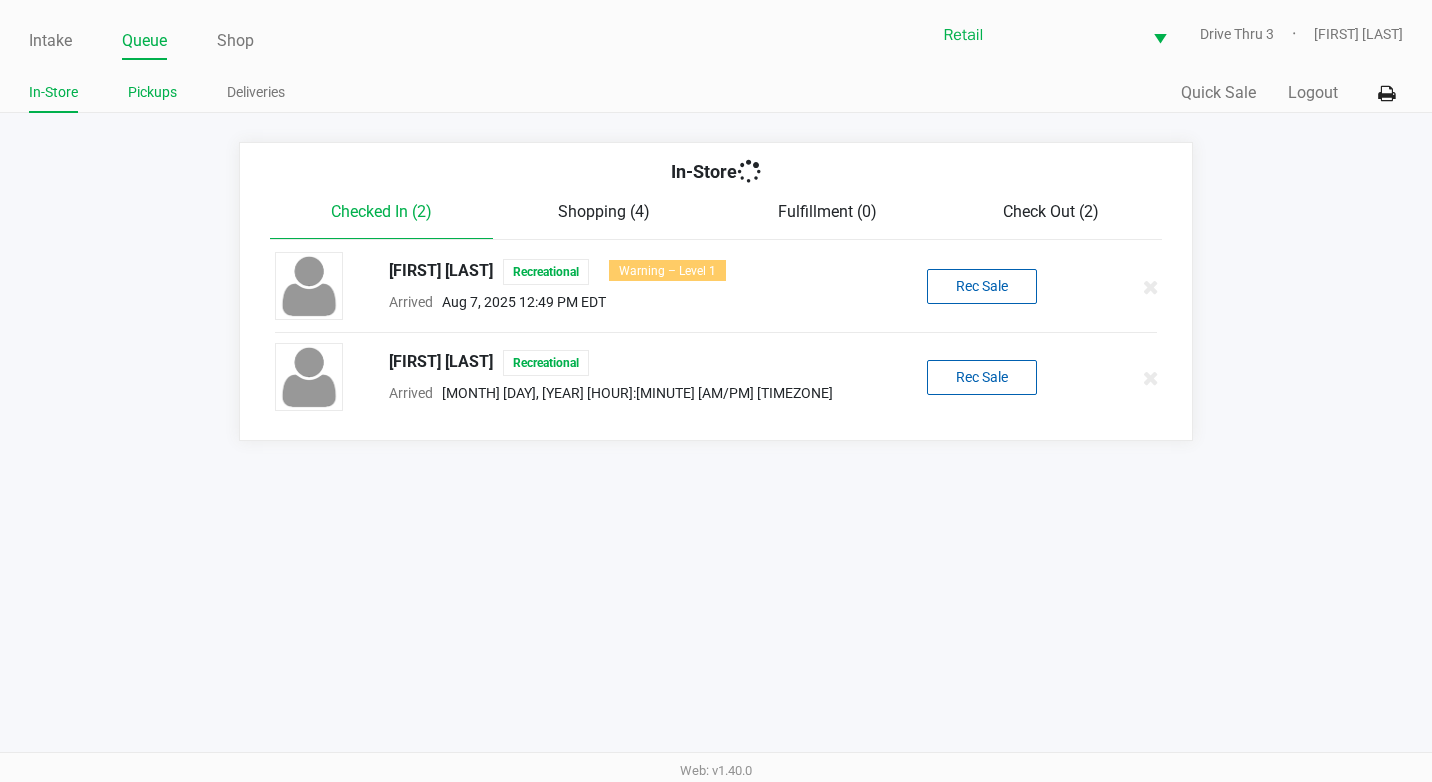 click on "Pickups" 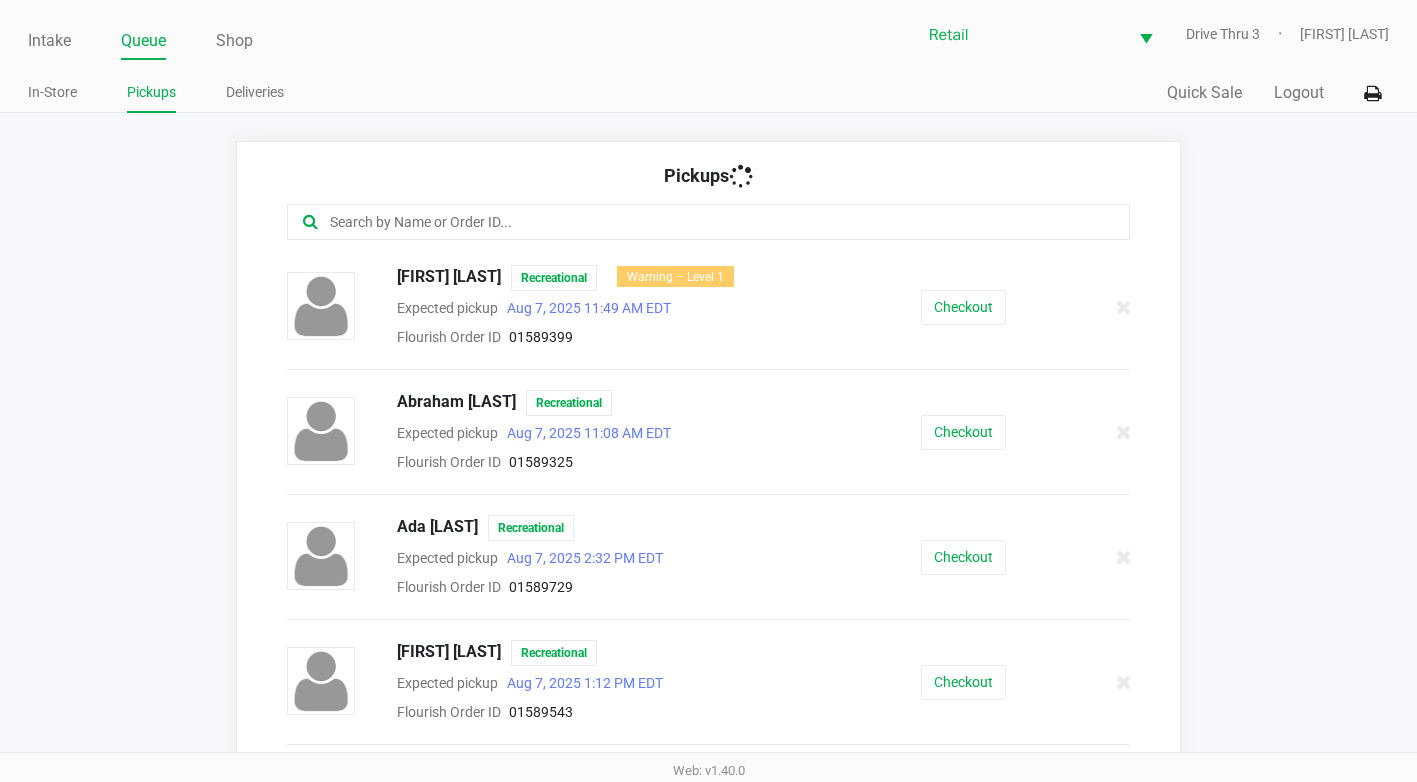 click 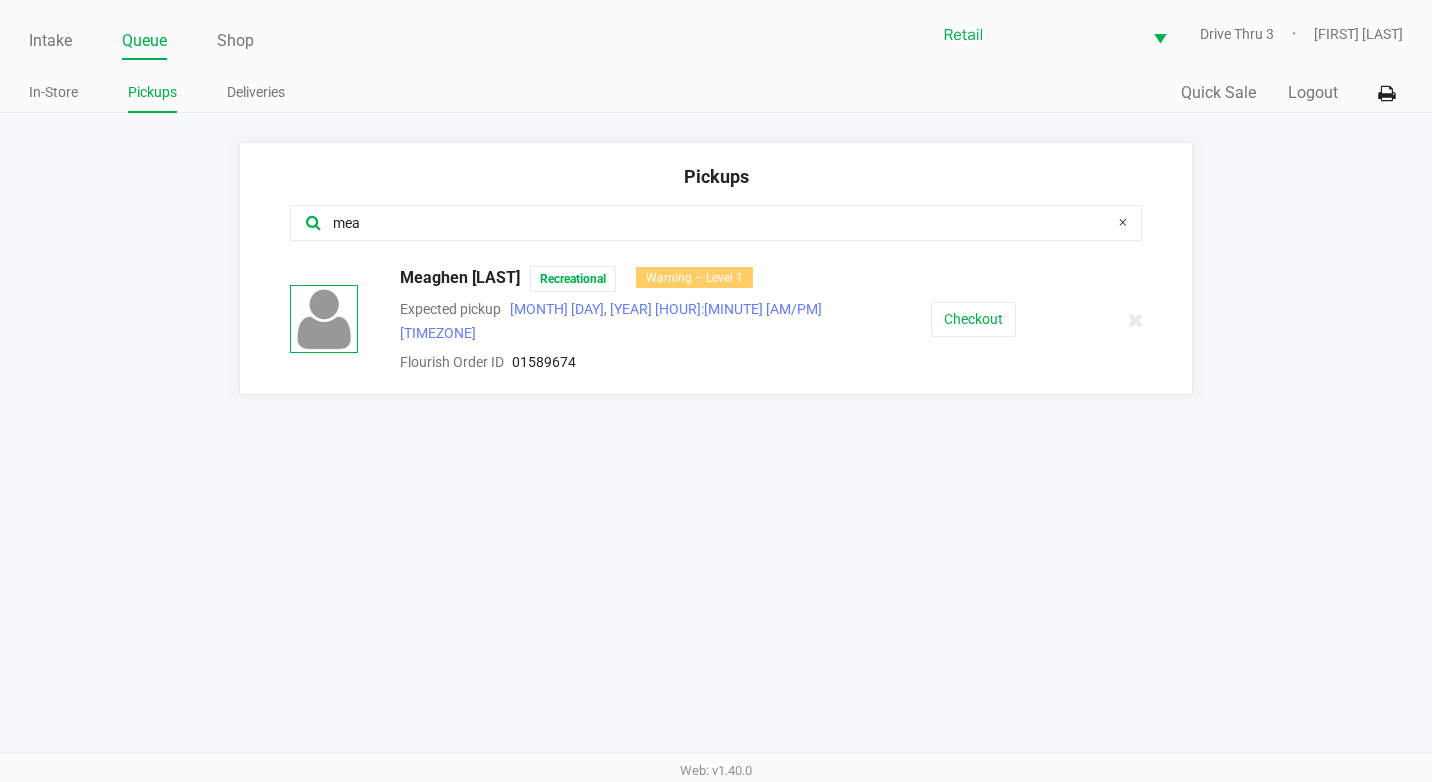 type on "mea" 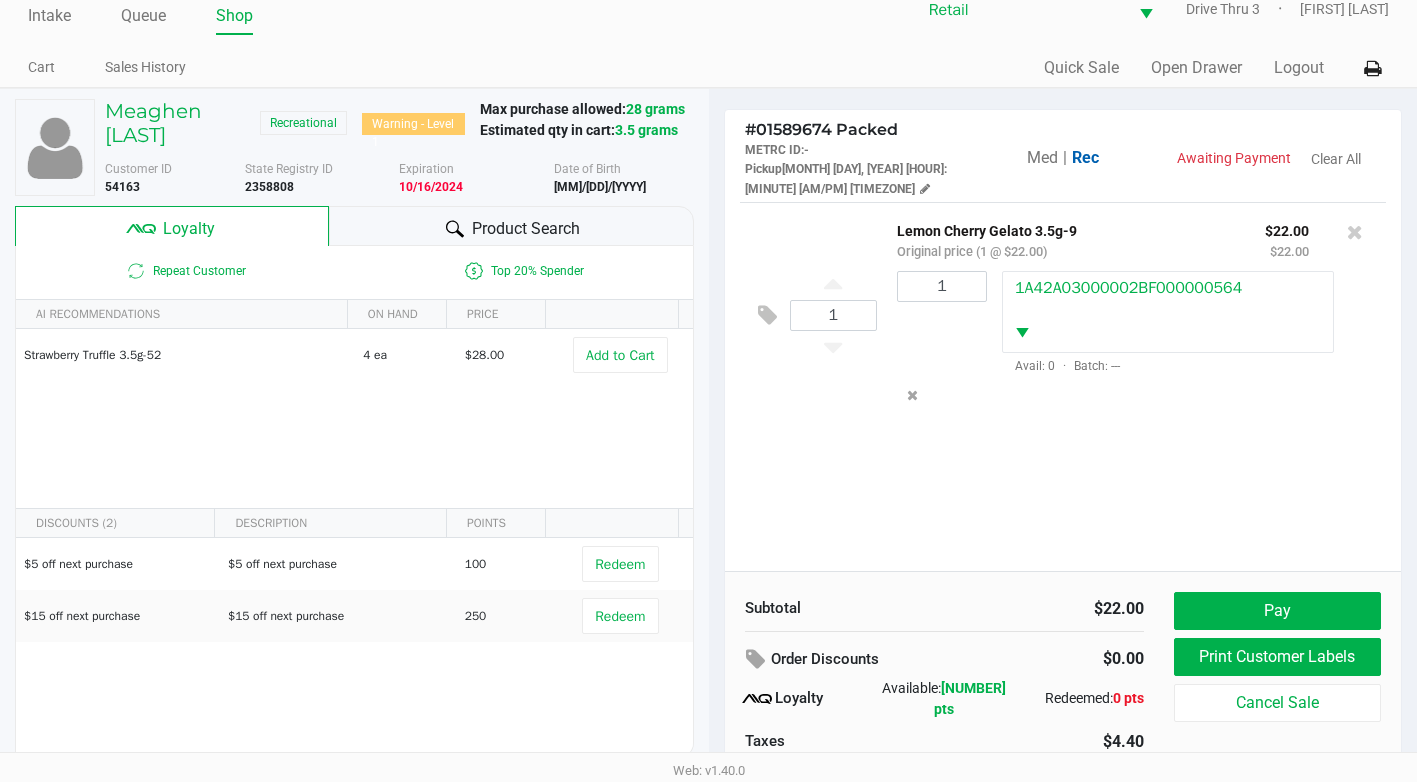 scroll, scrollTop: 39, scrollLeft: 0, axis: vertical 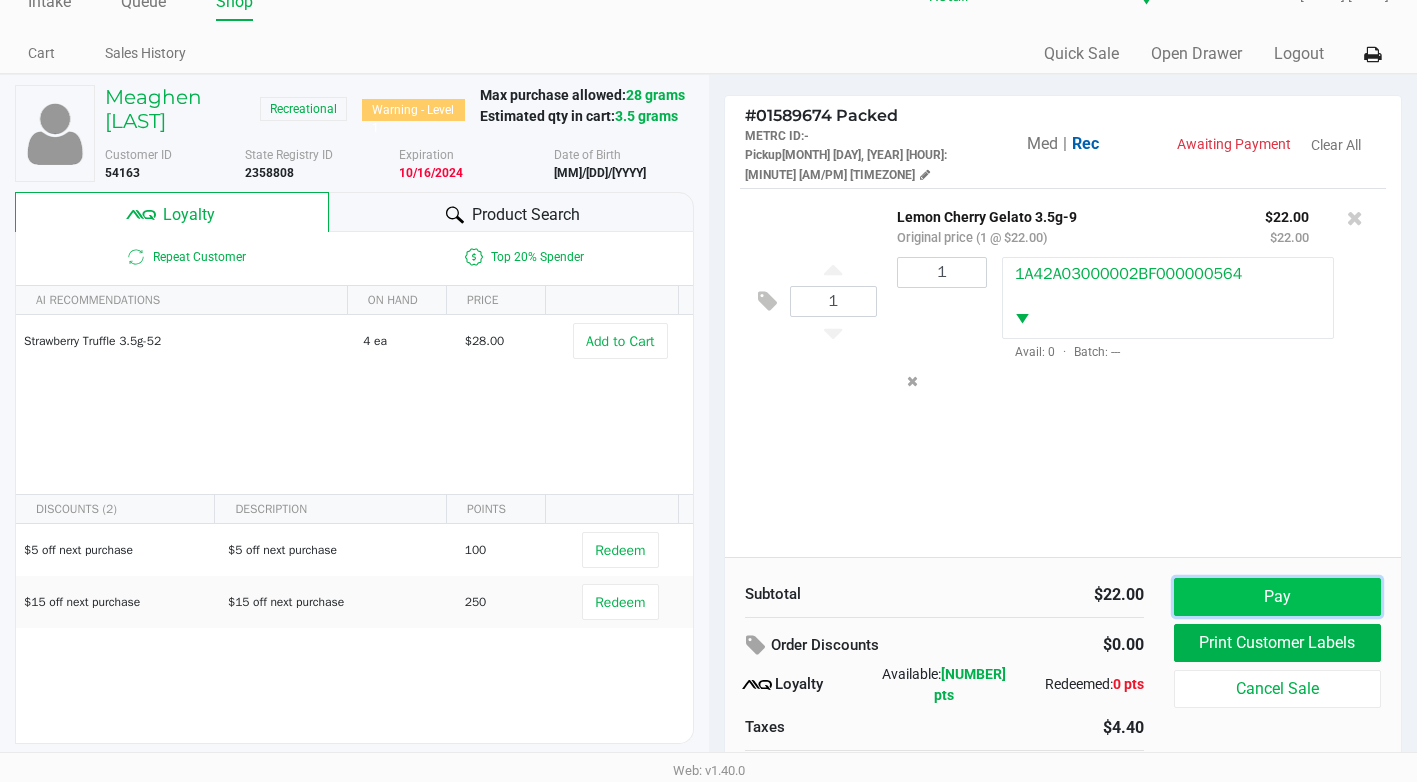 click on "Pay" 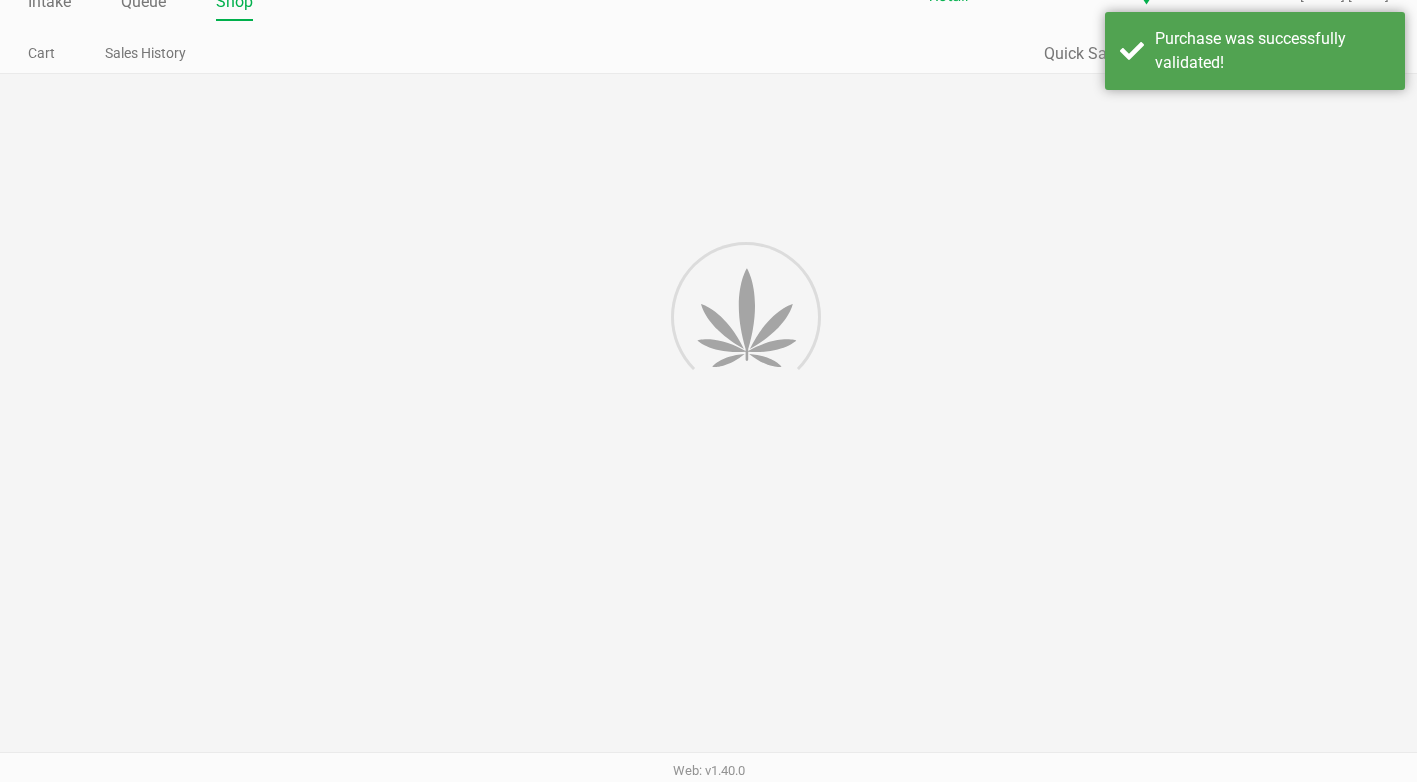 scroll, scrollTop: 0, scrollLeft: 0, axis: both 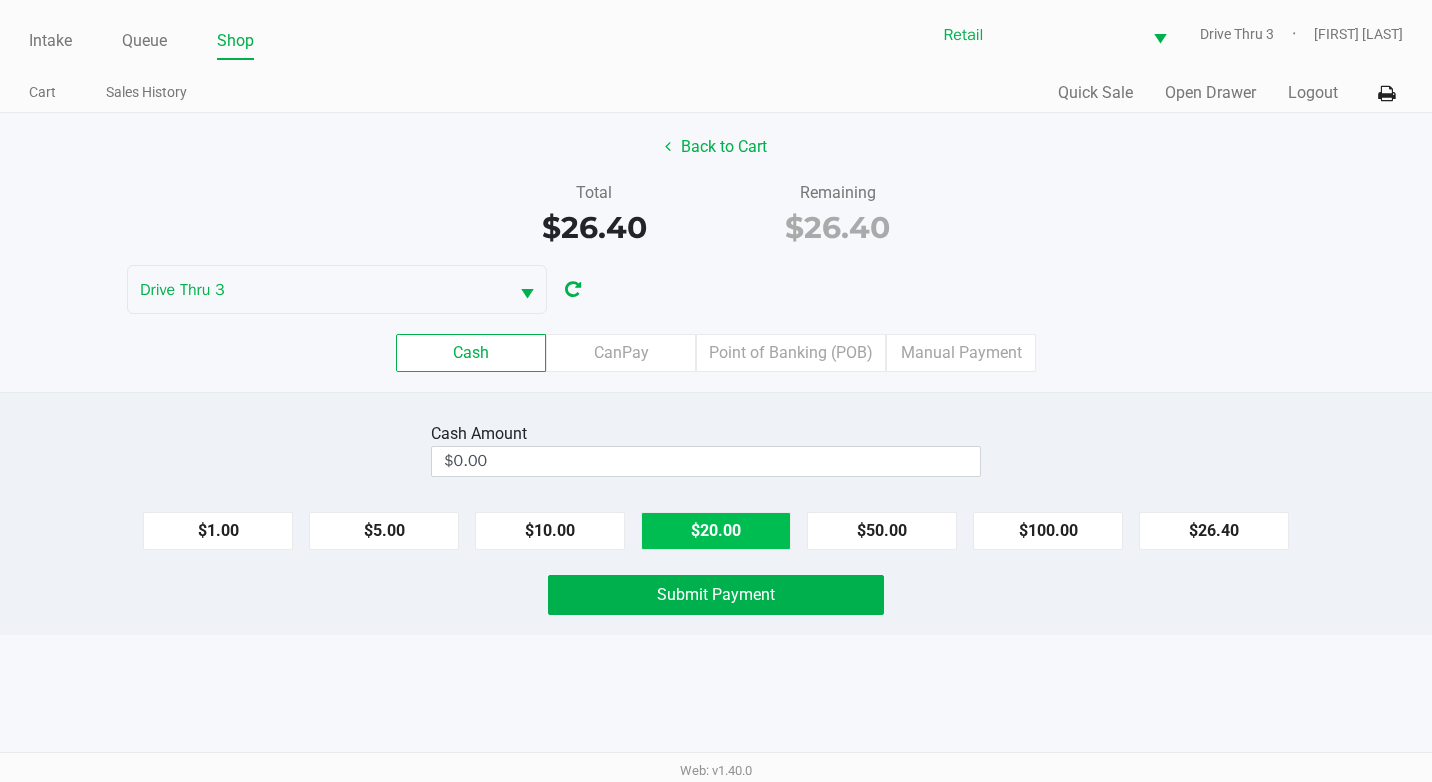 click on "$20.00" 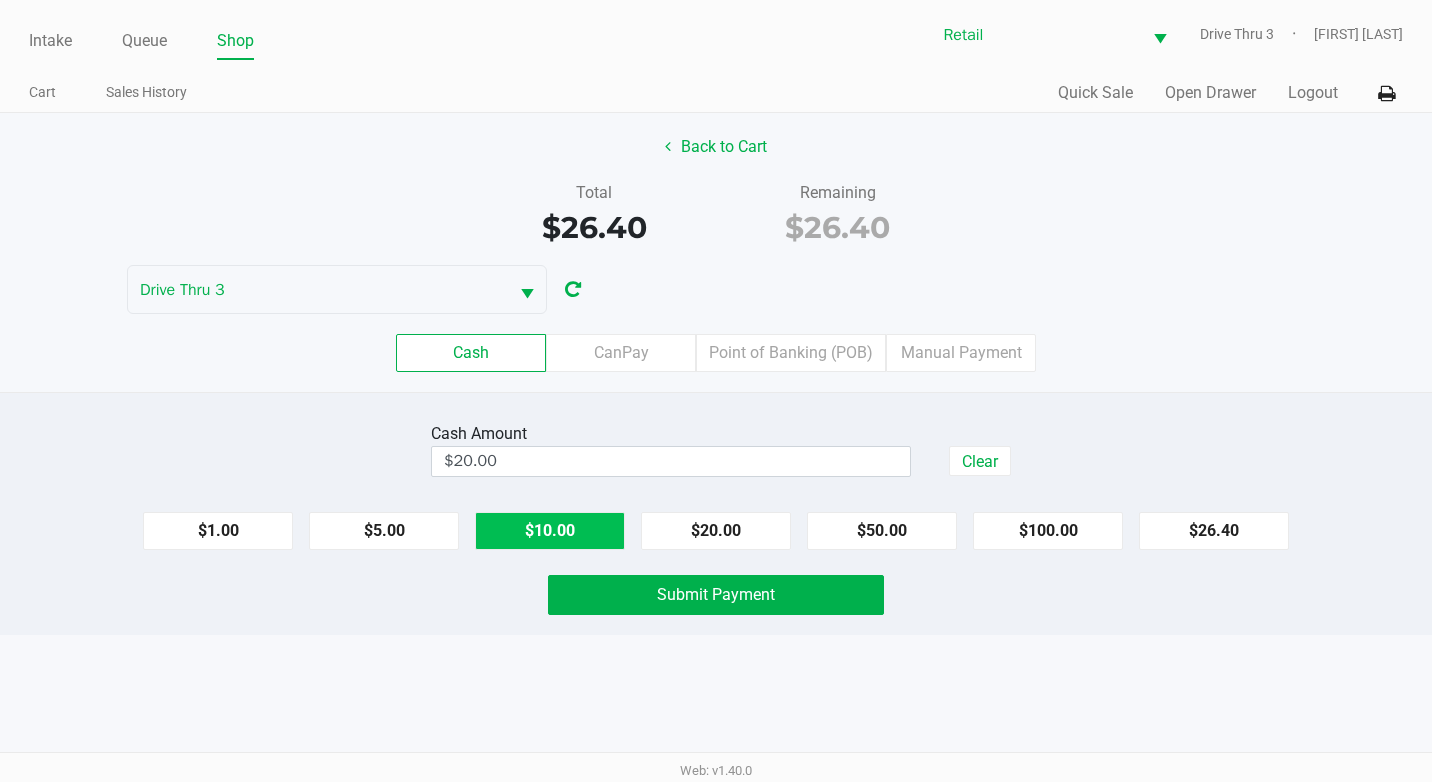 click on "$10.00" 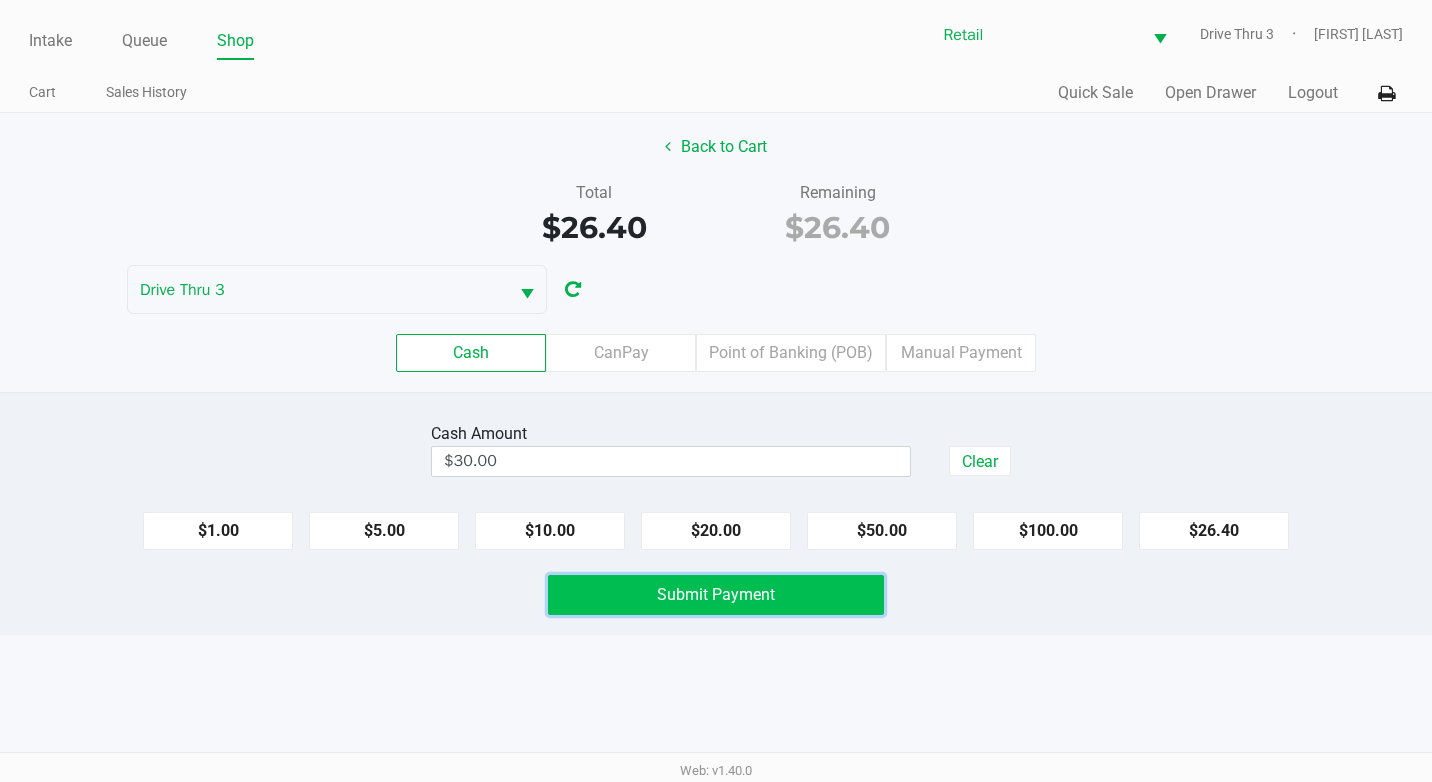 click on "Submit Payment" 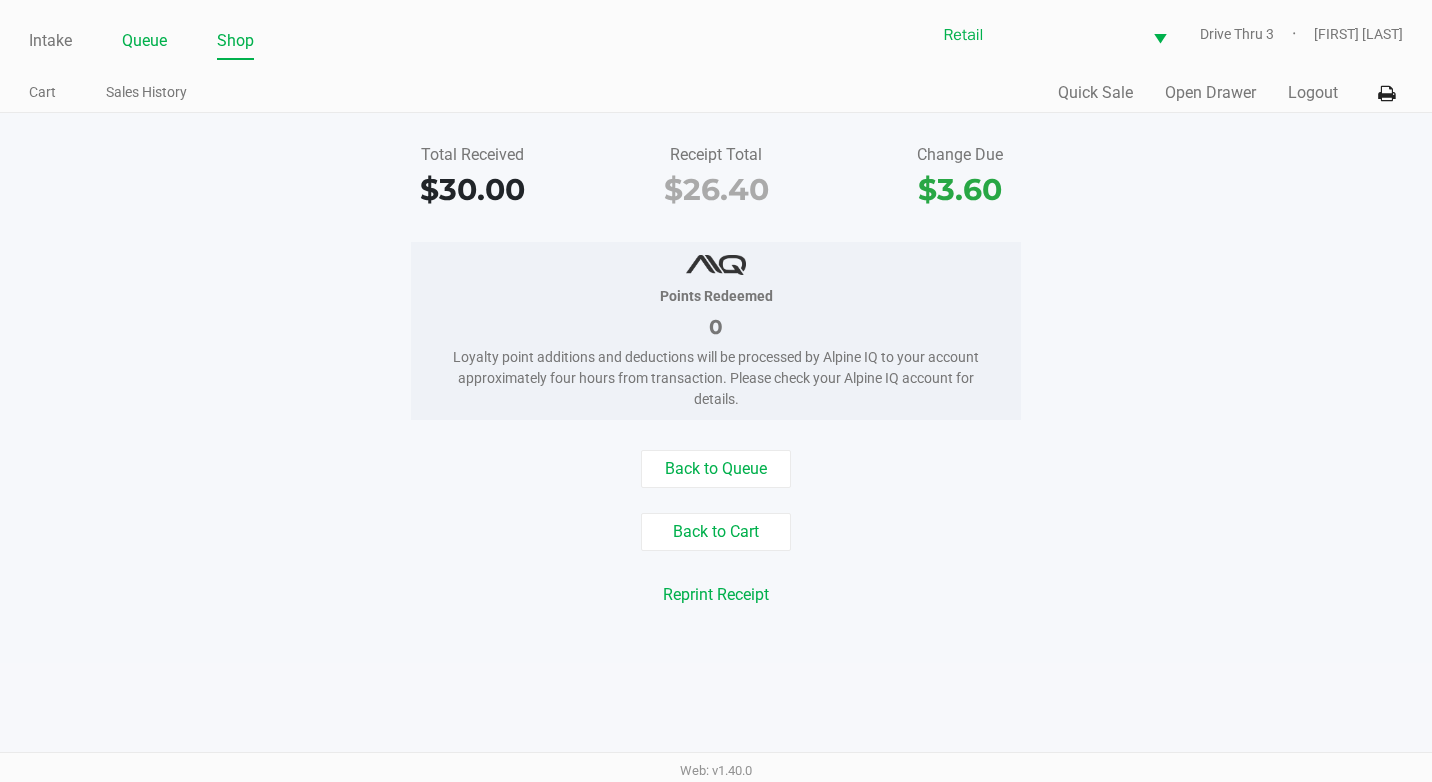 click on "Queue" 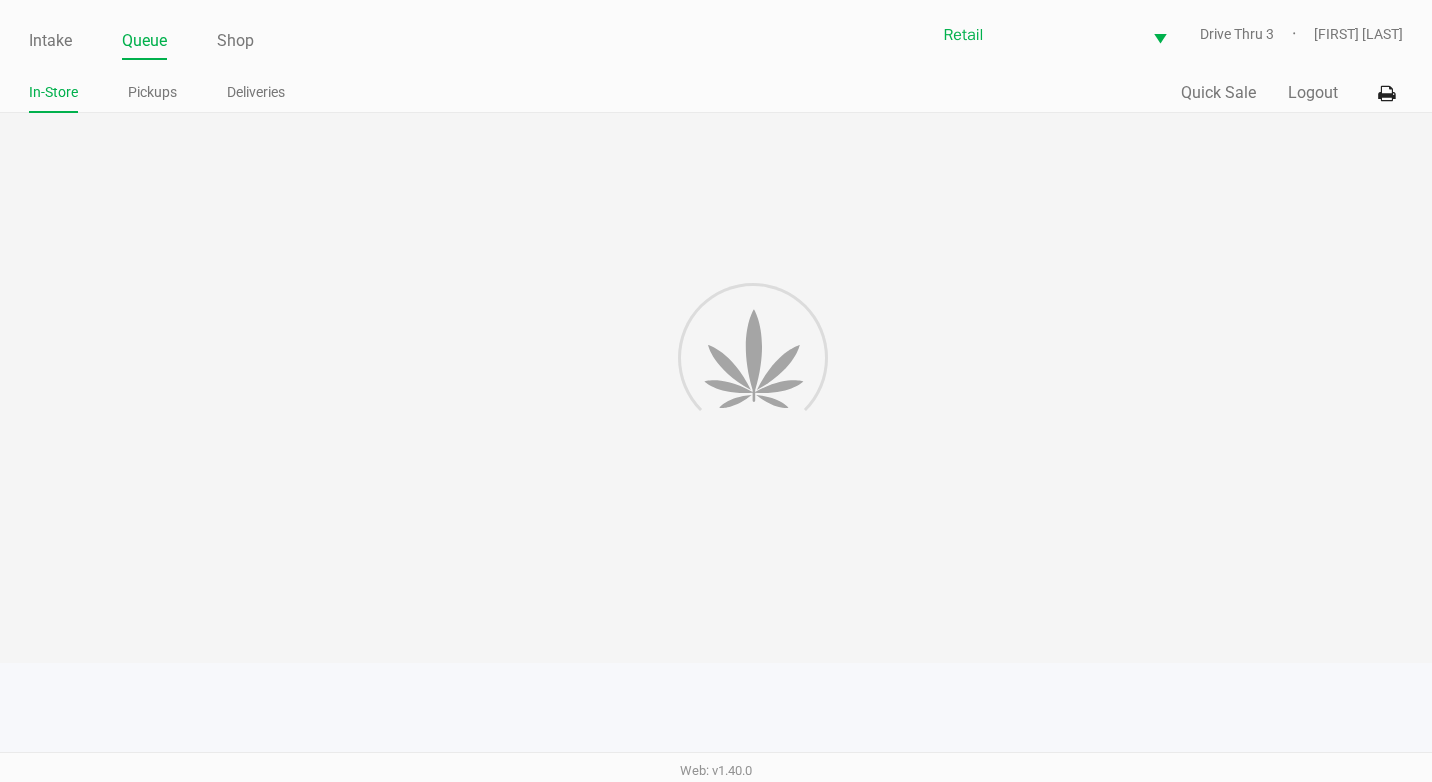 click on "In-Store Pickups Deliveries" 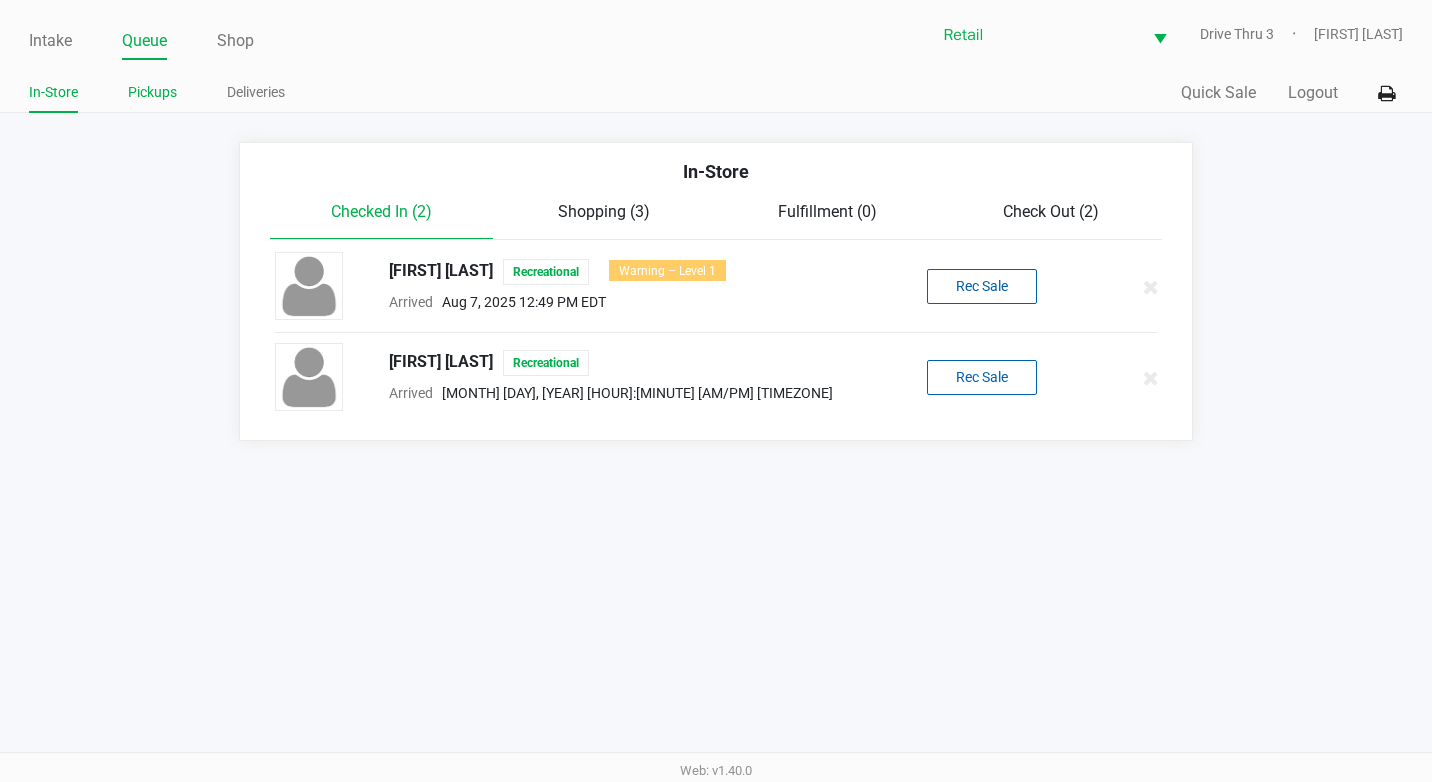 click on "Pickups" 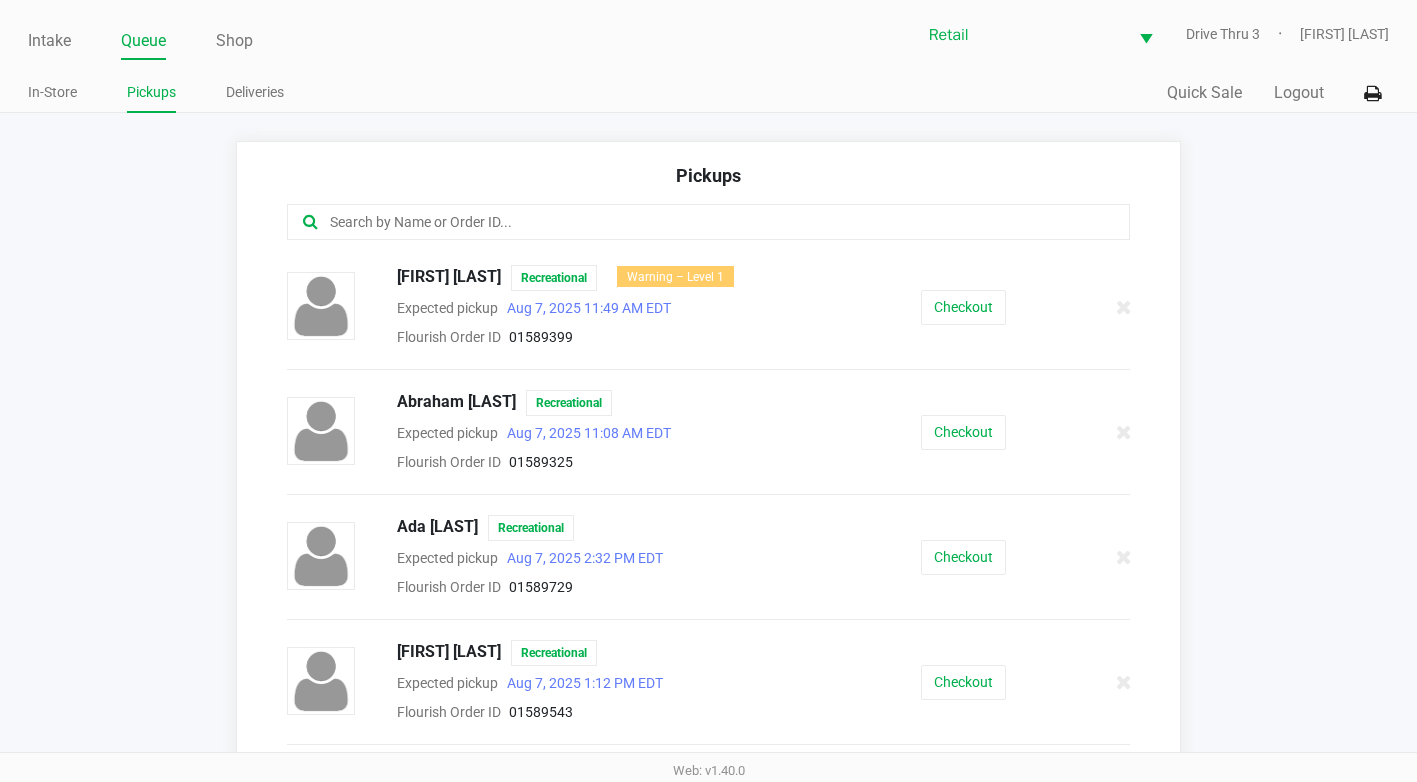 click 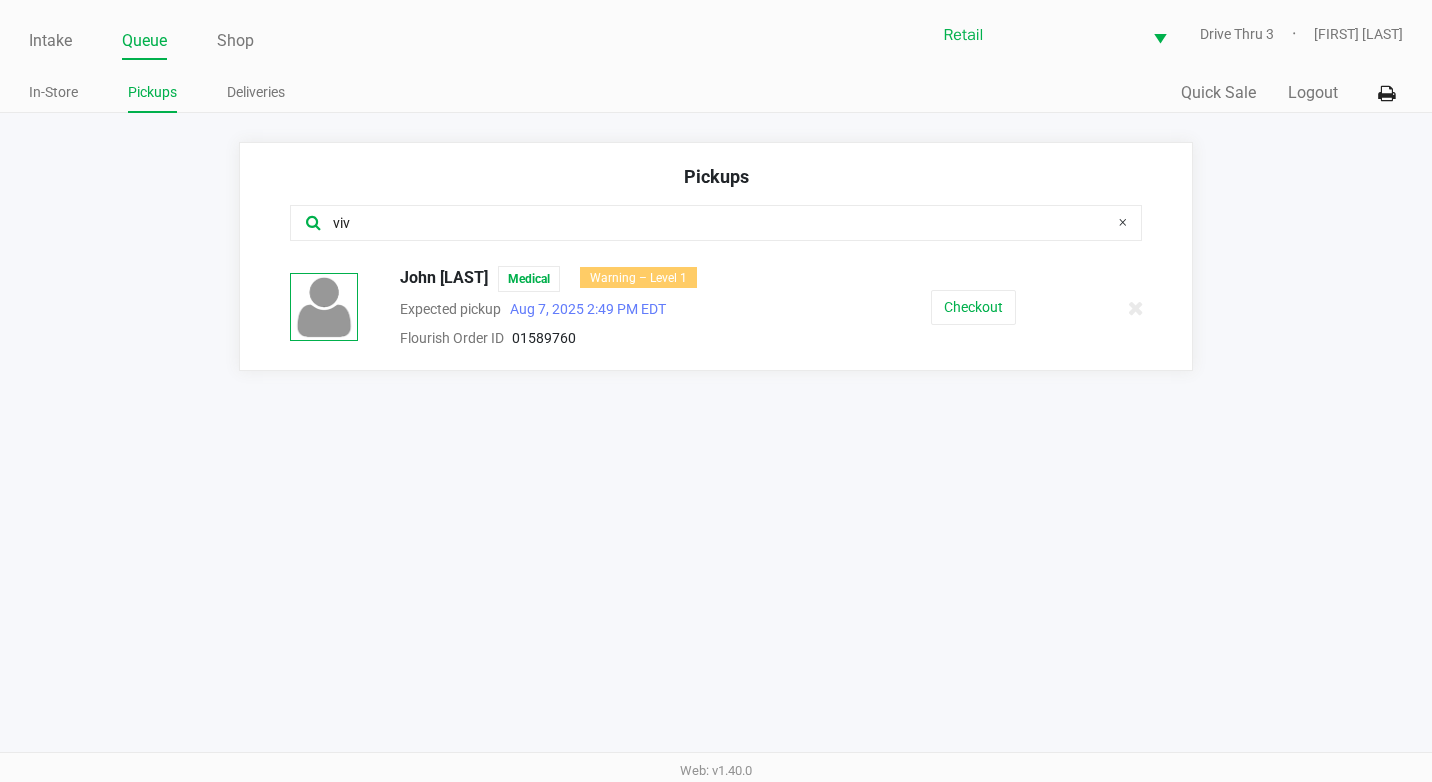 type on "viv" 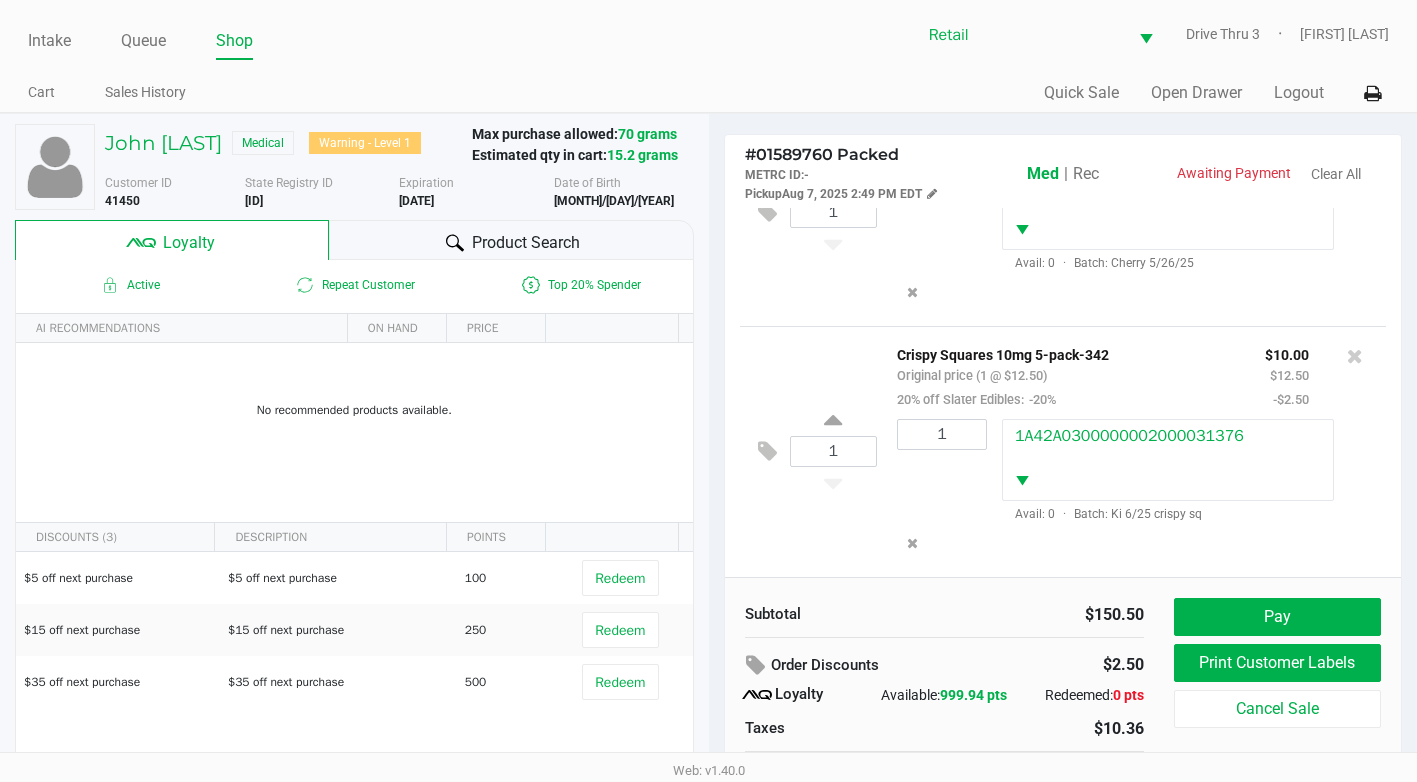 scroll, scrollTop: 371, scrollLeft: 0, axis: vertical 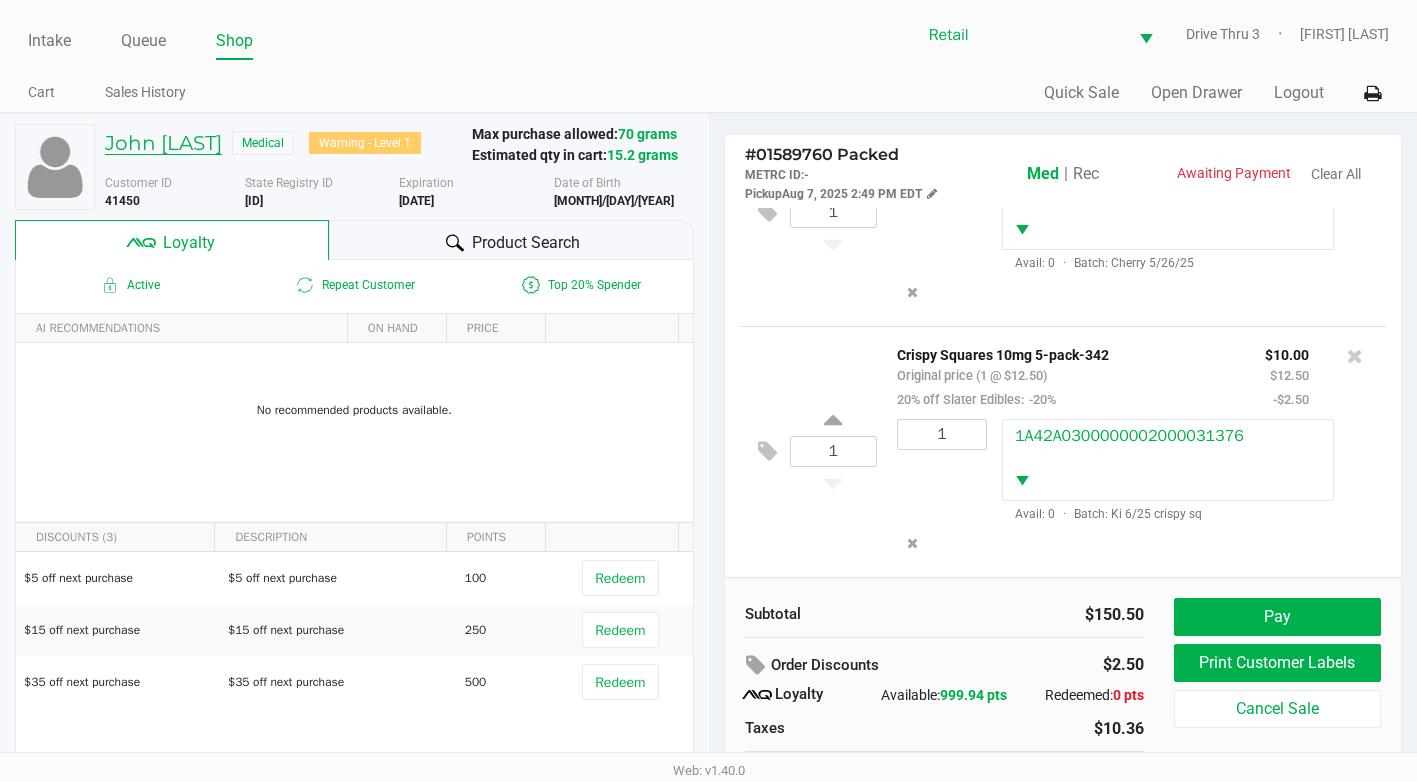 click on "John [LAST]" 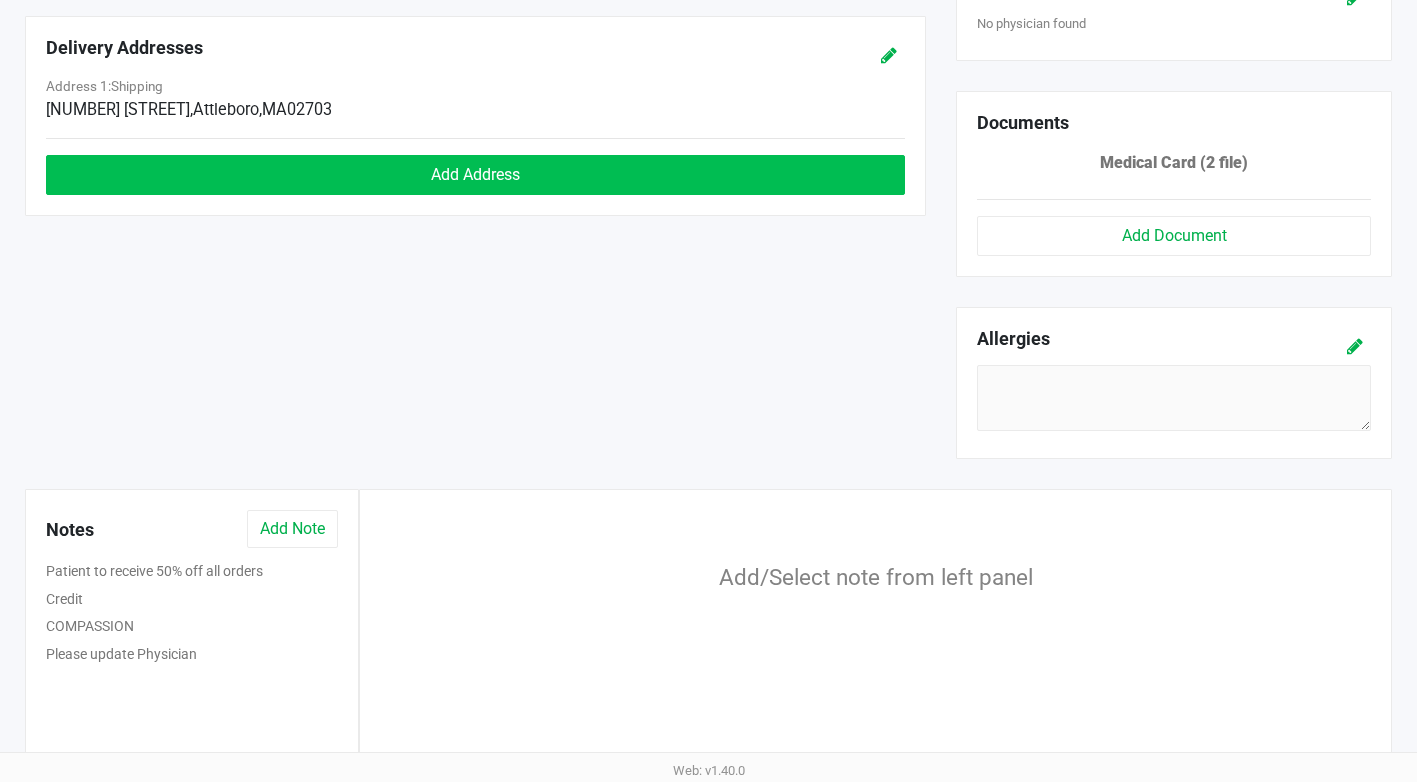 scroll, scrollTop: 900, scrollLeft: 0, axis: vertical 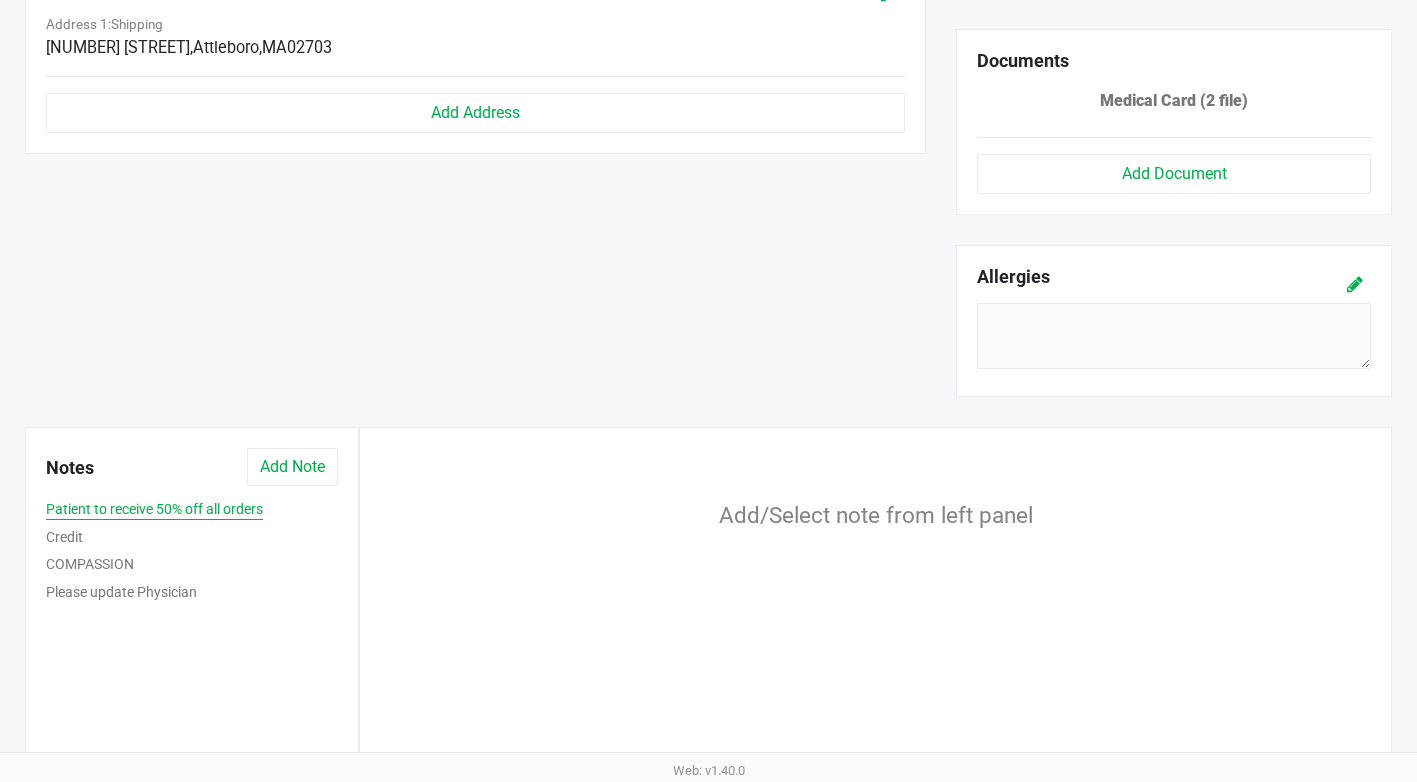 click on "Patient to receive 50% off all orders" 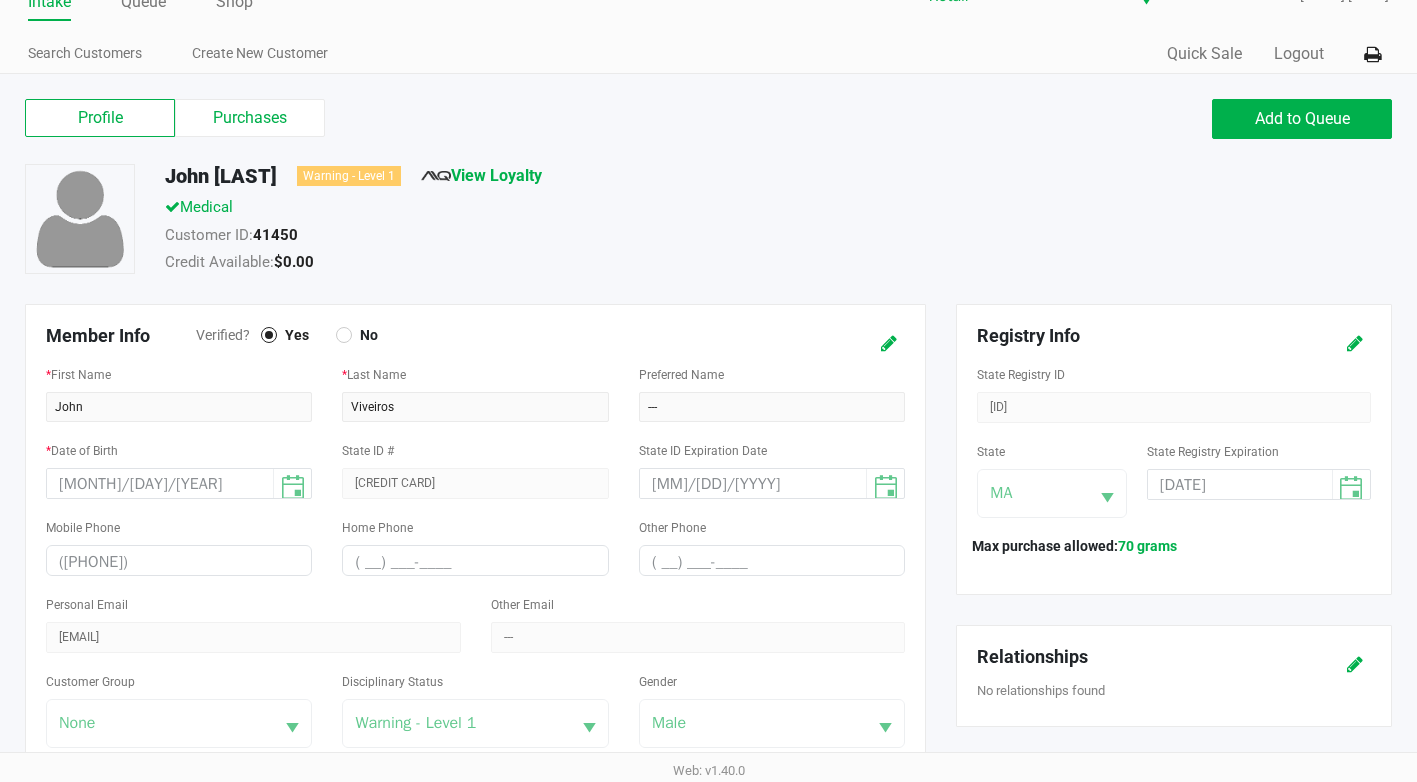 scroll, scrollTop: 0, scrollLeft: 0, axis: both 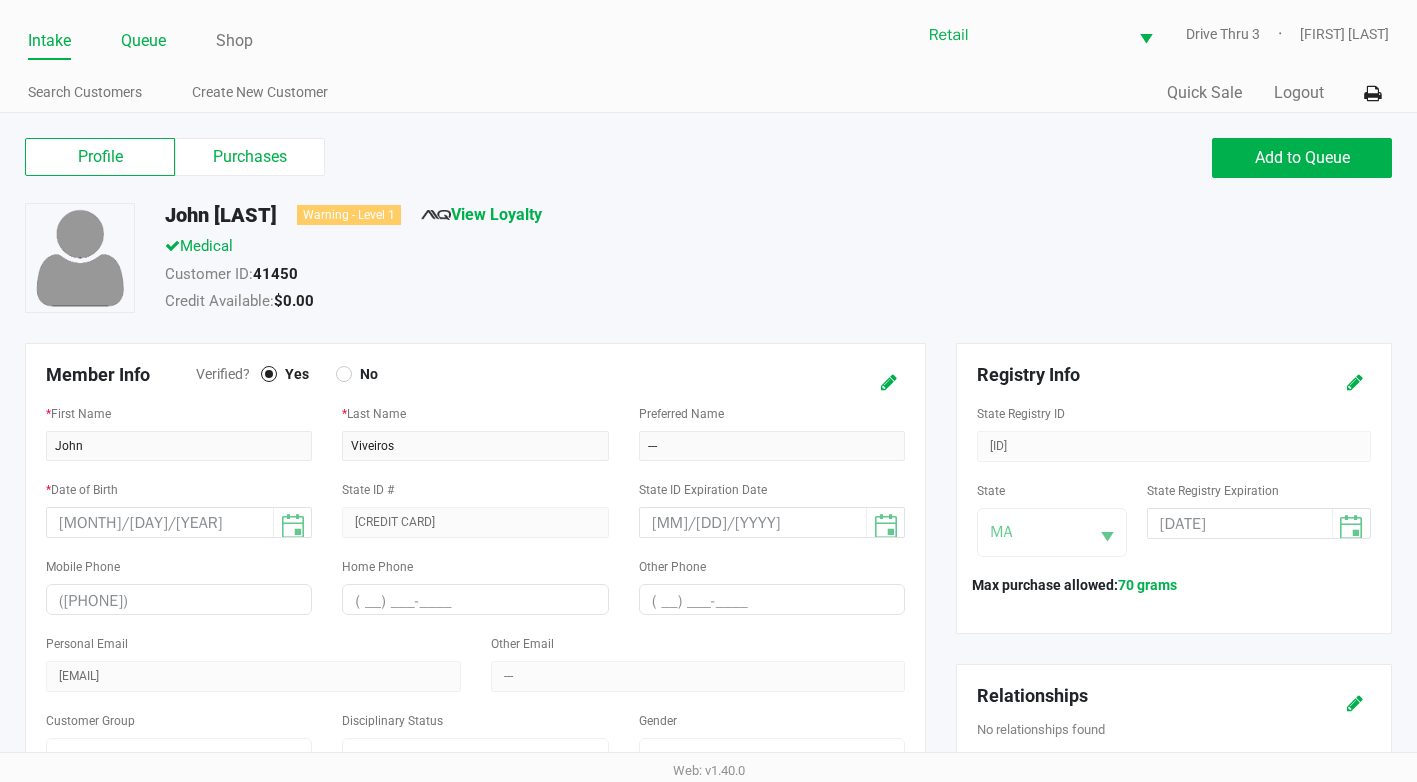 click on "Queue" 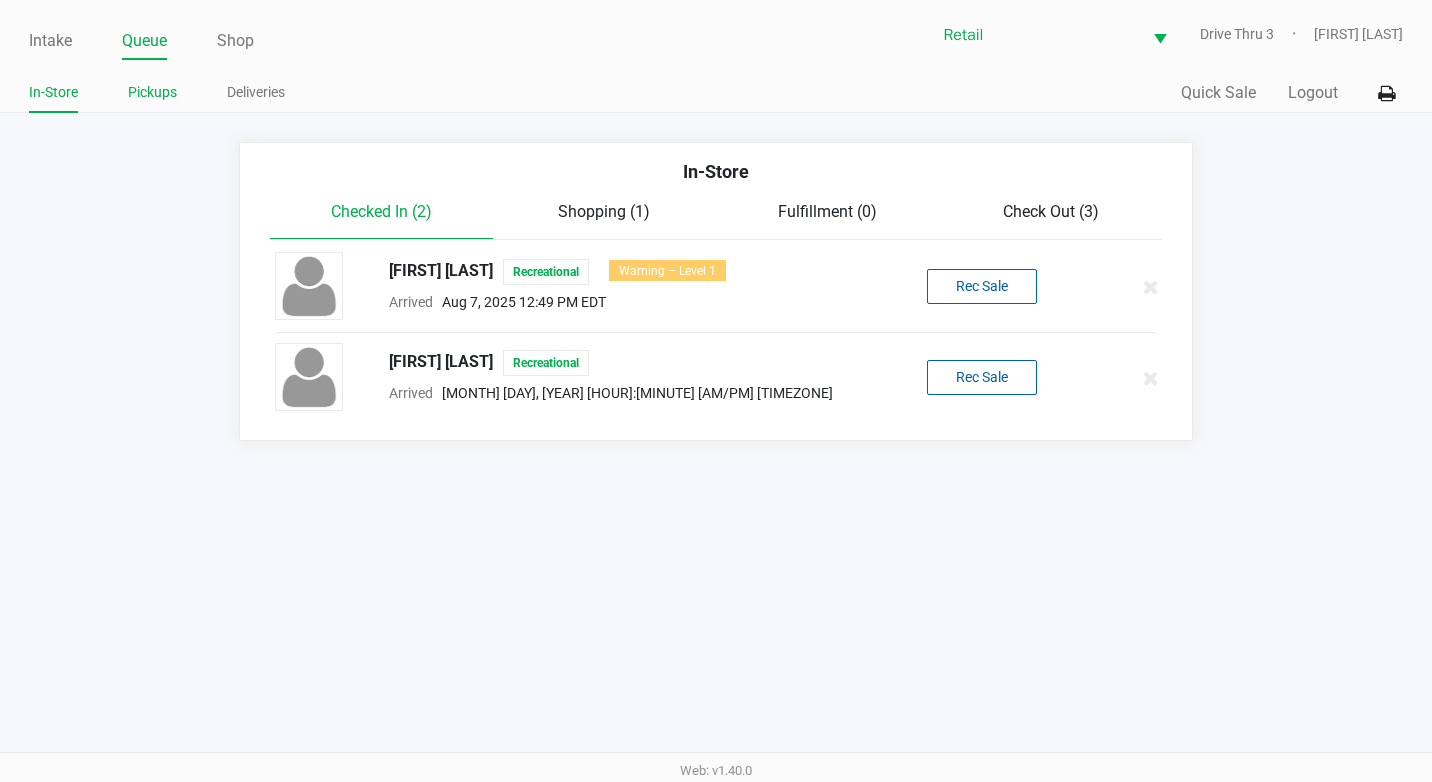 click on "Pickups" 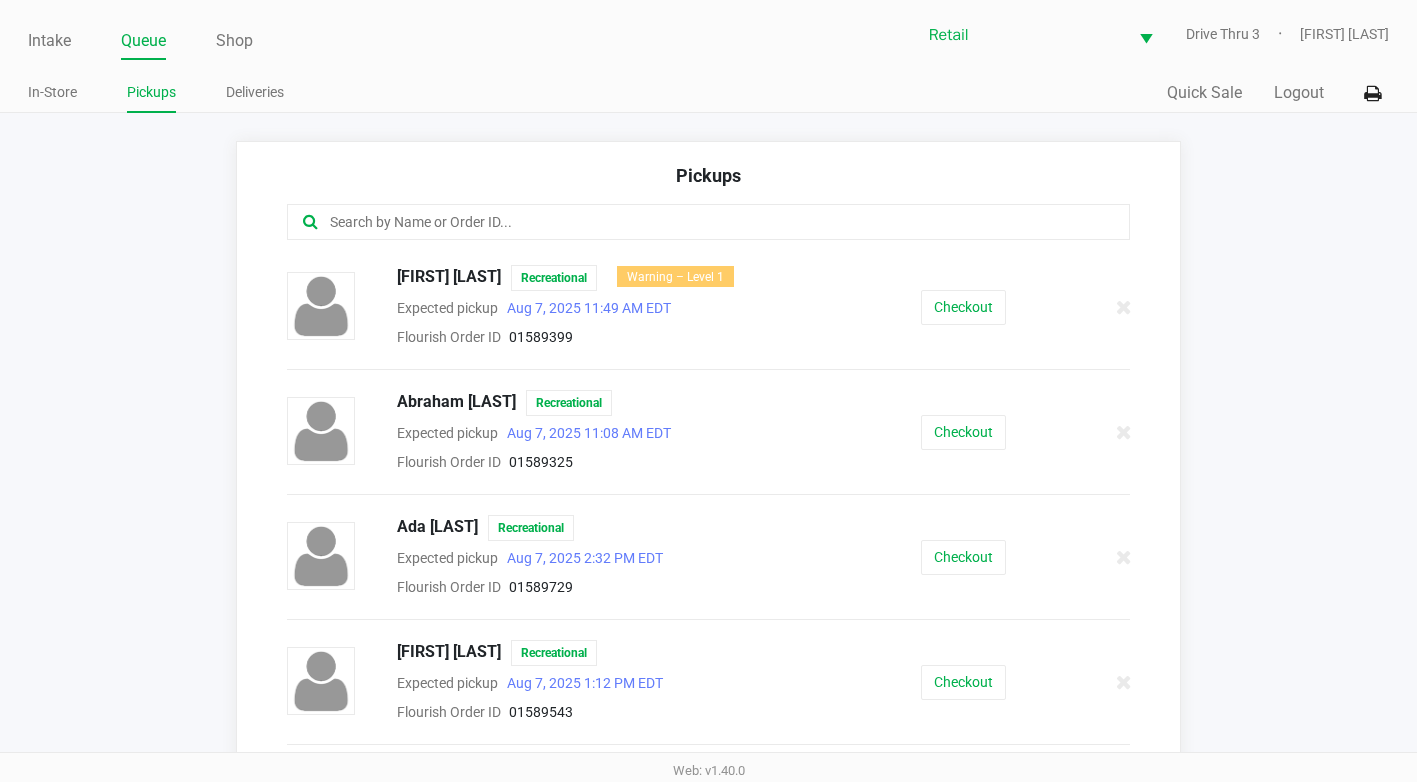 click 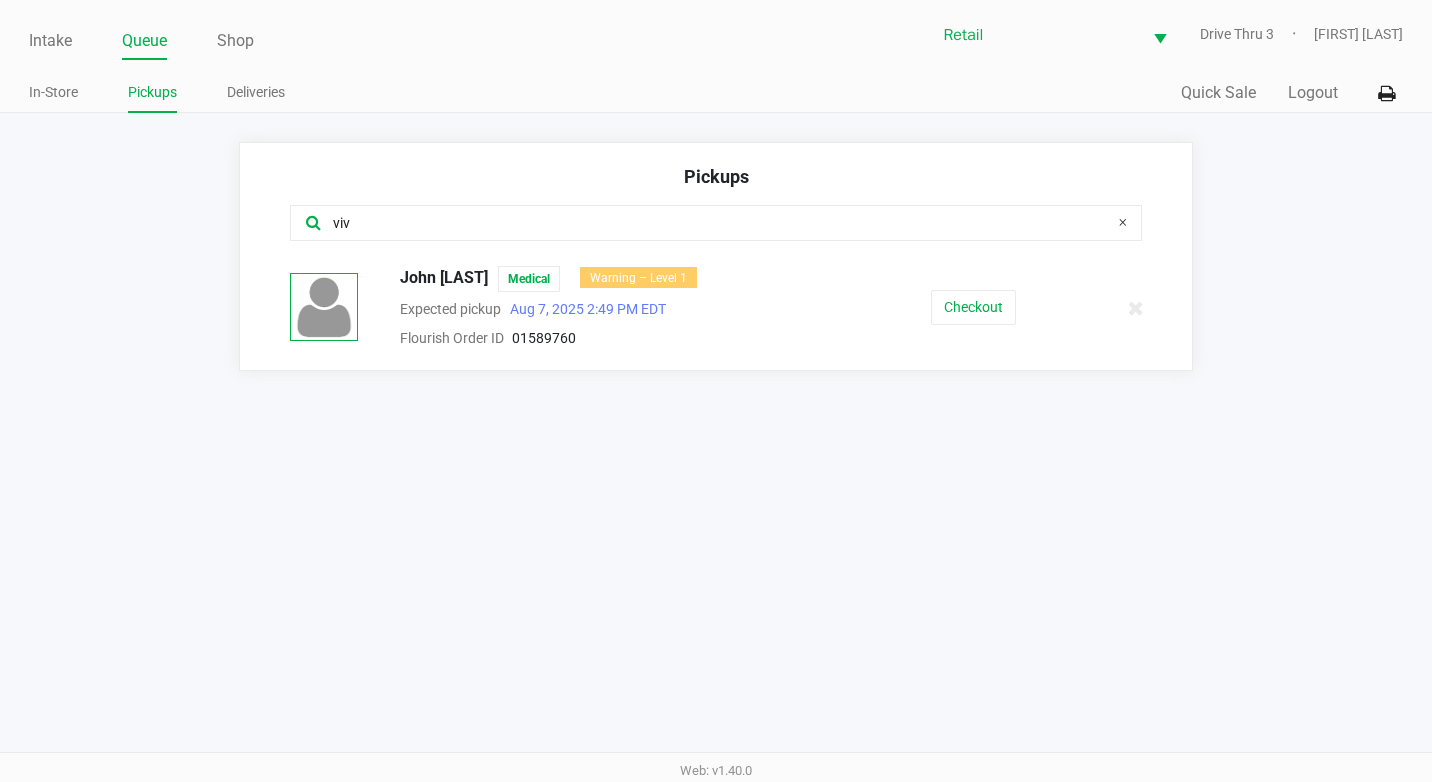 type on "viv" 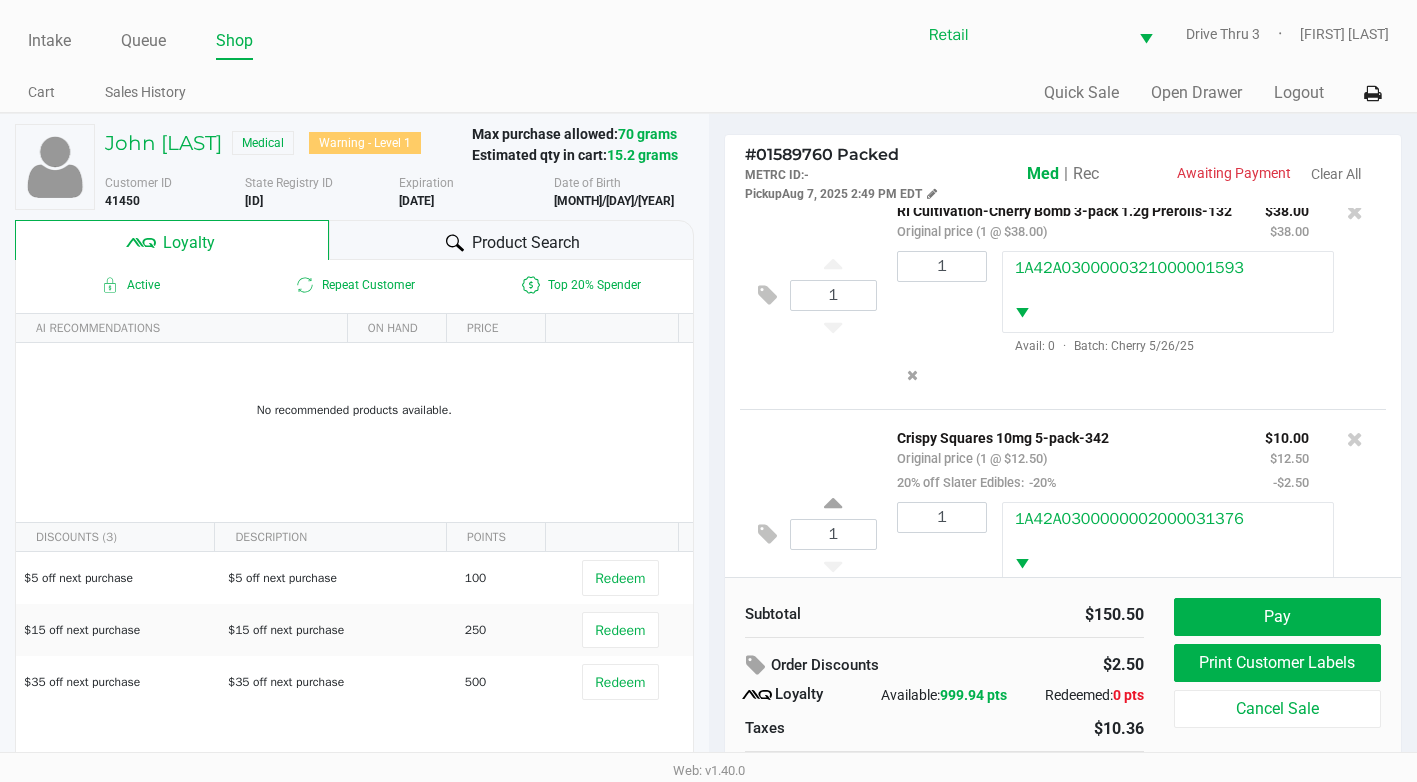 scroll, scrollTop: 371, scrollLeft: 0, axis: vertical 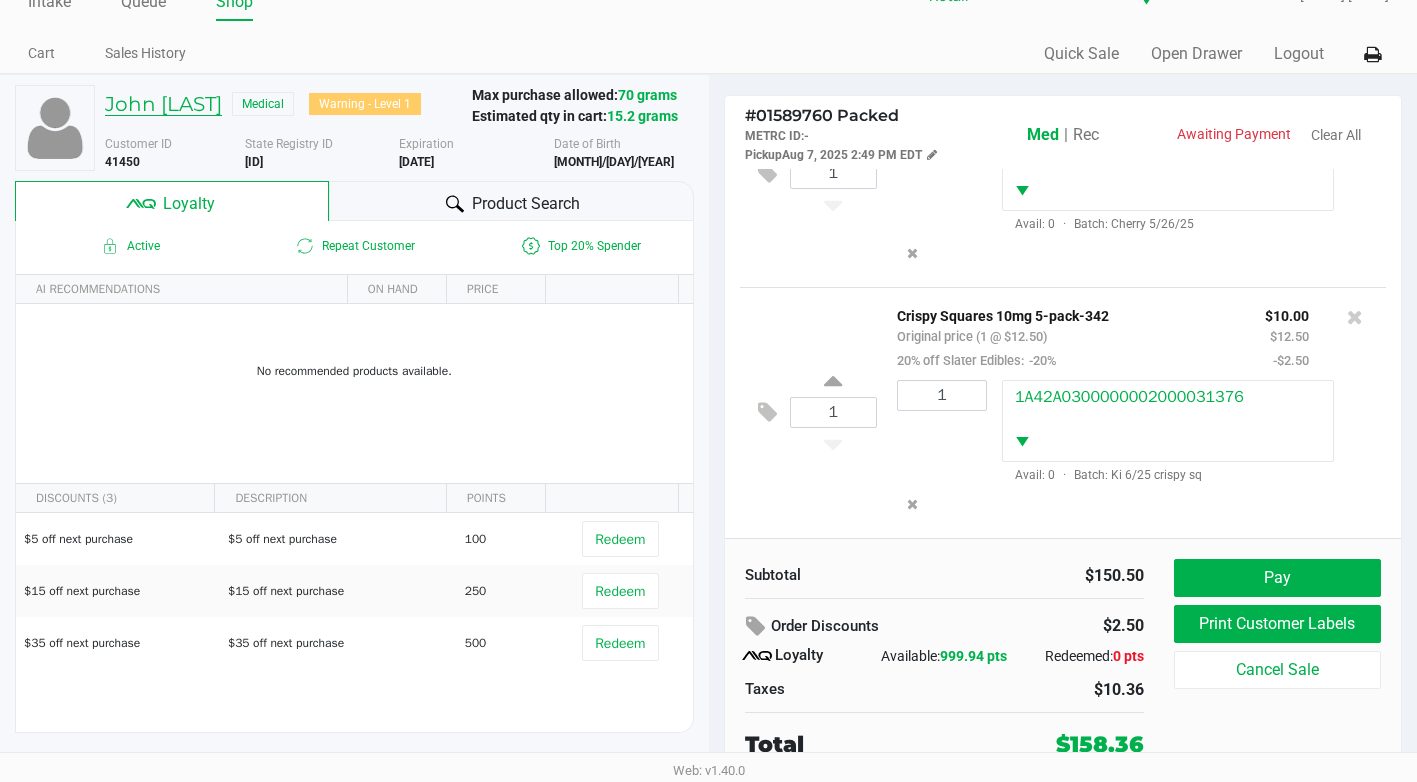 click on "John [LAST]" 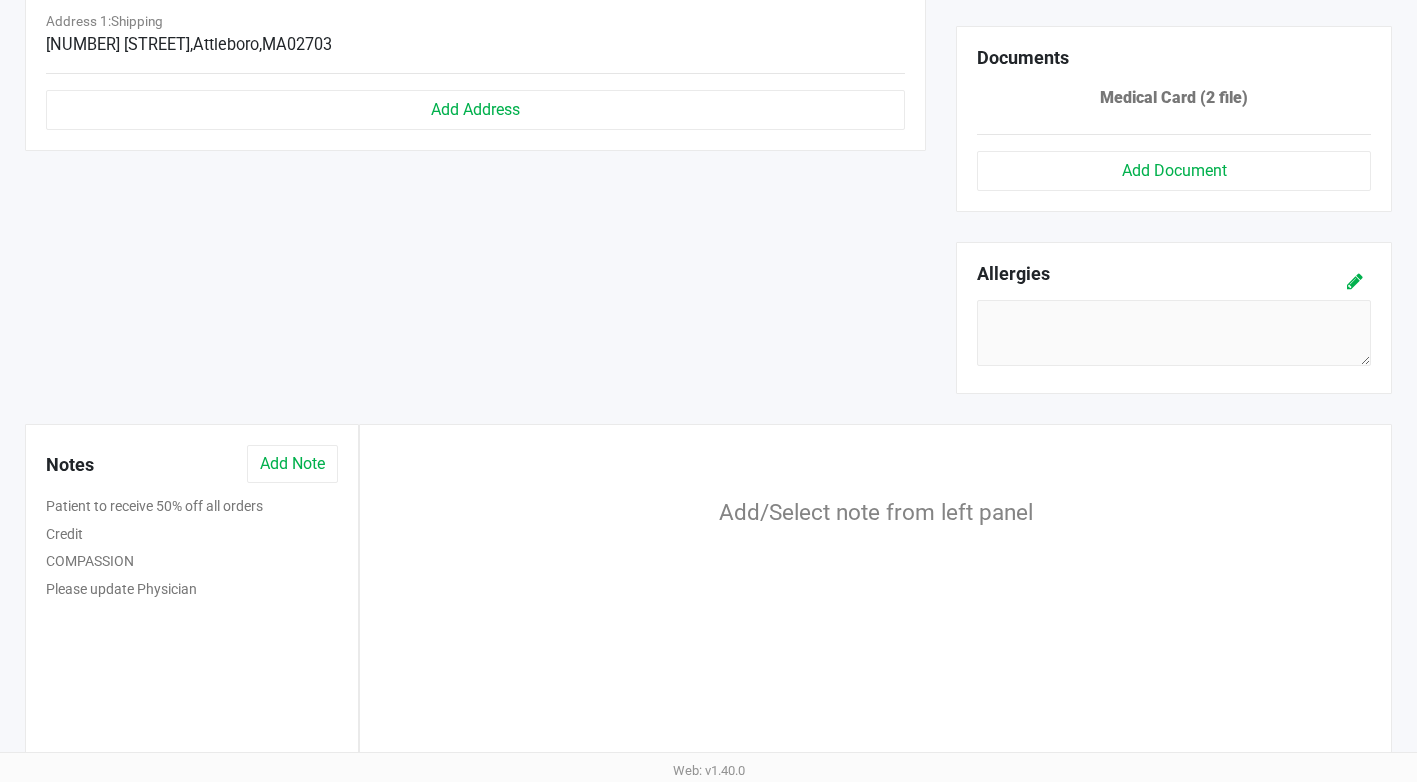 scroll, scrollTop: 937, scrollLeft: 0, axis: vertical 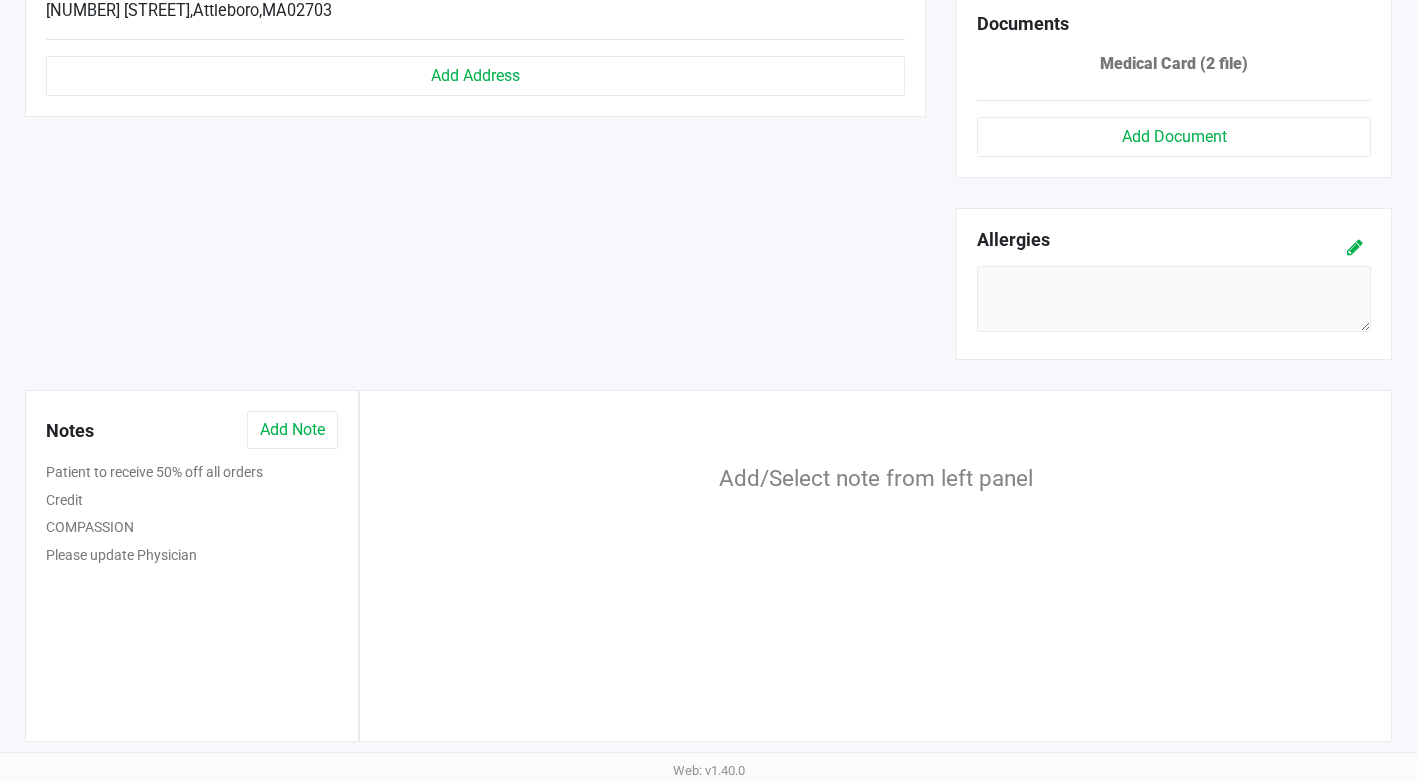 click on "Patient to receive 50% off all orders" 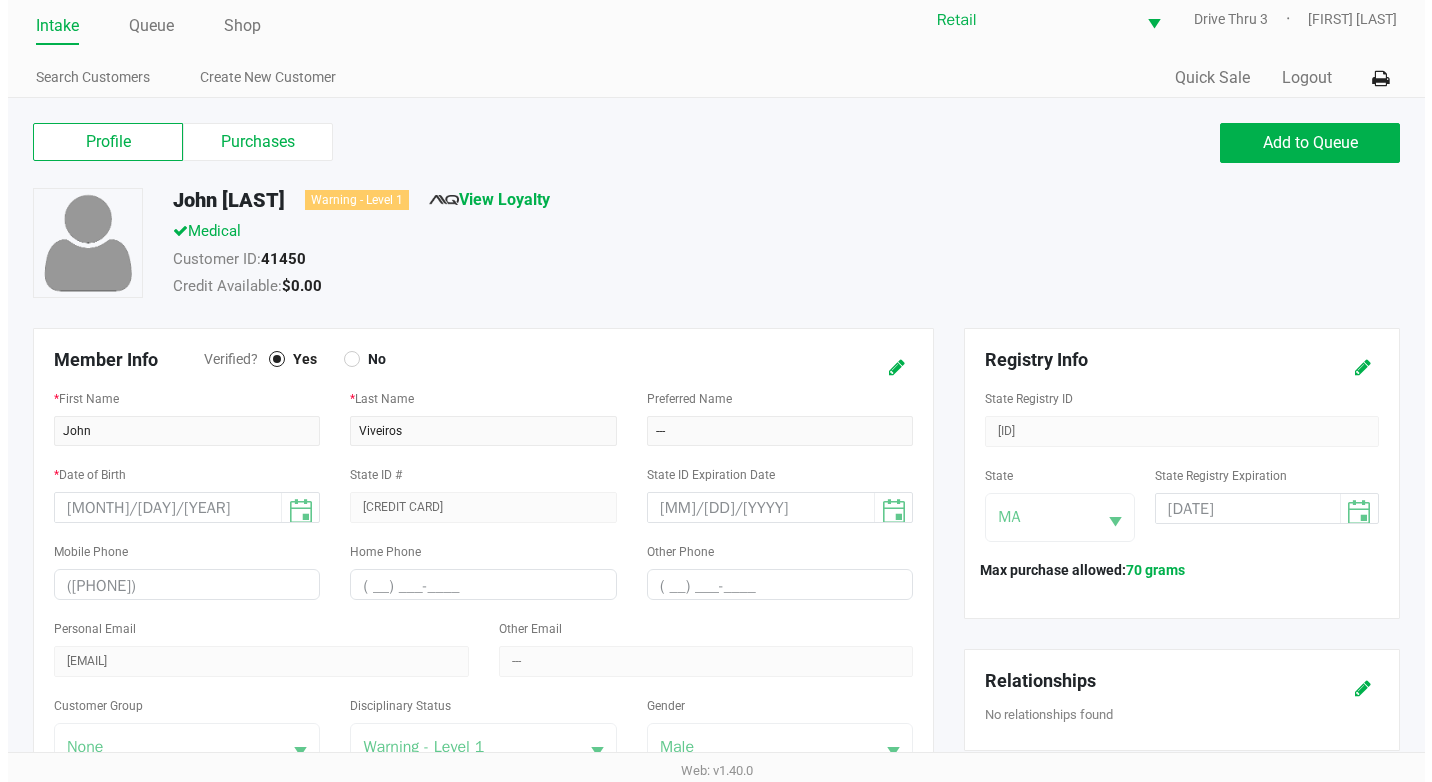 scroll, scrollTop: 0, scrollLeft: 0, axis: both 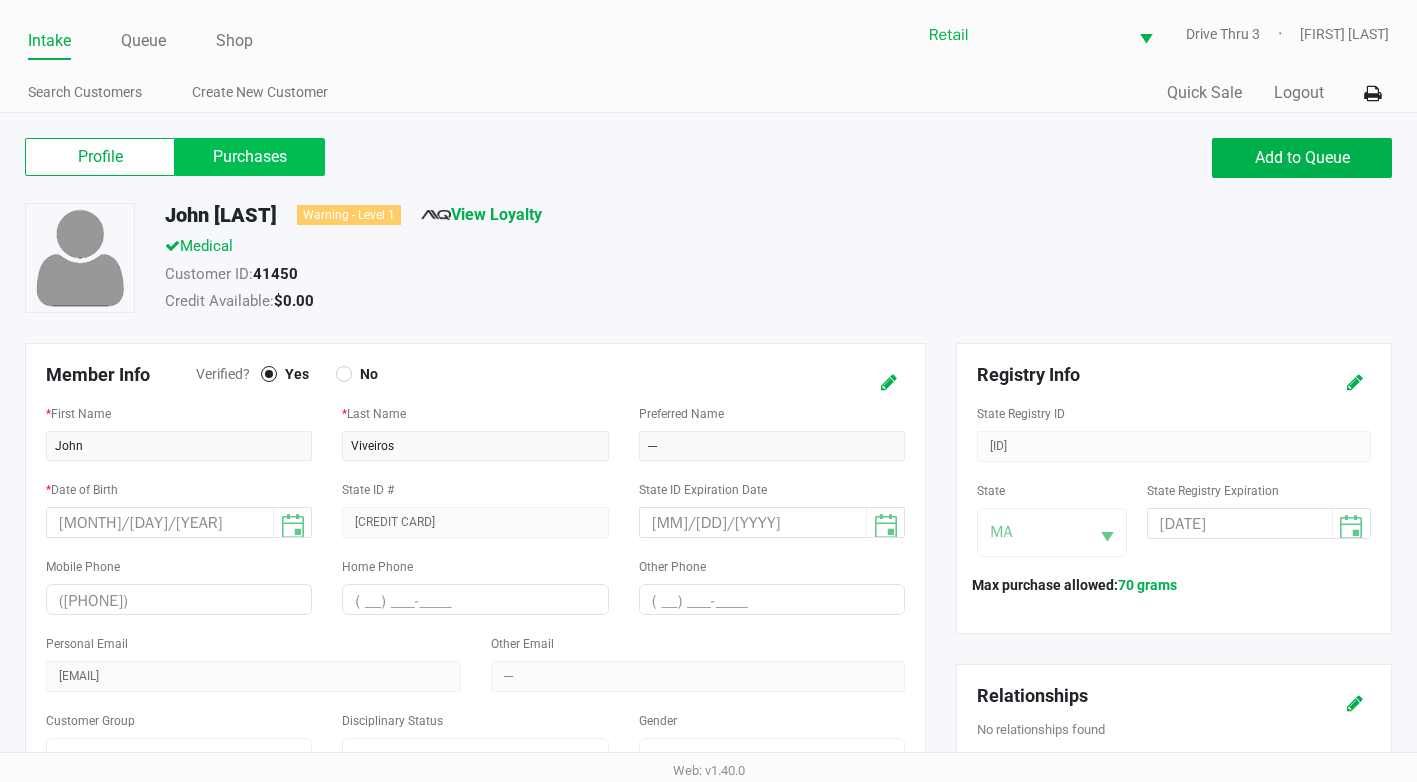 click on "Purchases" 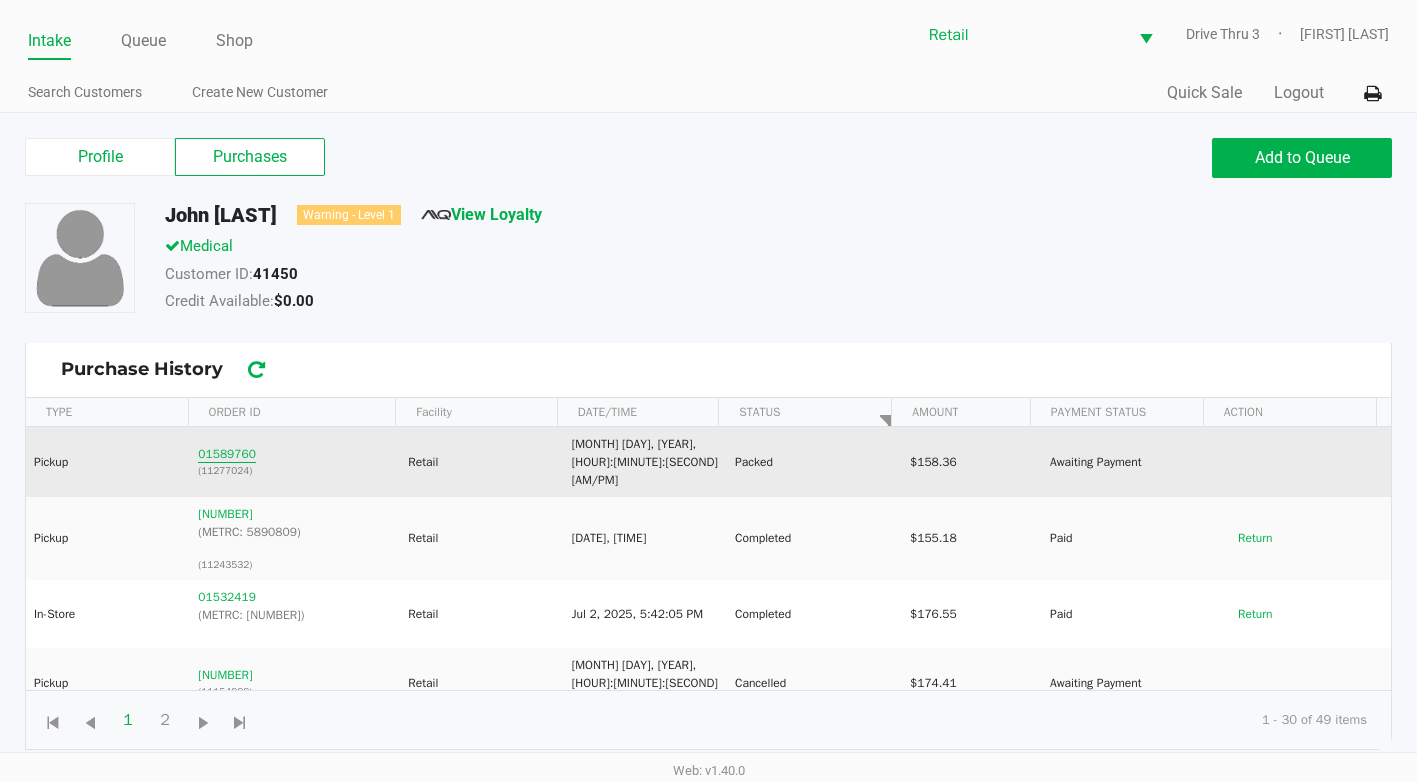 click on "01589760" 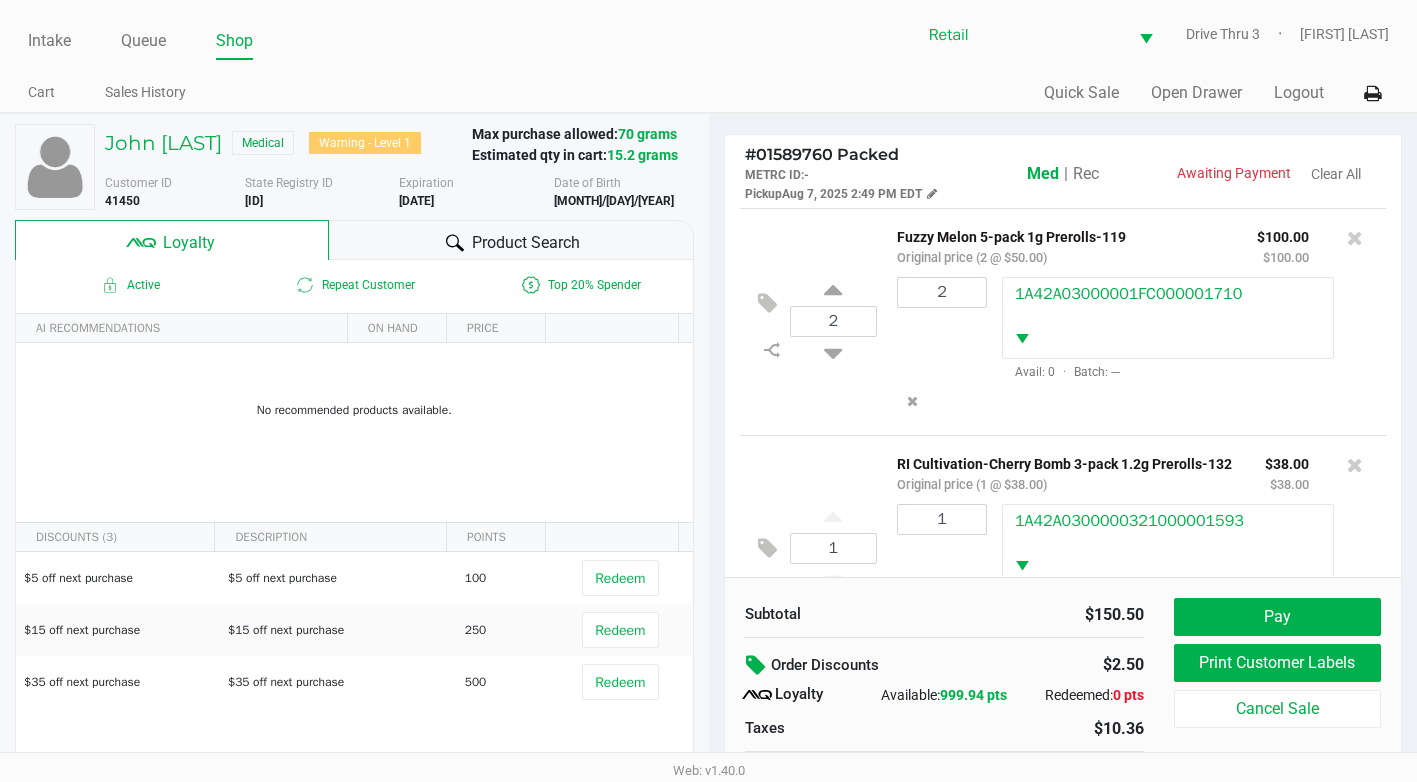 click 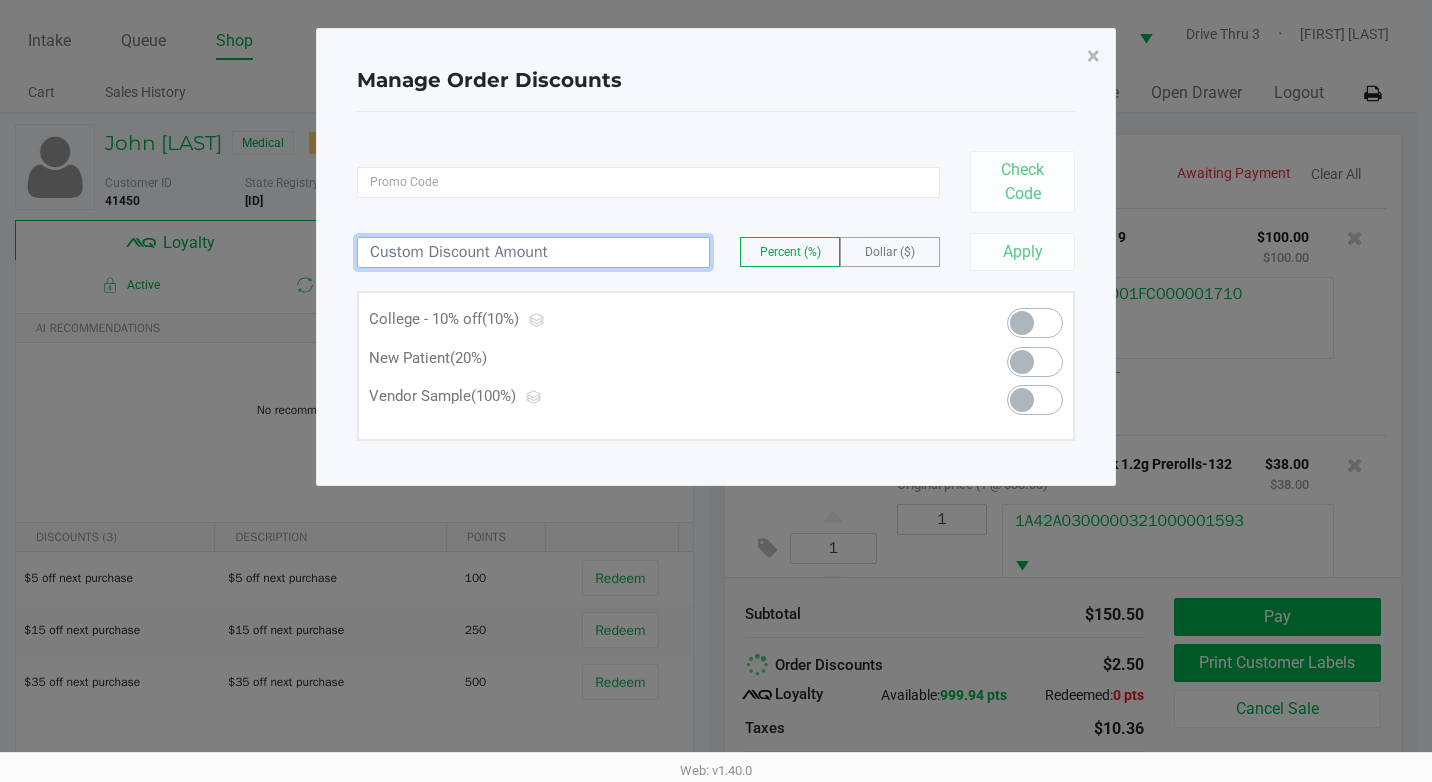 click at bounding box center [533, 252] 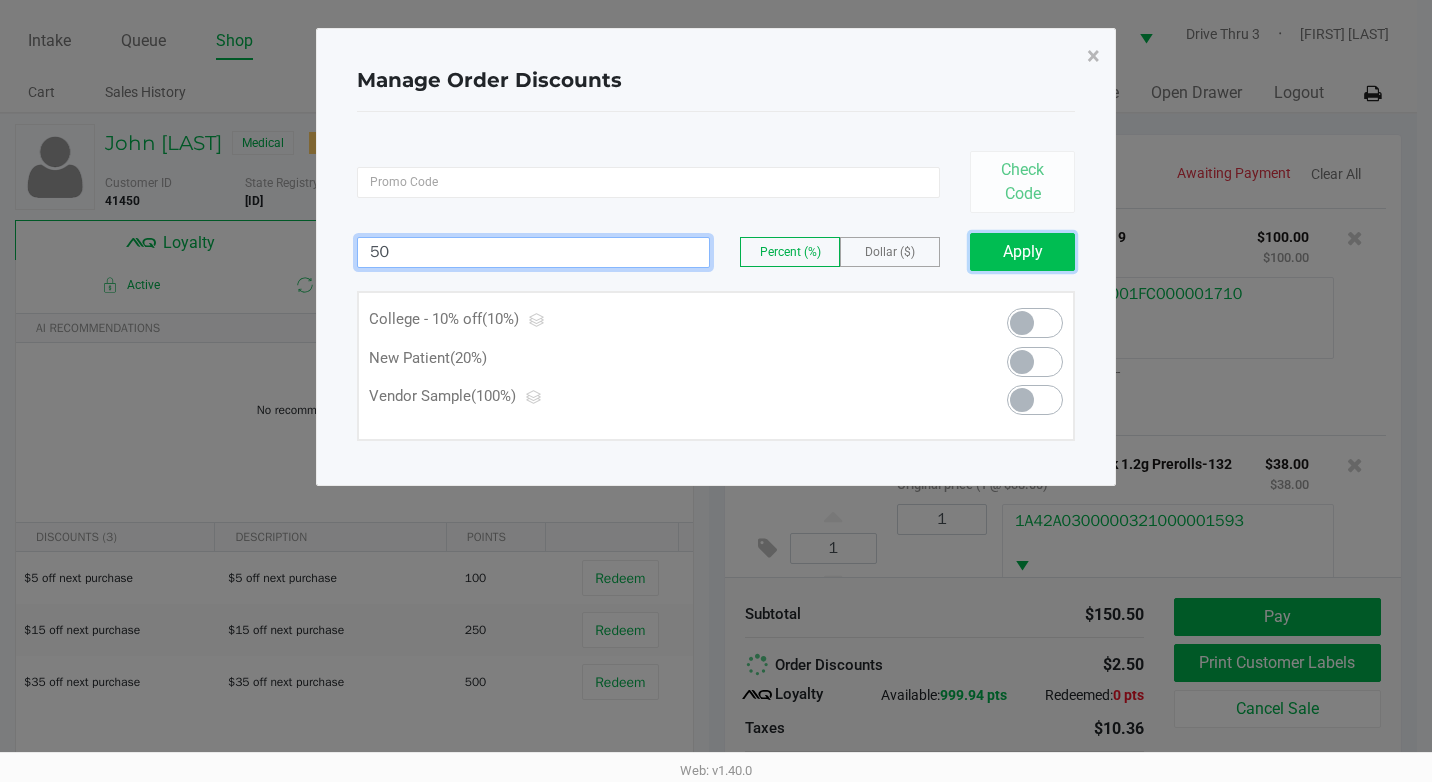 type on "50.00" 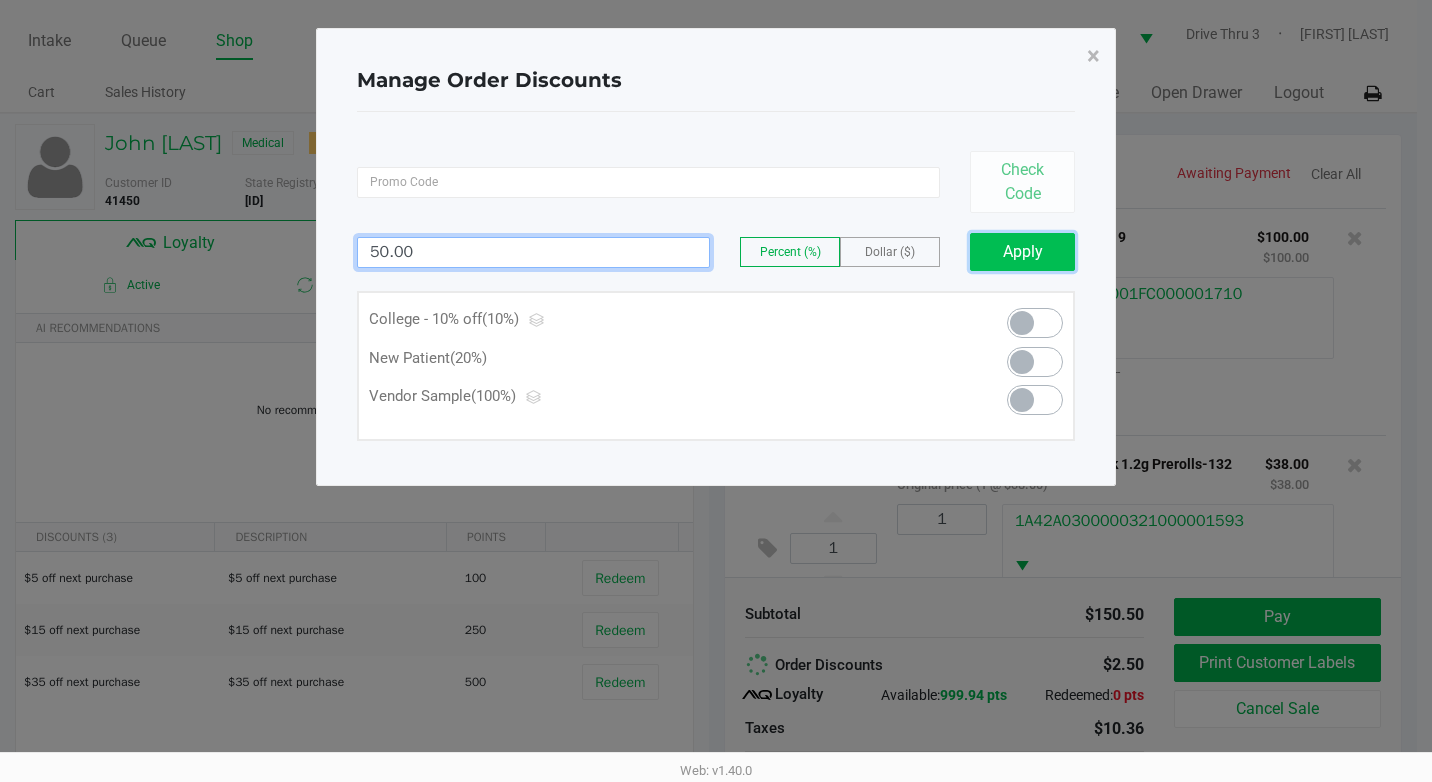 click on "Apply" 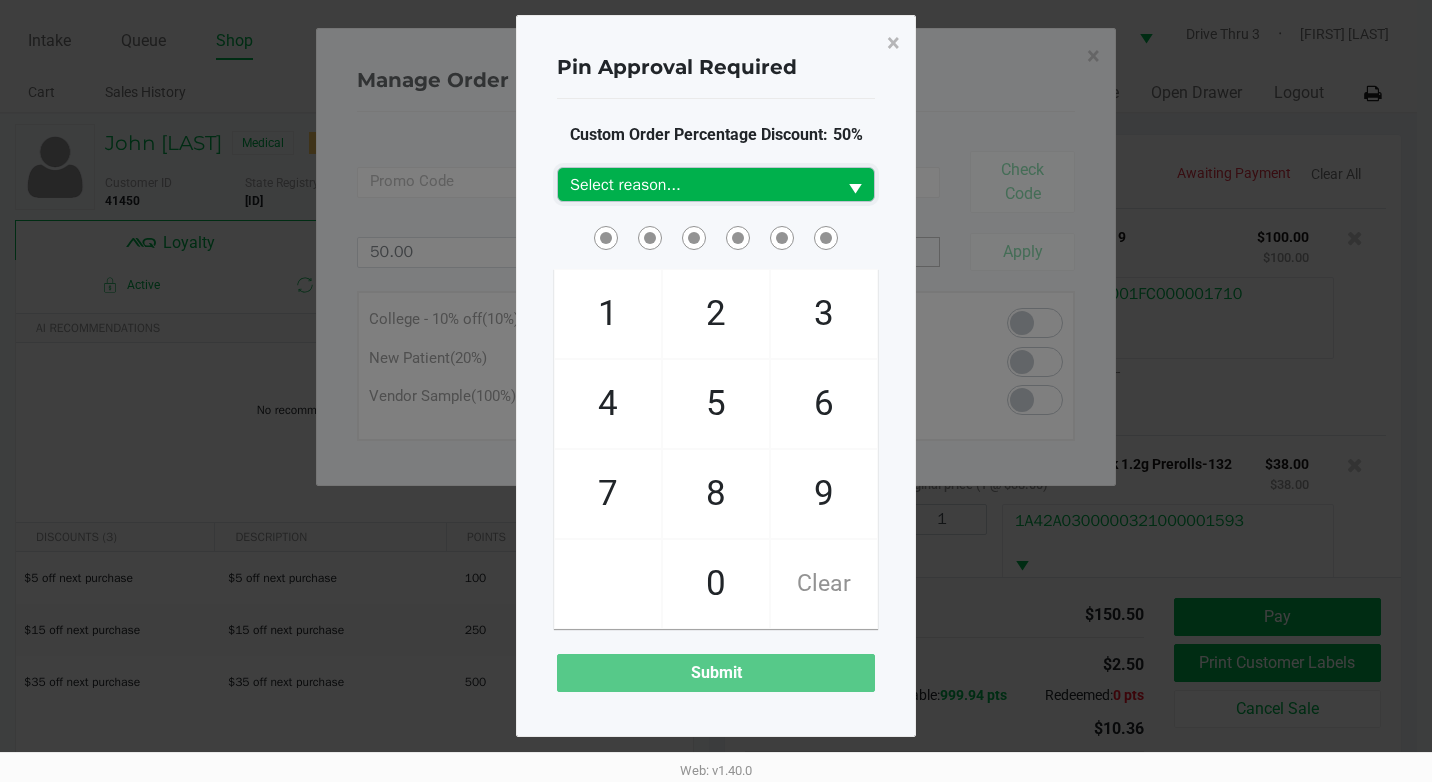 click on "Select reason..." at bounding box center [697, 185] 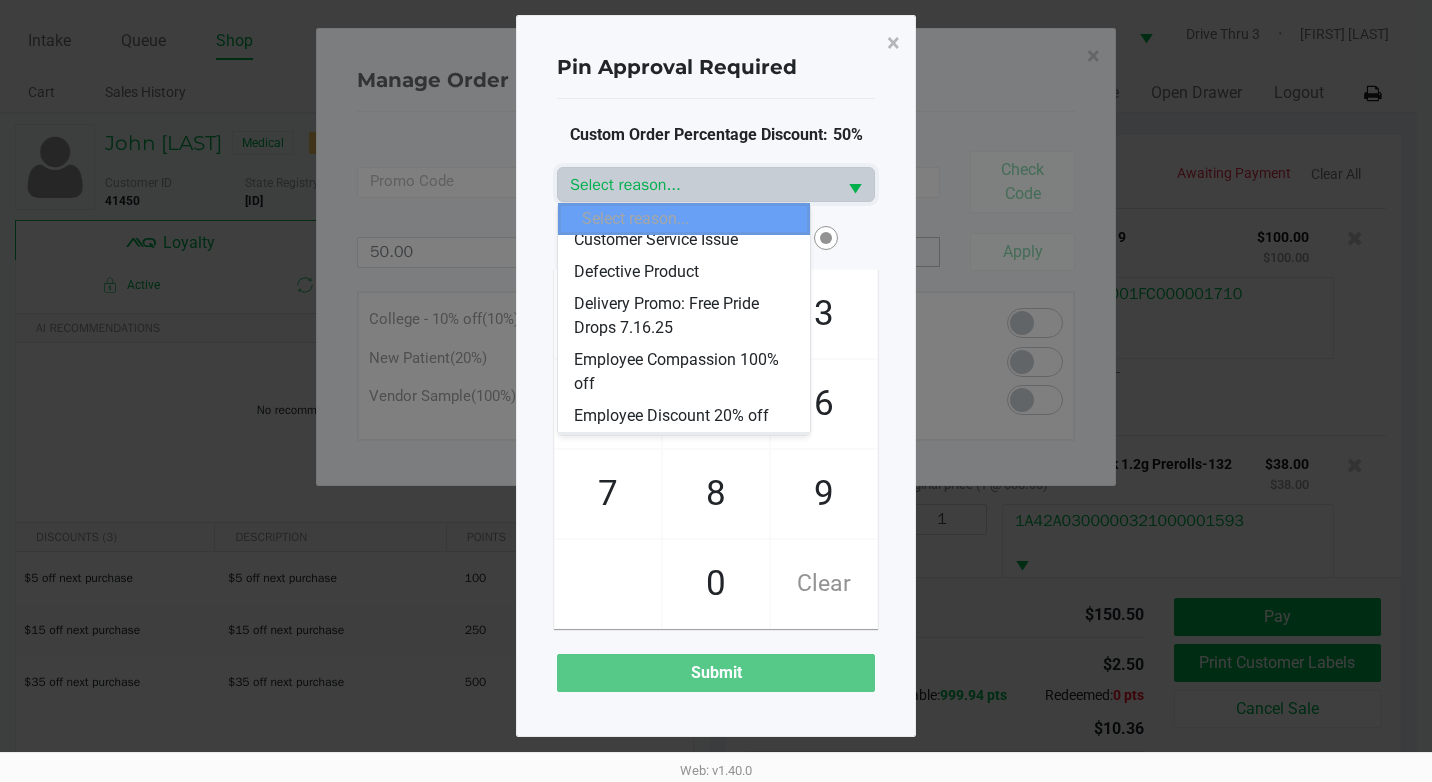 scroll, scrollTop: 200, scrollLeft: 0, axis: vertical 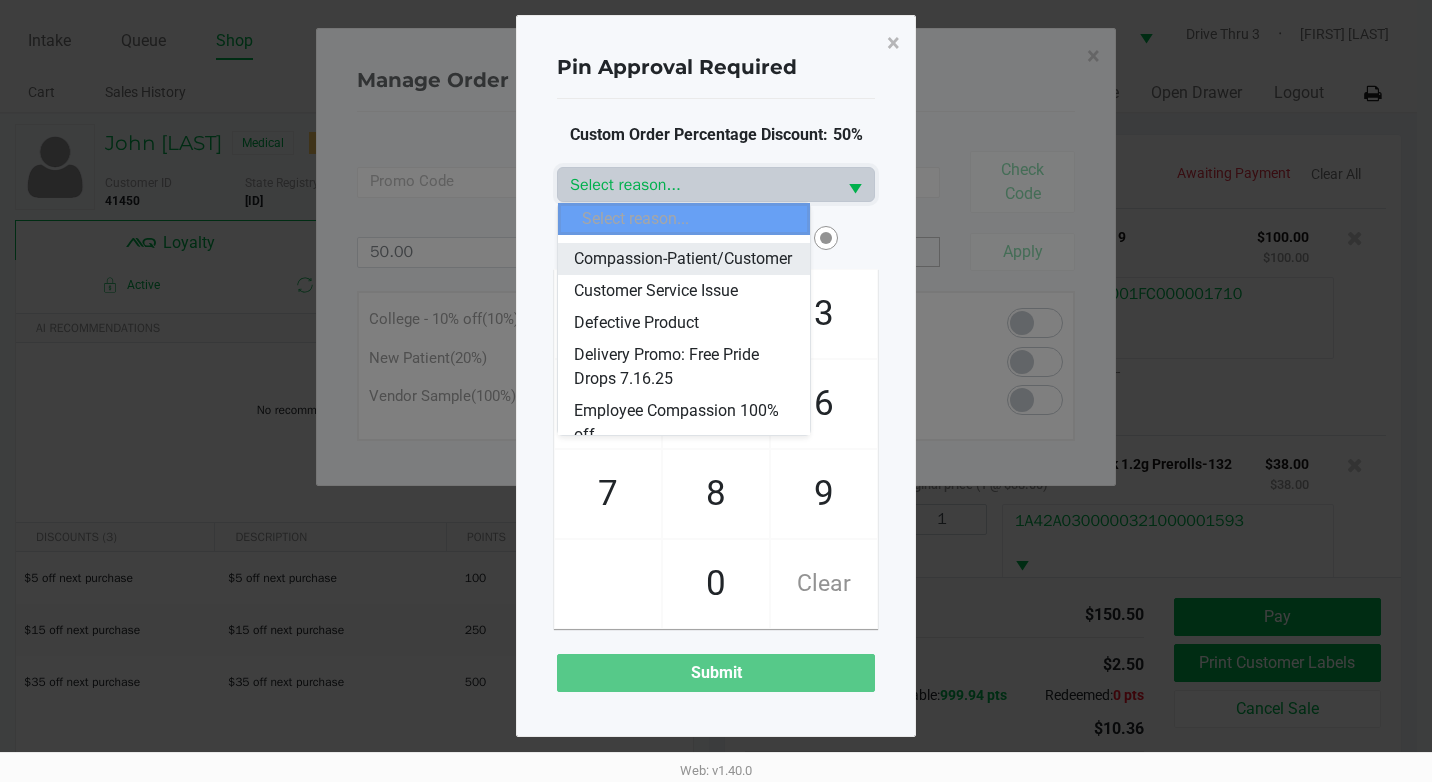 click on "Compassion-Patient/Customer" at bounding box center (683, 259) 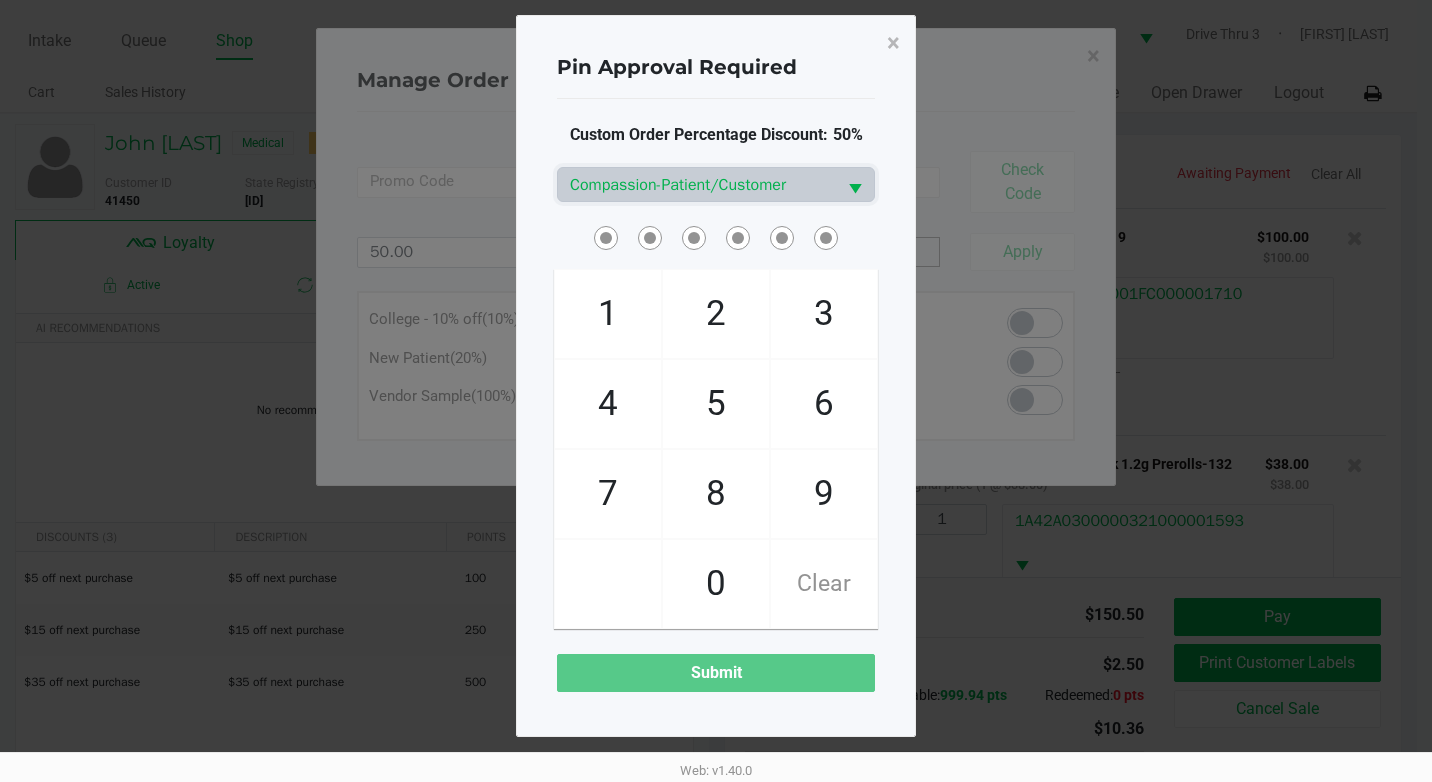 click 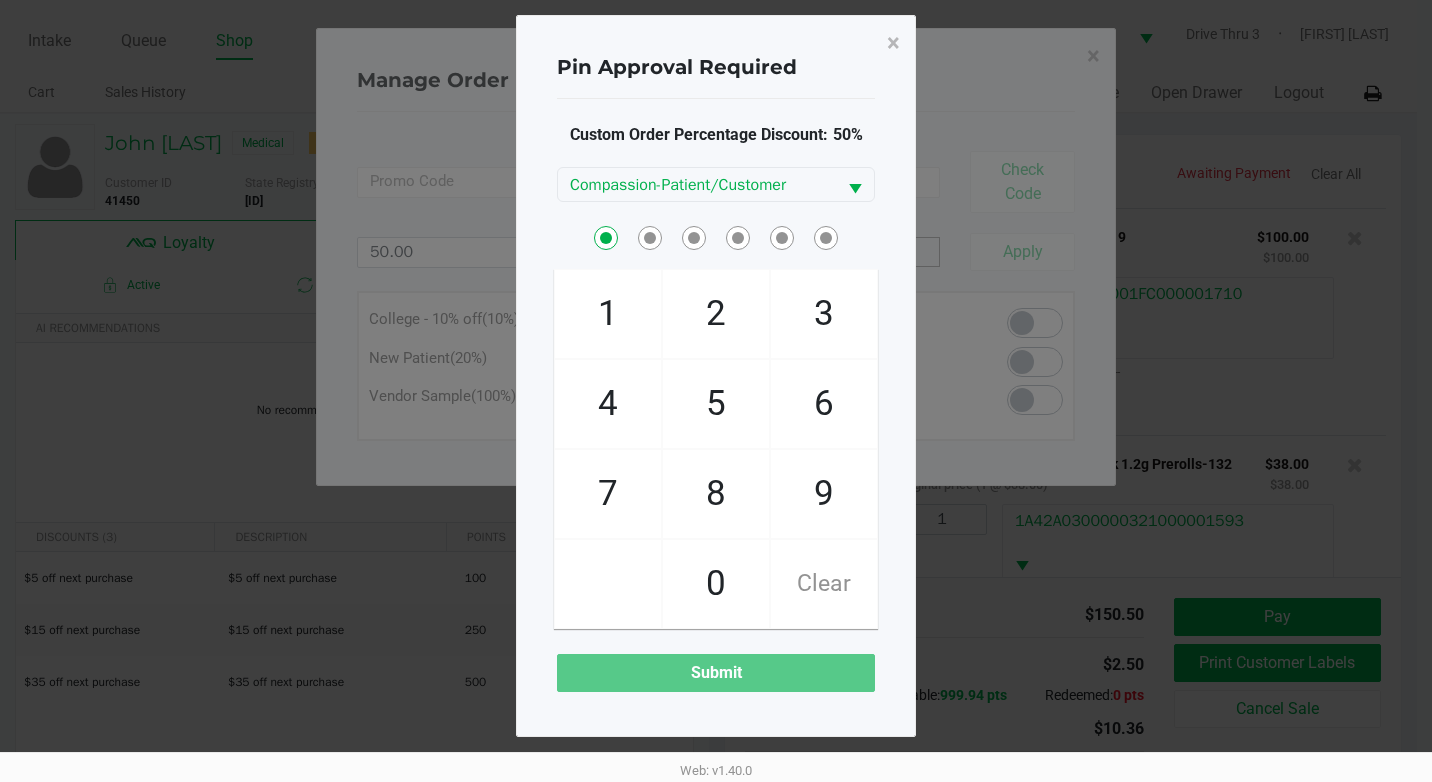 checkbox on "true" 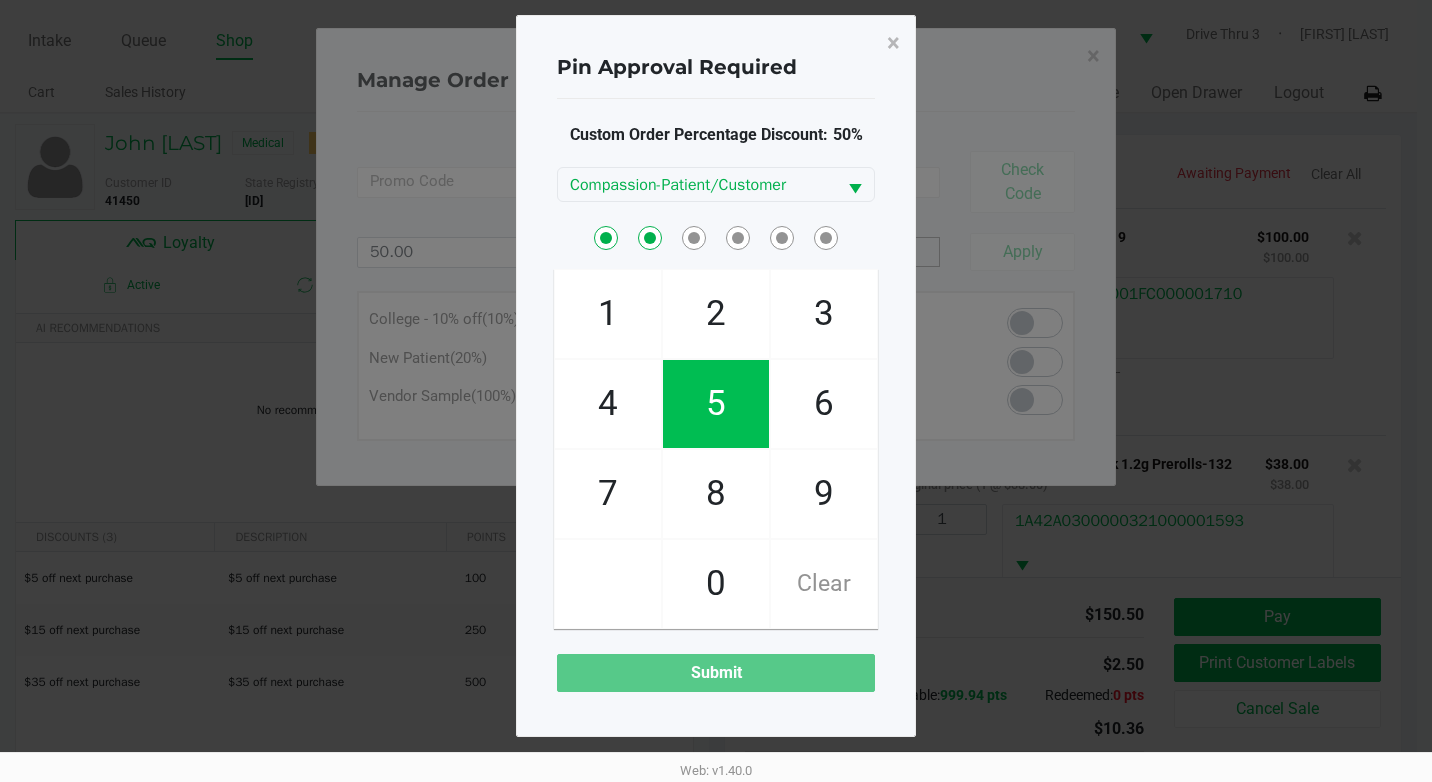 checkbox on "true" 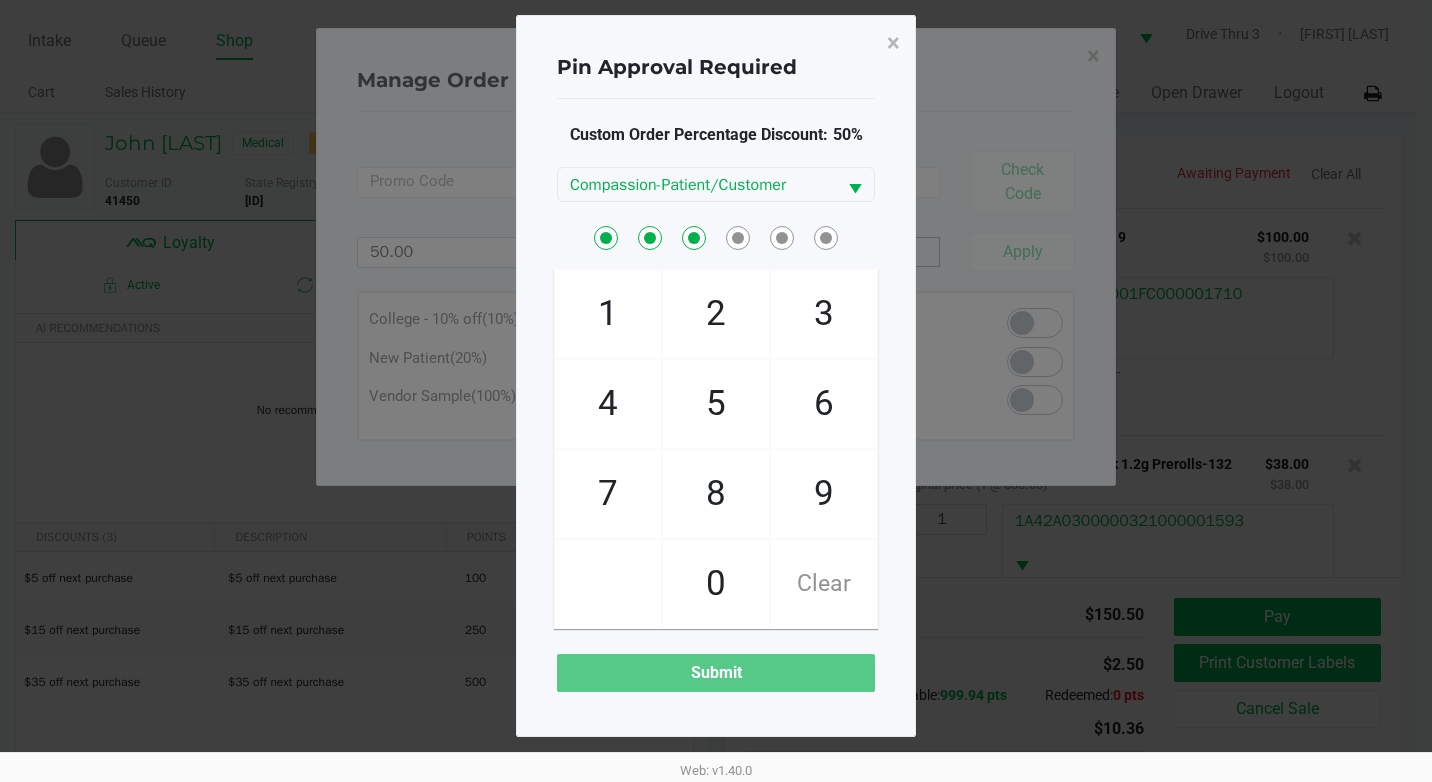 checkbox on "true" 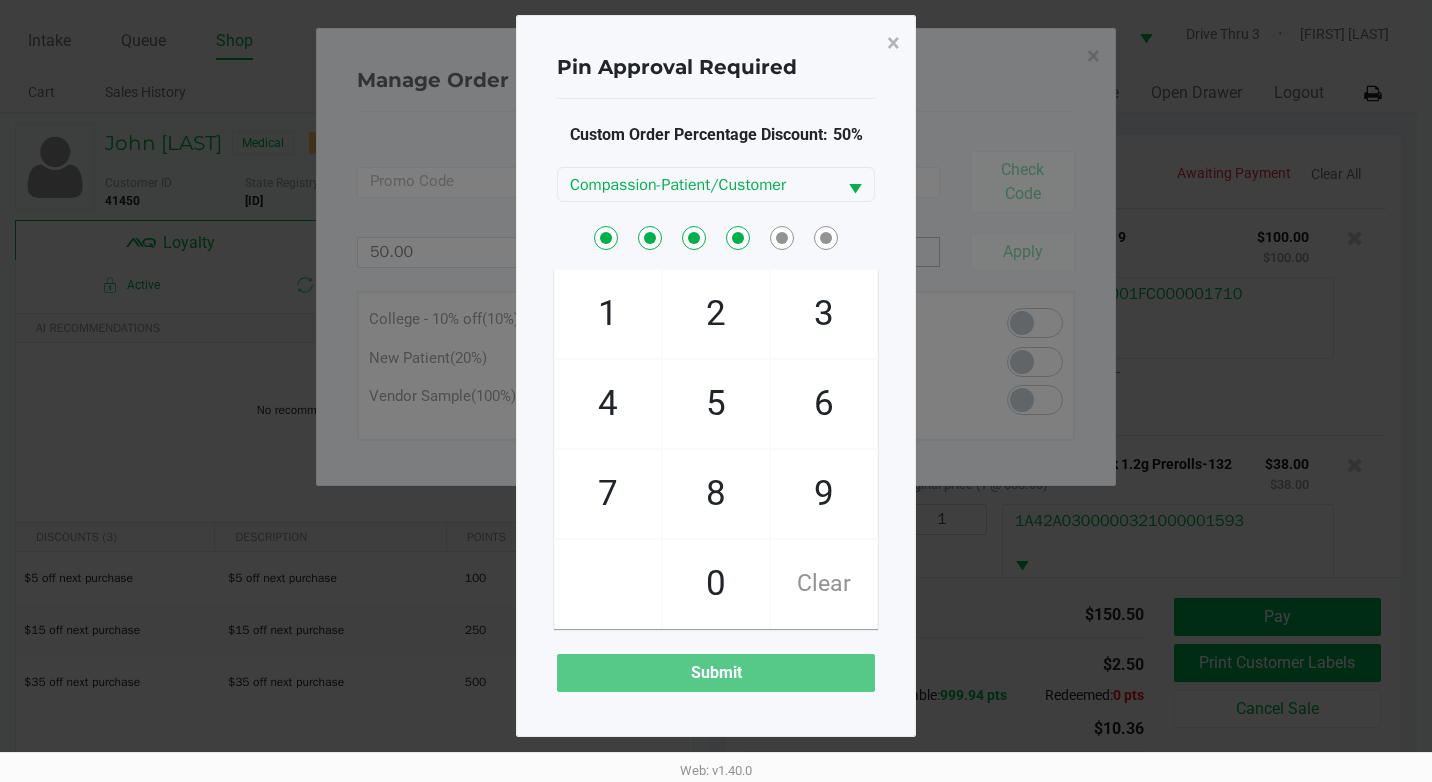 checkbox on "true" 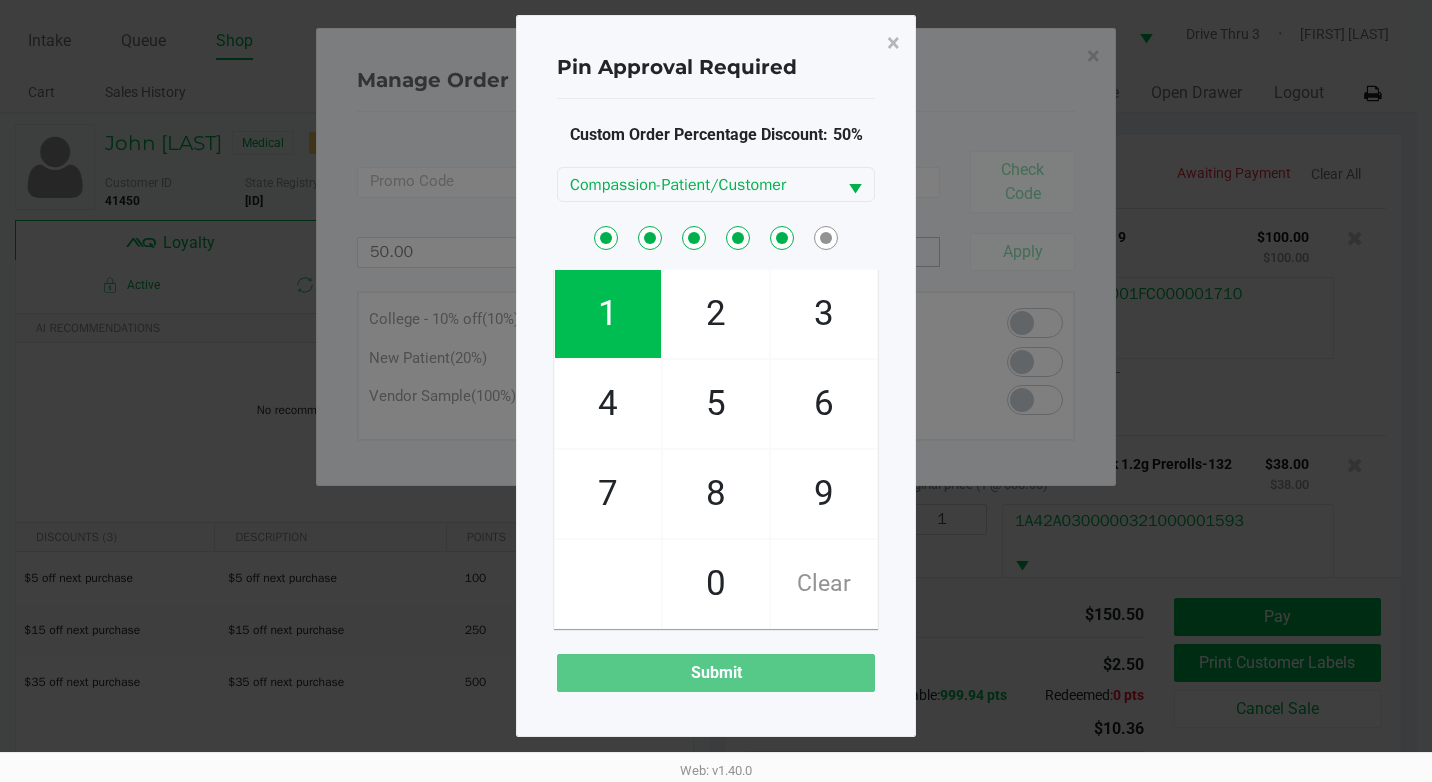 checkbox on "true" 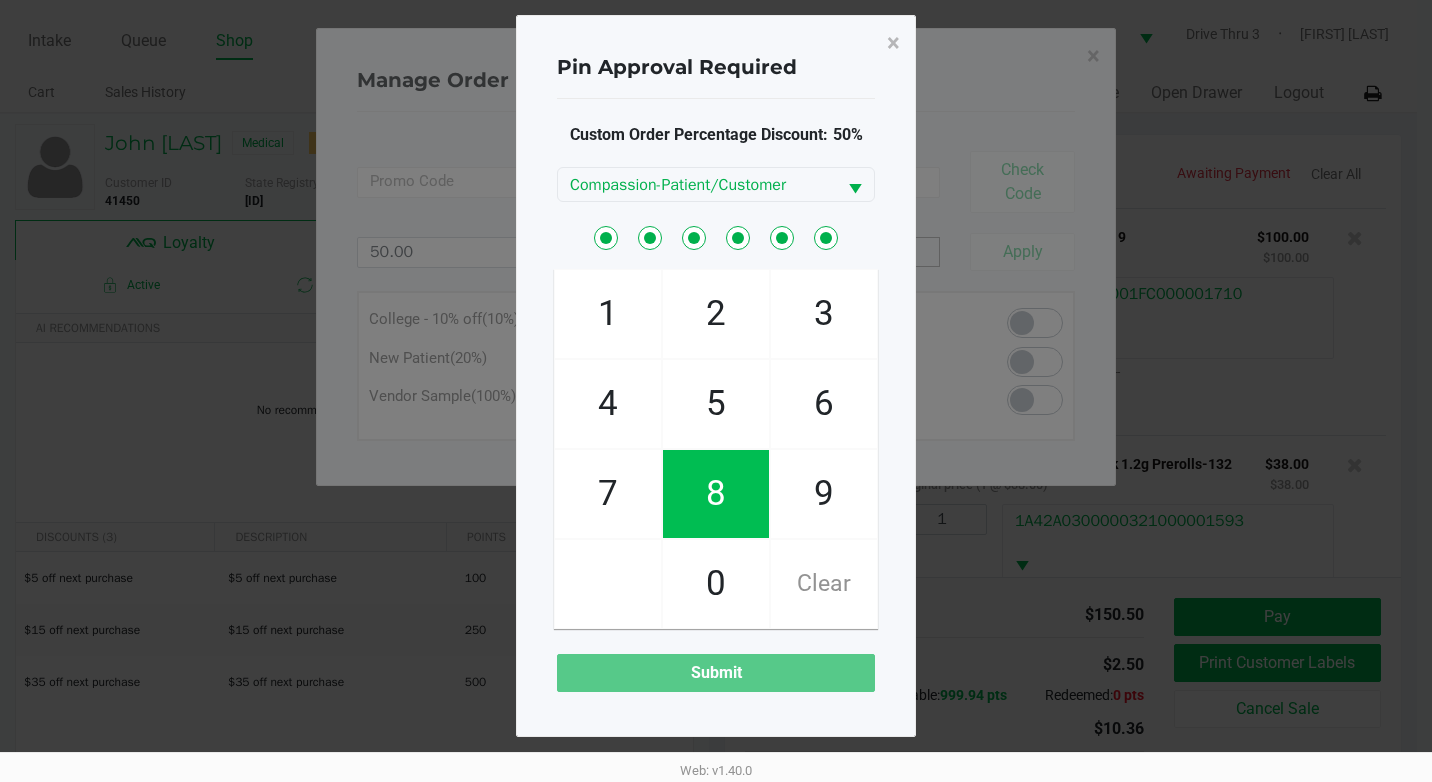 checkbox on "true" 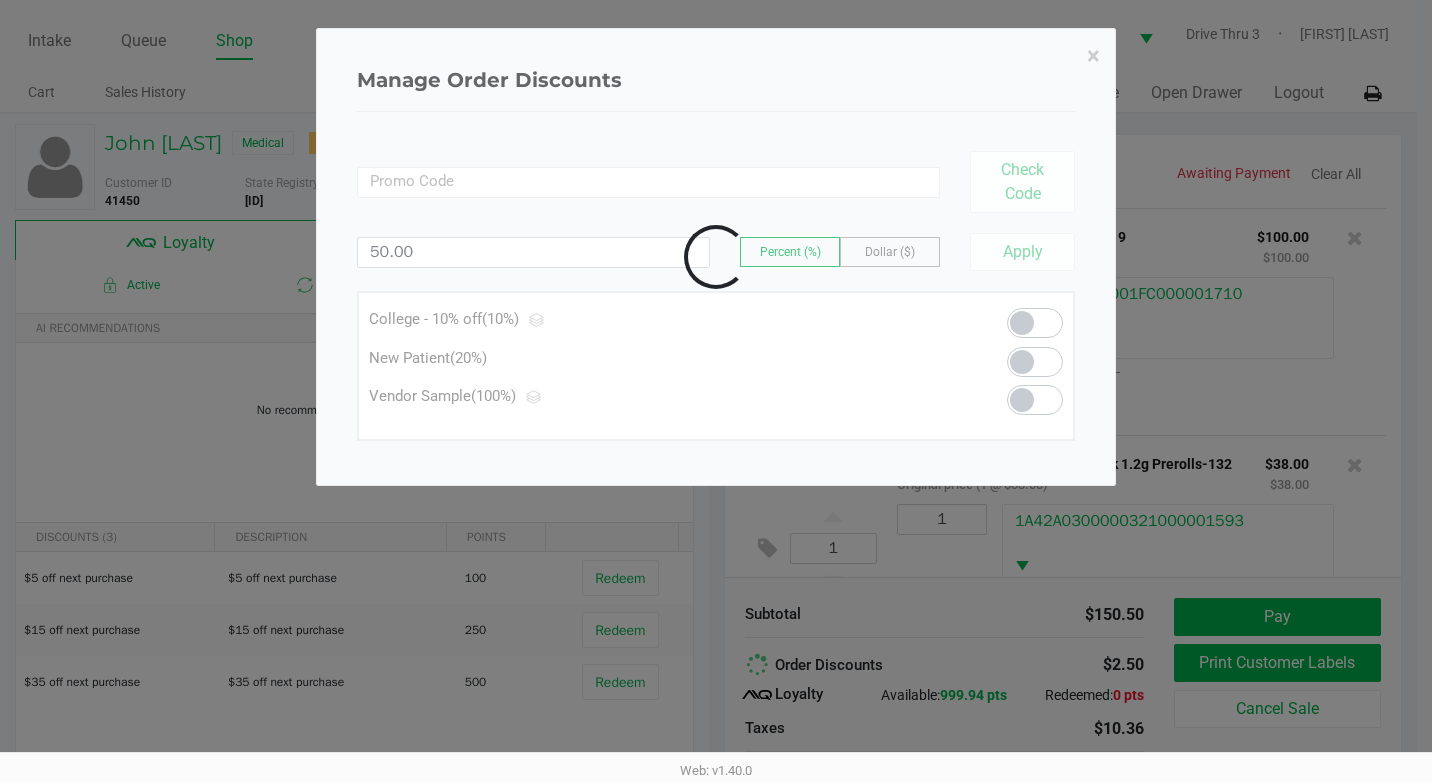 type 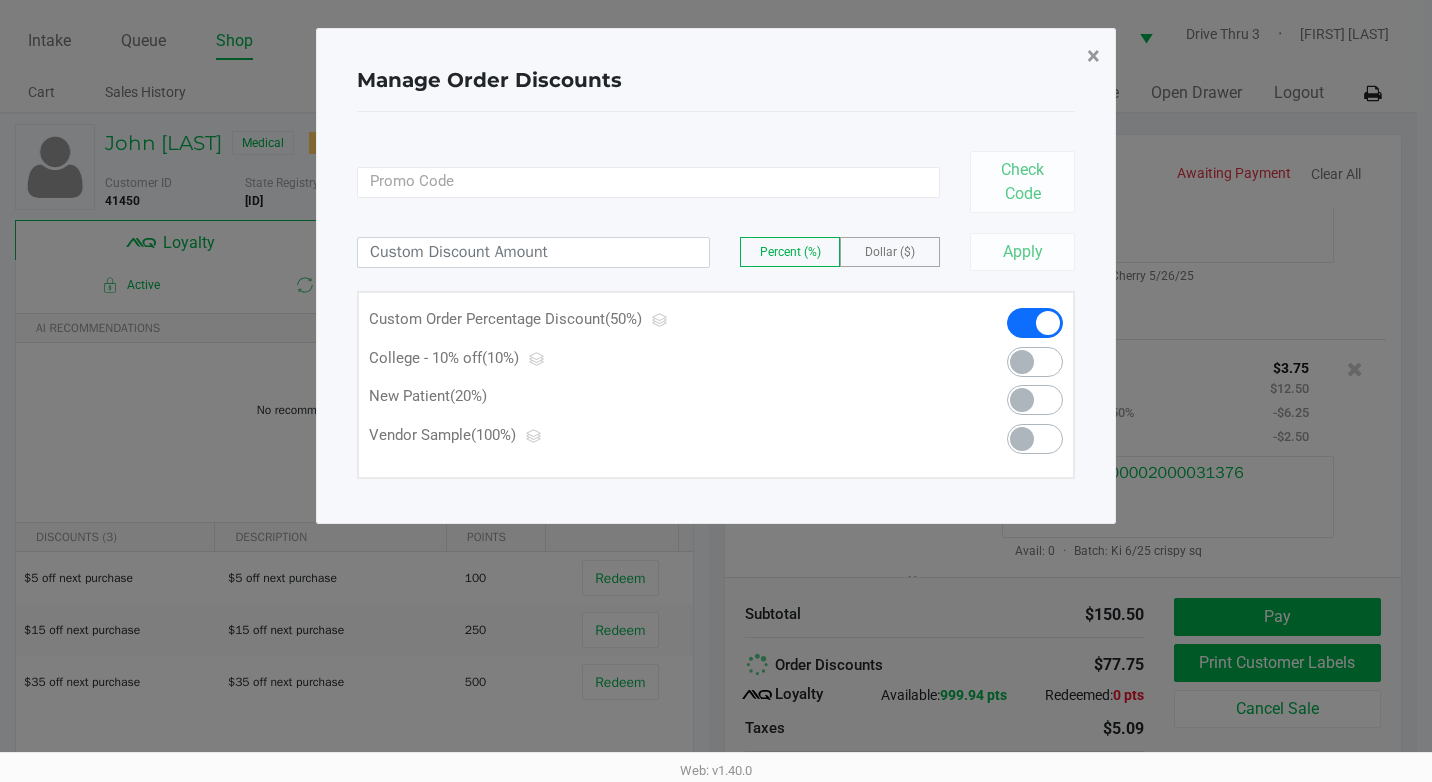 click on "×" 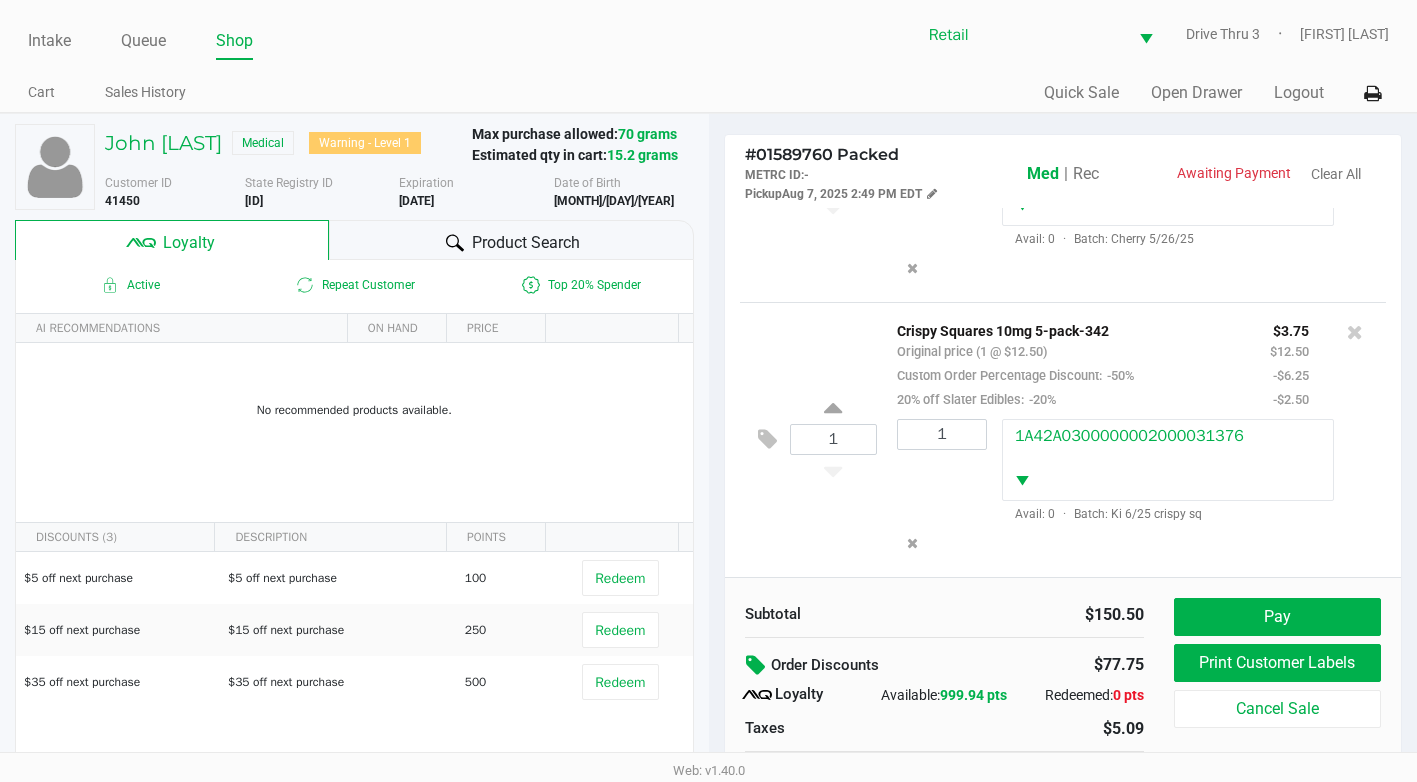 scroll, scrollTop: 443, scrollLeft: 0, axis: vertical 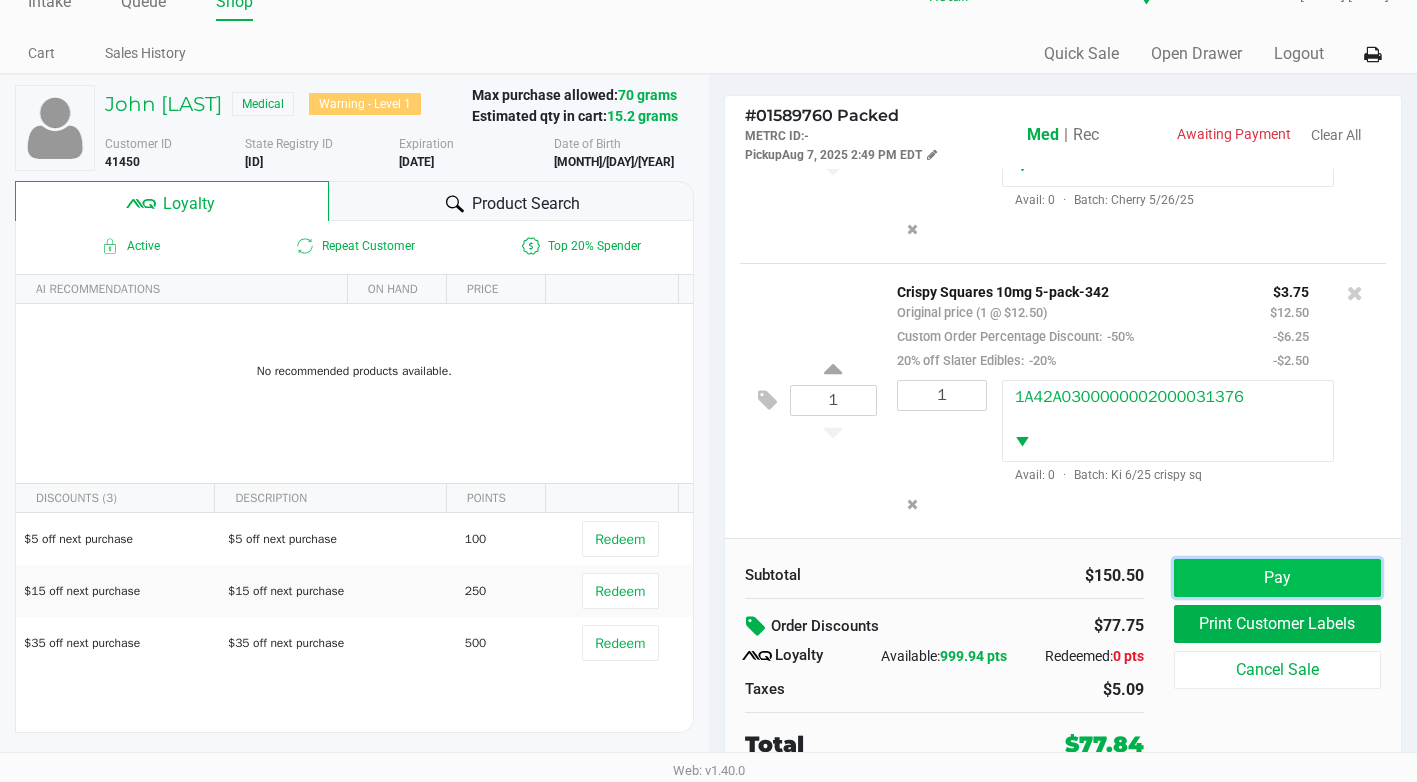 click on "Pay" 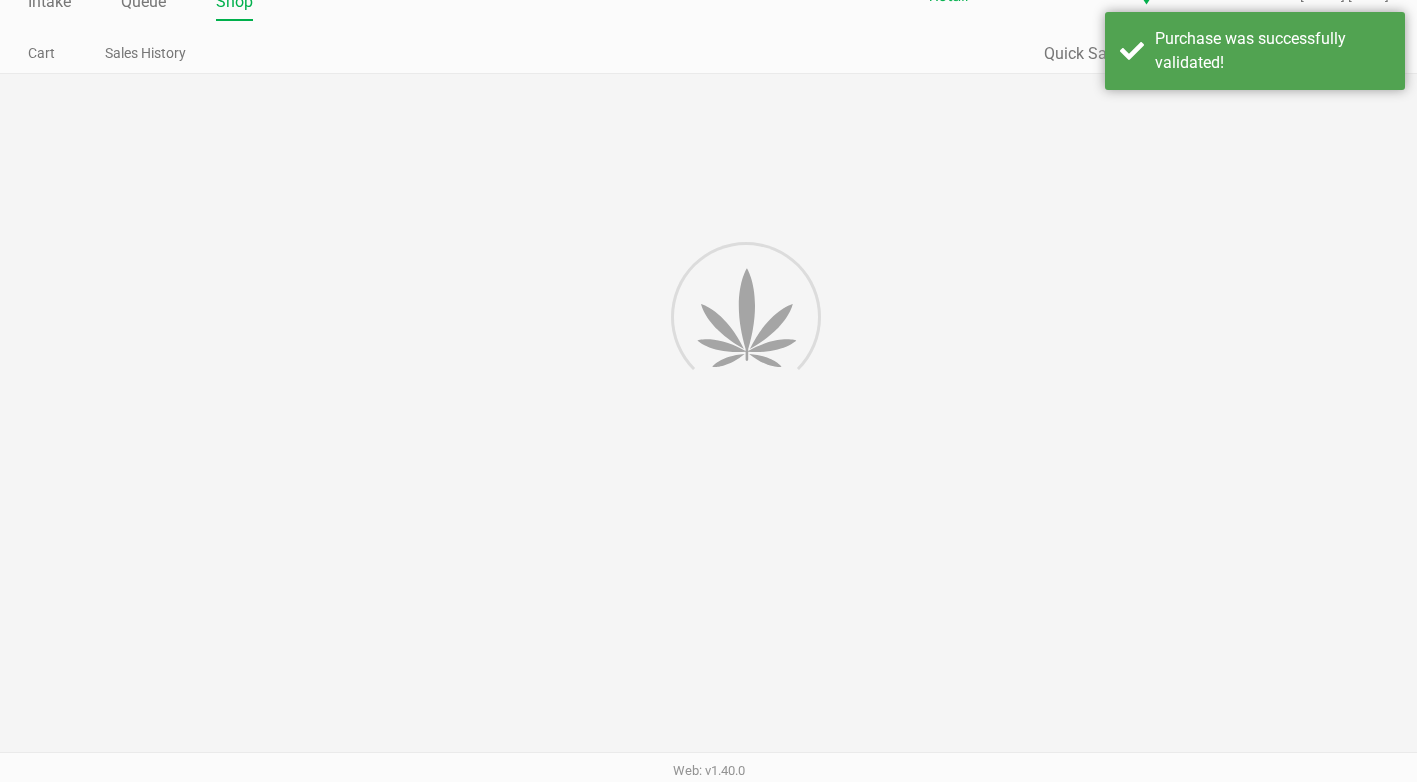 scroll, scrollTop: 0, scrollLeft: 0, axis: both 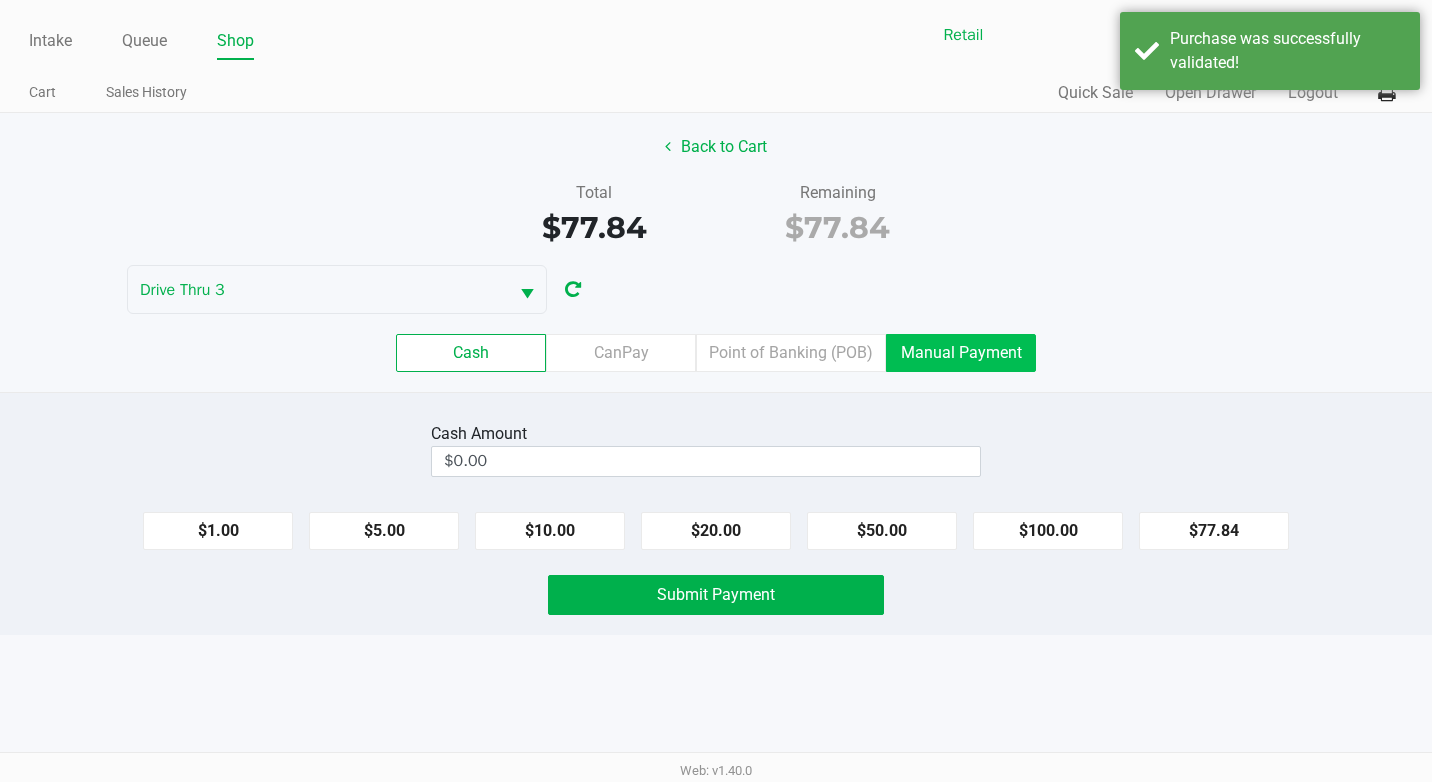 click on "Manual Payment" 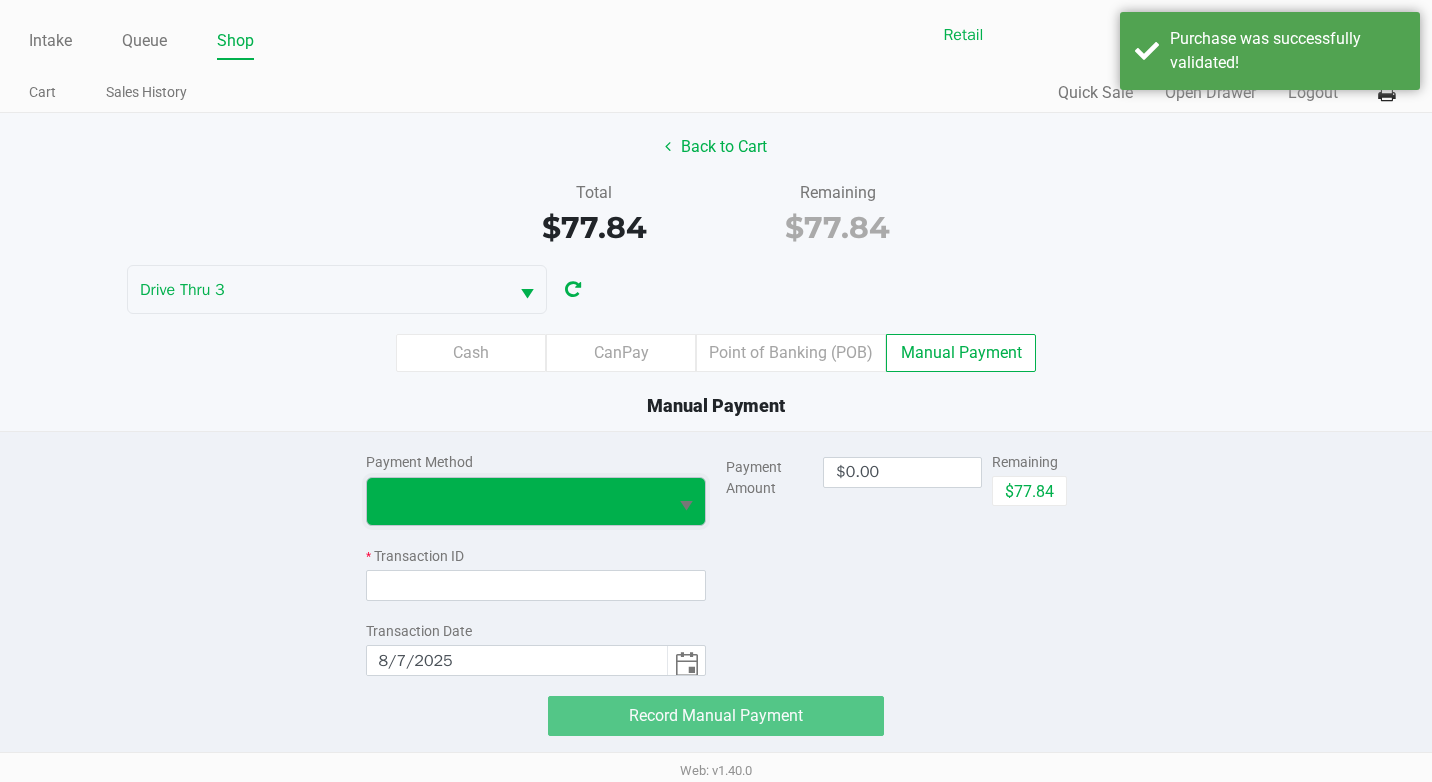 click at bounding box center [517, 501] 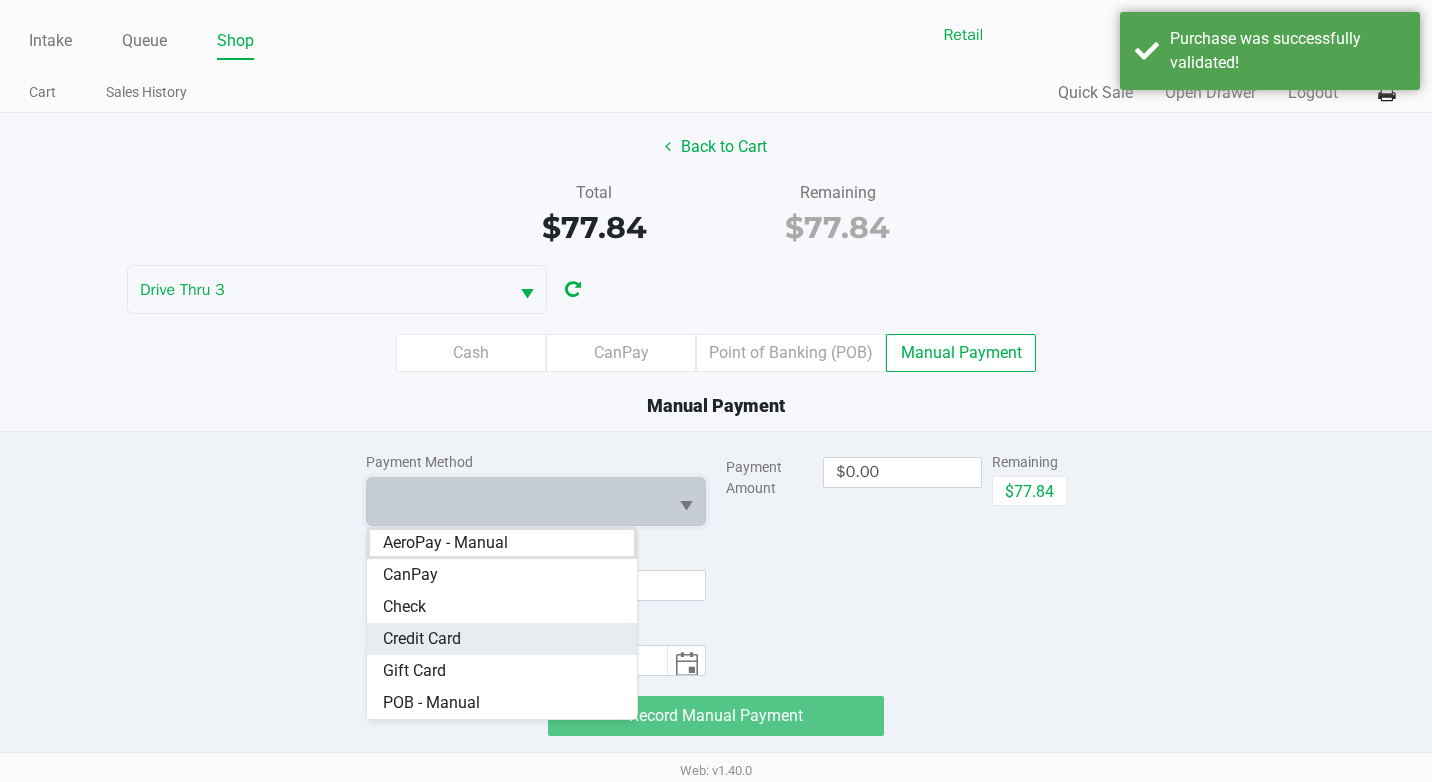 click on "Credit Card" at bounding box center [502, 639] 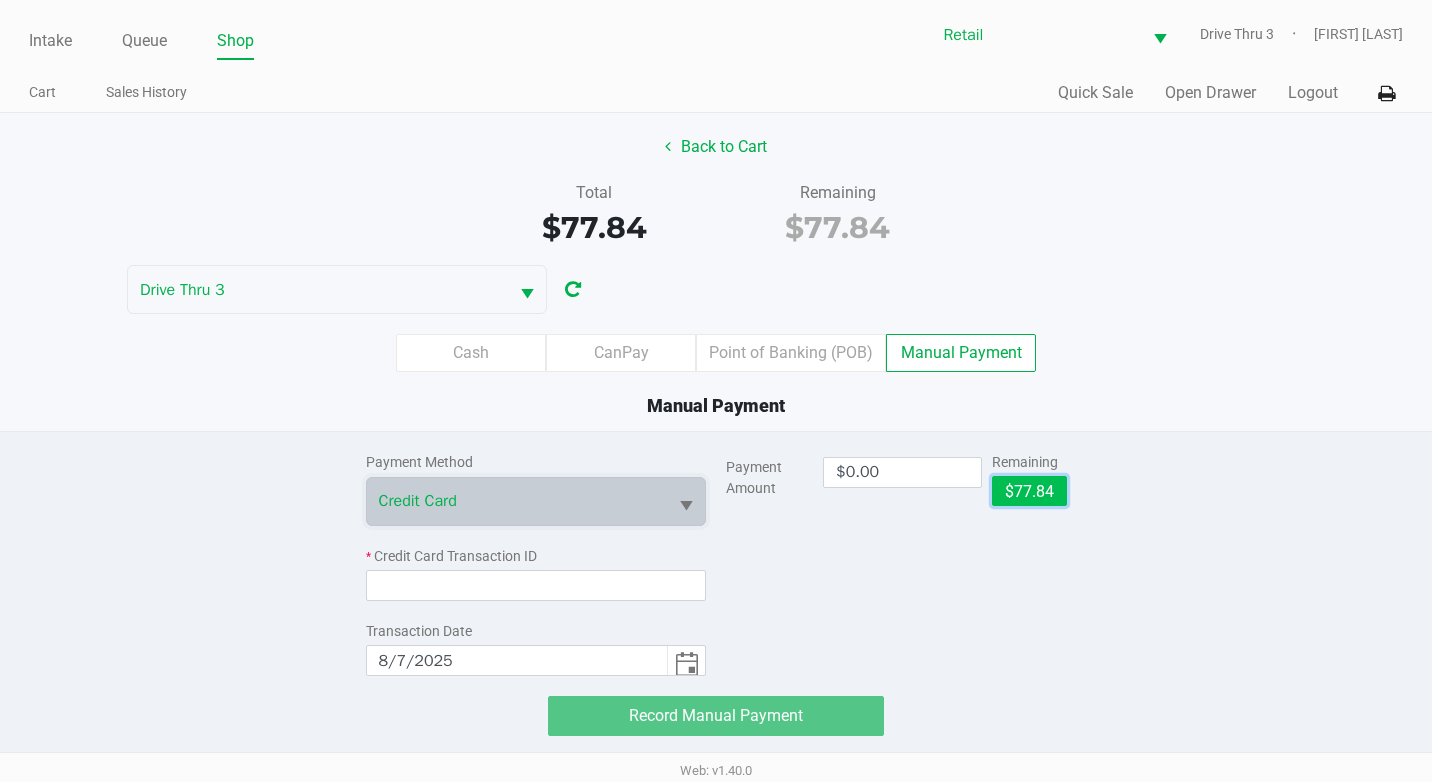 click on "$77.84" 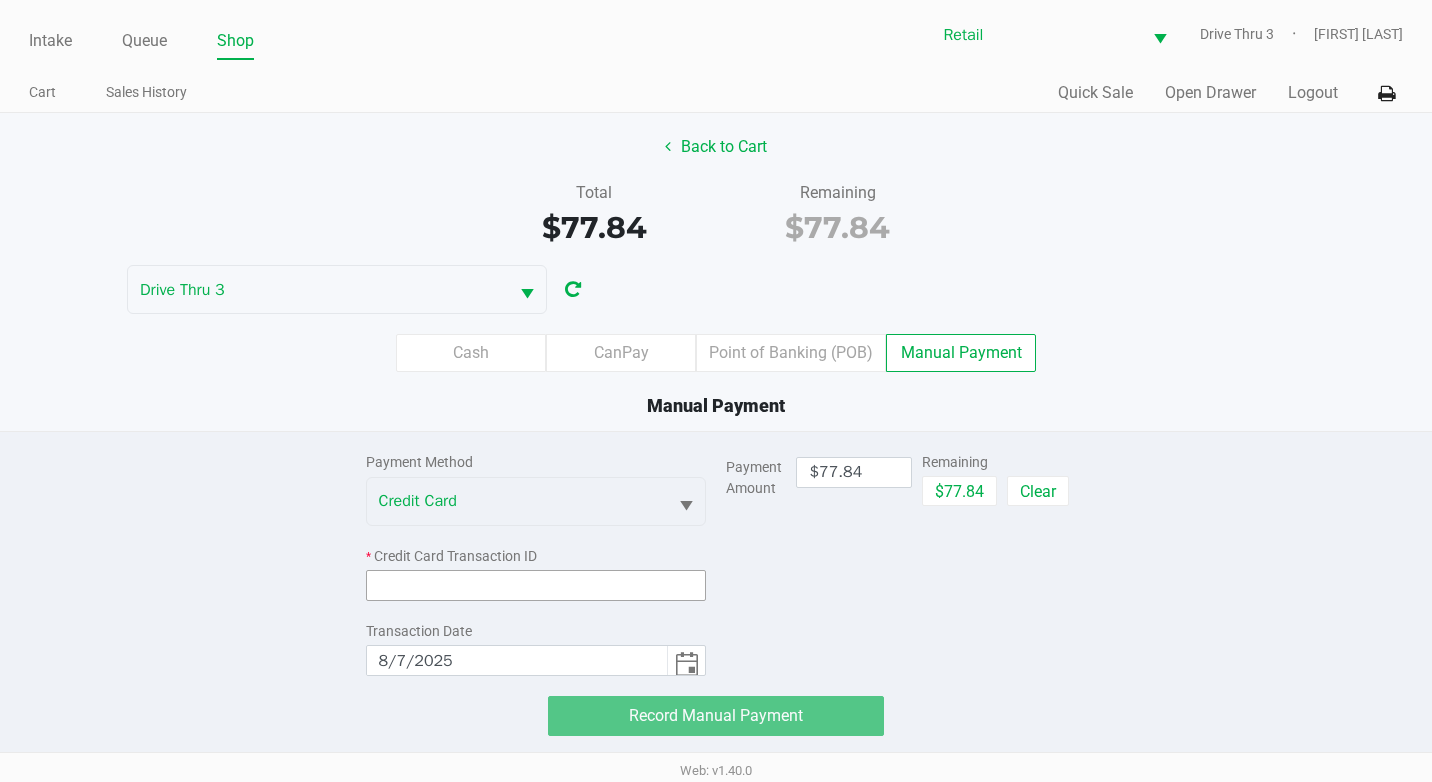 click 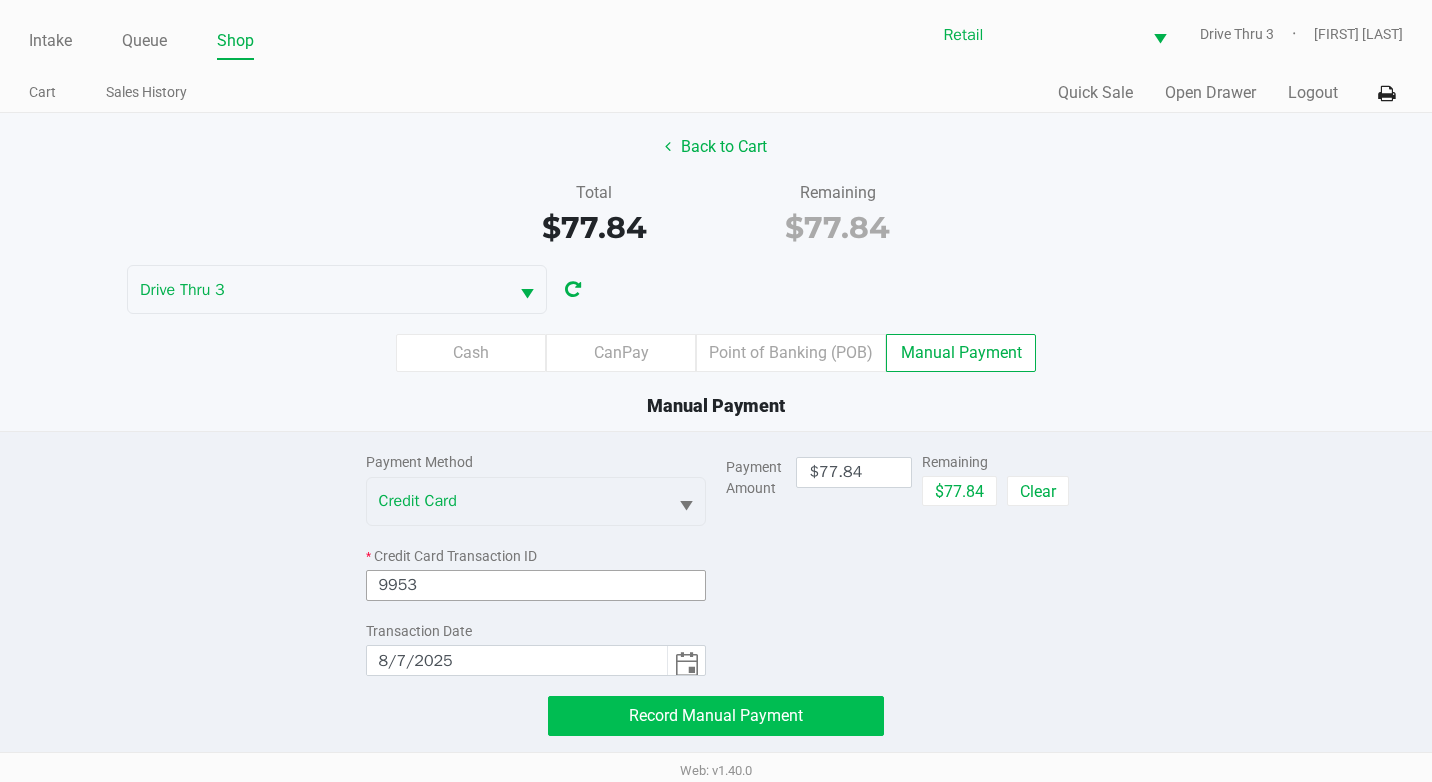 type on "9953" 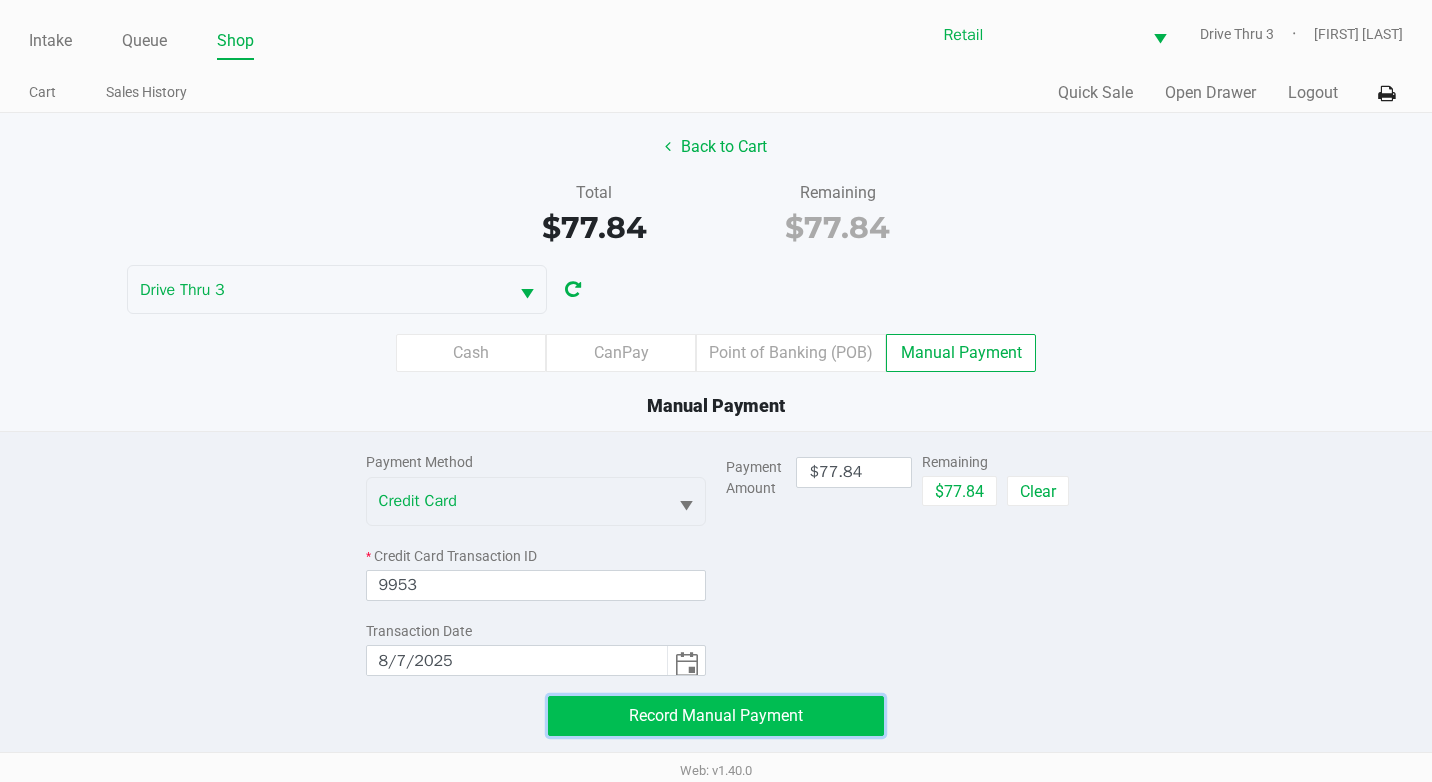 click on "Record Manual Payment" 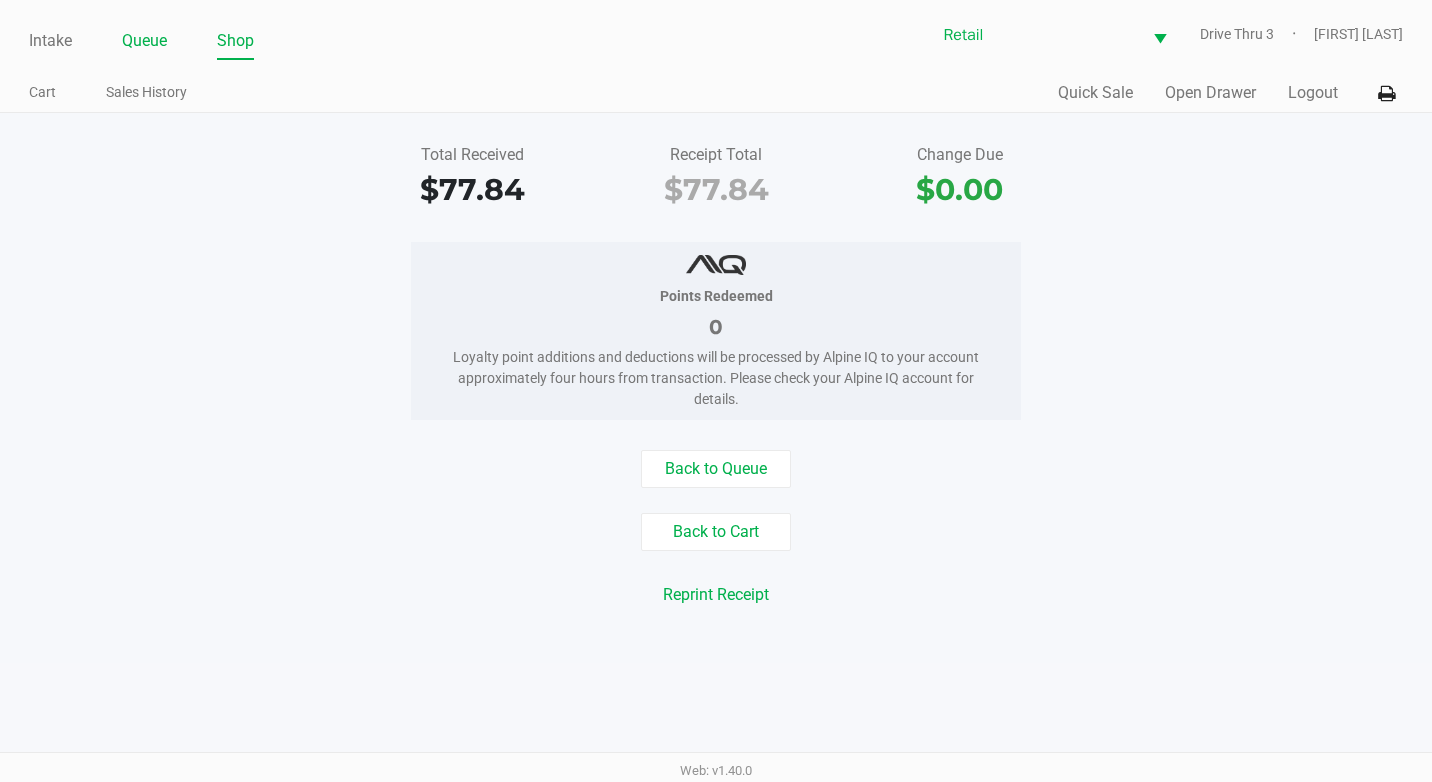 click on "Queue" 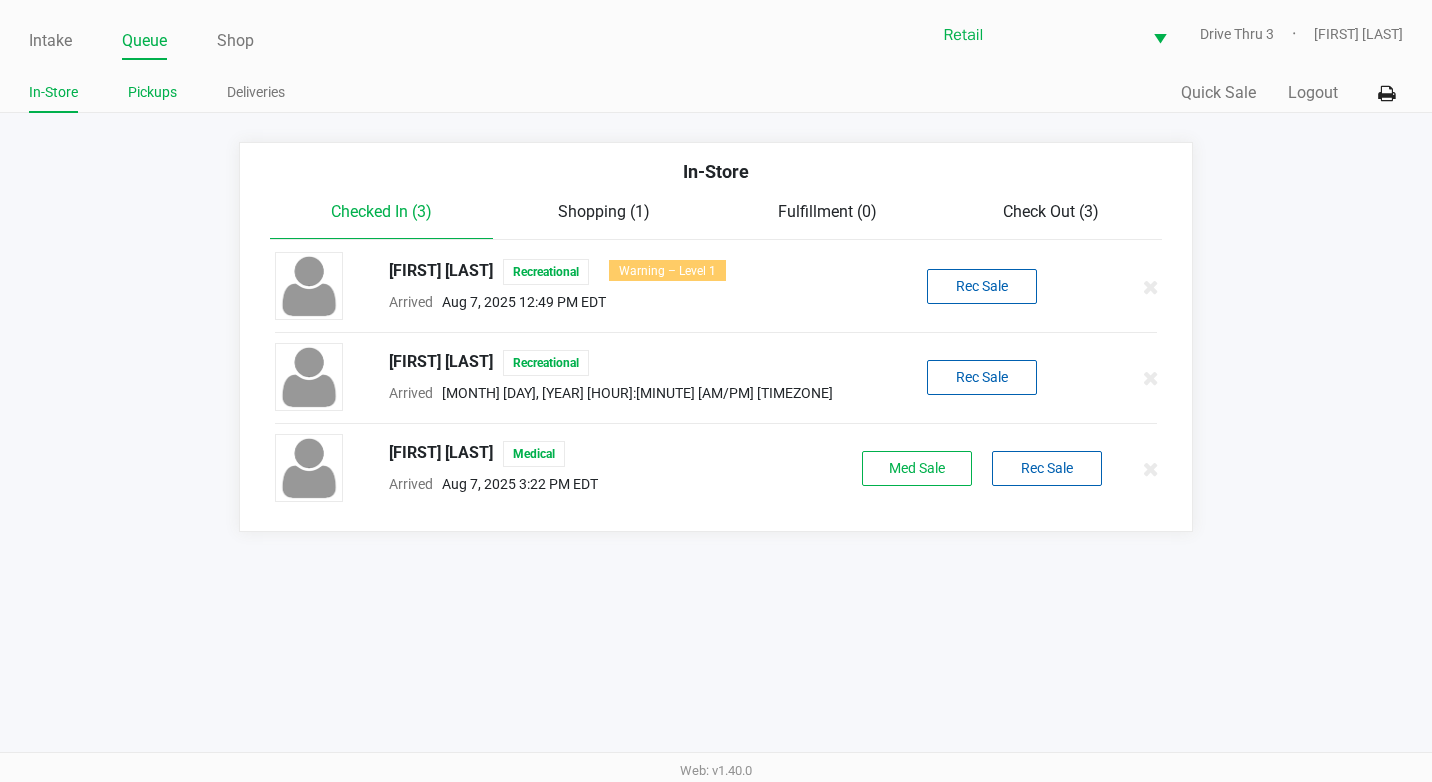 click on "Pickups" 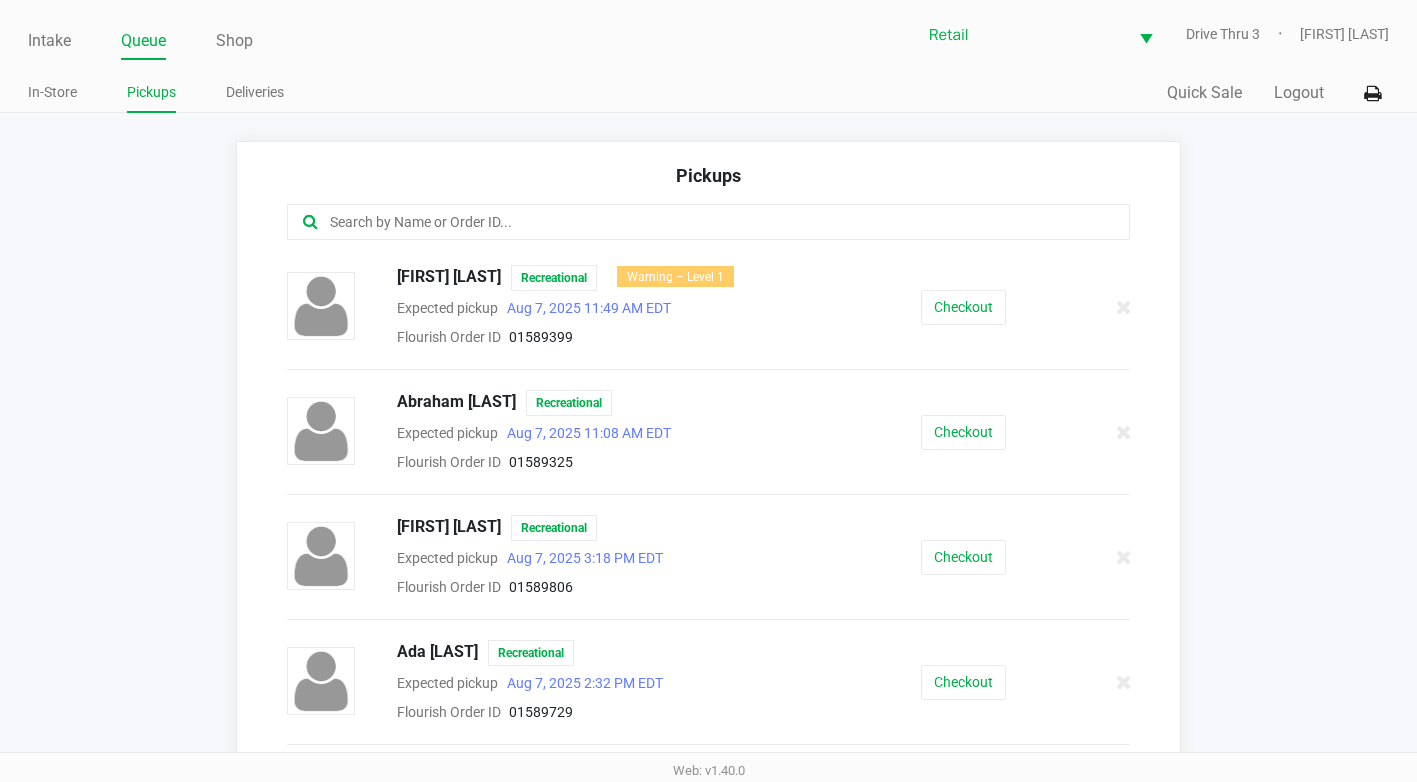 click 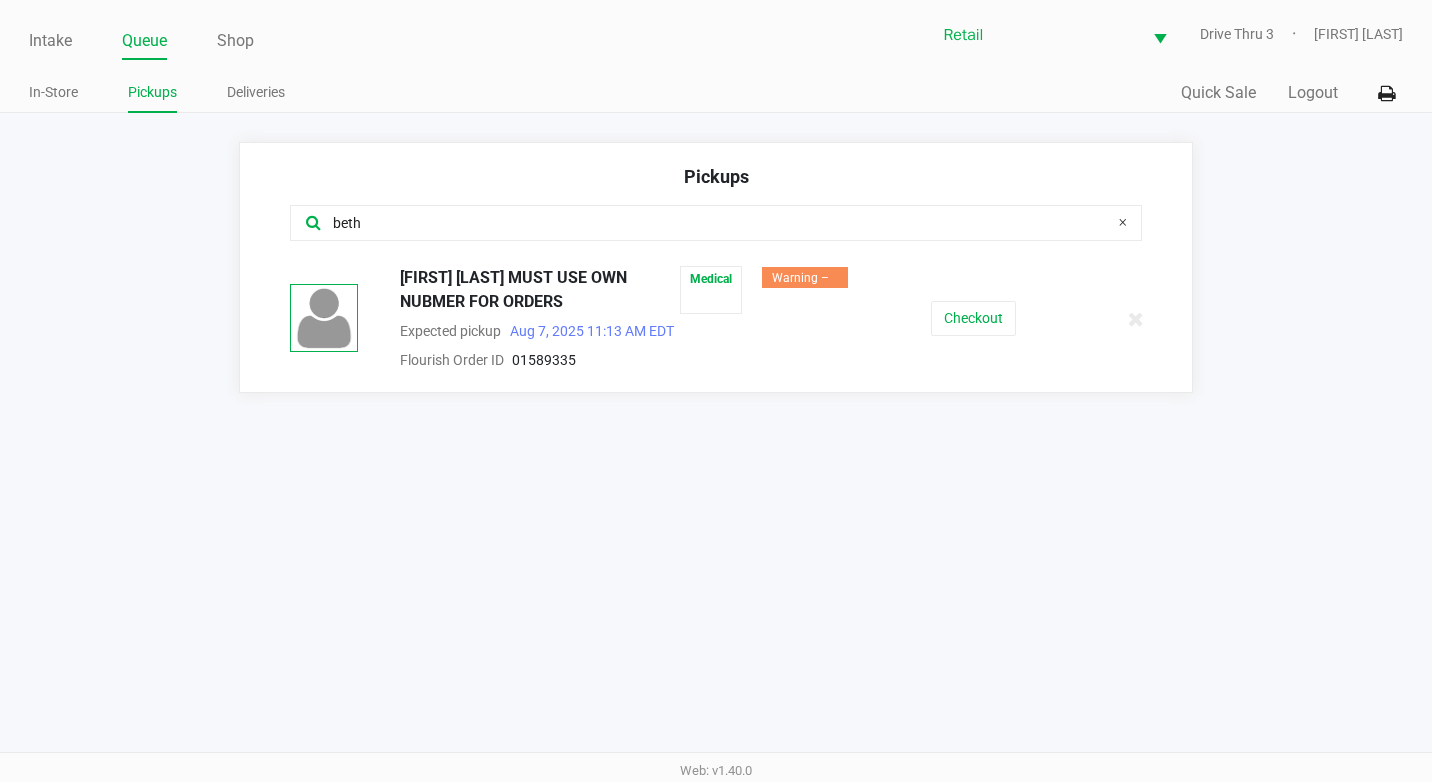 type on "beth" 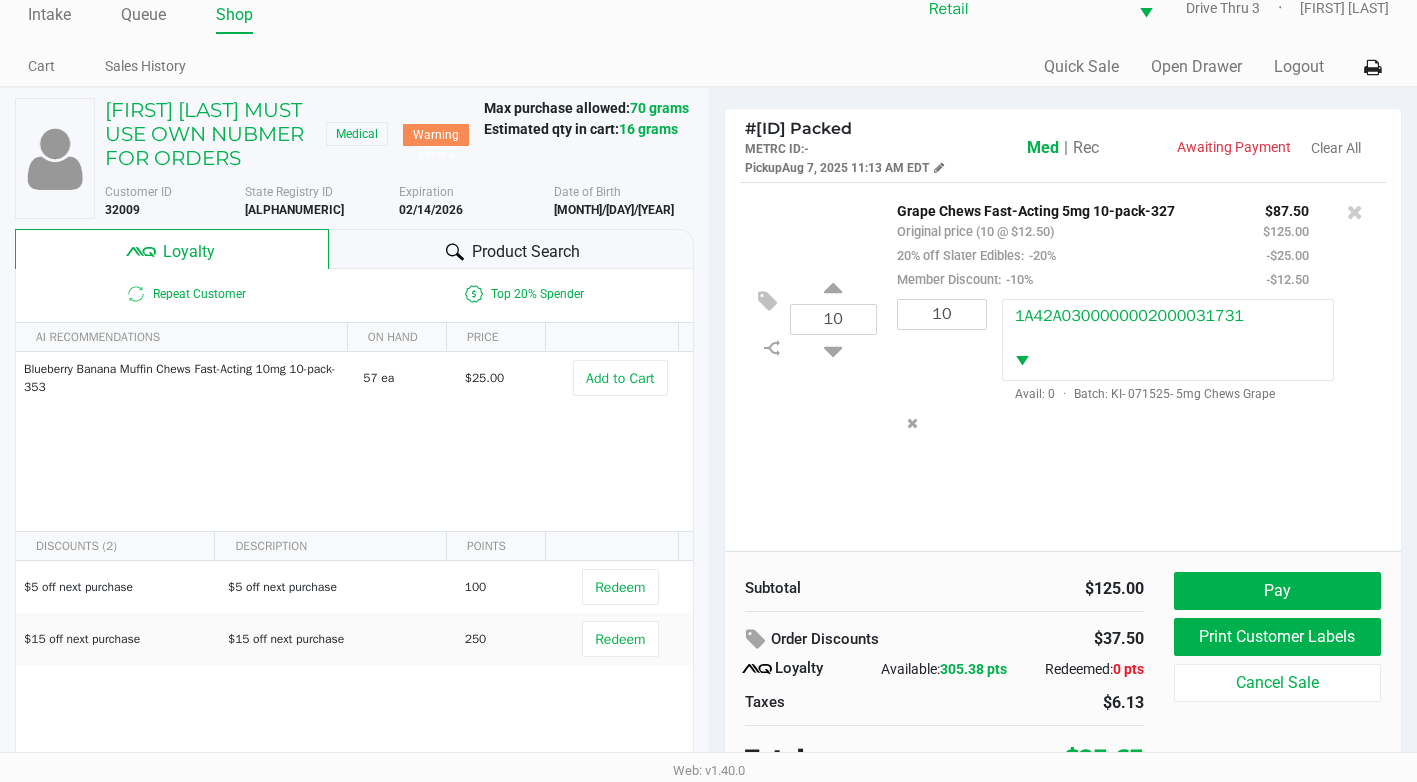 scroll, scrollTop: 39, scrollLeft: 0, axis: vertical 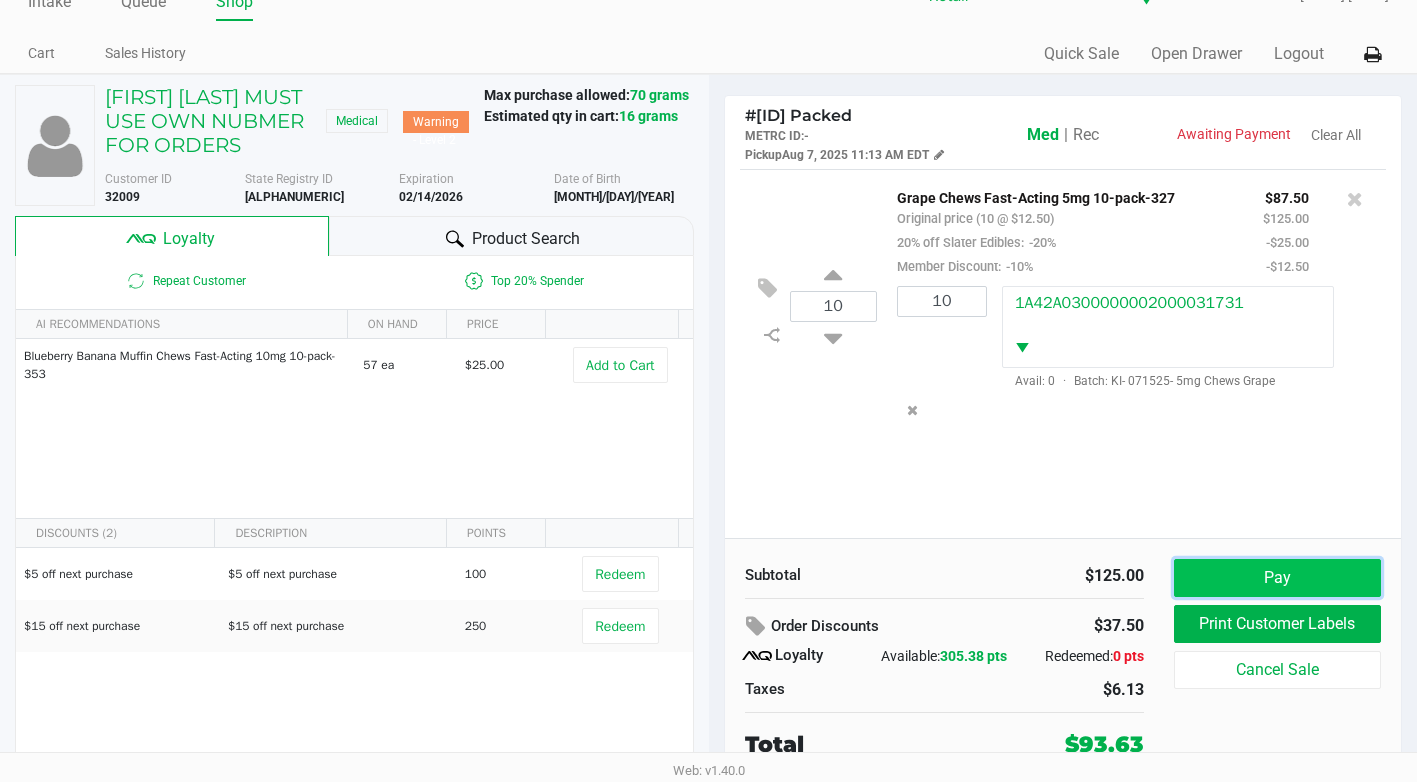 click on "Pay" 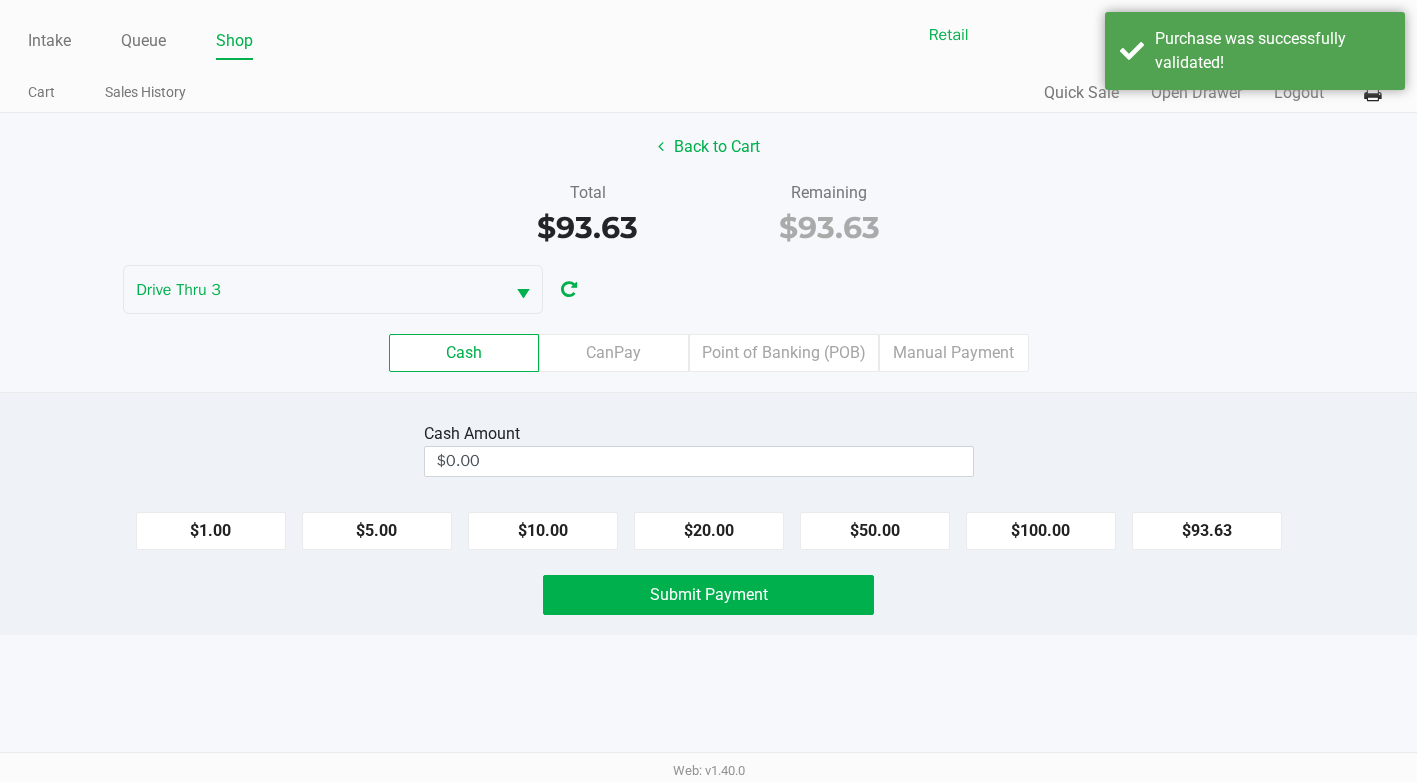 scroll, scrollTop: 0, scrollLeft: 0, axis: both 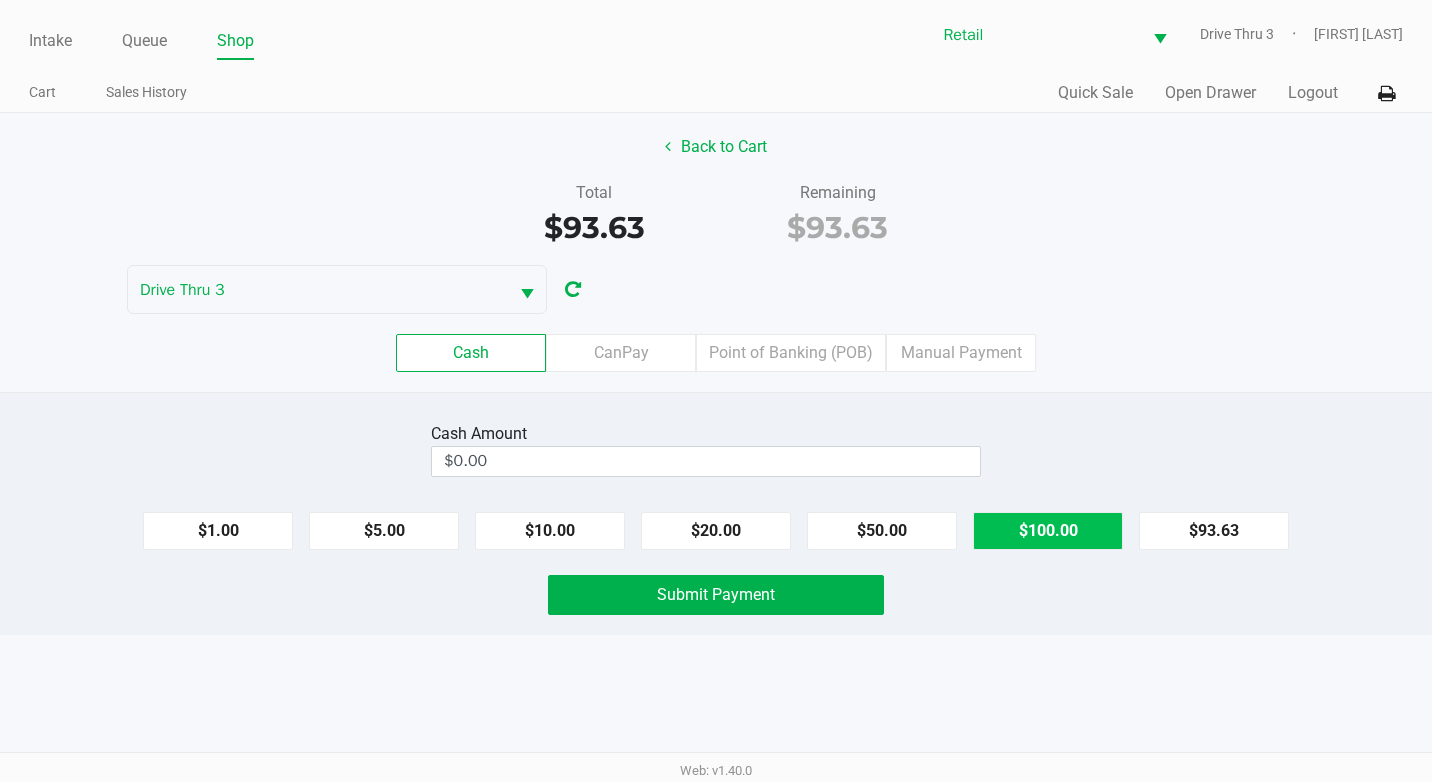 drag, startPoint x: 1021, startPoint y: 533, endPoint x: 1002, endPoint y: 533, distance: 19 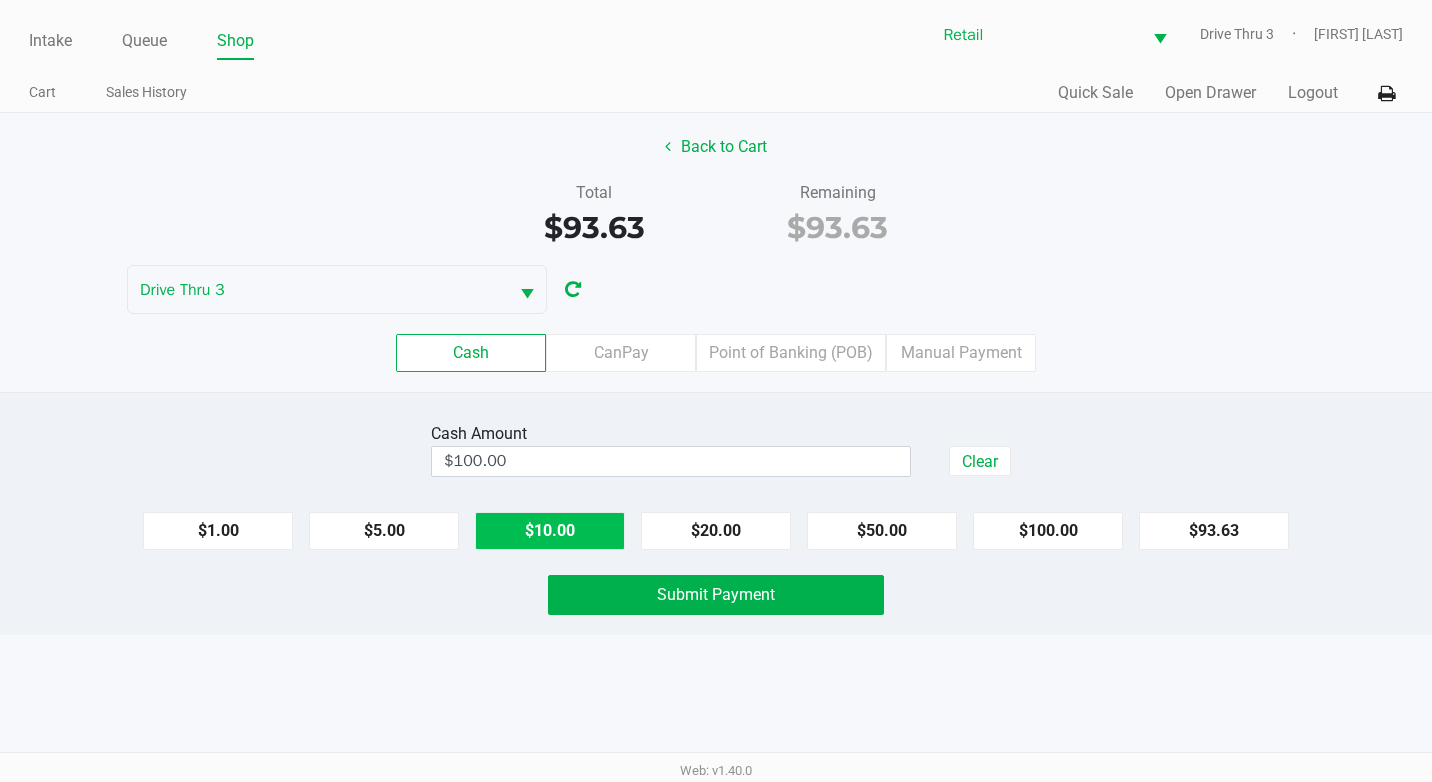 click on "$10.00" 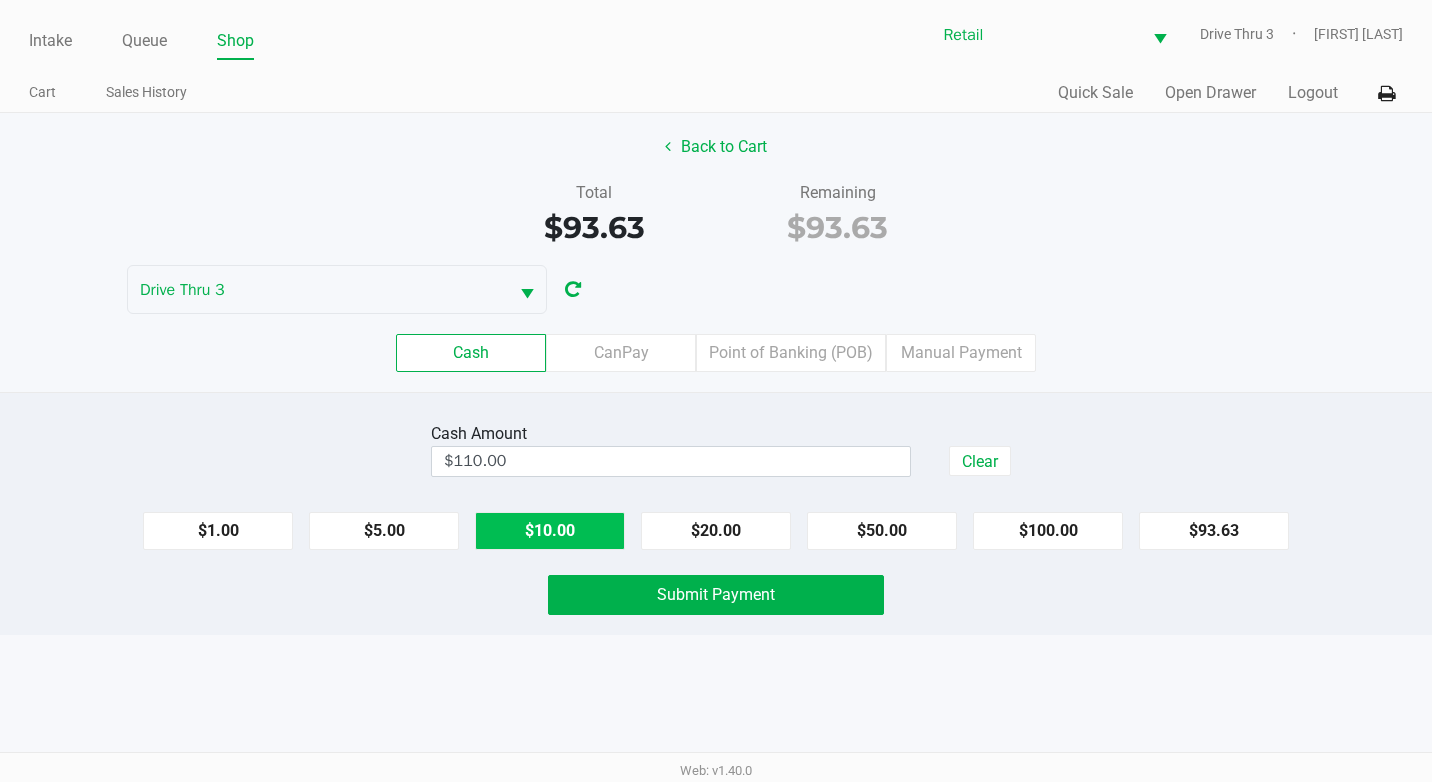 click on "$10.00" 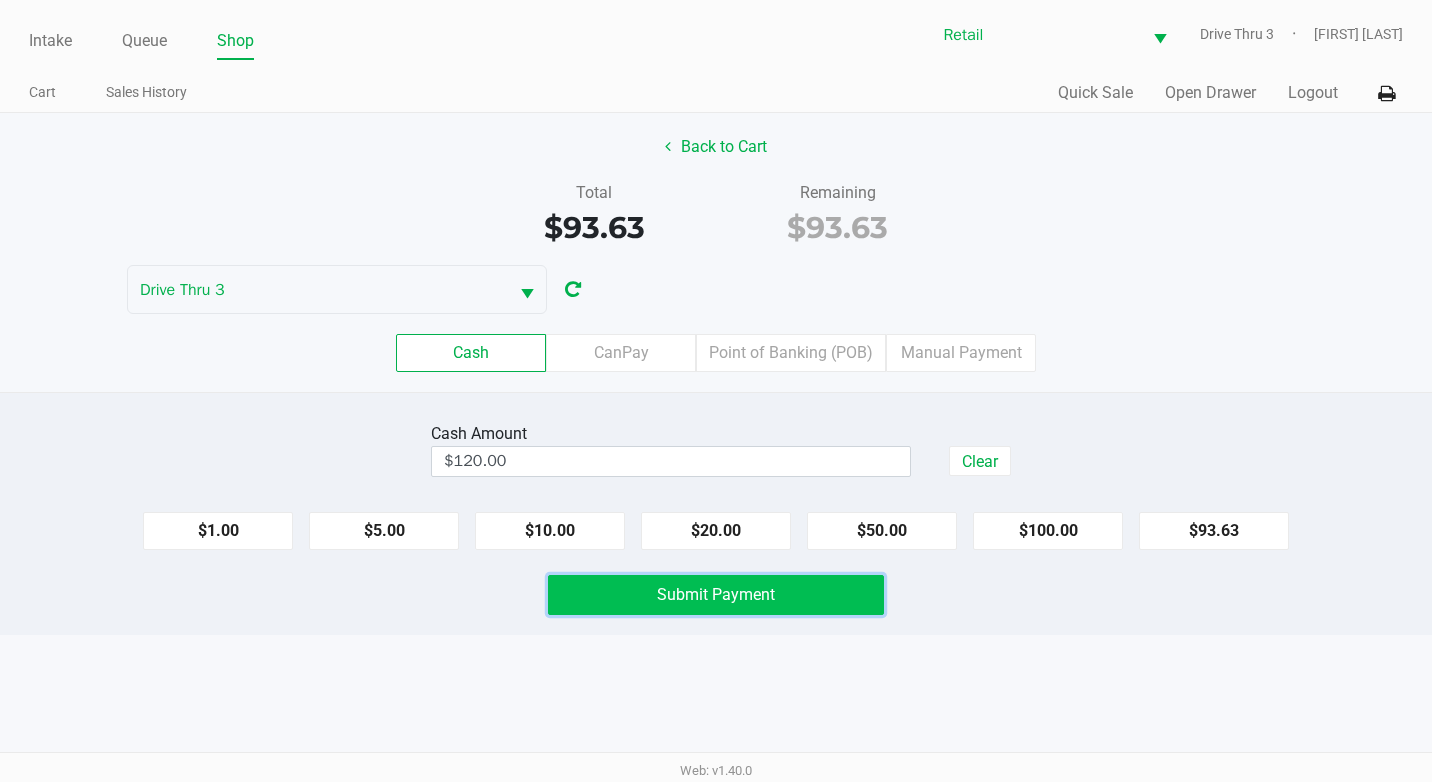 click on "Submit Payment" 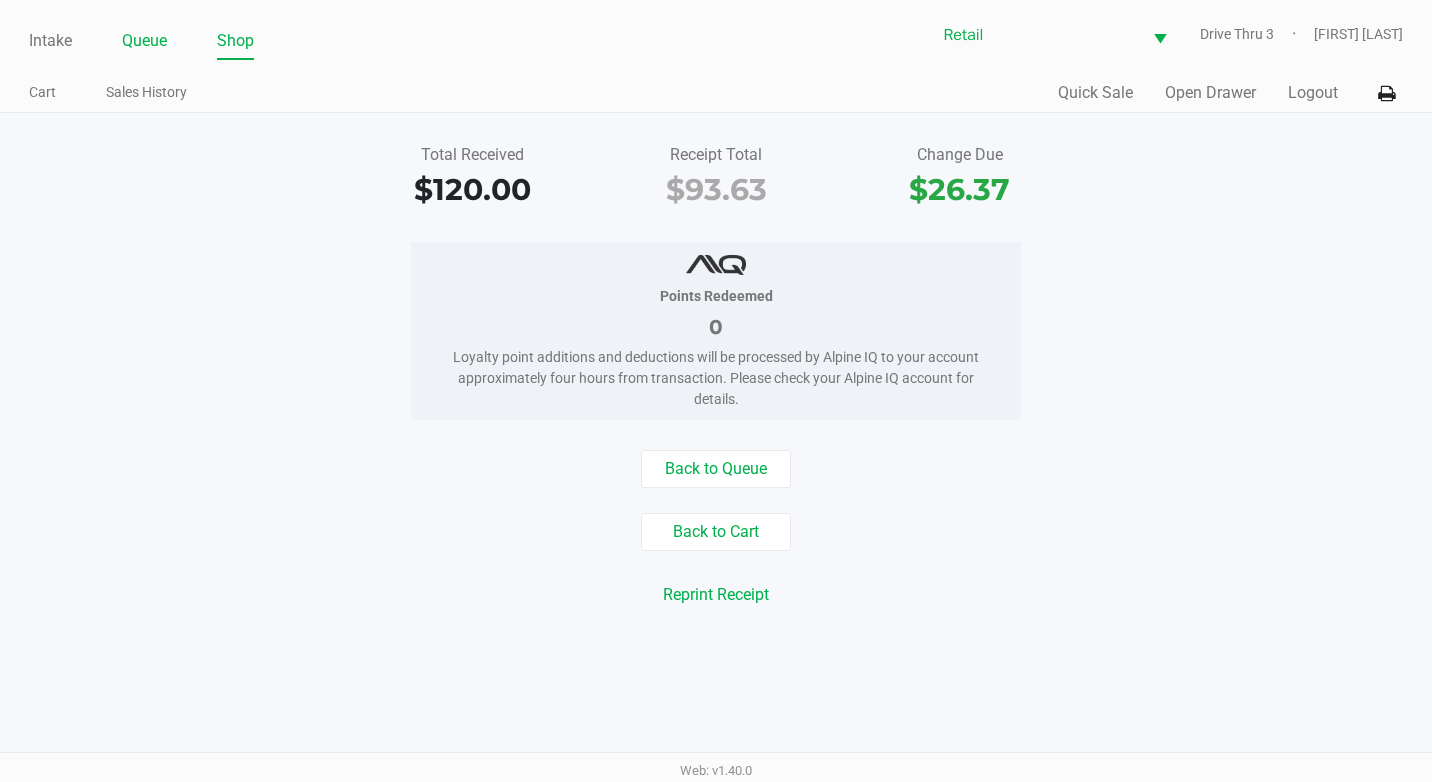 click on "Queue" 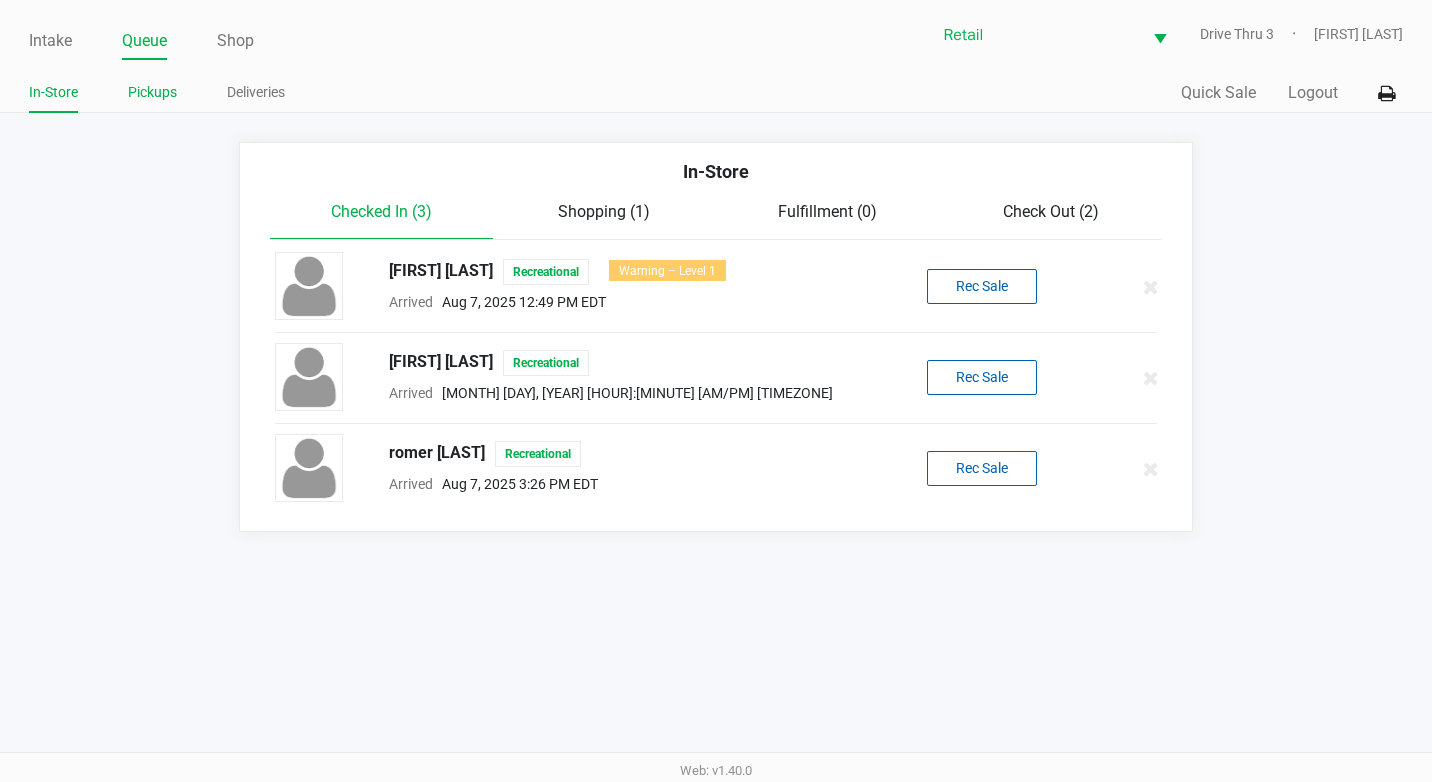 click on "Pickups" 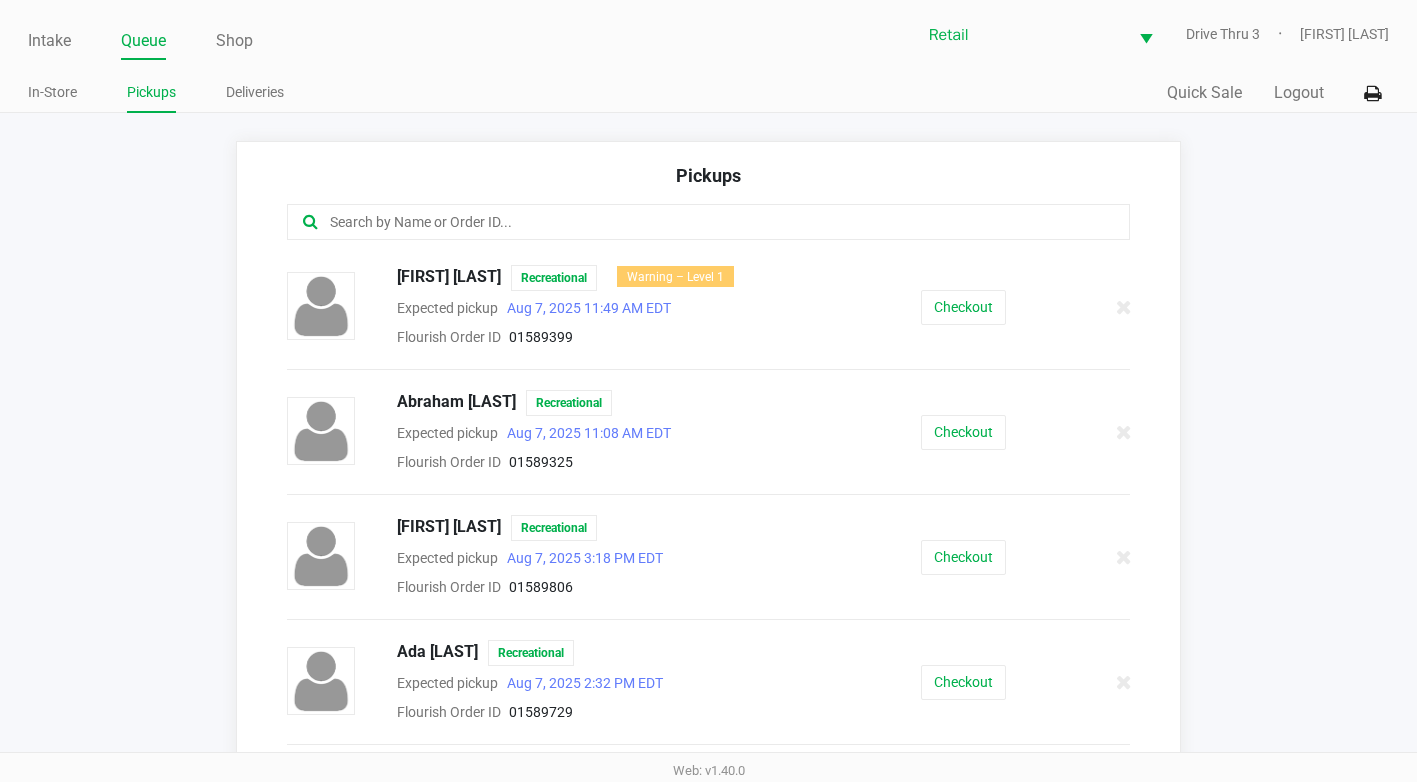 click 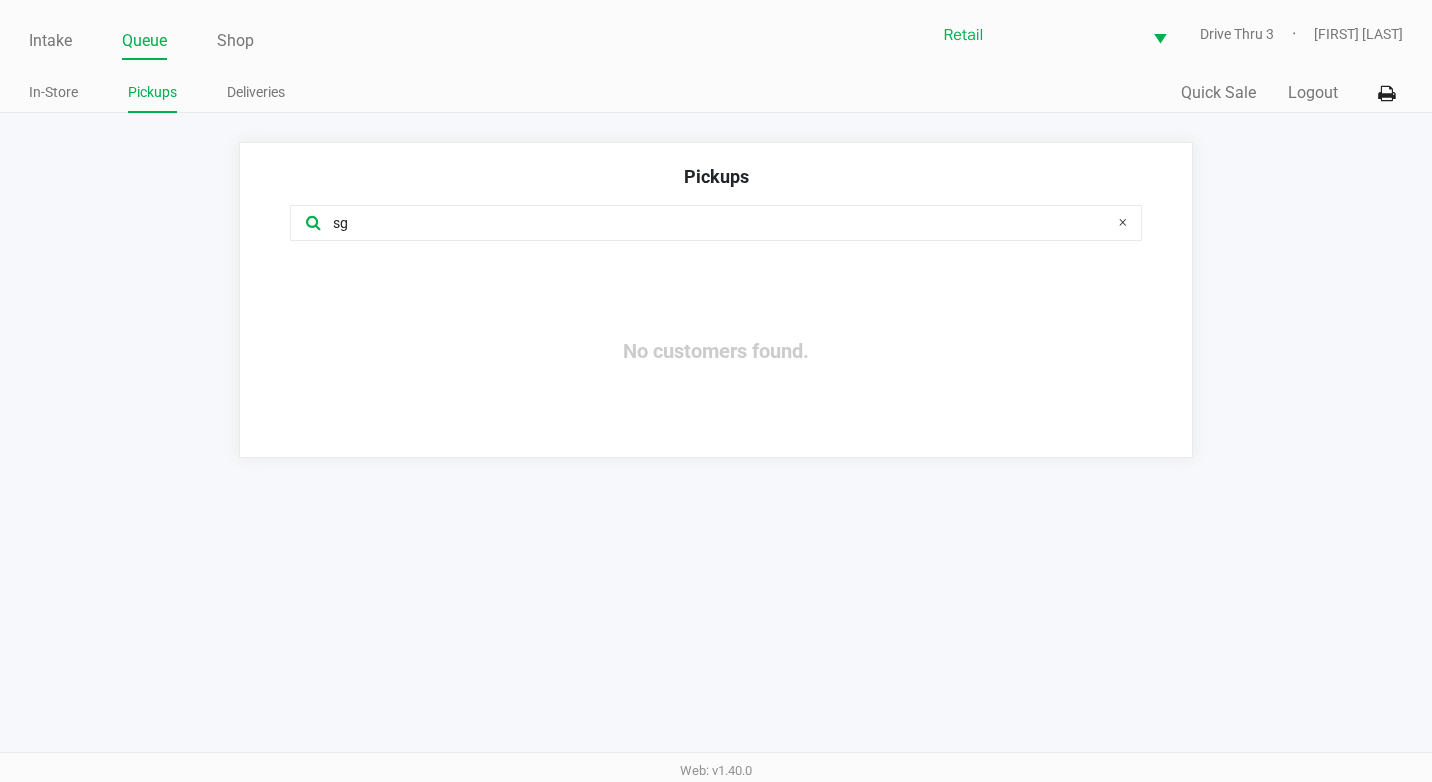 type on "s" 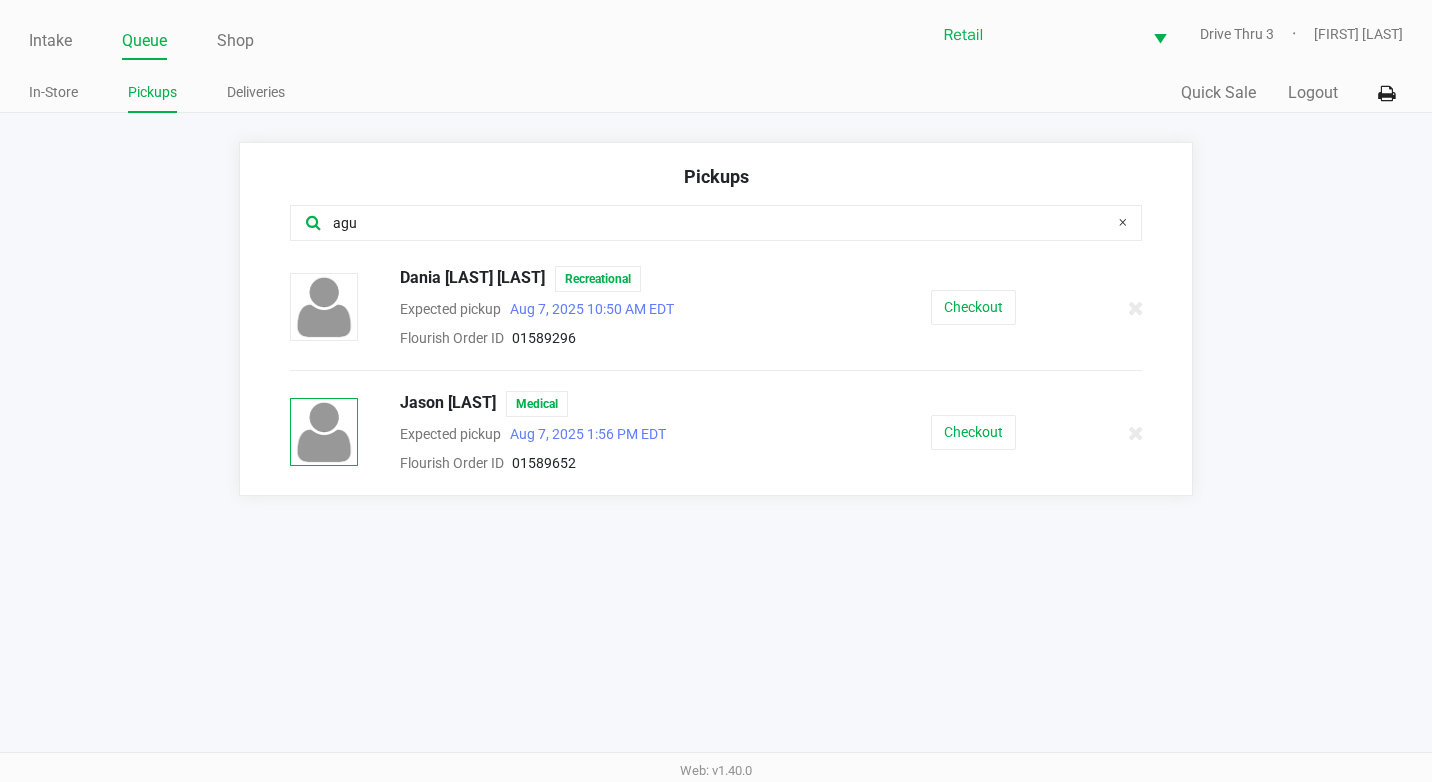 type on "agu" 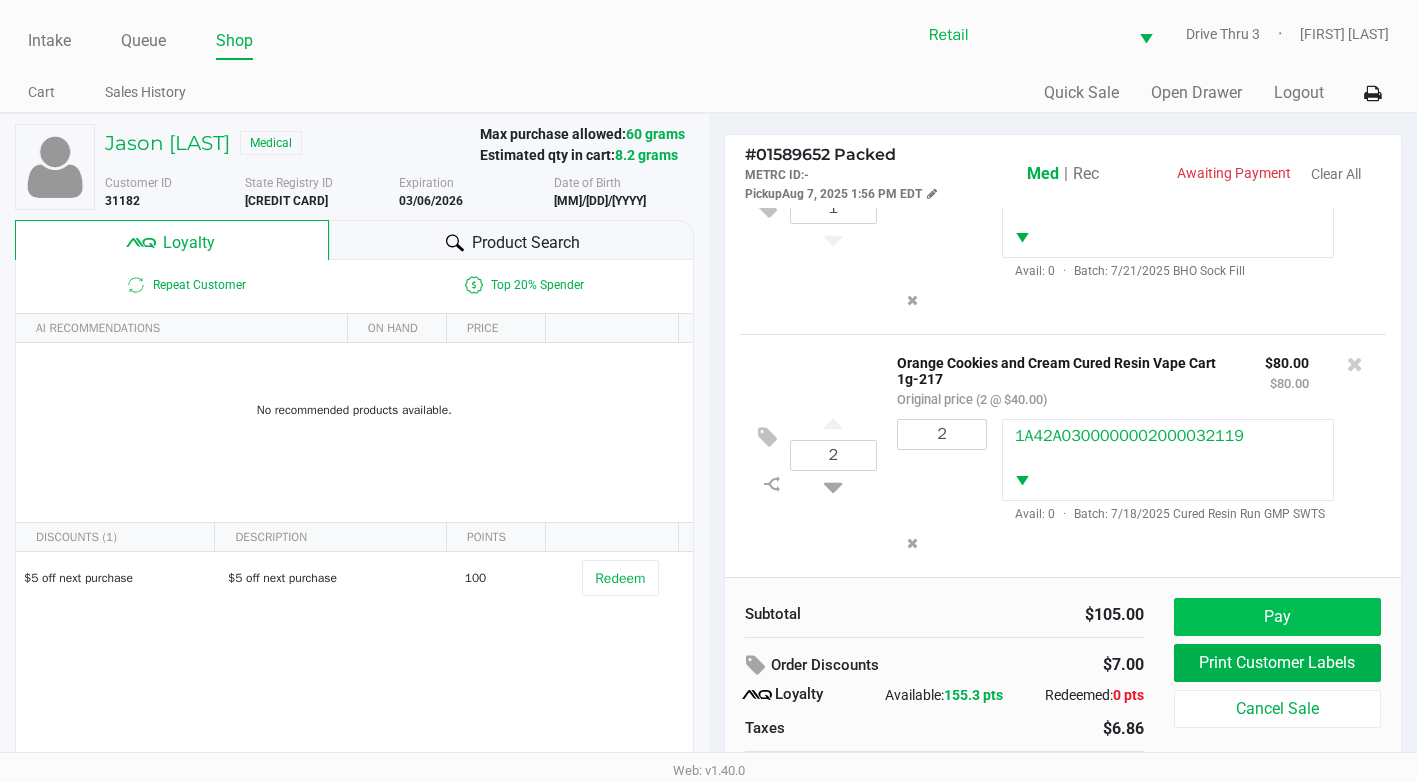 scroll, scrollTop: 143, scrollLeft: 0, axis: vertical 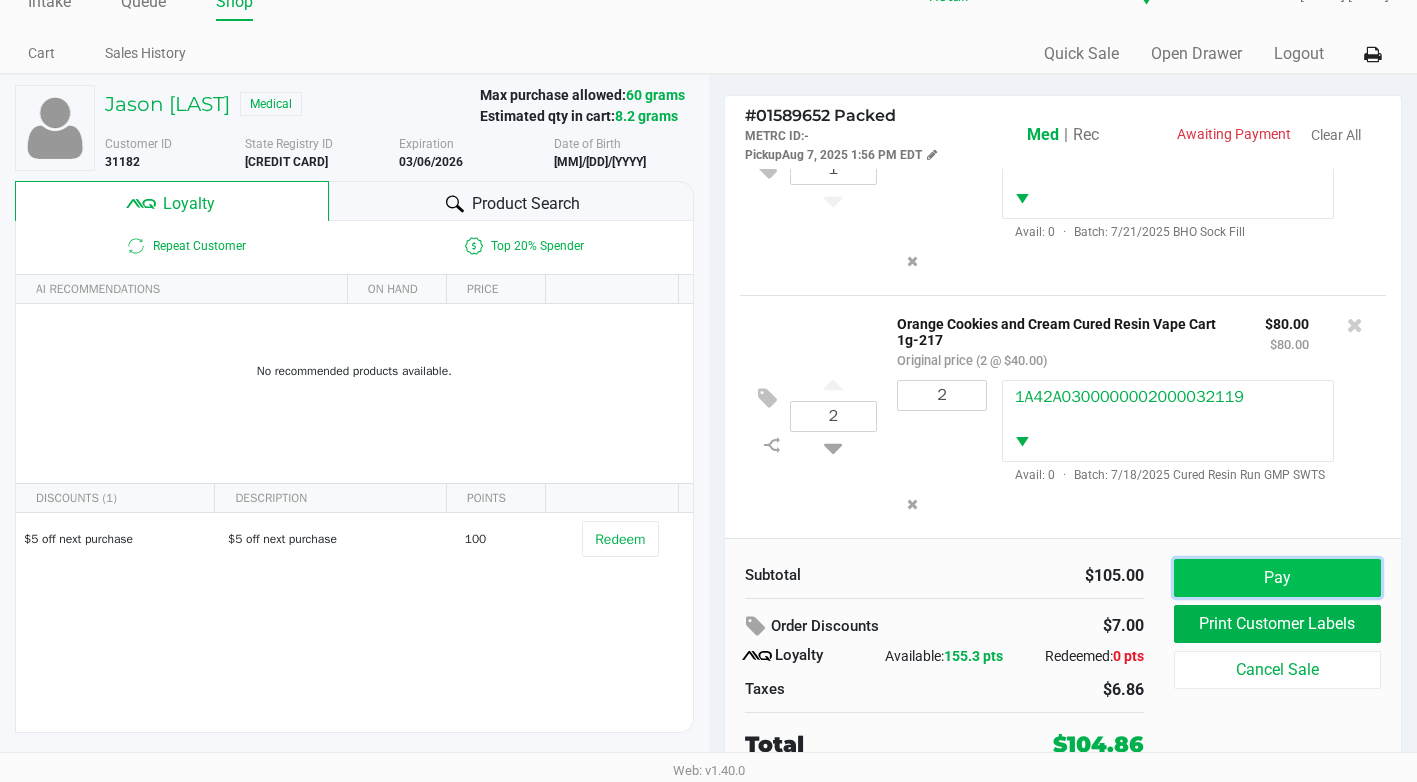 click on "Pay" 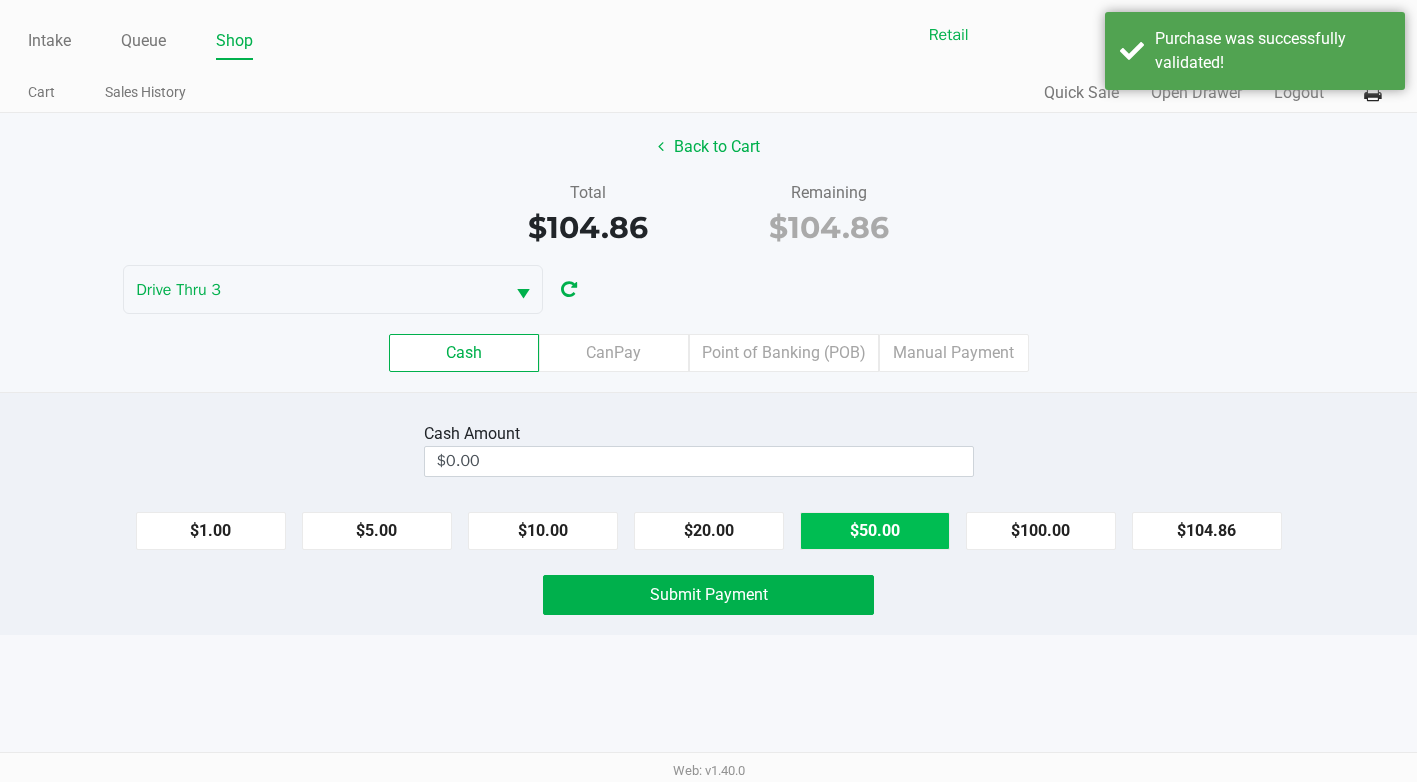 scroll, scrollTop: 0, scrollLeft: 0, axis: both 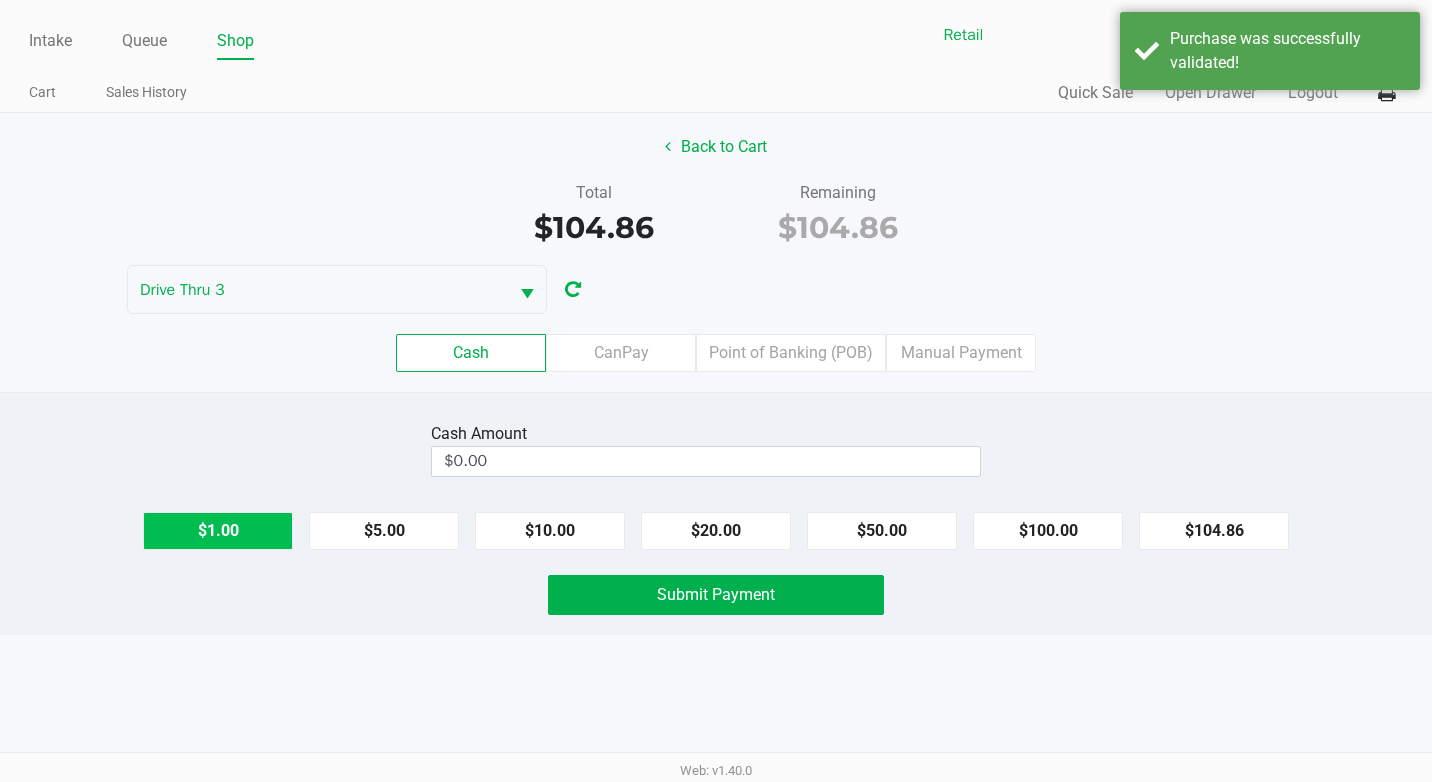 click on "$1.00" 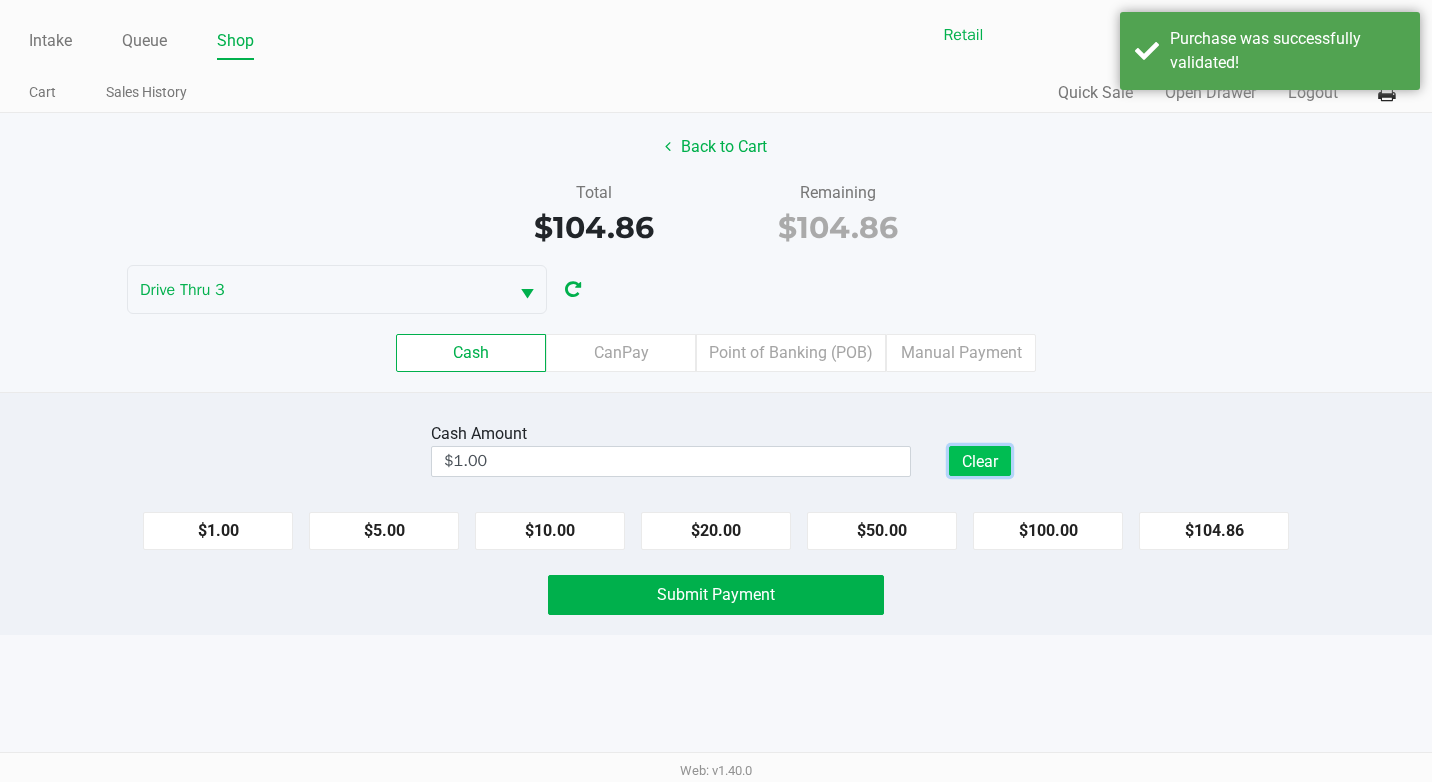 click on "Clear" 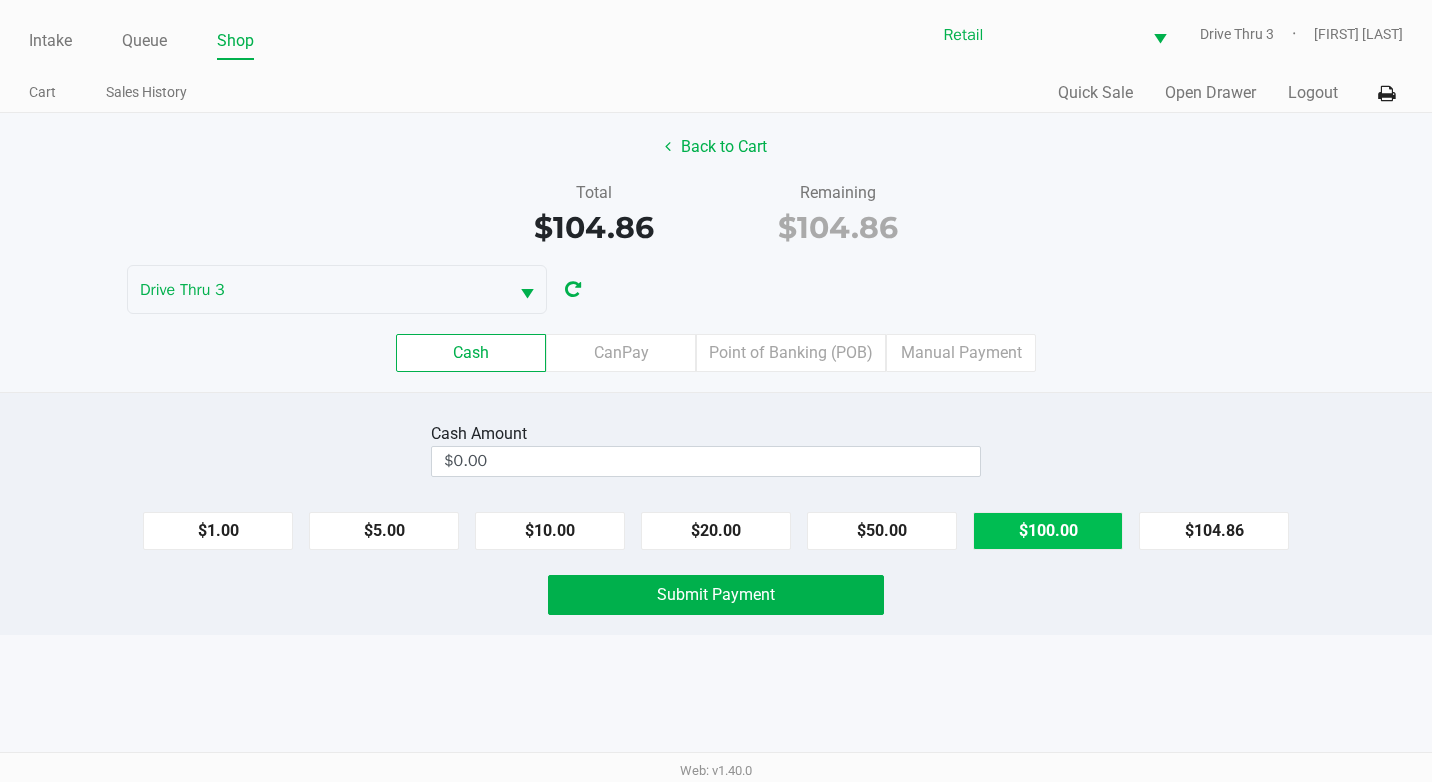 click on "$100.00" 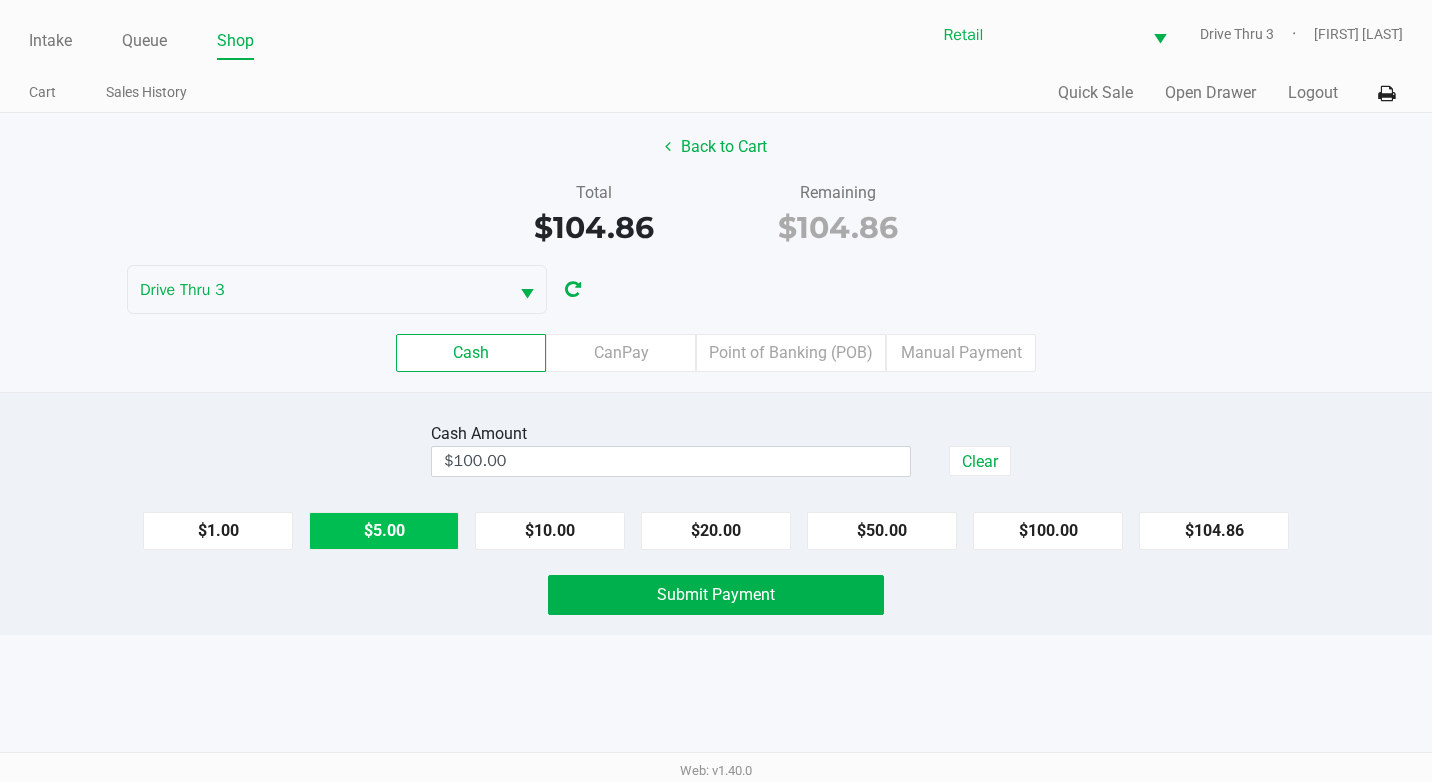 click on "$5.00" 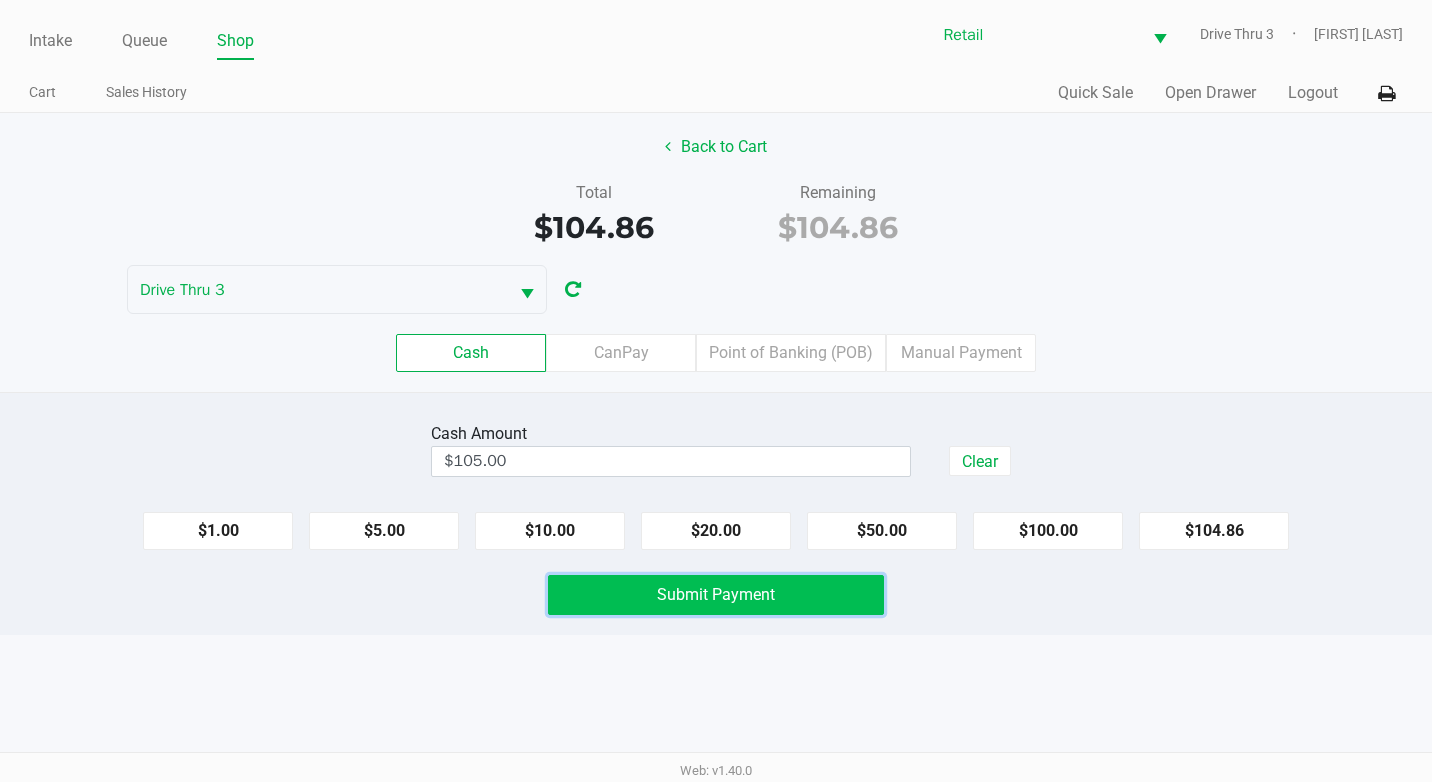 click on "Submit Payment" 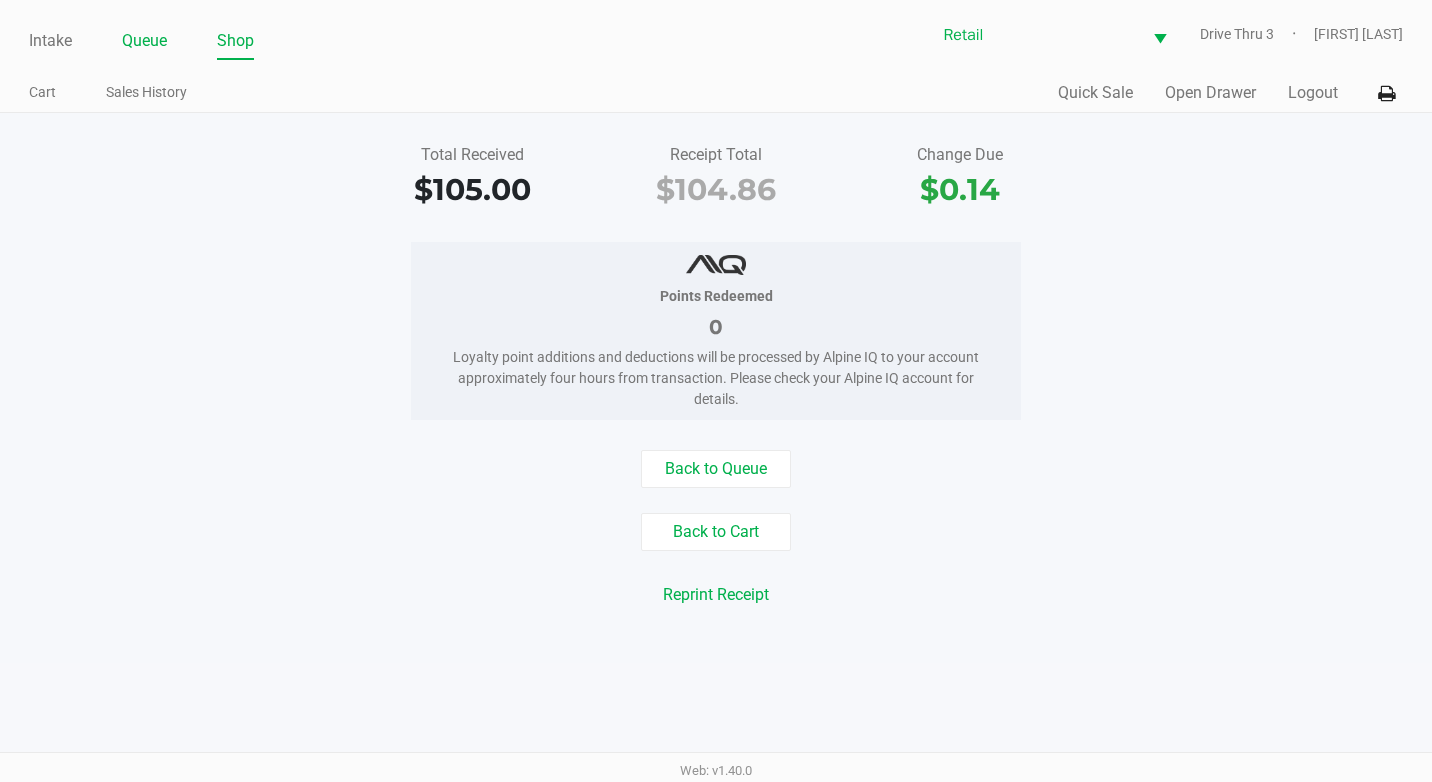click on "Queue" 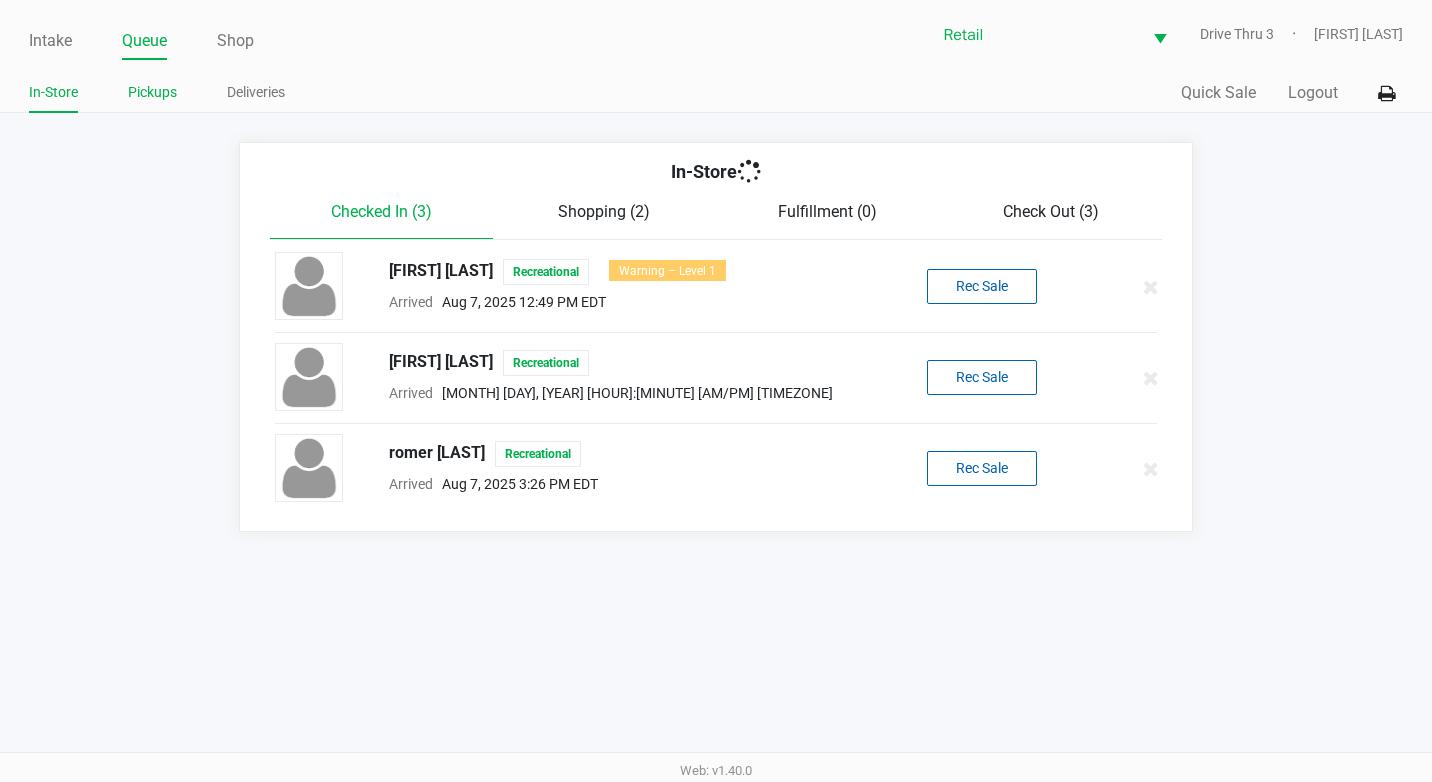 click on "Pickups" 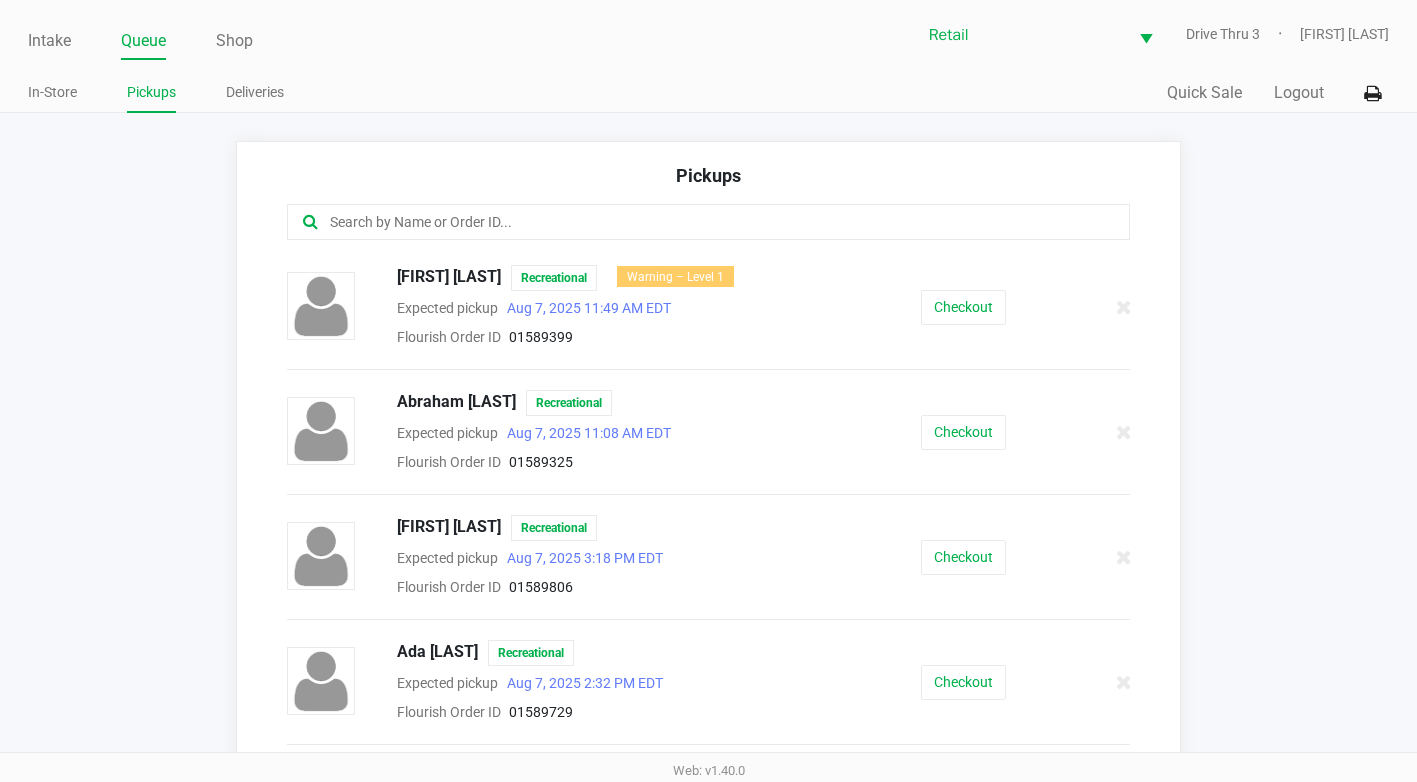 click 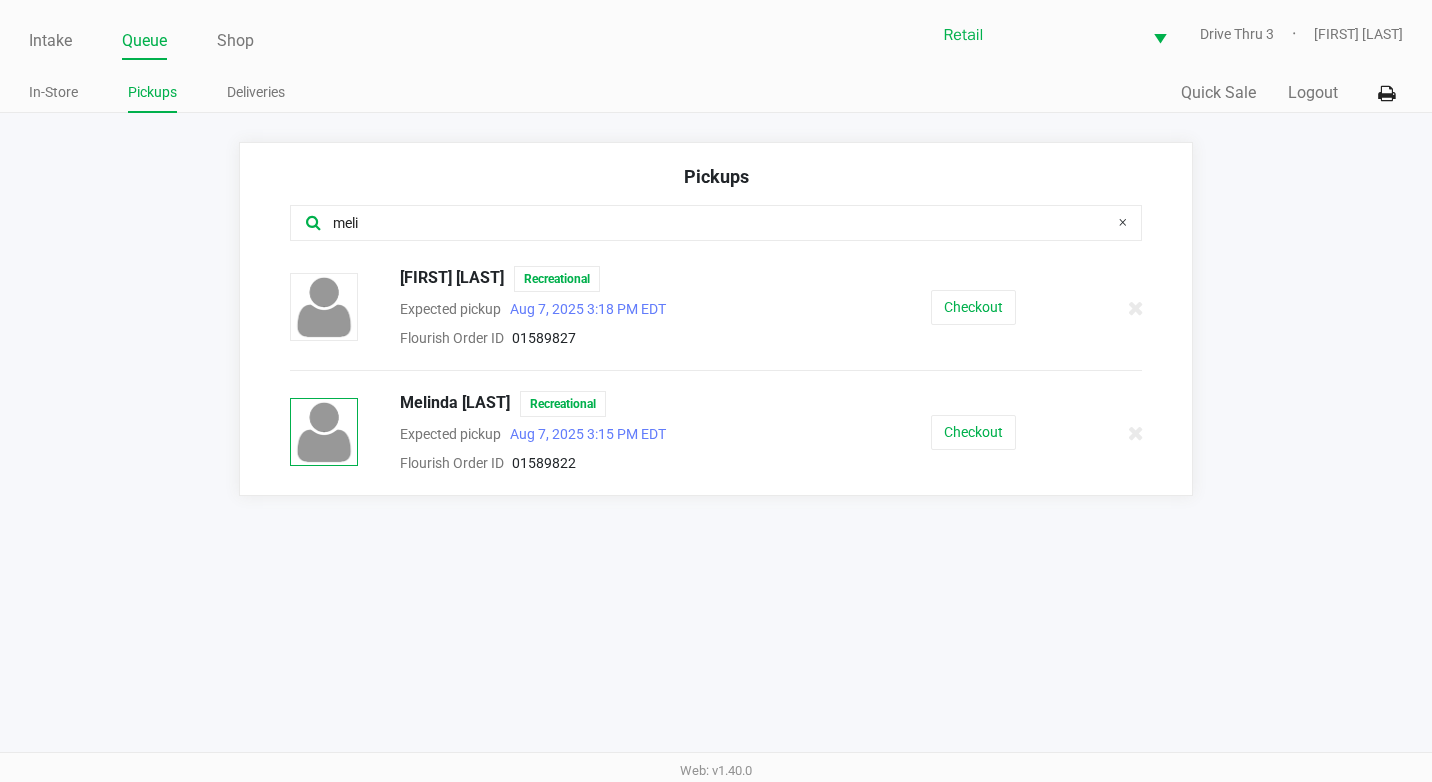 type on "meli" 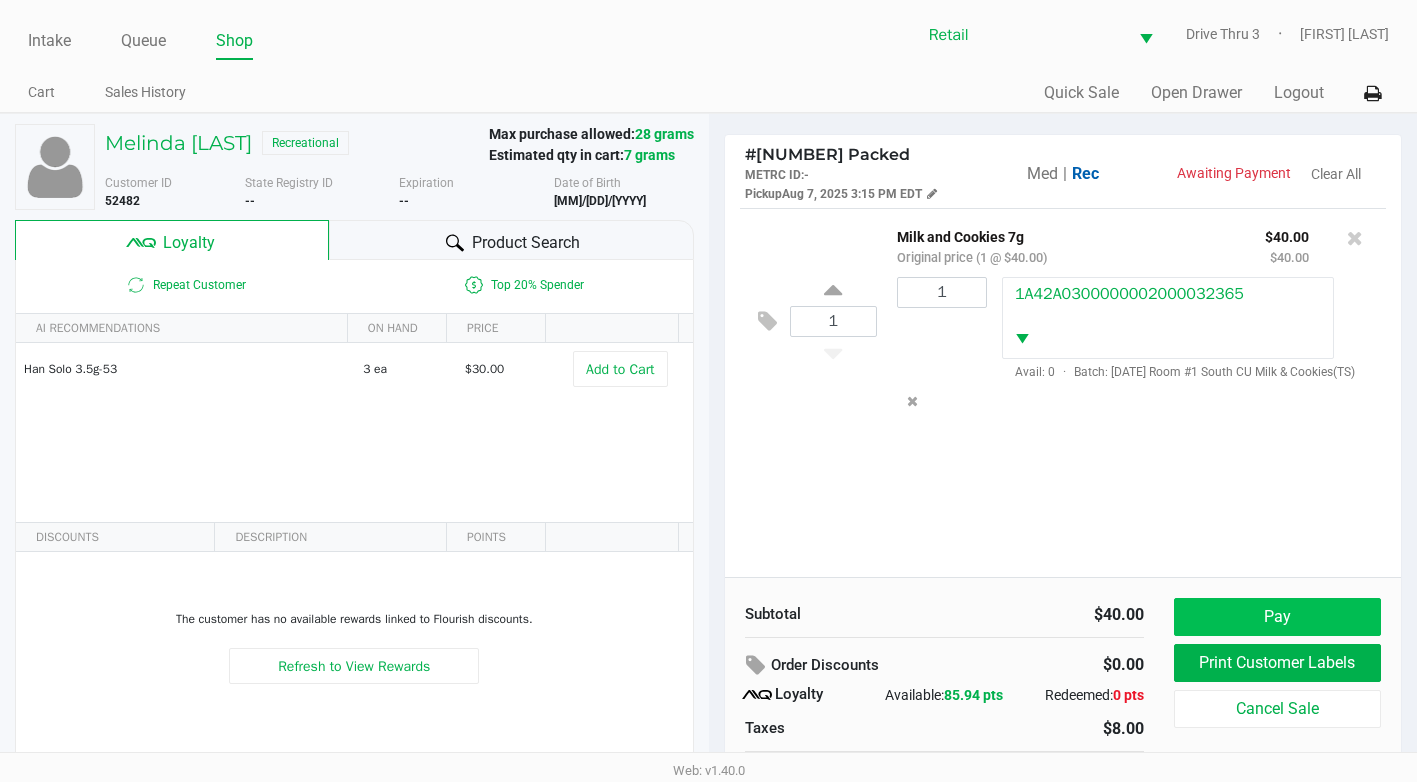 scroll, scrollTop: 39, scrollLeft: 0, axis: vertical 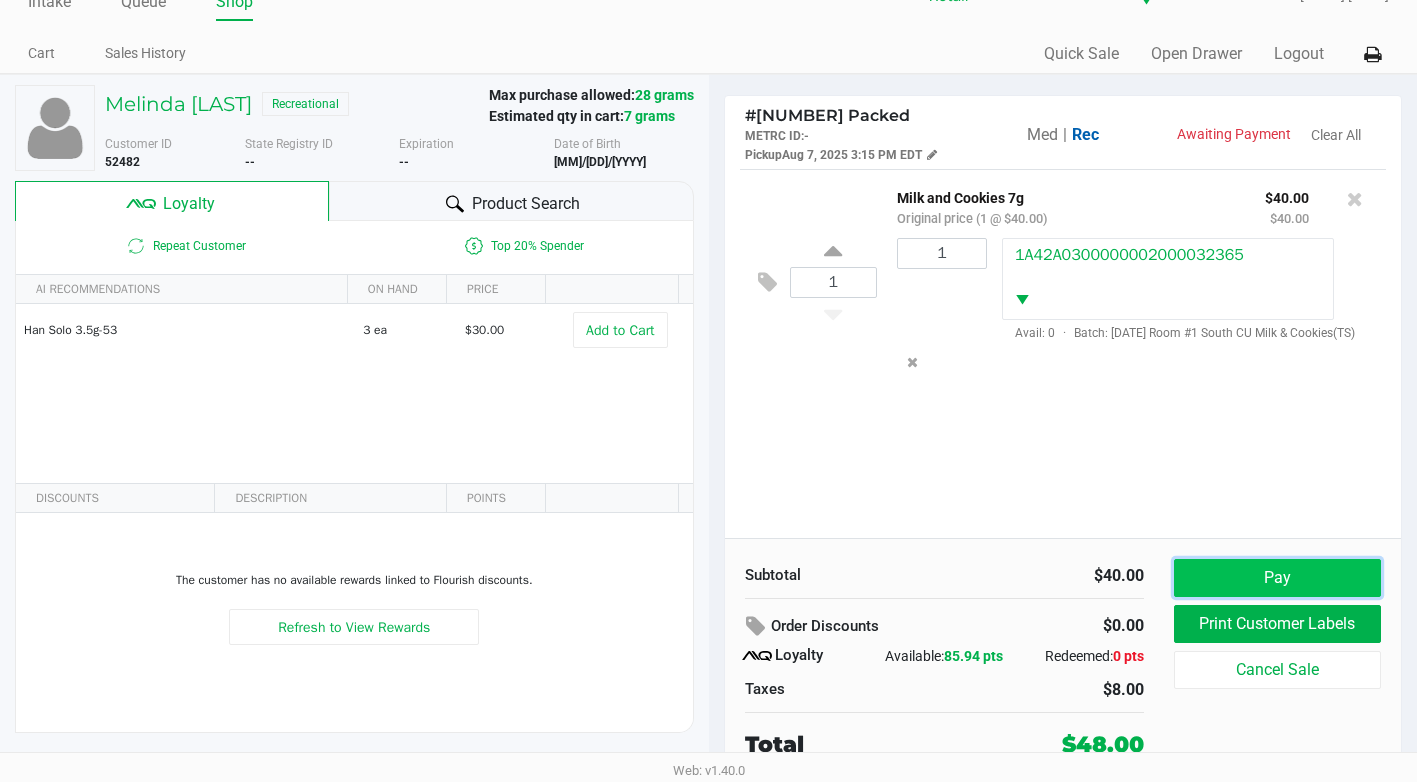 click on "Pay" 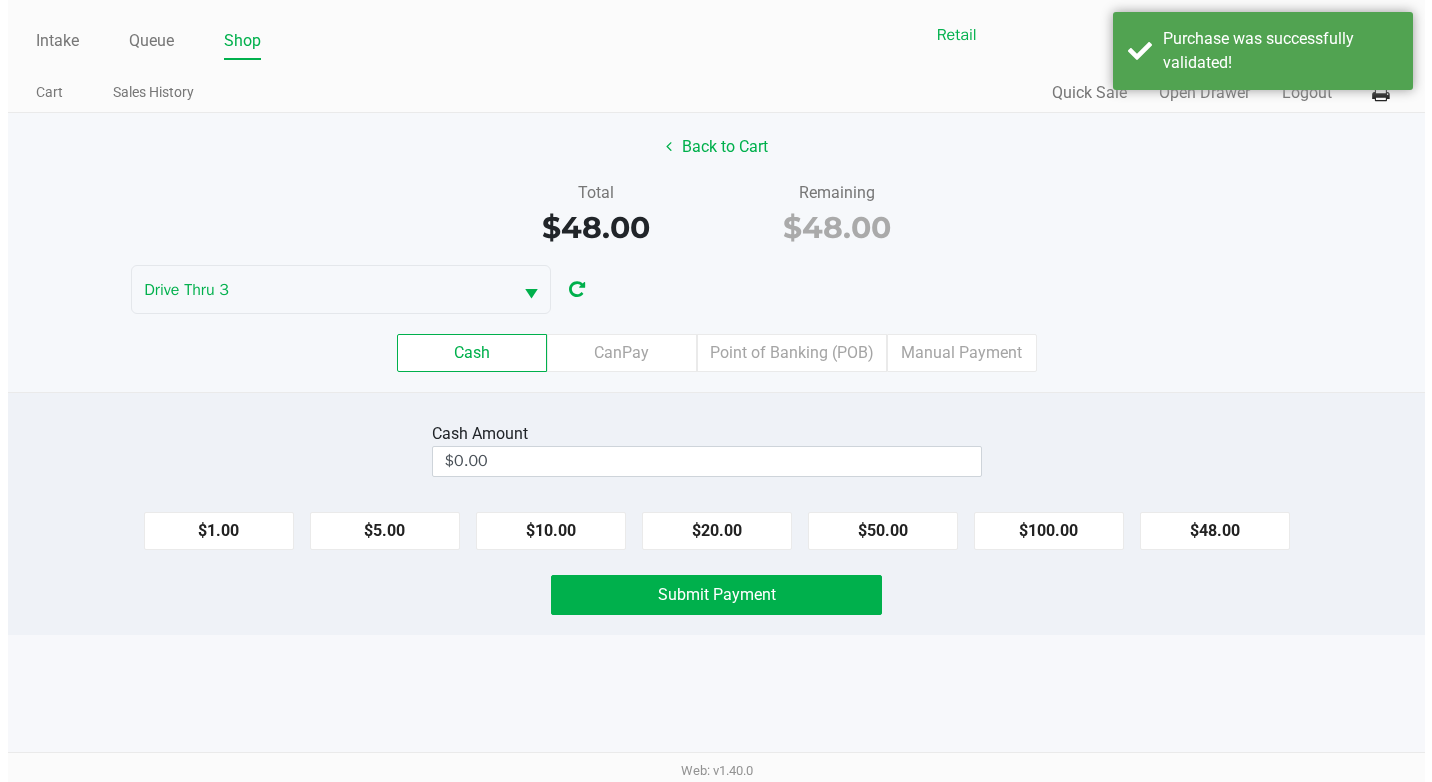 scroll, scrollTop: 0, scrollLeft: 0, axis: both 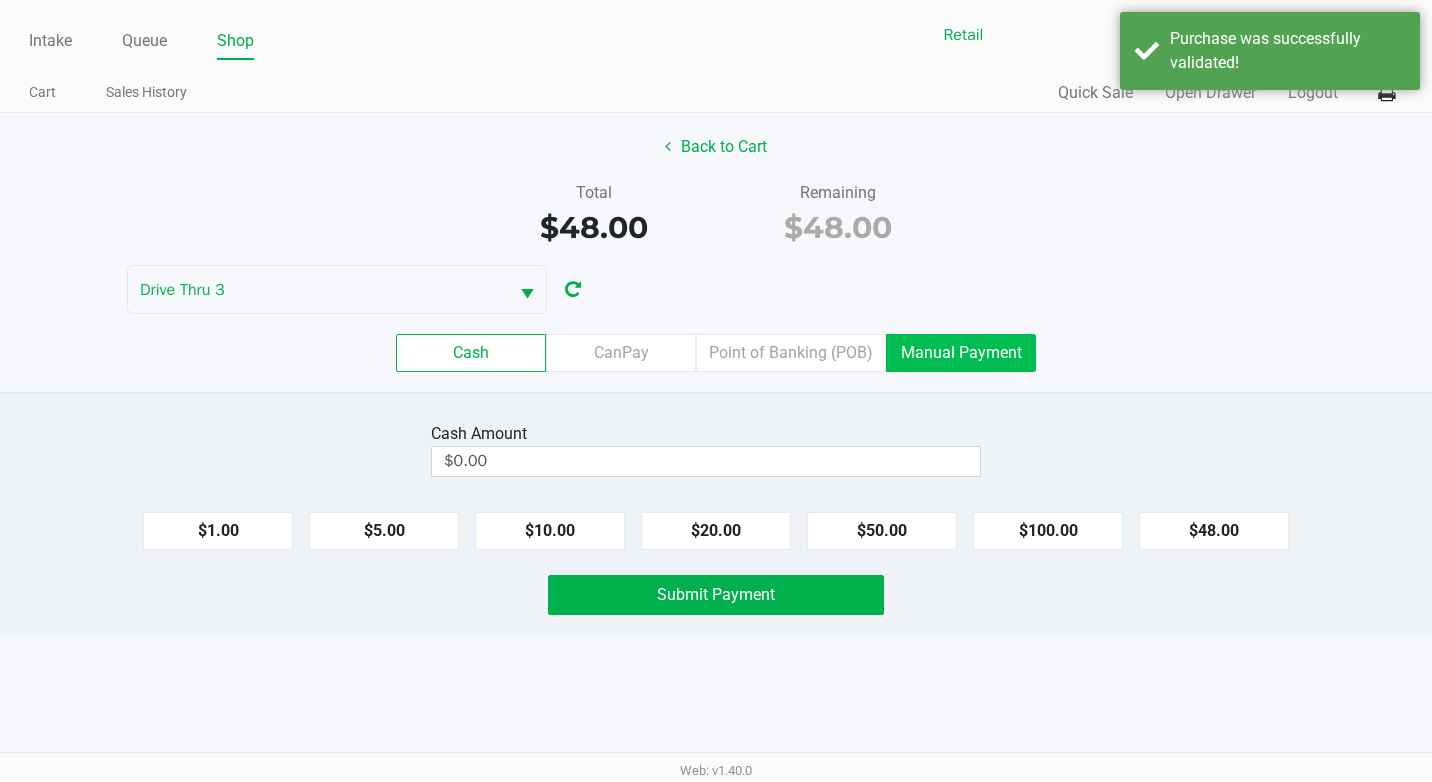 click on "Manual Payment" 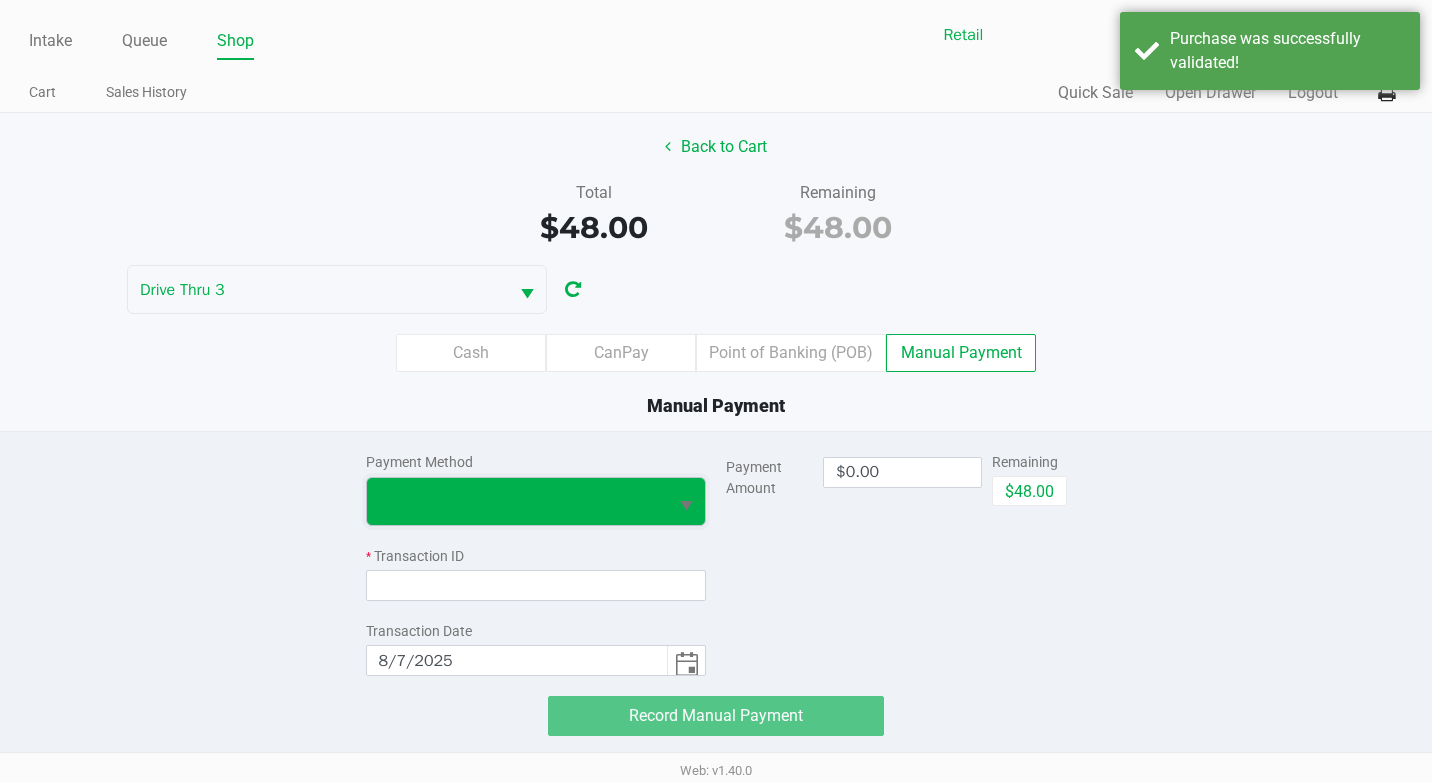 click at bounding box center [517, 501] 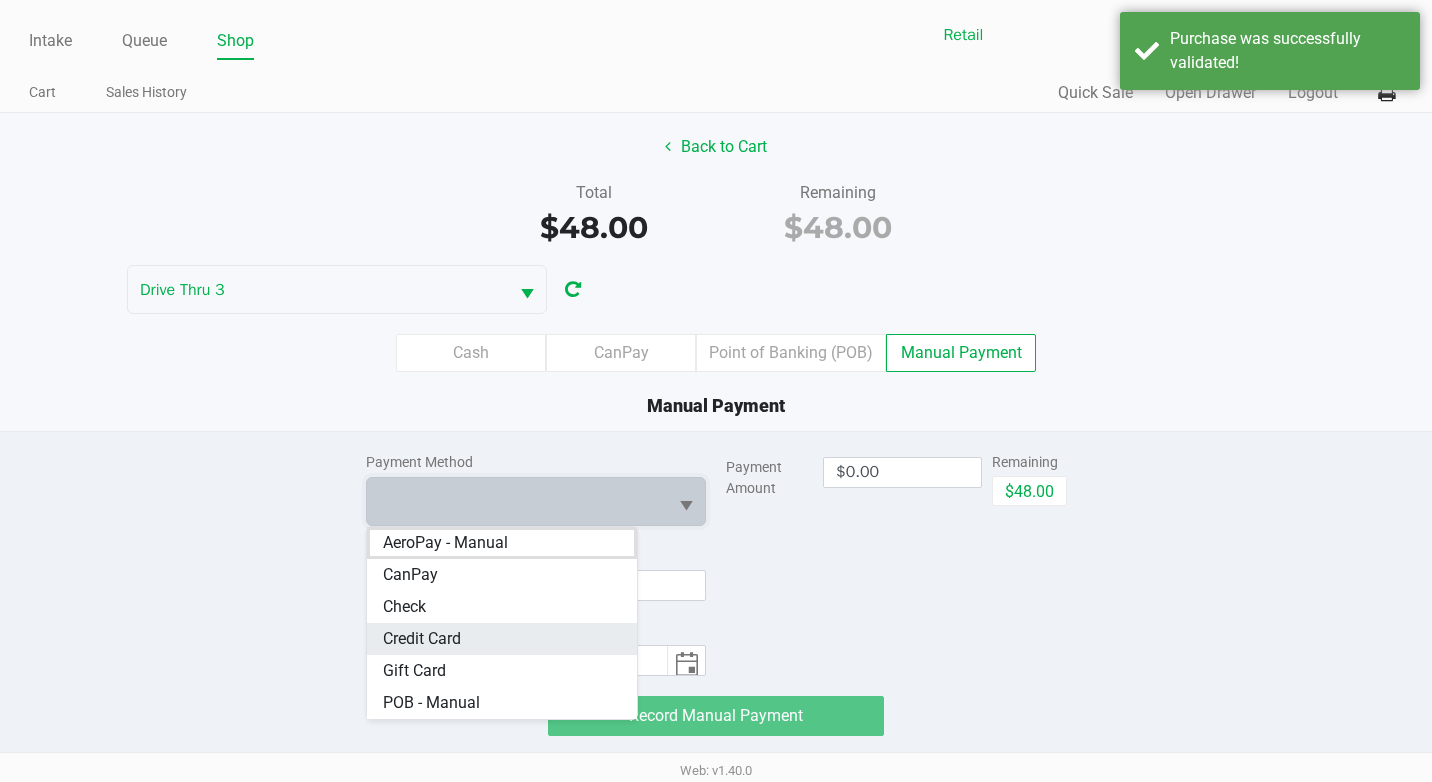 click on "Credit Card" at bounding box center (422, 639) 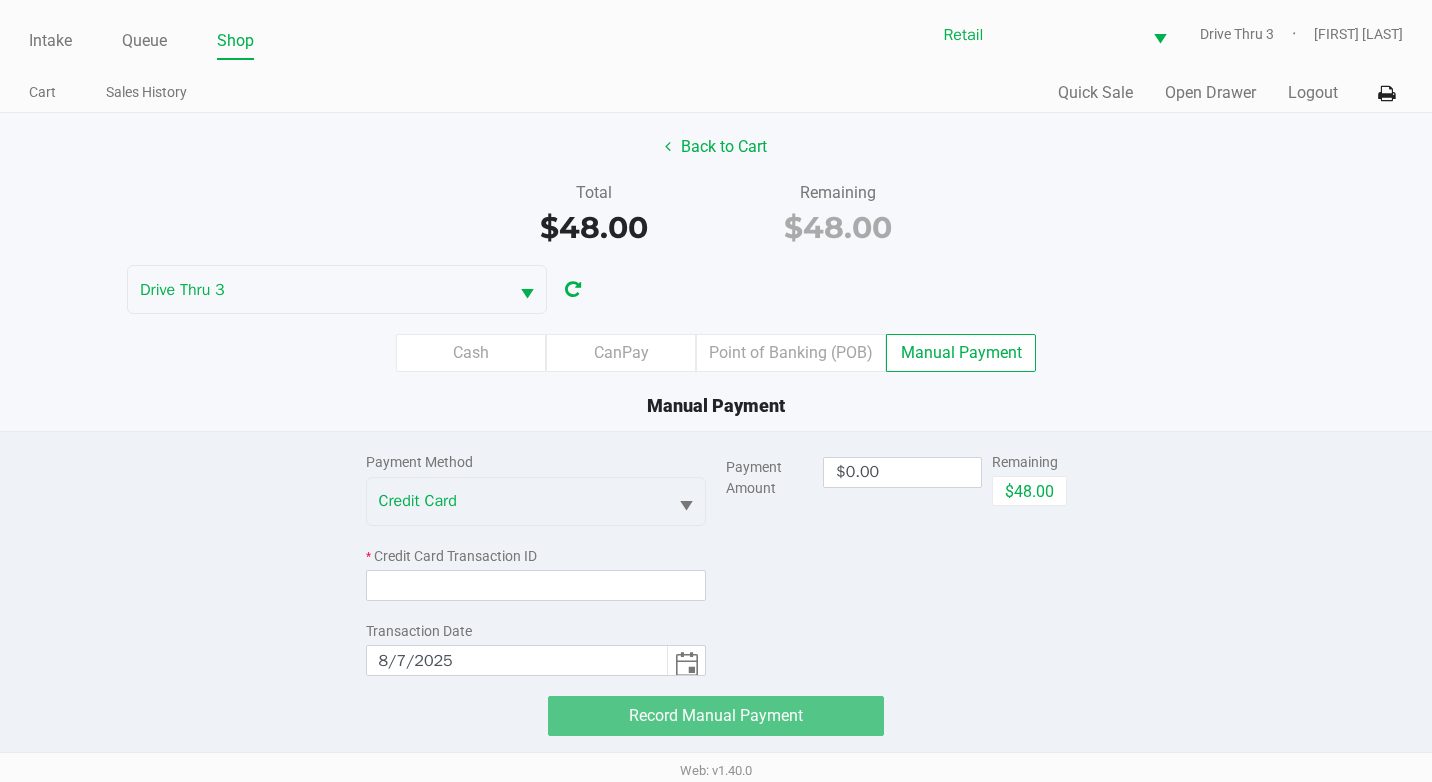 click on "Payment Method  Credit Card *  Credit Card Transaction ID   Transaction Date  8/7/2025" 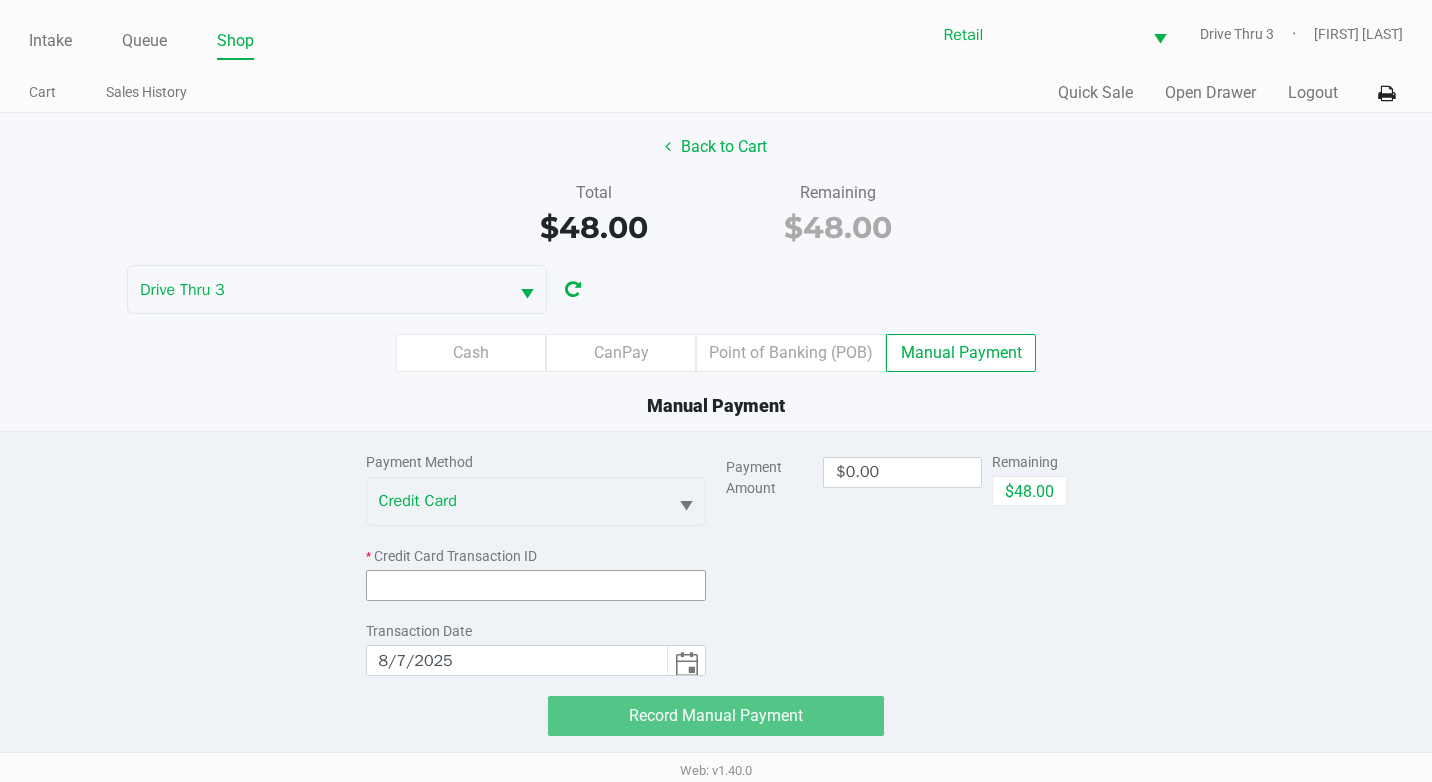 click 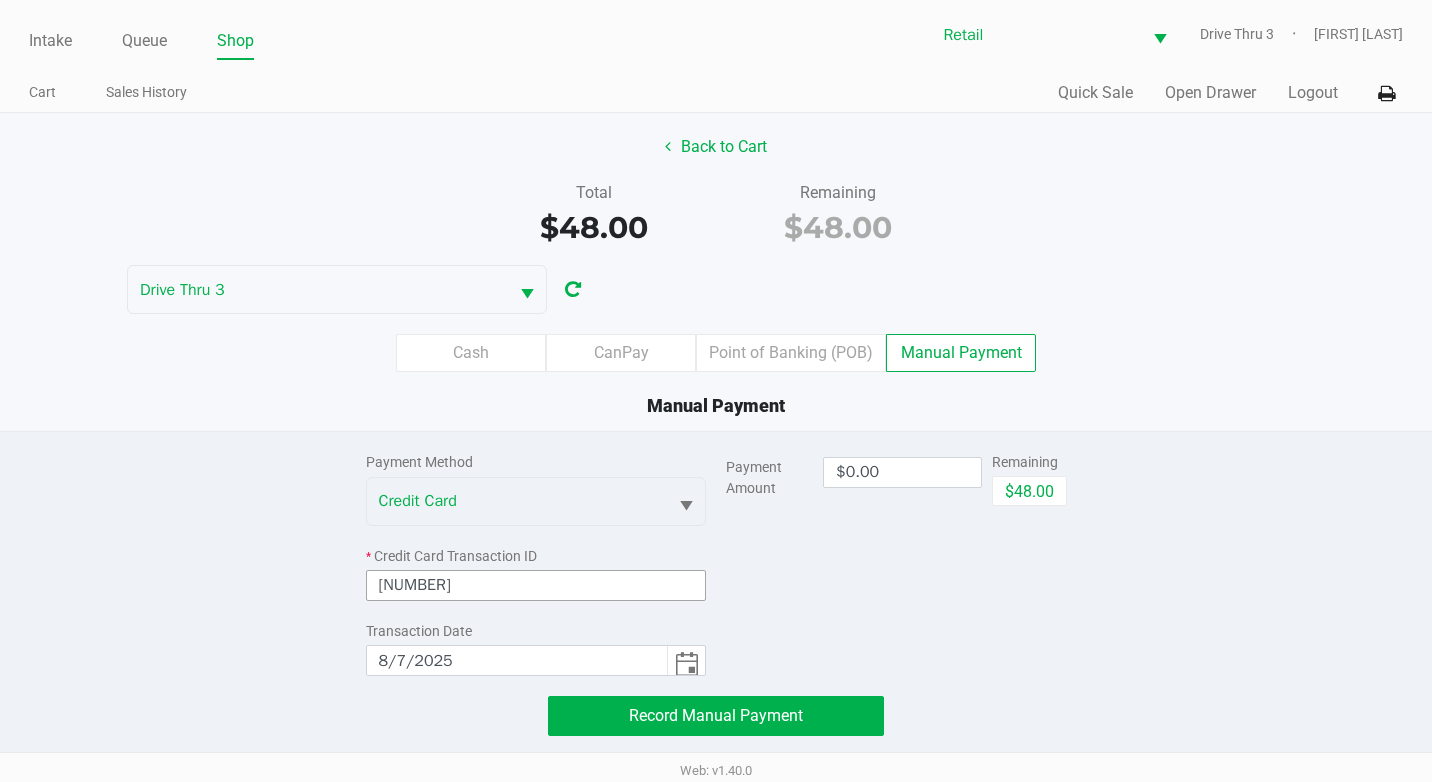 type on "[NUMBER]" 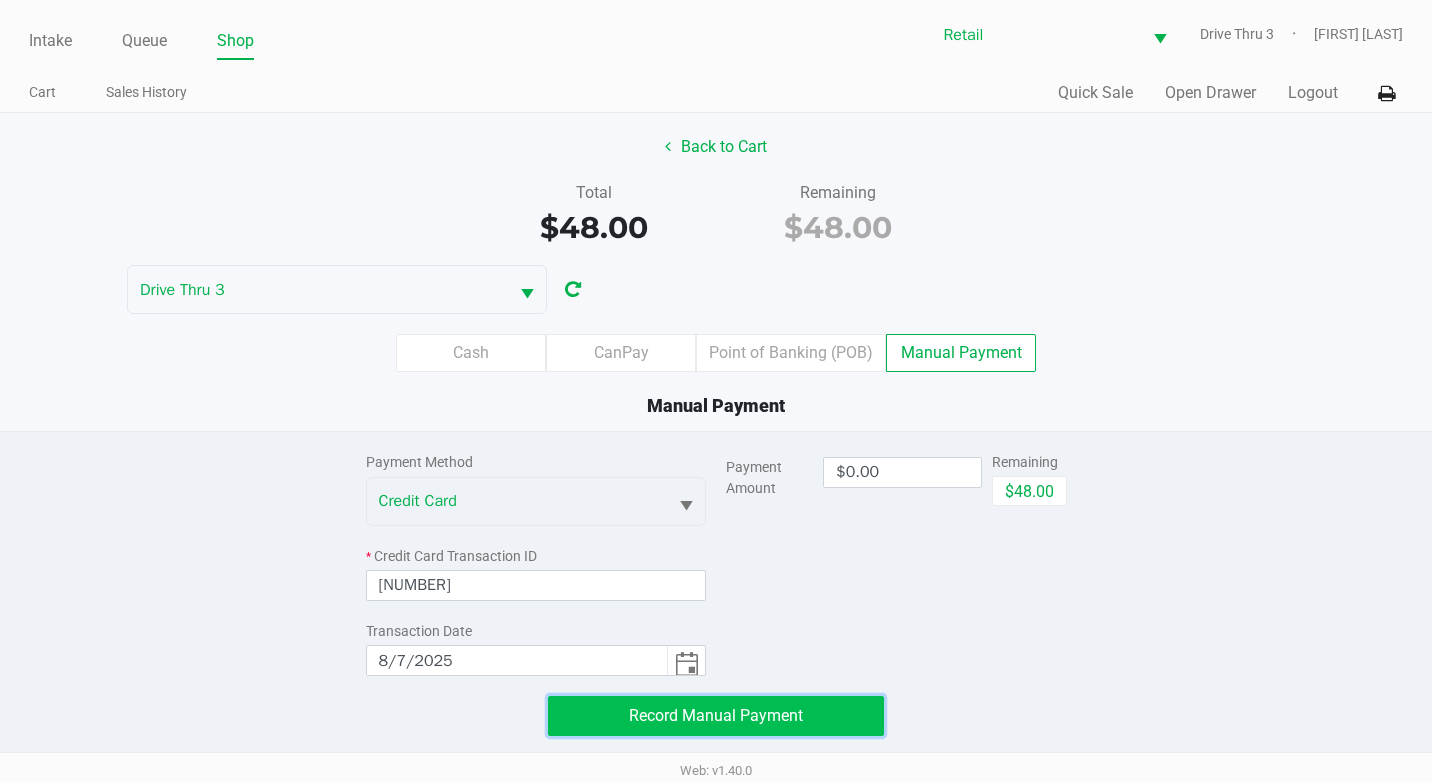 click on "Record Manual Payment" 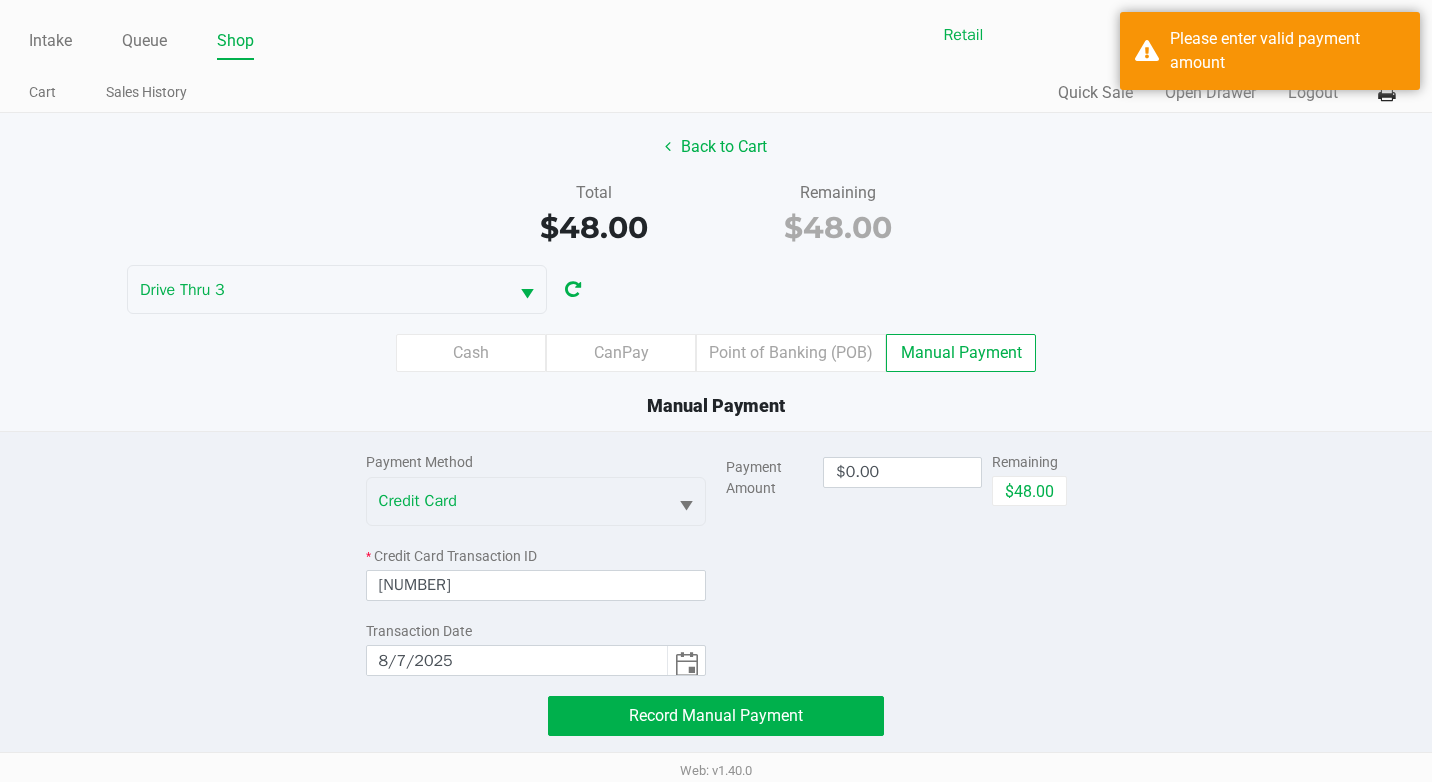 click on "$48.00" 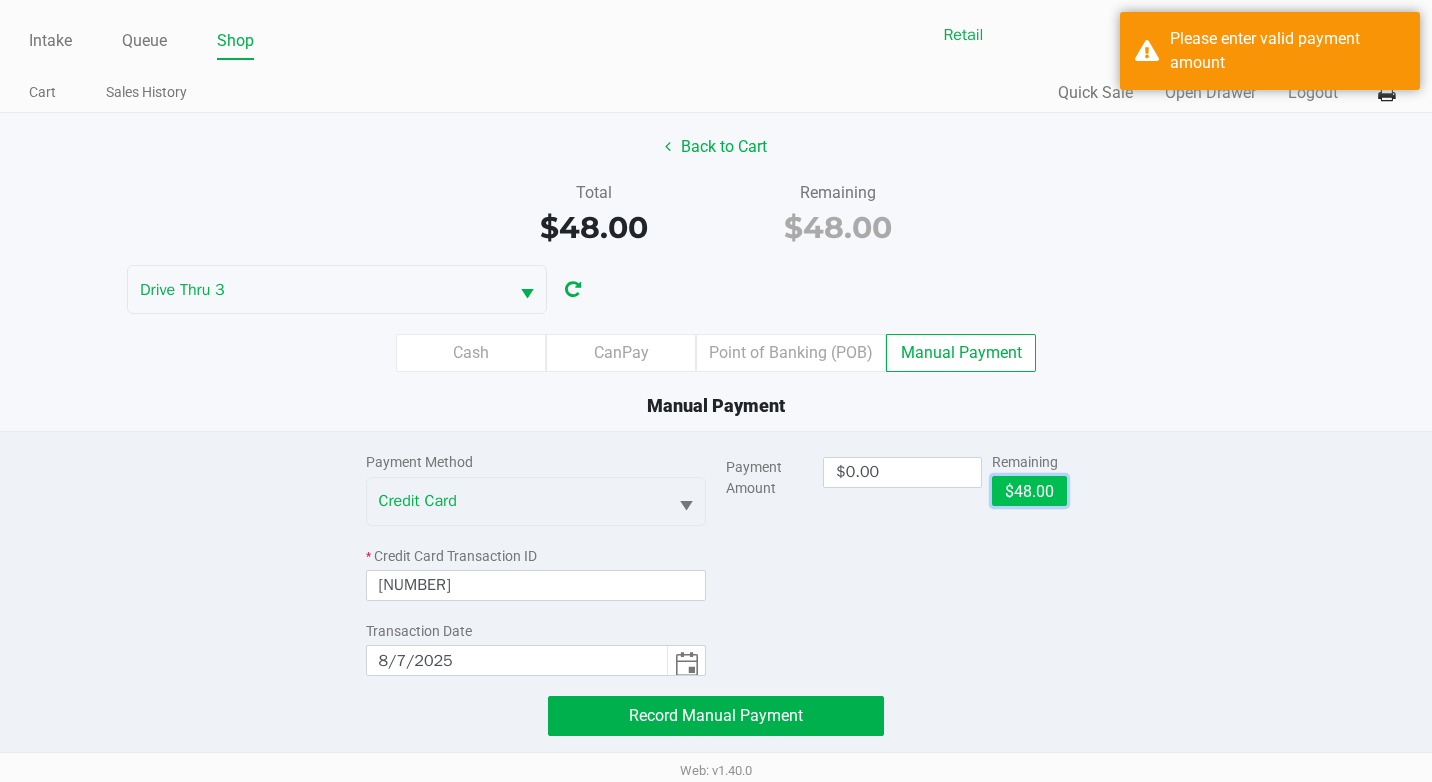 click on "$48.00" 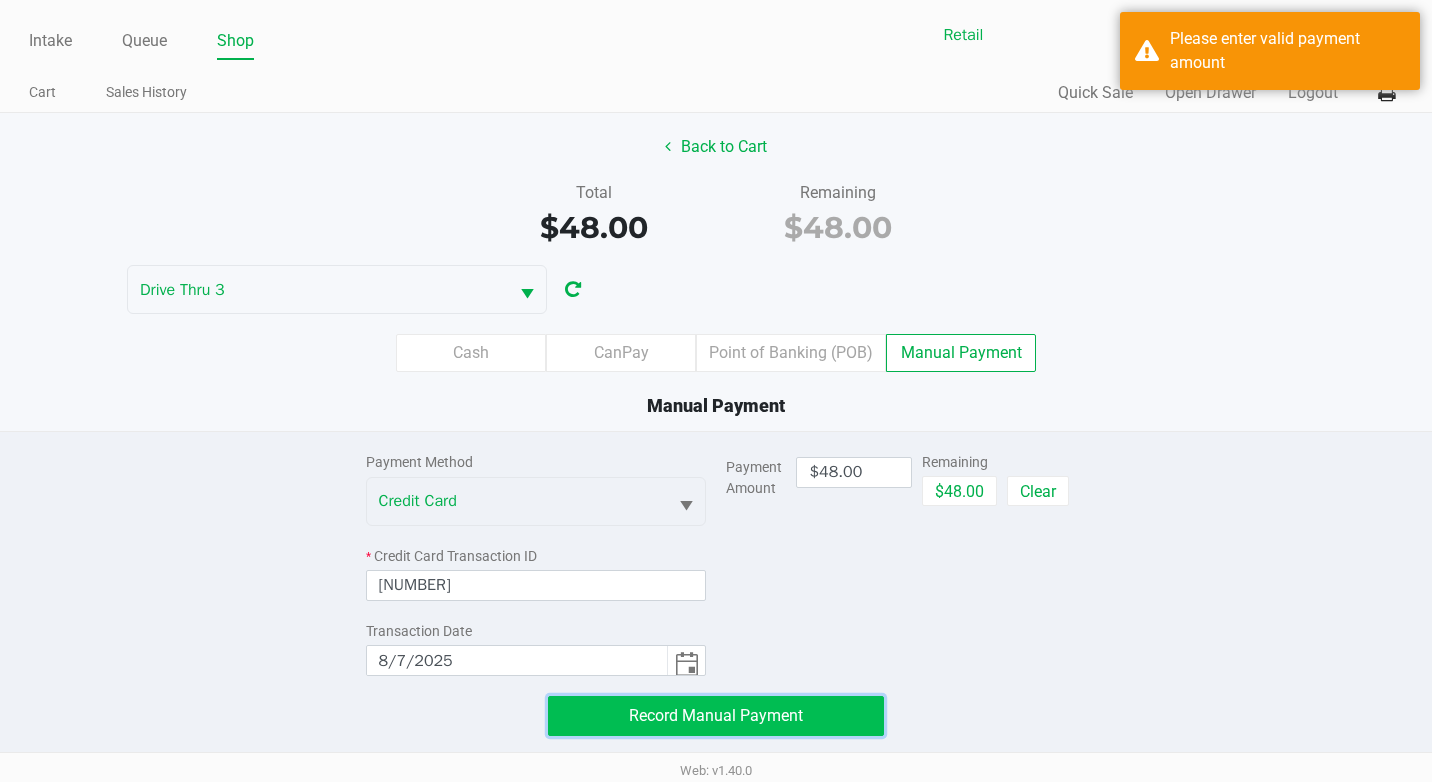 click on "Record Manual Payment" 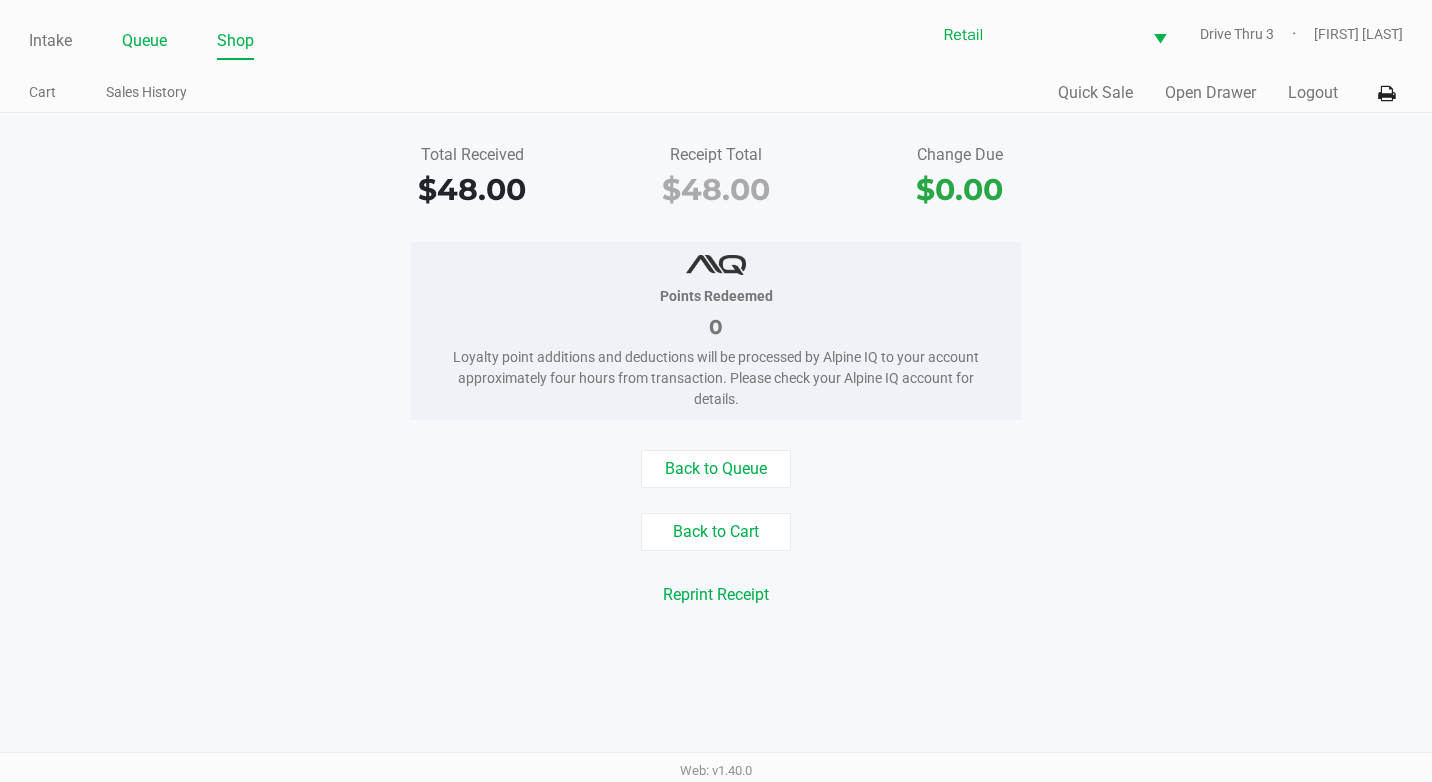 click on "Queue" 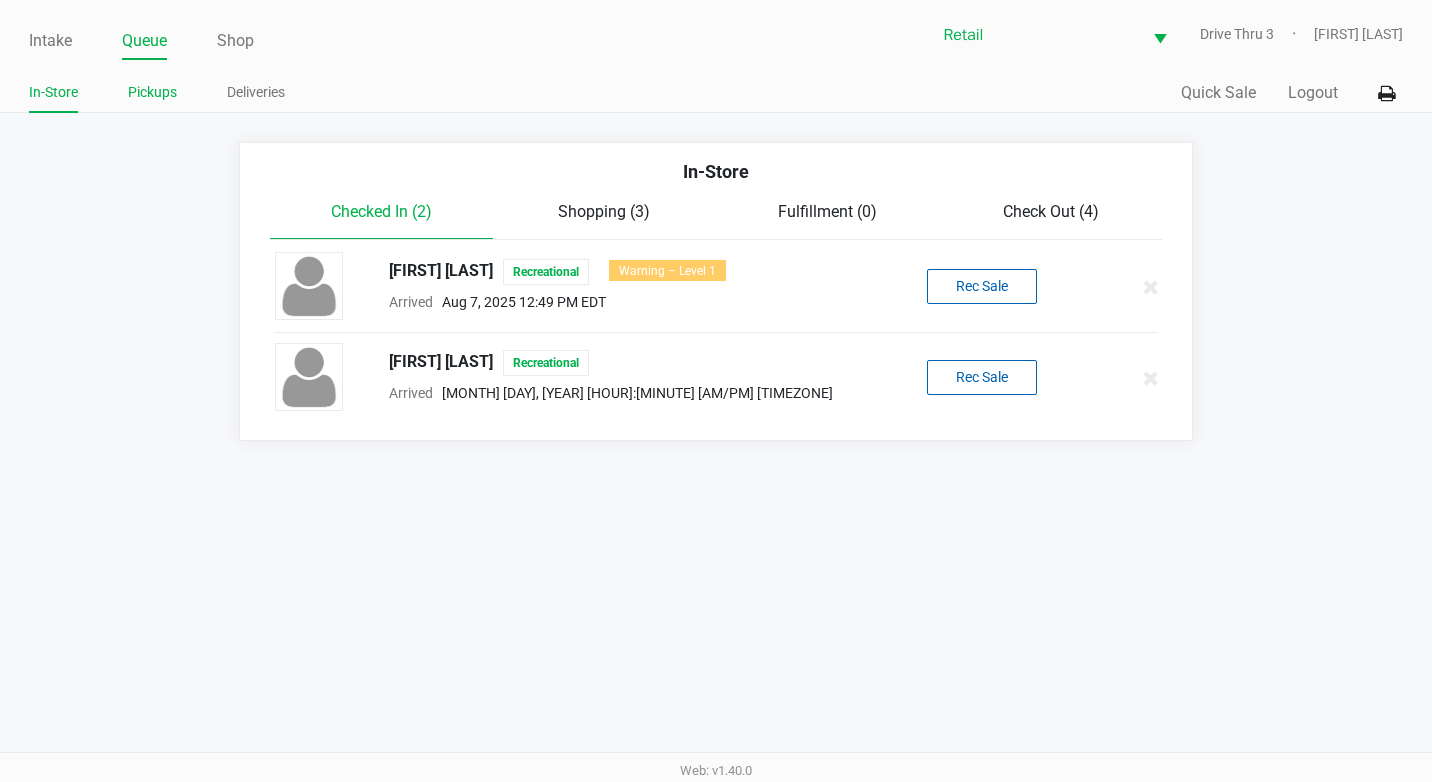 click on "Pickups" 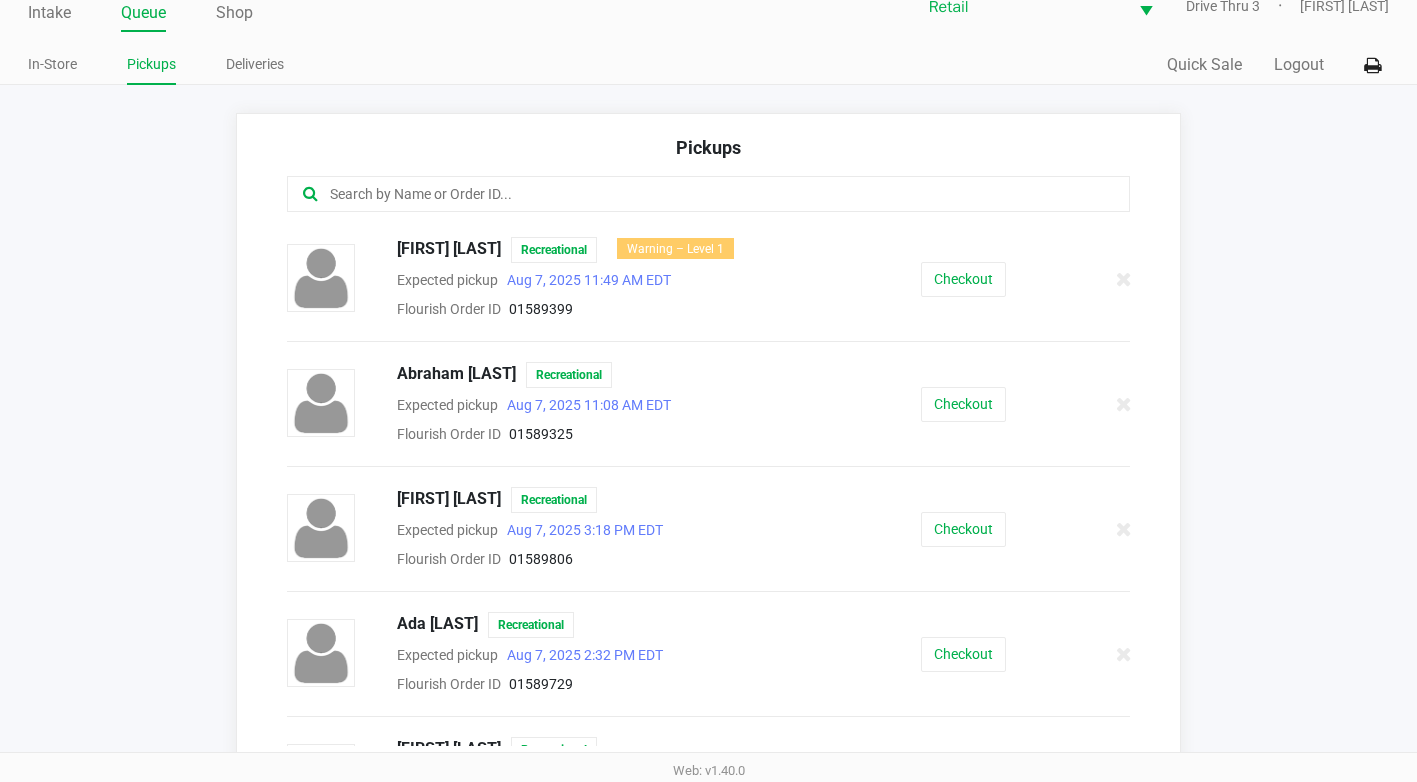 scroll, scrollTop: 41, scrollLeft: 0, axis: vertical 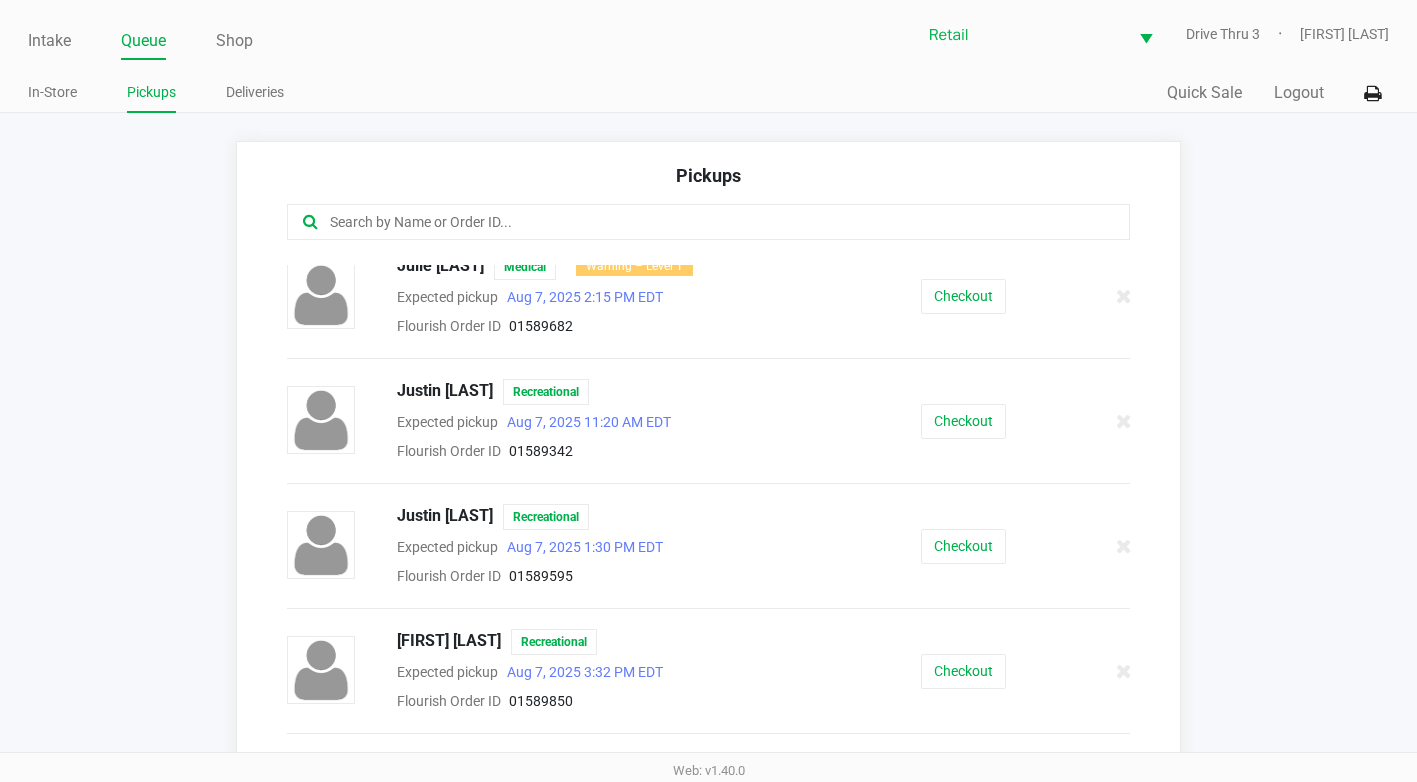 click on "Pickups" 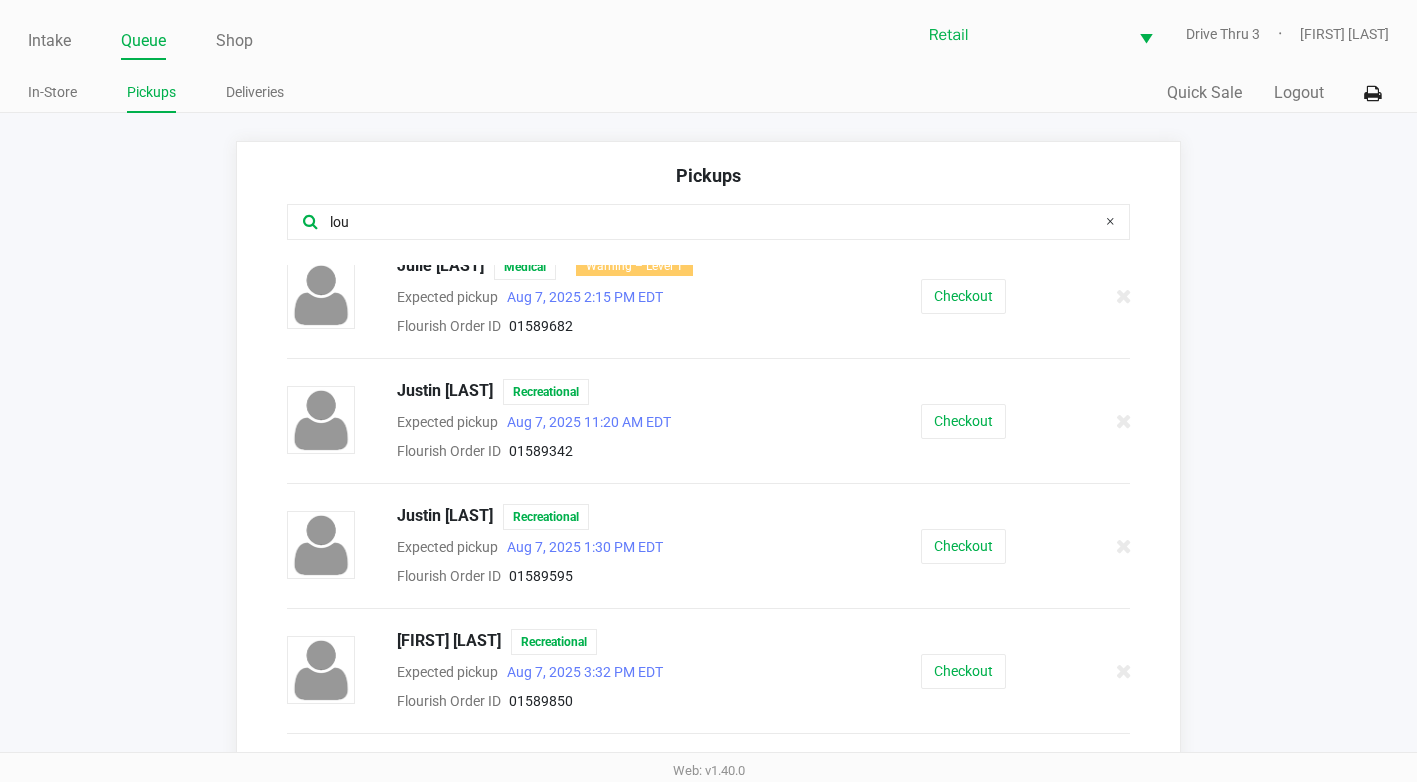 scroll, scrollTop: 0, scrollLeft: 0, axis: both 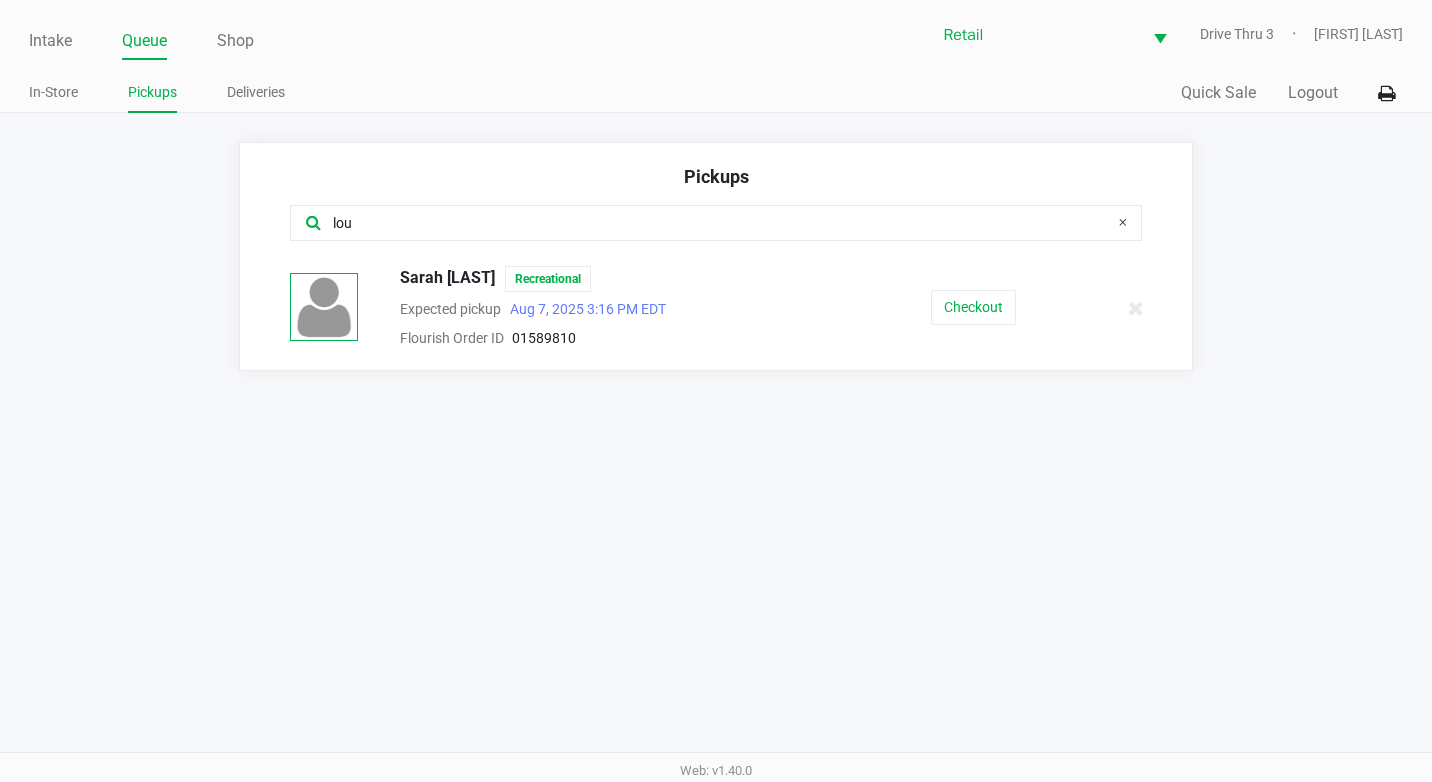 type on "lou" 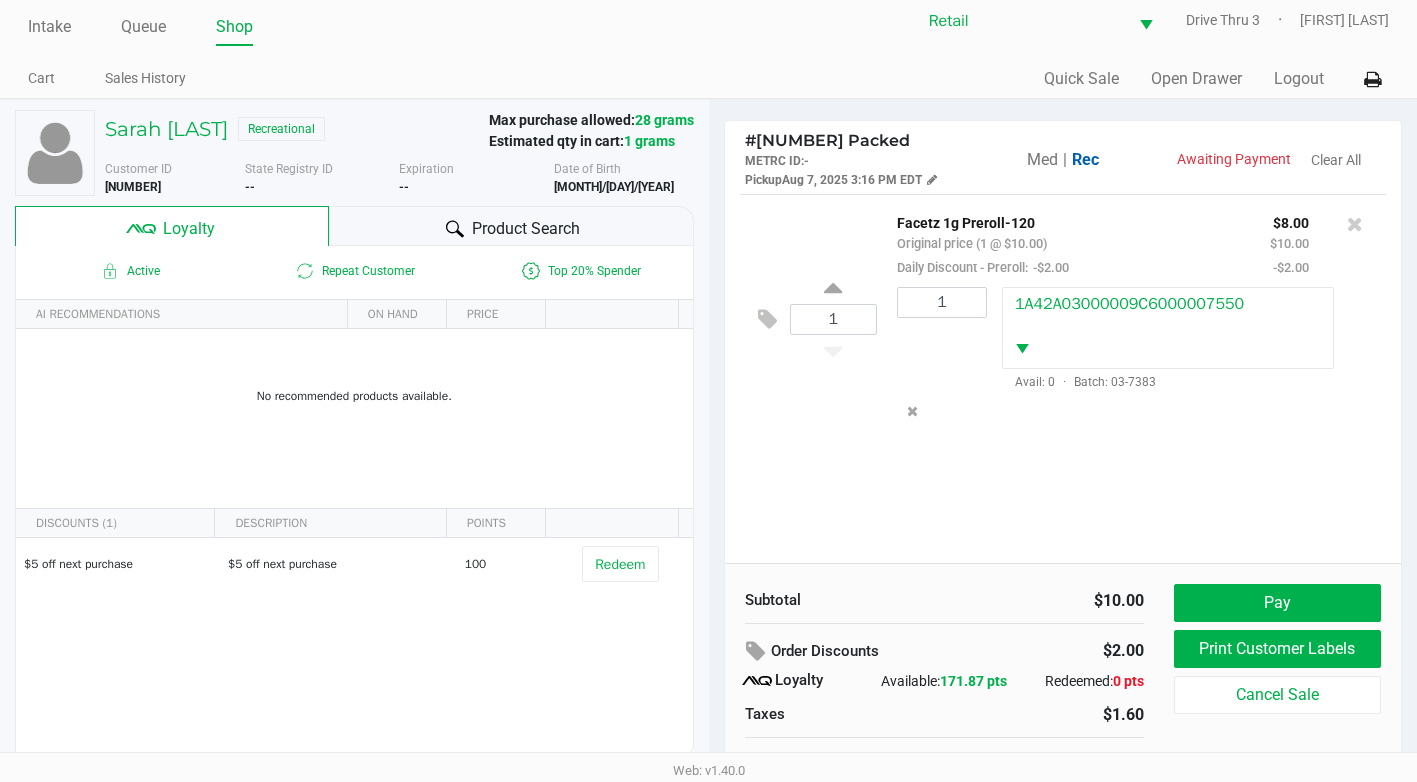 scroll, scrollTop: 39, scrollLeft: 0, axis: vertical 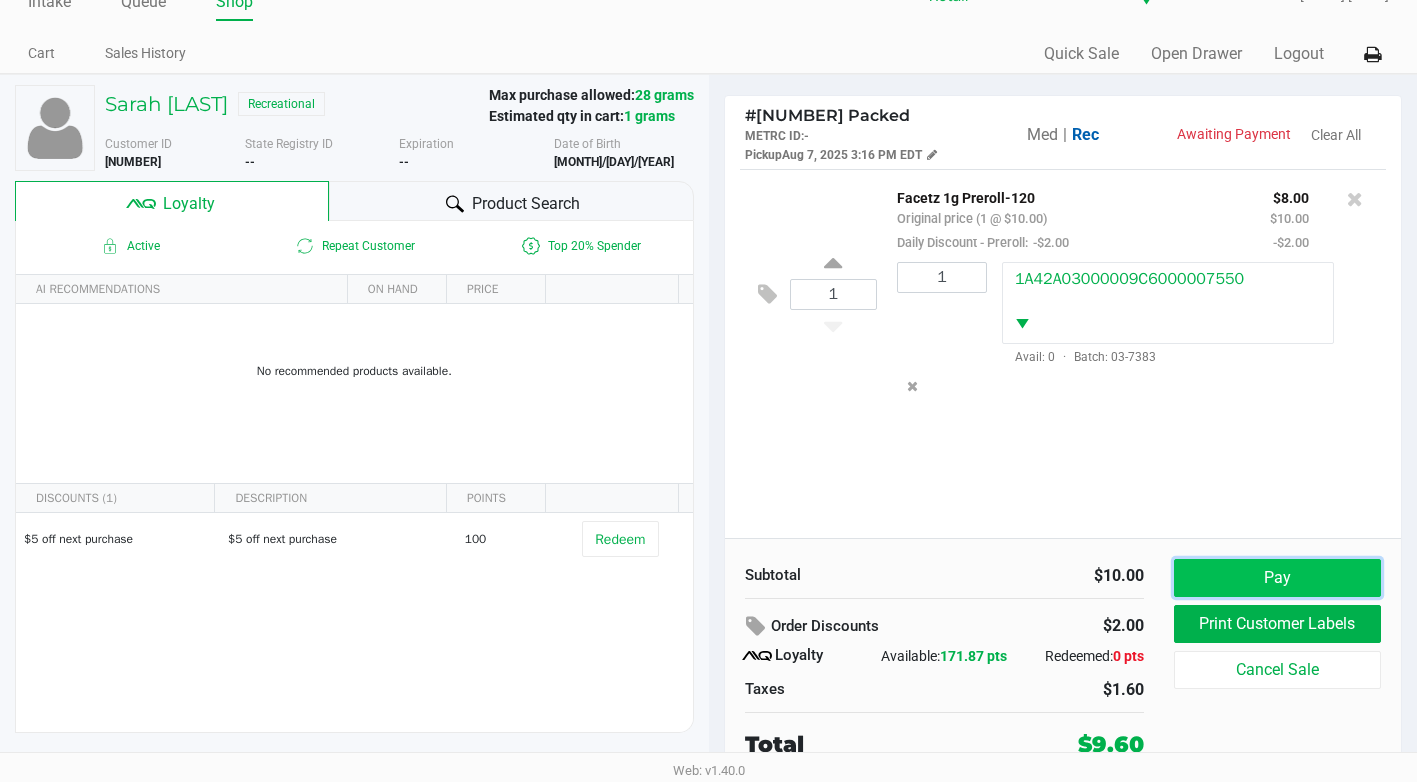 click on "Pay" 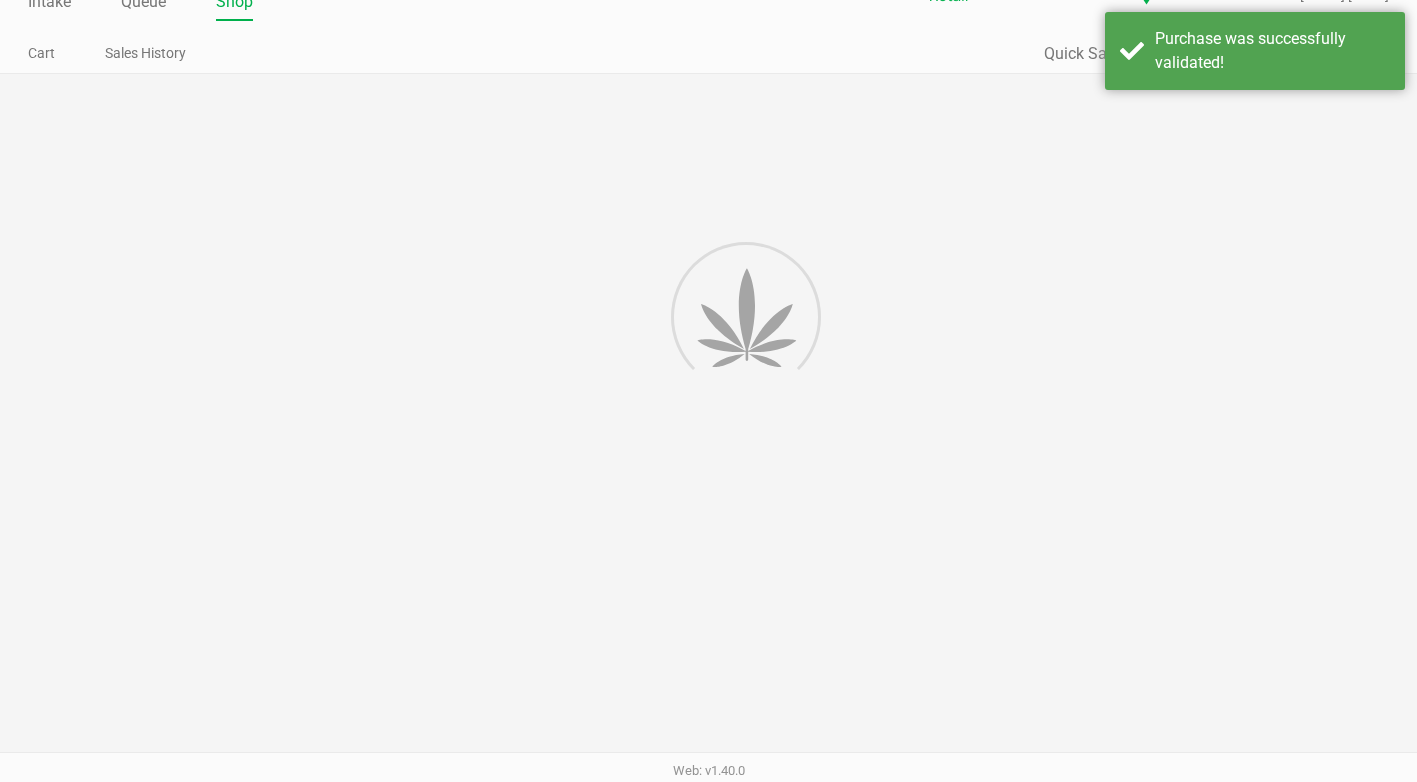 scroll, scrollTop: 0, scrollLeft: 0, axis: both 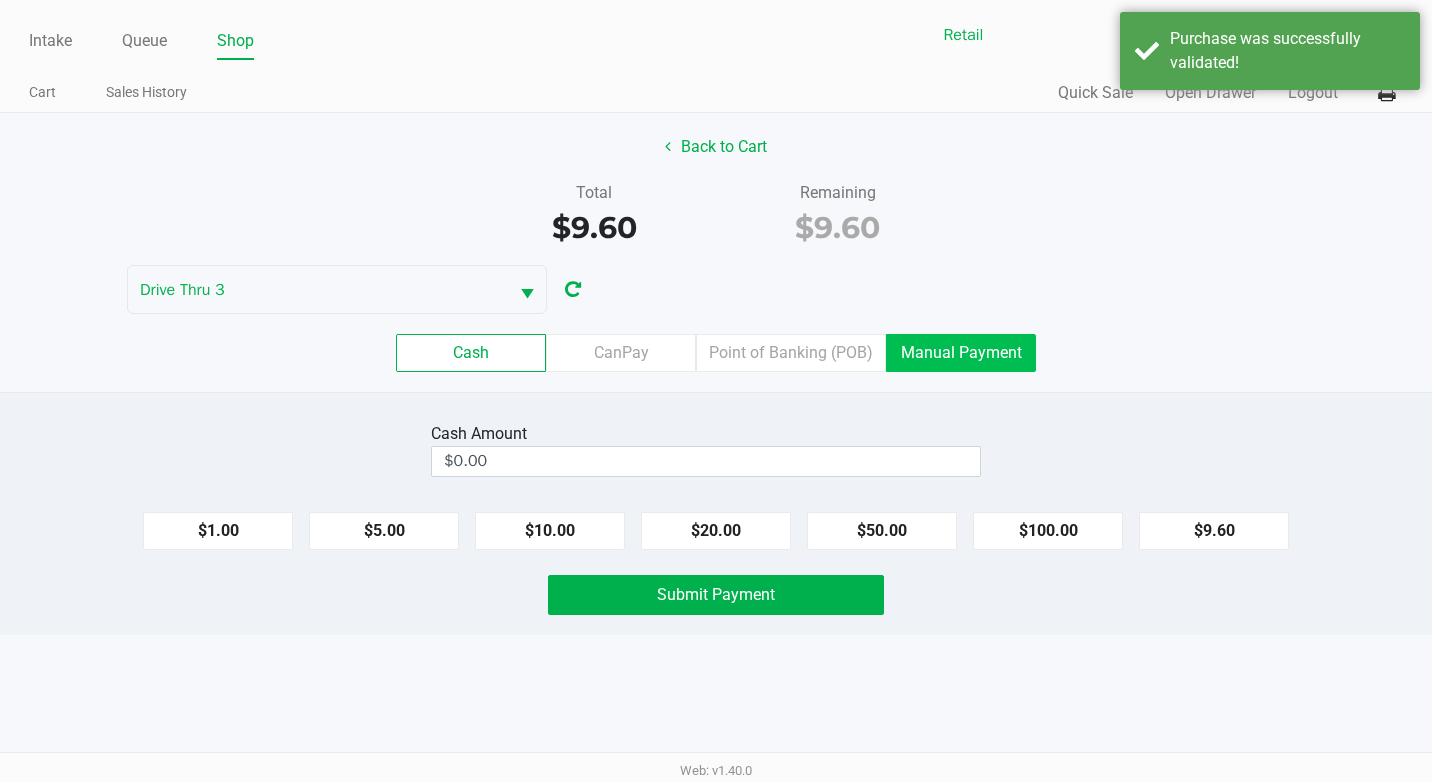 click on "Manual Payment" 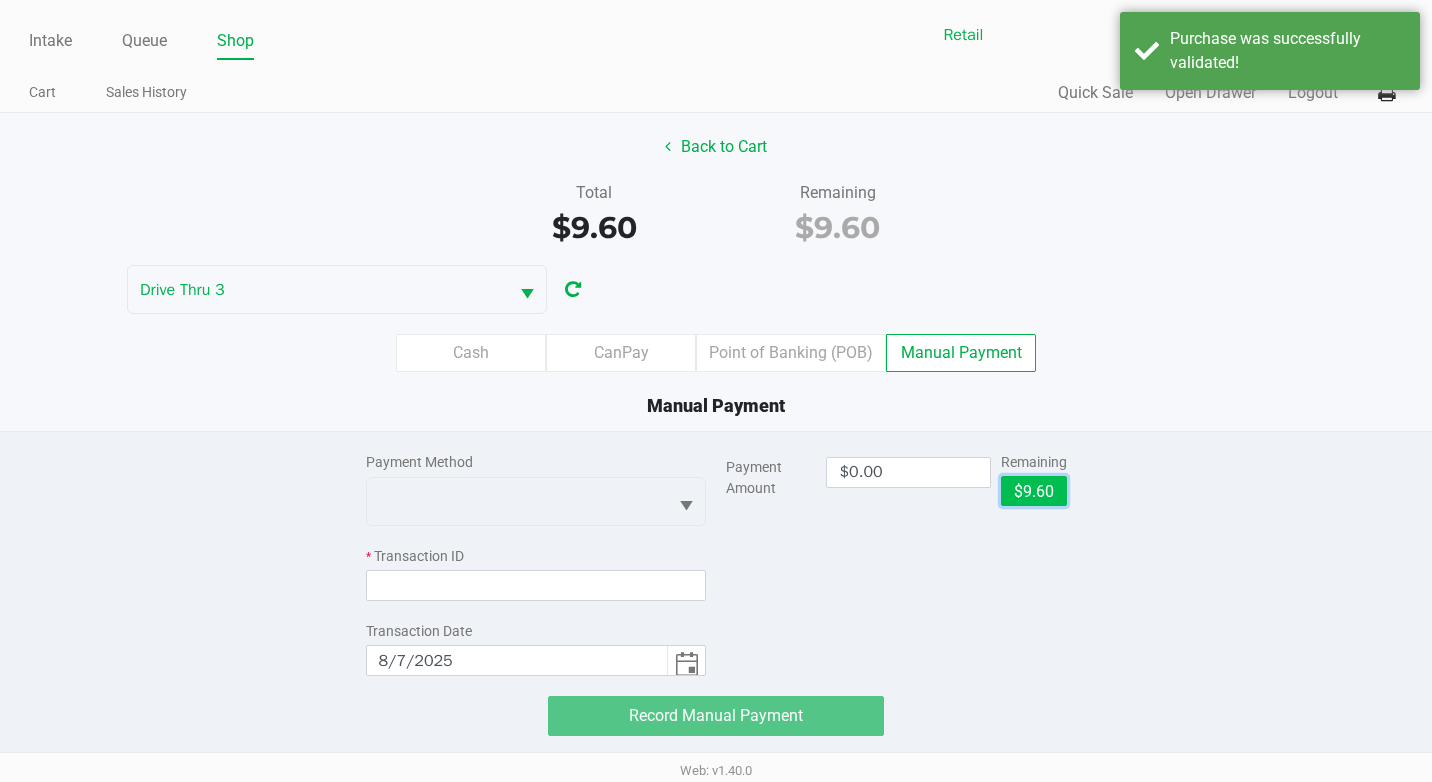 click on "$9.60" 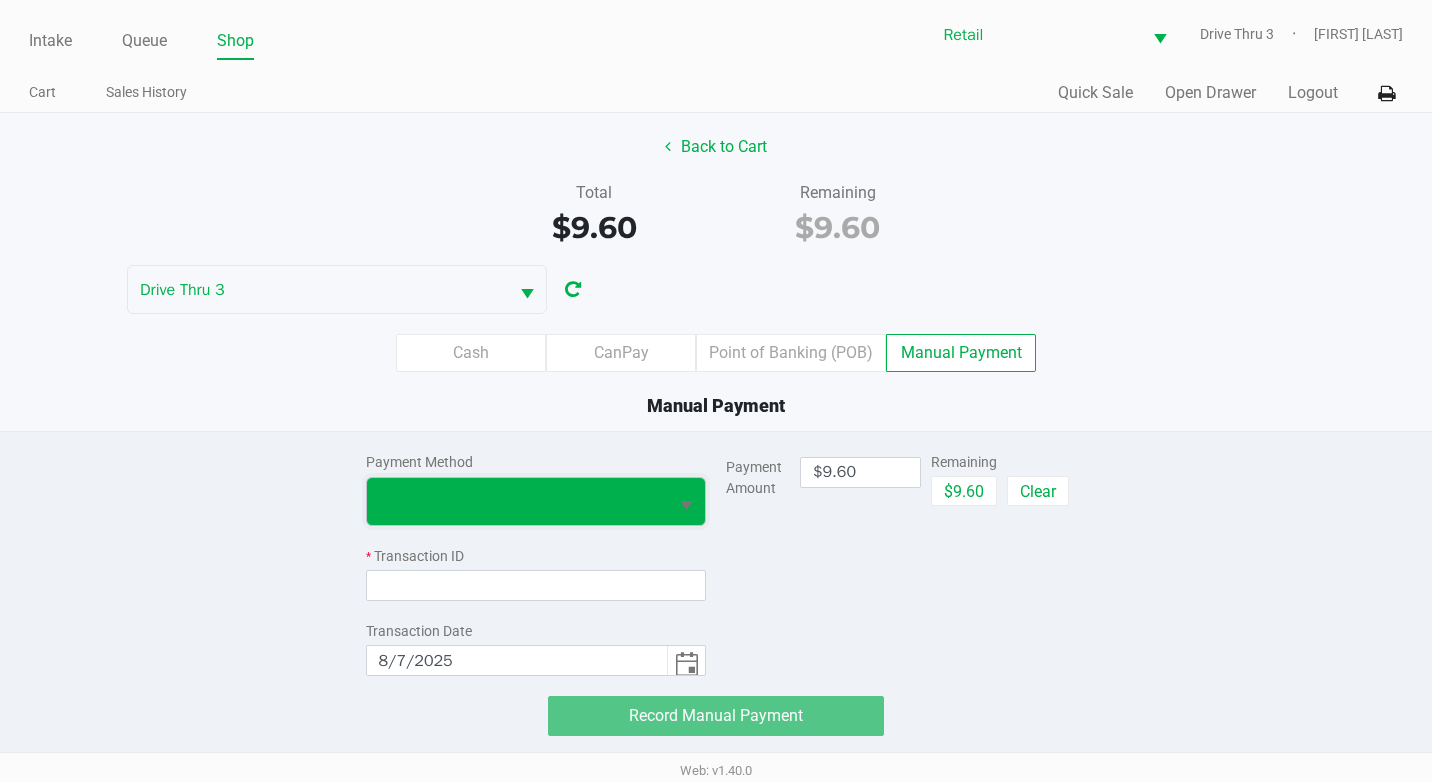 click at bounding box center [517, 501] 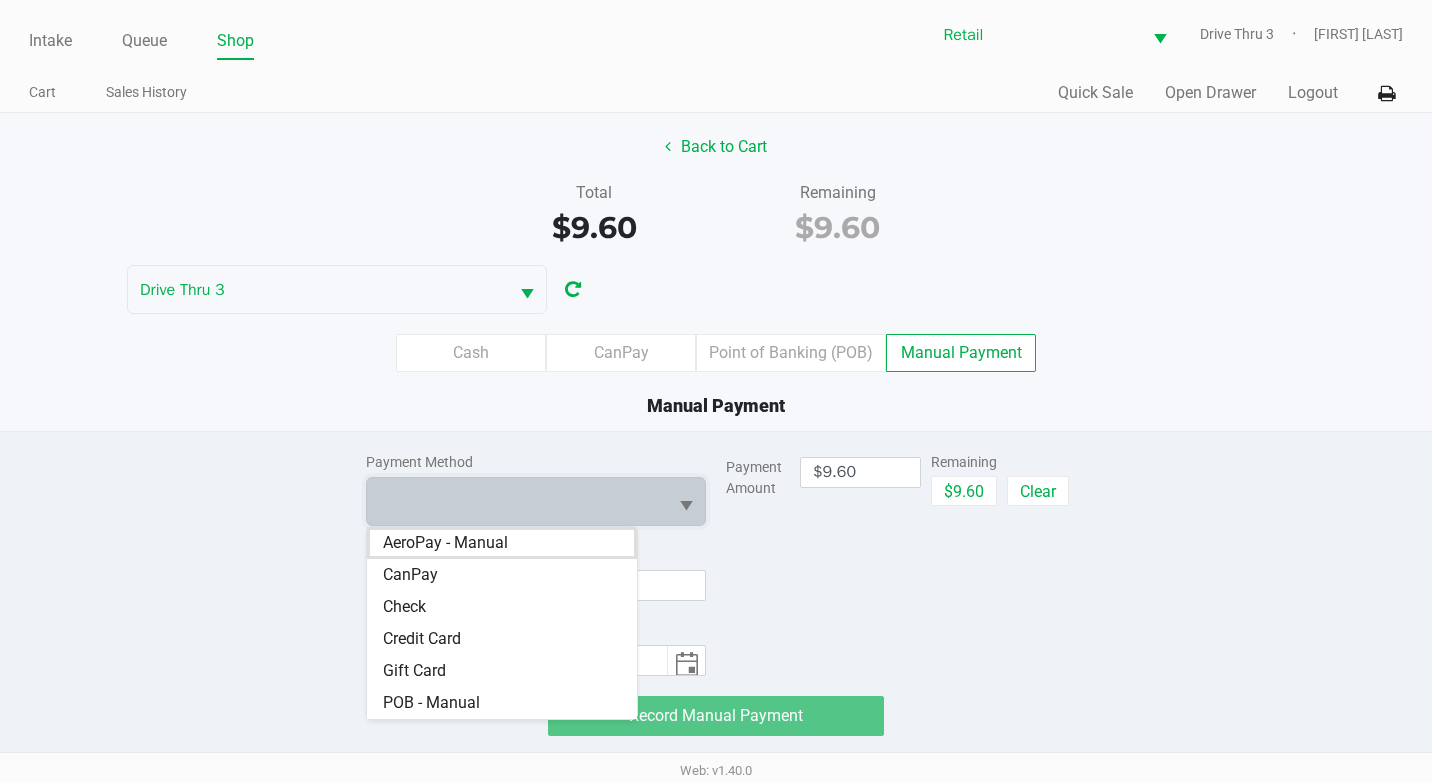click on "Credit Card" at bounding box center [422, 639] 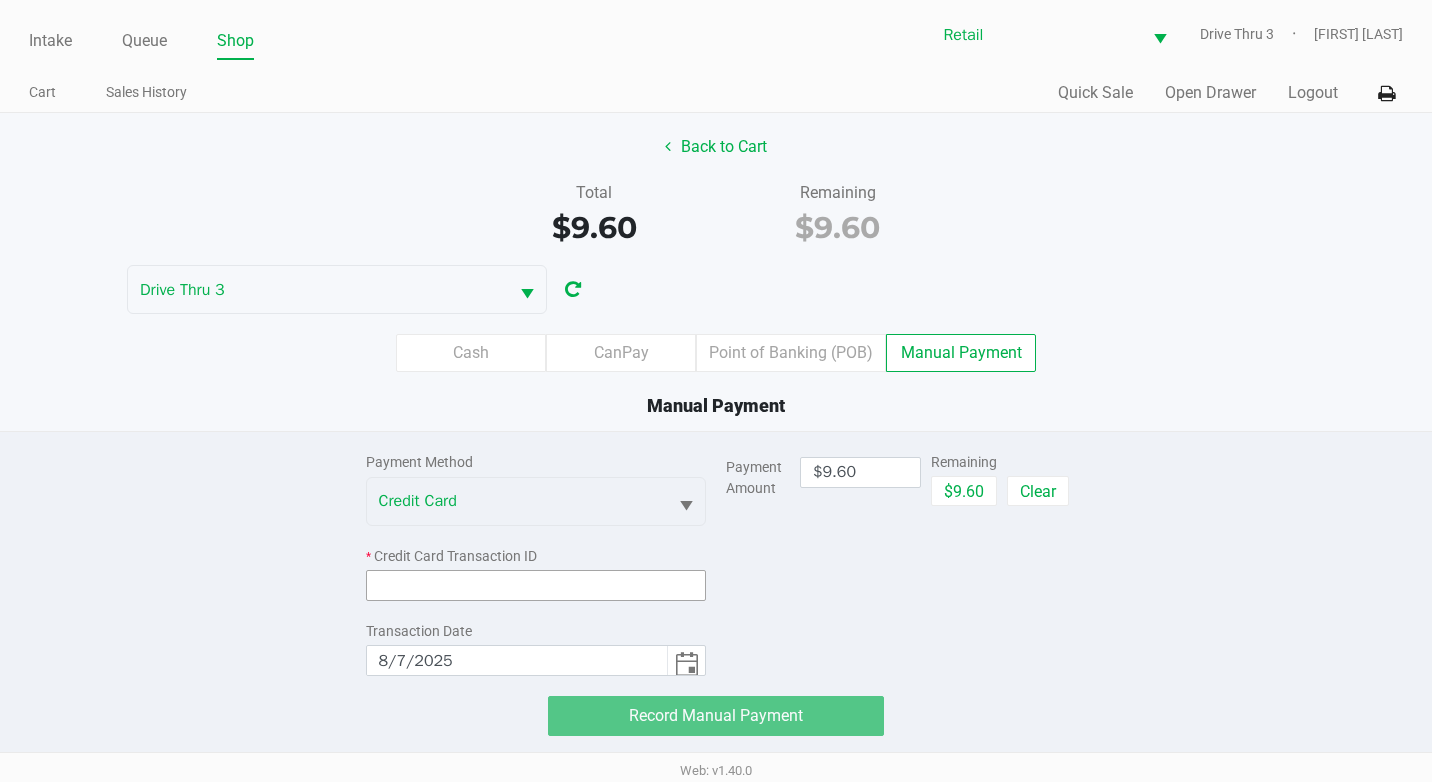 click 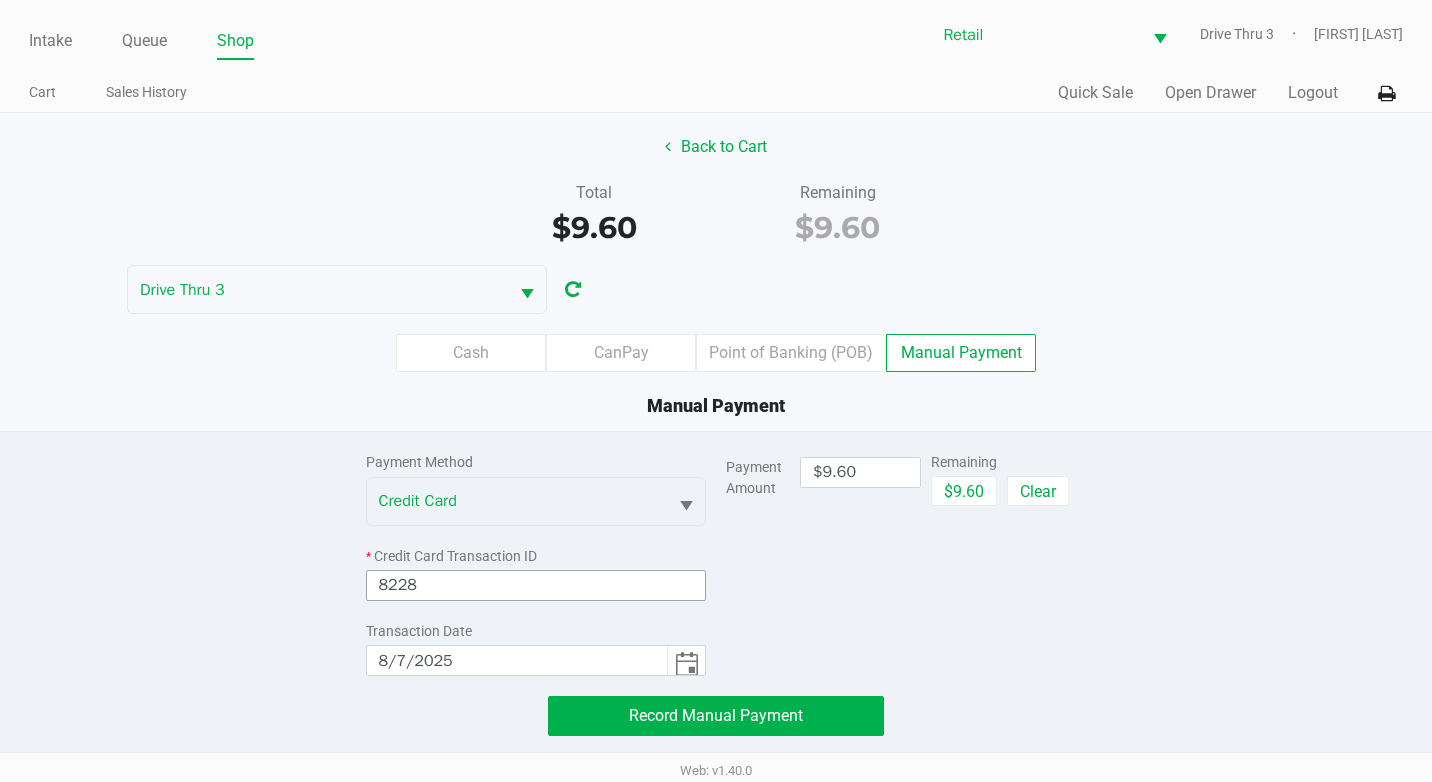 type on "8228" 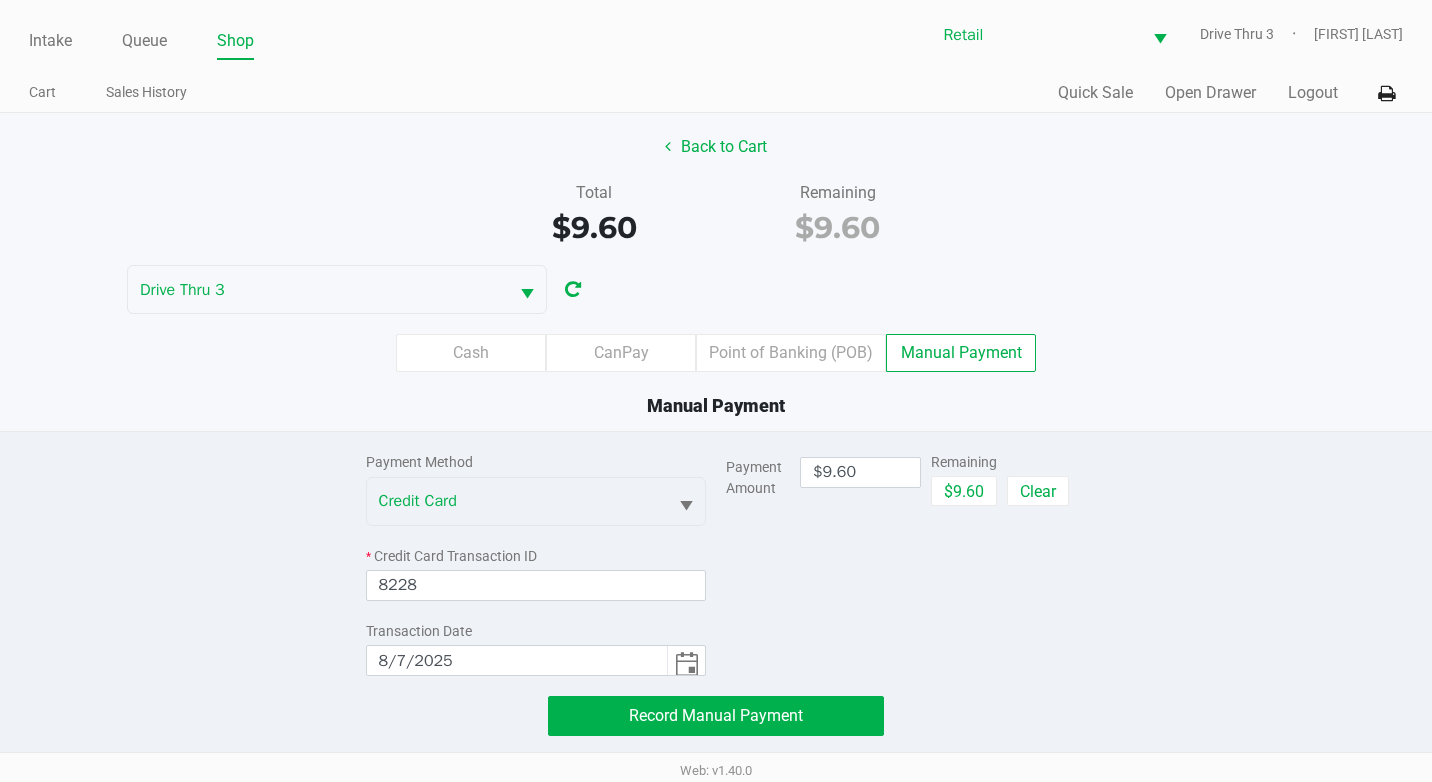 click on "Payment Method  Credit Card *  Credit Card Transaction ID  8228  Transaction Date  8/7/2025  Payment Amount  $9.60  Remaining   $9.60   Clear   Record Manual Payment" 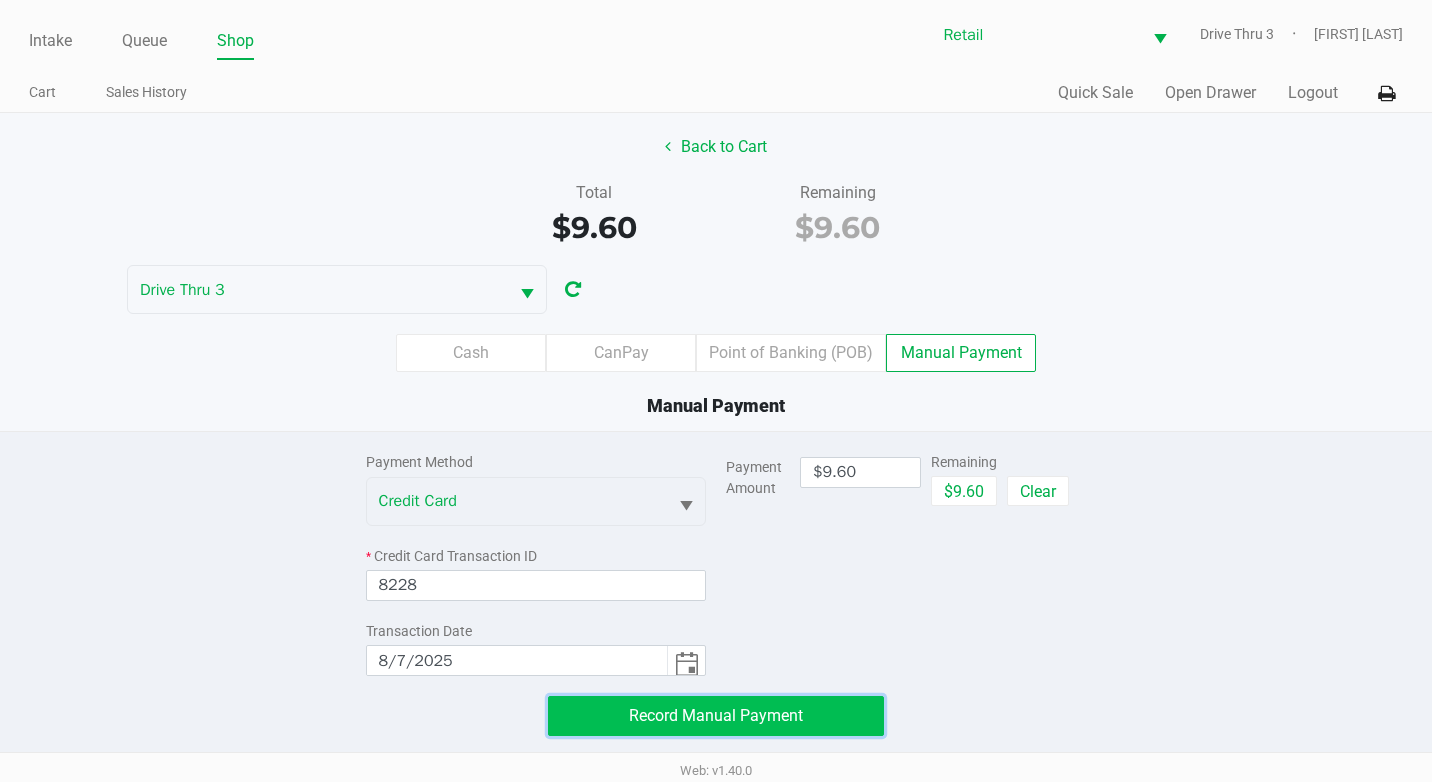 click on "Record Manual Payment" 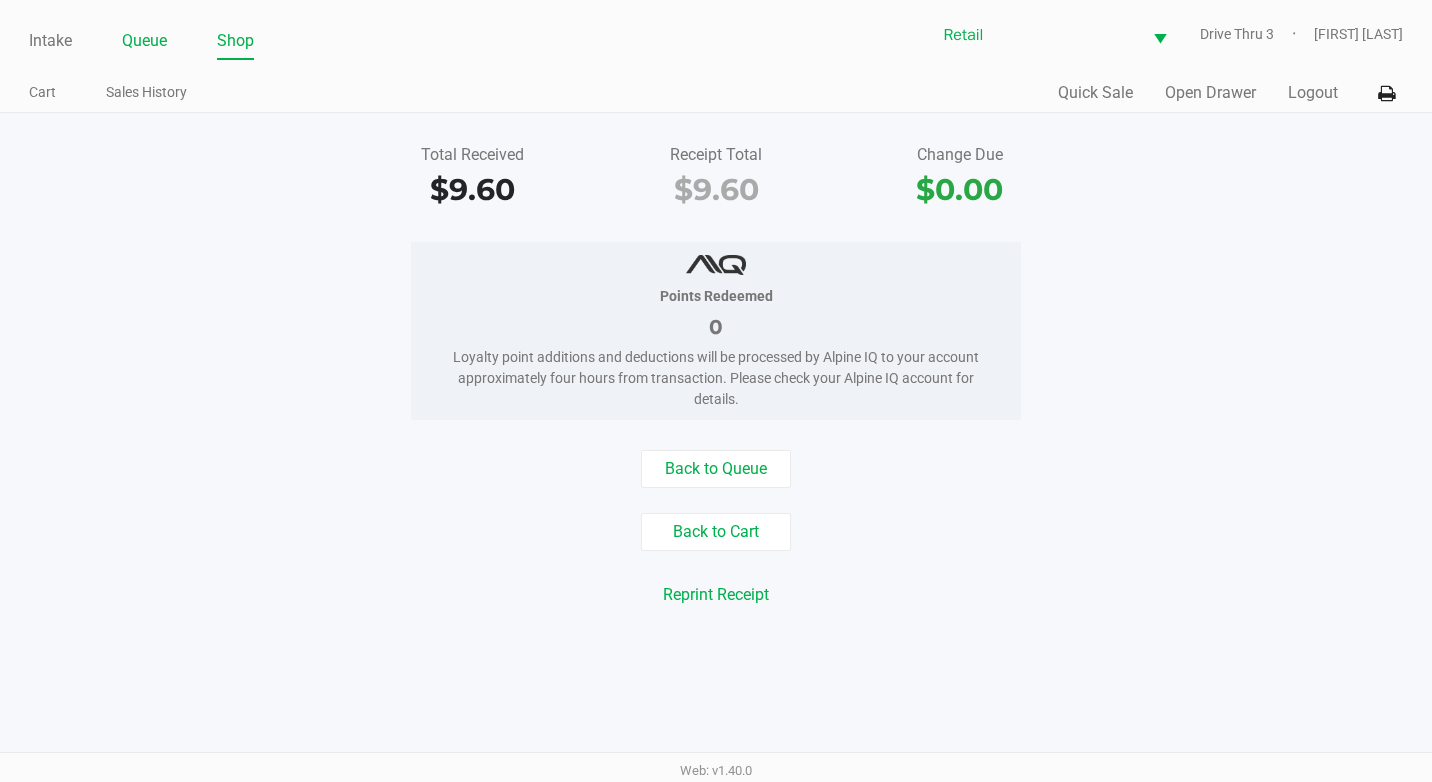 click on "Queue" 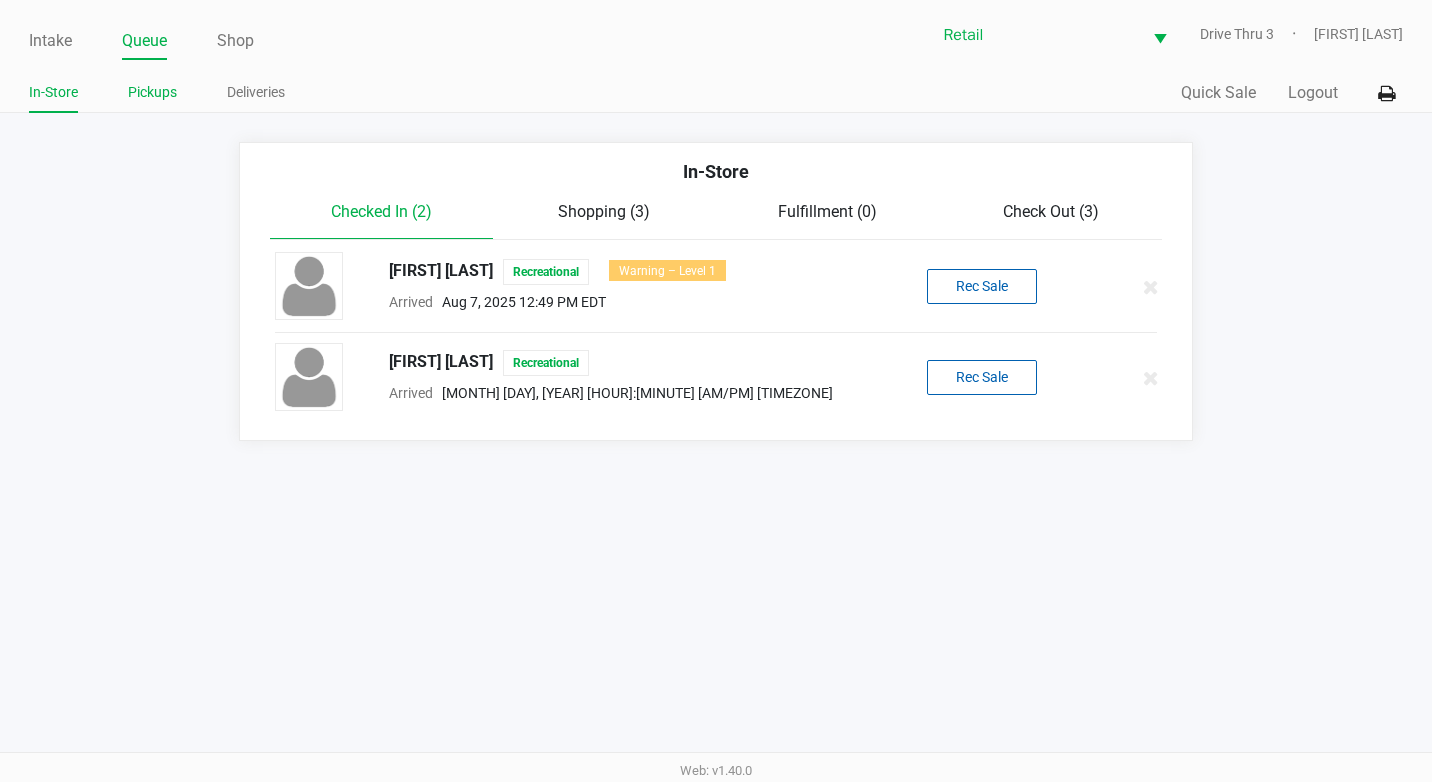click on "Pickups" 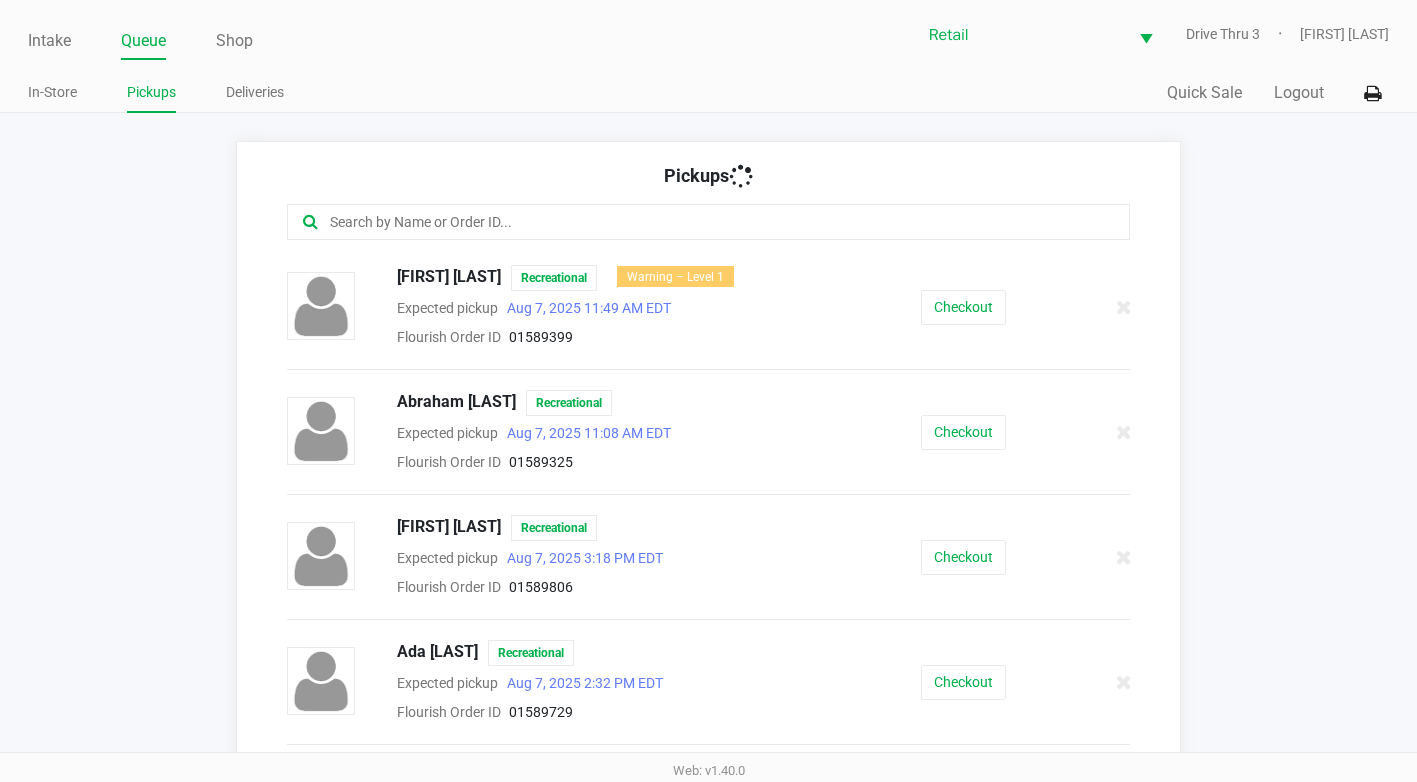 click 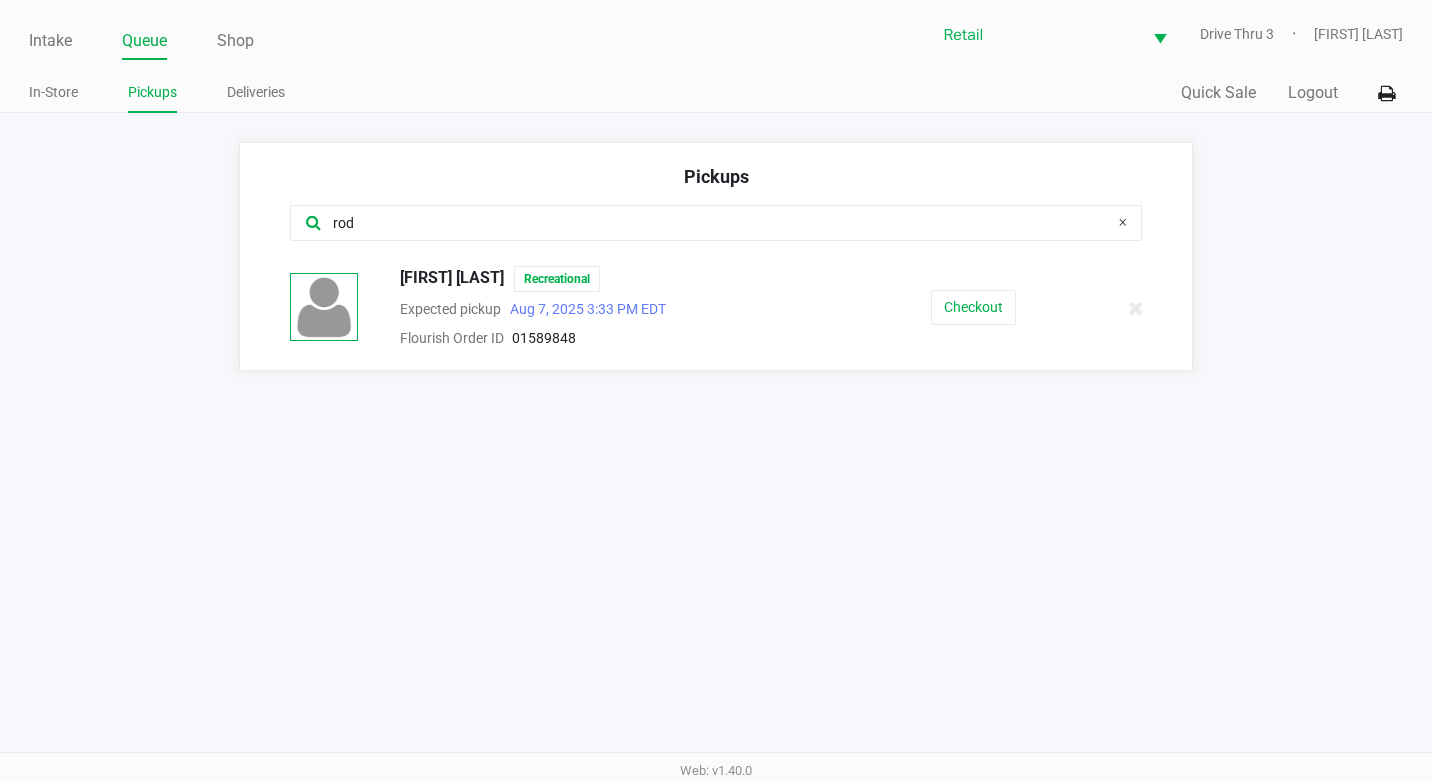 type on "rod" 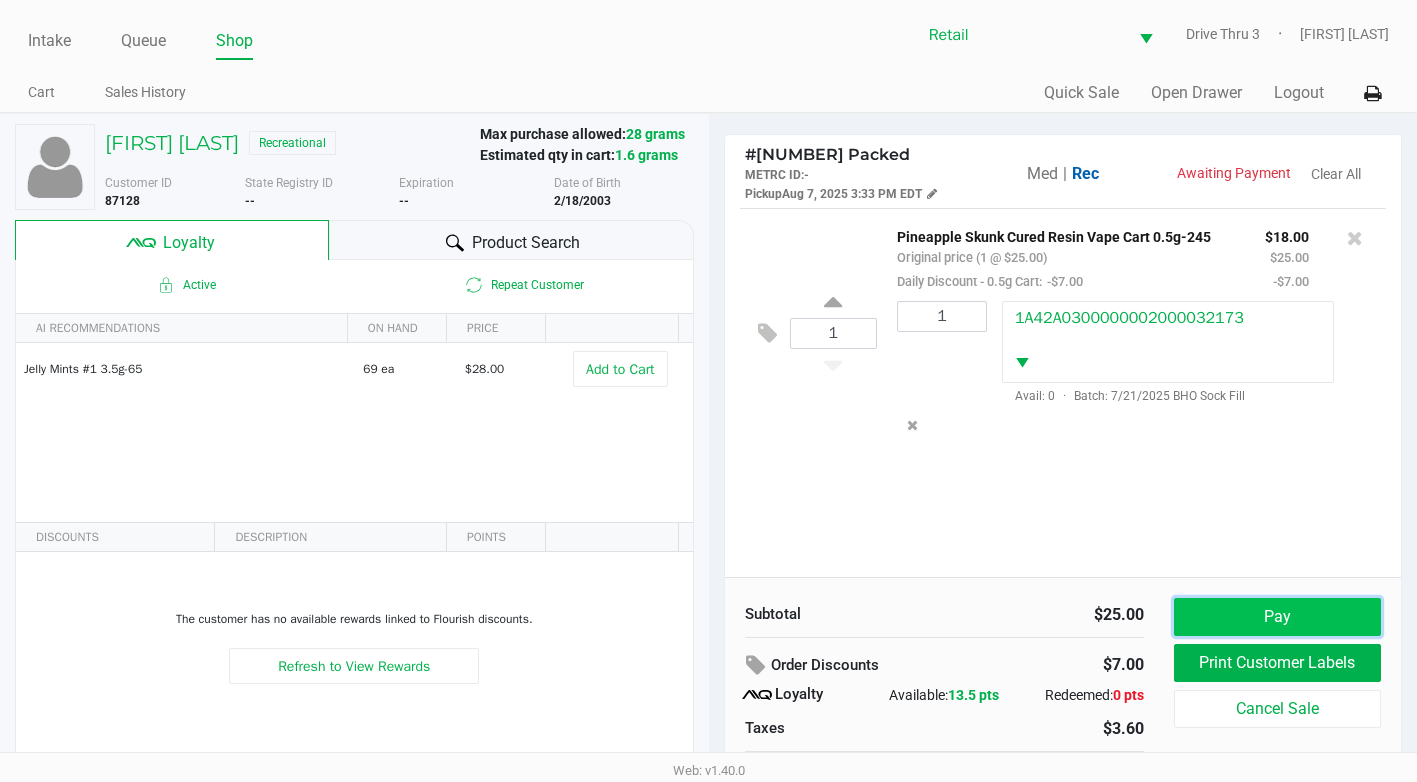 click on "Pay" 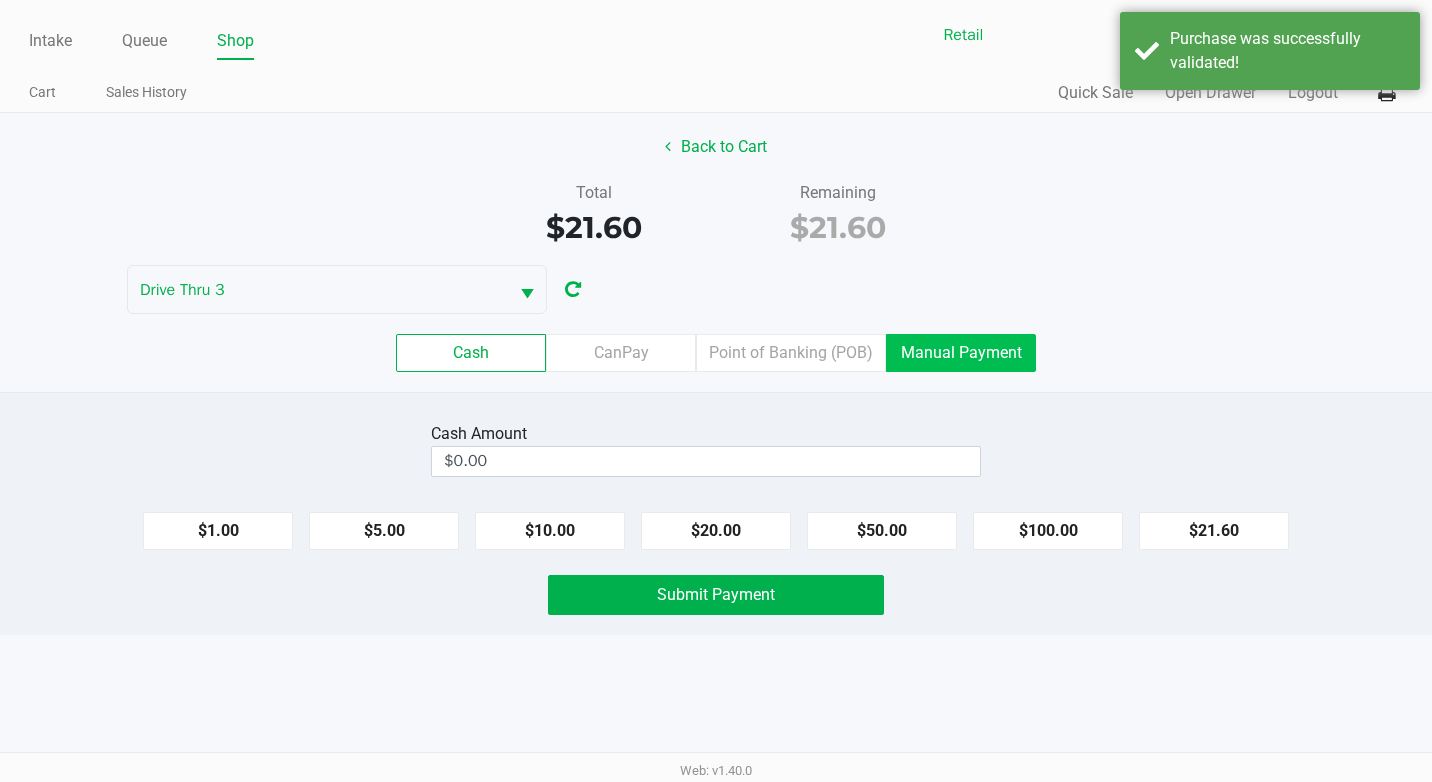 click on "Manual Payment" 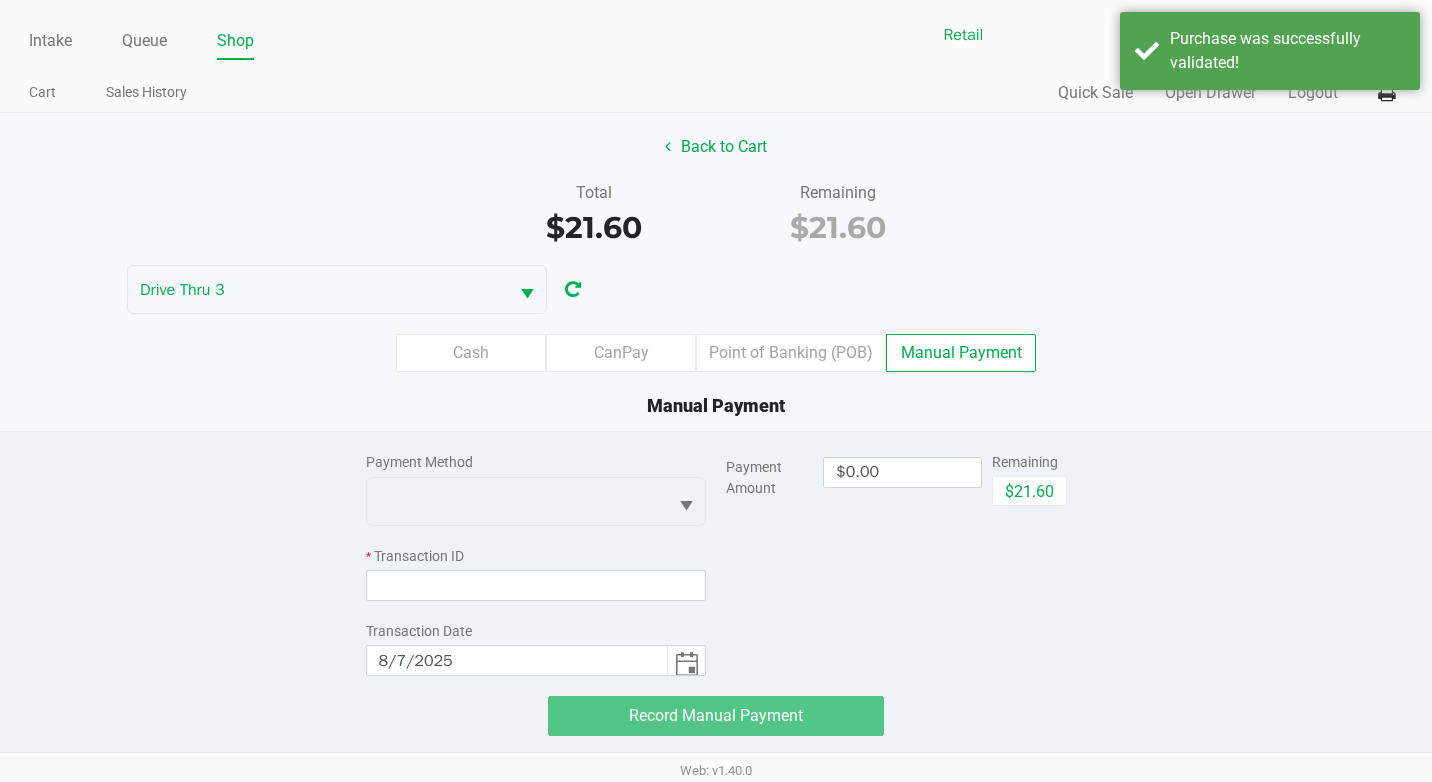 click on "Payment Method  *   Transaction ID   Transaction Date  [MONTH]/[DAY]/[YEAR]" 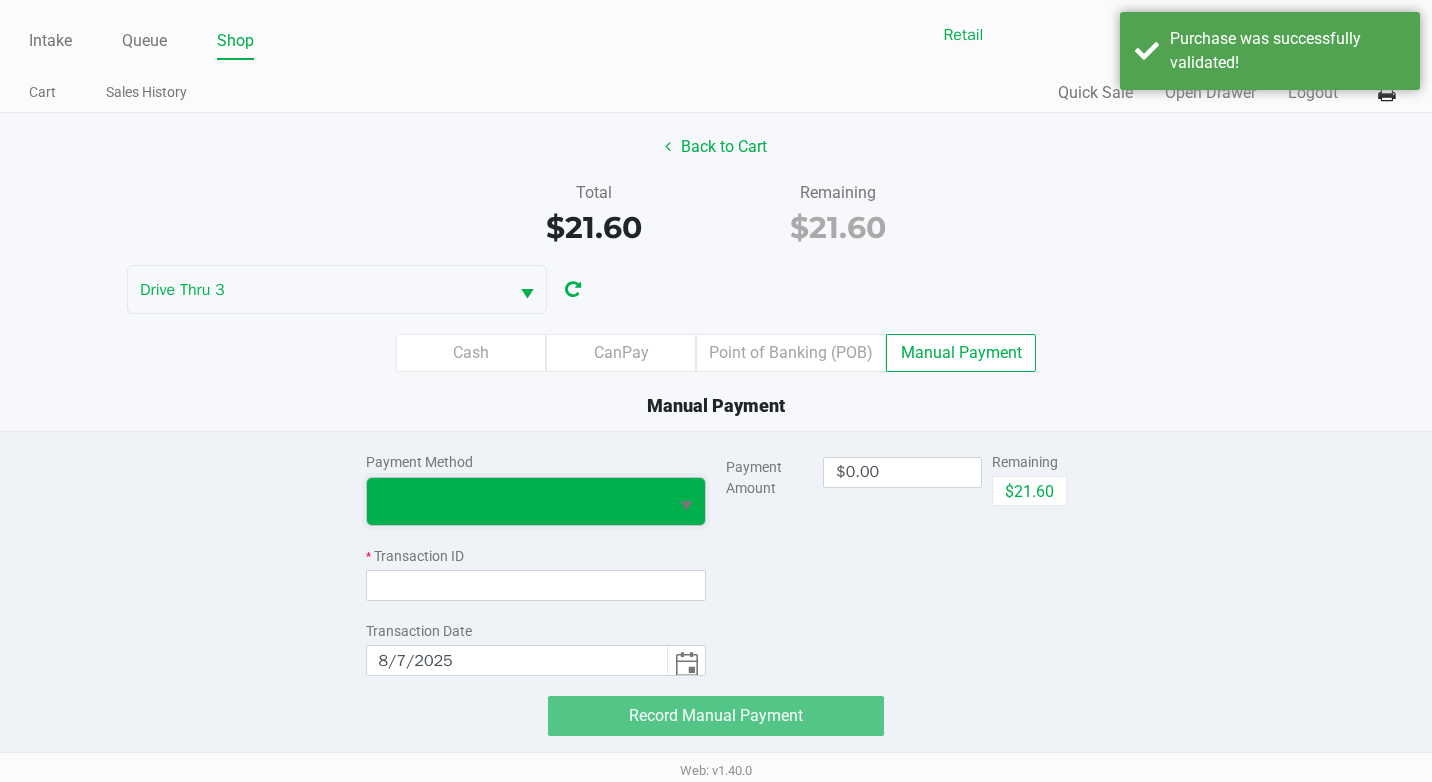 click at bounding box center (517, 501) 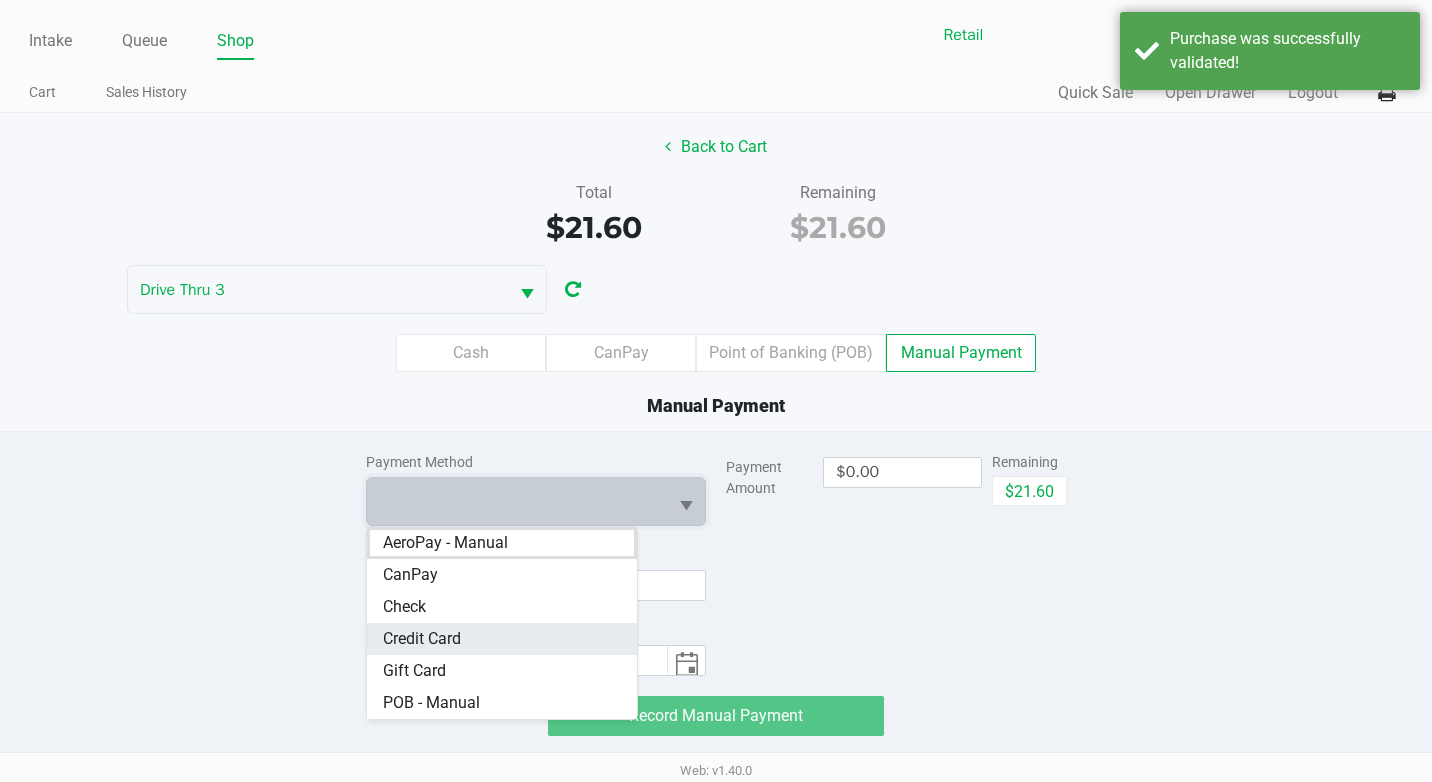 click on "Credit Card" at bounding box center (502, 639) 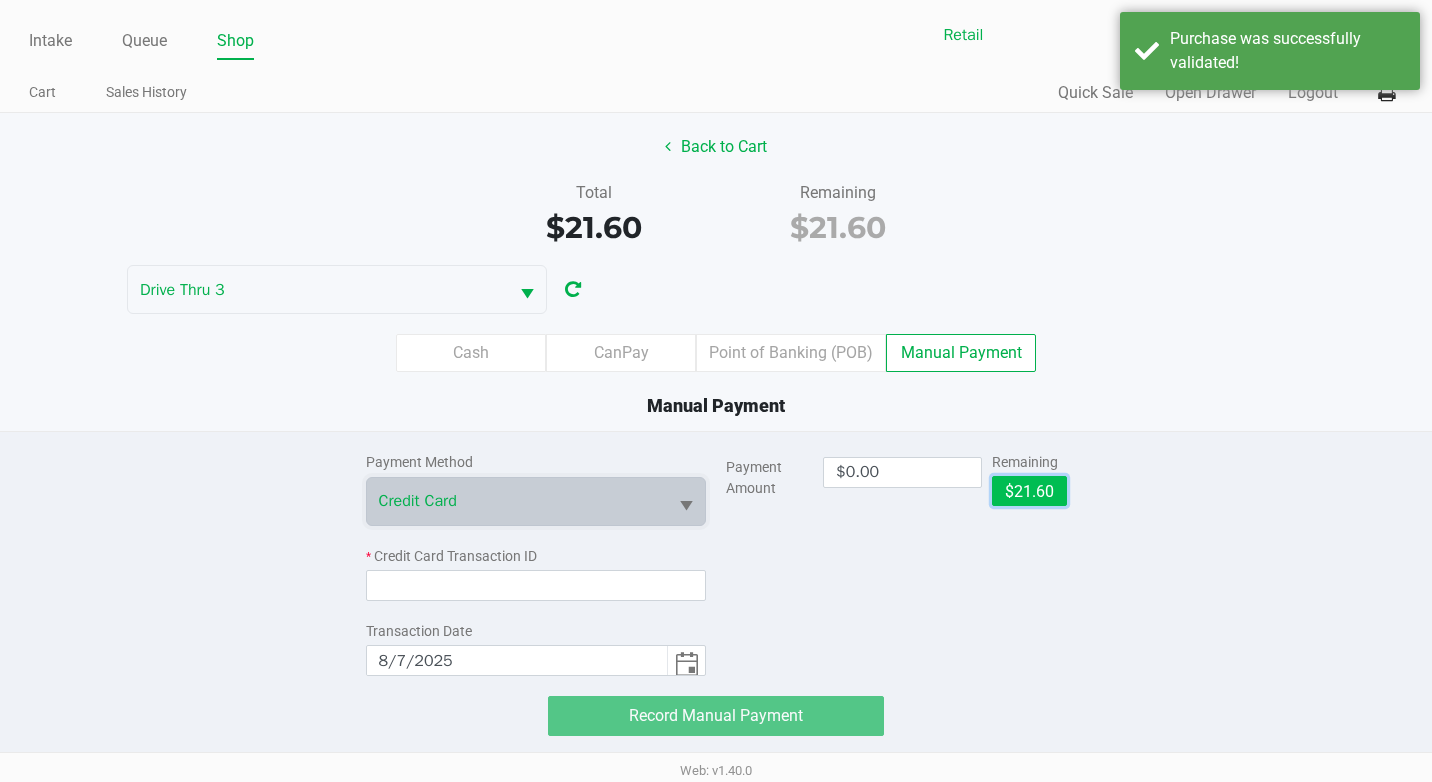 click on "$21.60" 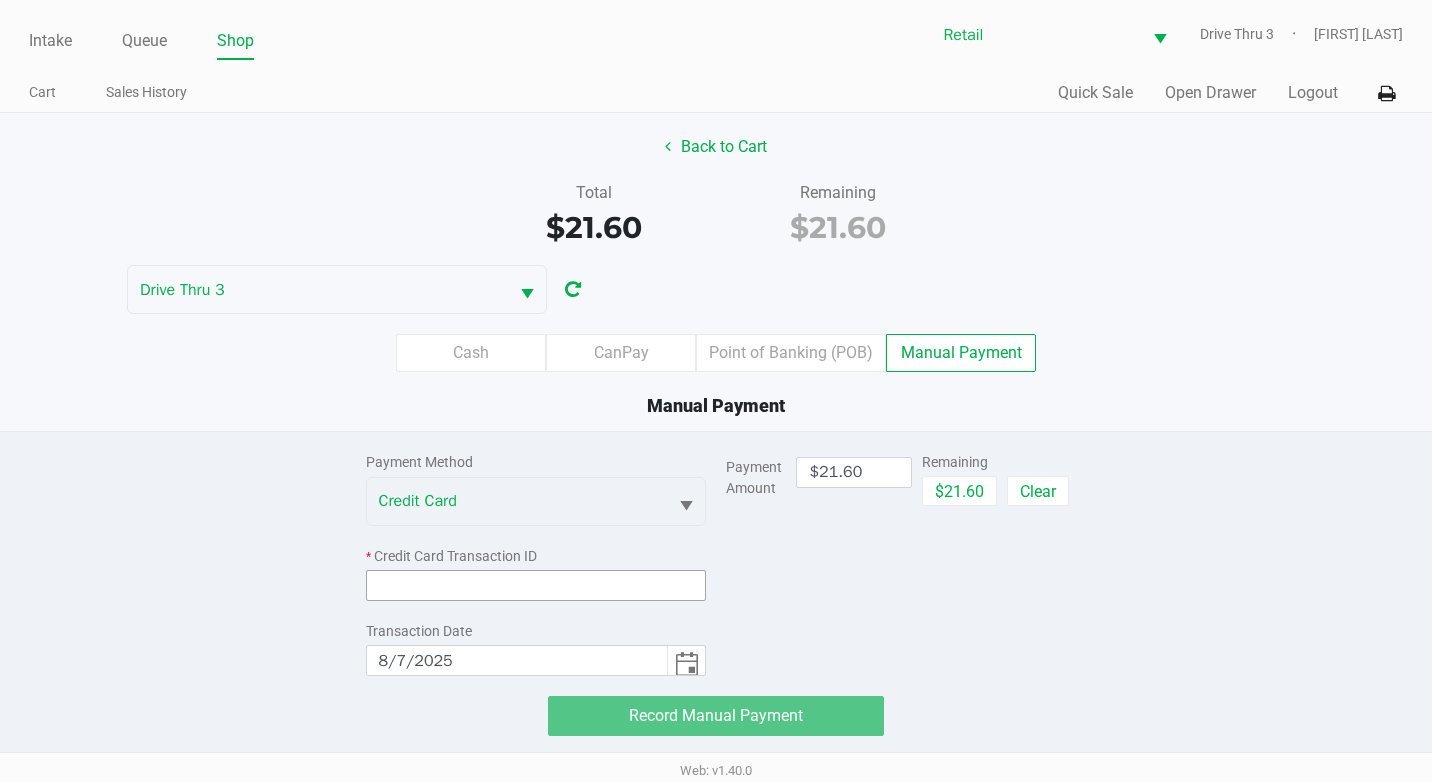 click 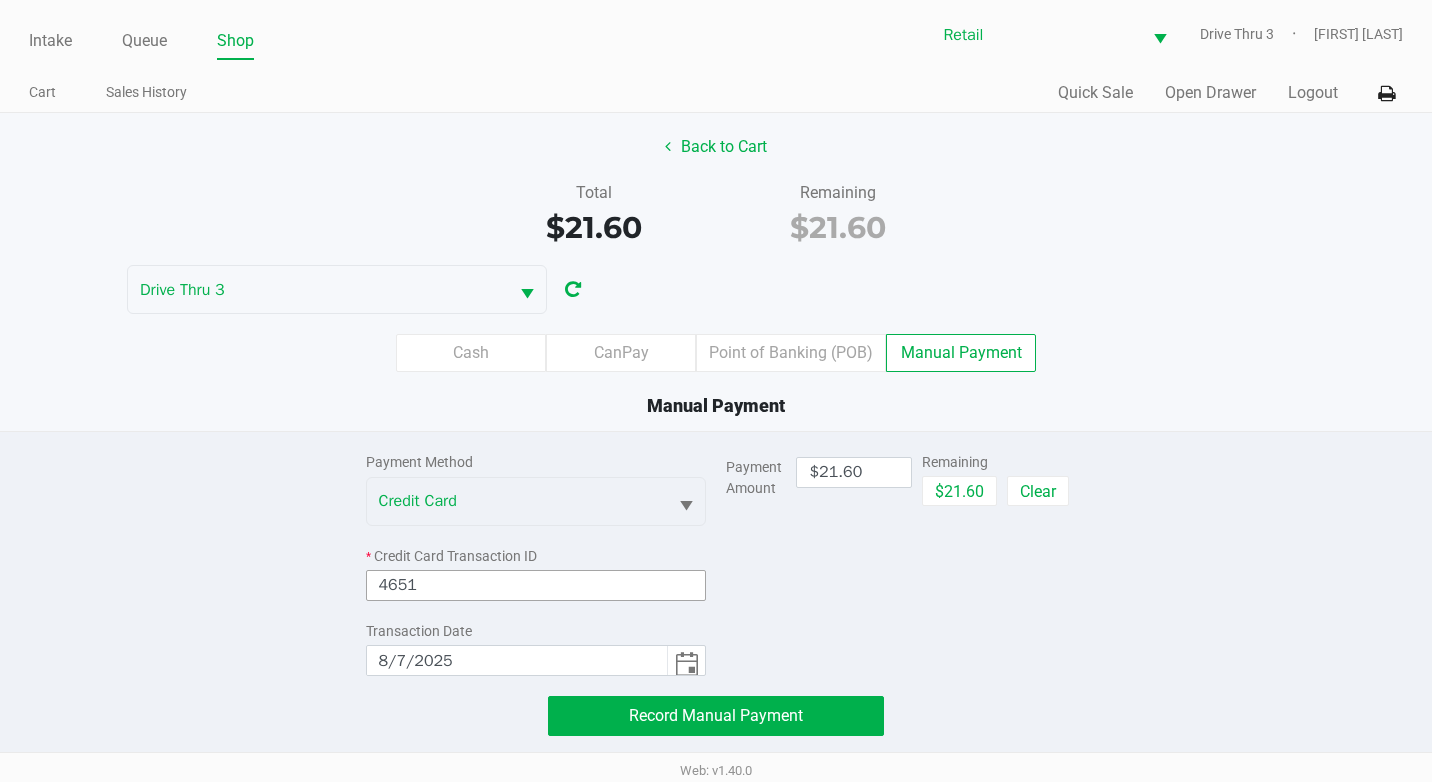 type on "4651" 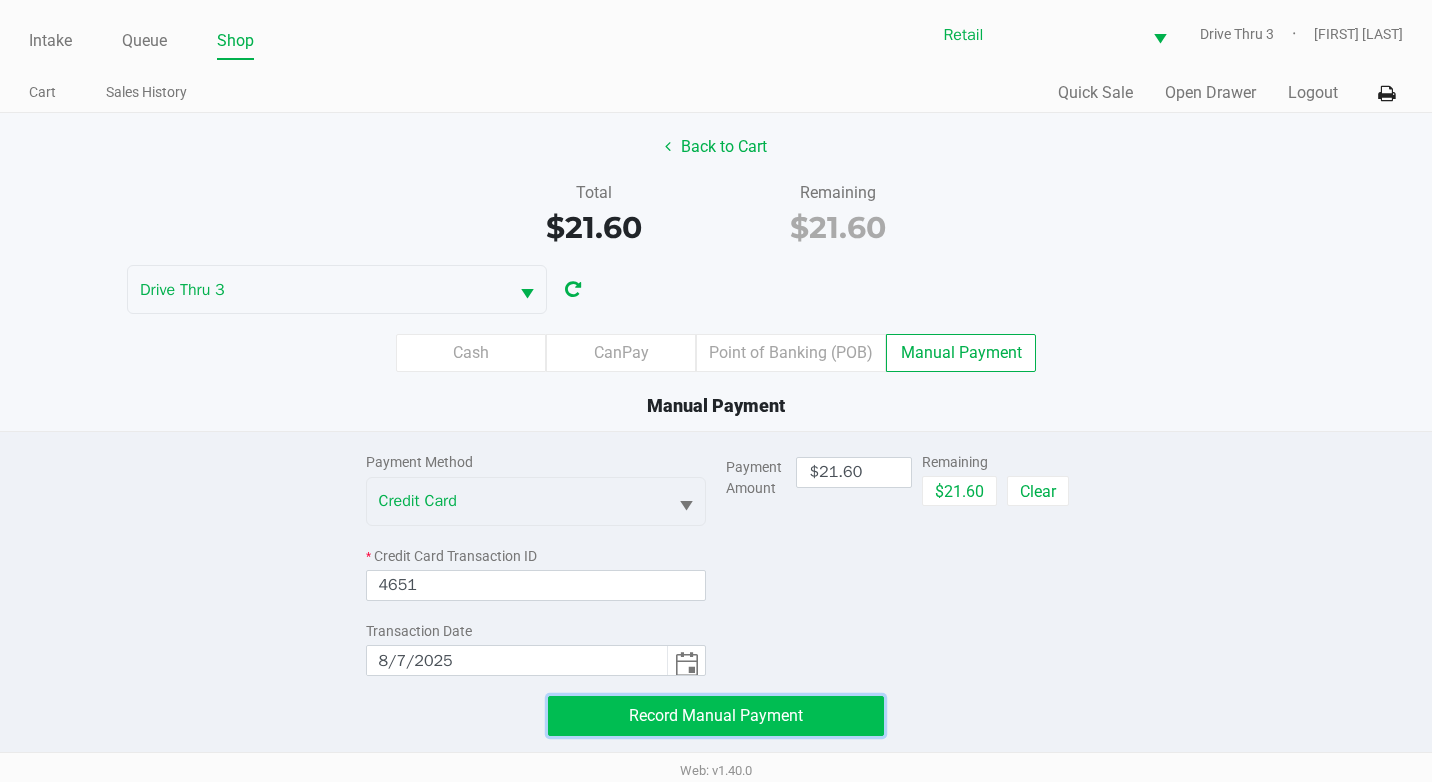 click on "Record Manual Payment" 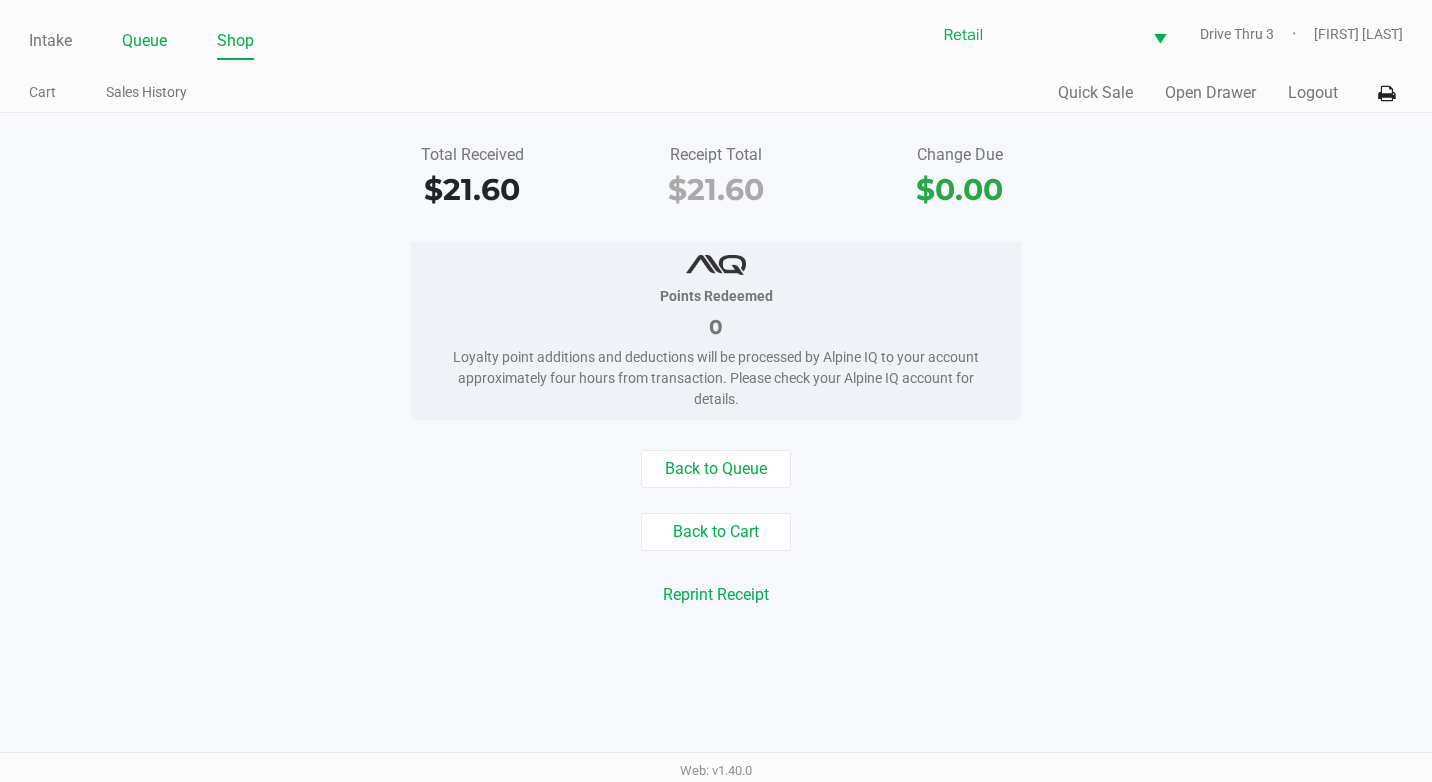 click on "Queue" 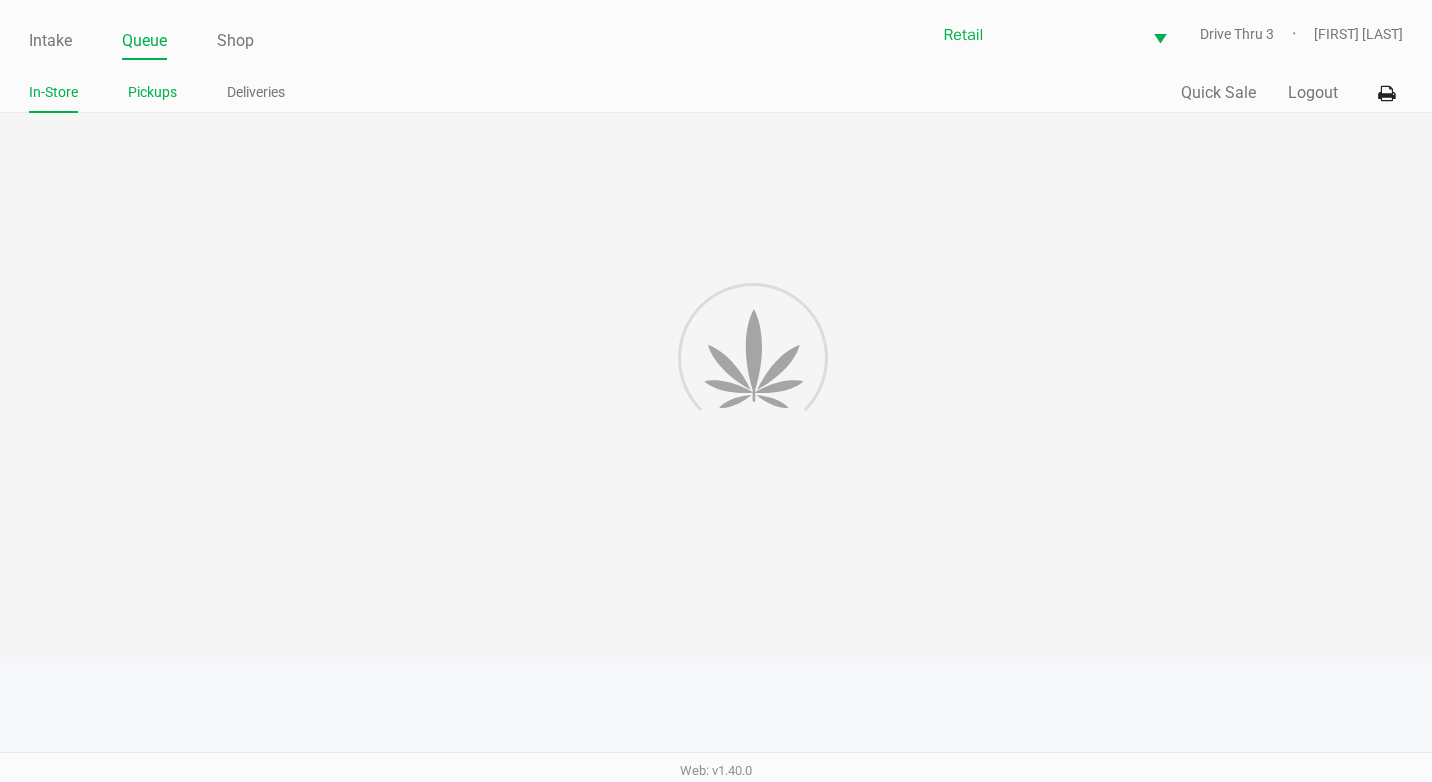 click on "Pickups" 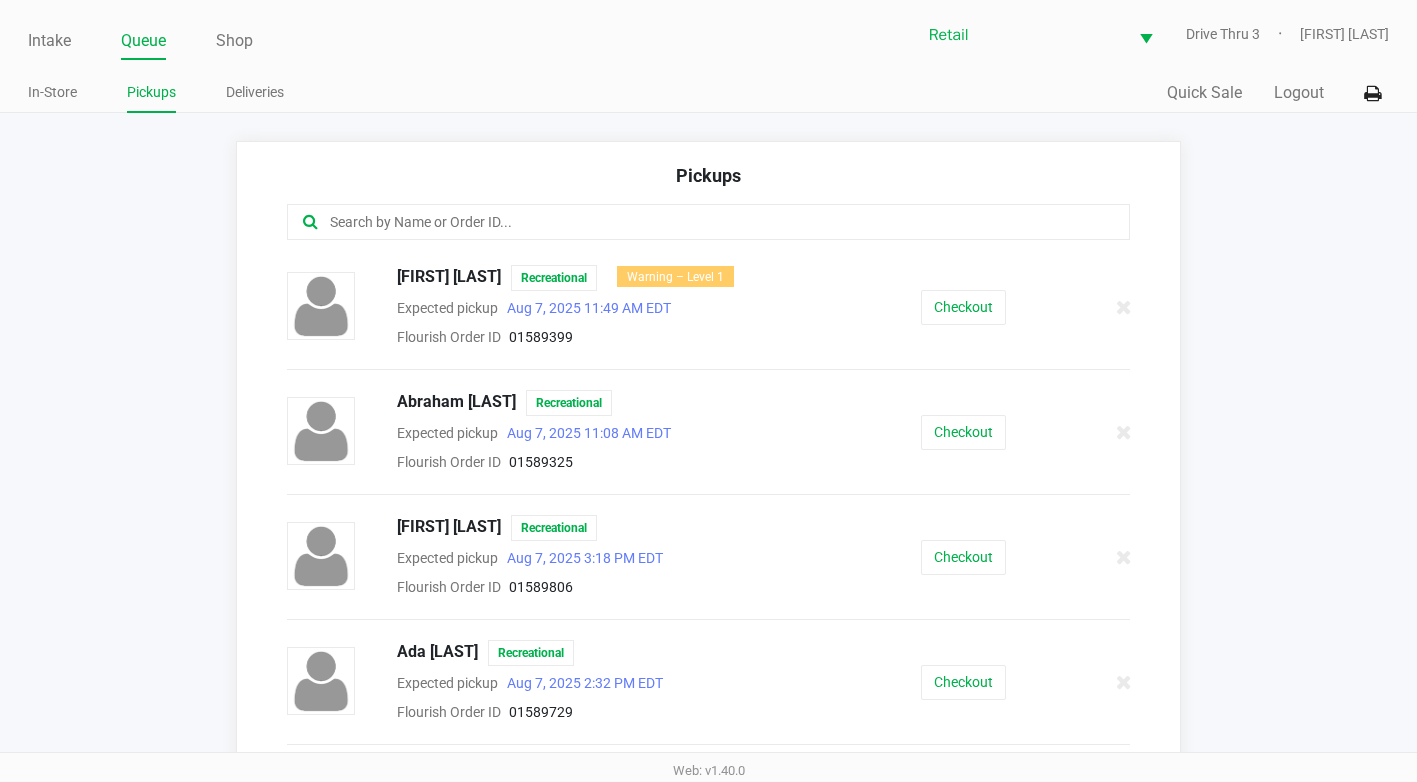 click 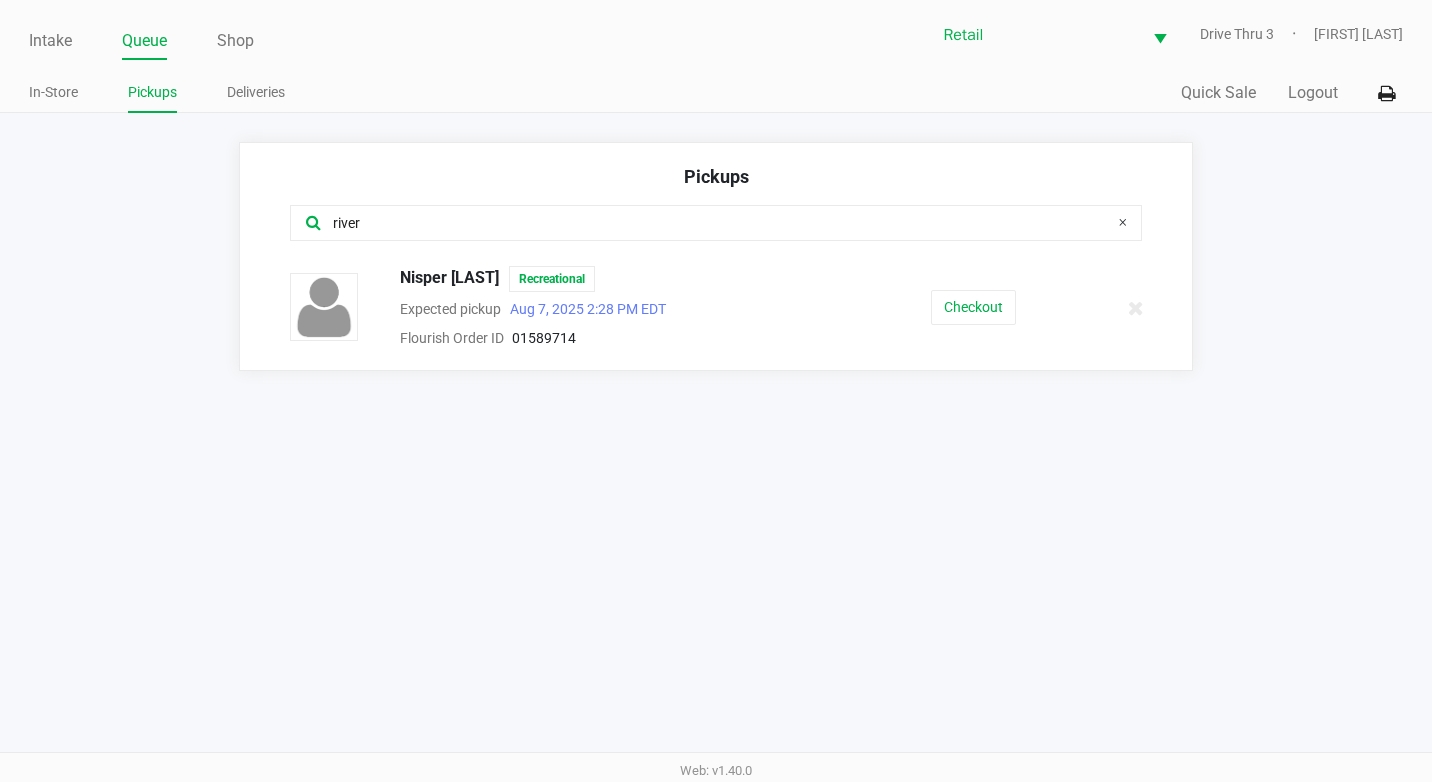type on "river" 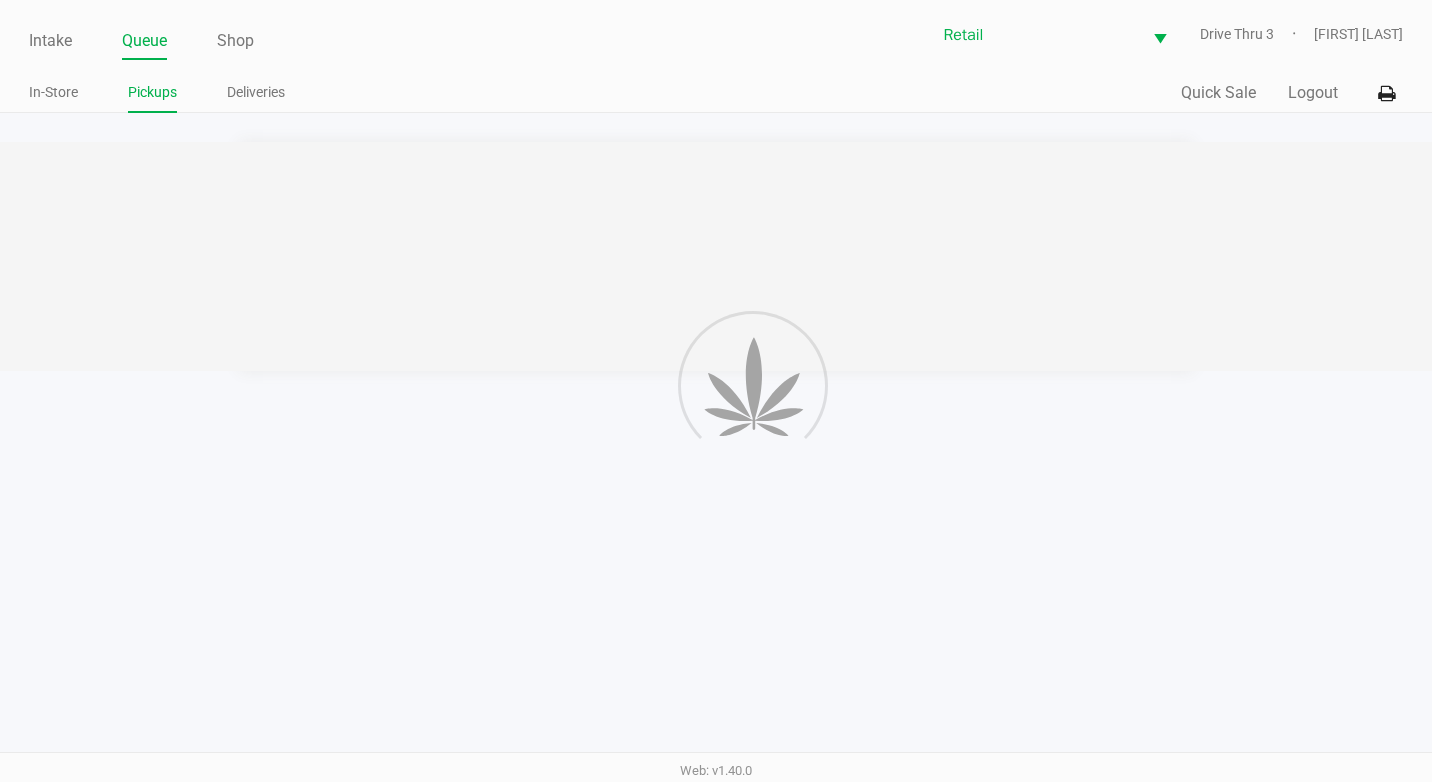 click 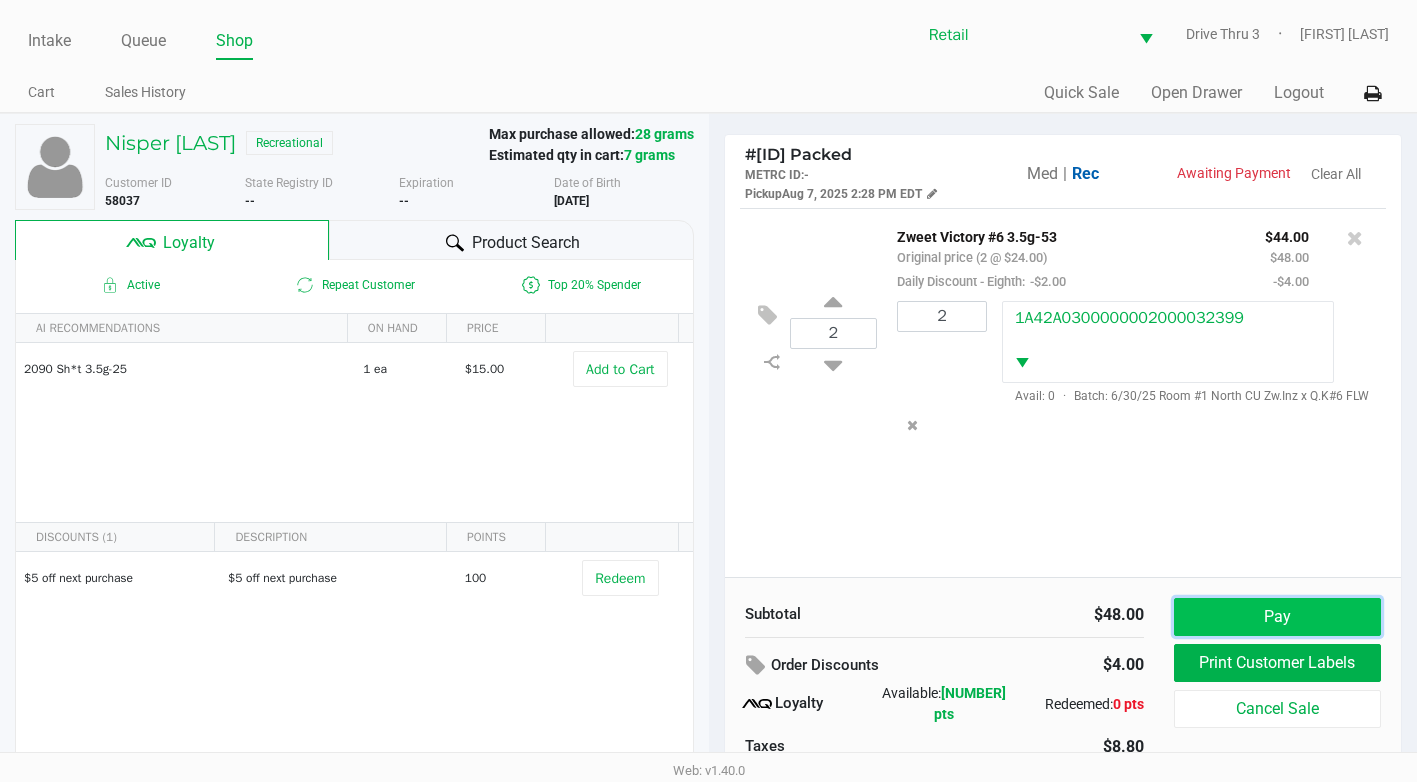 click on "Pay" 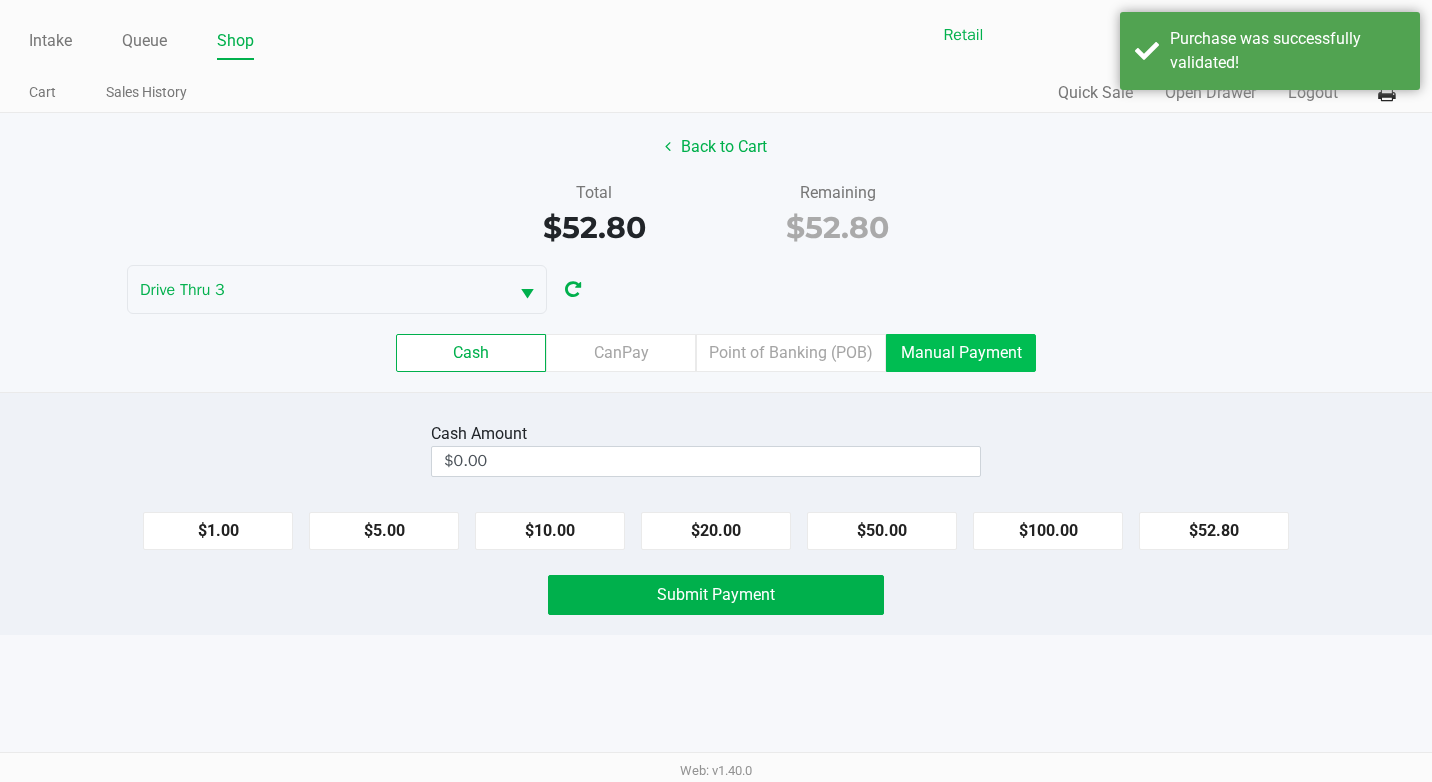 click on "Manual Payment" 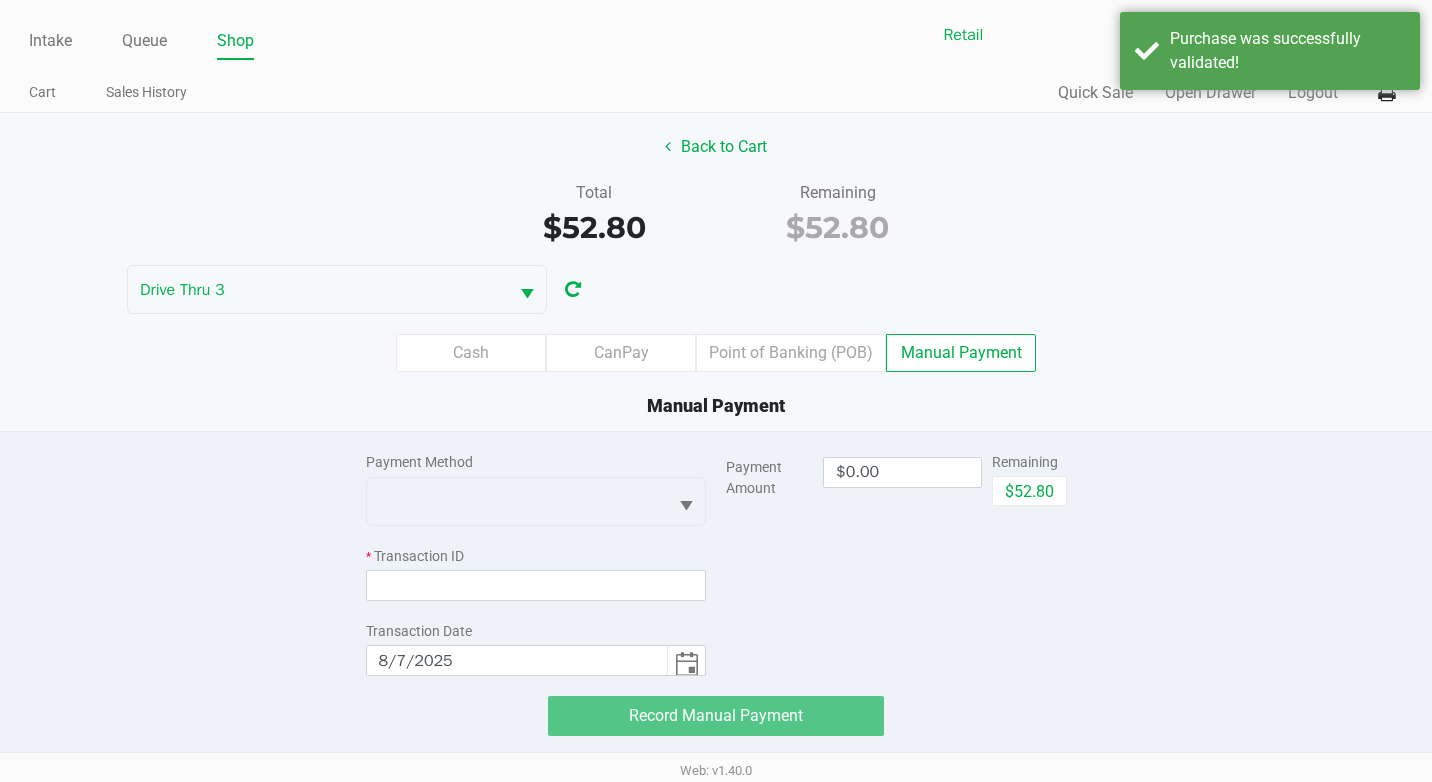 click on "Payment Method" 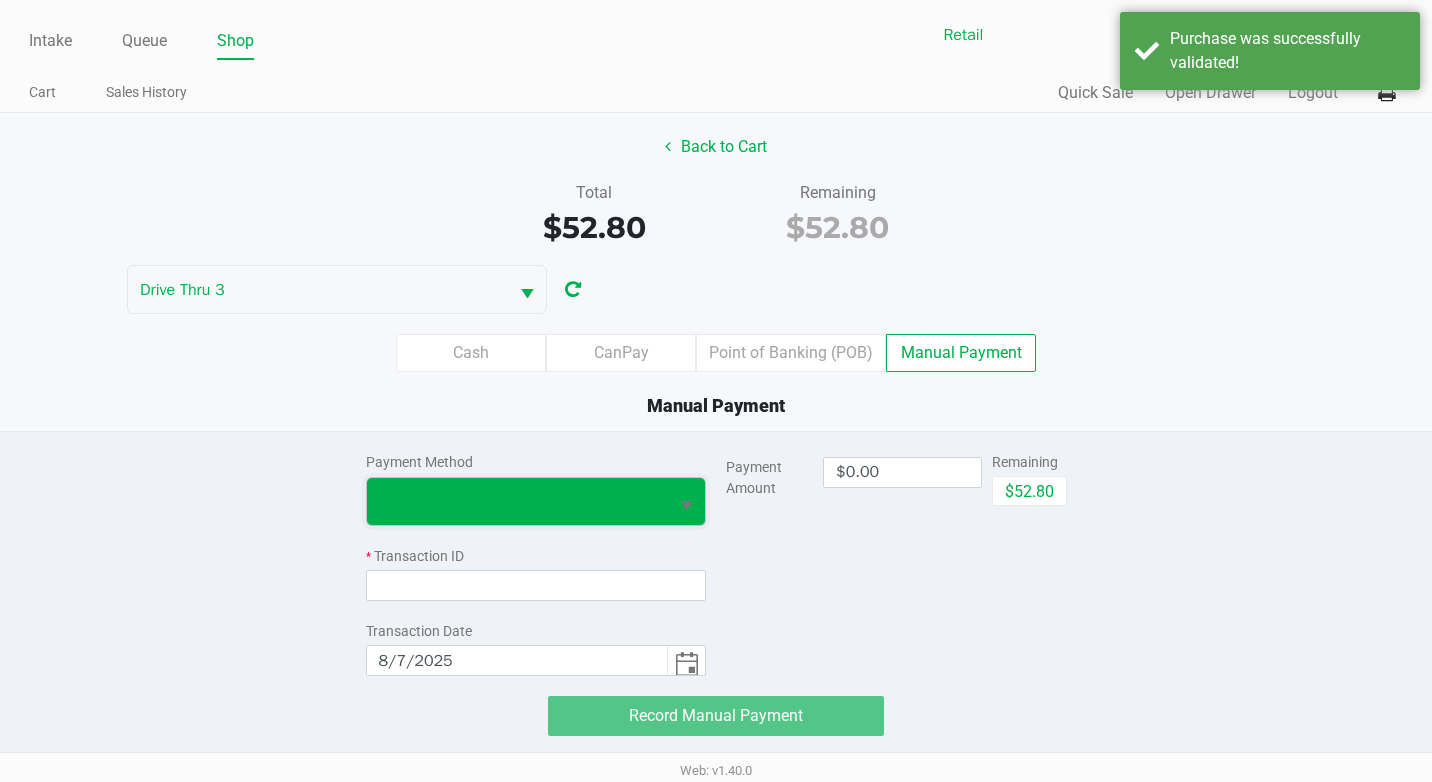 click at bounding box center (517, 501) 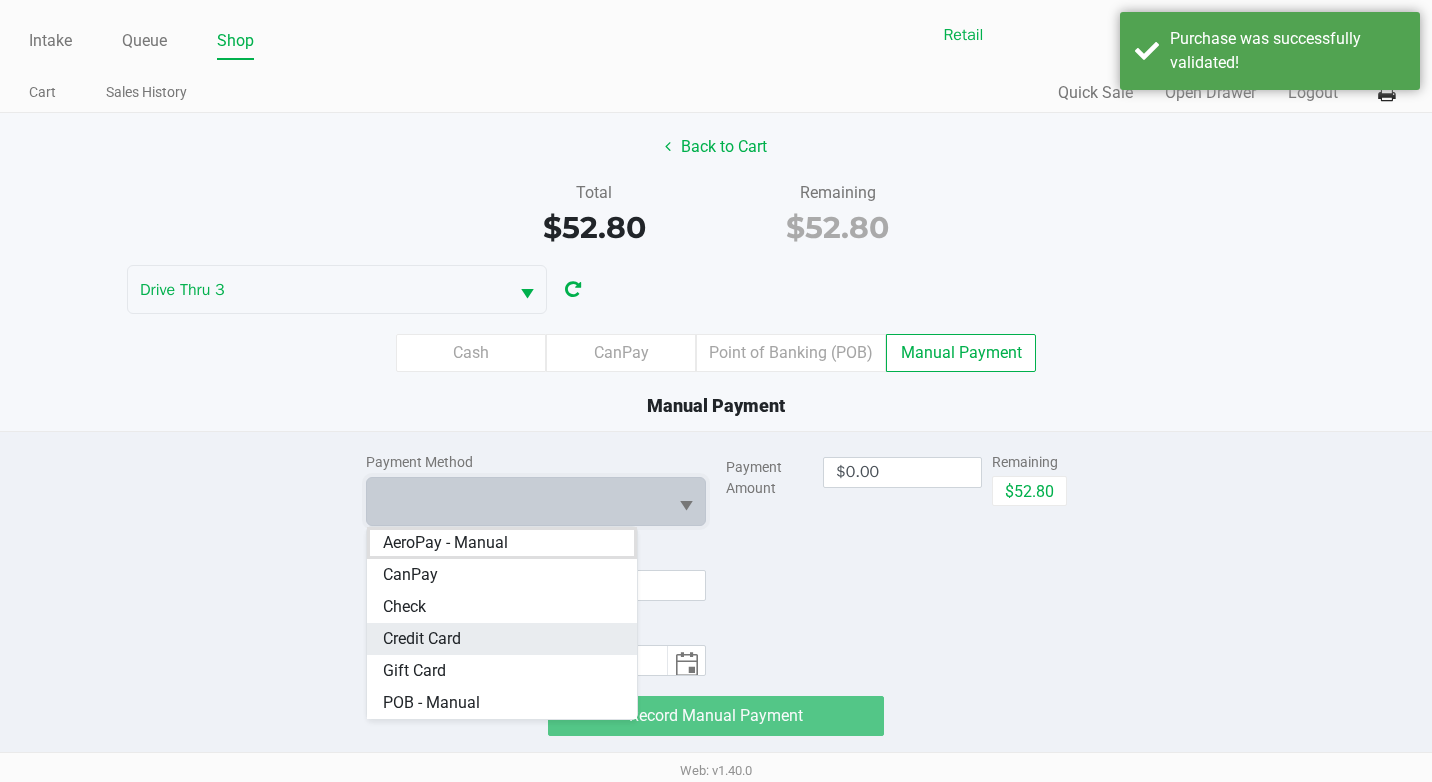 click on "Credit Card" at bounding box center [422, 639] 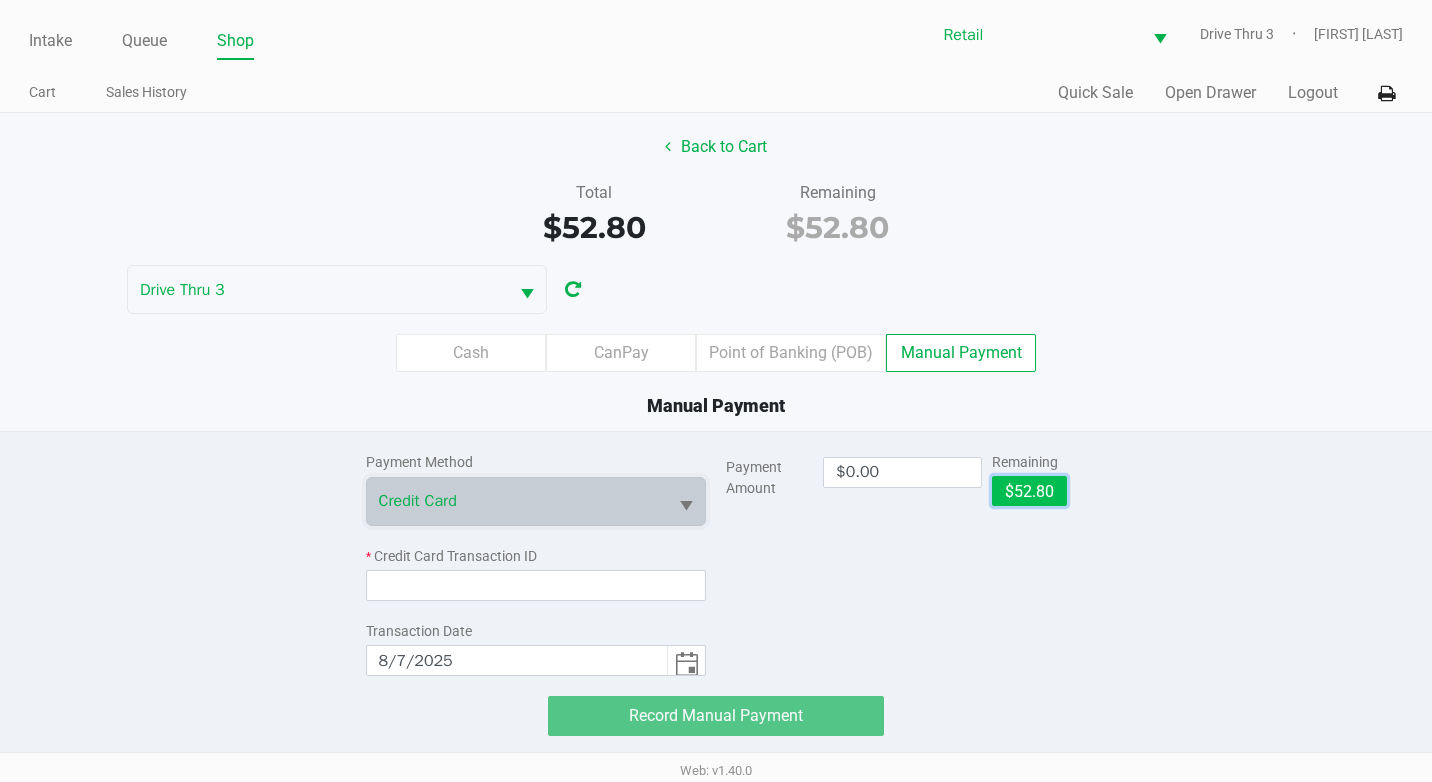 click on "$52.80" 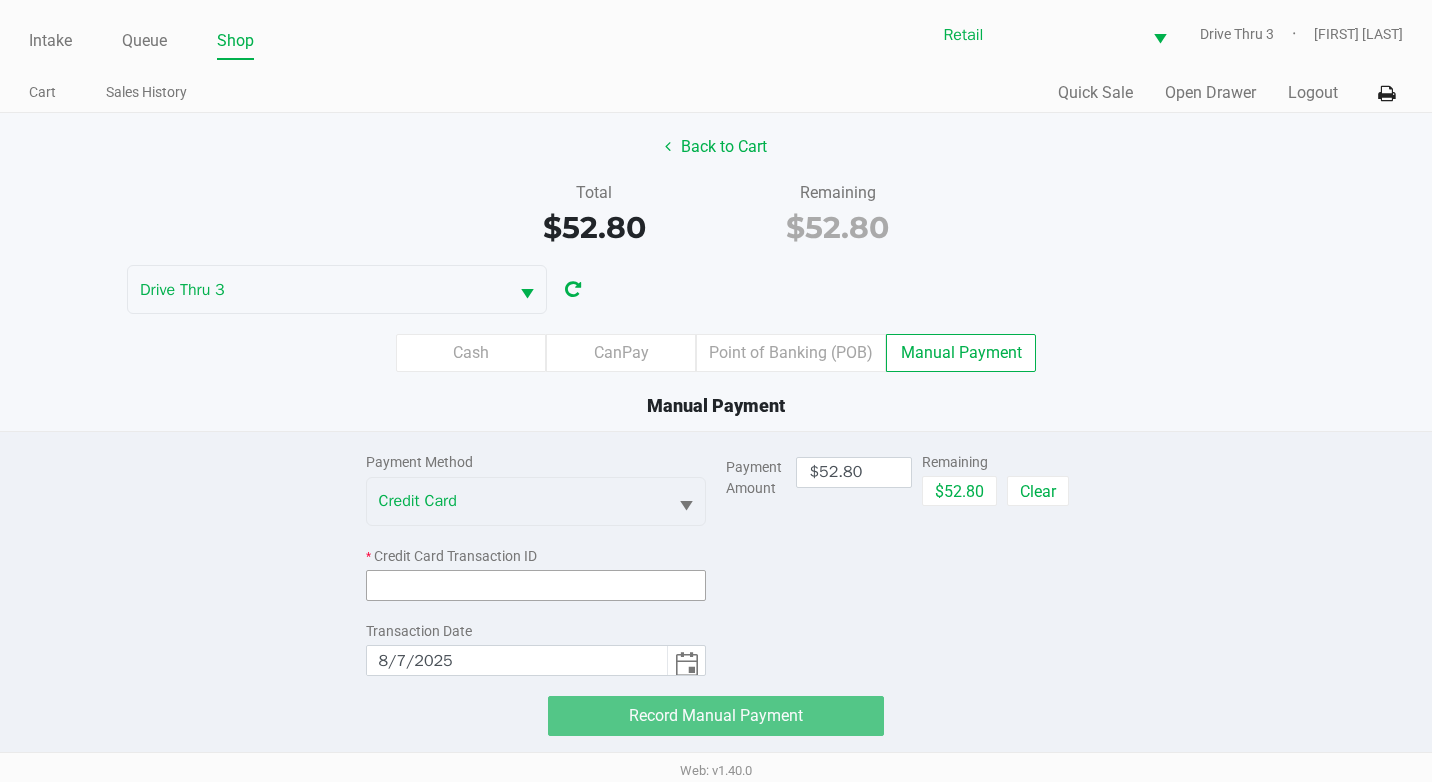 click 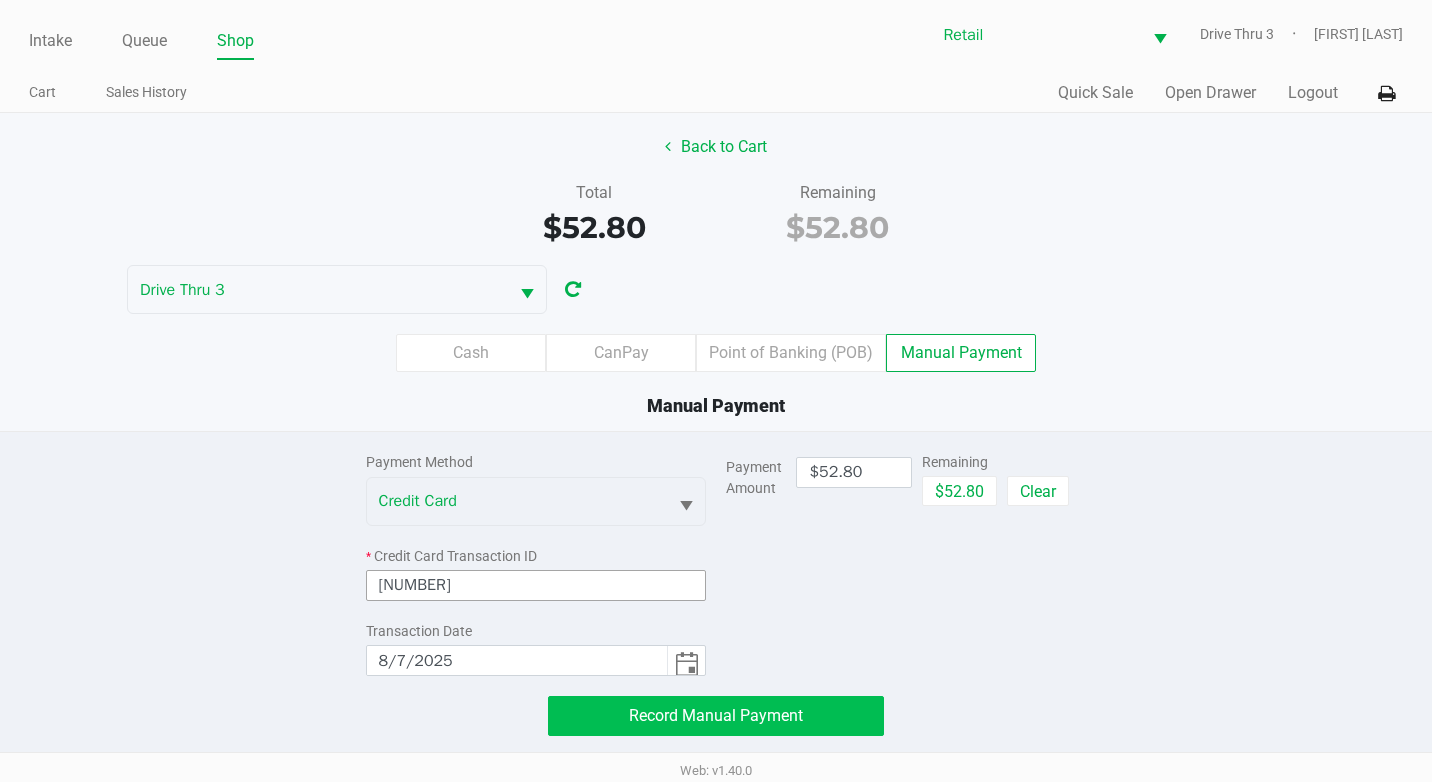 type on "[NUMBER]" 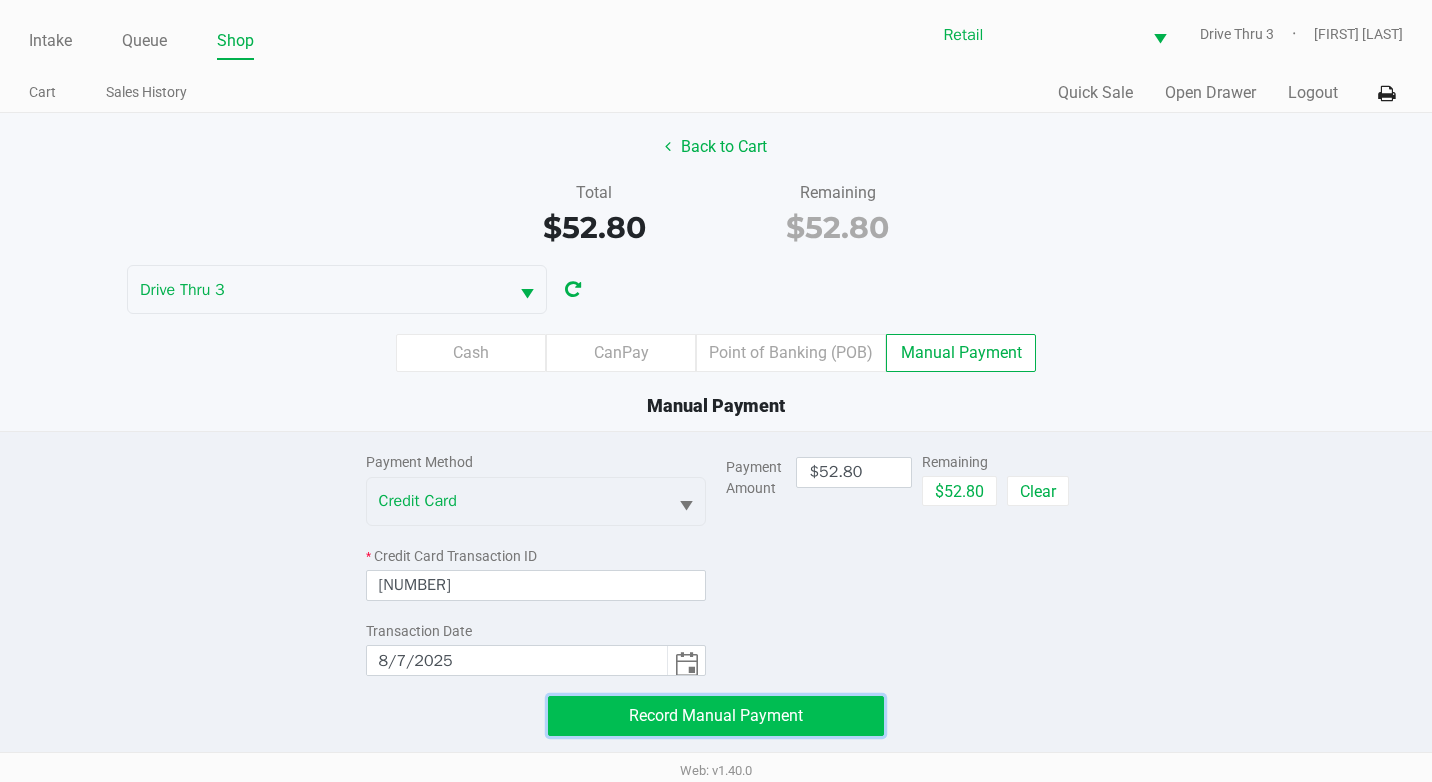 click on "Record Manual Payment" 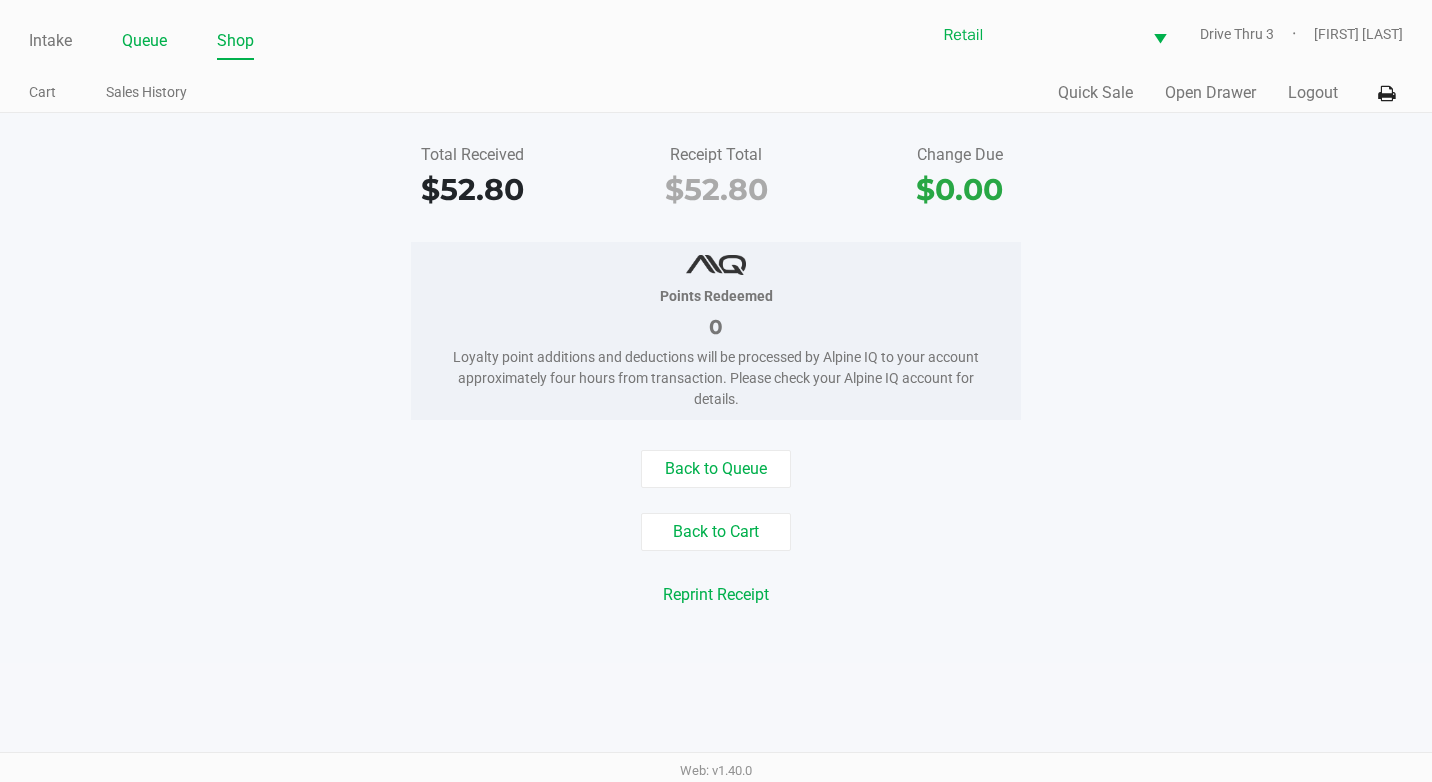 click on "Queue" 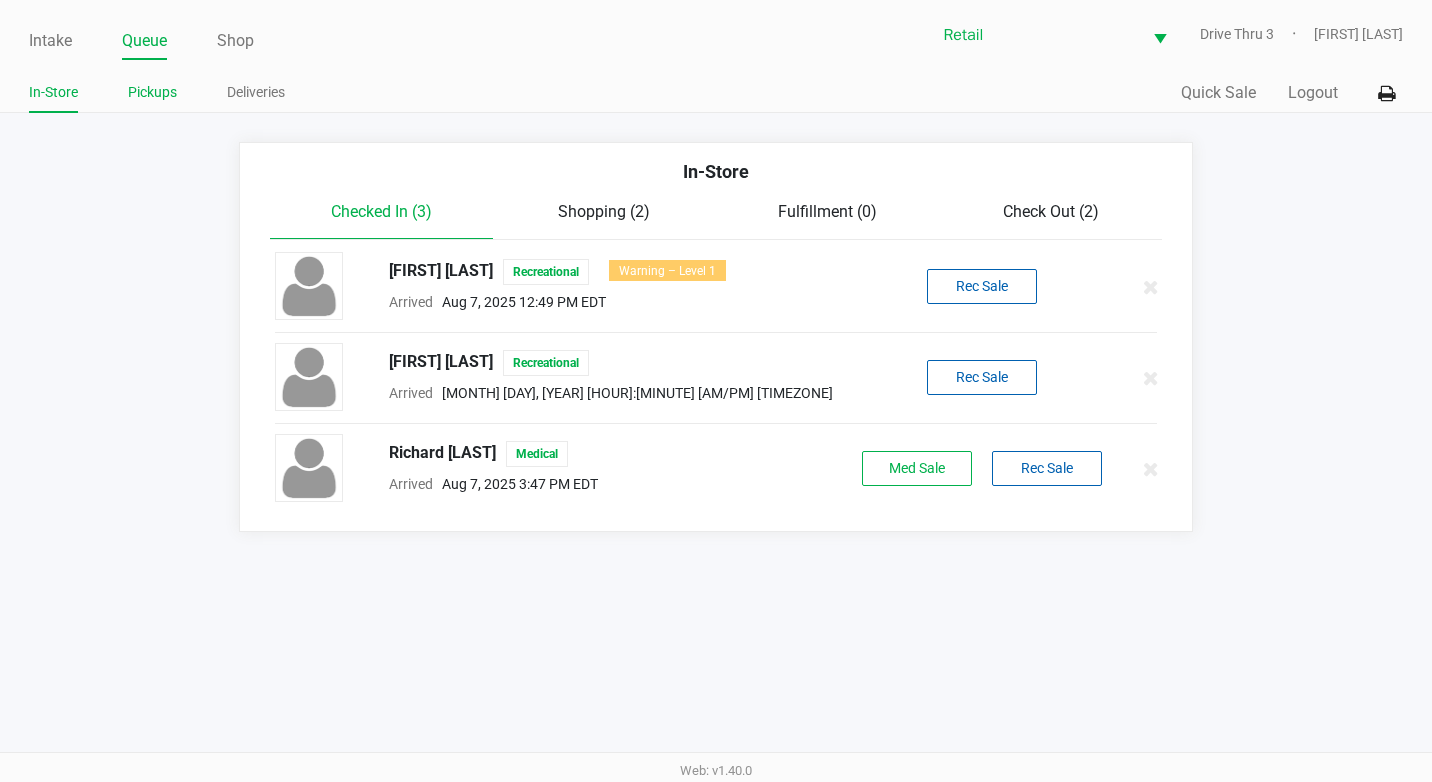 click on "Pickups" 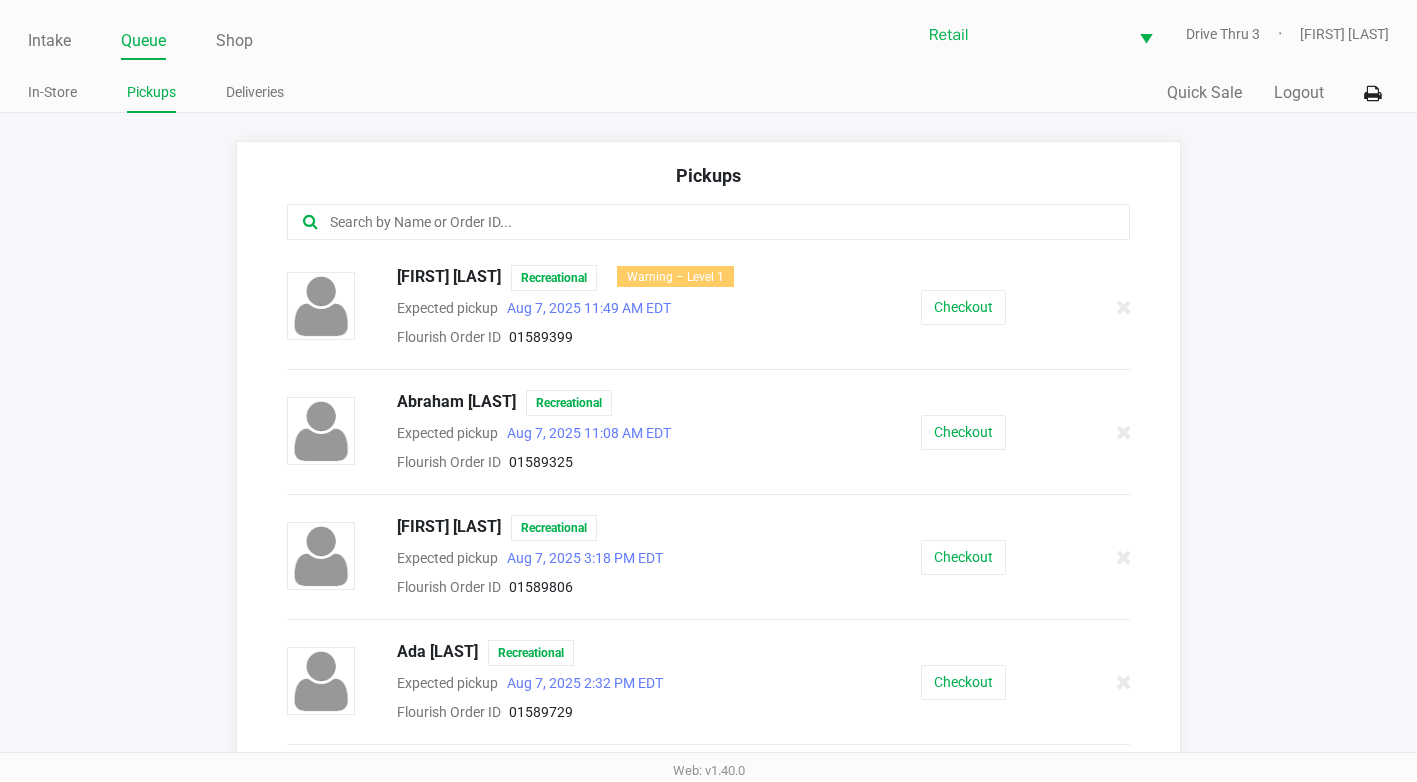 click 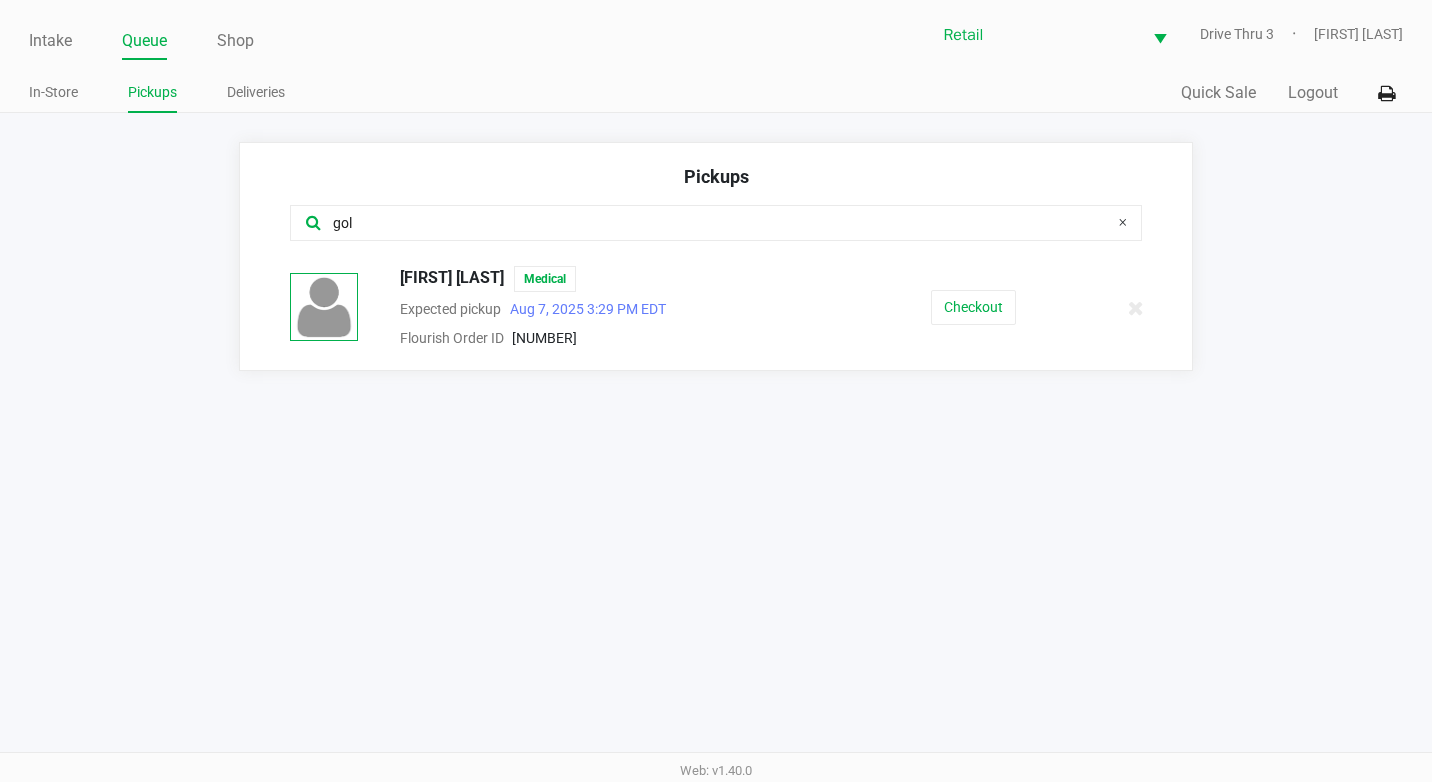 type on "gol" 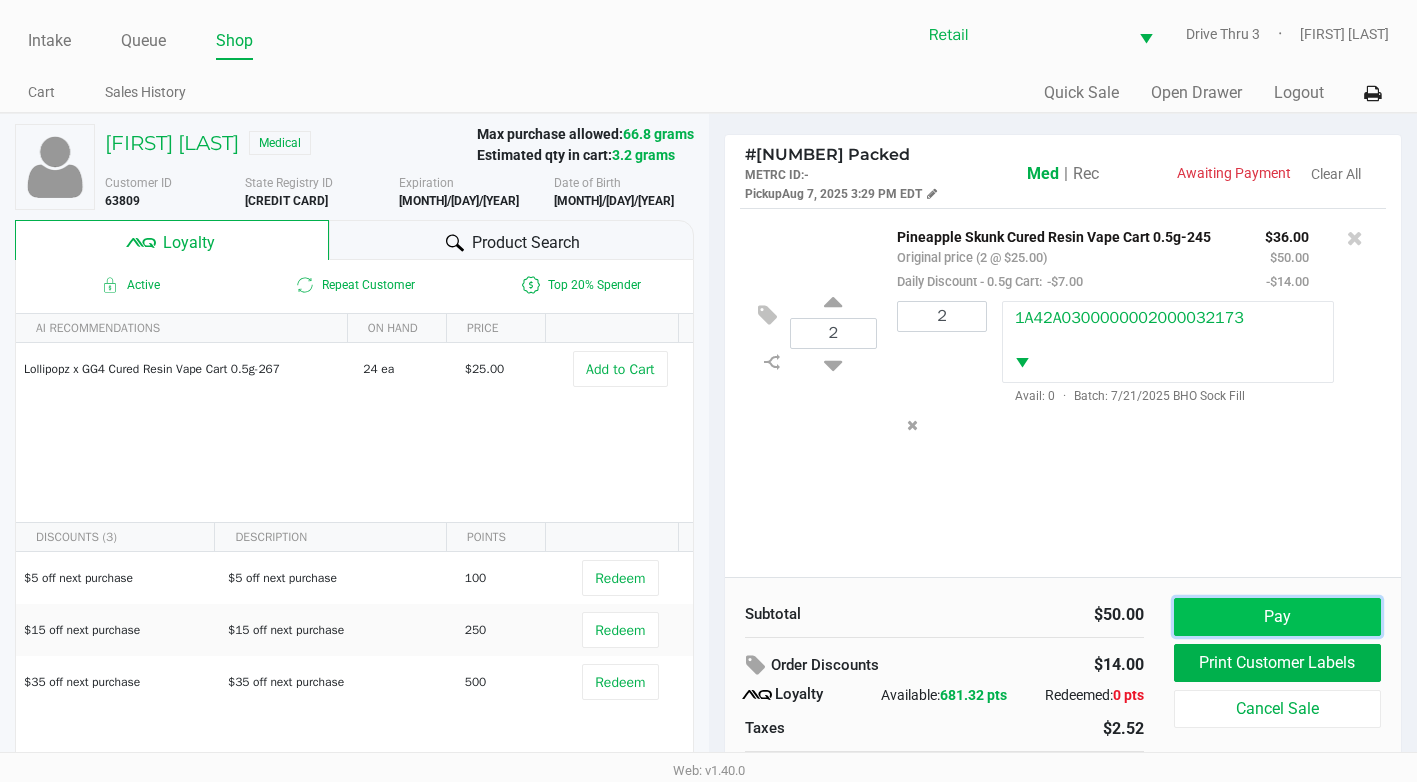 click on "Pay" 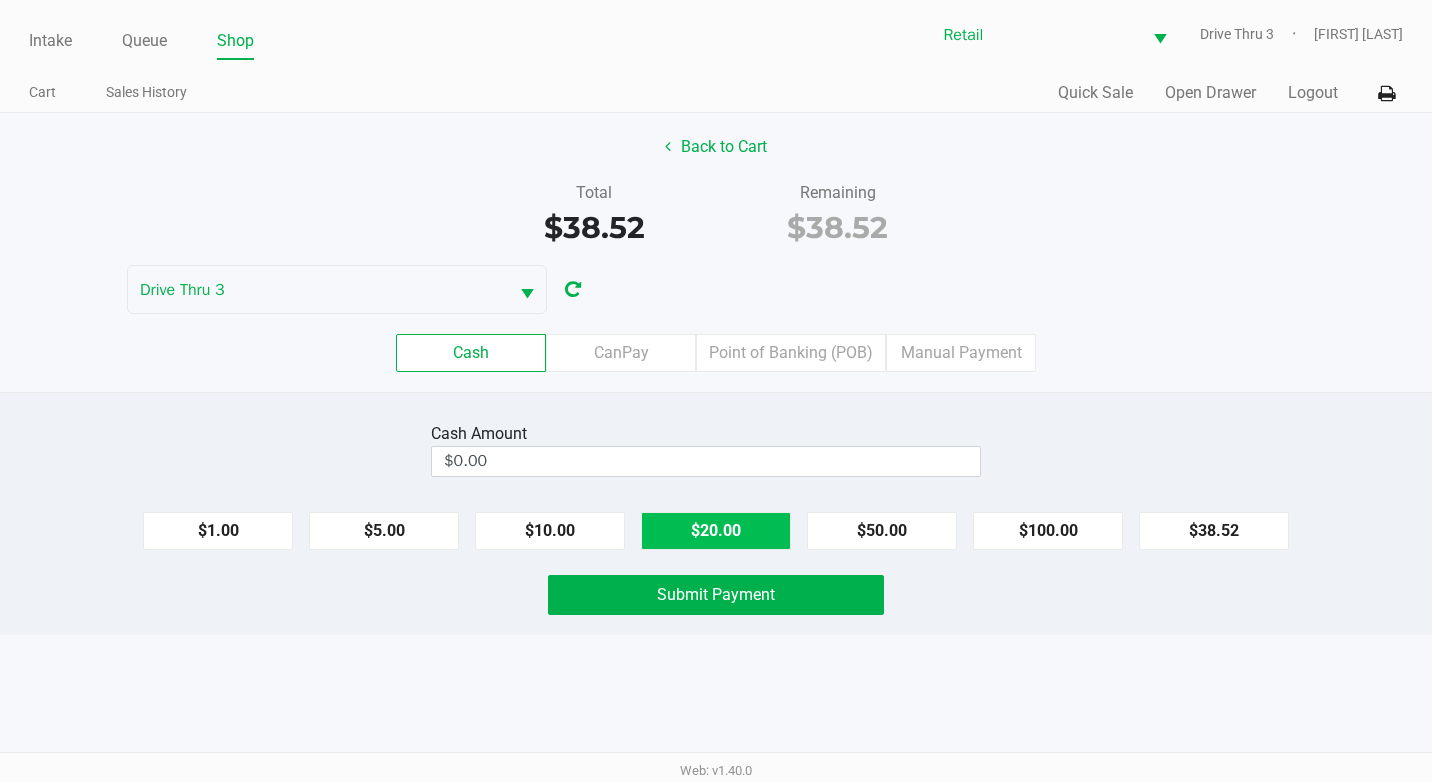 drag, startPoint x: 748, startPoint y: 524, endPoint x: 600, endPoint y: 529, distance: 148.08444 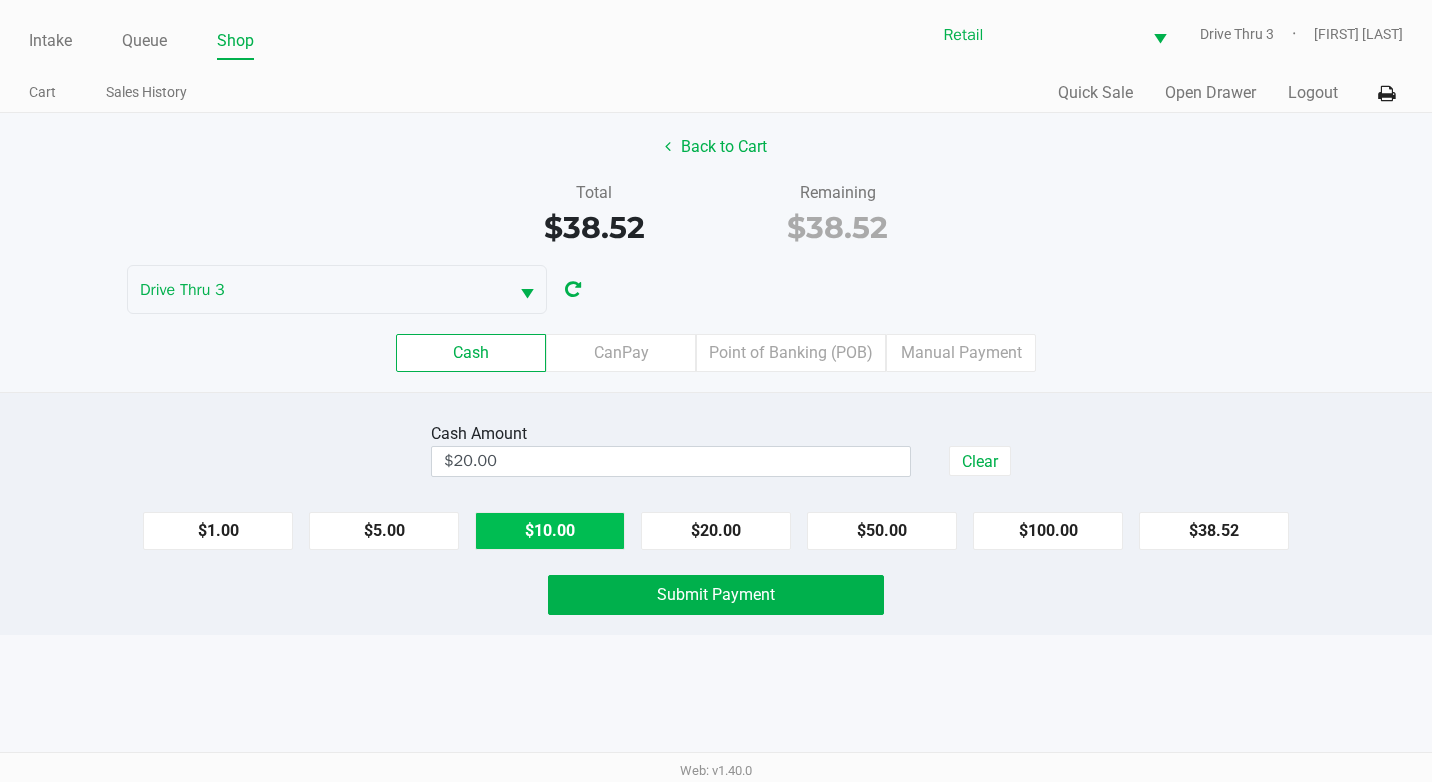 click on "$10.00" 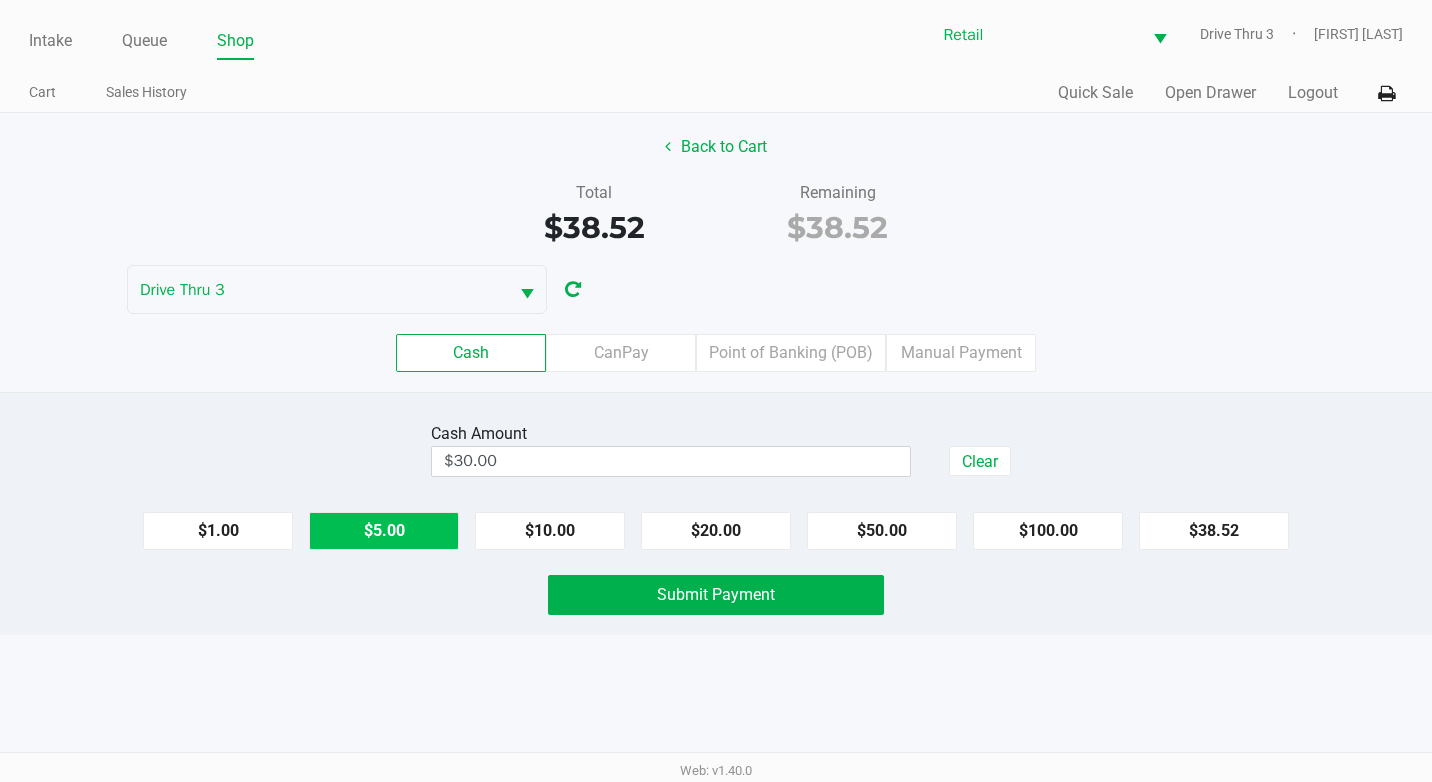 click on "$5.00" 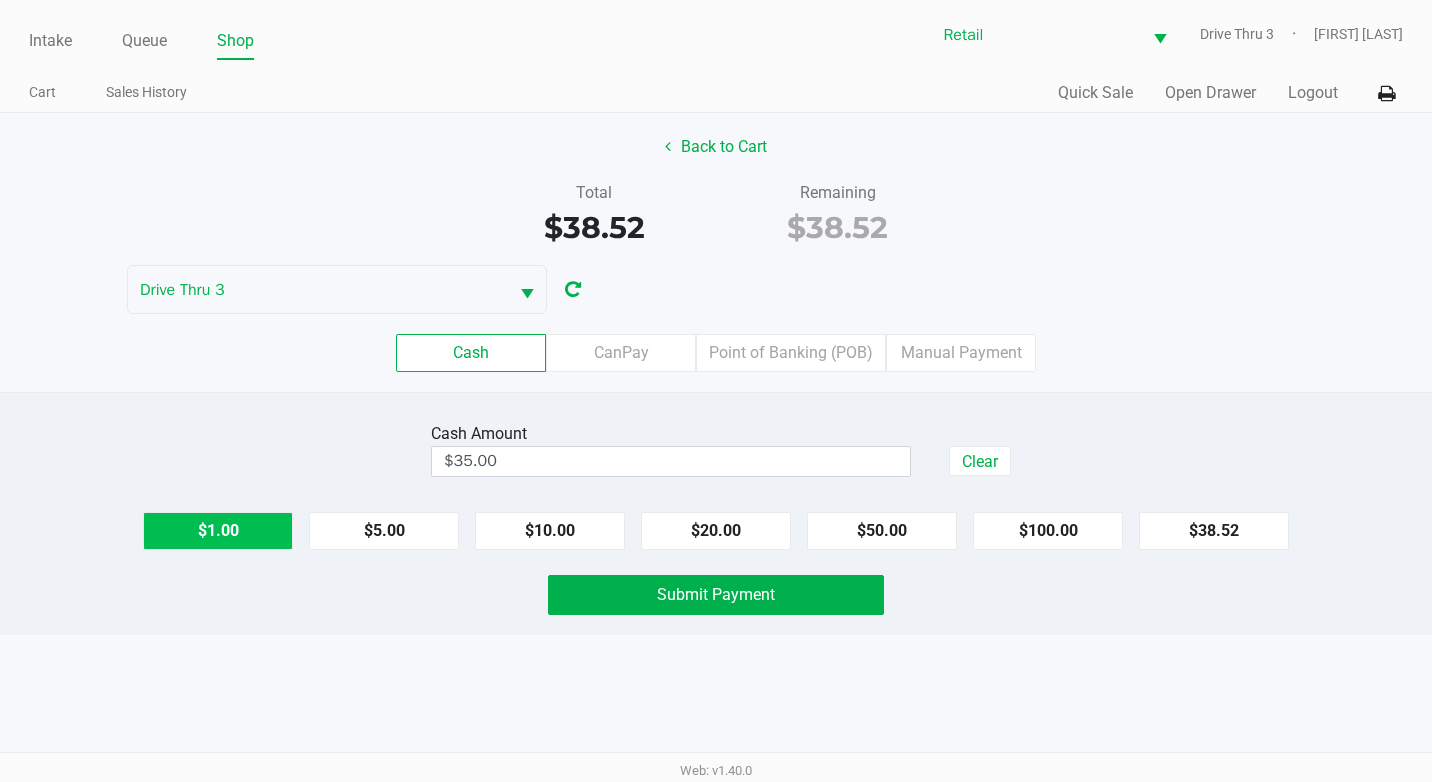 click on "$1.00" 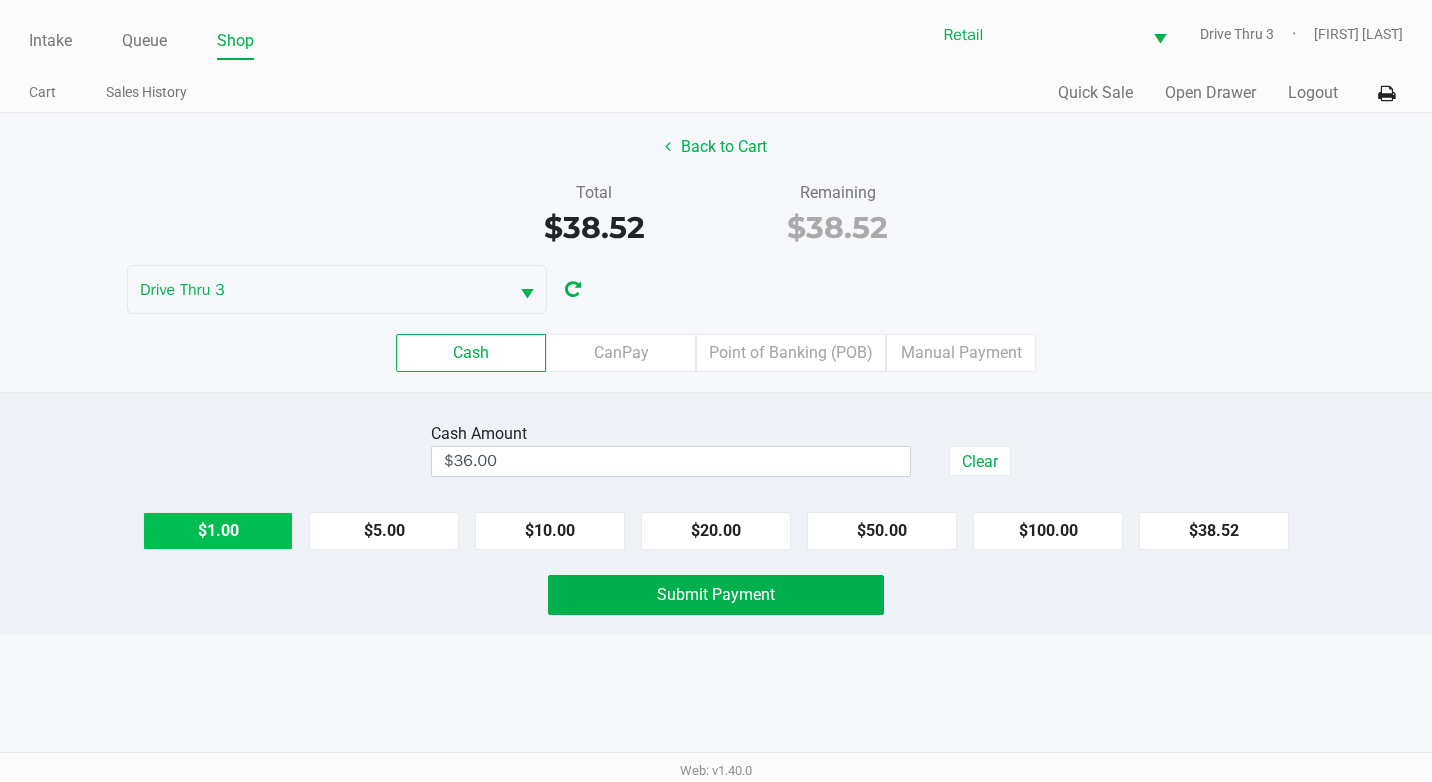 click on "$1.00" 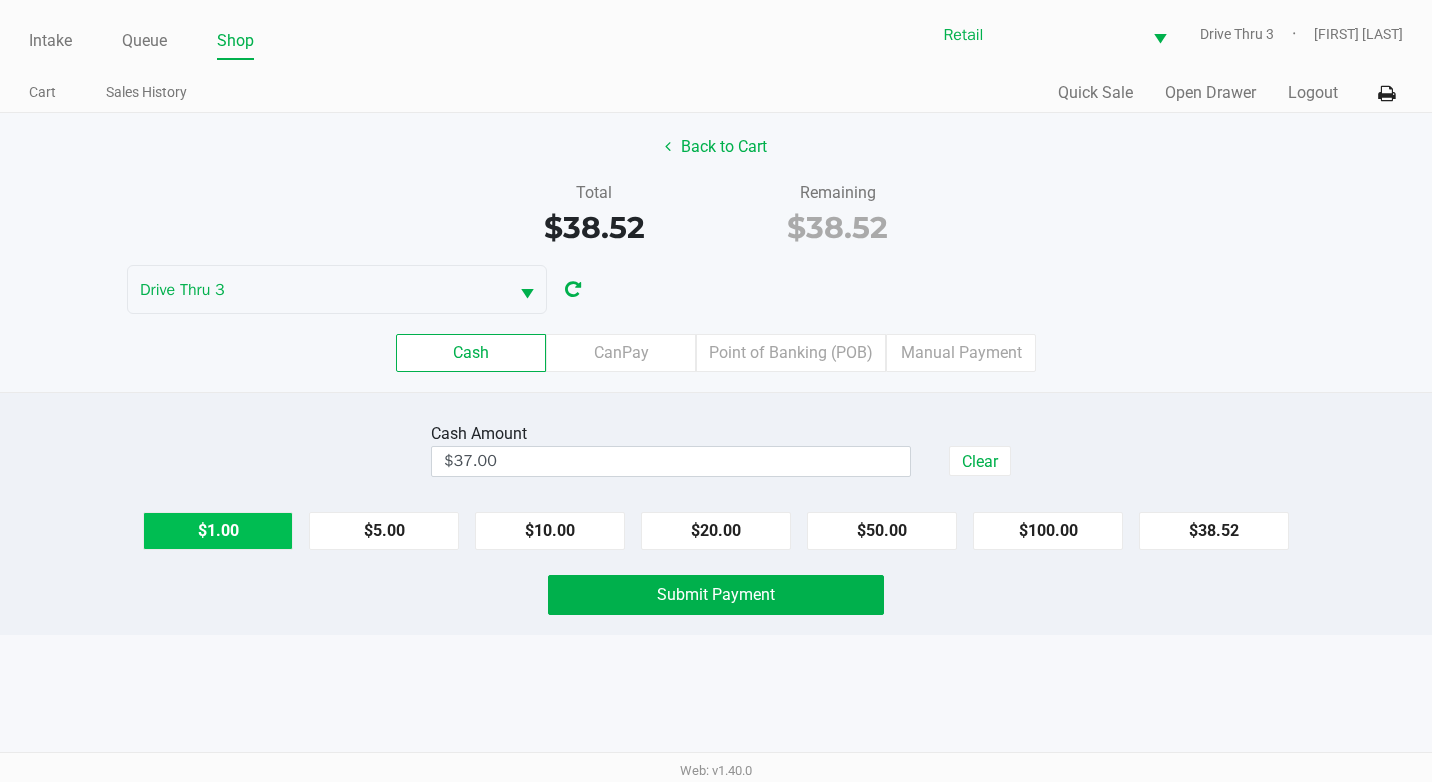 click on "$1.00" 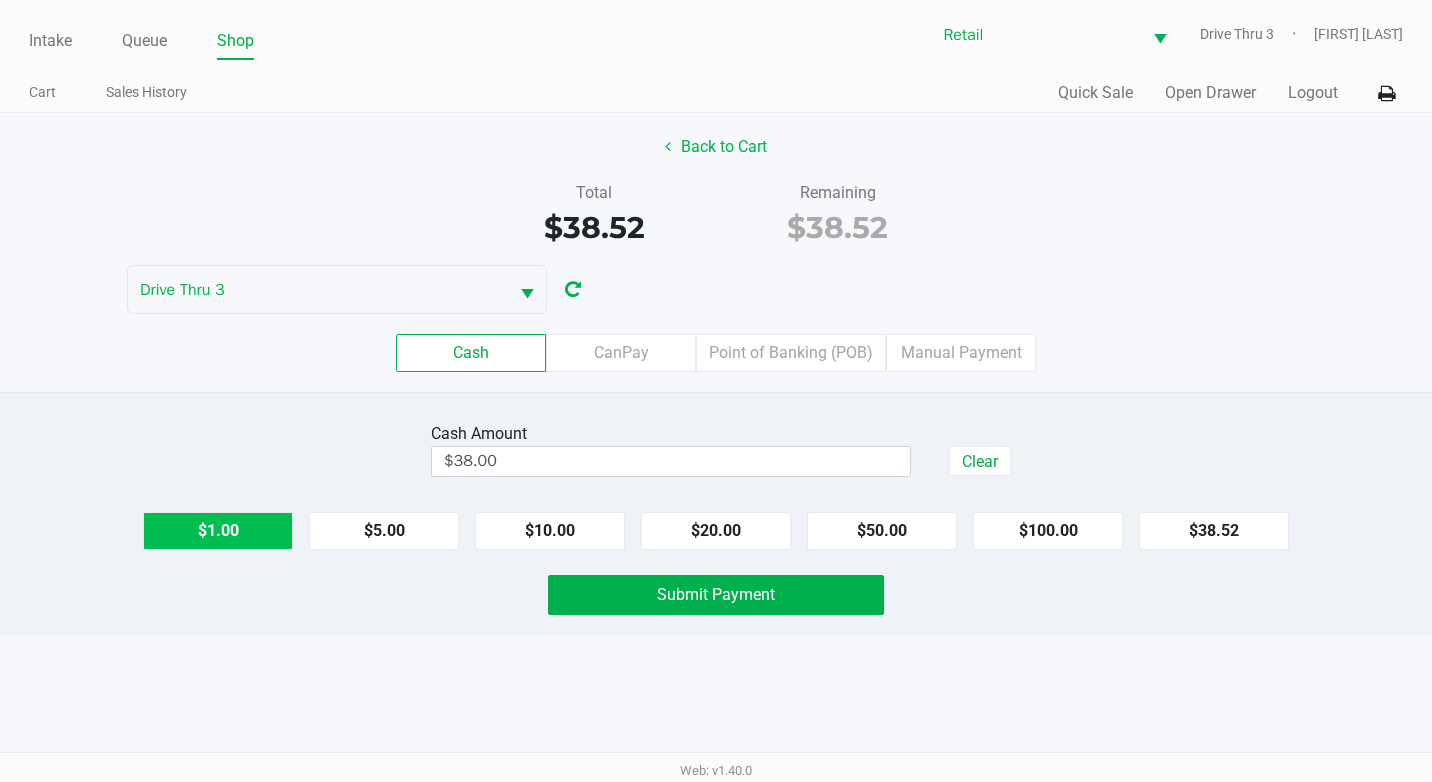 click on "$1.00" 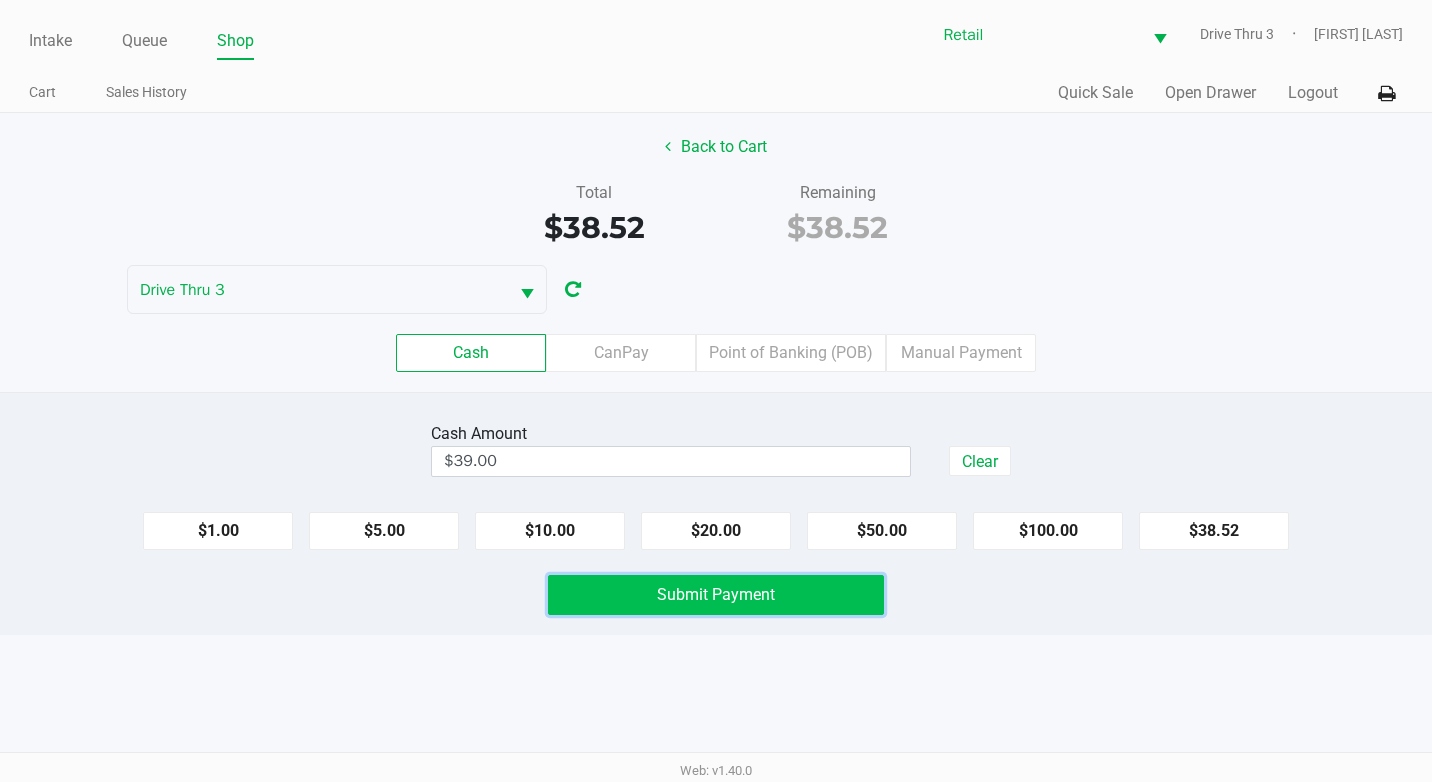 click on "Submit Payment" 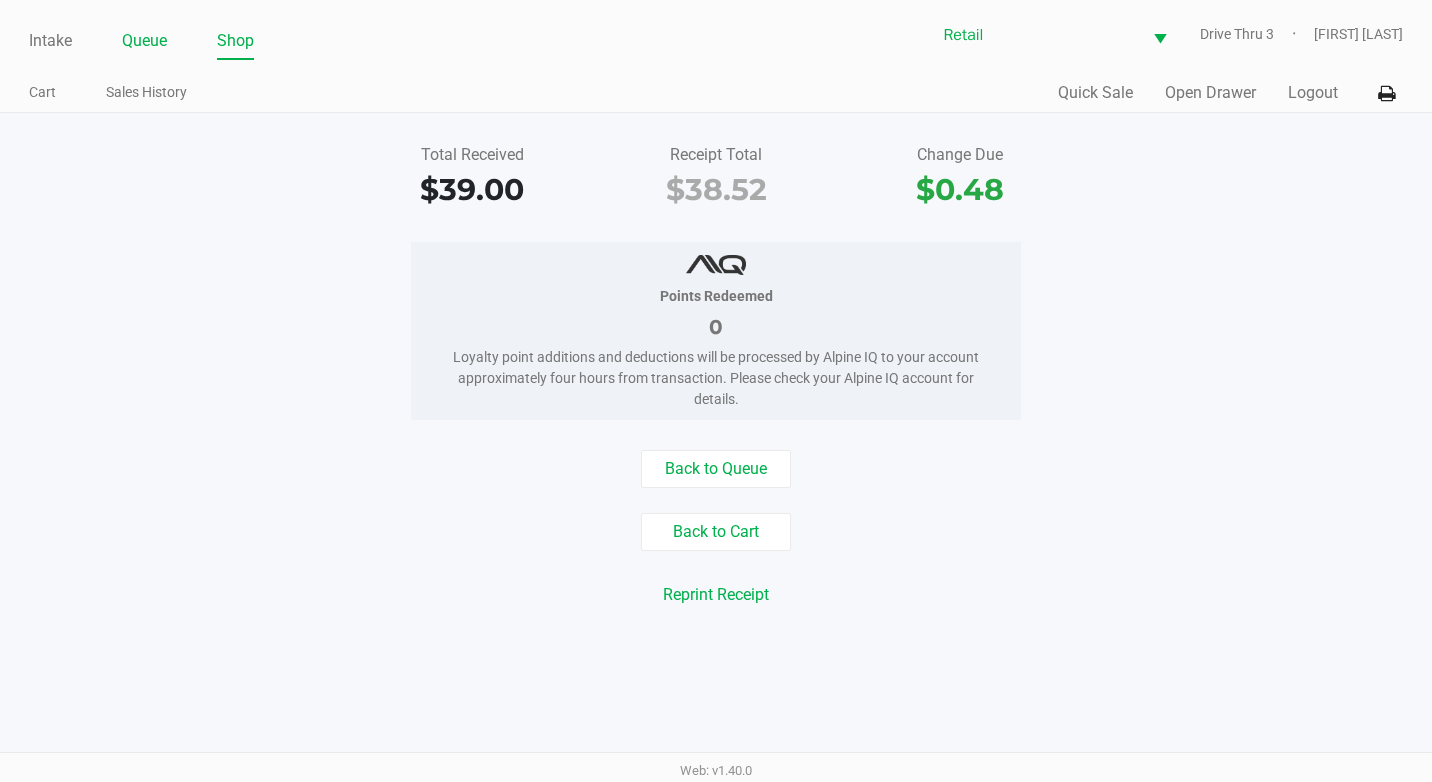 click on "Queue" 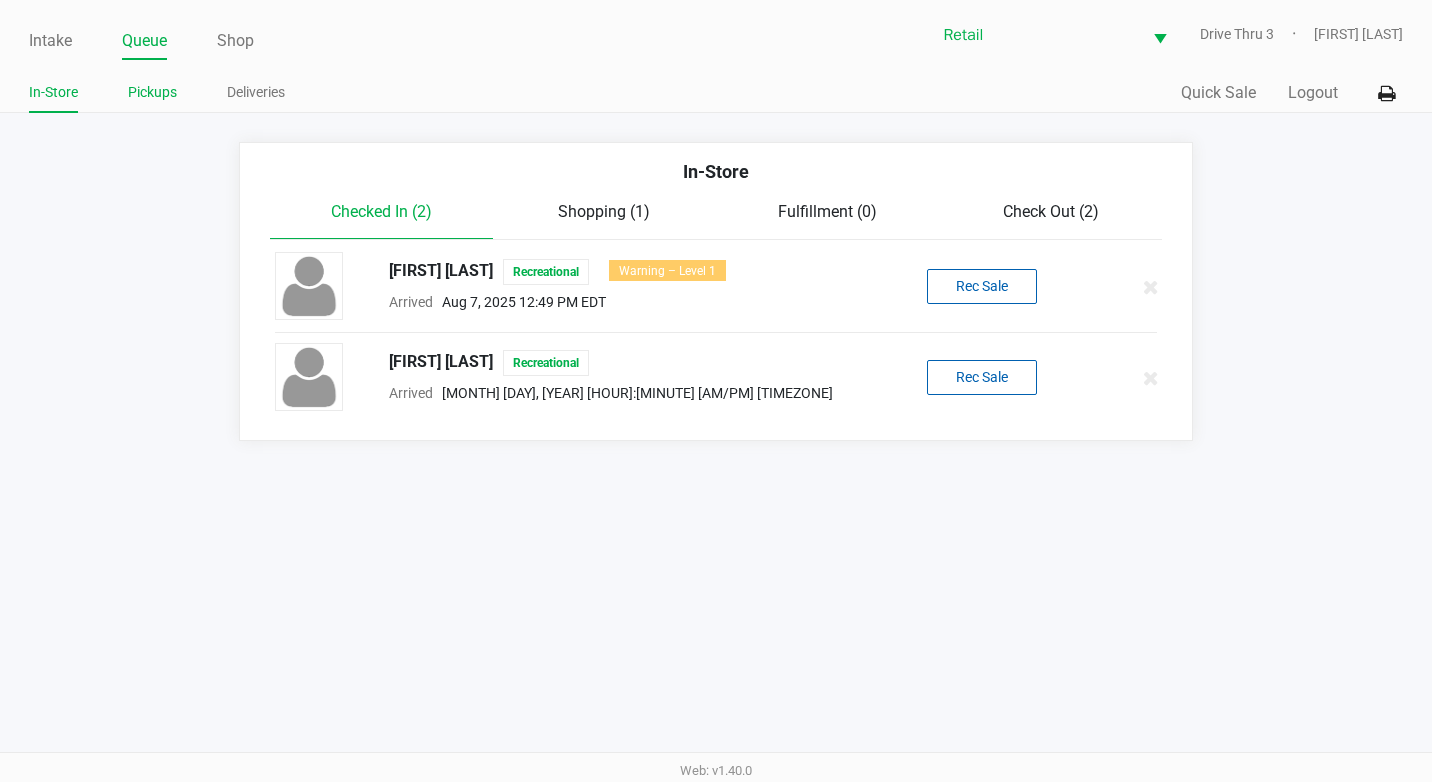 click on "Pickups" 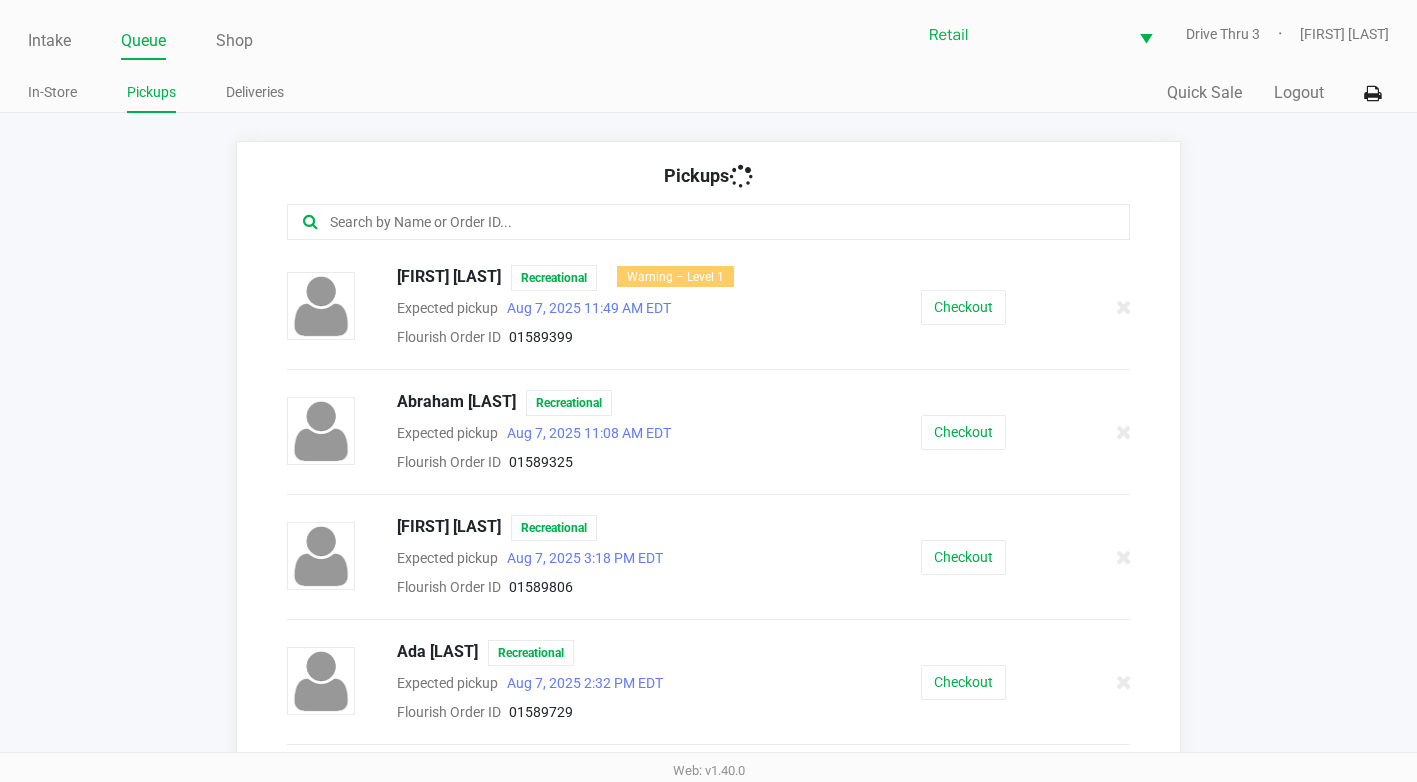 click 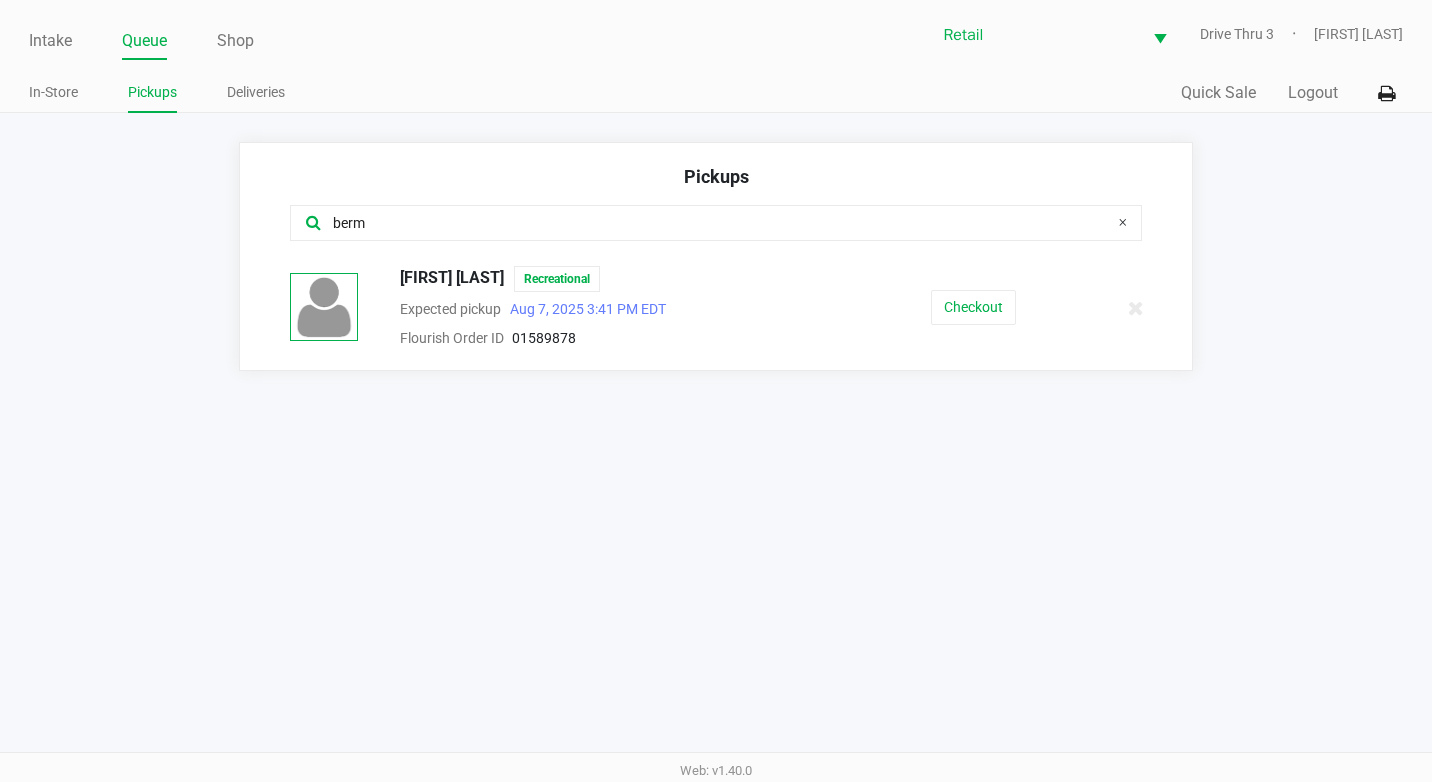 type on "berm" 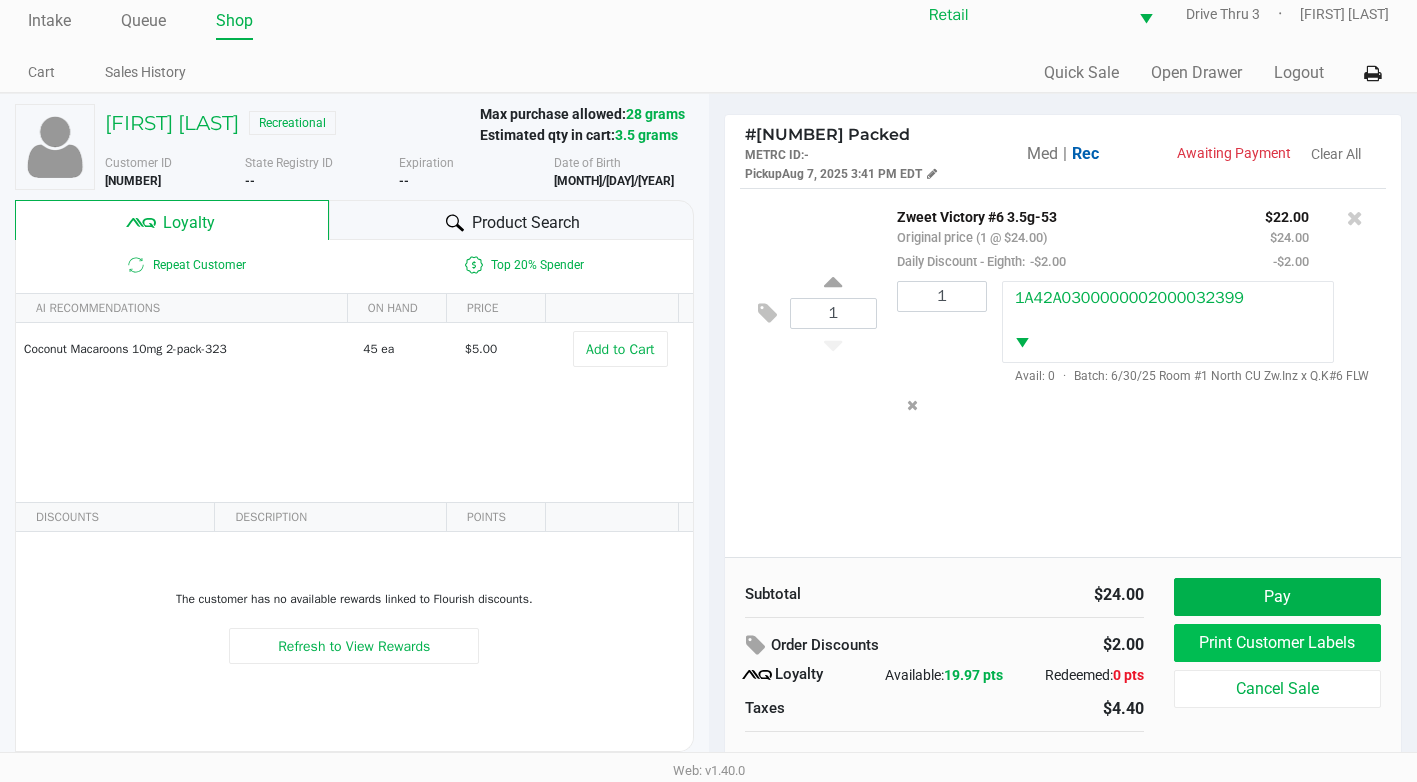 scroll, scrollTop: 39, scrollLeft: 0, axis: vertical 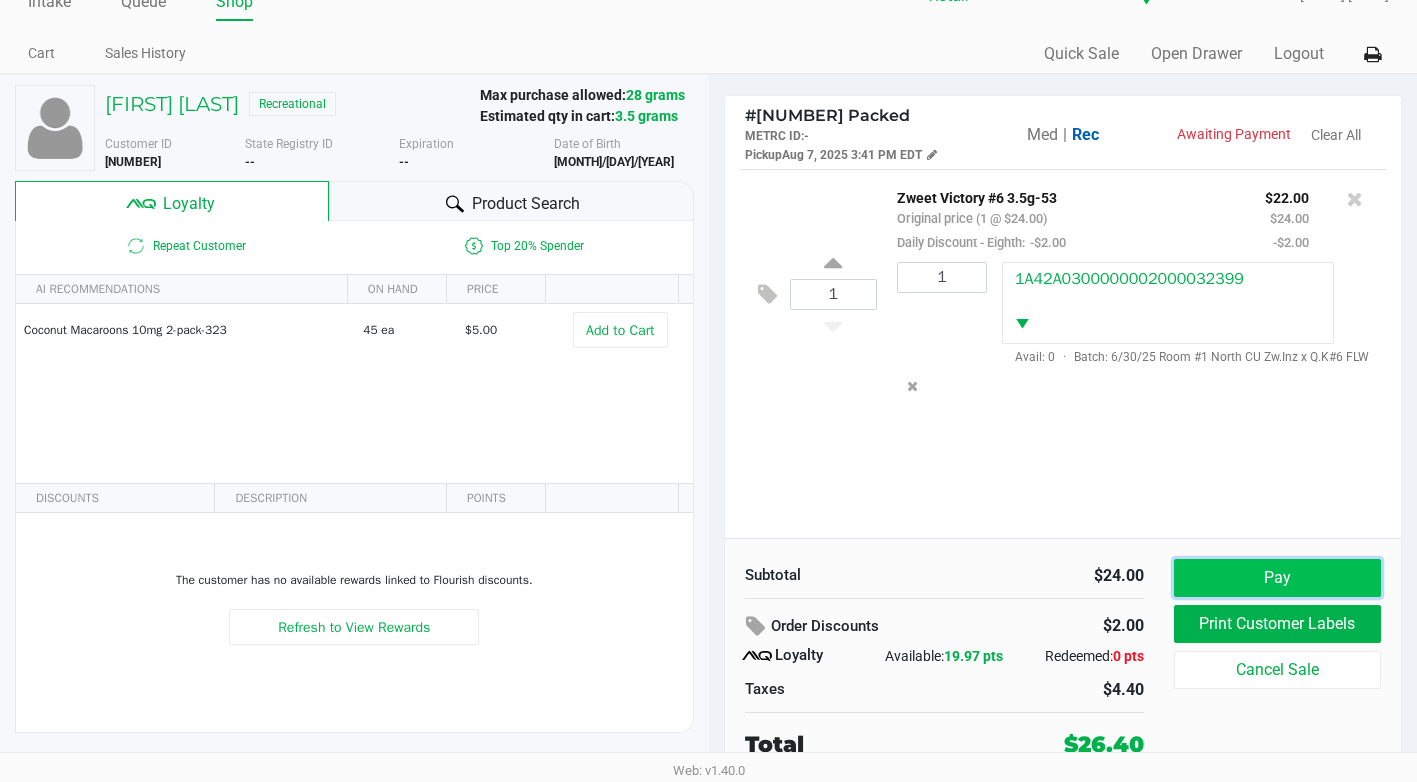 click on "Pay" 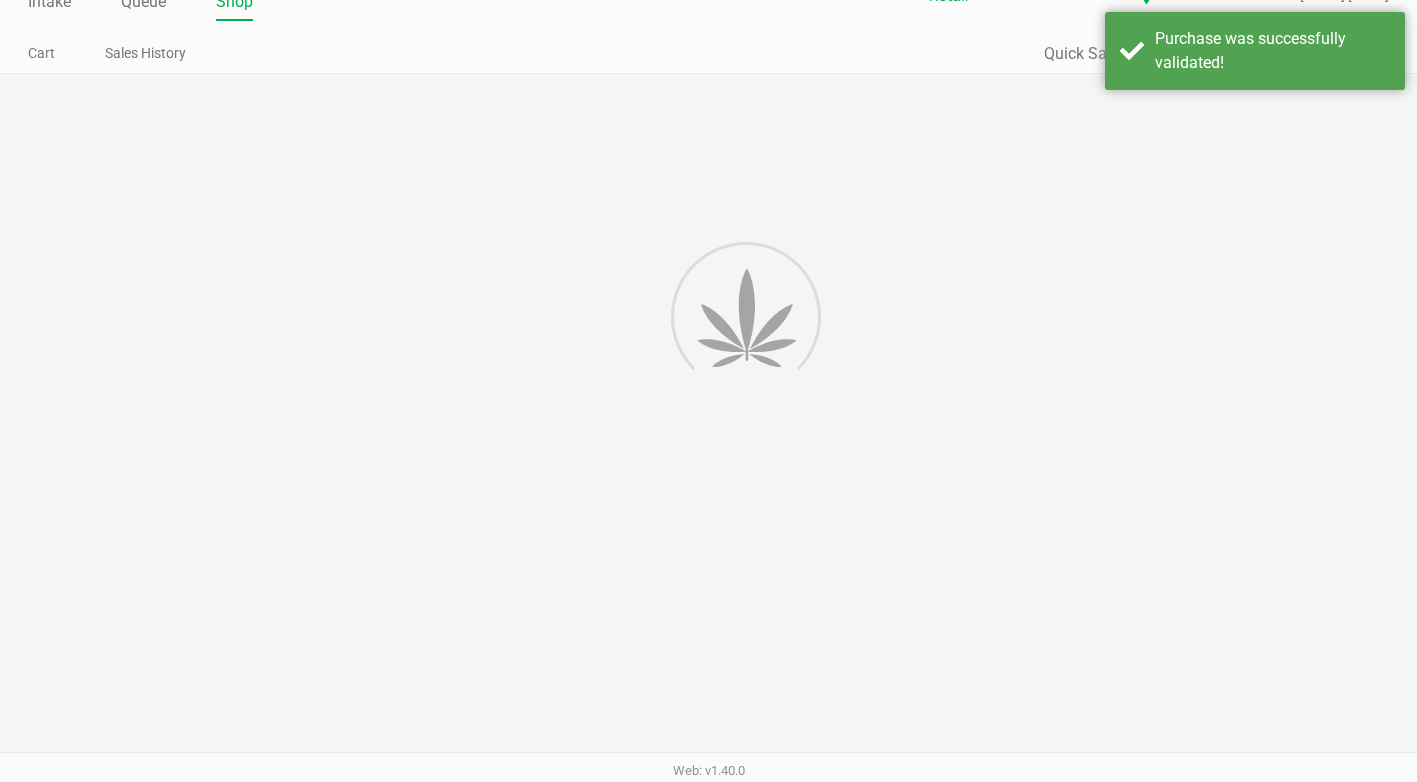 scroll, scrollTop: 0, scrollLeft: 0, axis: both 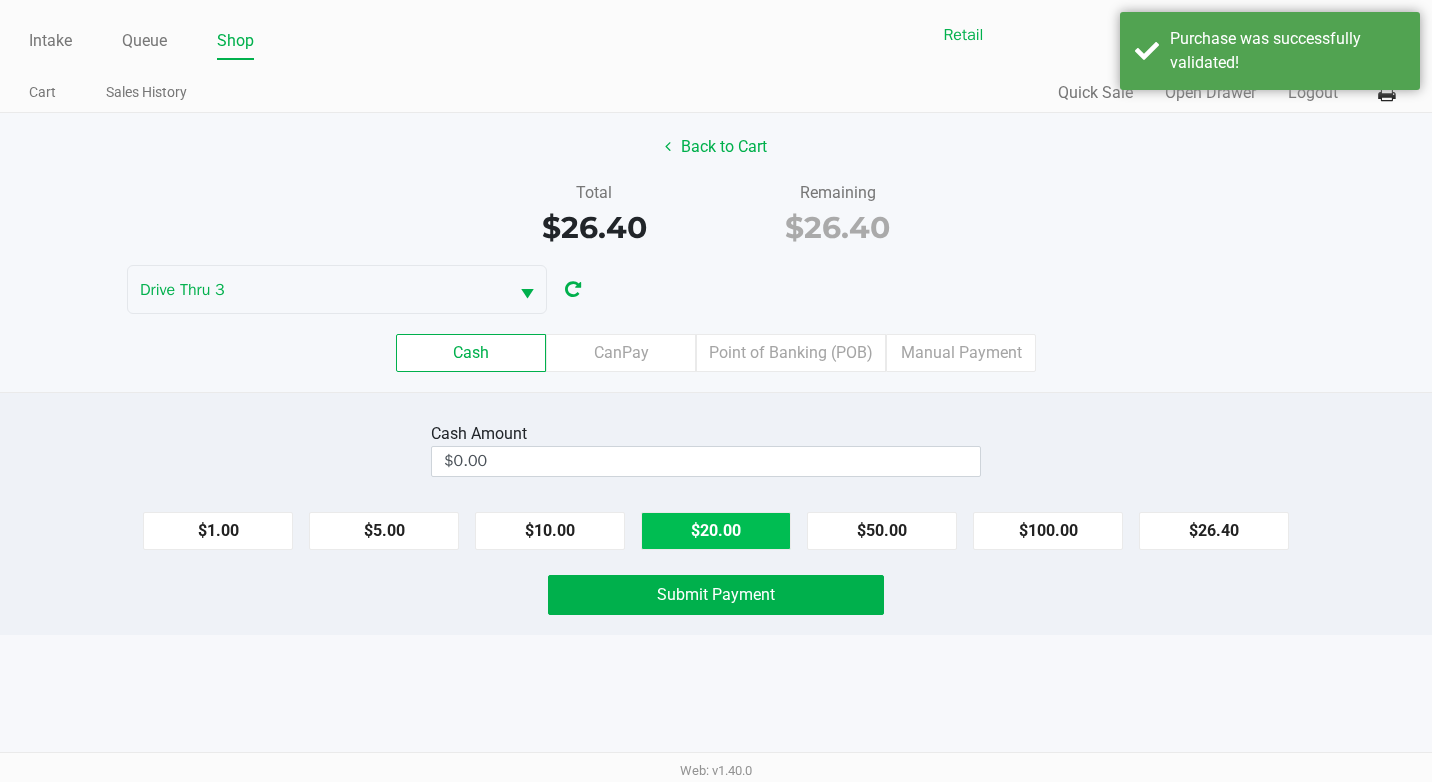 click on "$20.00" 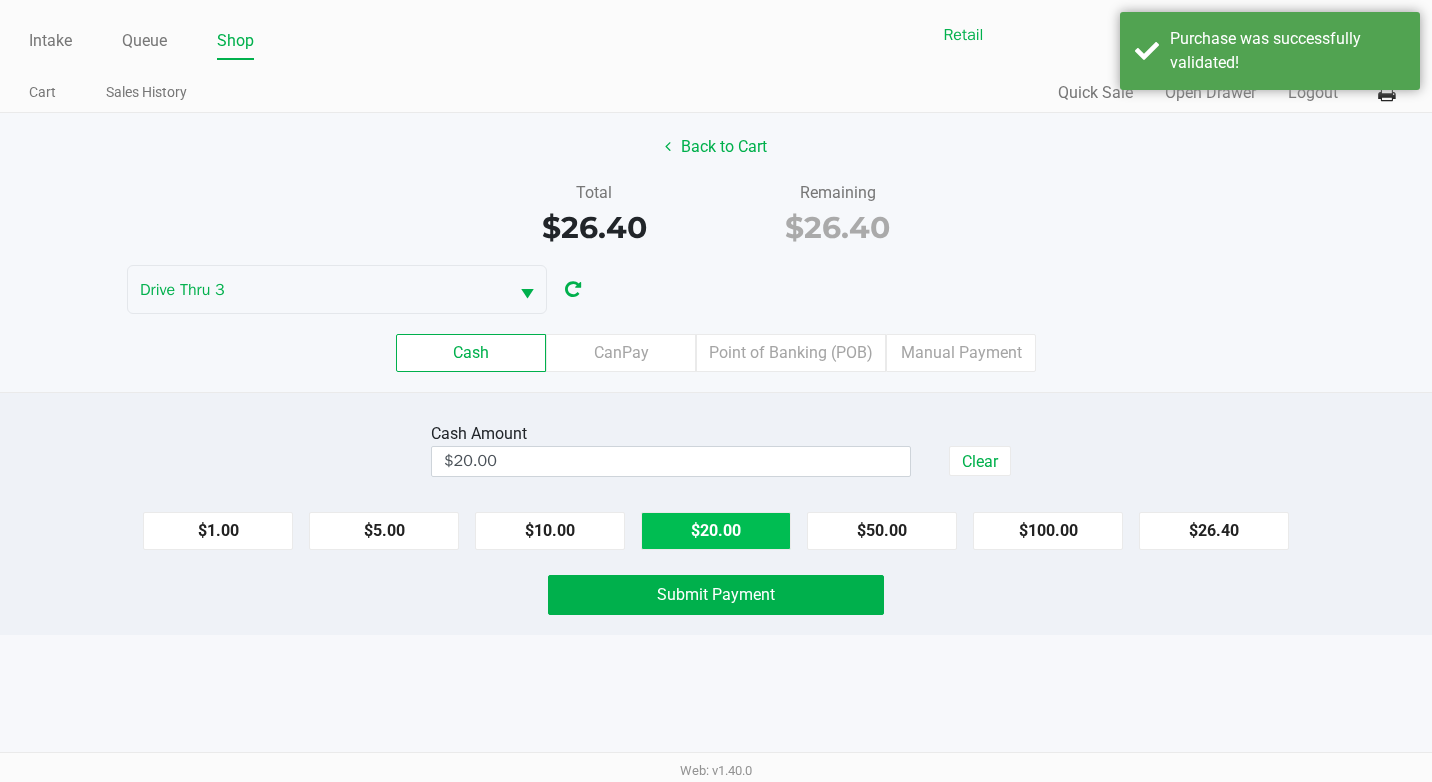 click on "$20.00" 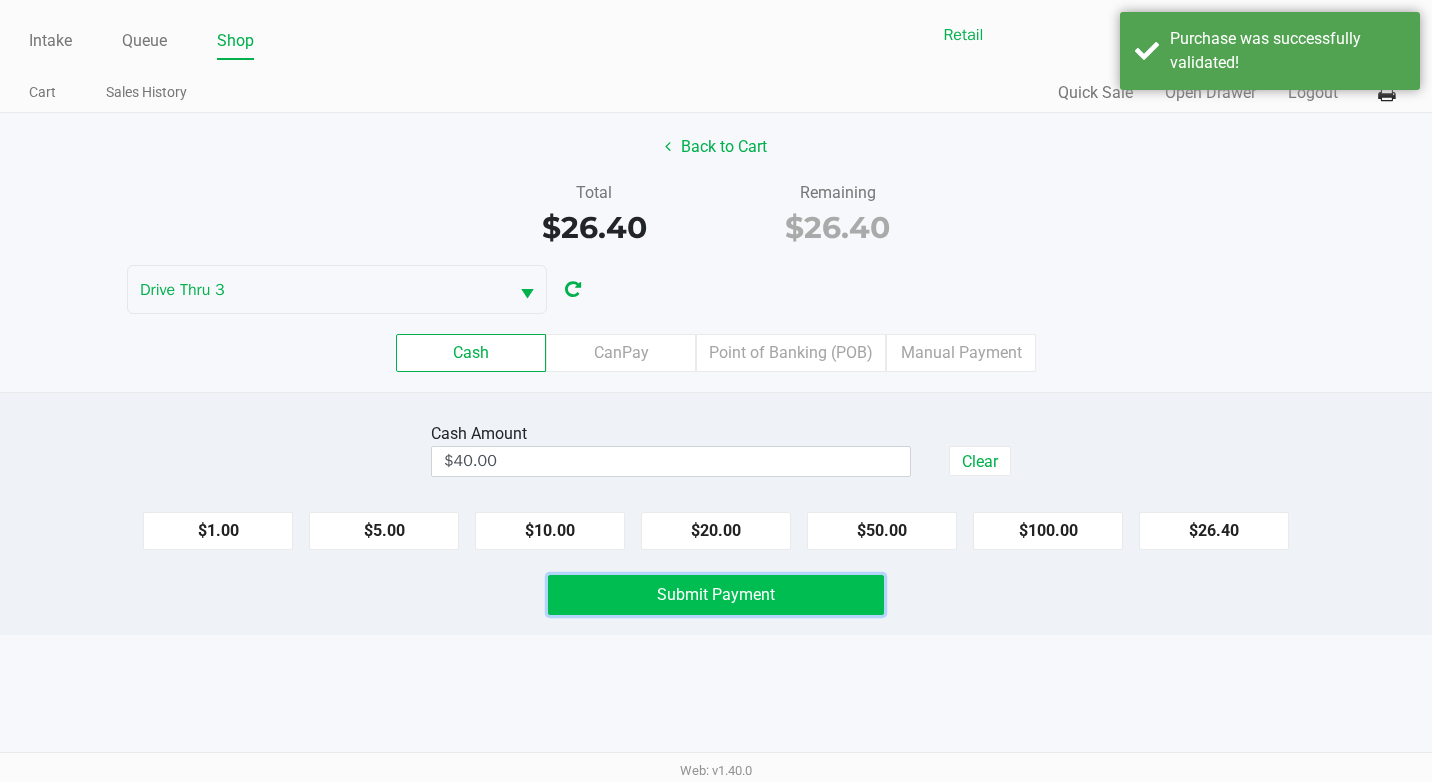 click on "Submit Payment" 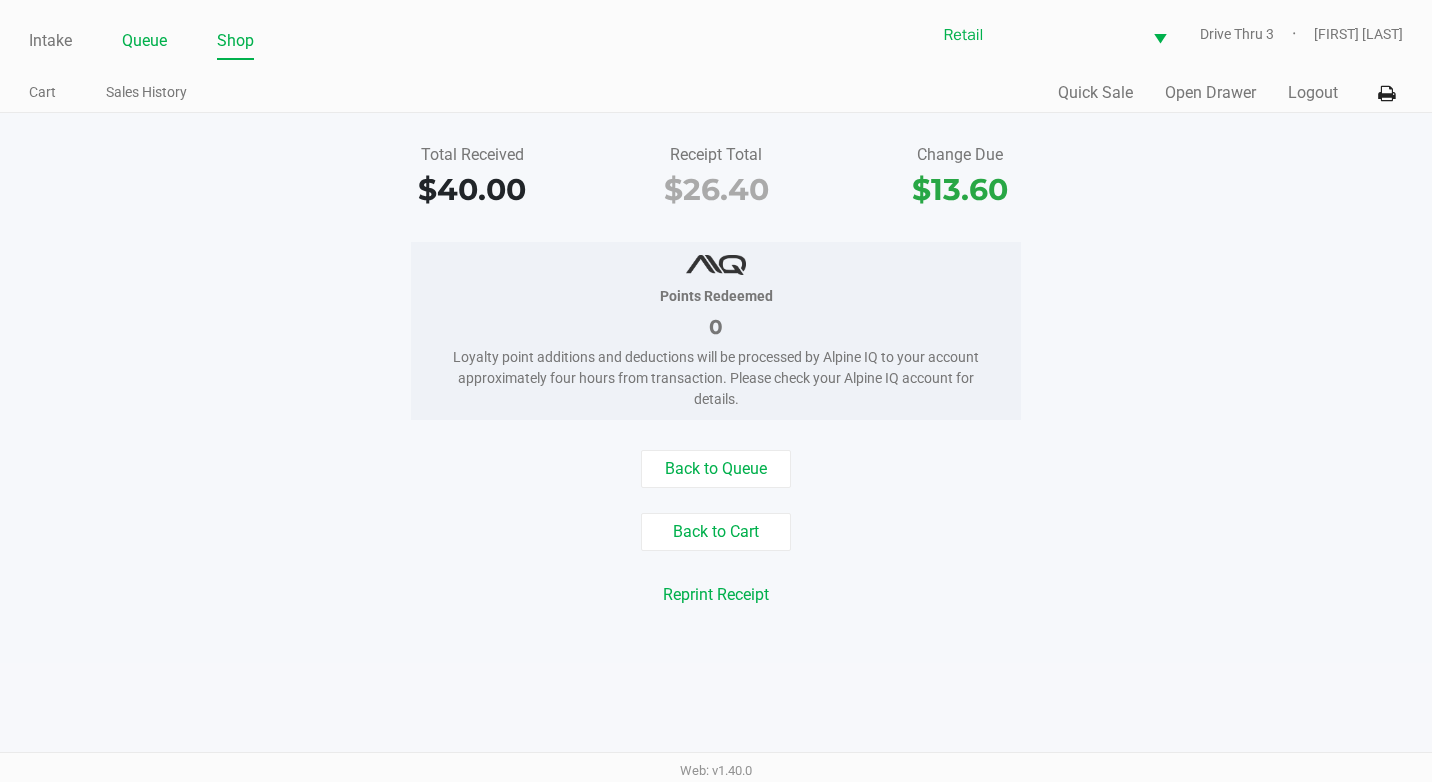 click on "Queue" 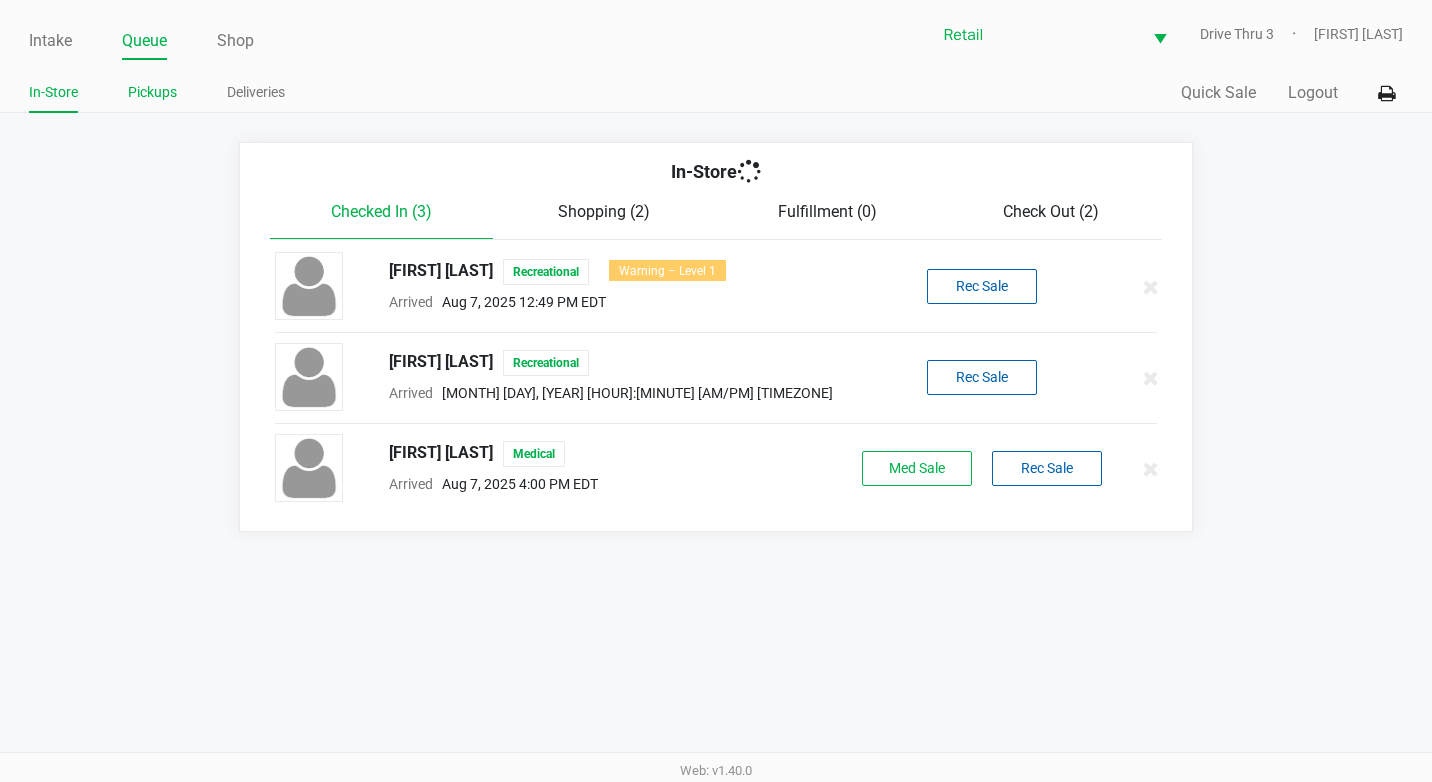 click on "Pickups" 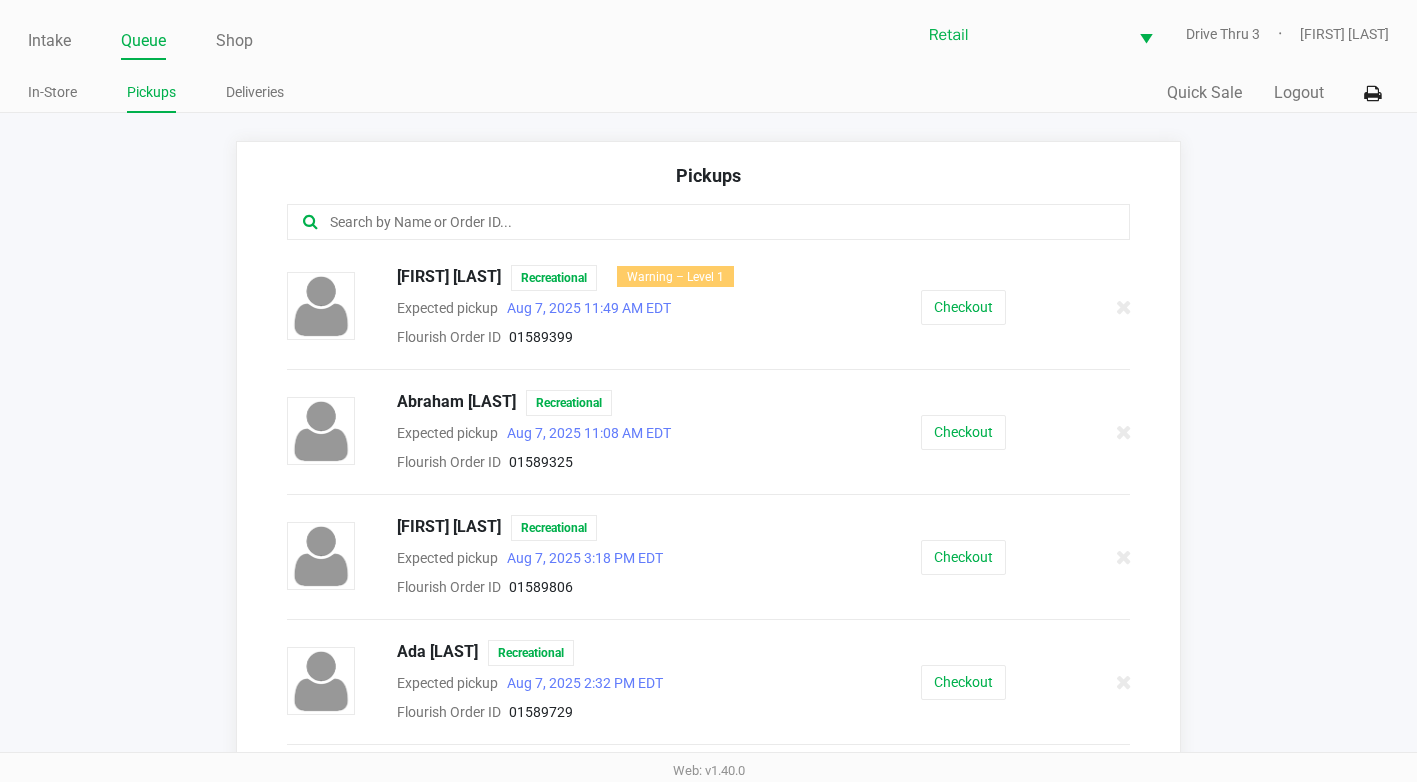 drag, startPoint x: 399, startPoint y: 228, endPoint x: 460, endPoint y: 198, distance: 67.977936 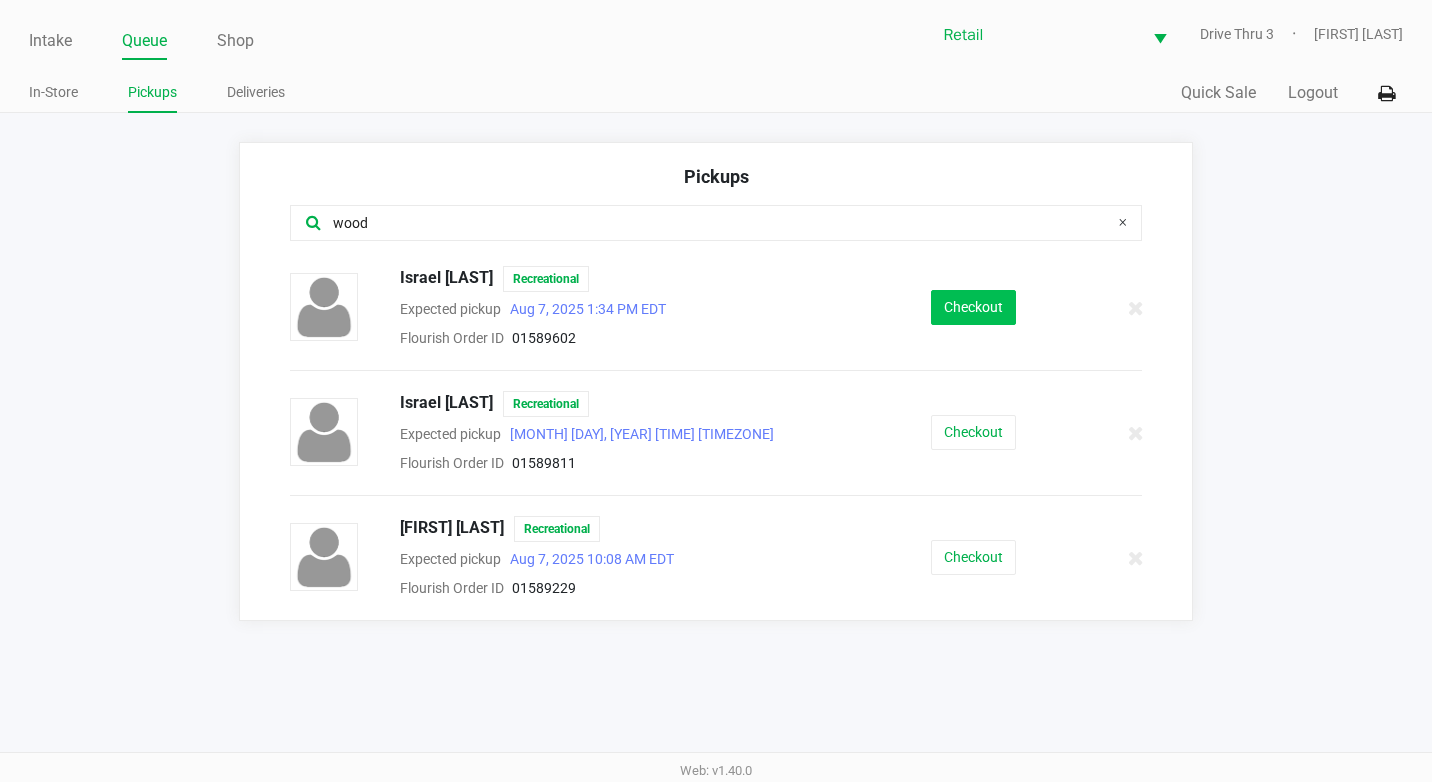 type on "wood" 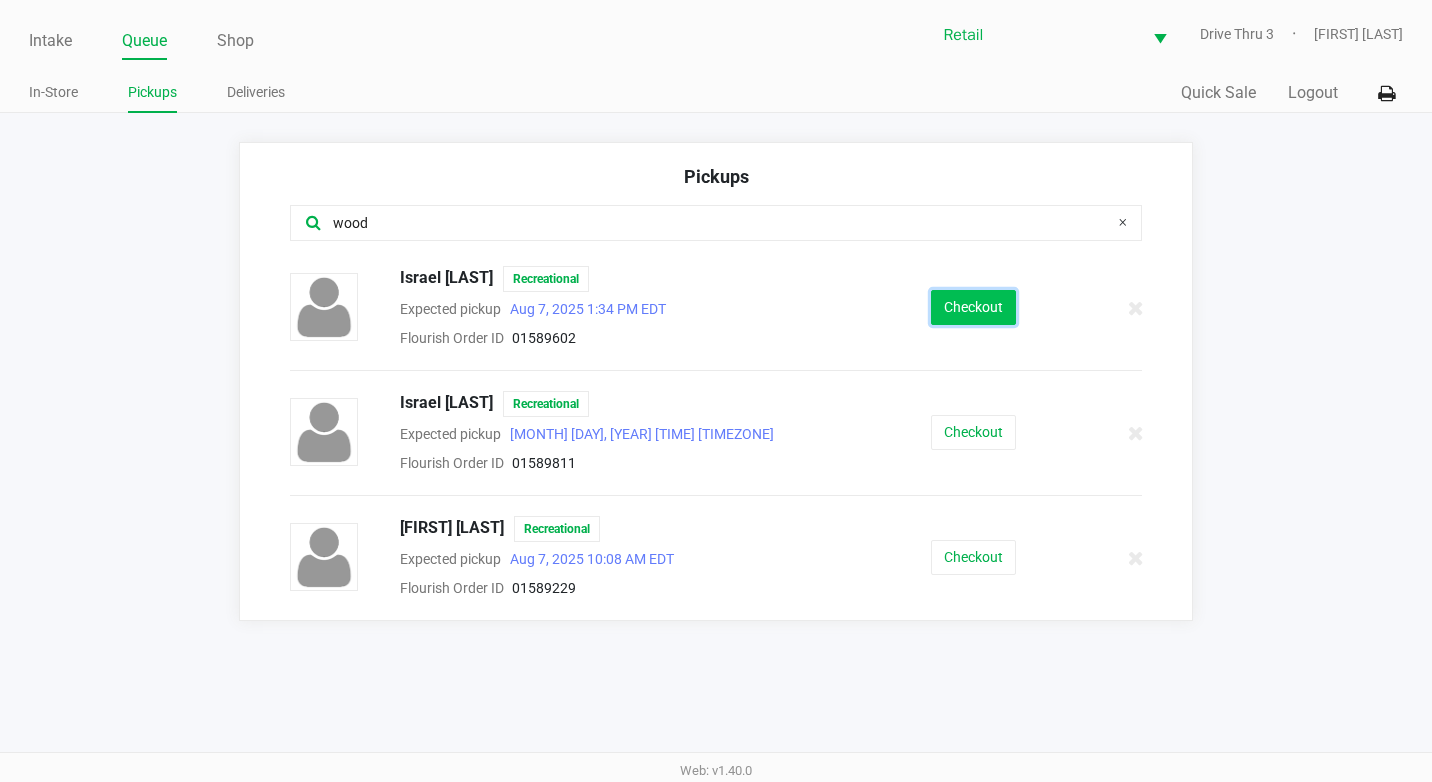 click on "Checkout" 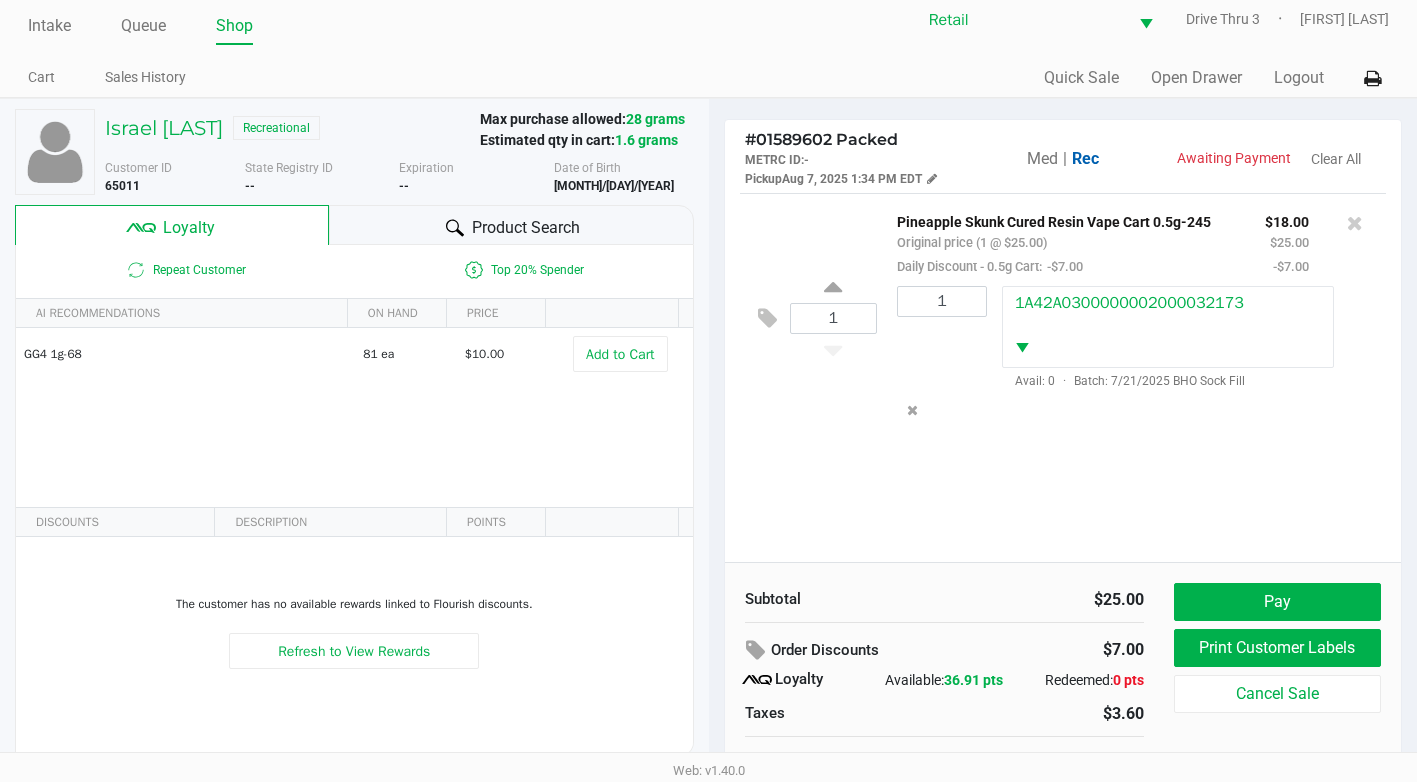 scroll, scrollTop: 39, scrollLeft: 0, axis: vertical 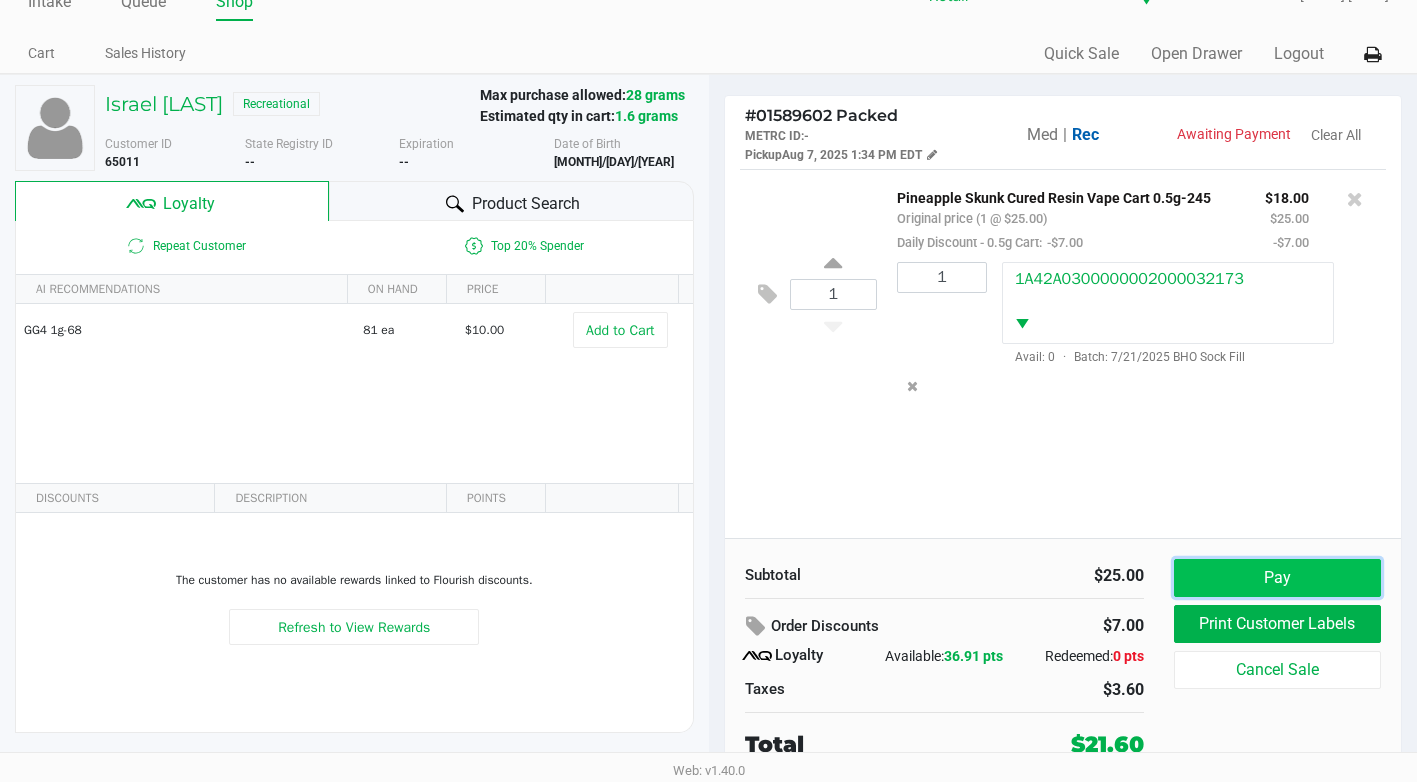 click on "Pay" 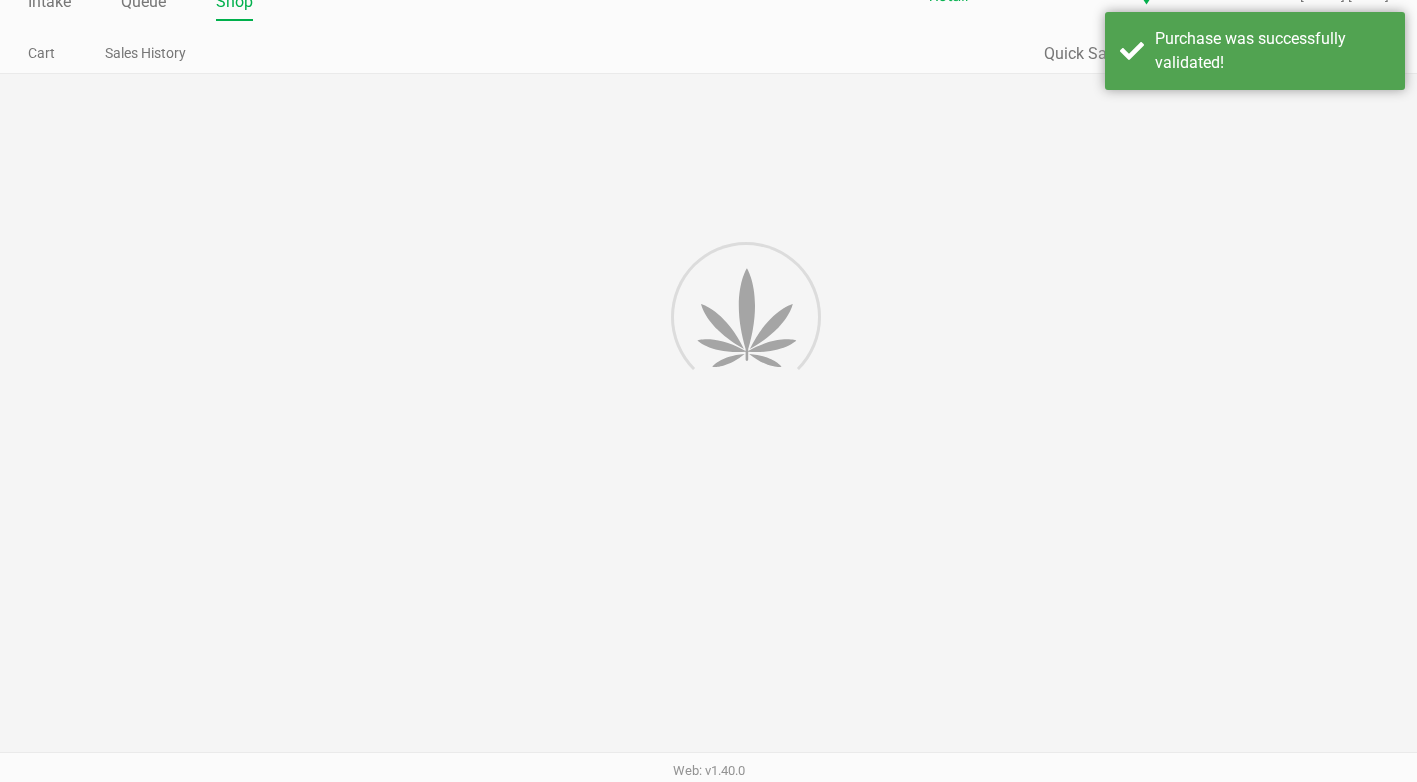 scroll, scrollTop: 0, scrollLeft: 0, axis: both 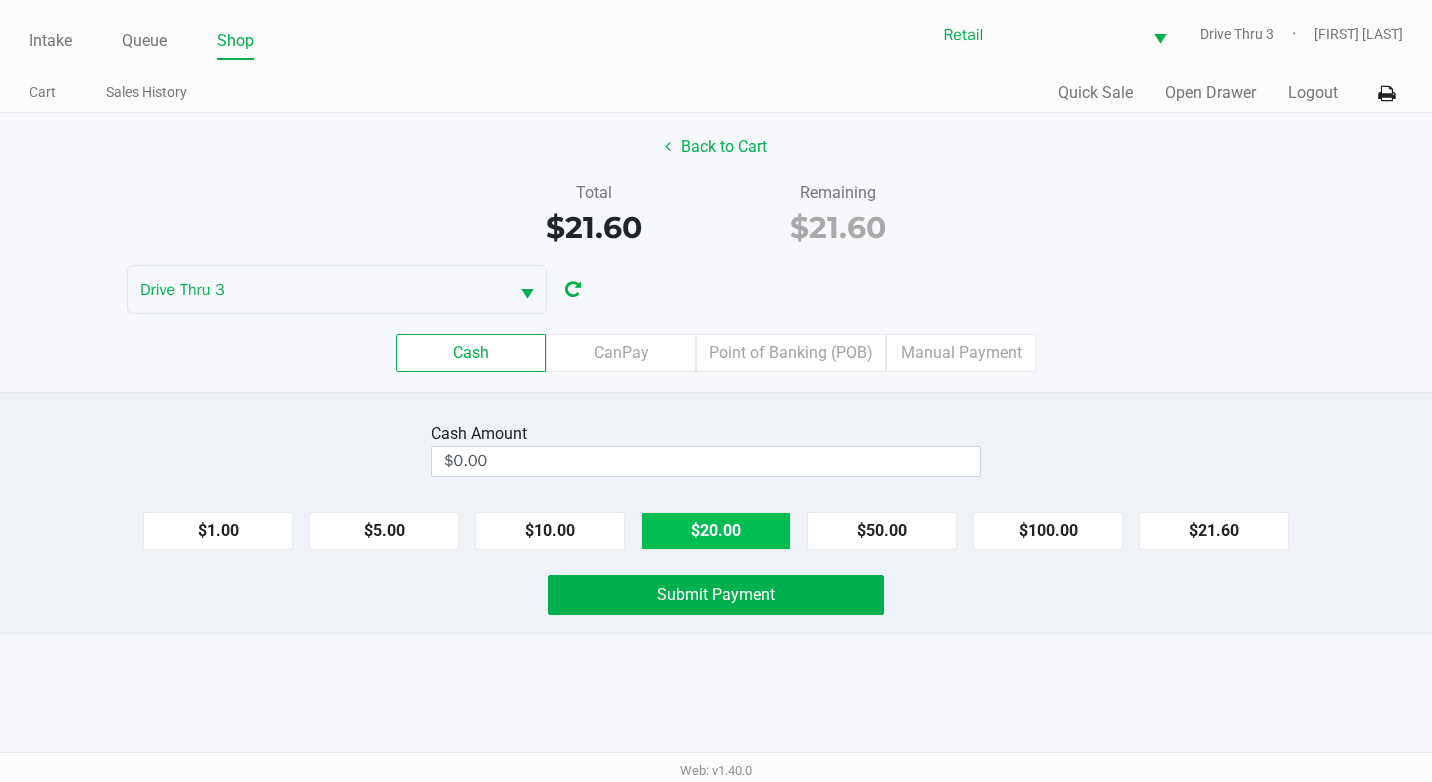 click on "$20.00" 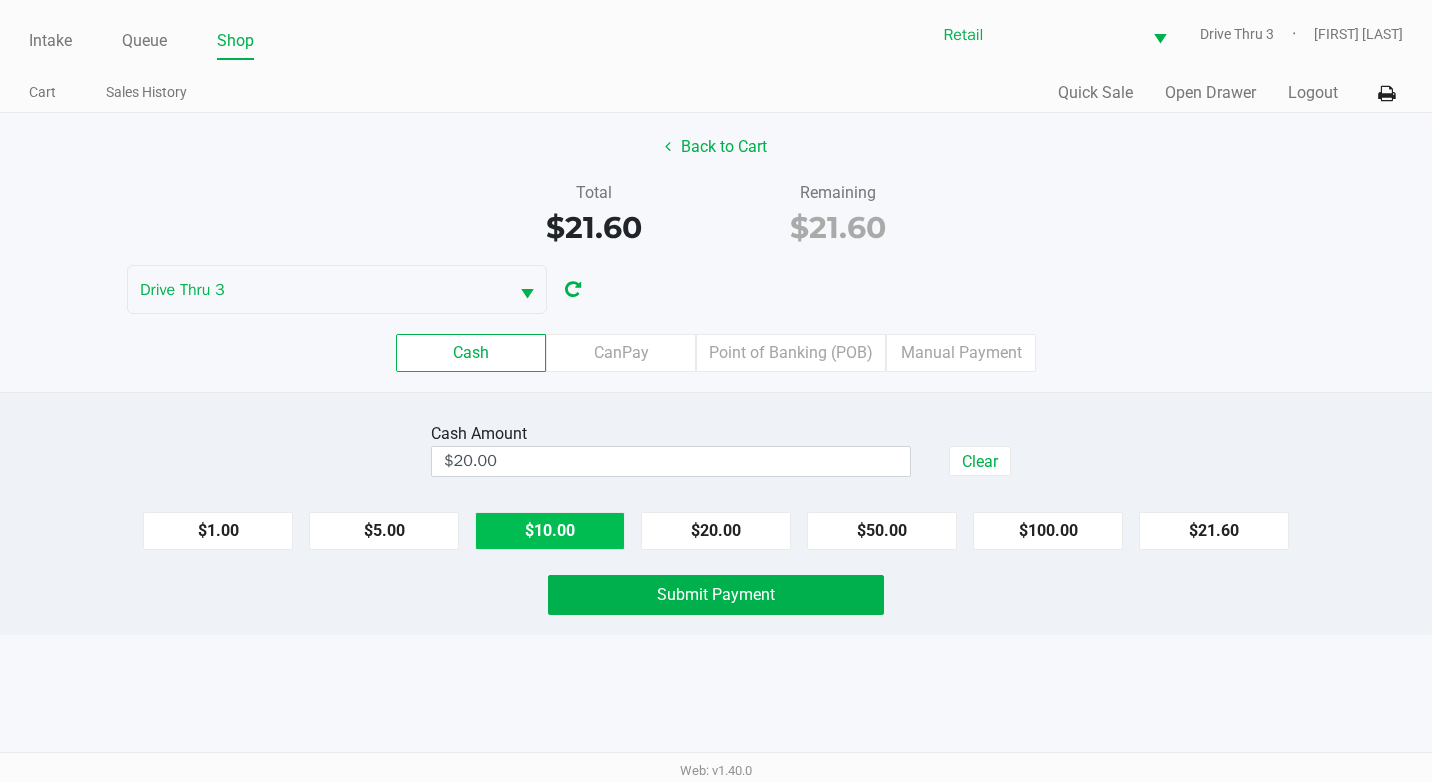 click on "$10.00" 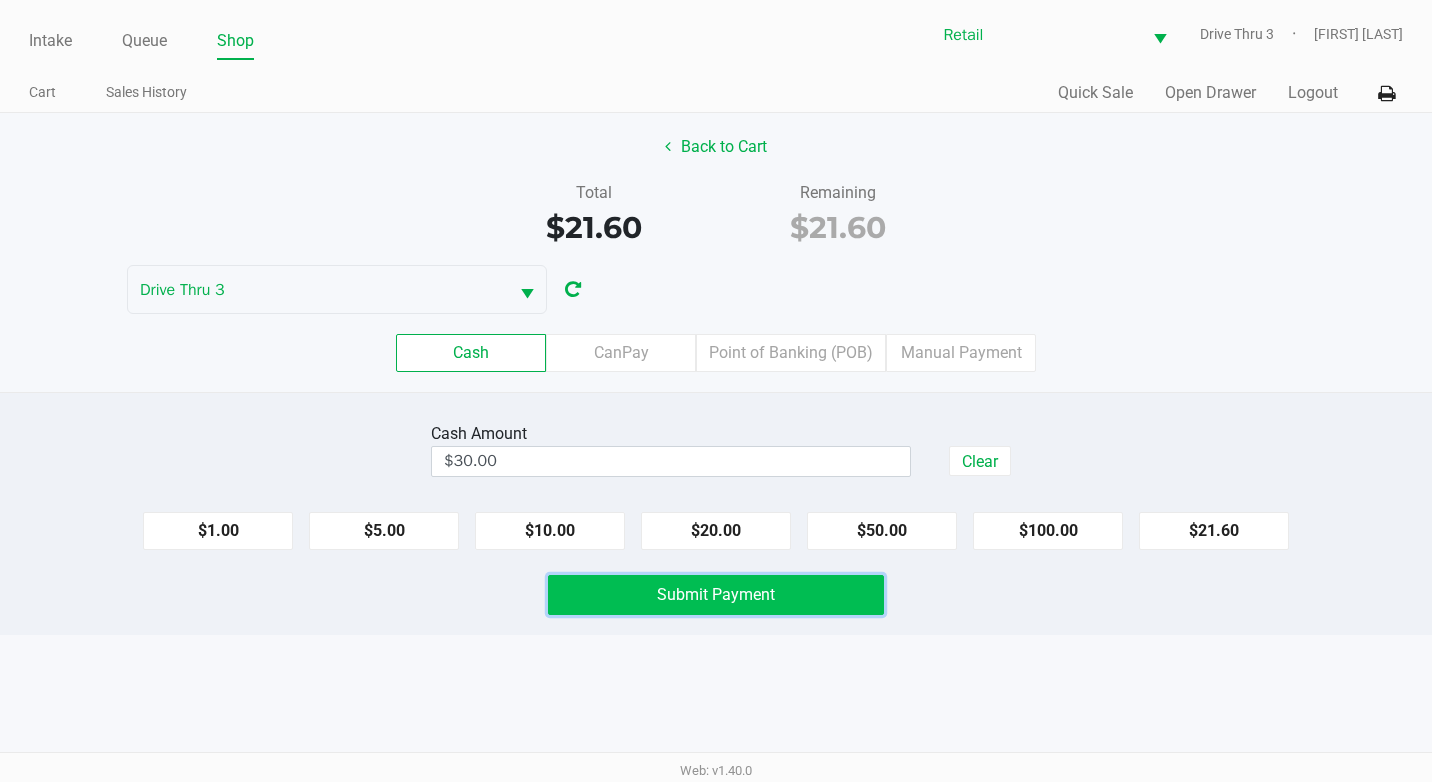 click on "Submit Payment" 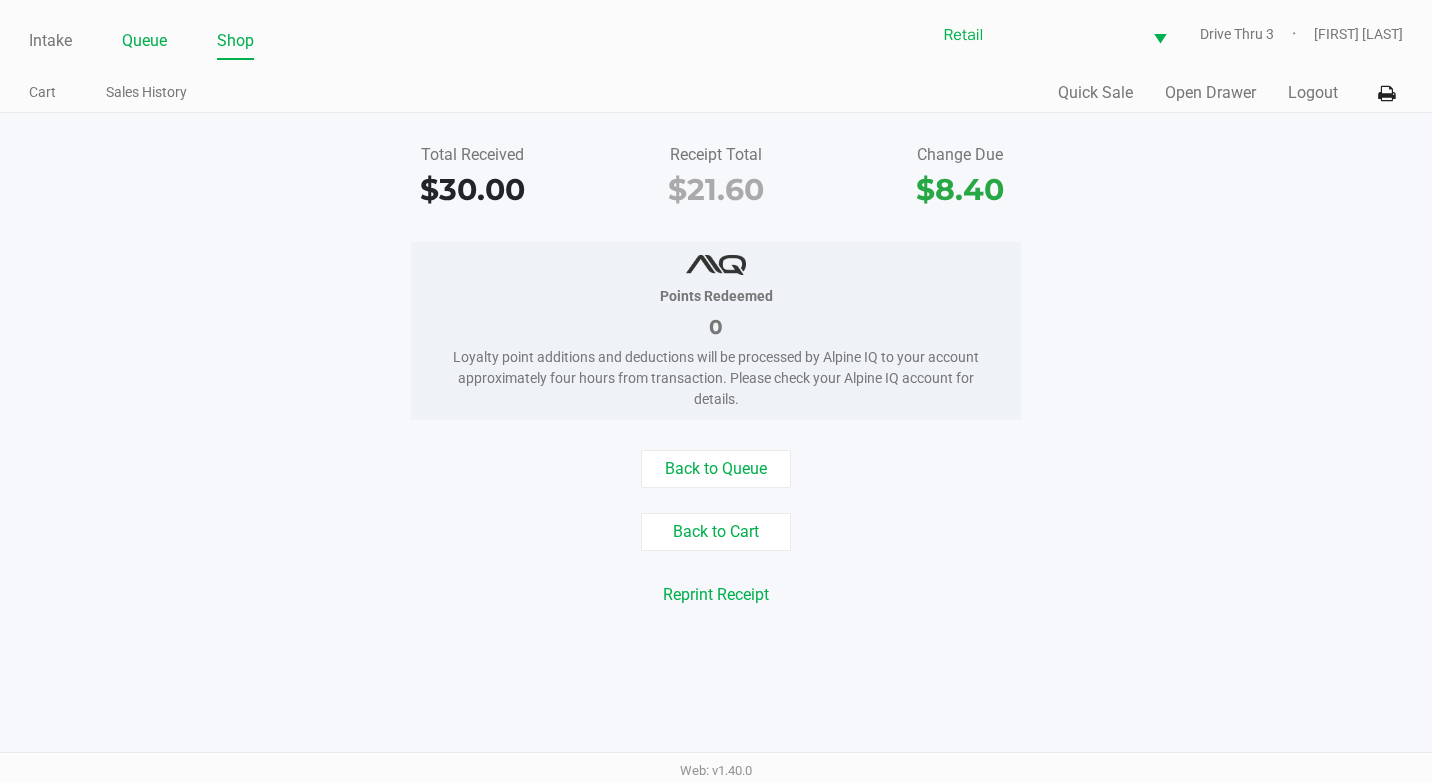 click on "Queue" 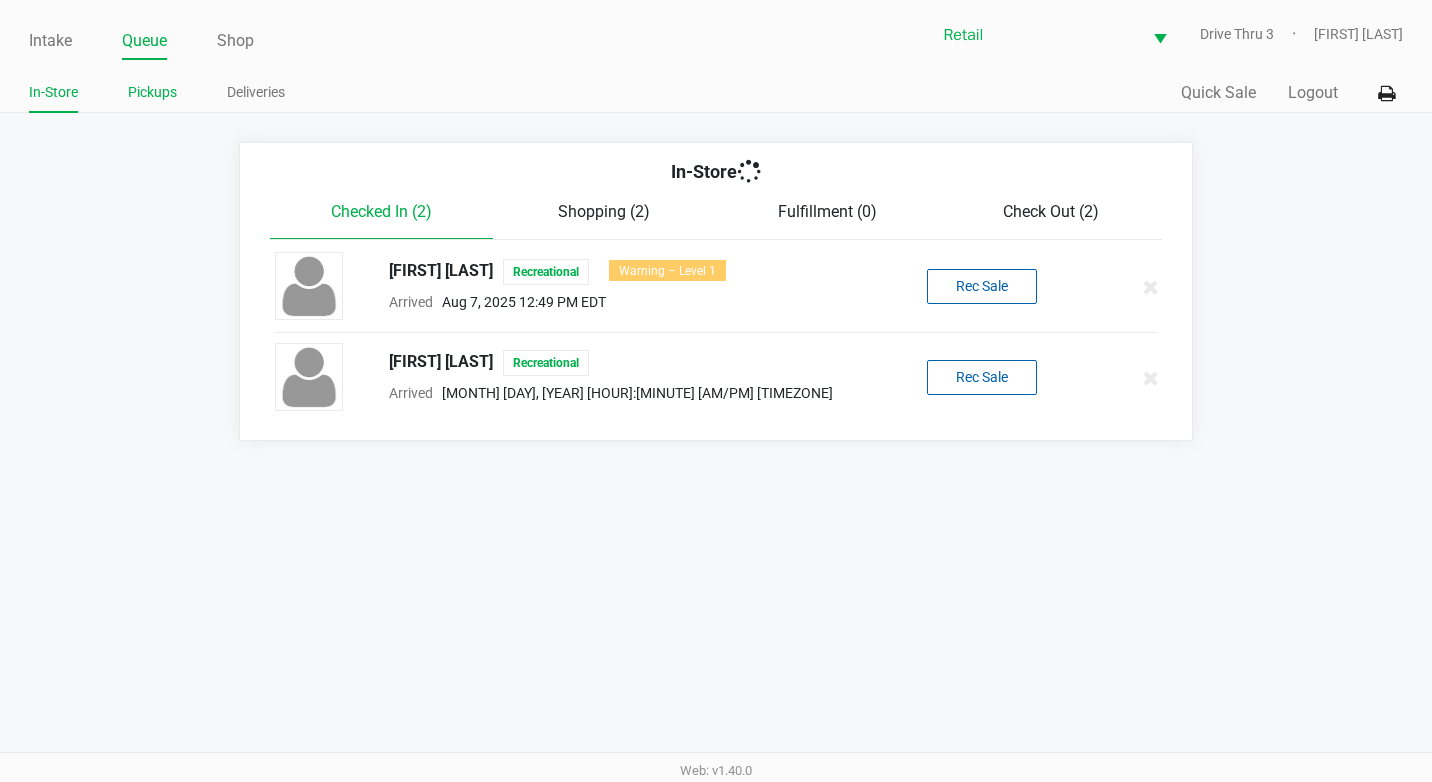 click on "Pickups" 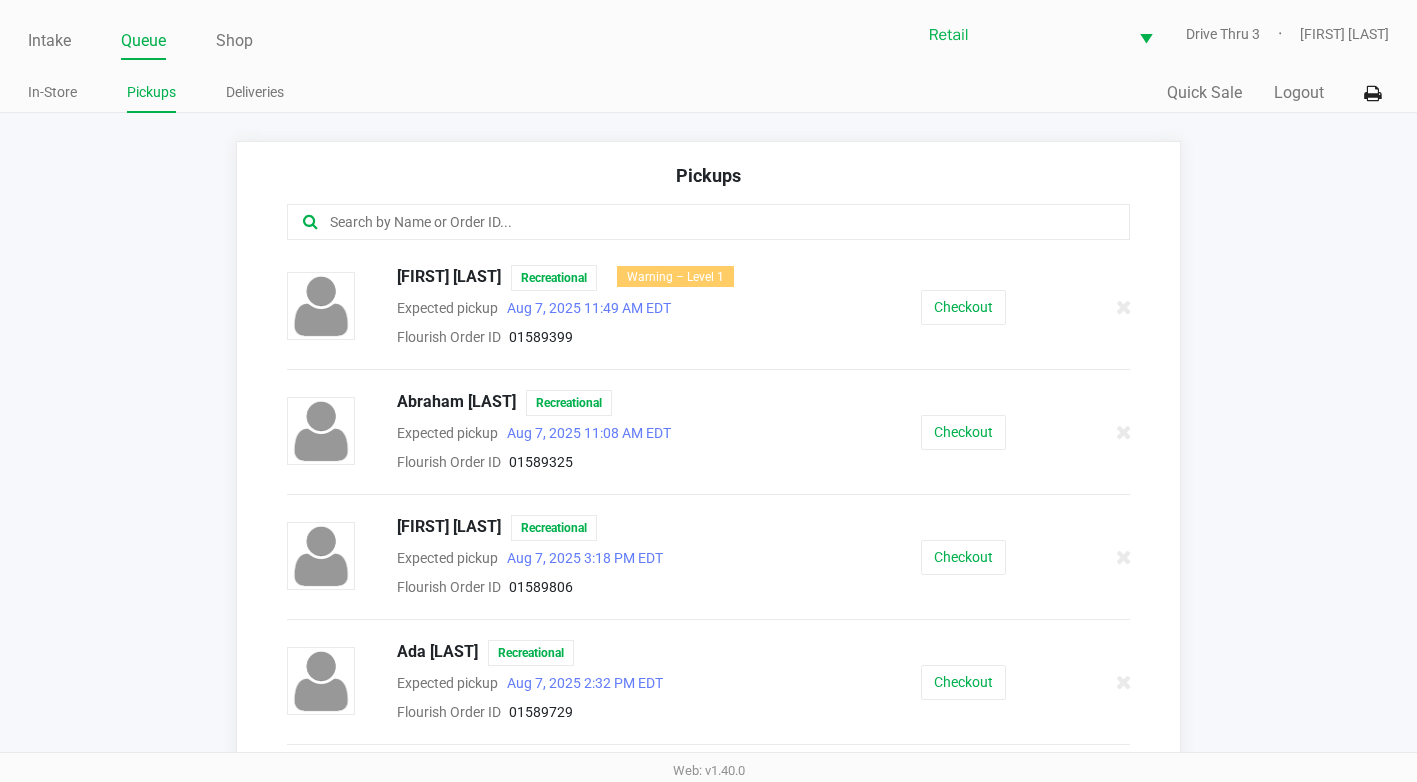 click 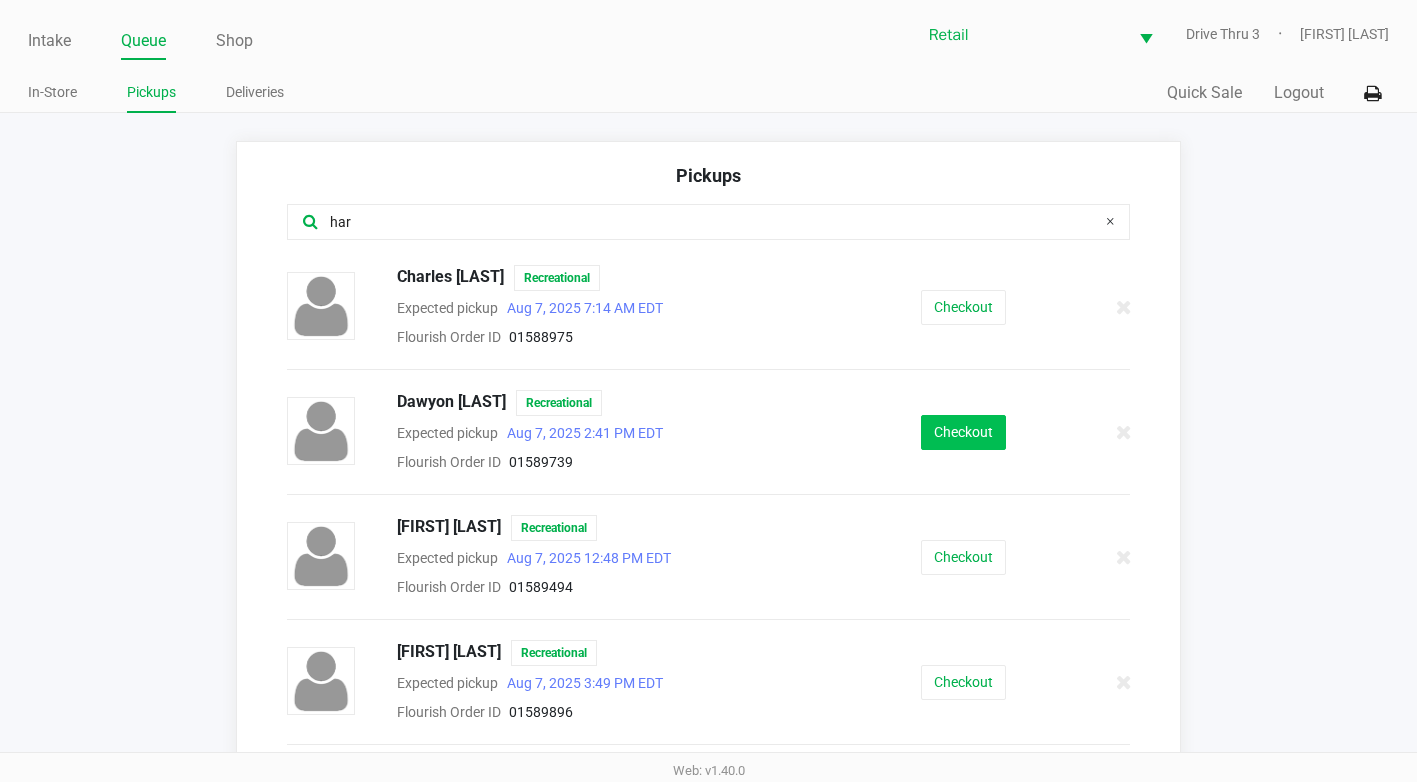 type on "har" 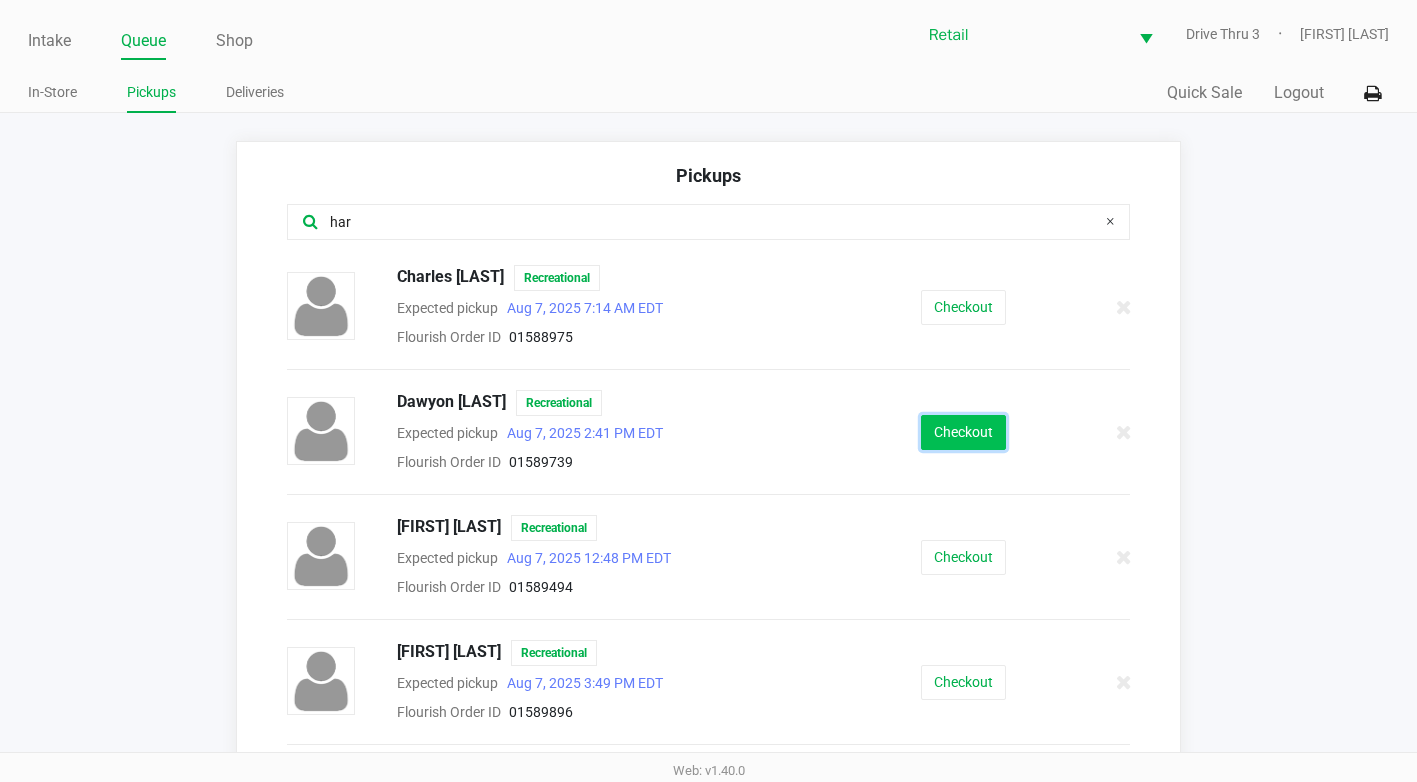 click on "Checkout" 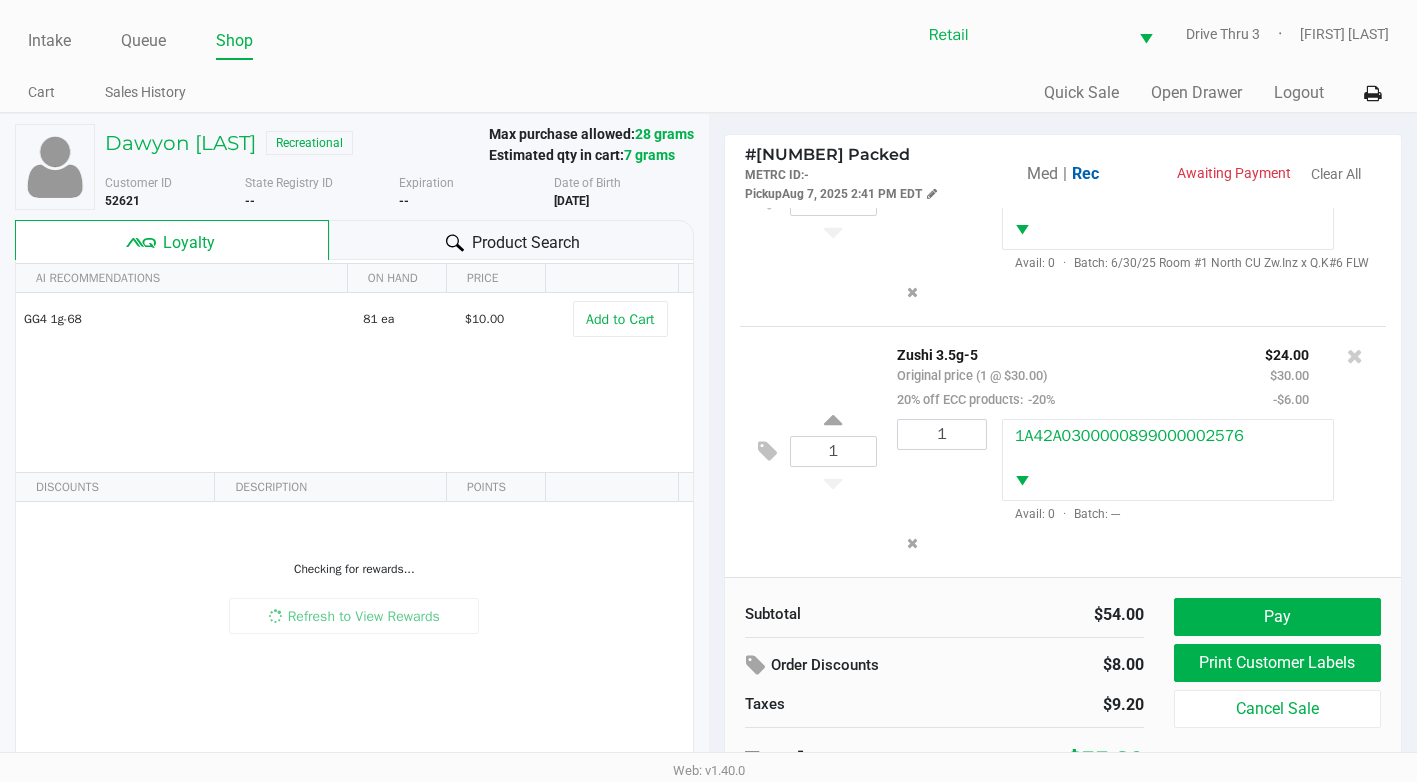scroll, scrollTop: 174, scrollLeft: 0, axis: vertical 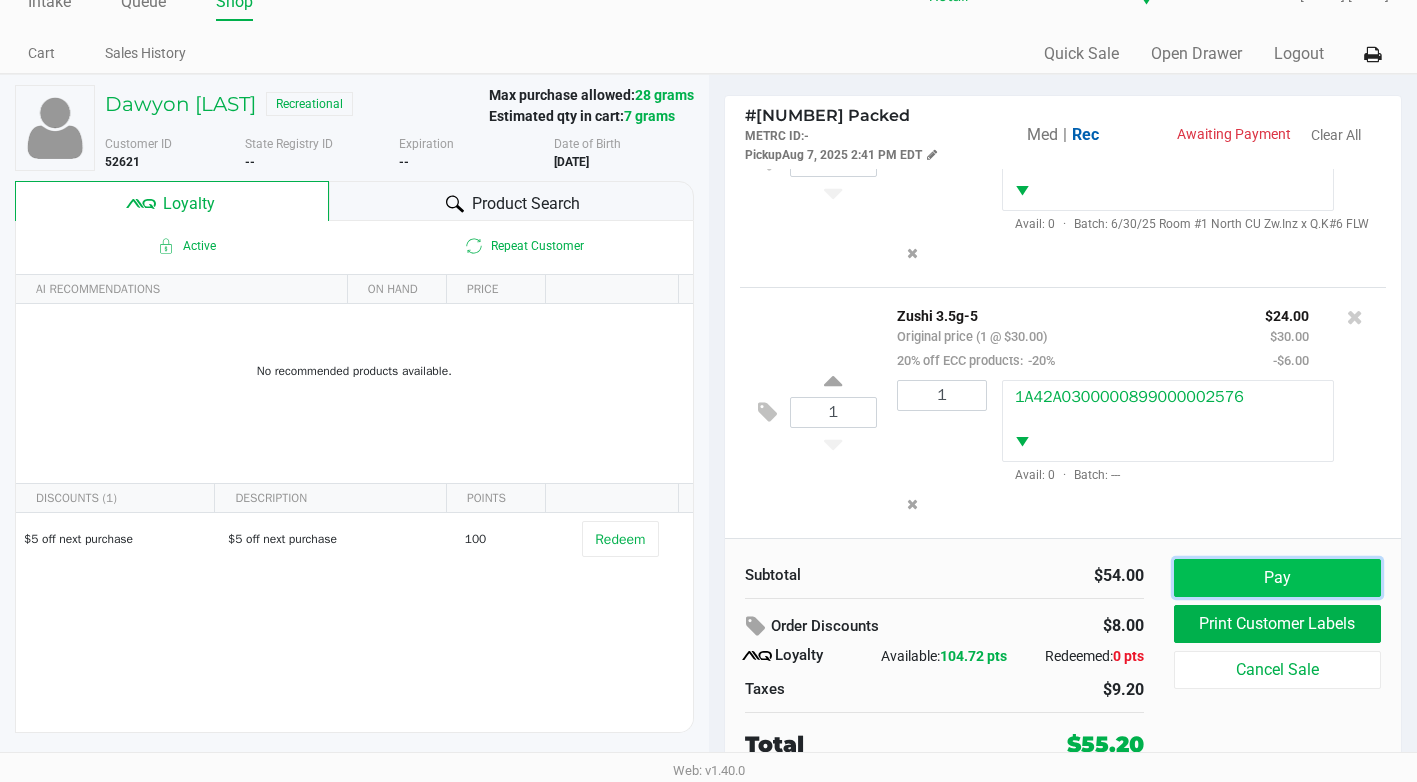 click on "Pay" 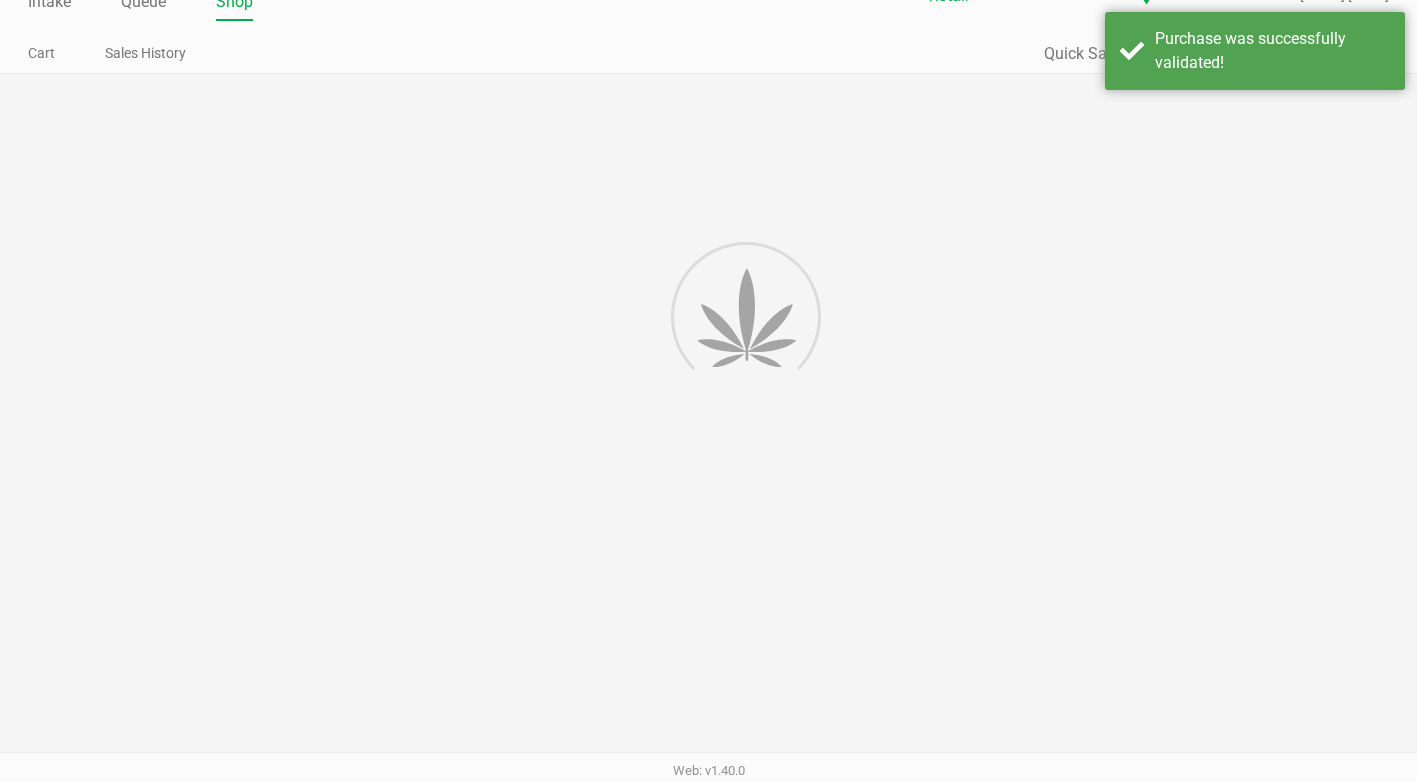 scroll, scrollTop: 0, scrollLeft: 0, axis: both 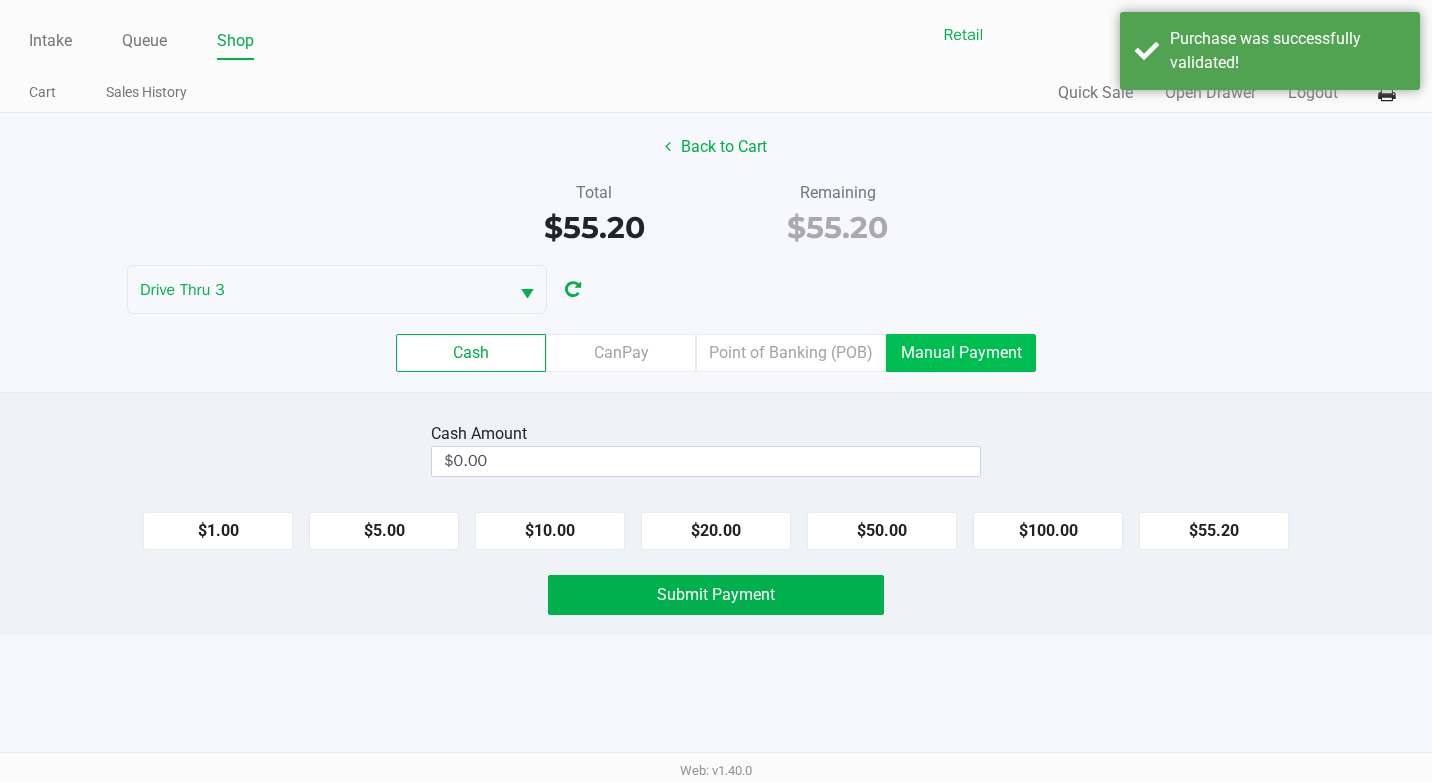 click on "Manual Payment" 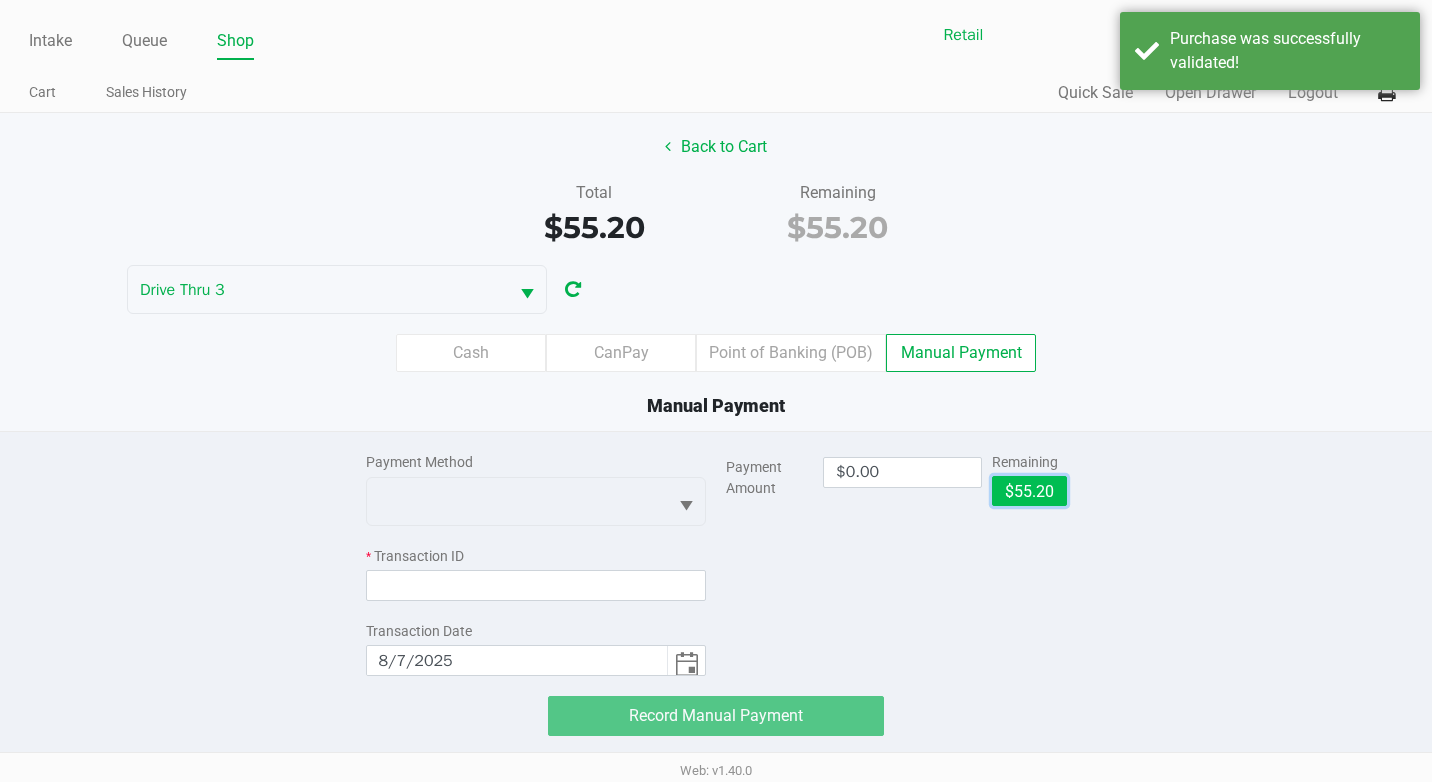 click on "$55.20" 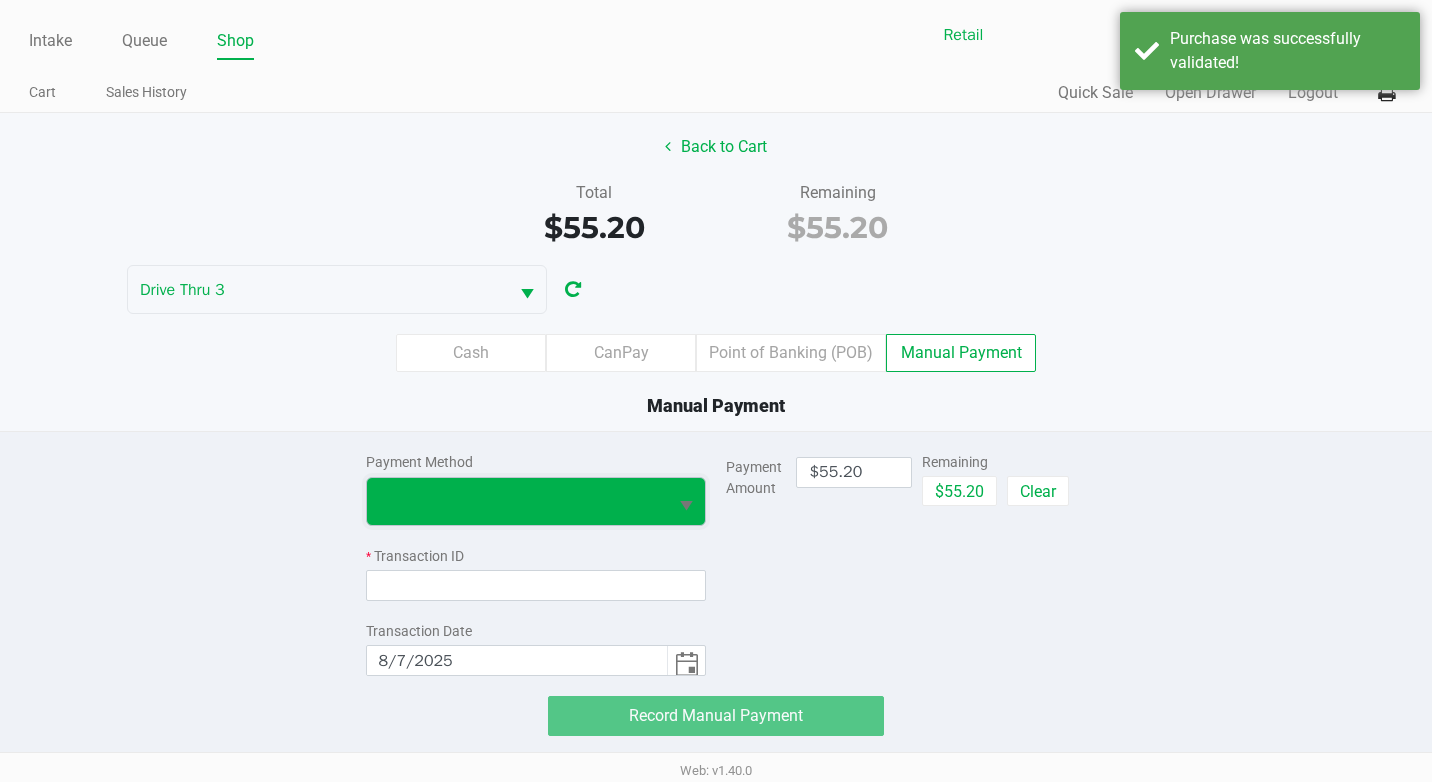 click at bounding box center (517, 501) 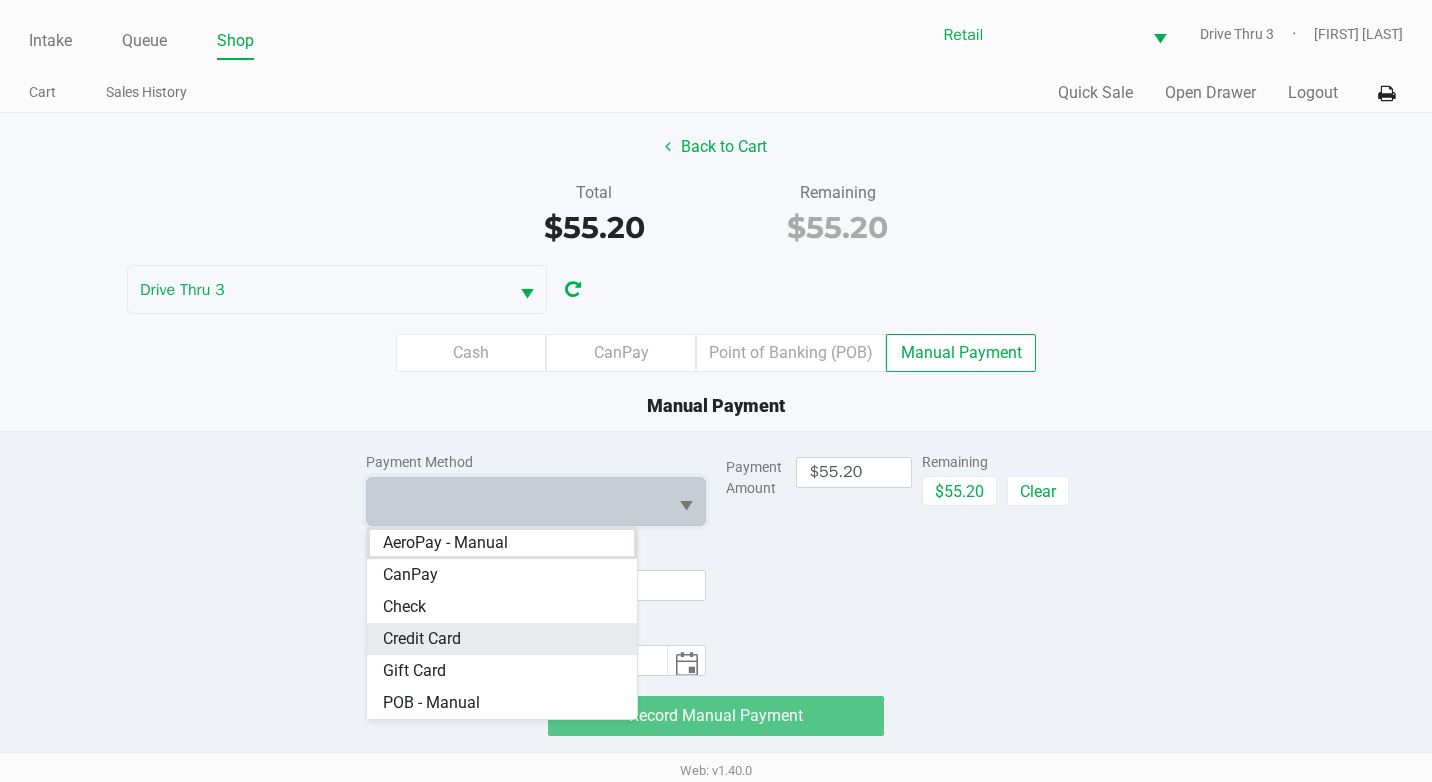 click on "Credit Card" at bounding box center (422, 639) 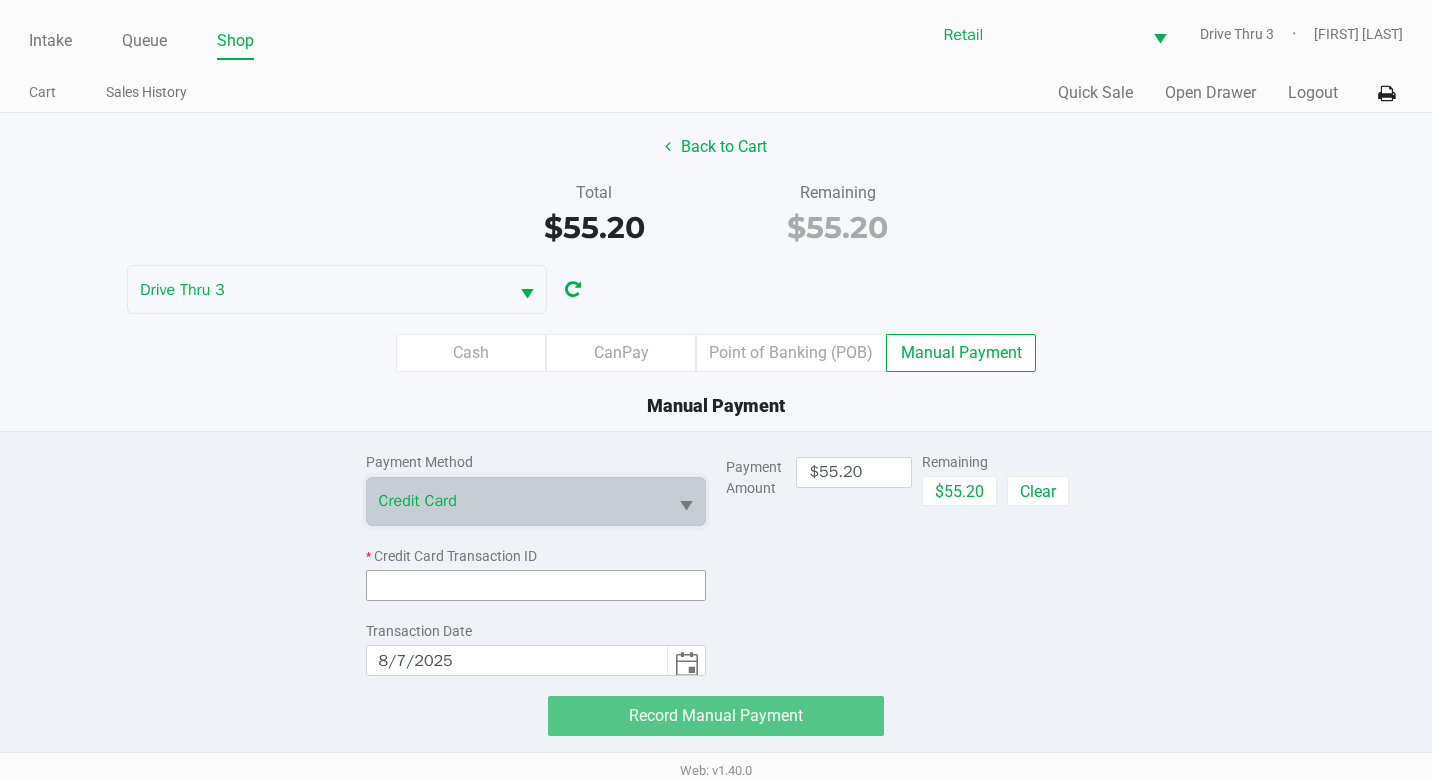 click 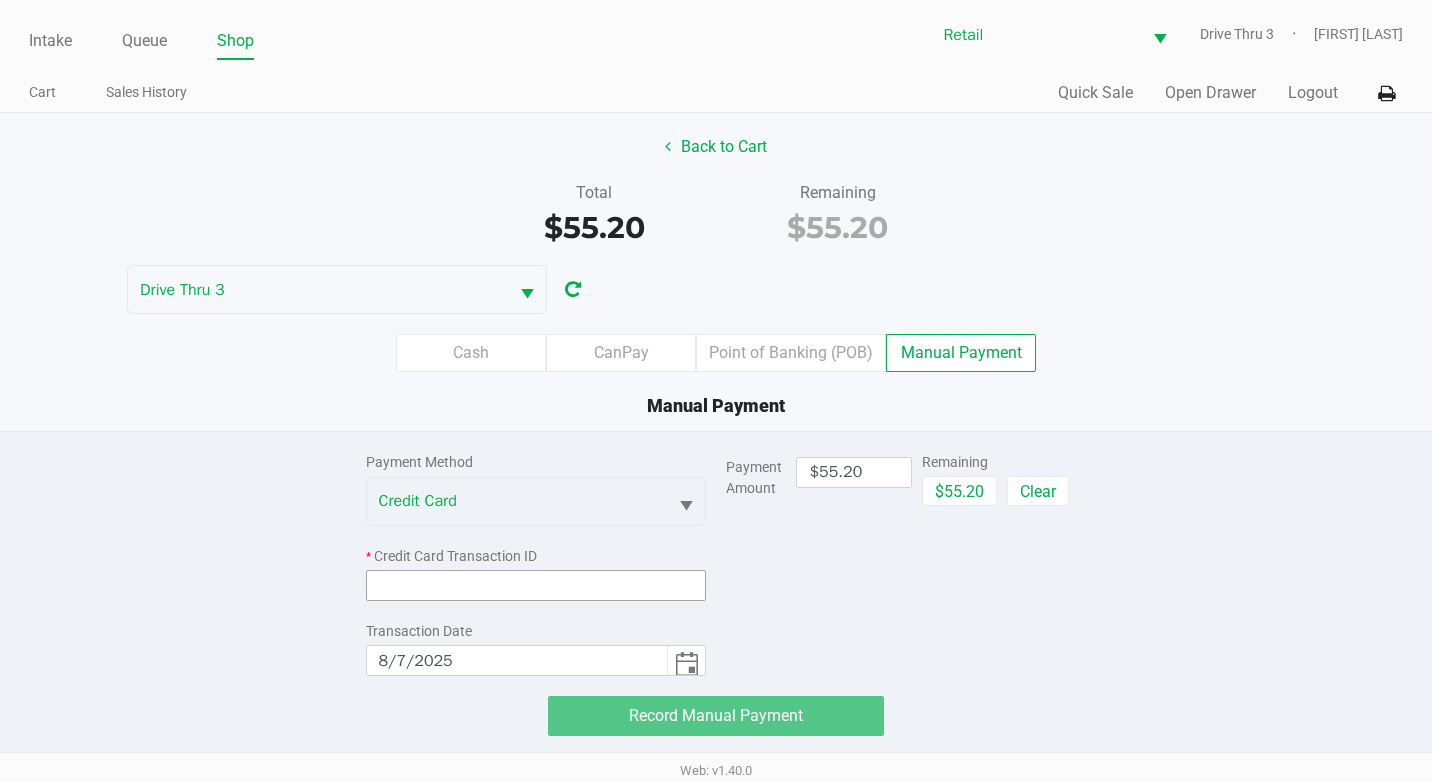 click 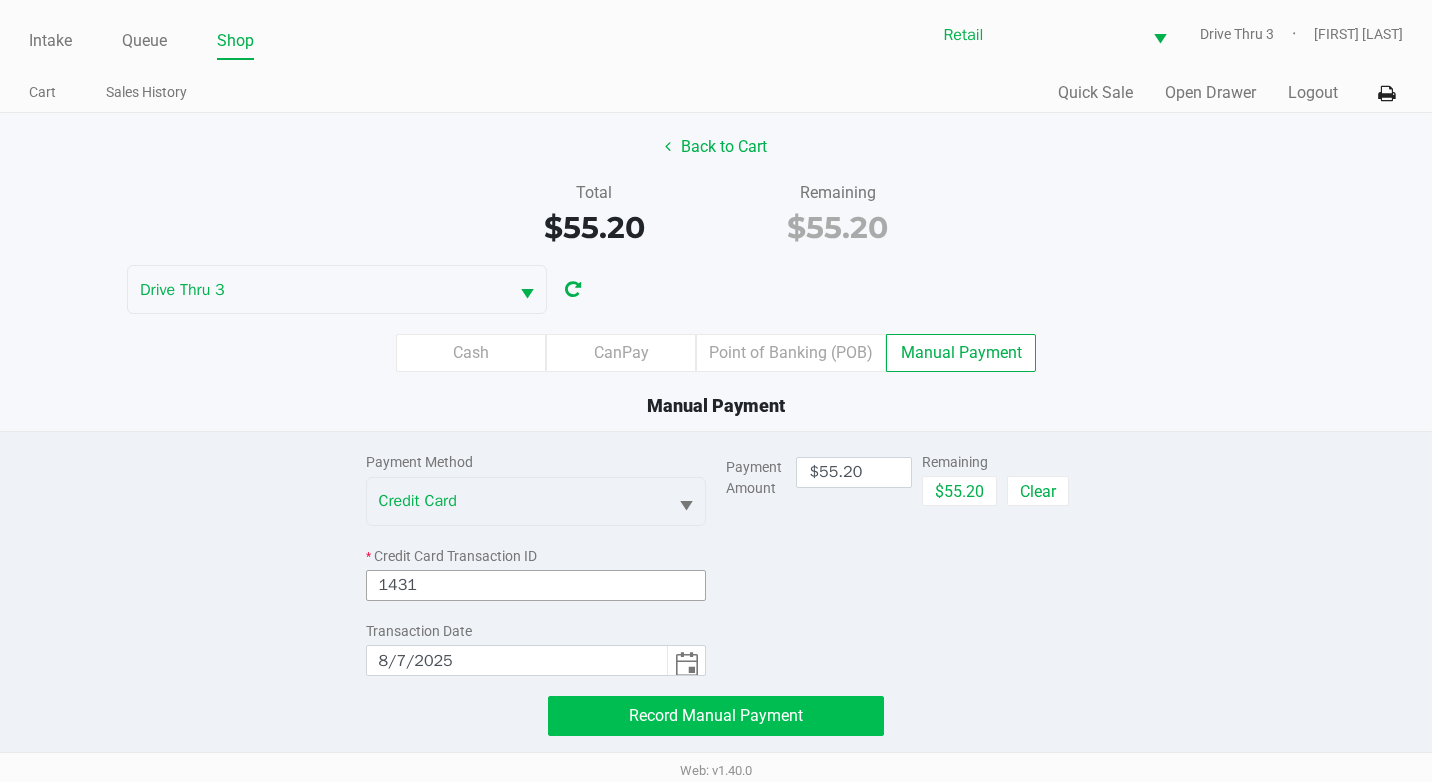 type on "1431" 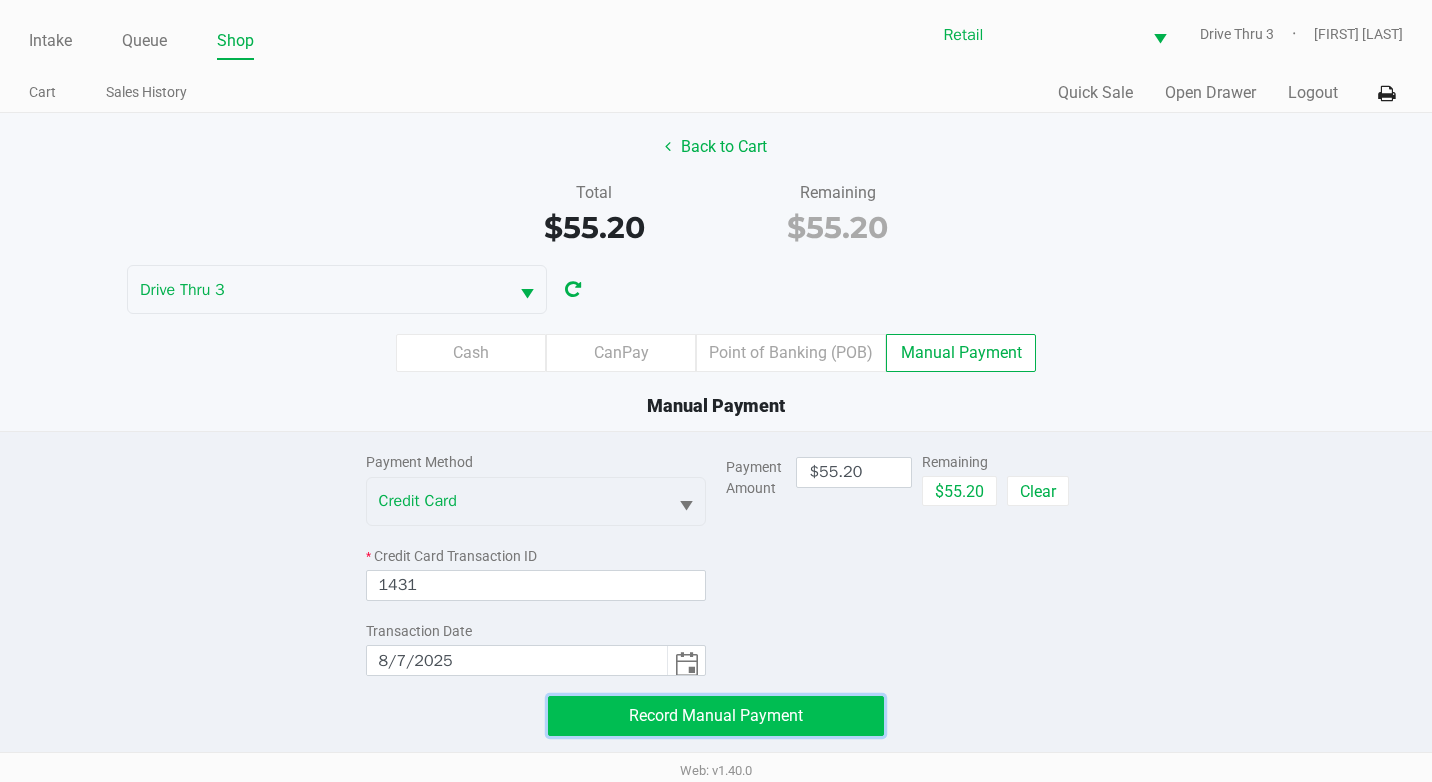 click on "Record Manual Payment" 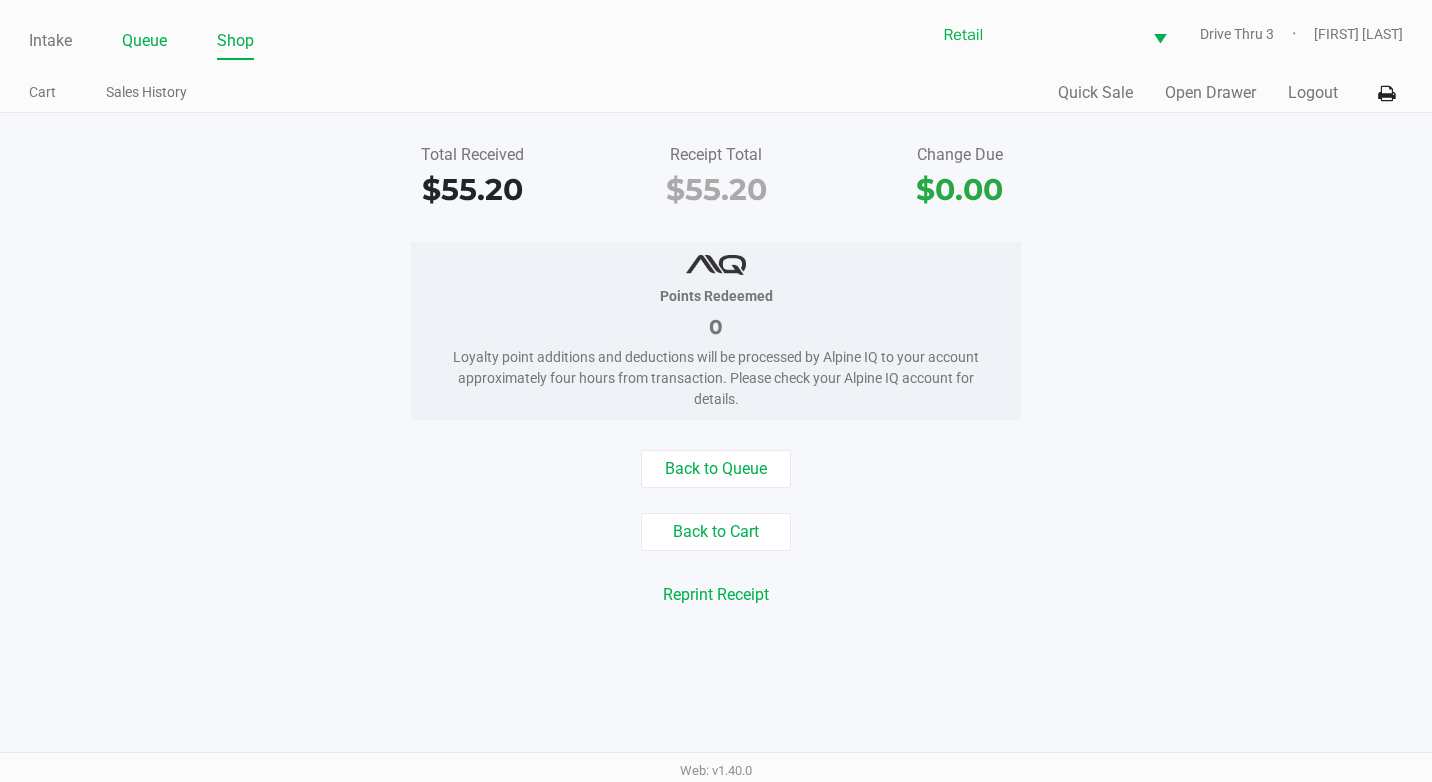 click on "Queue" 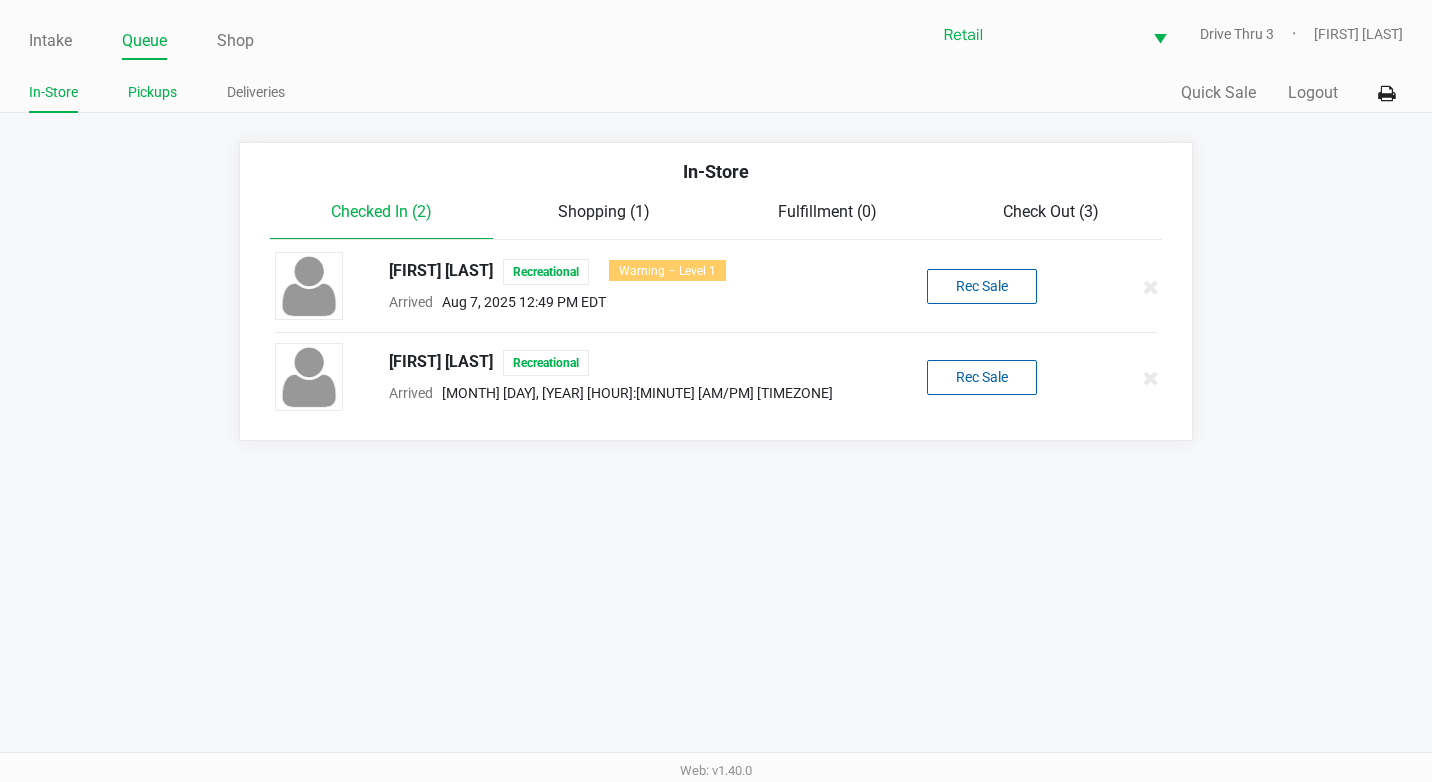 click on "Pickups" 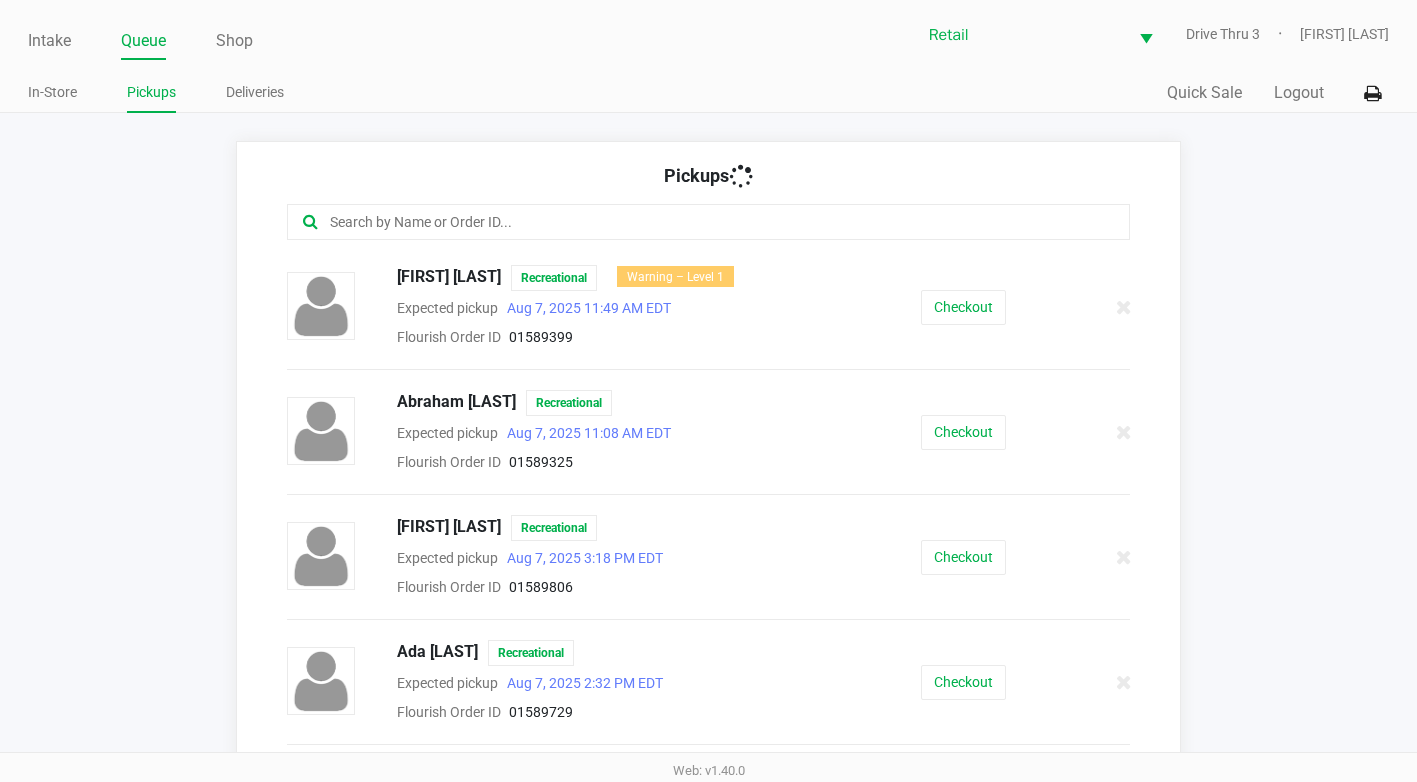 click 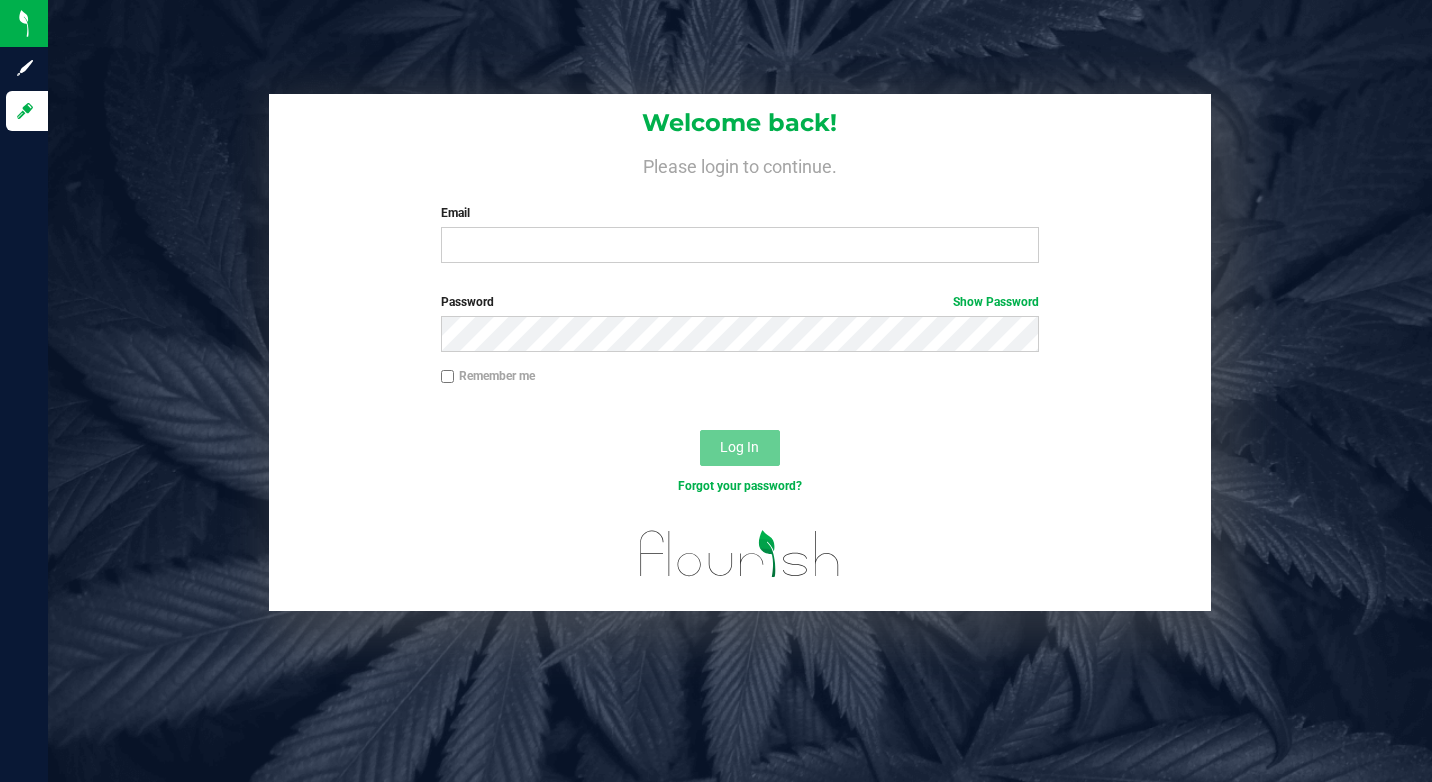 scroll, scrollTop: 0, scrollLeft: 0, axis: both 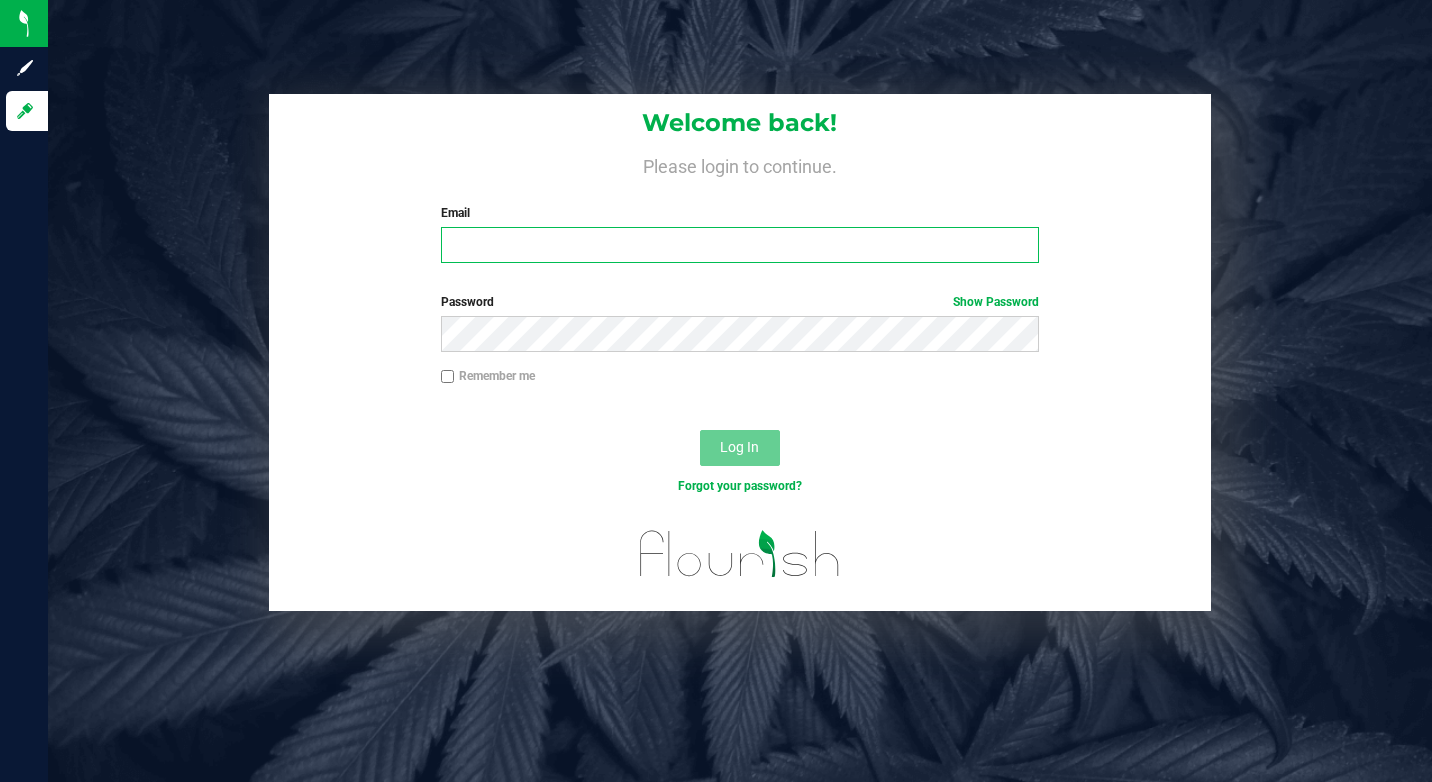 click on "Email" at bounding box center (740, 245) 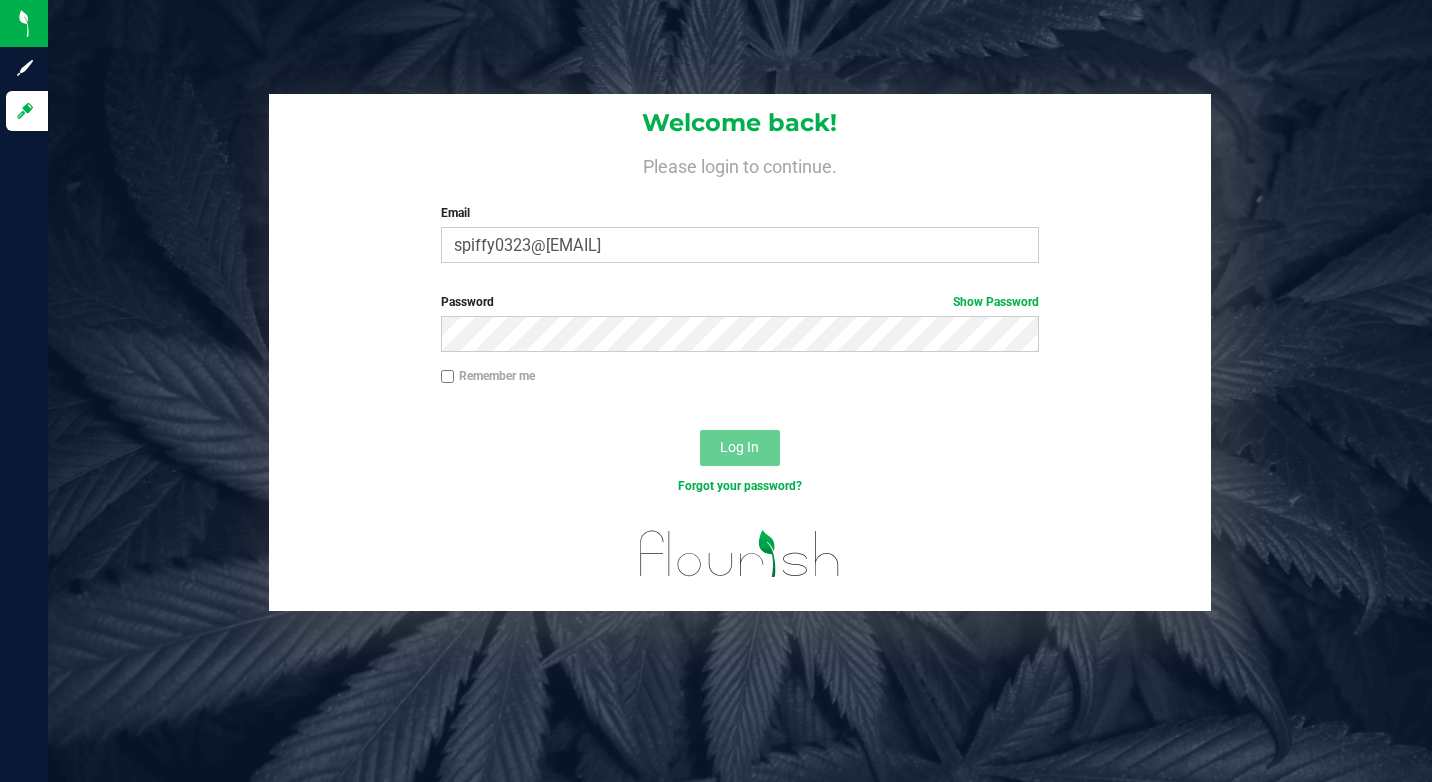 click on "Password
Show Password" at bounding box center [740, 330] 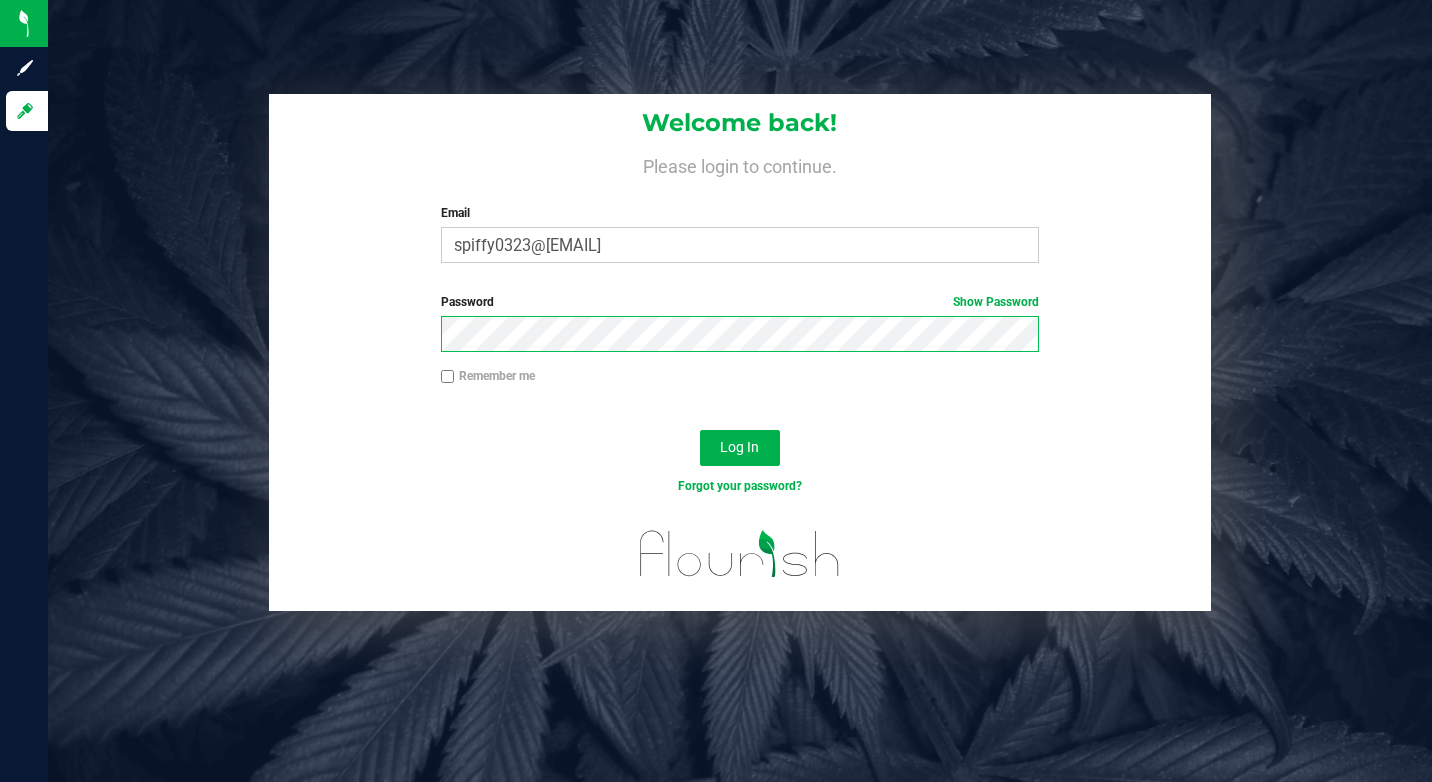 click on "Log In" at bounding box center (740, 448) 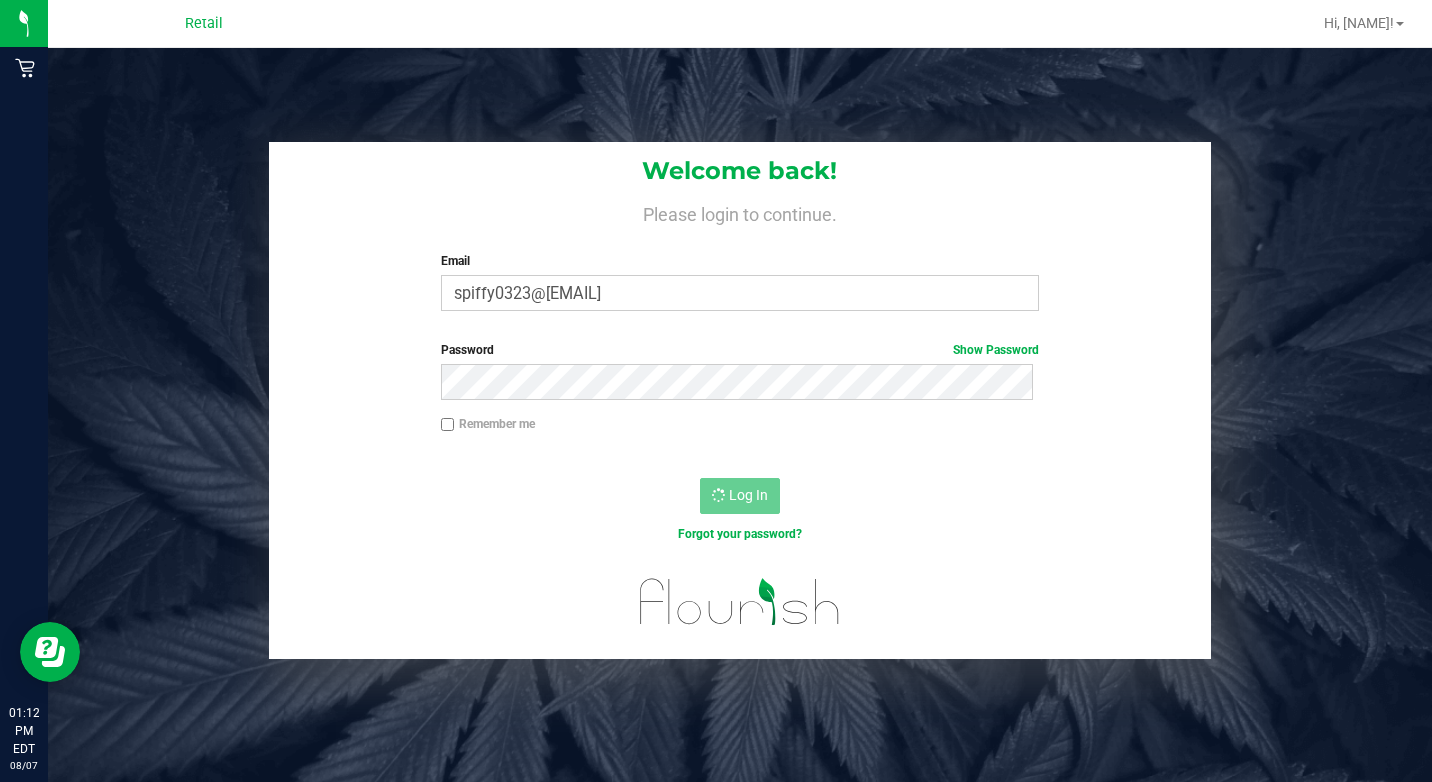 scroll, scrollTop: 0, scrollLeft: 0, axis: both 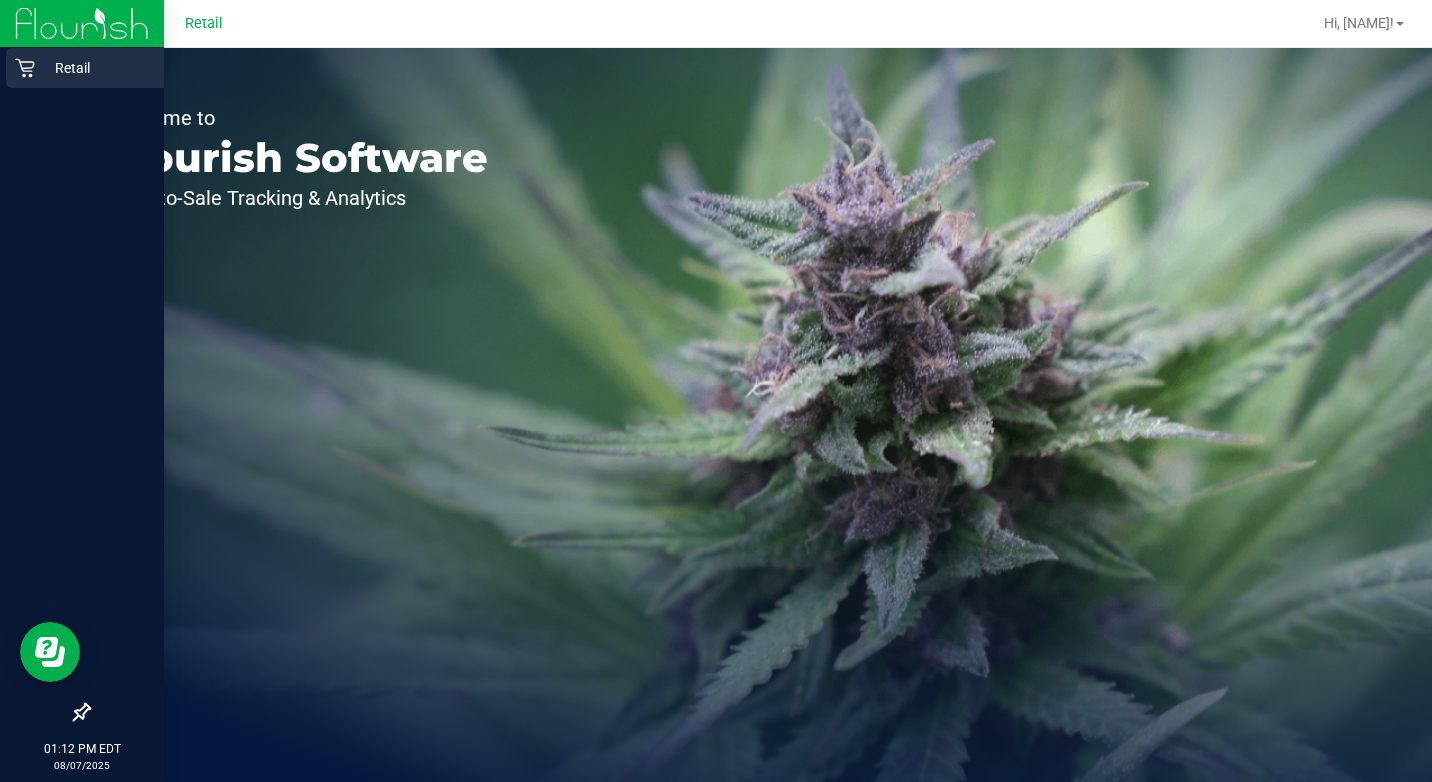 click 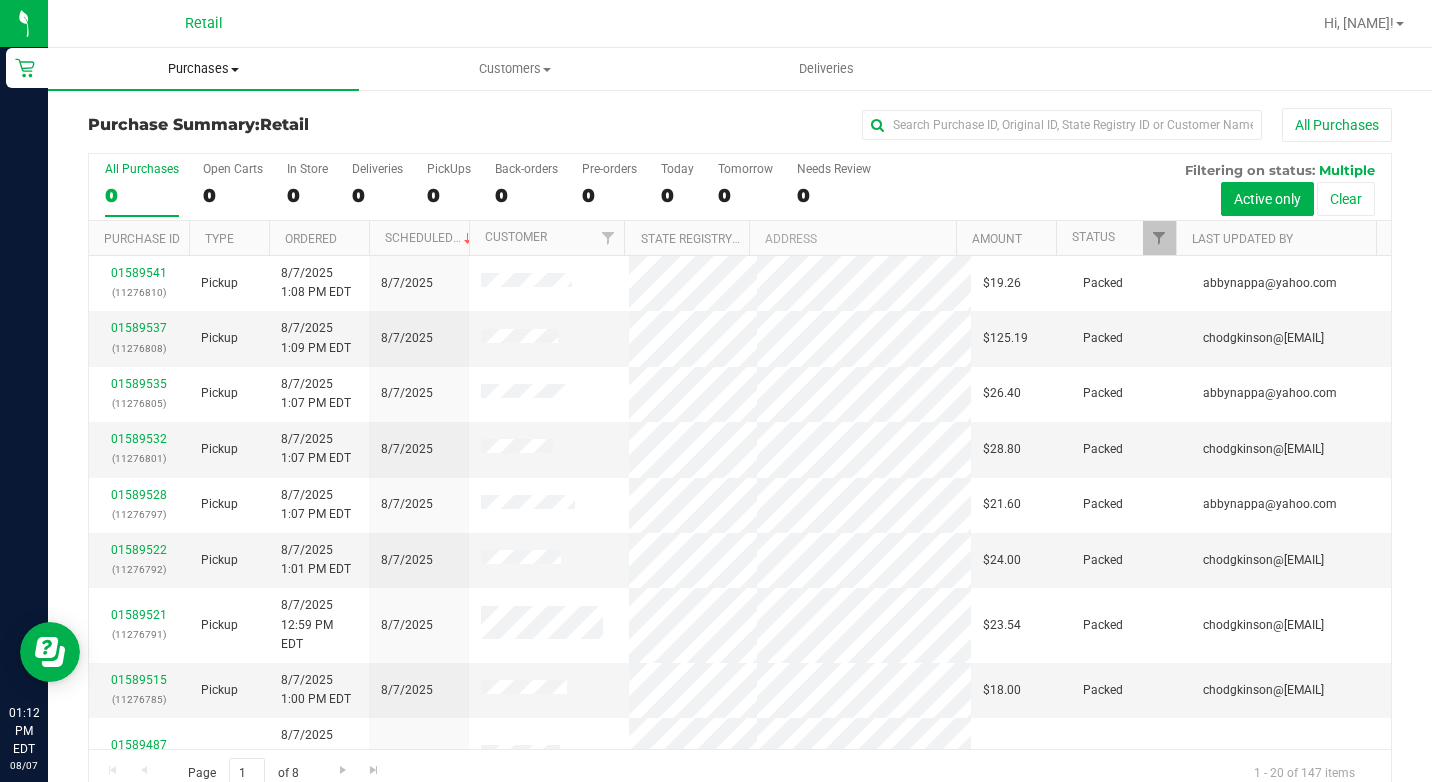 click on "Purchases" at bounding box center (203, 69) 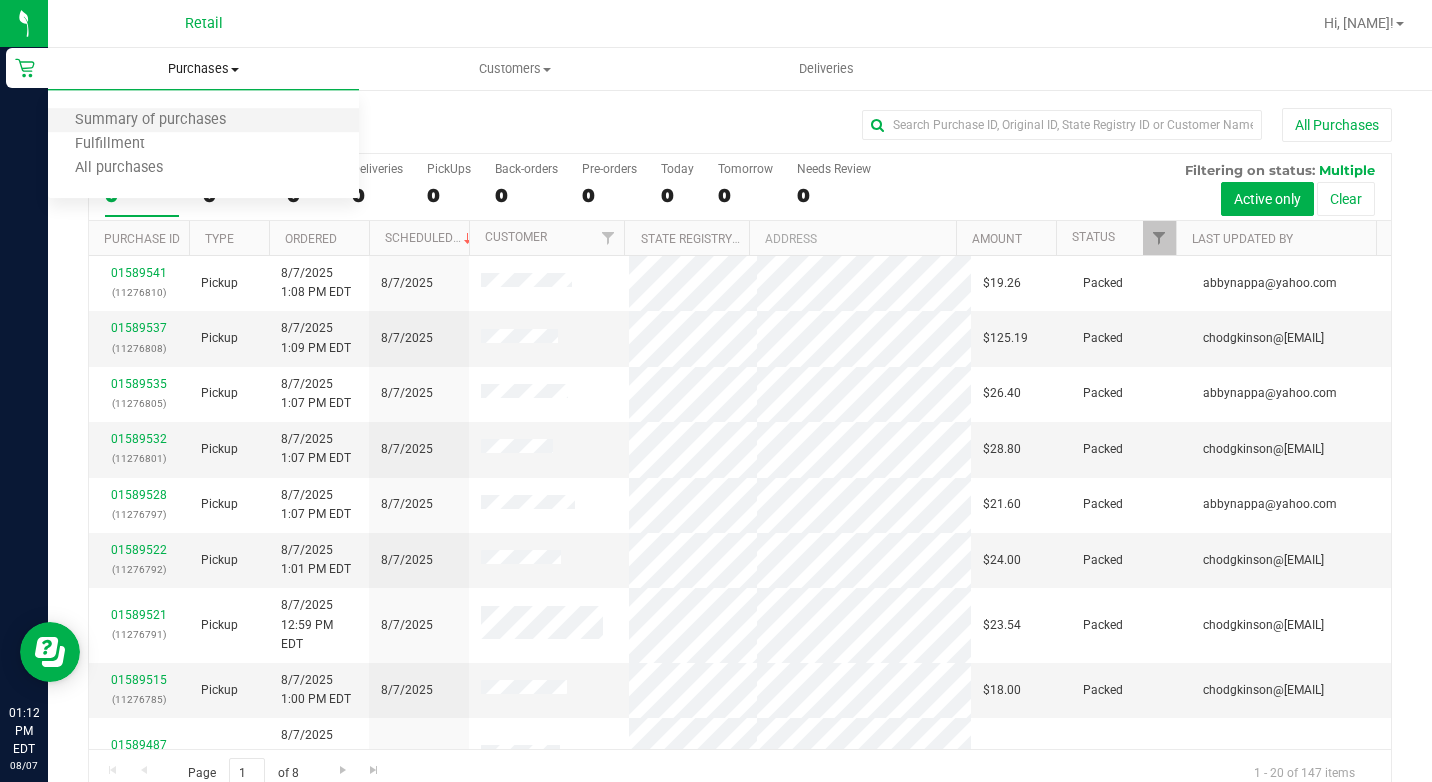 click on "Summary of purchases" at bounding box center (203, 121) 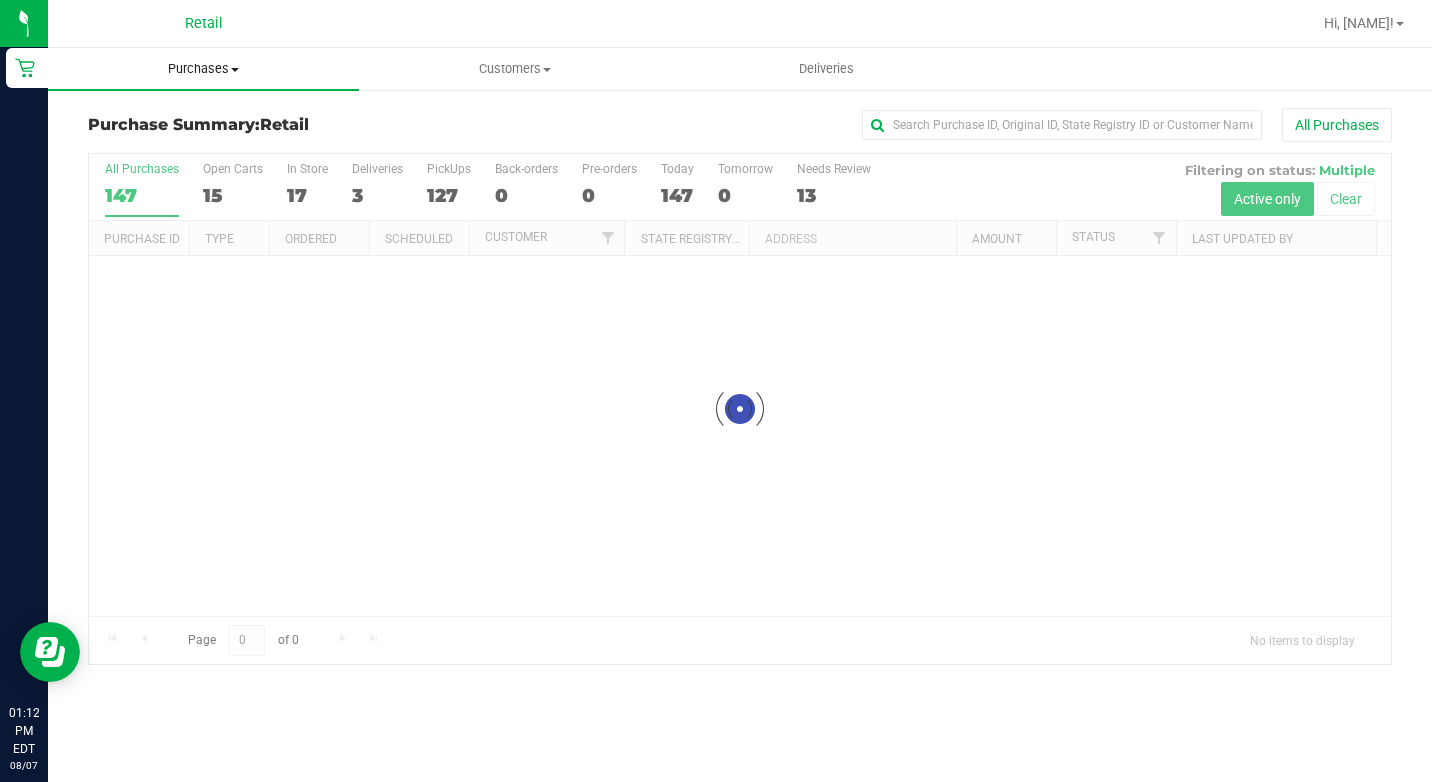 click on "Purchases" at bounding box center [203, 69] 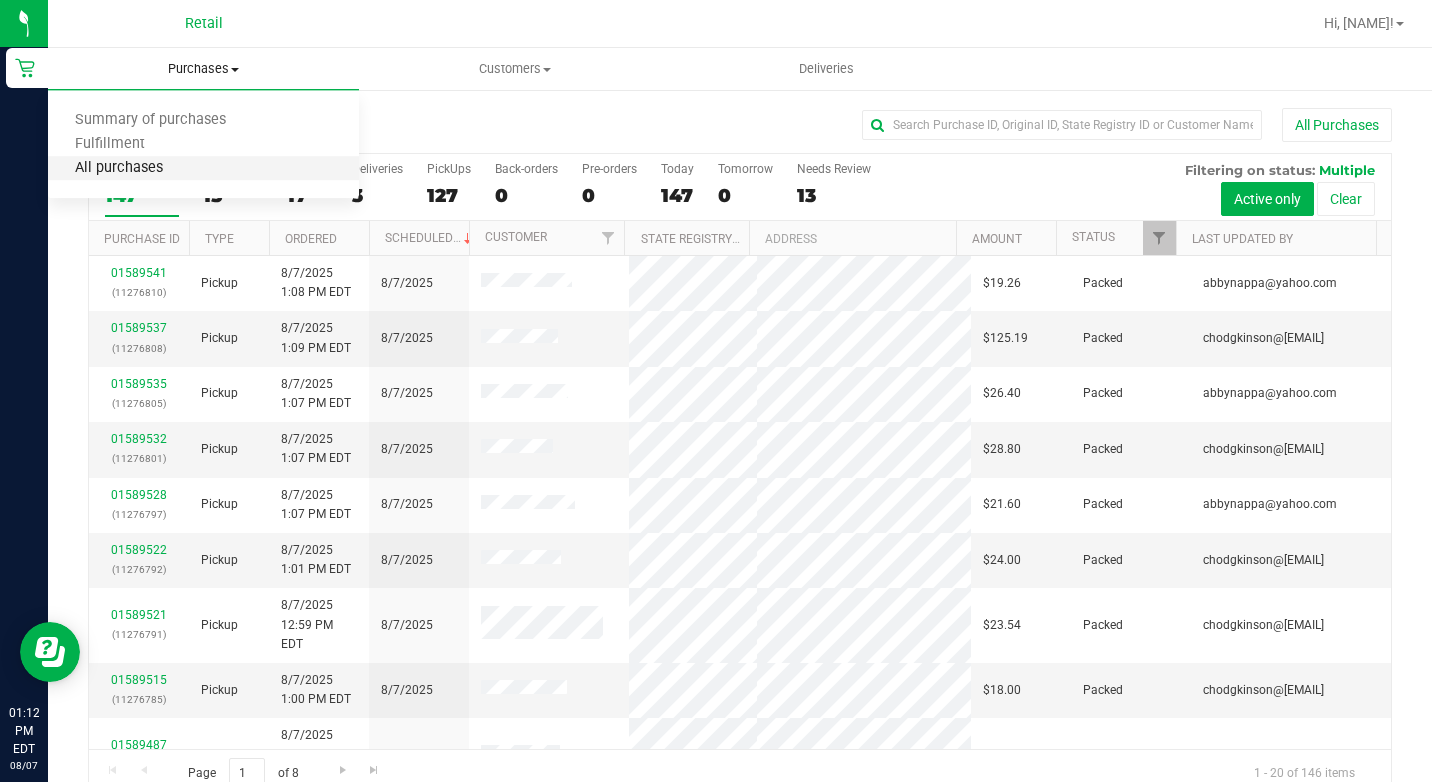 click on "All purchases" at bounding box center [119, 168] 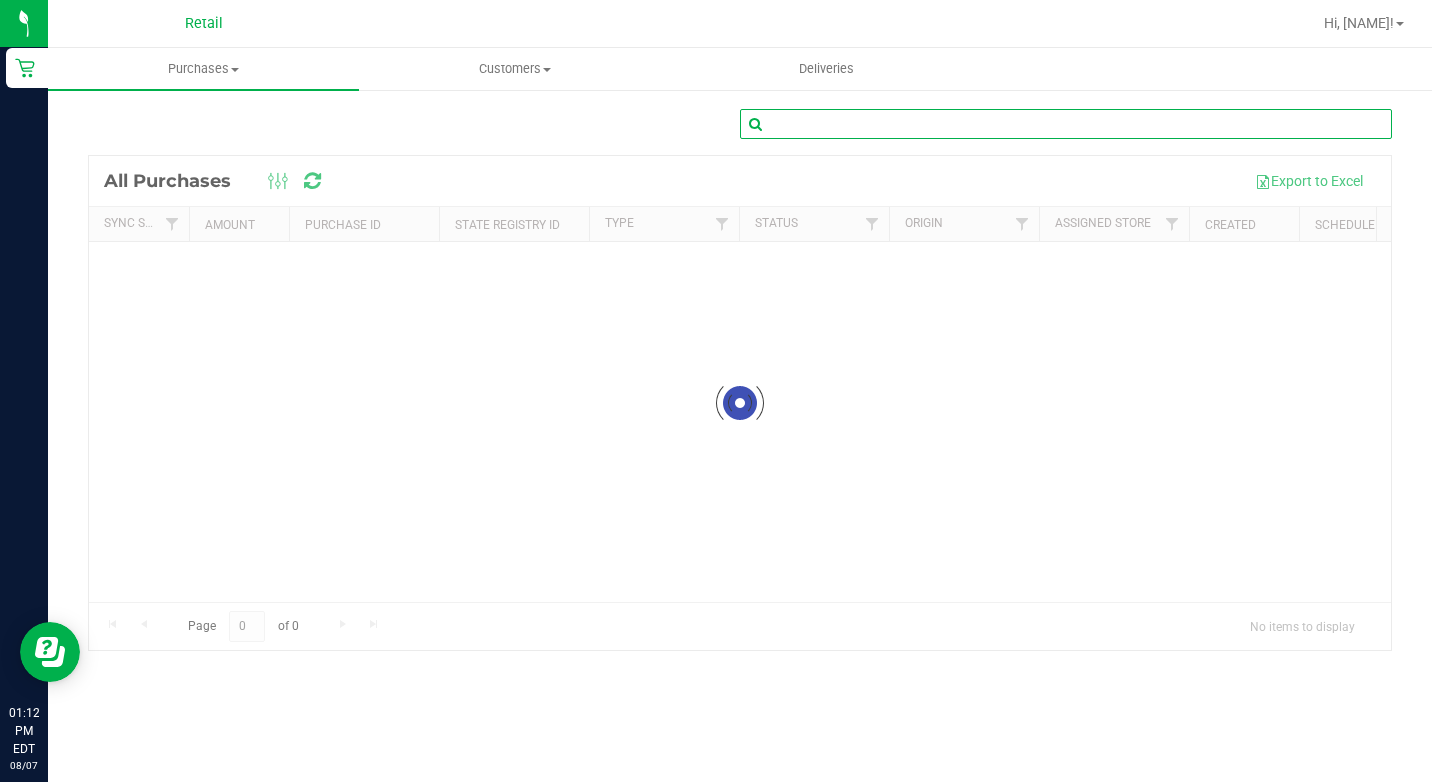 click at bounding box center [1066, 124] 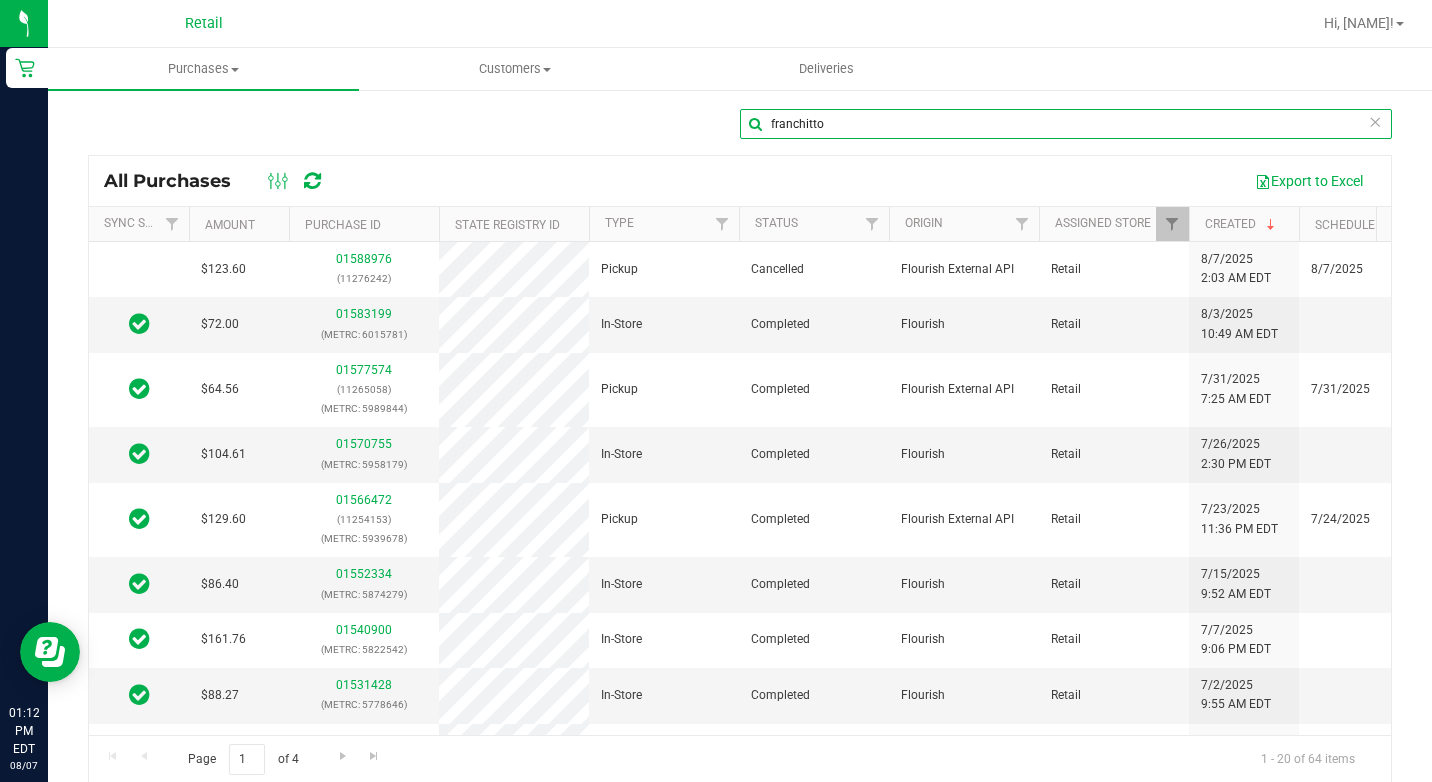 scroll, scrollTop: 0, scrollLeft: 110, axis: horizontal 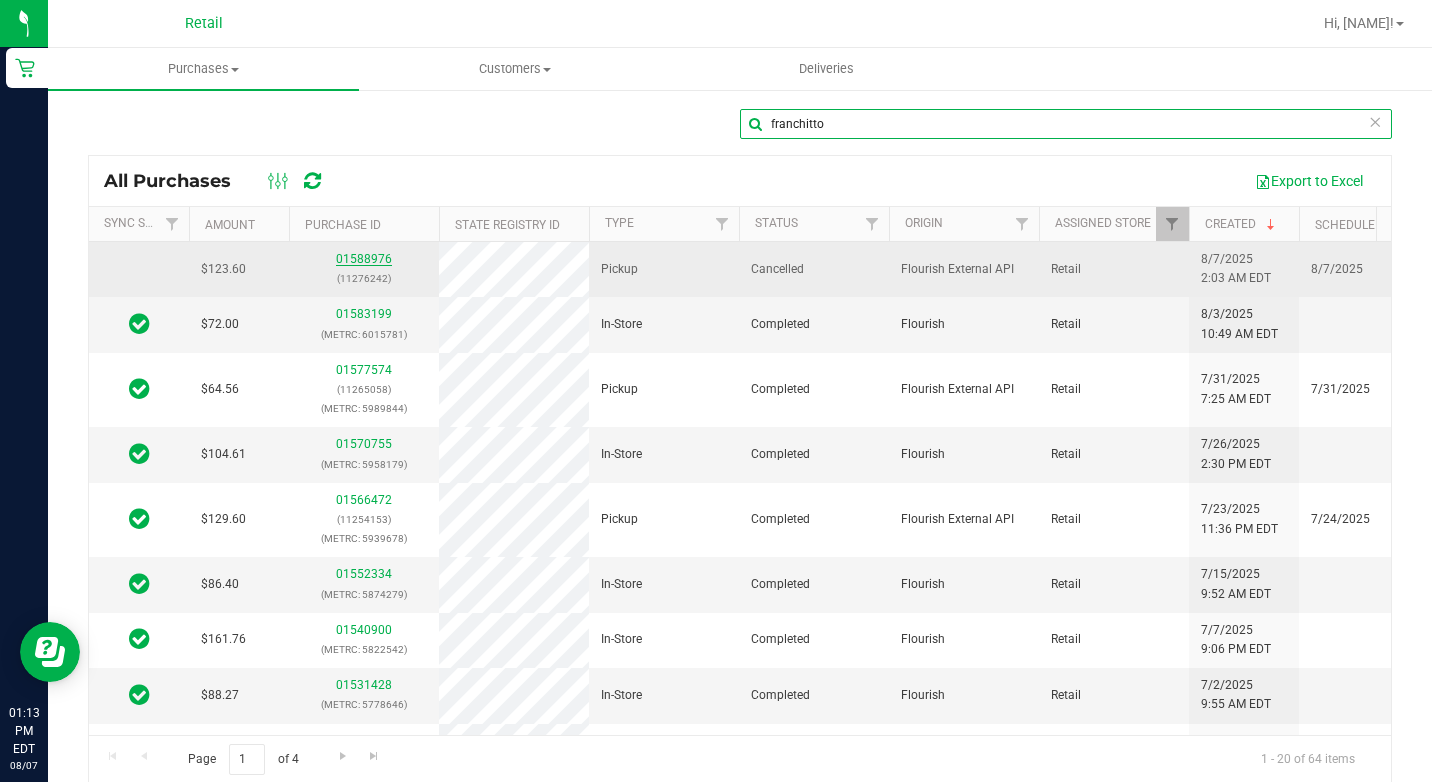 type on "franchitto" 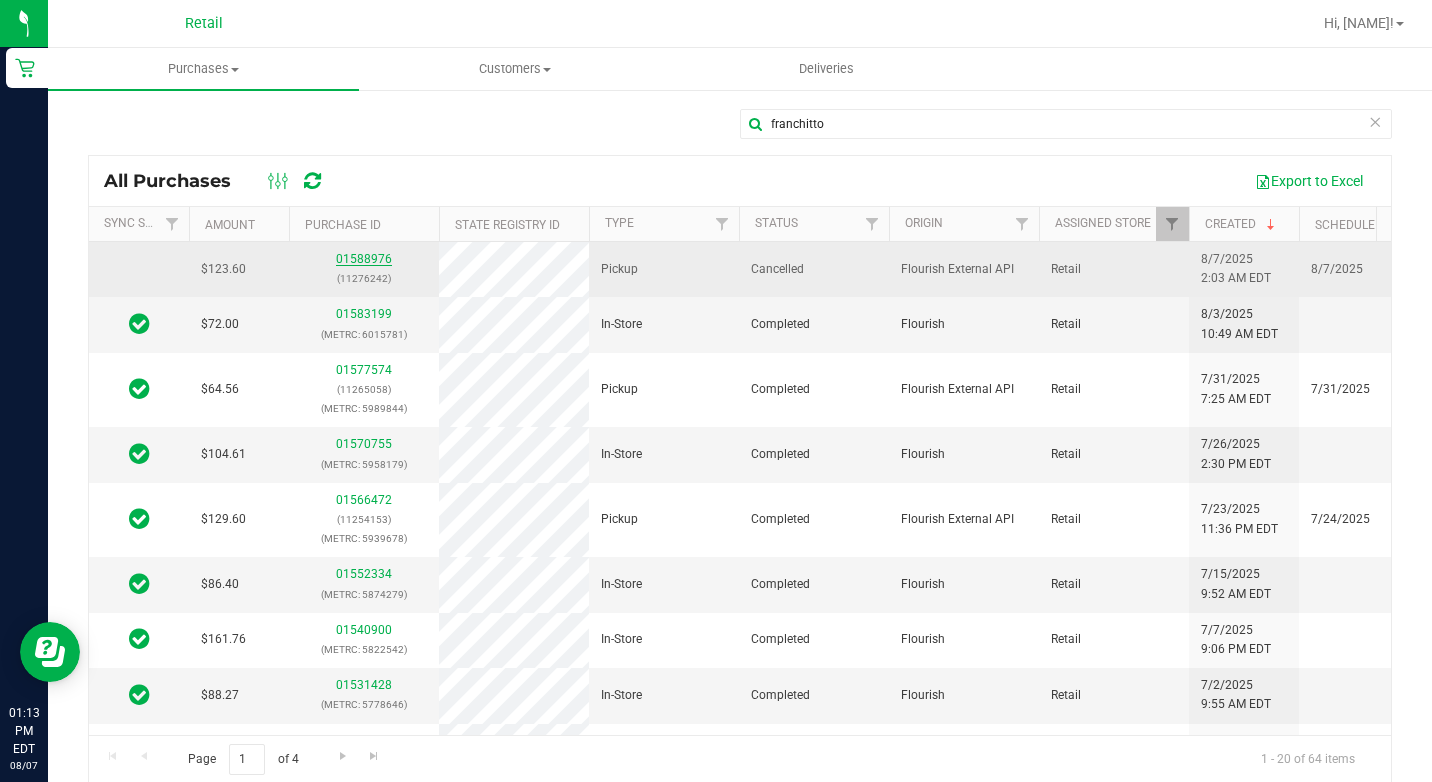 click on "01588976" at bounding box center (364, 259) 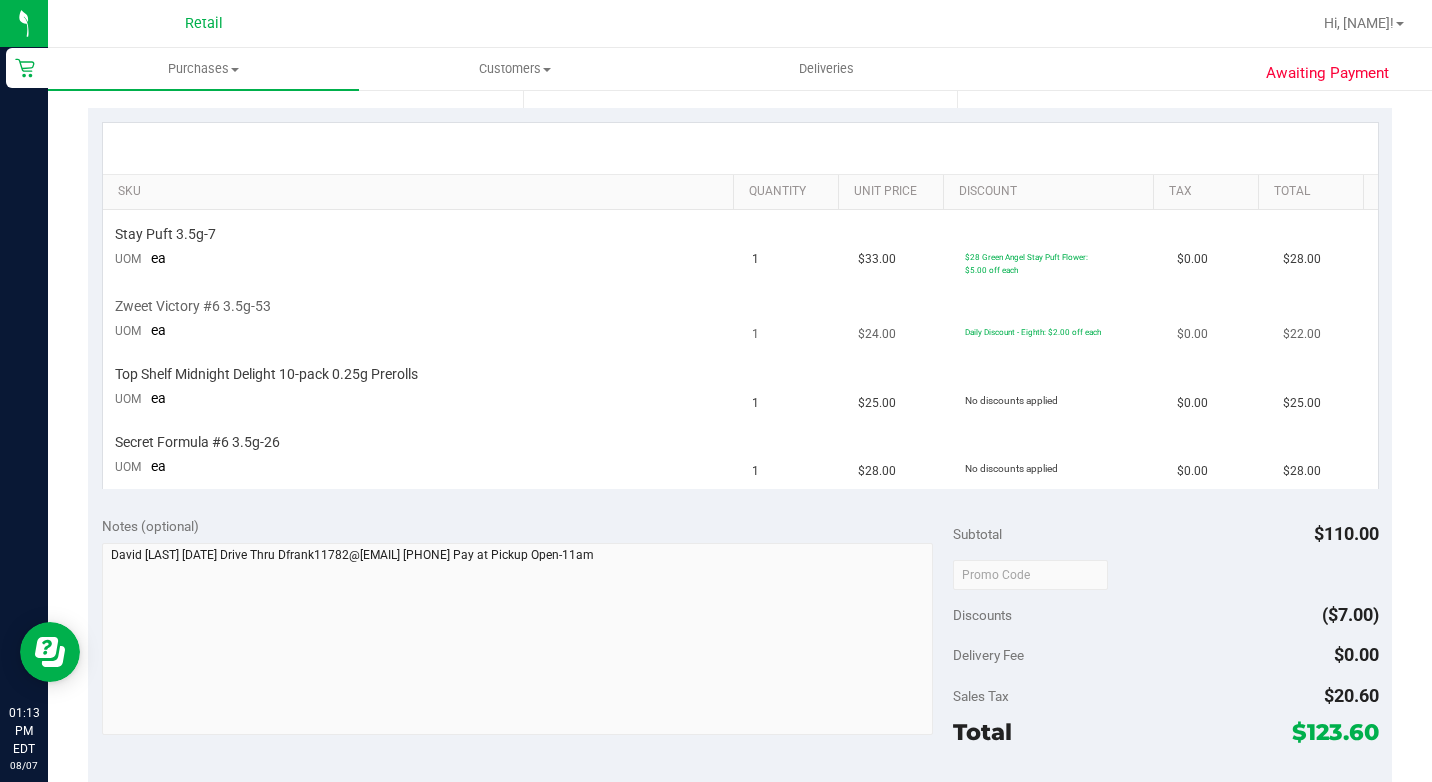 scroll, scrollTop: 432, scrollLeft: 0, axis: vertical 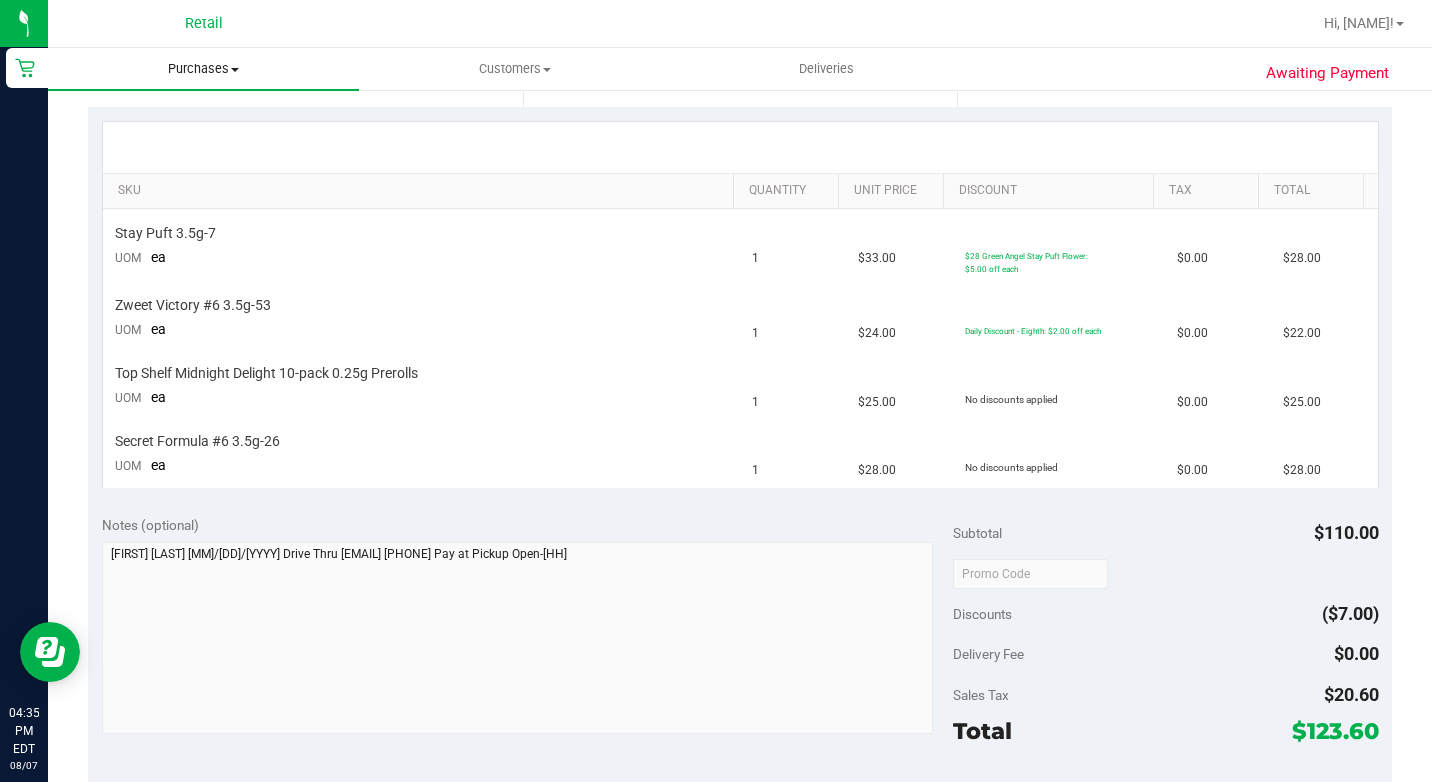 click on "Purchases" at bounding box center (203, 69) 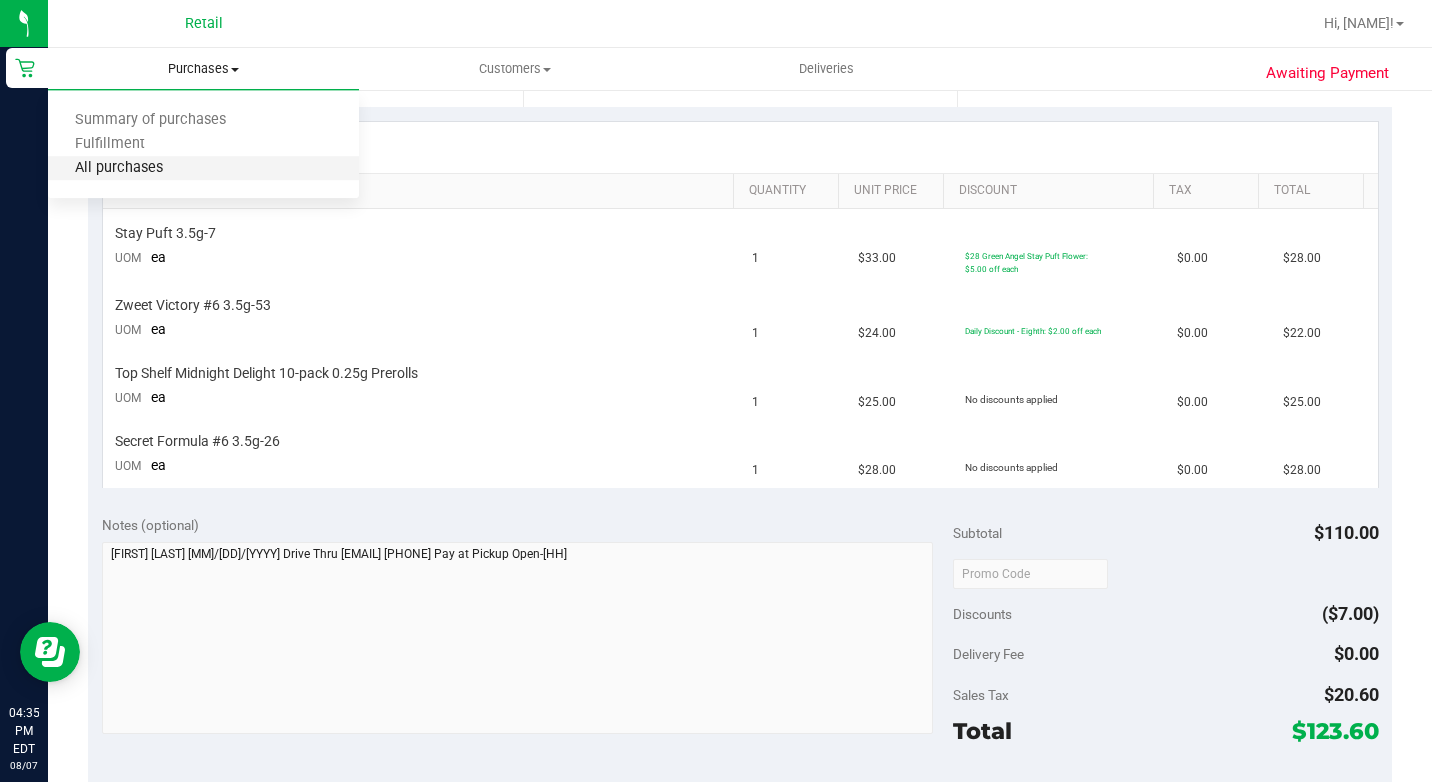 click on "All purchases" at bounding box center (119, 168) 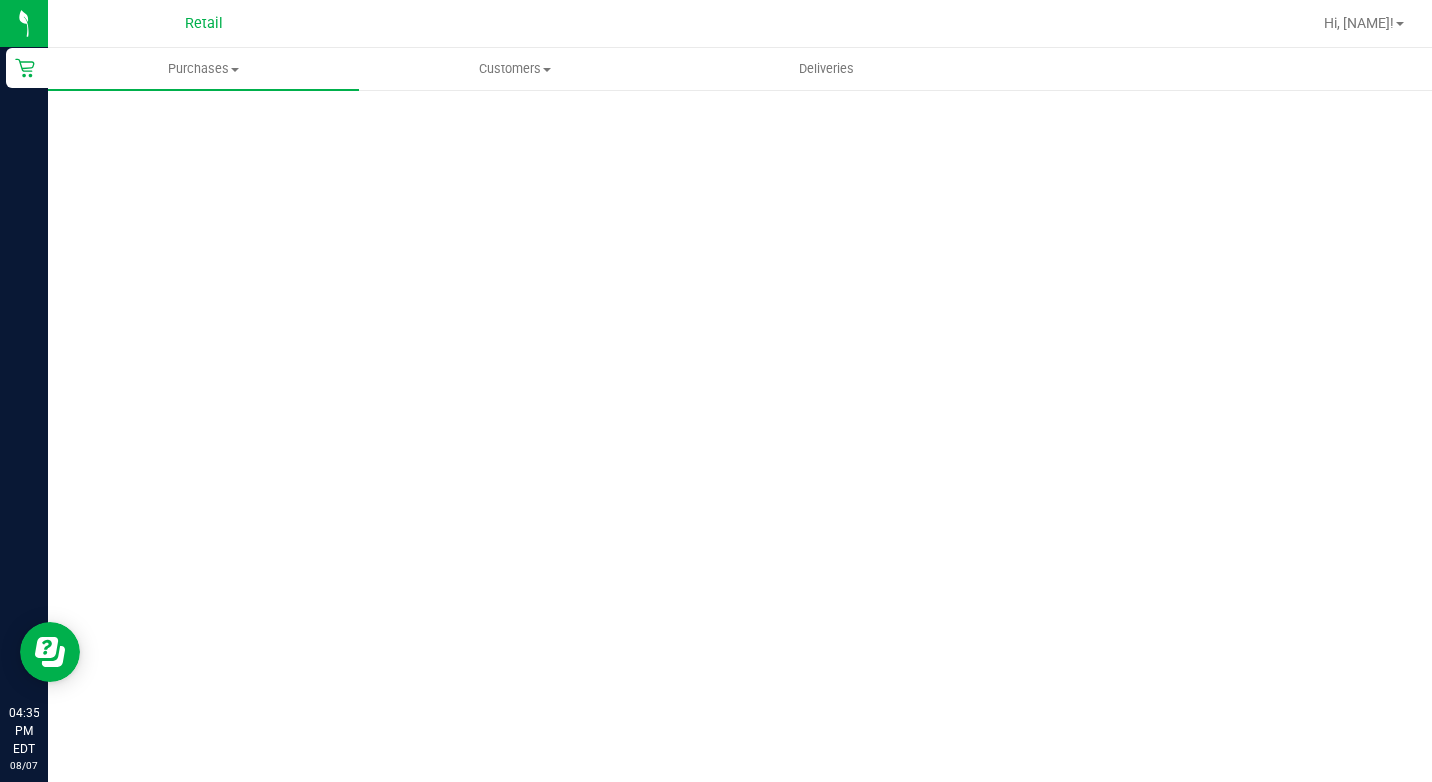 scroll, scrollTop: 0, scrollLeft: 0, axis: both 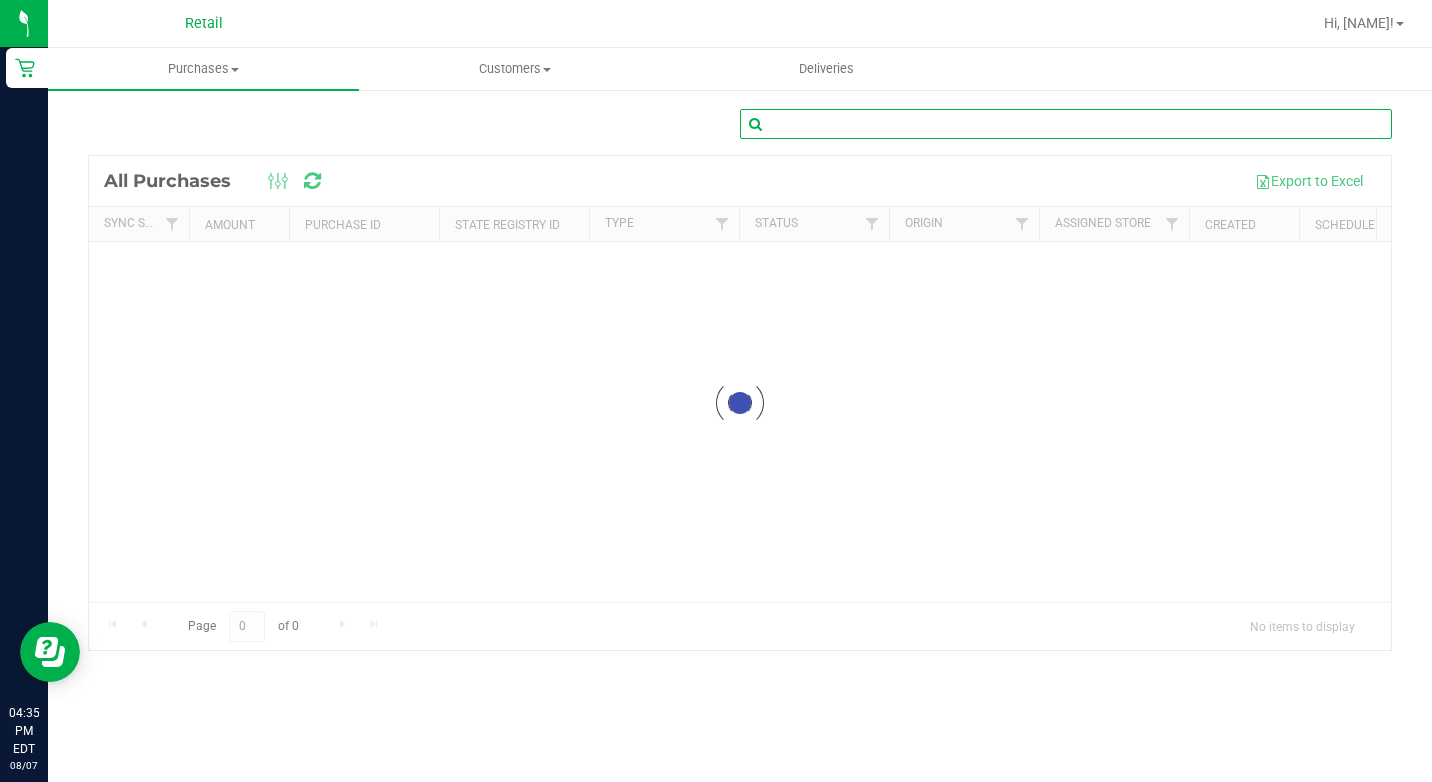 click at bounding box center [1066, 124] 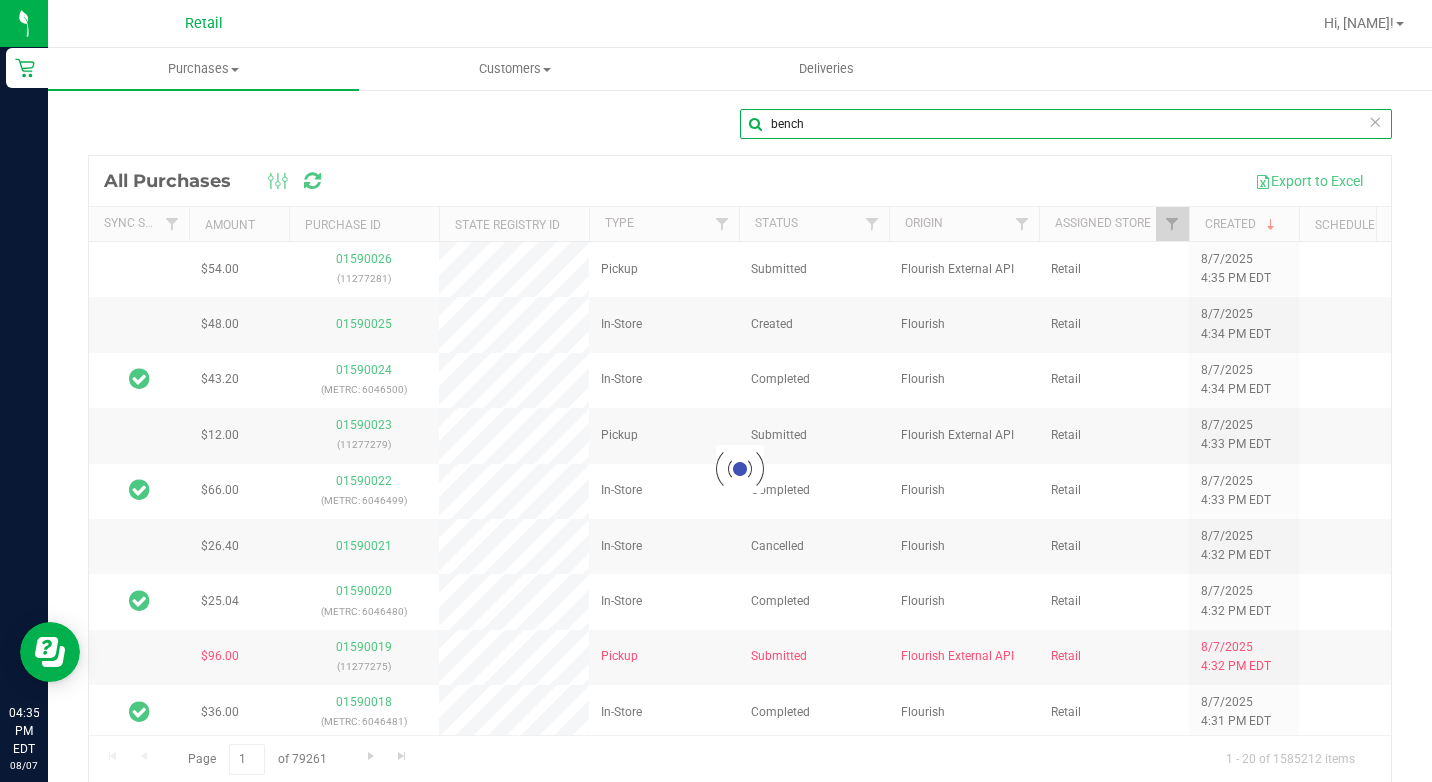 type on "bench" 